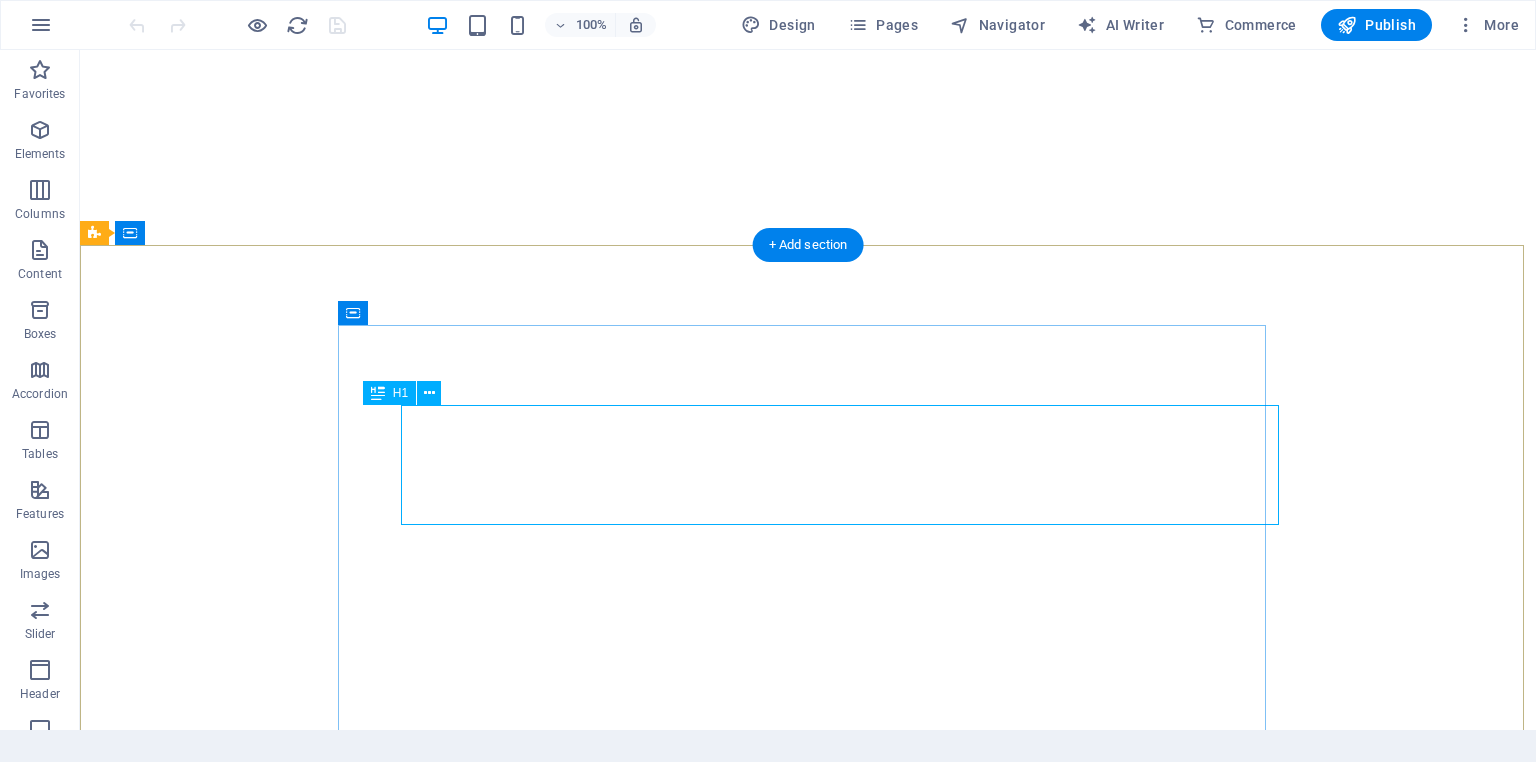 scroll, scrollTop: 0, scrollLeft: 0, axis: both 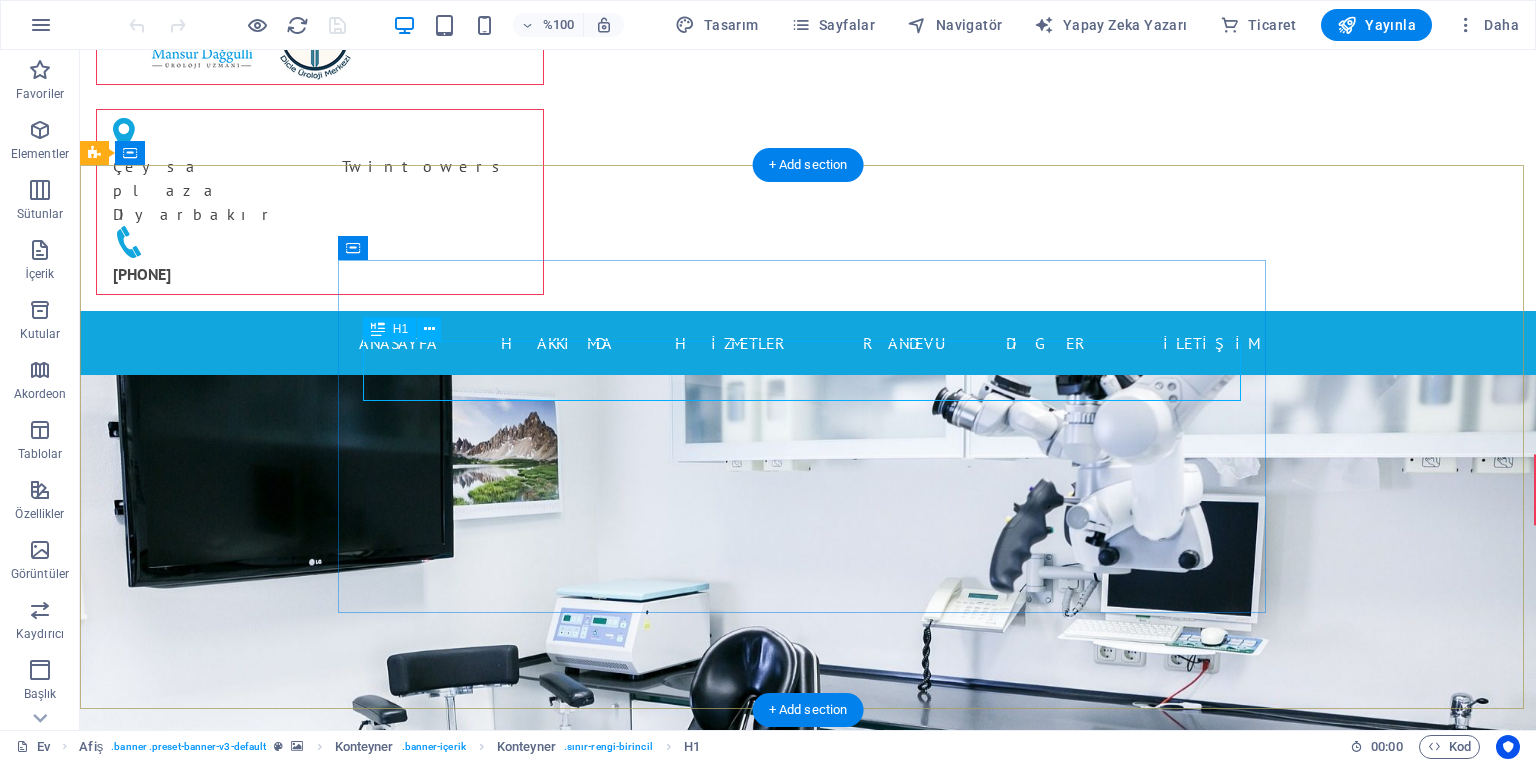 click on "Modern klinik ve profesyonel doktorlar" at bounding box center [808, 1111] 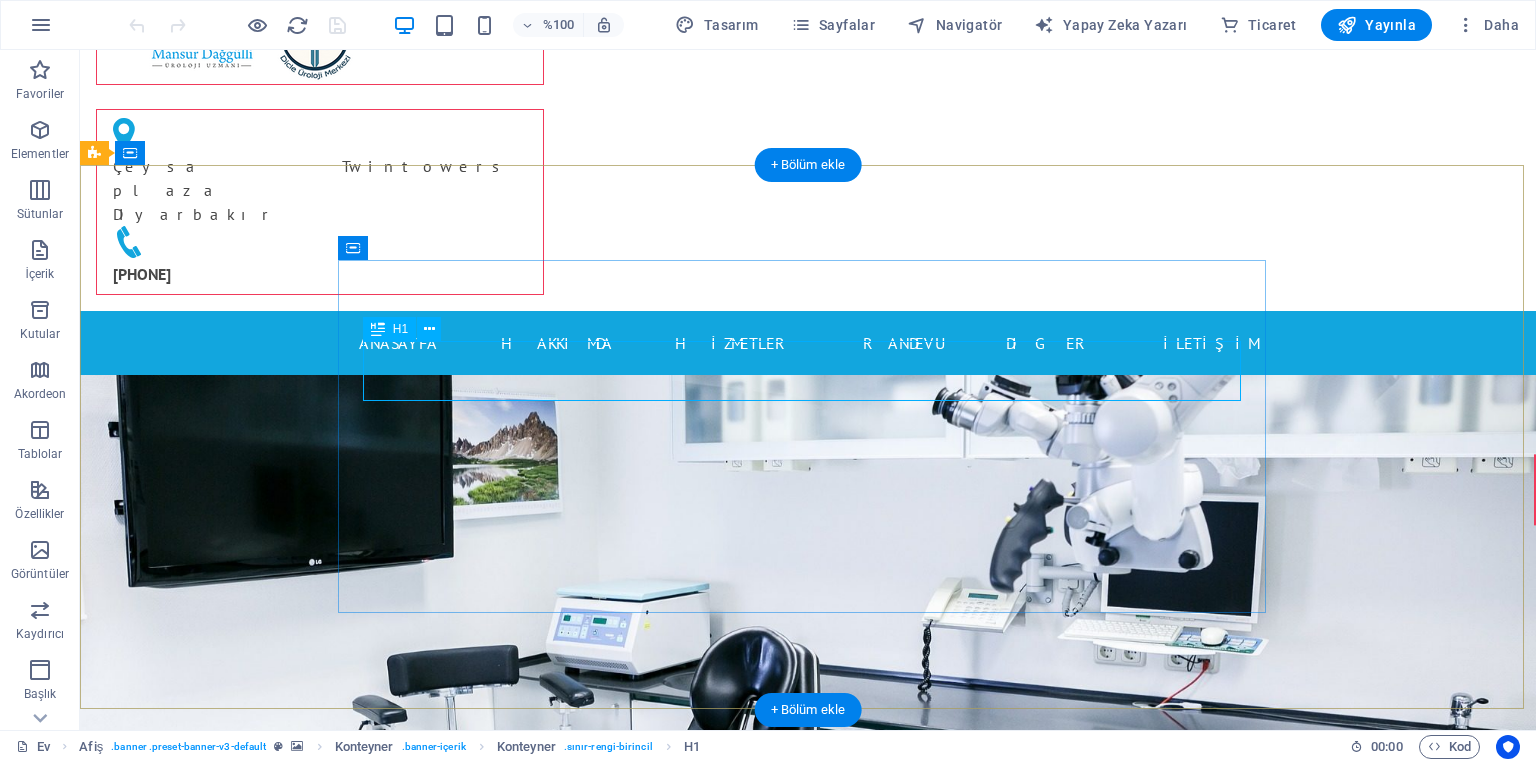 click on "Modern klinik ve profesyonel doktorlar" at bounding box center (808, 1111) 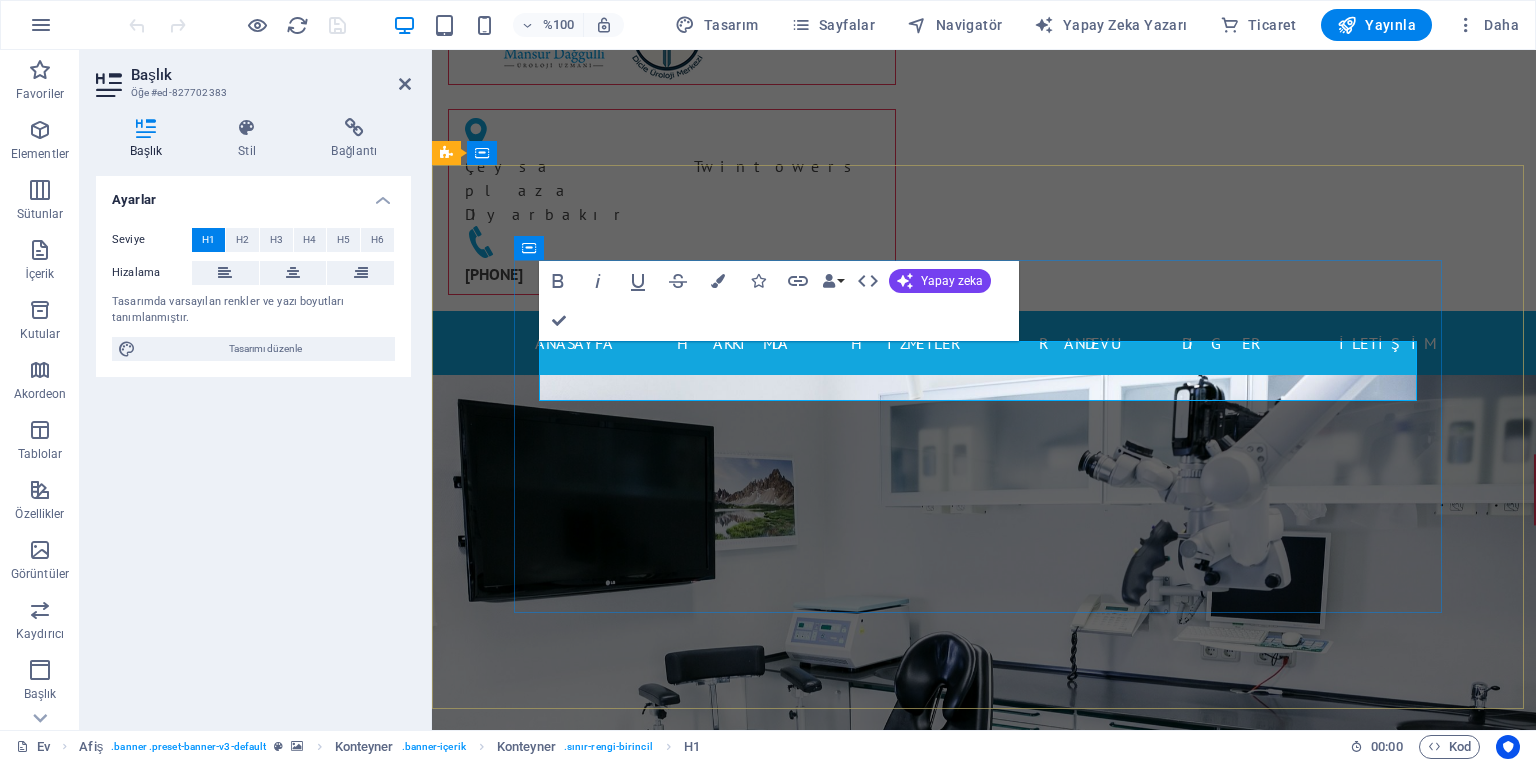 click on "Modern klinik ve profesyonel doktorlar" at bounding box center (984, 1111) 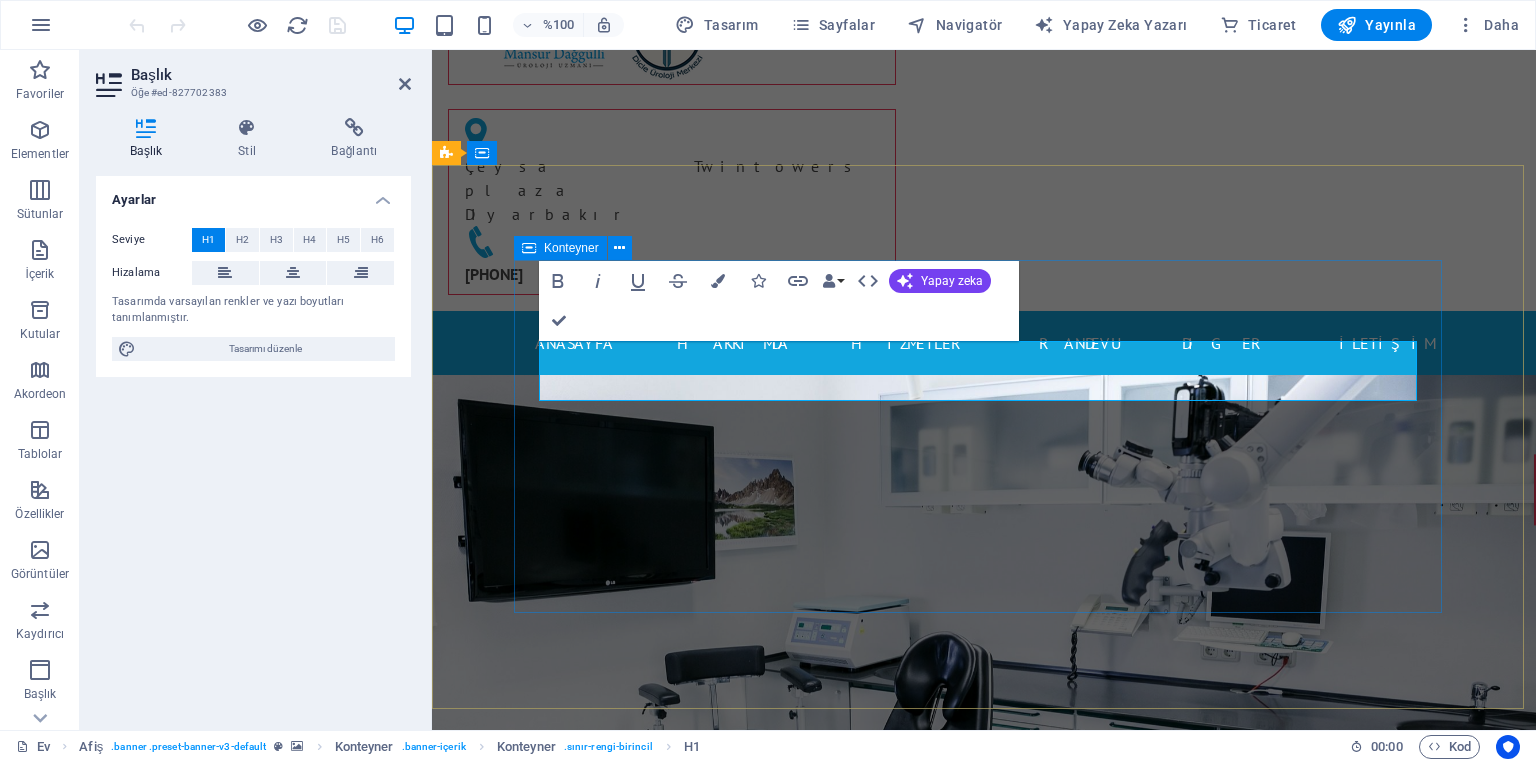 type 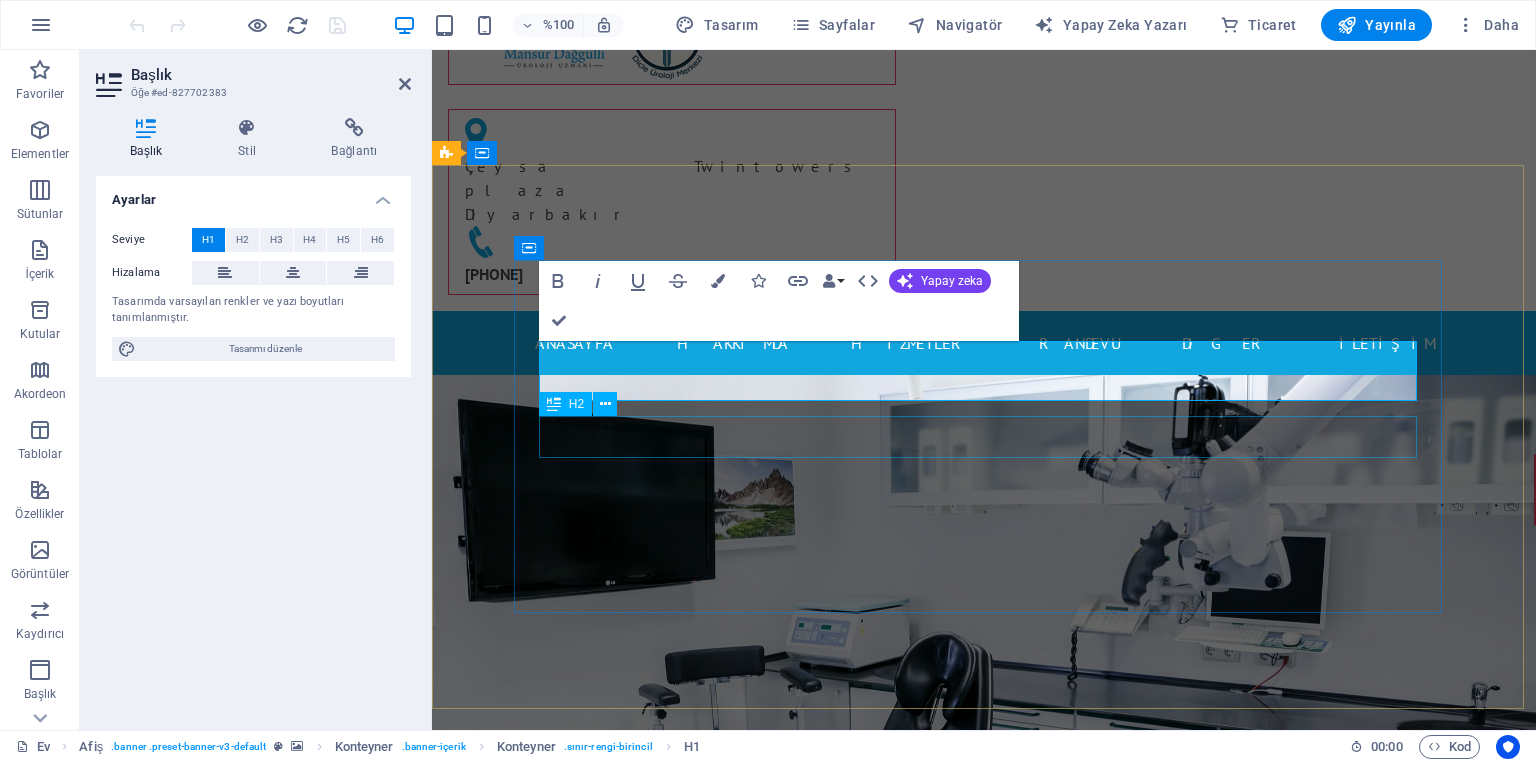 click on "Sizin için en iyi hizmetler" at bounding box center [984, 1237] 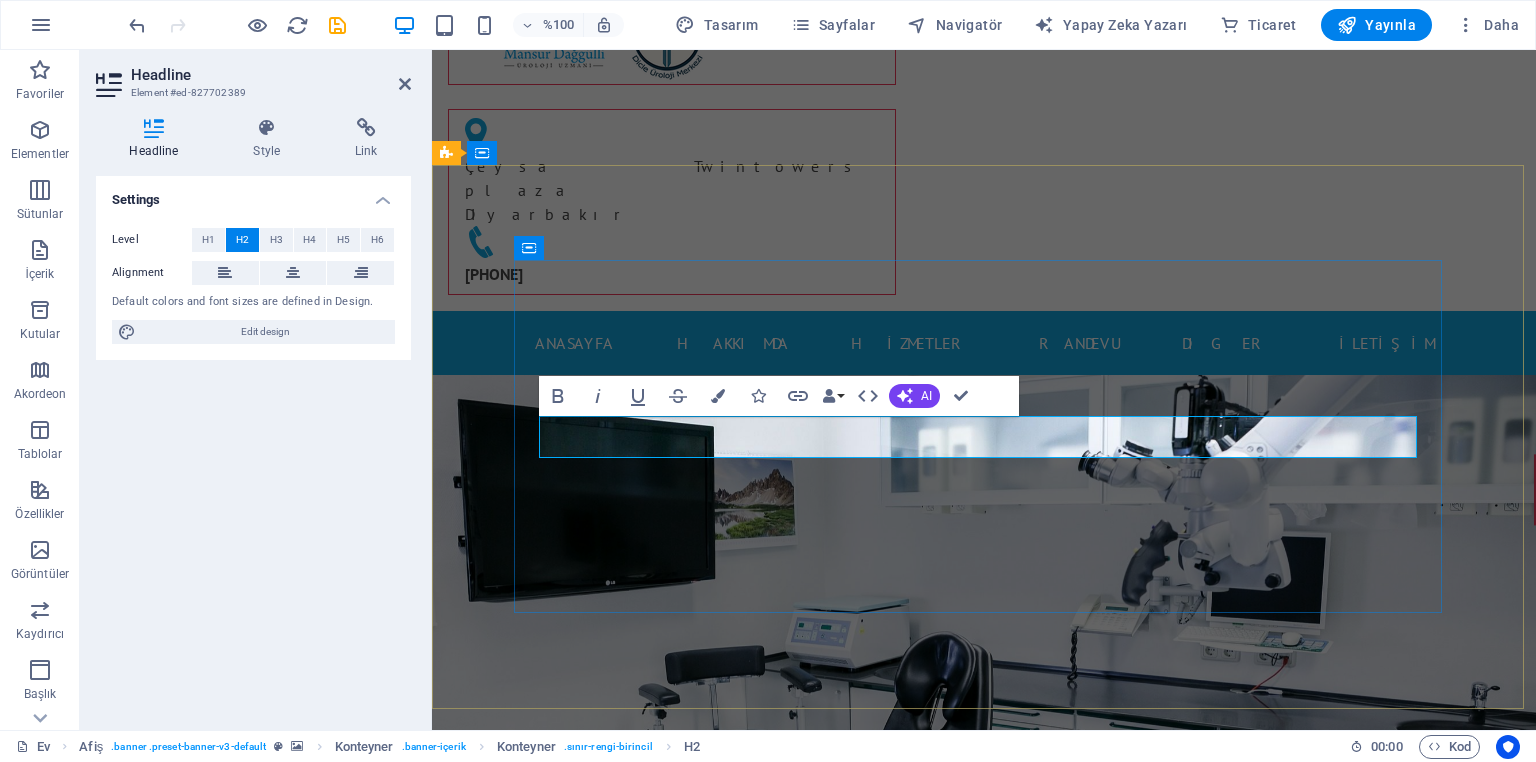 type 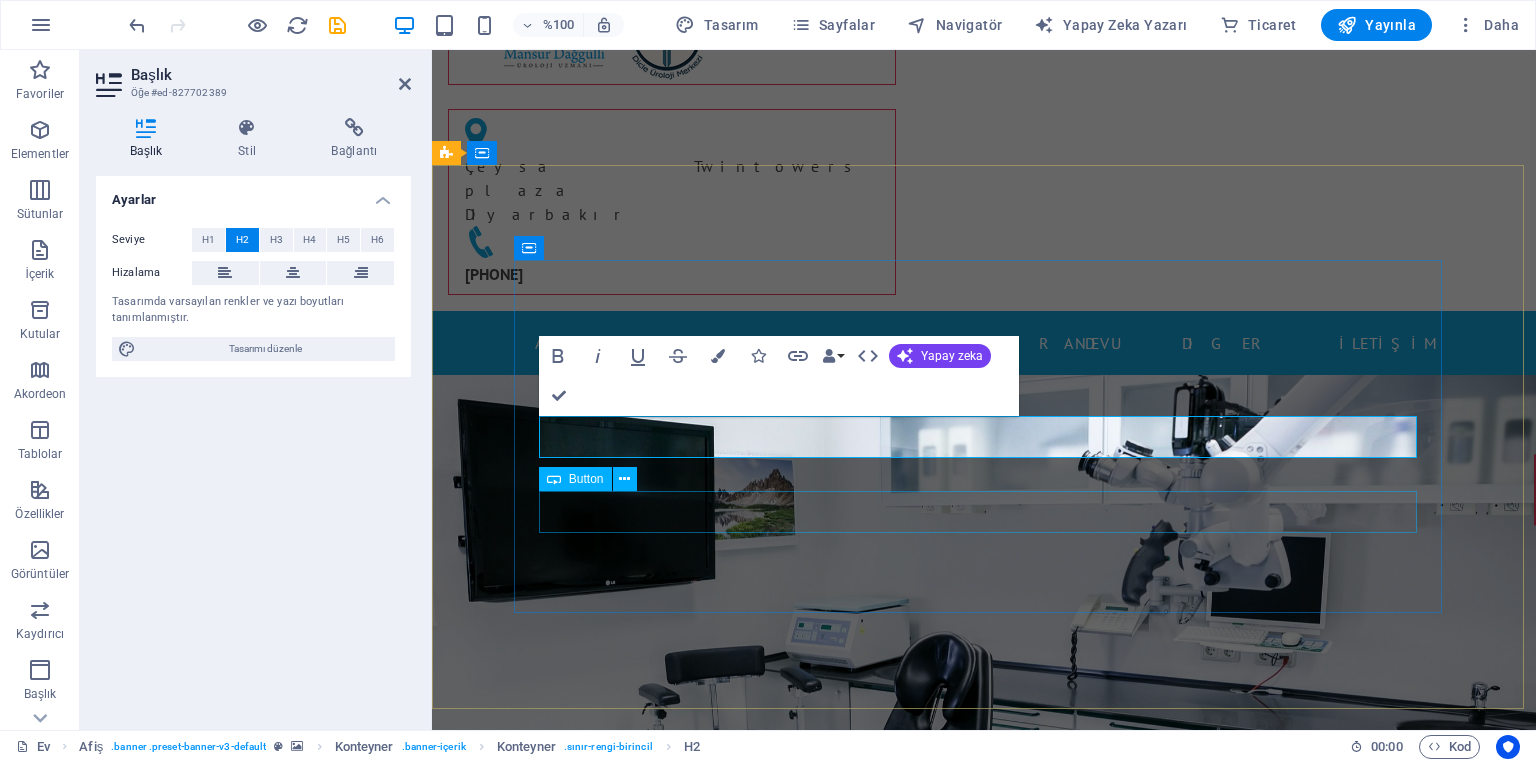 click on "Daha fazla bilgi edin" at bounding box center [984, 1312] 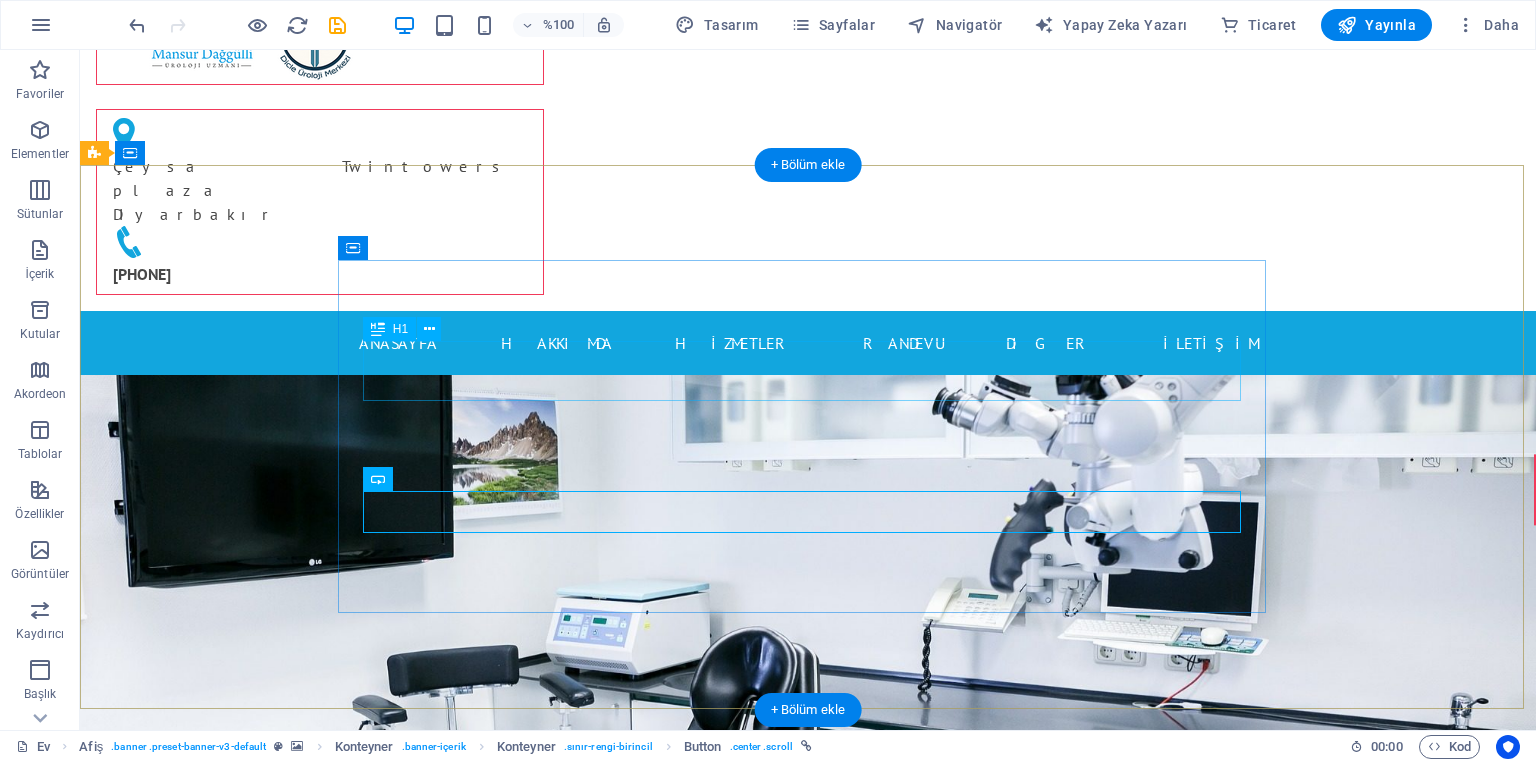 click on "Modern klinik ve profesyonel ekip" at bounding box center [808, 1141] 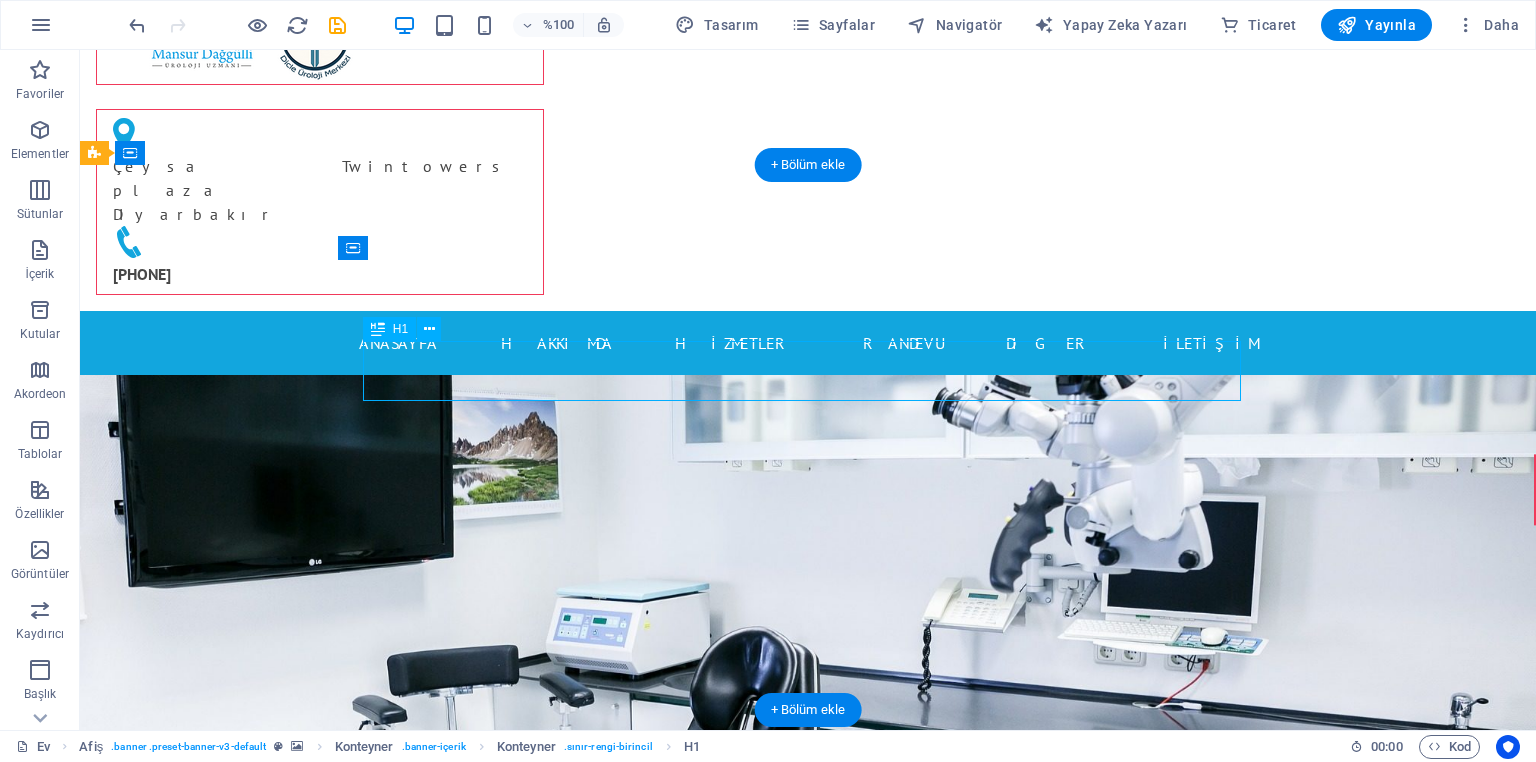 click on "Modern klinik ve profesyonel ekip" at bounding box center [808, 1141] 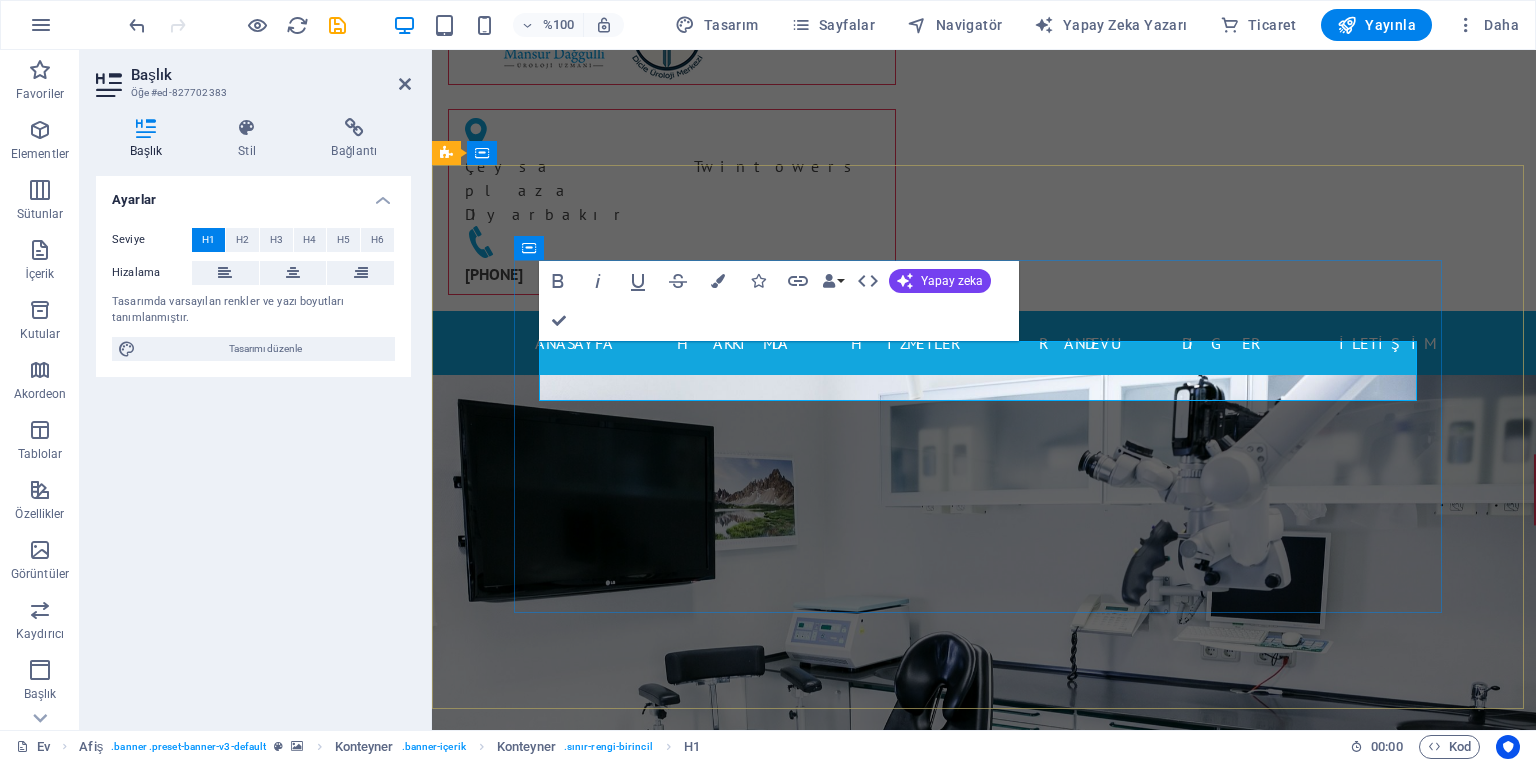 click on "Modern klinik ve profesyonel ekip" at bounding box center [984, 1141] 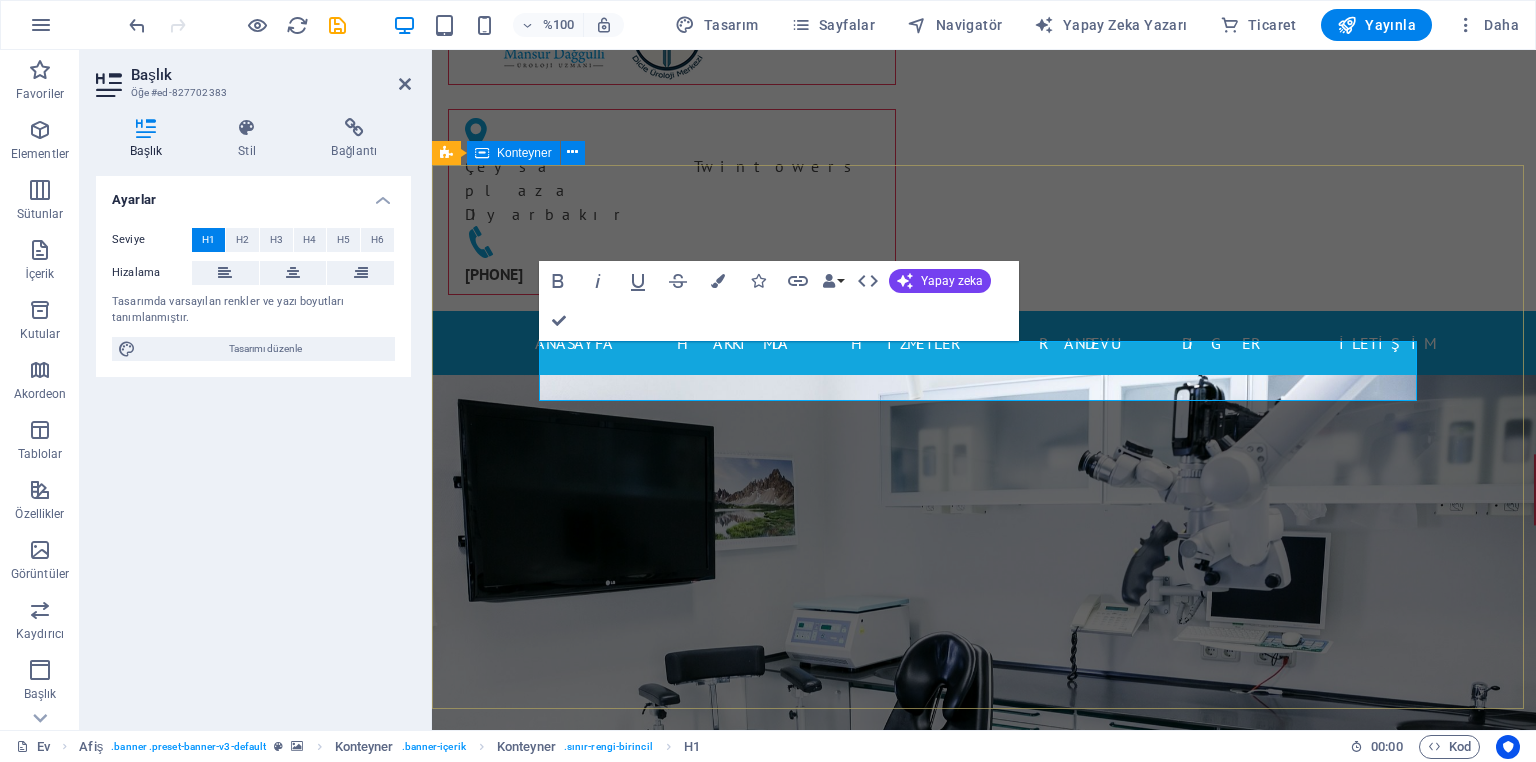 click on "Modern kliniK ve profesyonel ekiBİMİZLE DİCLE ÜROMER Daha fazla bilgi edin" at bounding box center [984, 1177] 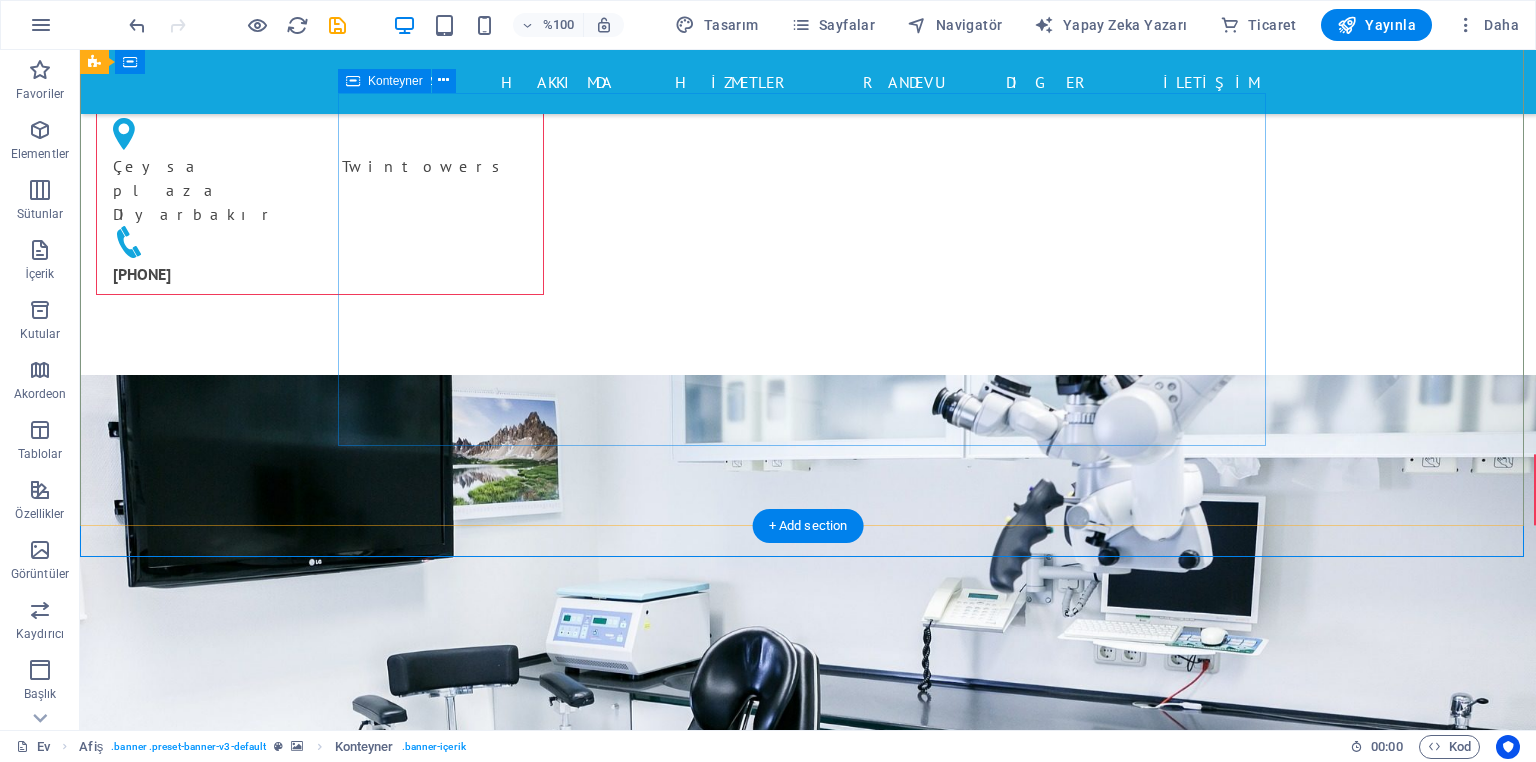 scroll, scrollTop: 240, scrollLeft: 0, axis: vertical 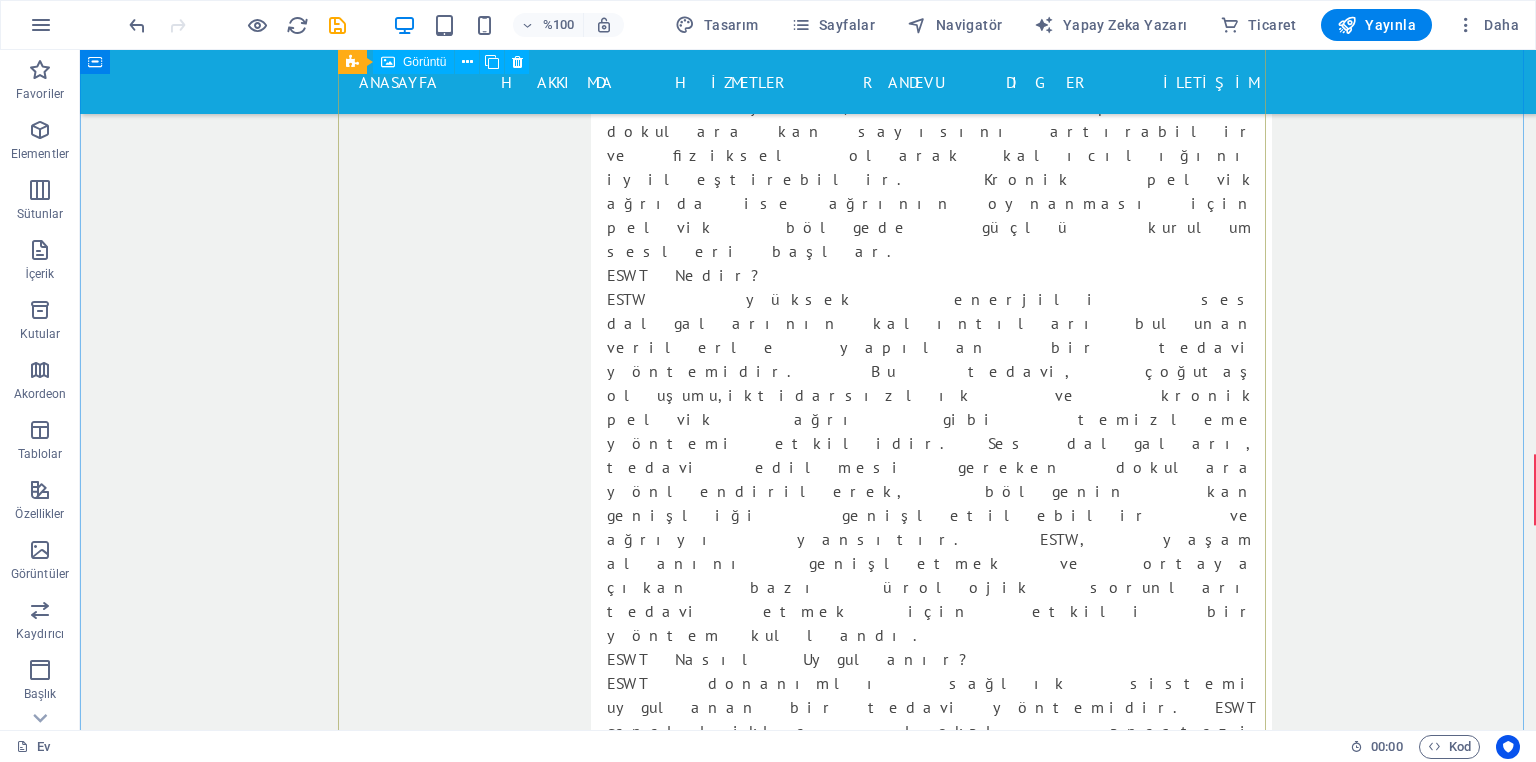 click on "Doktor" at bounding box center (808, 8669) 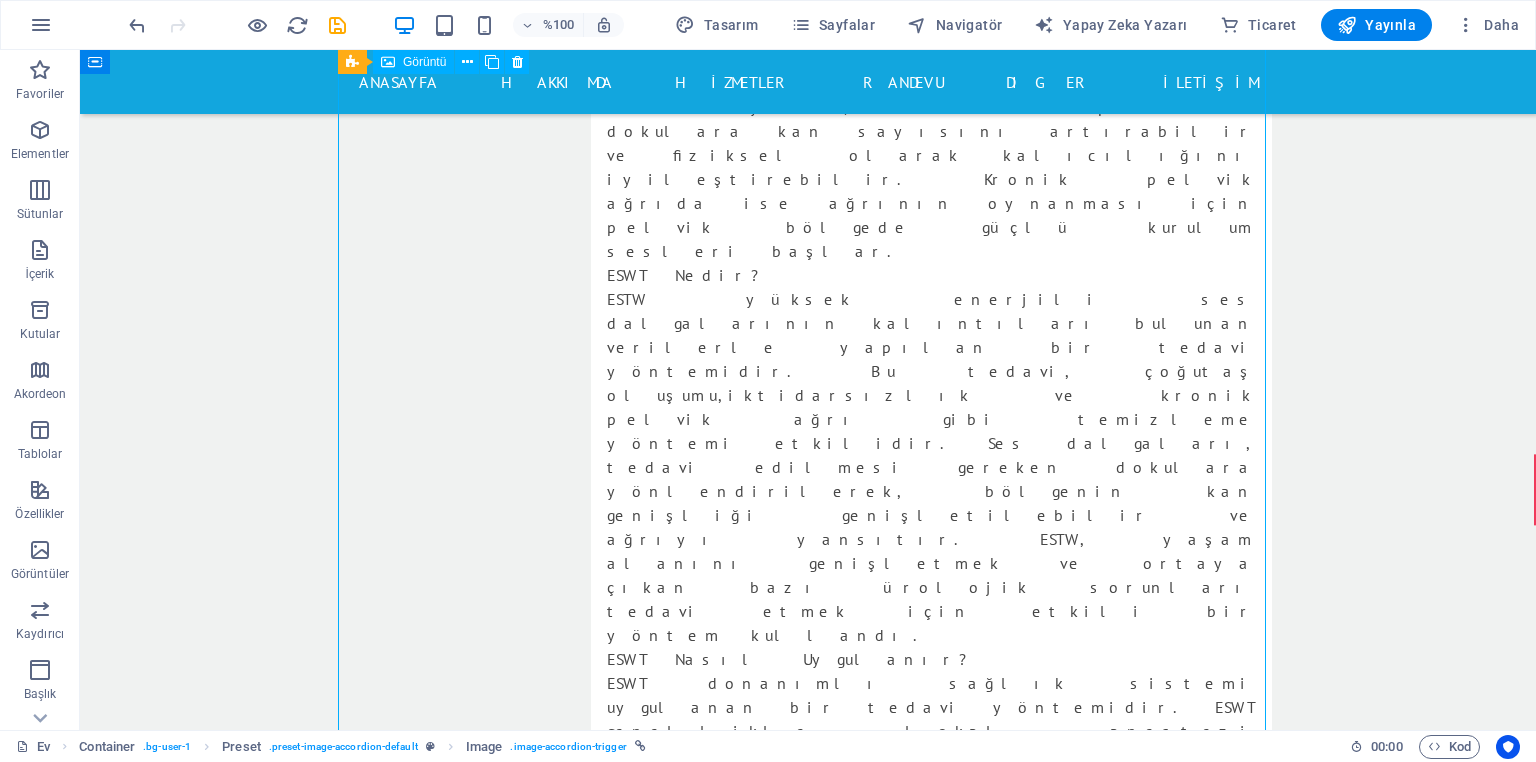 click on "Doktor" at bounding box center (808, 8669) 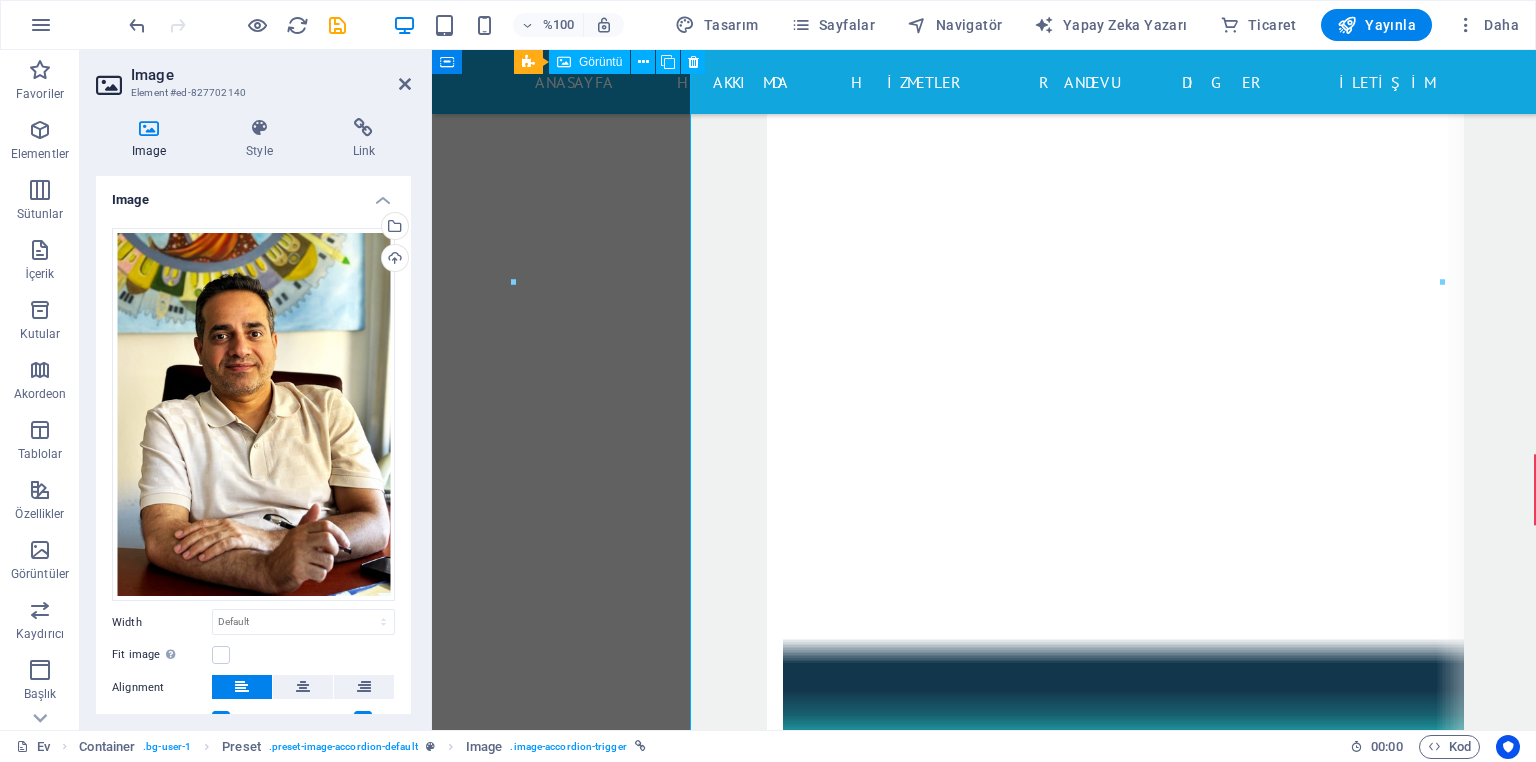 scroll, scrollTop: 11989, scrollLeft: 0, axis: vertical 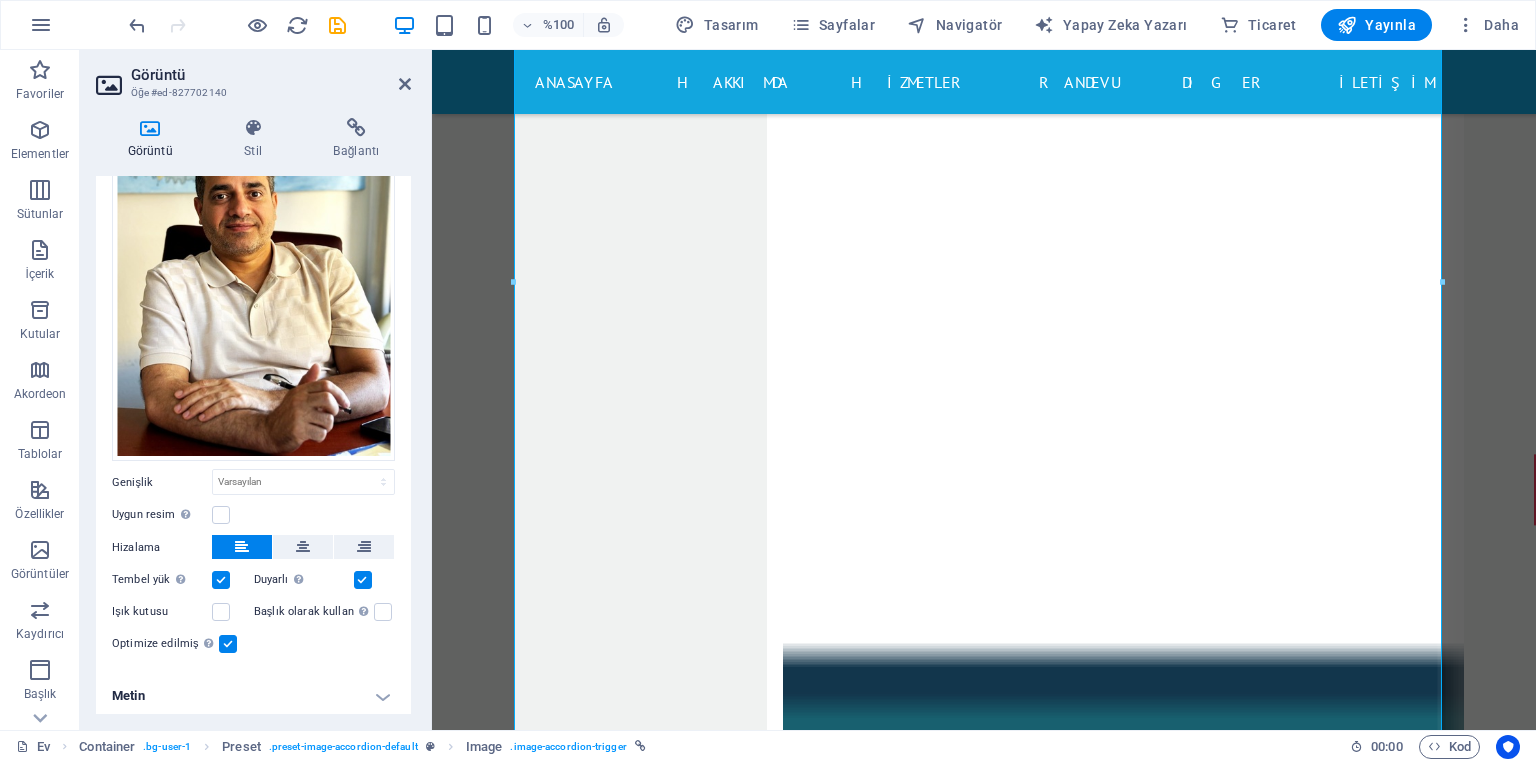click on "Metin" at bounding box center (253, 696) 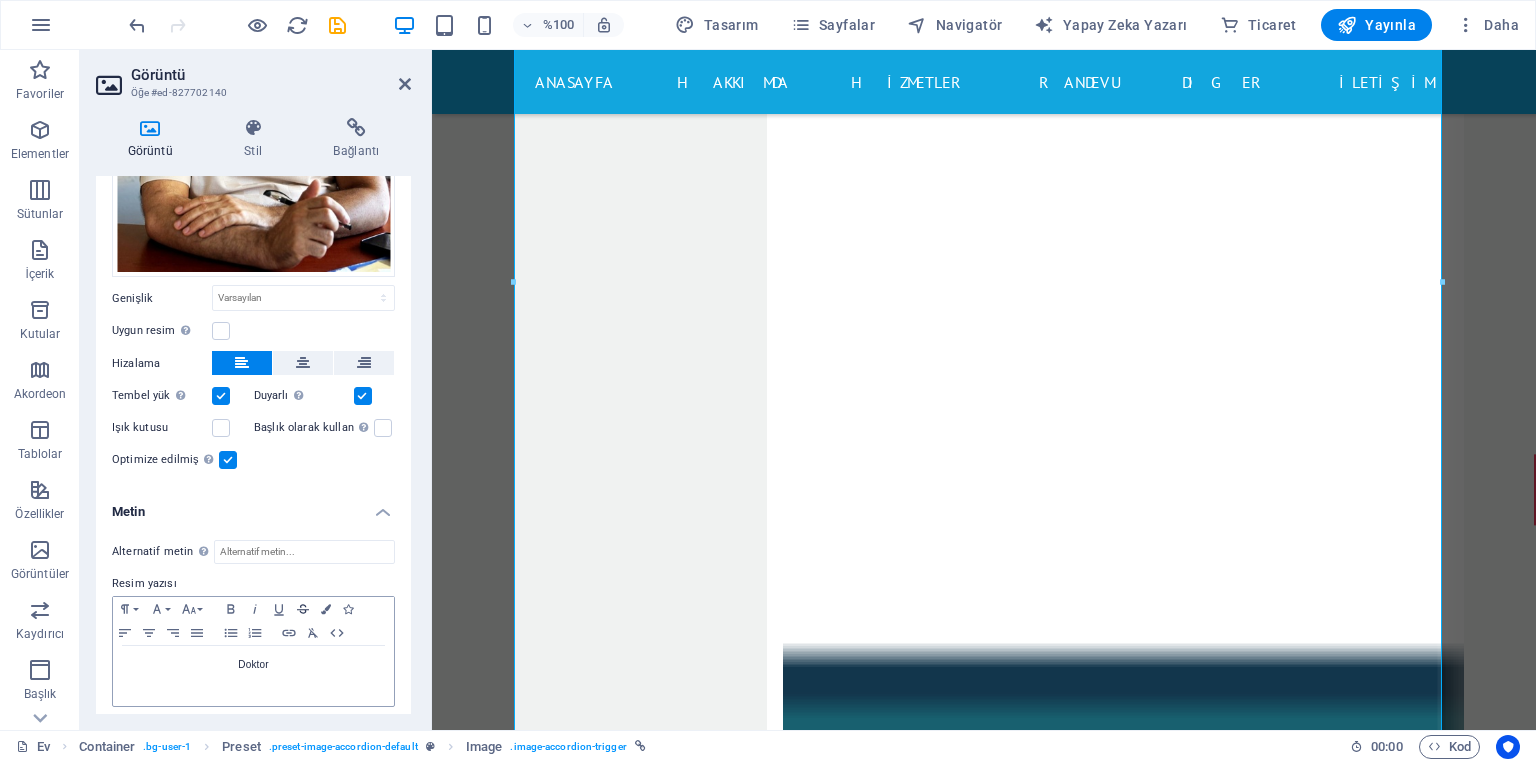 scroll, scrollTop: 328, scrollLeft: 0, axis: vertical 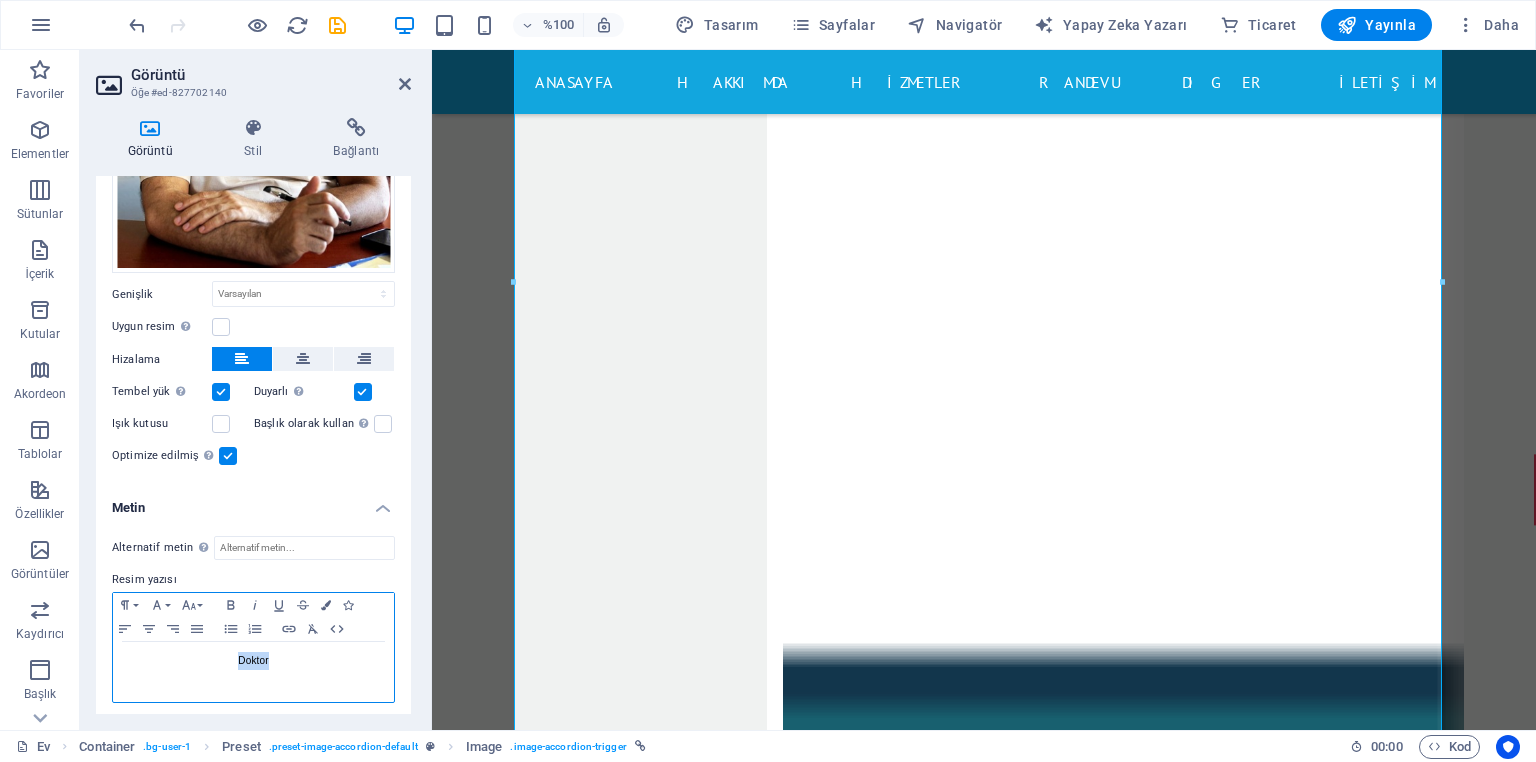 click on "Doktor" at bounding box center (253, 661) 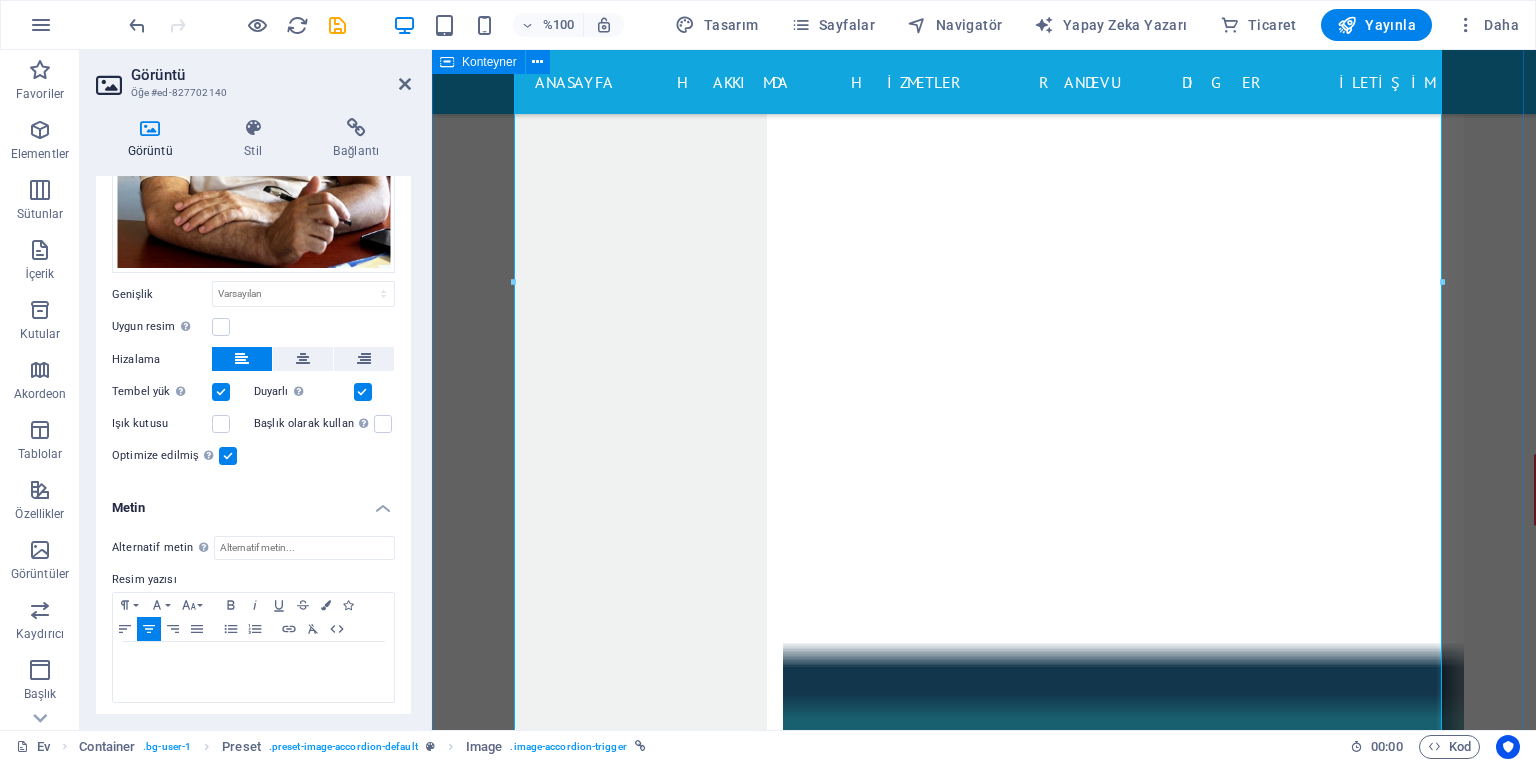 click on "dİCLE Üniversitesinde 12 yıl'da 10.000 den fazla ameliyat! Cerrah Dicle Üroloji Mağazası - ÜROMER  İçeriği buraya bırakın veya  Öğeleri ekle  Panoya yapıştır" at bounding box center [984, 9811] 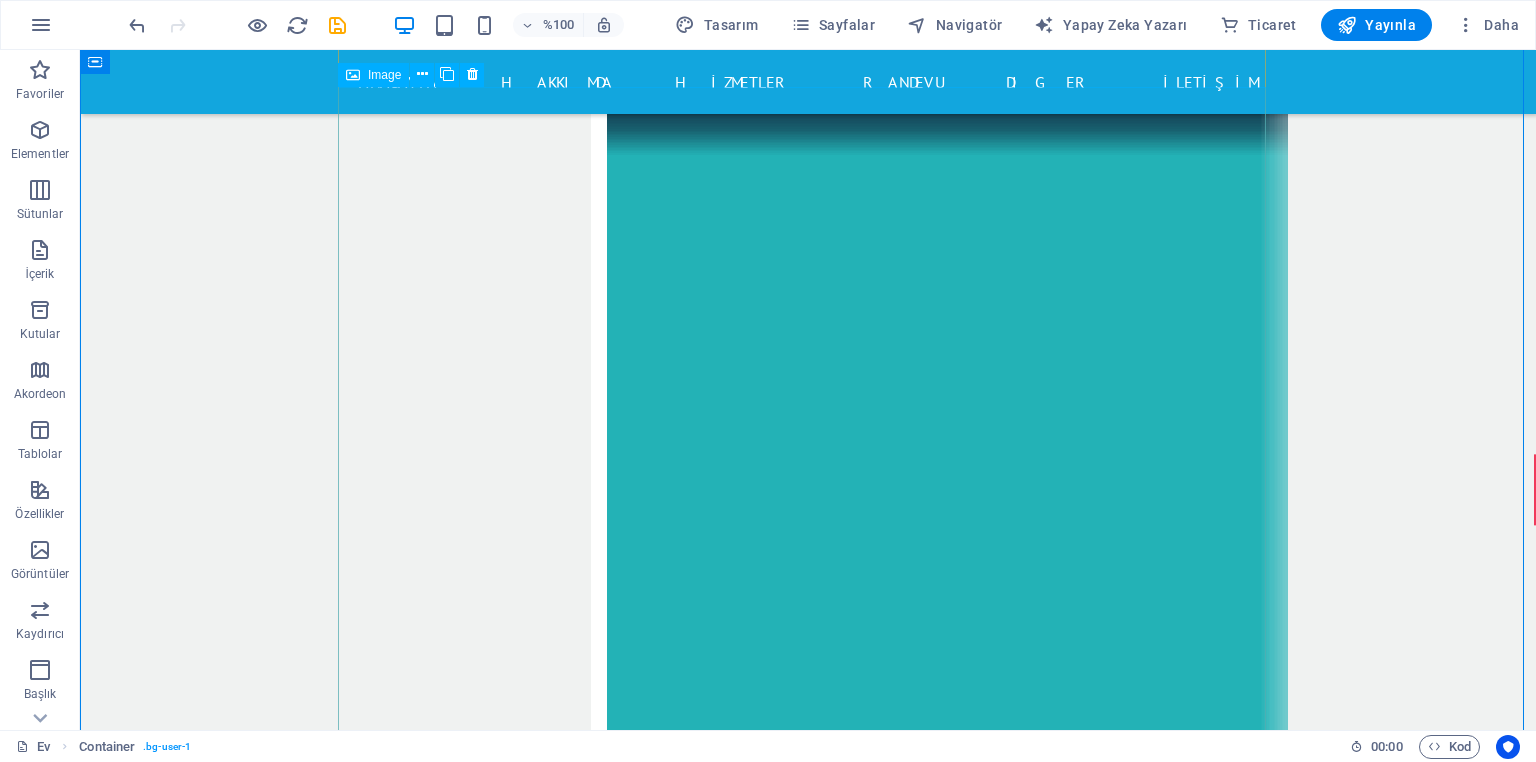 scroll, scrollTop: 12793, scrollLeft: 0, axis: vertical 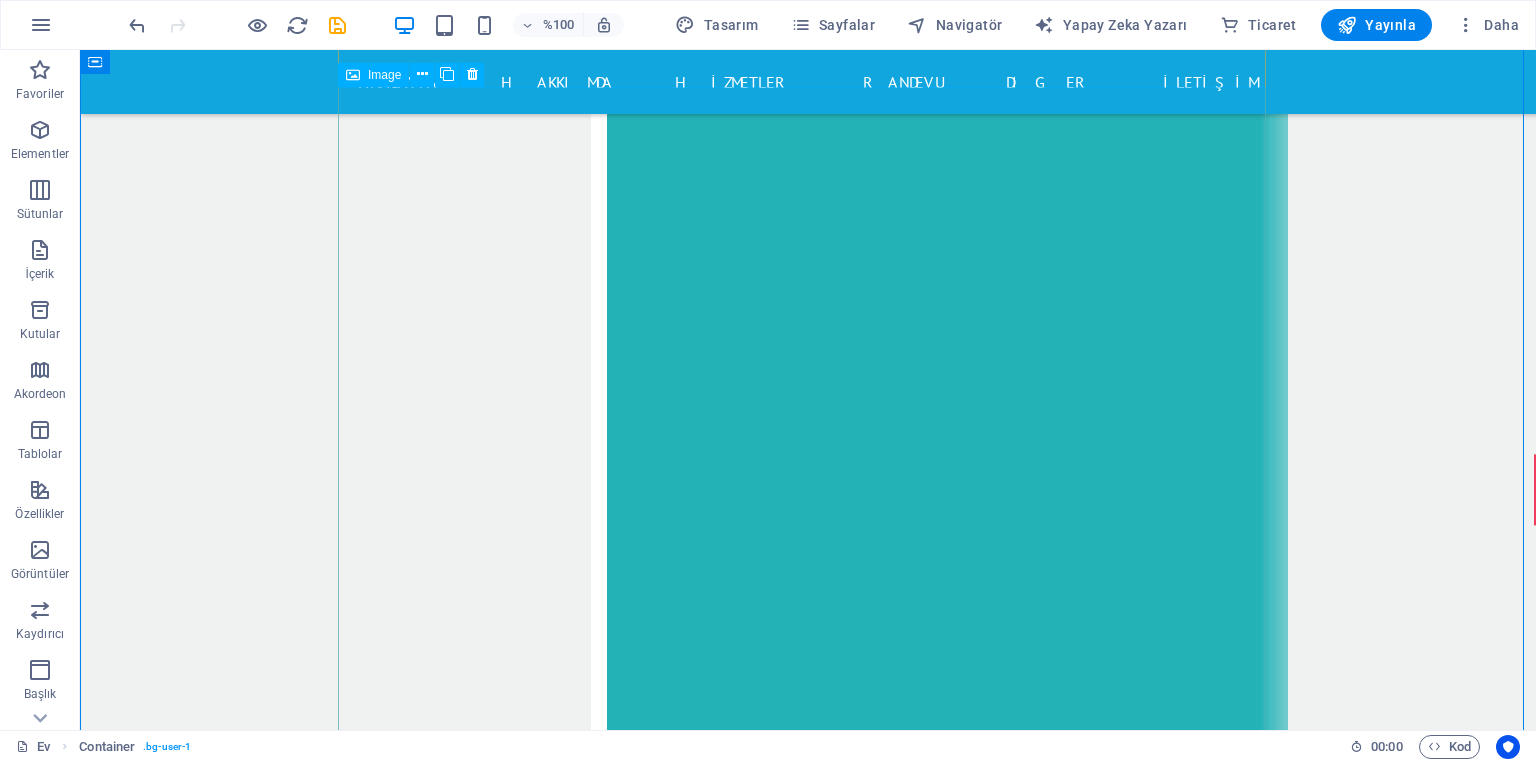 click on "Cerrah" at bounding box center [808, 8915] 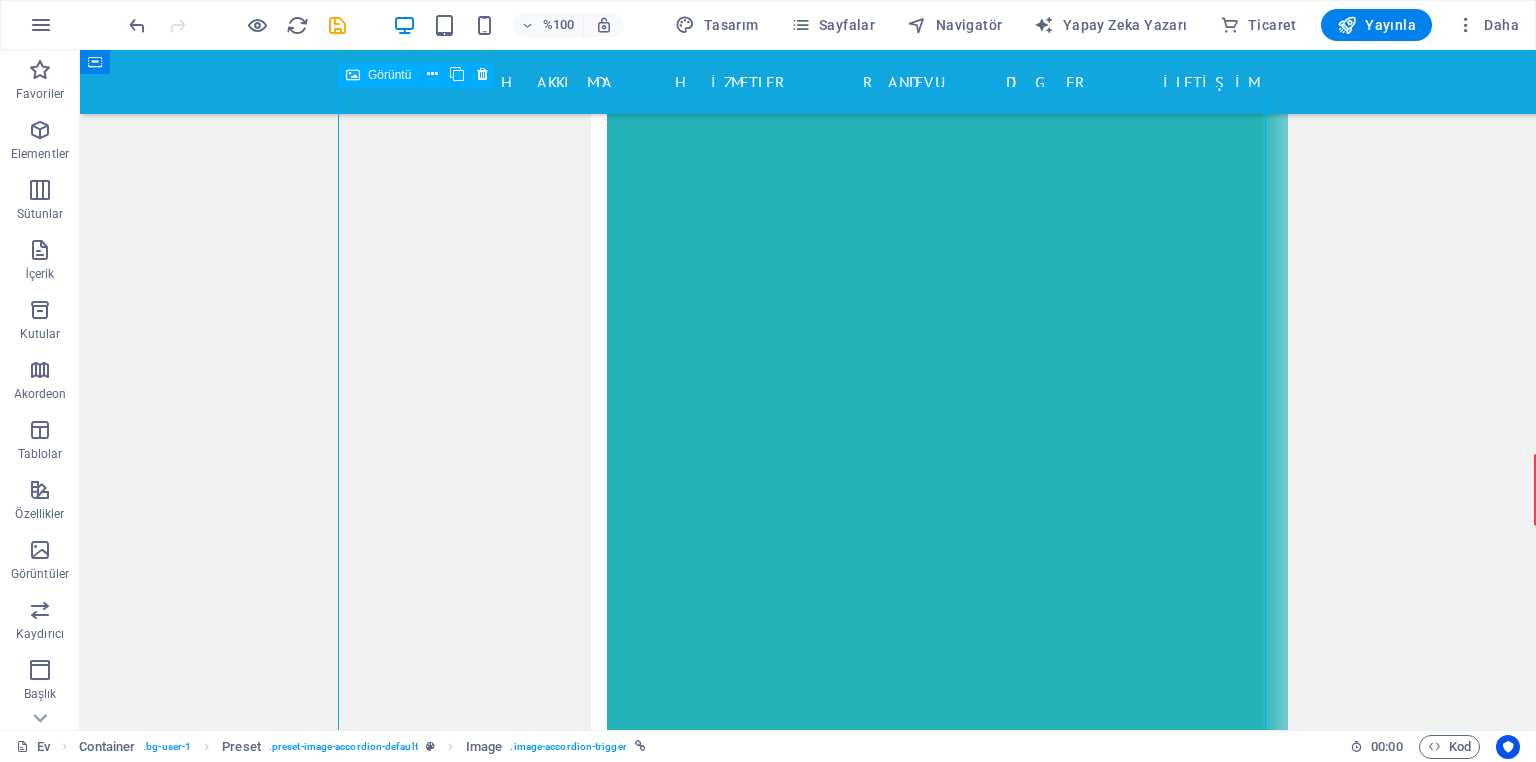 click on "Cerrah" at bounding box center (808, 8915) 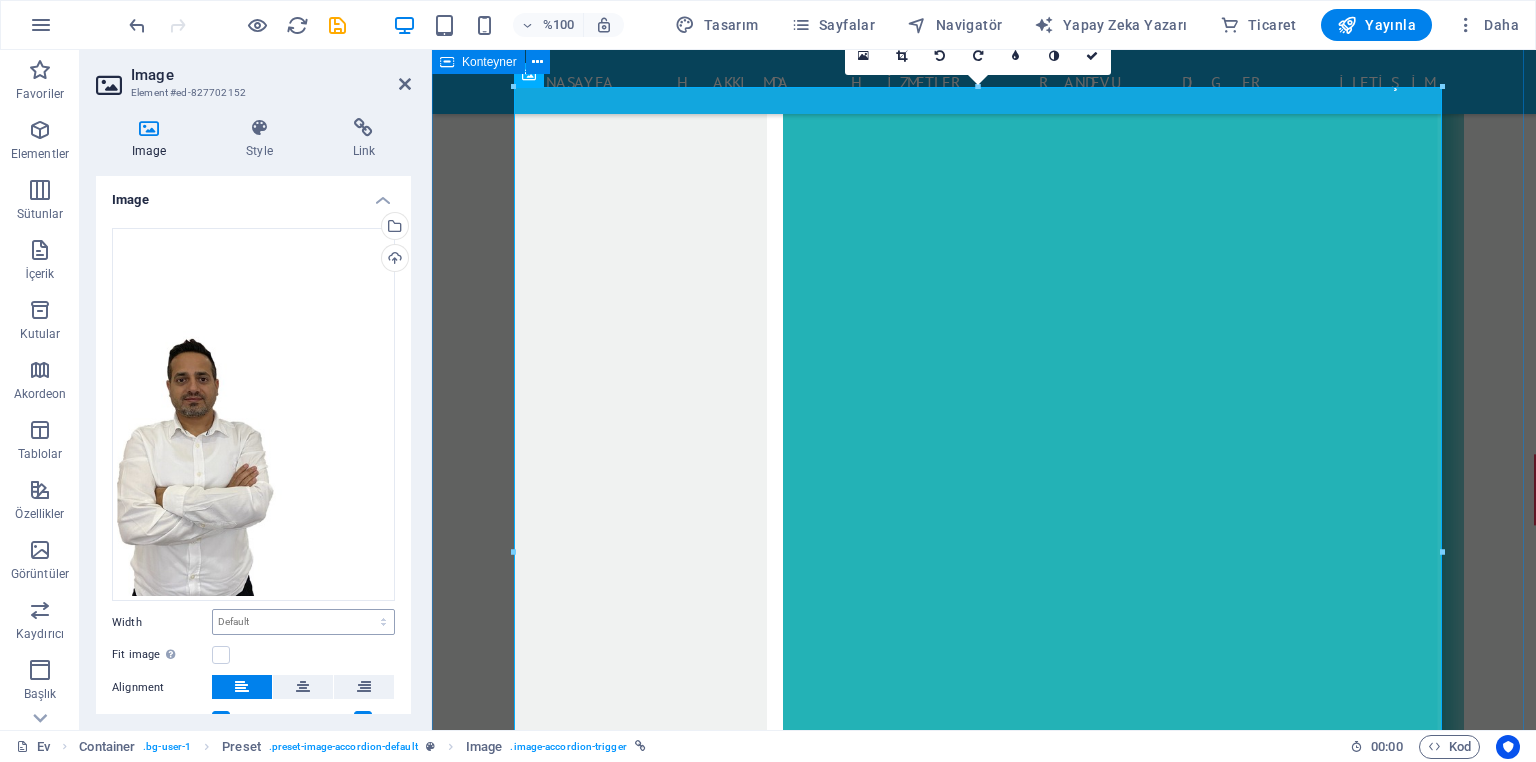 scroll, scrollTop: 12789, scrollLeft: 0, axis: vertical 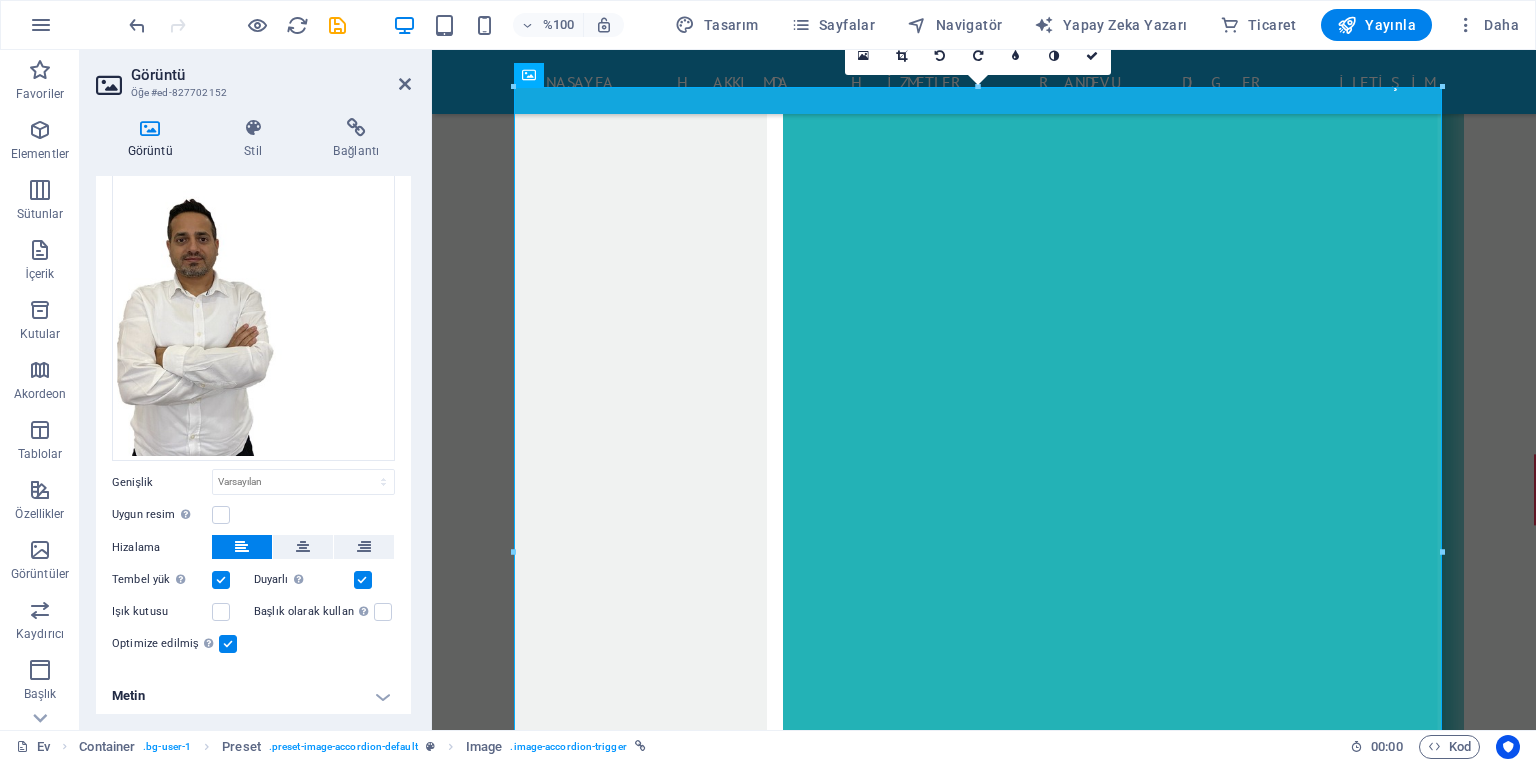 drag, startPoint x: 387, startPoint y: 690, endPoint x: 385, endPoint y: 680, distance: 10.198039 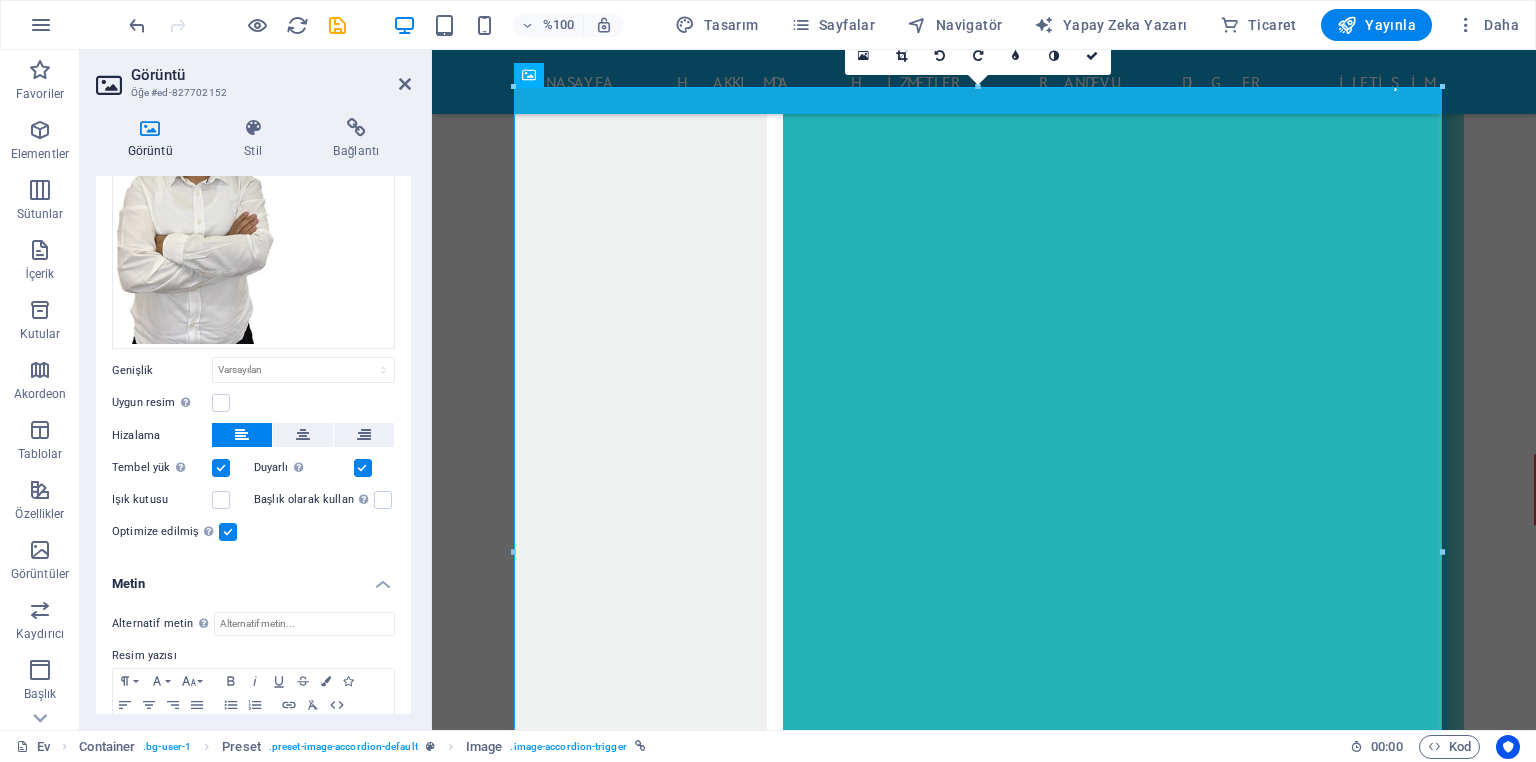 scroll, scrollTop: 328, scrollLeft: 0, axis: vertical 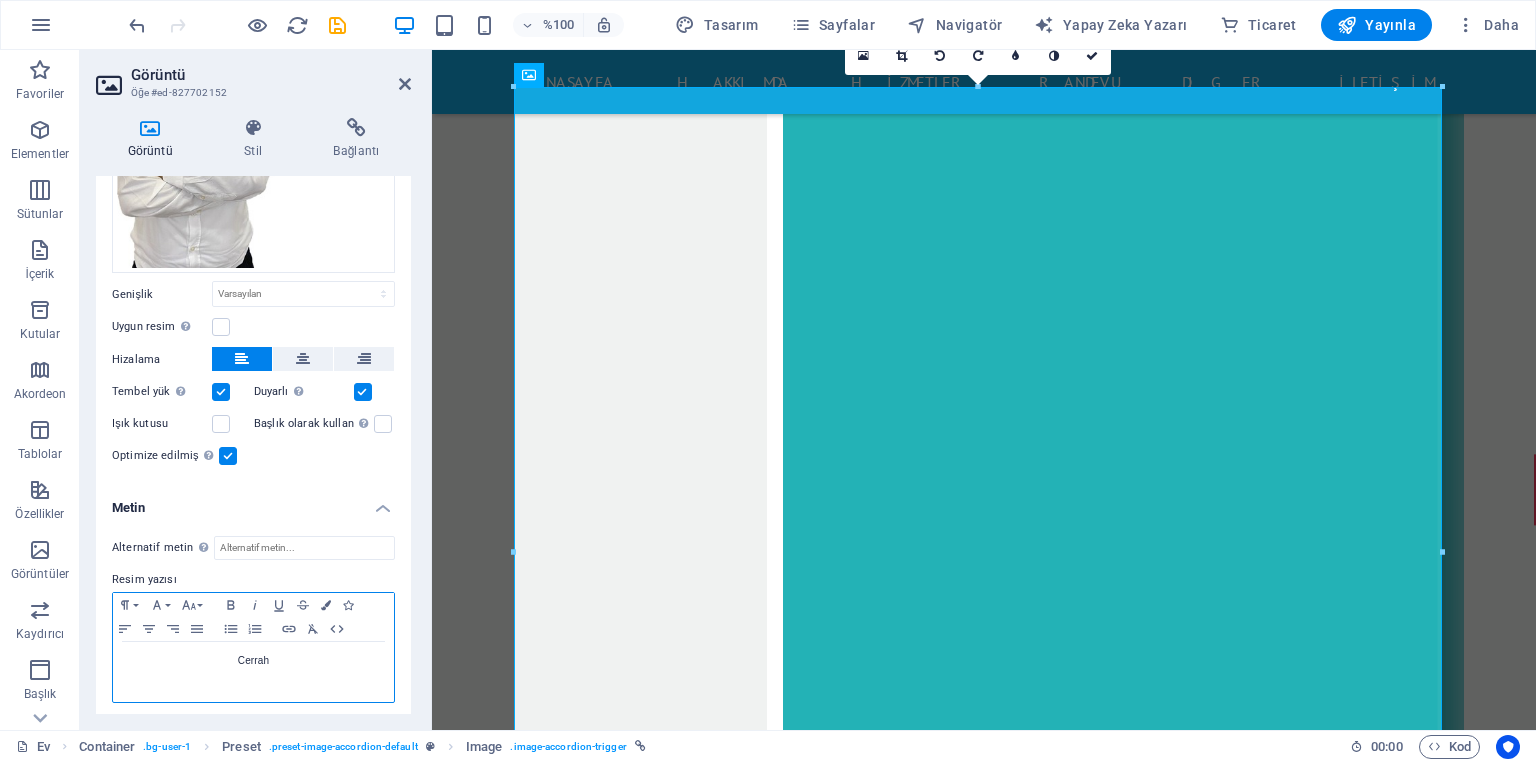 drag, startPoint x: 307, startPoint y: 660, endPoint x: 88, endPoint y: 618, distance: 222.99103 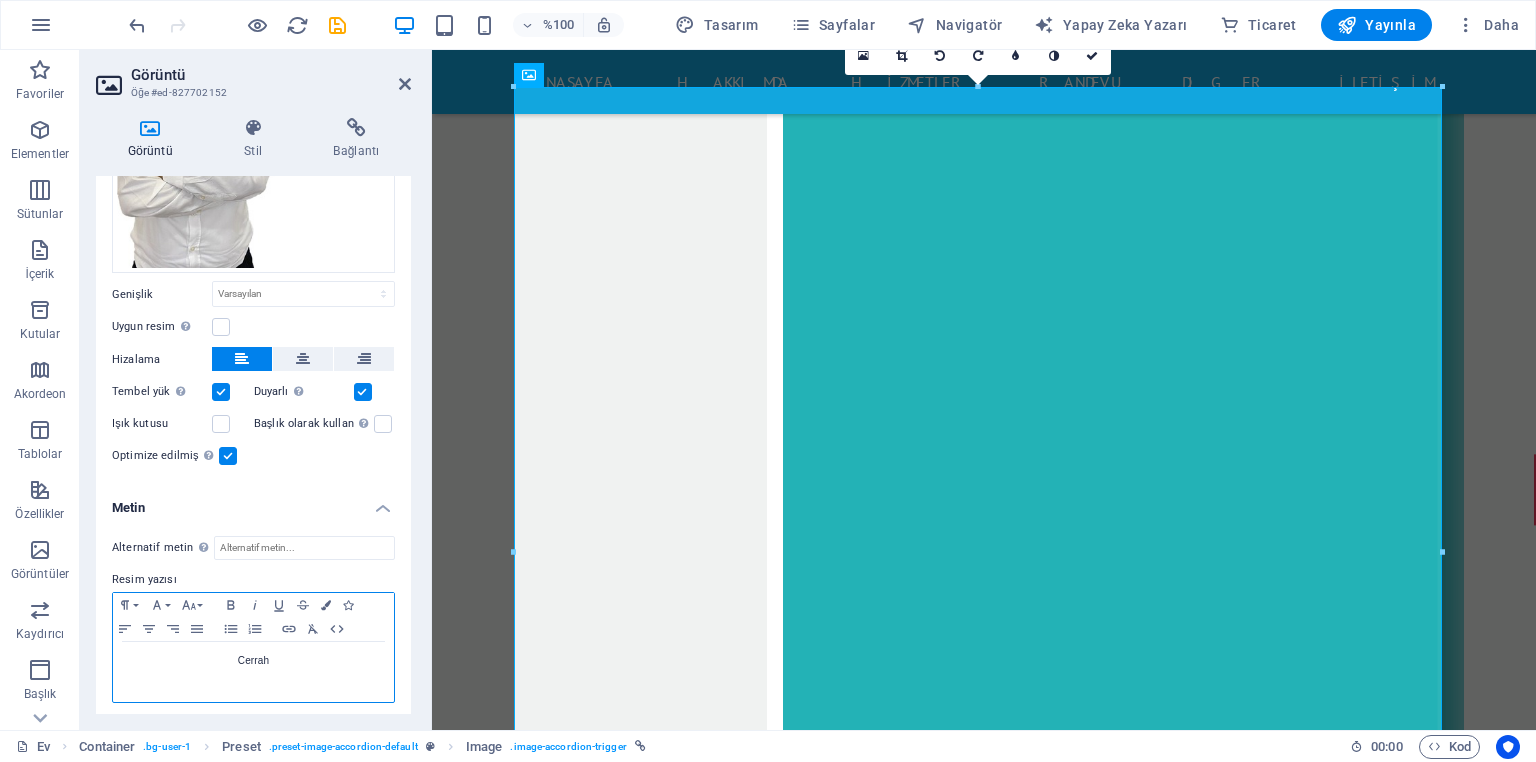 click on "Favoriler Elementler Sütunlar İçerik Kutular Akordeon Tablolar Özellikler Görüntüler Kaydırıcı Başlık Altbilgi Formlar Pazarlama Koleksiyonlar Ticaret Görüntü Öğe #ed-827702152 Görüntü Stil Bağlantı Görüntü Dosyaları buraya sürükleyin, dosyaları seçmek için tıklayın veya  Dosyalar'dan veya ücretsiz stok fotoğraf ve videolarımızdan dosyaları seçin Dosya yöneticisinden dosyaları seçin, stok fotoğrafları seçin veya dosyayı/dosyaları yükleyin Yüklemek Genişlik Varsayılan otomatik piksel rem % onlar vh vw Uygun resim Görüntüyü otomatik olarak sabit bir genişliğe ve yüksekliğe uydur Yükseklik Varsayılan otomatik piksel Hizalama Tembel yük Sayfa yüklendikten sonra görsellerin yüklenmesi sayfa hızını artırır. Duyarlı Retina görüntüsünü ve akıllı telefon için optimize edilmiş boyutları otomatik olarak yükleyin. Işık kutusu Başlık olarak kullan Optimize edilmiş Sayfa hızını artırmak için resimler sıkıştırılmıştır. Konum" at bounding box center [768, 390] 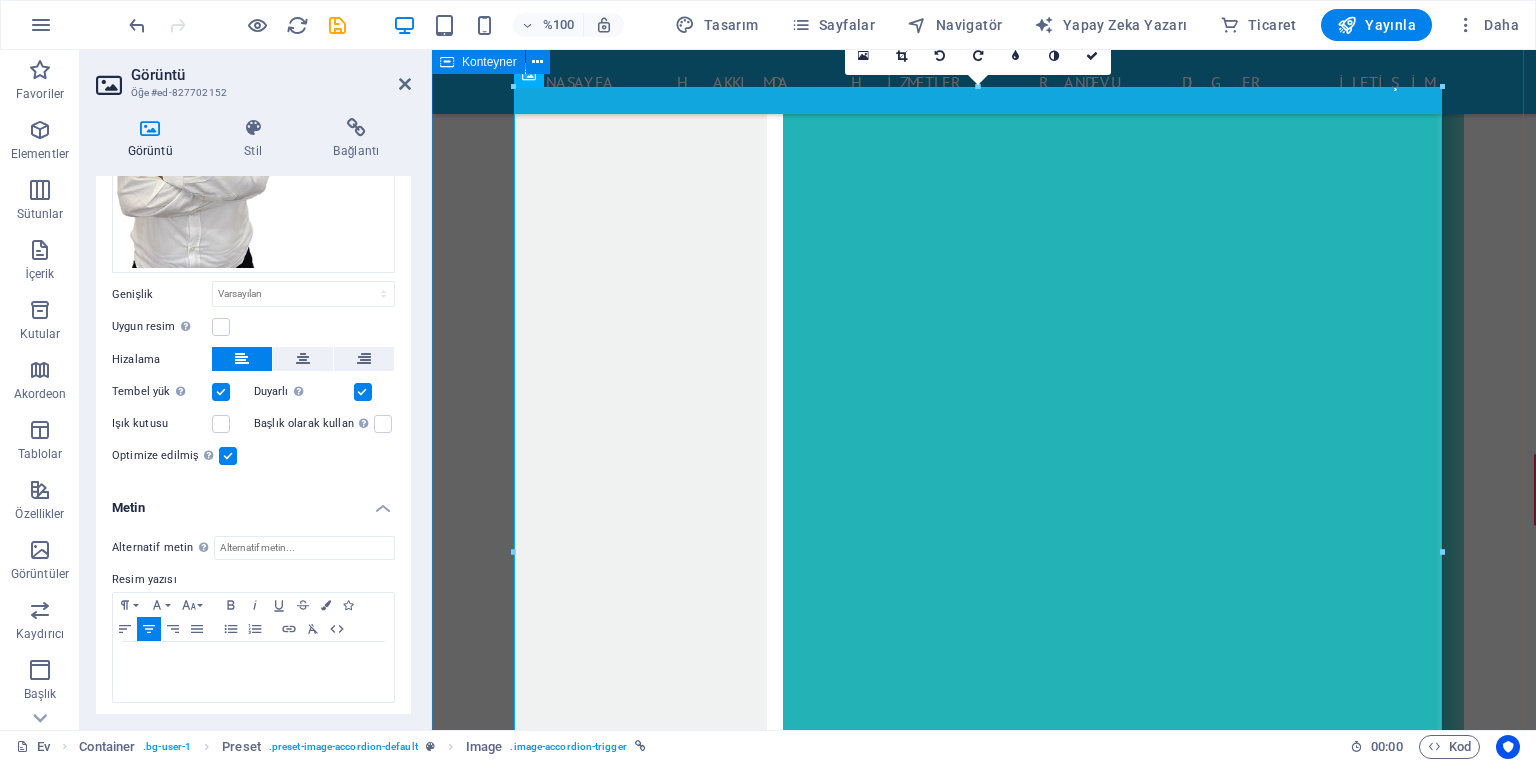 click on "dİCLE Üniversitesinde 12 yıl'da 10.000 den fazla ameliyat! Dicle Üroloji Mağazası - ÜROMER  İçeriği buraya bırakın veya  Öğeleri ekle  Panoya yapıştır" at bounding box center [984, 9011] 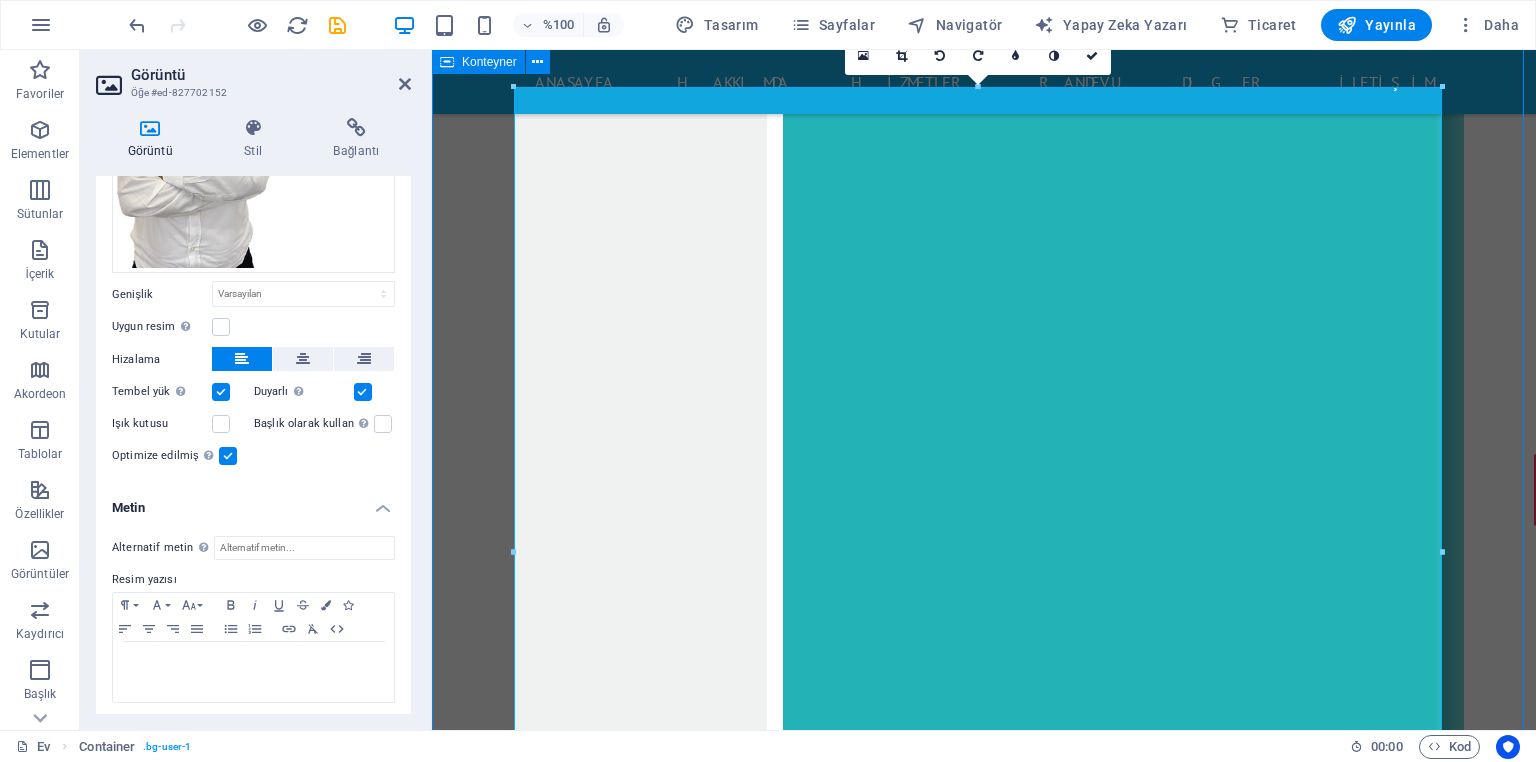 click on "dİCLE Üniversitesinde 12 yıl'da 10.000 den fazla ameliyat! Dicle Üroloji Mağazası - ÜROMER  İçeriği buraya bırakın veya  Öğeleri ekle  Panoya yapıştır" at bounding box center [984, 9011] 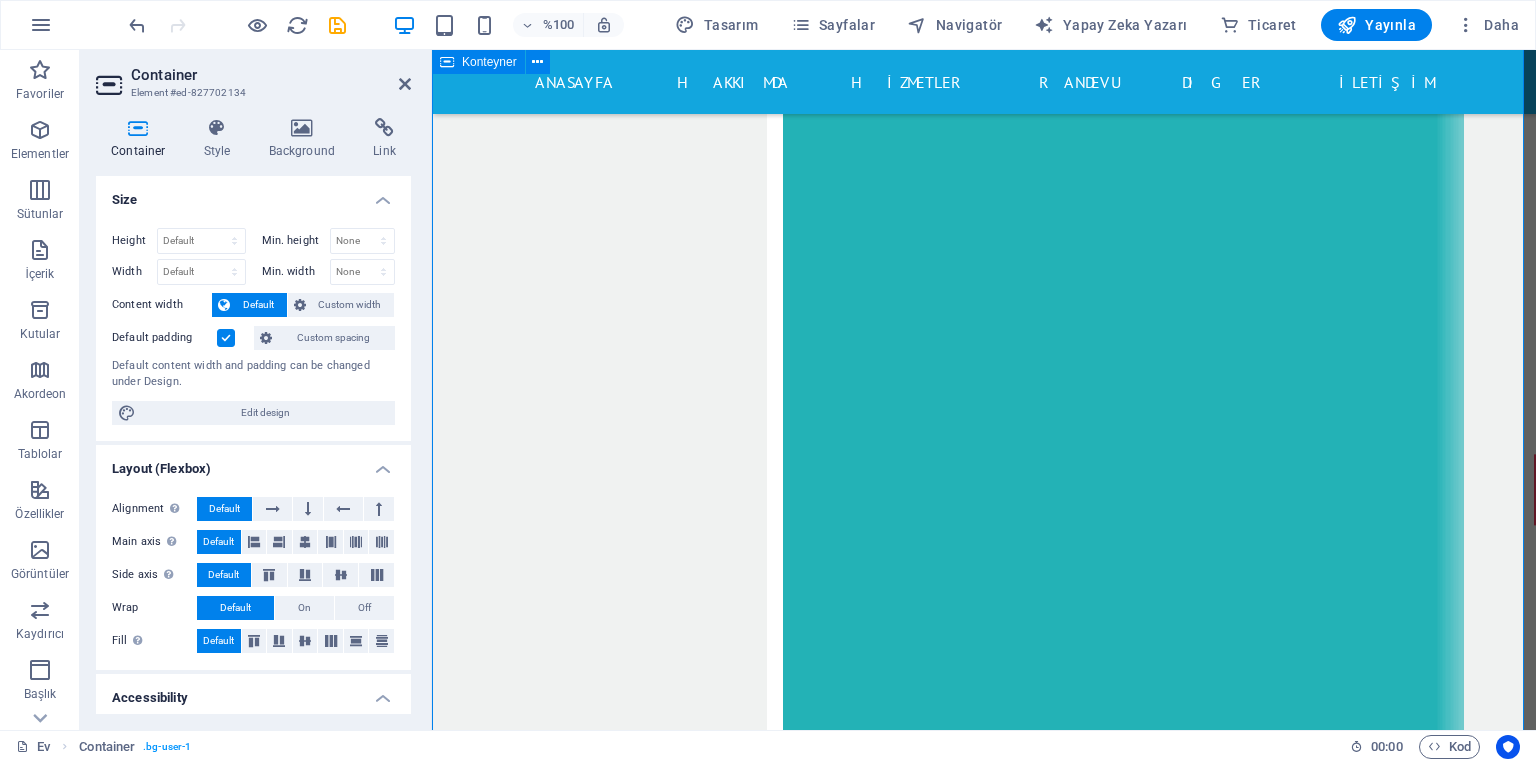 scroll, scrollTop: 13189, scrollLeft: 0, axis: vertical 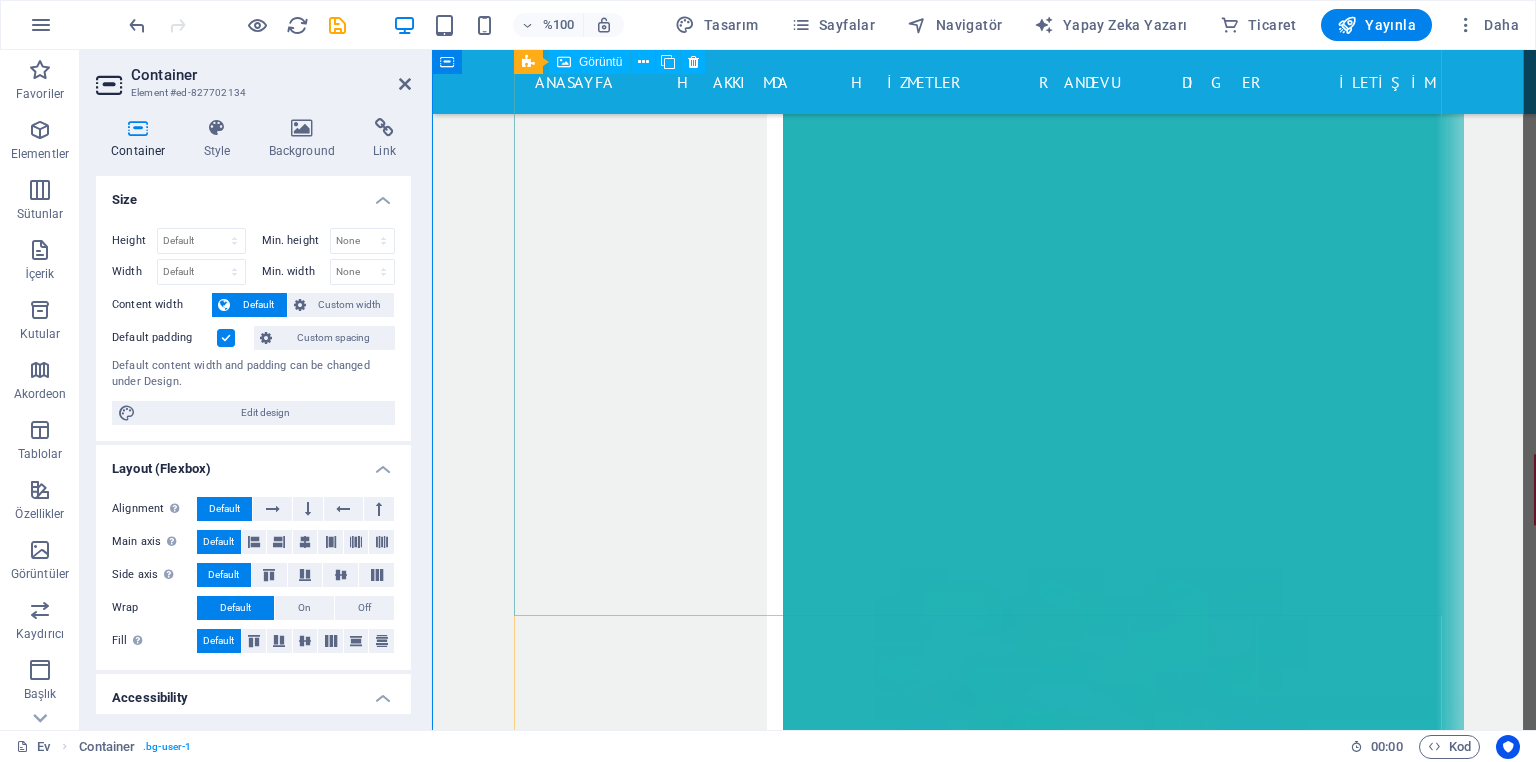 click at bounding box center (984, 8516) 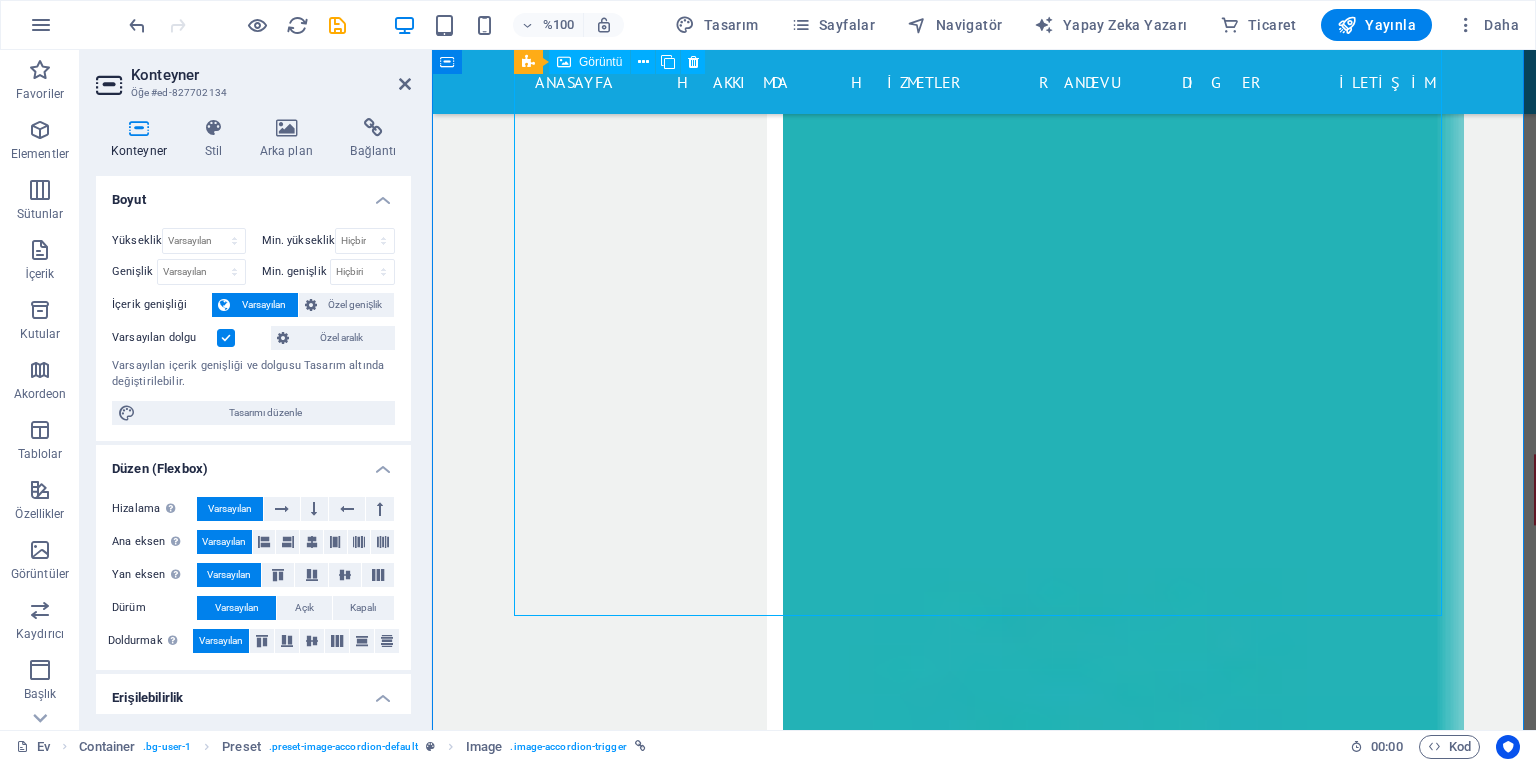 click at bounding box center [984, 8516] 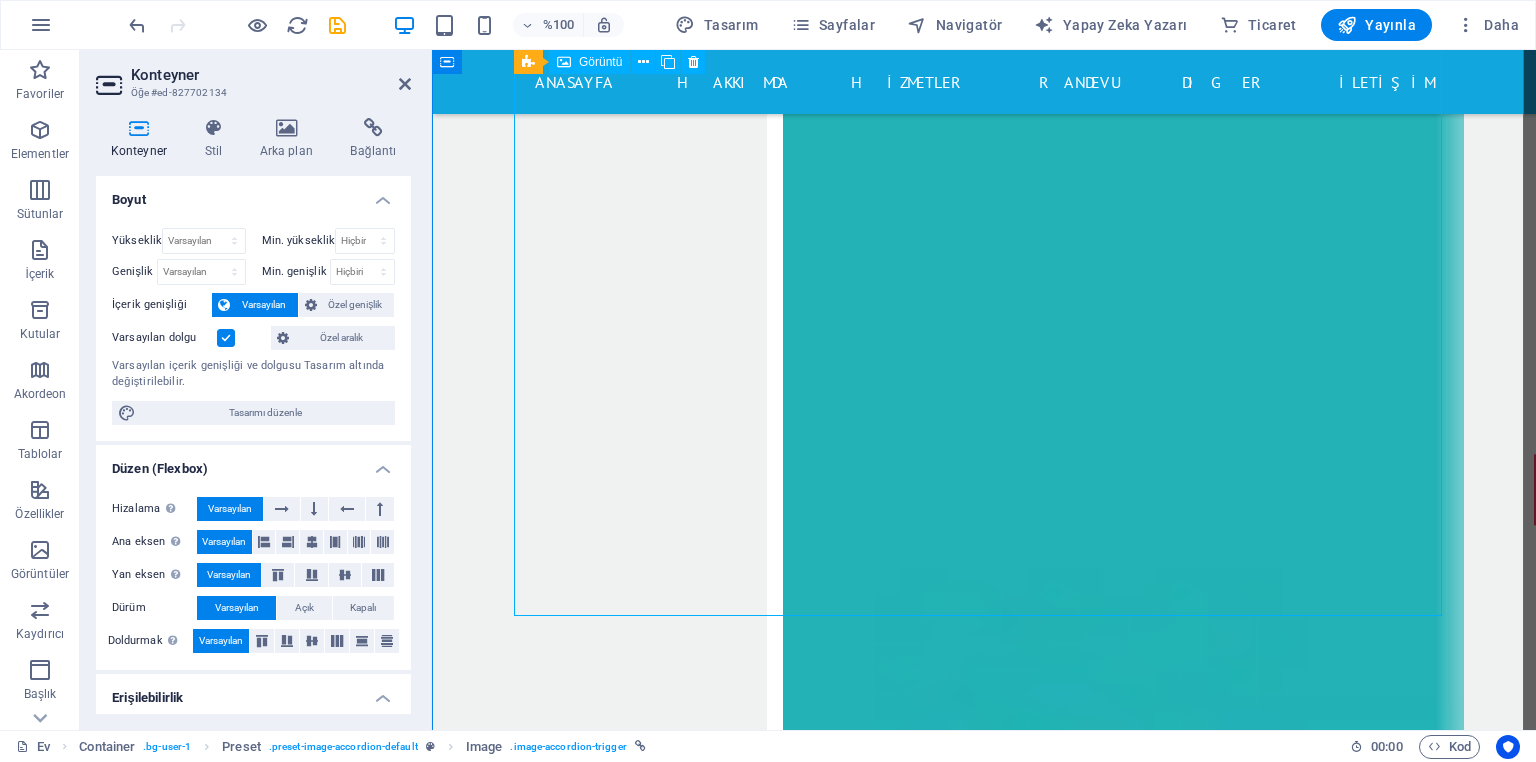 click at bounding box center [984, 8516] 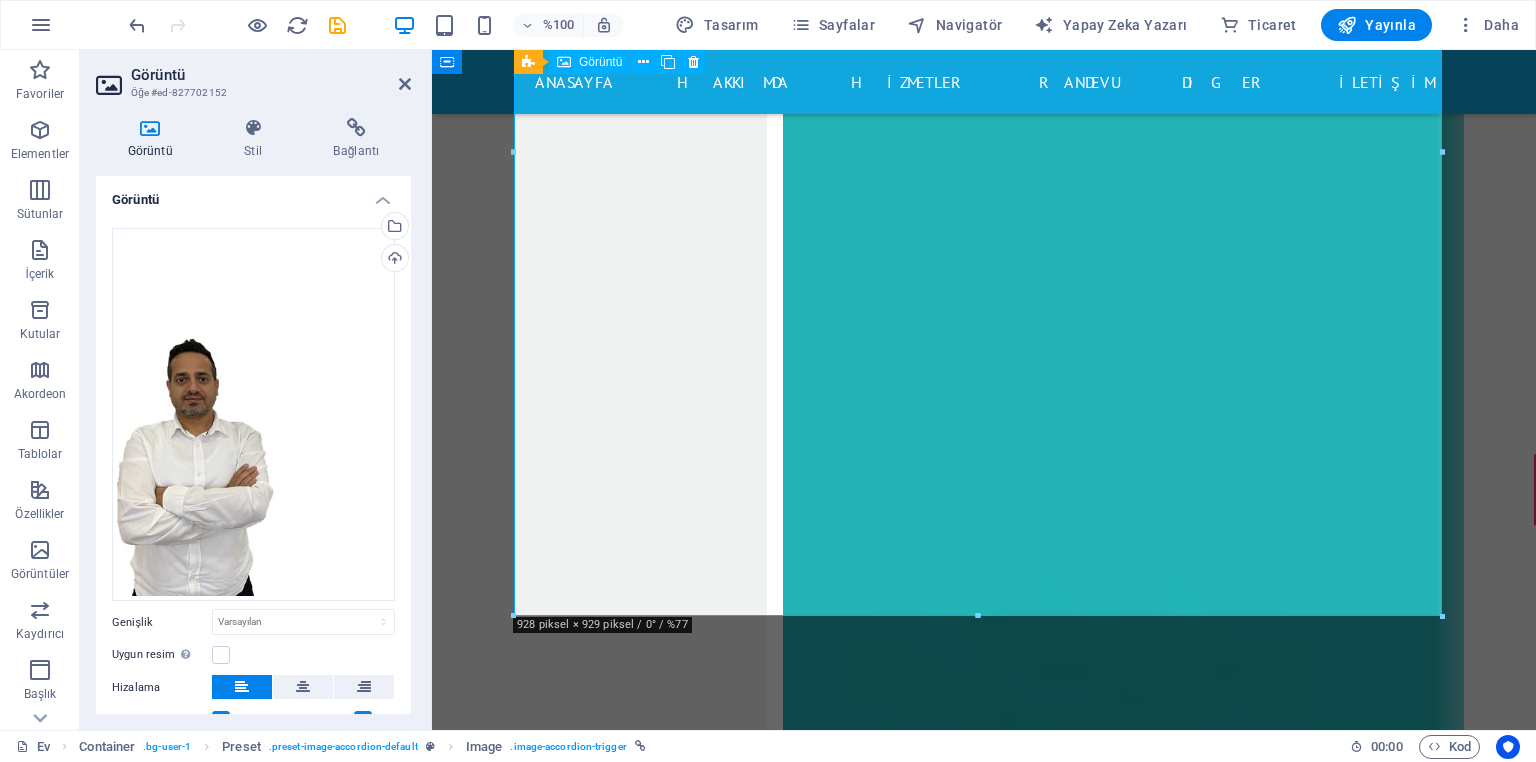 click at bounding box center [984, 8516] 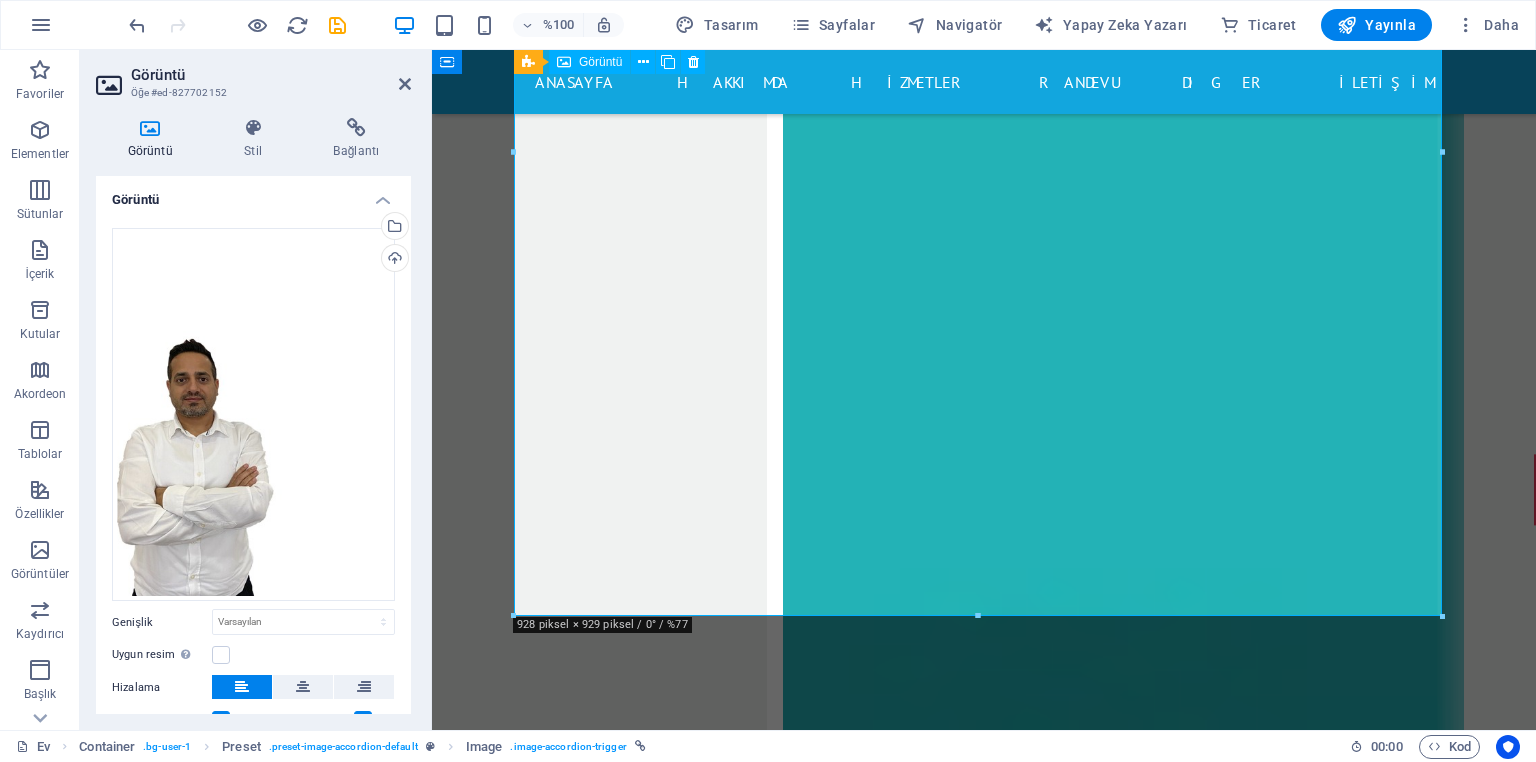 click at bounding box center (984, 8516) 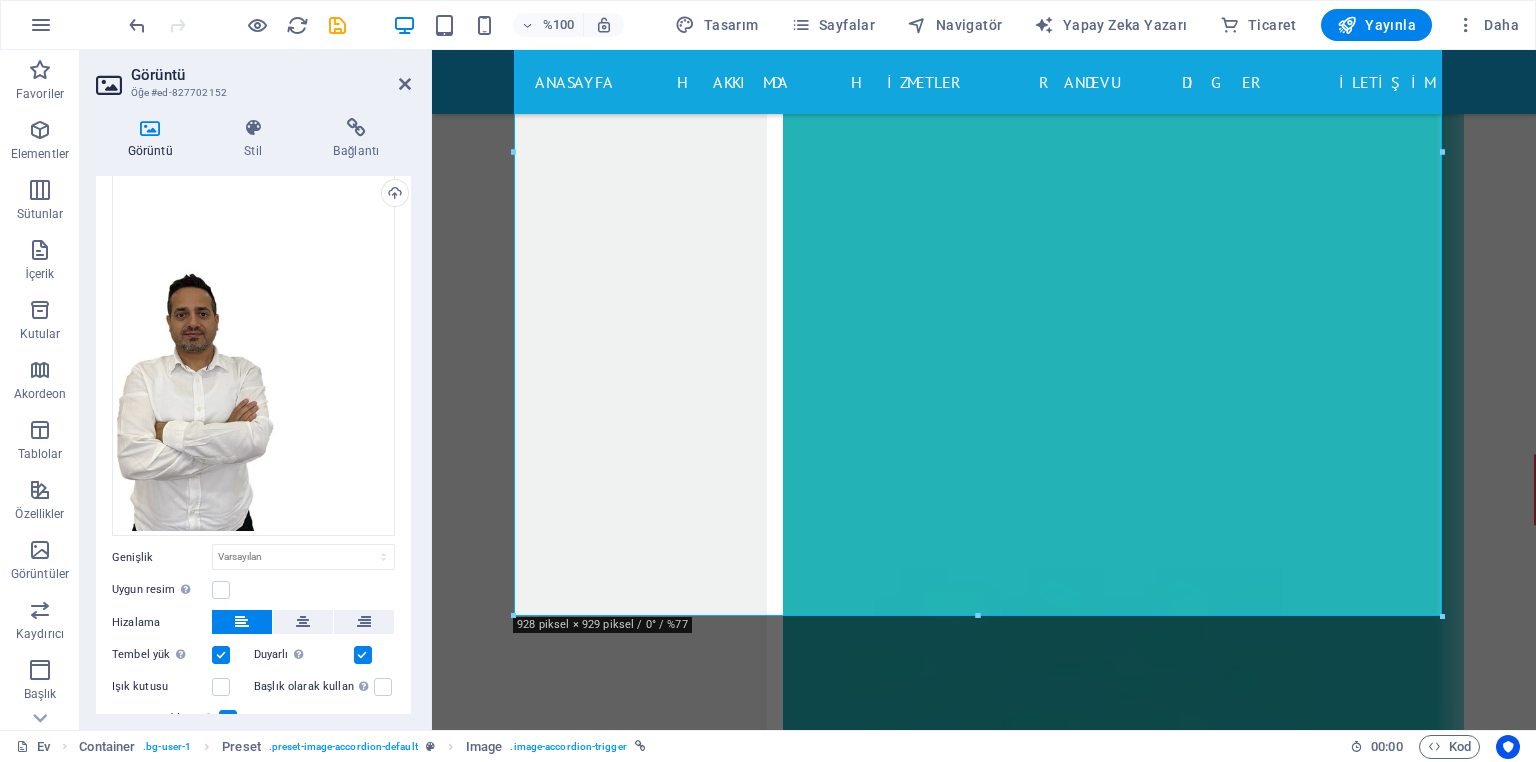 scroll, scrollTop: 160, scrollLeft: 0, axis: vertical 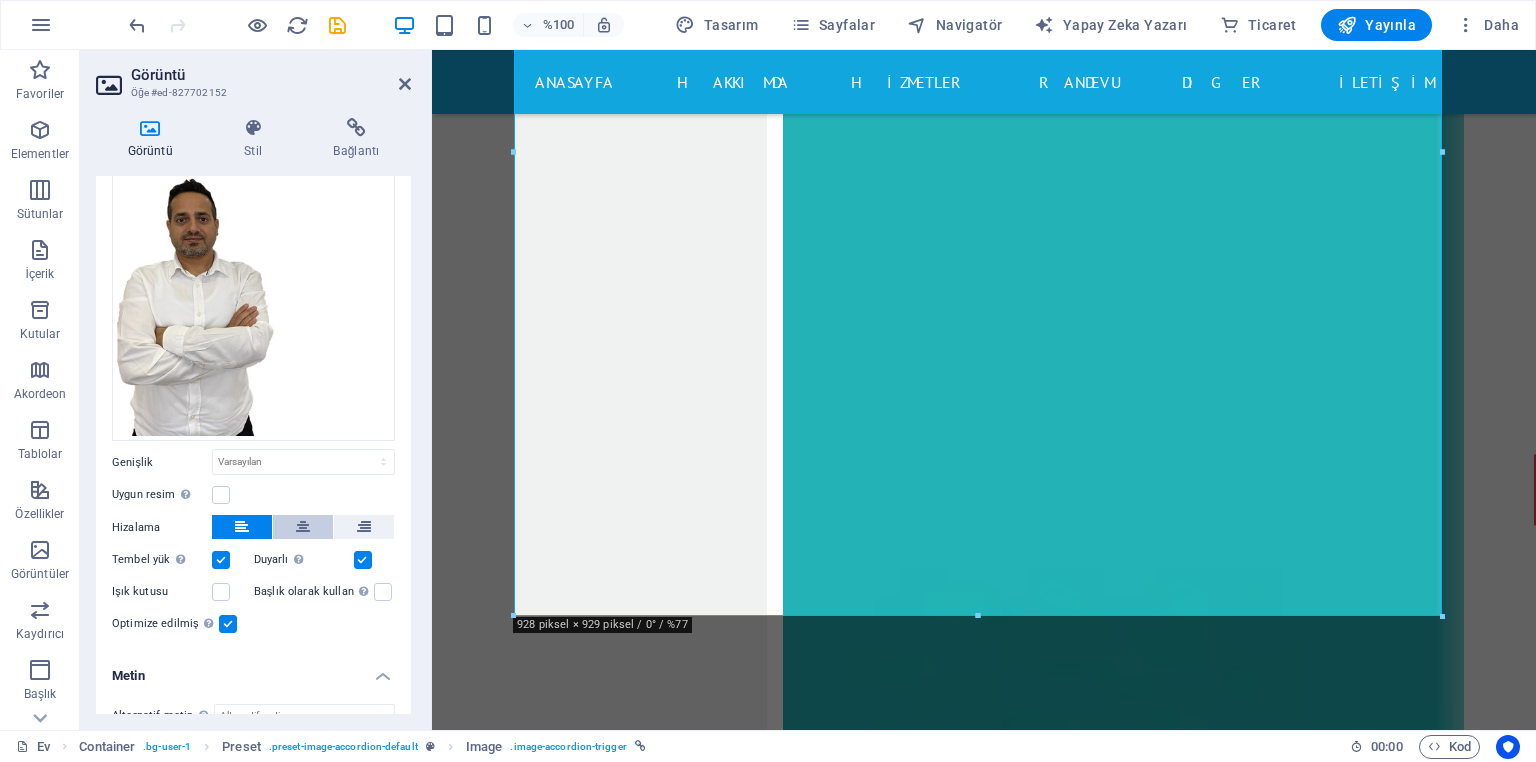 click at bounding box center (303, 527) 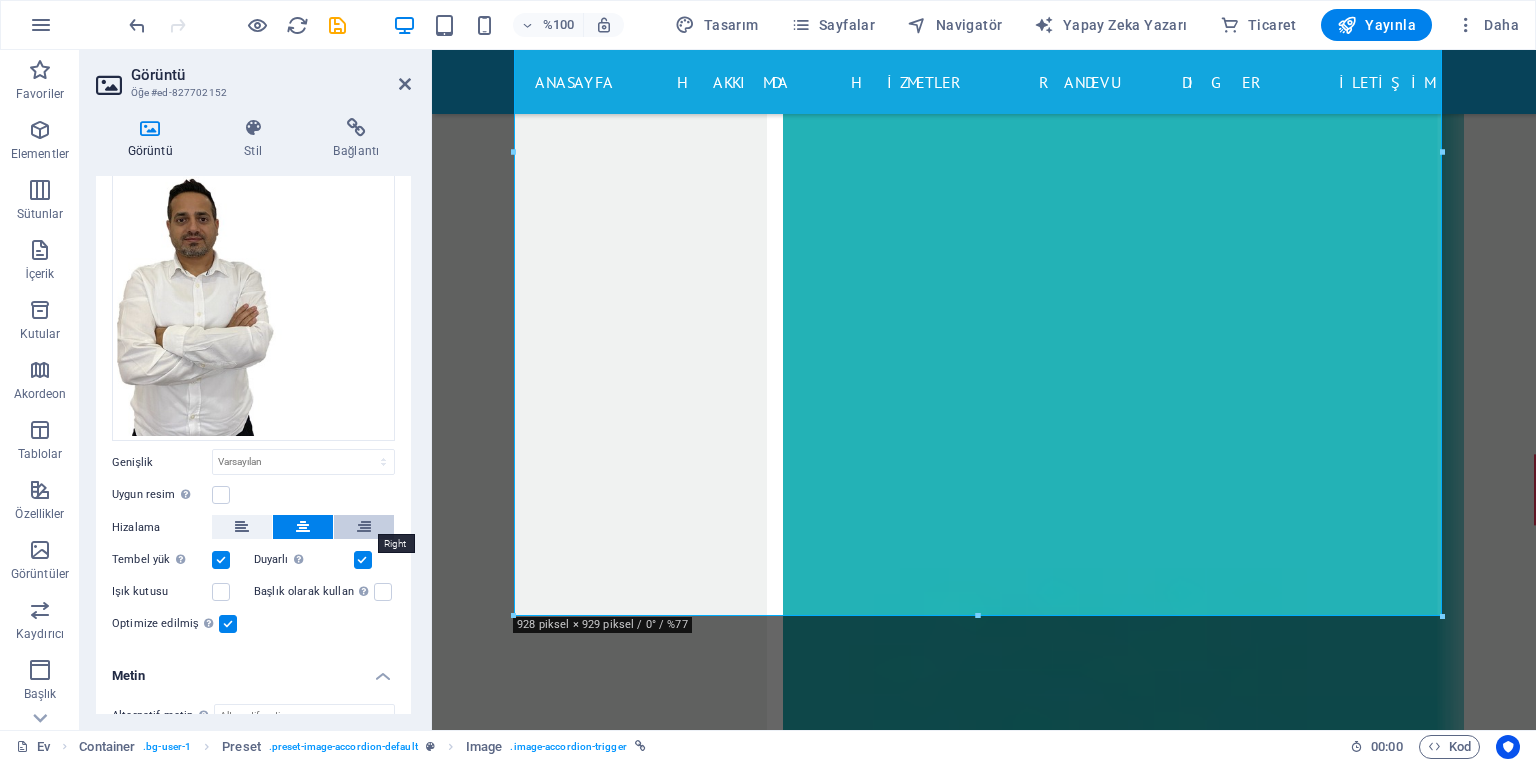 click at bounding box center (364, 527) 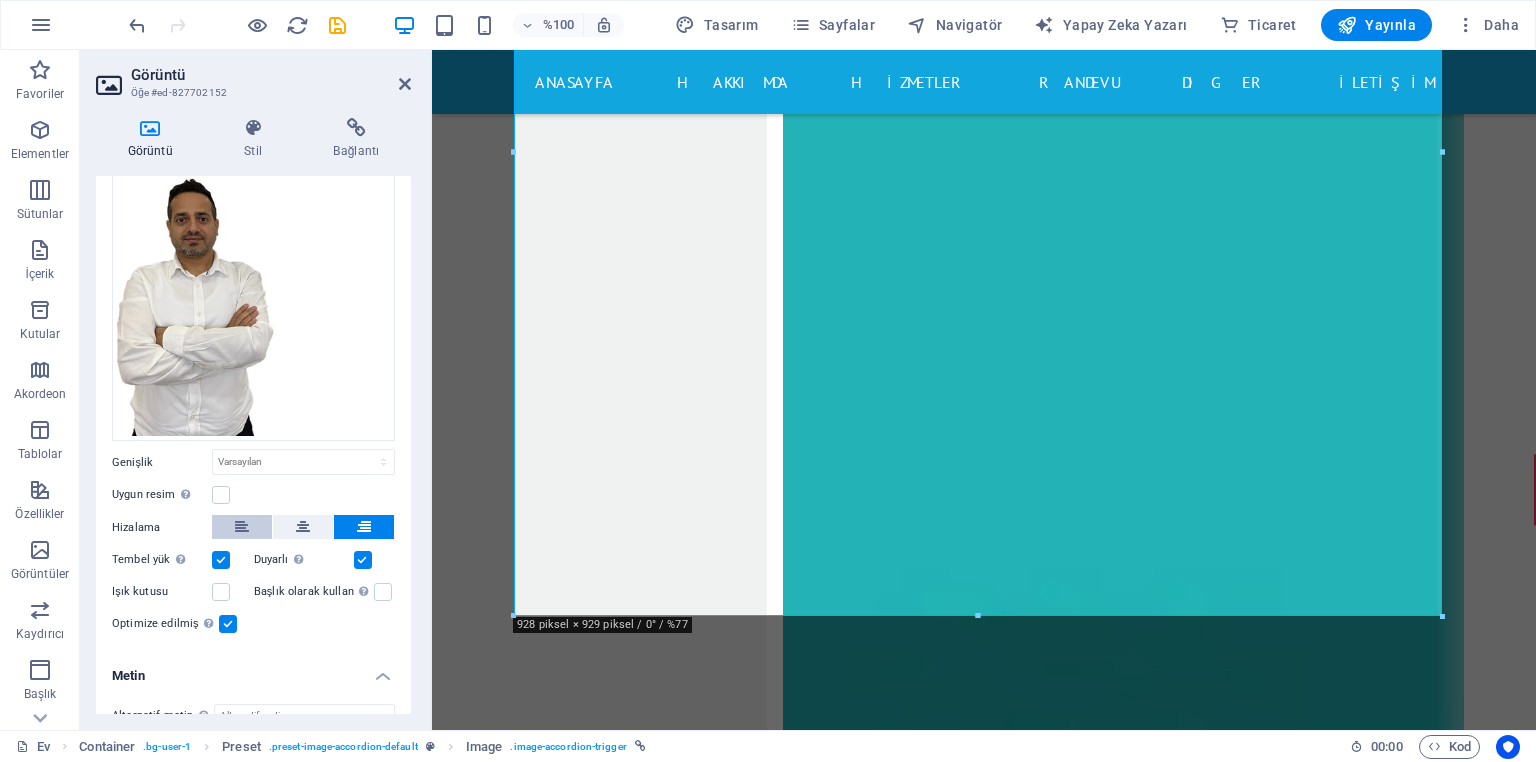 click at bounding box center [242, 527] 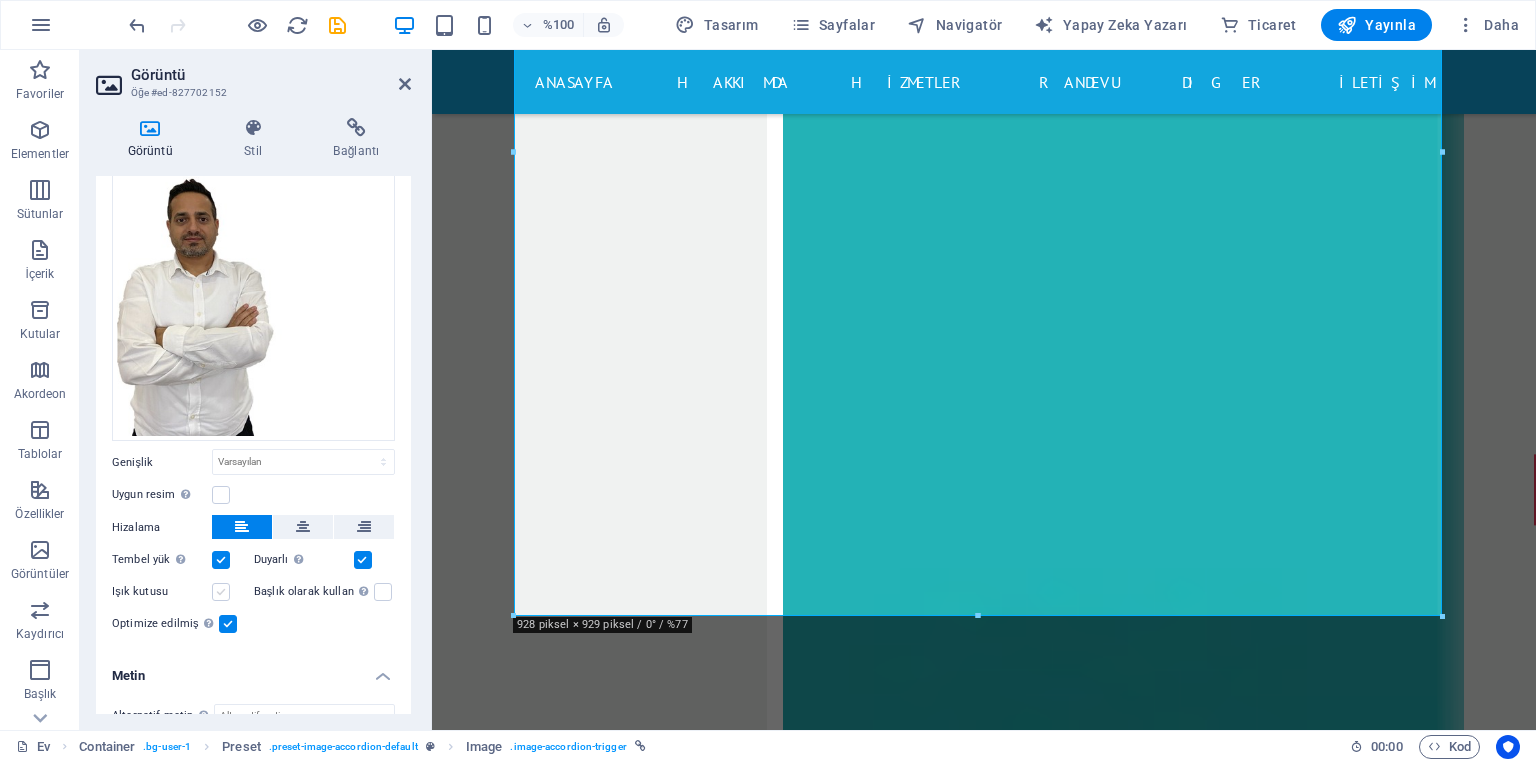click at bounding box center (221, 592) 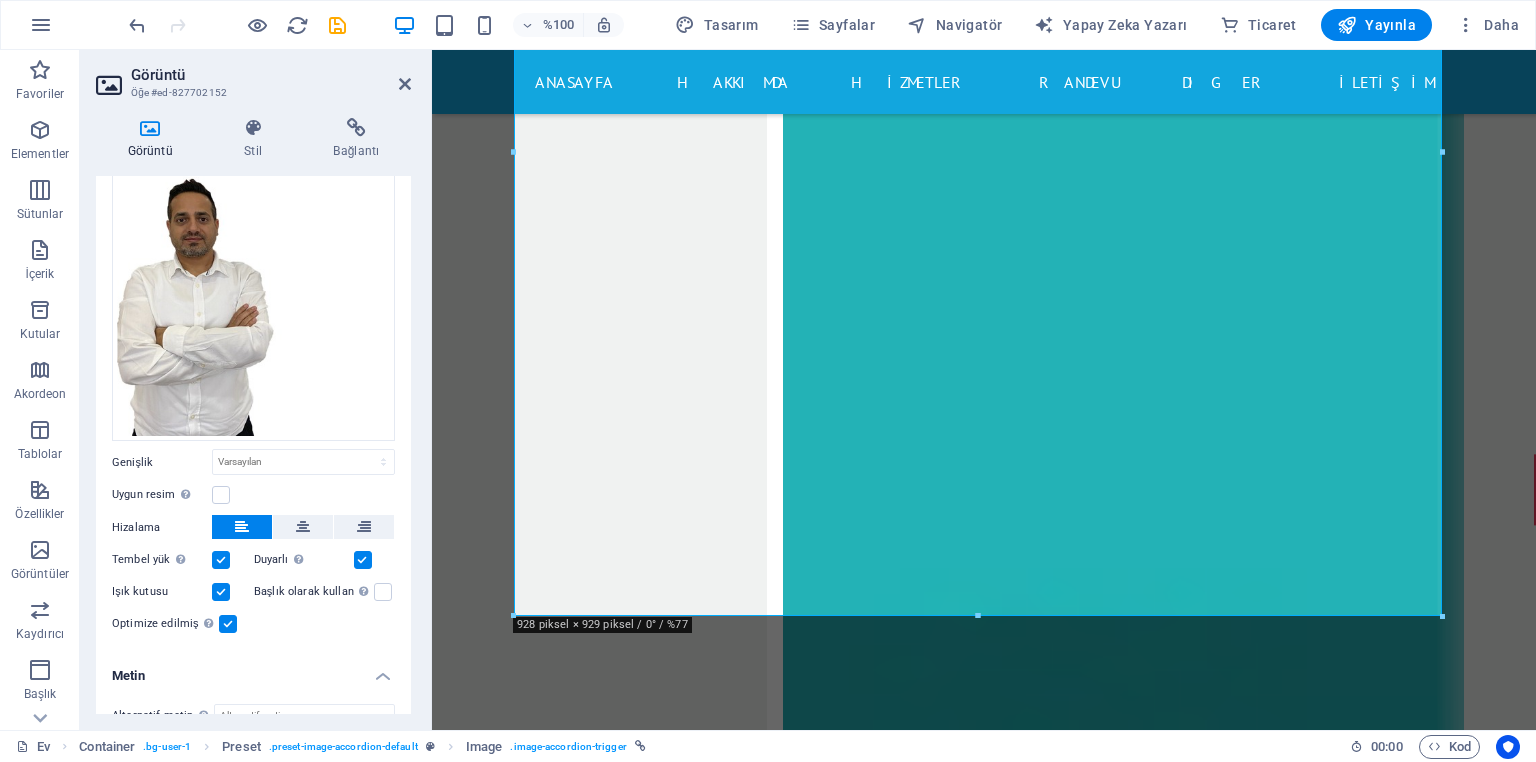 click at bounding box center (221, 592) 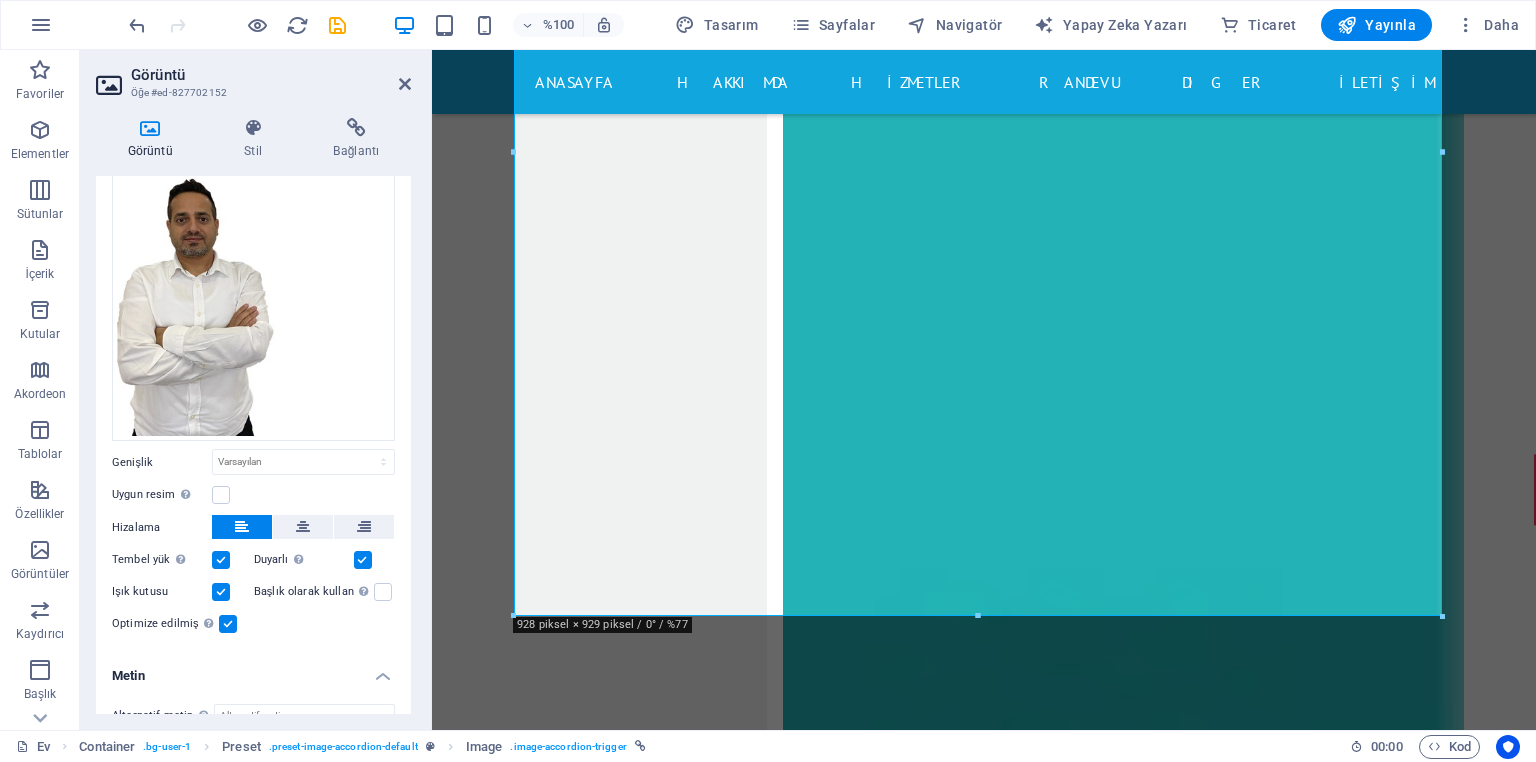 click on "Işık kutusu" at bounding box center (0, 0) 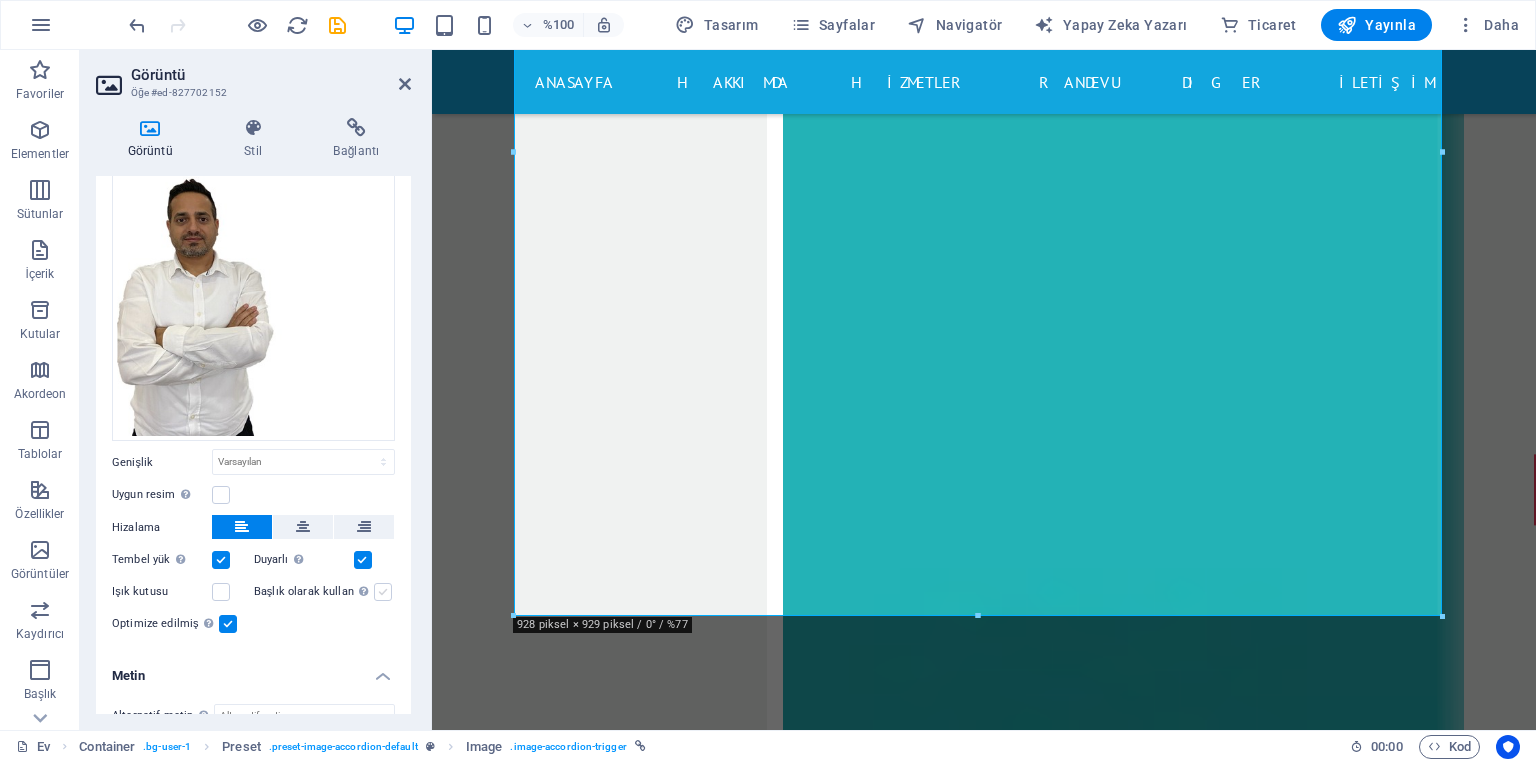 click at bounding box center [383, 592] 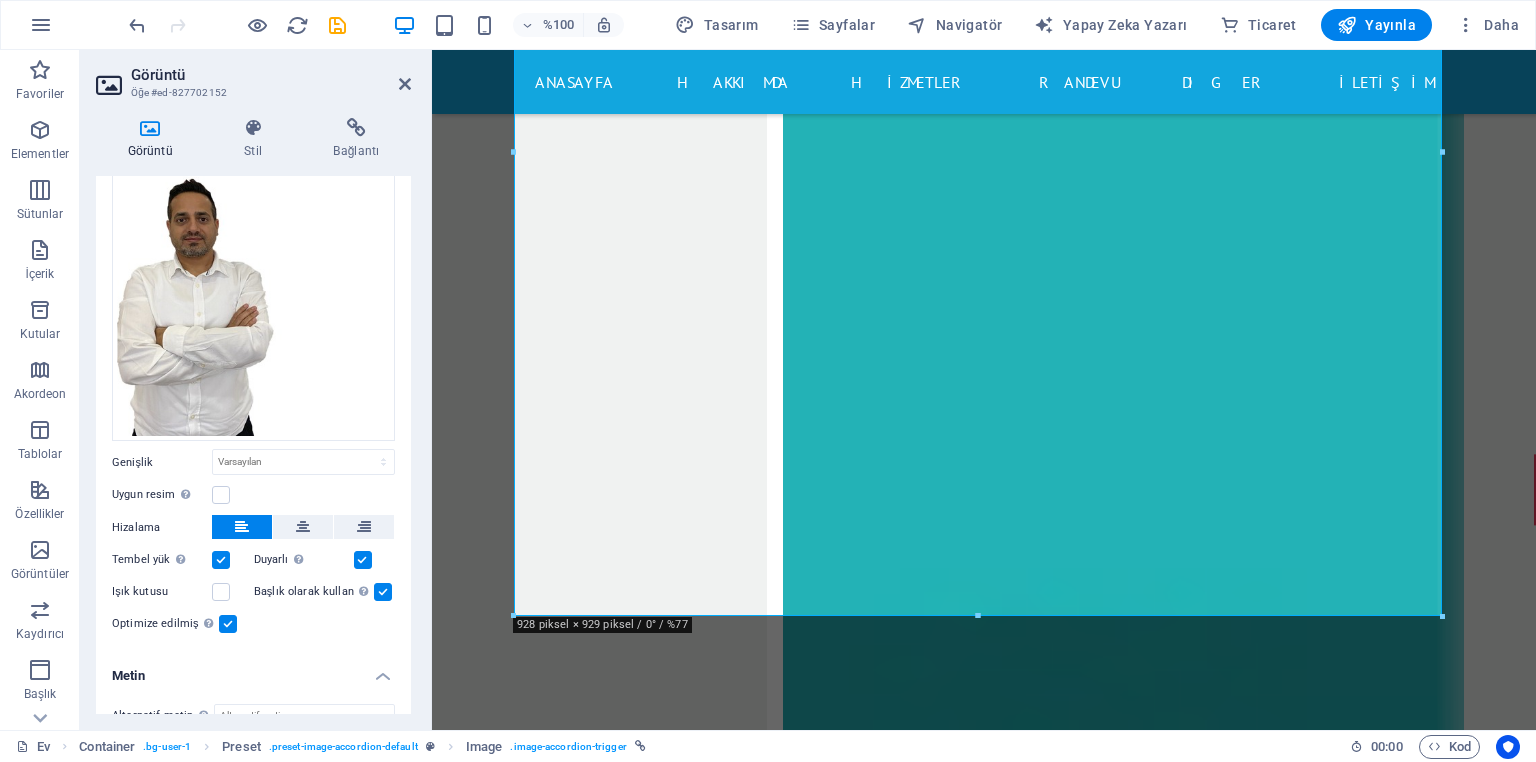 click at bounding box center (383, 592) 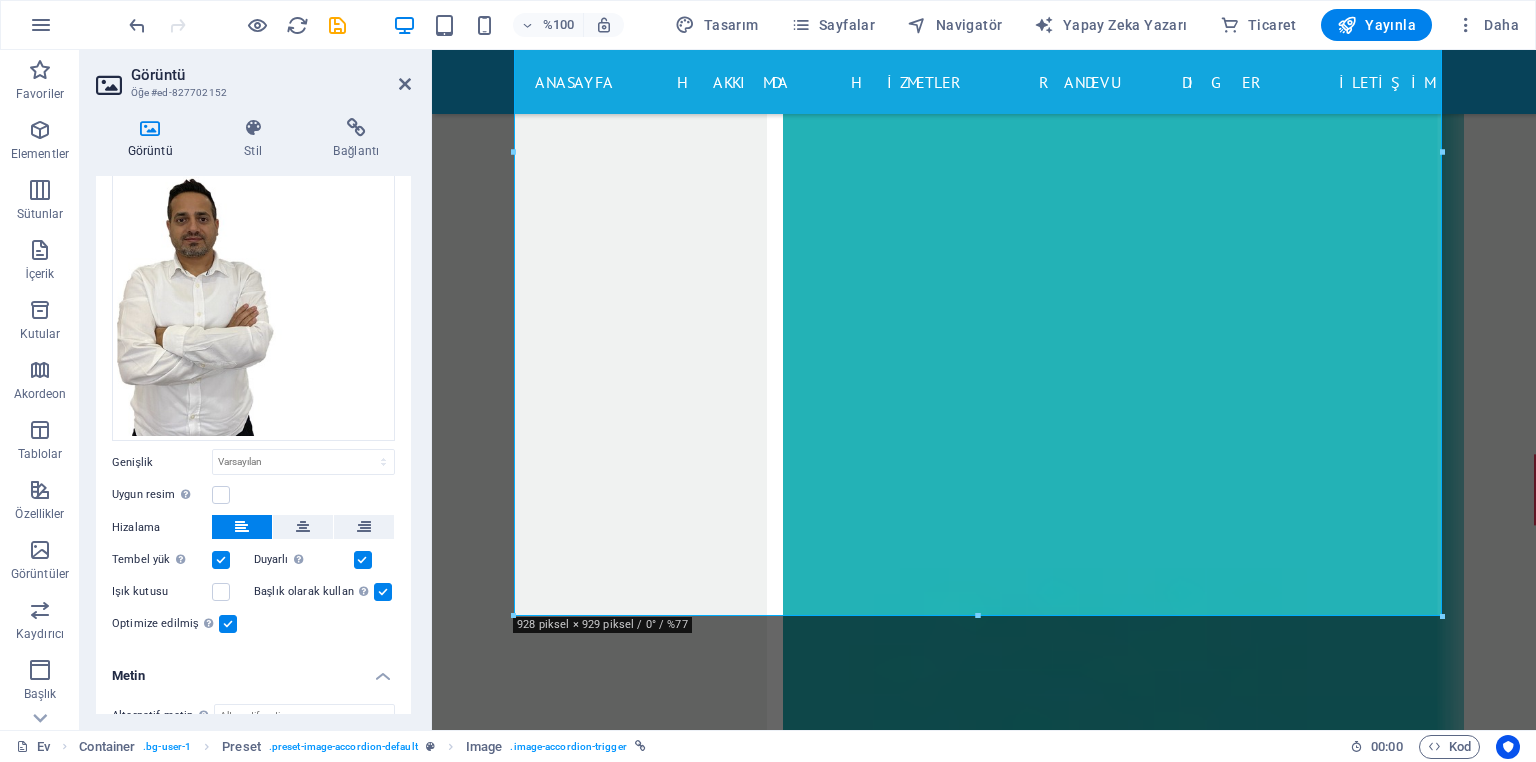 click on "Başlık olarak kullan Resim, H1 başlık etiketiyle sarılacaktır. Alternatif metne H1 başlığının ağırlığını vermek için kullanışlıdır, örneğin logo için. Emin değilseniz, işareti kaldırın." at bounding box center (0, 0) 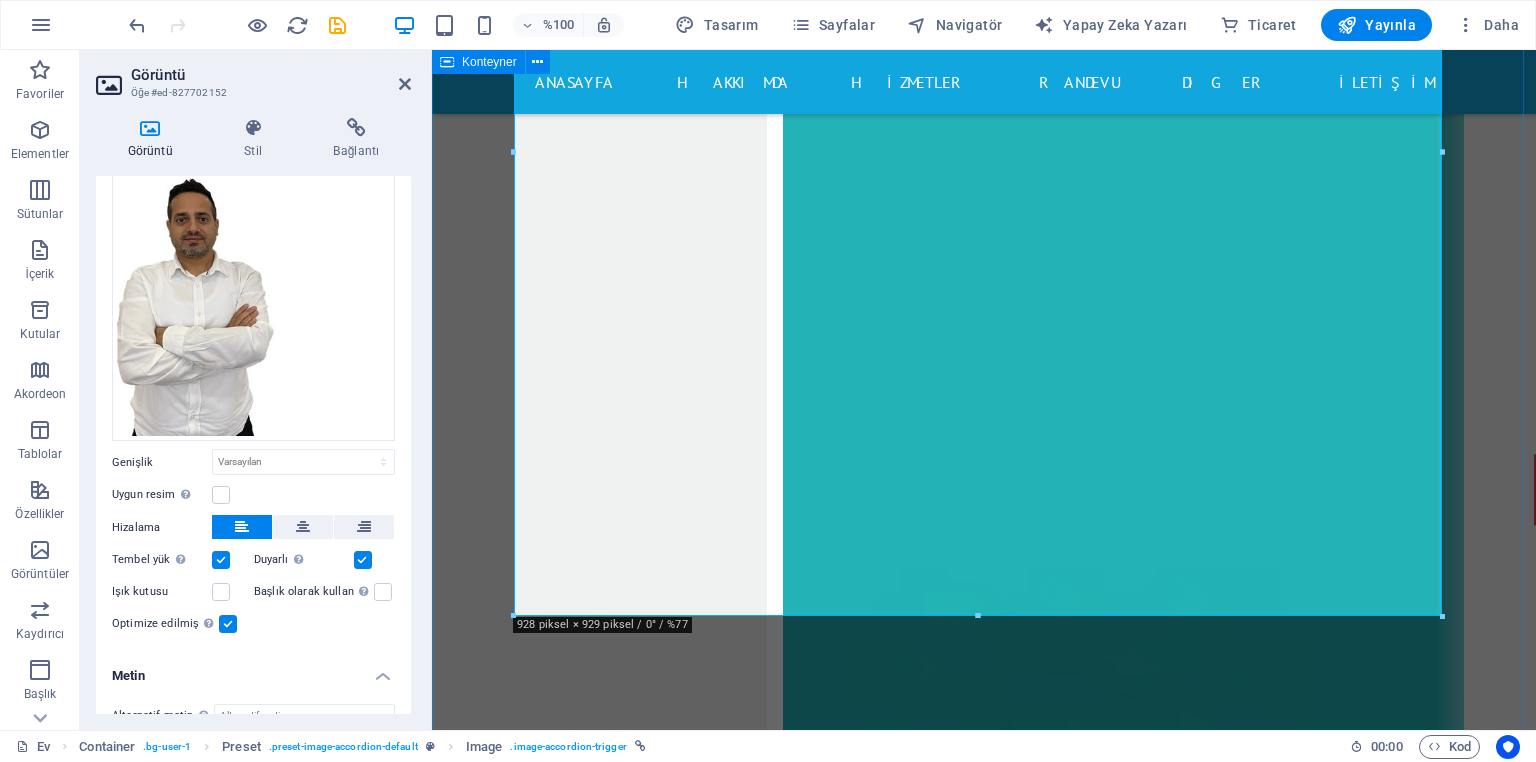 click on "dİCLE Üniversitesinde 12 yıl'da 10.000 den fazla ameliyat! Dicle Üroloji Mağazası - ÜROMER  İçeriği buraya bırakın veya  Öğeleri ekle  Panoya yapıştır" at bounding box center (984, 8611) 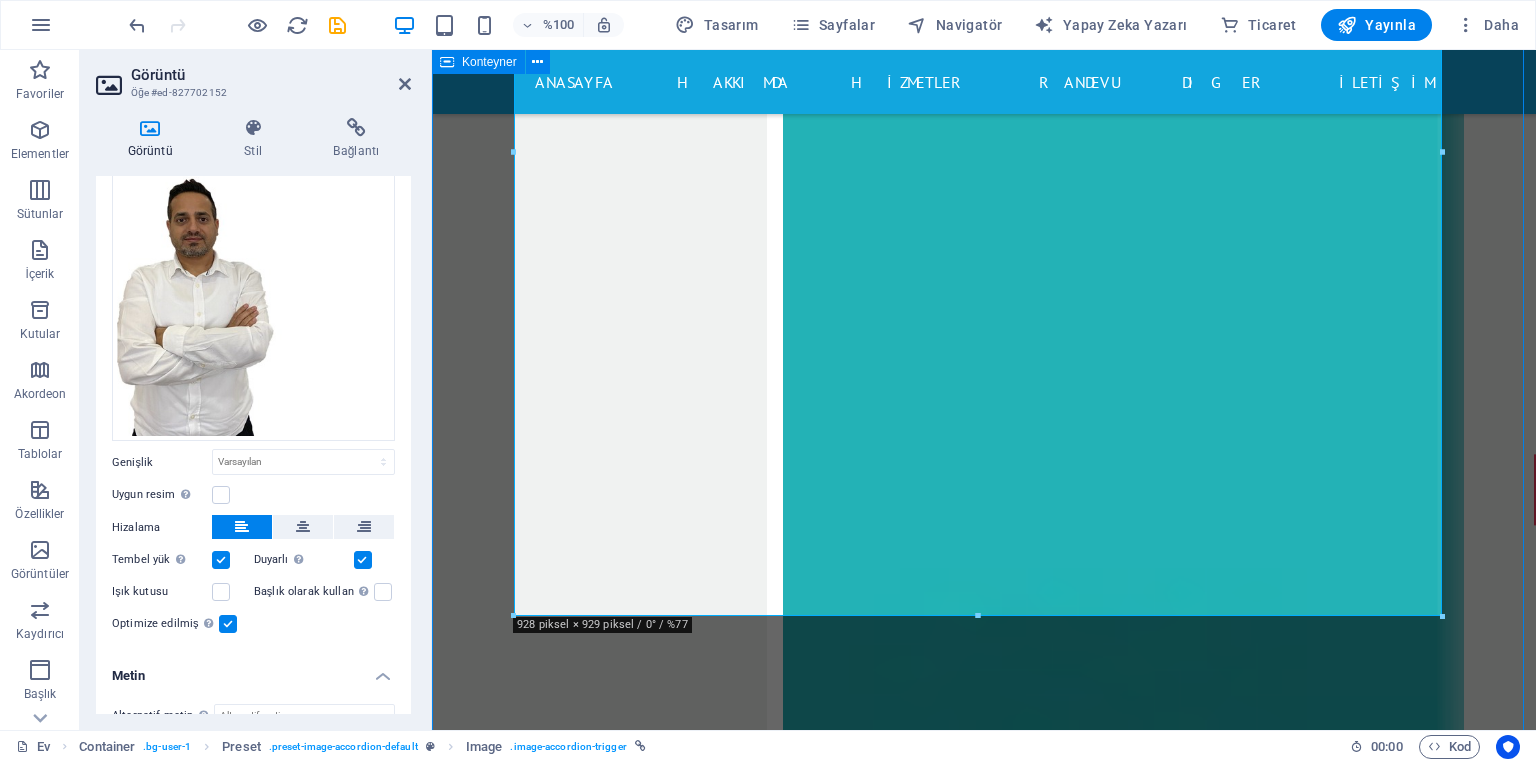 click on "dİCLE Üniversitesinde 12 yıl'da 10.000 den fazla ameliyat! Dicle Üroloji Mağazası - ÜROMER  İçeriği buraya bırakın veya  Öğeleri ekle  Panoya yapıştır" at bounding box center (984, 8611) 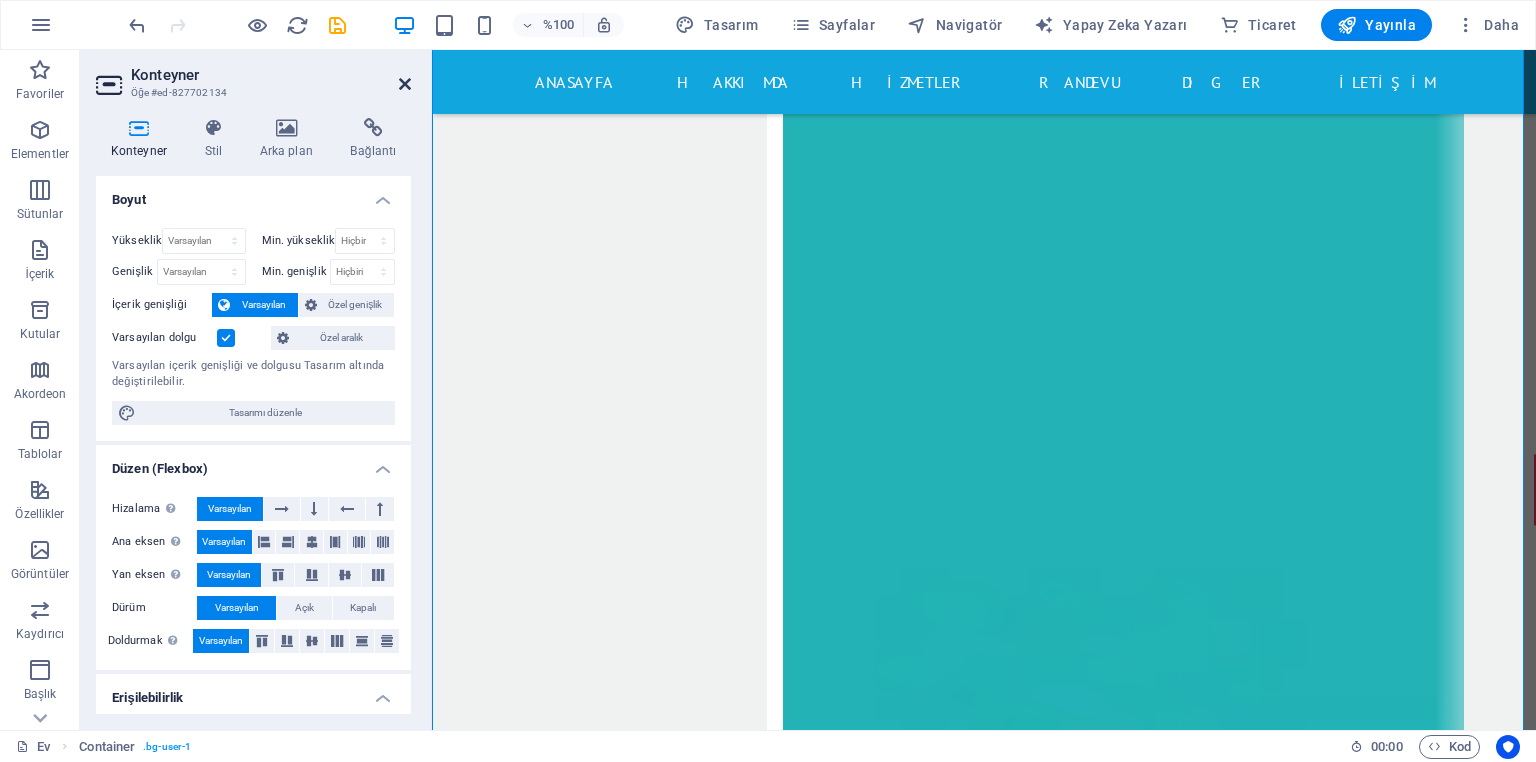 click at bounding box center (405, 84) 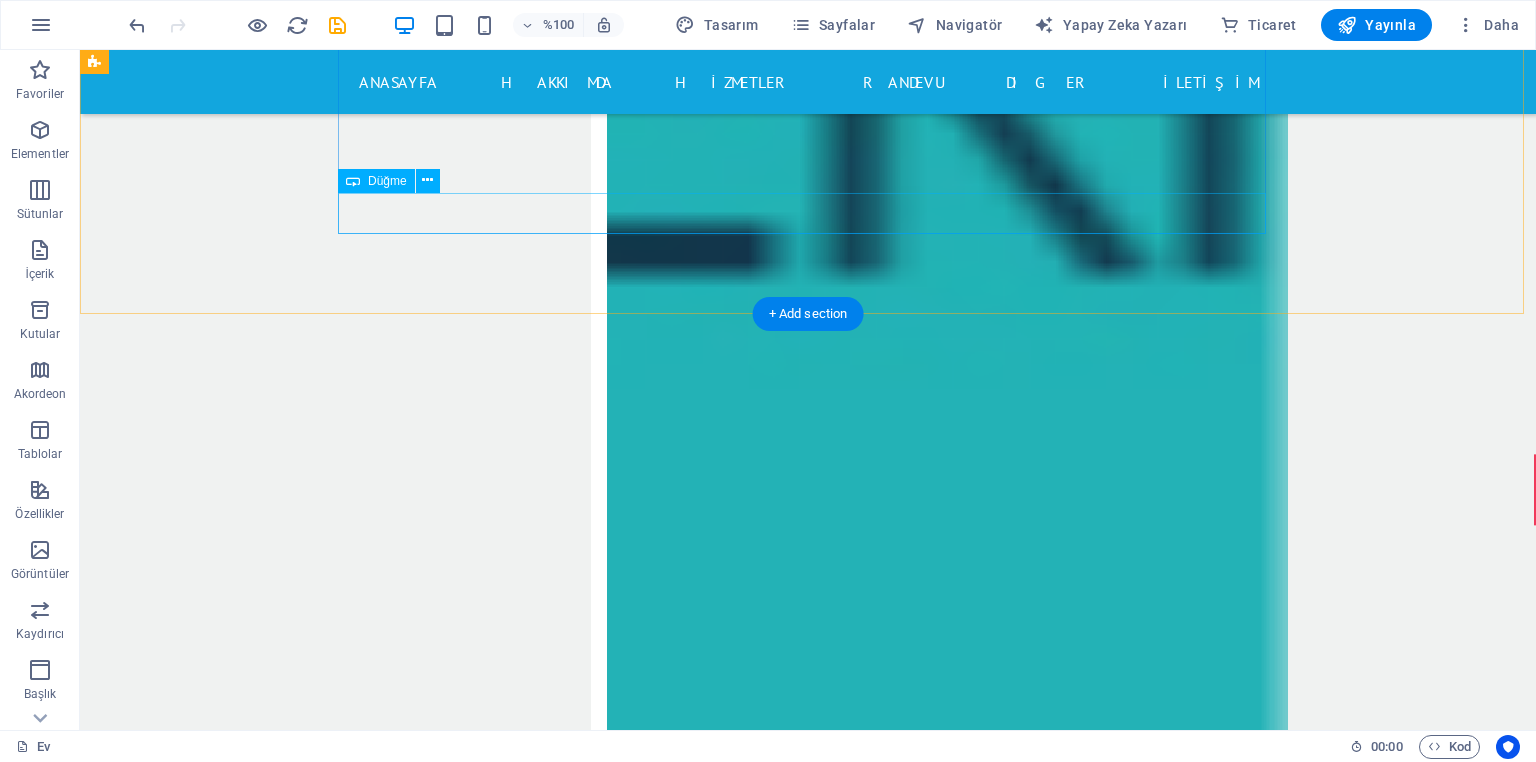 scroll, scrollTop: 15193, scrollLeft: 0, axis: vertical 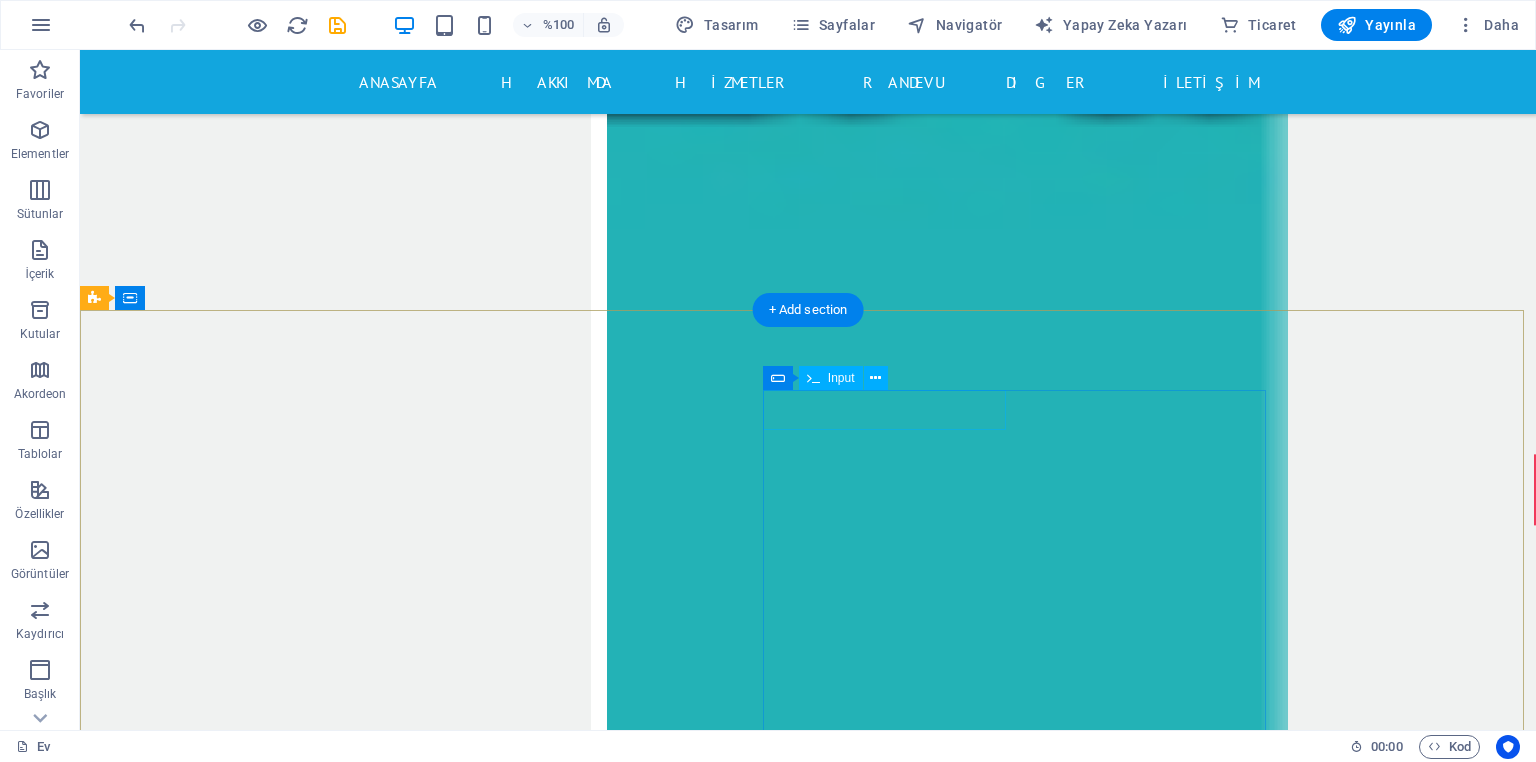 click 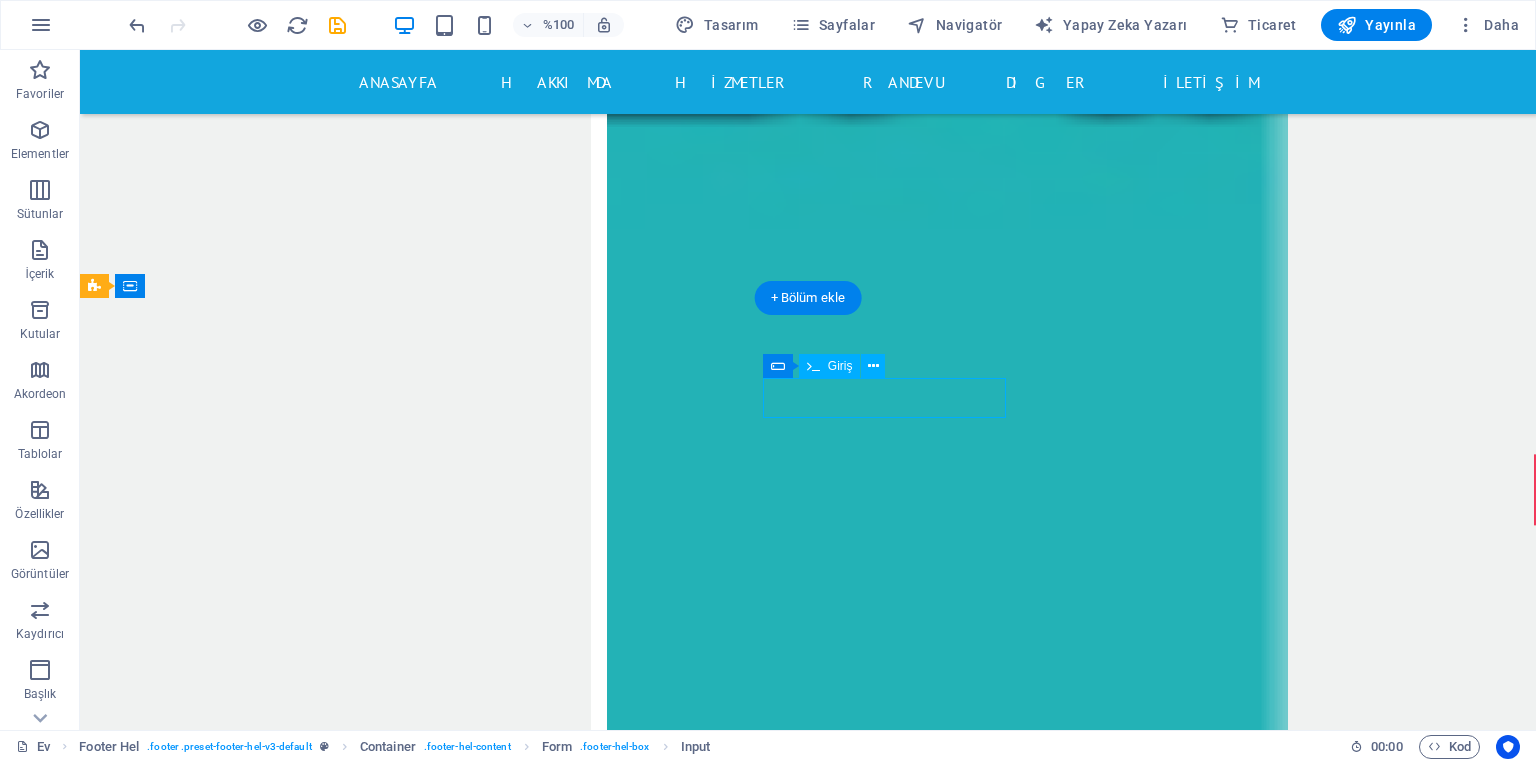 scroll, scrollTop: 15273, scrollLeft: 0, axis: vertical 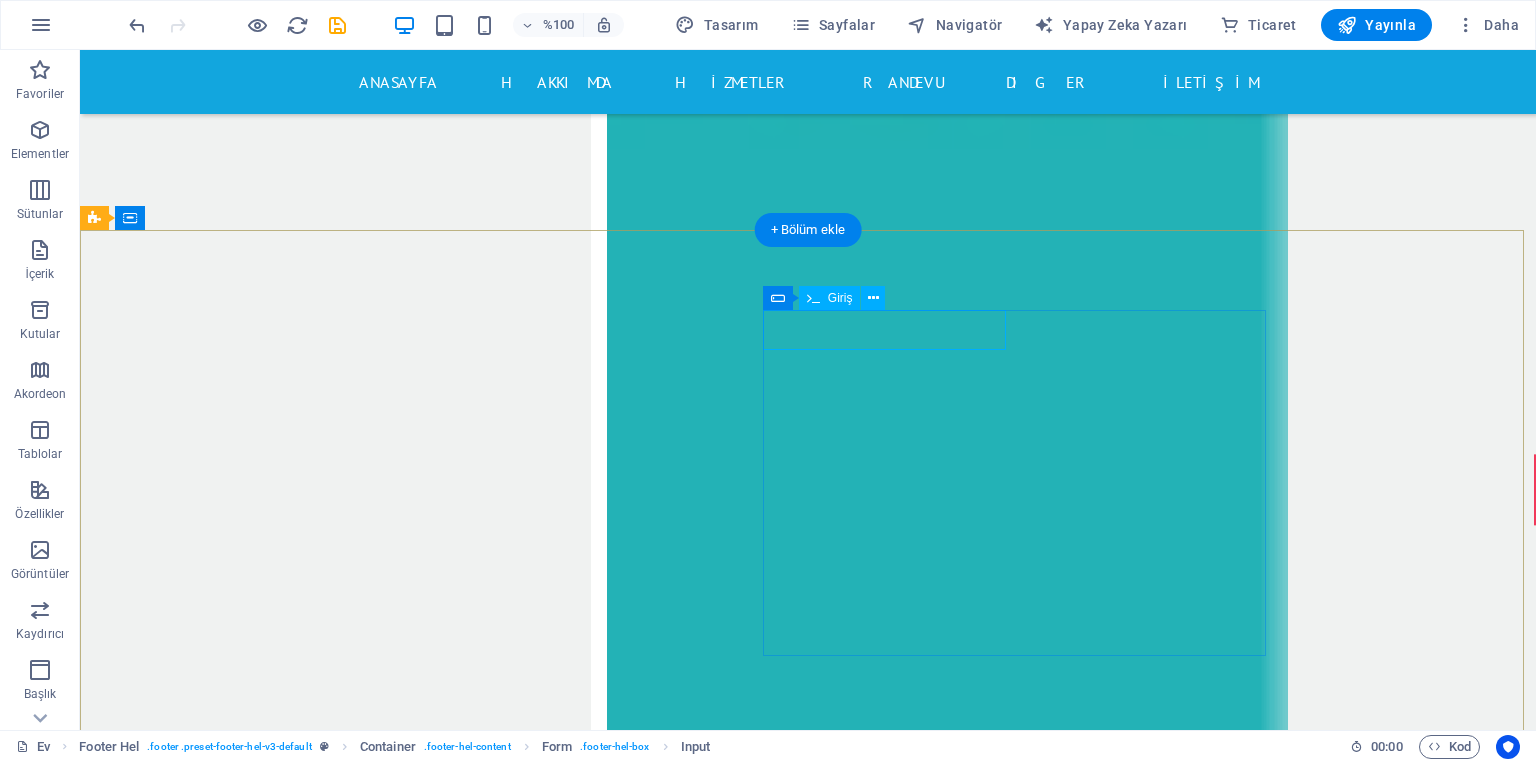 click 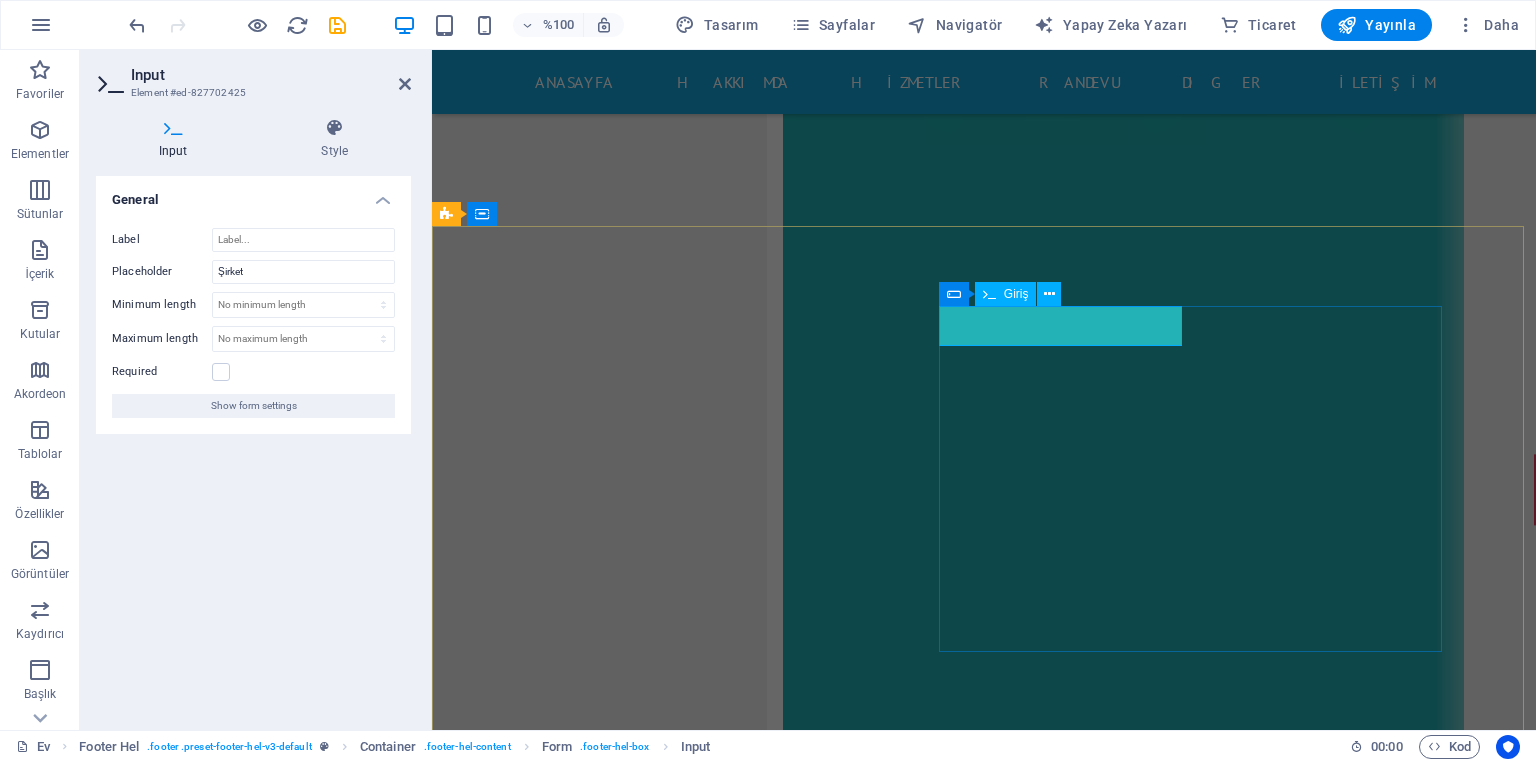 click 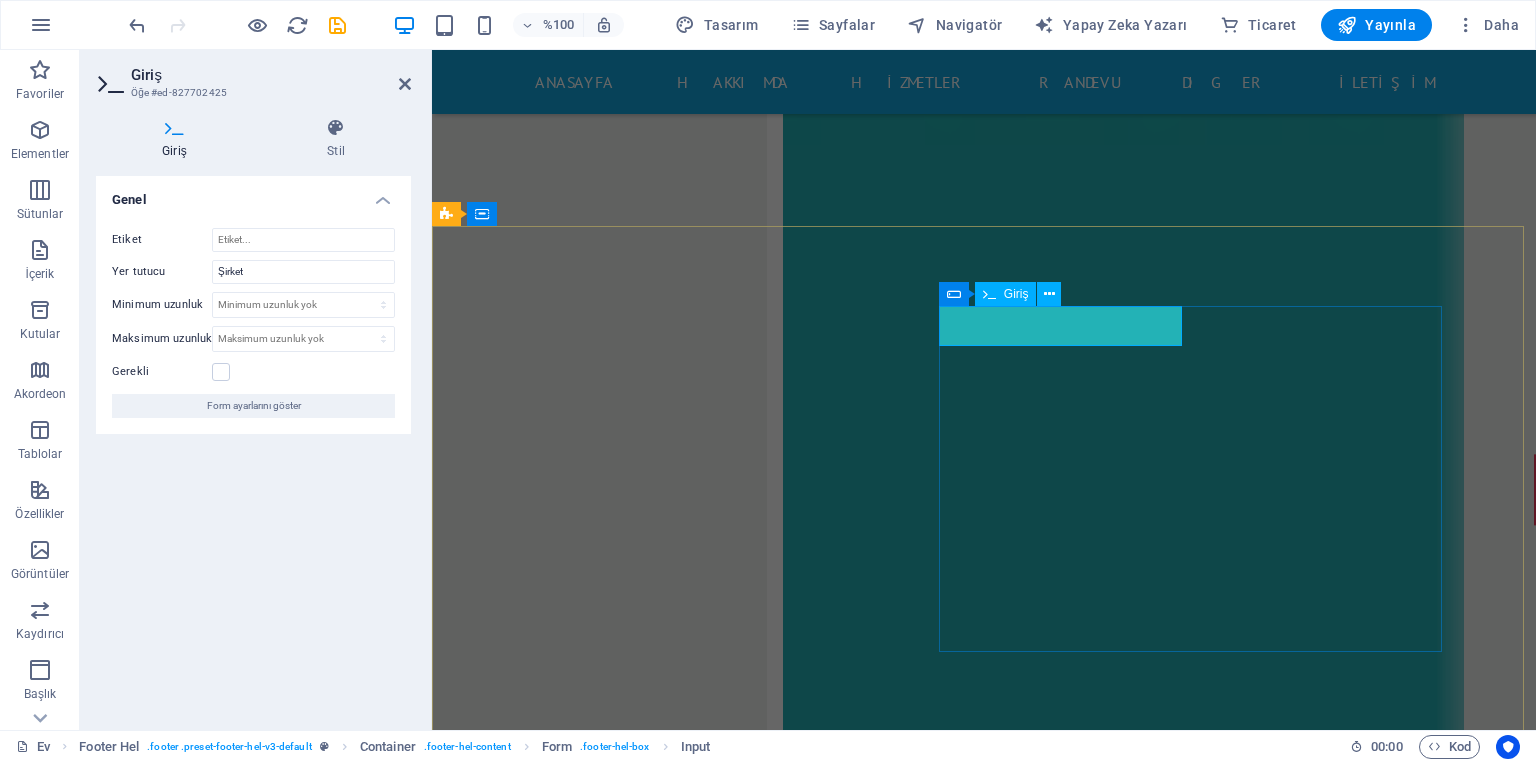 drag, startPoint x: 1005, startPoint y: 330, endPoint x: 951, endPoint y: 334, distance: 54.147945 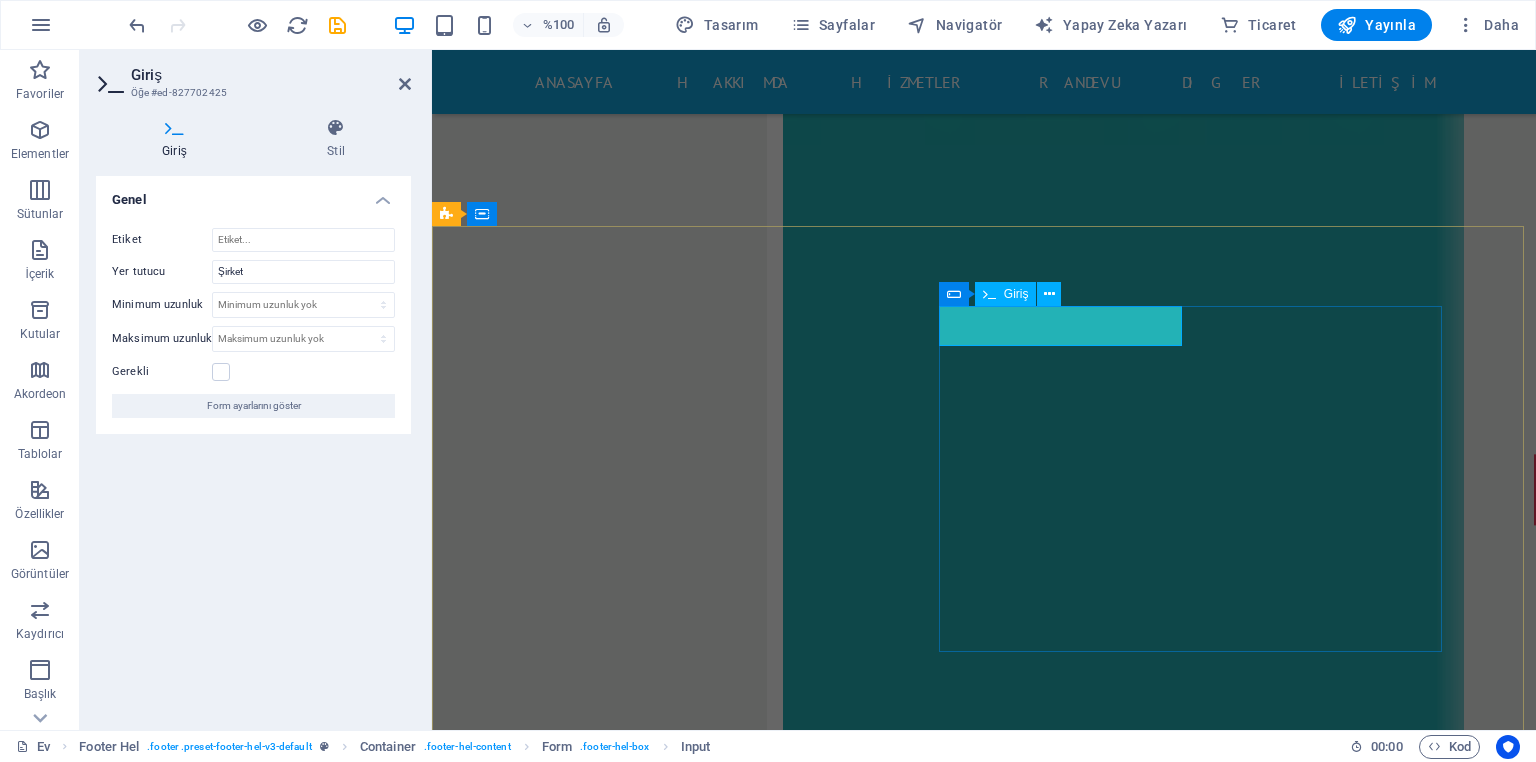 click 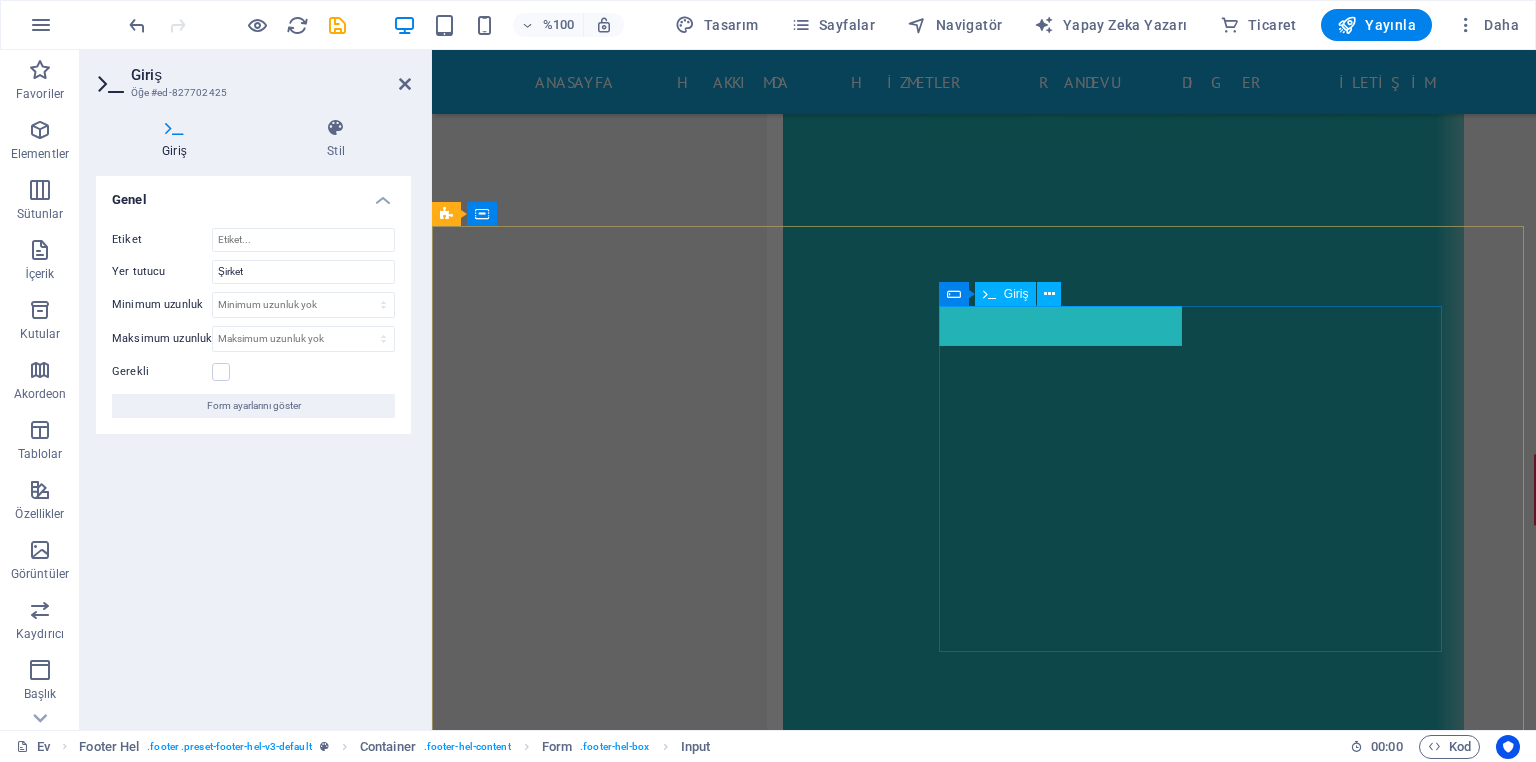 click 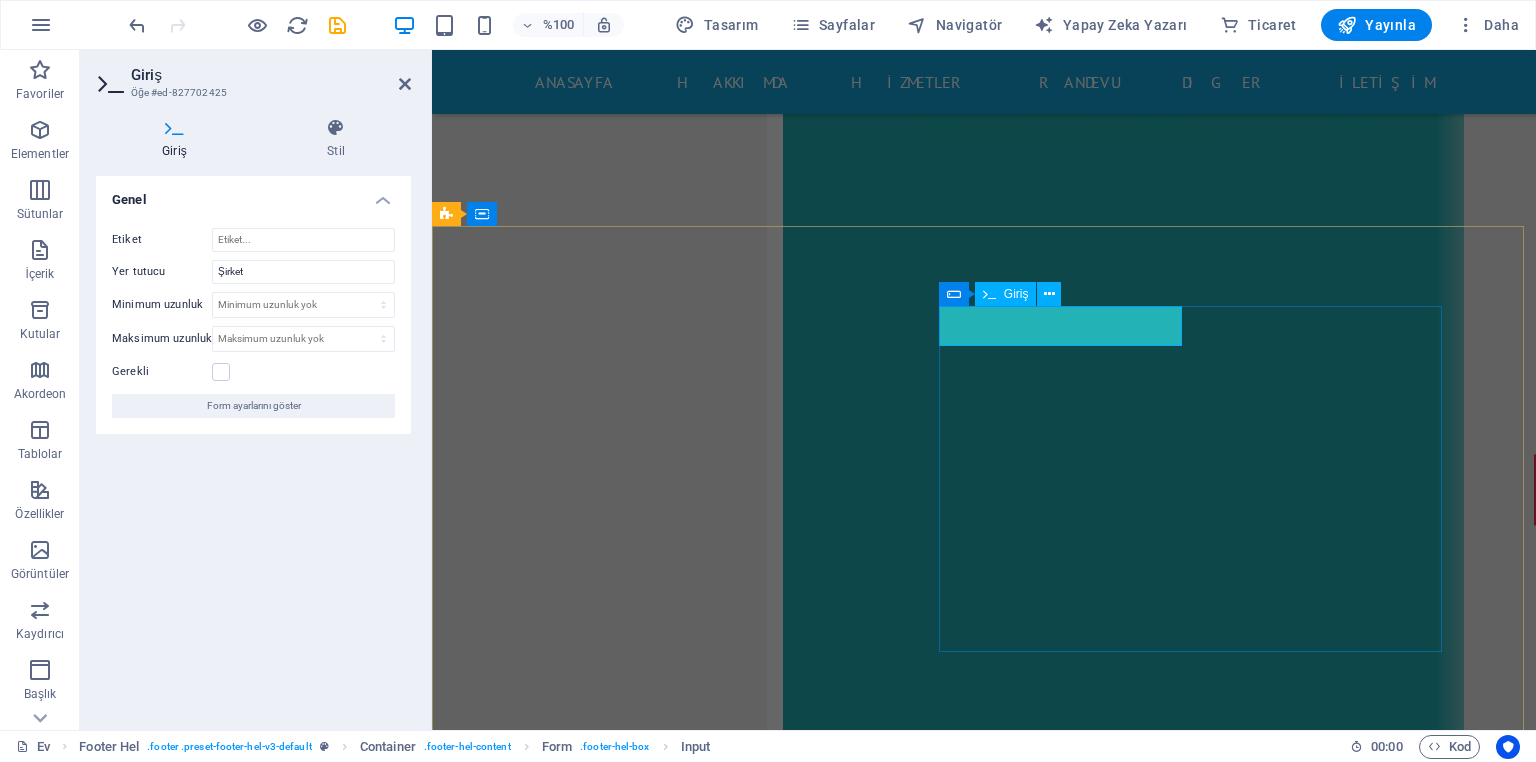 click 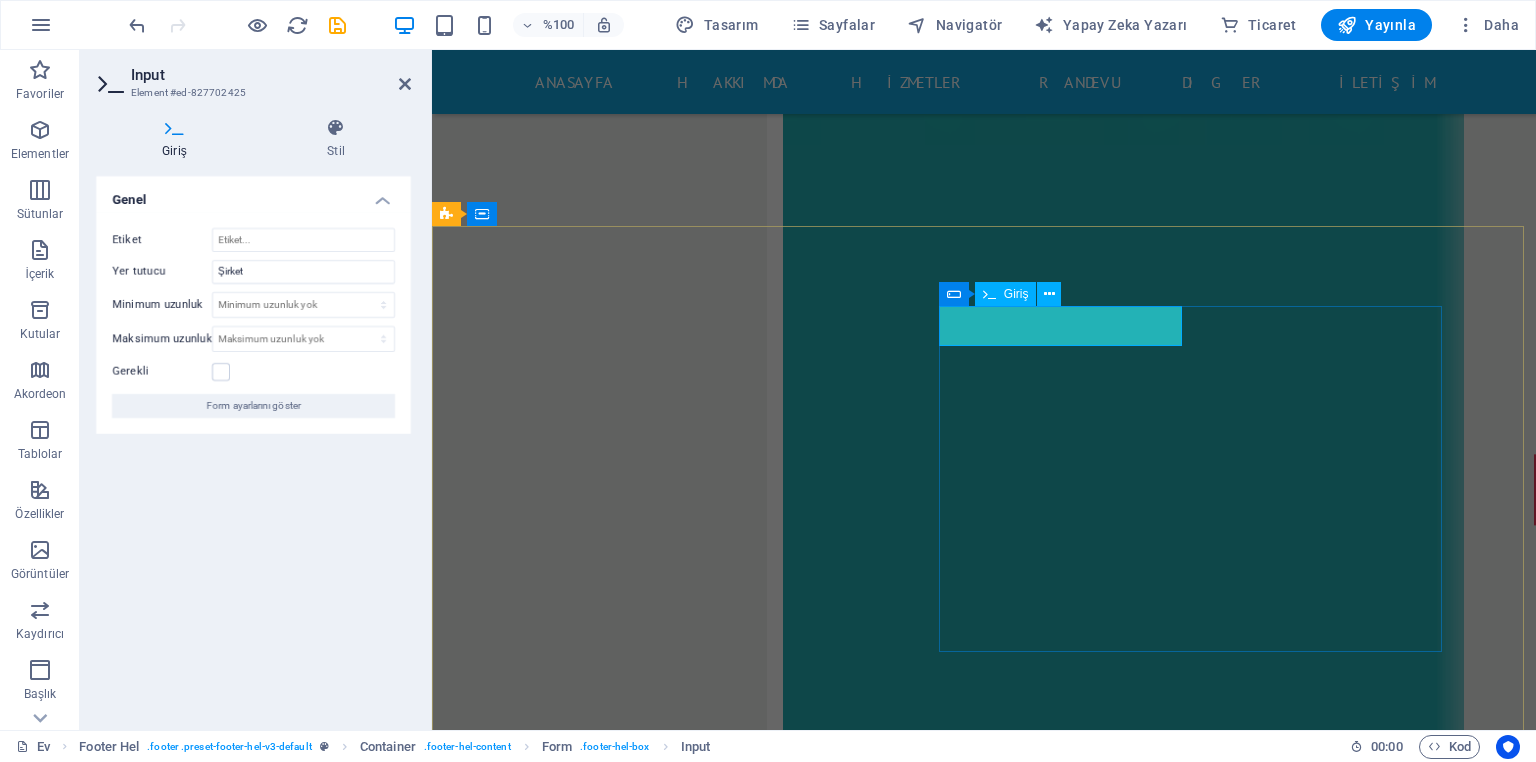 click 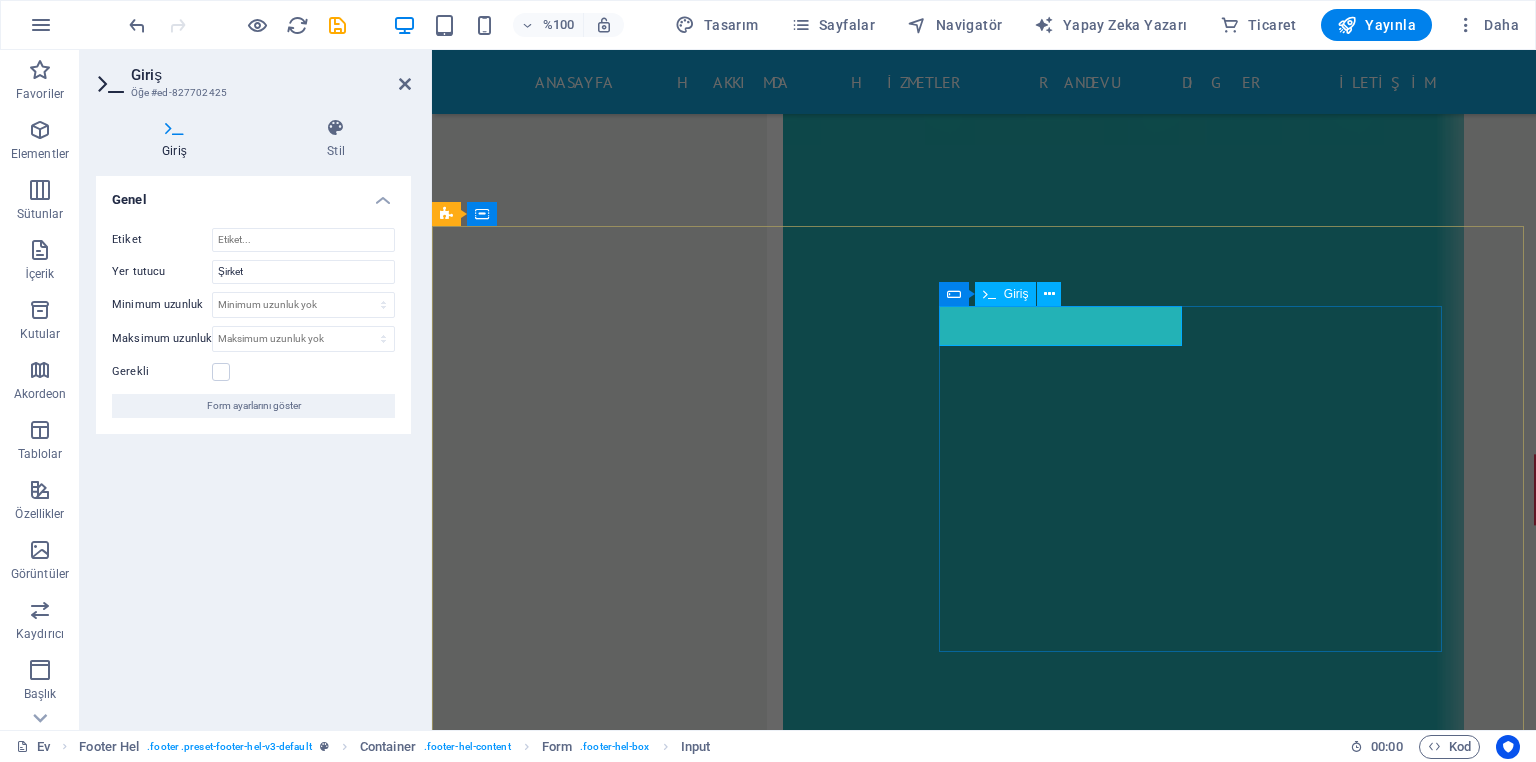 click 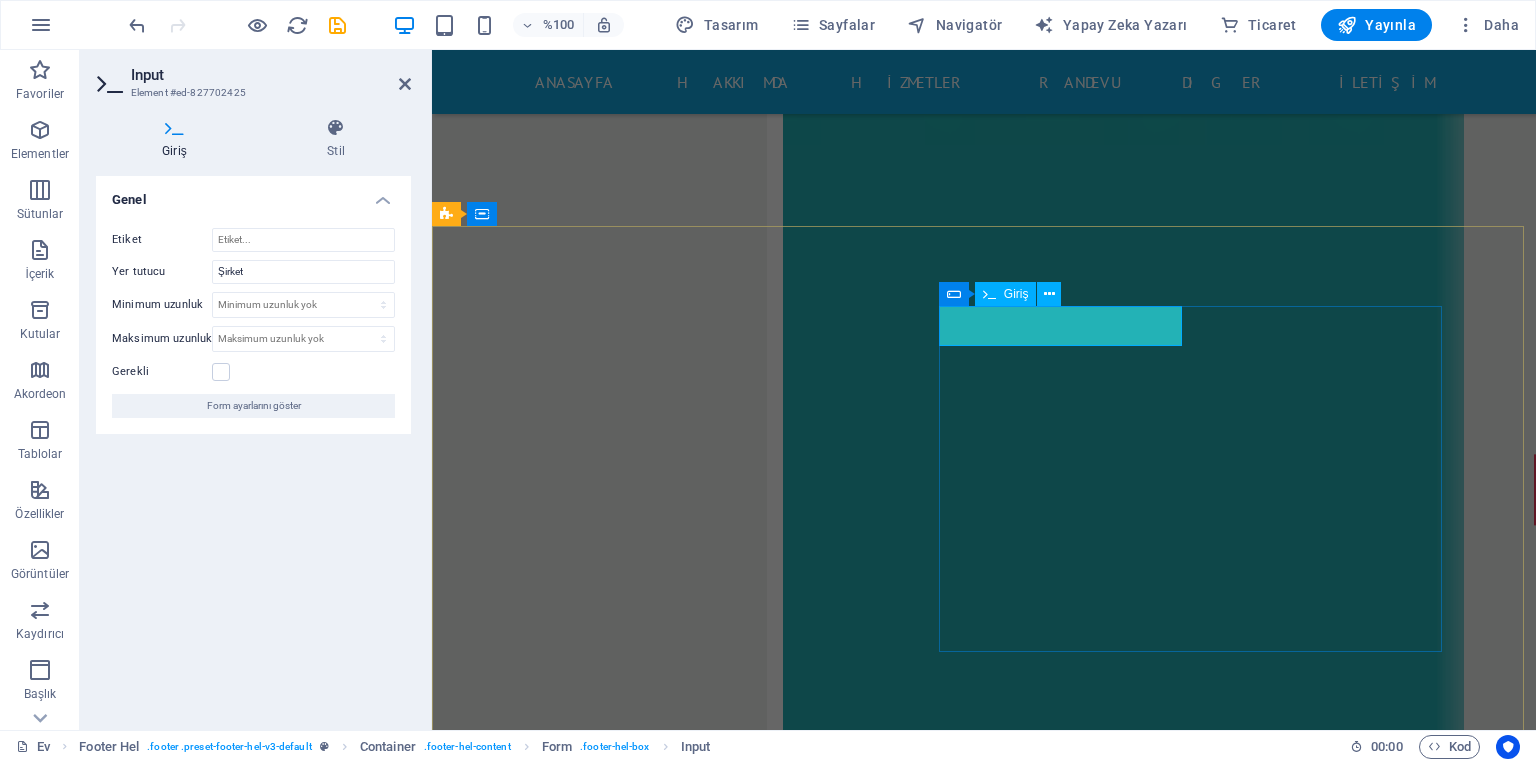 click 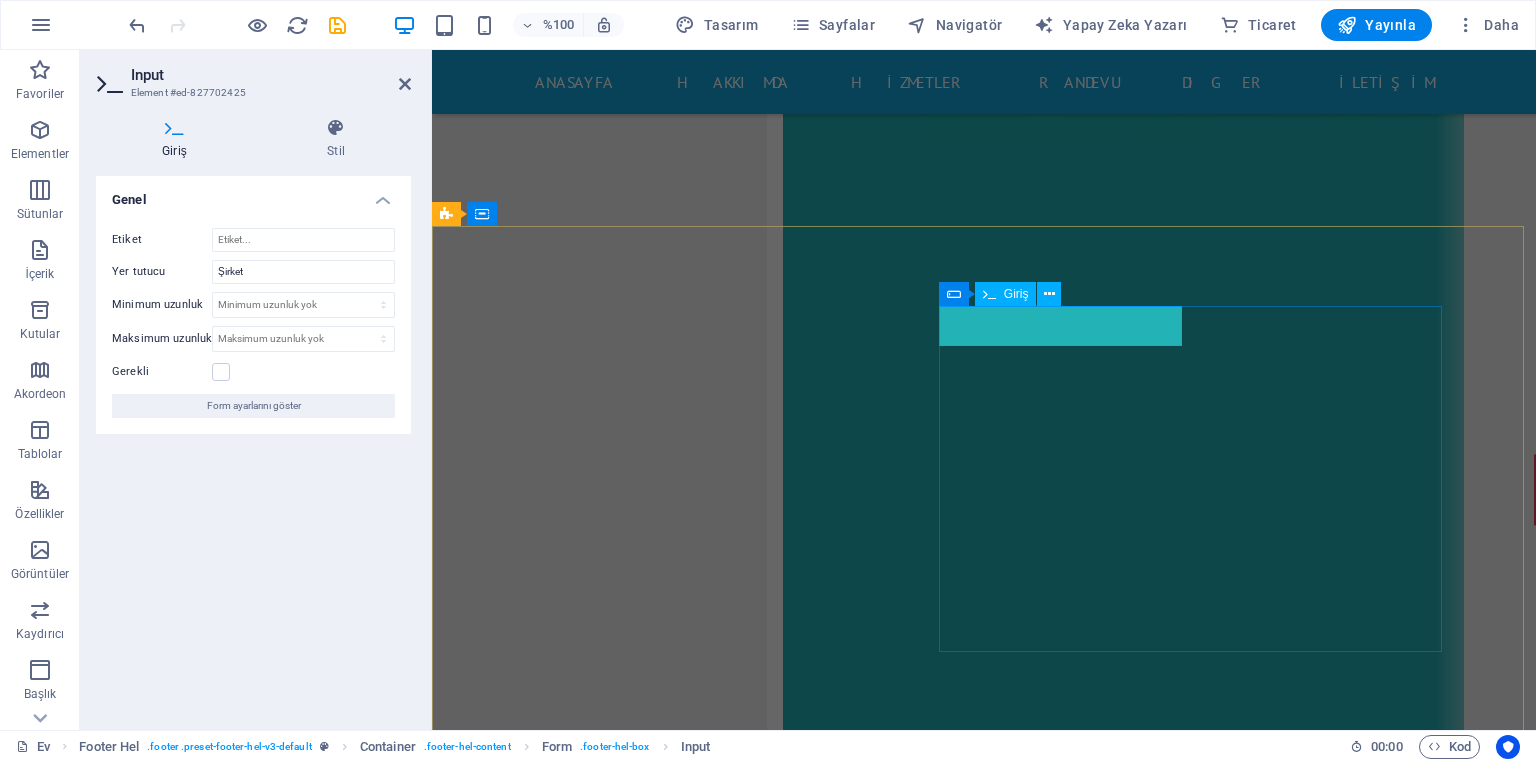 click 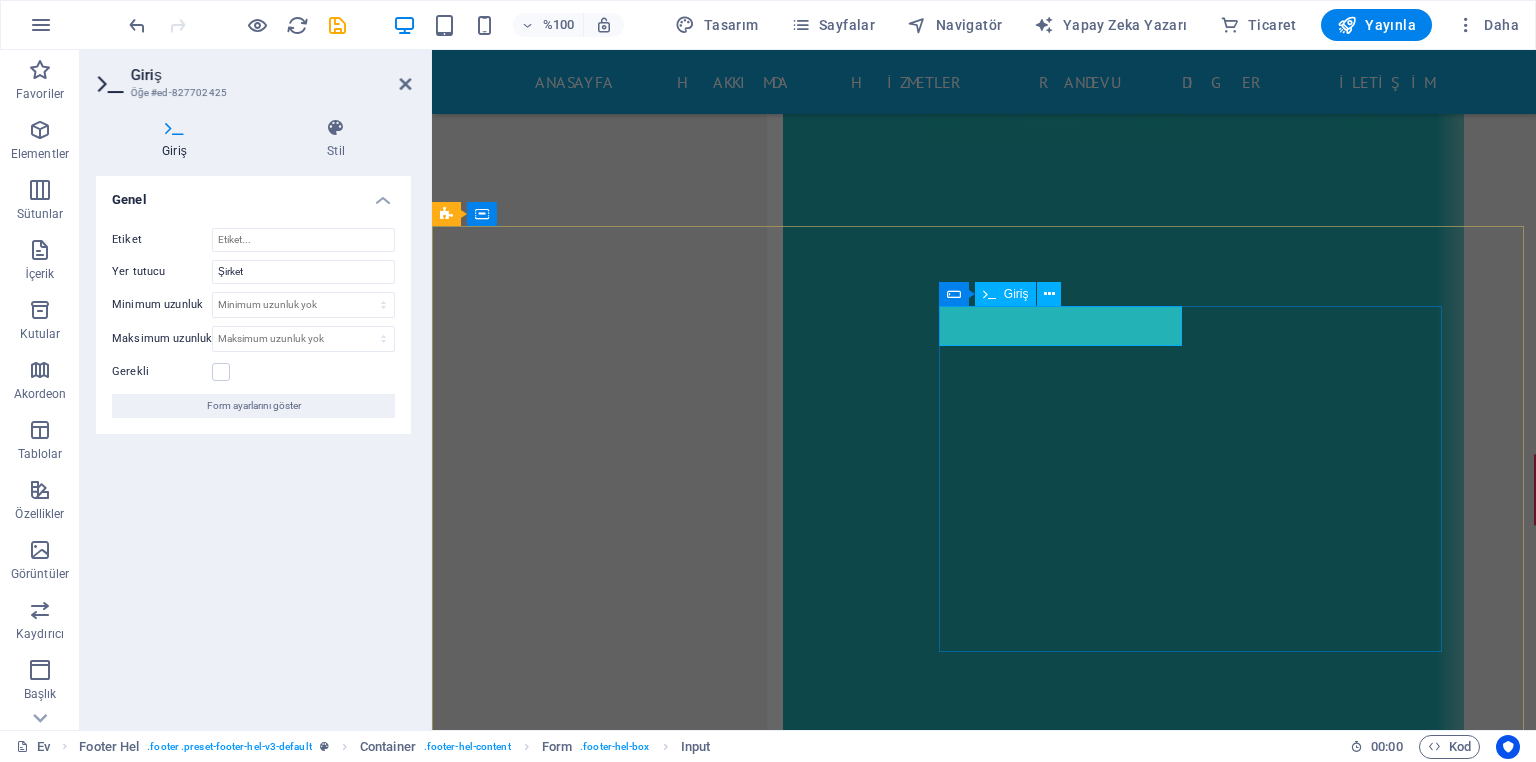 click 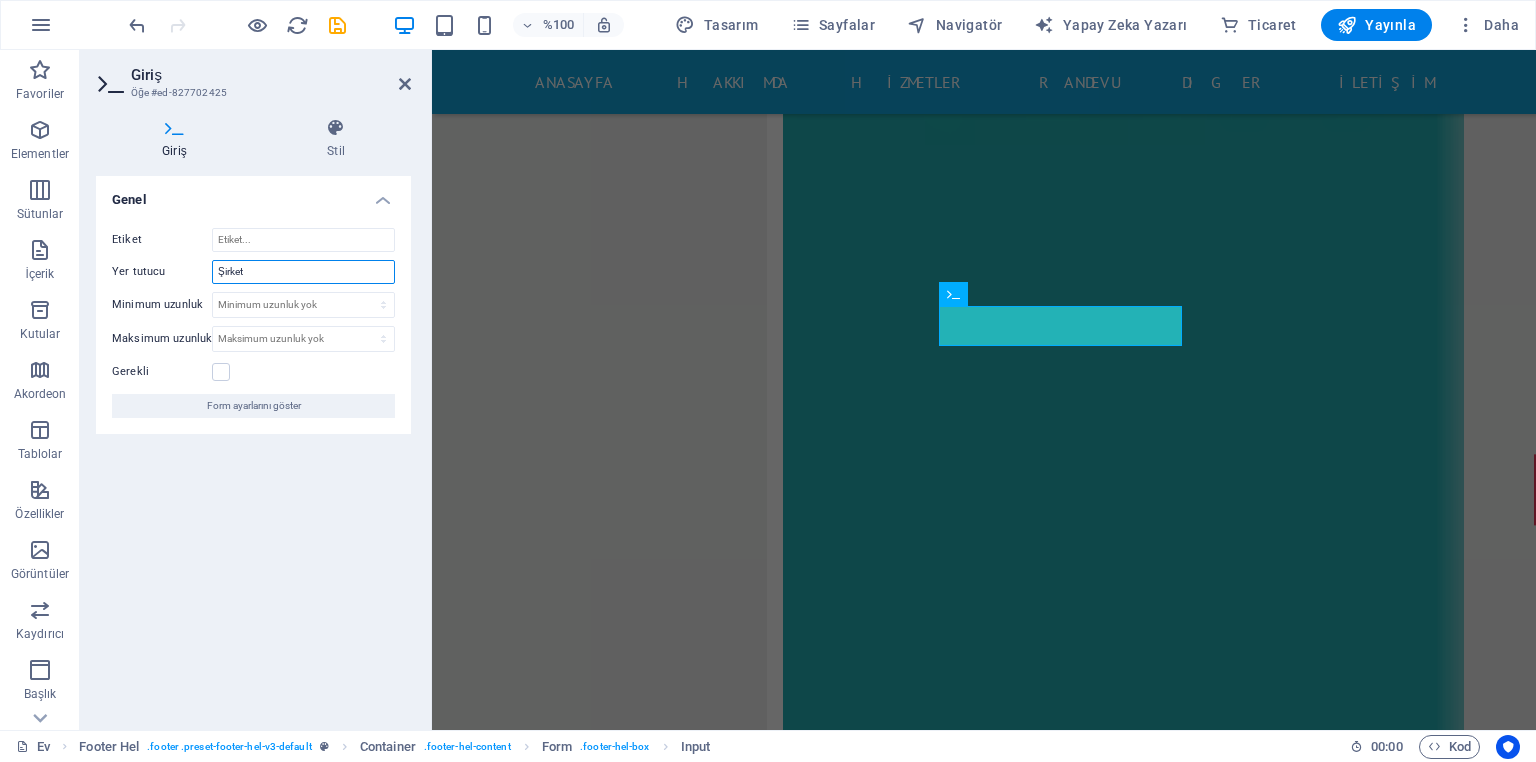 click on "Şirket" at bounding box center [303, 272] 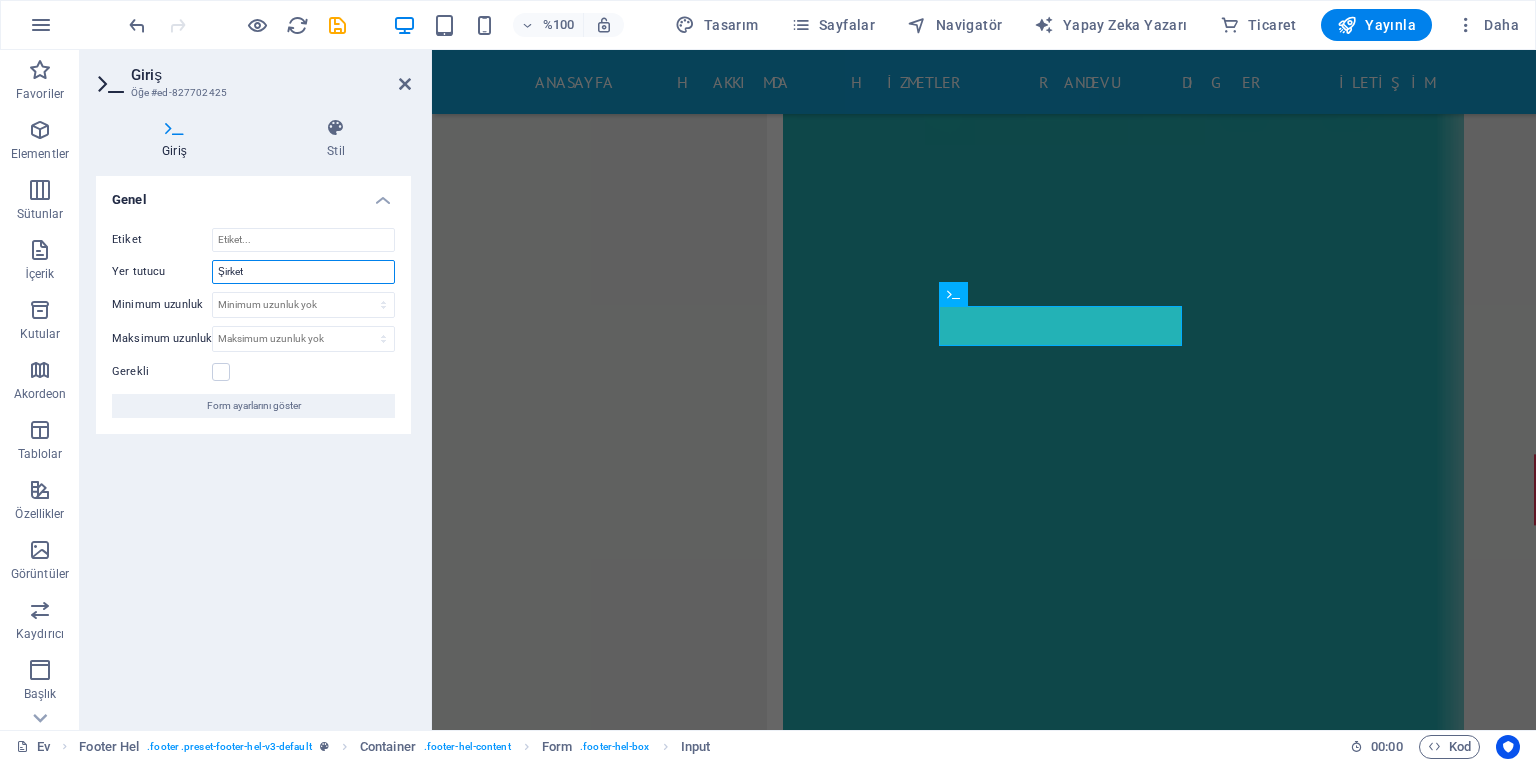 drag, startPoint x: 306, startPoint y: 270, endPoint x: 112, endPoint y: 266, distance: 194.04123 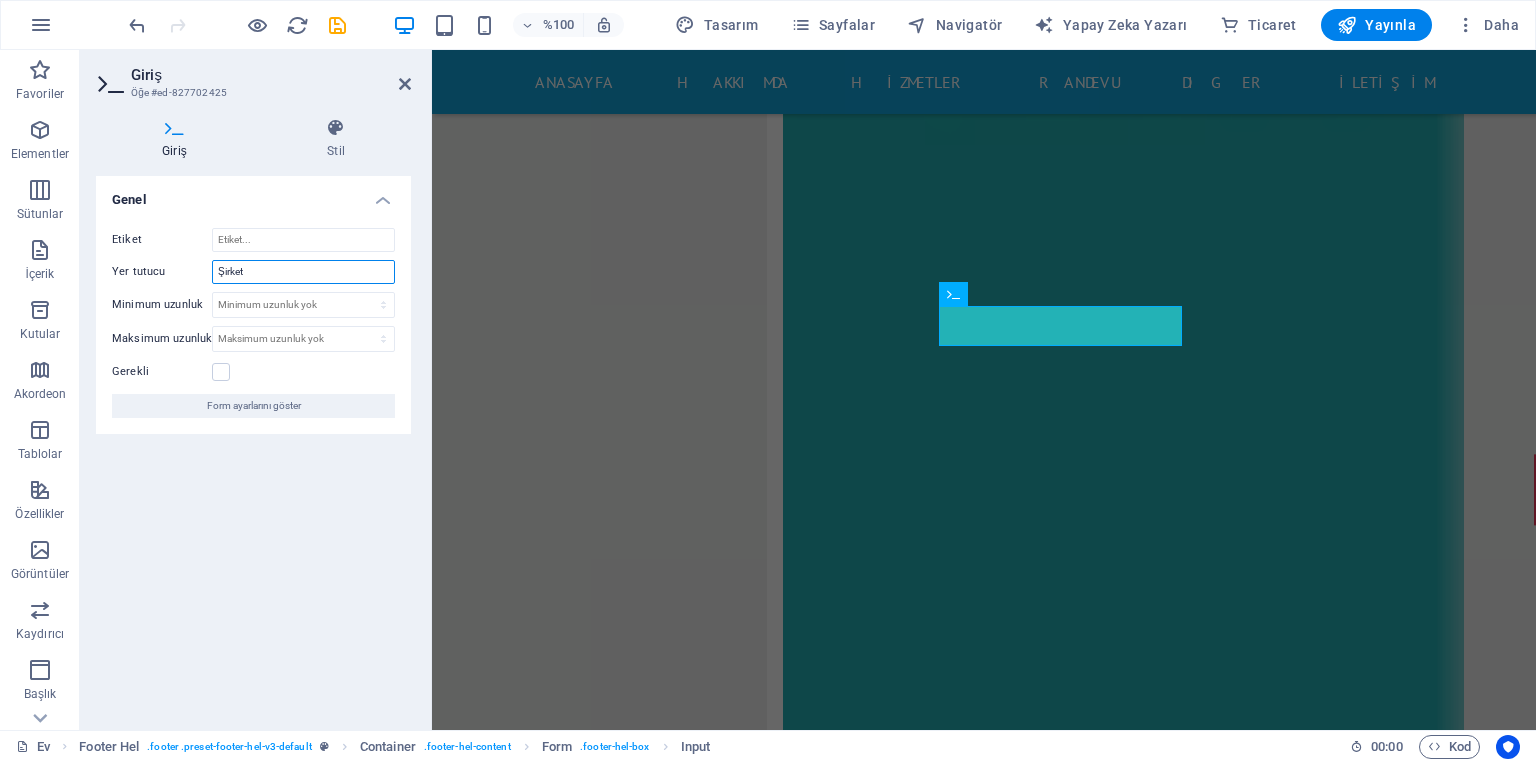 click on "Yer tutucu Şirket" at bounding box center [253, 272] 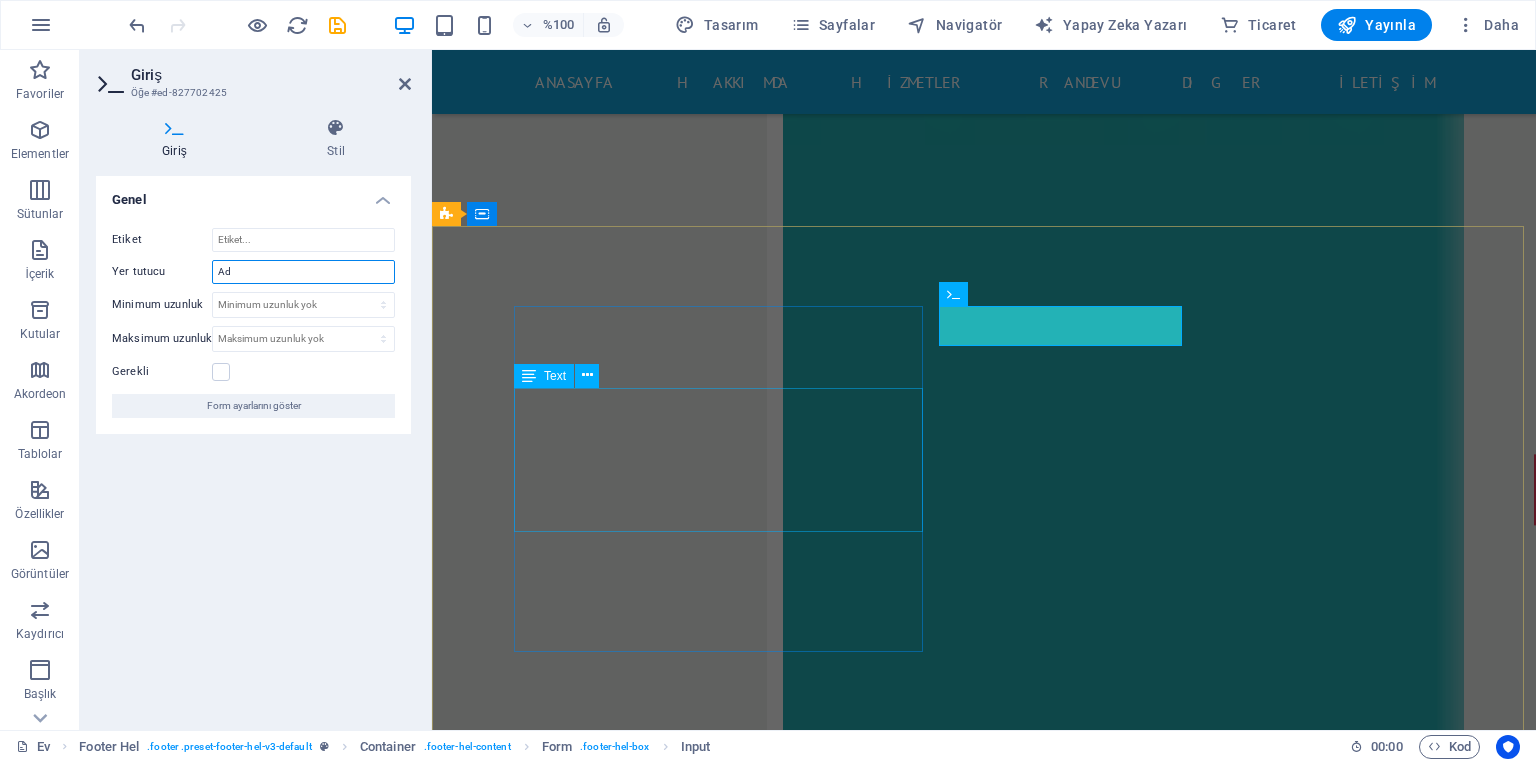 type on "Ad" 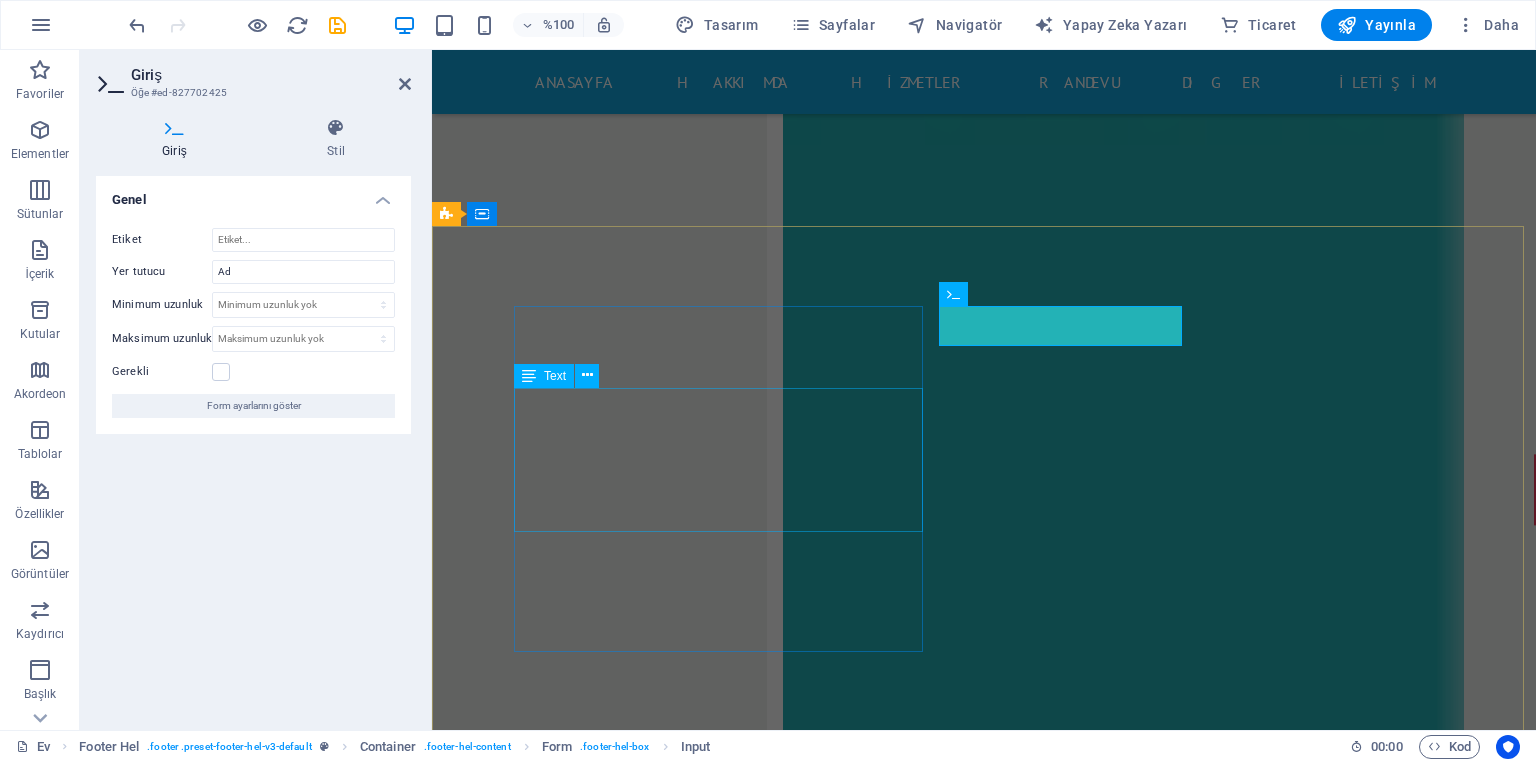 click on "drmansurdaggulli.com Çeysa Plaza /Diyarbakır 0(537) 777 45 55   Posta:  Pazartesi-Cuma: 08:00 / 17:00" at bounding box center [920, 9312] 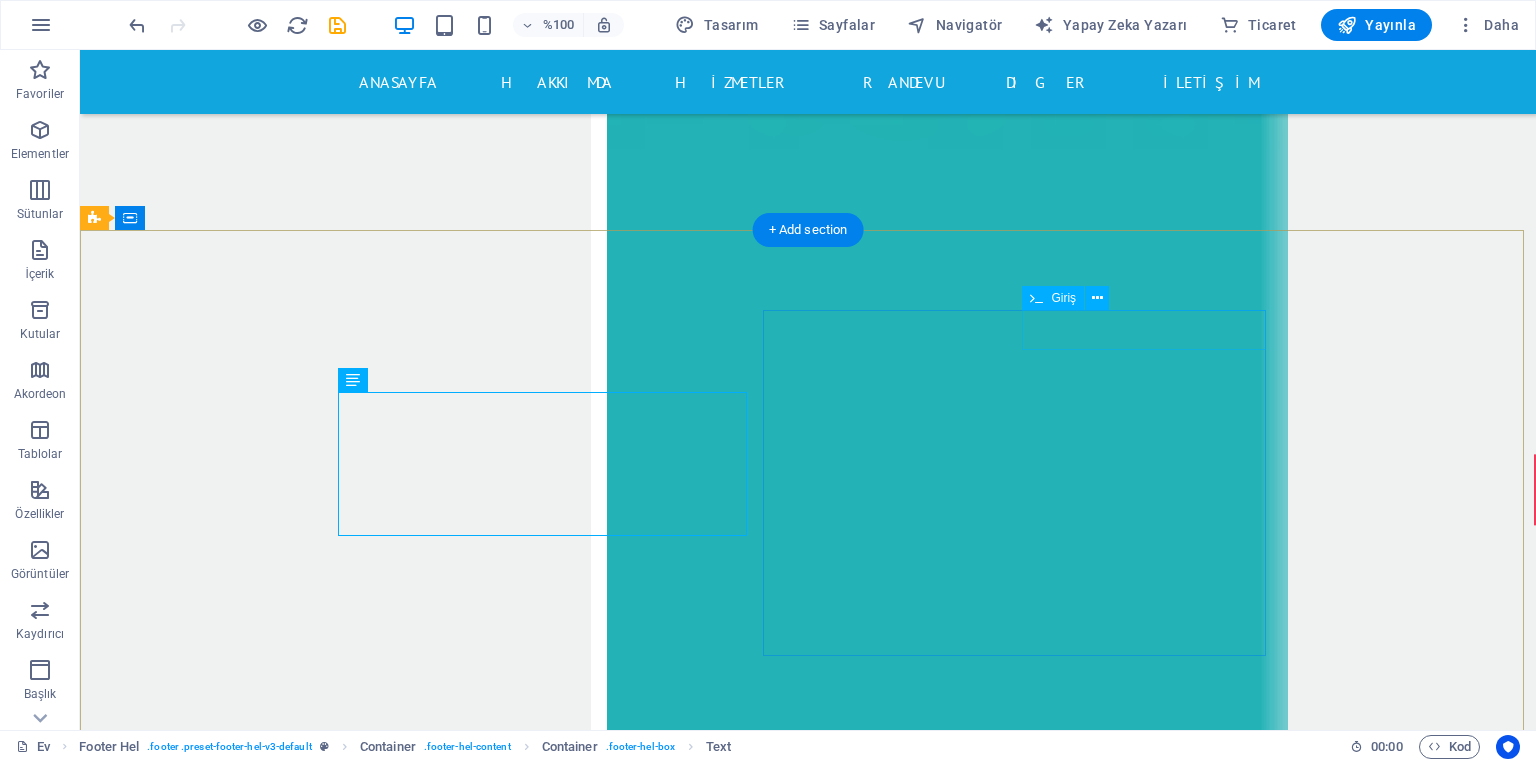 click 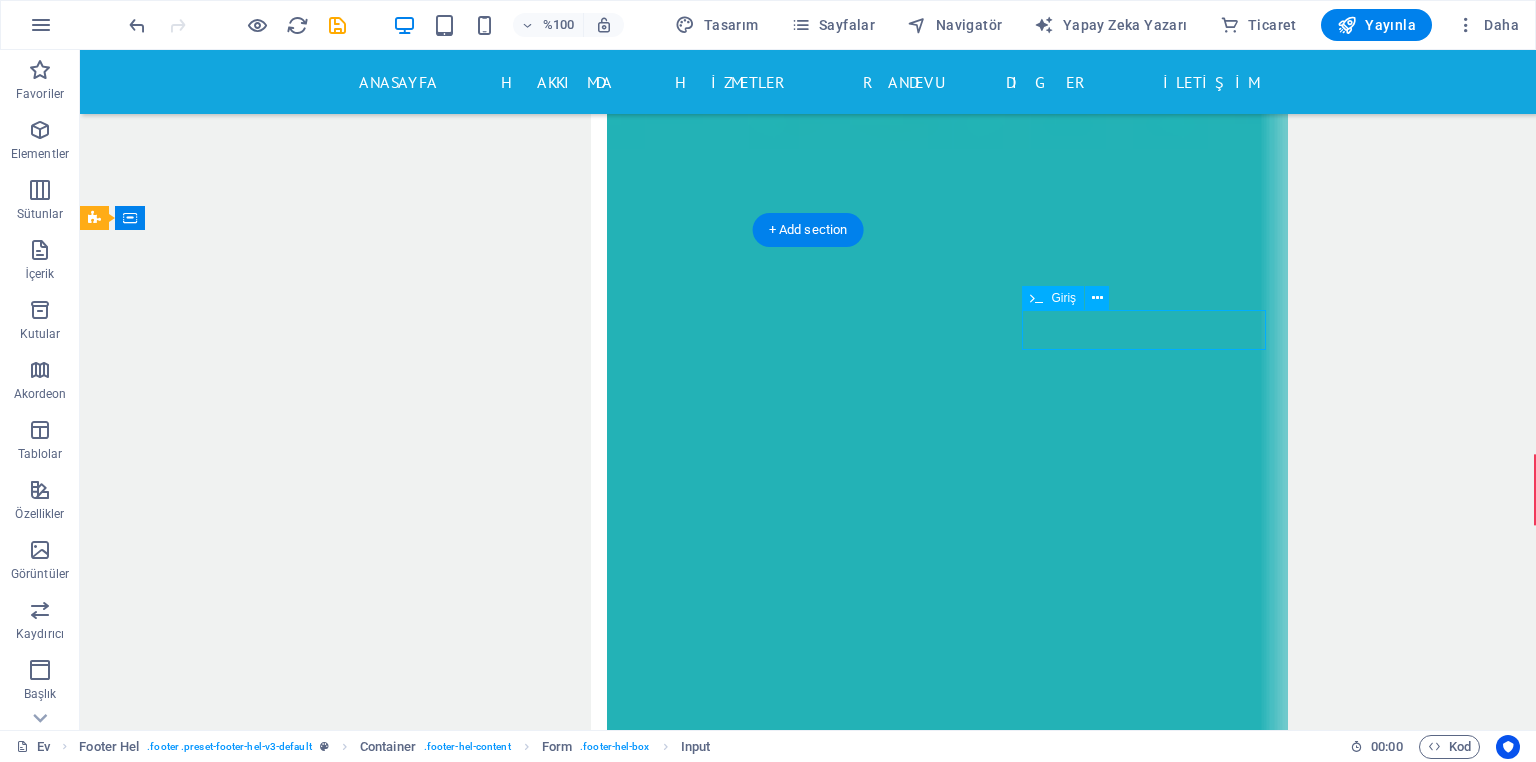click 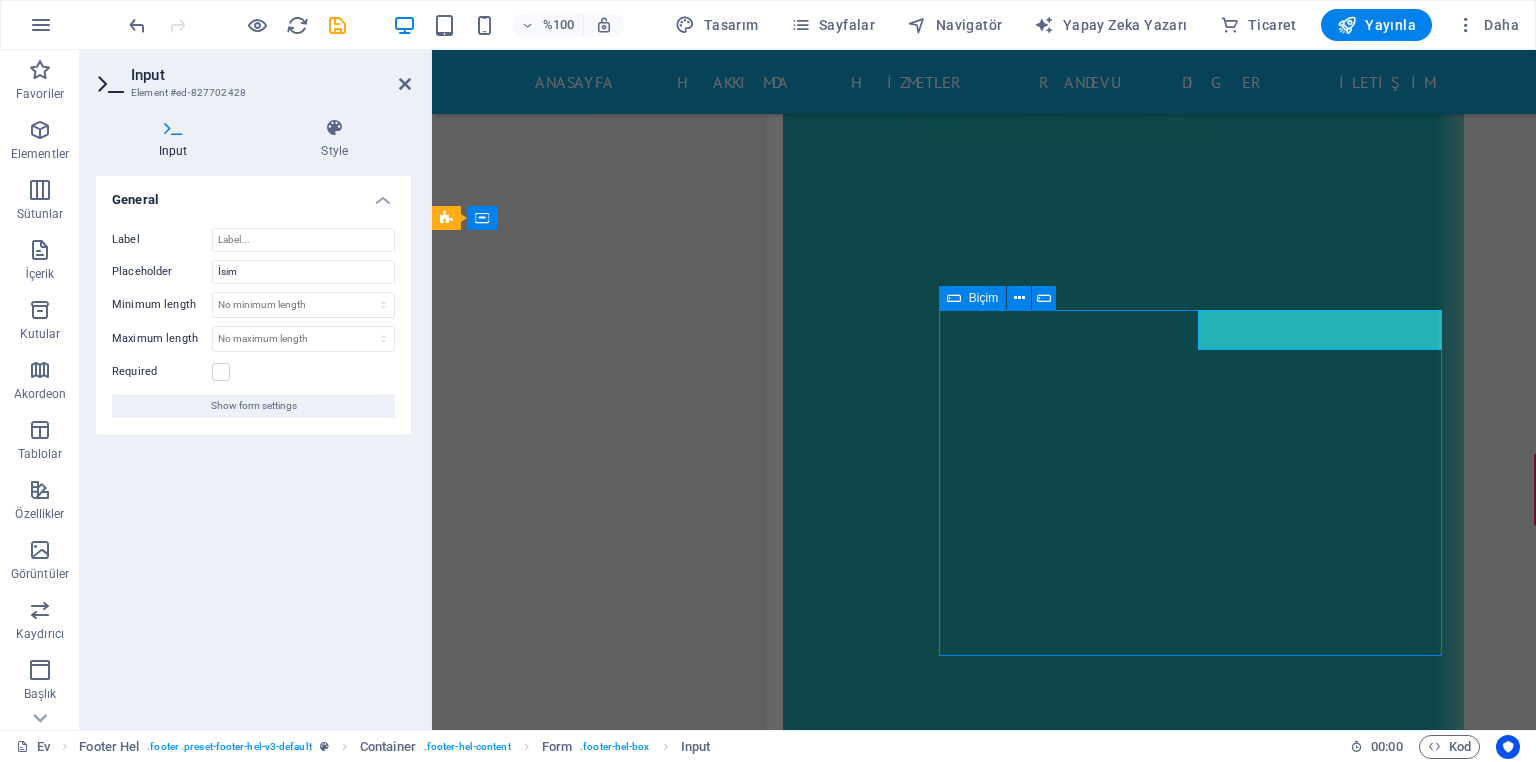 scroll, scrollTop: 15269, scrollLeft: 0, axis: vertical 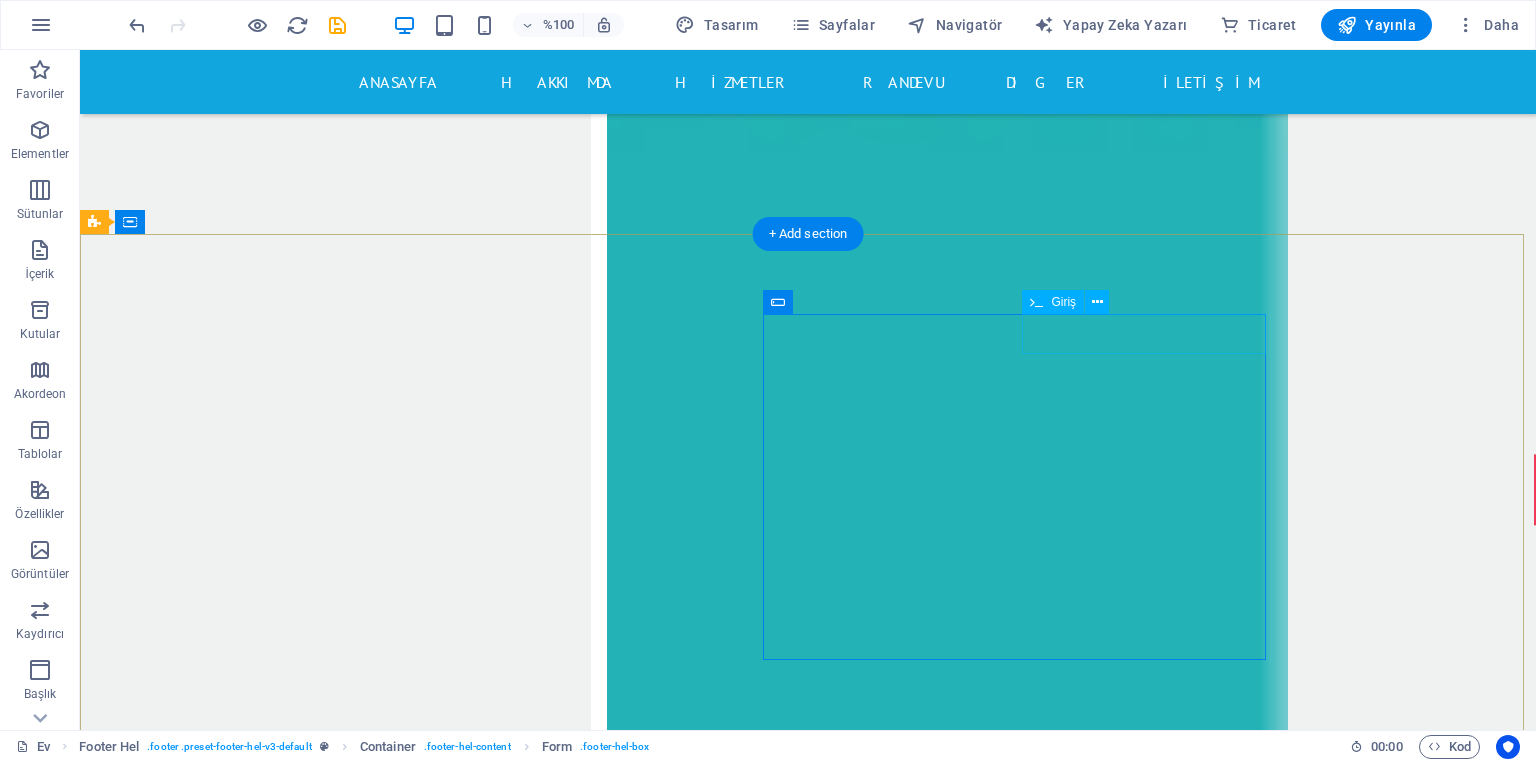 click 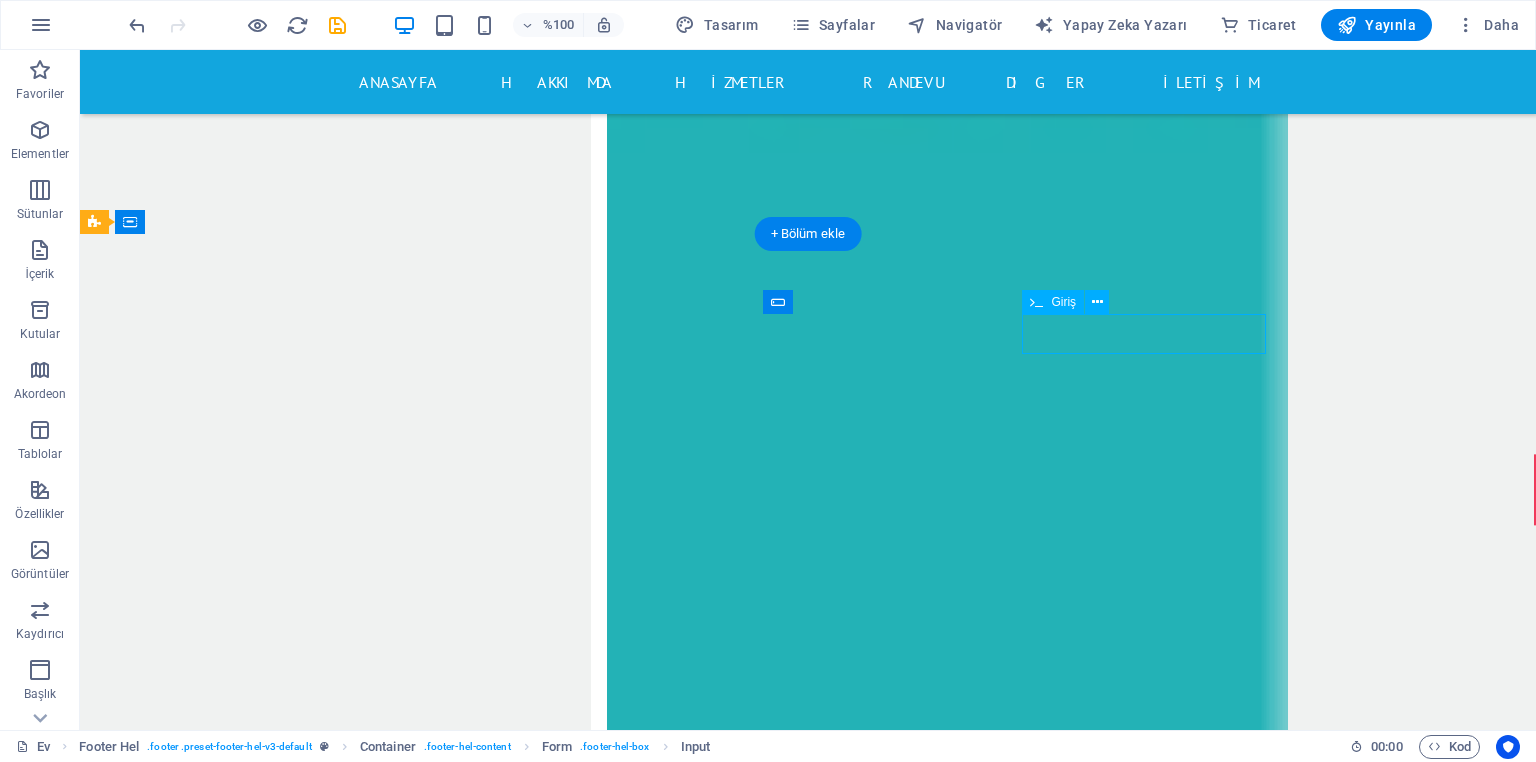 click 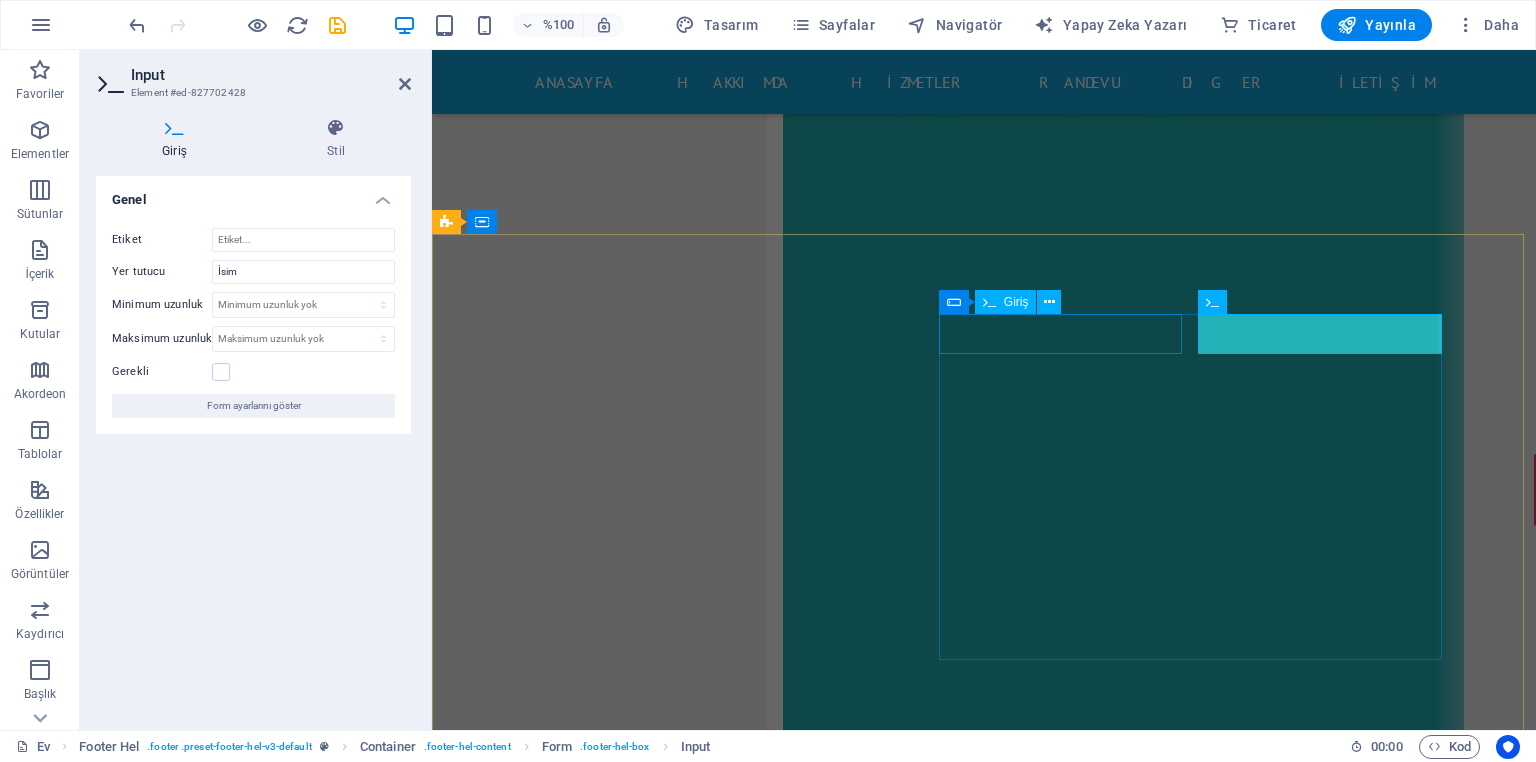 scroll, scrollTop: 15265, scrollLeft: 0, axis: vertical 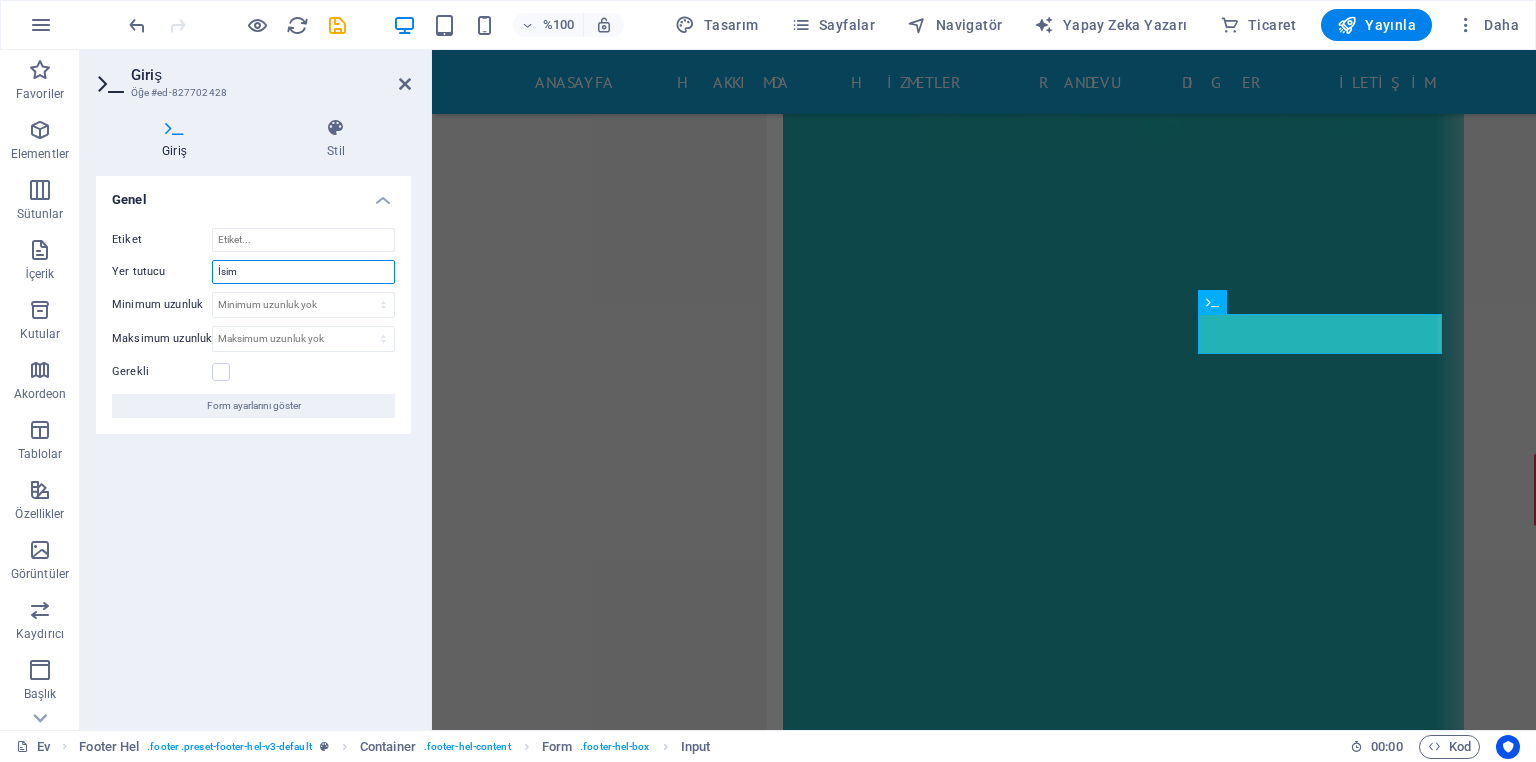 click on "İsim" at bounding box center [303, 272] 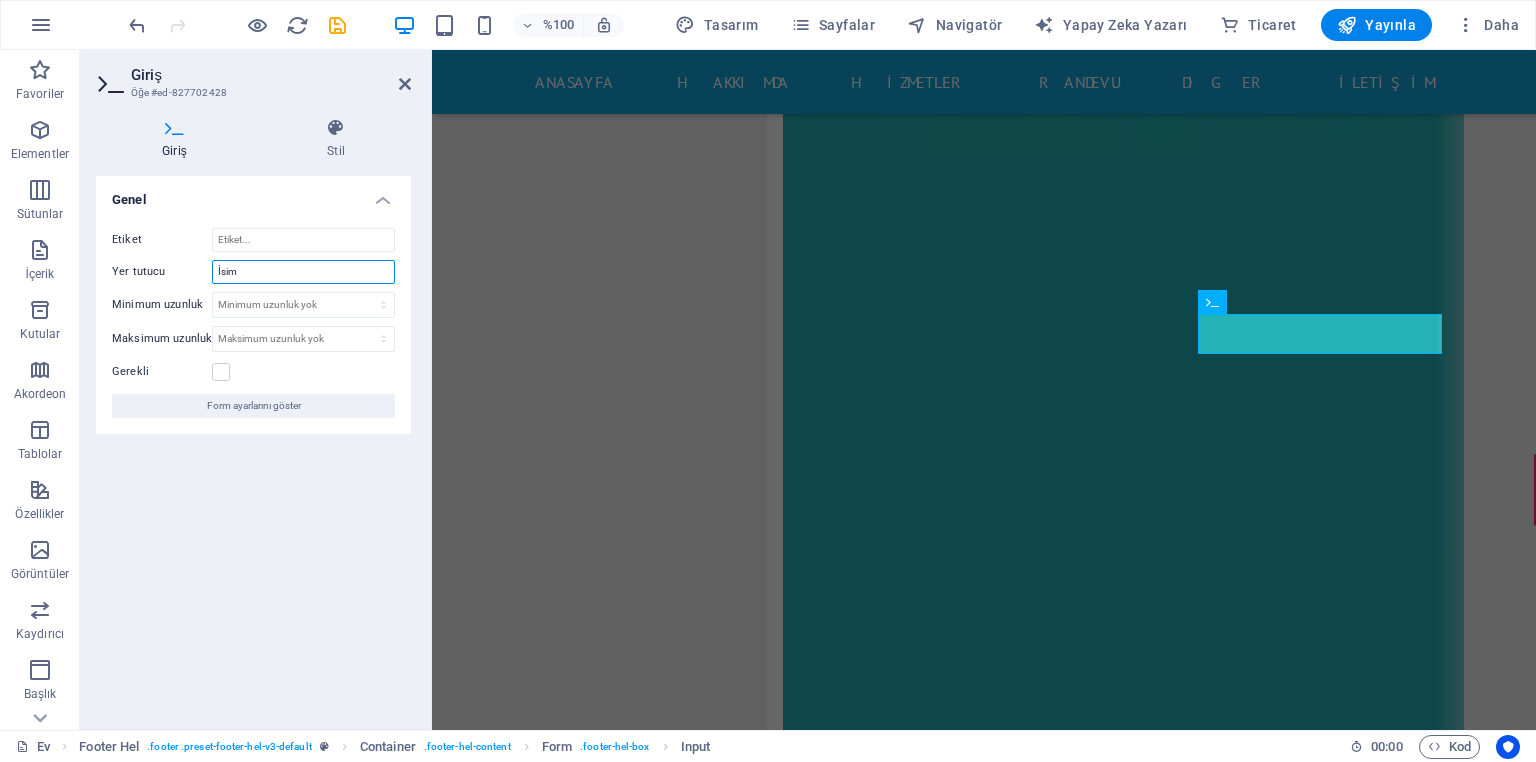 click on "Giriş Stil Genel Etiket Yer tutucu İsim Minimum uzunluk Minimum uzunluk yok karakterler Maksimum uzunluk Maksimum uzunluk yok karakterler Gerekli Form ayarlarını göster Altbilgi Hel Element Düzen Bu öğenin düzen (Flexbox) içerisinde nasıl genişlediği. Boyut Varsayılan otomatik piksel % 1/1 1/2 1/3 1/4 1/5 1/6 1/7 1/8 1/9 1/10 Büyümek Çekmek Emir Konteyner düzeni Görünür Görünür Opaklık 100 % Taşma Aralık Marj Varsayılan otomatik piksel % rem vw vh Gelenek Gelenek otomatik piksel % rem vw vh otomatik piksel % rem vw vh otomatik piksel % rem vw vh otomatik piksel % rem vw vh Dolgu Varsayılan piksel rem % vh vw Gelenek Gelenek piksel rem % vh vw piksel rem % vh vw piksel rem % vh vw piksel rem % vh vw Sınır Stil              - Genişlik 1 otomatik piksel rem % vh vw Gelenek Gelenek 1 otomatik piksel rem % vh vw 1 otomatik piksel rem % vh vw 1 otomatik piksel rem % vh vw 1 otomatik piksel rem % vh vw  - Renk Yuvarlak köşeler Varsayılan piksel rem % vh vw Gelenek Gelenek" at bounding box center [253, 416] 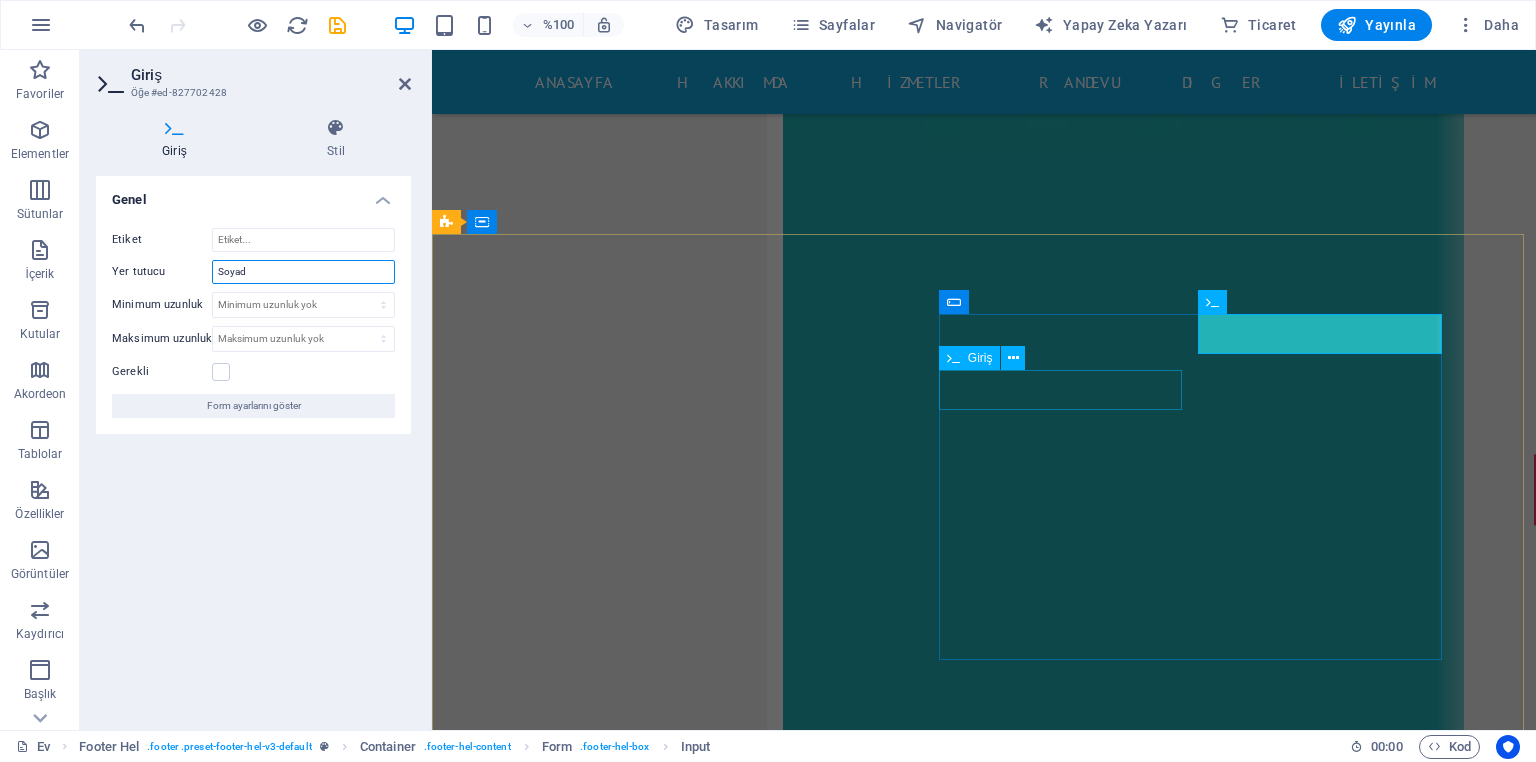 type on "Soyad" 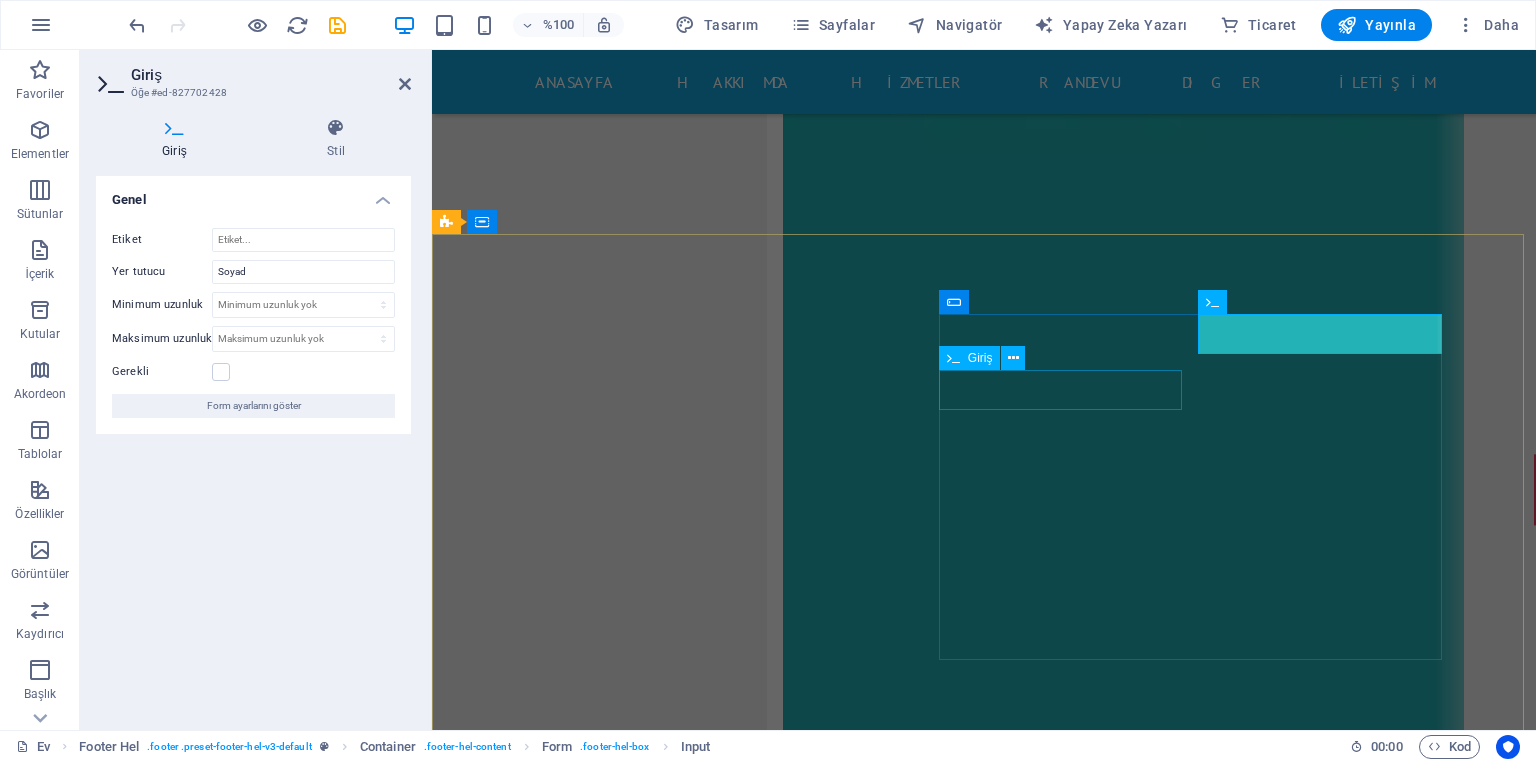 click 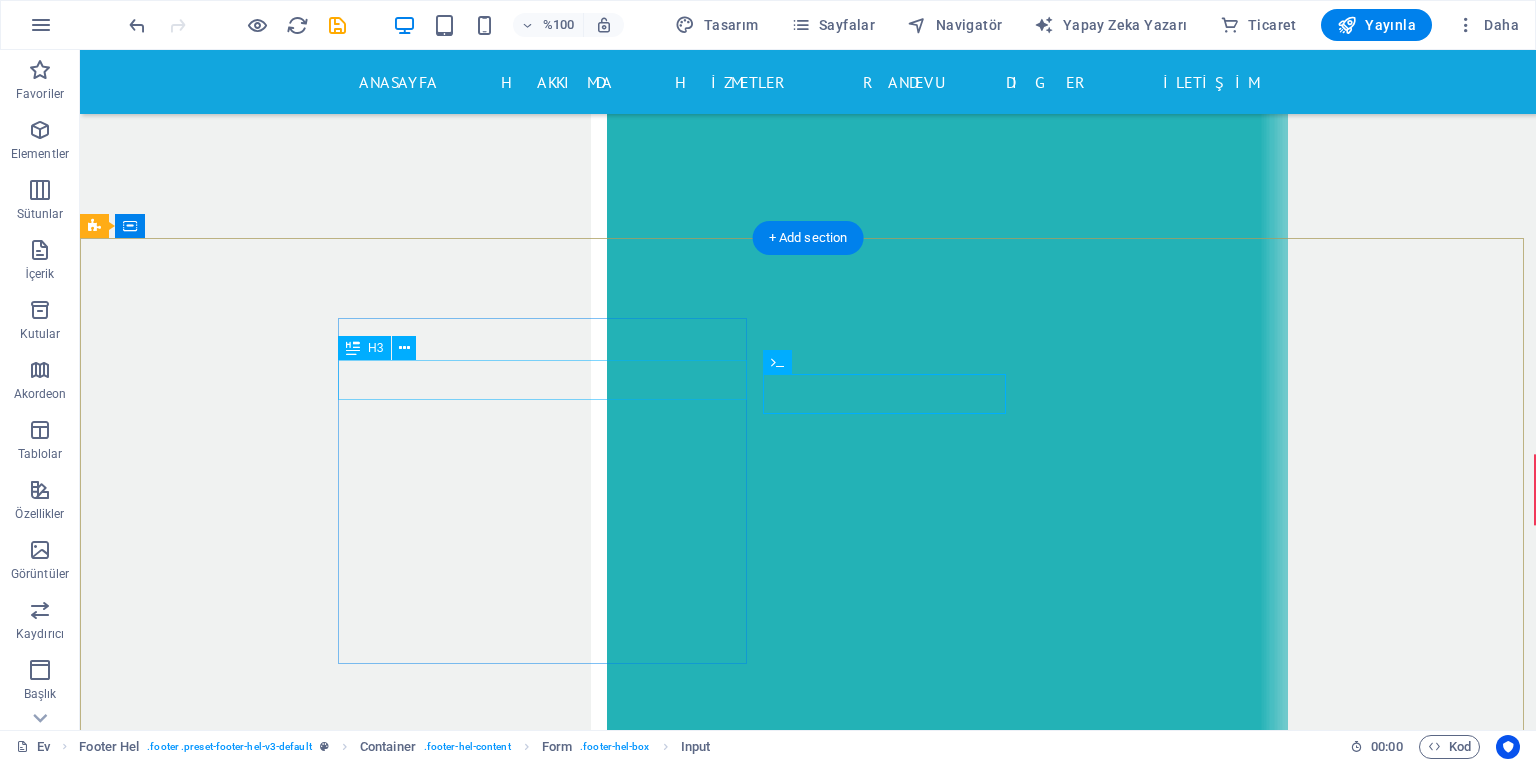 scroll, scrollTop: 15265, scrollLeft: 0, axis: vertical 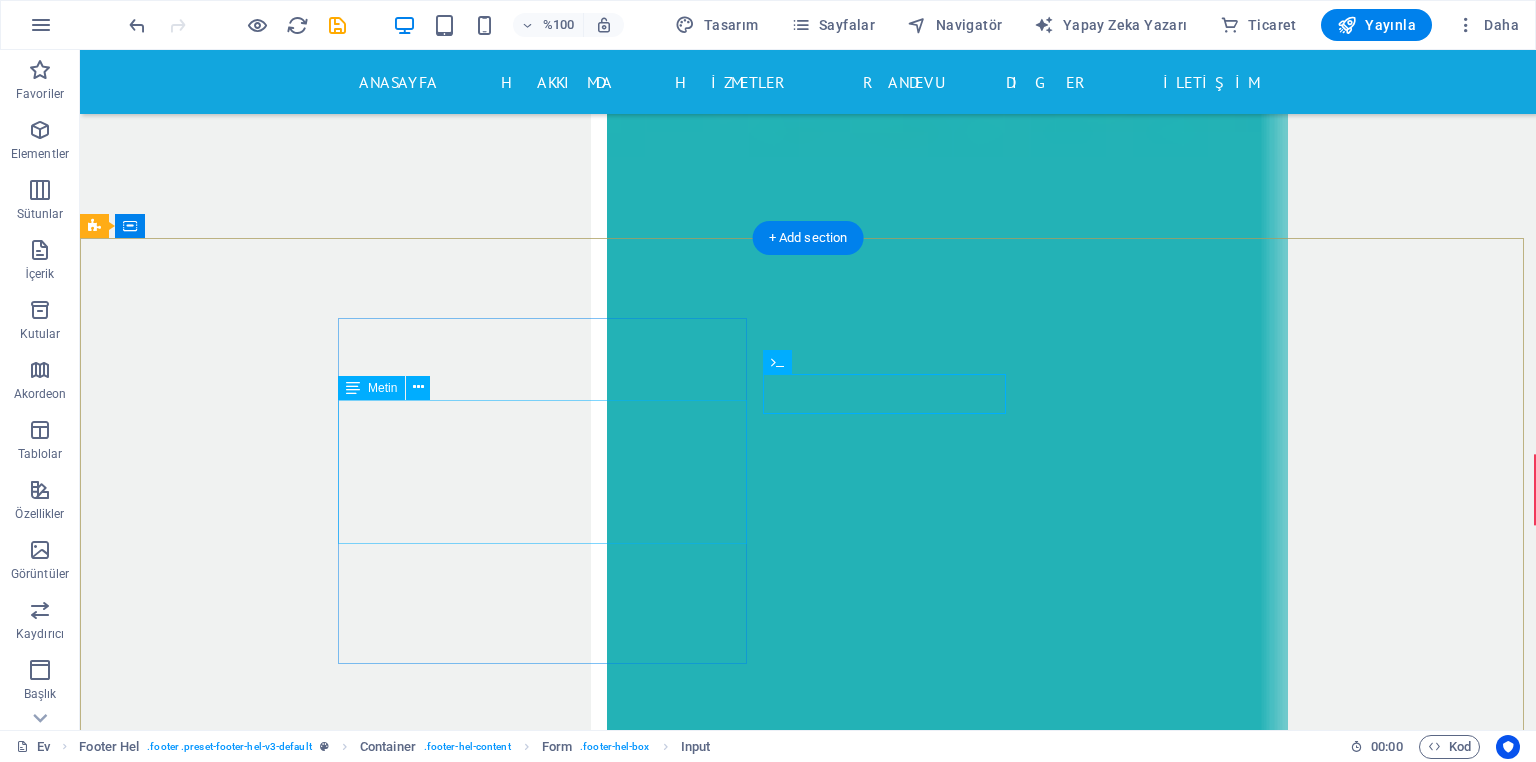 click on "drmansurdaggulli.com Çeysa Plaza /Diyarbakır 0(537) 777 45 55   Posta:  Pazartesi-Cuma: 08:00 / 17:00" at bounding box center [568, 9323] 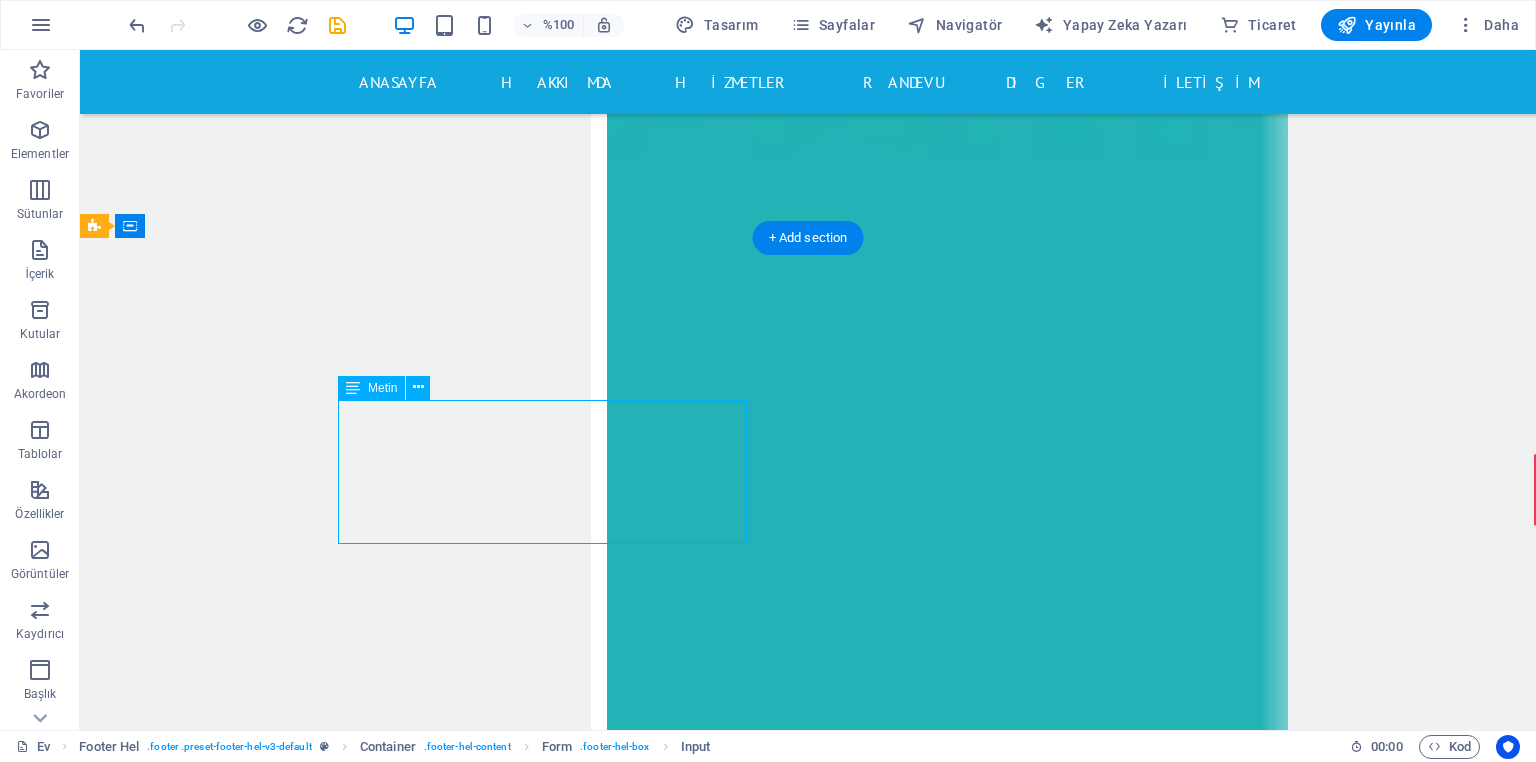 click on "drmansurdaggulli.com Çeysa Plaza /Diyarbakır 0(537) 777 45 55   Posta:  Pazartesi-Cuma: 08:00 / 17:00" at bounding box center [568, 9323] 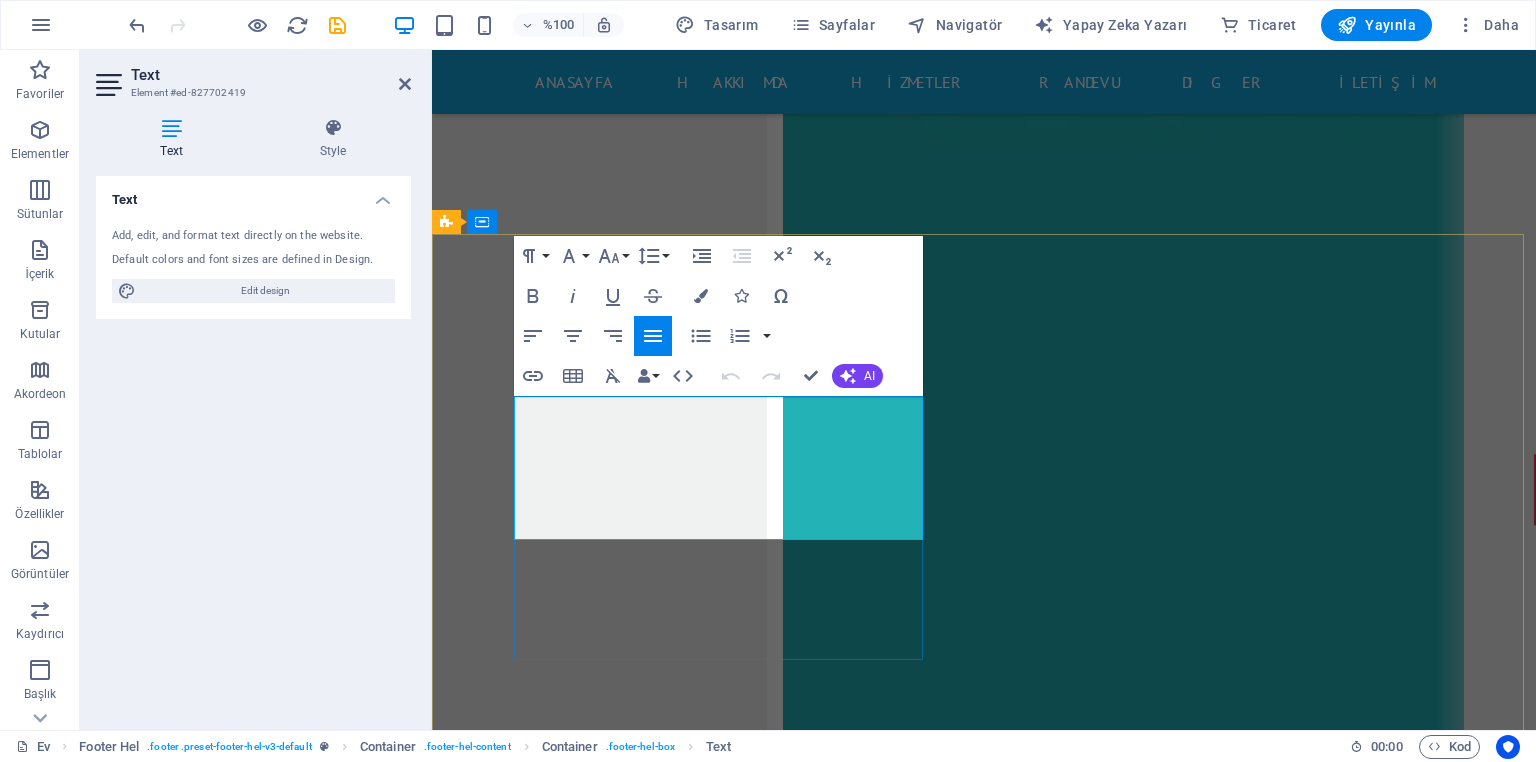 click on "drmansurdaggulli.com" at bounding box center [920, 9260] 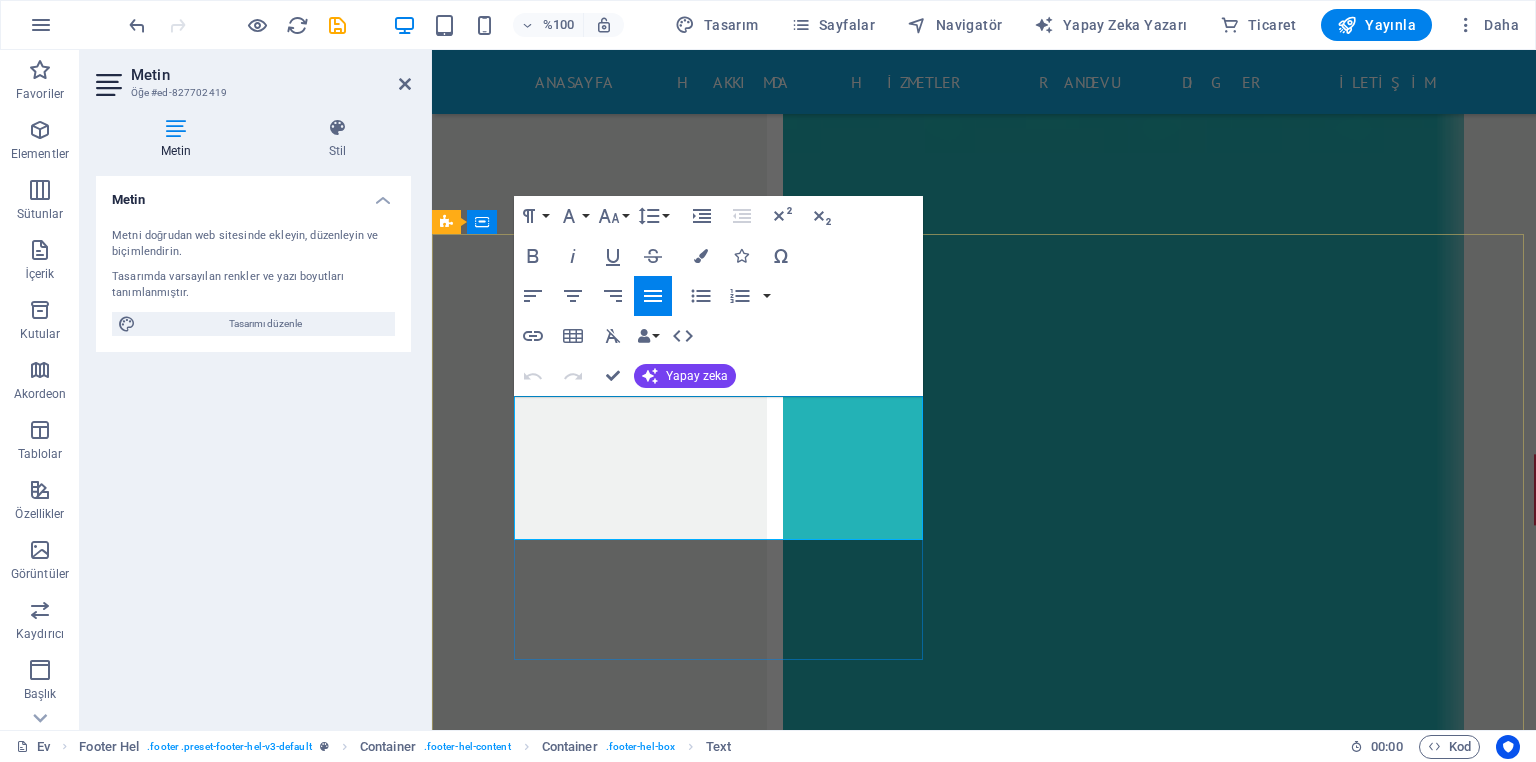drag, startPoint x: 674, startPoint y: 406, endPoint x: 522, endPoint y: 417, distance: 152.3975 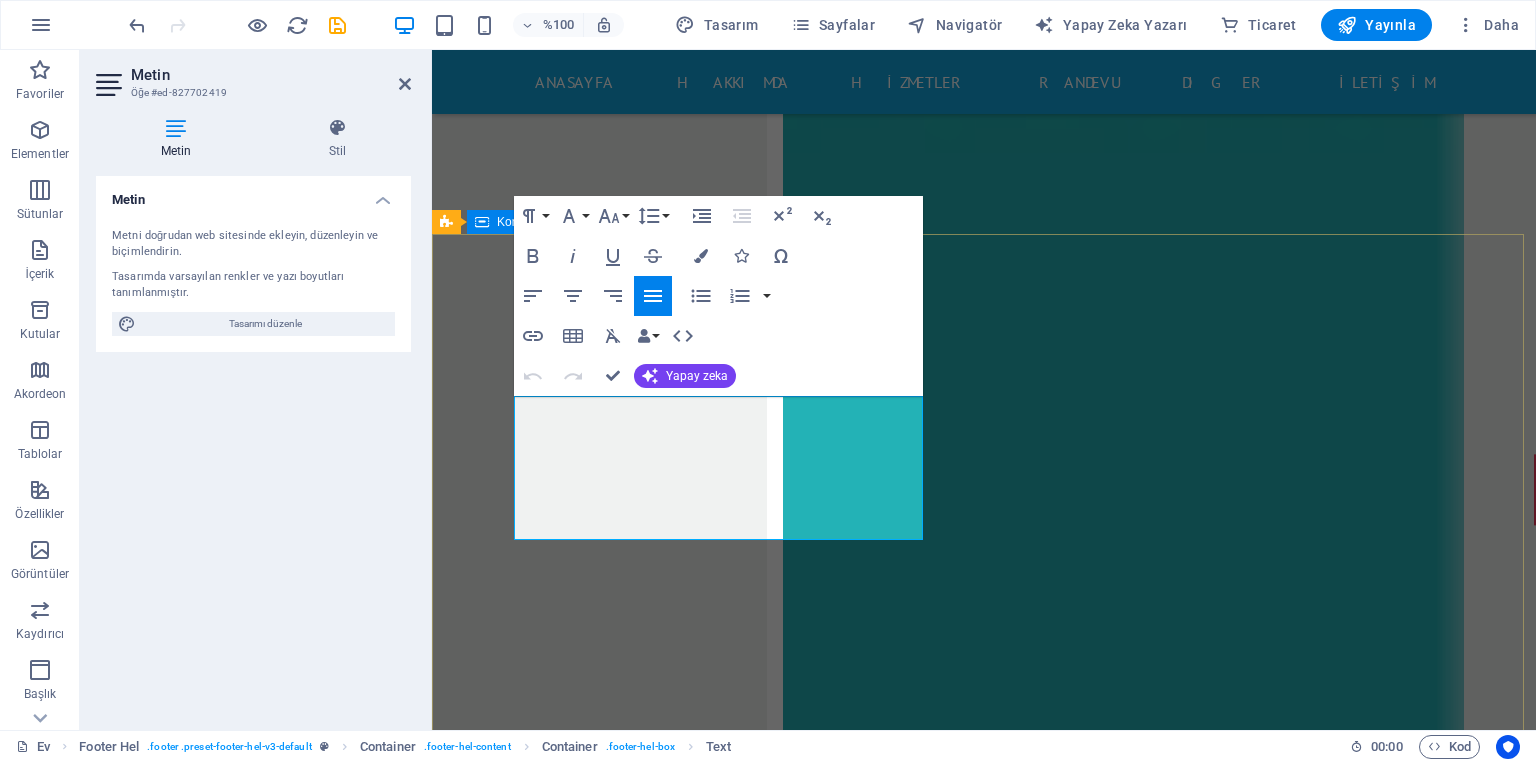 drag, startPoint x: 681, startPoint y: 408, endPoint x: 488, endPoint y: 408, distance: 193 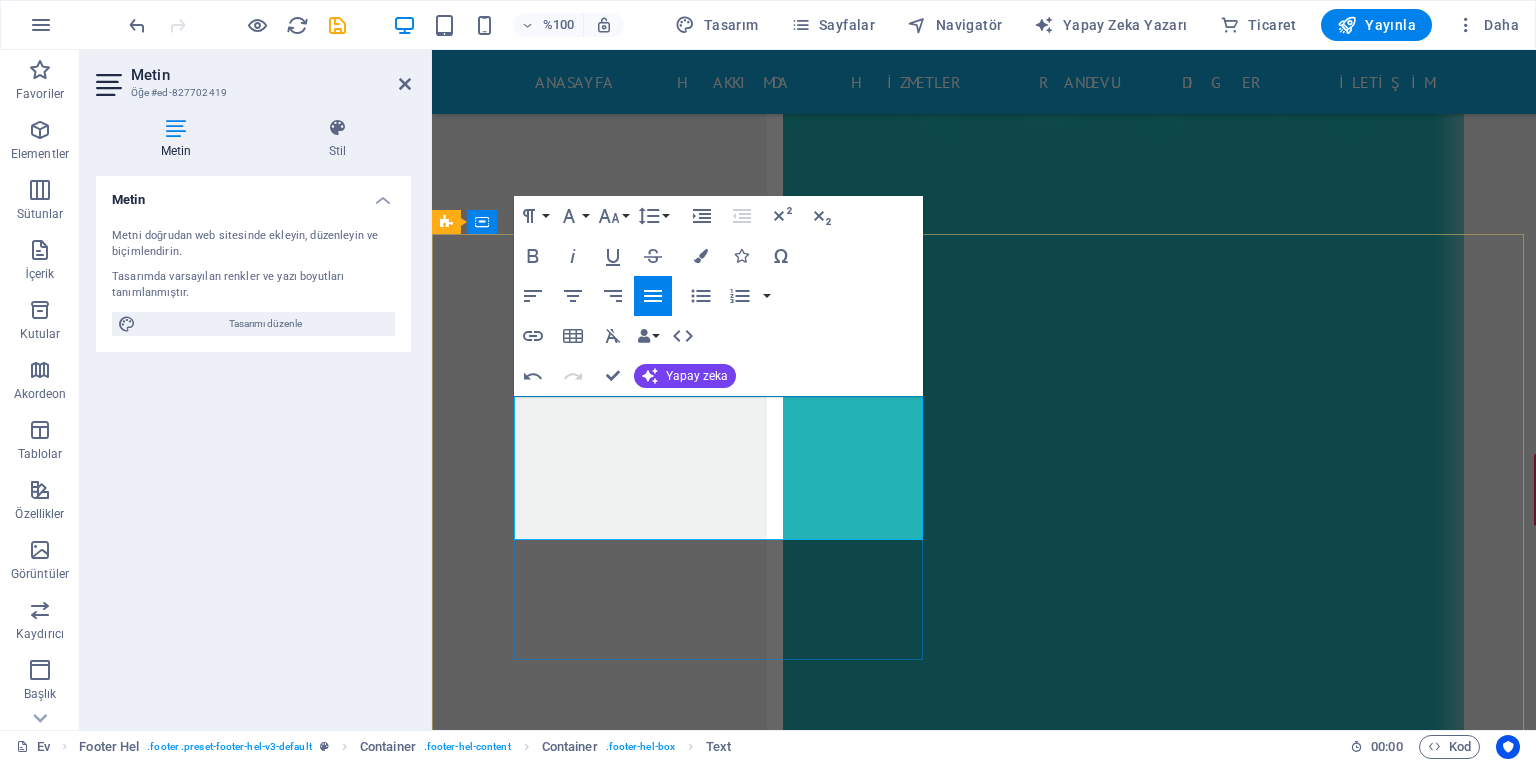 click on "Çeysa Plaza /Diyarbakır" at bounding box center [675, 9284] 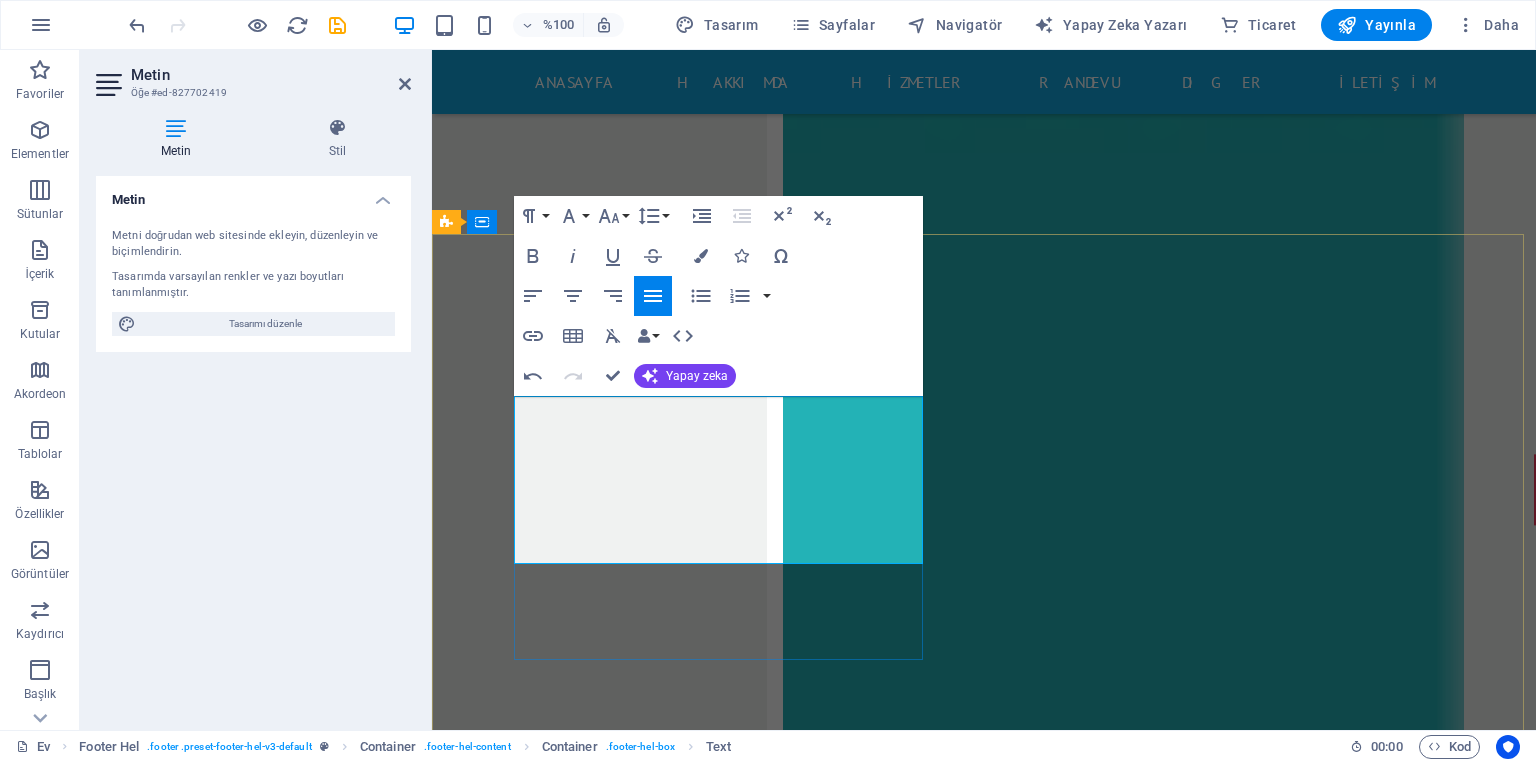 click on "Seyrantepe Sanayi Mah.Elazığ blv.Çeysa Twin towers B Blok No:47/B İç Kapı No:81 Yenişehir /Diyarbakır" at bounding box center [920, 9296] 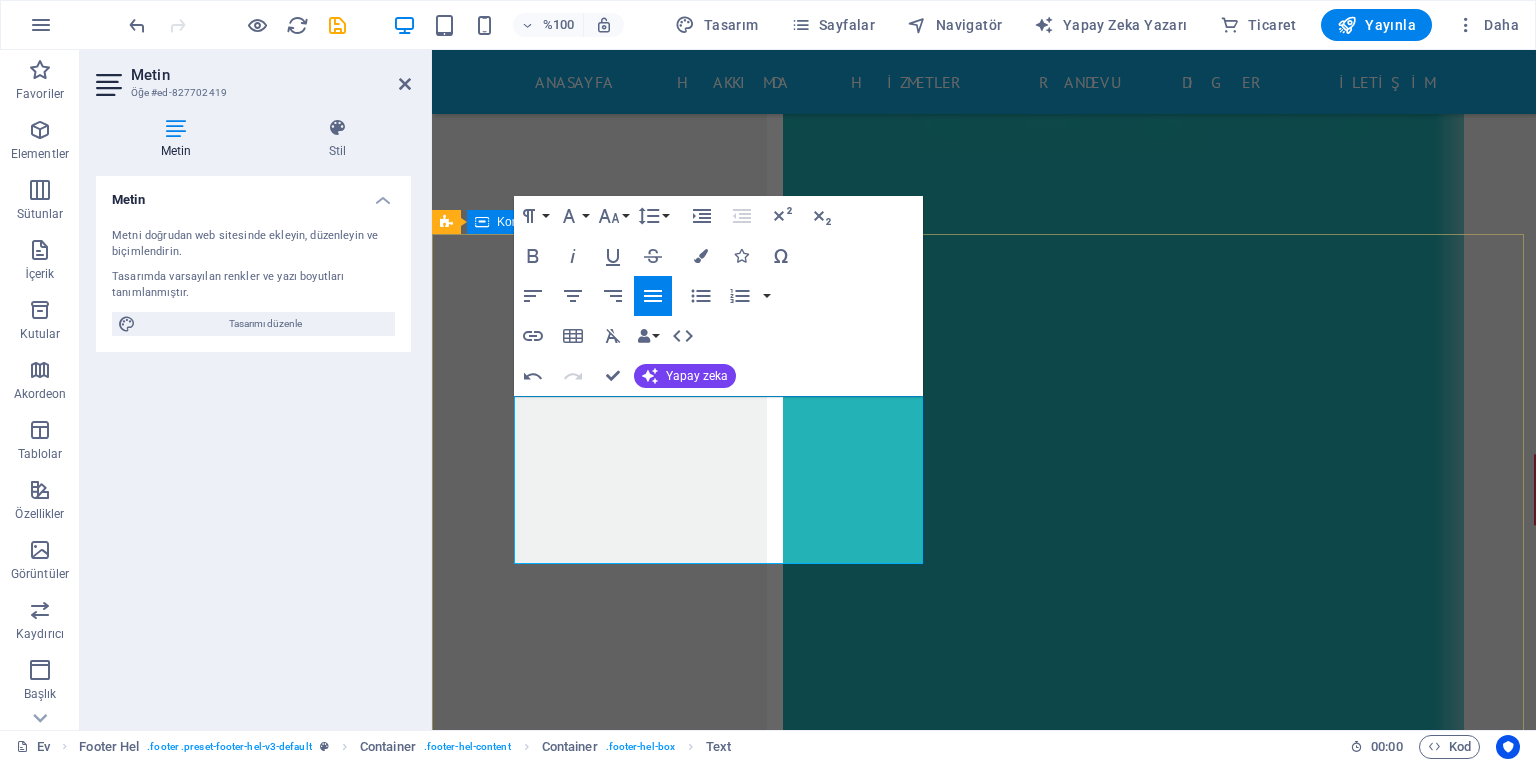 click on "​ ​ Bize Ulaşın YARDIM ETMEKTEN MUTLUYUZ Dicle Üroloji Merkezi - ÜROMER Seyrantepe Sanayi Mah.Elazığ blv.Çeysa Twin Towers B Blok No:47/B İç Kapı No:81 Yenişehir /Diyarbakır 0(537) 777 45 55   Posta:mansurdaggulu@yahoo.com  Pazartesi-Cuma: 08:00 / 17:00   Gizlilik politikasını okudum ve okudum. Okunamıyor mu? Yenisini yükle Göndermek" at bounding box center (984, 9462) 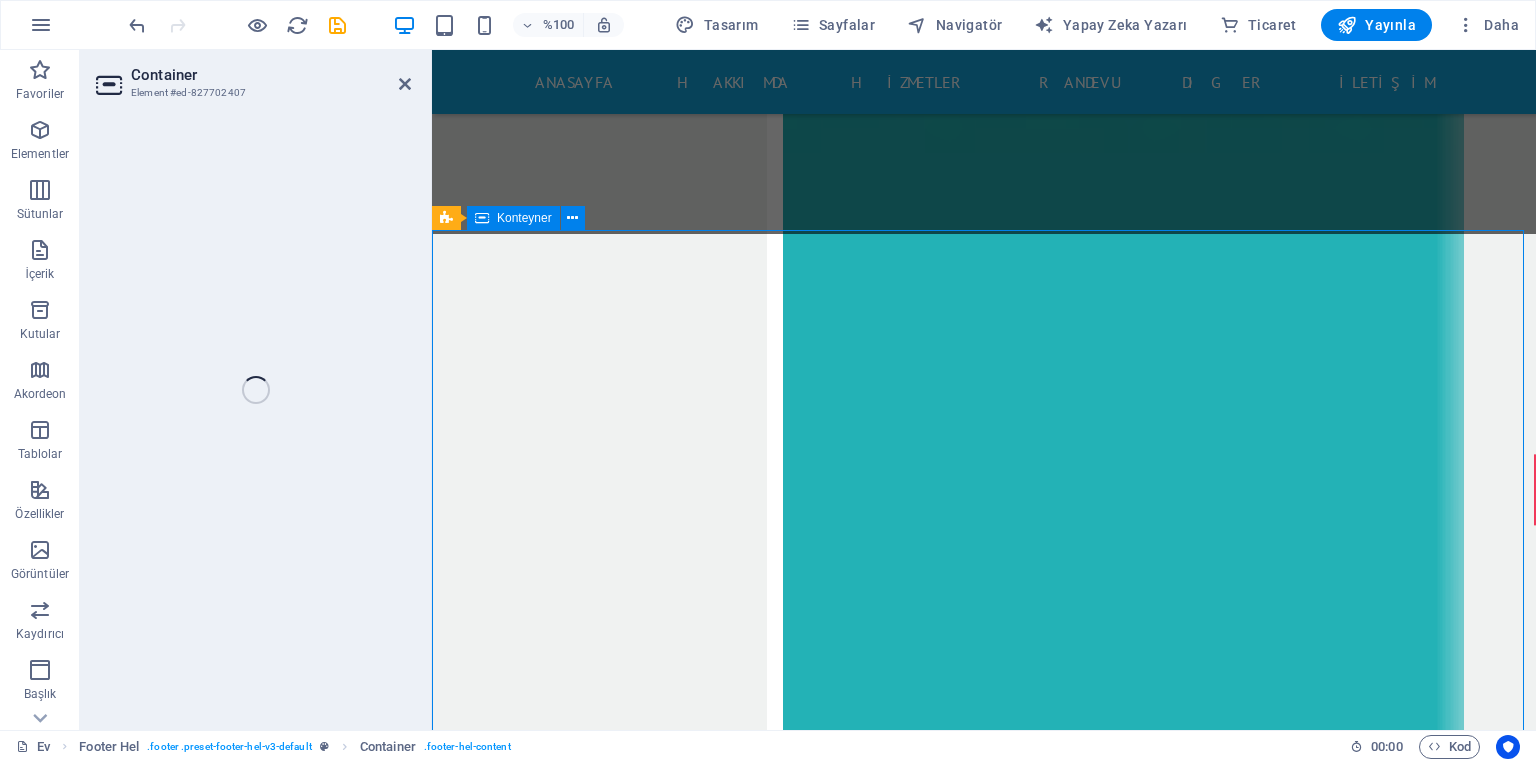 scroll, scrollTop: 15269, scrollLeft: 0, axis: vertical 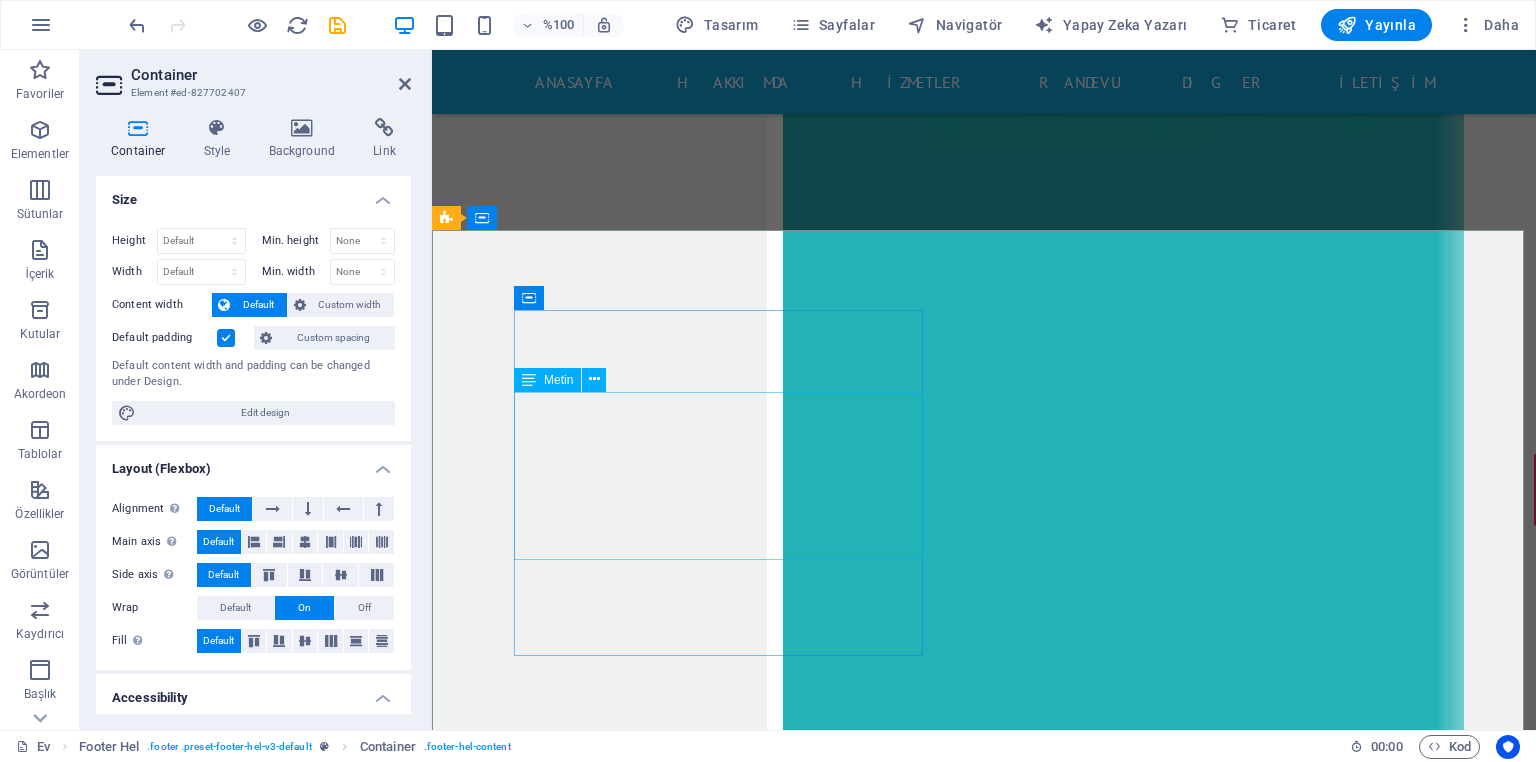 click on "Dicle Üroloji Merkezi - ÜROMER Seyrantepe Sanayi Mah.Elazığ blv.Çeysa Twin Towers B Blok No:47/B İç Kapı No:81 Yenişehir /Diyarbakır 0(537) 777 45 55   Posta:mansurdaggulu@yahoo.com  Pazartesi-Cuma: 08:00 / 17:00" at bounding box center [920, 9328] 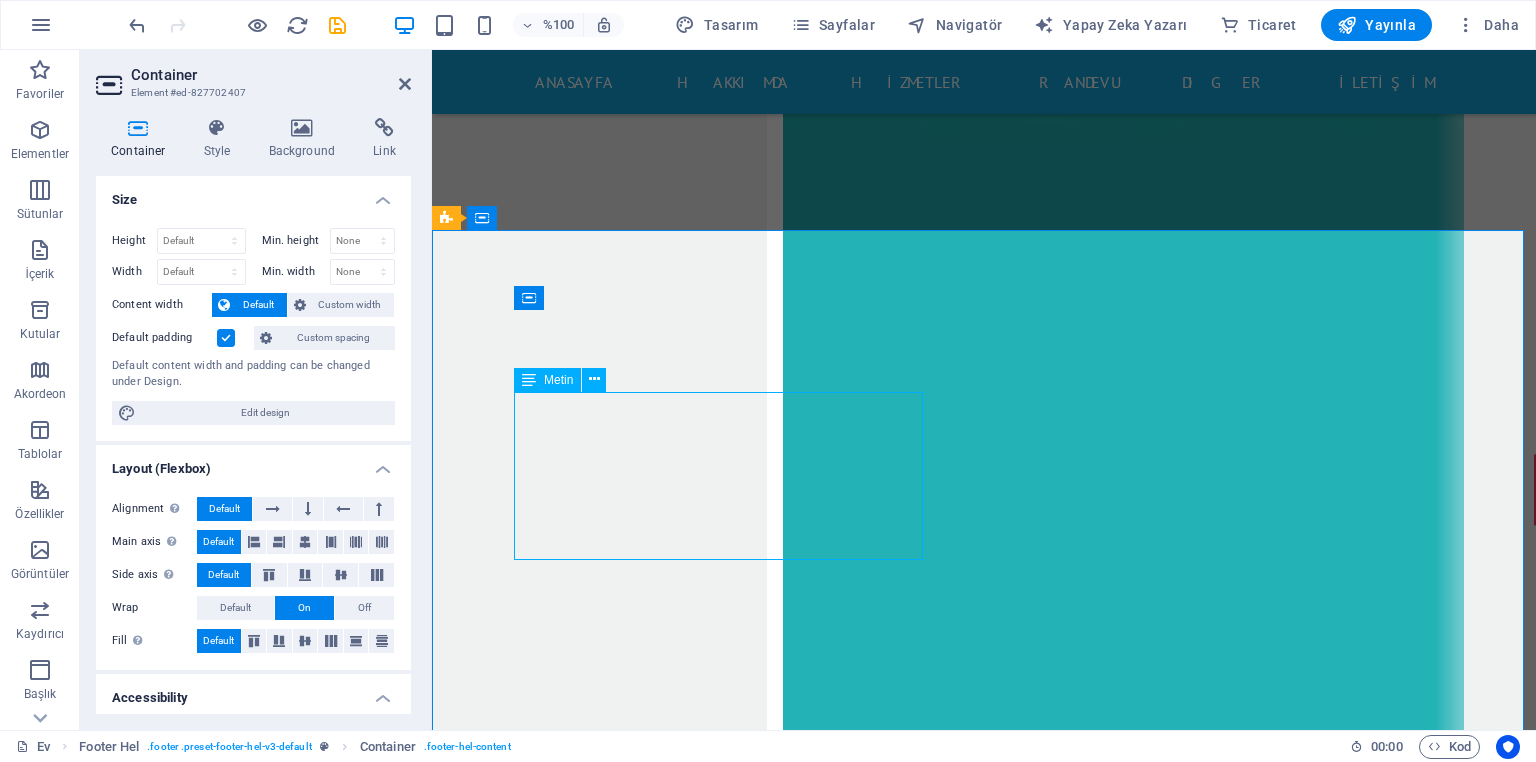 click on "Dicle Üroloji Merkezi - ÜROMER Seyrantepe Sanayi Mah.Elazığ blv.Çeysa Twin Towers B Blok No:47/B İç Kapı No:81 Yenişehir /Diyarbakır 0(537) 777 45 55   Posta:mansurdaggulu@yahoo.com  Pazartesi-Cuma: 08:00 / 17:00" at bounding box center [920, 9328] 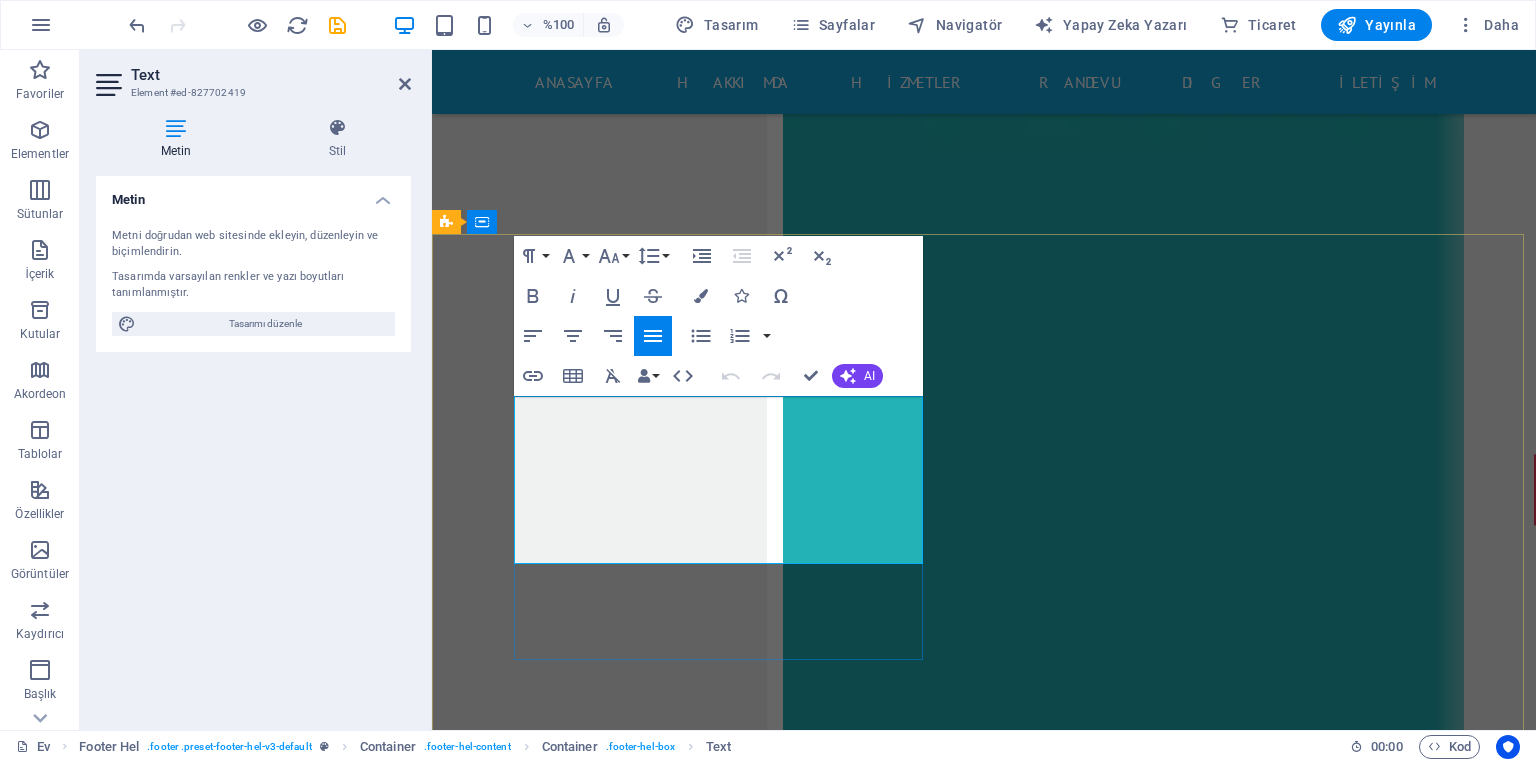 click on "[PHONE]" at bounding box center (920, 9356) 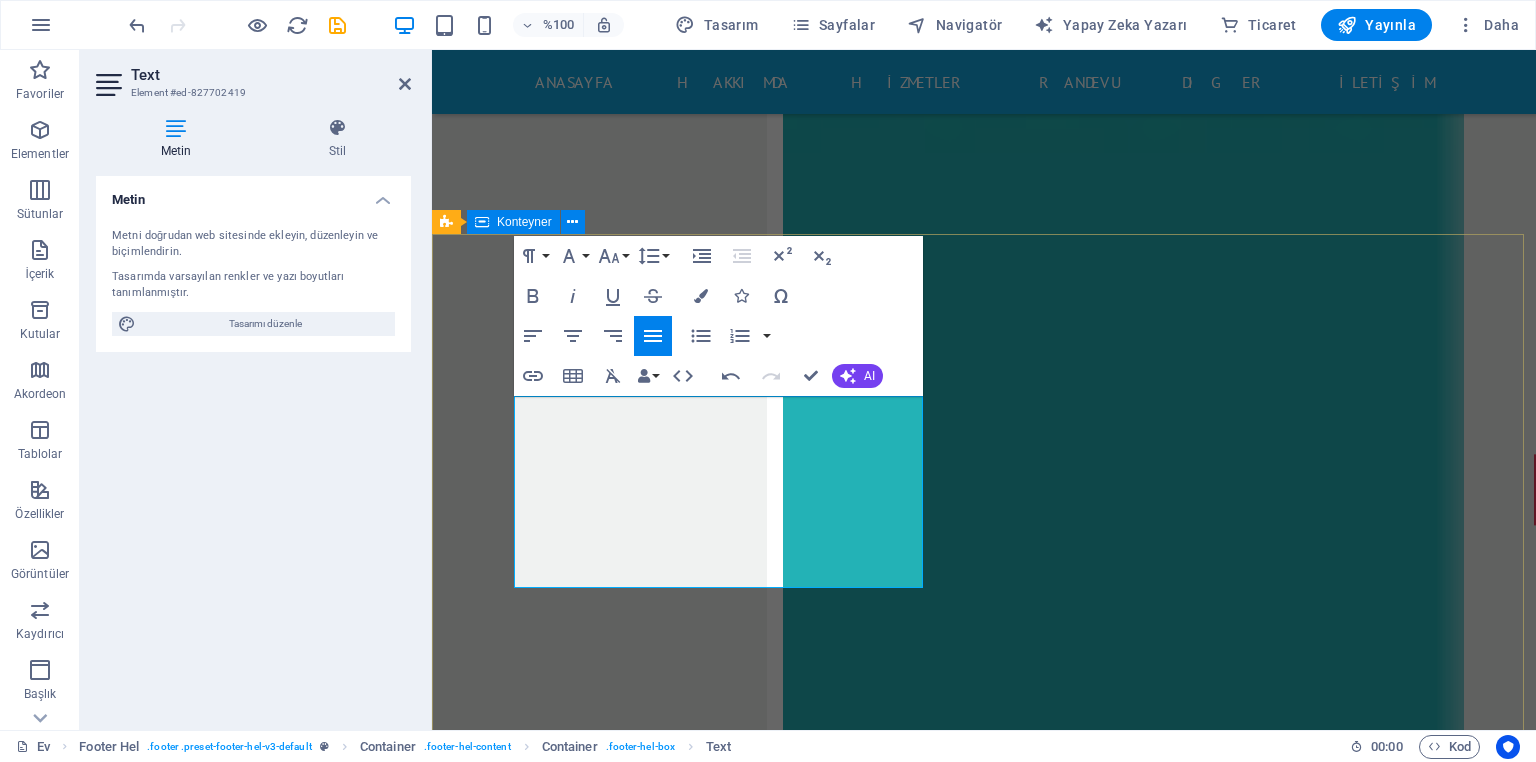 drag, startPoint x: 628, startPoint y: 508, endPoint x: 505, endPoint y: 501, distance: 123.19903 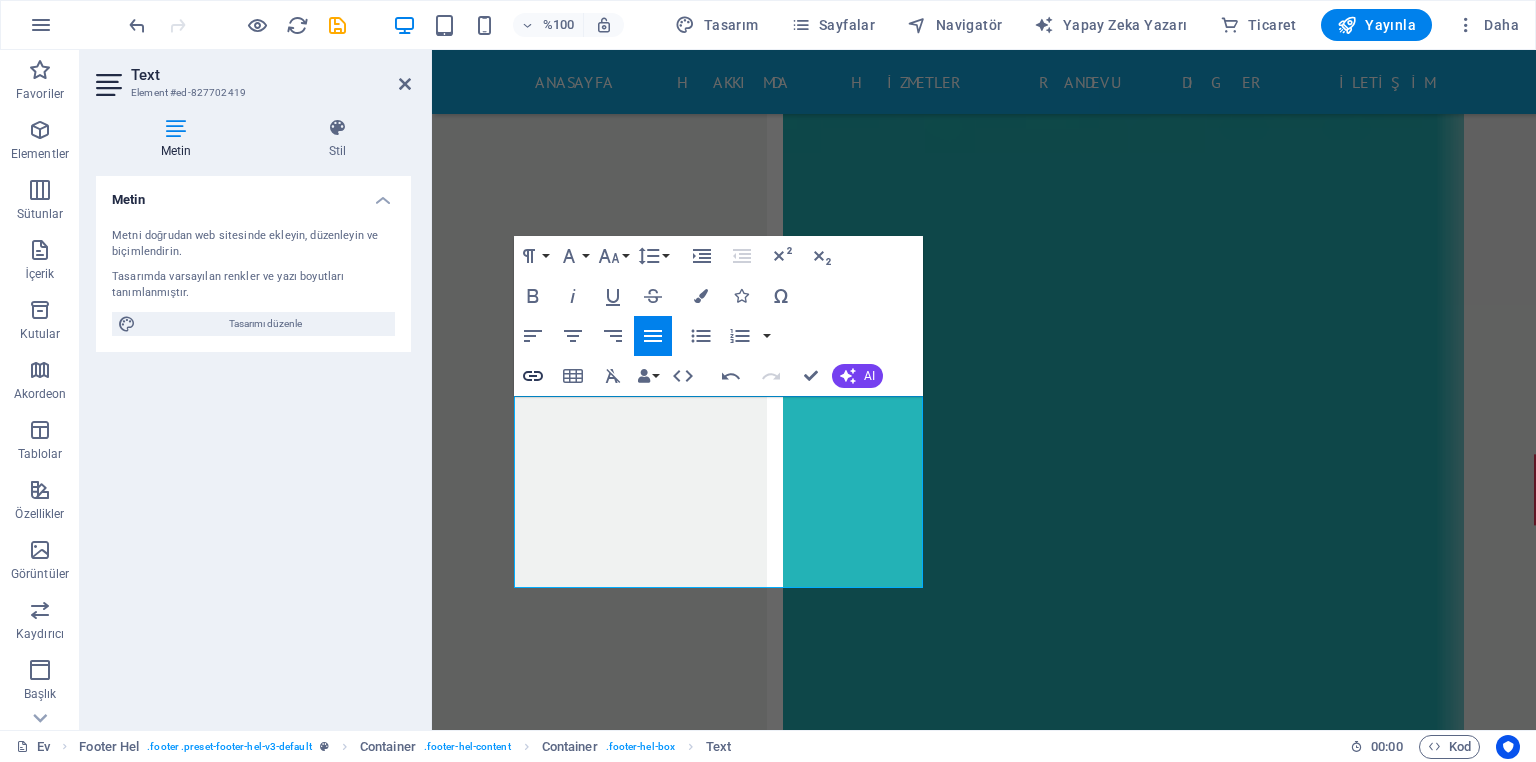 click 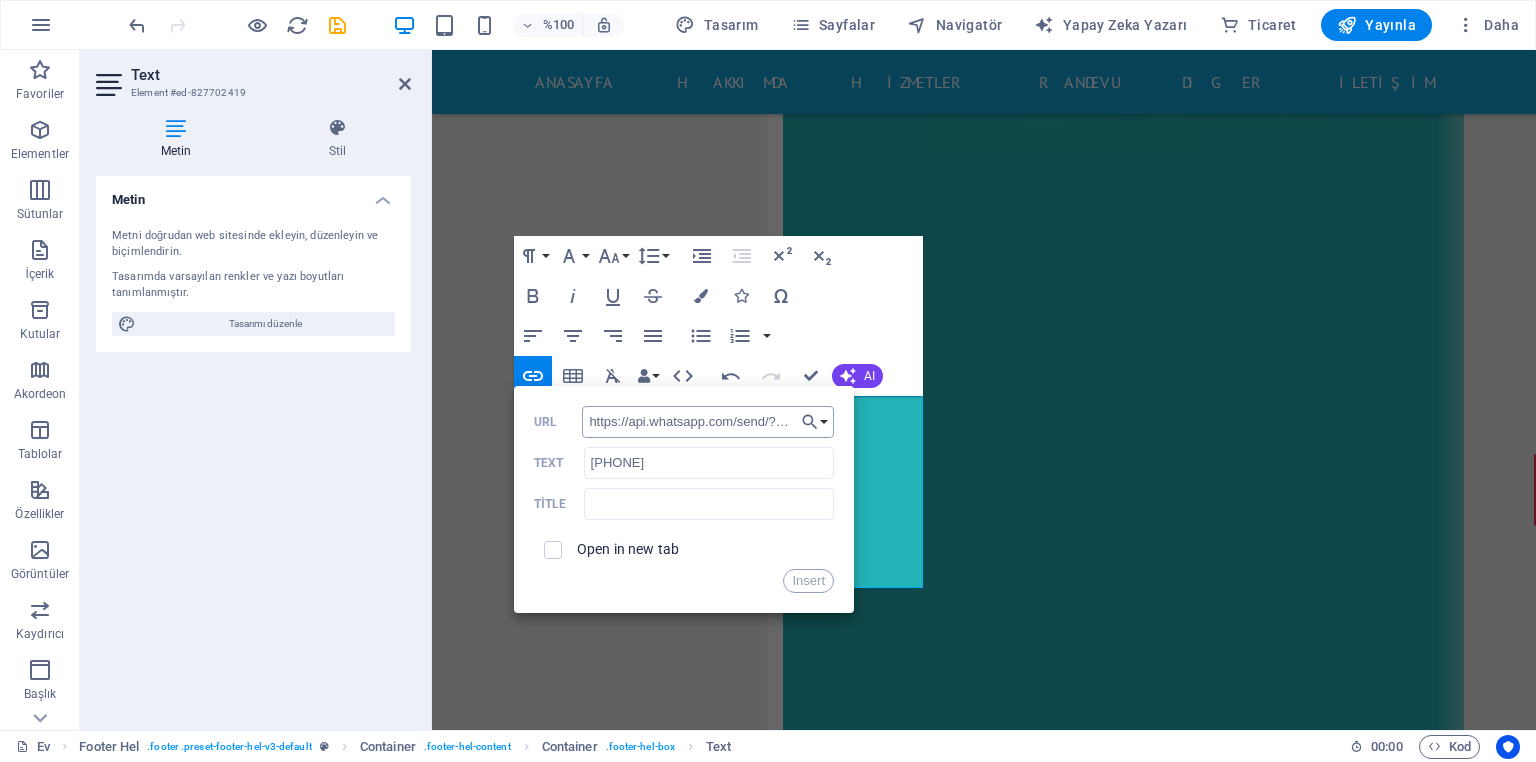 scroll, scrollTop: 0, scrollLeft: 114, axis: horizontal 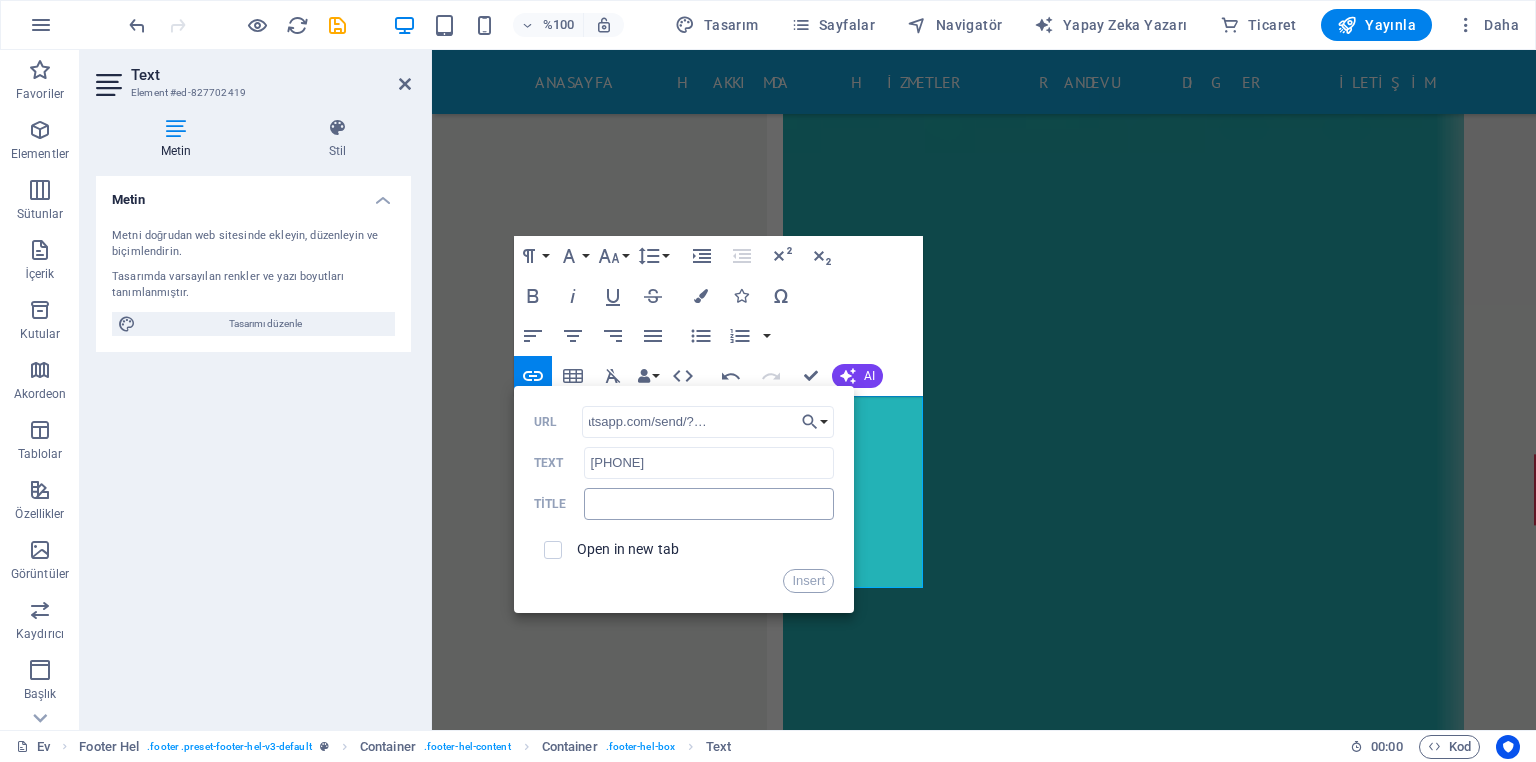 type on "https://api.whatsapp.com/send/?phone=905377774555" 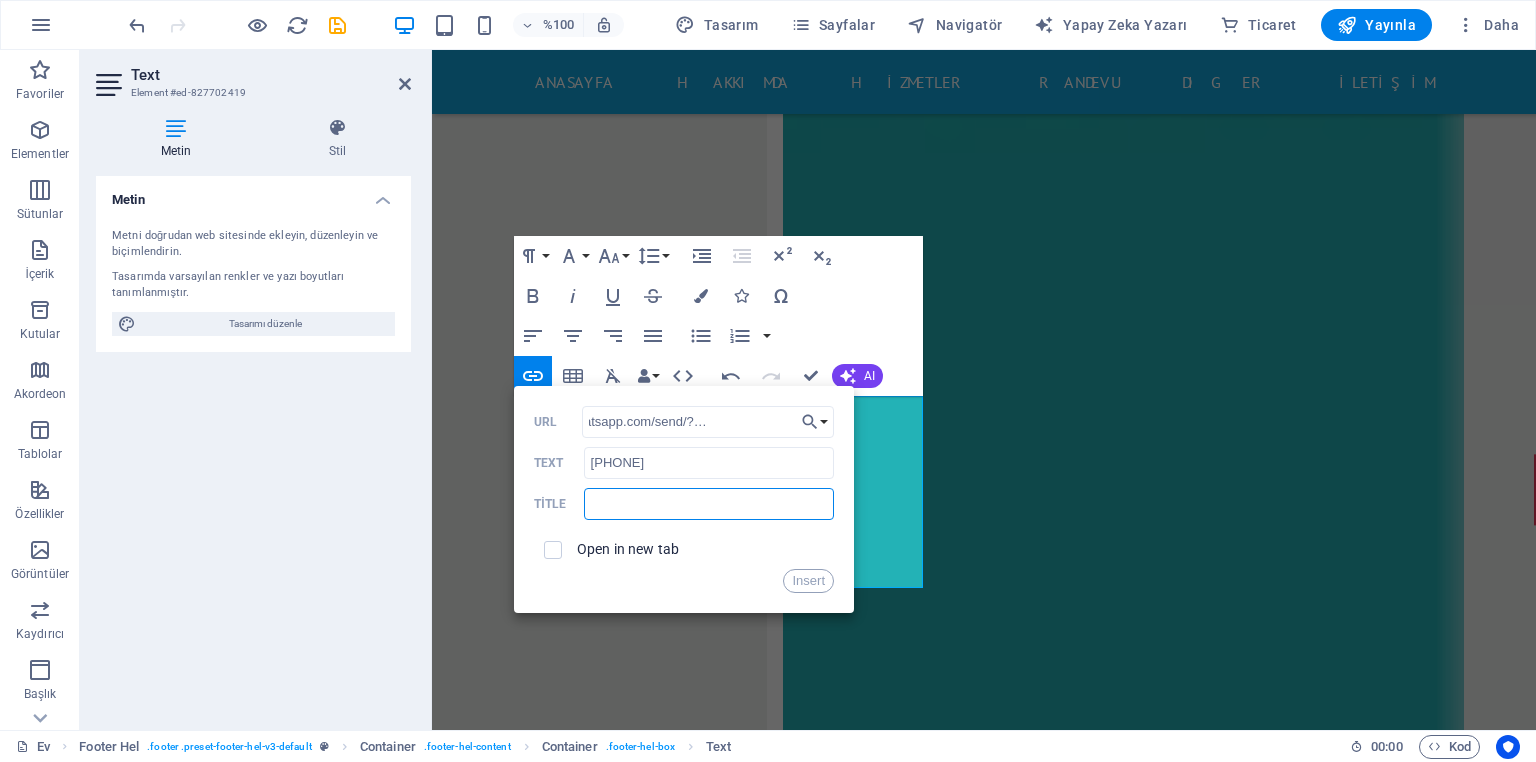 click at bounding box center (709, 504) 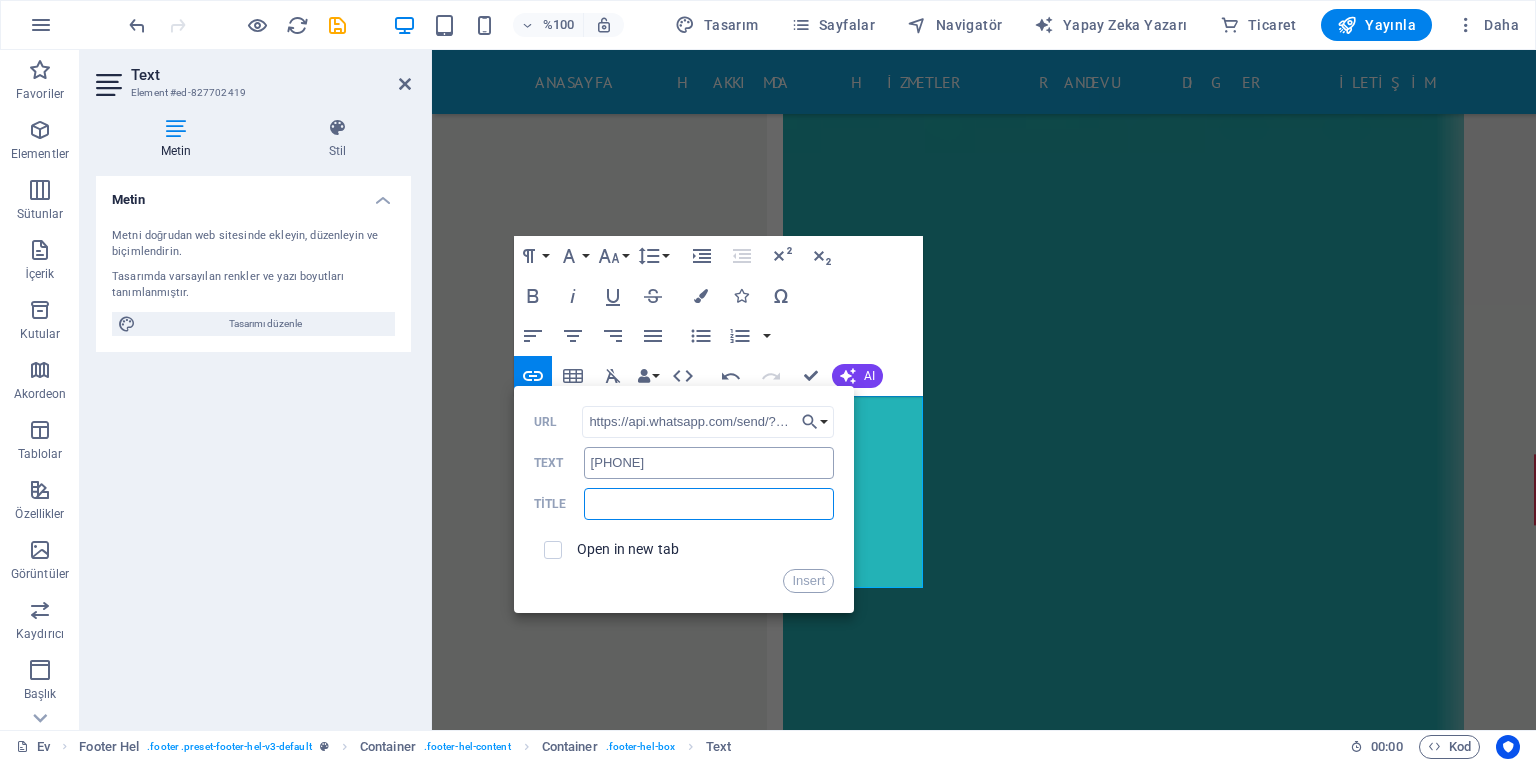 type on "i" 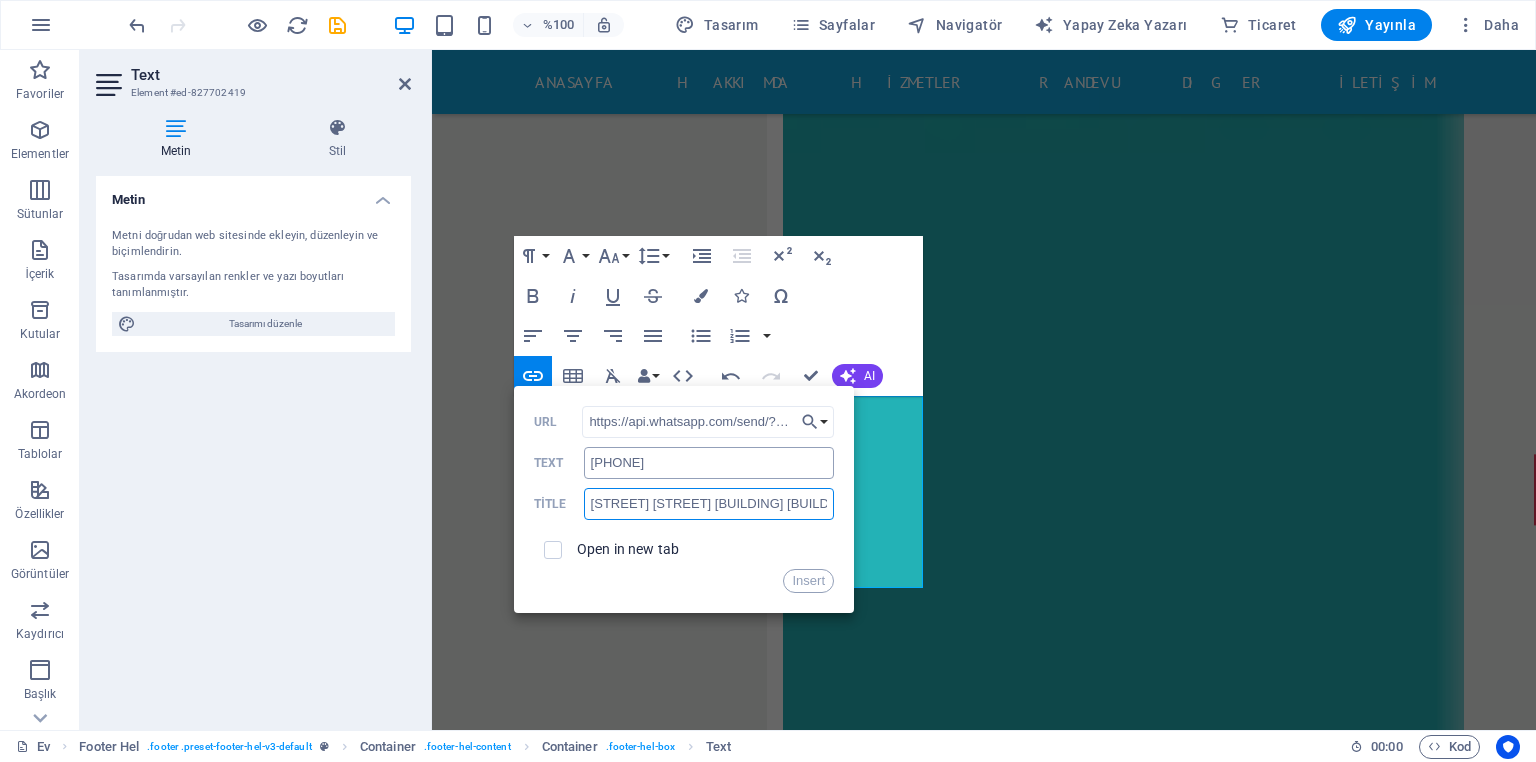 type on "whatsapp ileetişim" 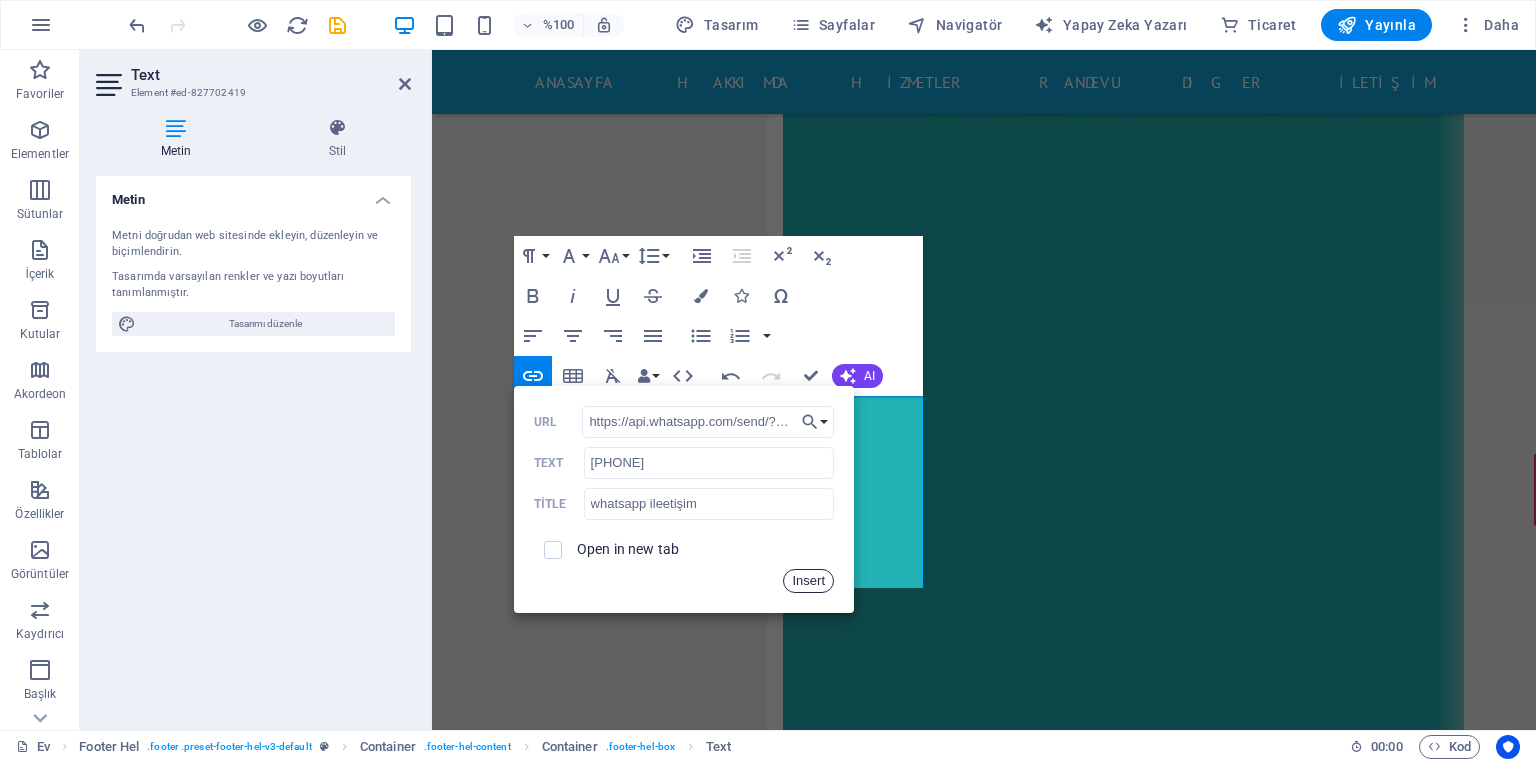 click on "Insert" at bounding box center [808, 581] 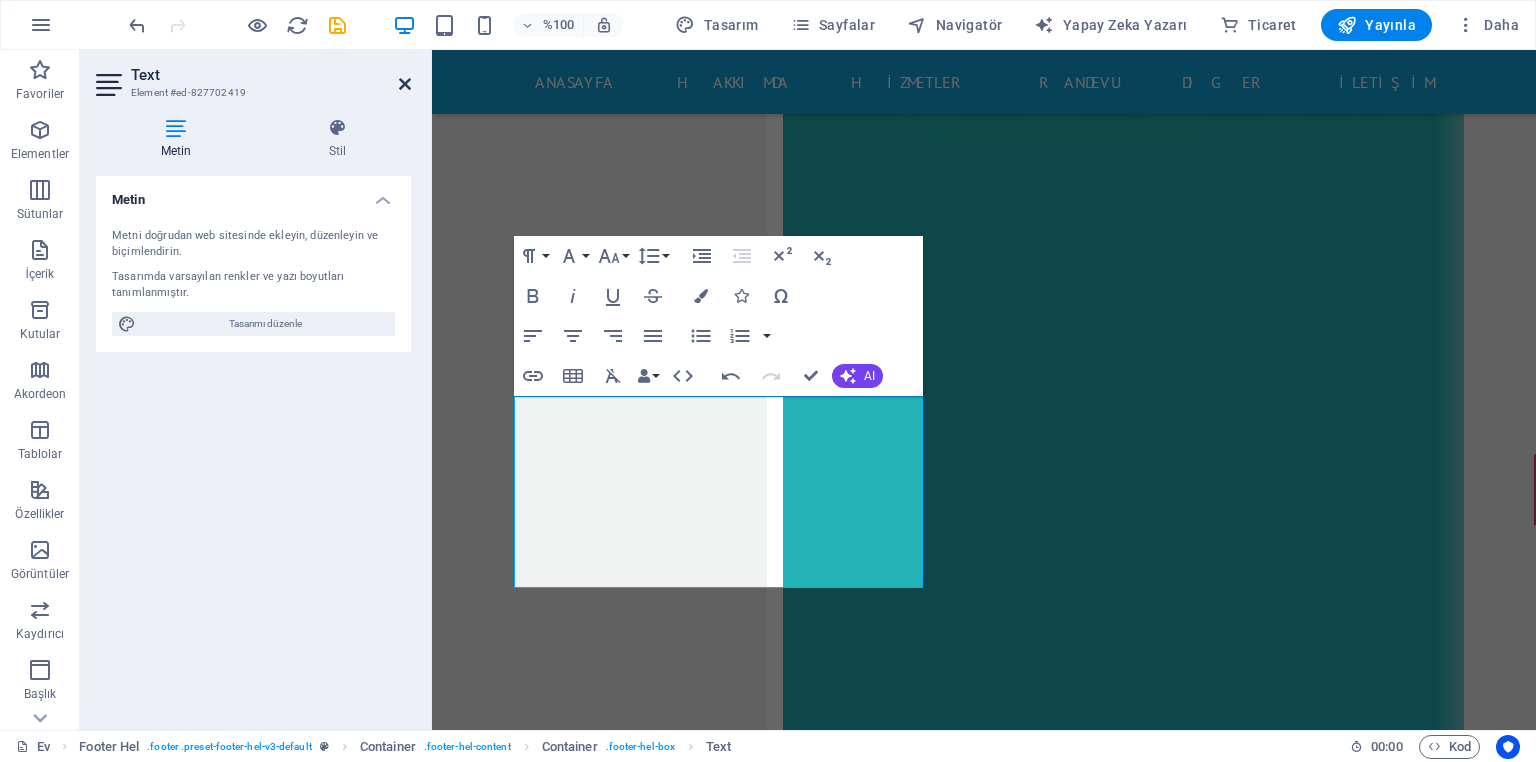 click at bounding box center (405, 84) 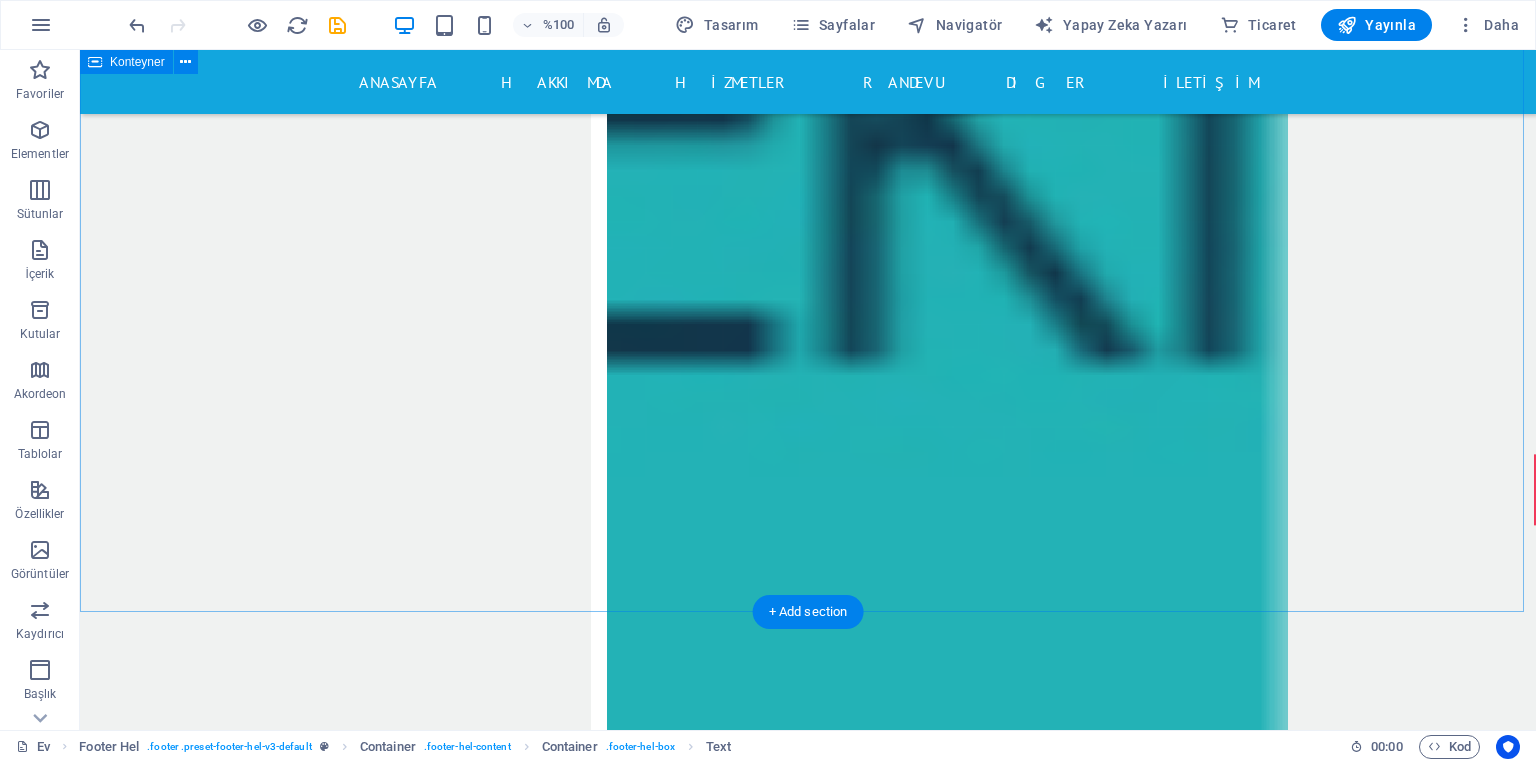 scroll, scrollTop: 14545, scrollLeft: 0, axis: vertical 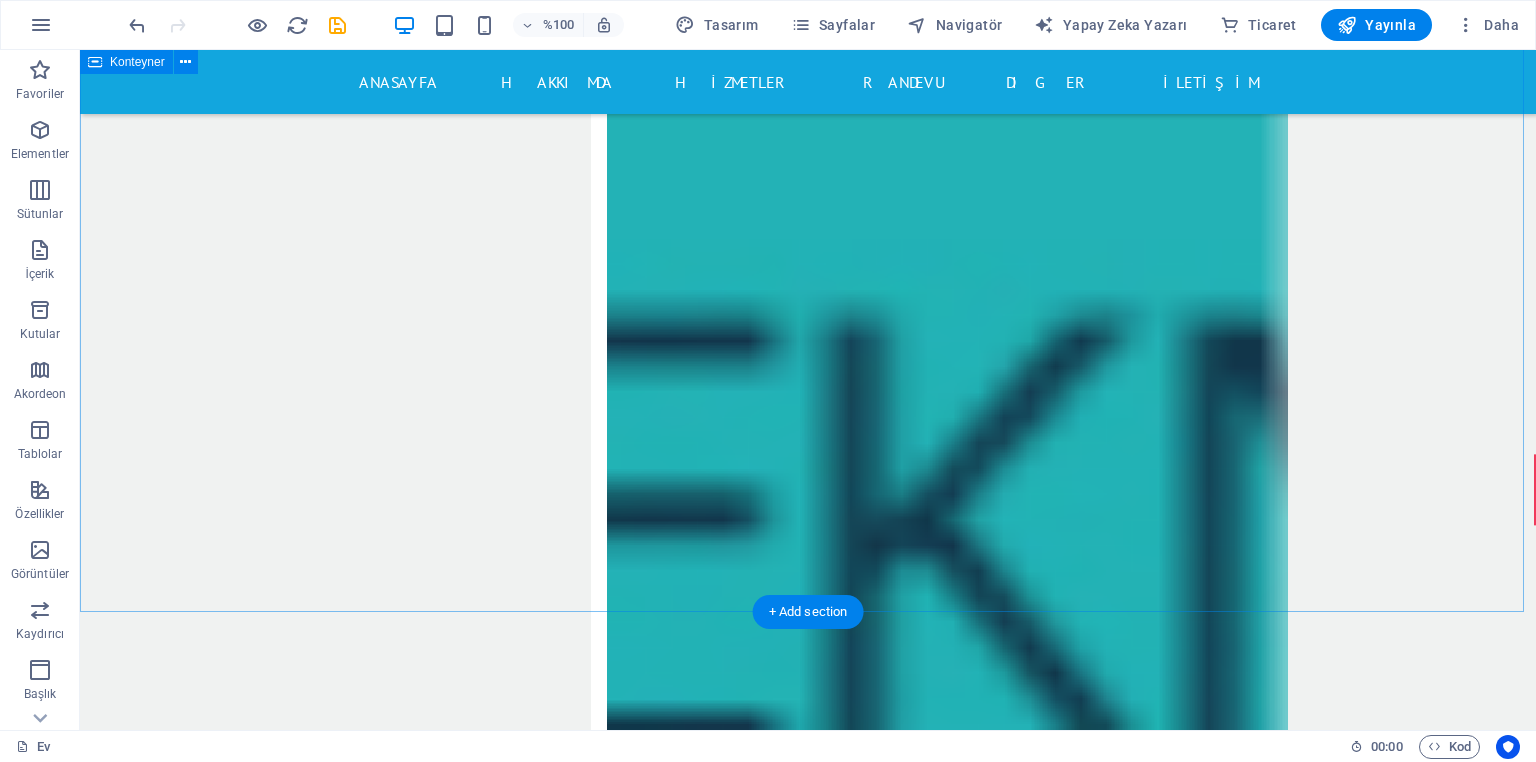 drag, startPoint x: 1517, startPoint y: 480, endPoint x: 1481, endPoint y: 354, distance: 131.04198 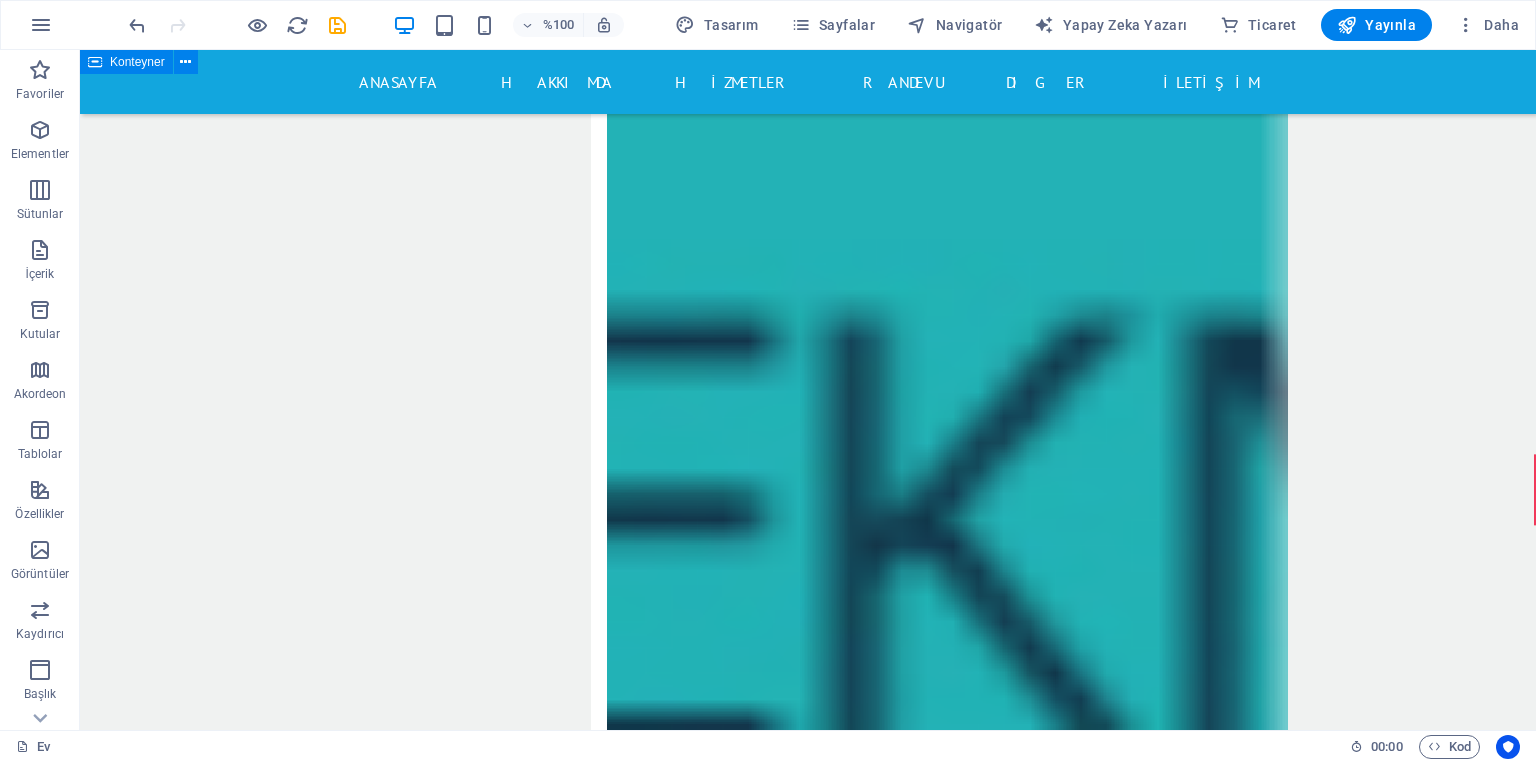 scroll, scrollTop: 14065, scrollLeft: 0, axis: vertical 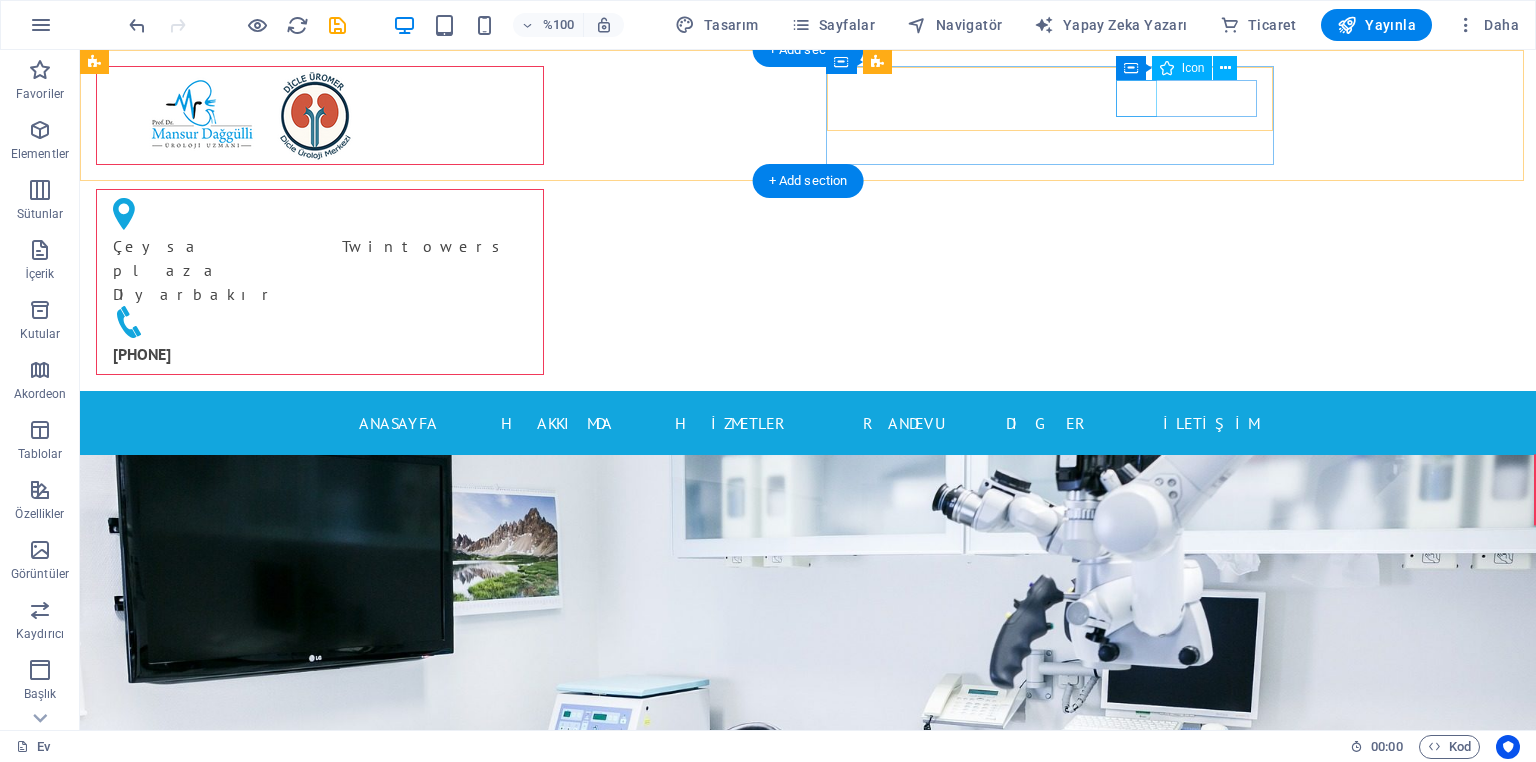 click at bounding box center [320, 324] 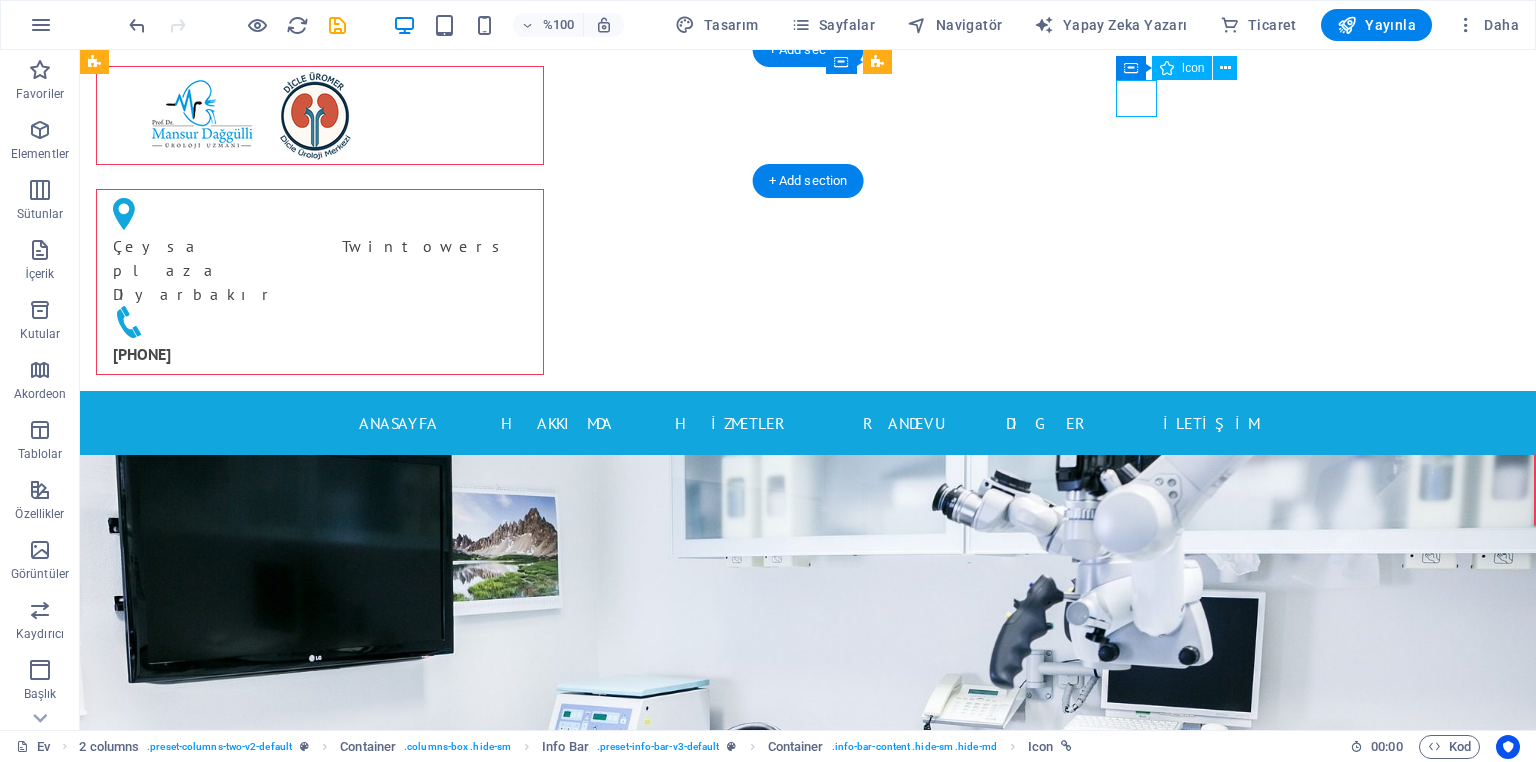 click at bounding box center (320, 324) 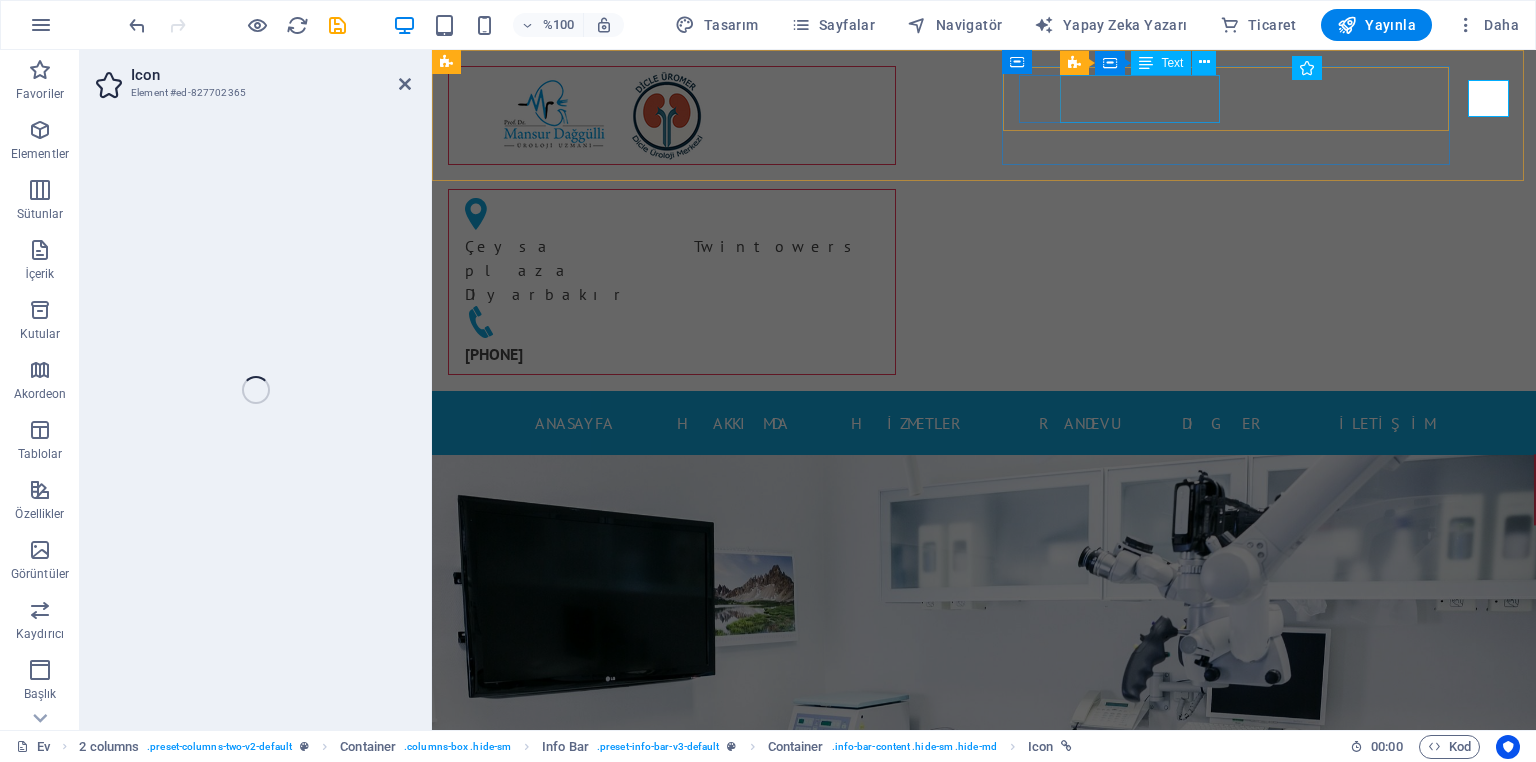 select on "xMidYMid" 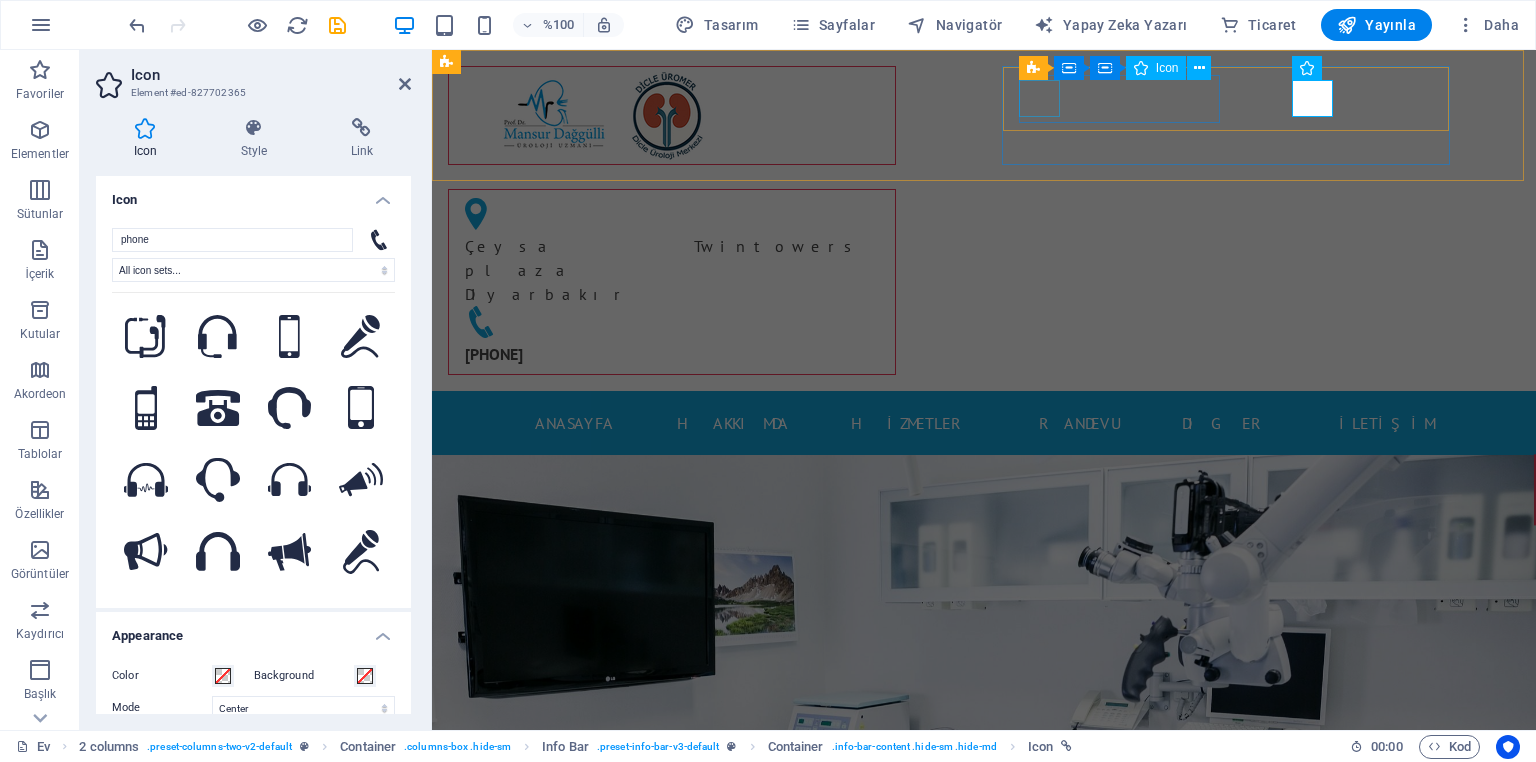 click at bounding box center [664, 216] 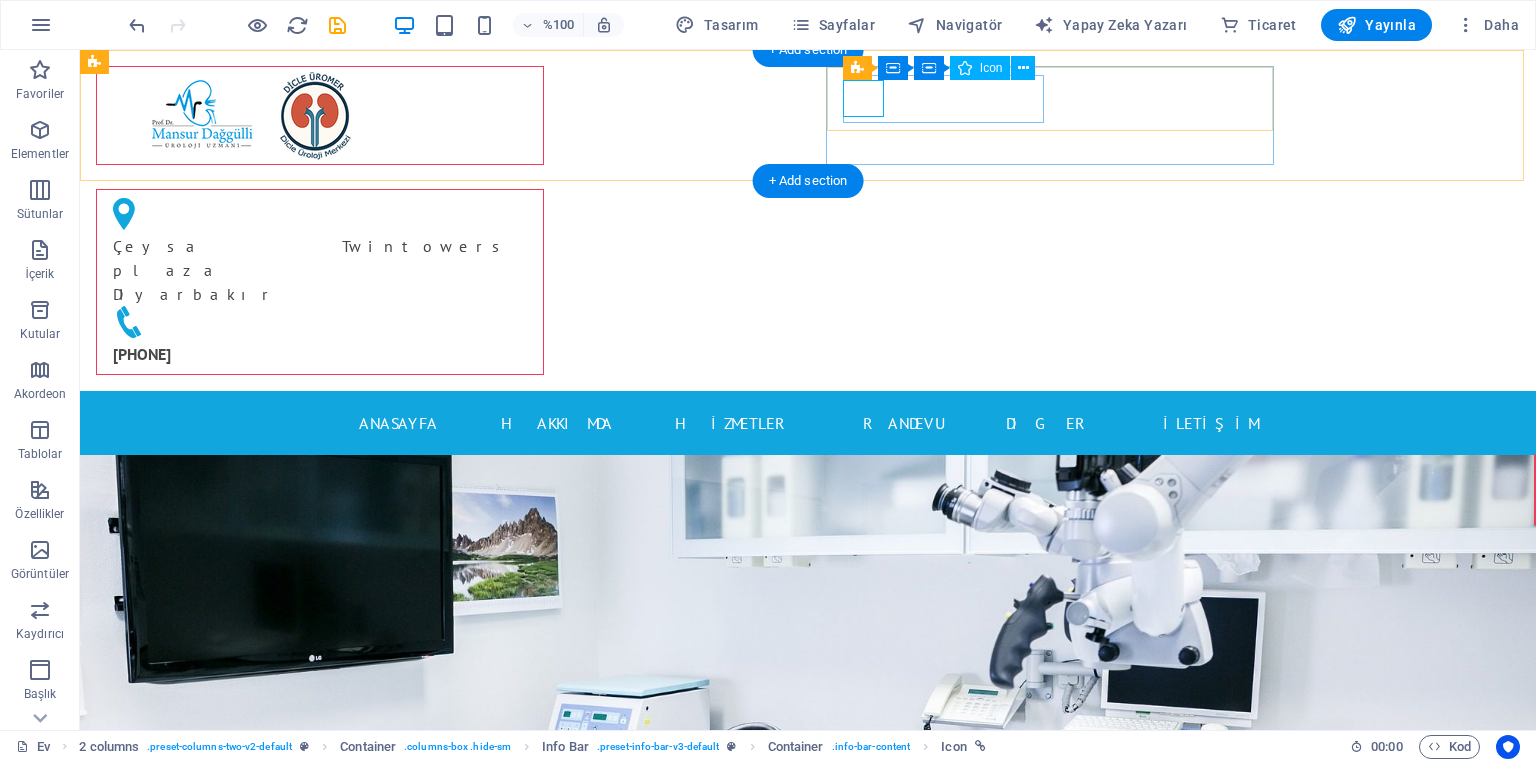 click at bounding box center (312, 216) 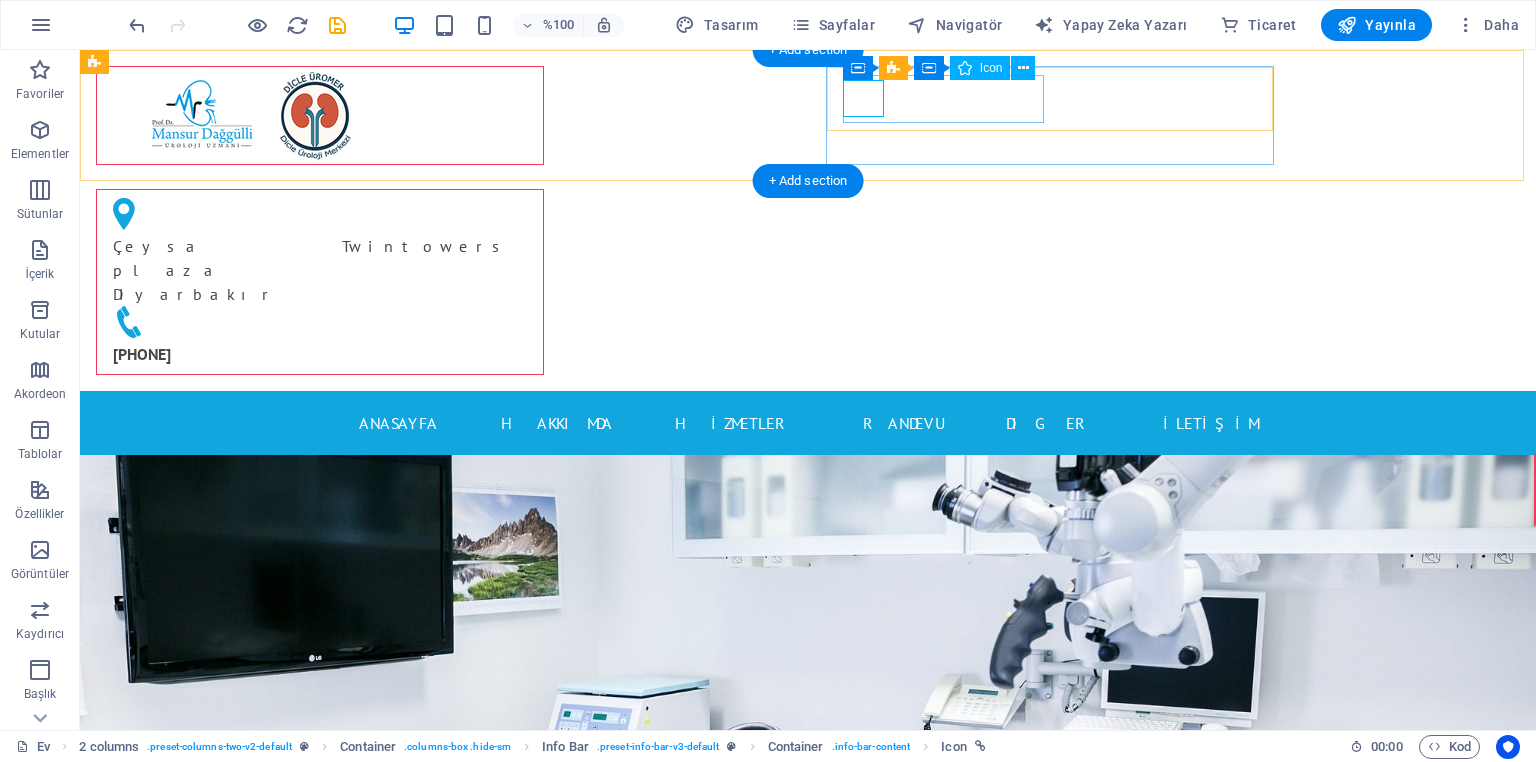click at bounding box center [312, 216] 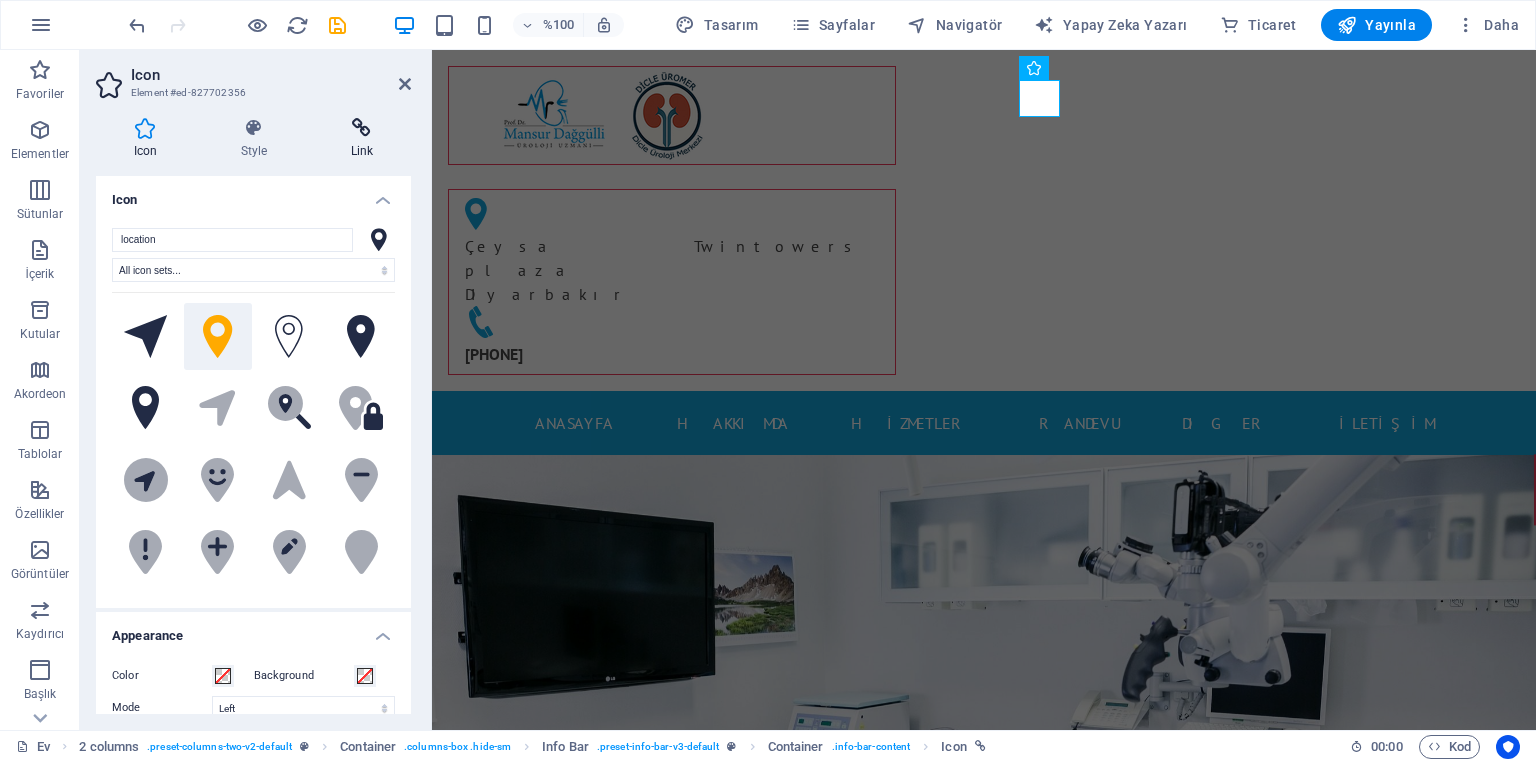 click on "Link" at bounding box center [362, 139] 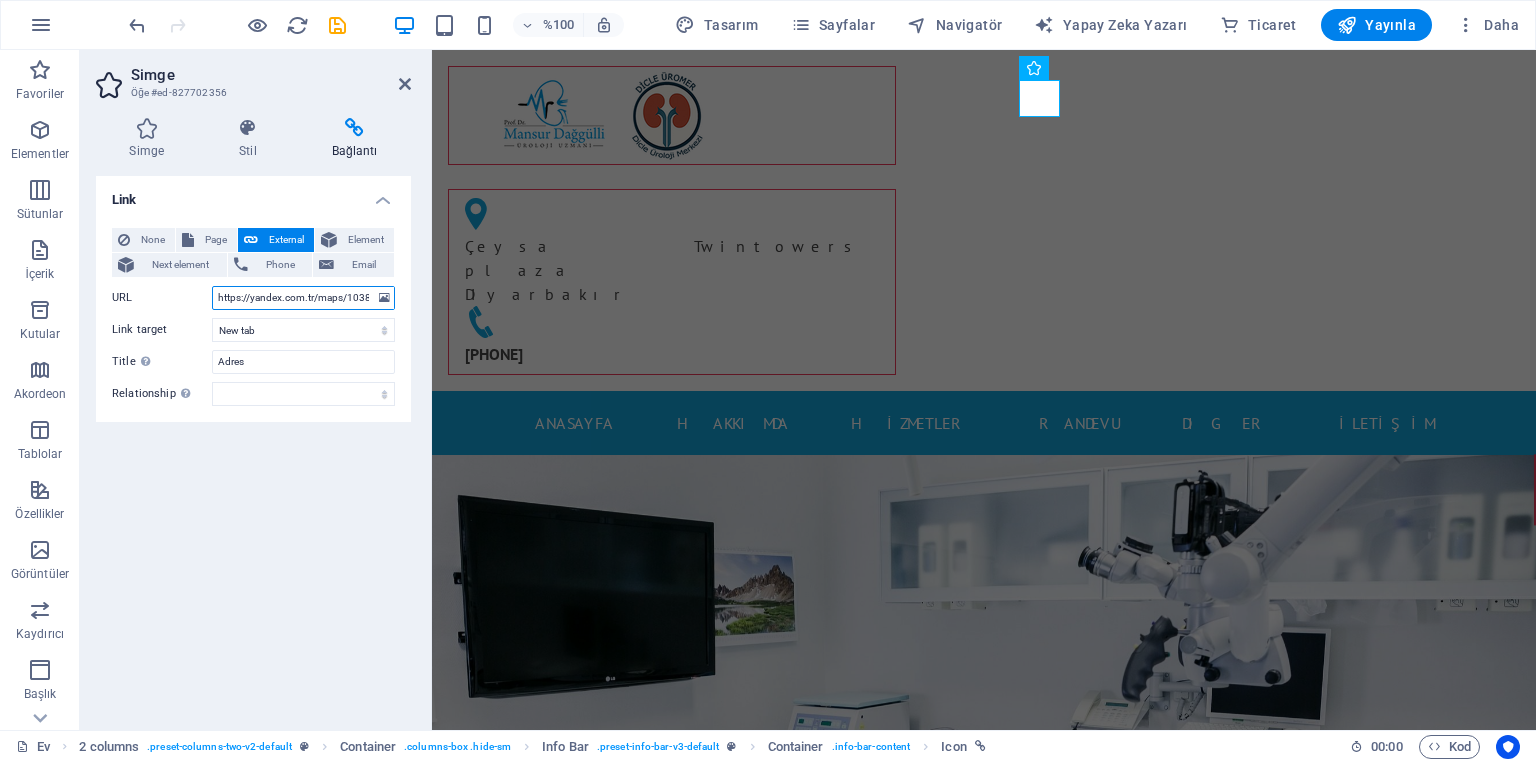 drag, startPoint x: 372, startPoint y: 294, endPoint x: 96, endPoint y: 294, distance: 276 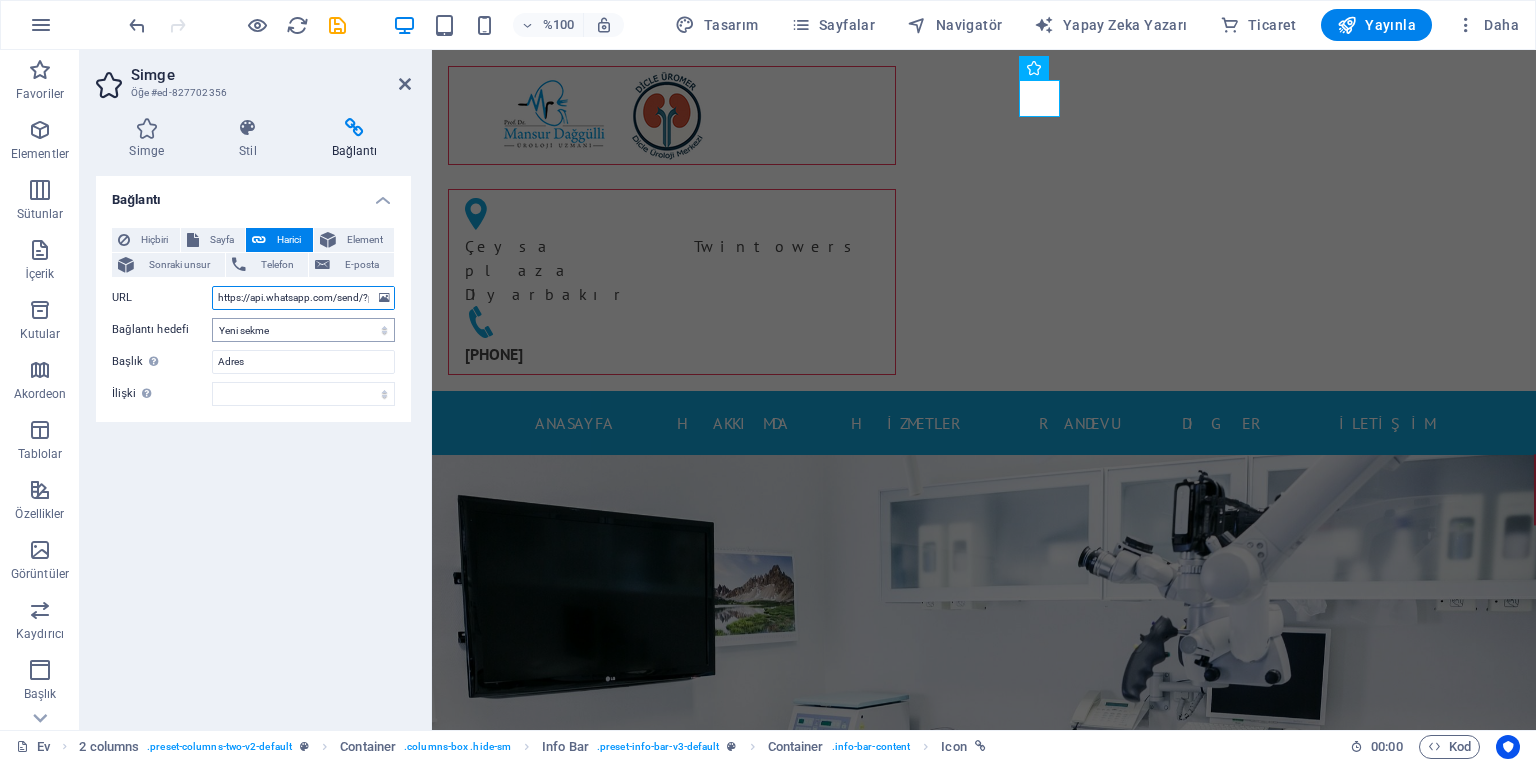 scroll, scrollTop: 0, scrollLeft: 99, axis: horizontal 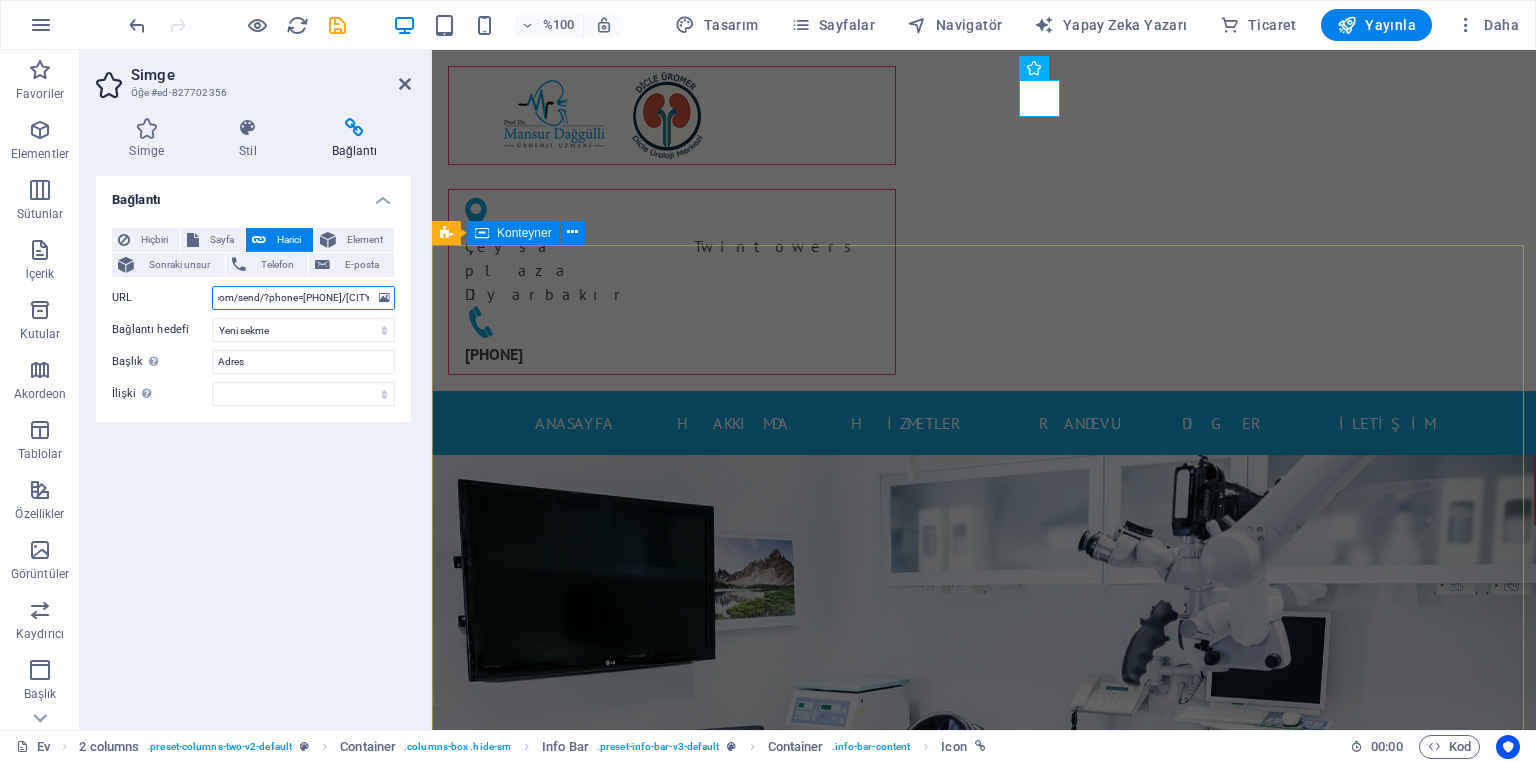 drag, startPoint x: 821, startPoint y: 347, endPoint x: 432, endPoint y: 298, distance: 392.07397 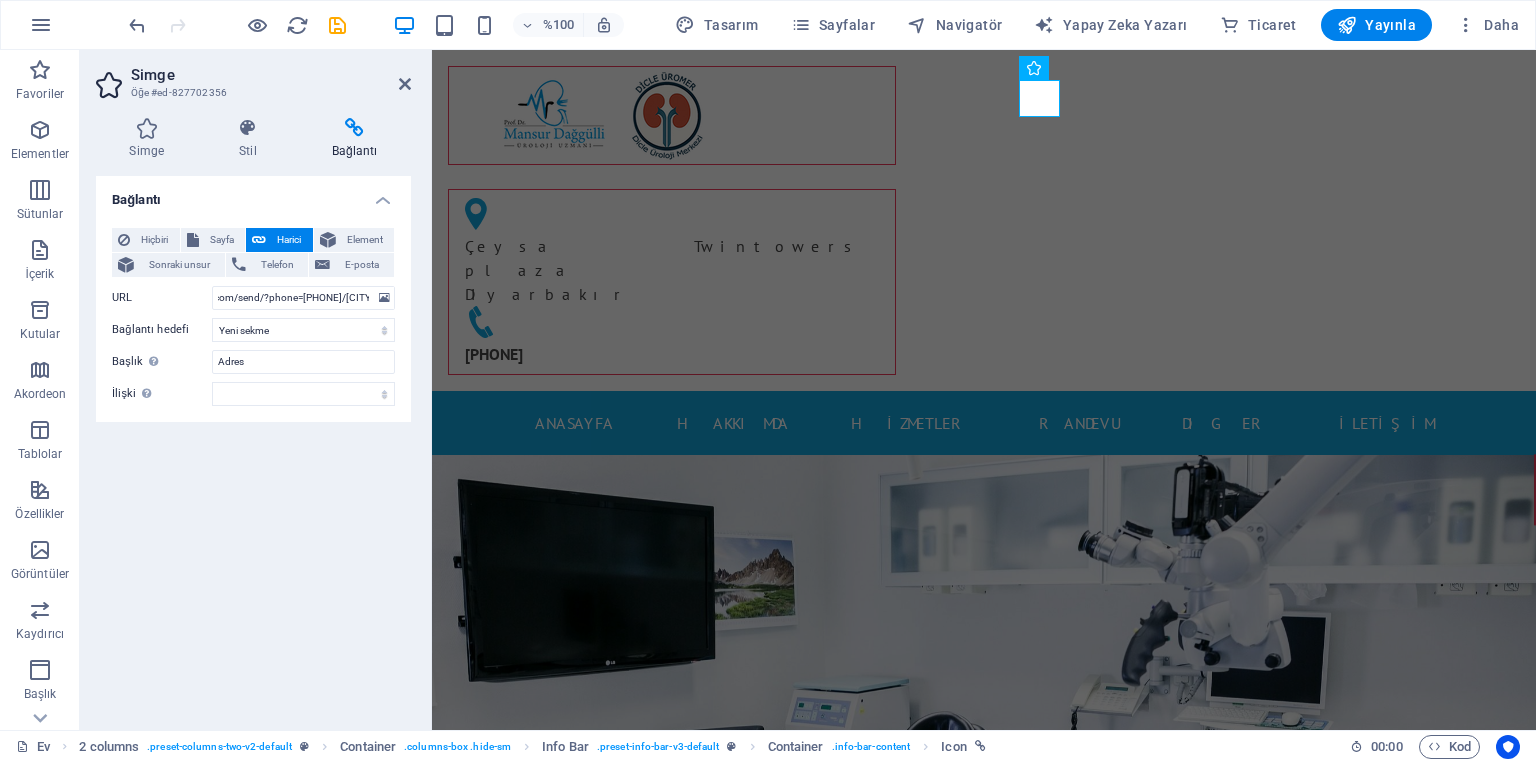 scroll, scrollTop: 0, scrollLeft: 0, axis: both 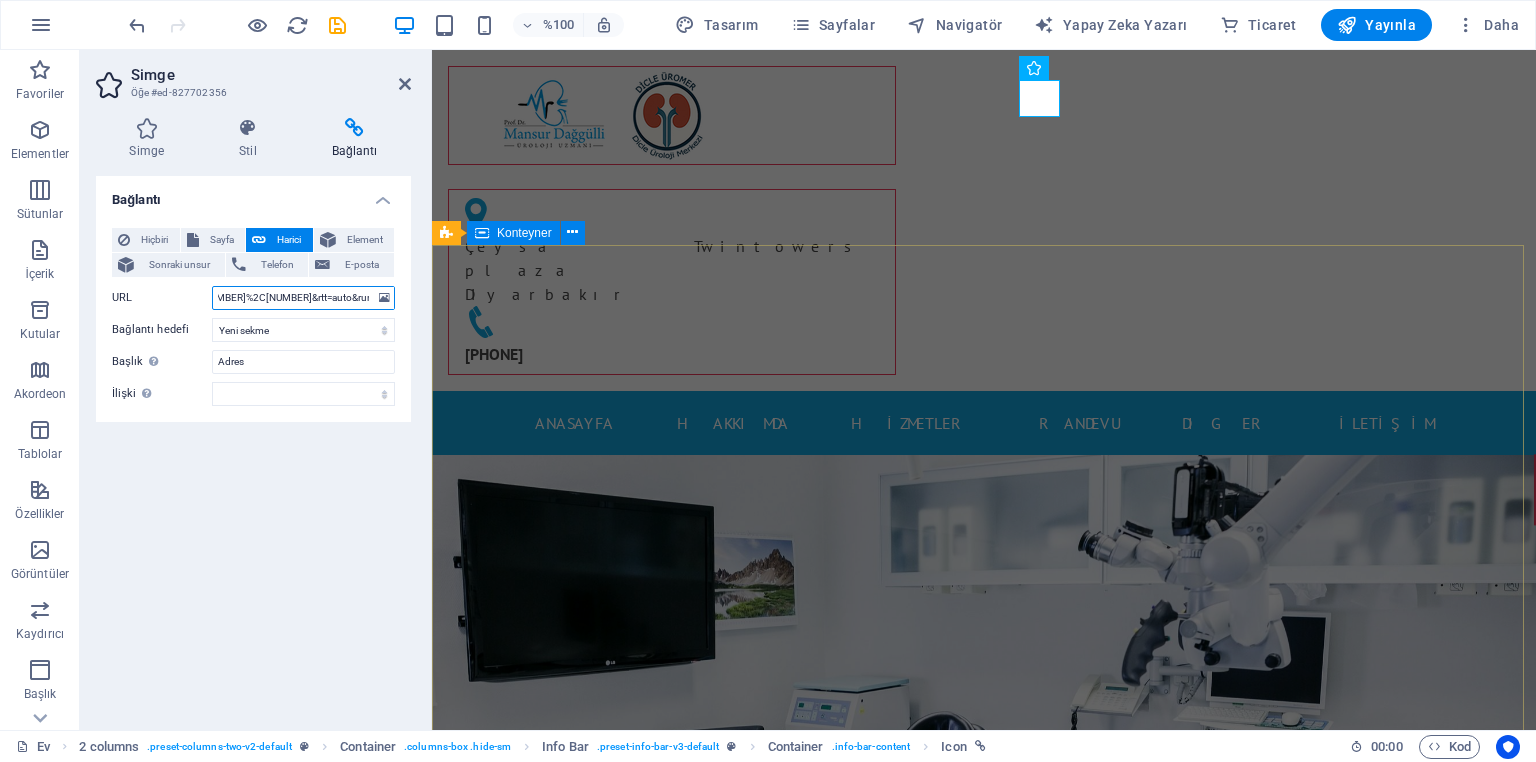 drag, startPoint x: 753, startPoint y: 346, endPoint x: 433, endPoint y: 296, distance: 323.8827 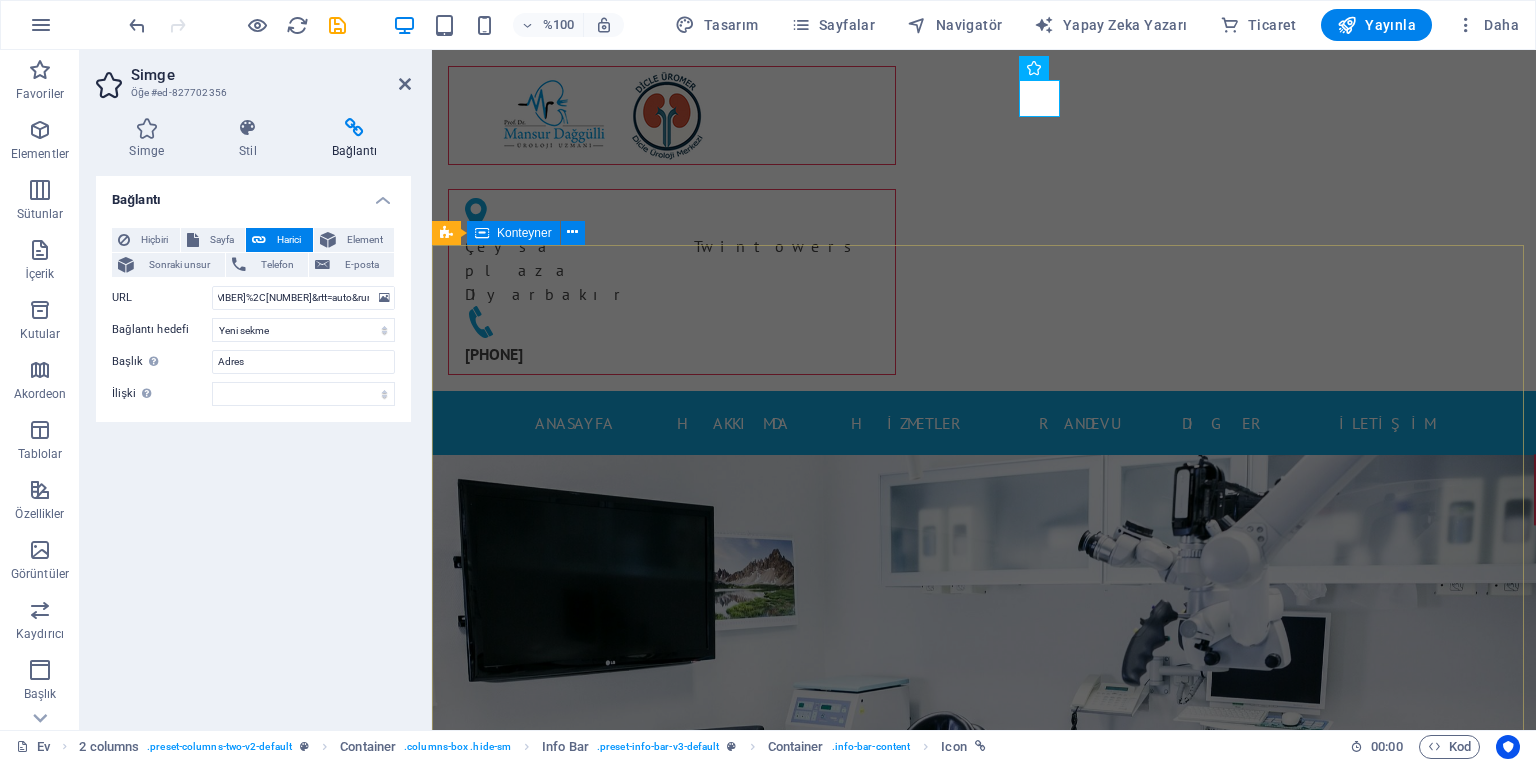 scroll, scrollTop: 0, scrollLeft: 0, axis: both 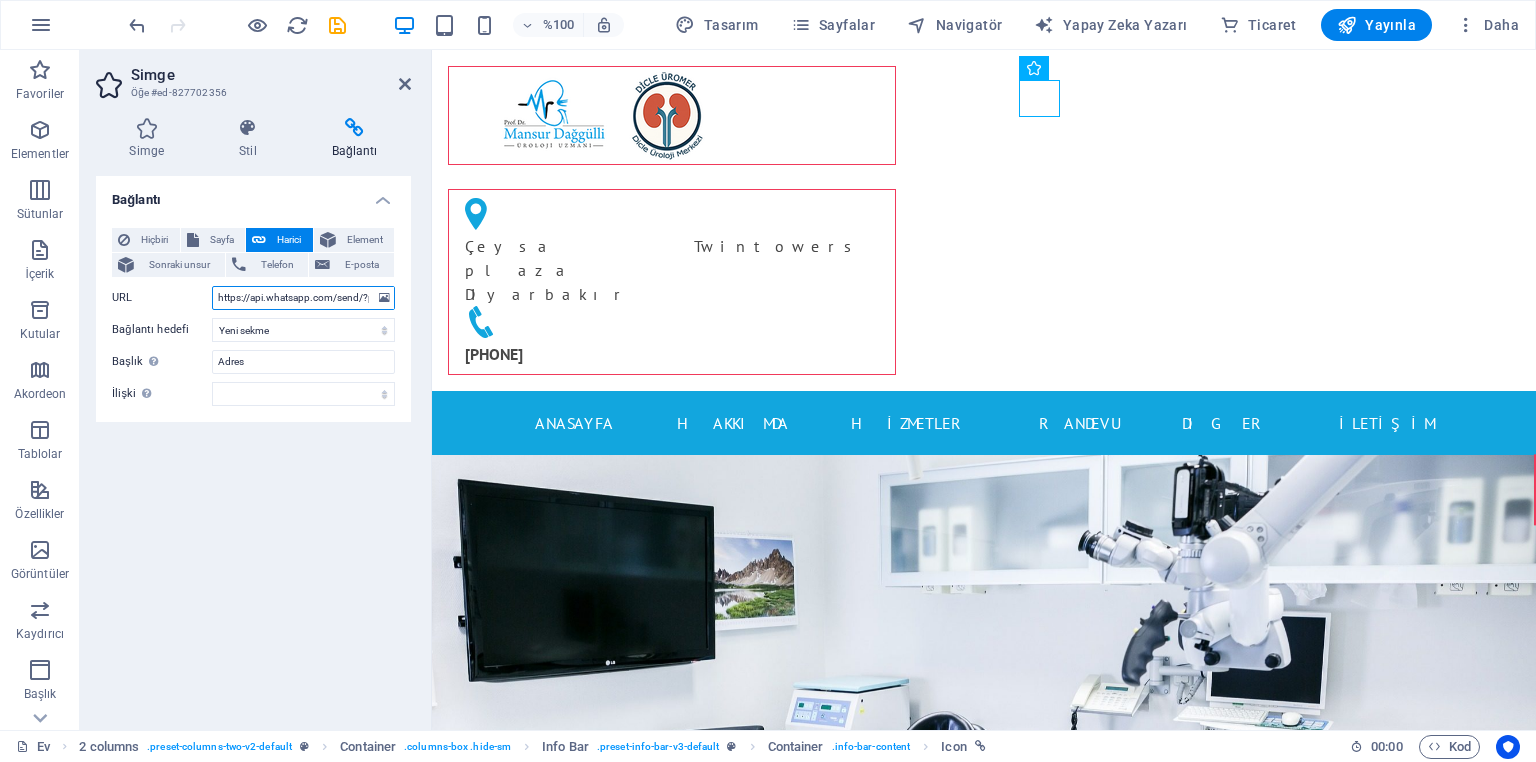 click on "https://api.whatsapp.com/send/?phone=9053777745558/diyarbakir/?ll=40.205951%2C37.936855&mode=routes&rtext=~37.936855%2C40.205951&rtt=auto&ruri=~ymapsbm1%3A%2F%2Fgeo%3Fdata%3DIgoN5dIgQhVXvxdC&z=17" at bounding box center (303, 298) 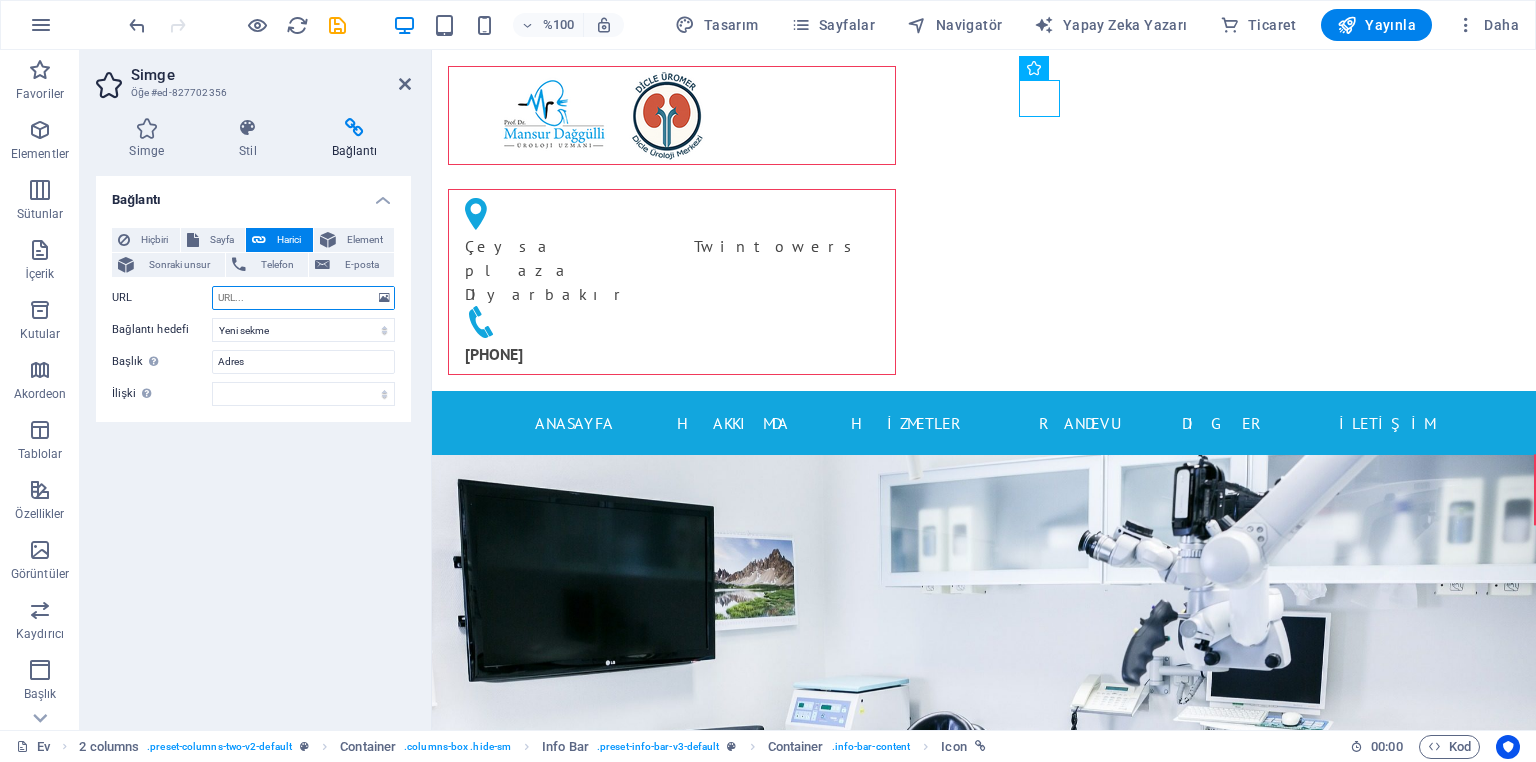 scroll, scrollTop: 0, scrollLeft: 0, axis: both 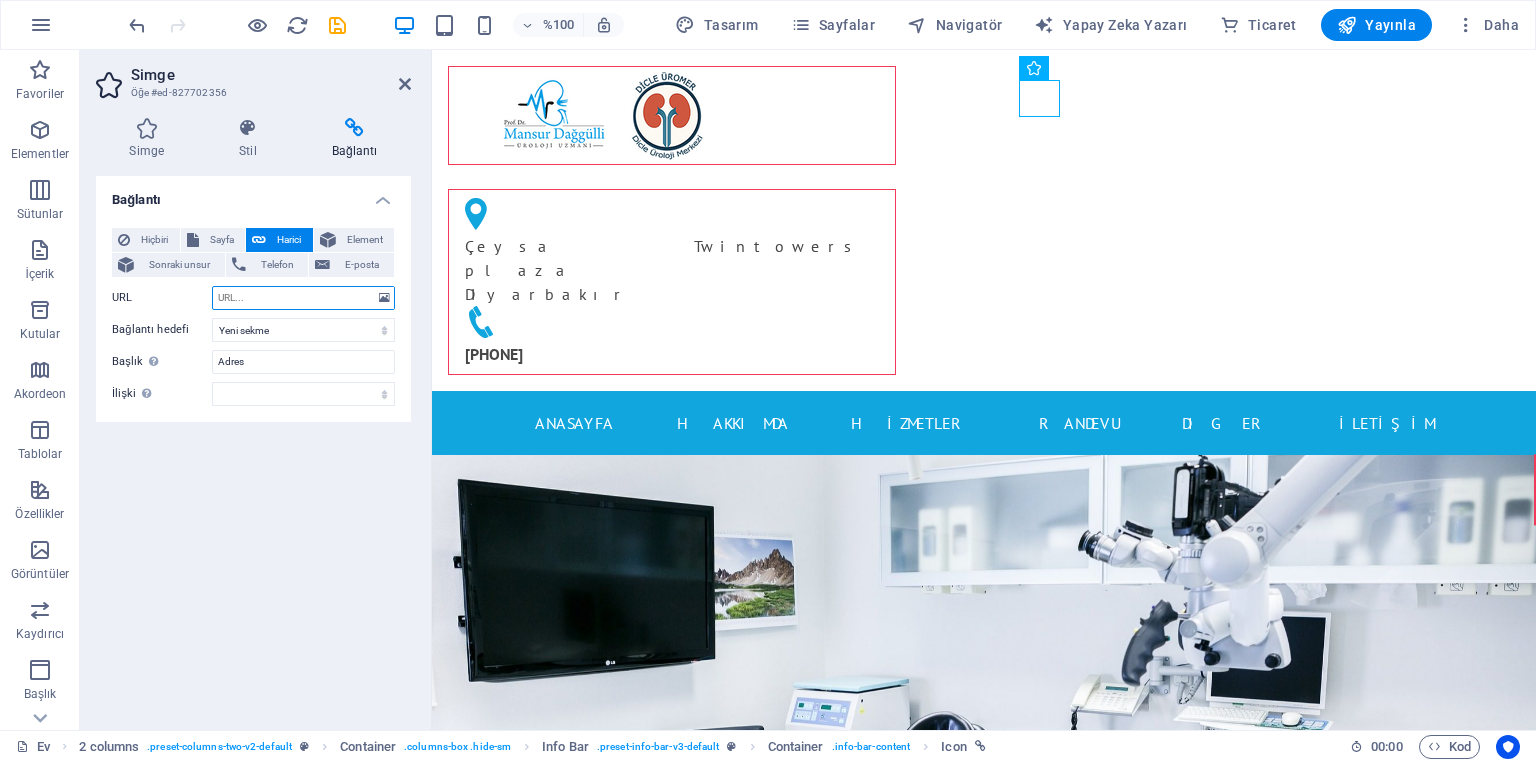 paste on "https://api.whatsapp.com/send/?phone=905377774555" 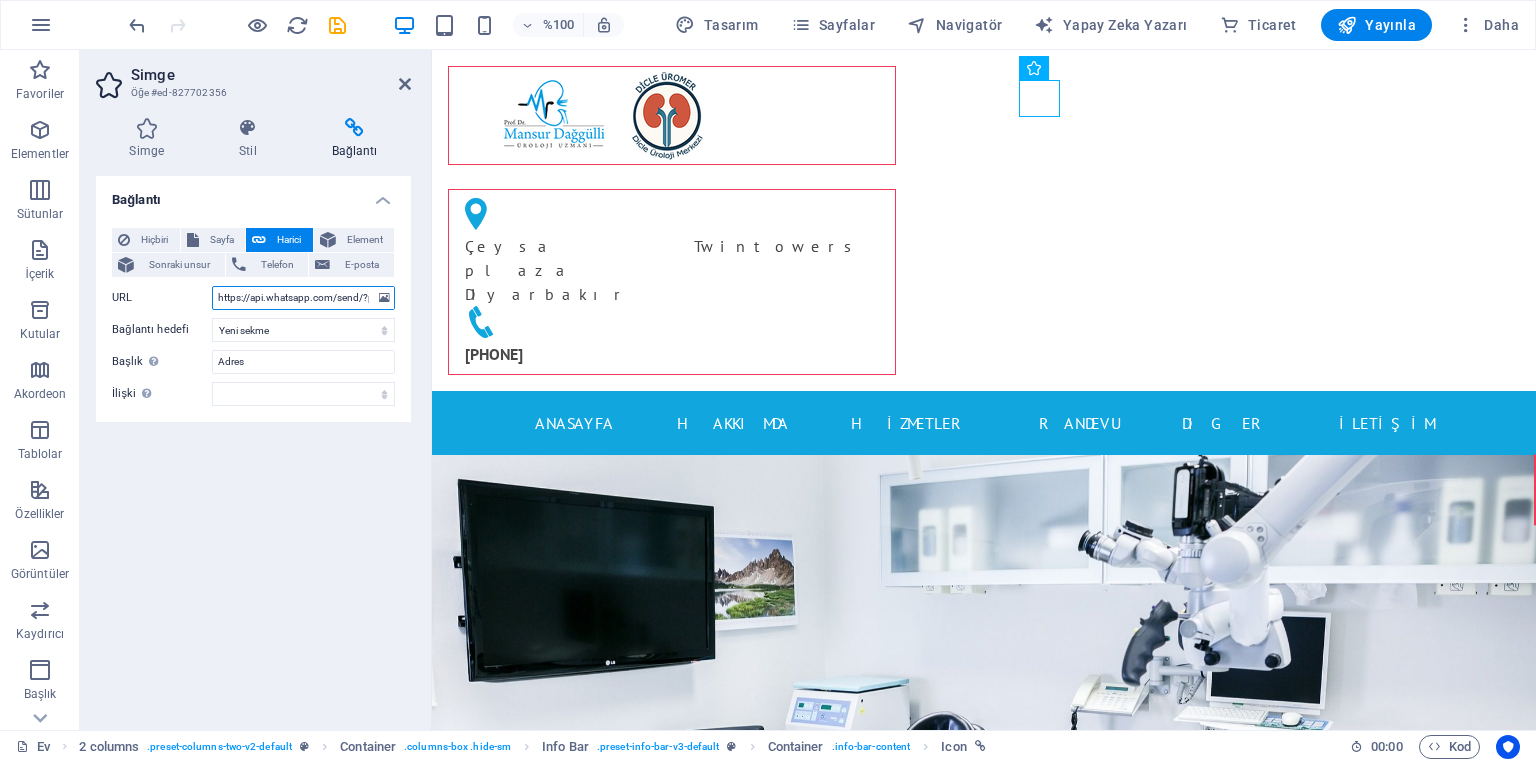 scroll, scrollTop: 0, scrollLeft: 97, axis: horizontal 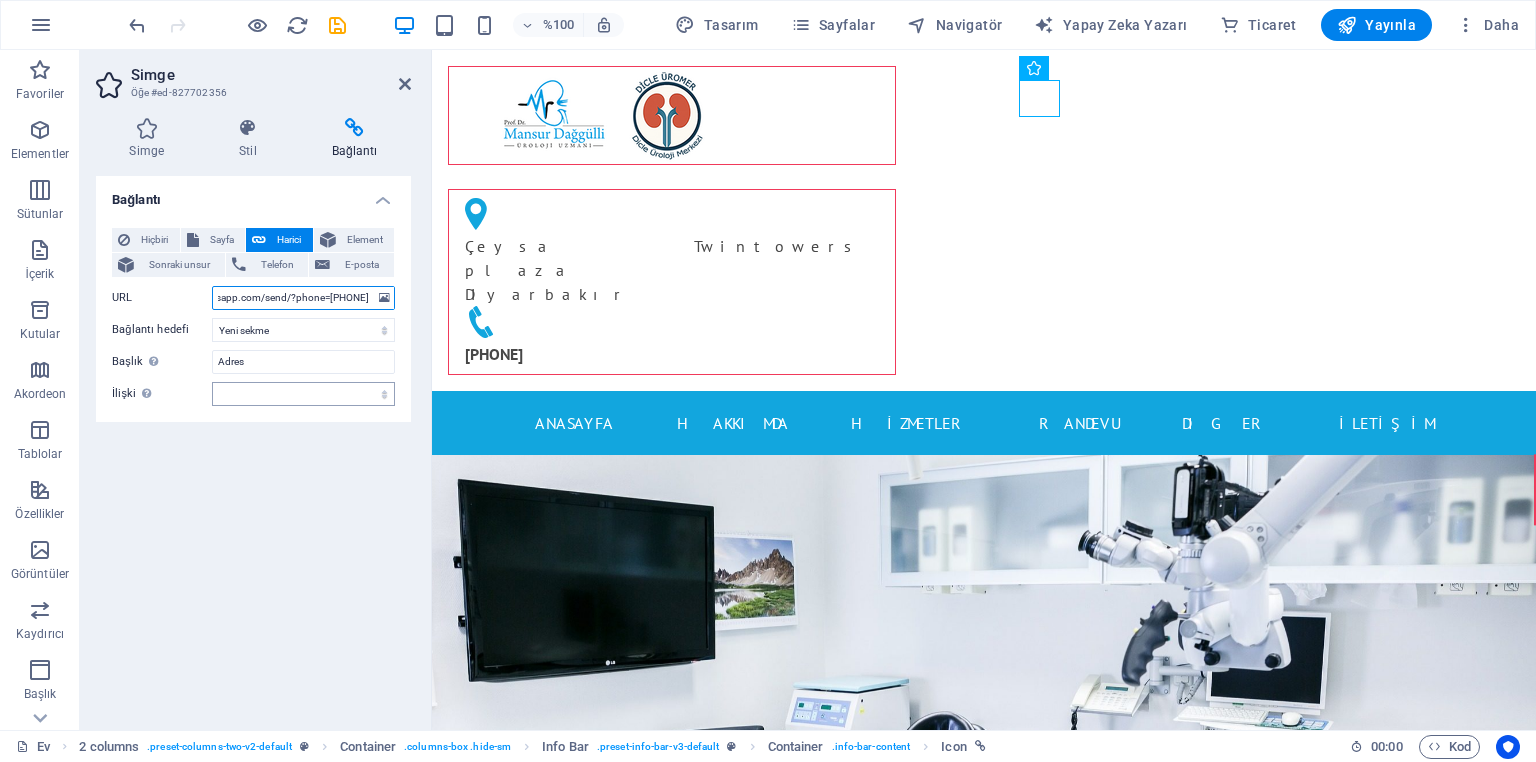 type on "https://api.whatsapp.com/send/?phone=905377774555" 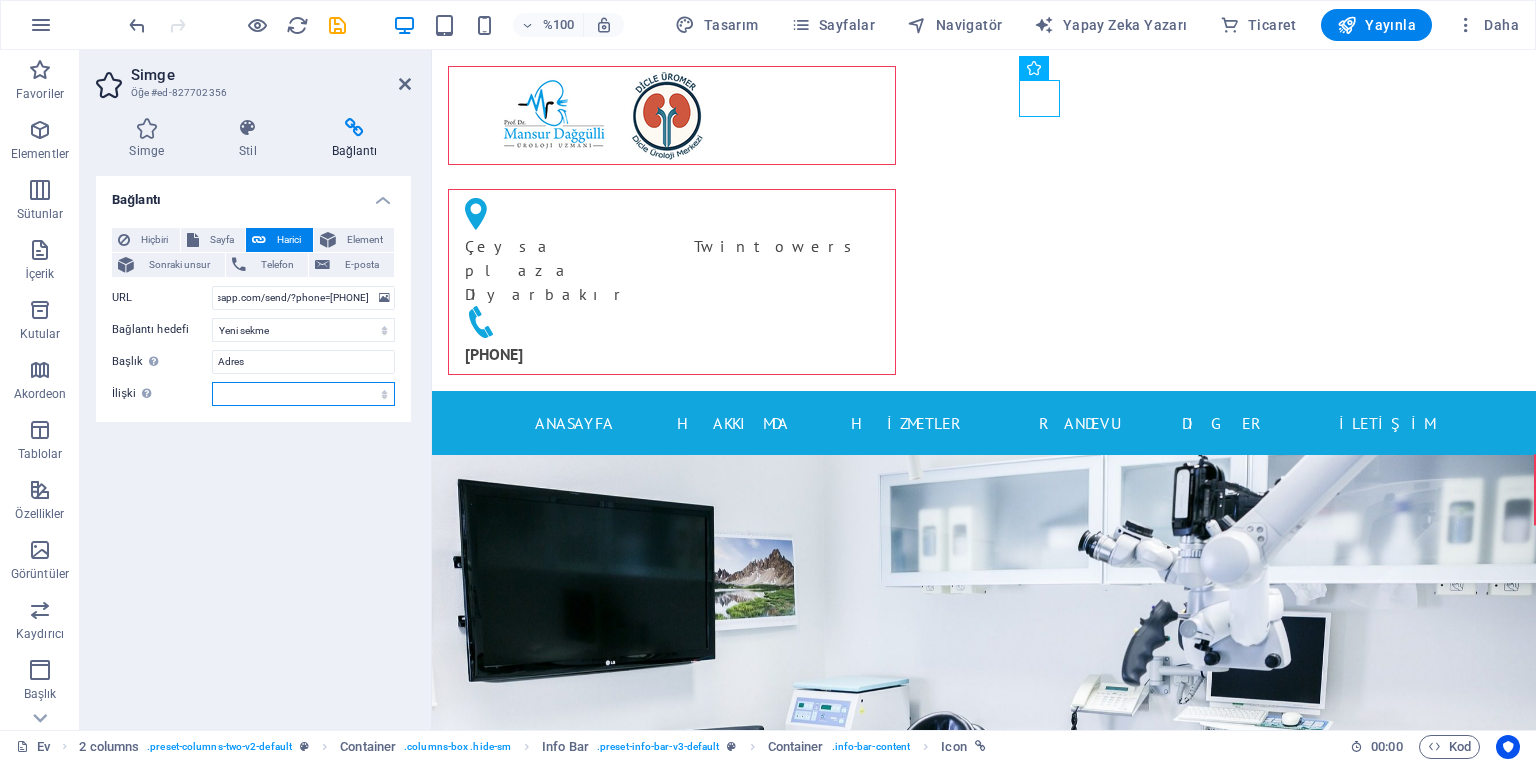click on "alternatif yazar yer imi harici yardım lisans Sonraki takip etme referans yok noopener önceki aramak etiket" at bounding box center (303, 394) 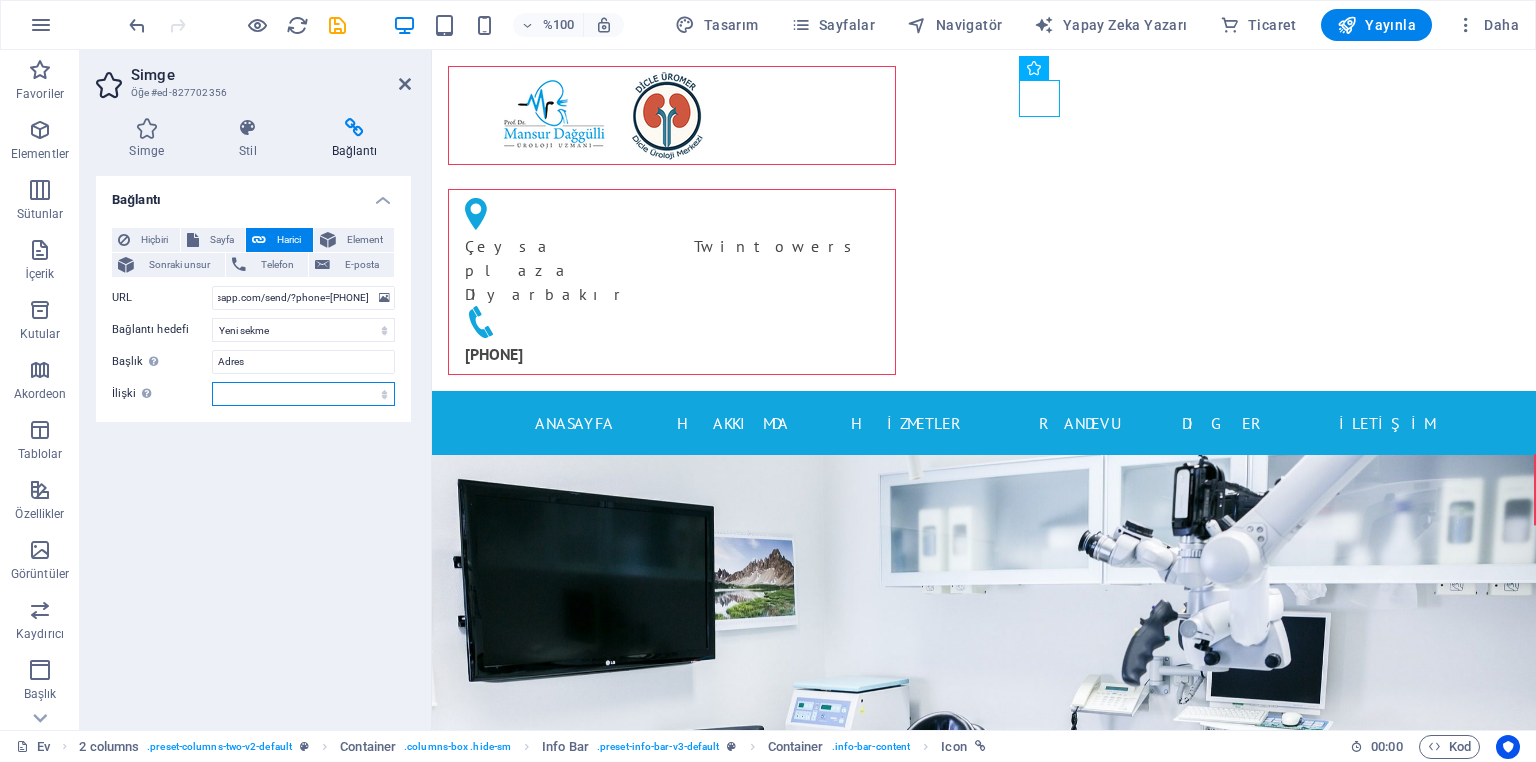 scroll, scrollTop: 0, scrollLeft: 0, axis: both 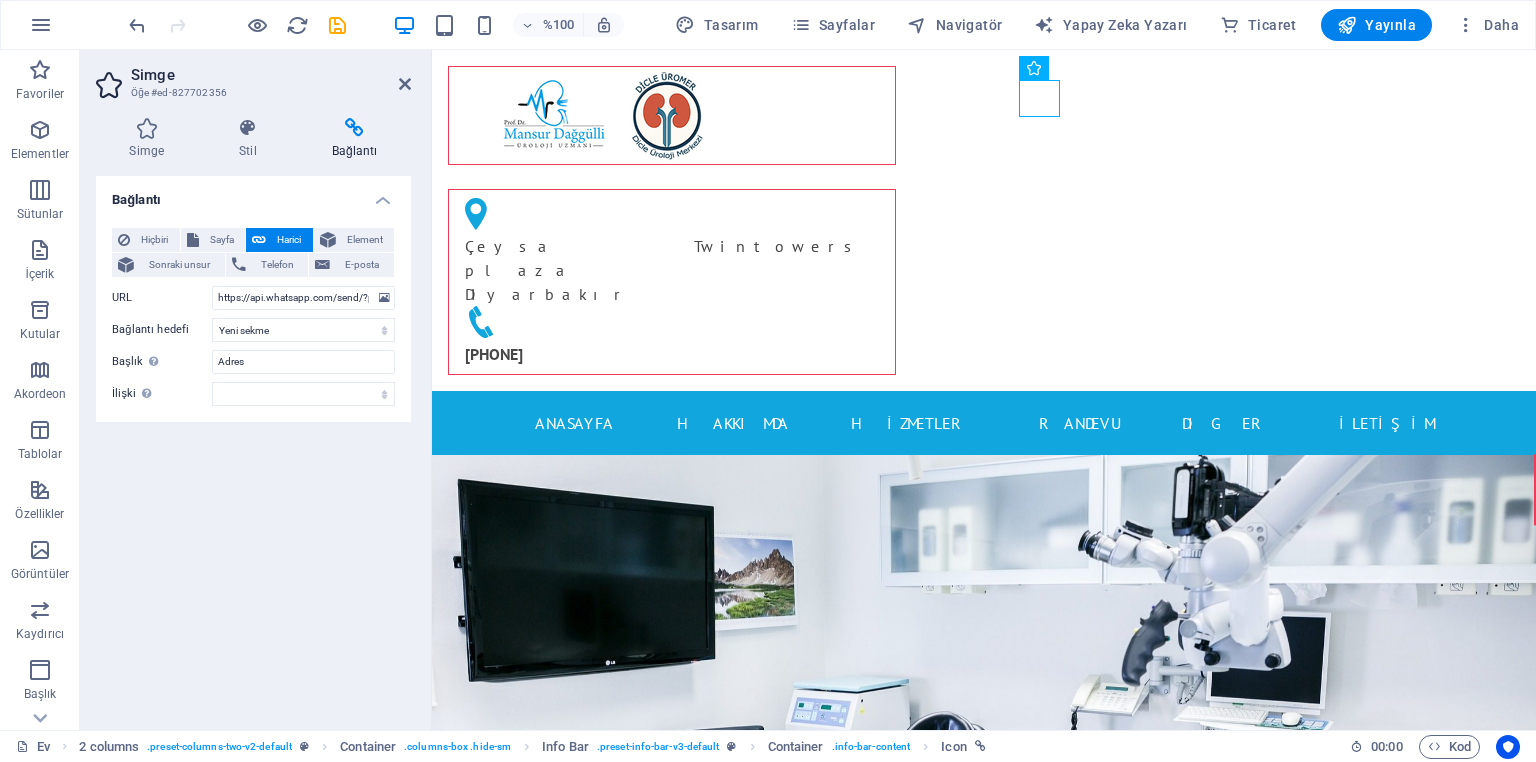 click on "Hiçbiri Sayfa Harici Element Sonraki unsur Telefon E-posta Sayfa Ev Alt sayfa Yasal Uyarı Mahremiyet Element
URL https://api.whatsapp.com/send/?phone=905377774555 Telefon E-posta Bağlantı hedefi Yeni sekme Aynı sekme Kaplama Başlık Ek bağlantı açıklaması, bağlantı metniyle aynı olmamalıdır. Başlık, genellikle fare öğenin üzerine geldiğinde araç ipucu metni olarak gösterilir. Emin değilseniz boş bırakın. Adres İlişki Bu bağlantının bağlantı hedefiyle ilişkisini  ayarlar  . Örneğin, "nofollow" değeri, arama motorlarına bağlantıyı takip etmemelerini söyler. Boş bırakılabilir. alternatif yazar yer imi harici yardım lisans Sonraki takip etme referans yok noopener önceki aramak etiket" at bounding box center [253, 317] 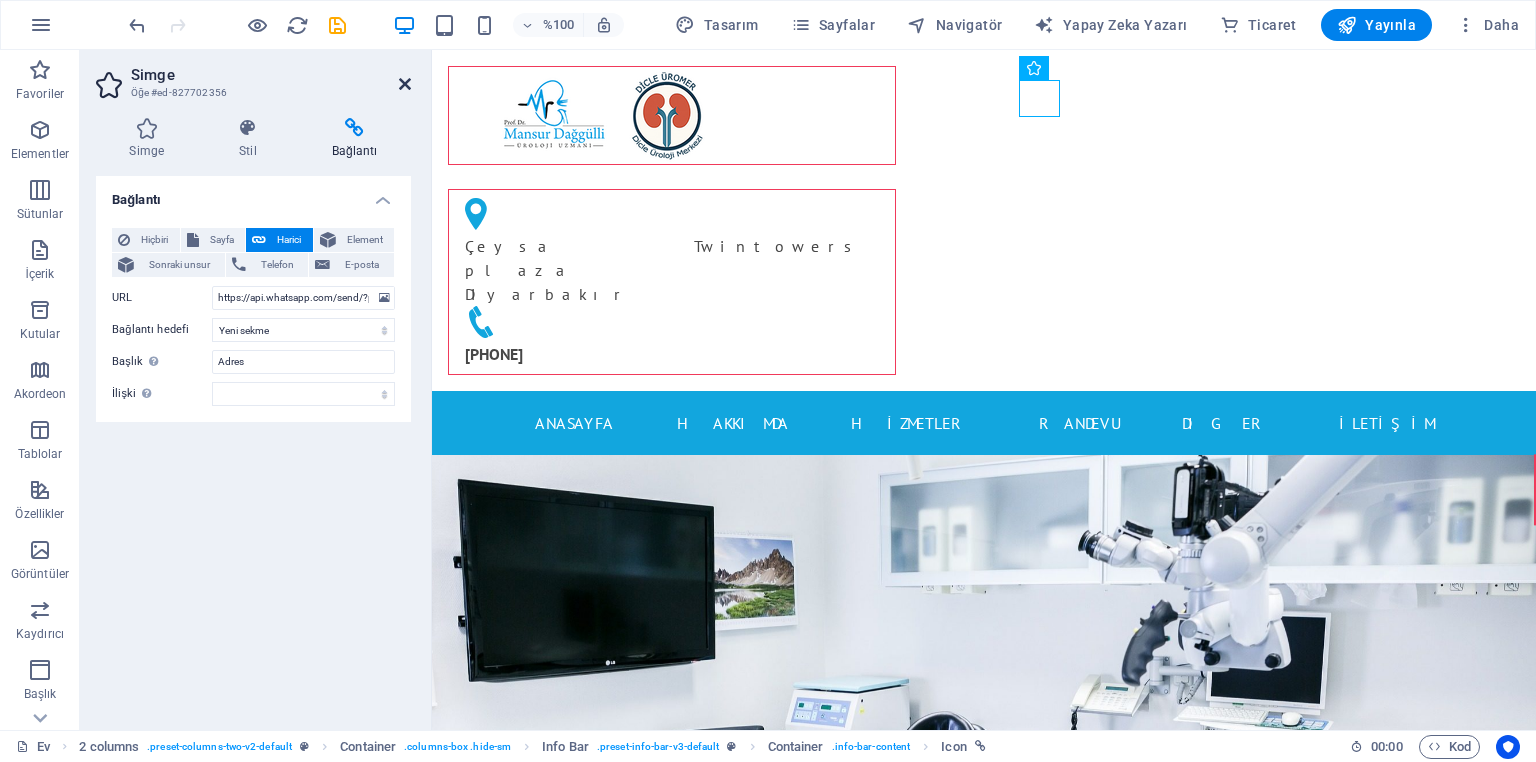 click at bounding box center (405, 84) 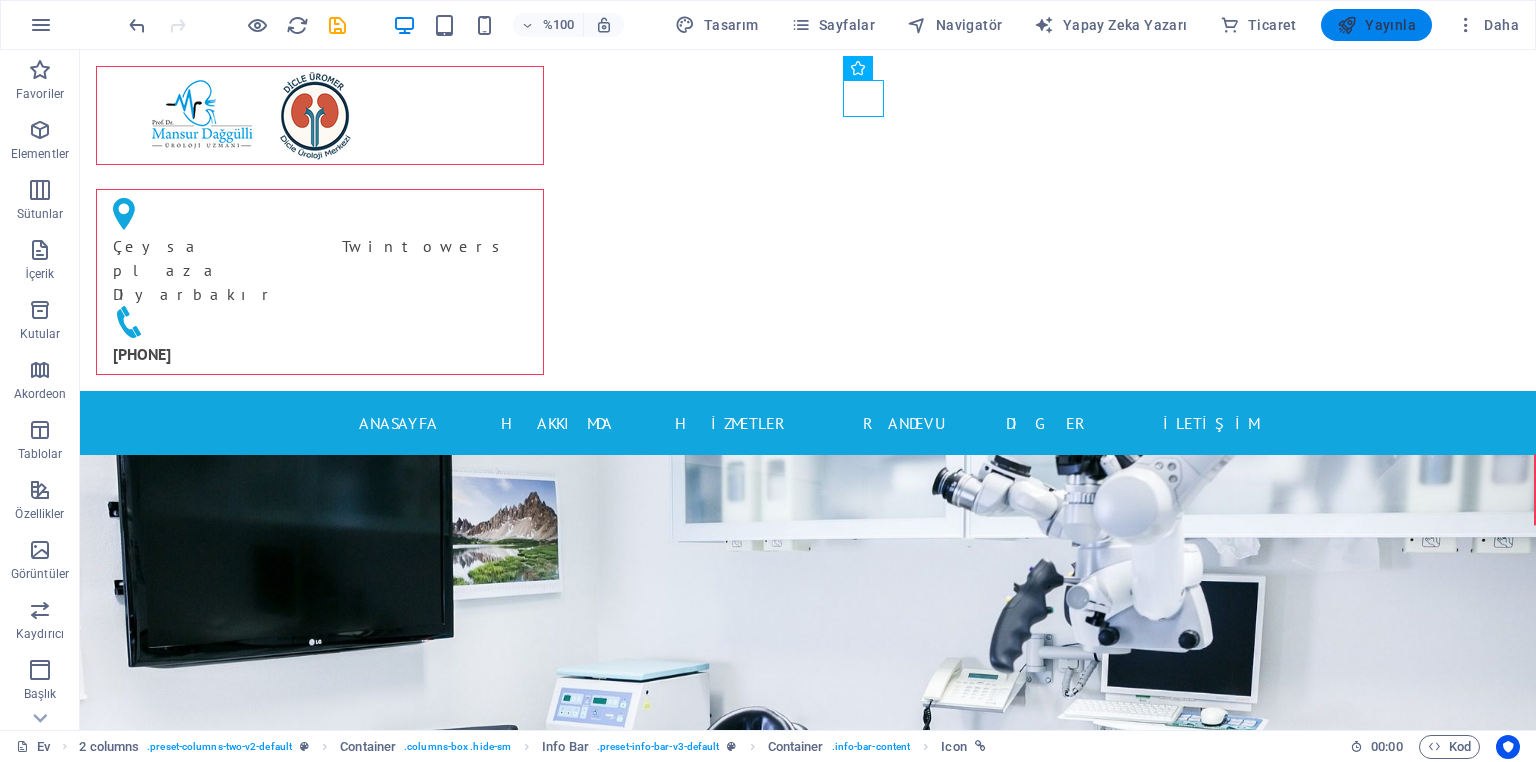 click on "Yayınla" at bounding box center (1390, 25) 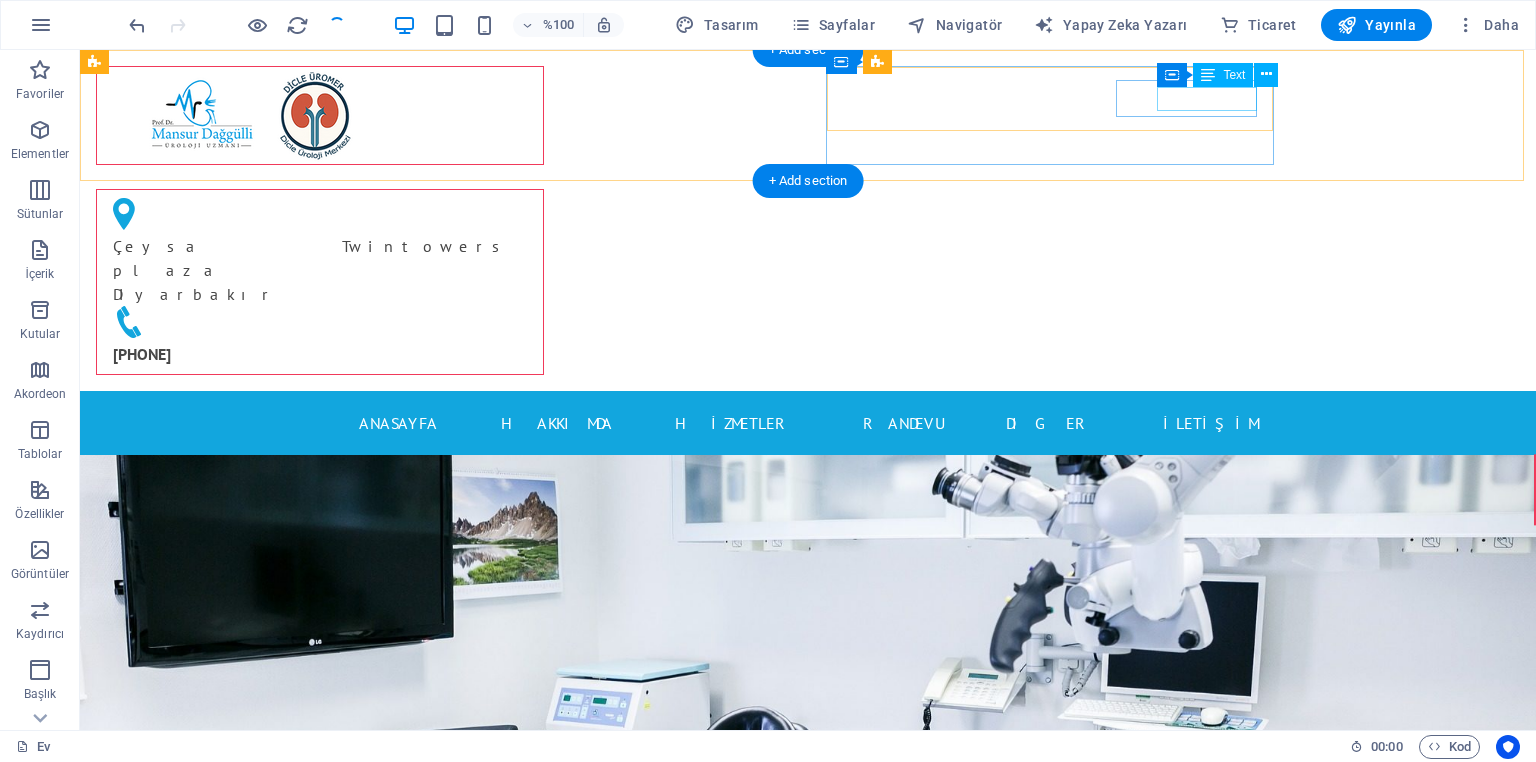 click on "[PHONE]" at bounding box center [320, 354] 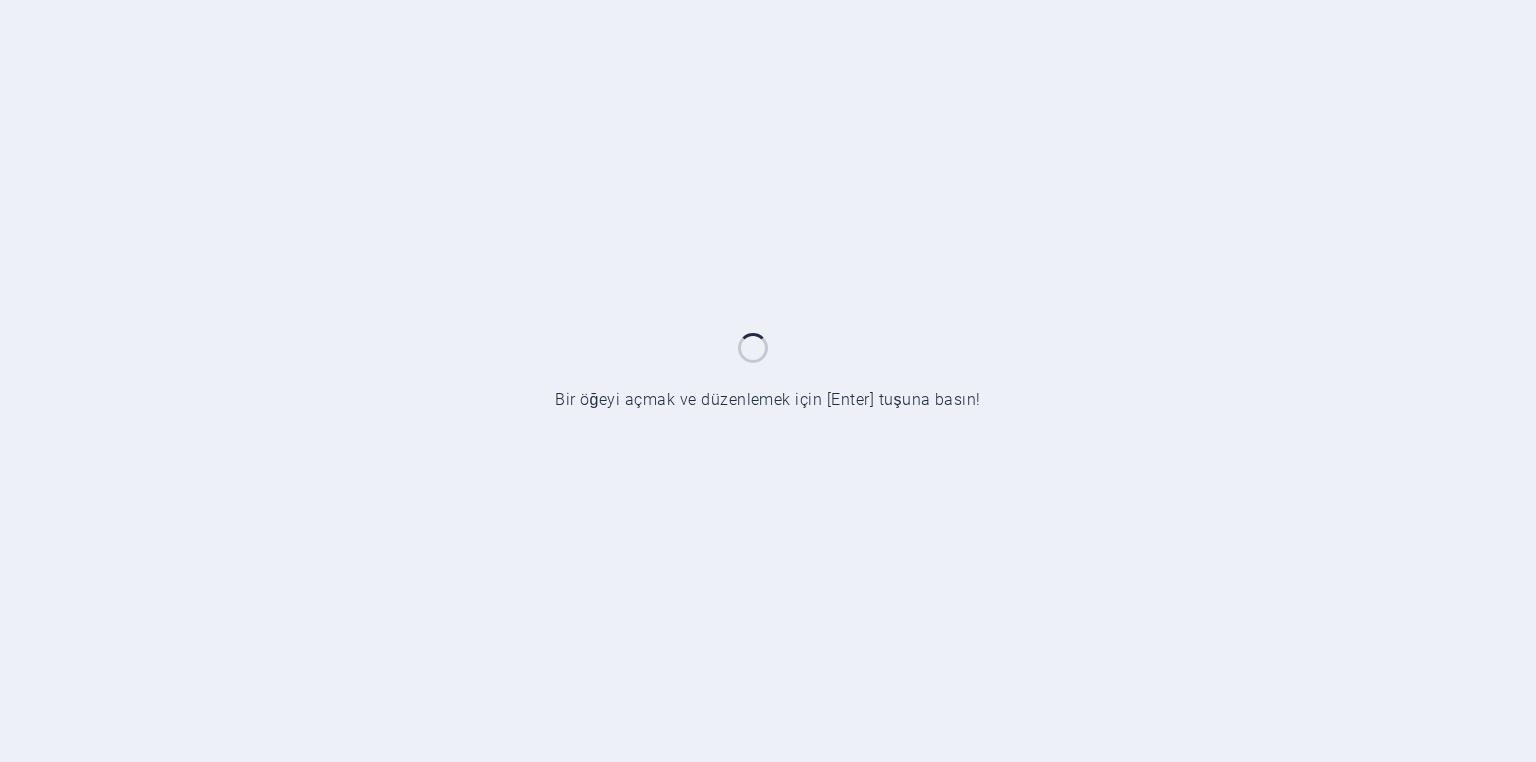 scroll, scrollTop: 0, scrollLeft: 0, axis: both 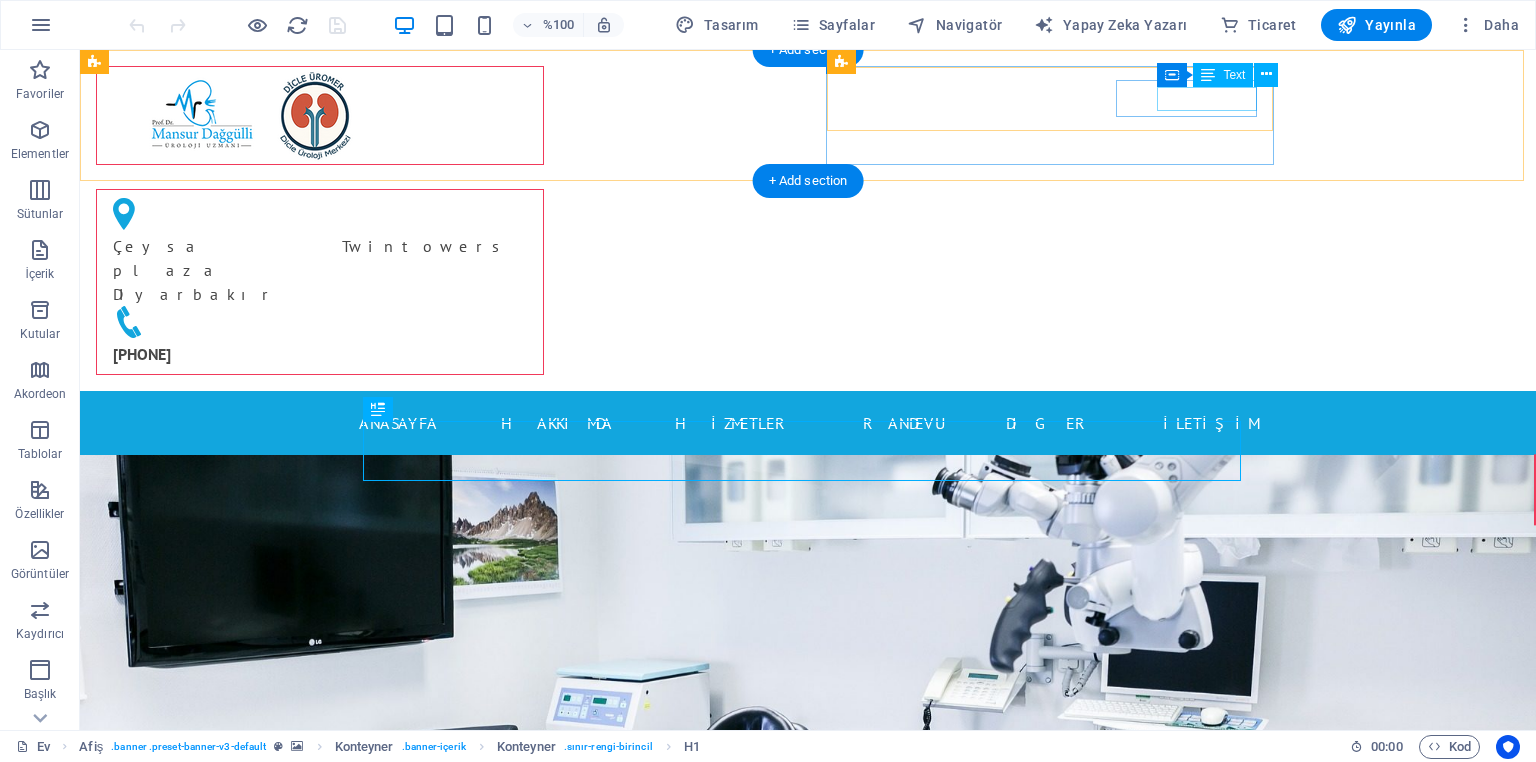 click on "[PHONE]" at bounding box center (320, 354) 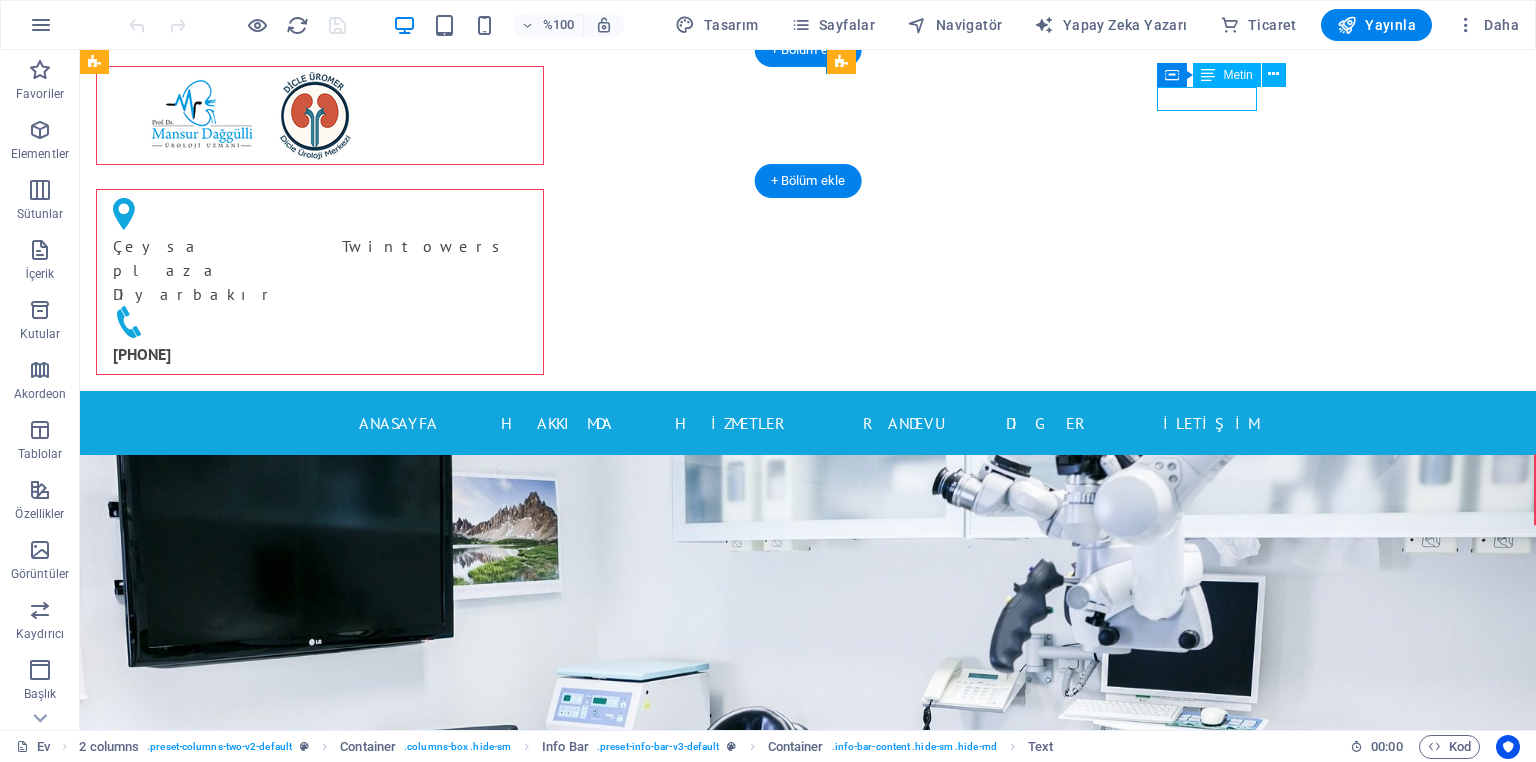 click on "[PHONE]" at bounding box center [320, 354] 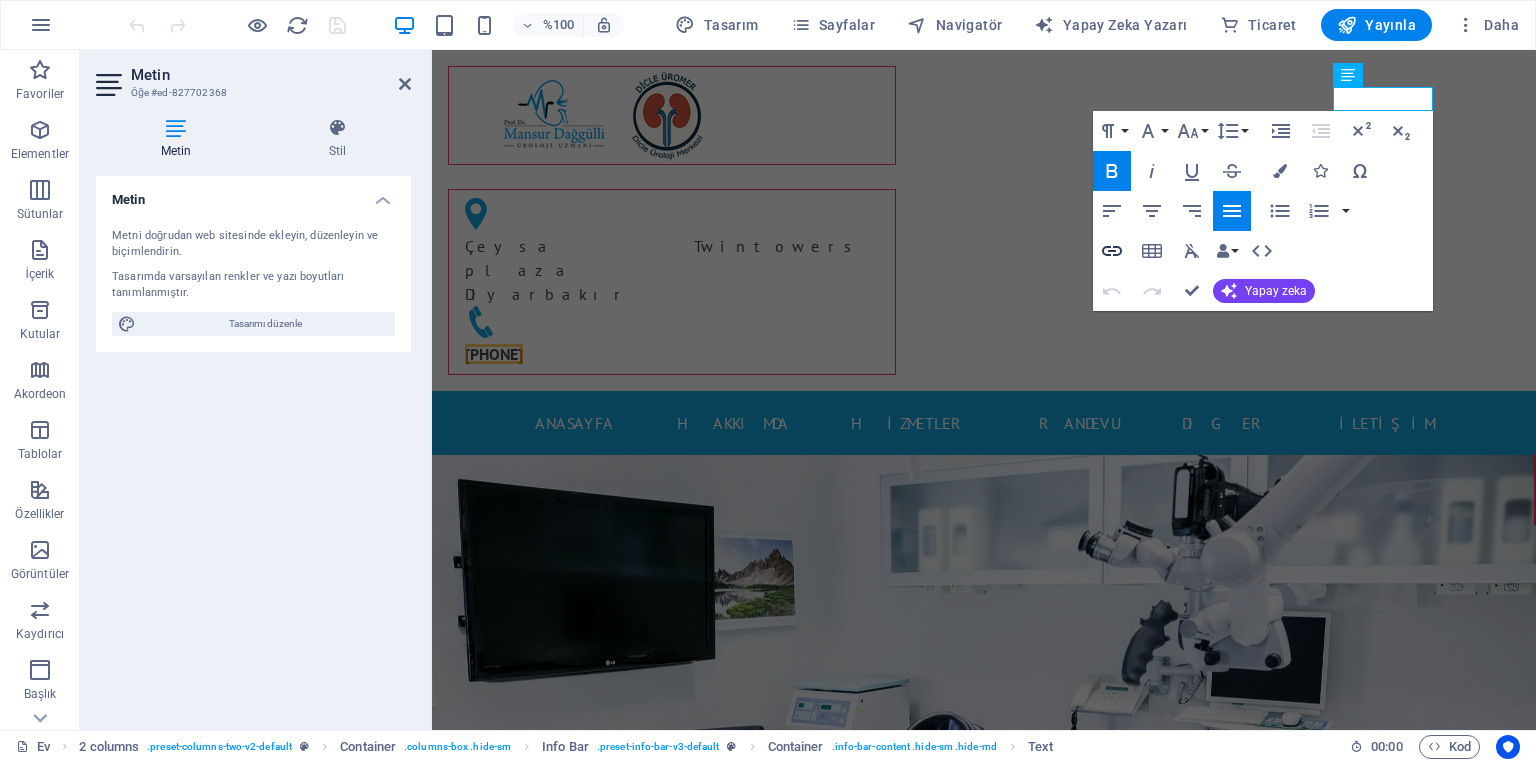 click 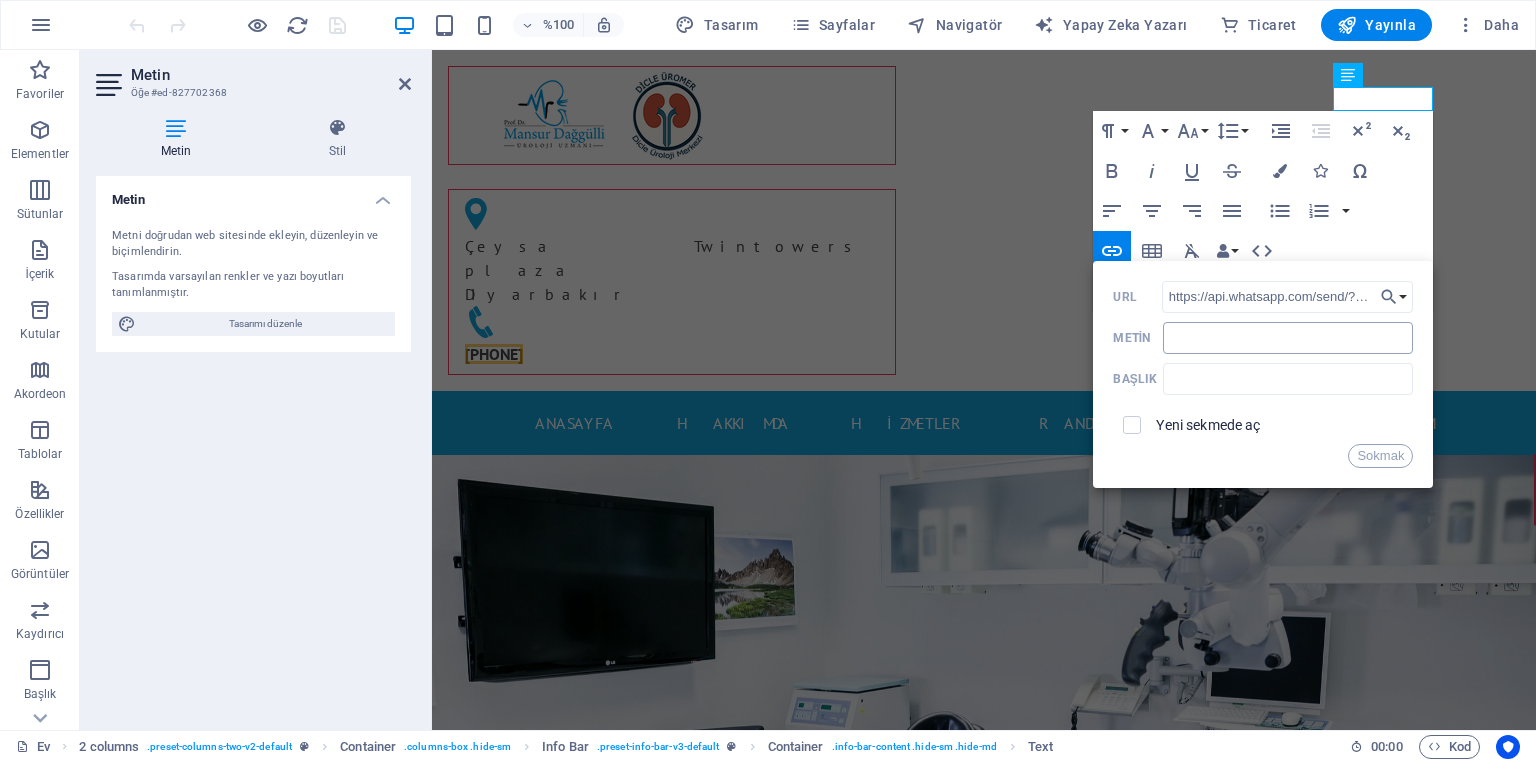 scroll, scrollTop: 0, scrollLeft: 114, axis: horizontal 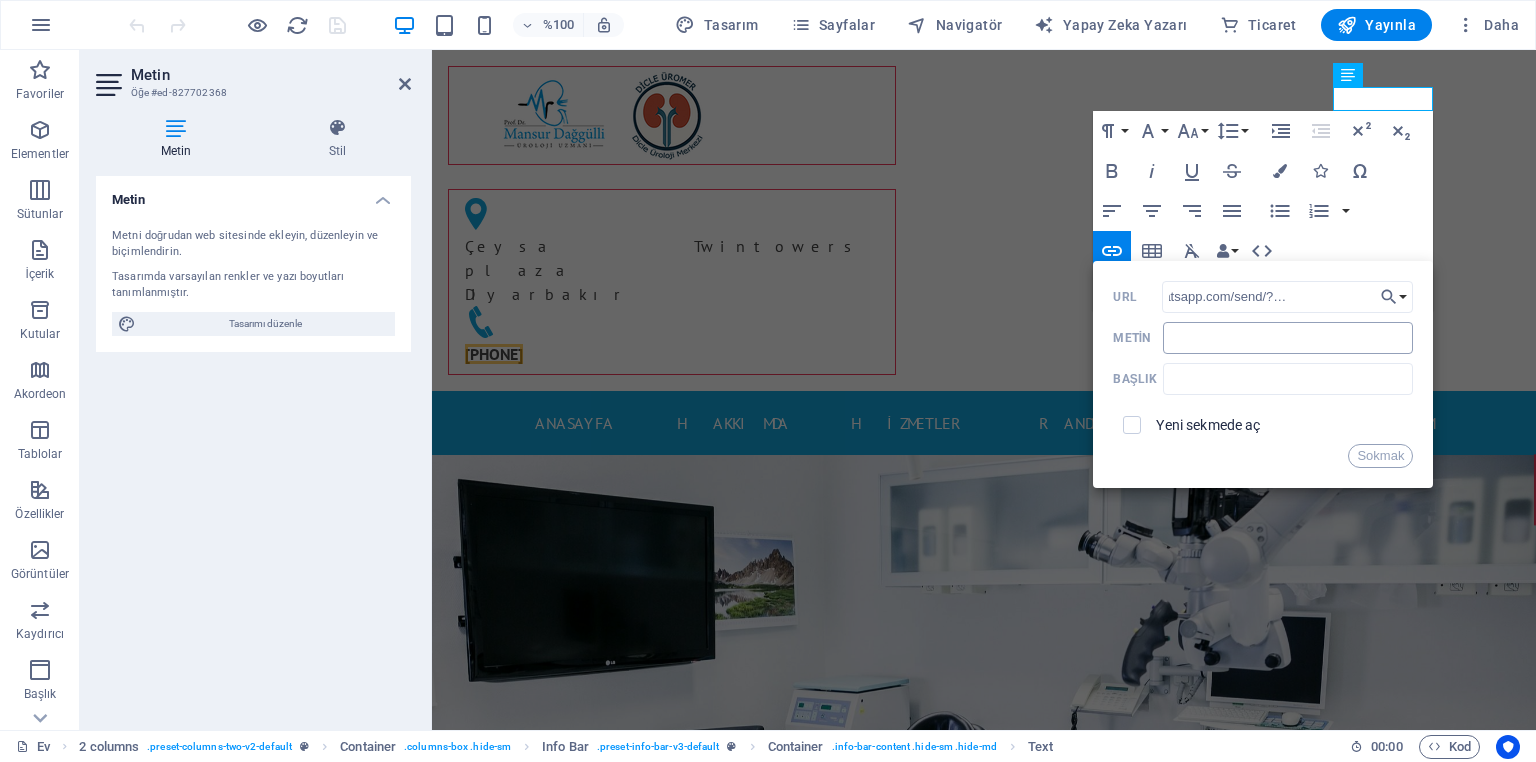 type on "https://api.whatsapp.com/send/?phone=[PHONE]" 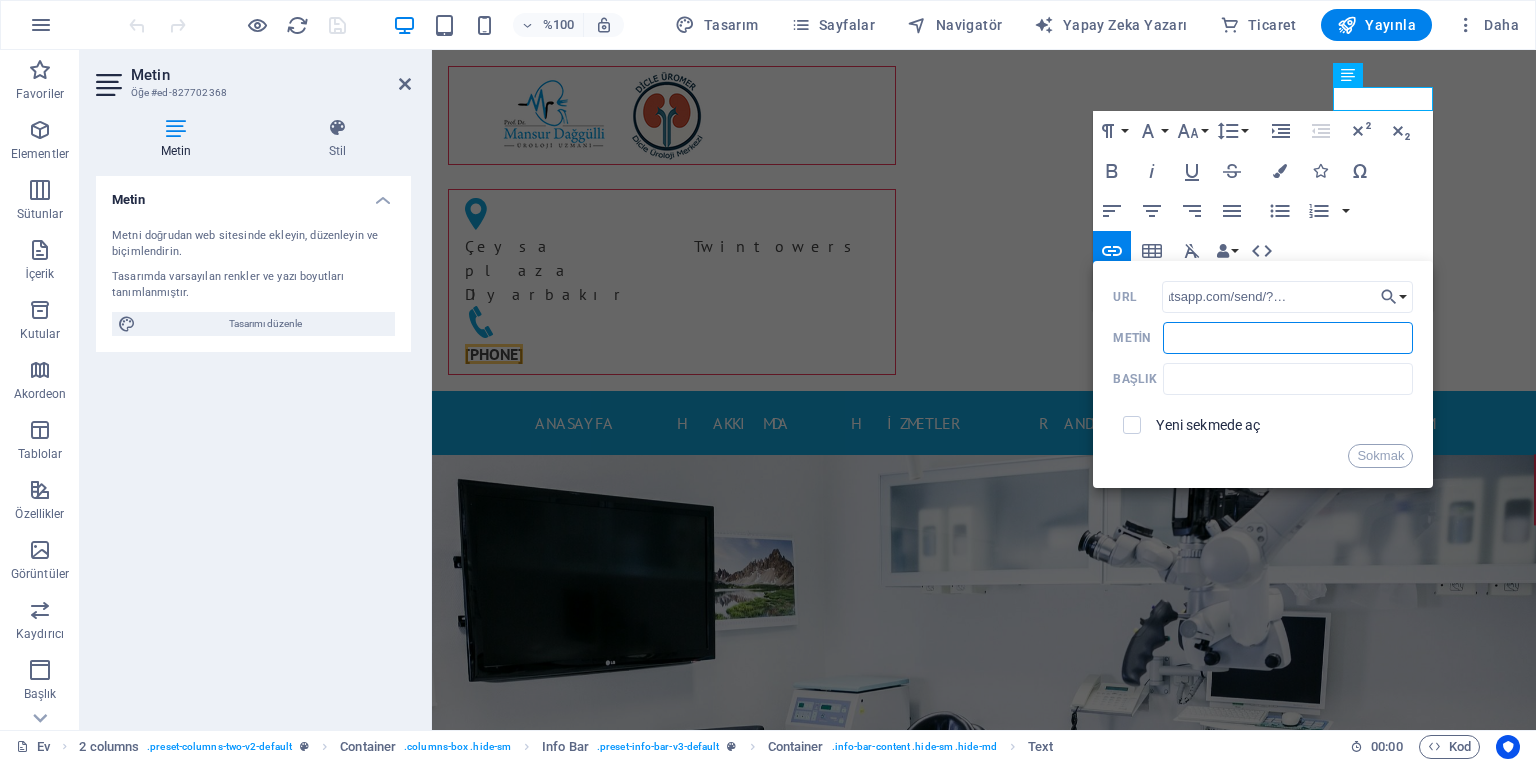 click on "Metin" at bounding box center [1288, 338] 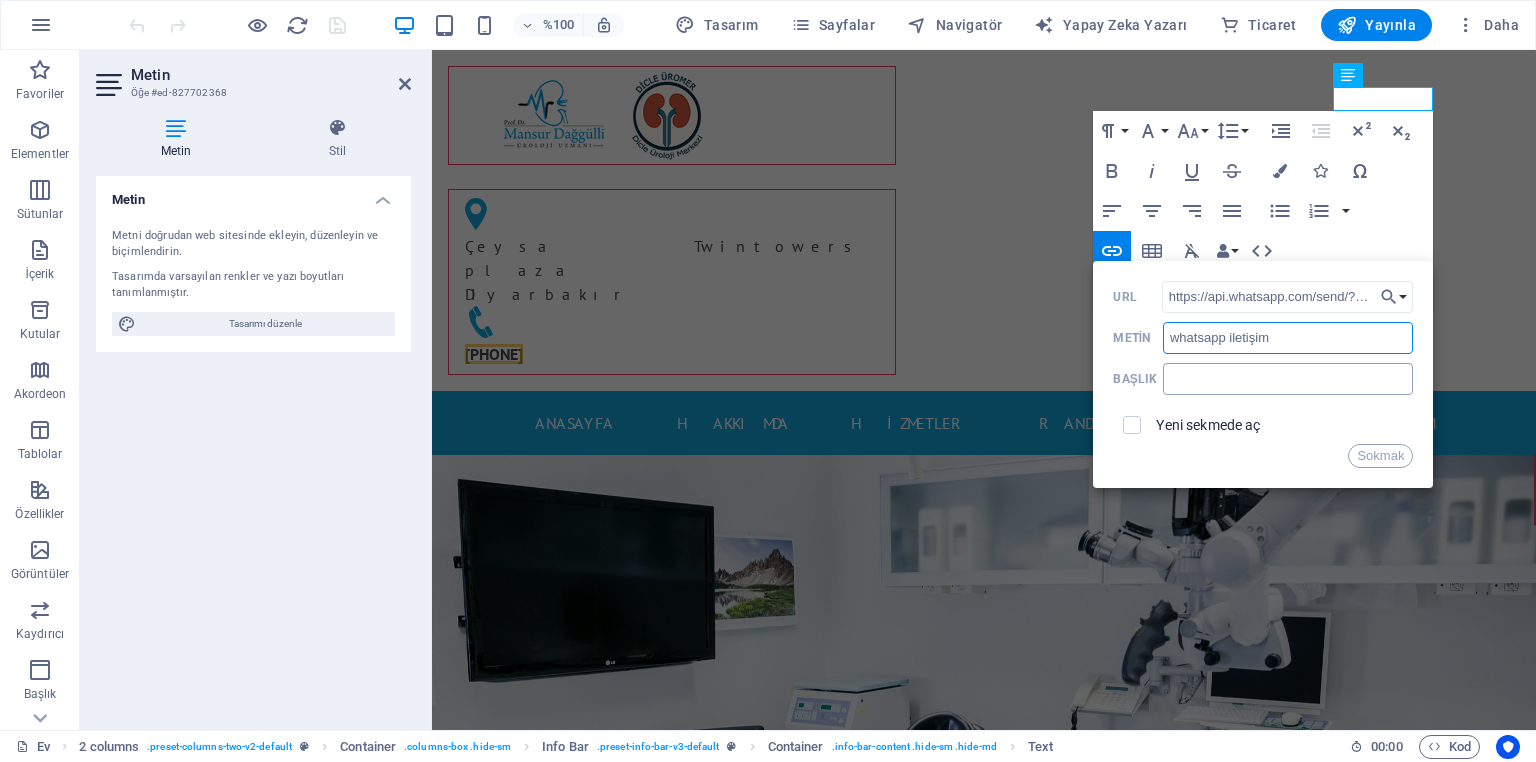 type on "whatsapp iletişim" 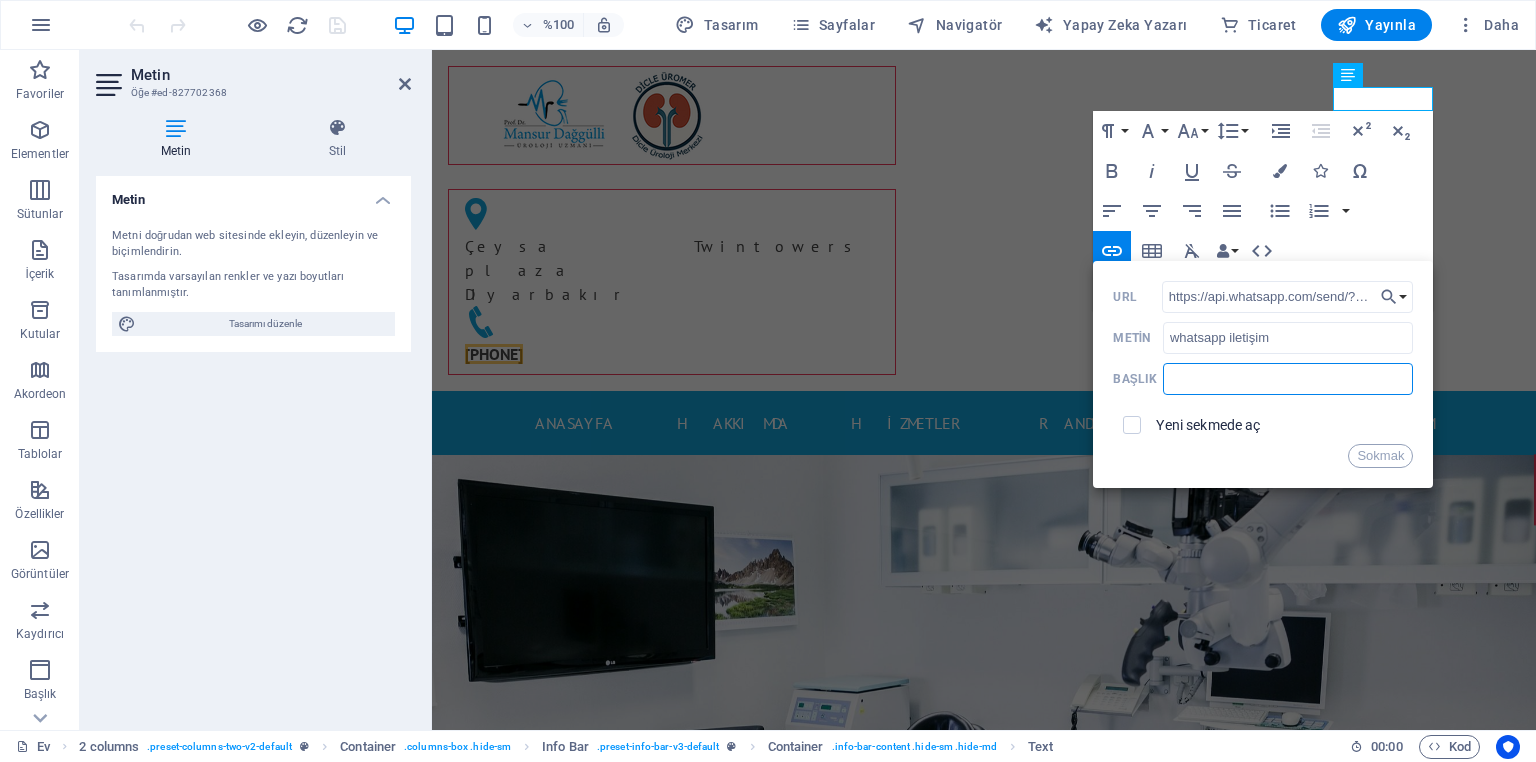 click at bounding box center [1288, 379] 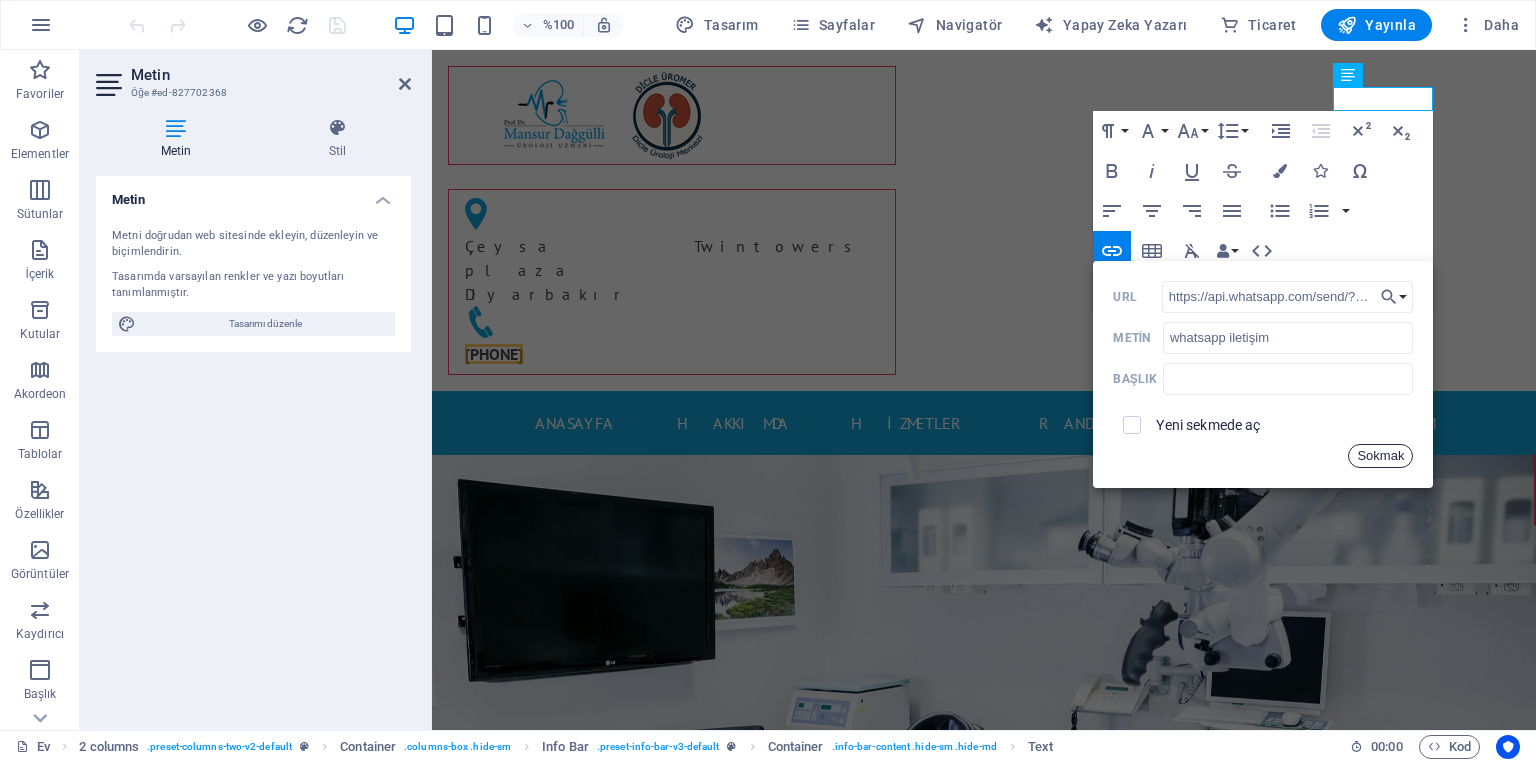 click on "Sokmak" at bounding box center [1380, 455] 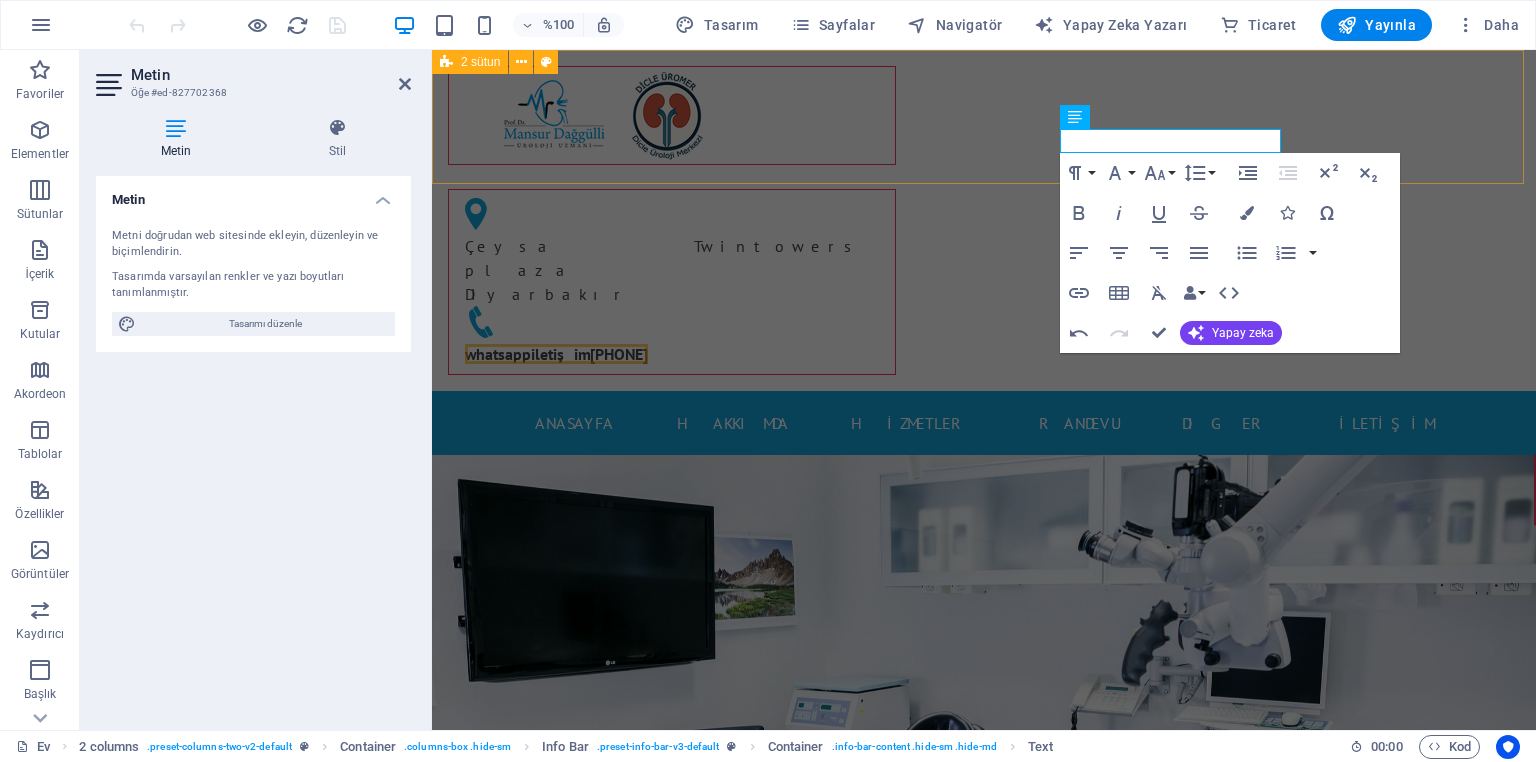 click on "Çeysa Twintowers plaza Diyarbakır whatsapp  iletişim 05377774555" at bounding box center (984, 220) 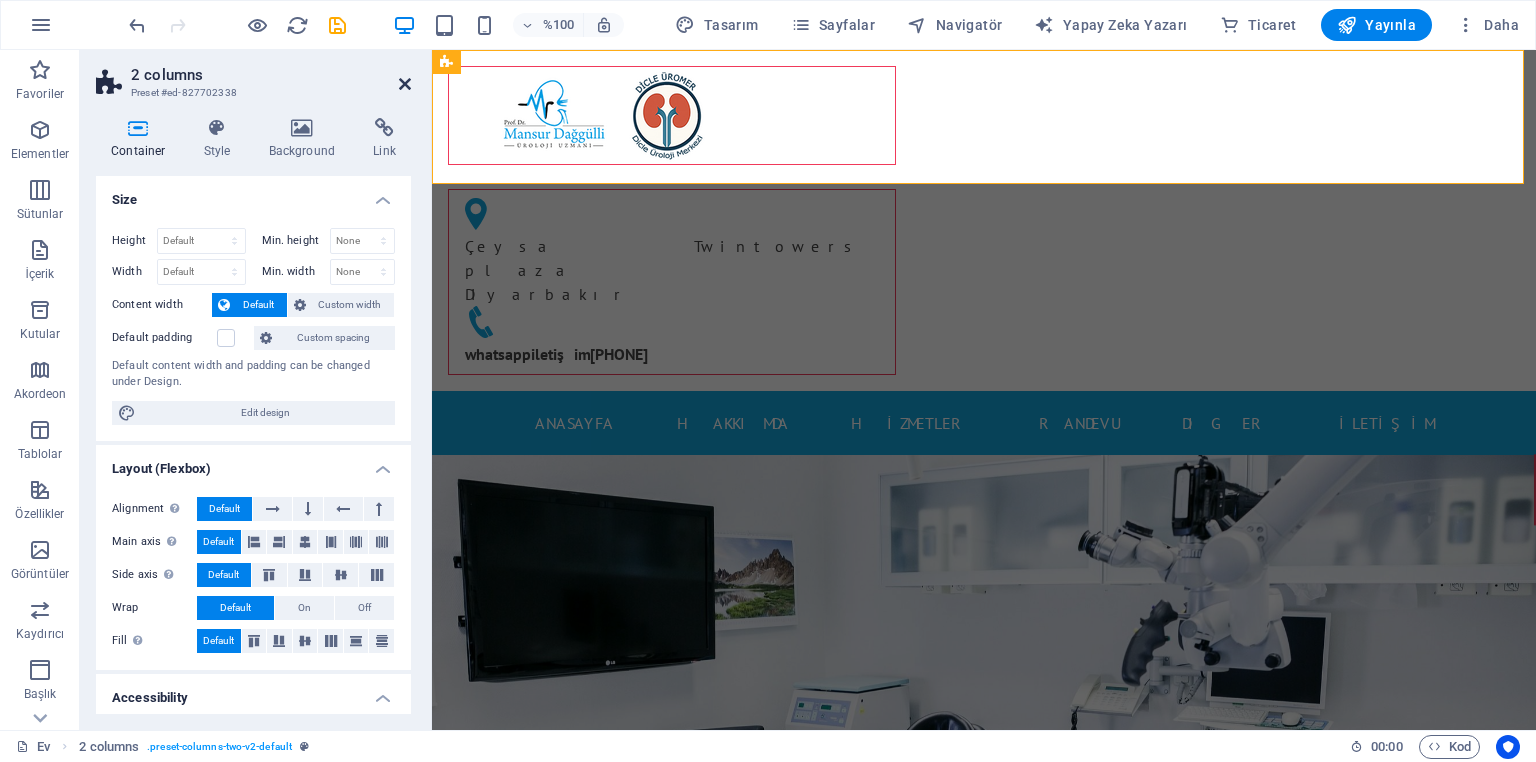 click at bounding box center (405, 84) 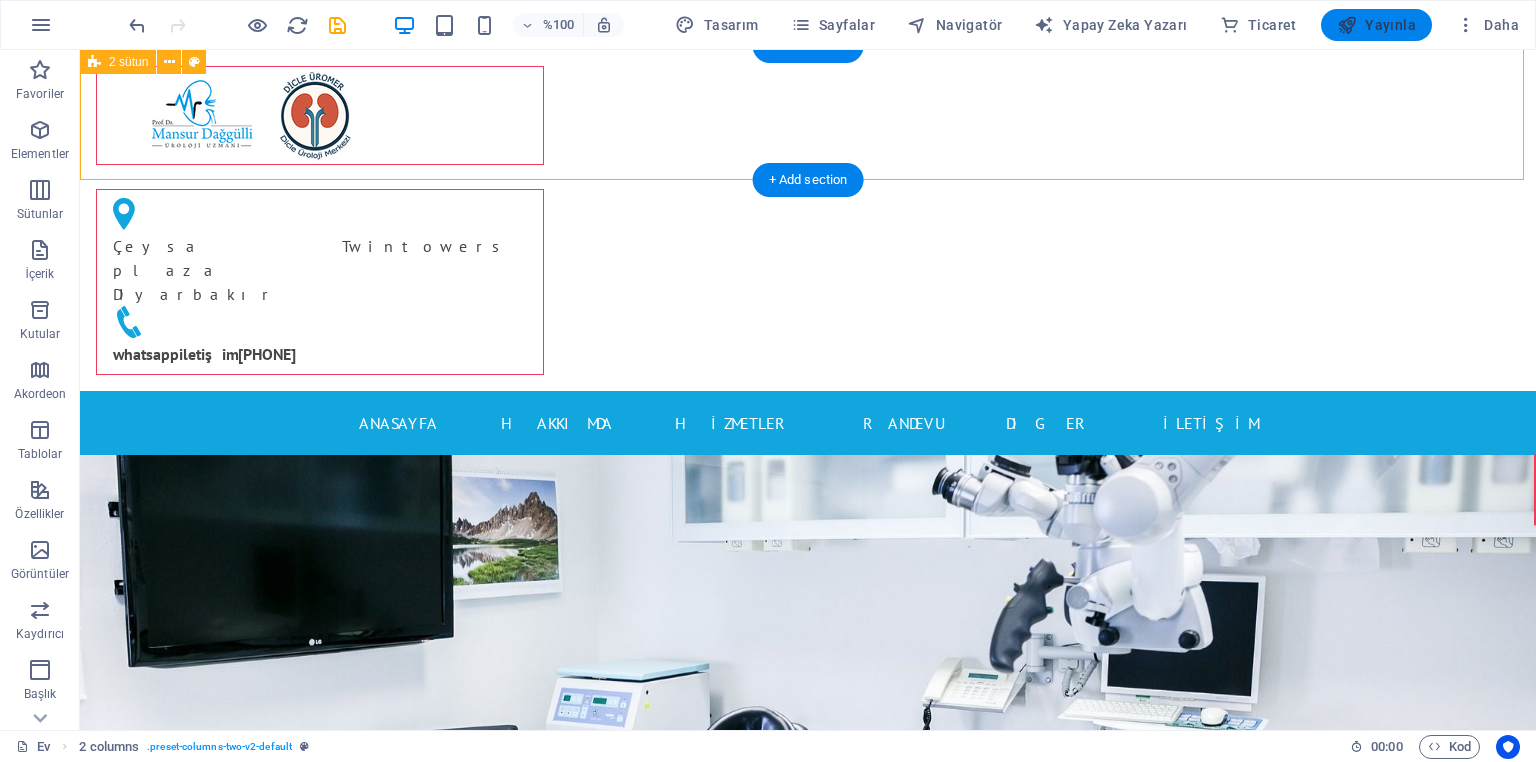 scroll, scrollTop: 80, scrollLeft: 0, axis: vertical 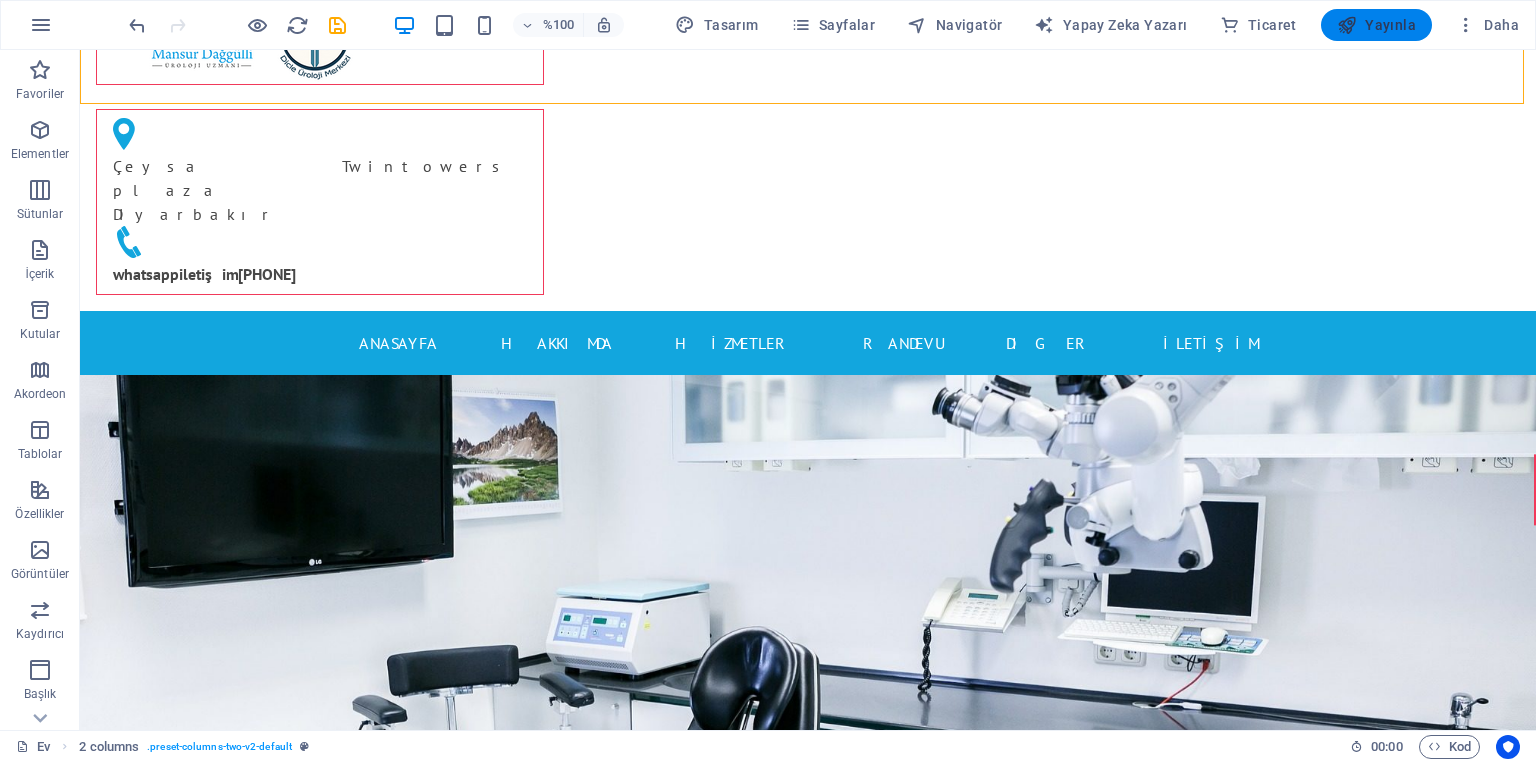 click on "Yayınla" at bounding box center [1390, 25] 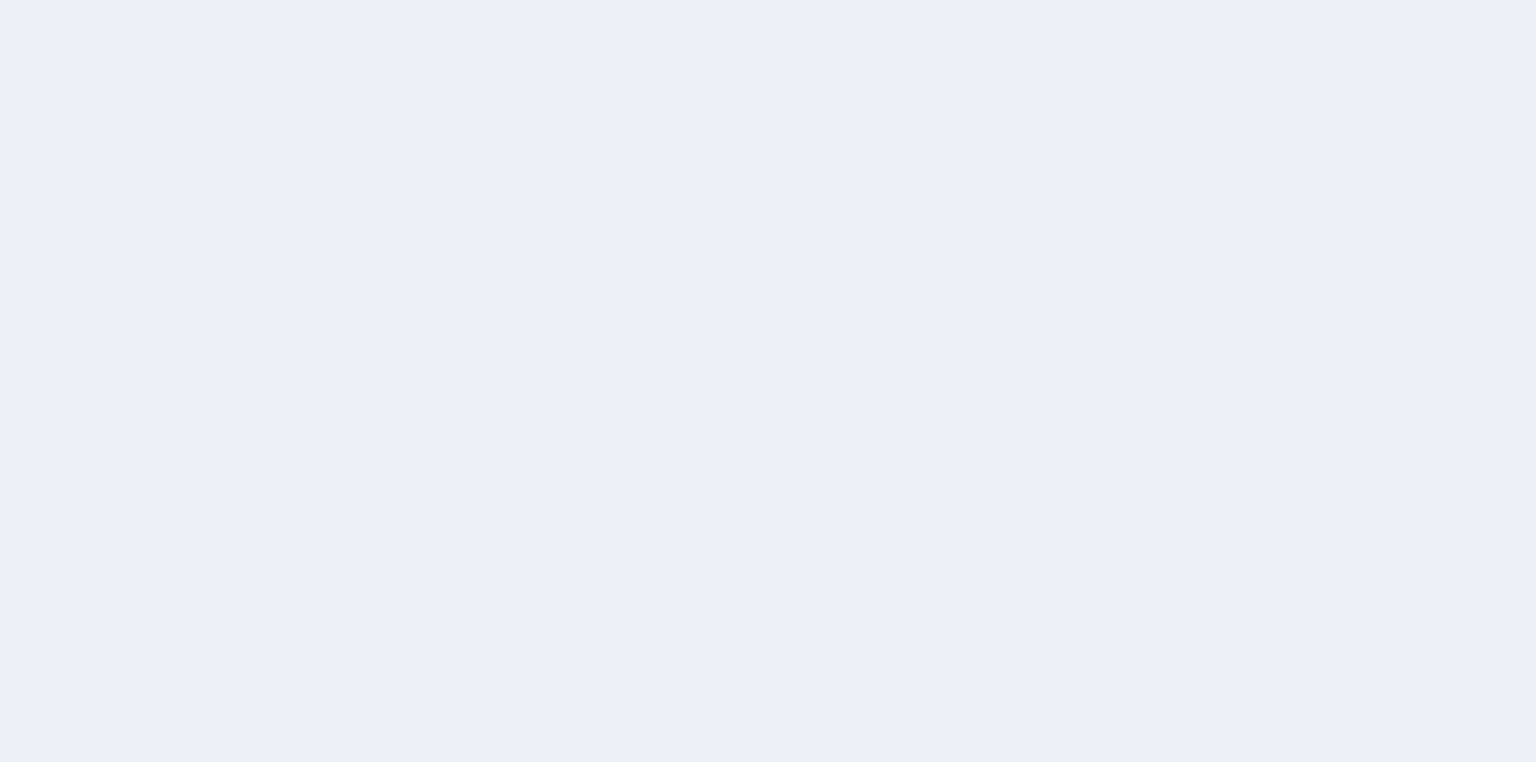 scroll, scrollTop: 0, scrollLeft: 0, axis: both 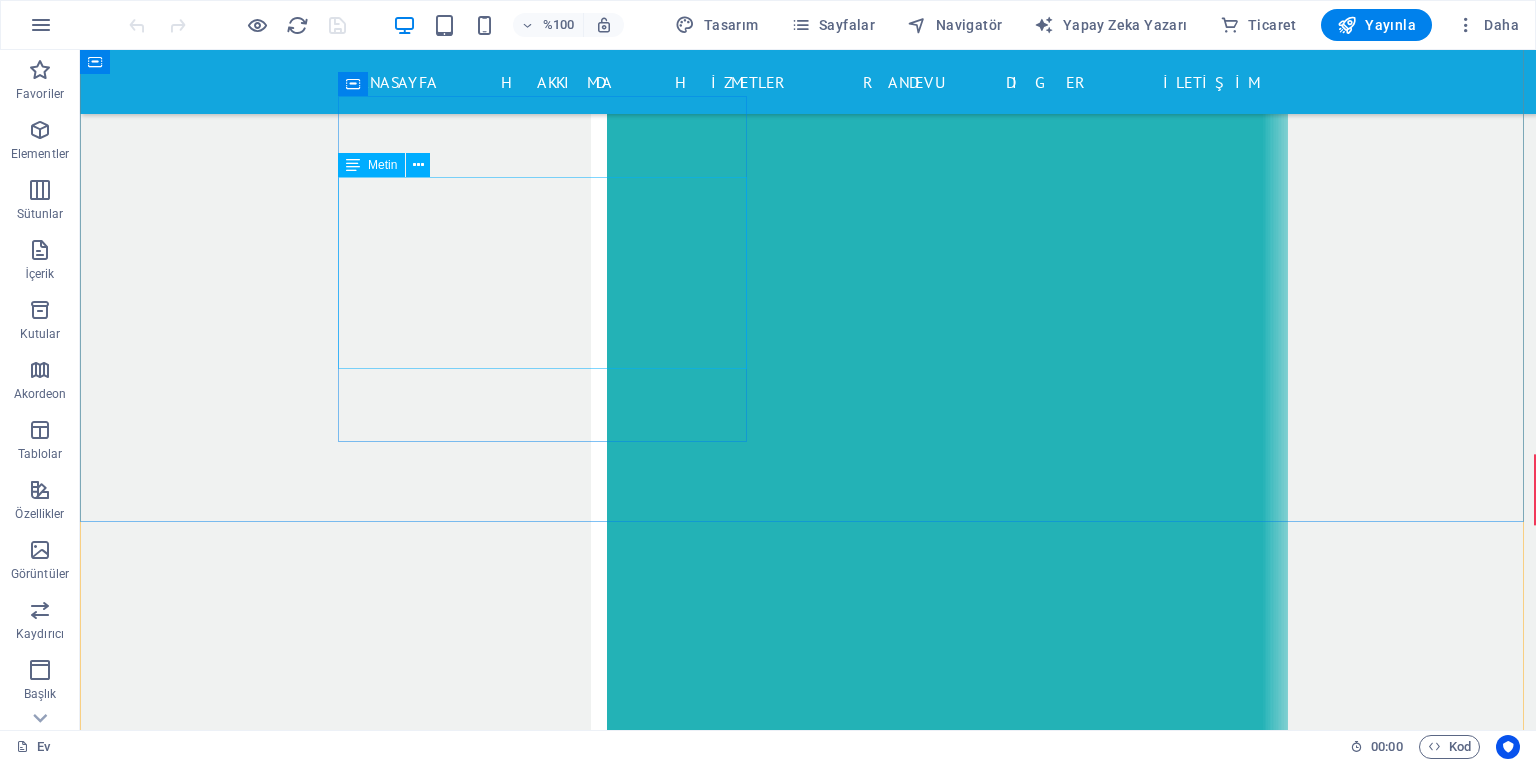 click on "Dicle Üroloji Merkezi - ÜROMER [STREET] [DISTRICT] [BUILDING_NAME] B Blok No:47/B İç Kapı No:81 [DISTRICT]/[CITY] [PHONE]   Posta:[EMAIL_USER]  Pazartesi-Cuma: 08:00 / 17:00" at bounding box center [568, 9149] 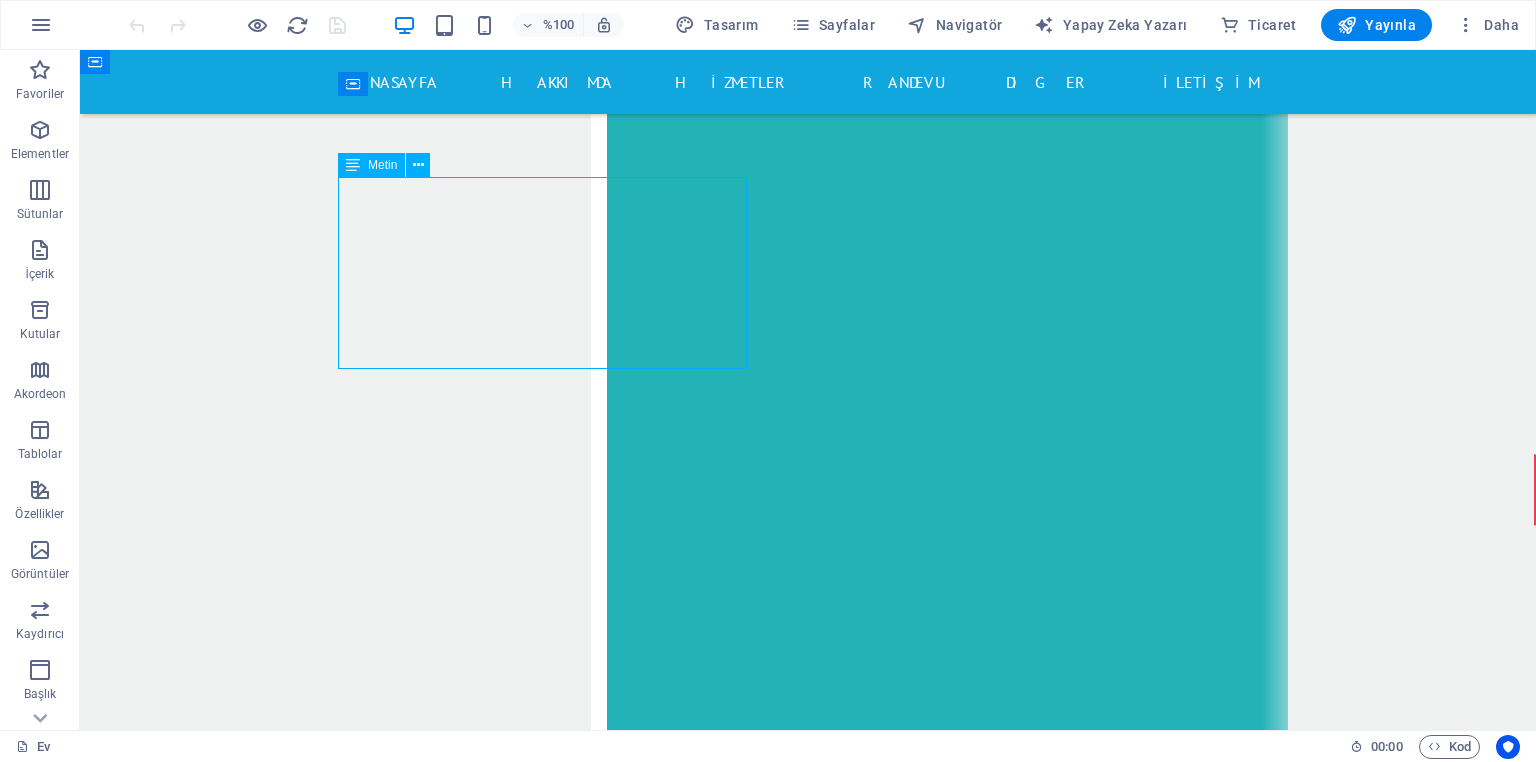 click on "Dicle Üroloji Merkezi - ÜROMER [STREET] [DISTRICT] [BUILDING_NAME] B Blok No:47/B İç Kapı No:81 [DISTRICT]/[CITY] [PHONE]   Posta:[EMAIL_USER]  Pazartesi-Cuma: 08:00 / 17:00" at bounding box center [568, 9149] 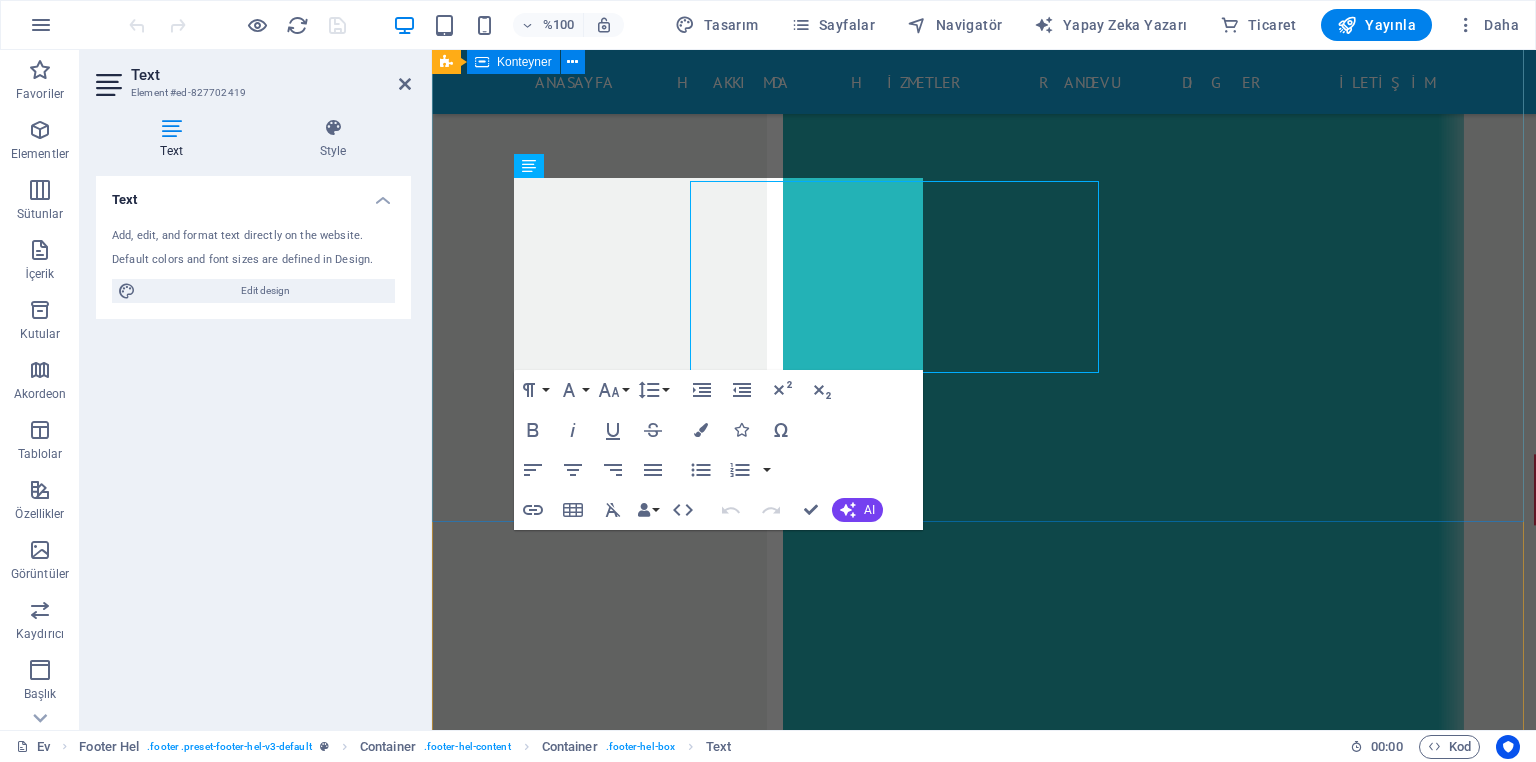 scroll, scrollTop: 15484, scrollLeft: 0, axis: vertical 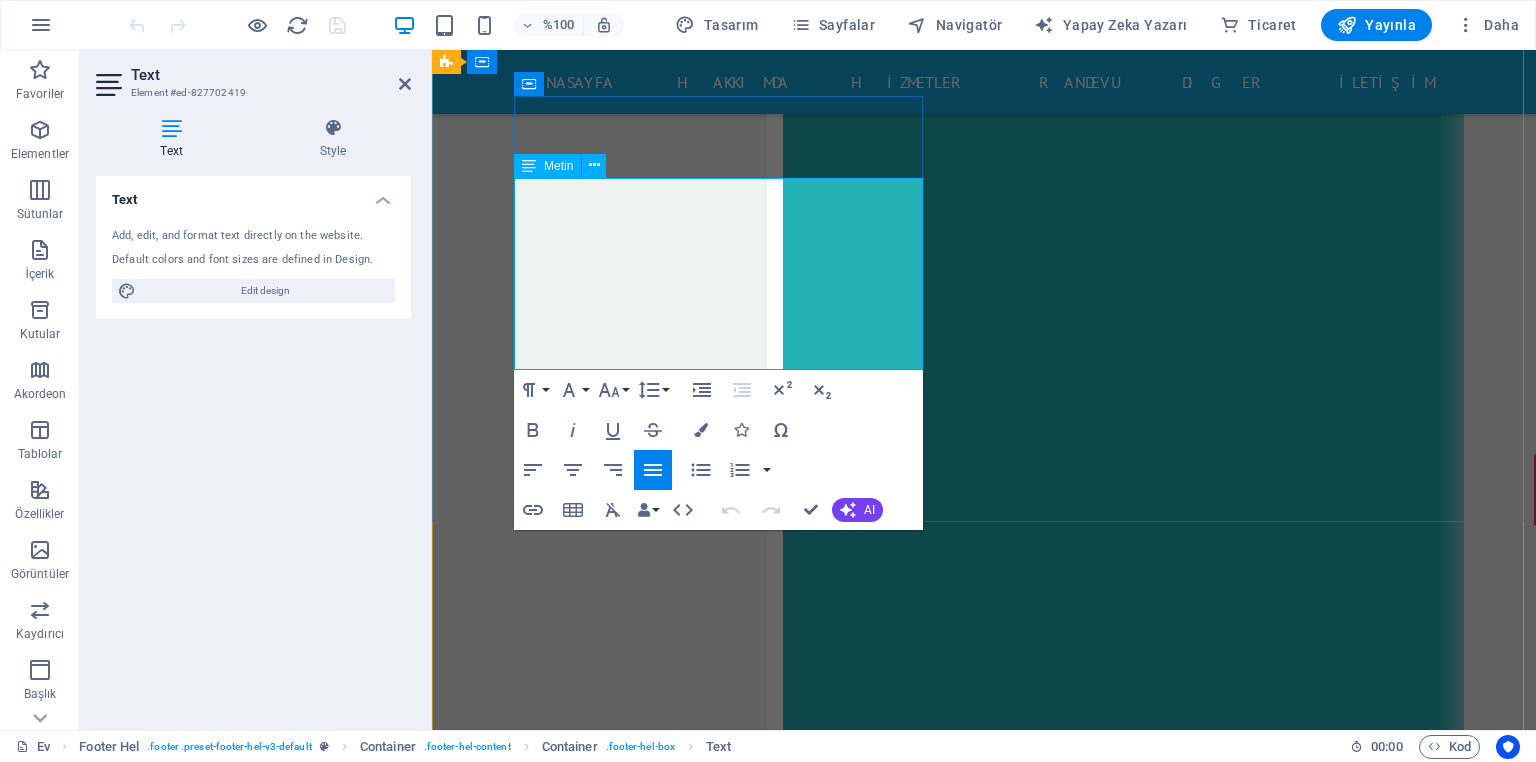 click on "[STREET] [DISTRICT] [BUILDING_NAME] B Blok No:47/B İç Kapı No:81 [DISTRICT]/[CITY]" at bounding box center (920, 9101) 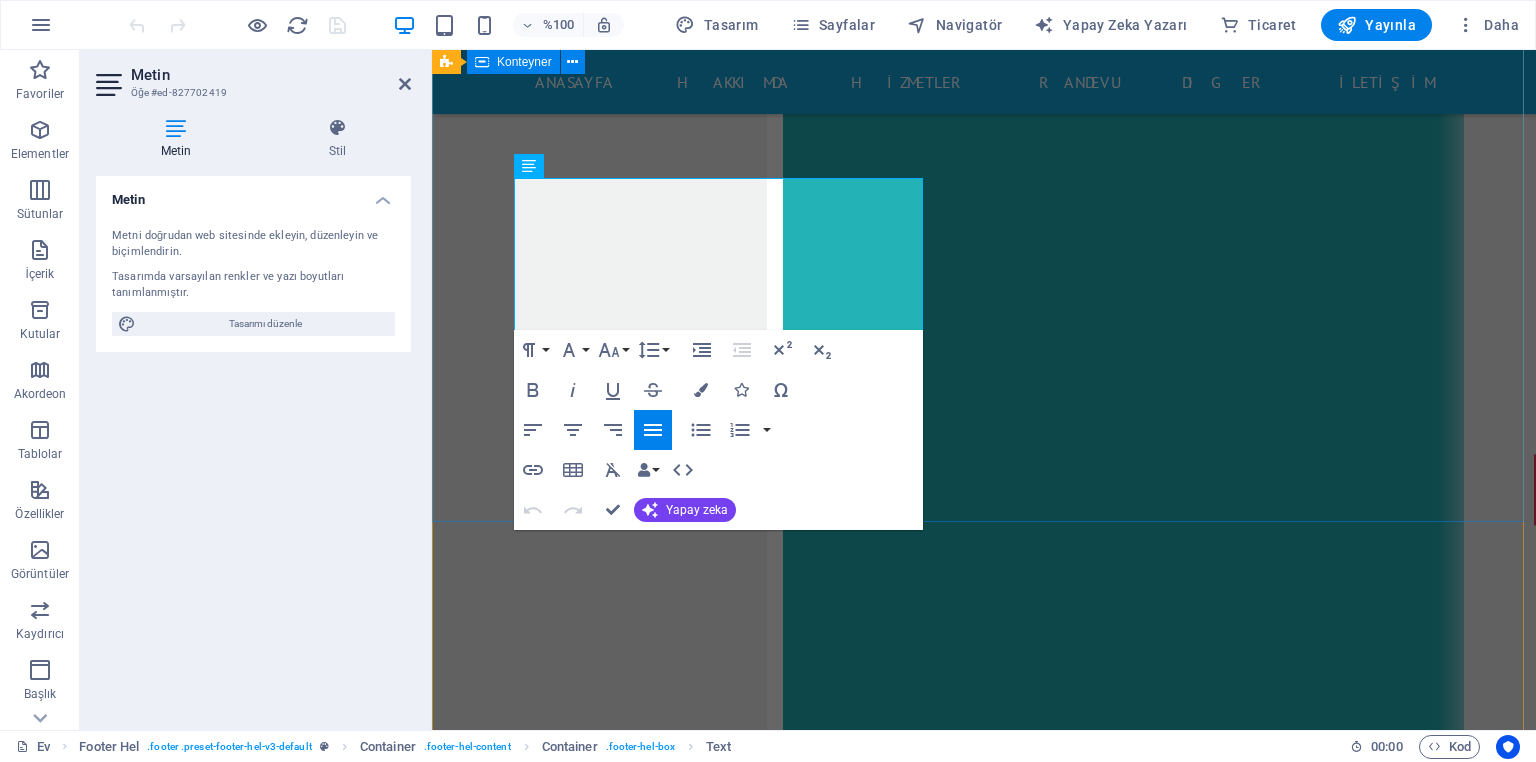 drag, startPoint x: 709, startPoint y: 243, endPoint x: 511, endPoint y: 208, distance: 201.06964 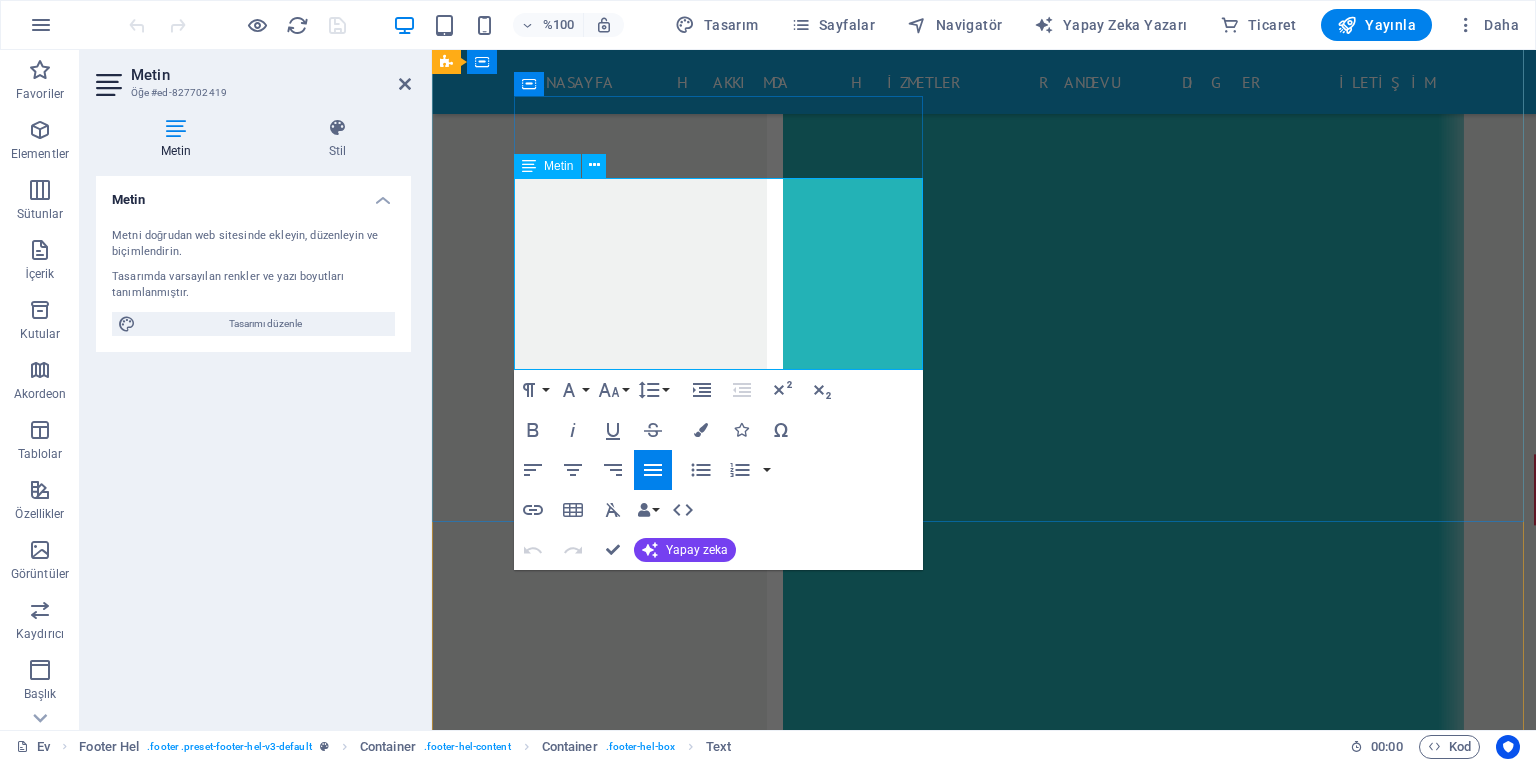 copy on "[STREET] [DISTRICT] [BUILDING_NAME] B Blok No:47/B İç Kapı No:81 [DISTRICT]/[CITY]" 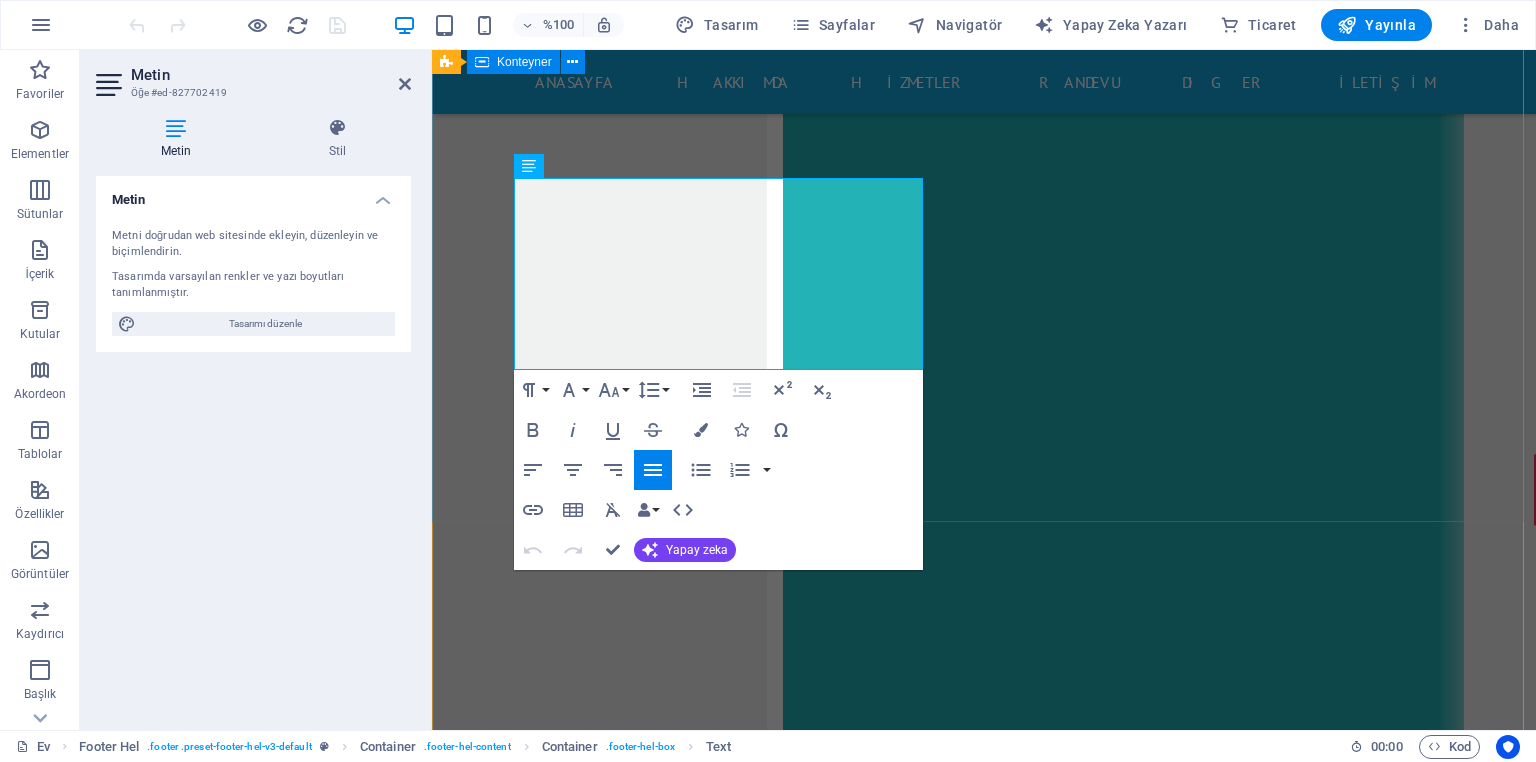 click on "​ ​ Bize Ulaşın YARDIM ETMEKTEN MUTLUYUZ Dicle Üroloji Merkezi - ÜROMER Seyrantepe Sanayi Mah.Elazığ blv.Çeysa İkiz Kuleler B Blok No:47/B İç Kapı No:81 Yenişehir /Diyarbakır 0(537) 777 45 55   Posta:mansurdaggulu@yahoo.com  Pazartesi-Cuma: 08:00 / 17:00   Gizlilik politikasını okudum ve okudum. Okunamıyor mu? Yenisini yükle Göndermek" at bounding box center [984, 9279] 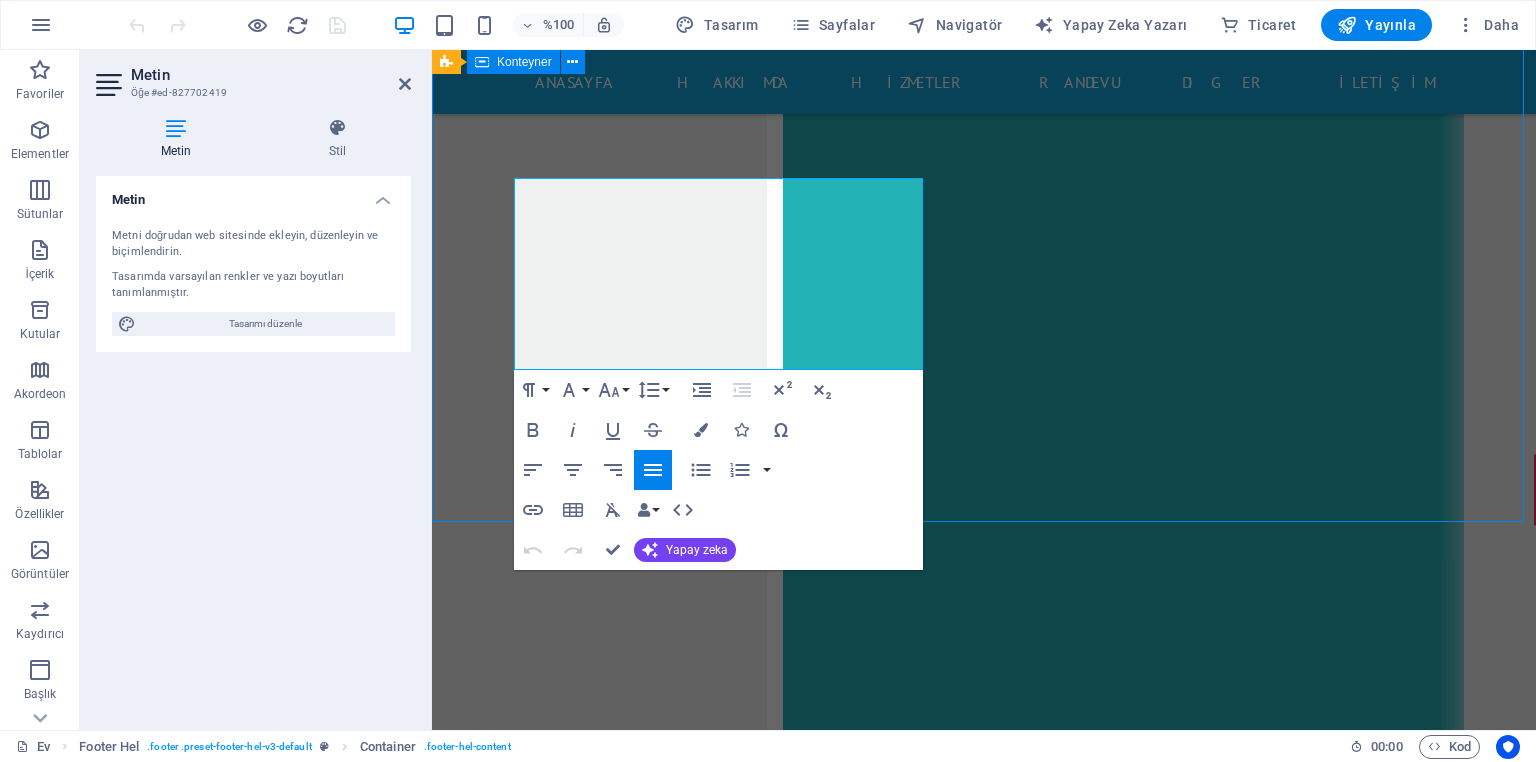 click on "​ ​ Bize Ulaşın YARDIM ETMEKTEN MUTLUYUZ Dicle Üroloji Merkezi - ÜROMER Seyrantepe Sanayi Mah.Elazığ blv.Çeysa İkiz Kuleler B Blok No:47/B İç Kapı No:81 Yenişehir /Diyarbakır 0(537) 777 45 55   Posta:mansurdaggulu@yahoo.com  Pazartesi-Cuma: 08:00 / 17:00   Gizlilik politikasını okudum ve okudum. Okunamıyor mu? Yenisini yükle Göndermek" at bounding box center (984, 9279) 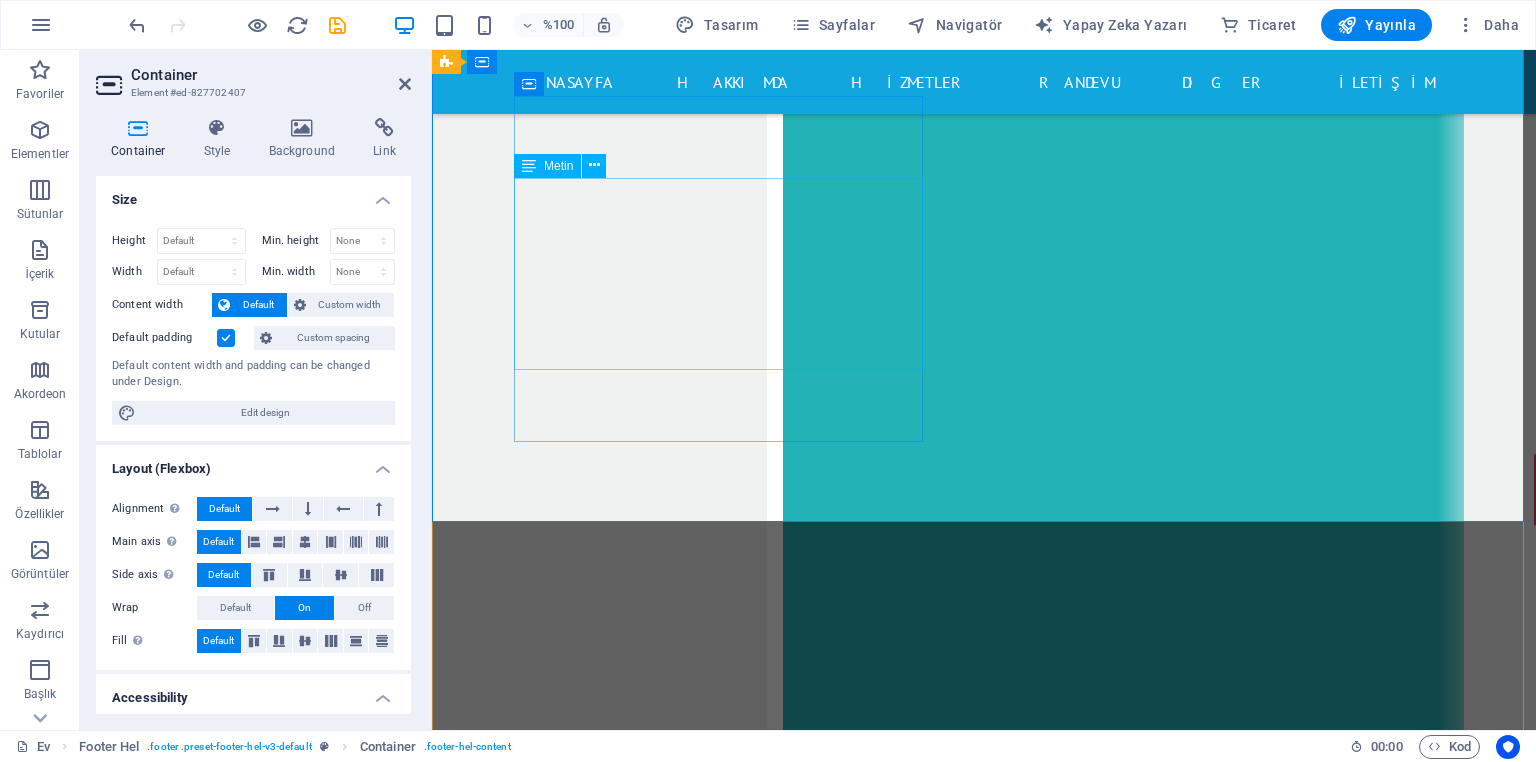 scroll, scrollTop: 15084, scrollLeft: 0, axis: vertical 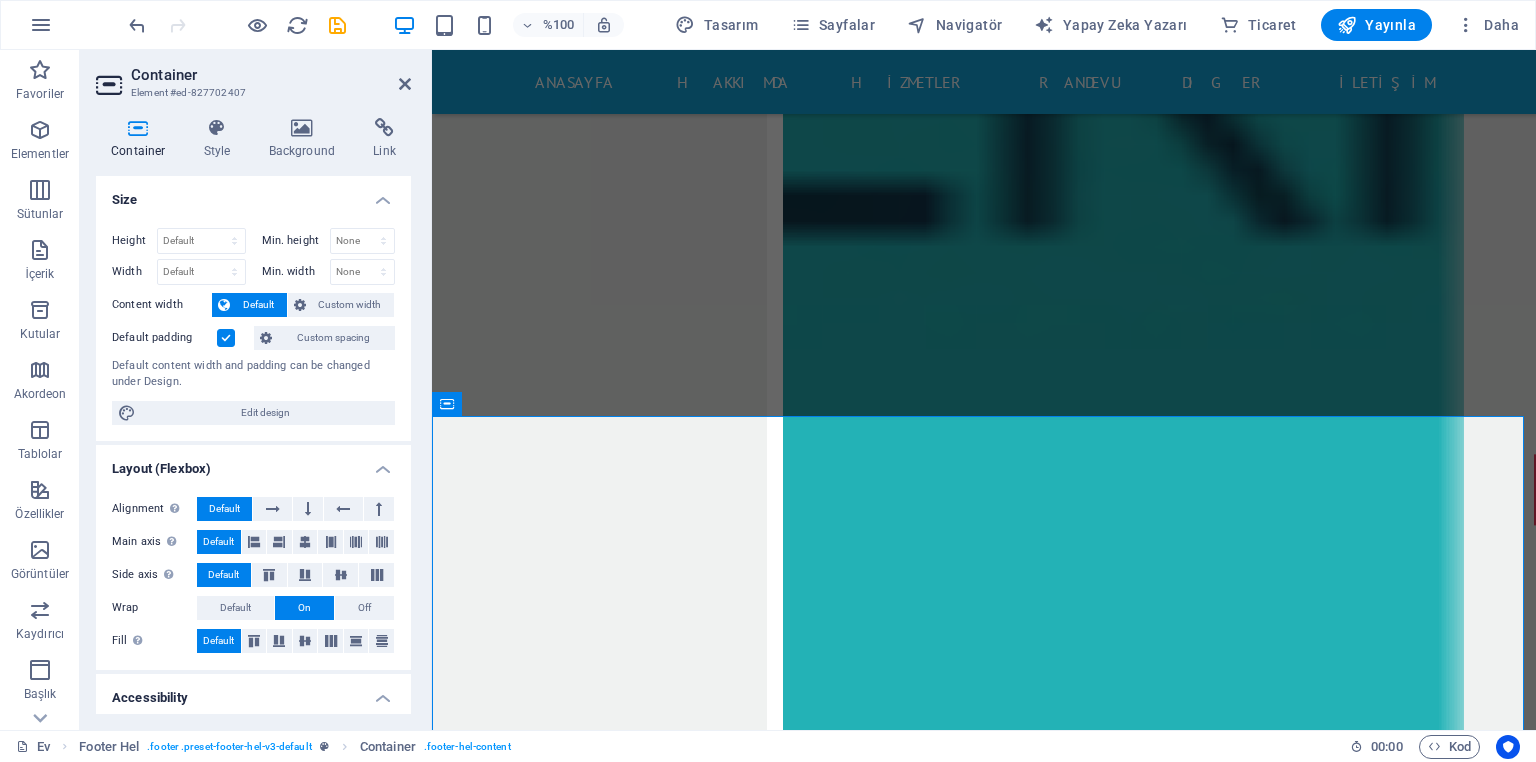 drag, startPoint x: 1520, startPoint y: 484, endPoint x: 1535, endPoint y: 319, distance: 165.68042 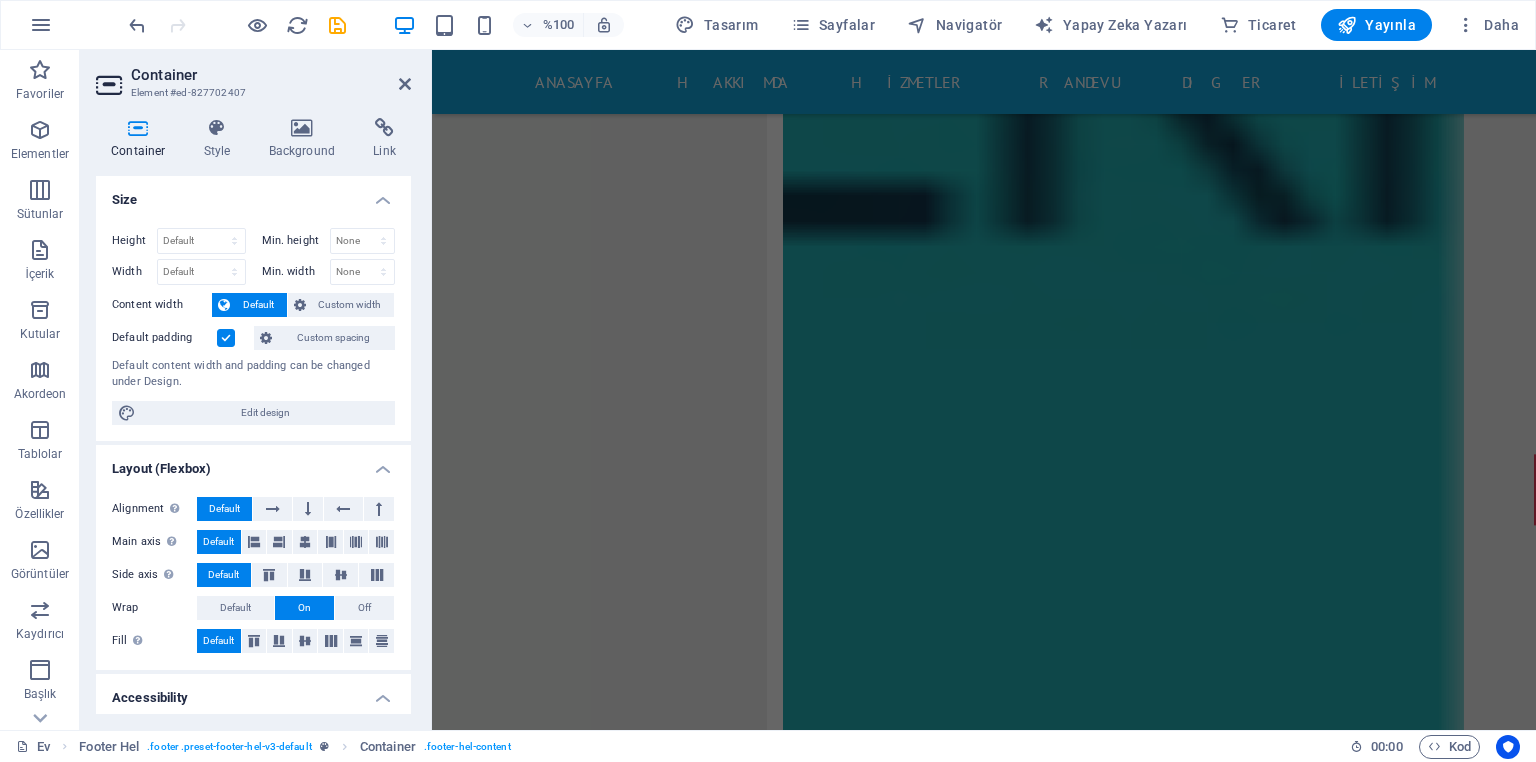 scroll, scrollTop: 14604, scrollLeft: 0, axis: vertical 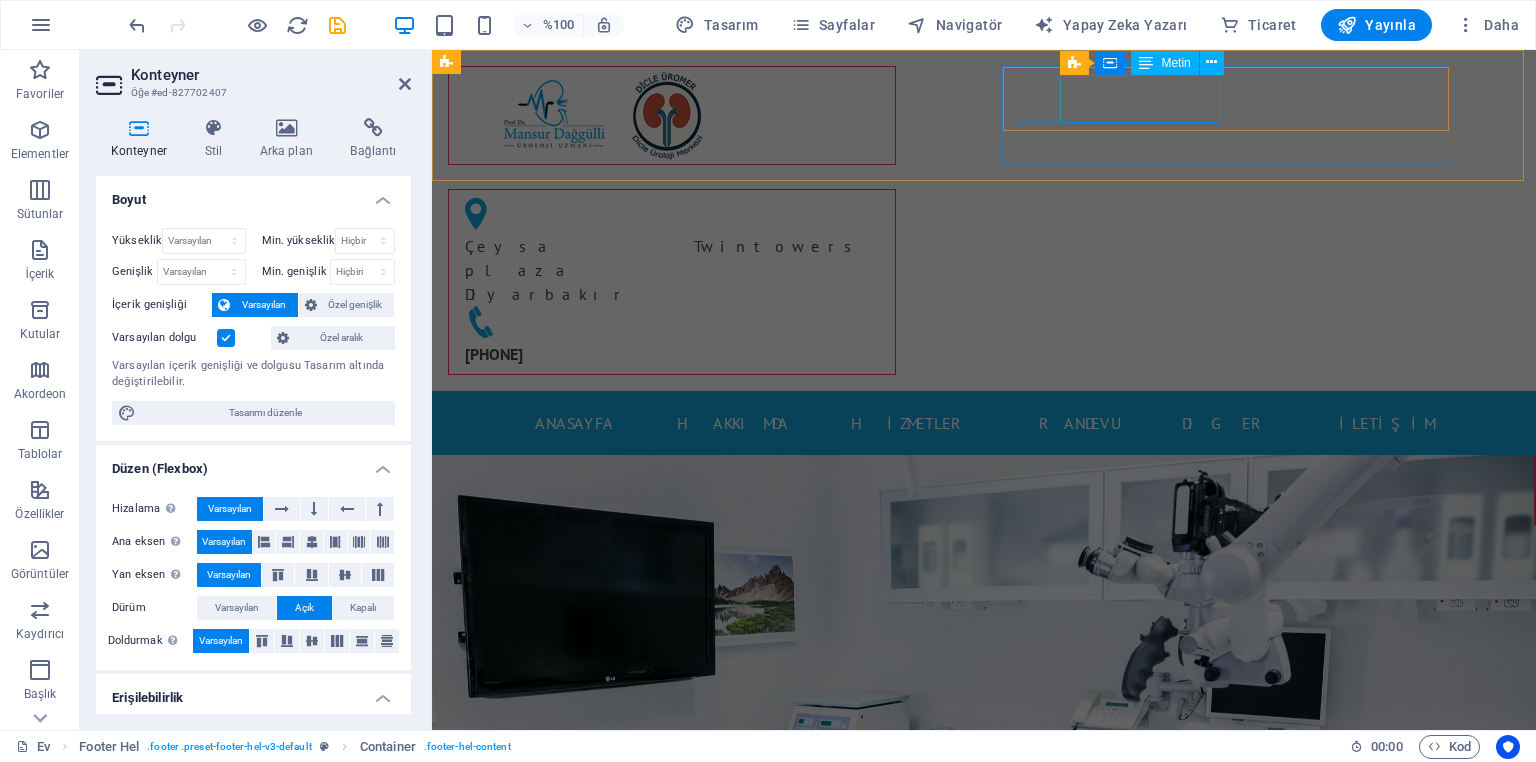 click on "Çeysa Twintowers plaza Diyarbakır" at bounding box center (664, 270) 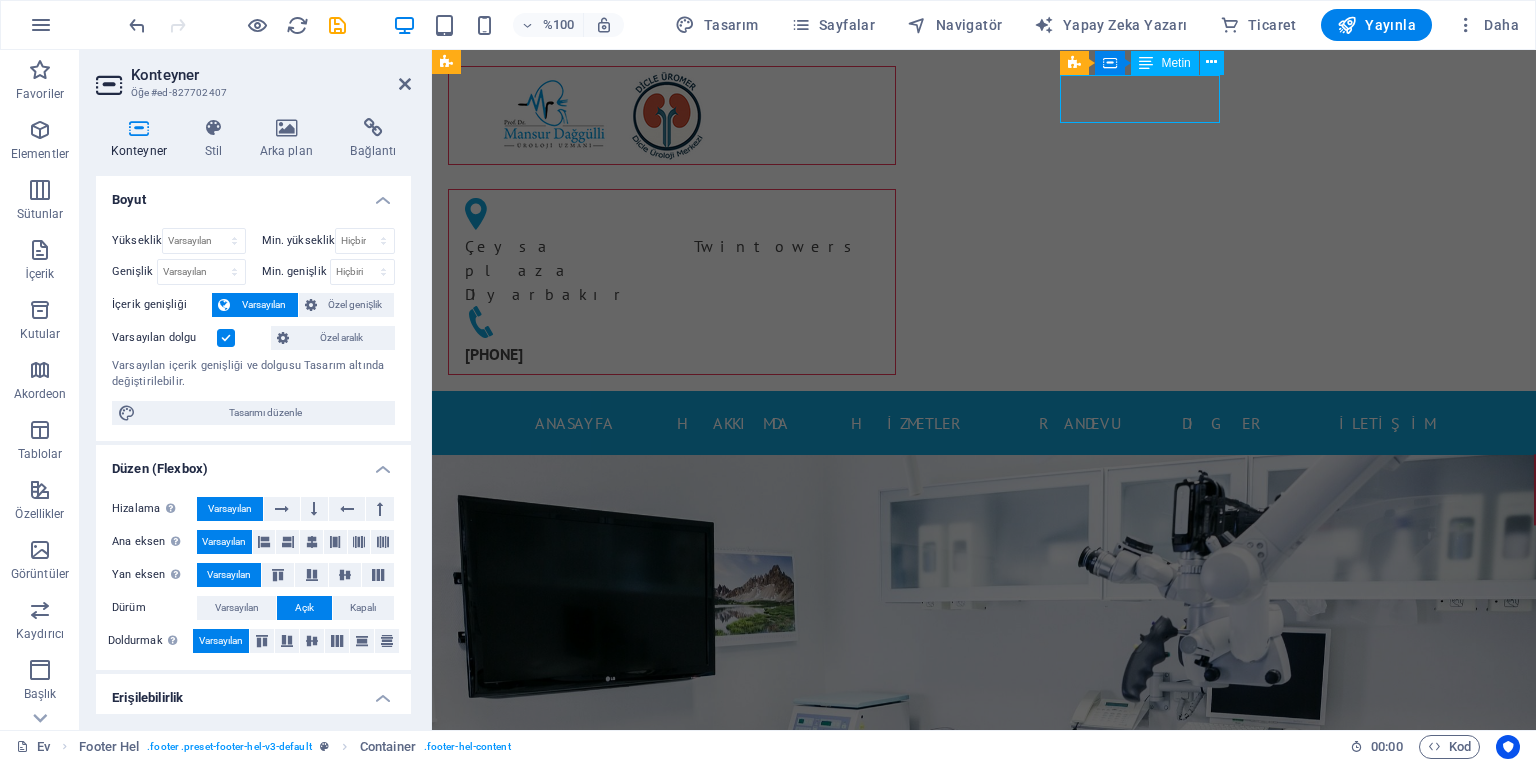 click on "Çeysa Twintowers plaza Diyarbakır" at bounding box center [664, 270] 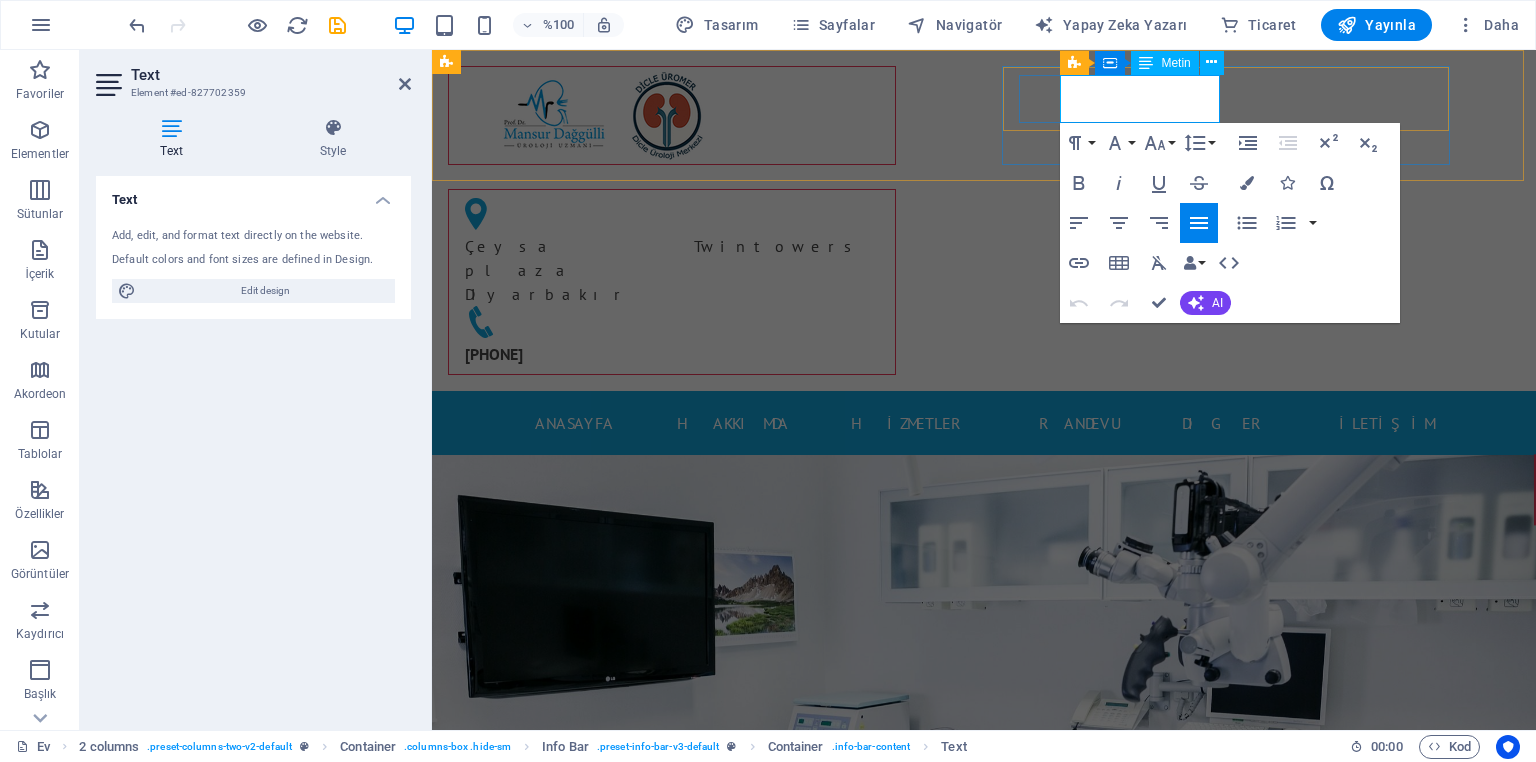 click on "Çeysa Twintowers plaza" at bounding box center (664, 258) 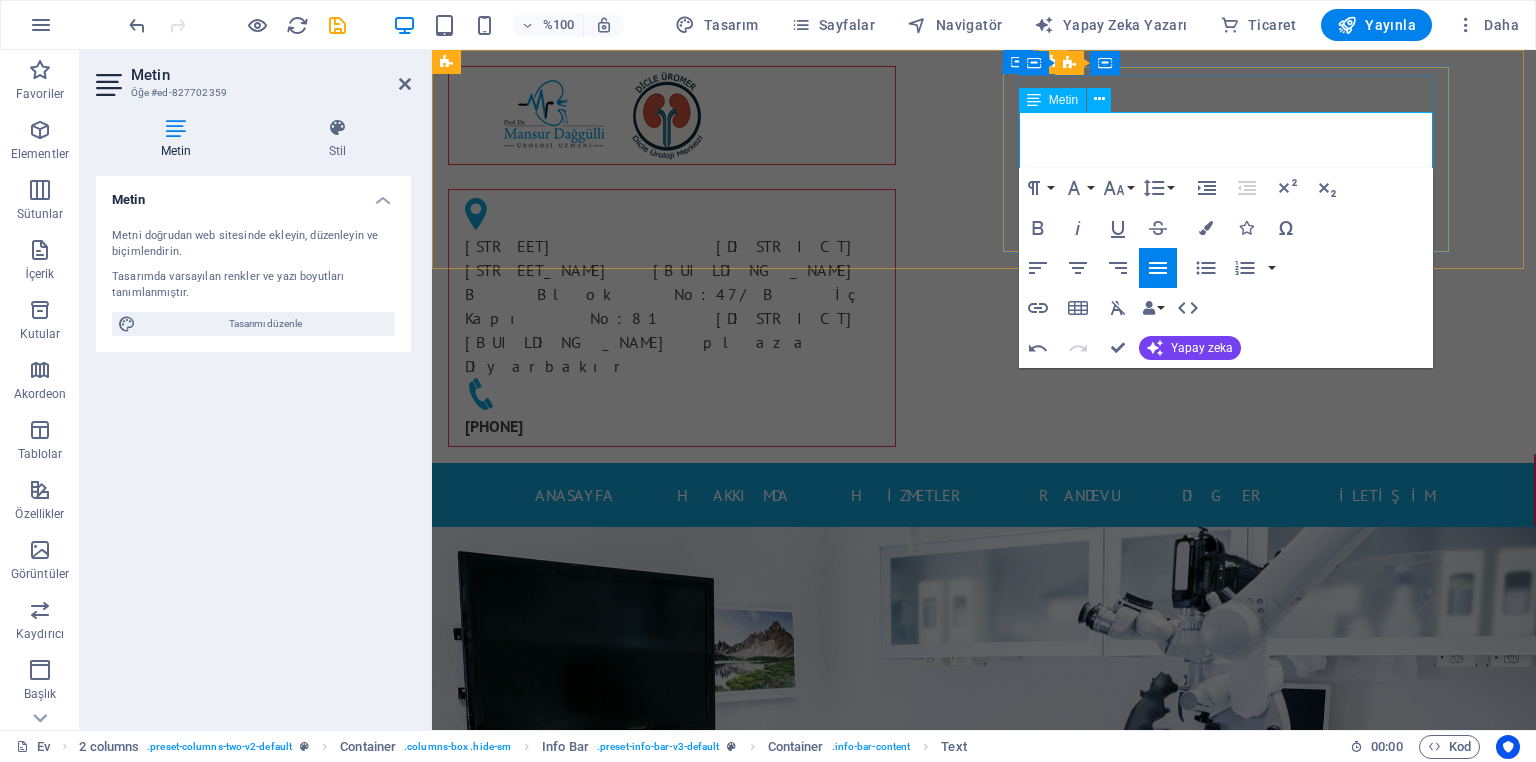 click on "Seyrantepe Sanayi Mah.Elazığ blv.Çeysa İkiz Kuleler B Blok No:47/B İç Kapı No:81 Yenişehir /DiyarbakırÇeysa Twintowers plaza" at bounding box center (664, 294) 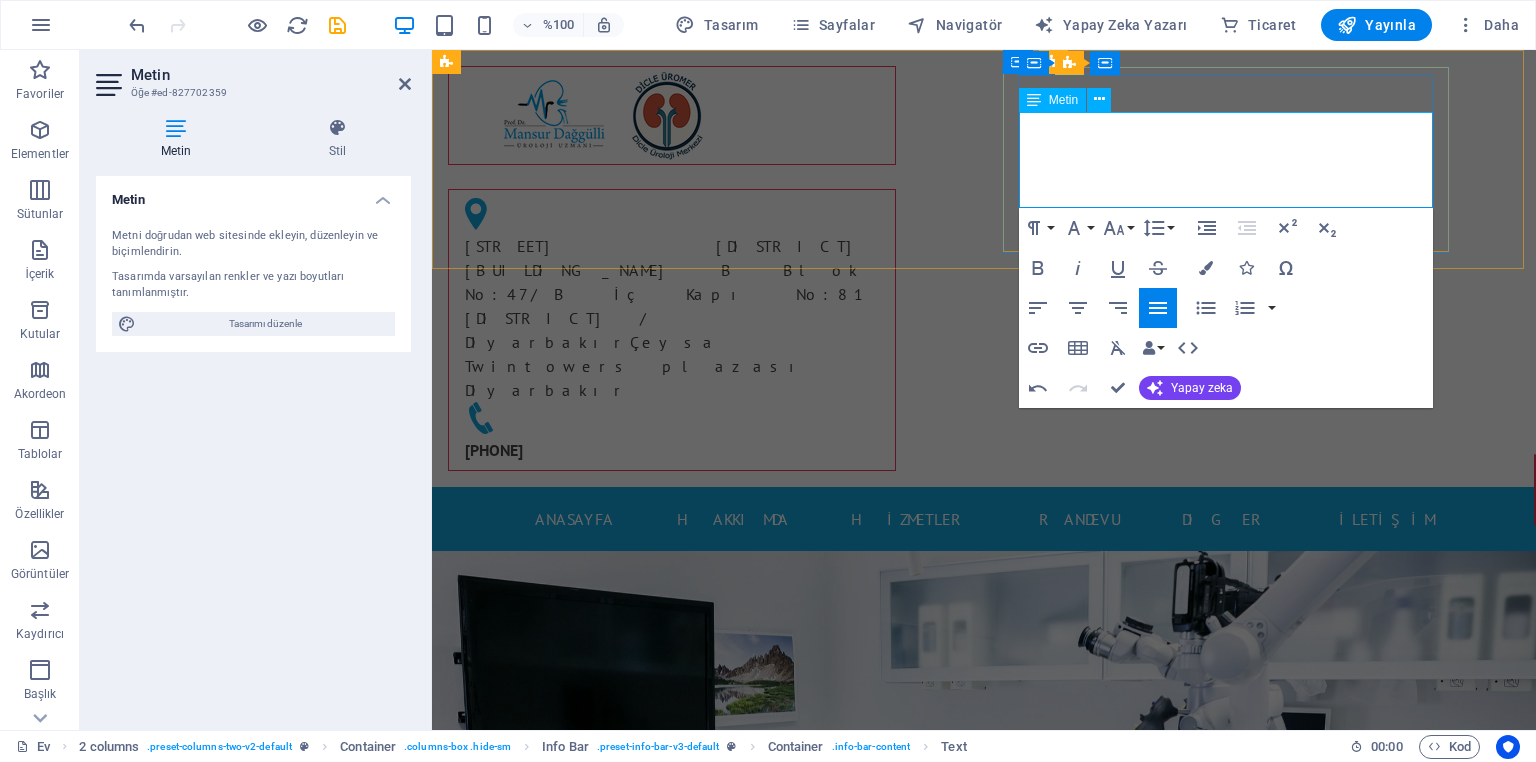 click on "Seyrantepe Sanayi Mah.Elazığ blv.Çeysa İkiz Kuleler B Blok No:47/B İç Kapı No:81 Yenişehir /" at bounding box center [664, 282] 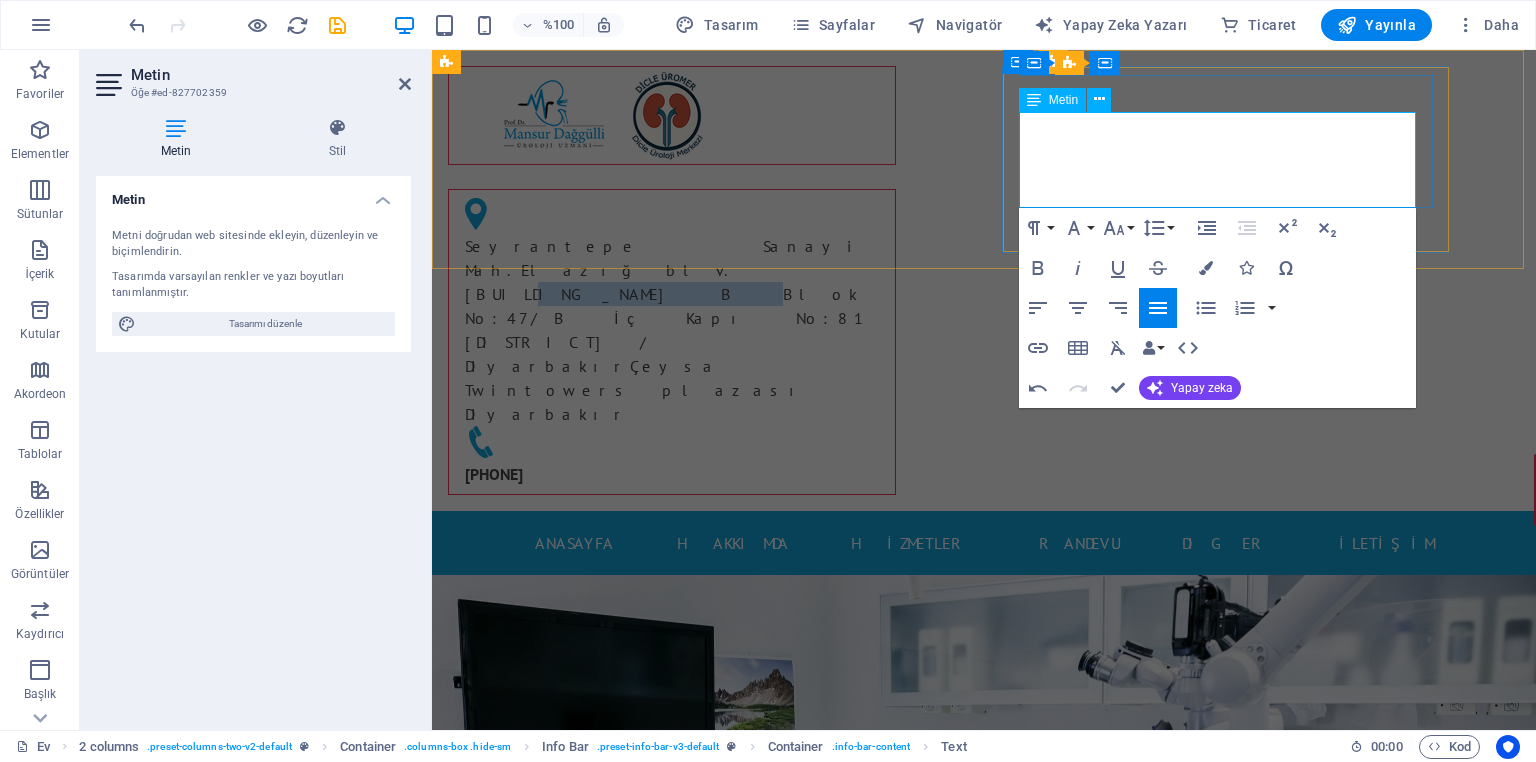 drag, startPoint x: 1138, startPoint y: 147, endPoint x: 1060, endPoint y: 150, distance: 78.05767 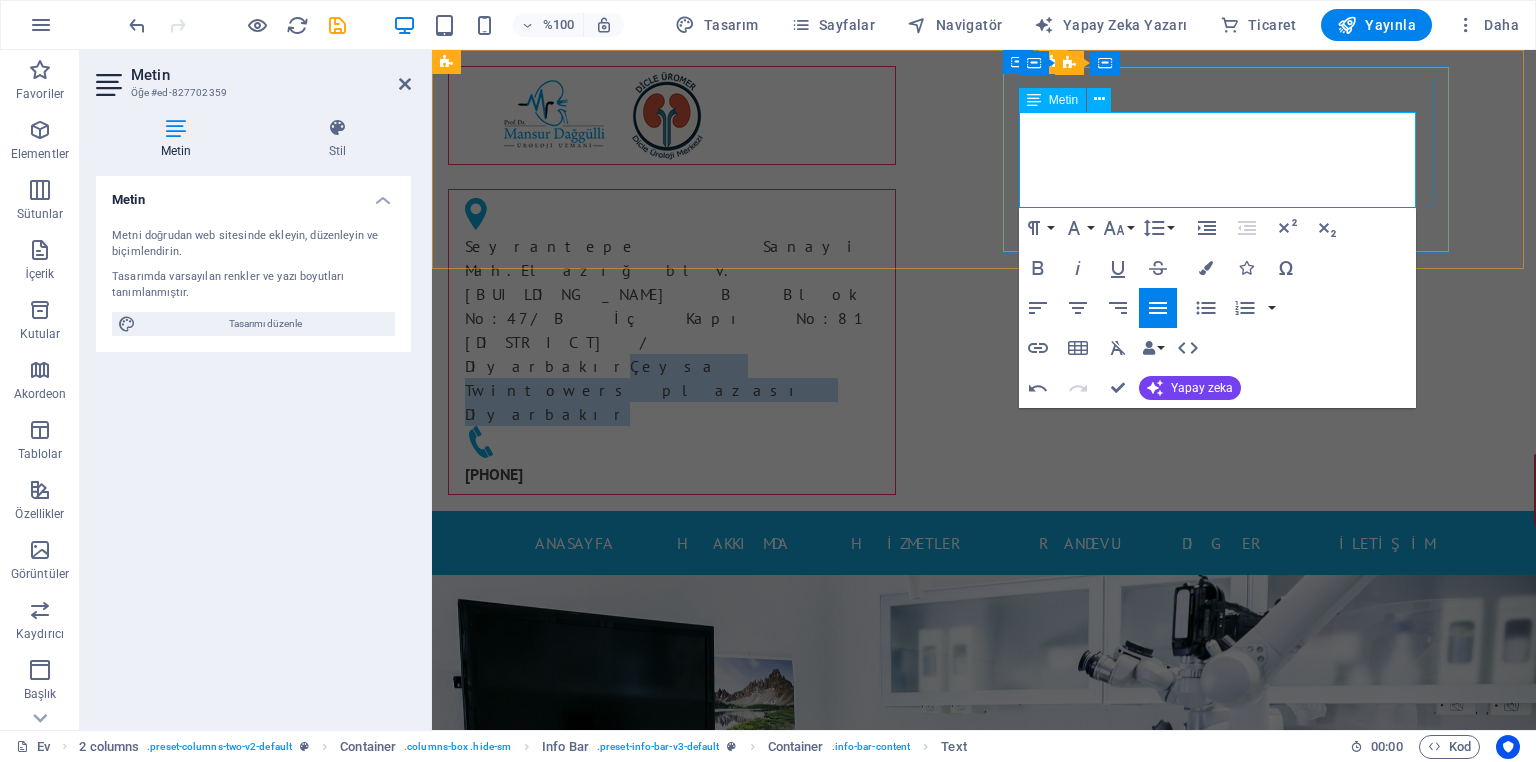 drag, startPoint x: 1087, startPoint y: 171, endPoint x: 1302, endPoint y: 200, distance: 216.94699 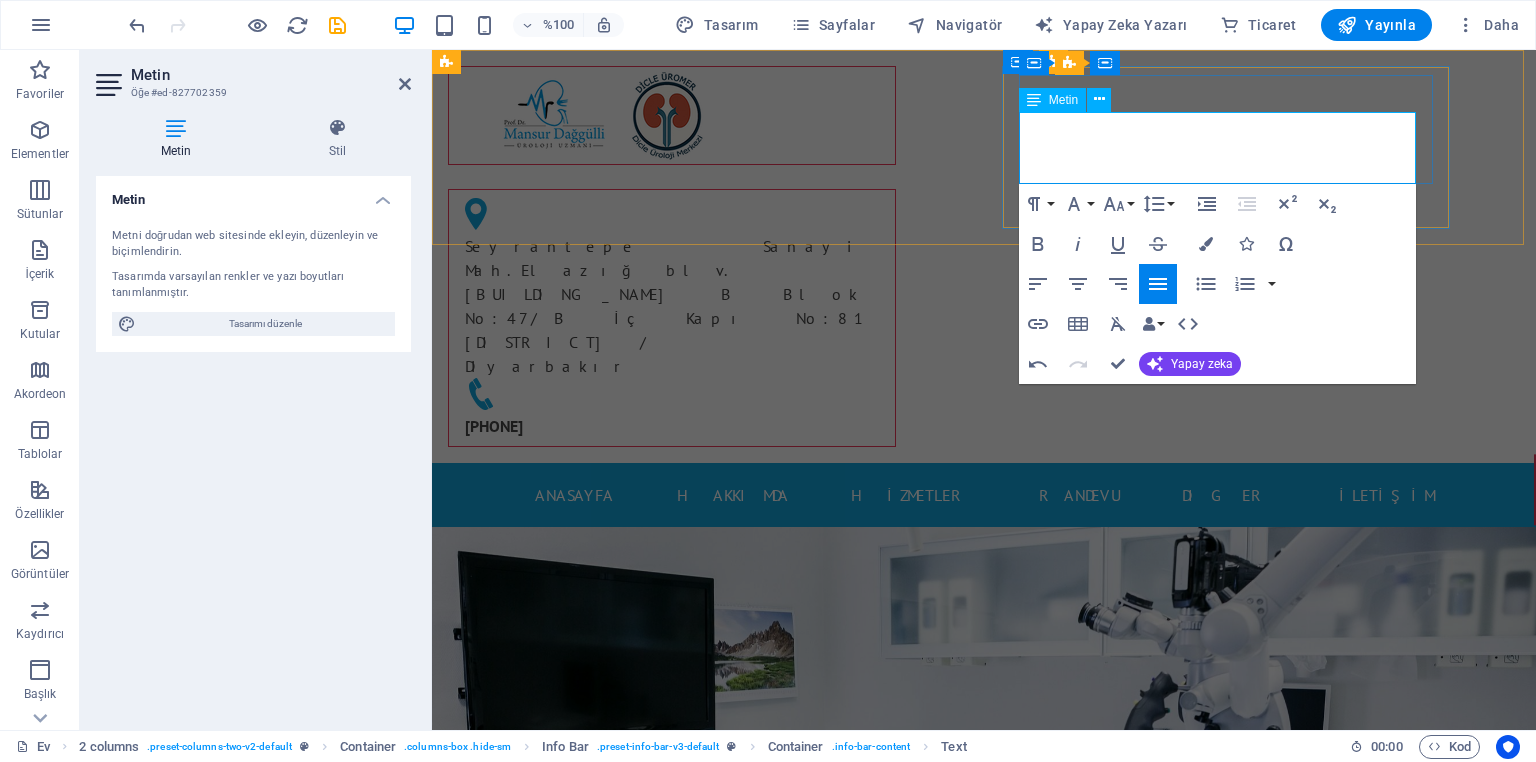 click on "Seyrantepe Sanayi Mah.Elazığ blv." at bounding box center (664, 258) 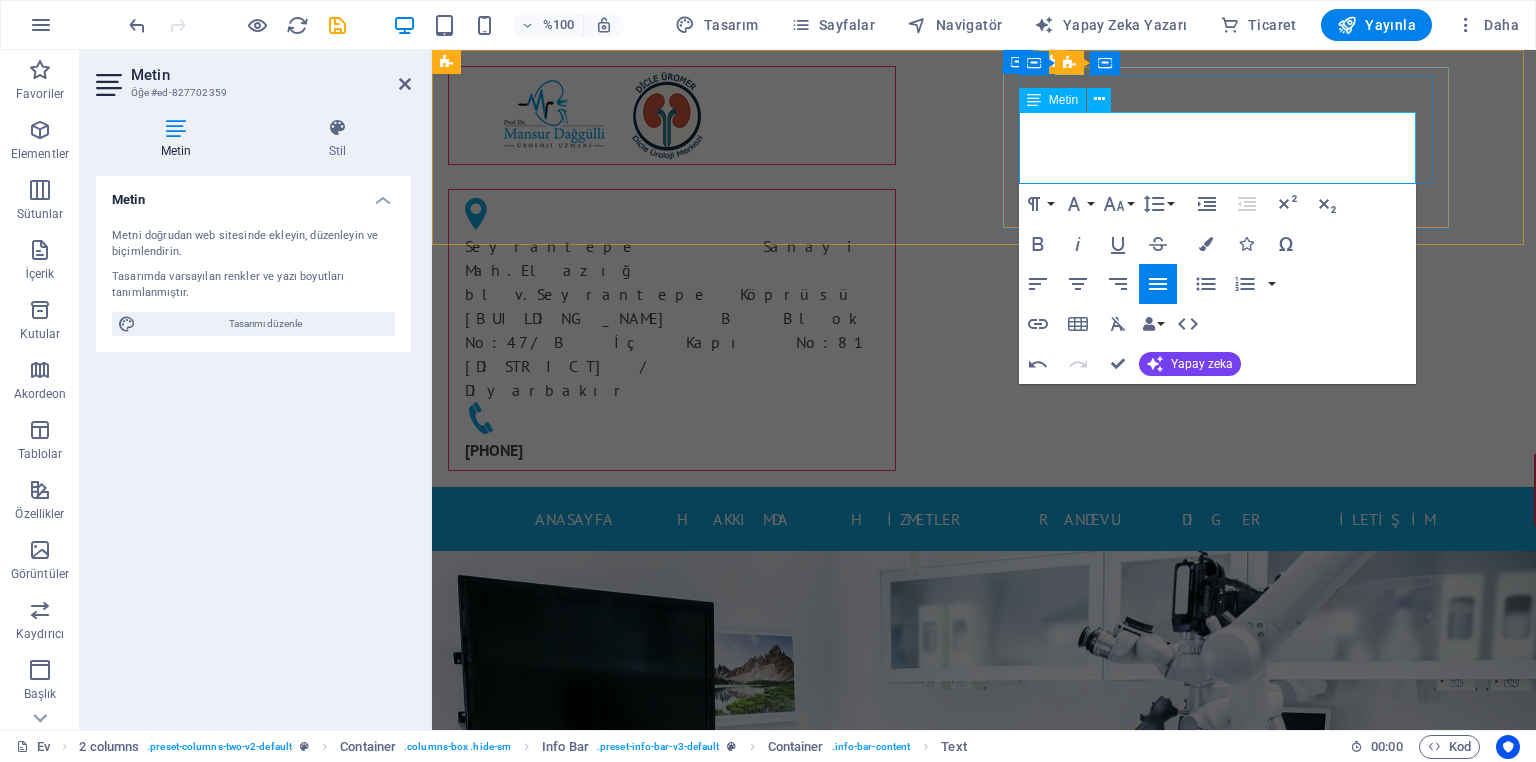 click on "Çeysa Twintowers B Blok No:47/B İç Kapı No:81 Yenişehir /" at bounding box center [664, 342] 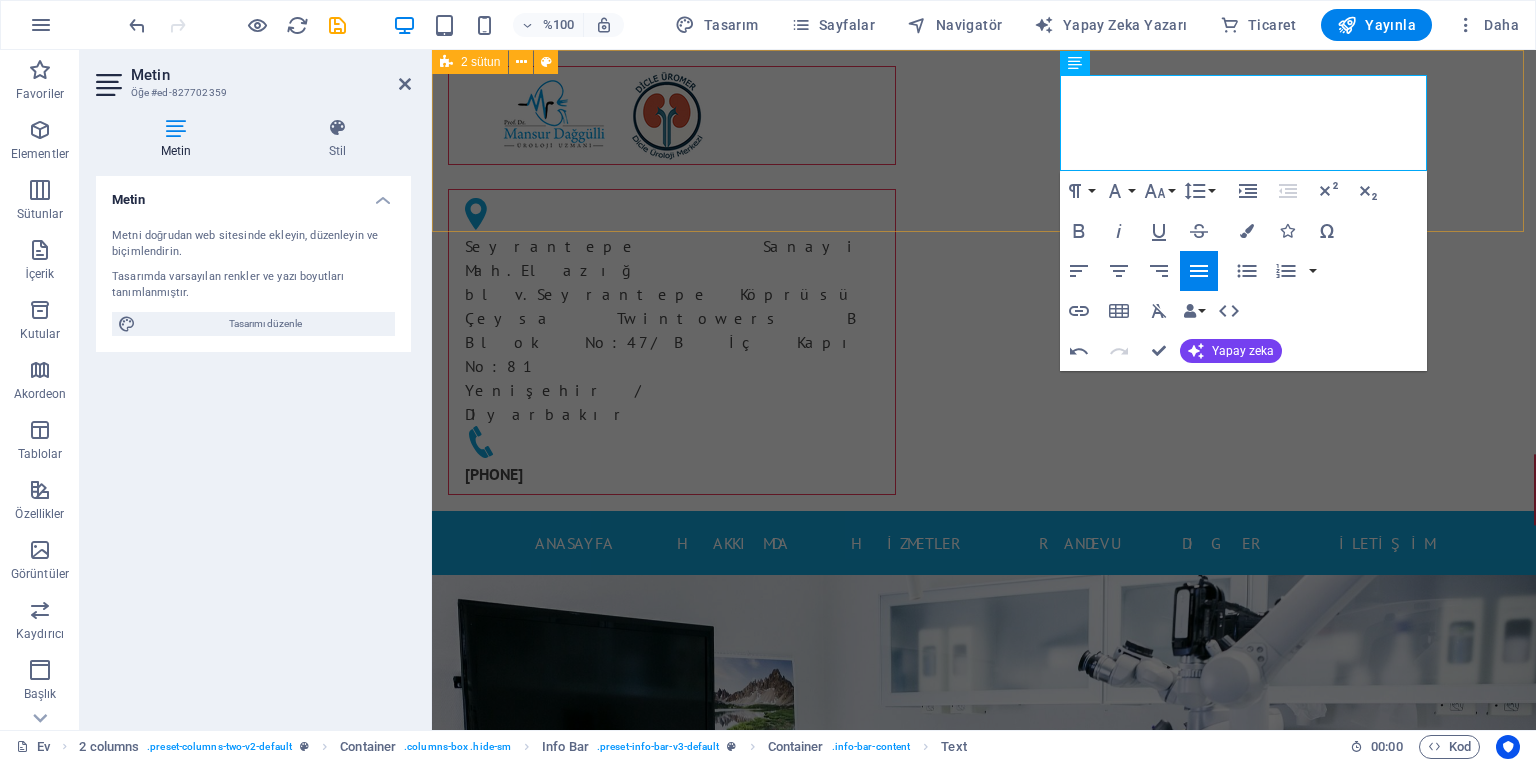 click on "Seyrantepe Sanayi Mah.Elazığ blv.Seyrantepe Köprüsü Çeysa Twintowers B Blok No:47/B İç Kapı No:81 Yenişehir / Diyarbakır 05377774555" at bounding box center [984, 280] 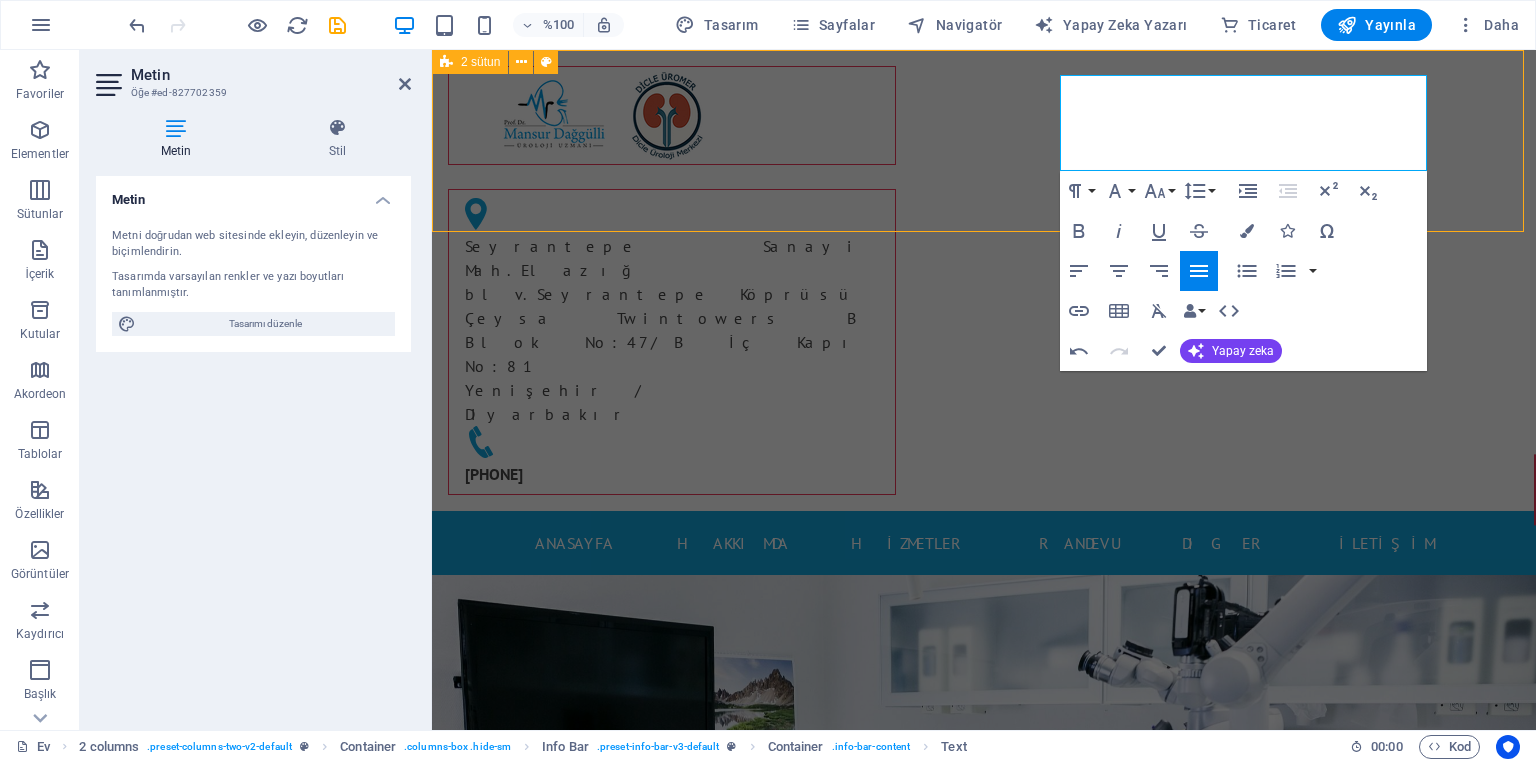 click on "Seyrantepe Sanayi Mah.Elazığ blv.Seyrantepe Köprüsü Çeysa Twintowers B Blok No:47/B İç Kapı No:81 Yenişehir / Diyarbakır 05377774555" at bounding box center [984, 280] 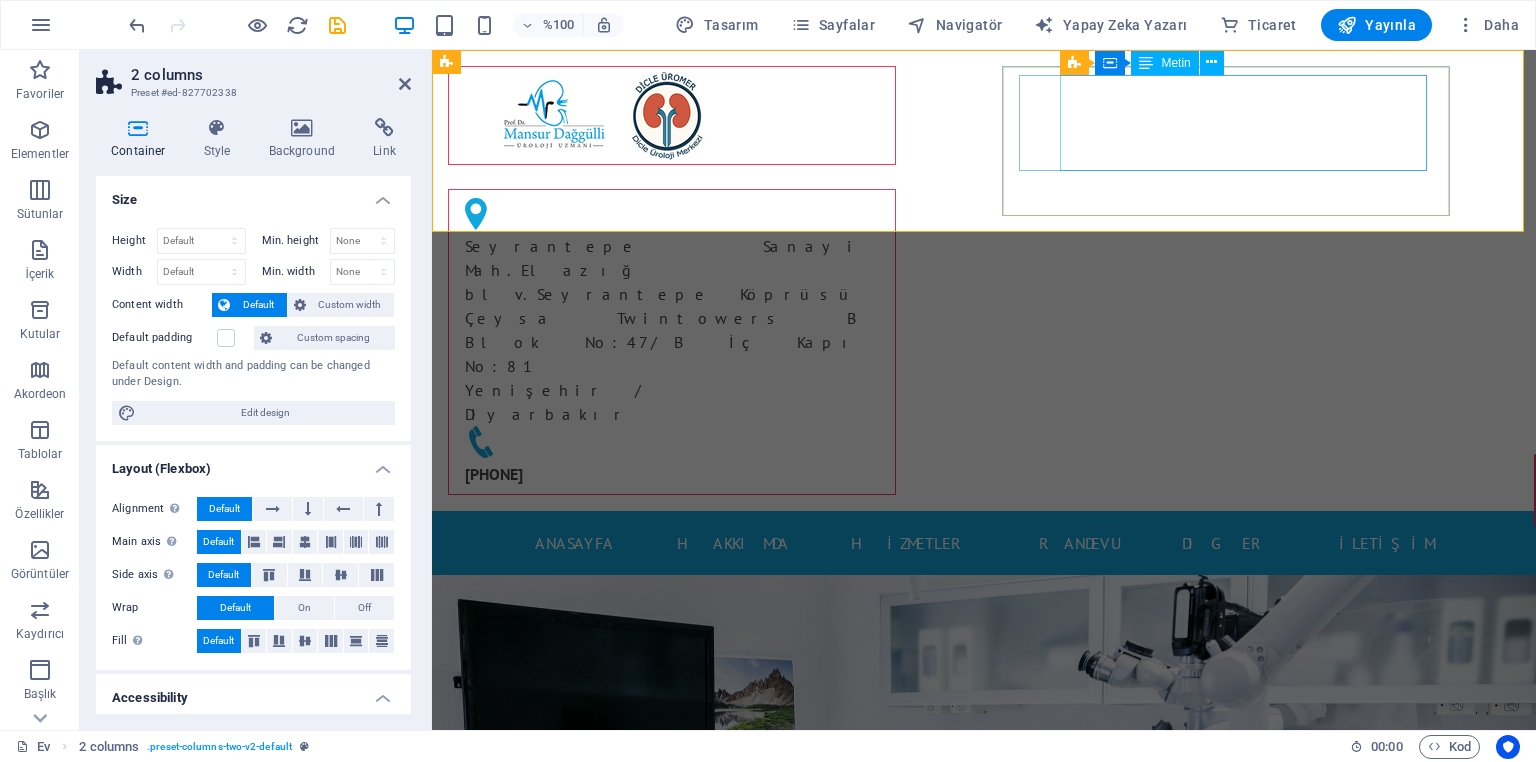 click on "Seyrantepe Sanayi Mah.Elazığ blv.Seyrantepe Köprüsü Çeysa Twintowers B Blok No:47/B İç Kapı No:81 Yenişehir / Diyarbakır" at bounding box center [664, 330] 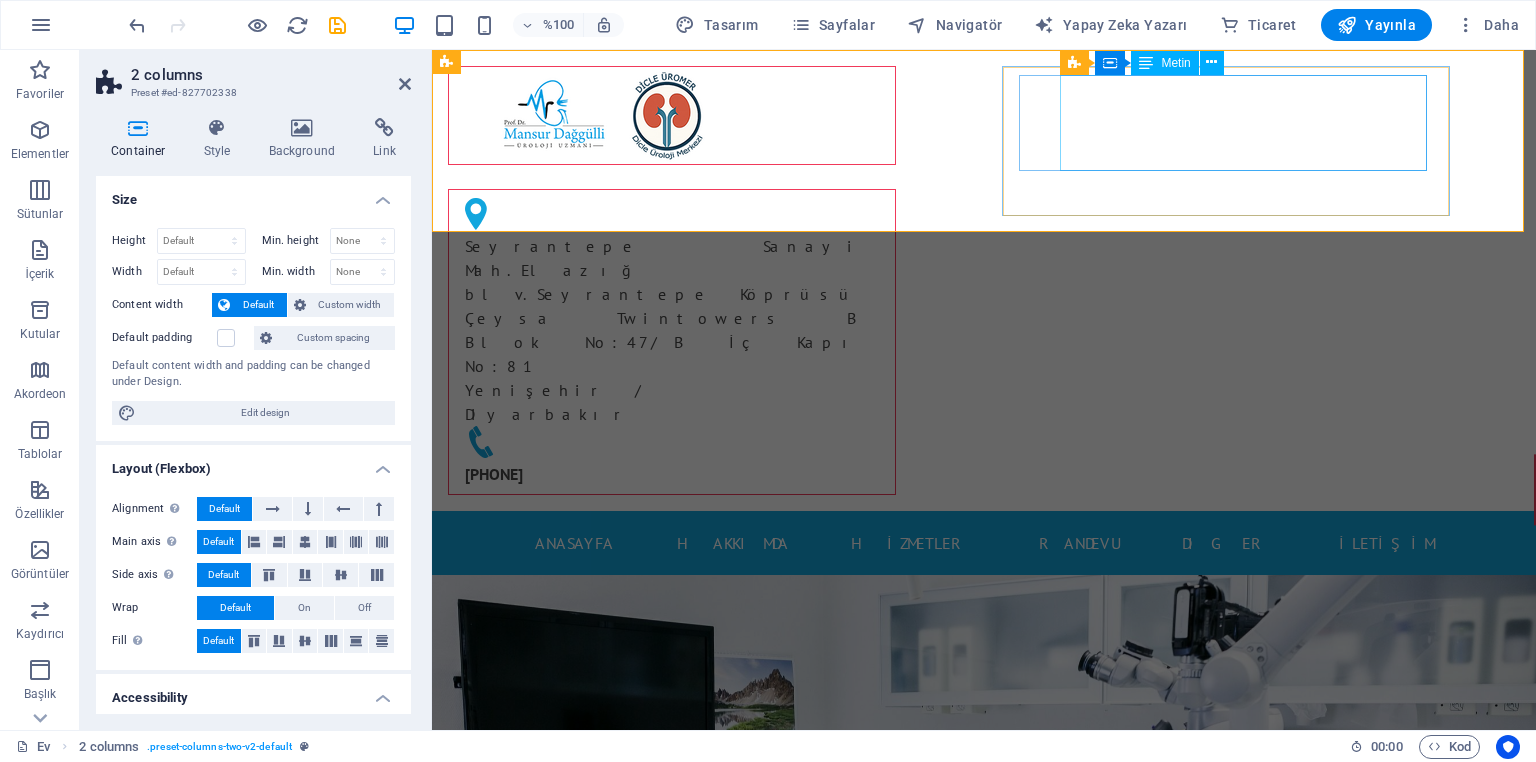 click on "Seyrantepe Sanayi Mah.Elazığ blv.Seyrantepe Köprüsü Çeysa Twintowers B Blok No:47/B İç Kapı No:81 Yenişehir / Diyarbakır" at bounding box center (664, 330) 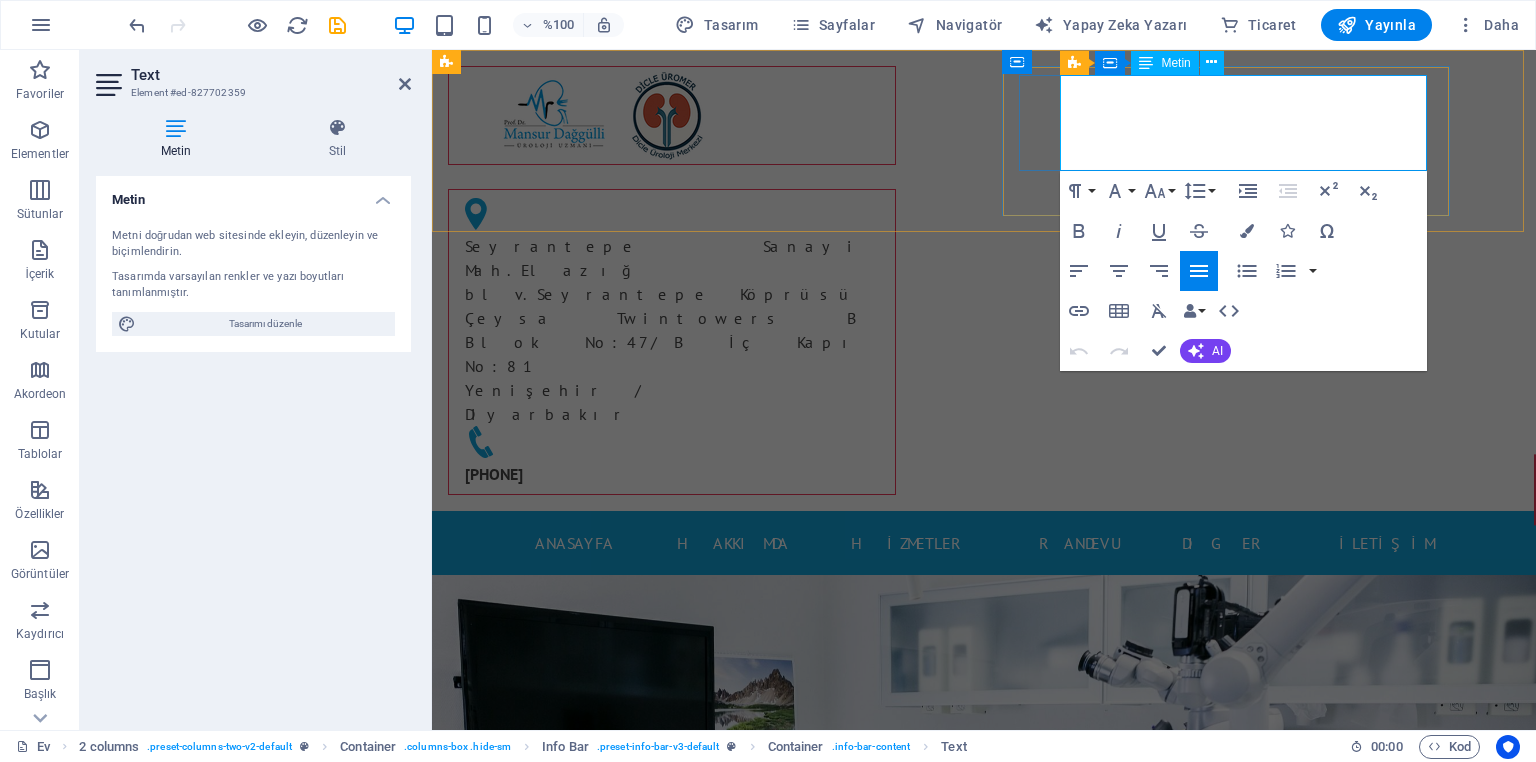 click on "Yenişehir /" at bounding box center (664, 390) 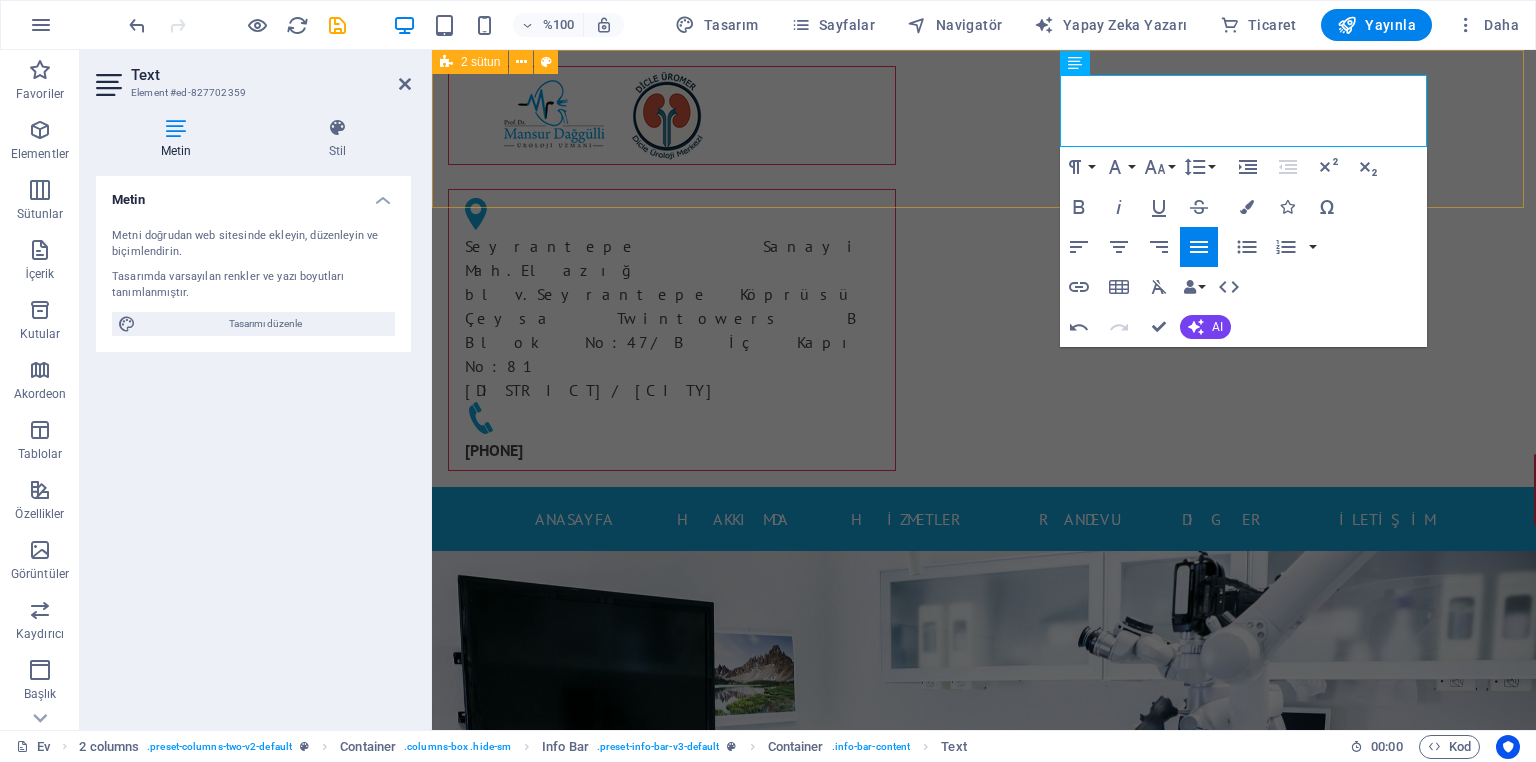 click on "Seyrantepe Sanayi Mah.Elazığ blv.Seyrantepe Köprüsü Çeysa Twintowers B Blok No:47/B İç Kapı No:81 Yenişehir /Diyarbakır 05377774555" at bounding box center (984, 268) 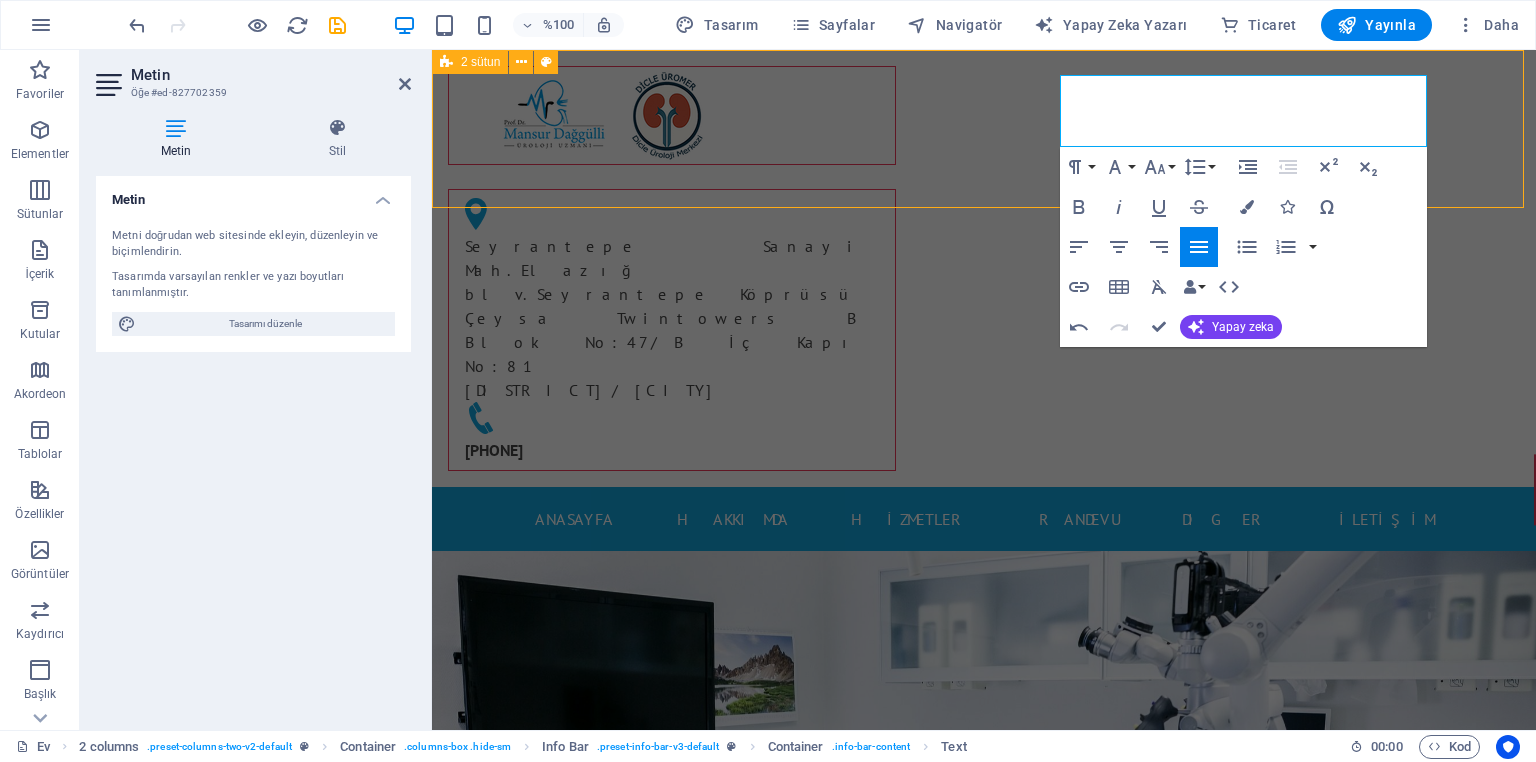 click on "Seyrantepe Sanayi Mah.Elazığ blv.Seyrantepe Köprüsü Çeysa Twintowers B Blok No:47/B İç Kapı No:81 Yenişehir /Diyarbakır 05377774555" at bounding box center (984, 268) 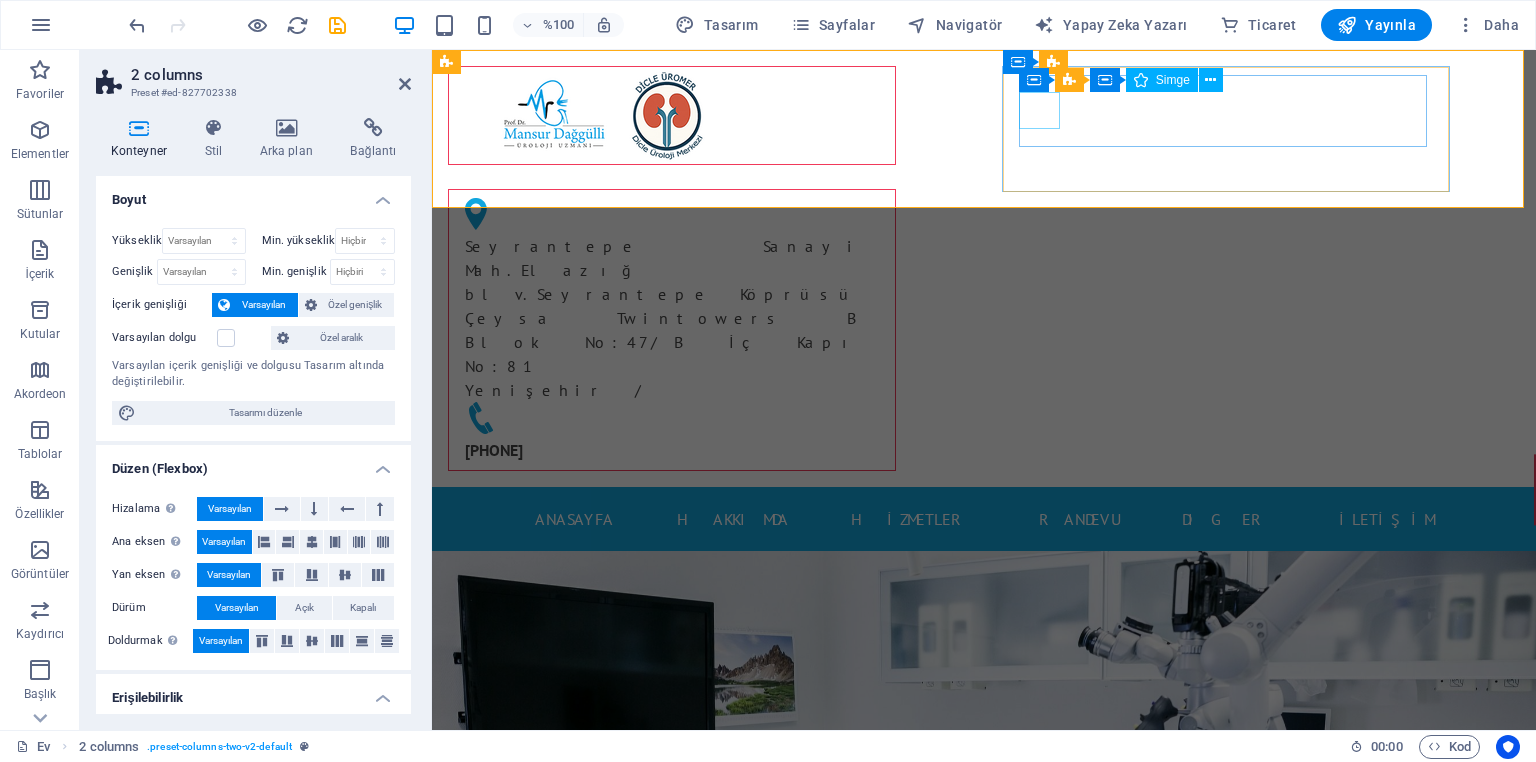 click at bounding box center [664, 216] 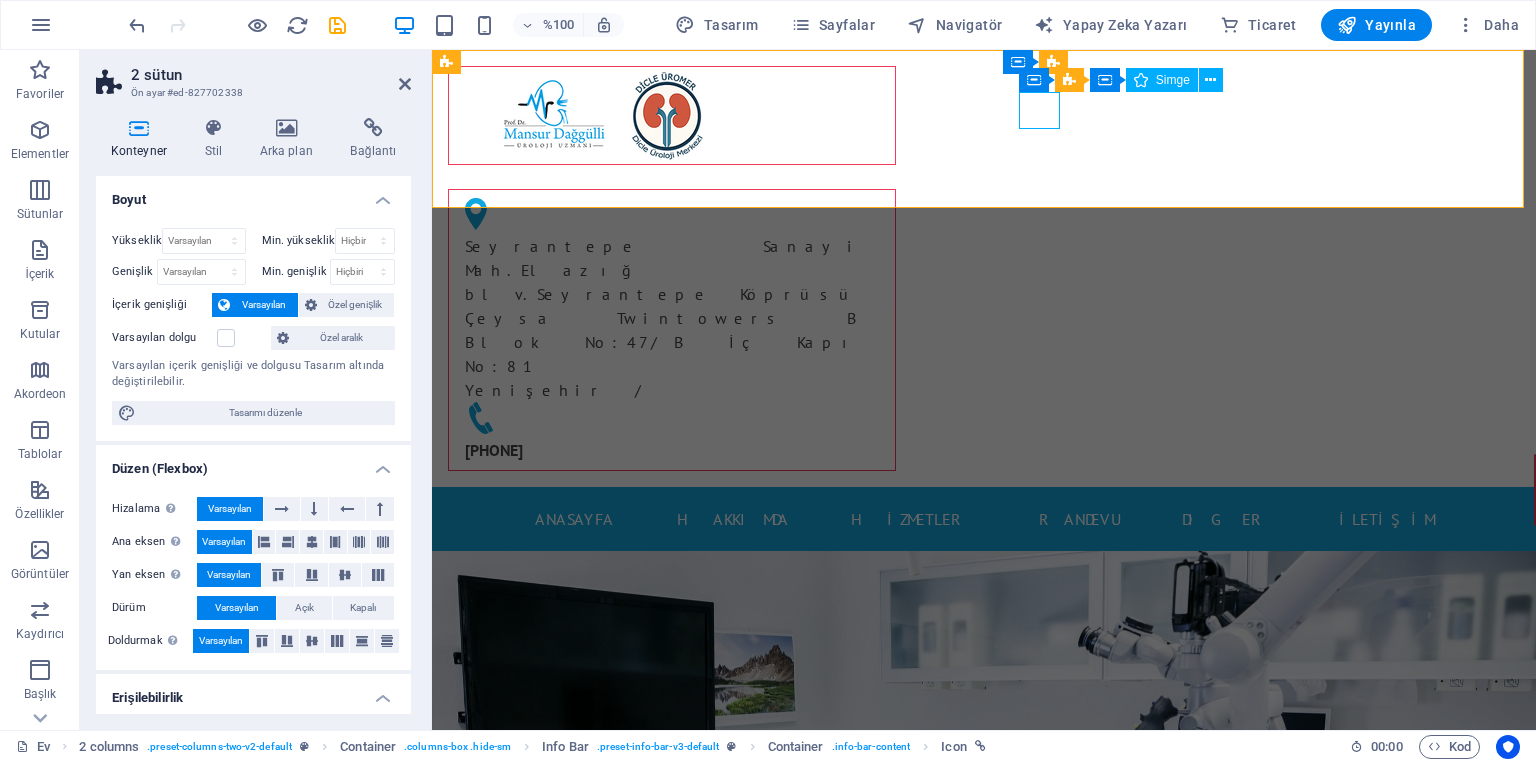 click at bounding box center [664, 216] 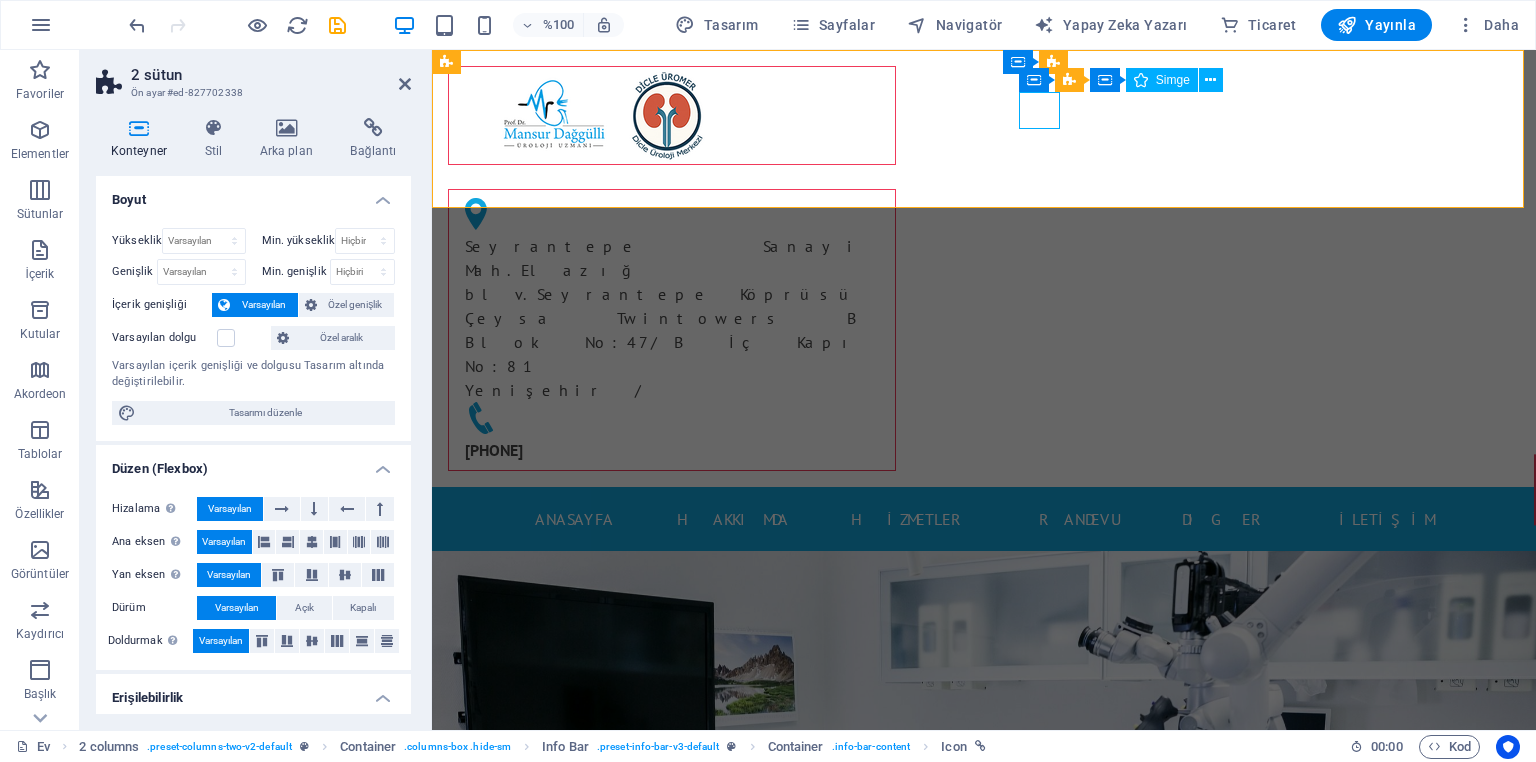 click at bounding box center [664, 216] 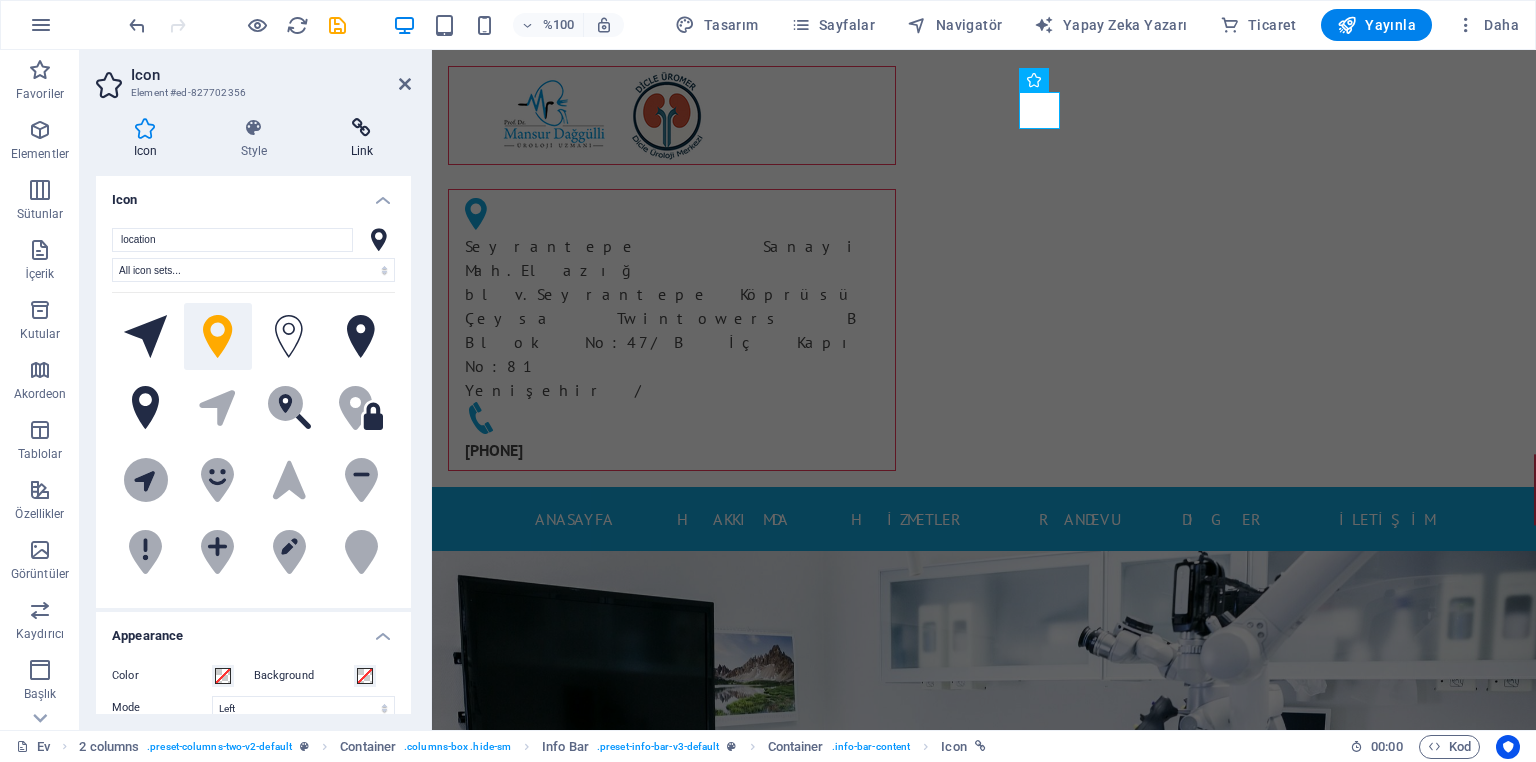 click on "Link" at bounding box center (362, 139) 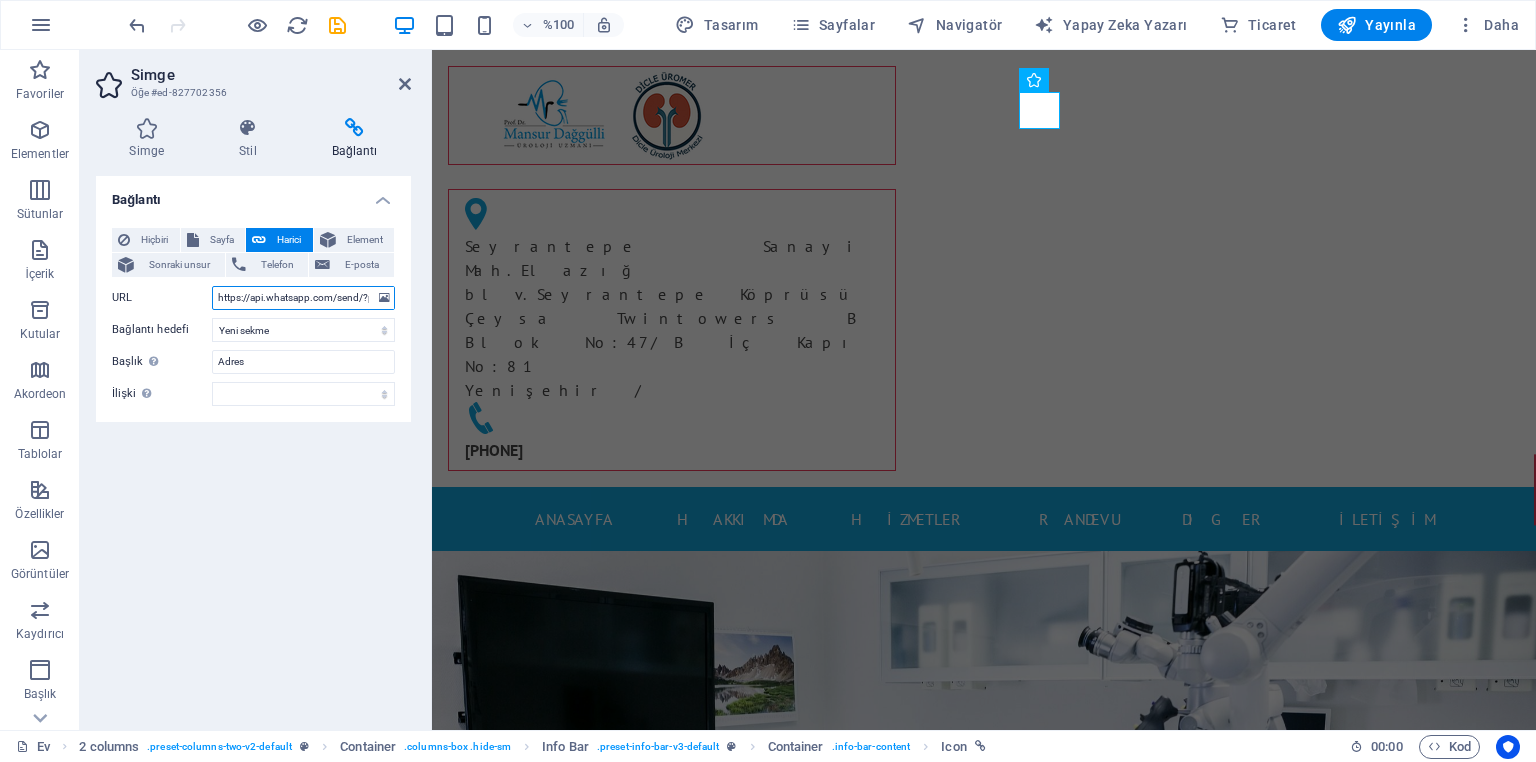 click on "https://api.whatsapp.com/send/?phone=905377774555" at bounding box center [303, 298] 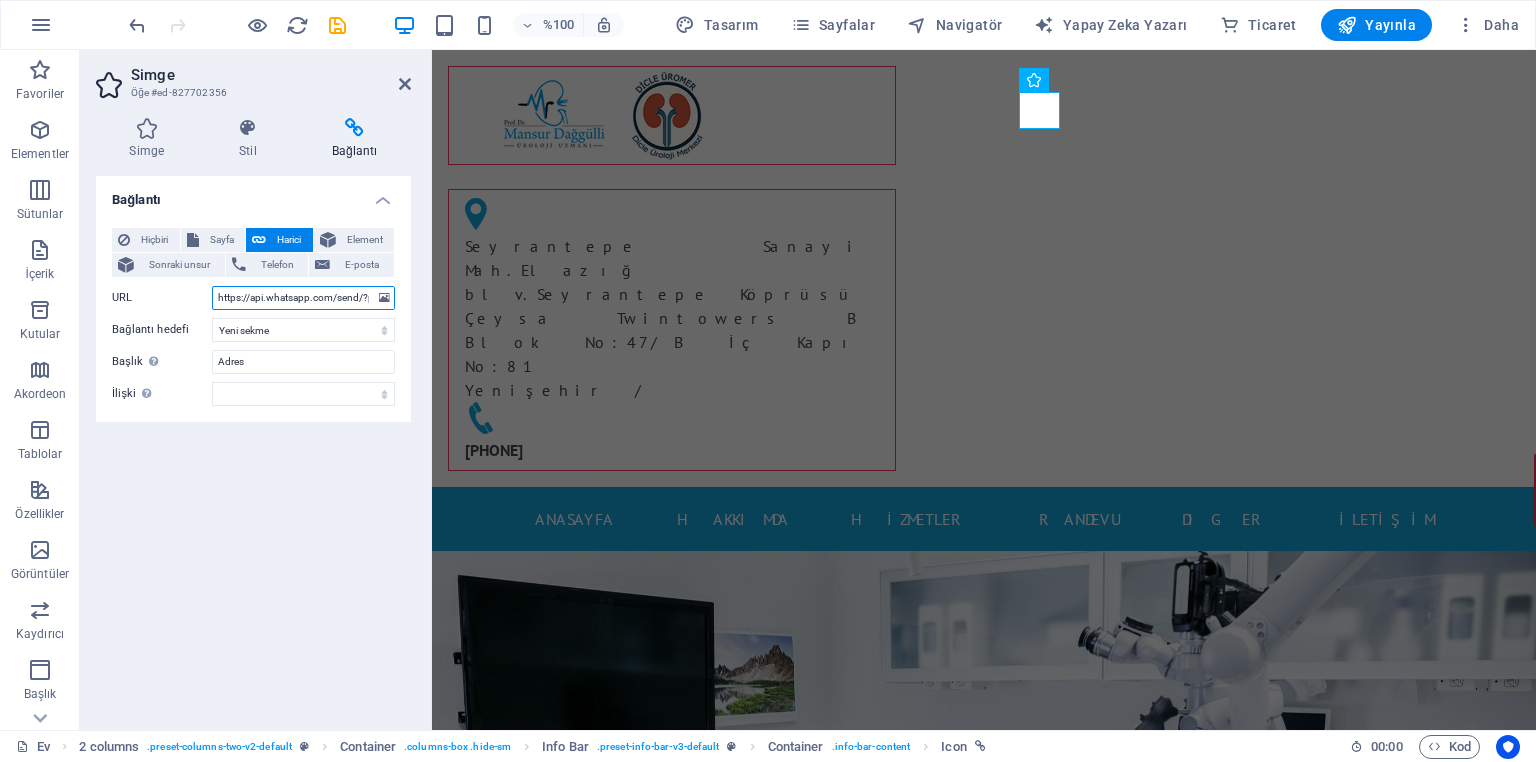 paste on "maps.app.goo.gl/NEtda2ZvfsF5kkwR9" 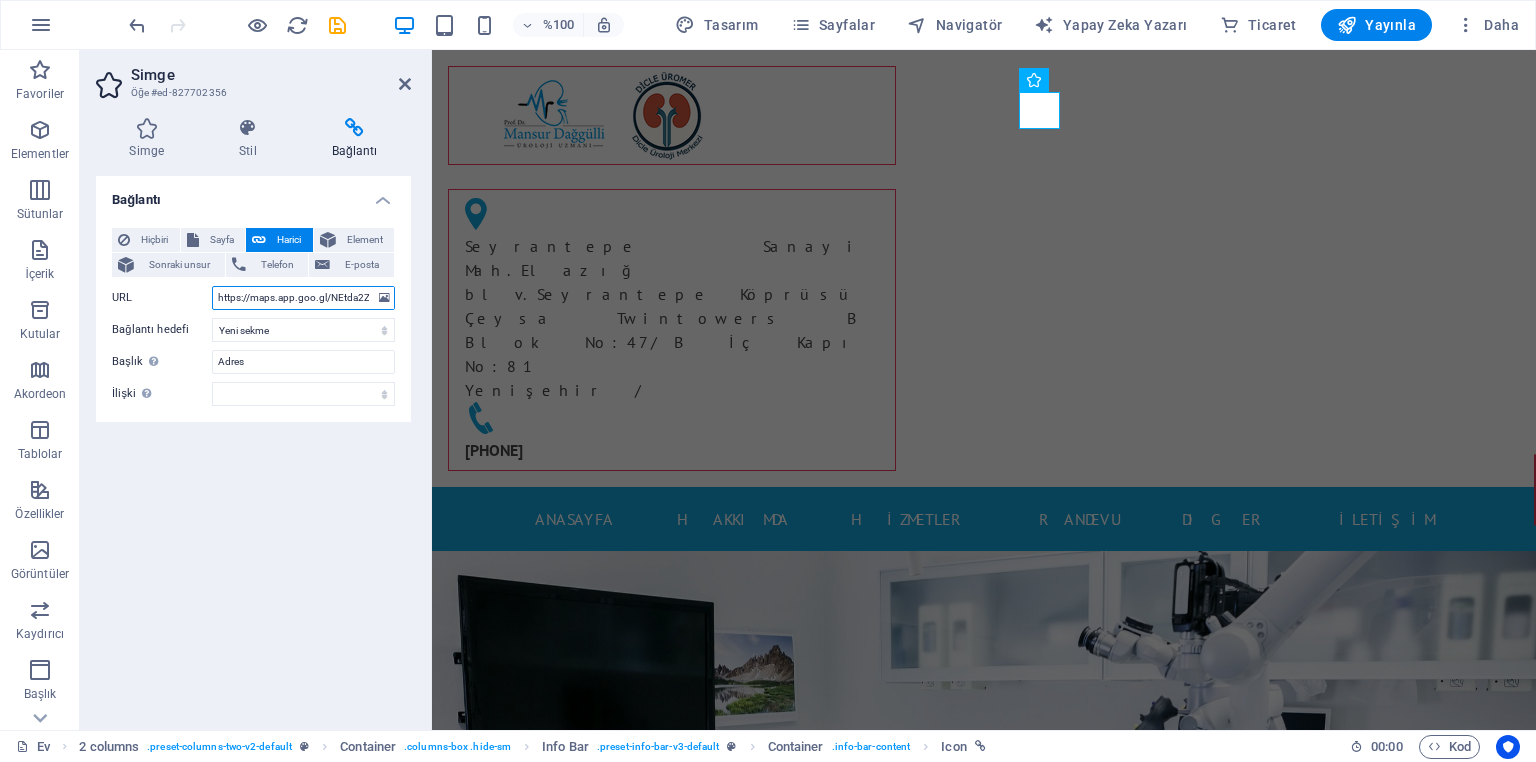 scroll, scrollTop: 0, scrollLeft: 52, axis: horizontal 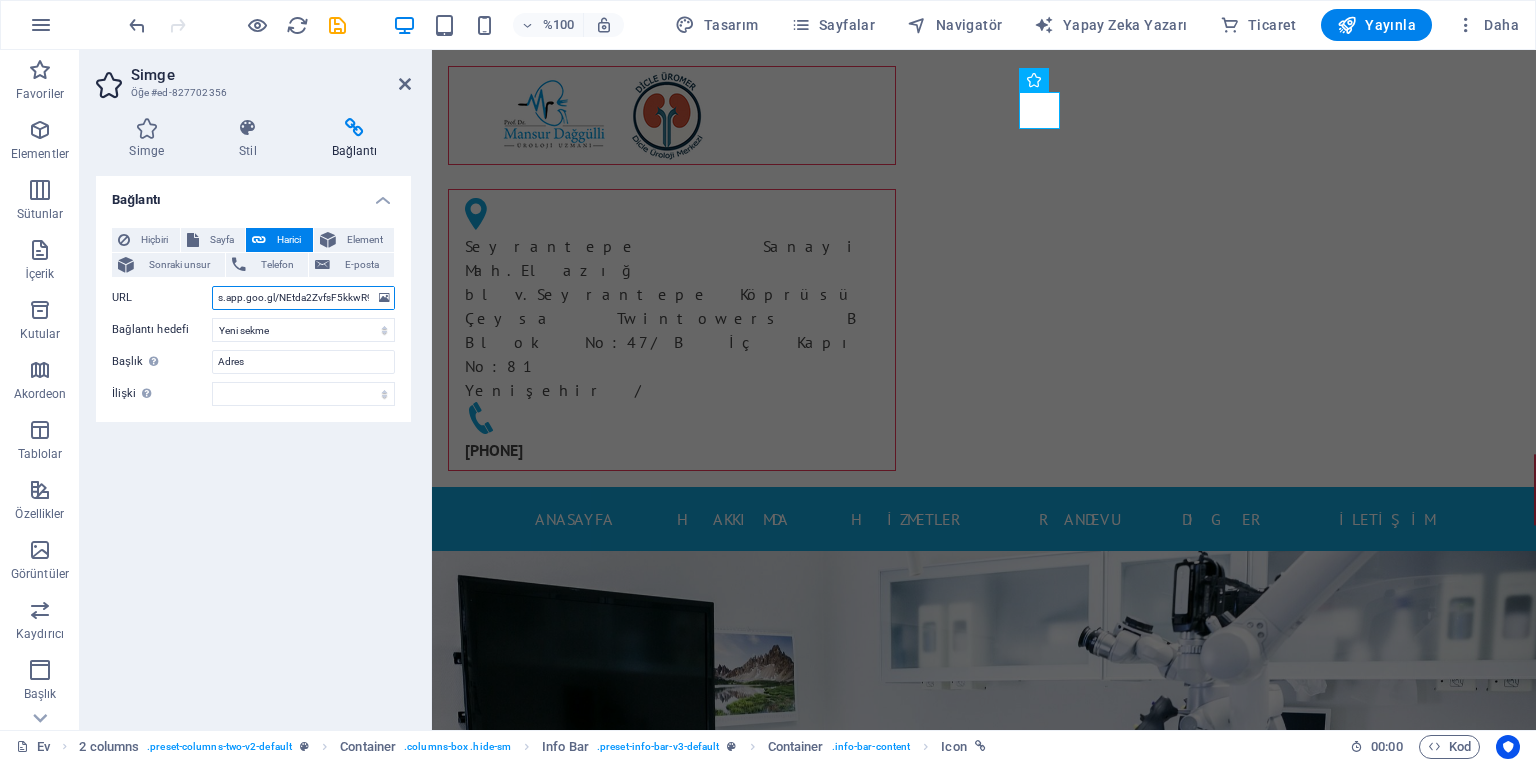 type on "https://maps.app.goo.gl/NEtda2ZvfsF5kkwR9" 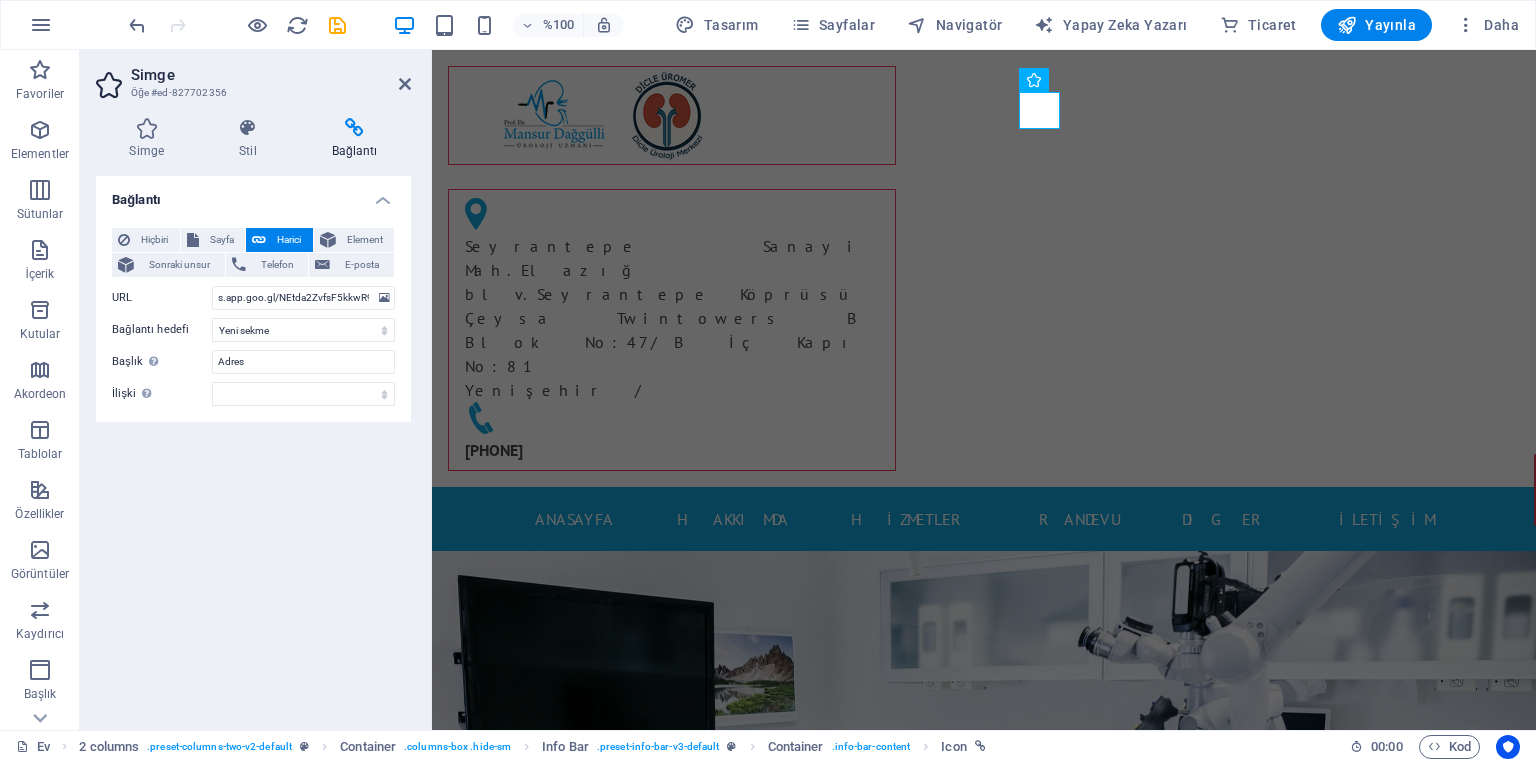 scroll, scrollTop: 0, scrollLeft: 0, axis: both 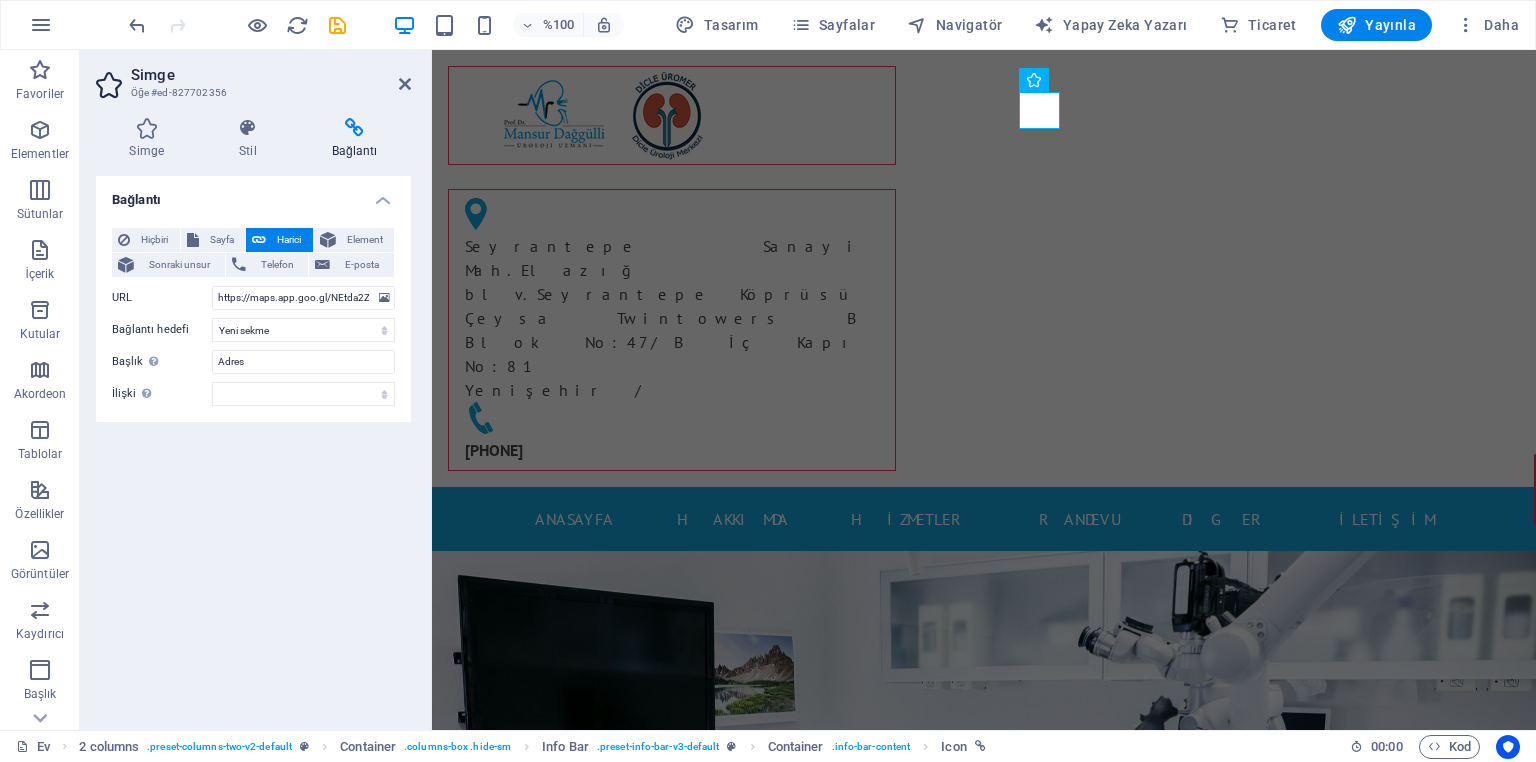 click on "Bağlantı Hiçbiri Sayfa Harici Element Sonraki unsur Telefon E-posta Sayfa Ev Alt sayfa Yasal Uyarı Mahremiyet Element
URL https://maps.app.goo.gl/NEtda2ZvfsF5kkwR9 Telefon E-posta Bağlantı hedefi Yeni sekme Aynı sekme Kaplama Başlık Ek bağlantı açıklaması, bağlantı metniyle aynı olmamalıdır. Başlık, genellikle fare öğenin üzerine geldiğinde araç ipucu metni olarak gösterilir. Emin değilseniz boş bırakın. Adres İlişki Bu bağlantının bağlantı hedefiyle ilişkisini  ayarlar  . Örneğin, "nofollow" değeri, arama motorlarına bağlantıyı takip etmemelerini söyler. Boş bırakılabilir. alternatif yazar yer imi harici yardım lisans Sonraki takip etme referans yok noopener önceki aramak etiket" at bounding box center [253, 445] 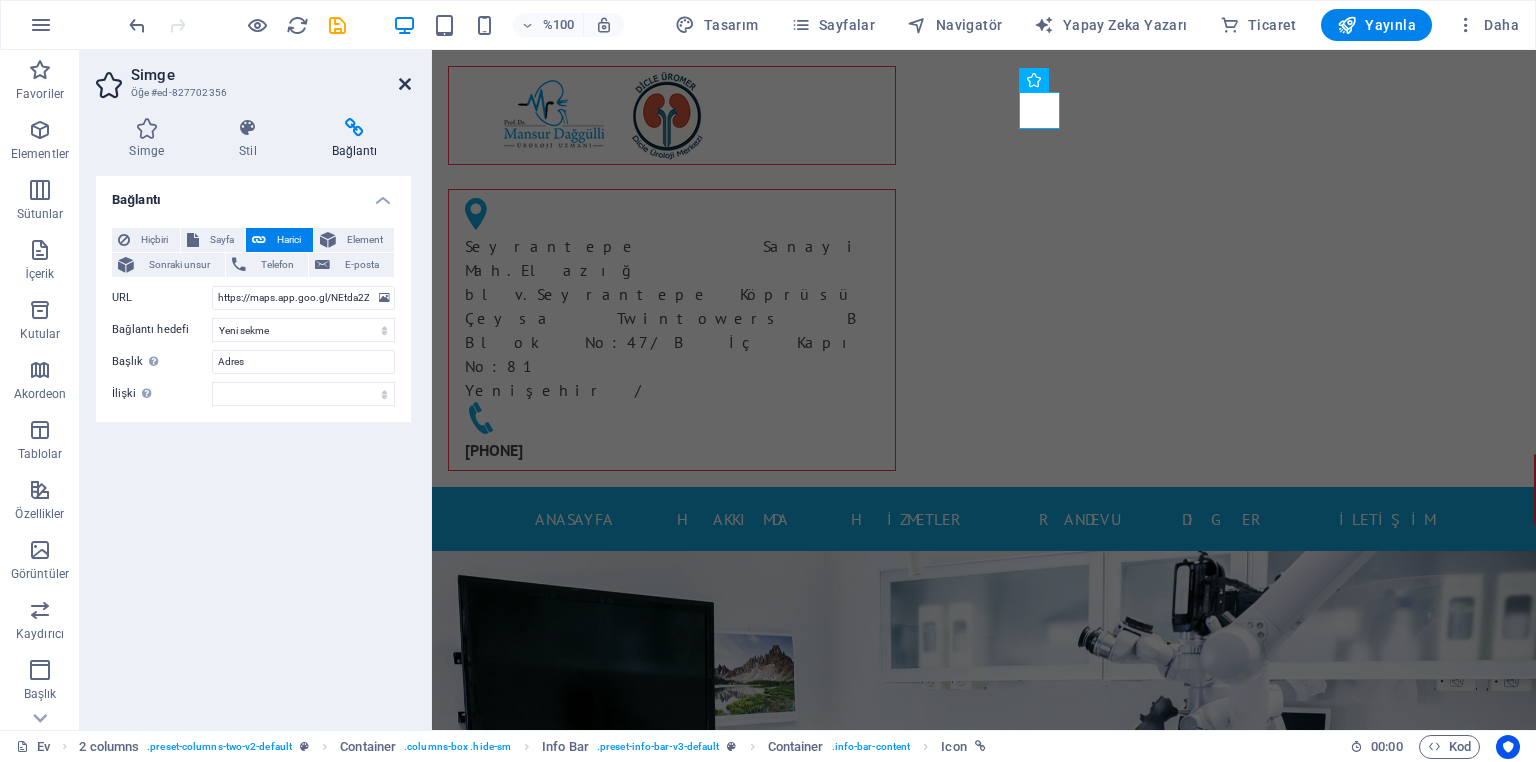 click at bounding box center [405, 84] 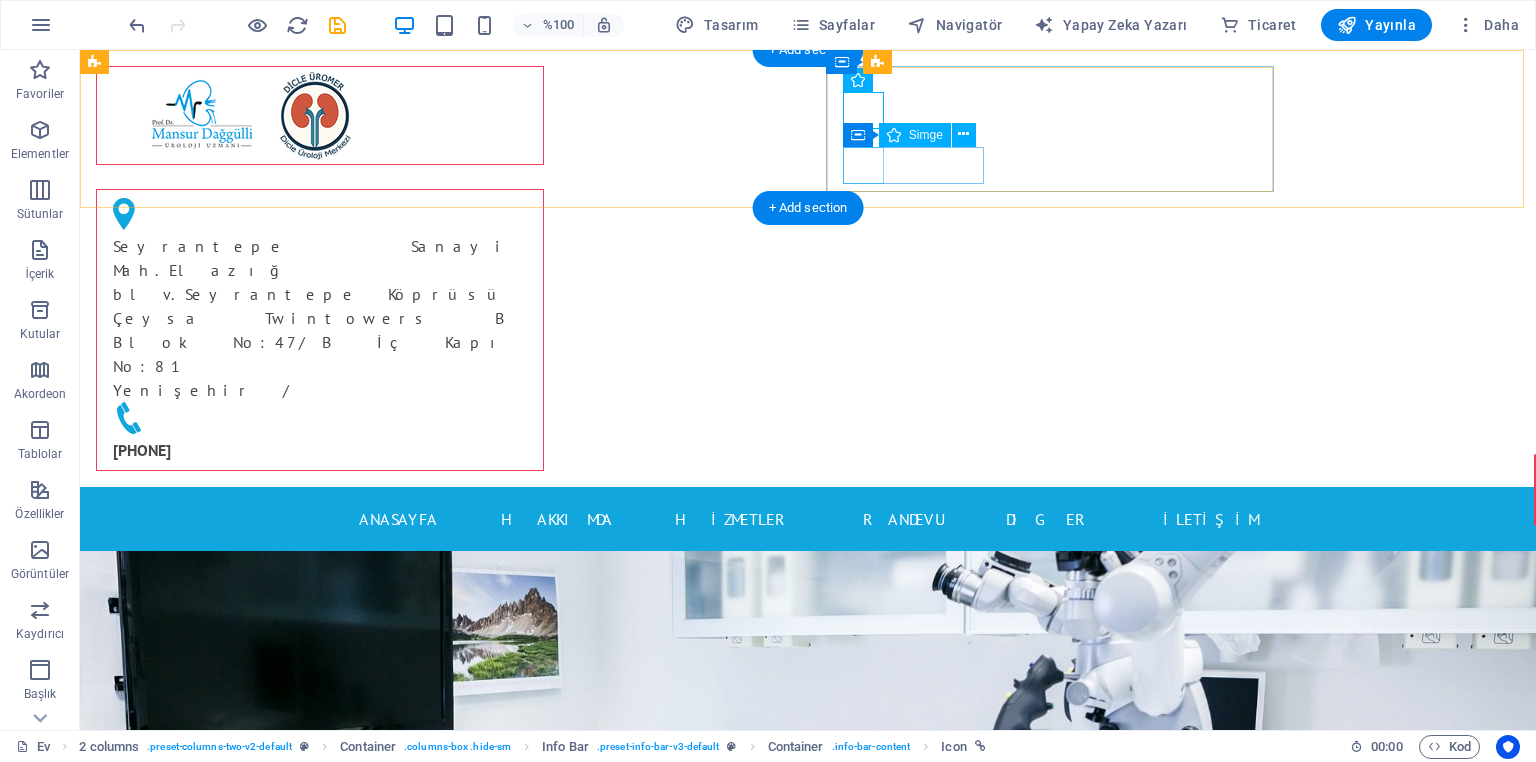 click at bounding box center [320, 420] 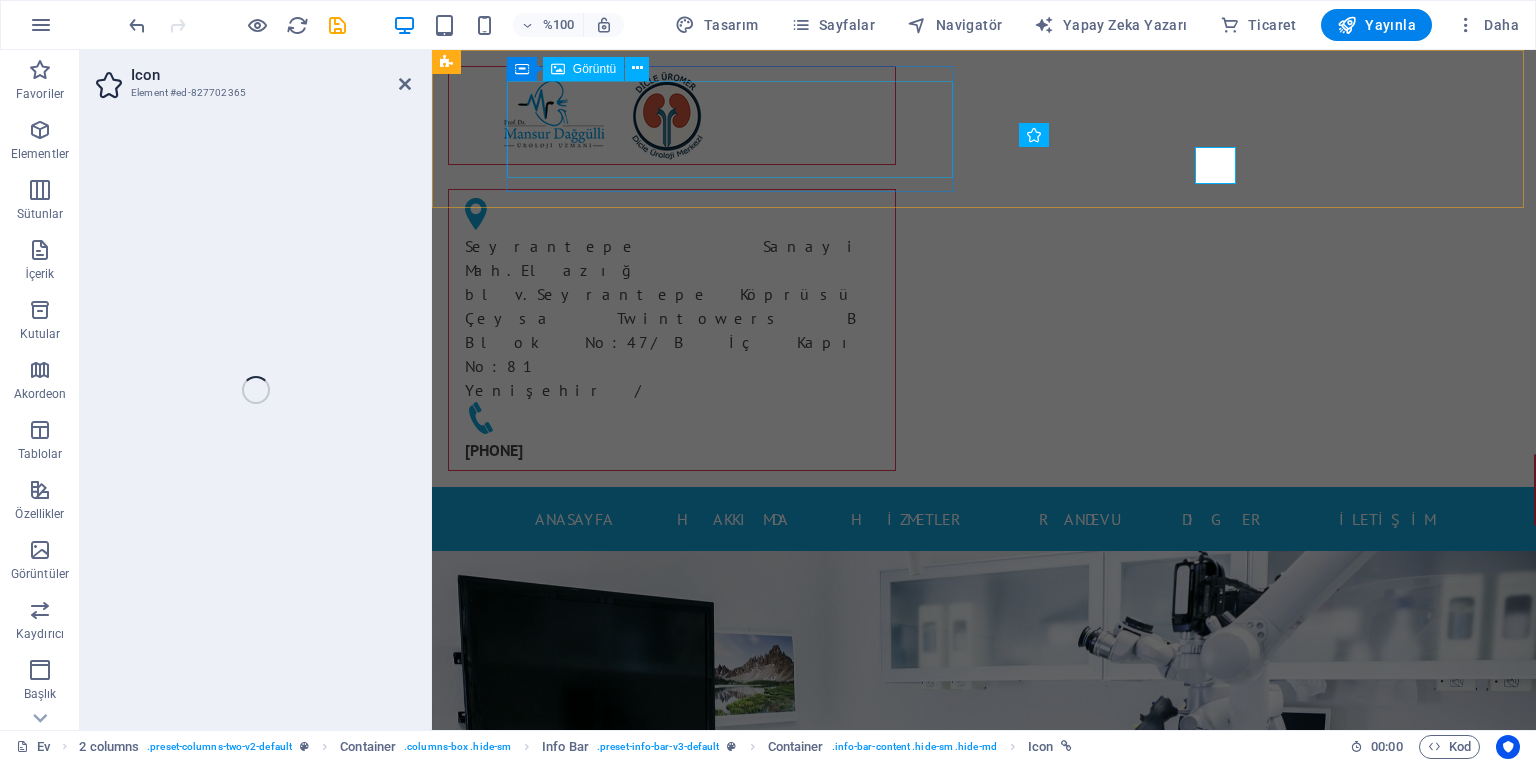 select on "xMidYMid" 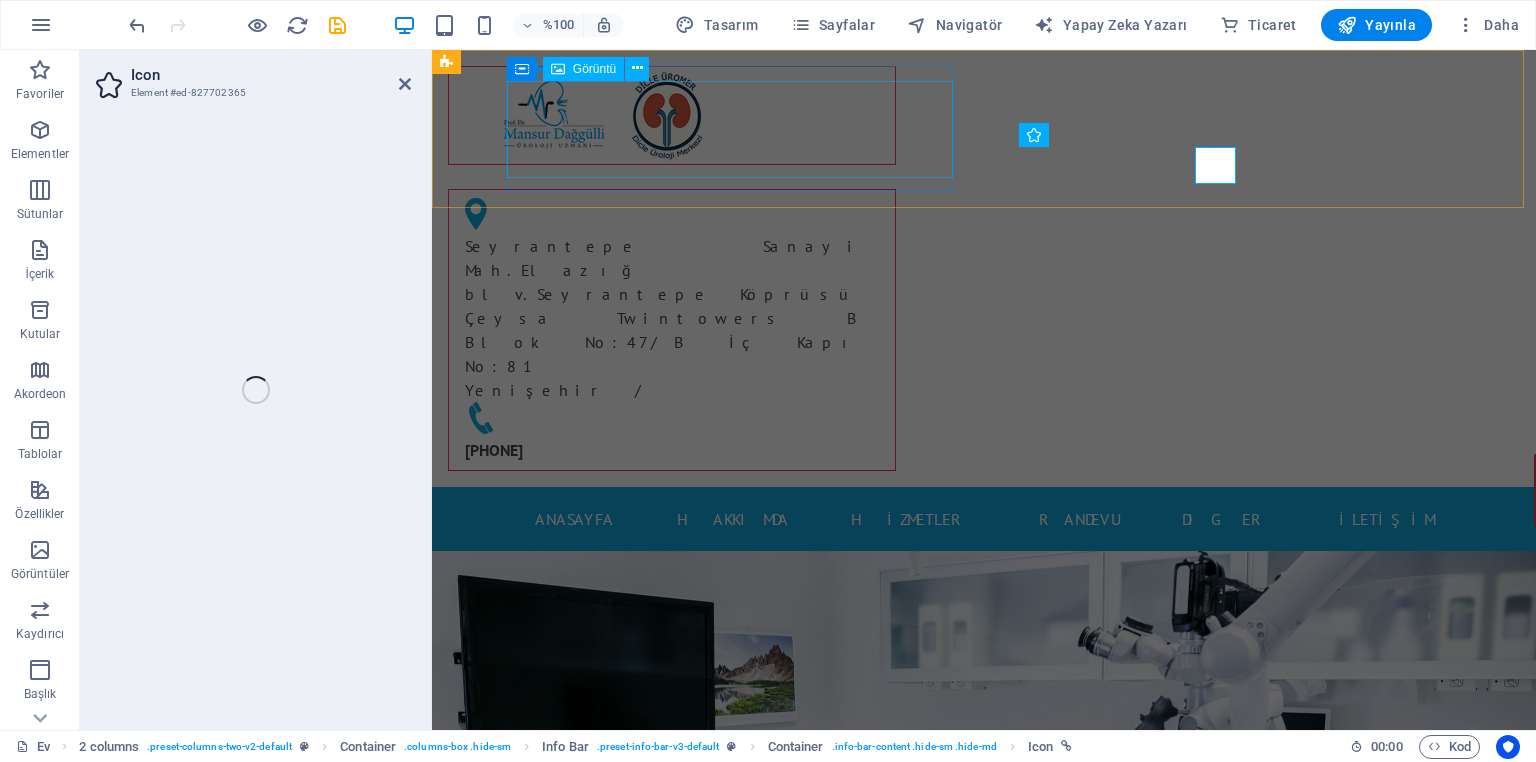 select on "px" 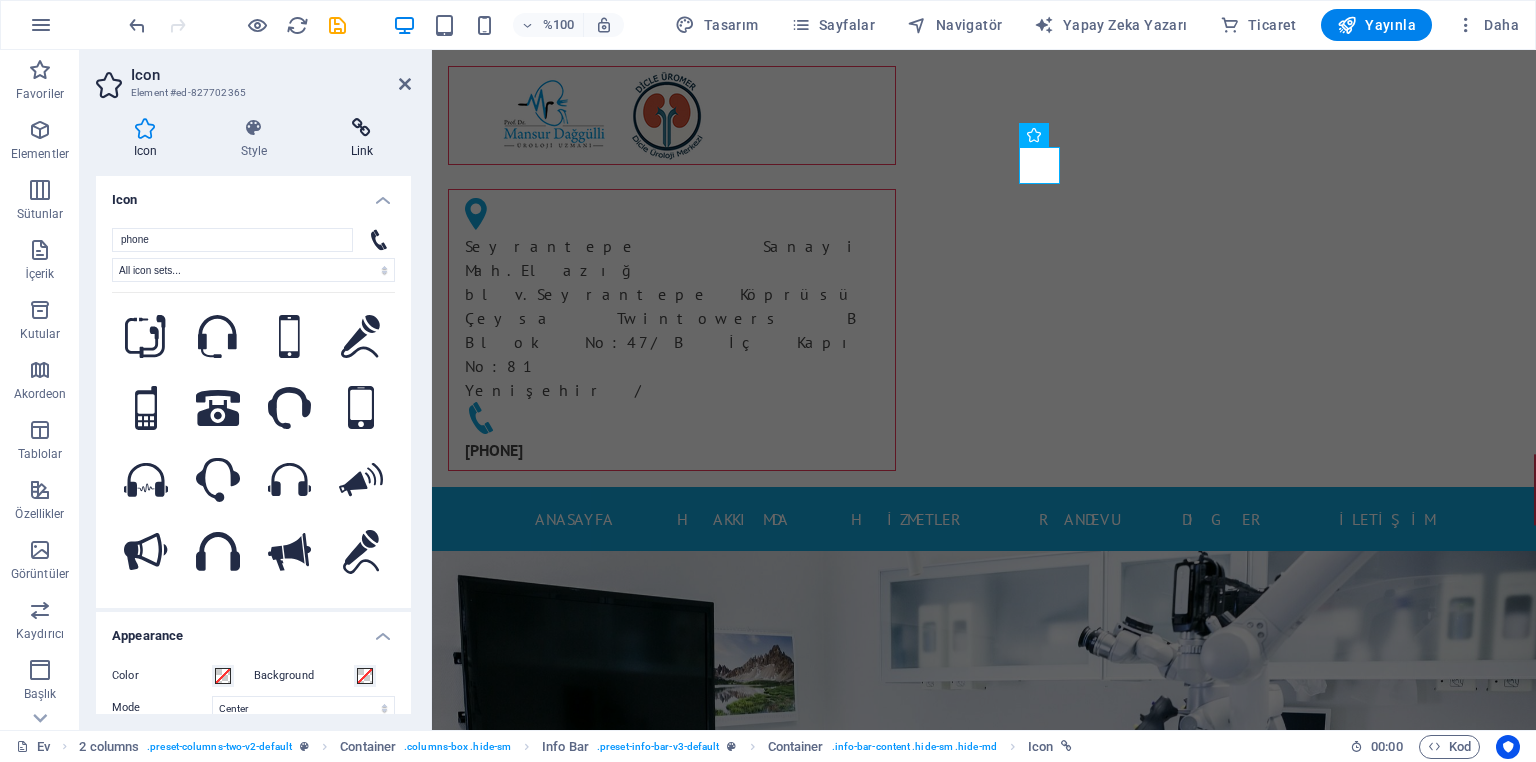 click on "Link" at bounding box center (362, 139) 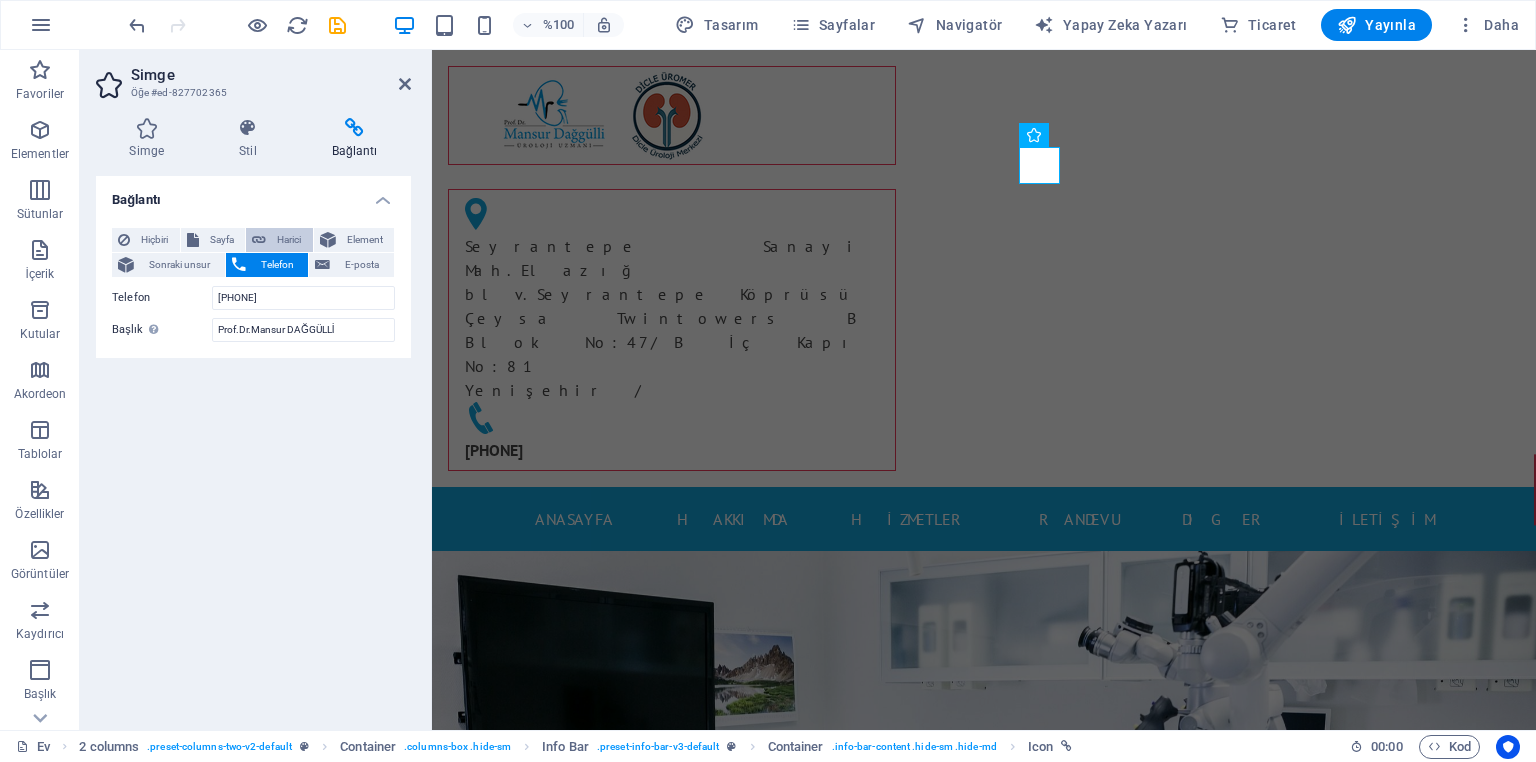 click on "Harici" at bounding box center (289, 239) 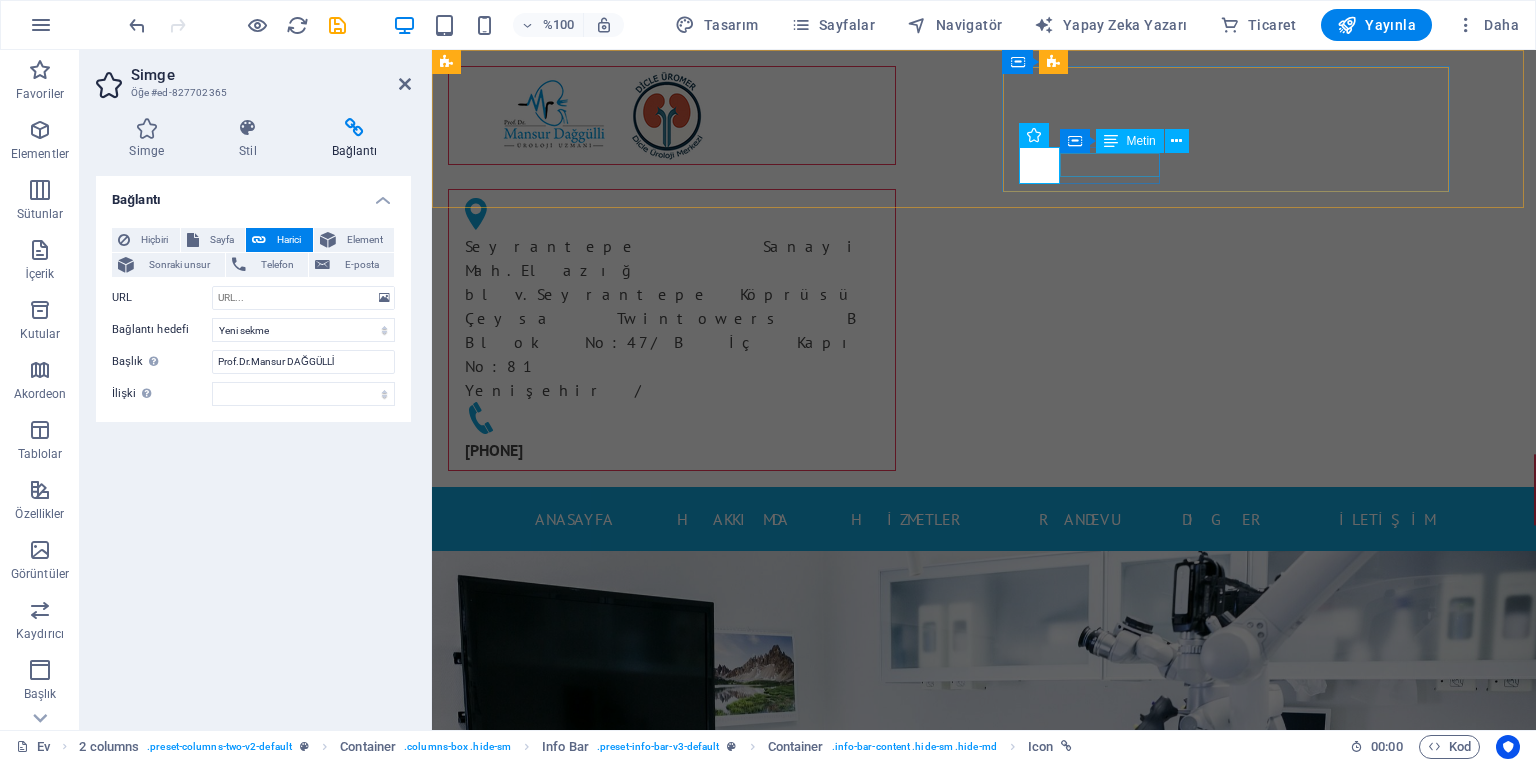 click on "[PHONE]" at bounding box center (672, 450) 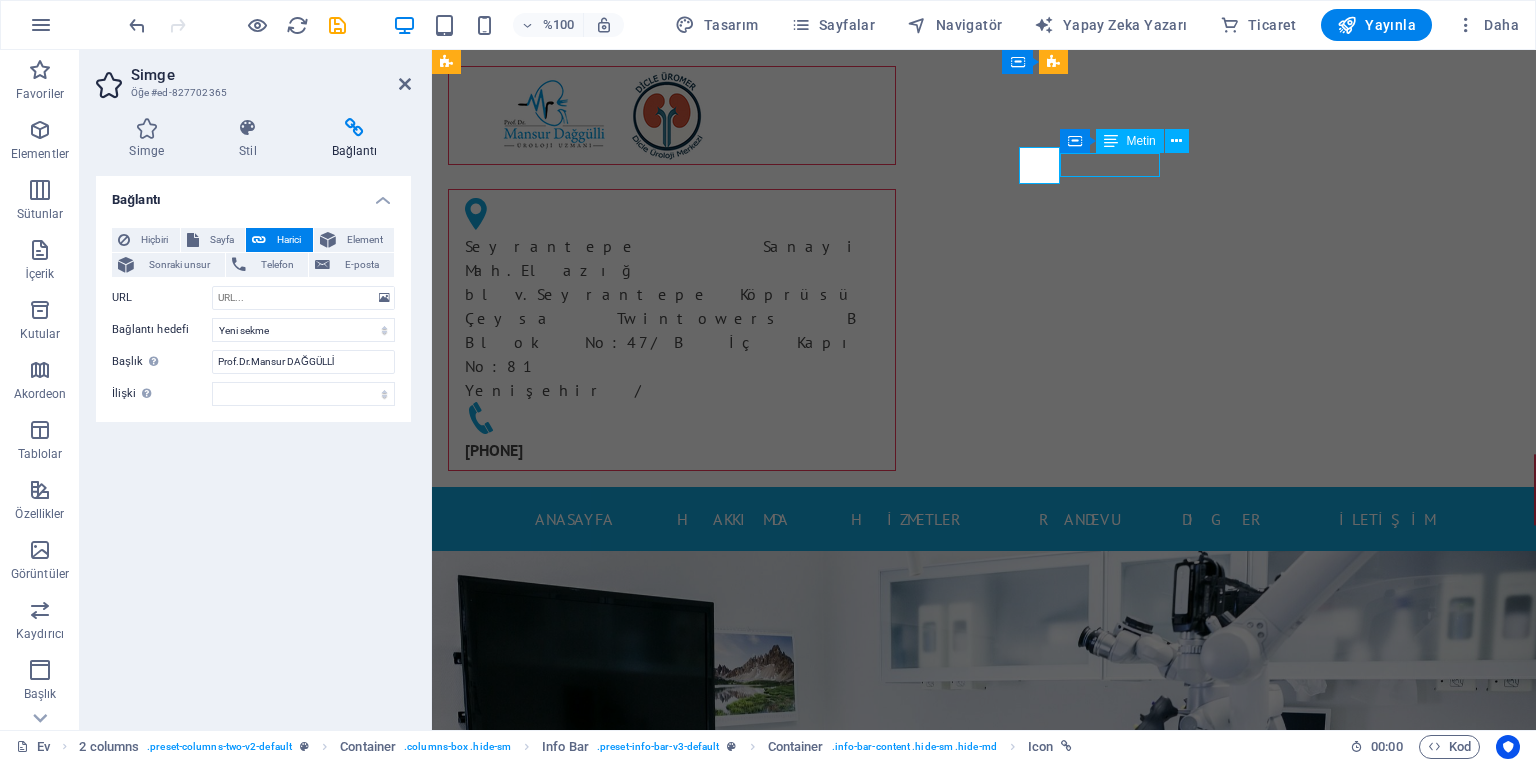 click on "[PHONE]" at bounding box center (672, 450) 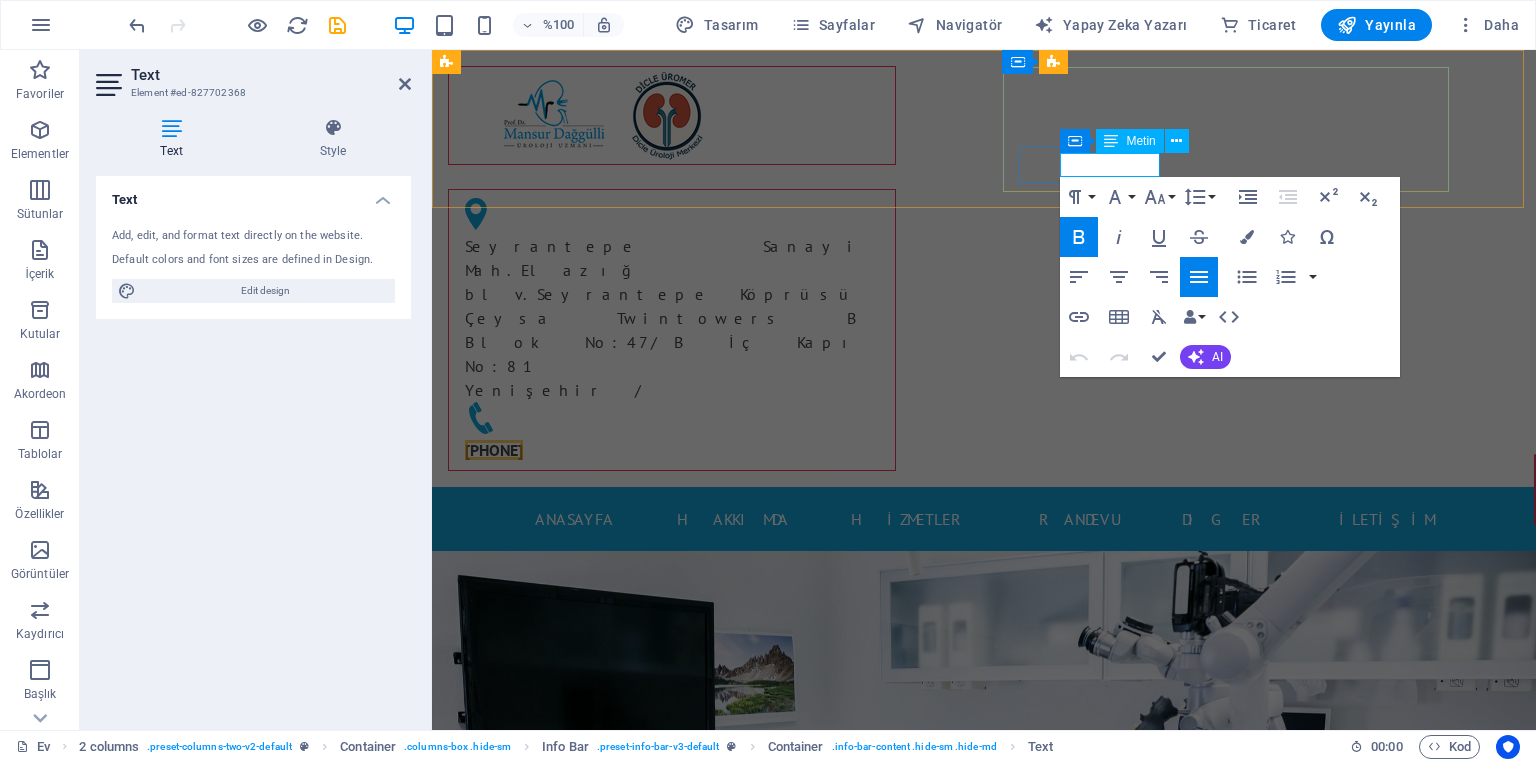 click on "[PHONE]" at bounding box center [494, 450] 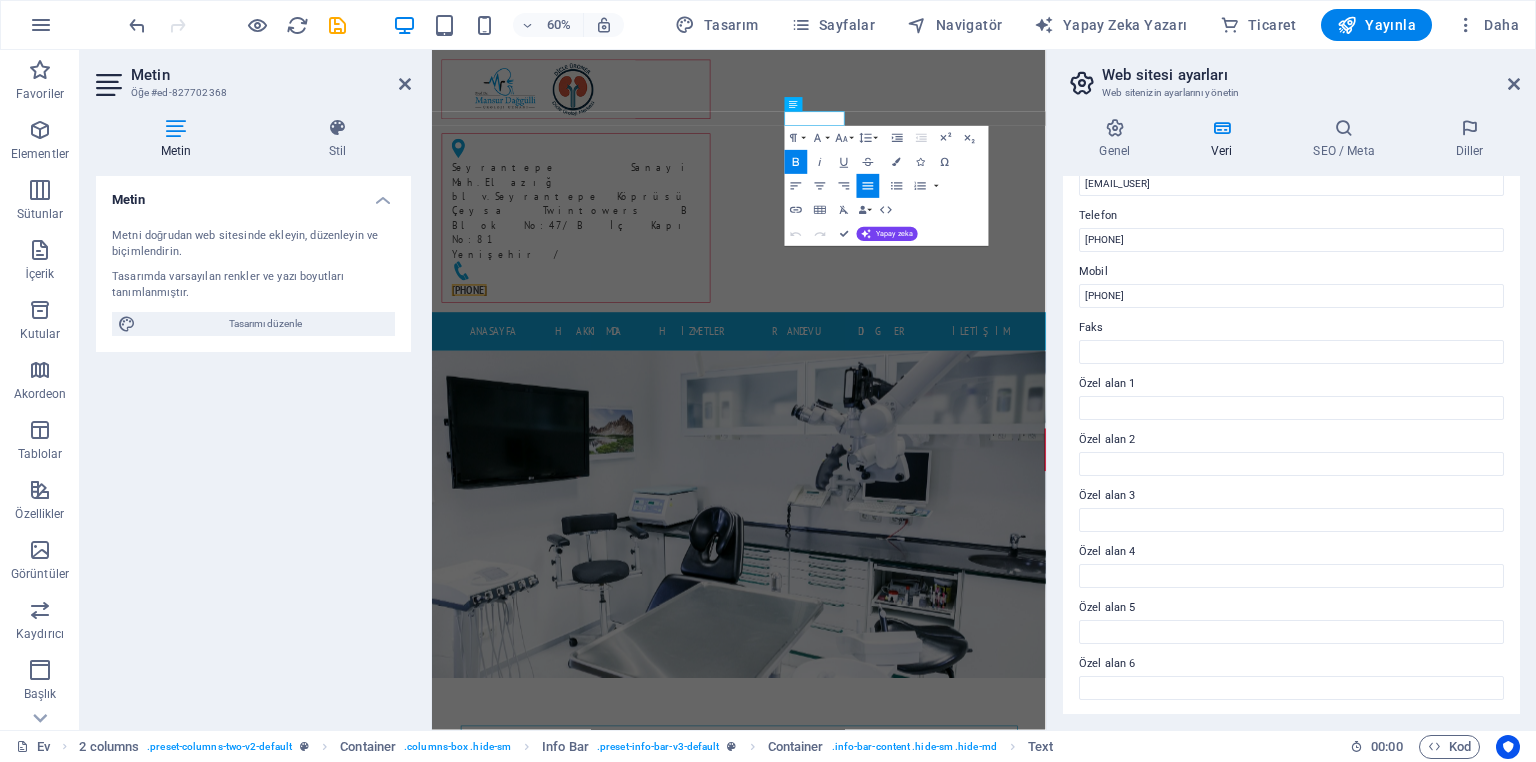 scroll, scrollTop: 181, scrollLeft: 0, axis: vertical 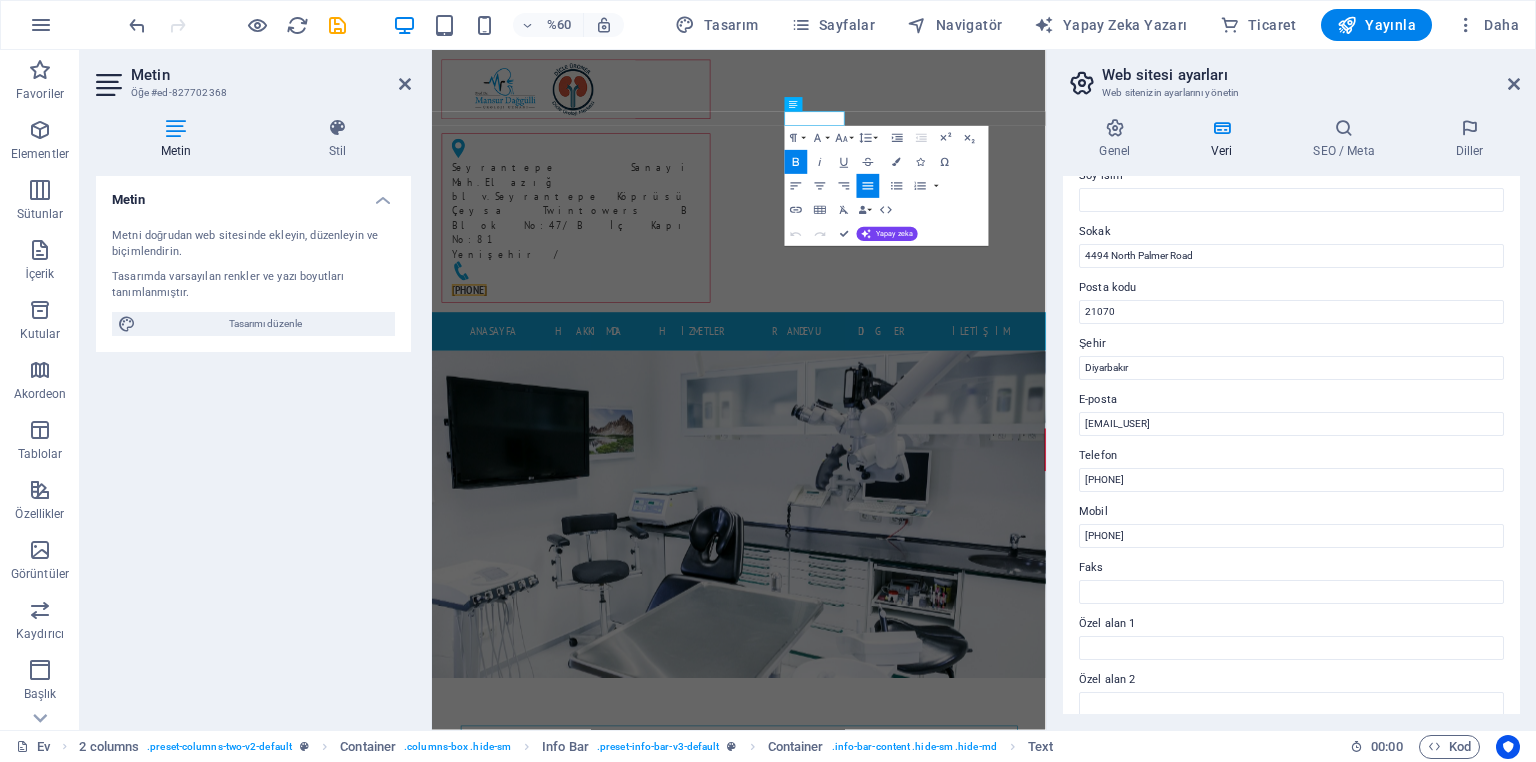 click on "Web sitesi ayarları Web sitenizin ayarlarını yönetin Genel Veri SEO / Meta Diller Web sitesi adı drmansurdaggulli.com Logo Dosyaları buraya sürükleyin, dosyaları seçmek için tıklayın veya  Dosyalar'dan veya ücretsiz stok fotoğraf ve videolarımızdan dosyaları seçin Dosya yöneticisinden dosyaları seçin, stok fotoğrafları seçin veya dosyayı/dosyaları yükleyin Yüklemek Favicon Web sitenizin favicon'unu buradan ayarlayın. Favicon, tarayıcı sekmesinde web sitenizin başlığının yanında gösterilen küçük bir simgedir. Ziyaretçilerin web sitenizi tanımasına yardımcı olur. Dosyaları buraya sürükleyin, dosyaları seçmek için tıklayın veya  Dosyalar'dan veya ücretsiz stok fotoğraf ve videolarımızdan dosyaları seçin Dosya yöneticisinden dosyaları seçin, stok fotoğrafları seçin veya dosyayı/dosyaları yükleyin Yüklemek Önizleme Görüntüsü (Açık Grafik) Bu resim, web sitesi sosyal ağlarda paylaşıldığında gösterilecektir Yüklemek Şirket Sokak 1" at bounding box center [1291, 390] 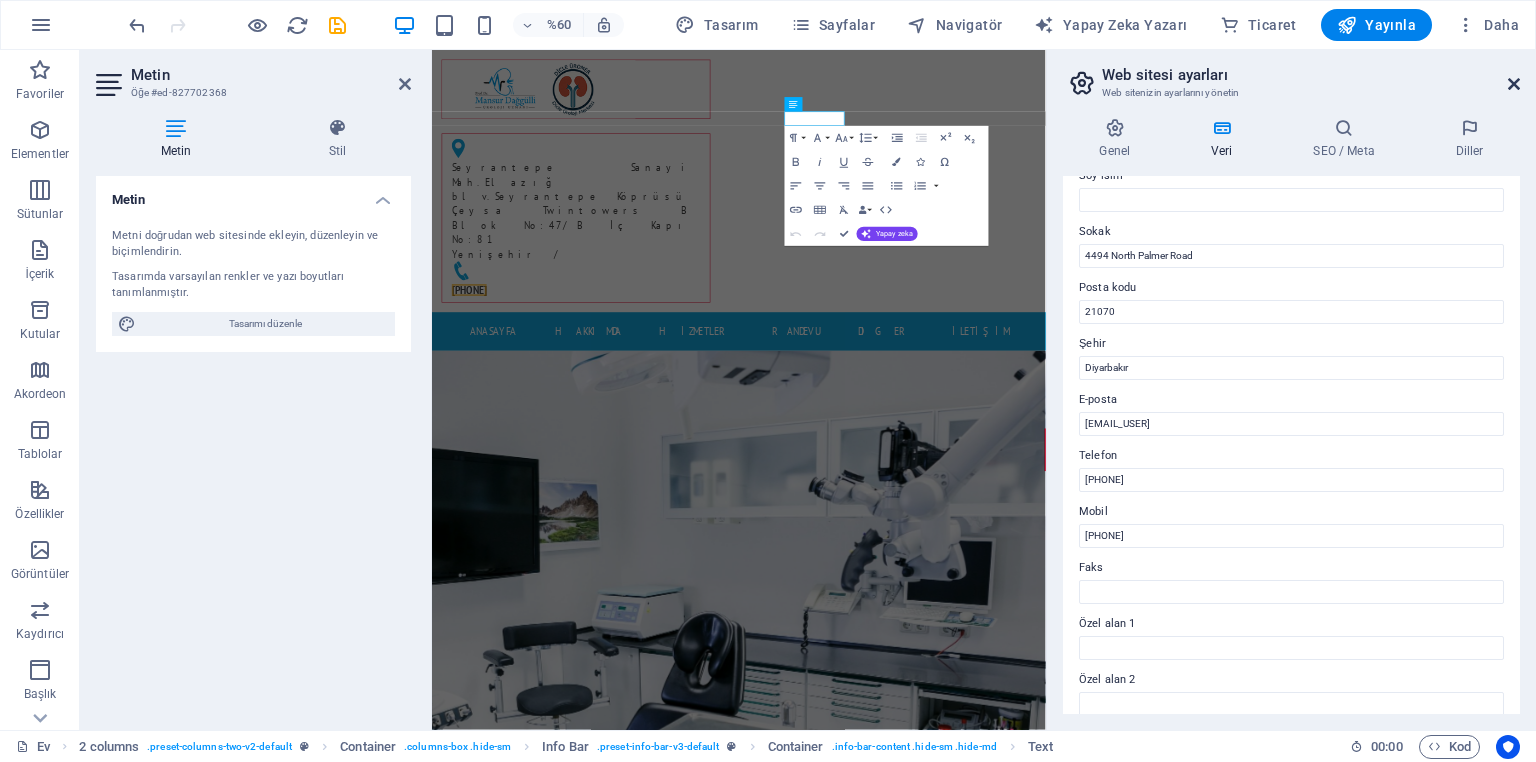 drag, startPoint x: 1508, startPoint y: 80, endPoint x: 1062, endPoint y: 35, distance: 448.26443 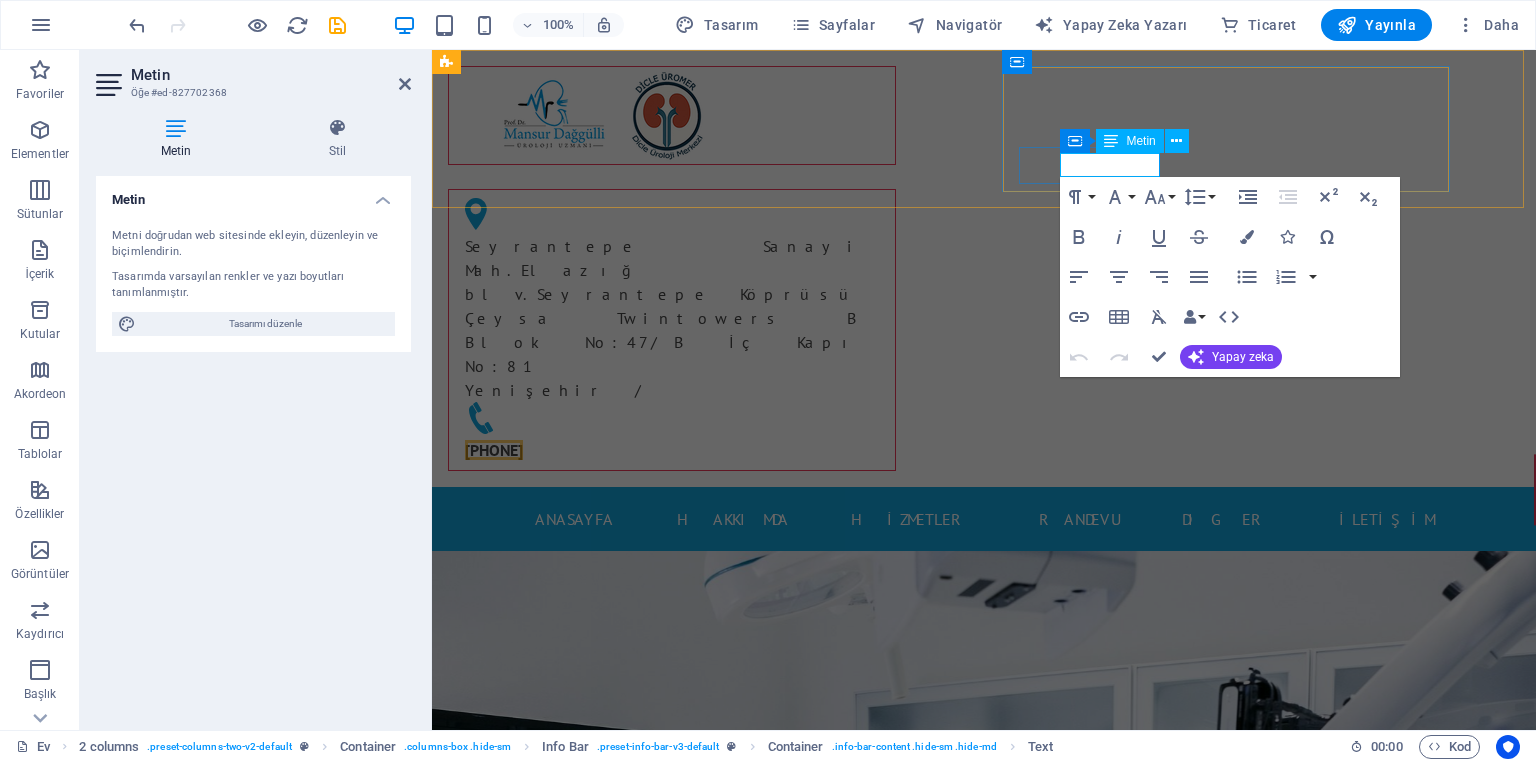click on "[PHONE]" at bounding box center [494, 450] 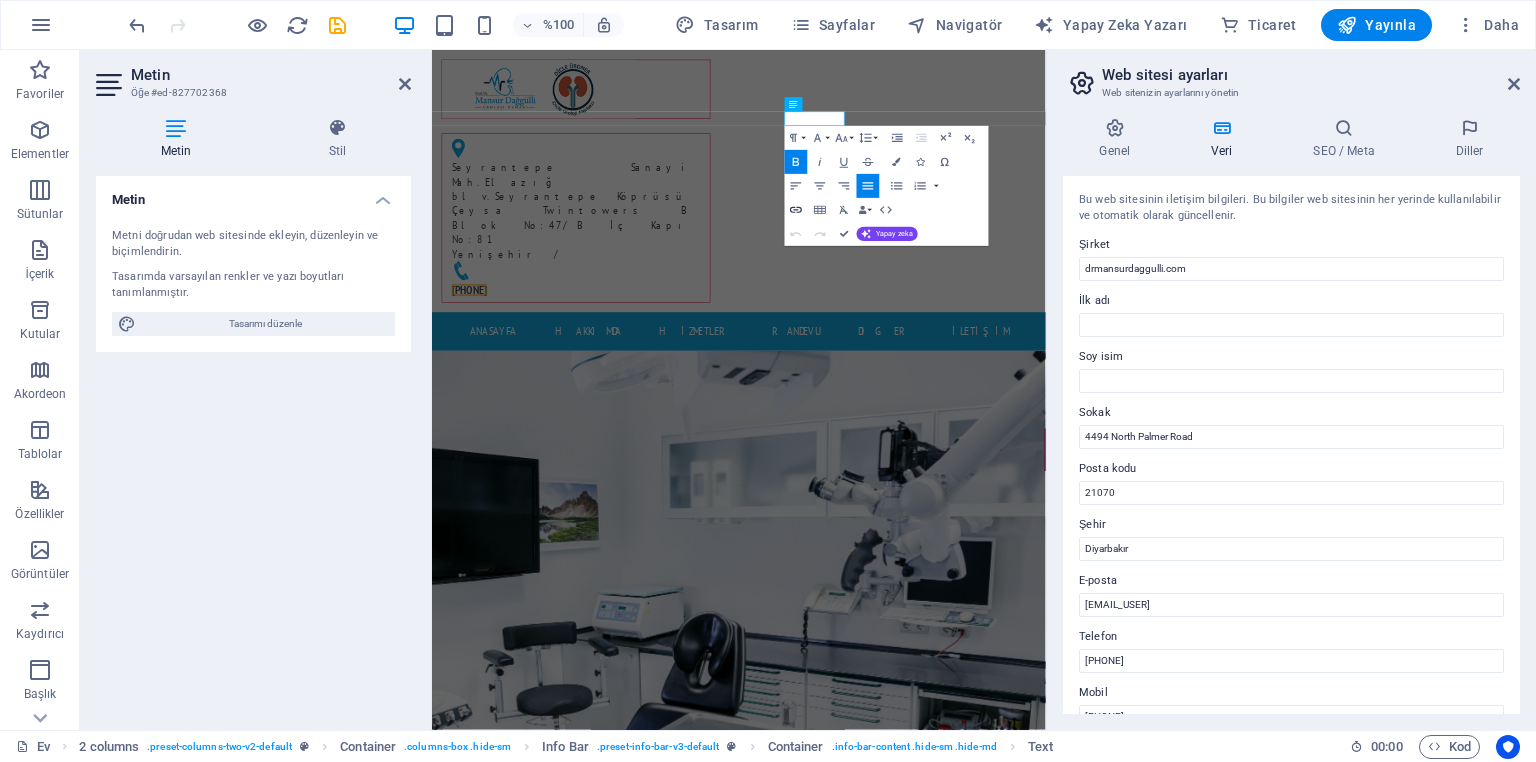 click 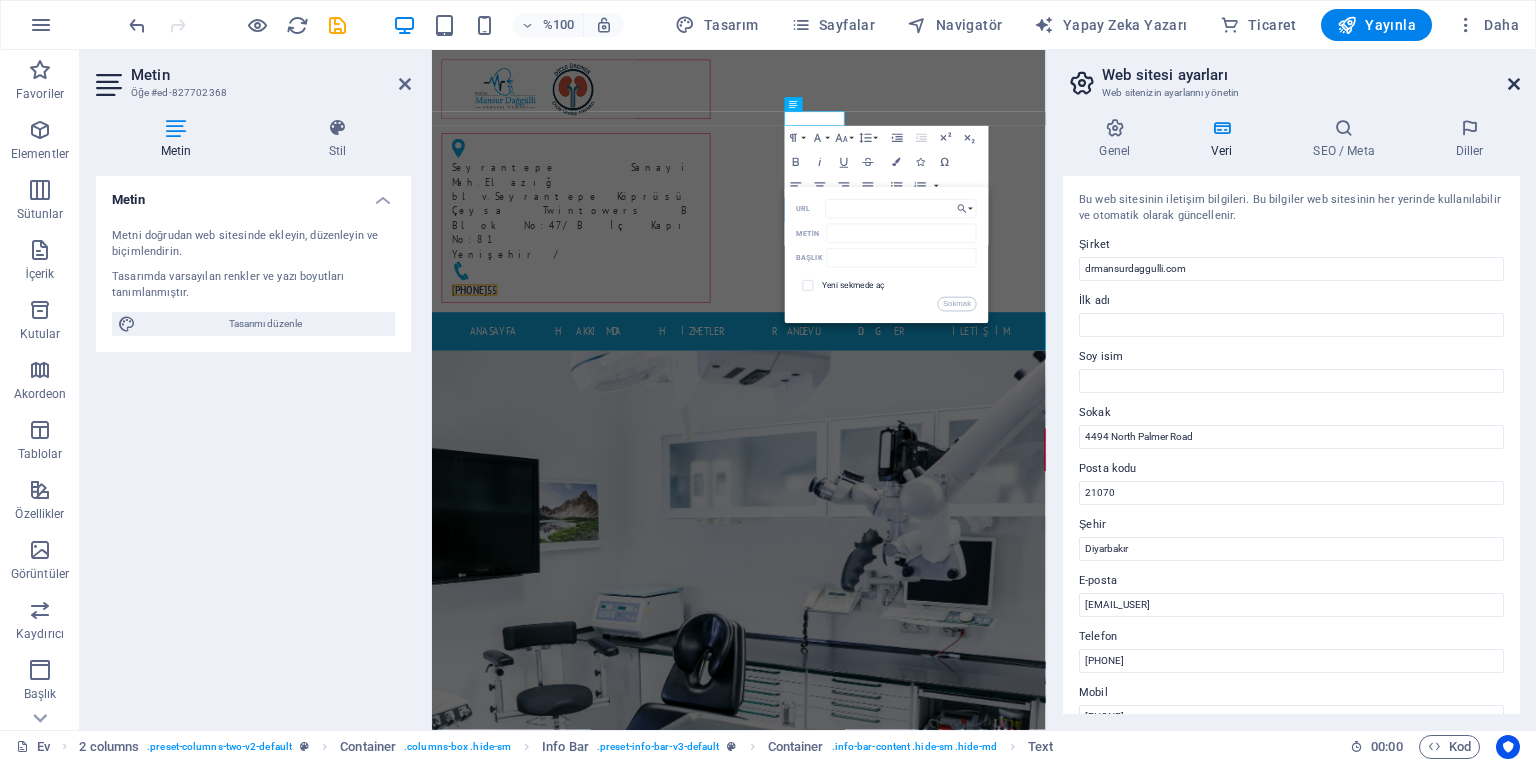 click at bounding box center (1514, 84) 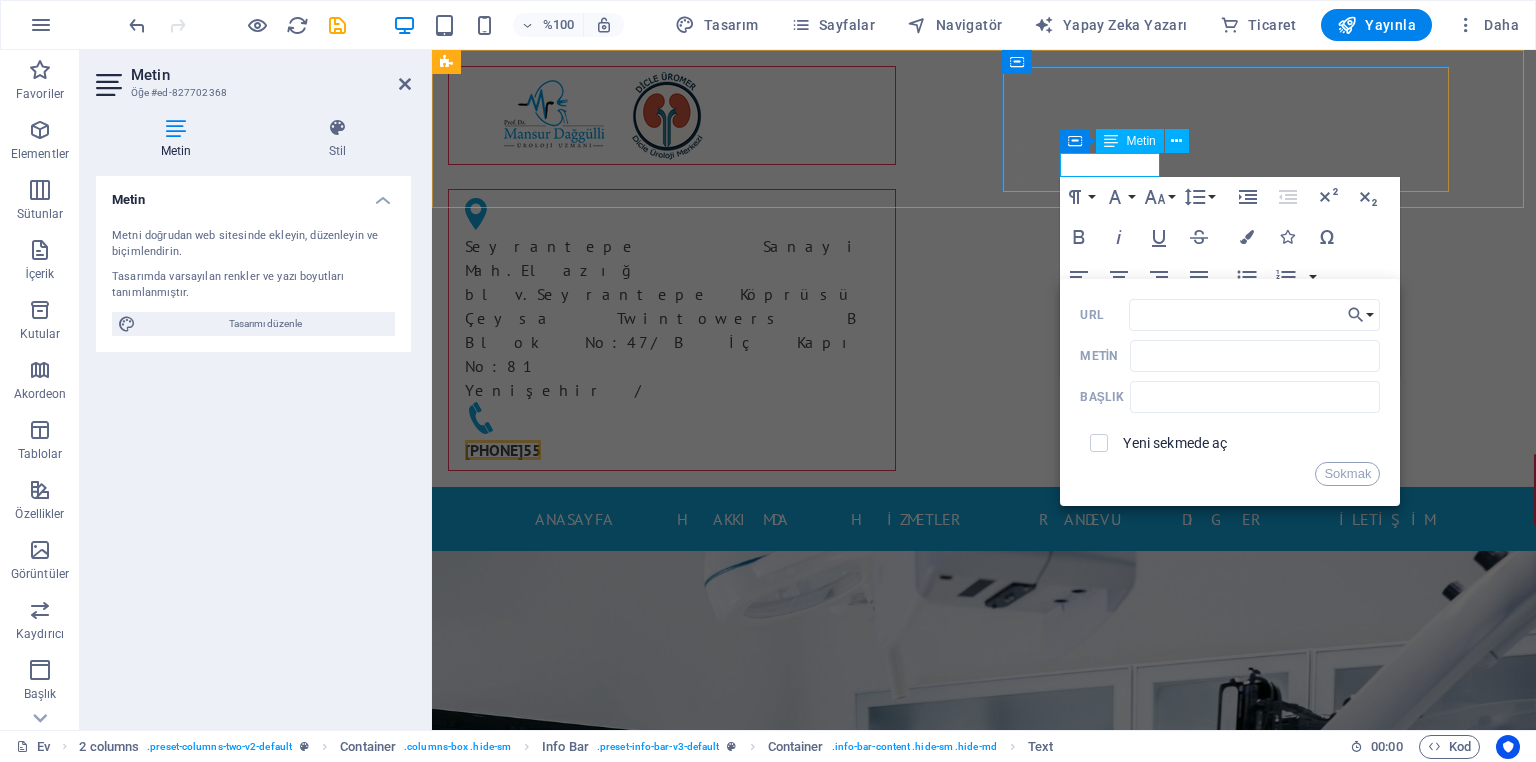 drag, startPoint x: 1132, startPoint y: 173, endPoint x: 1155, endPoint y: 171, distance: 23.086792 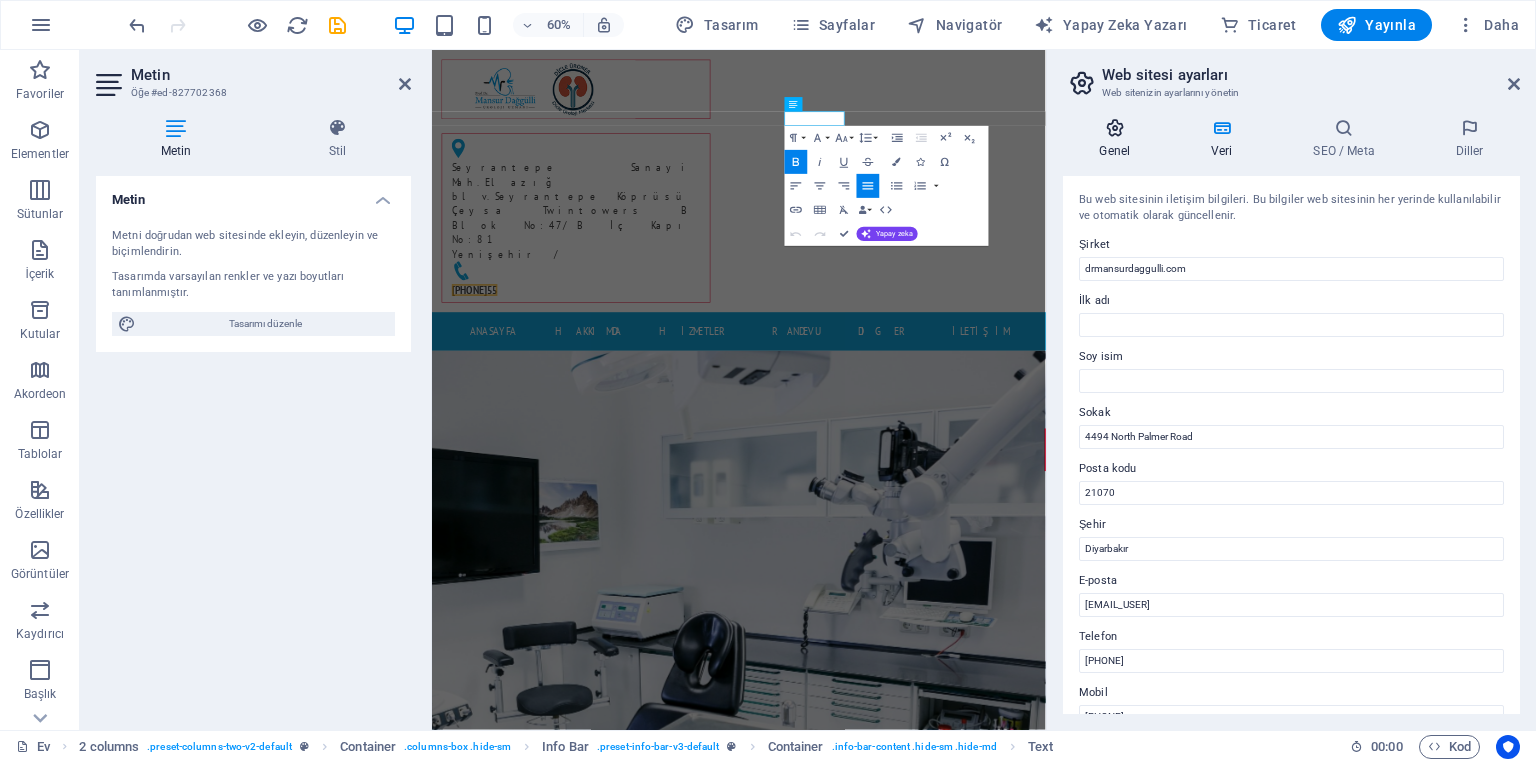 click at bounding box center [1115, 128] 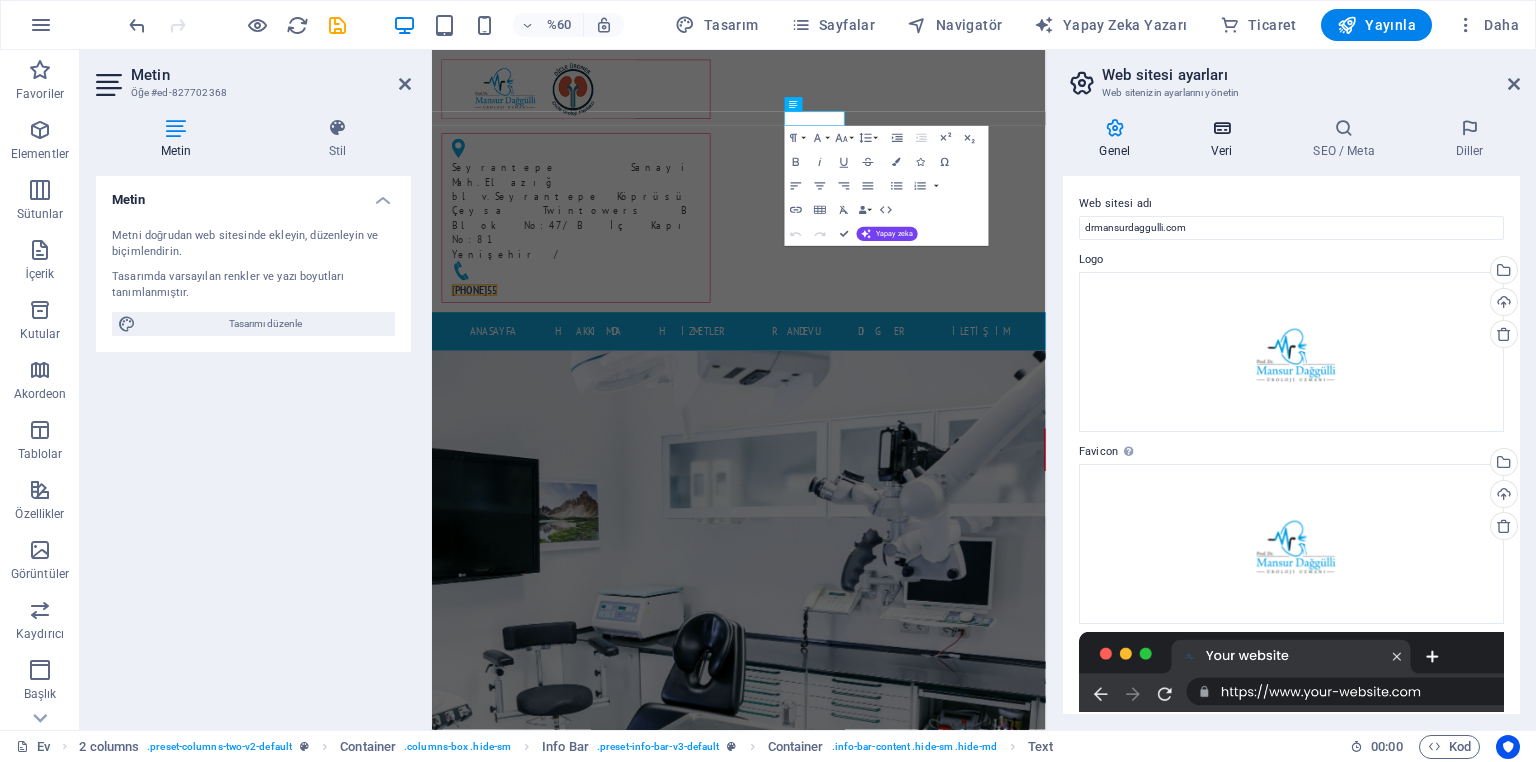 click on "Veri" at bounding box center [1226, 139] 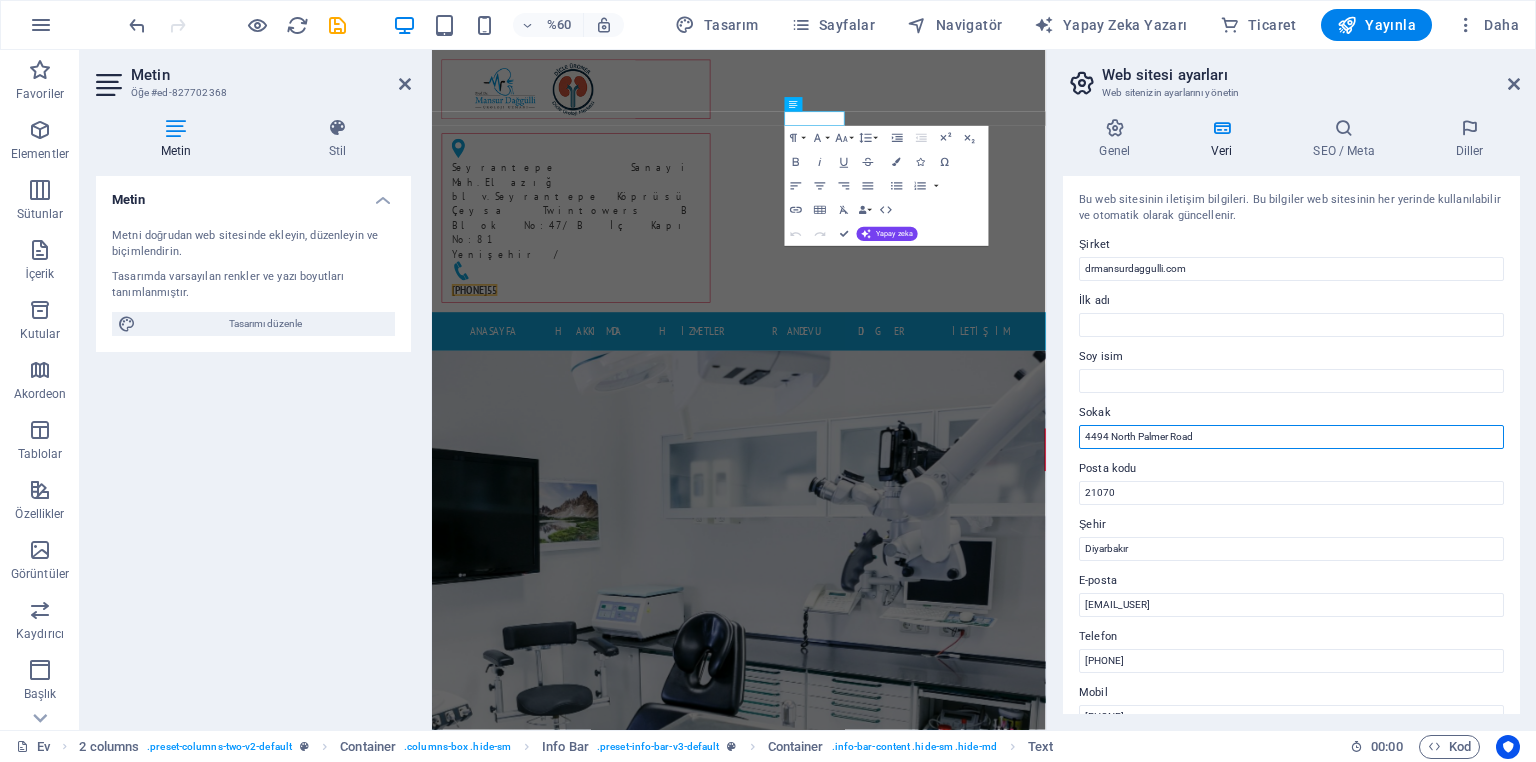 click on "4494 North Palmer Road" at bounding box center (1291, 437) 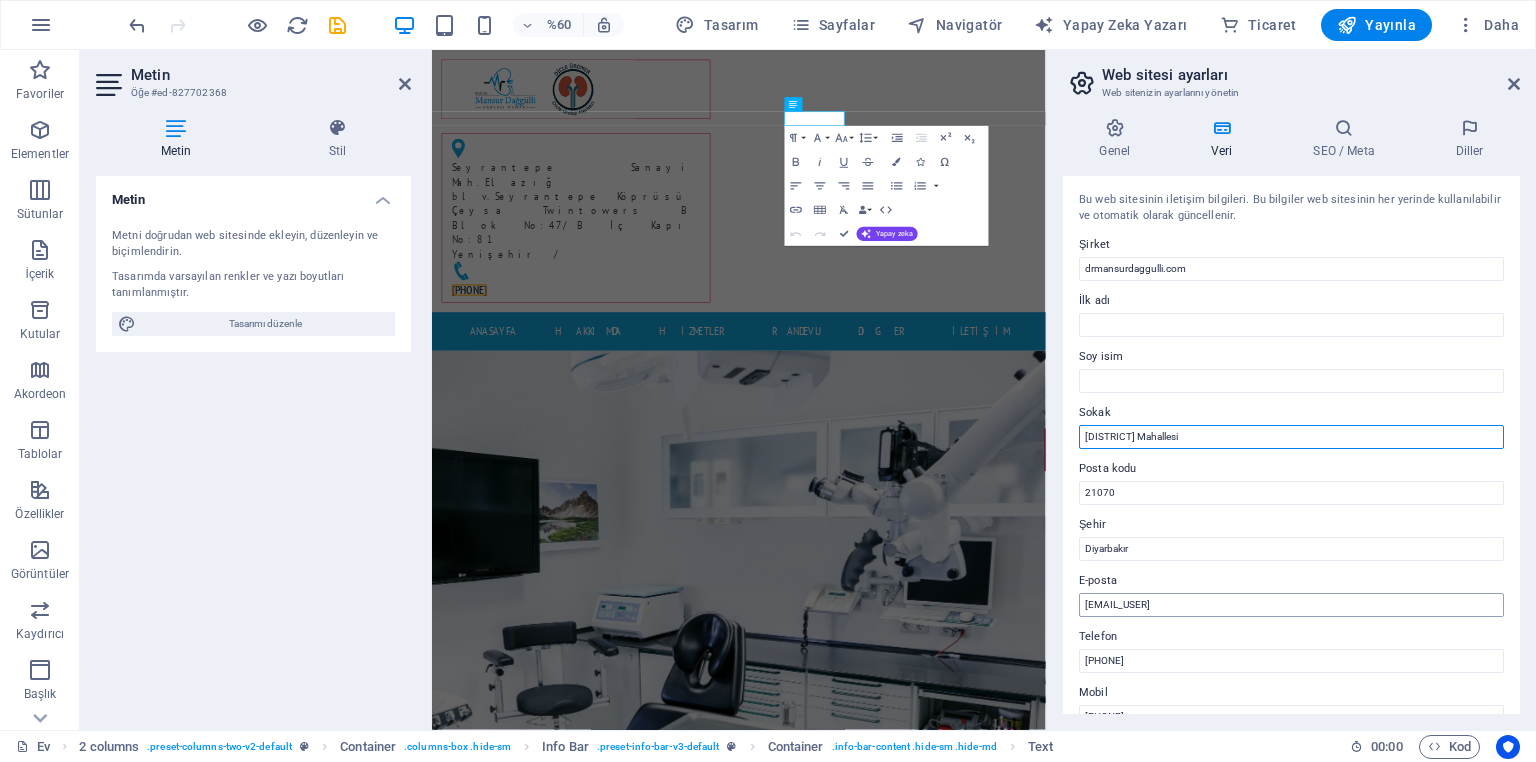 type on "Yenişehir Mahallesi" 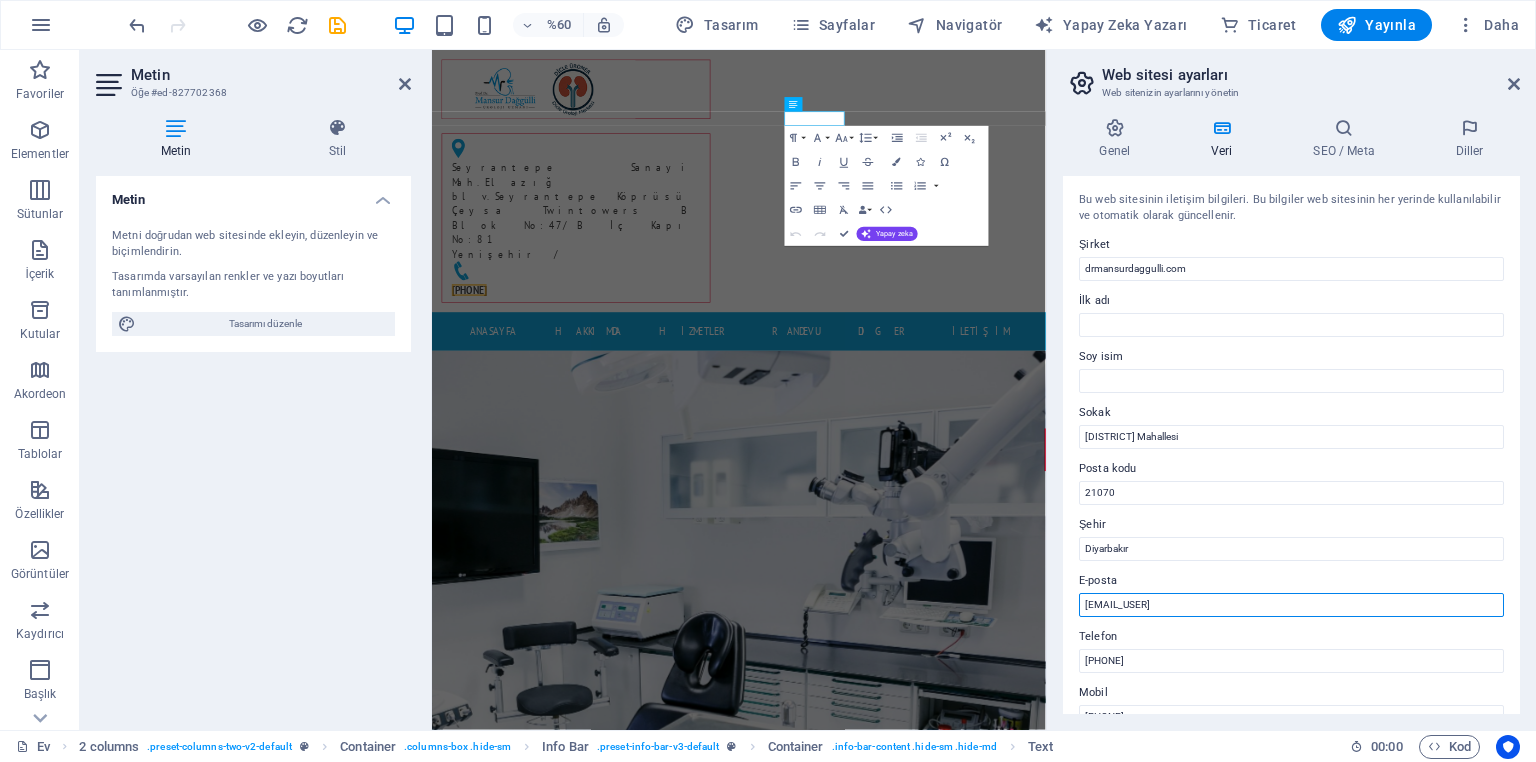 drag, startPoint x: 1332, startPoint y: 611, endPoint x: 1070, endPoint y: 603, distance: 262.1221 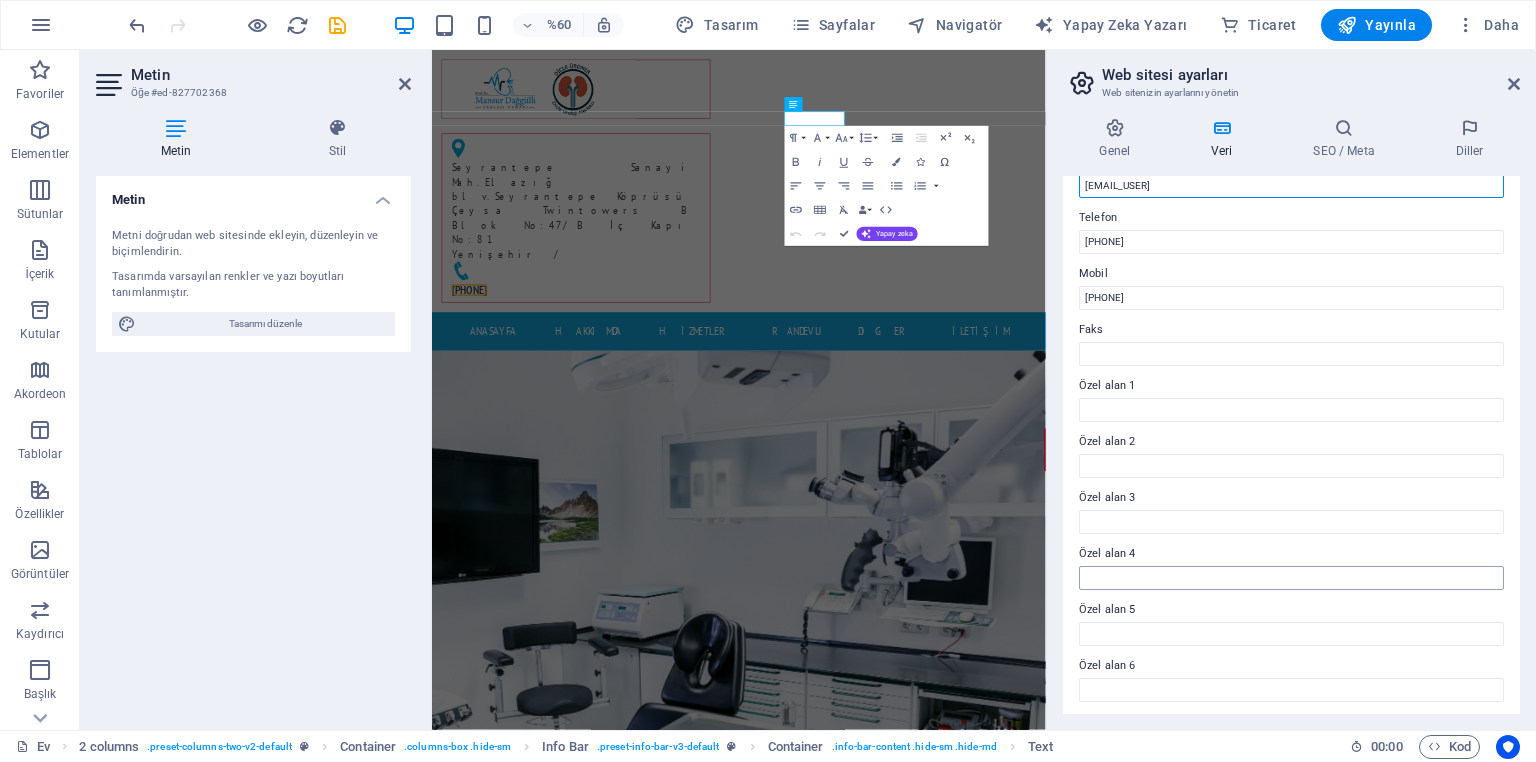 scroll, scrollTop: 421, scrollLeft: 0, axis: vertical 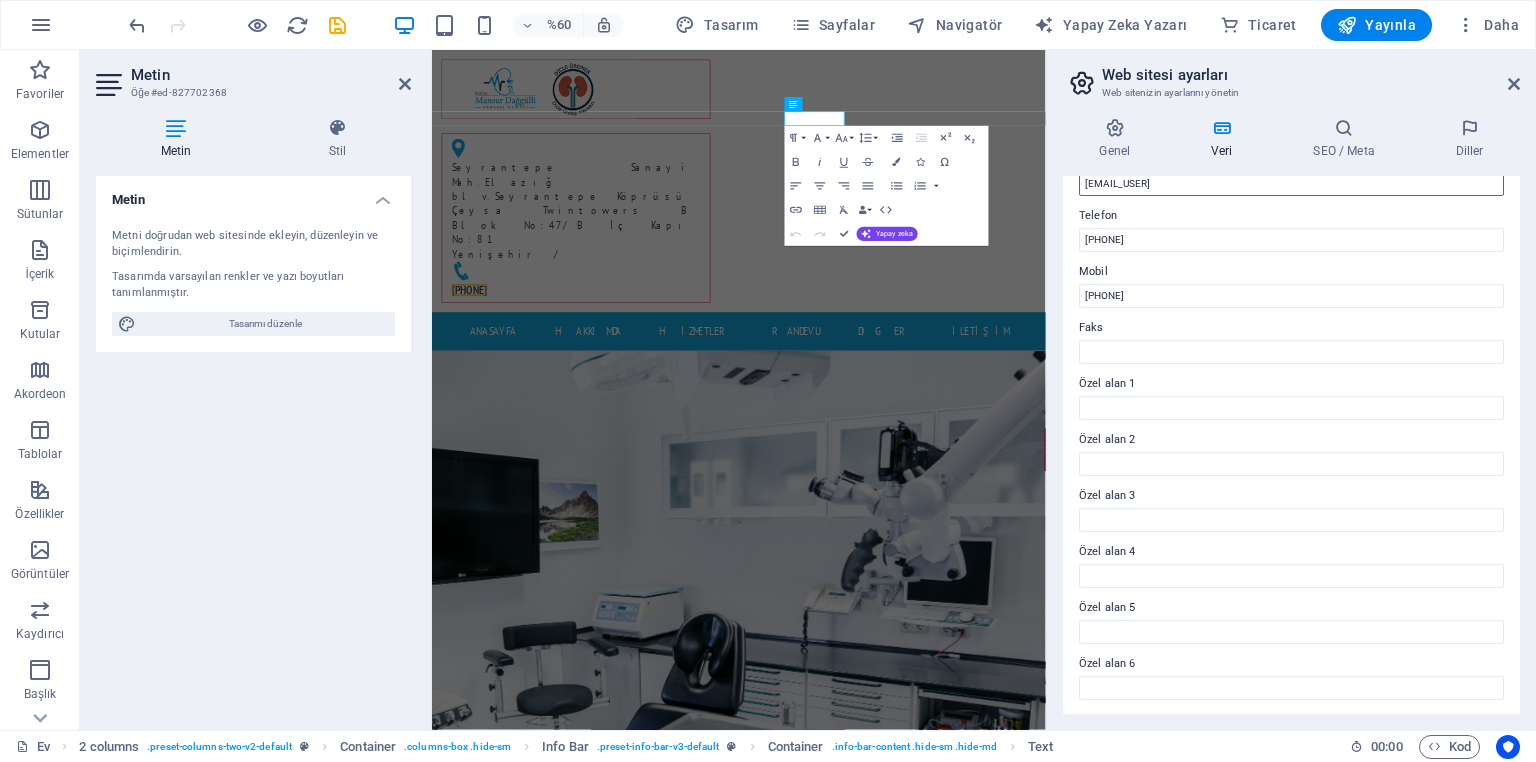 type on "mansurdaggulu@yahoo.com" 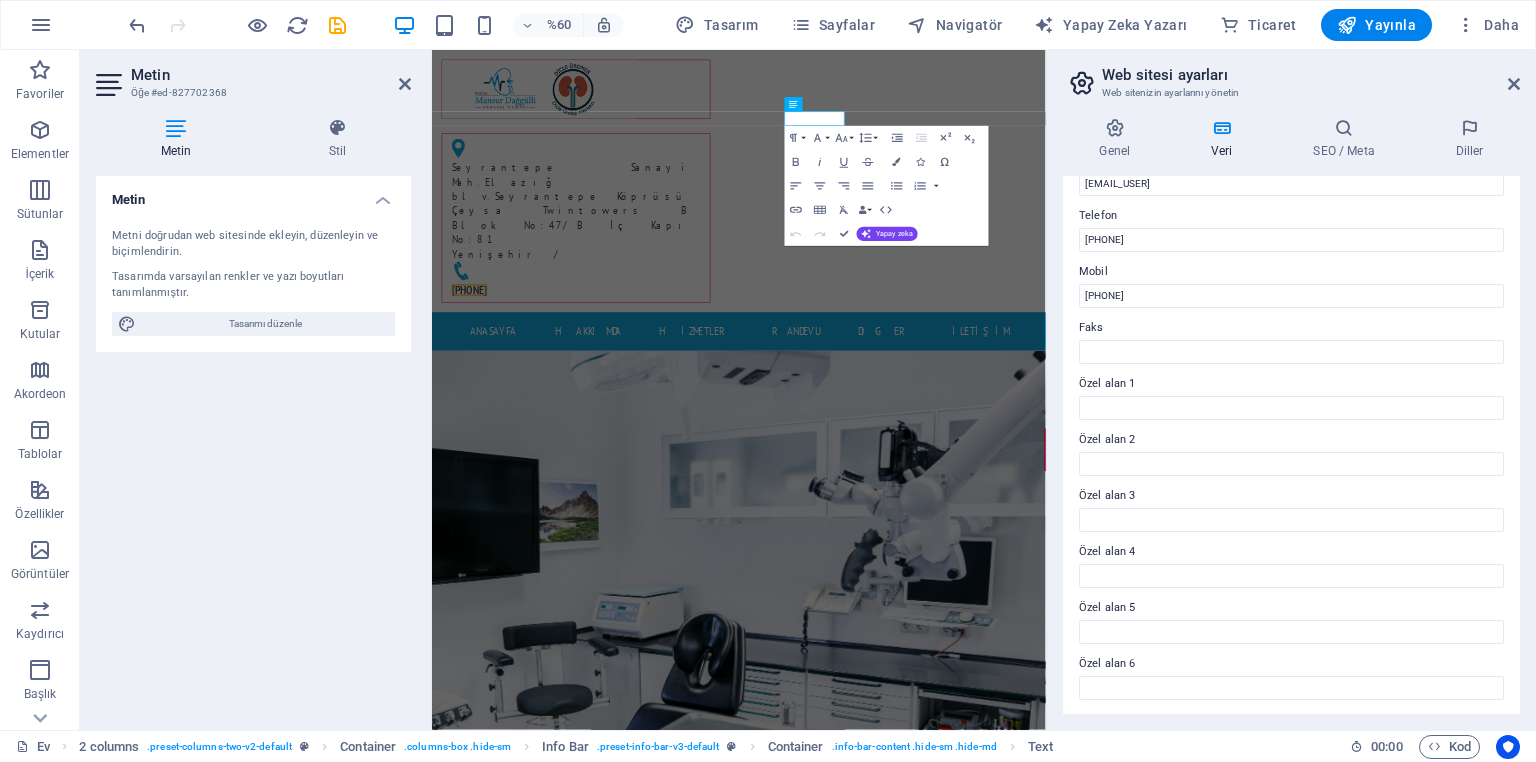 click at bounding box center (1082, 83) 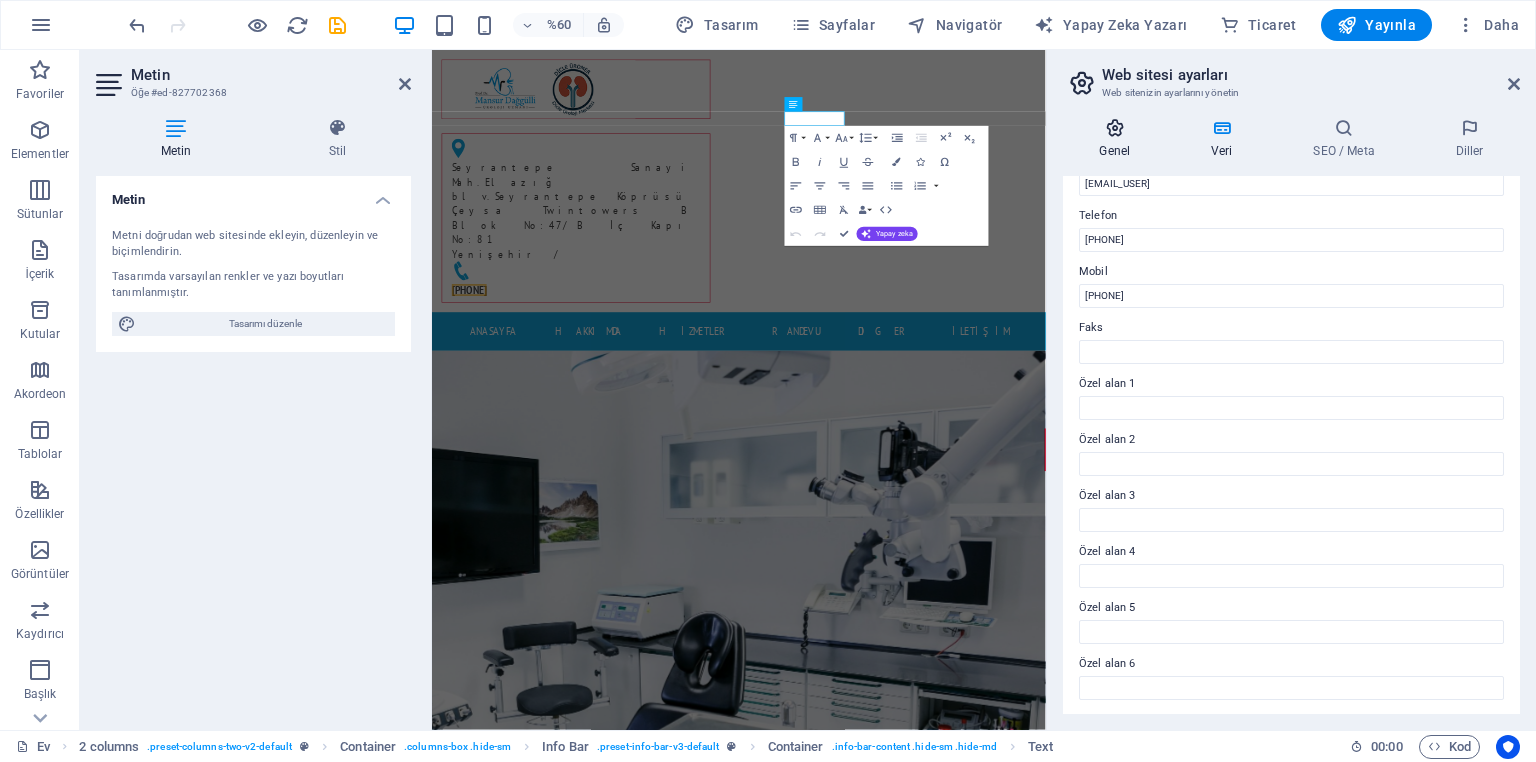 click on "Genel" at bounding box center [1119, 139] 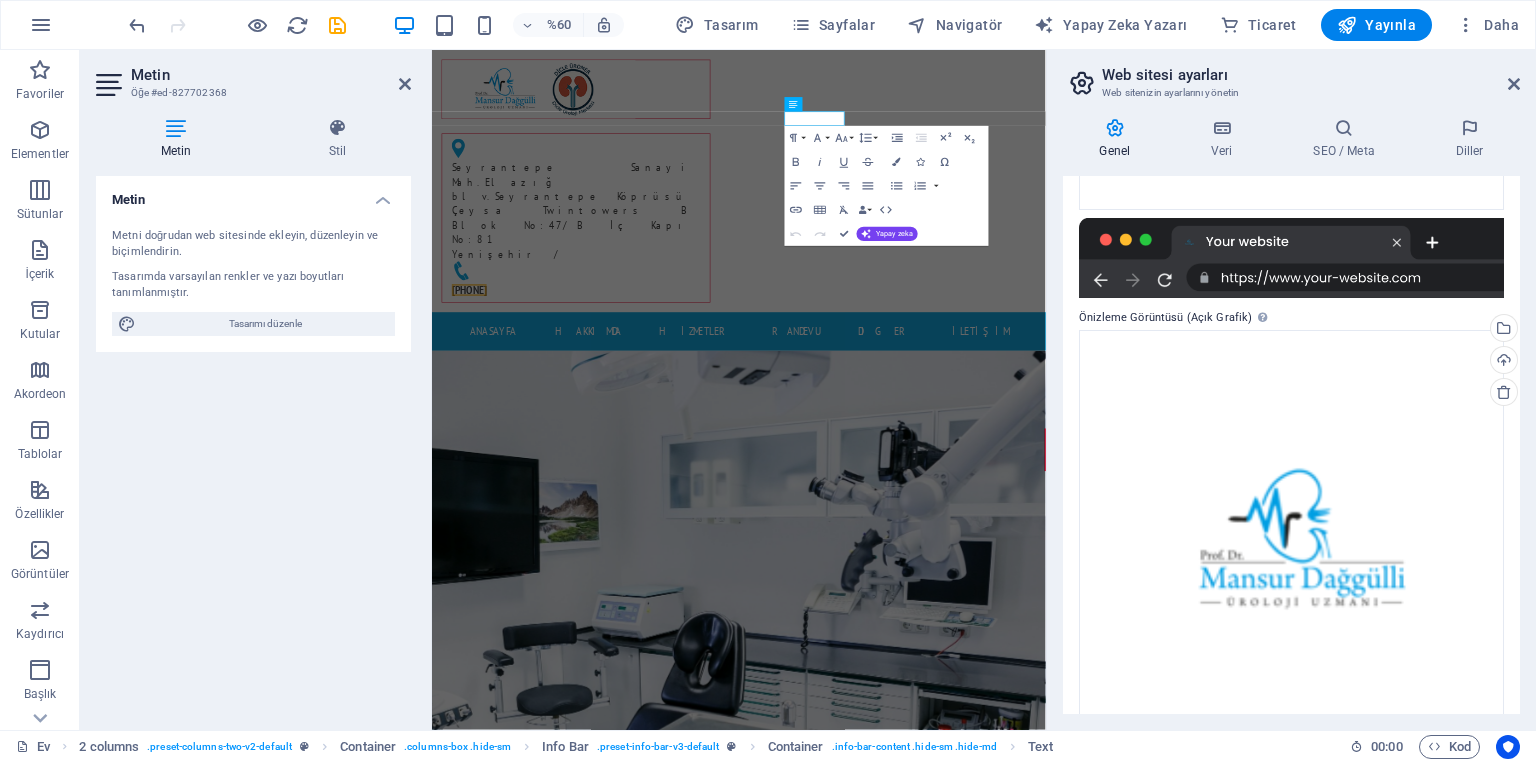 scroll, scrollTop: 444, scrollLeft: 0, axis: vertical 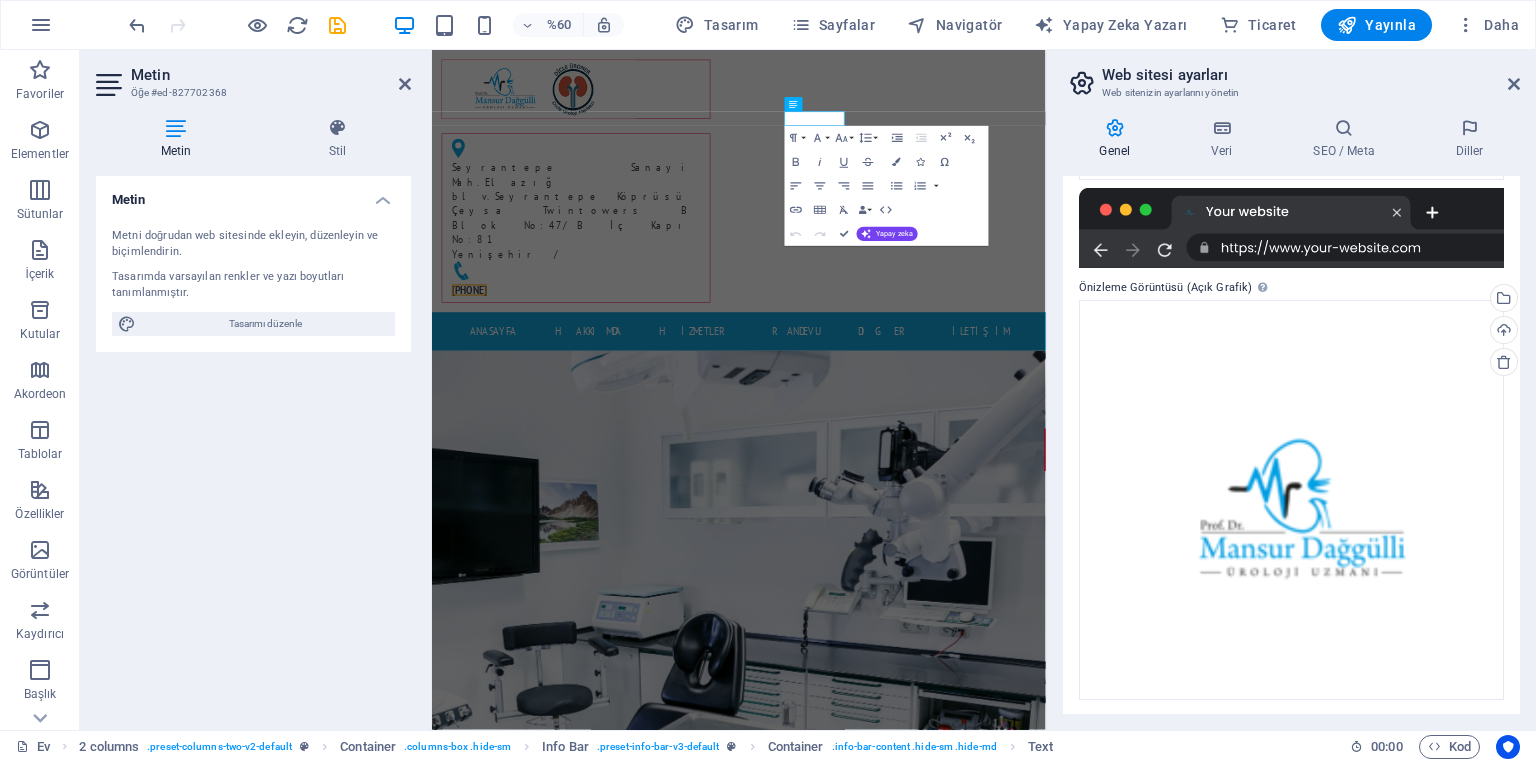 click at bounding box center (1082, 83) 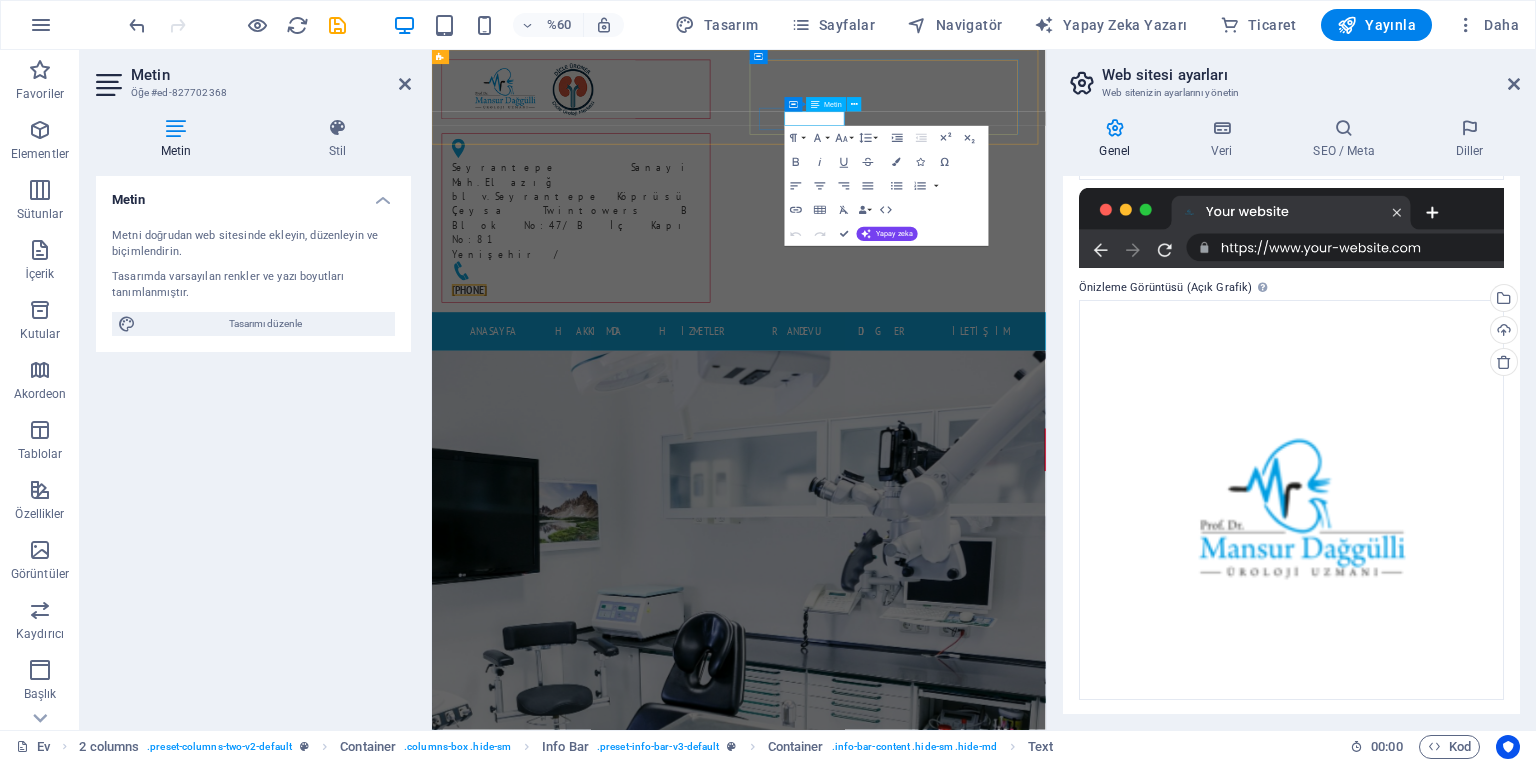 click on "[PHONE]" at bounding box center [494, 450] 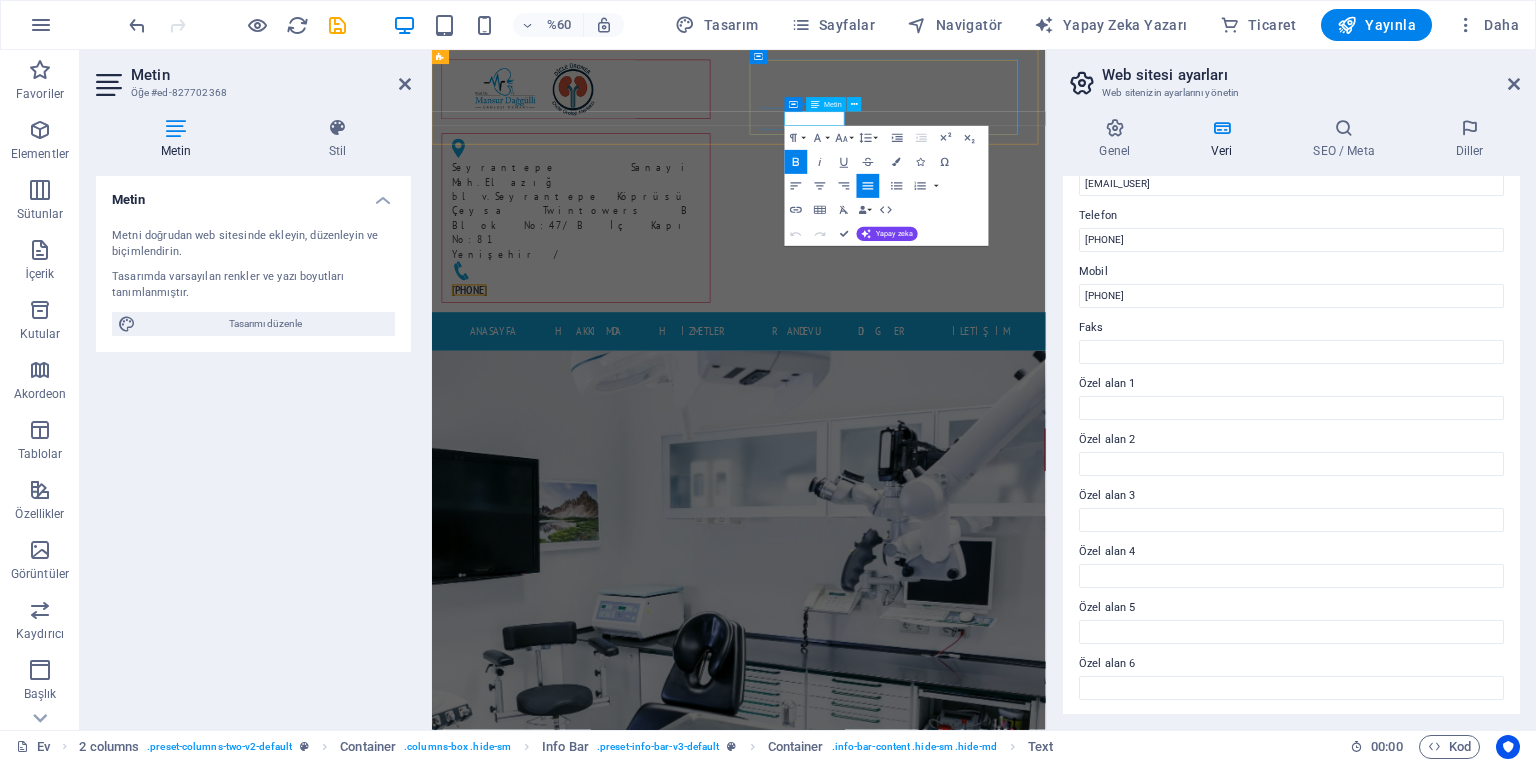 click on "[PHONE]" at bounding box center (494, 450) 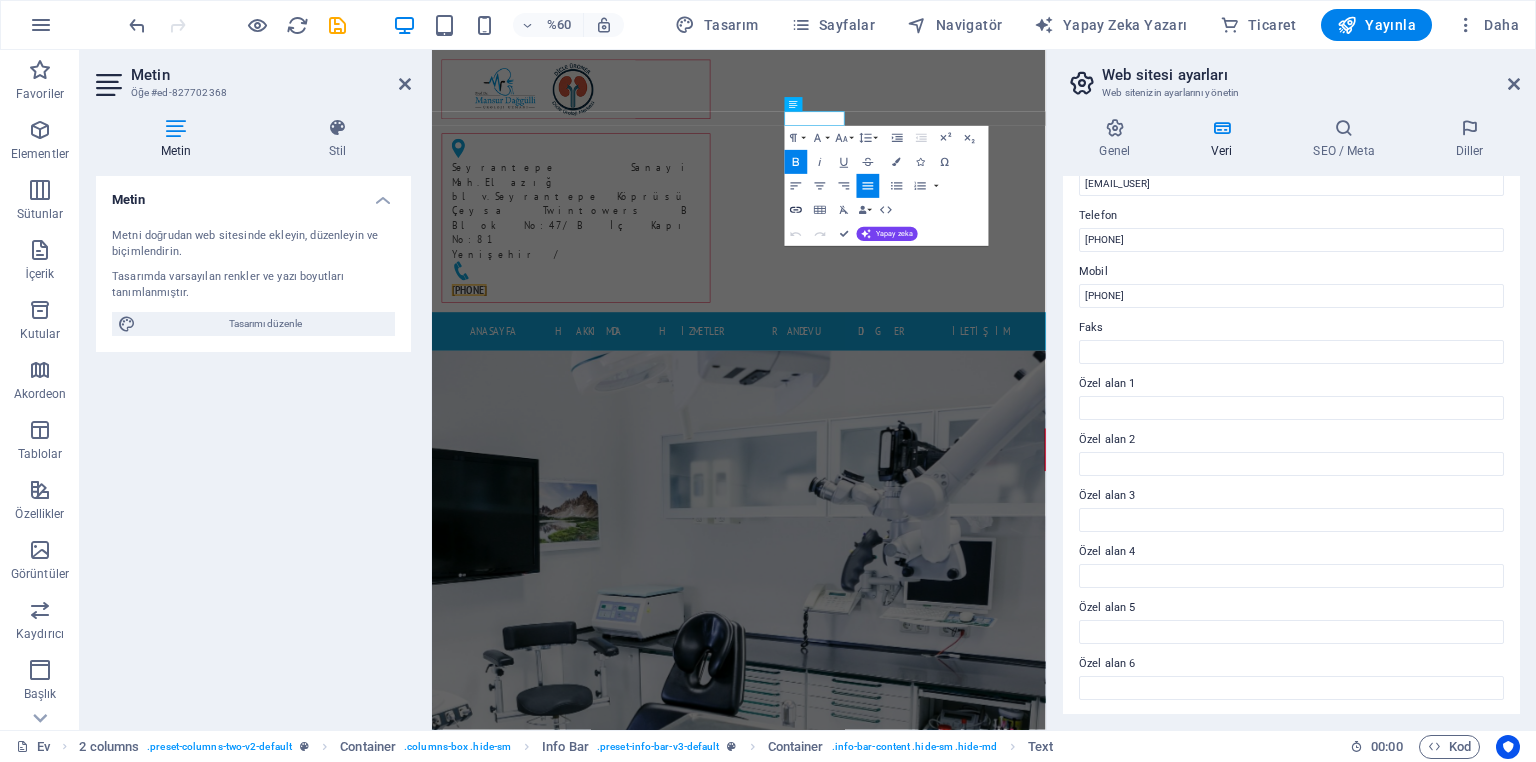 type on "[PHONE]" 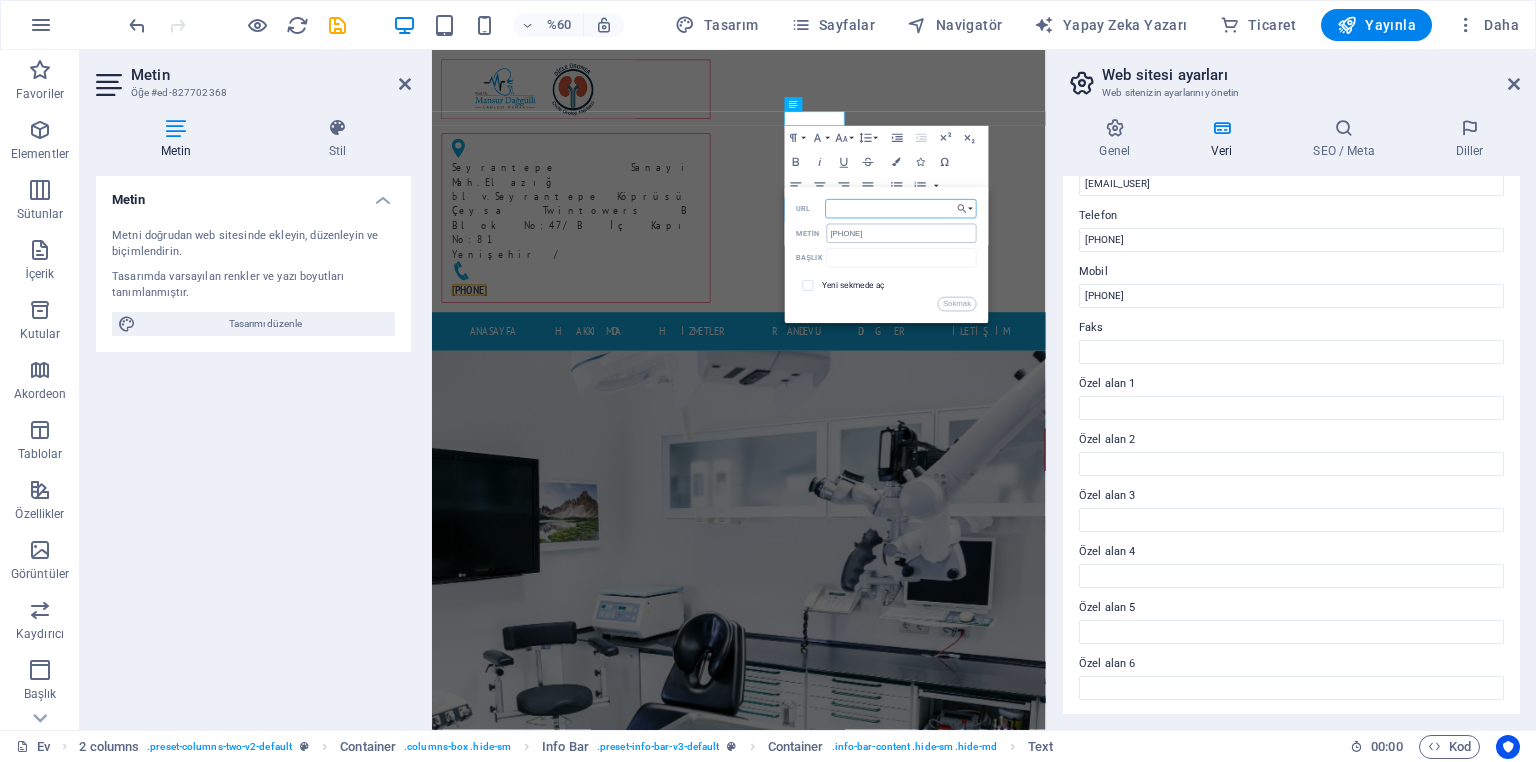 paste on "https://api.whatsapp.com/send/?phone=905377774555" 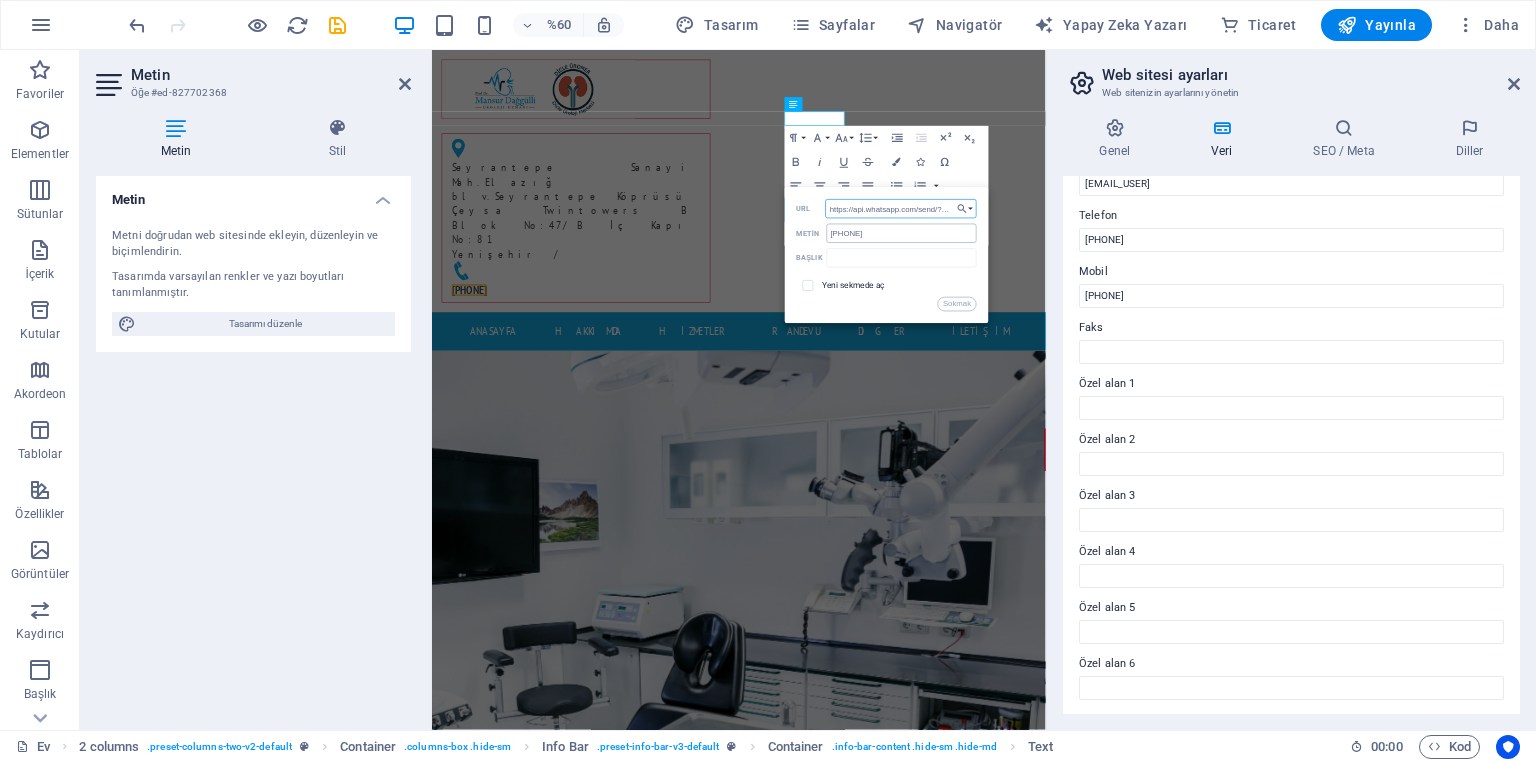 scroll, scrollTop: 0, scrollLeft: 114, axis: horizontal 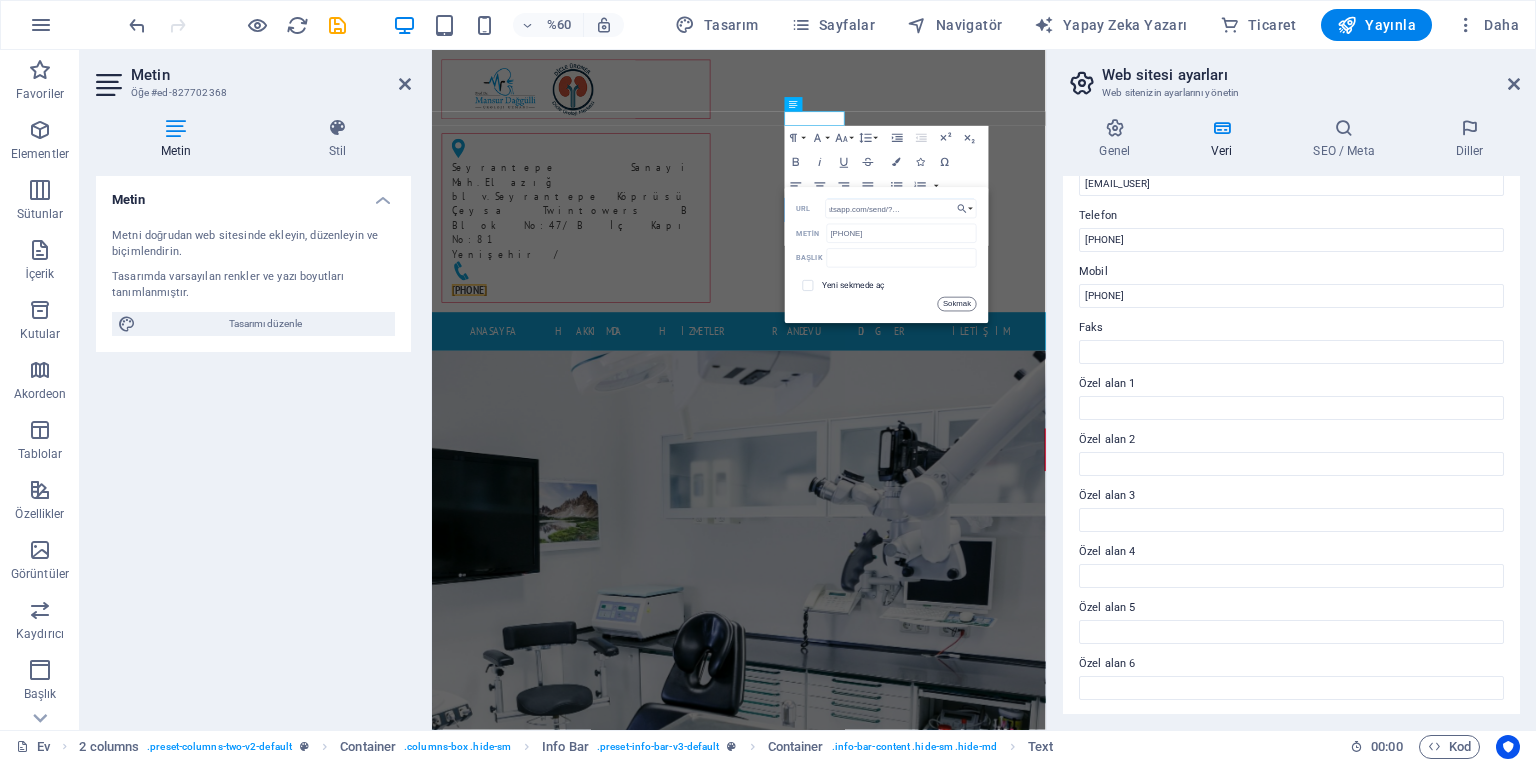 click on "Sokmak" at bounding box center (957, 304) 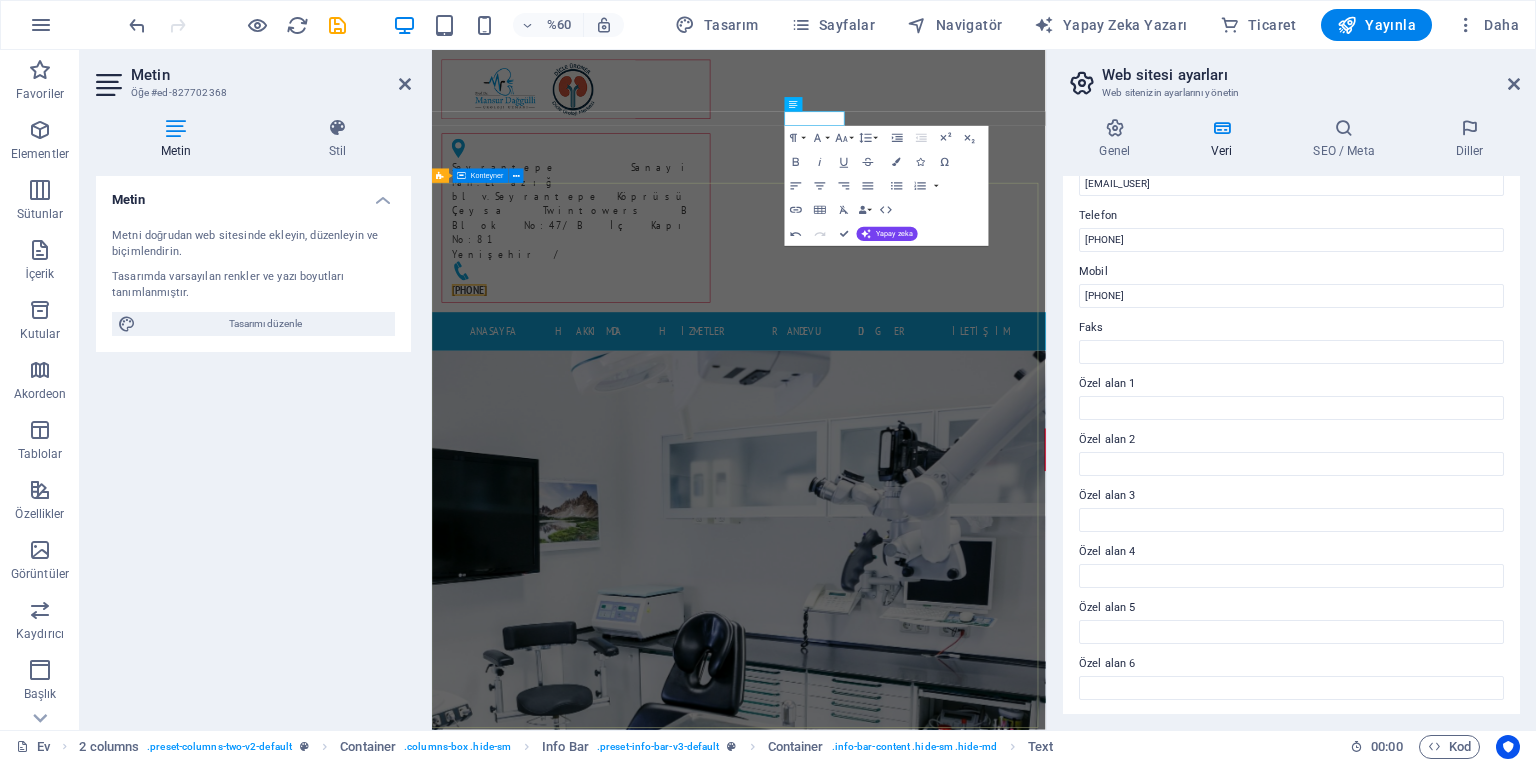 scroll, scrollTop: 0, scrollLeft: 0, axis: both 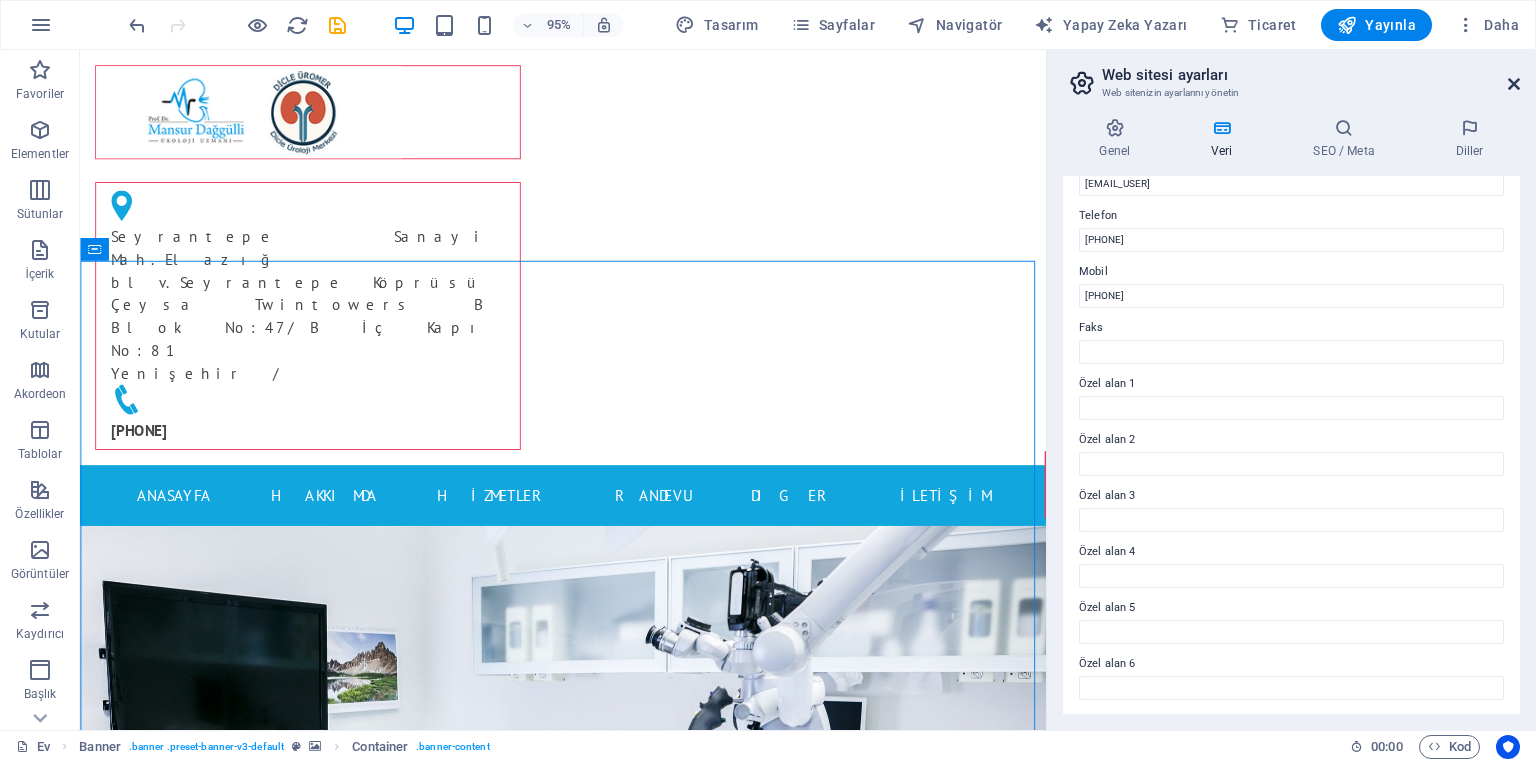 drag, startPoint x: 1514, startPoint y: 88, endPoint x: 1126, endPoint y: 44, distance: 390.48688 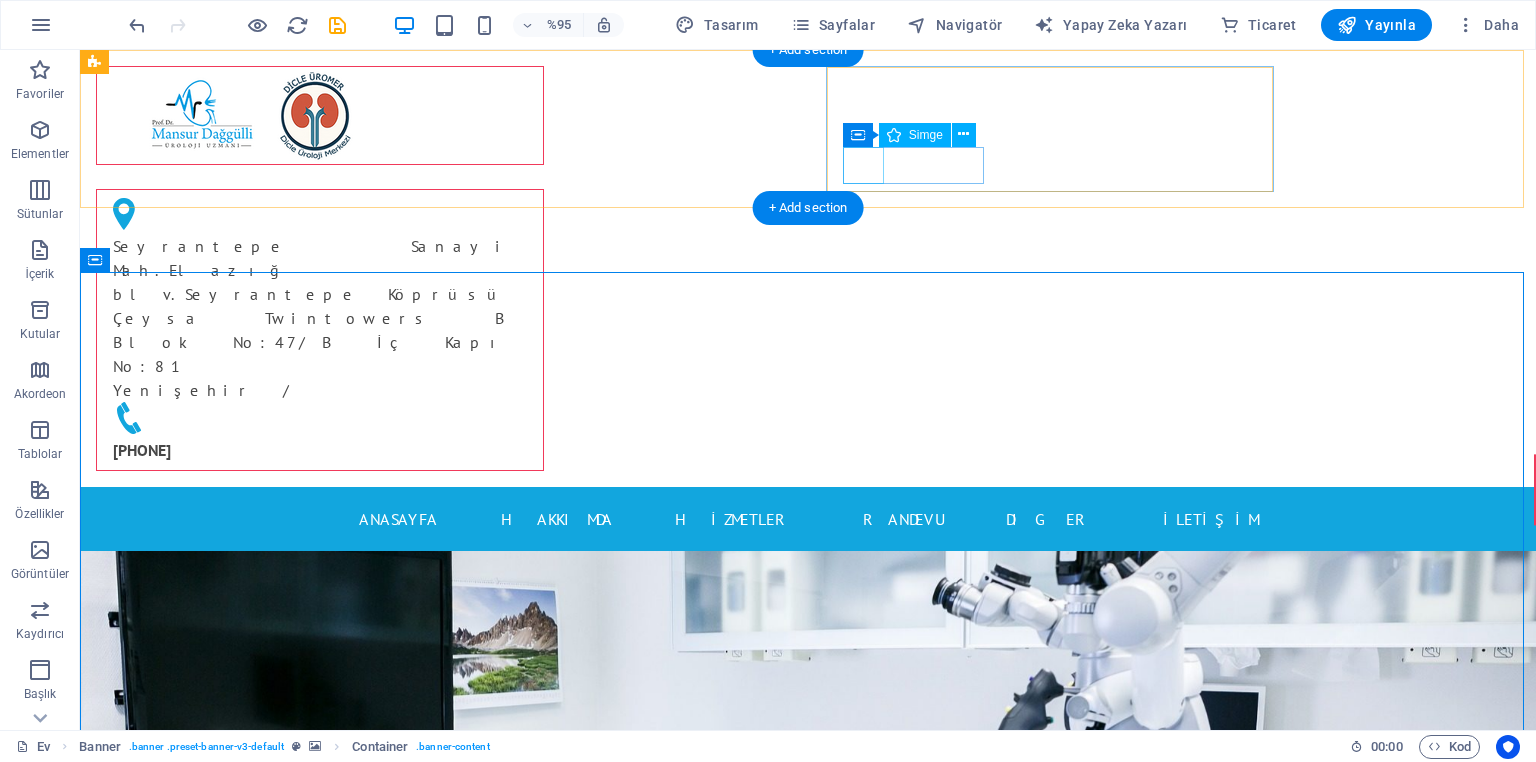 click at bounding box center (320, 420) 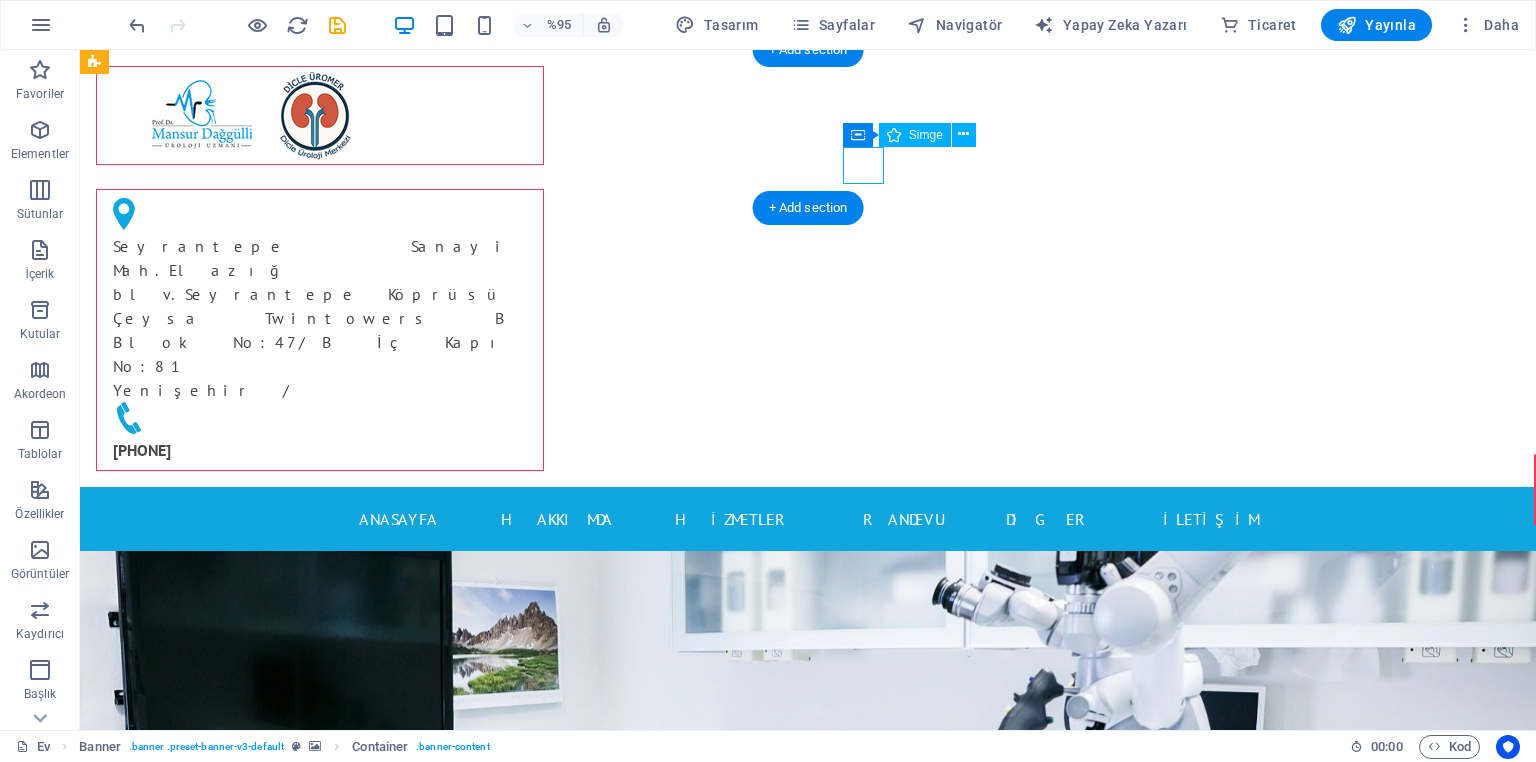 click at bounding box center (320, 420) 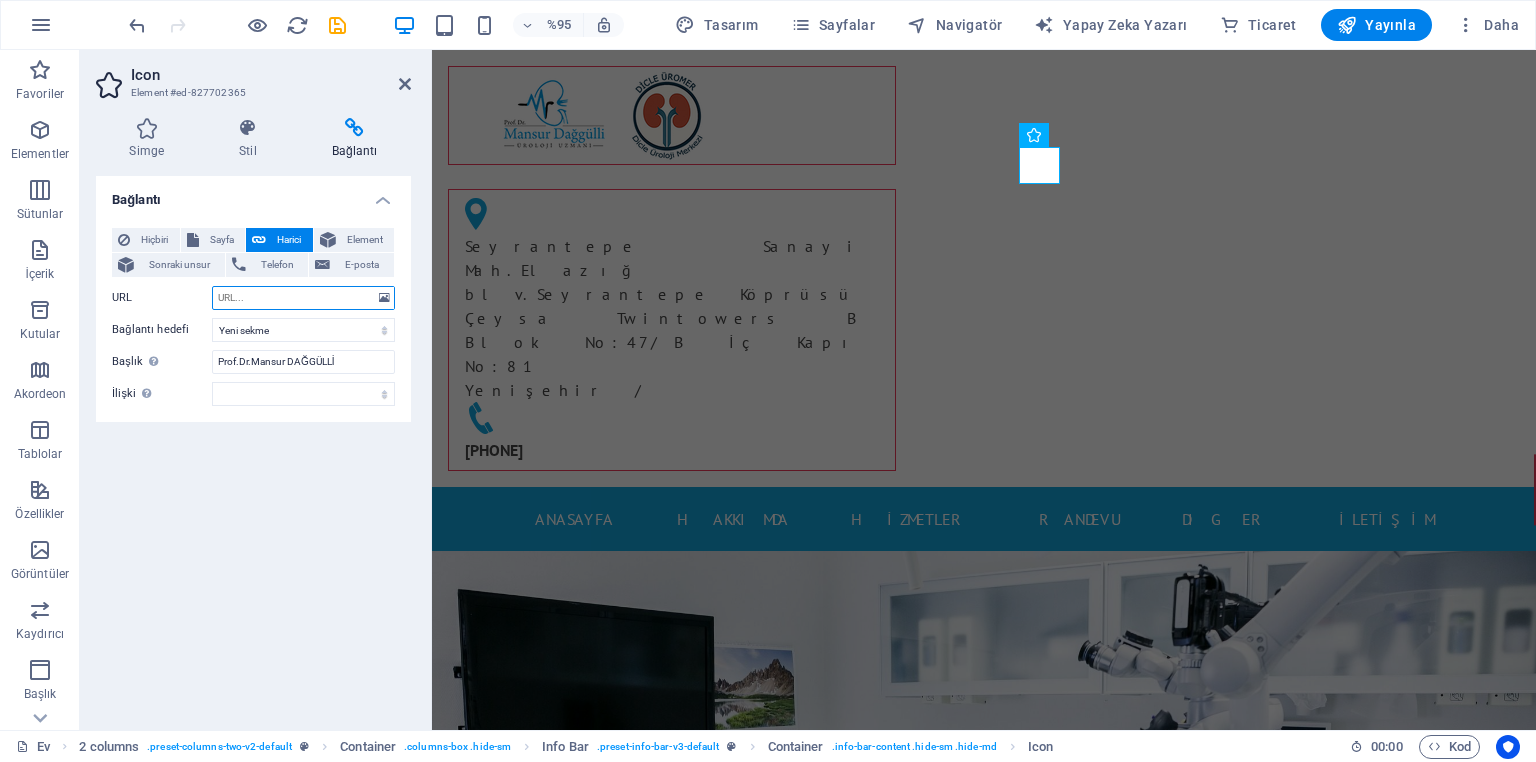 click on "URL" at bounding box center (303, 298) 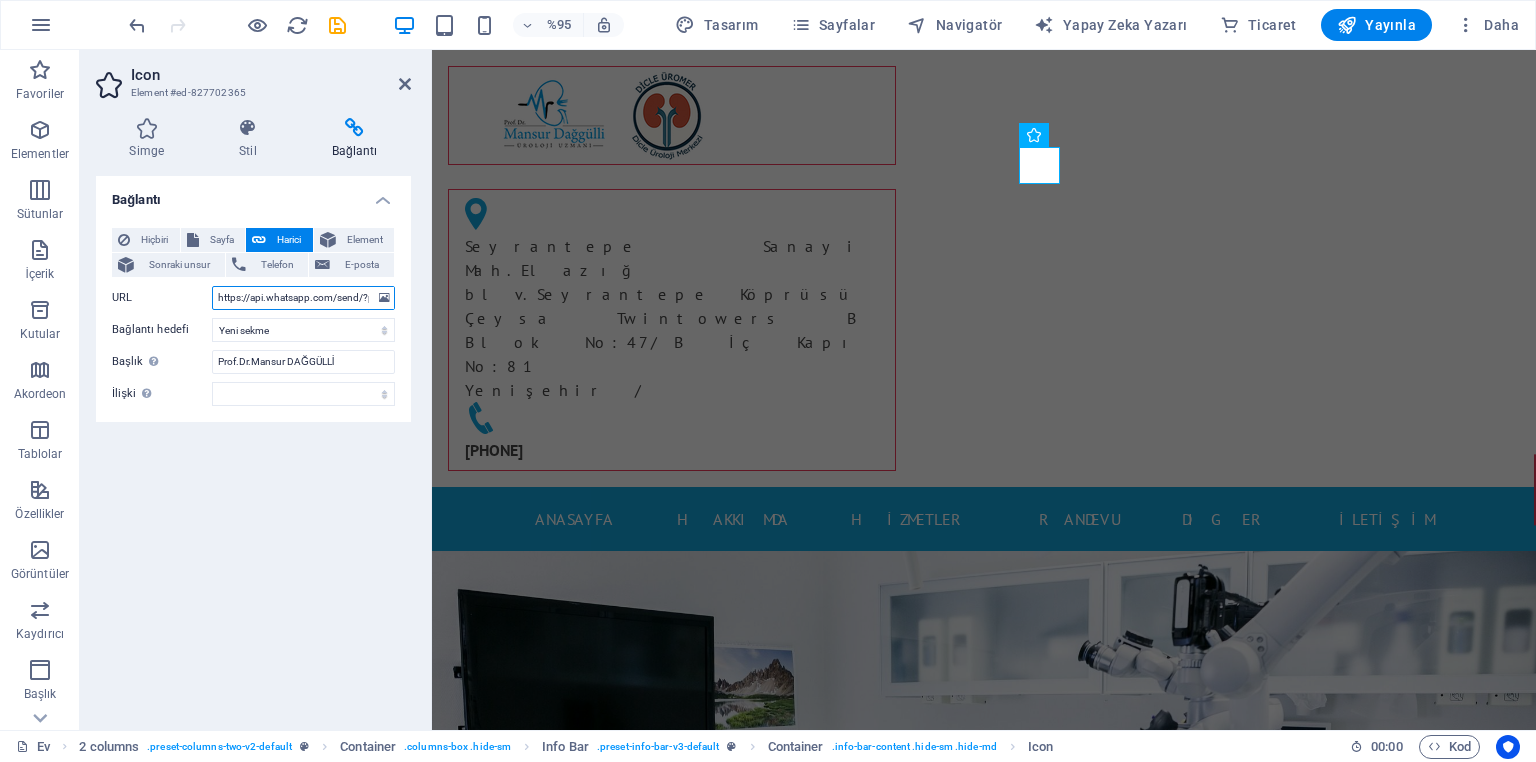 scroll, scrollTop: 0, scrollLeft: 97, axis: horizontal 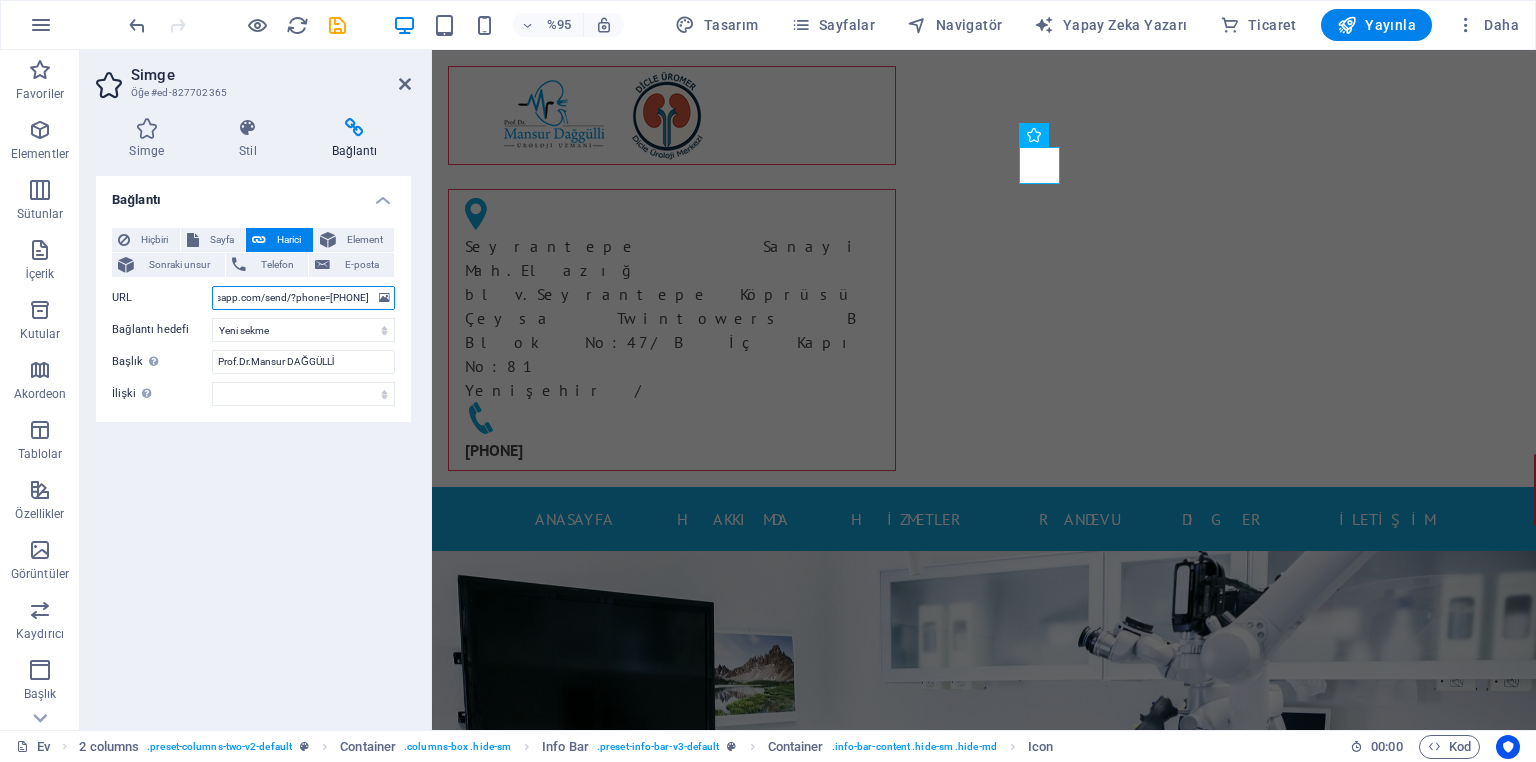 type on "https://api.whatsapp.com/send/?phone=905377774555" 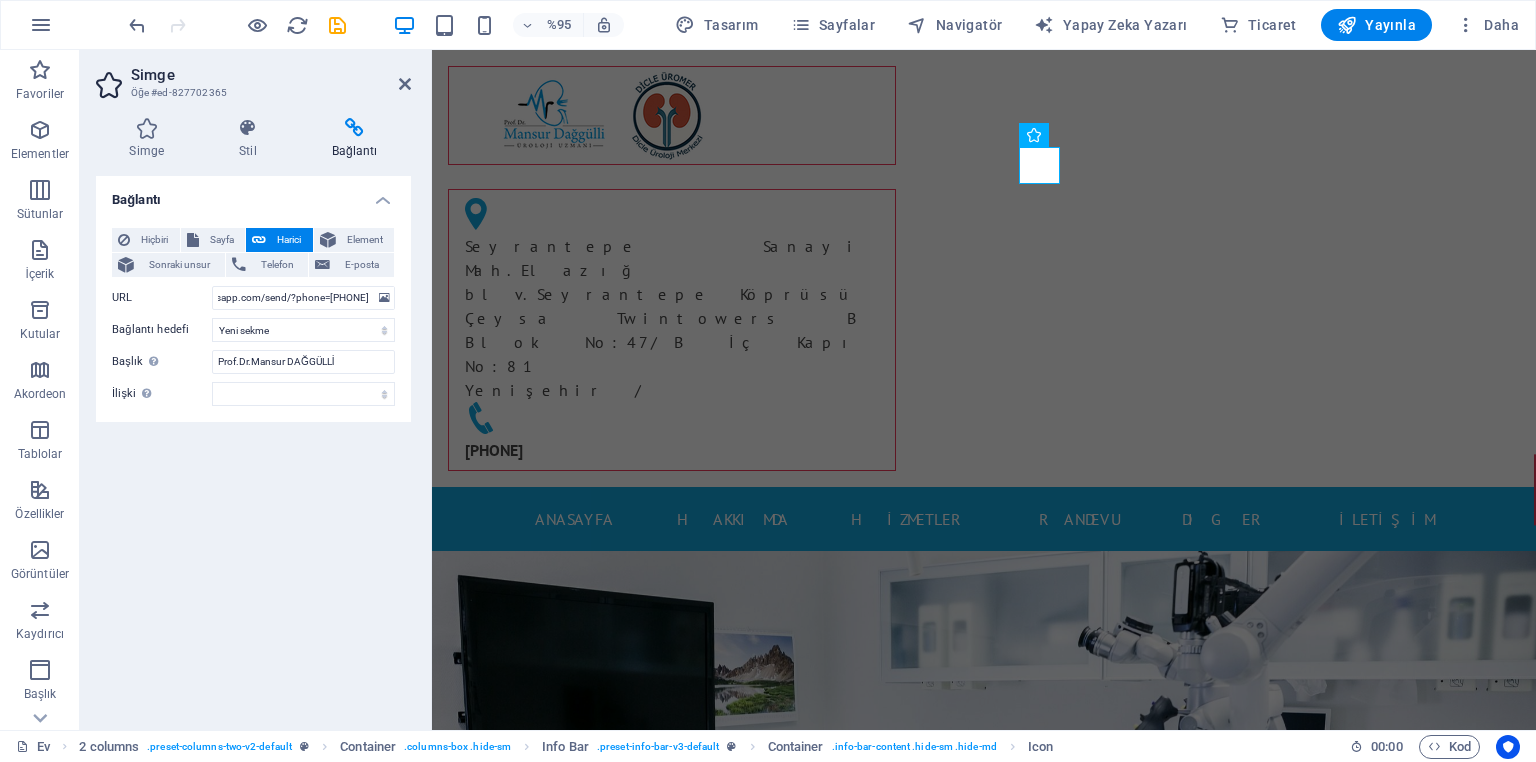 click on "Bağlantı Hiçbiri Sayfa Harici Element Sonraki unsur Telefon E-posta Sayfa Ev Alt sayfa Yasal Uyarı Mahremiyet Element
URL https://api.whatsapp.com/send/?phone=905377774555 Telefon +905377774555 E-posta Bağlantı hedefi Yeni sekme Aynı sekme Kaplama Başlık Ek bağlantı açıklaması, bağlantı metniyle aynı olmamalıdır. Başlık, genellikle fare öğenin üzerine geldiğinde araç ipucu metni olarak gösterilir. Emin değilseniz boş bırakın. Prof.Dr.Mansur DAĞGÜLLİ İlişki Bu bağlantının bağlantı hedefiyle ilişkisini  ayarlar  . Örneğin, "nofollow" değeri, arama motorlarına bağlantıyı takip etmemelerini söyler. Boş bırakılabilir. alternatif yazar yer imi harici yardım lisans Sonraki takip etme referans yok noopener önceki aramak etiket" at bounding box center [253, 445] 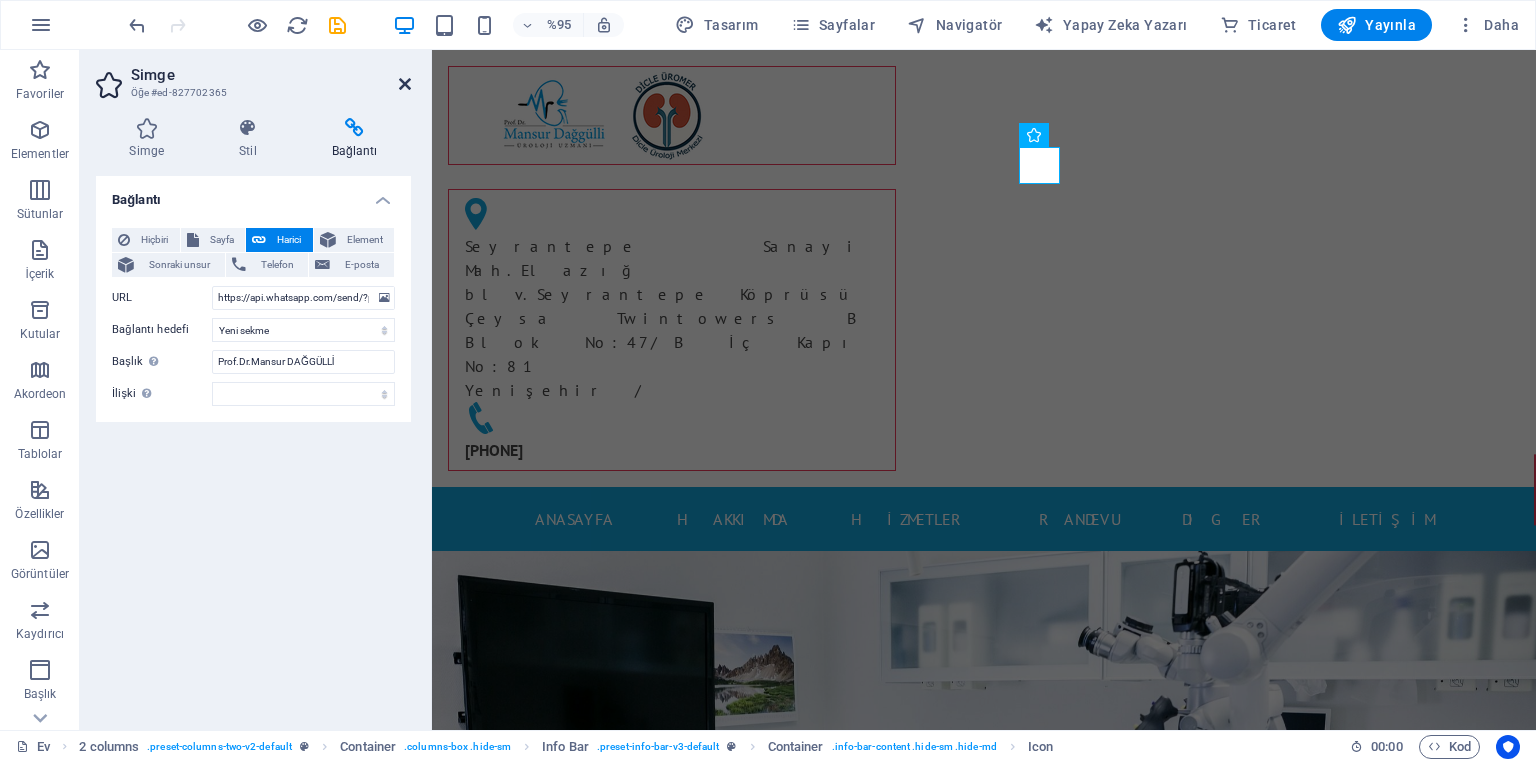 click at bounding box center (405, 84) 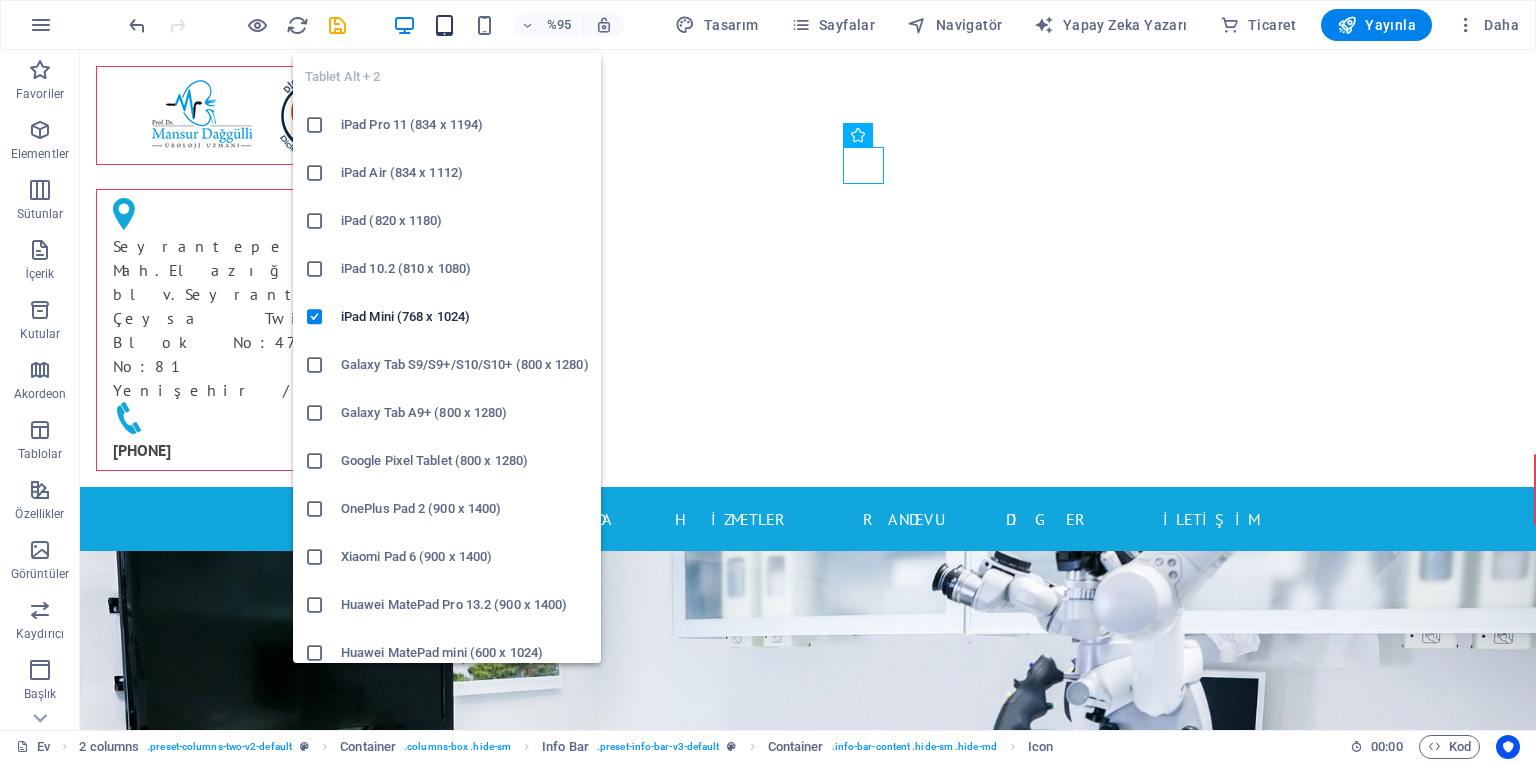 click at bounding box center [444, 25] 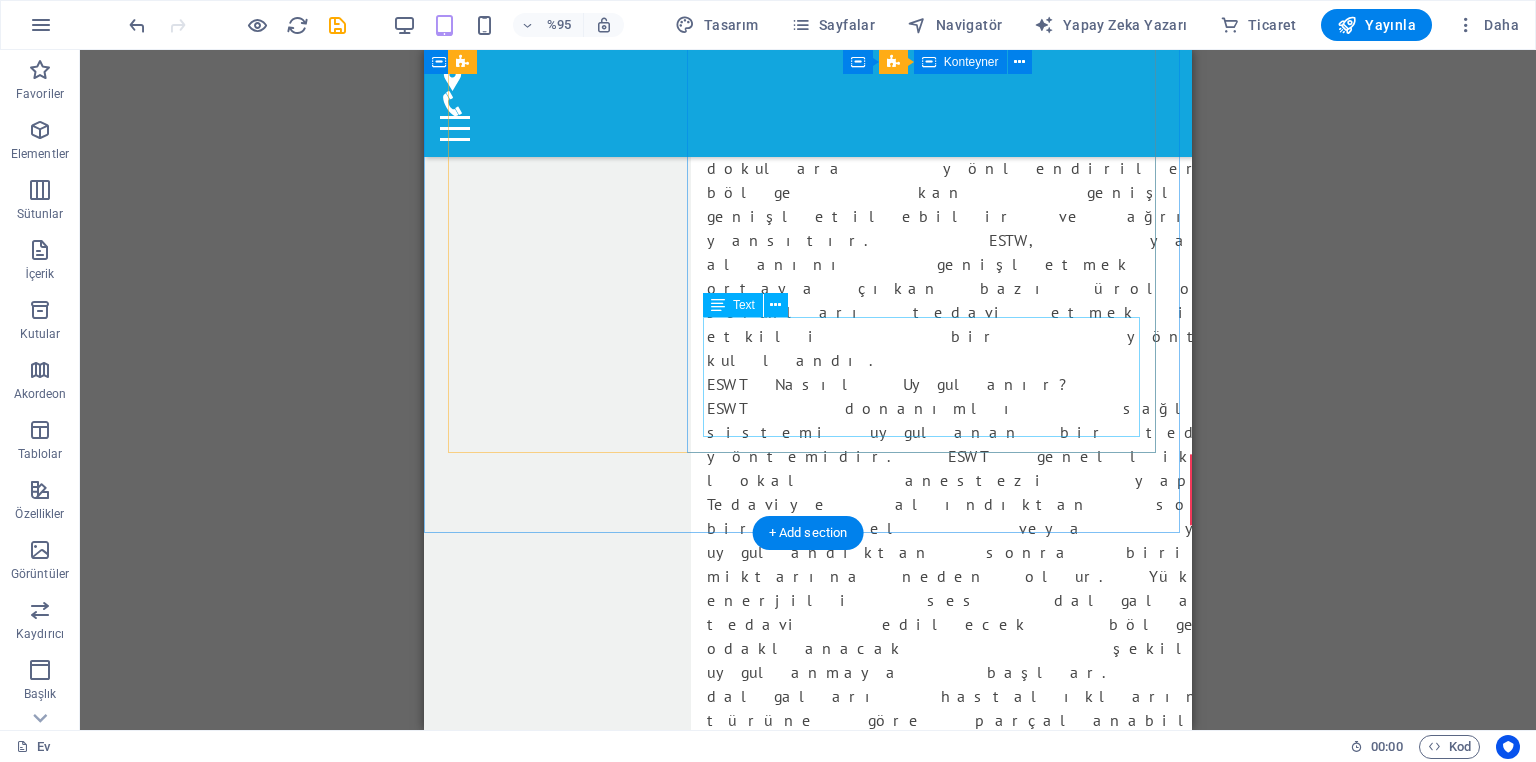 scroll, scrollTop: 12000, scrollLeft: 0, axis: vertical 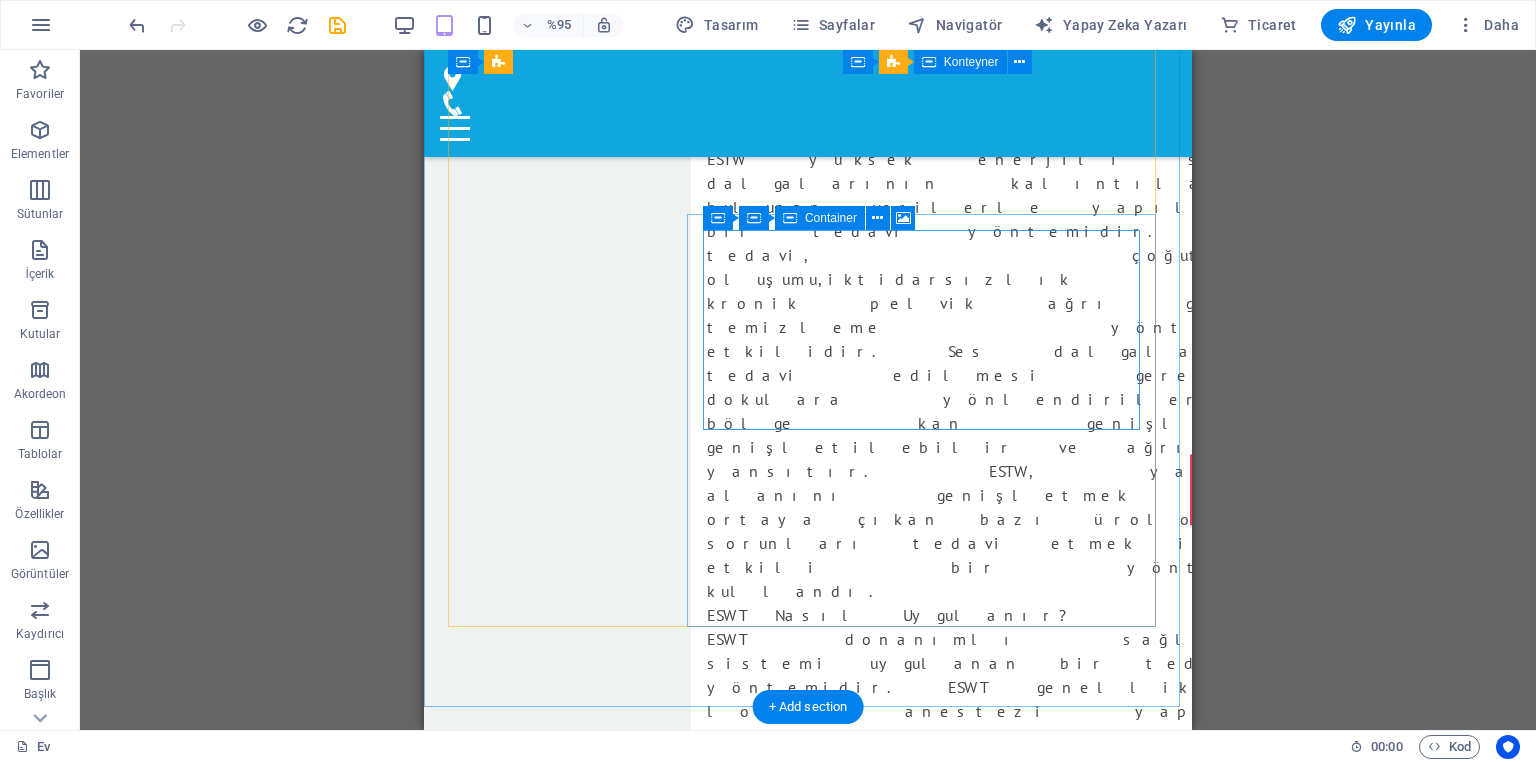 click on "İçeriği buraya bırakın veya  Öğeleri ekle  Panoya yapıştır" at bounding box center (975, 7737) 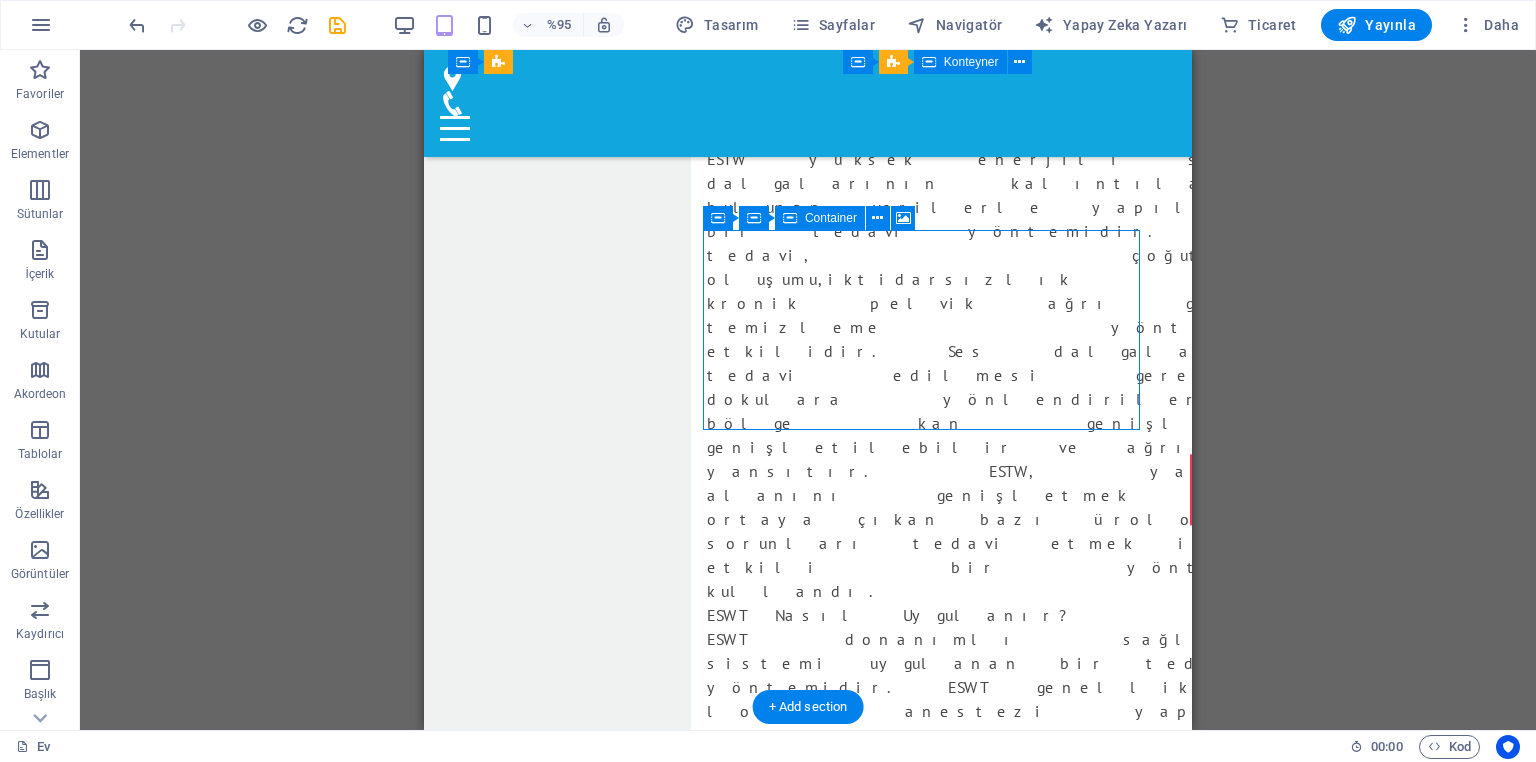 click on "İçeriği buraya bırakın veya  Öğeleri ekle  Panoya yapıştır" at bounding box center [975, 7737] 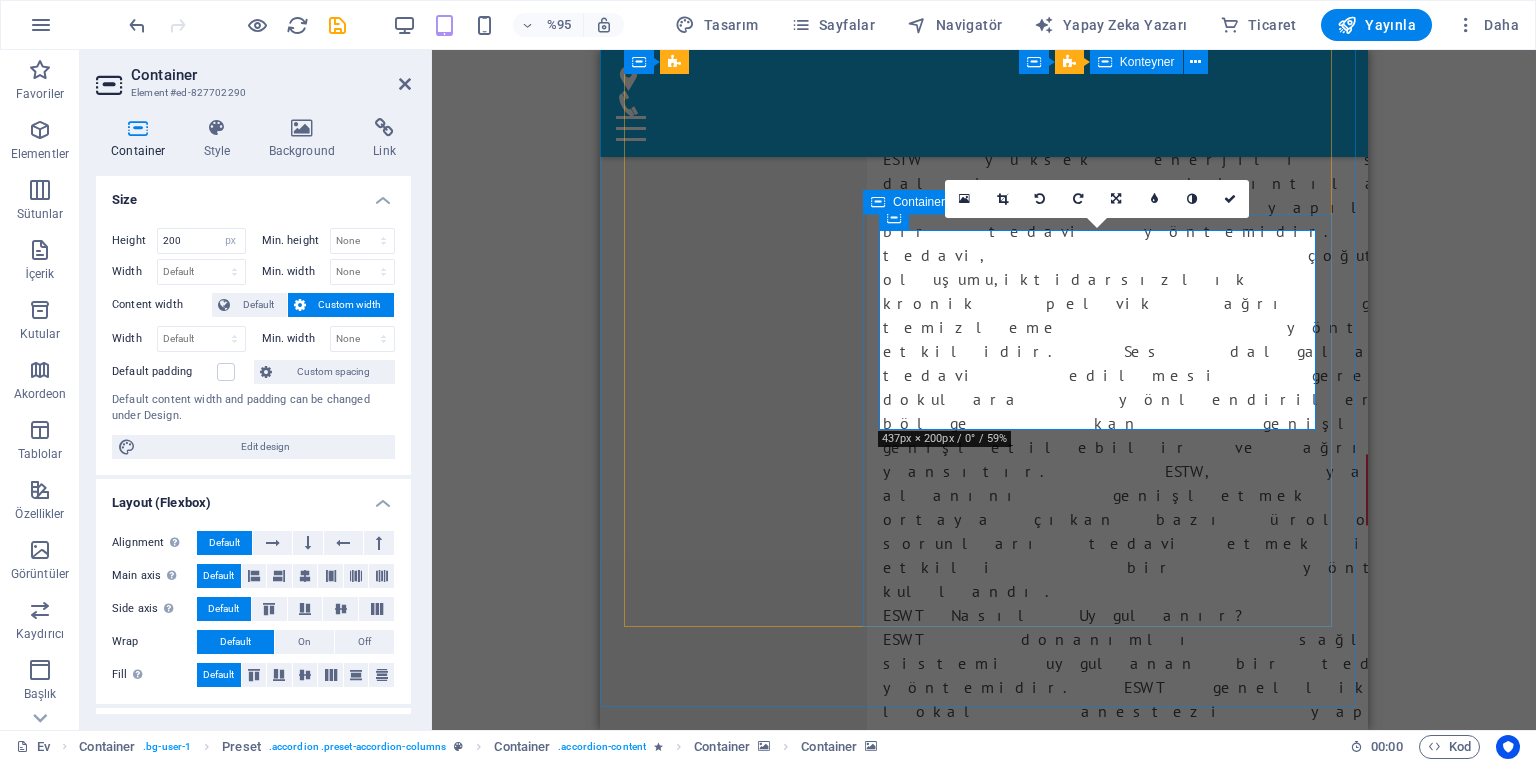 click at bounding box center [1151, 7566] 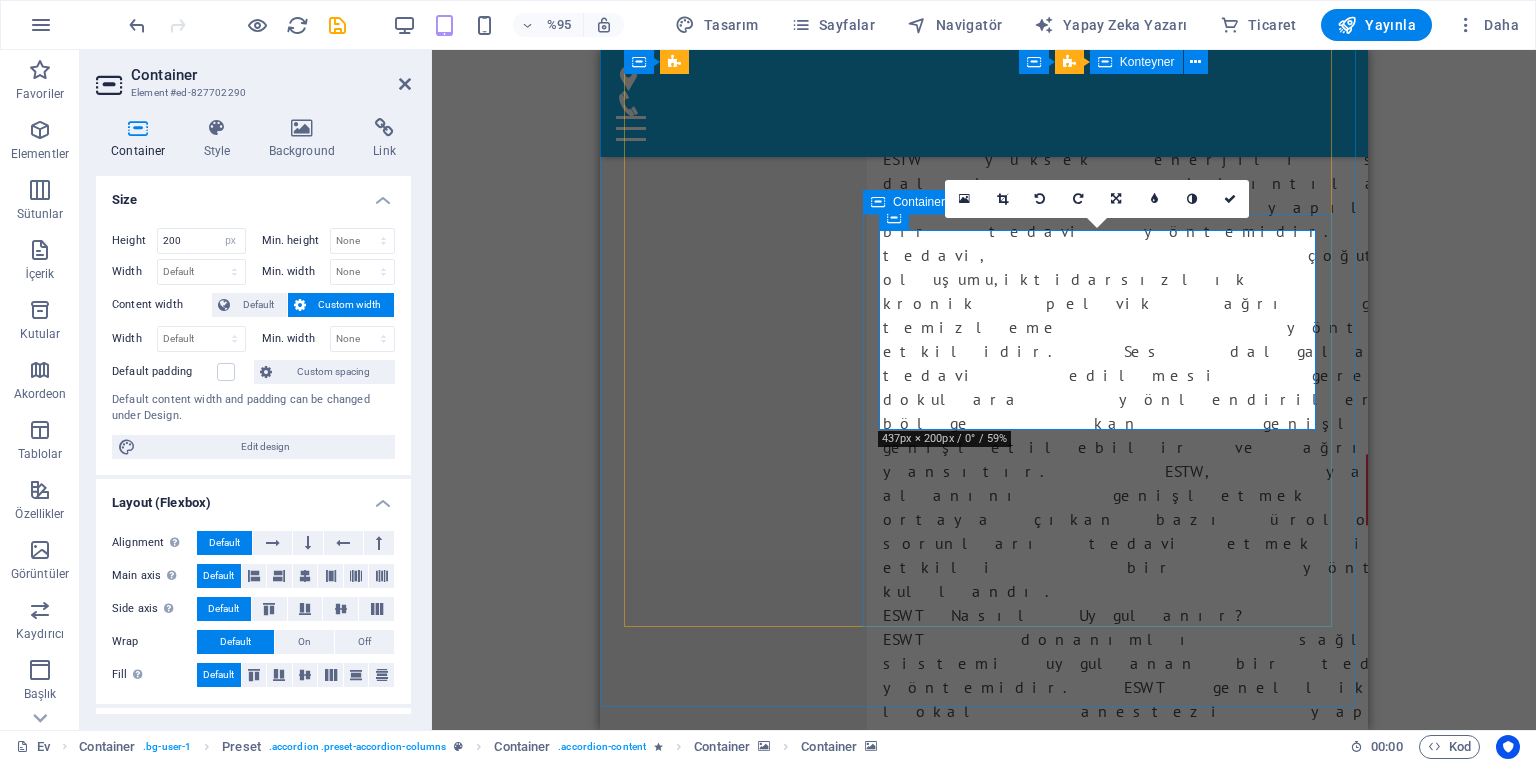 click at bounding box center [1151, 7566] 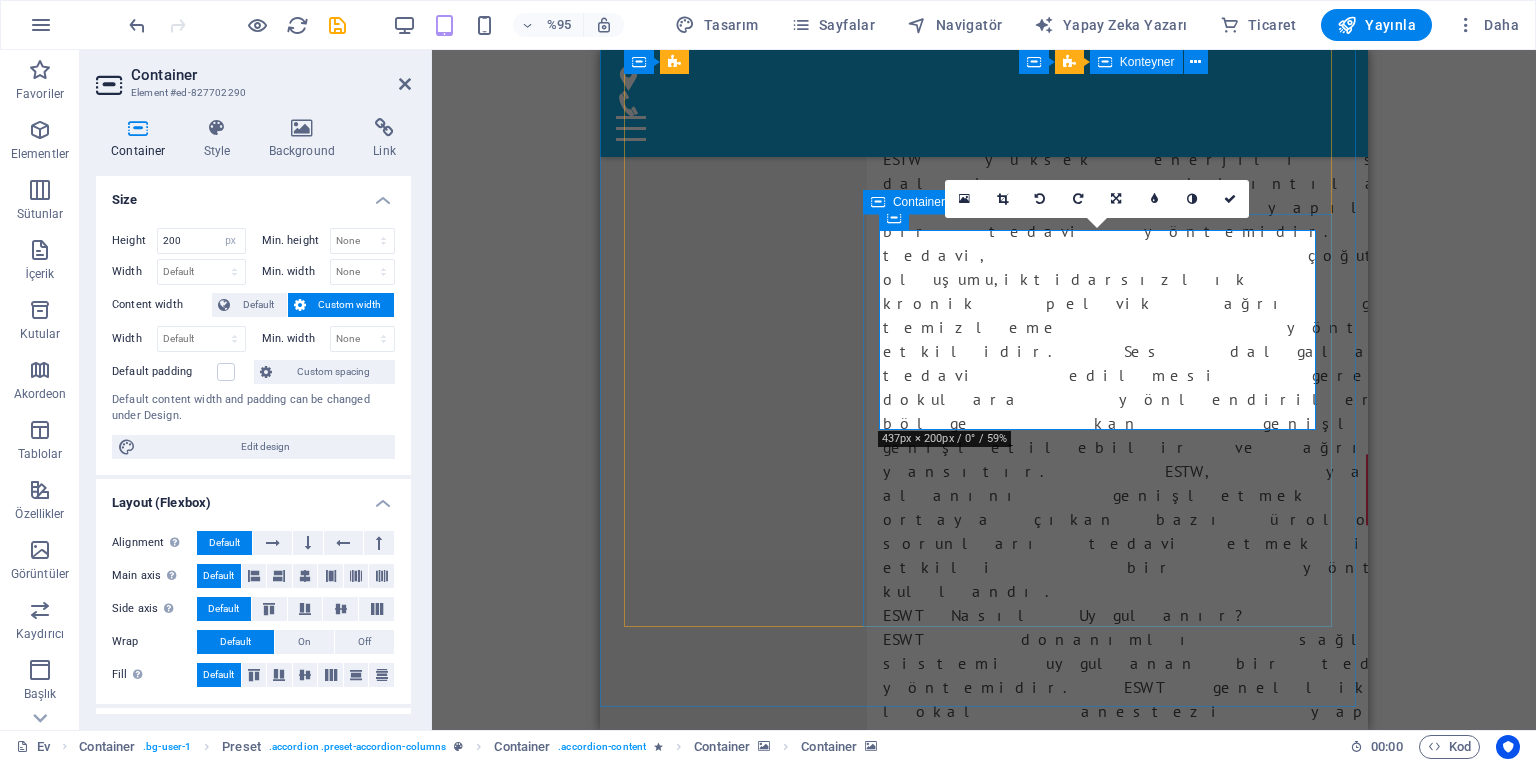 click at bounding box center [1151, 7566] 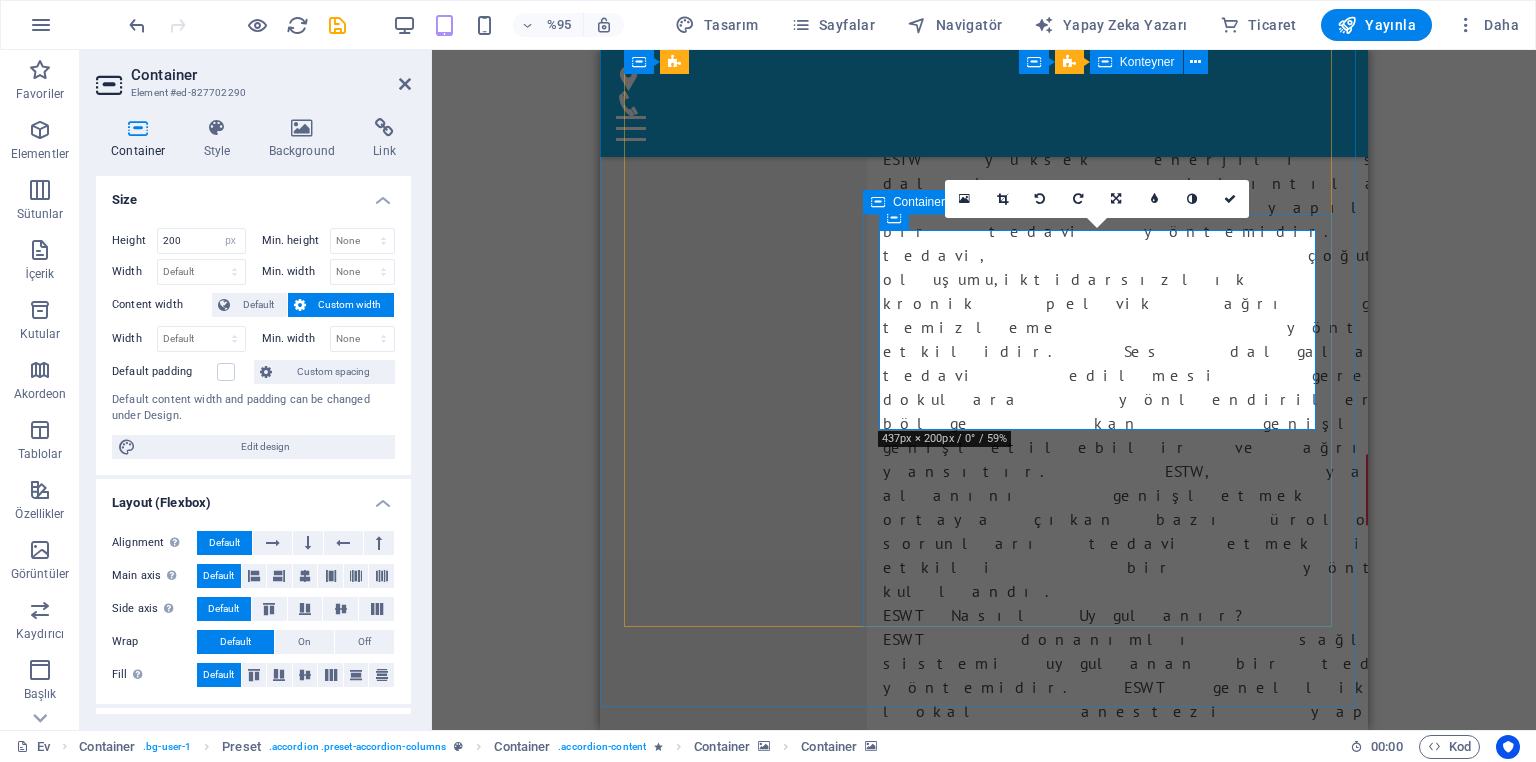 click at bounding box center (1151, 7566) 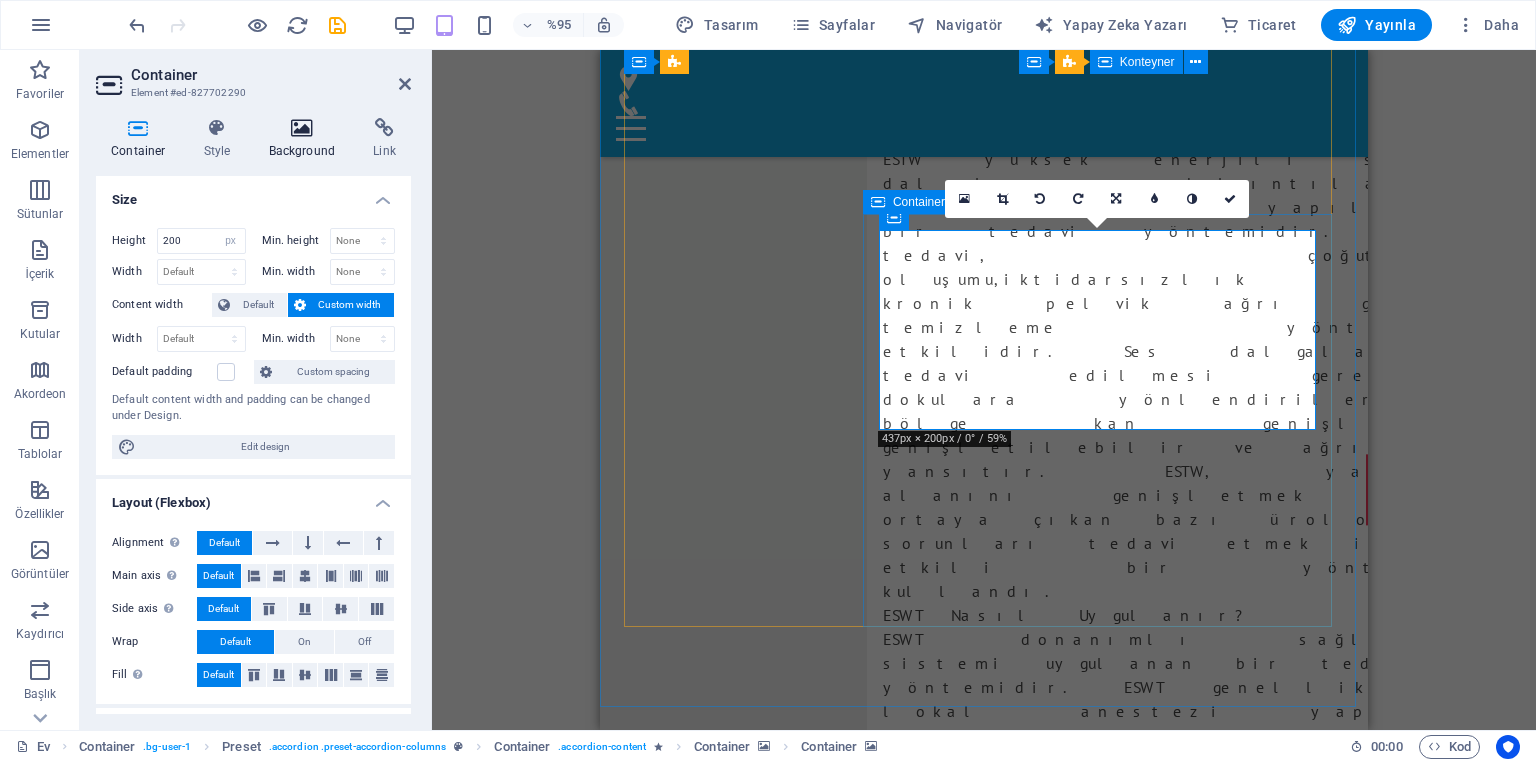click on "Background" at bounding box center [306, 139] 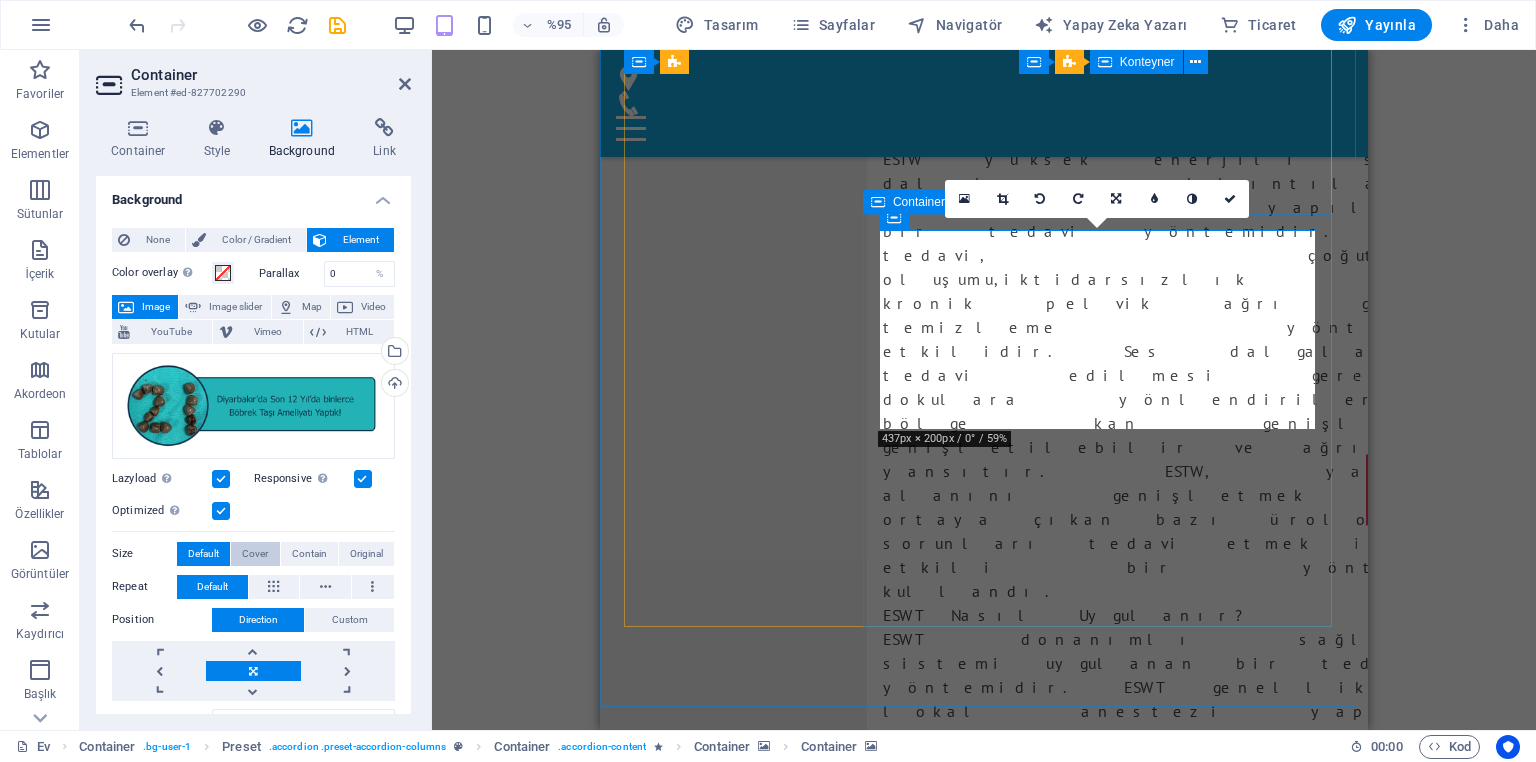 click on "Cover" at bounding box center [255, 554] 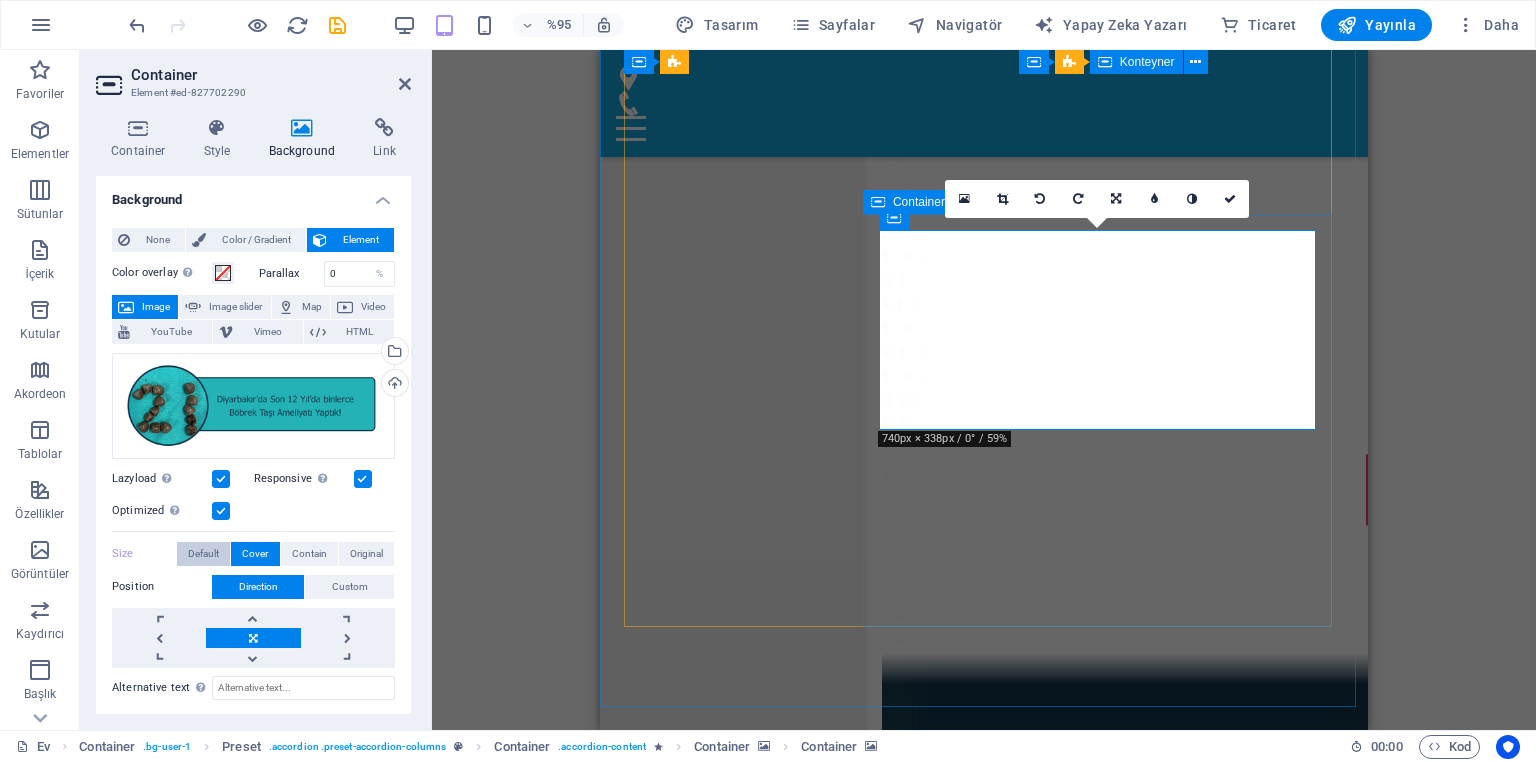 click on "Default" at bounding box center [203, 554] 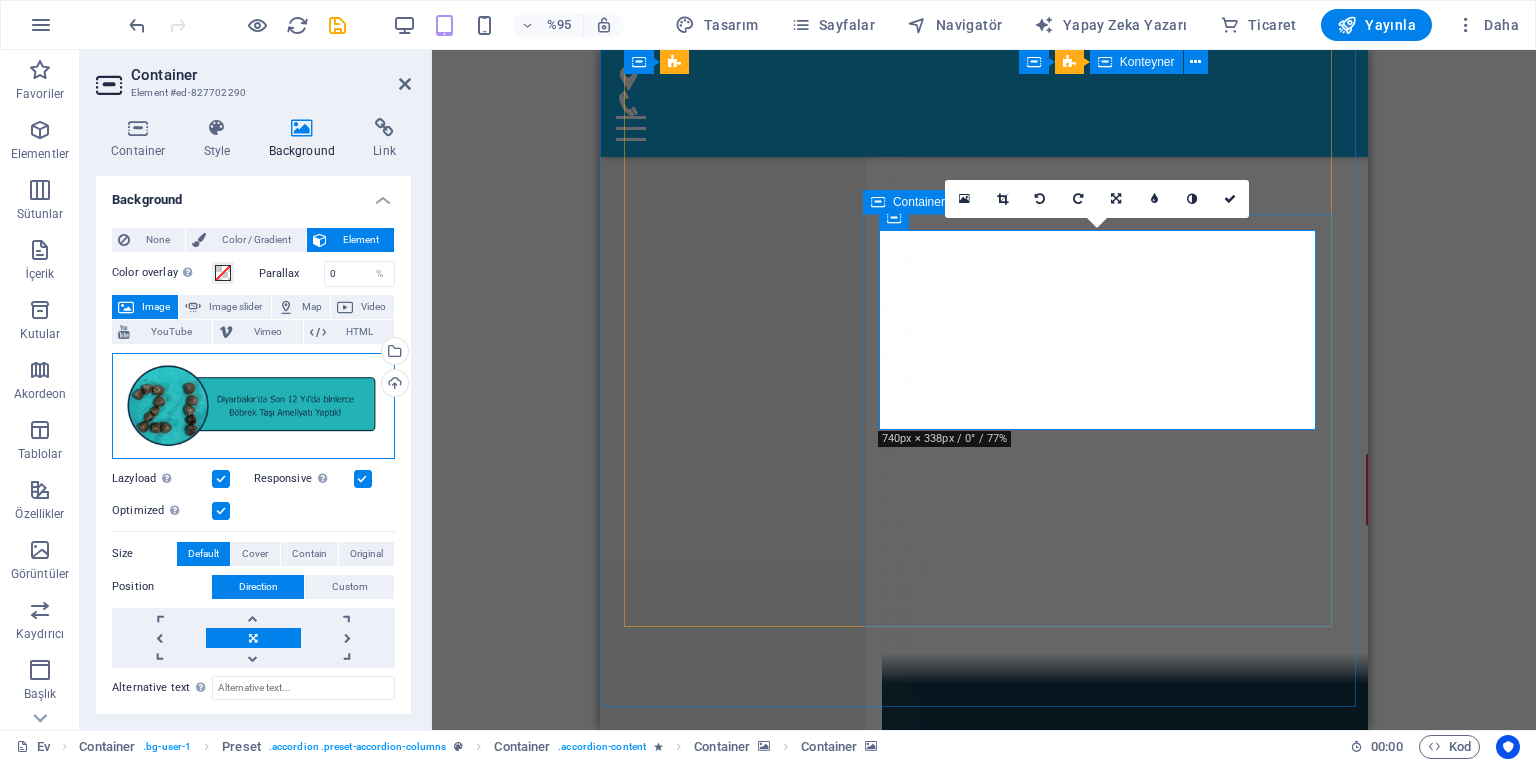click on "Drag files here, click to choose files or select files from Files or our free stock photos & videos" at bounding box center (253, 406) 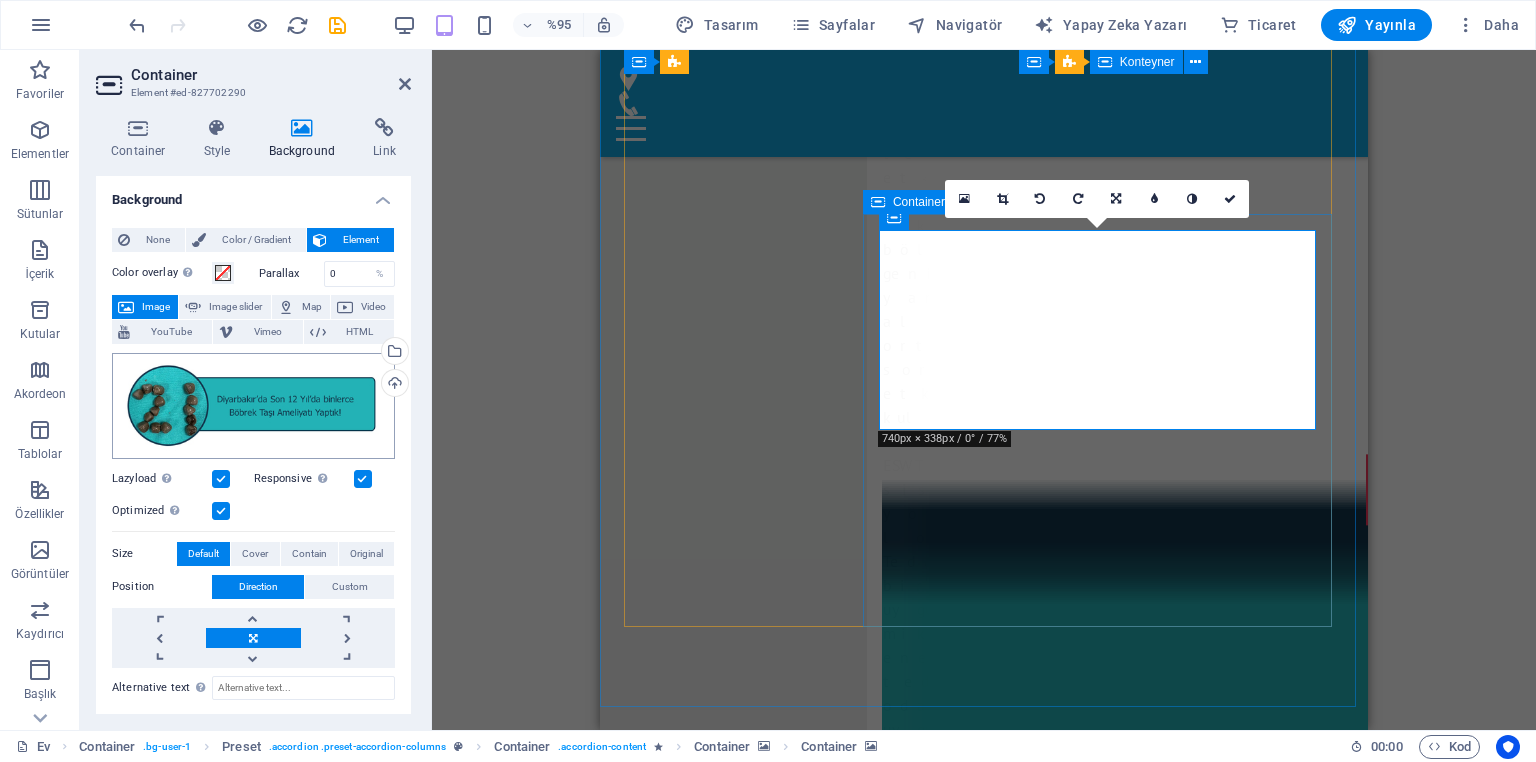 click on "drmansurdaggulli.com Ev Favoriler Elementler Sütunlar İçerik Kutular Akordeon Tablolar Özellikler Görüntüler Kaydırıcı Başlık Altbilgi Formlar Pazarlama Koleksiyonlar Ticaret Container Element #ed-827702290
Container Style Background Link Size Height 200 Default px rem % vh vw Min. height None px rem % vh vw Width Default px rem % em vh vw Min. width None px rem % vh vw Content width Default Custom width Width Default px rem % em vh vw Min. width None px rem % vh vw Default padding Custom spacing Default content width and padding can be changed under Design. Edit design Layout (Flexbox) Alignment Determines the flex direction. Default Main axis Determine how elements should behave along the main axis inside this container (justify content). Default Side axis Control the vertical direction of the element inside of the container (align items). Default Wrap Default On Off Fill Default Accessibility Role %" at bounding box center [768, 381] 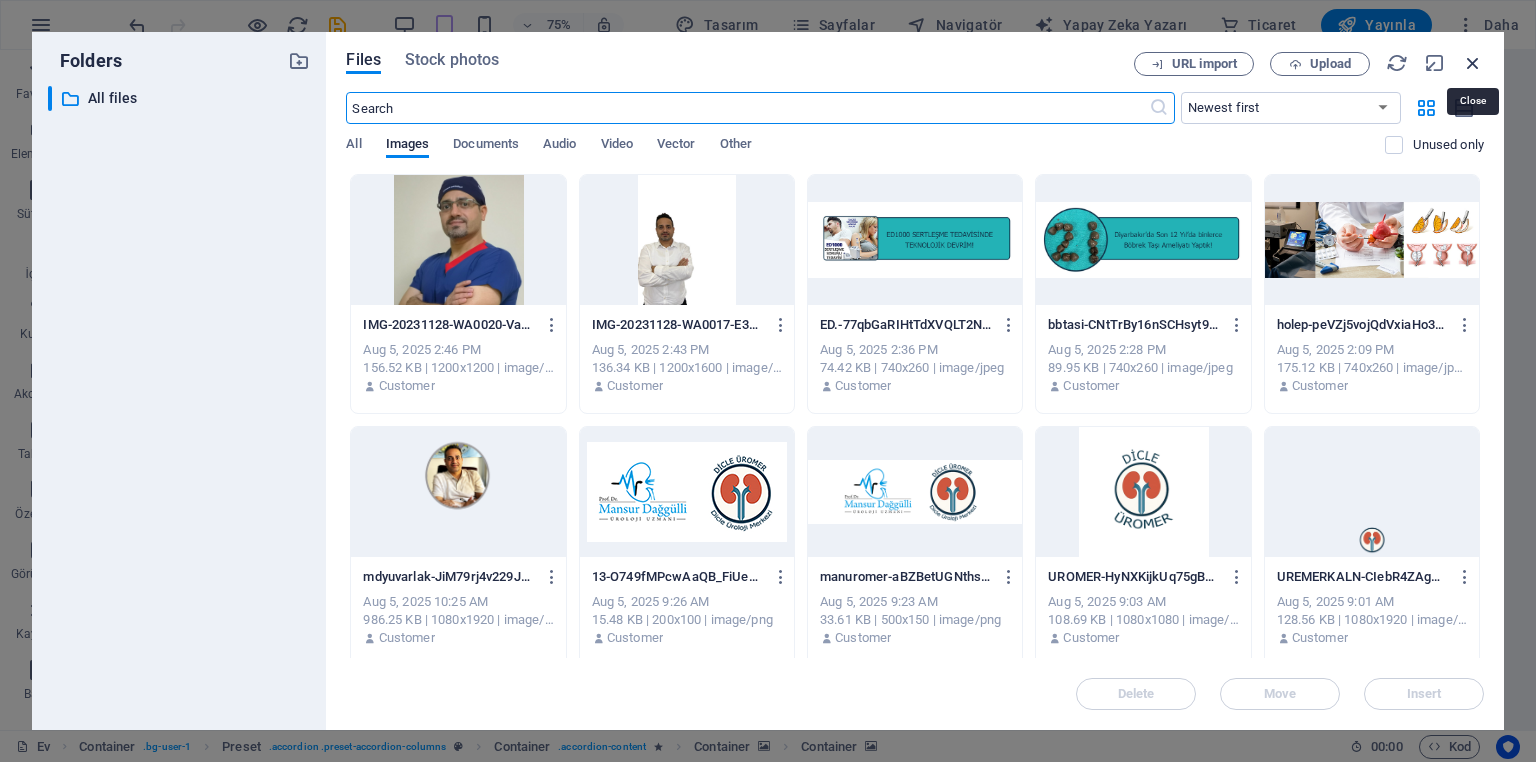 click at bounding box center (1473, 63) 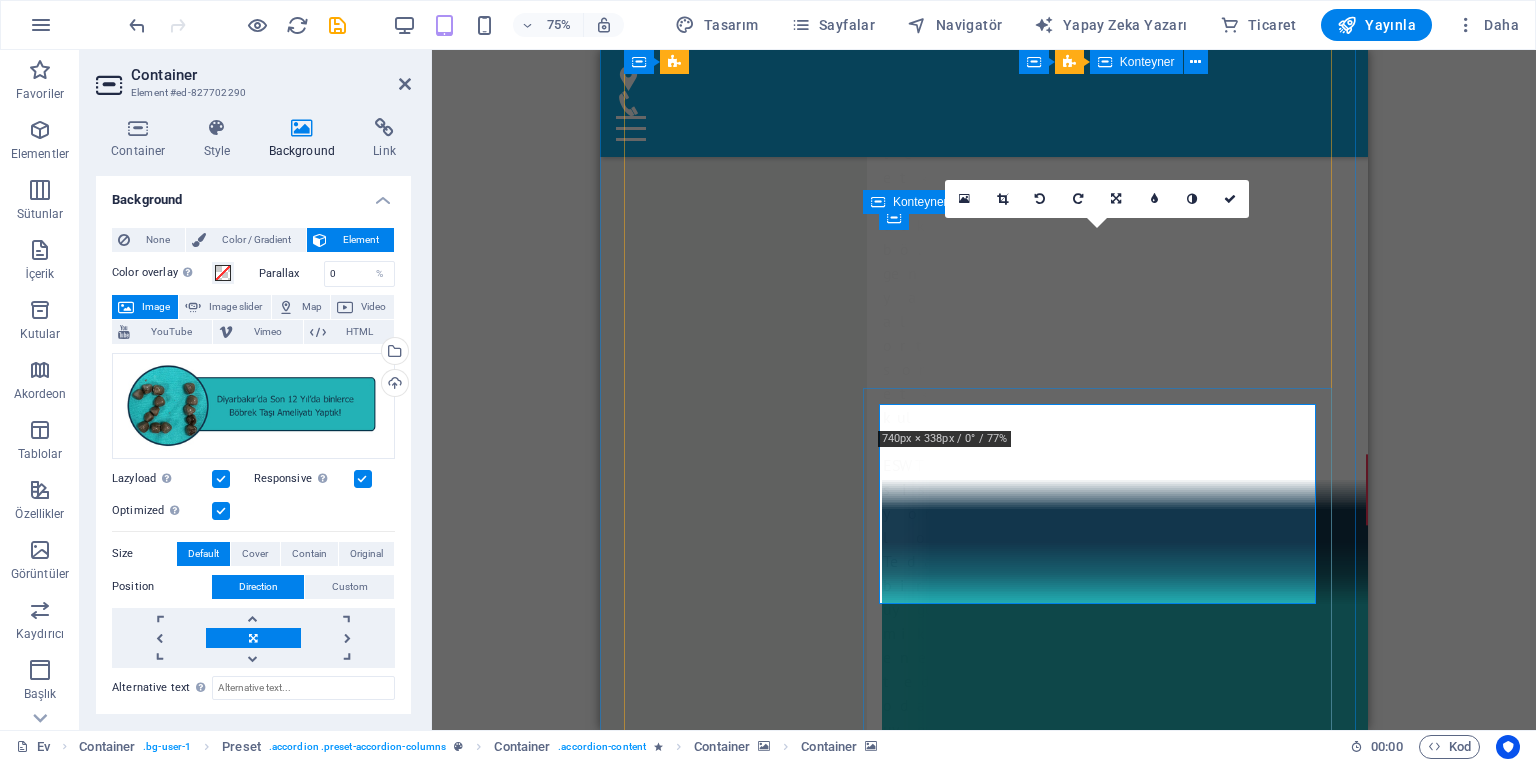 scroll, scrollTop: 12000, scrollLeft: 0, axis: vertical 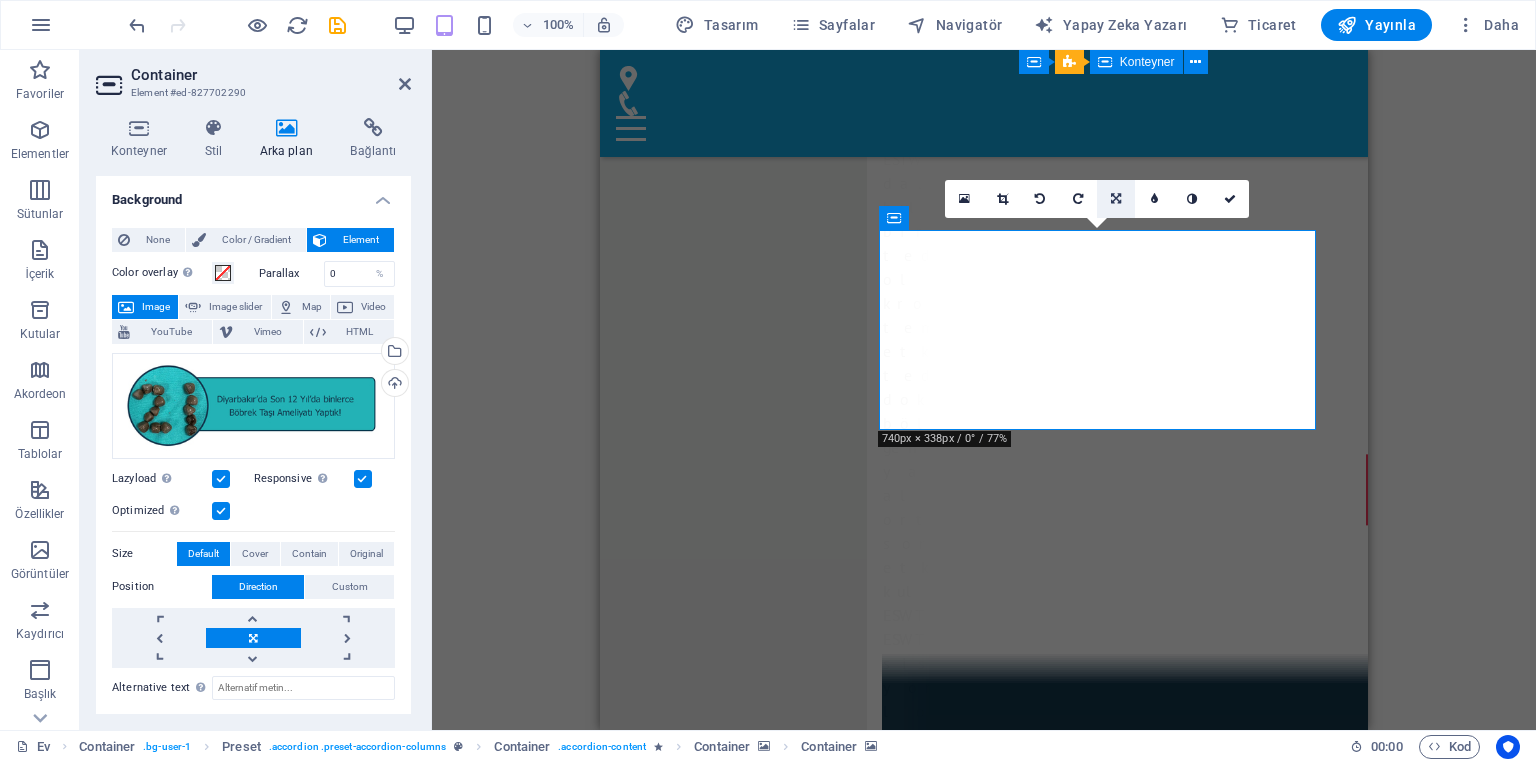 click at bounding box center [1116, 199] 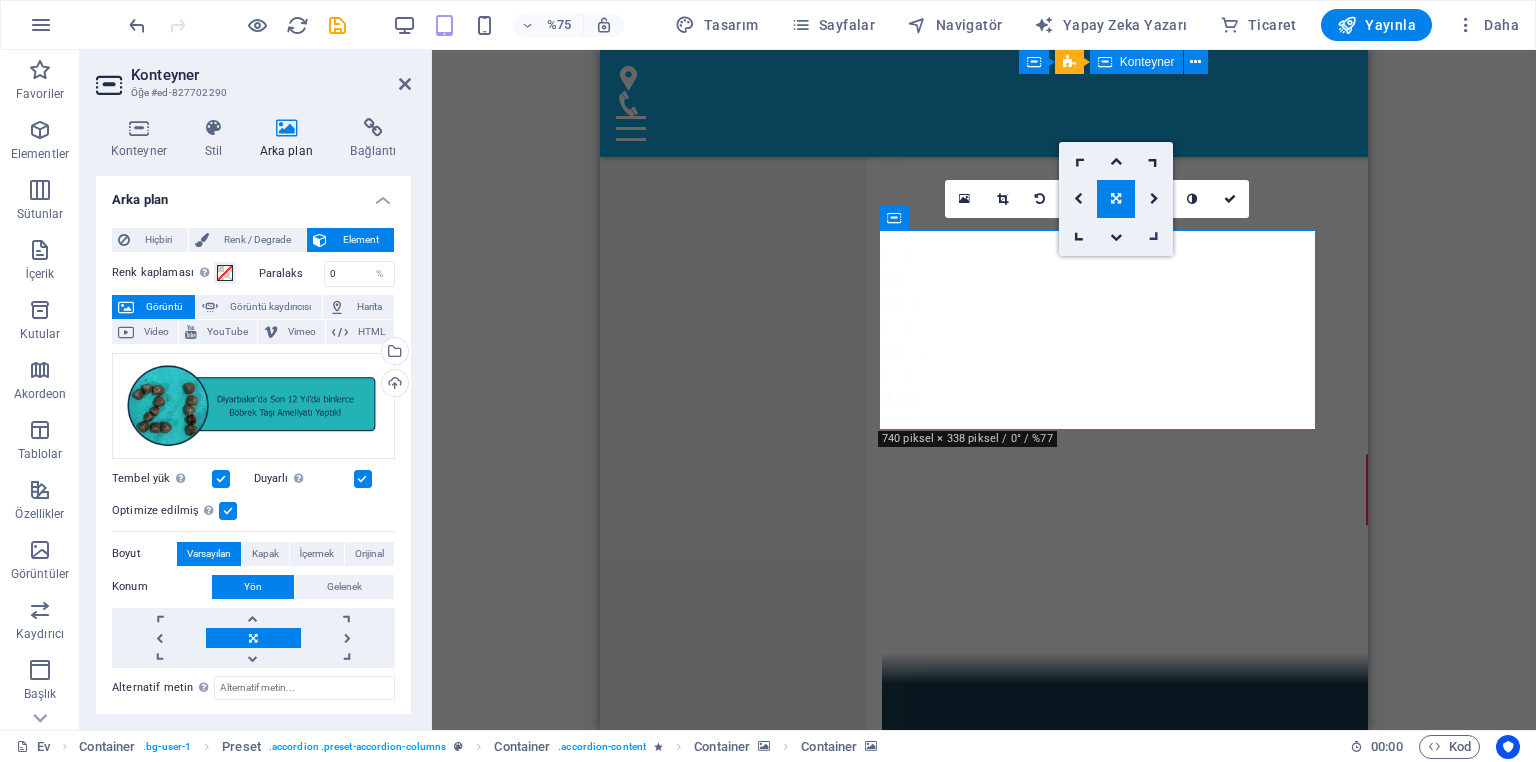 drag, startPoint x: 552, startPoint y: 189, endPoint x: 1152, endPoint y: 239, distance: 602.0797 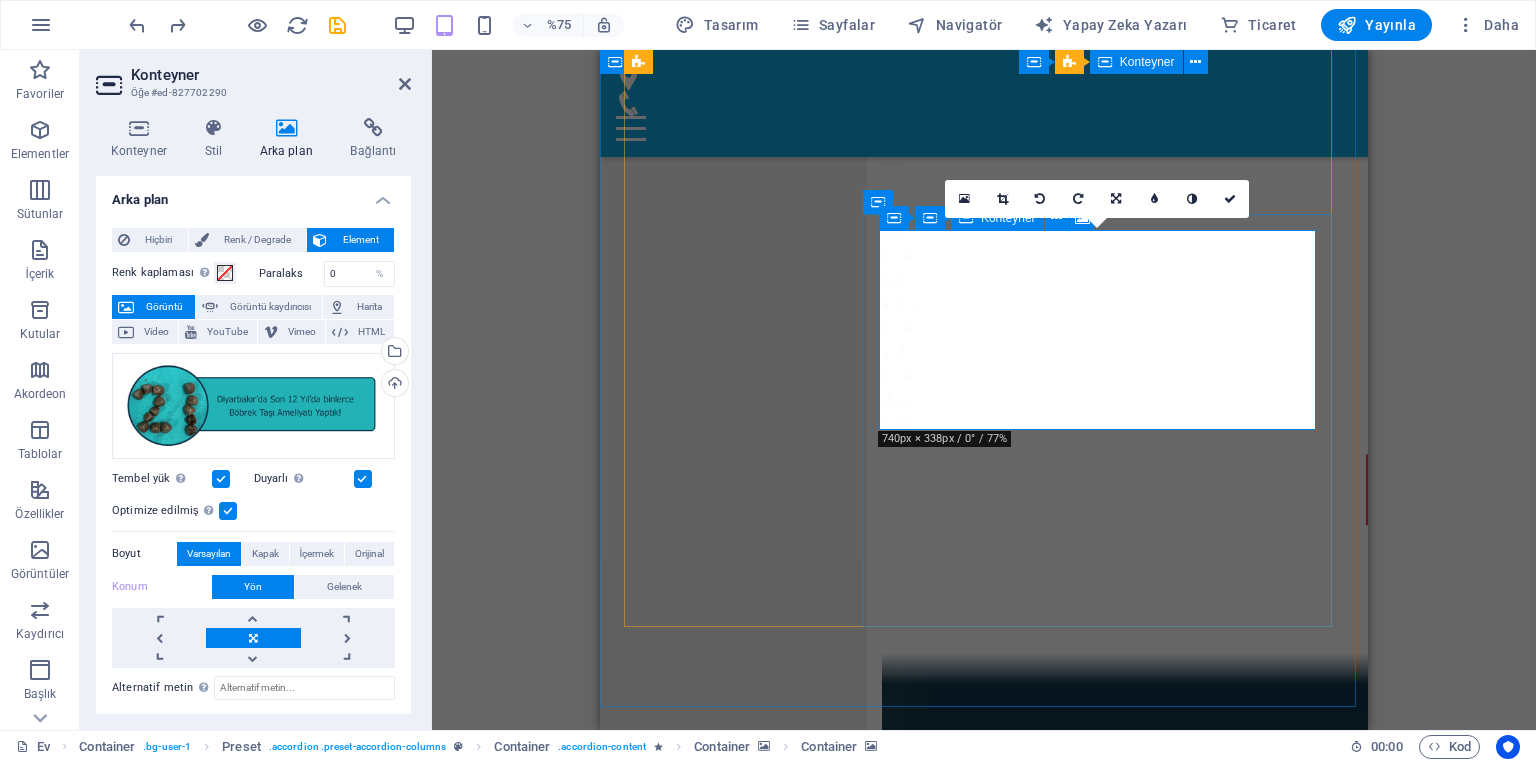 click on "İçeriği buraya bırakın veya  Öğeleri ekle  Panoya yapıştır" at bounding box center (1151, 7737) 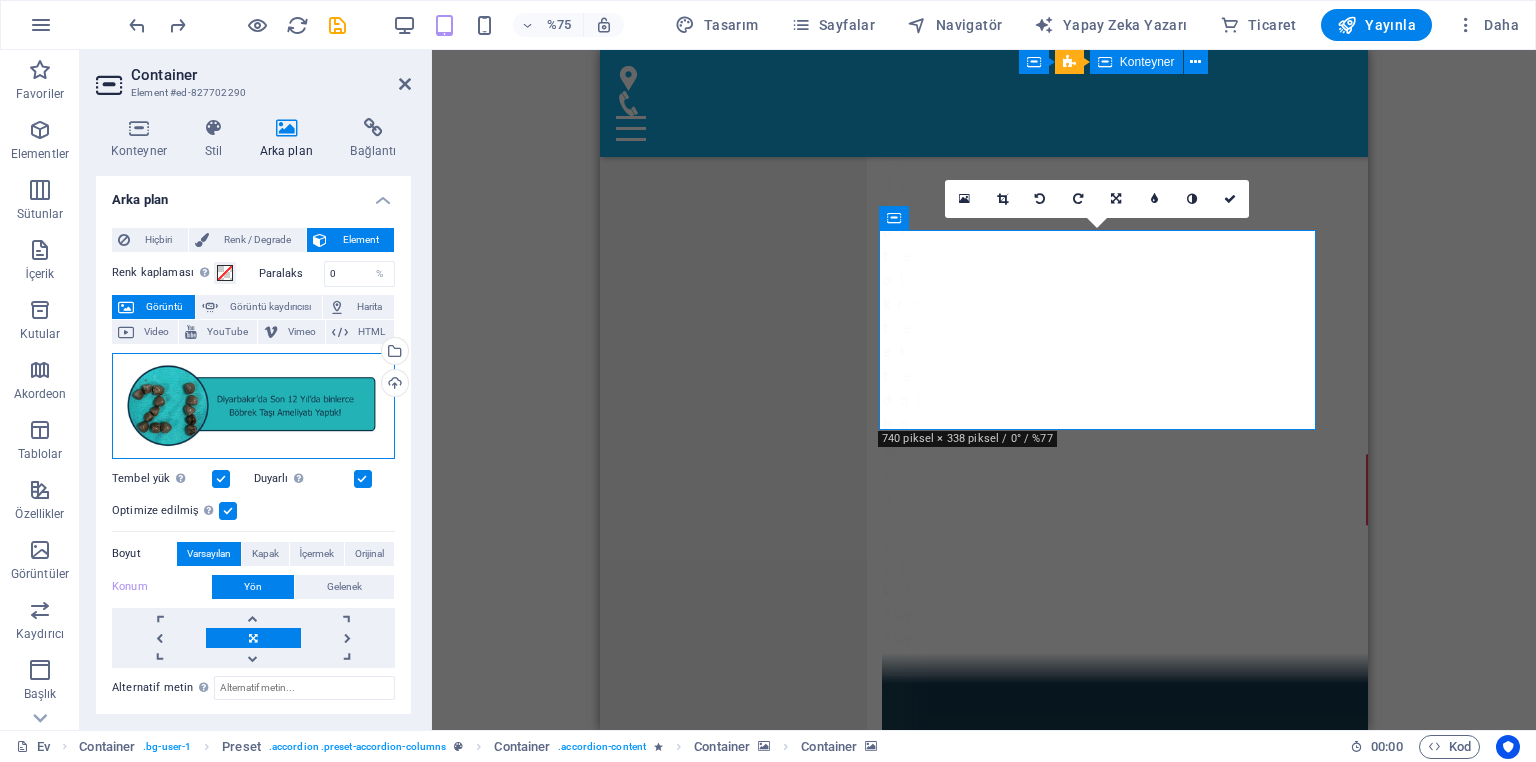 click on "Dosyaları buraya sürükleyin, dosyaları seçmek için tıklayın veya  Dosyalar'dan veya ücretsiz stok fotoğraf ve videolarımızdan dosyaları seçin" at bounding box center [253, 406] 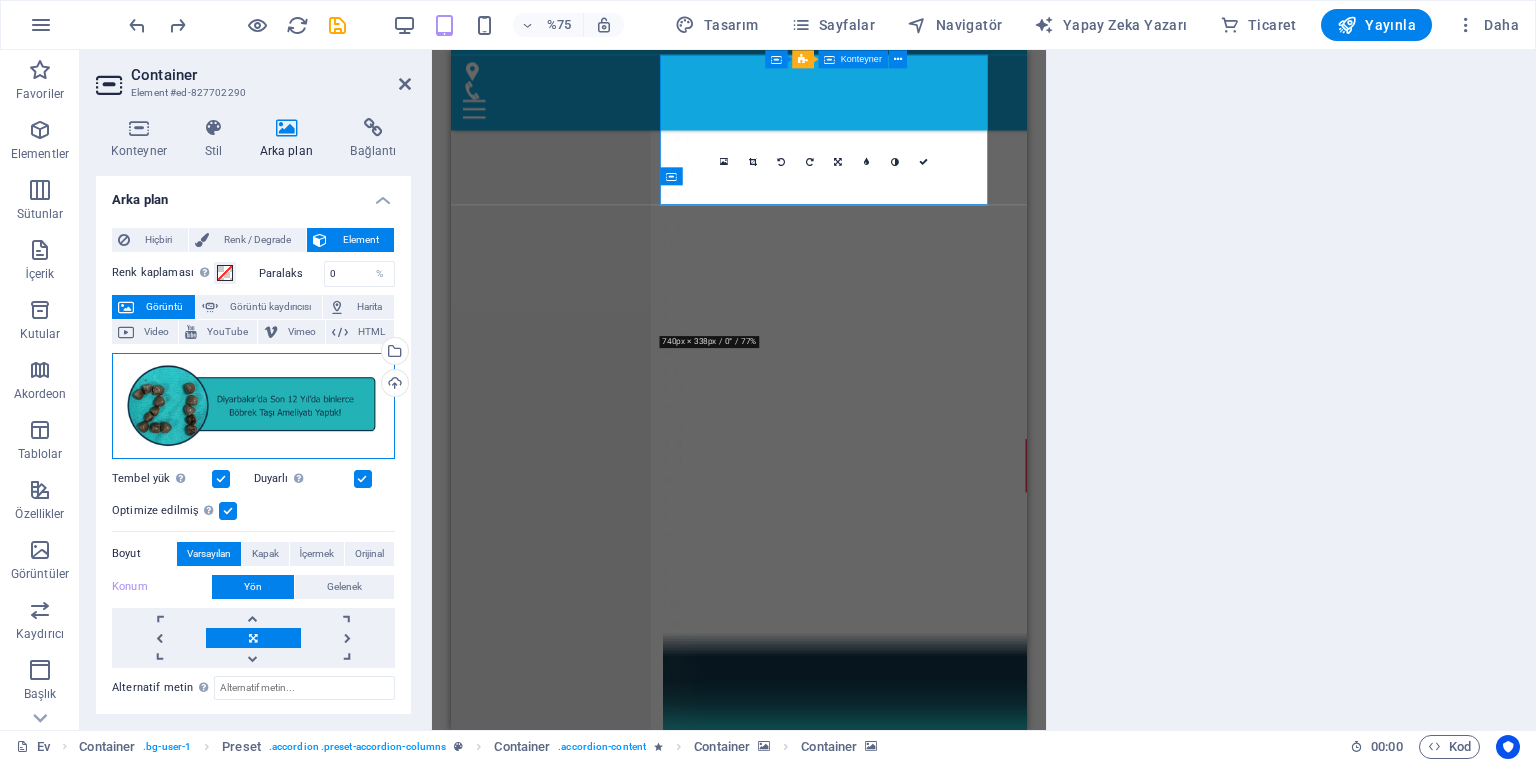 scroll, scrollTop: 12174, scrollLeft: 0, axis: vertical 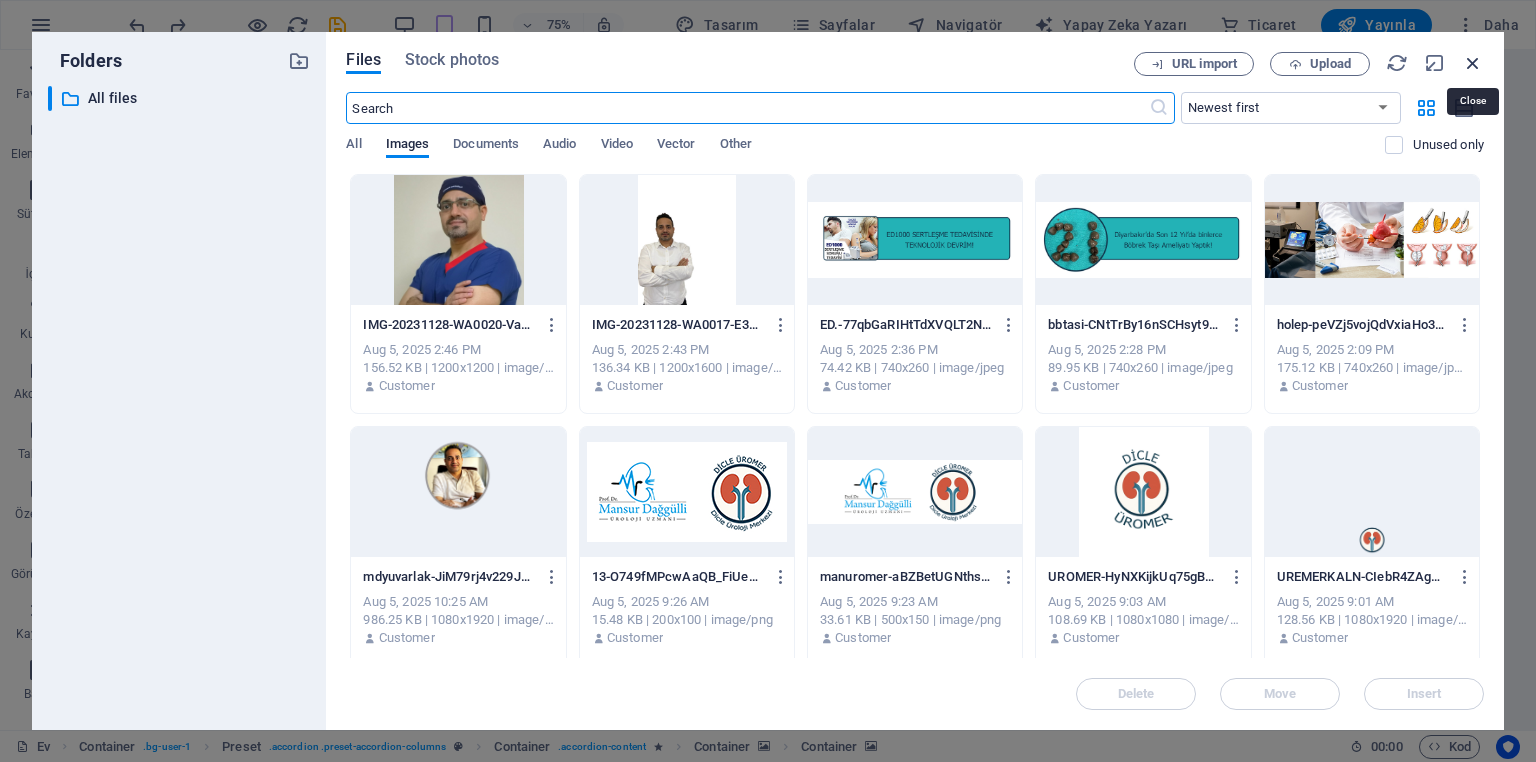 click at bounding box center (1473, 63) 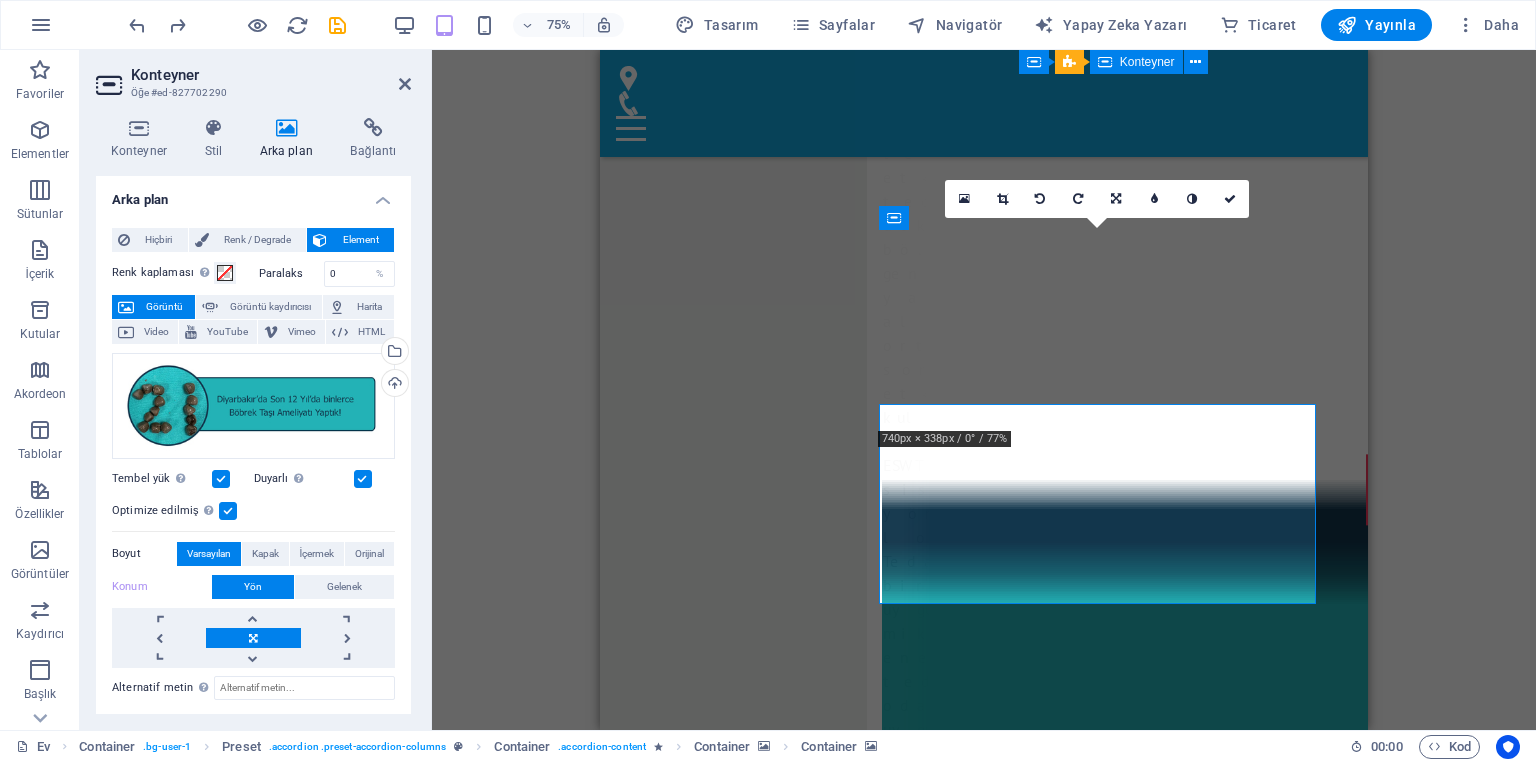 scroll, scrollTop: 12000, scrollLeft: 0, axis: vertical 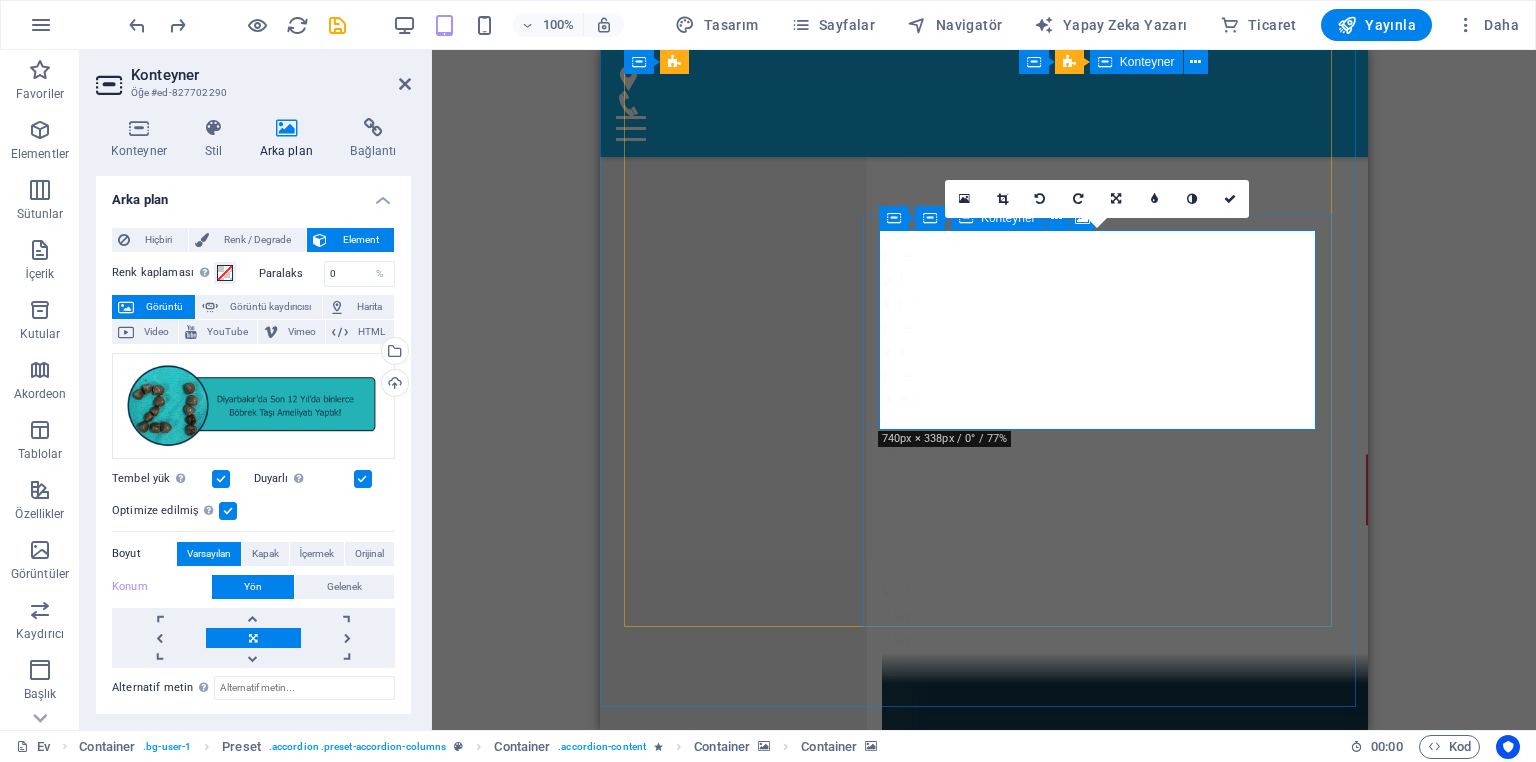 click at bounding box center (966, 218) 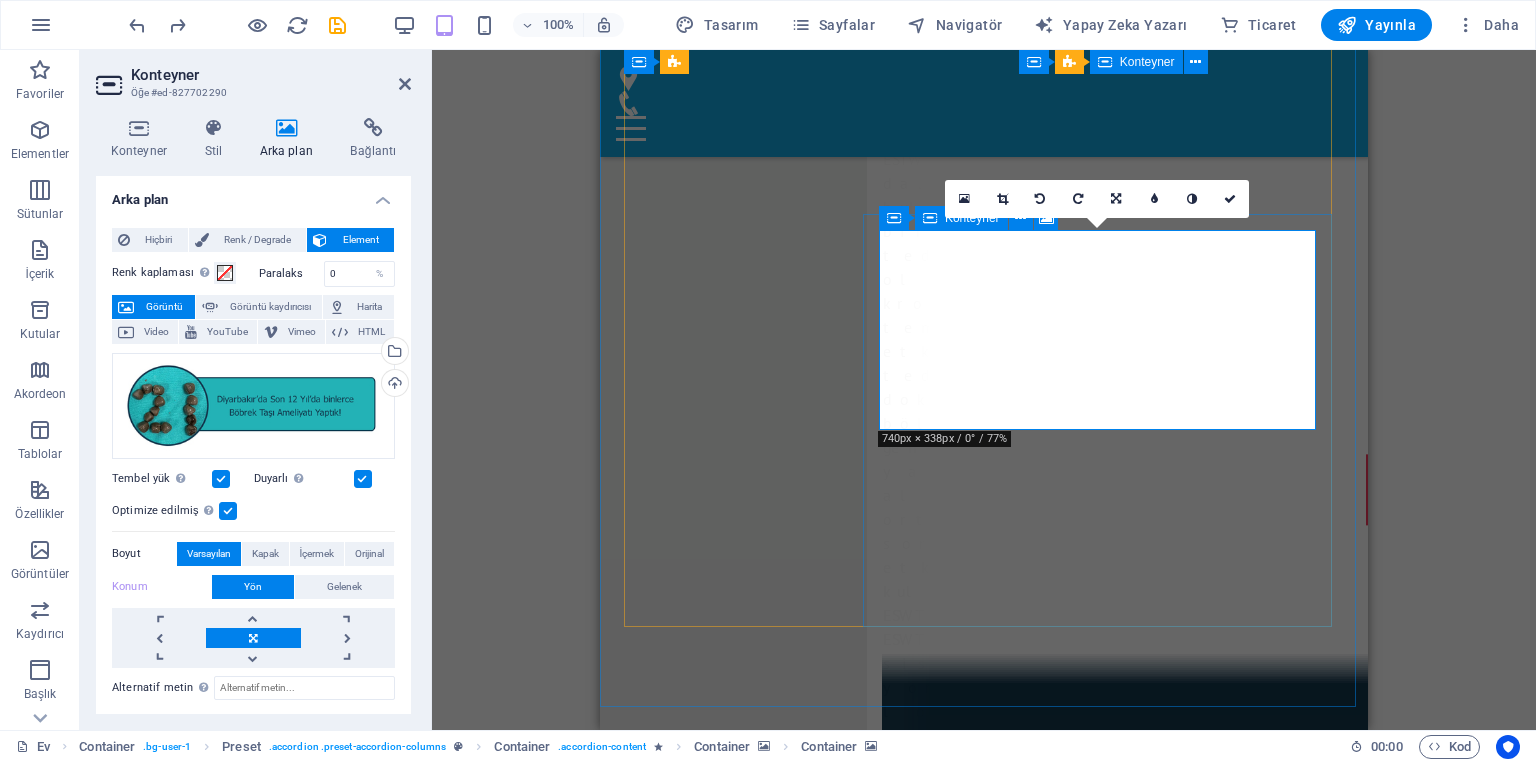 click at bounding box center [930, 218] 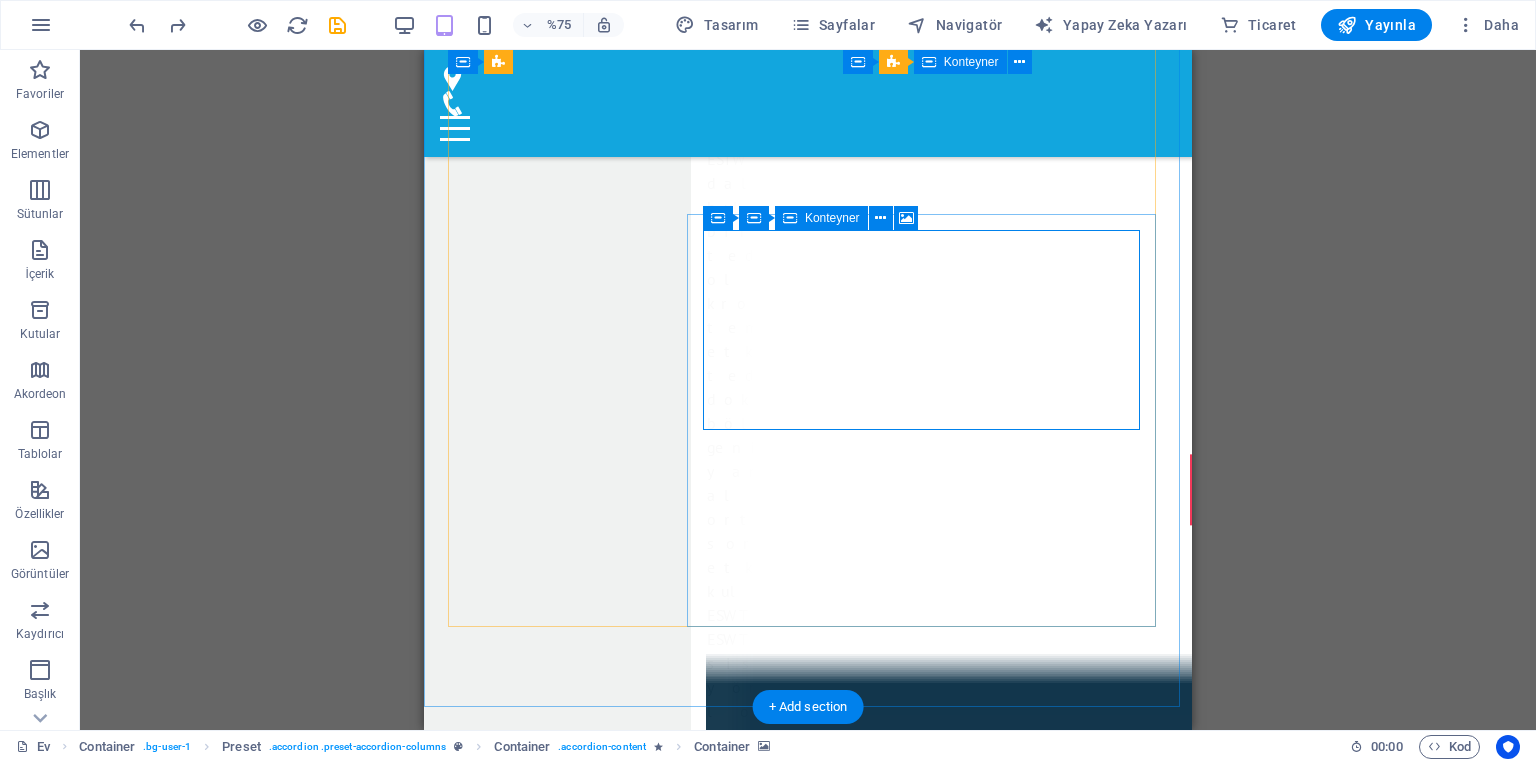 click on "İçeriği buraya bırakın veya  Öğeleri ekle  Panoya yapıştır" at bounding box center [975, 7737] 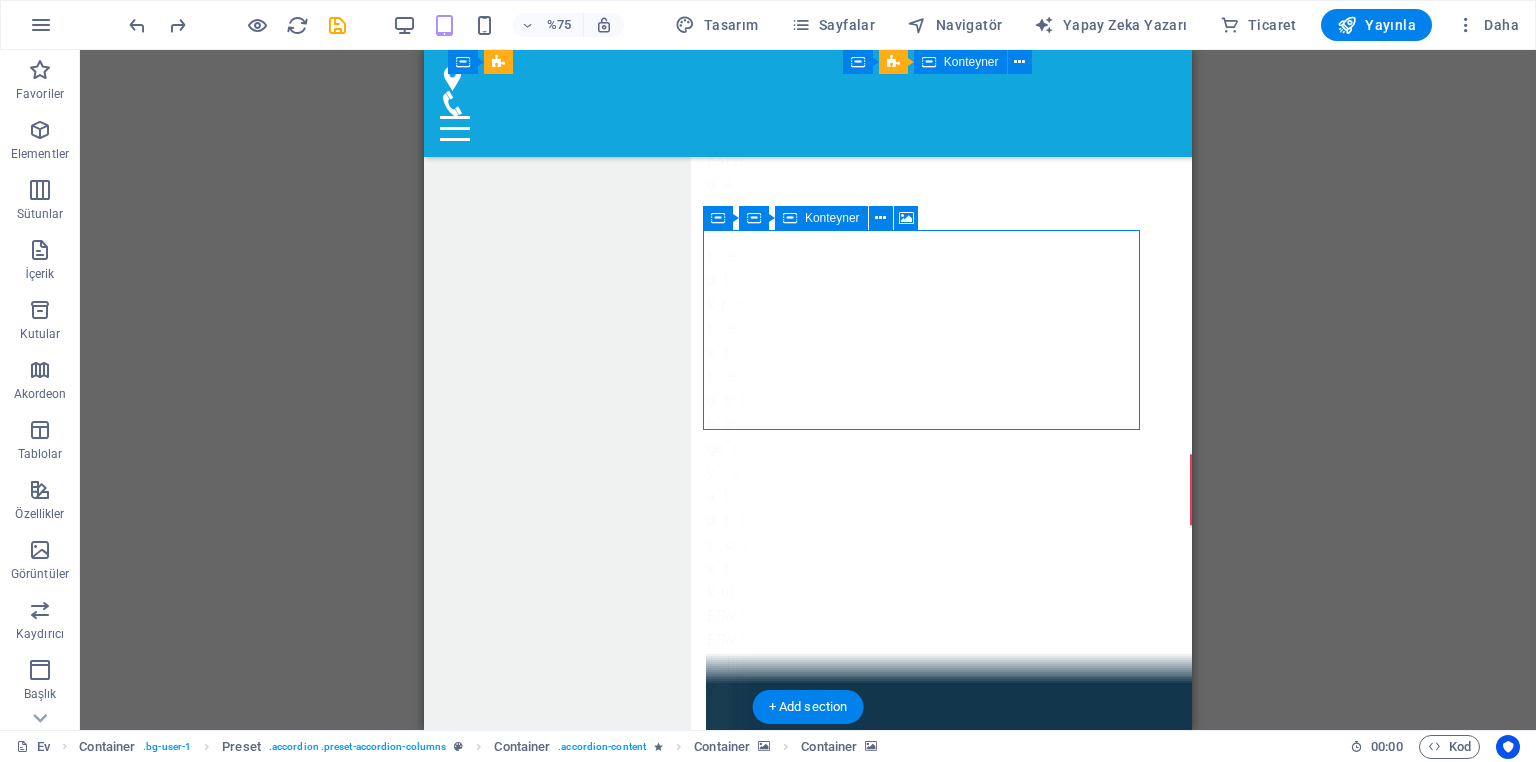 click on "İçeriği buraya bırakın veya  Öğeleri ekle  Panoya yapıştır" at bounding box center [975, 7737] 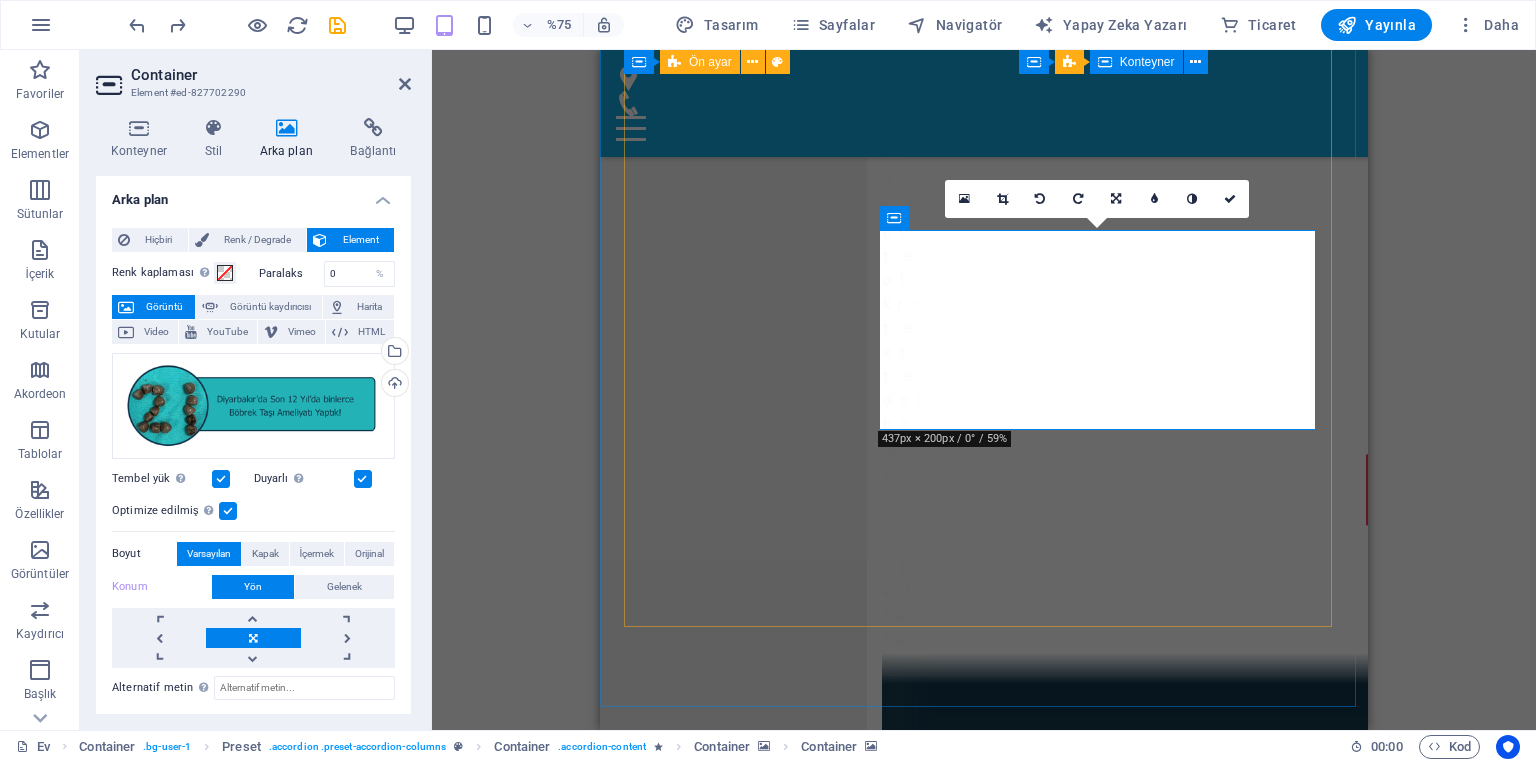 click at bounding box center (1151, 7566) 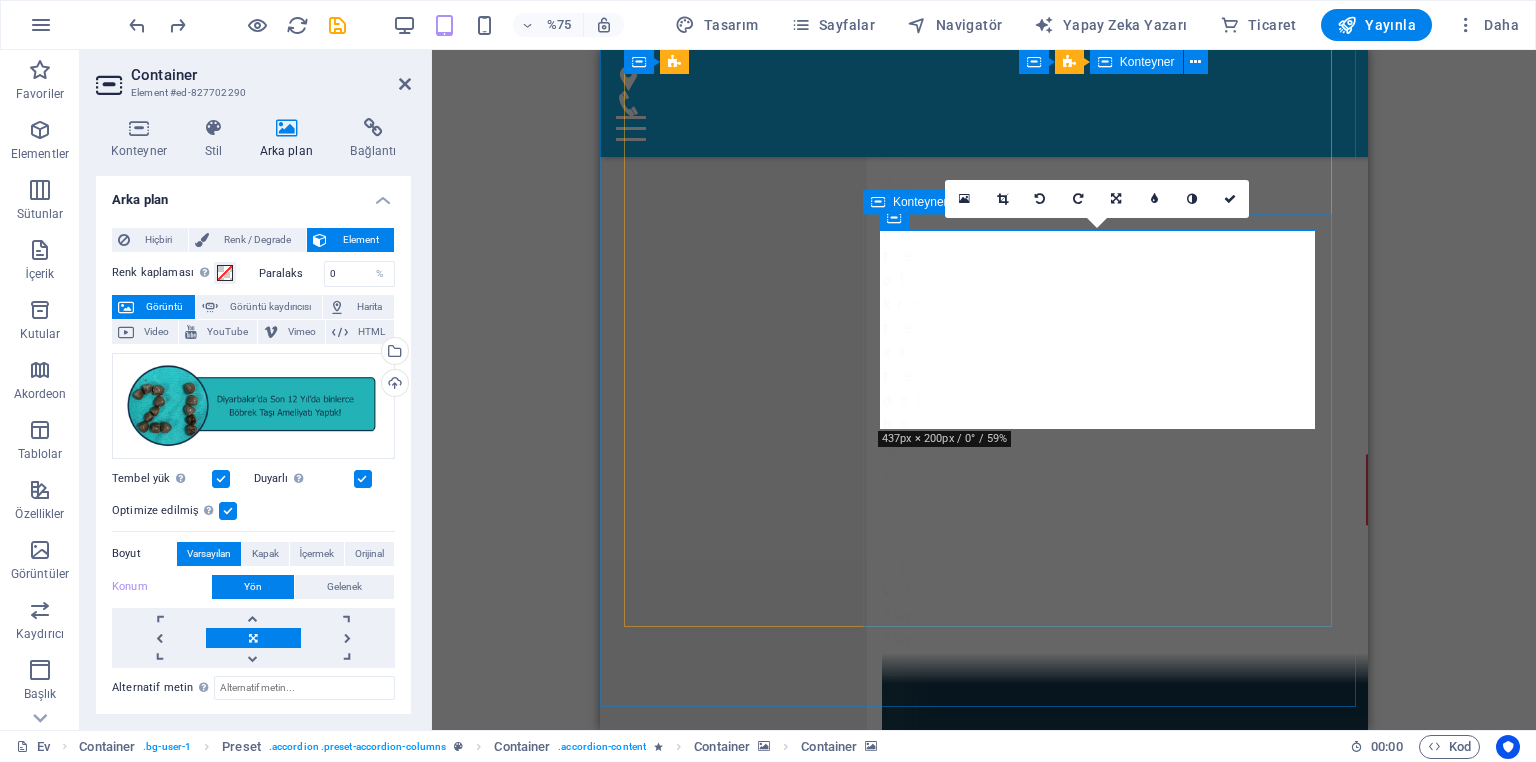 click on "İçeriği buraya bırakın veya  Öğeleri ekle  Panoya yapıştır Böbrek taşı Böbrek taşı, Türkiye'de, özellikle Güney ve Güneydoğu bölgelerinde sık görülen ağrılı ve acil başvuruya sıklıkla sebep olan bir hastalık. Ağrının nedeni ivedilikle tedavi edilmelidir. Böbrek taşı ameliyatı için sahte mekanizmalar mevcuttur:" at bounding box center (1151, 7456) 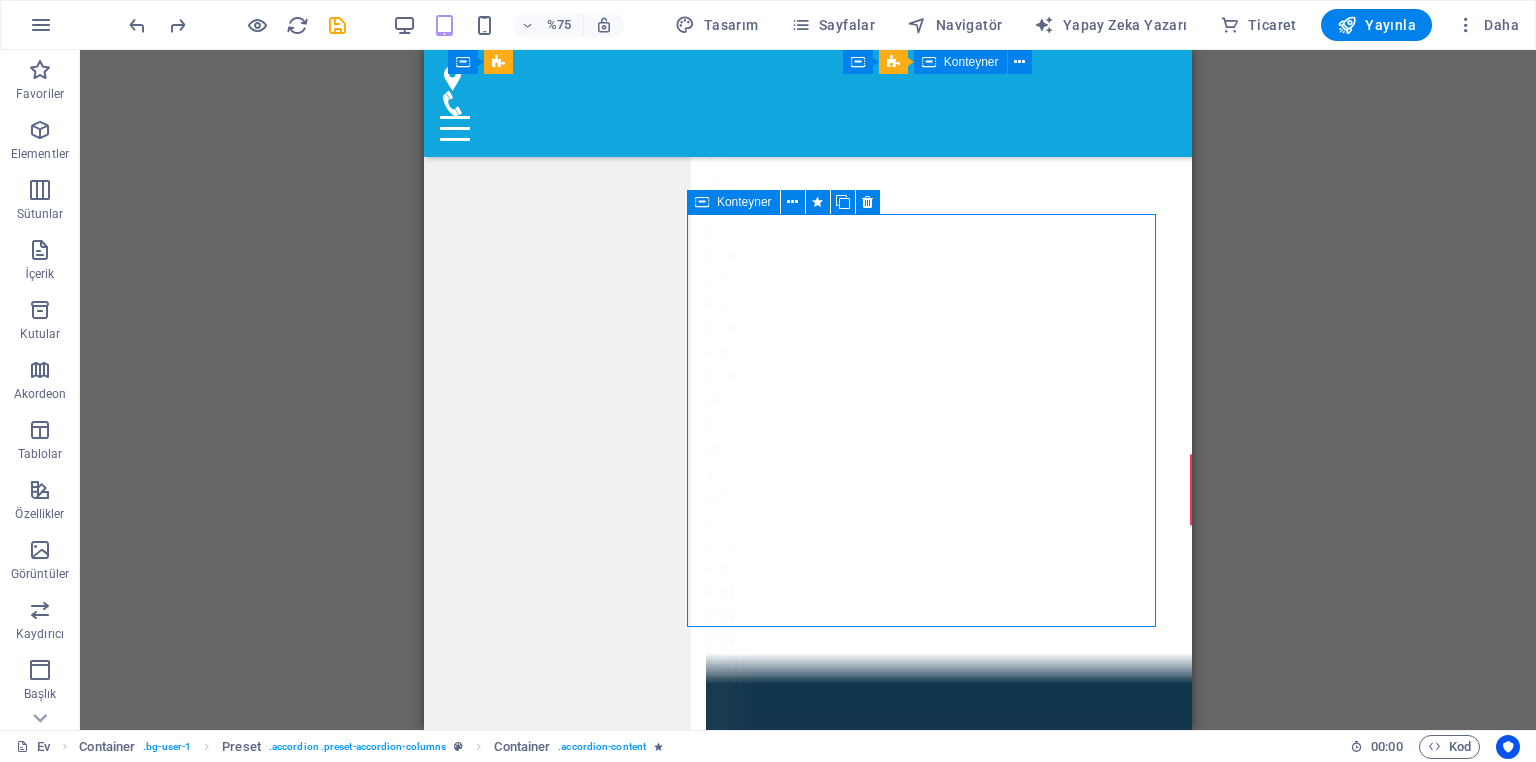 click on "İçeriği buraya bırakın veya  Öğeleri ekle  Panoya yapıştır Böbrek taşı Böbrek taşı, Türkiye'de, özellikle Güney ve Güneydoğu bölgelerinde sık görülen ağrılı ve acil başvuruya sıklıkla sebep olan bir hastalık. Ağrının nedeni ivedilikle tedavi edilmelidir. Böbrek taşı ameliyatı için sahte mekanizmalar mevcuttur:" at bounding box center [975, 7456] 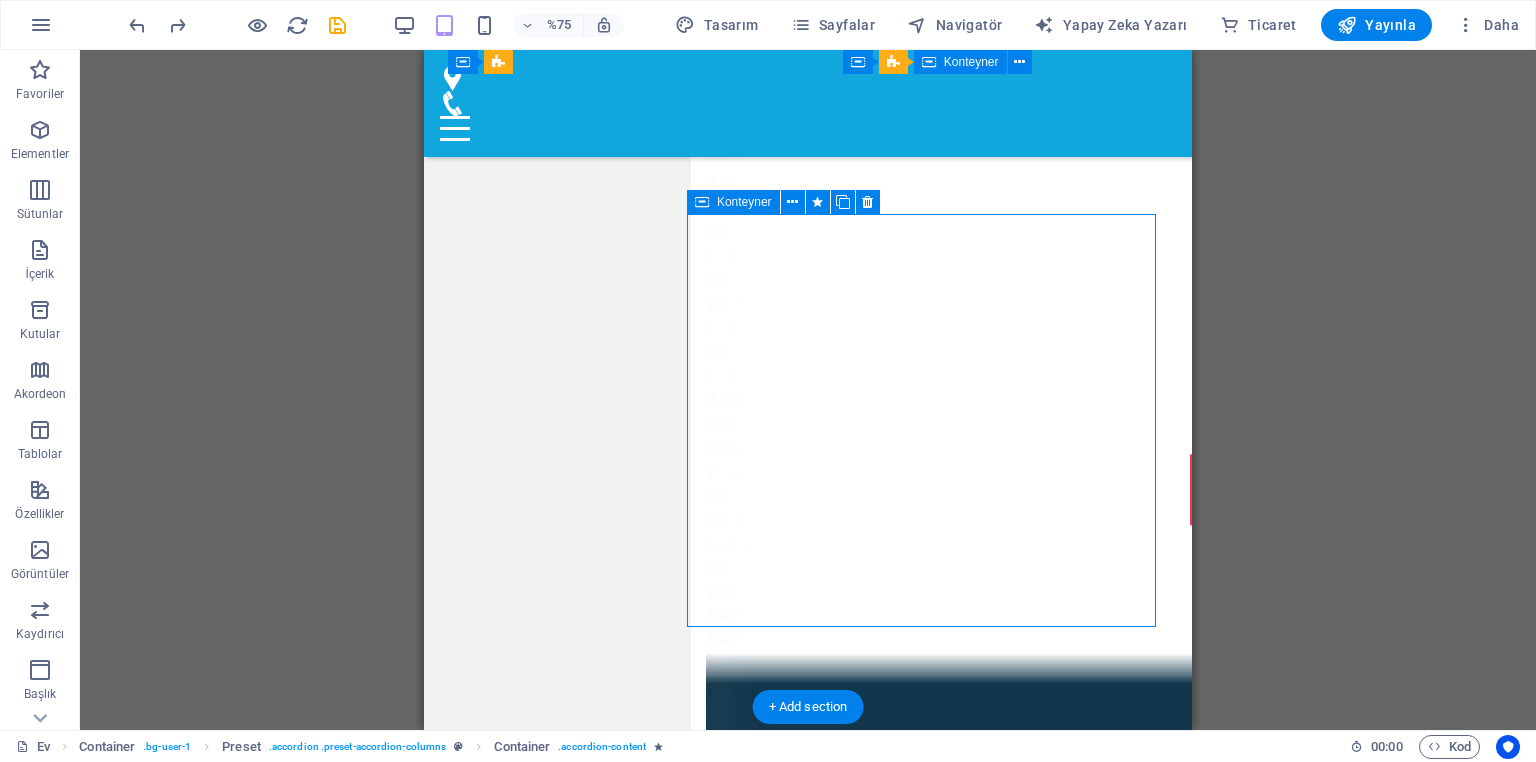 click at bounding box center (975, 7566) 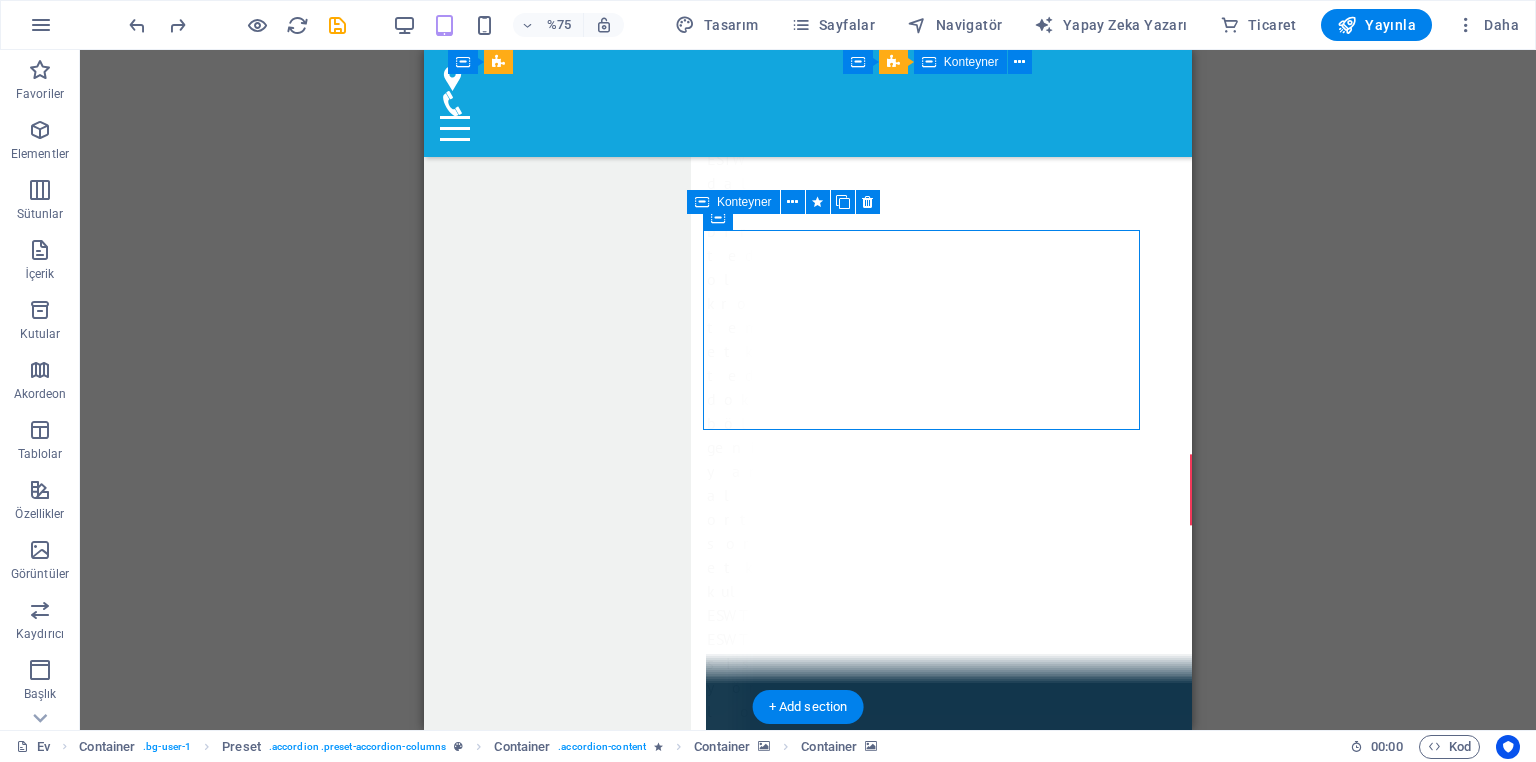 click at bounding box center (975, 7566) 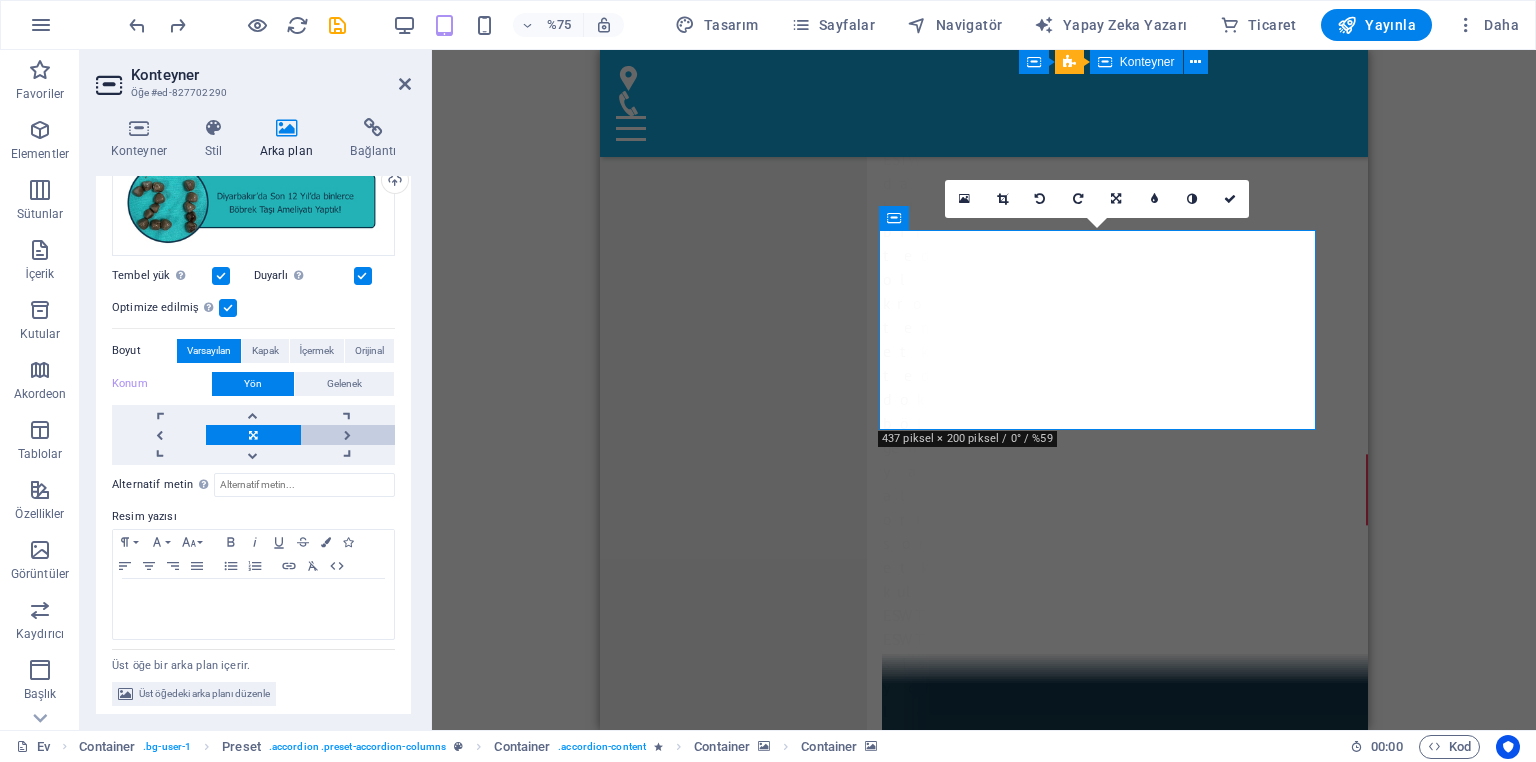 scroll, scrollTop: 208, scrollLeft: 0, axis: vertical 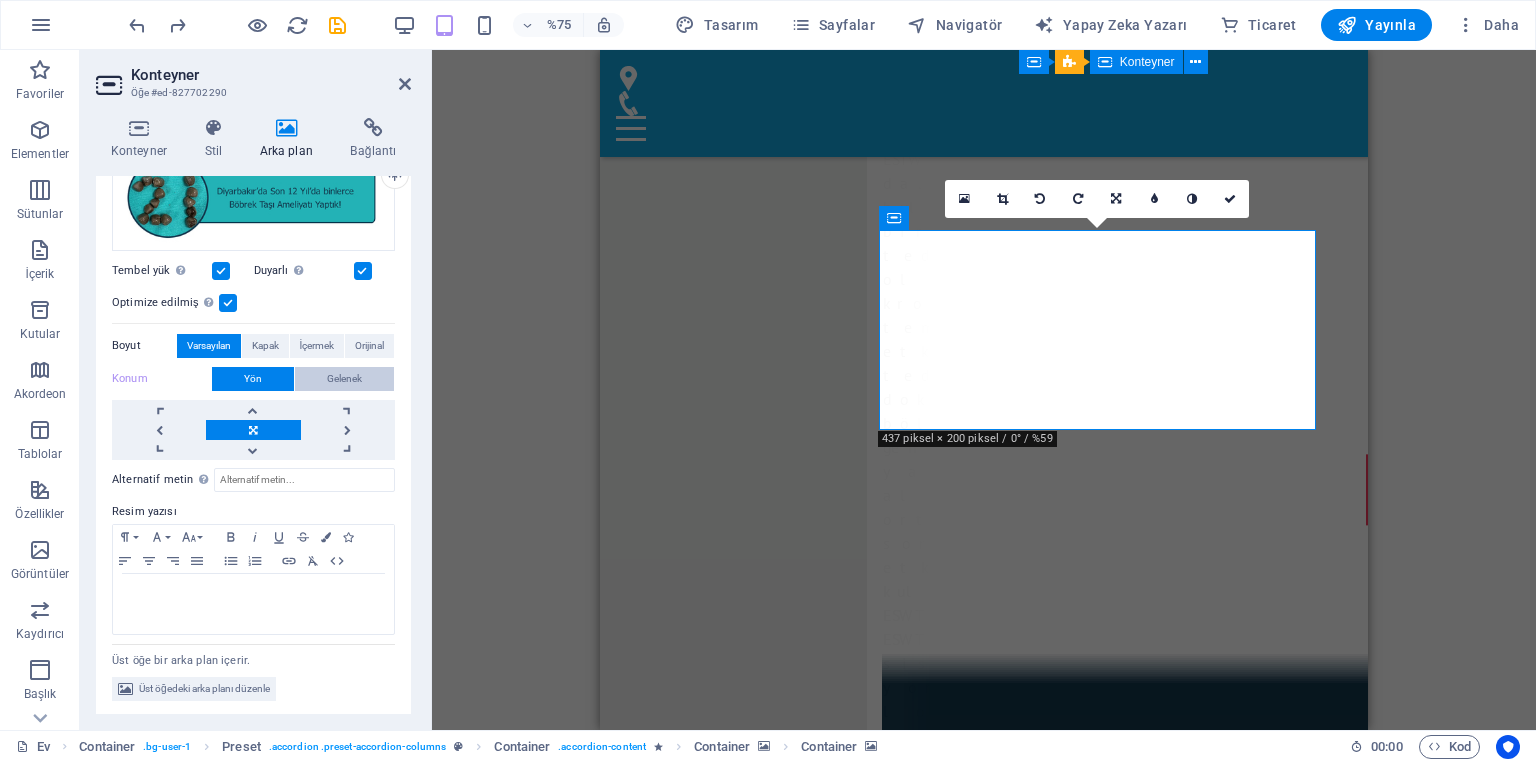 click on "Gelenek" at bounding box center [344, 378] 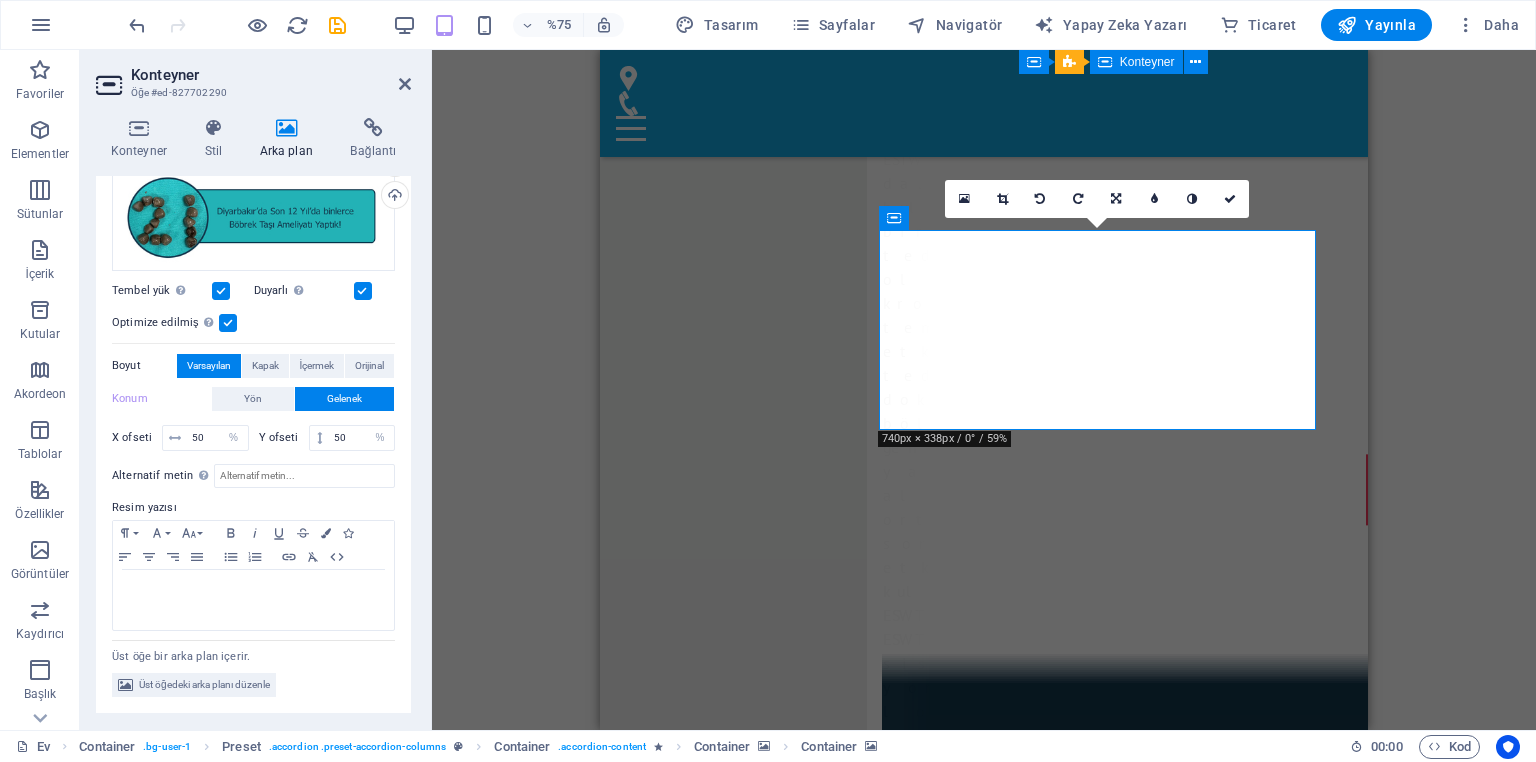 scroll, scrollTop: 184, scrollLeft: 0, axis: vertical 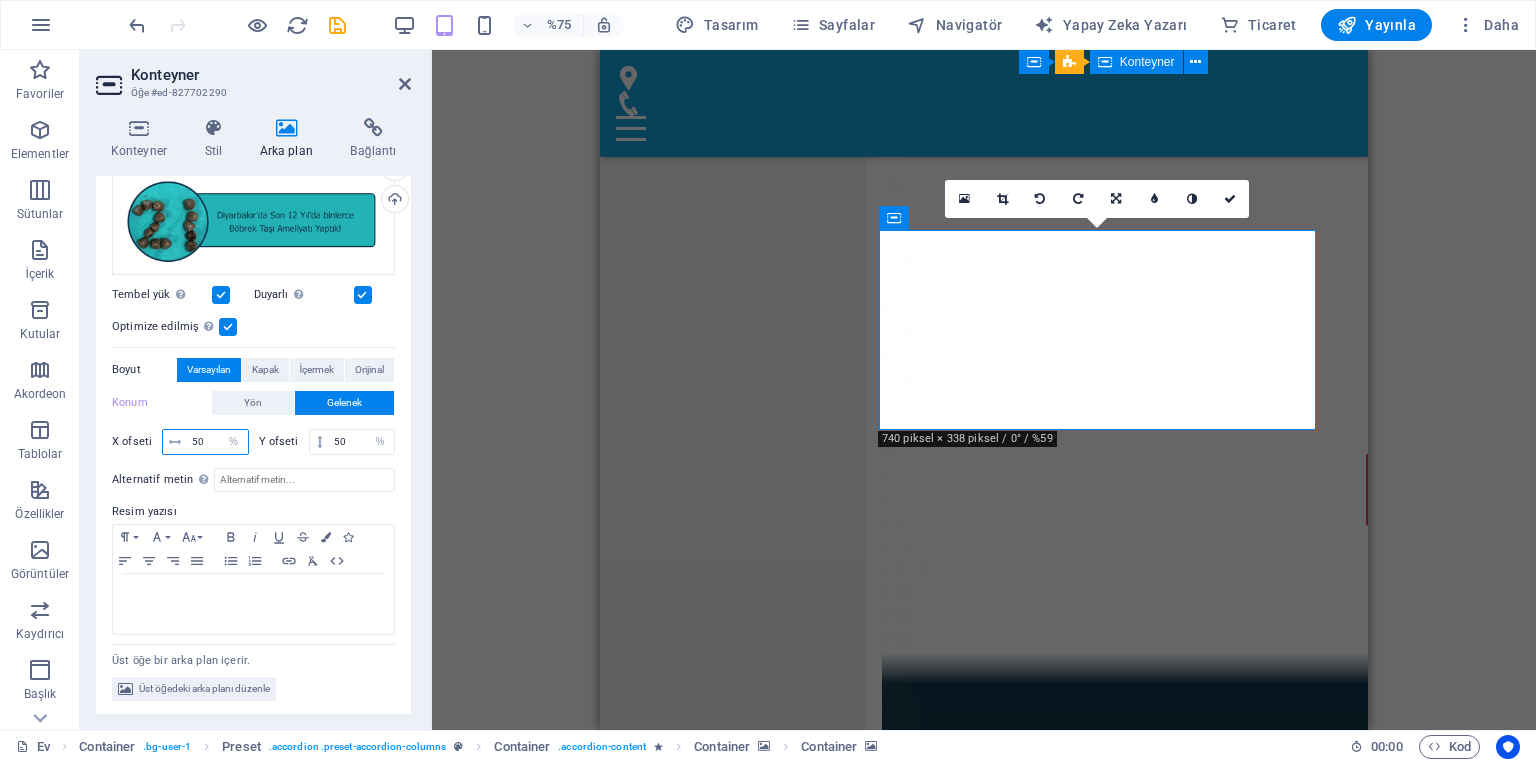 drag, startPoint x: 210, startPoint y: 440, endPoint x: 190, endPoint y: 436, distance: 20.396078 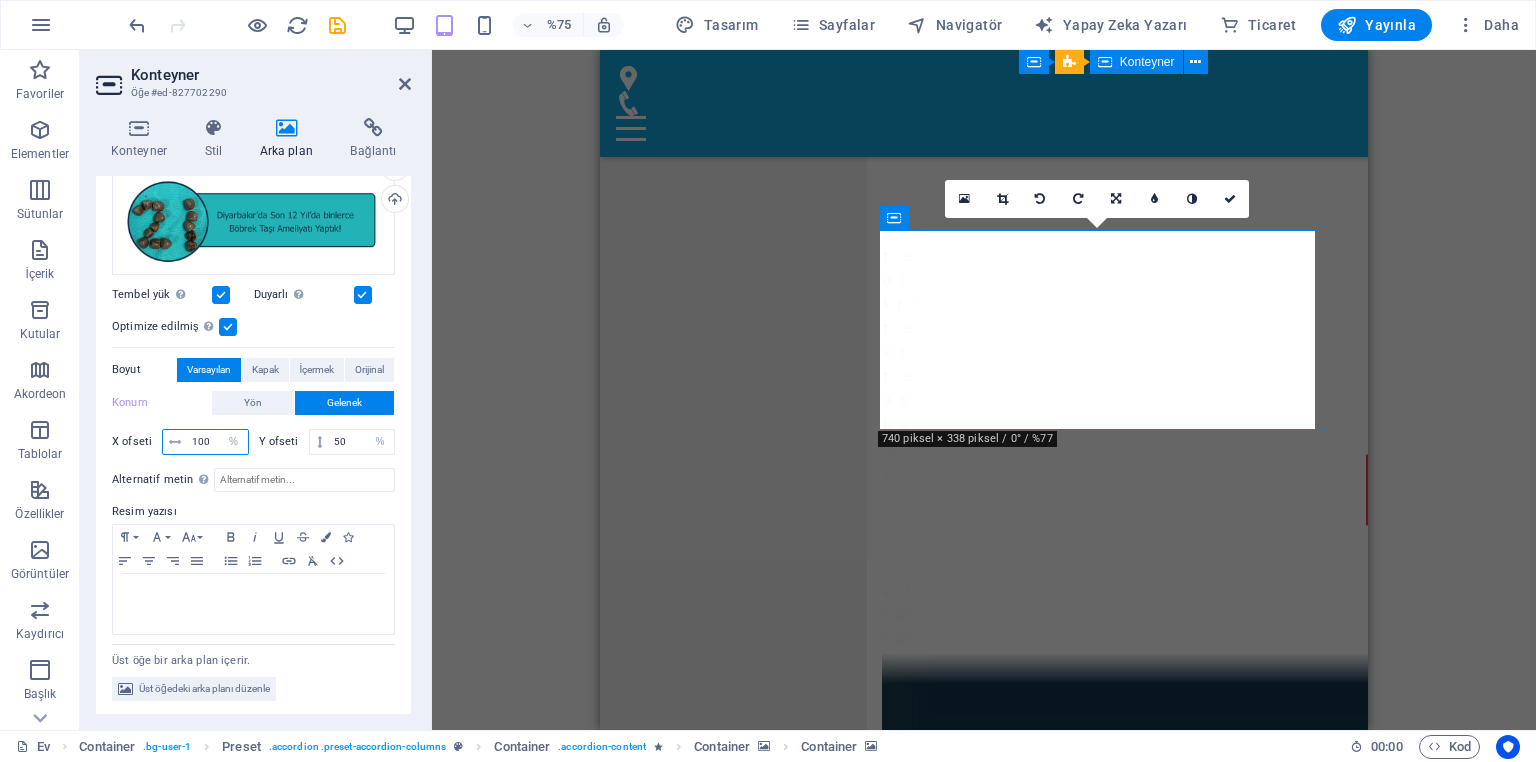 drag, startPoint x: 212, startPoint y: 436, endPoint x: 153, endPoint y: 436, distance: 59 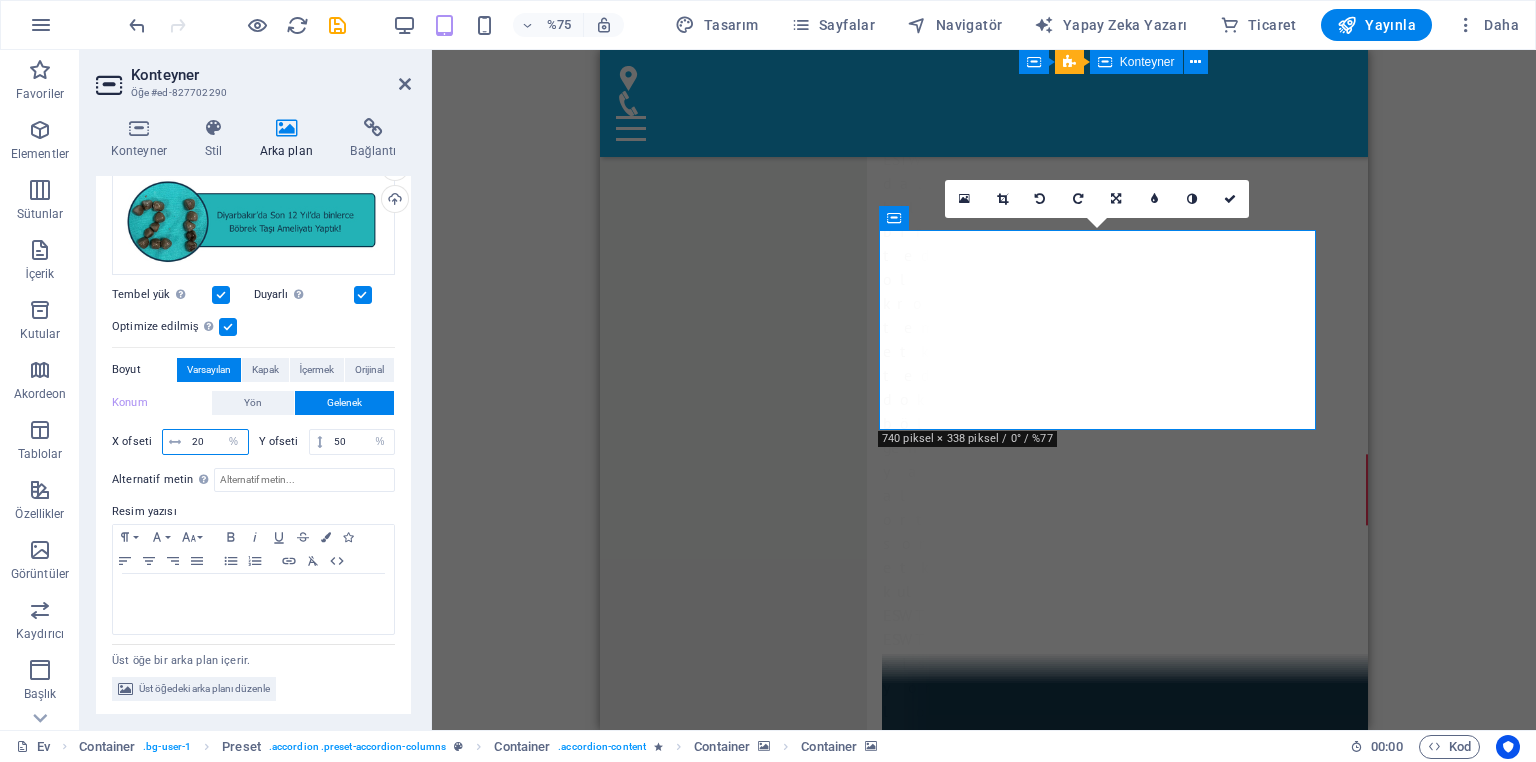 click on "20" at bounding box center (217, 442) 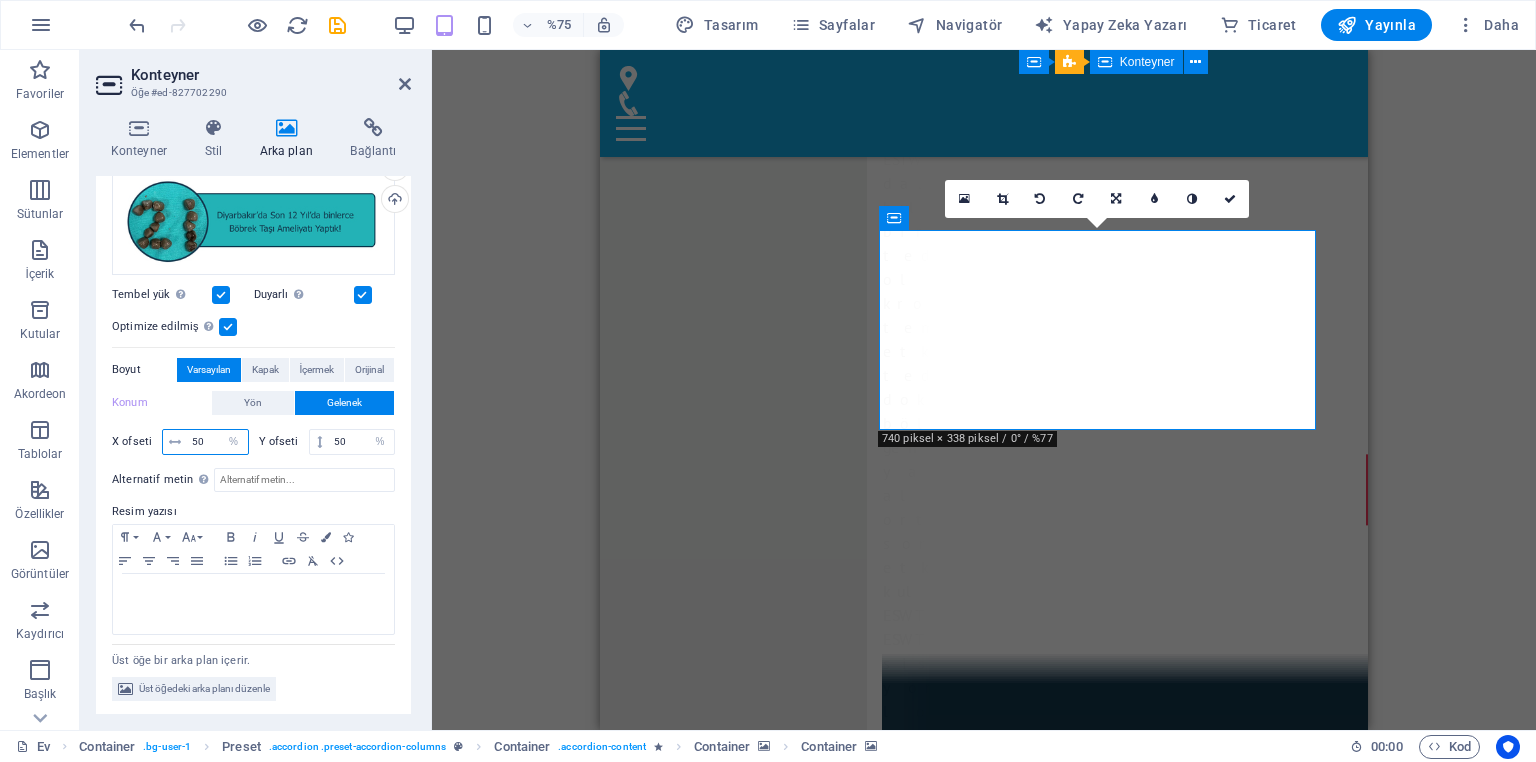 type on "50" 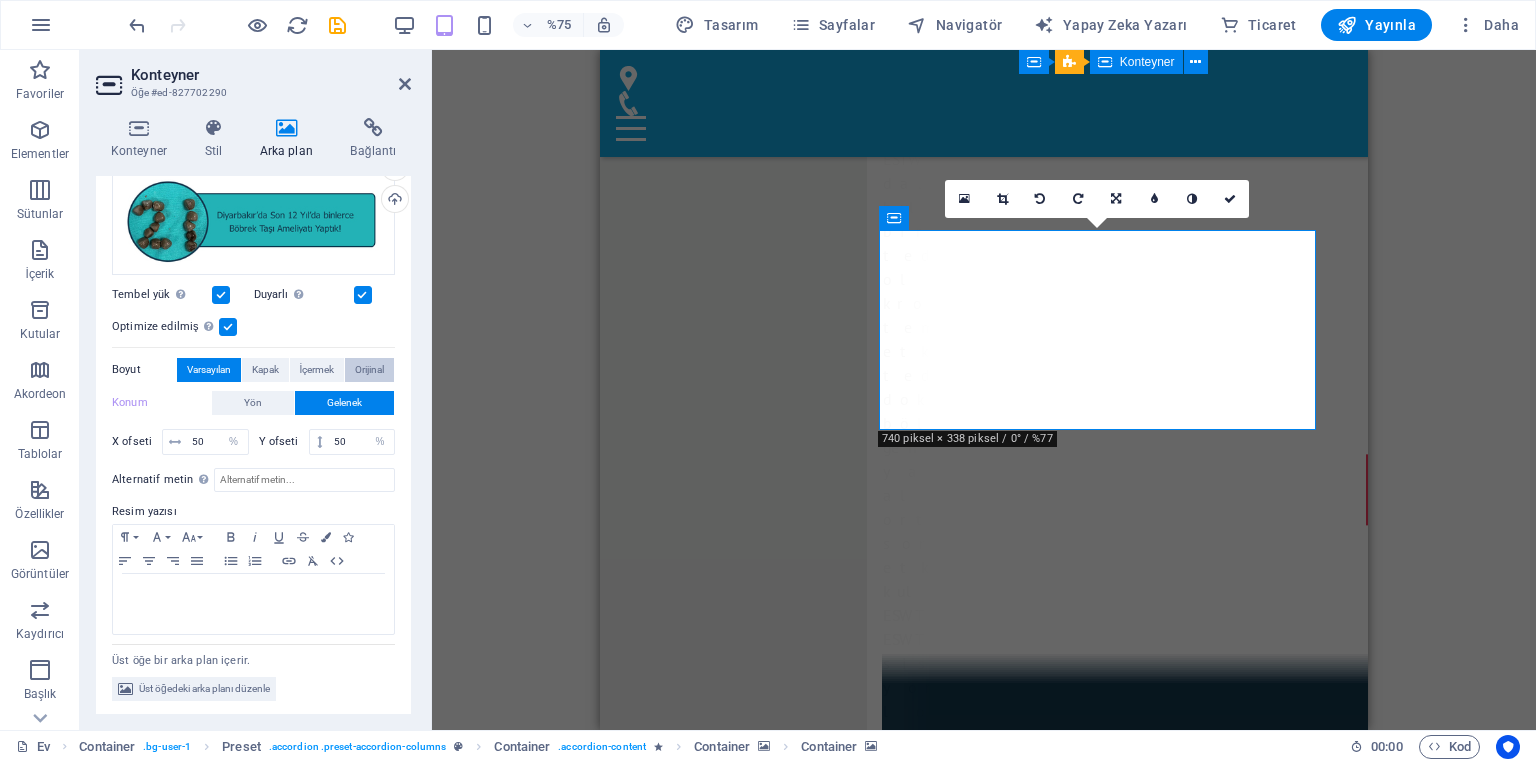 click on "Orijinal" at bounding box center [369, 370] 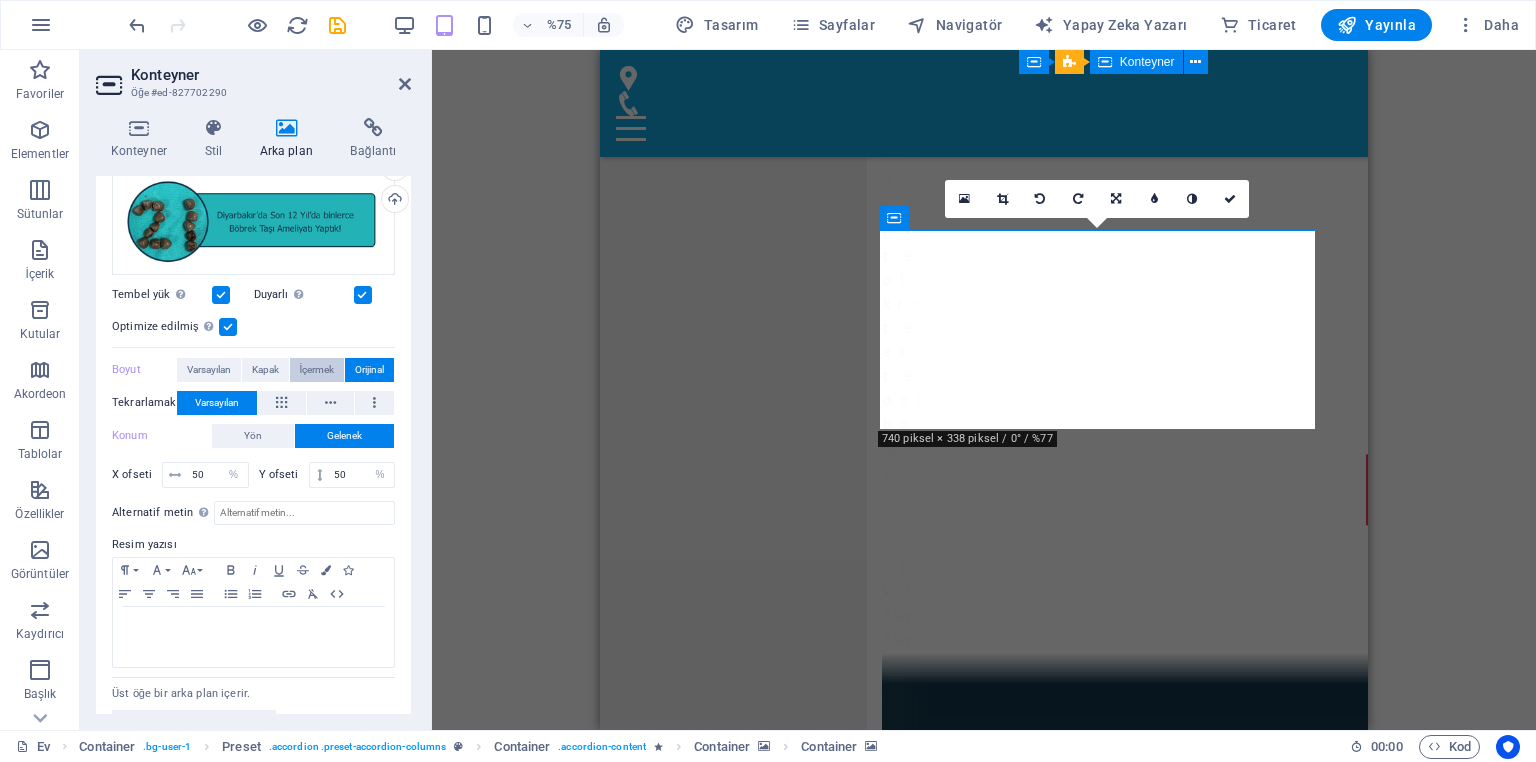 click on "İçermek" at bounding box center [317, 369] 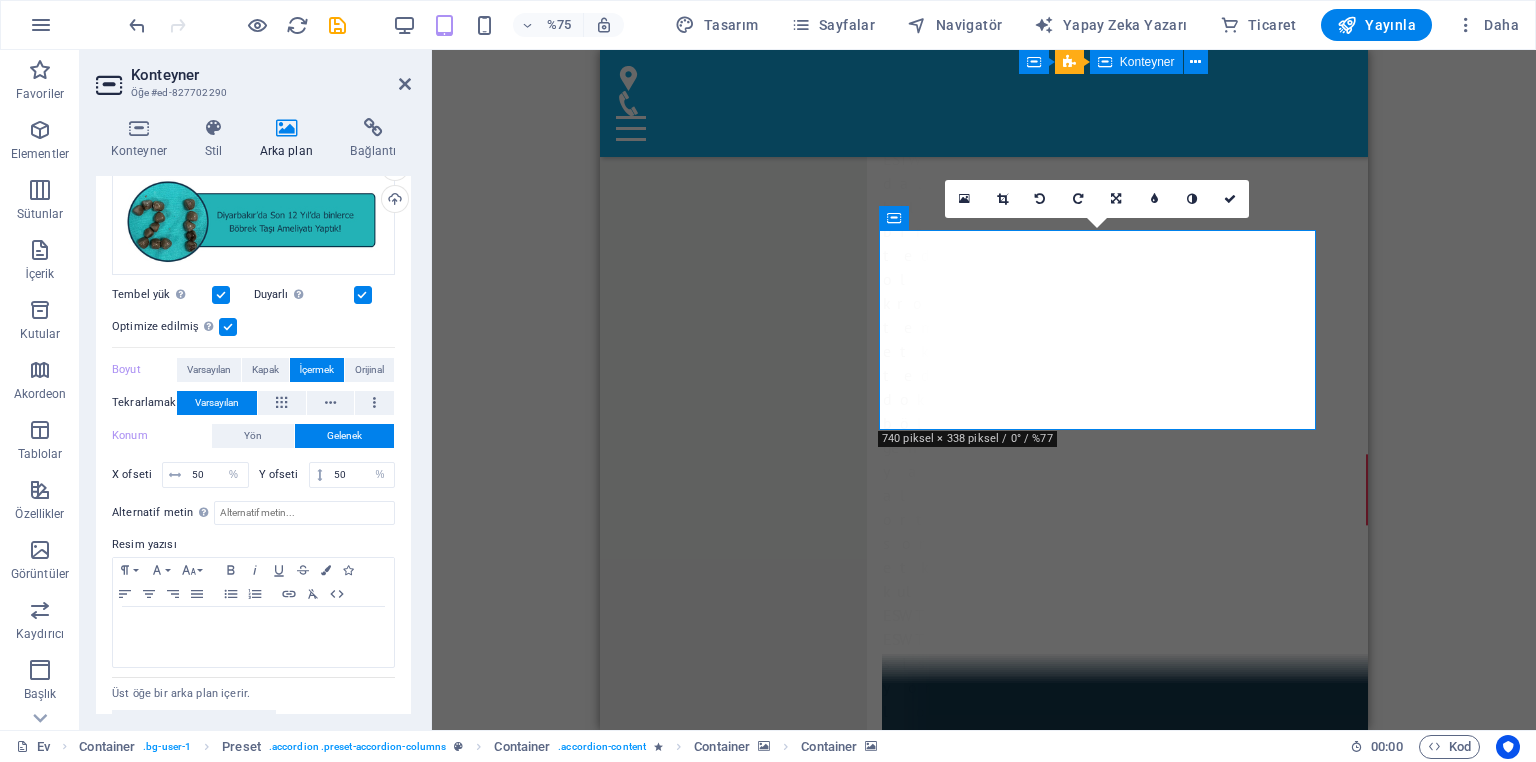 click on "Mevcut içeriği değiştirmek için buraya sürükleyin. Yeni bir öğe oluşturmak istiyorsanız "Ctrl" tuşuna basın.
H1   Afiş   Banner   Konteyner   Container   Banner   Konteyner   Görüntü   2 sütun   2 columns   Konteyner   Metin   Konteyner   Container   Bilgi Çubuğu   Konteyner   Info Bar   Konteyner   Container   Map   Footer Hel   Konteyner   Konteyner   Metin   Metin alanı   Biçim   Düğme   Çağrı   Konteyner   Konteyner   Konteyner   Simge   Metin   Container   Container   Bilgi Çubuğu   Container   Simge   Menü Çubuğu   Container   Metin   Container   Info Bar   Konteyner   Simge   Menü   Menu Bar   Container   Separator   Container   Preset   H2   Text   H2   Container   Text   Placeholder   Gallery   Text   Preset   Text   Ön ayar   Konteyner   Yer tutucu   Ön ayar   Konteyner   Konteyner   Konteyner   Text   H2   Placeholder   Container   Container   Text   H2   Konteyner   Metin   Yer tutucu   Konteyner   Container   Konteyner   Container   Konteyner" at bounding box center (984, 390) 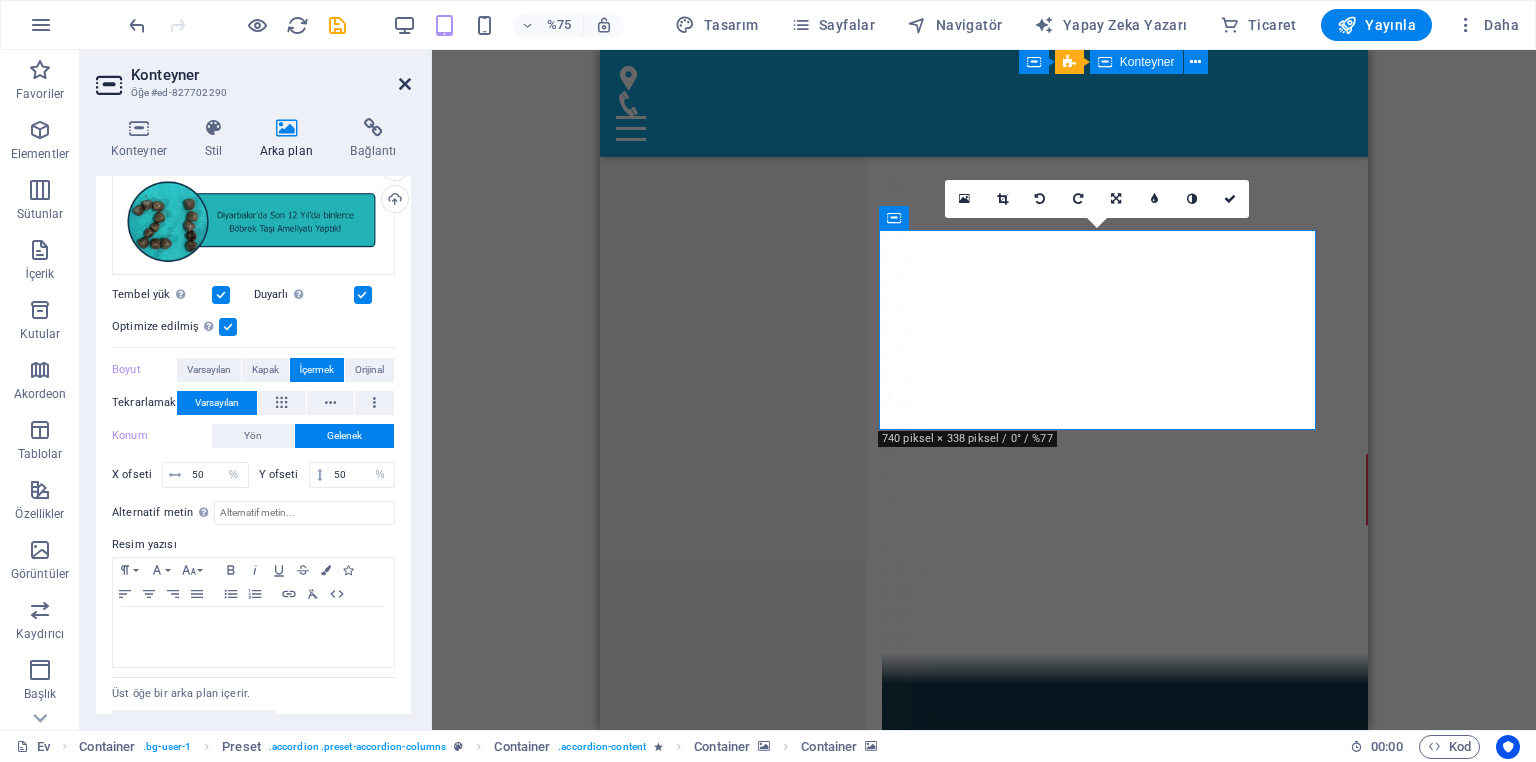 click at bounding box center [405, 84] 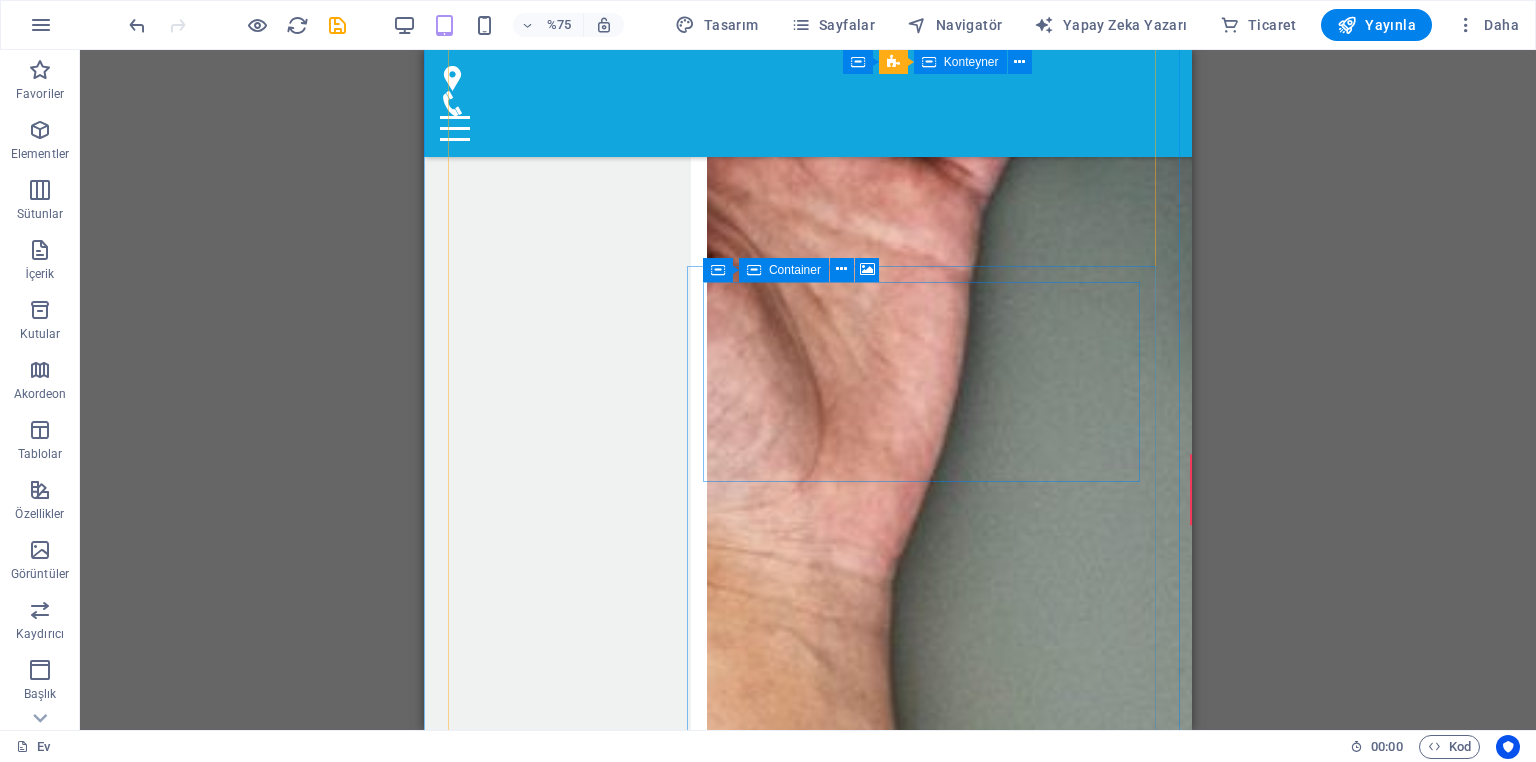 scroll, scrollTop: 8160, scrollLeft: 0, axis: vertical 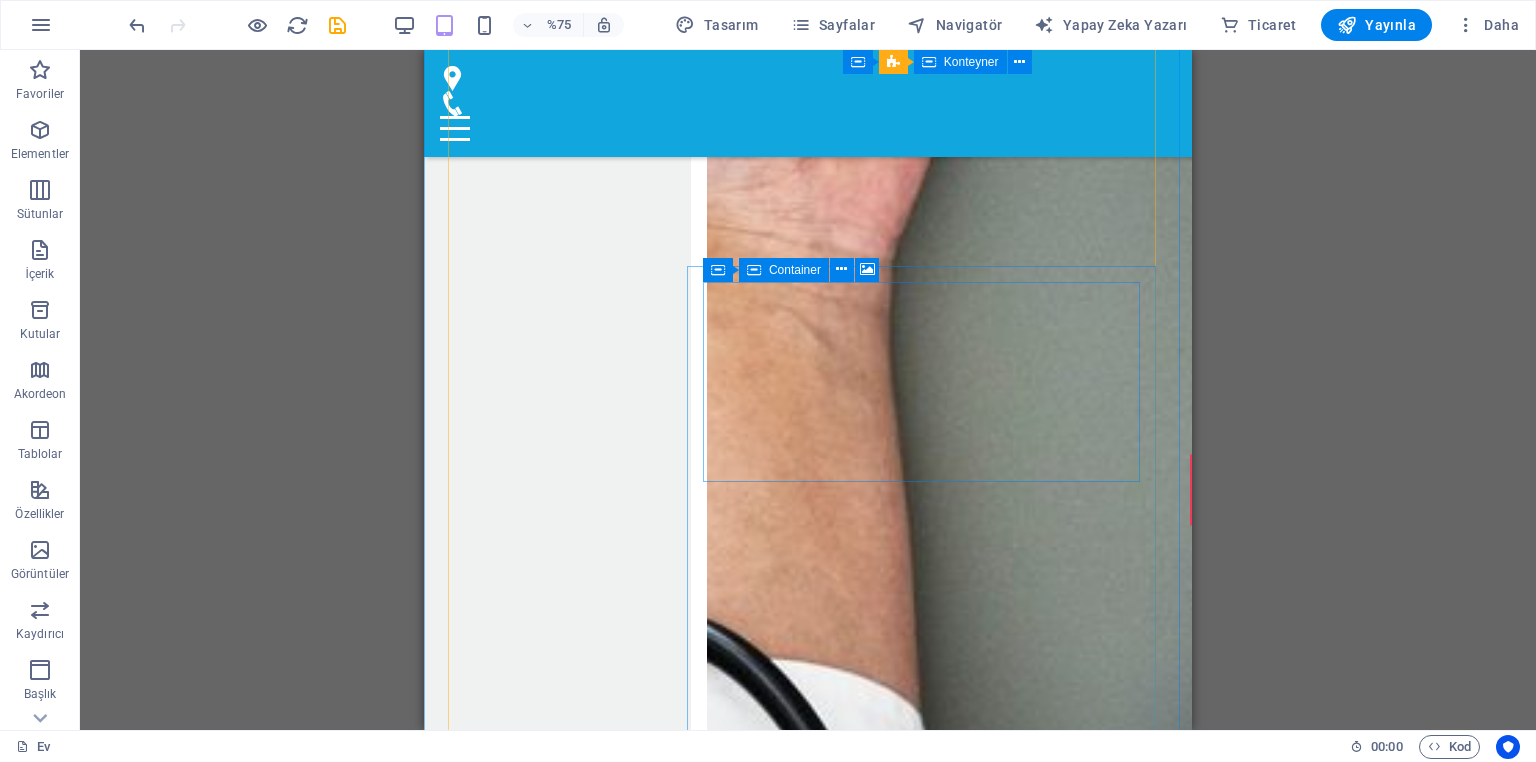 click on "İçeriği buraya bırakın veya  Öğeleri ekle  Panoya yapıştır" at bounding box center (975, 3133) 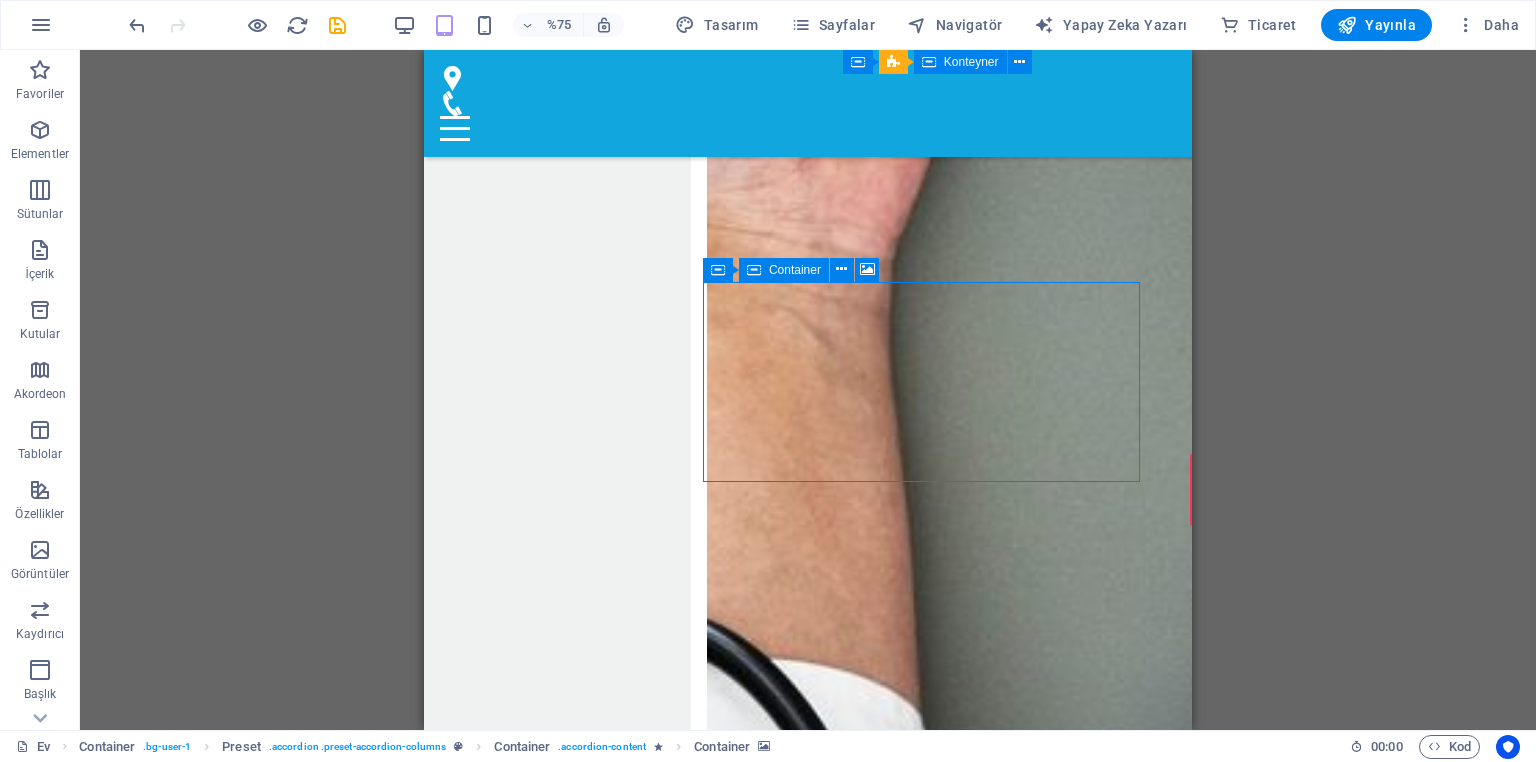 click on "İçeriği buraya bırakın veya  Öğeleri ekle  Panoya yapıştır" at bounding box center (975, 3133) 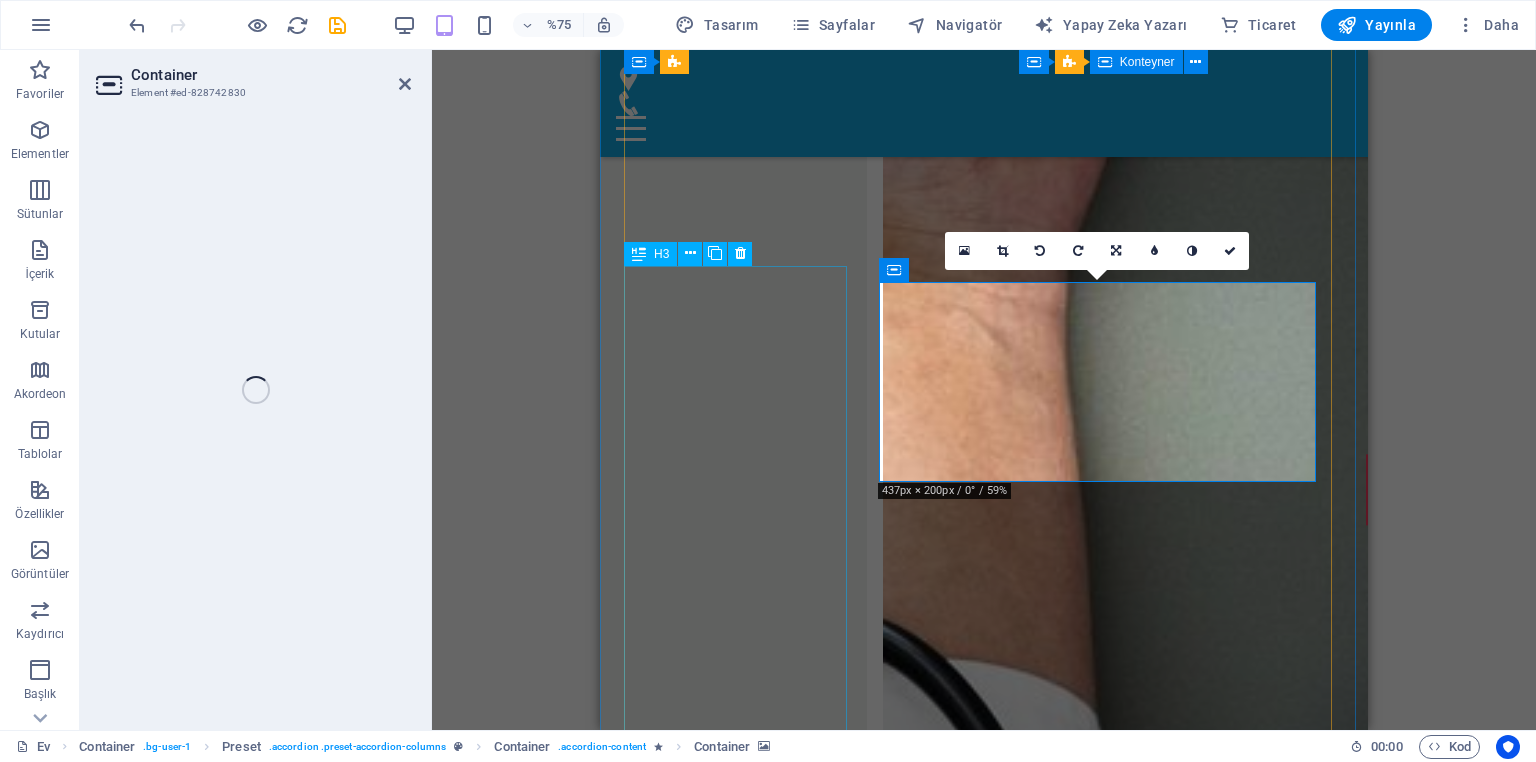 select on "px" 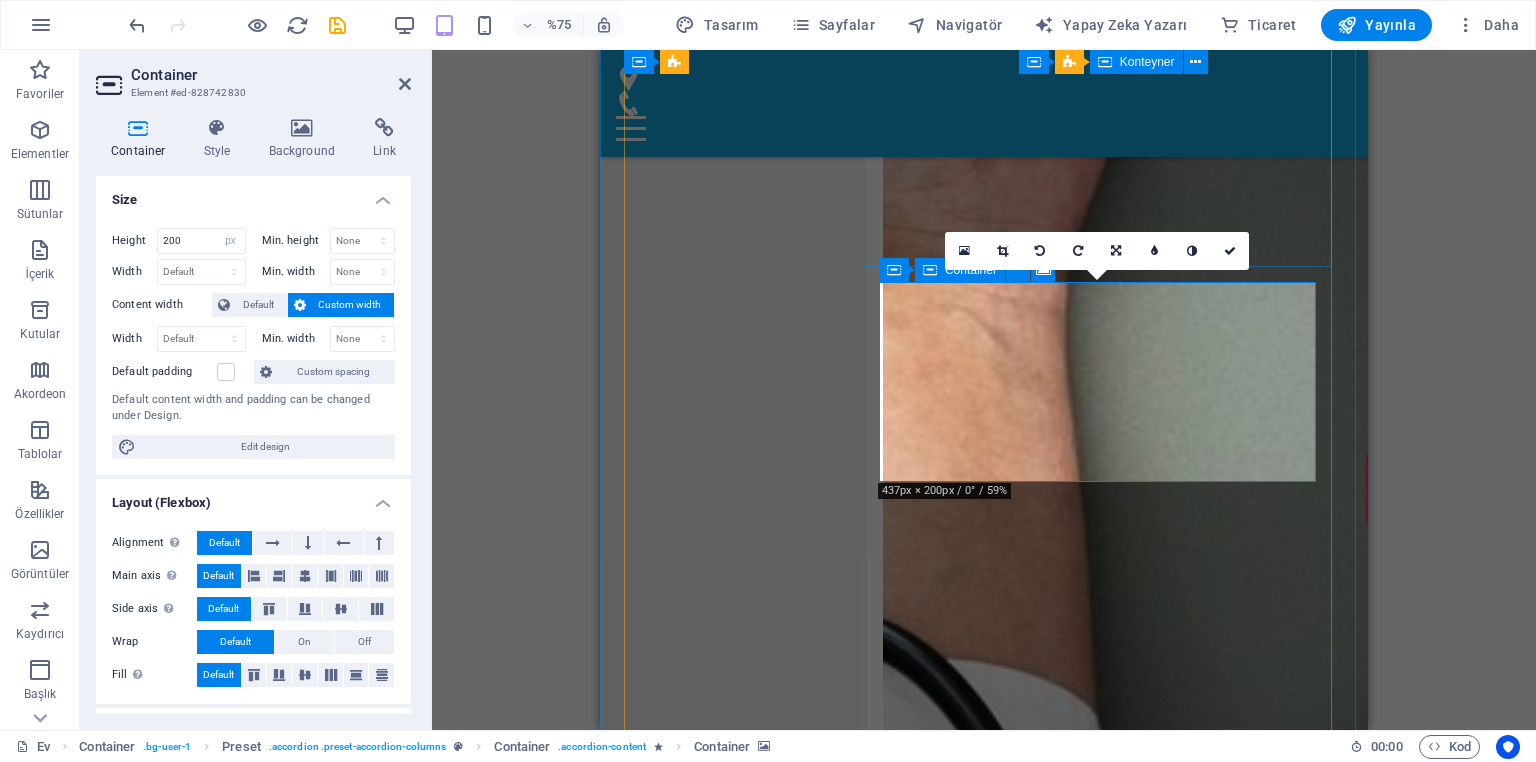 click on "İçeriği buraya bırakın veya  Öğeleri ekle  Panoya yapıştır" at bounding box center [1151, 3133] 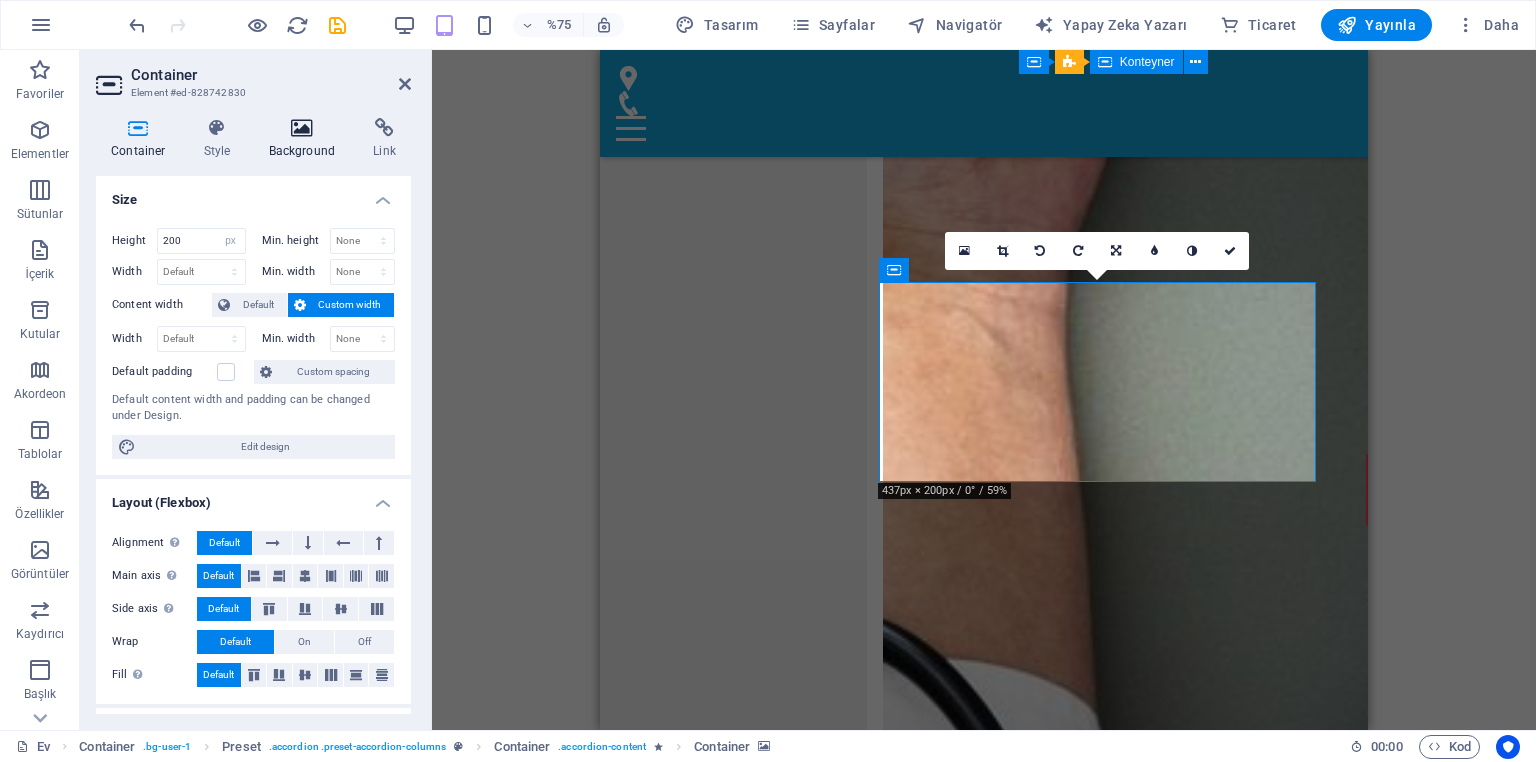 click on "Background" at bounding box center [306, 139] 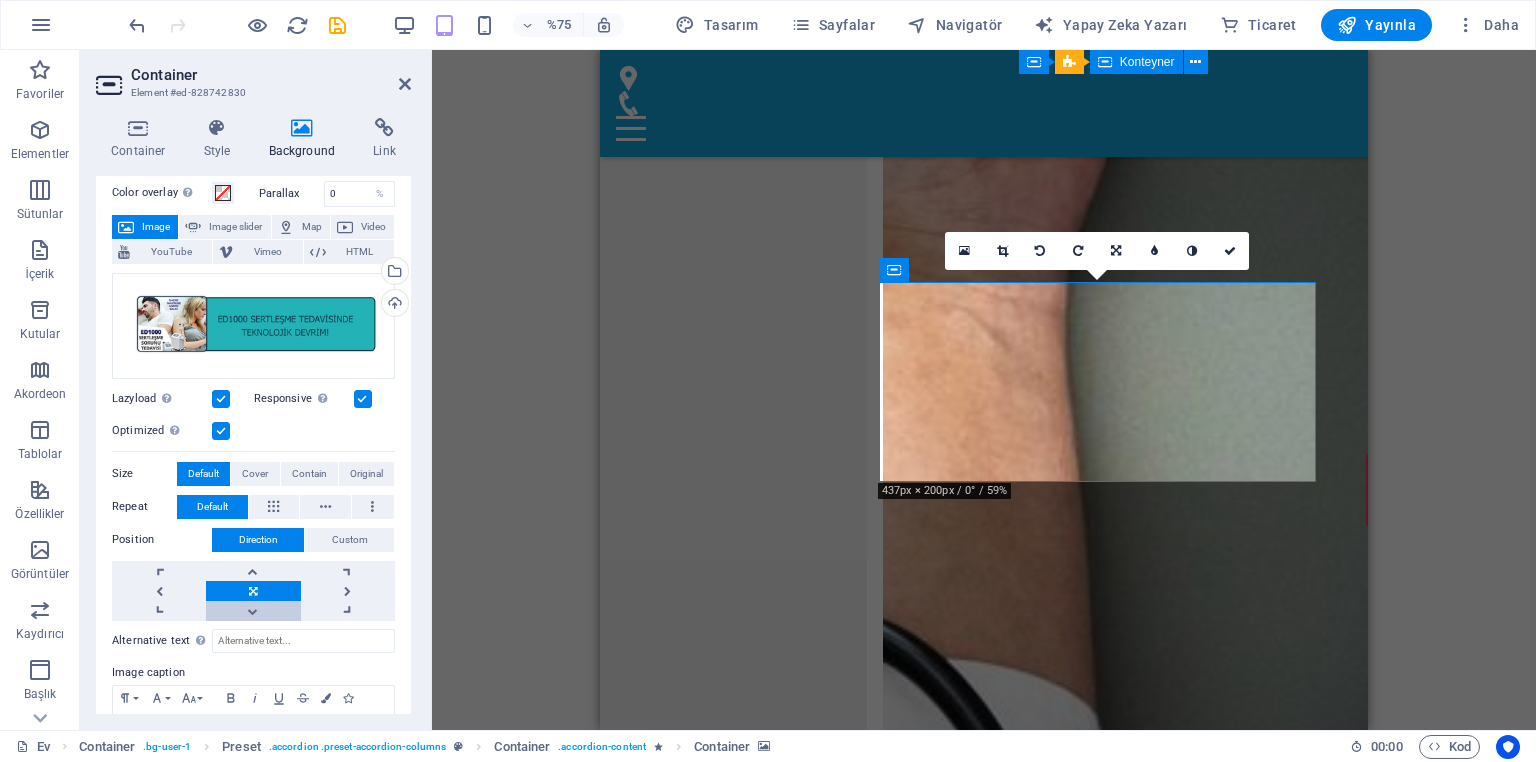 scroll, scrollTop: 176, scrollLeft: 0, axis: vertical 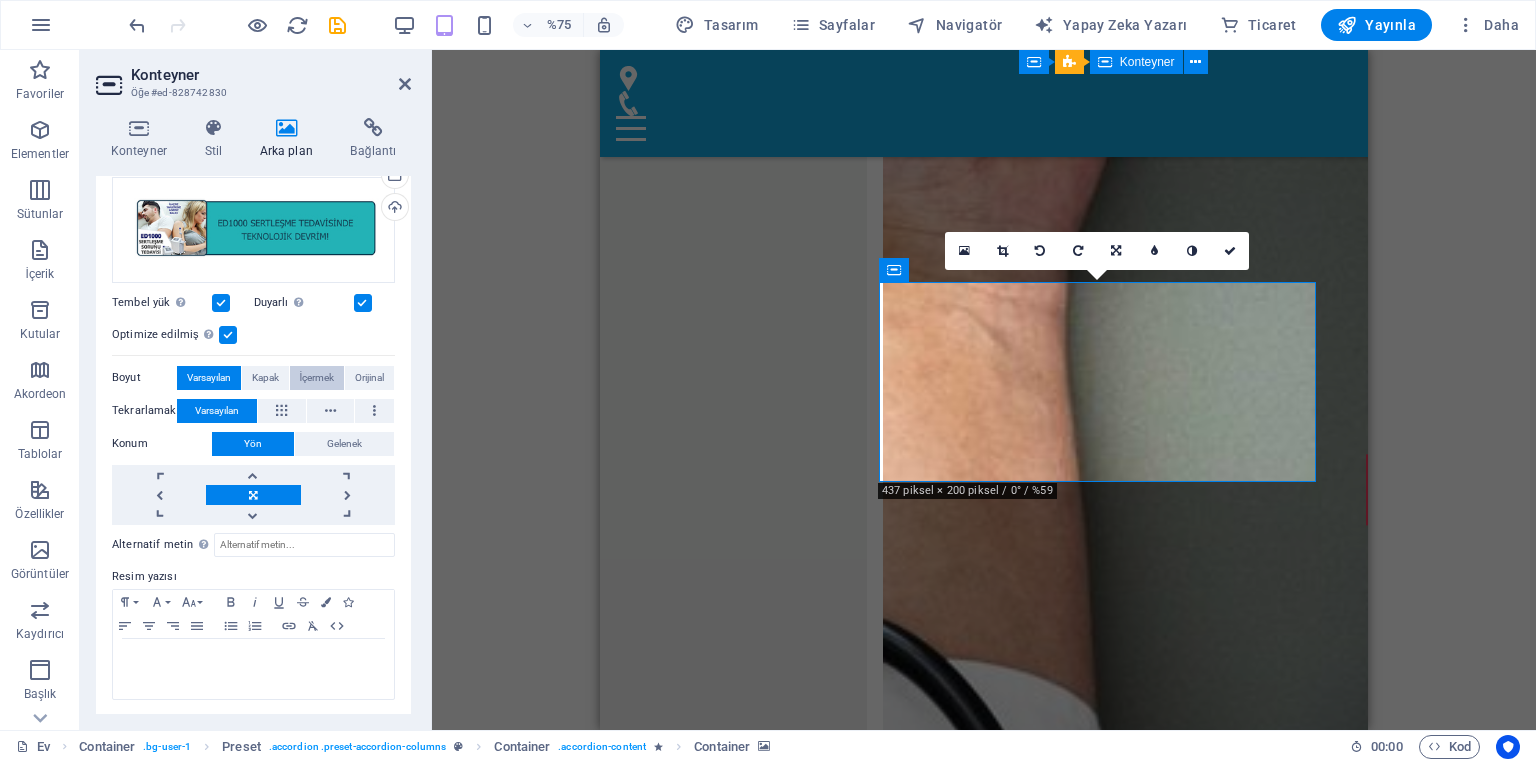 click on "İçermek" at bounding box center [317, 377] 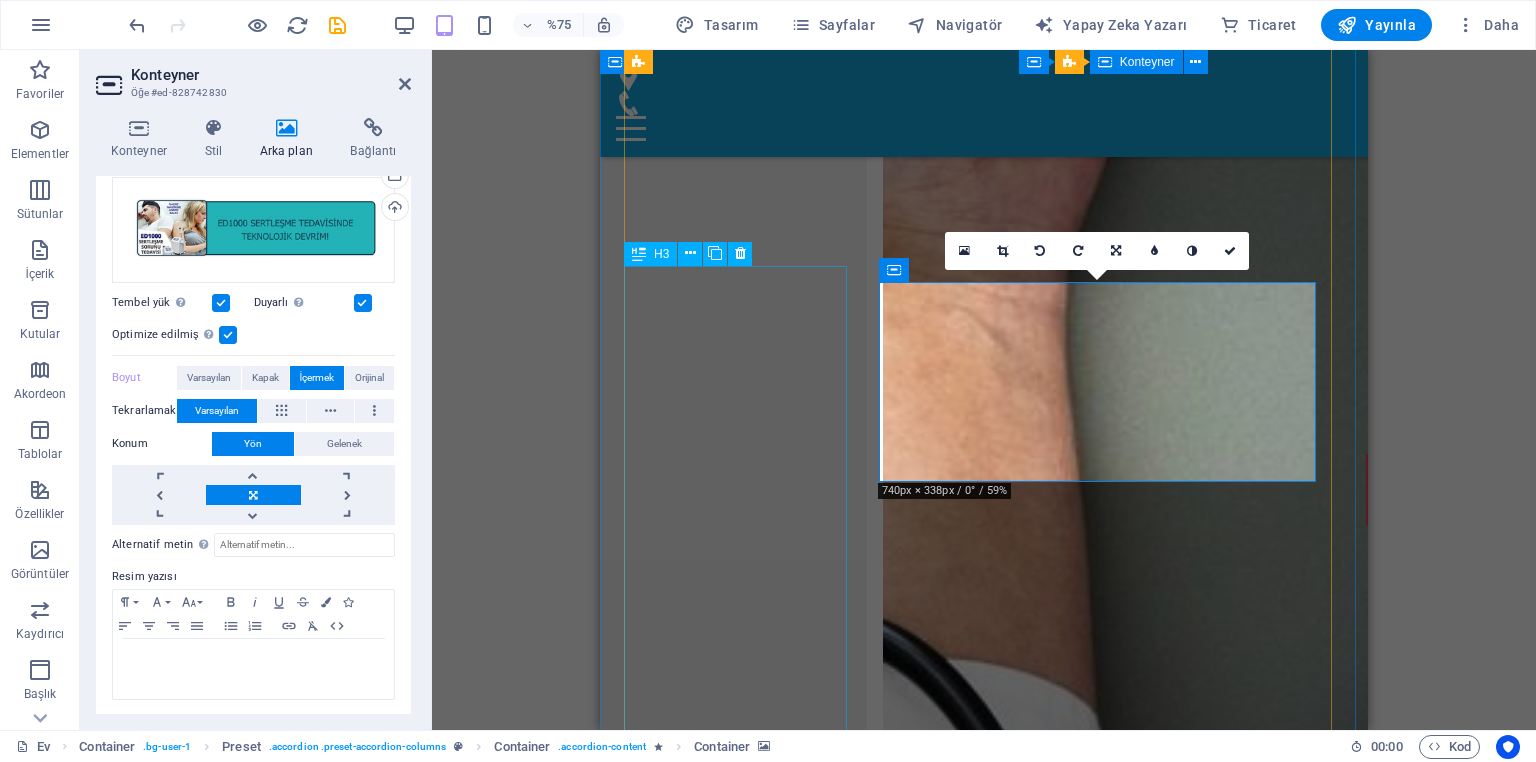click on "sertleşme sorunu" at bounding box center [737, 6964] 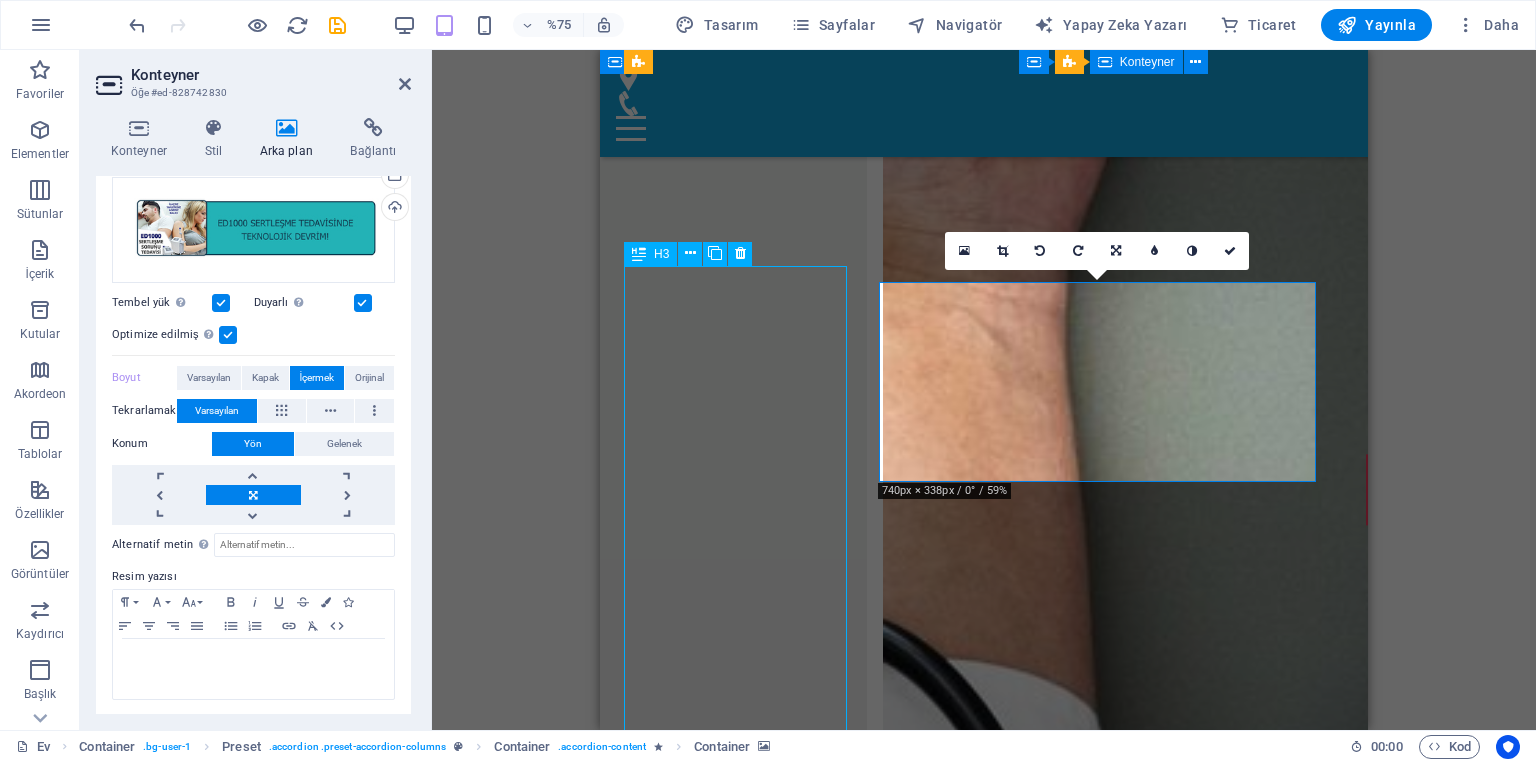 click on "sertleşme sorunu" at bounding box center (737, 6964) 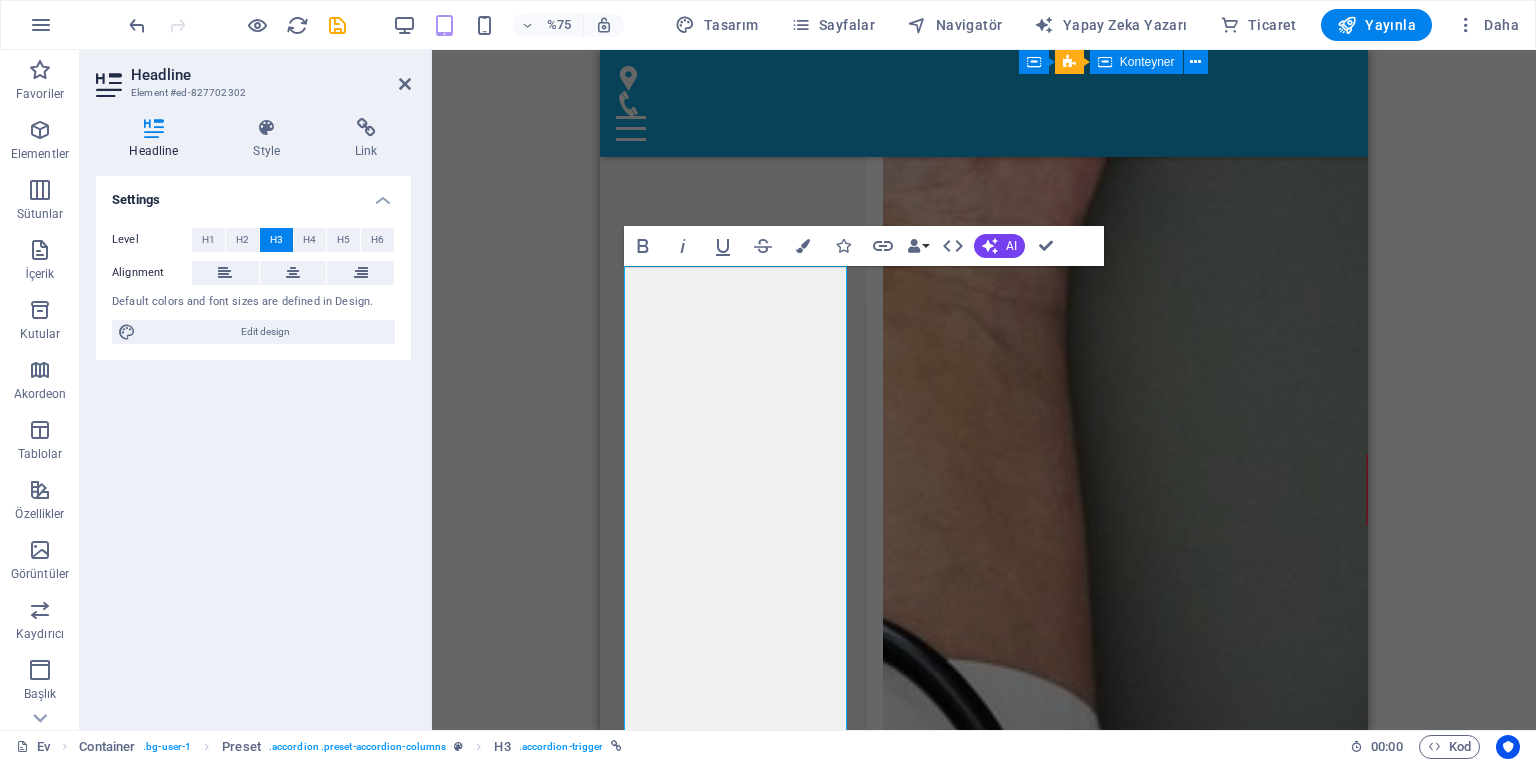 click on "H1   Afiş   Banner   Konteyner   Container   Banner   Konteyner   Görüntü   2 sütun   2 columns   Konteyner   Metin   Konteyner   Container   Bilgi Çubuğu   Konteyner   Info Bar   Konteyner   Container   Map   Footer Hel   Konteyner   Konteyner   Metin   Metin alanı   Biçim   Düğme   Çağrı   Konteyner   Konteyner   Konteyner   Simge   Metin   Konteyner   Container   Bilgi Çubuğu   Container   Simge   Menü Çubuğu   Container   Metin   Container   Info Bar   Konteyner   Simge   Menü   Menu Bar   Container   Separator   Container   Preset   H2   Text   H2   Container   Text   Placeholder   Gallery   Text   Preset   Text   Ön ayar   Konteyner   Yer tutucu   Container   Ön ayar   Konteyner   Konteyner   Konteyner   Text   H2   Placeholder   Konteyner   Container   Metin   H2   Konteyner   Container   Metin   Yer tutucu   Konteyner   Container   Konteyner   Container   Container   Konteyner   Metin   H3   H2   H3   Text   Container   Preset   Container   Preset   Image" at bounding box center (984, 390) 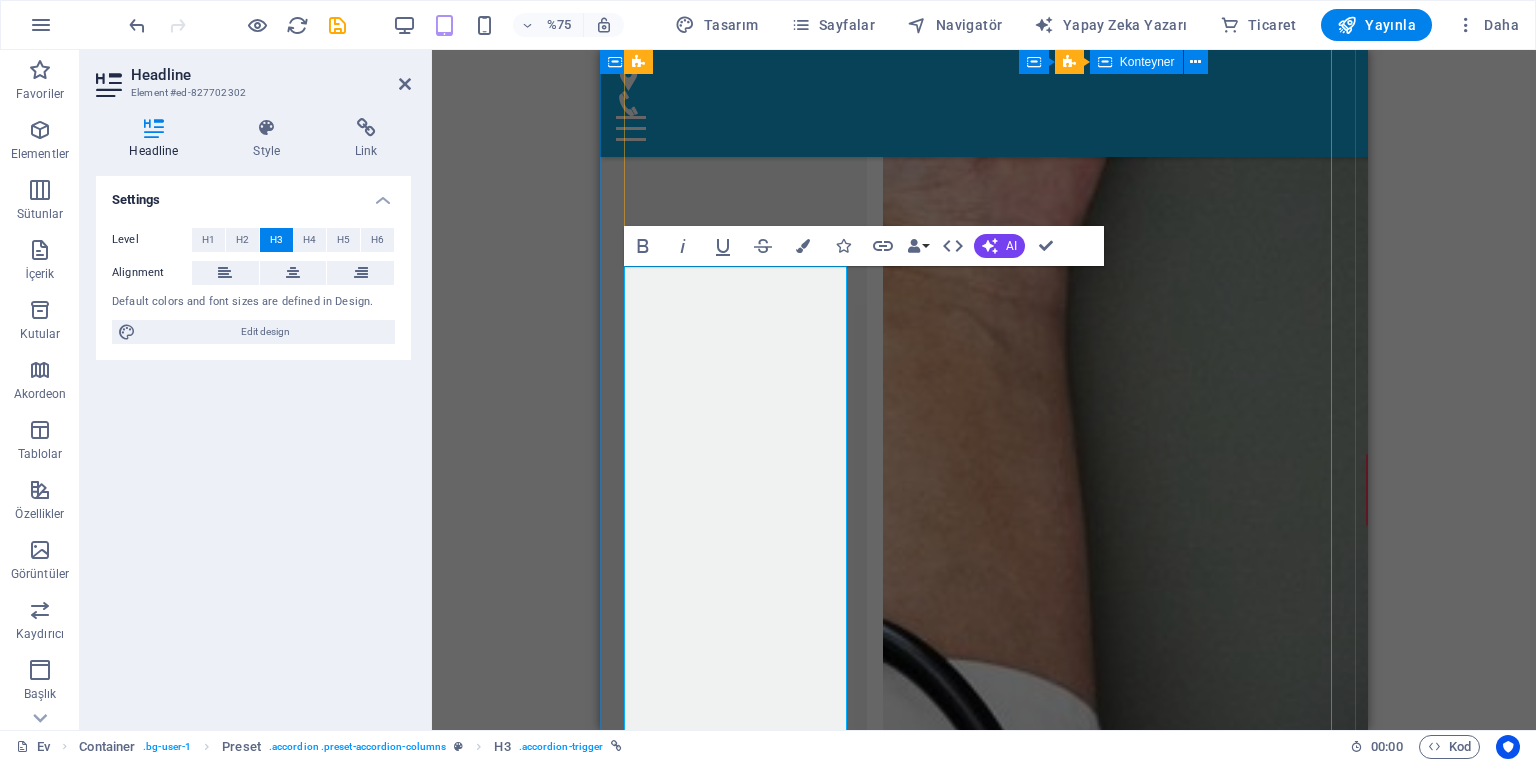 click on "sertleşme sorunu" at bounding box center [737, 6964] 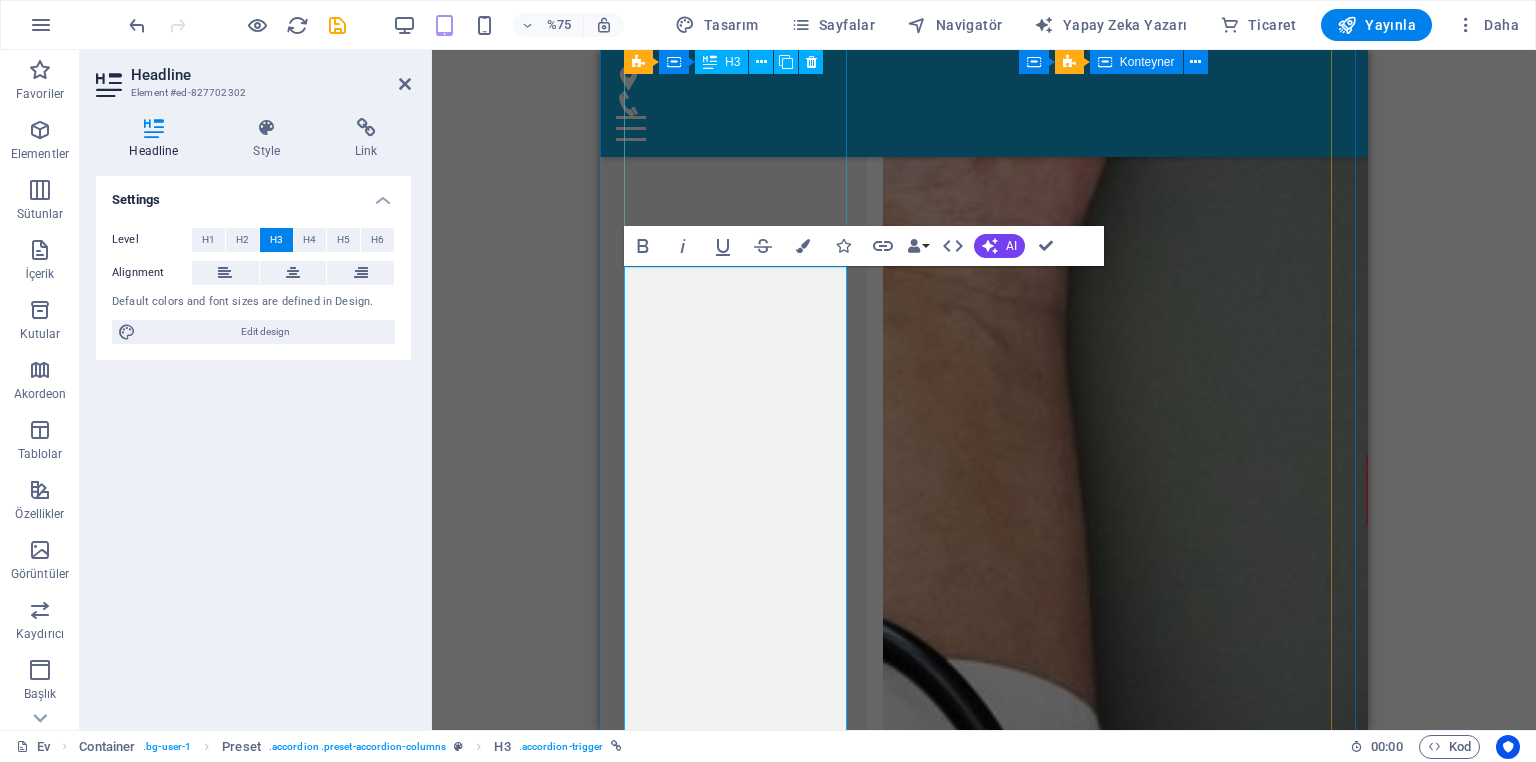 click on "POSTAT TEDAVİSİNDE LAZER - HoLEP" at bounding box center [737, 2533] 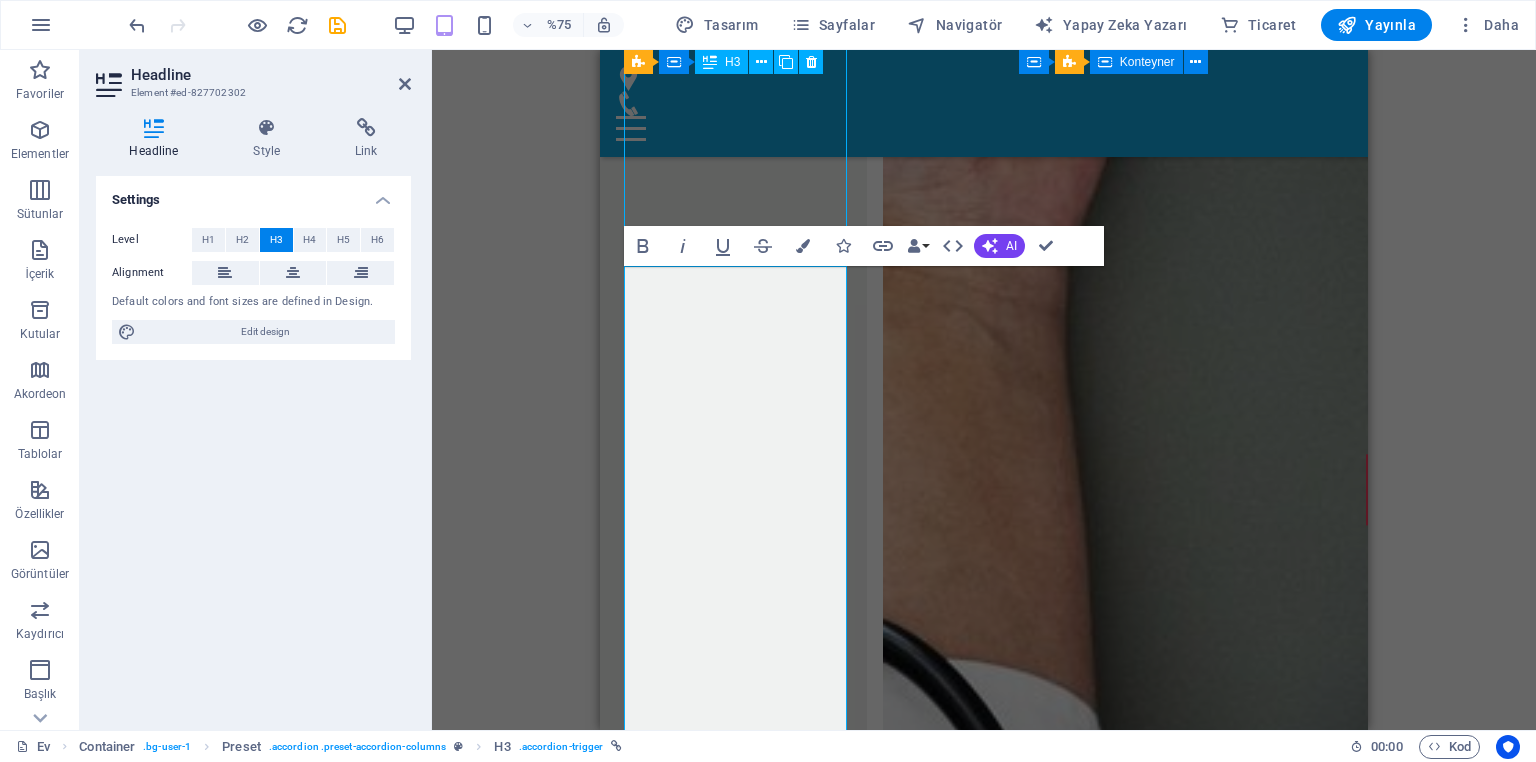 click on "POSTAT TEDAVİSİNDE LAZER - HoLEP" at bounding box center [737, 2533] 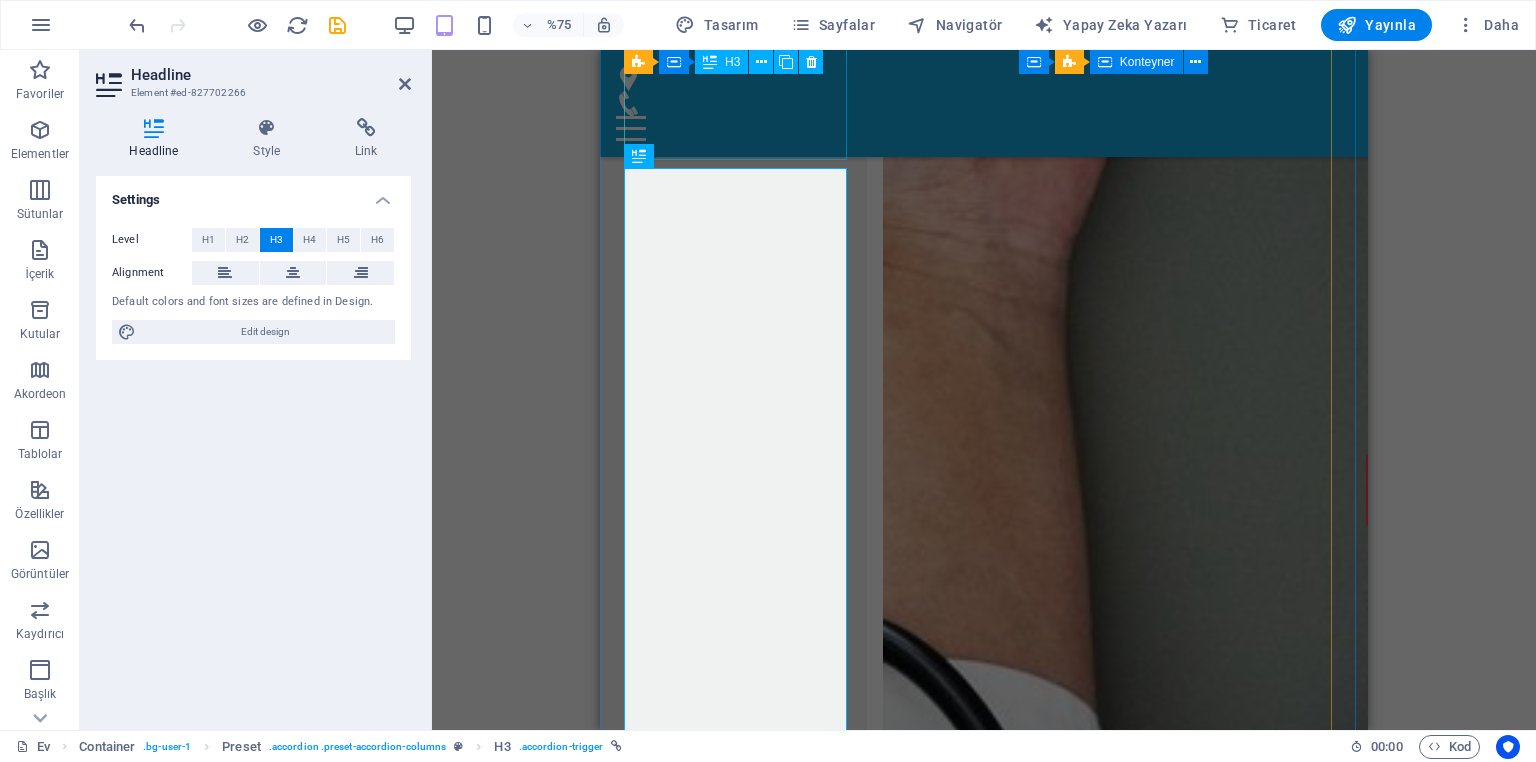 scroll, scrollTop: 9925, scrollLeft: 0, axis: vertical 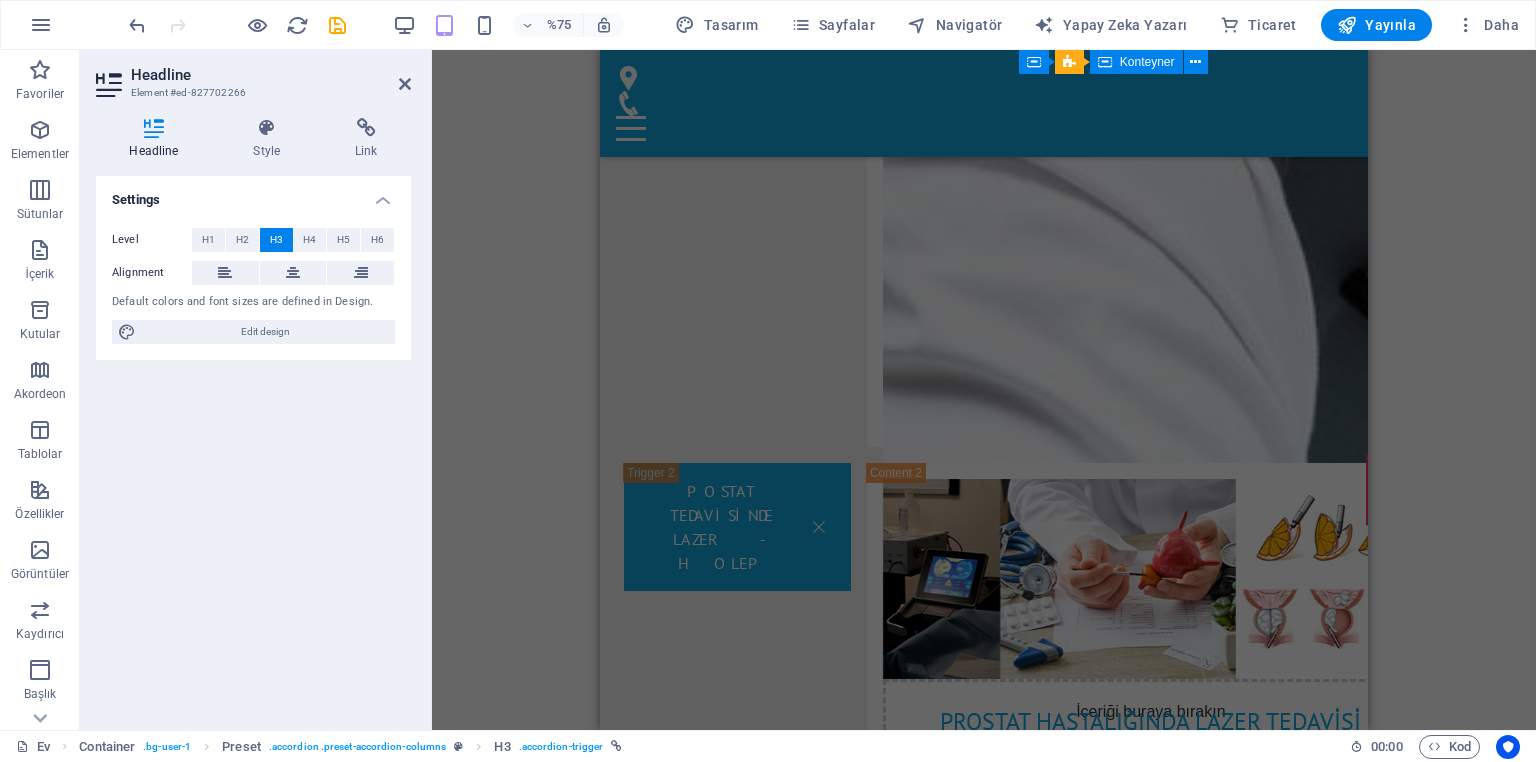 click on "H1   Afiş   Banner   Konteyner   Container   Banner   Konteyner   Görüntü   2 sütun   2 columns   Konteyner   Metin   Konteyner   Container   Bilgi Çubuğu   Konteyner   Info Bar   Konteyner   Container   Map   Footer Hel   Konteyner   Konteyner   Metin   Metin alanı   Biçim   Düğme   Çağrı   Konteyner   Konteyner   Konteyner   Simge   Metin   Konteyner   Container   Bilgi Çubuğu   Container   Simge   Menü Çubuğu   Container   Metin   Container   Info Bar   Konteyner   Simge   Menü   Menu Bar   Container   Separator   Container   Preset   H2   Text   H2   Container   Text   Placeholder   Gallery   Text   Preset   Text   Ön ayar   Konteyner   Yer tutucu   Container   Ön ayar   Konteyner   Konteyner   Konteyner   Text   H2   Placeholder   Konteyner   Container   Metin   H2   Konteyner   Container   Metin   Yer tutucu   Konteyner   Container   Konteyner   Container   Container   Konteyner   Metin   H3   H2   Preset   H3   Text   Container   Preset   Container   Preset" at bounding box center [984, 390] 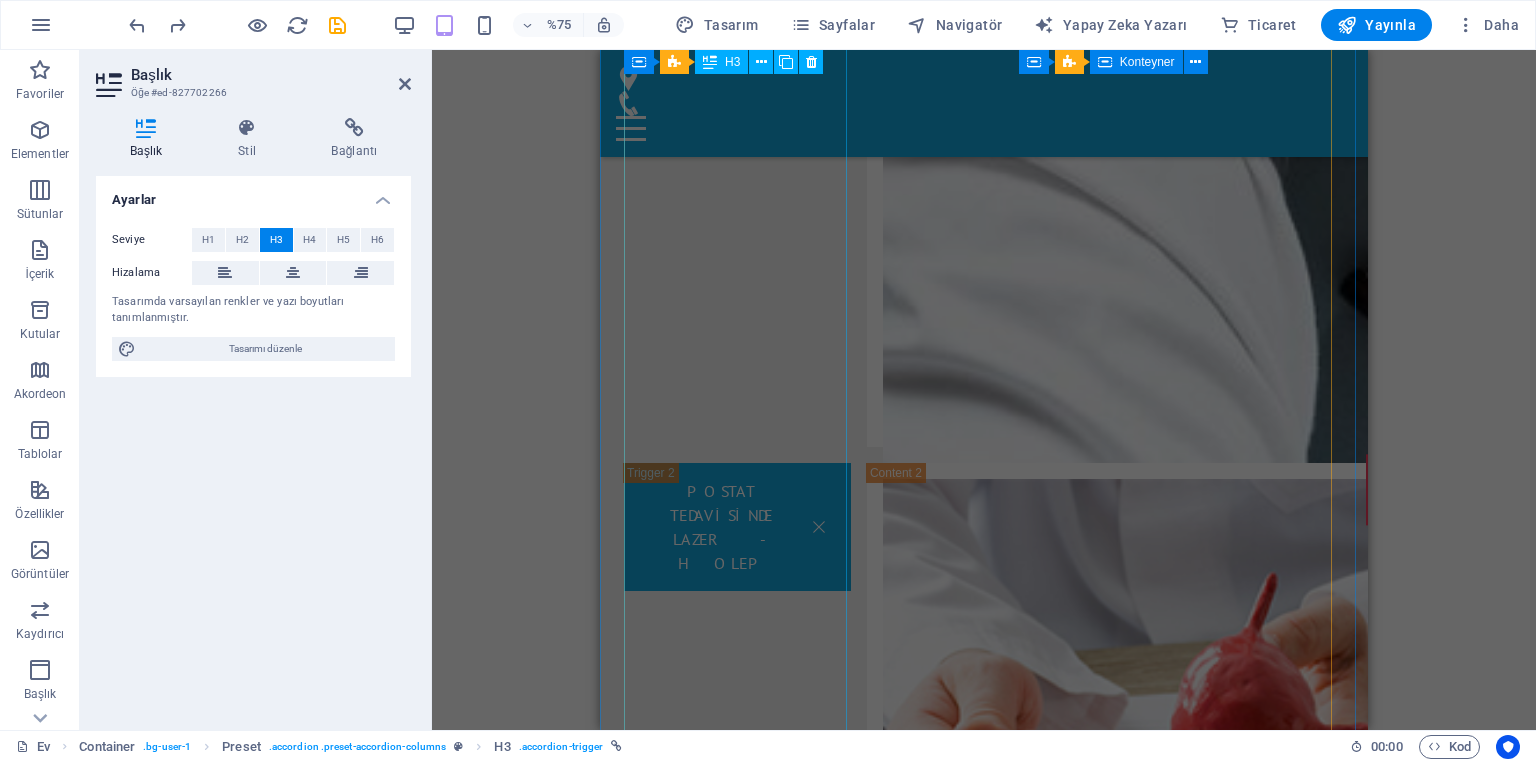 click on "sertleşme sorunu" at bounding box center (737, 5199) 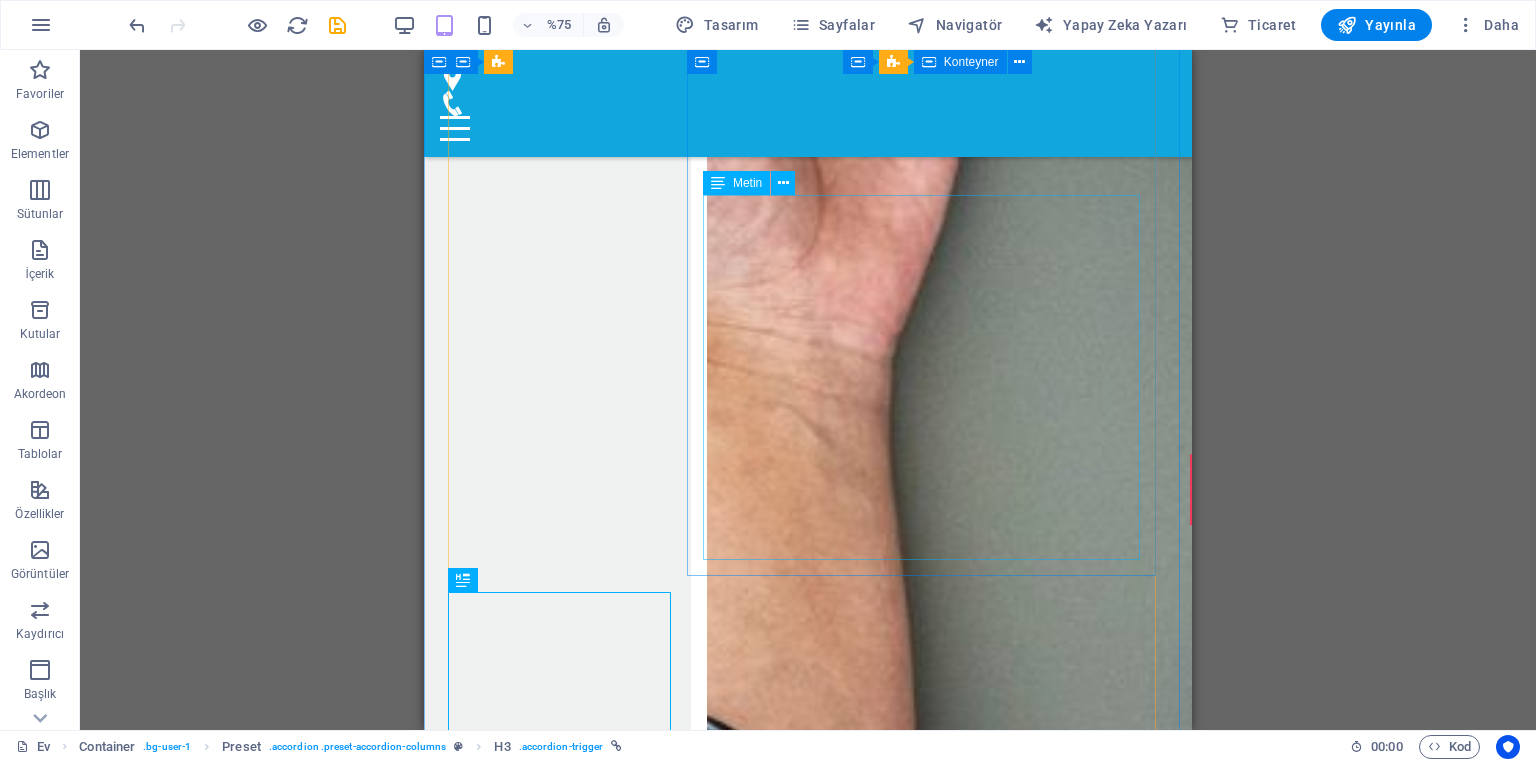 scroll, scrollTop: 7823, scrollLeft: 0, axis: vertical 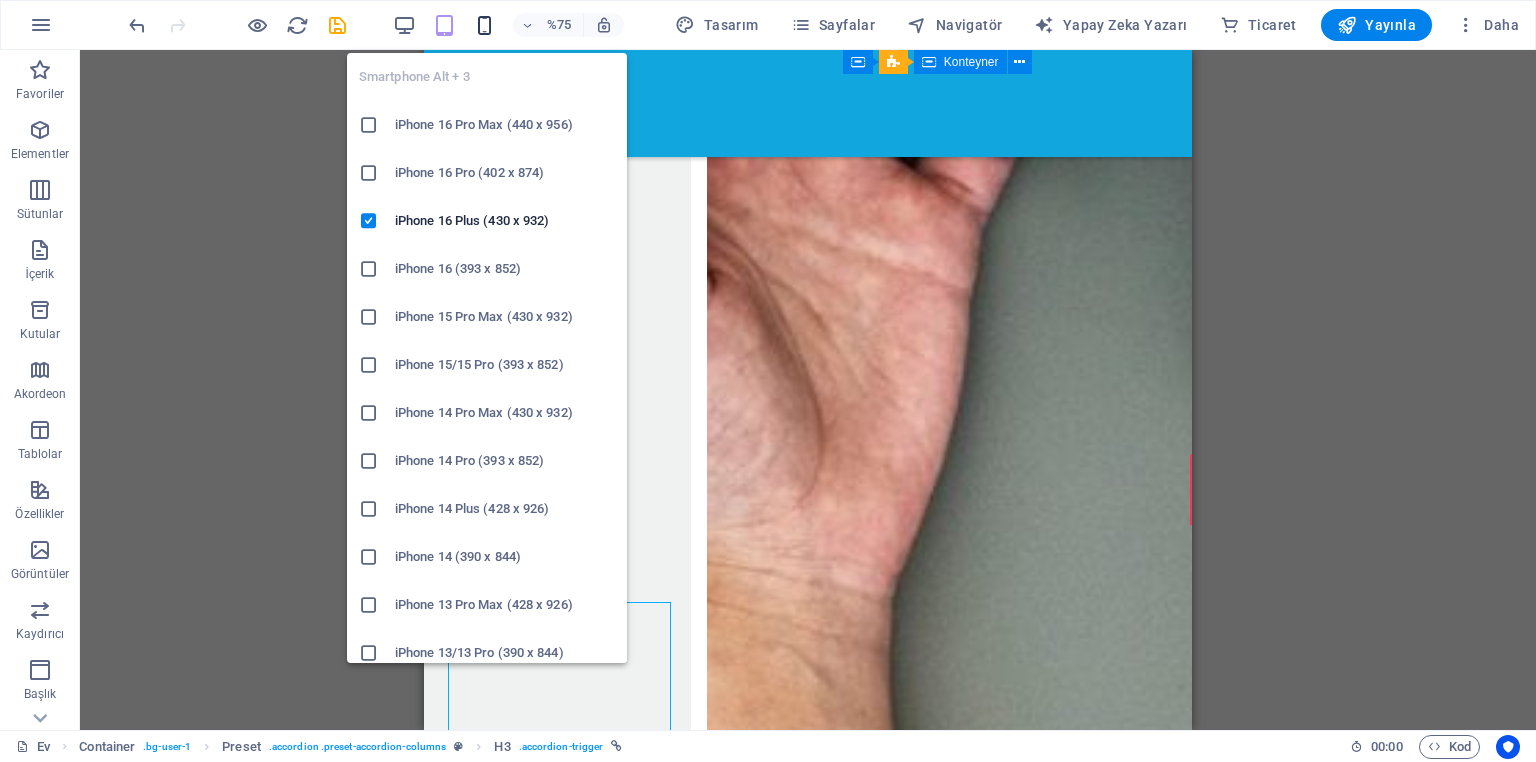 click at bounding box center (484, 25) 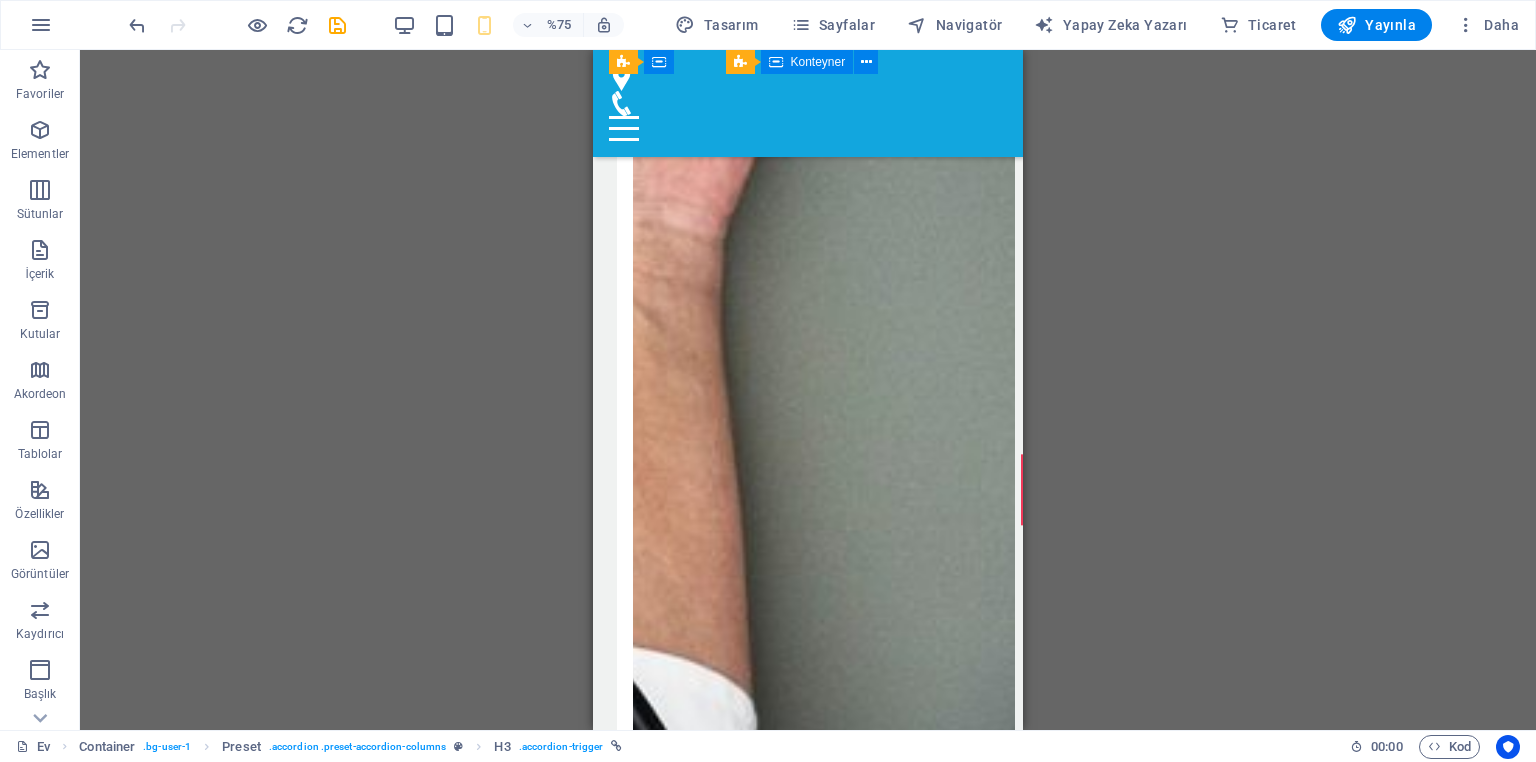 scroll, scrollTop: 7282, scrollLeft: 0, axis: vertical 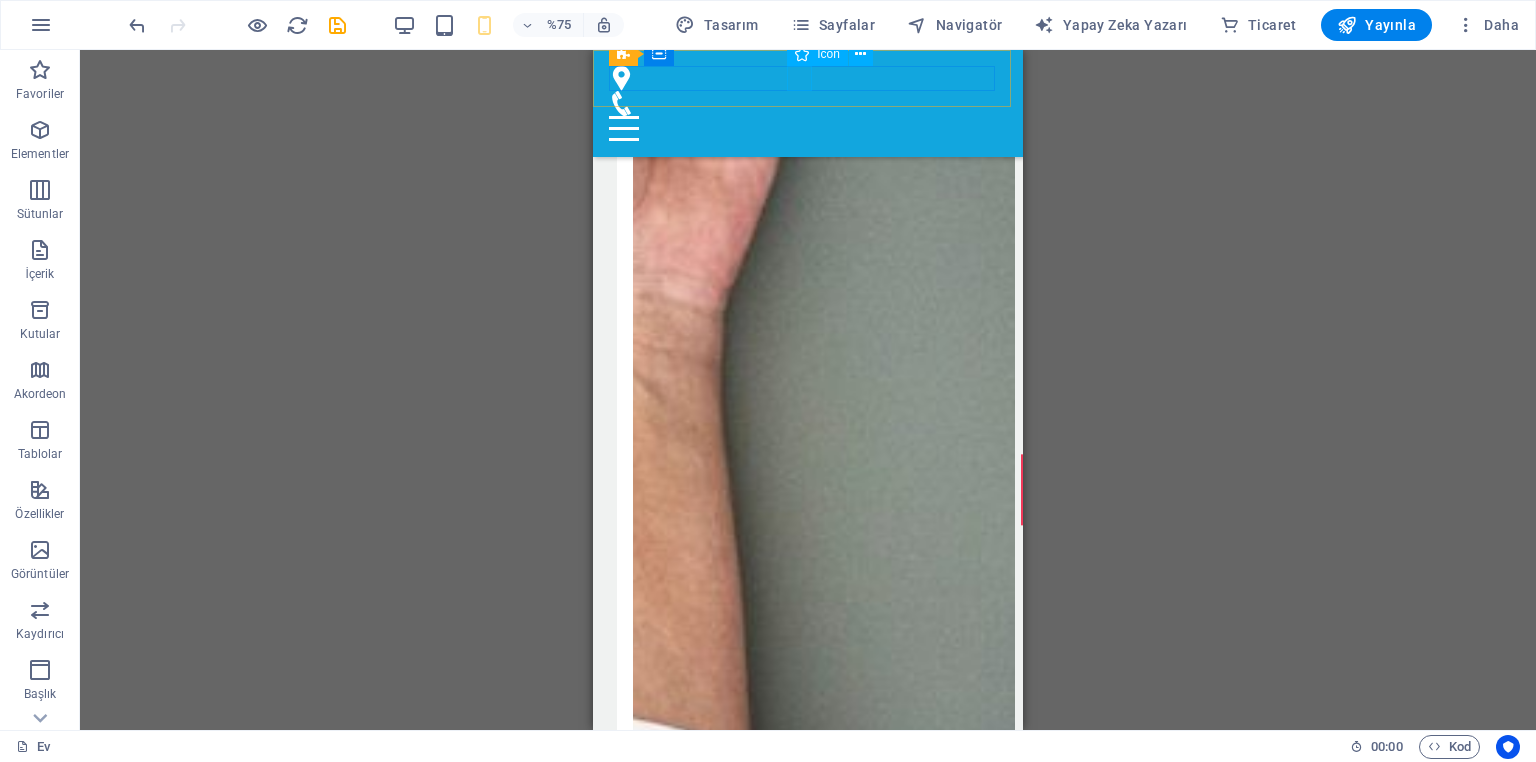 click at bounding box center [800, 103] 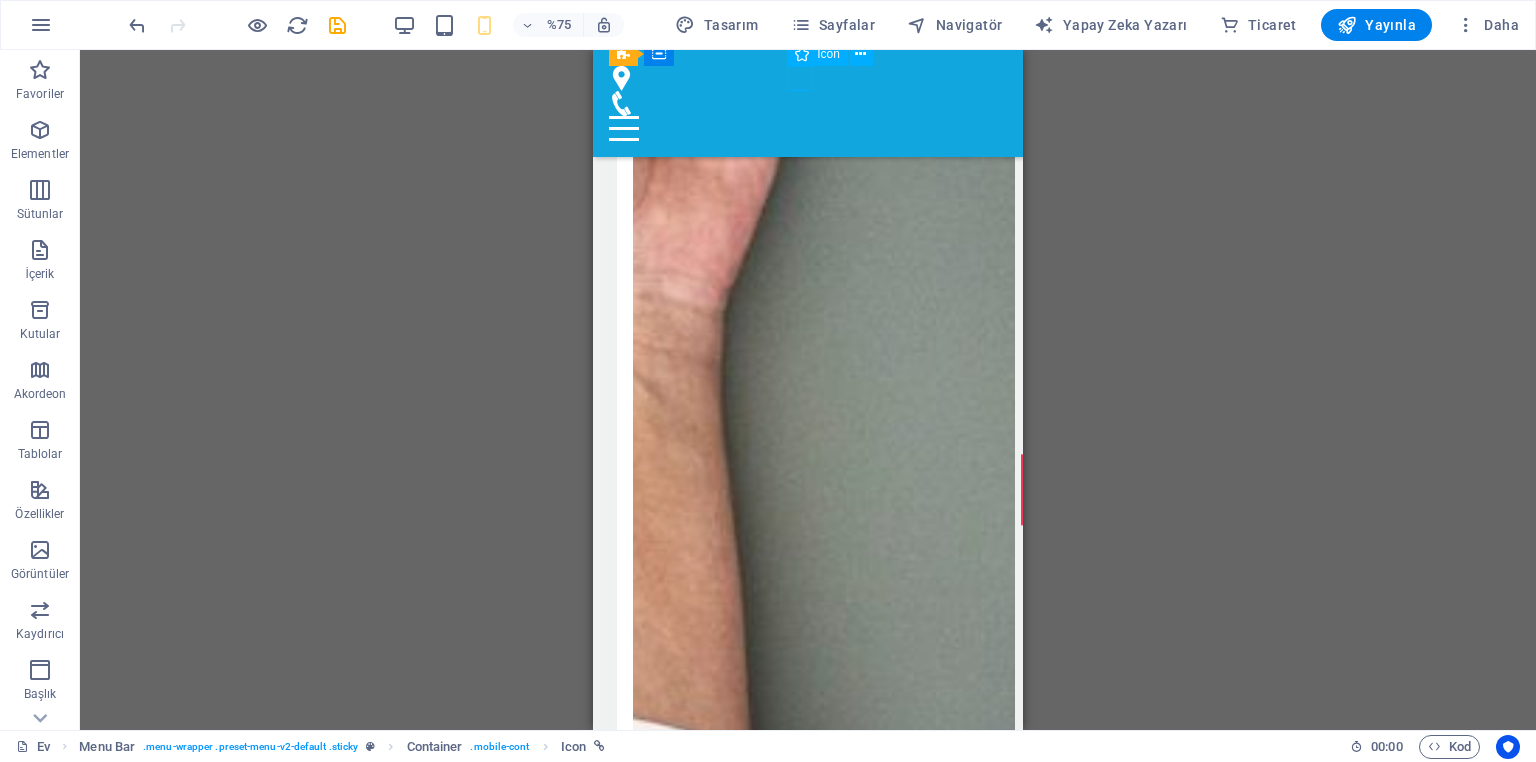 click at bounding box center (800, 103) 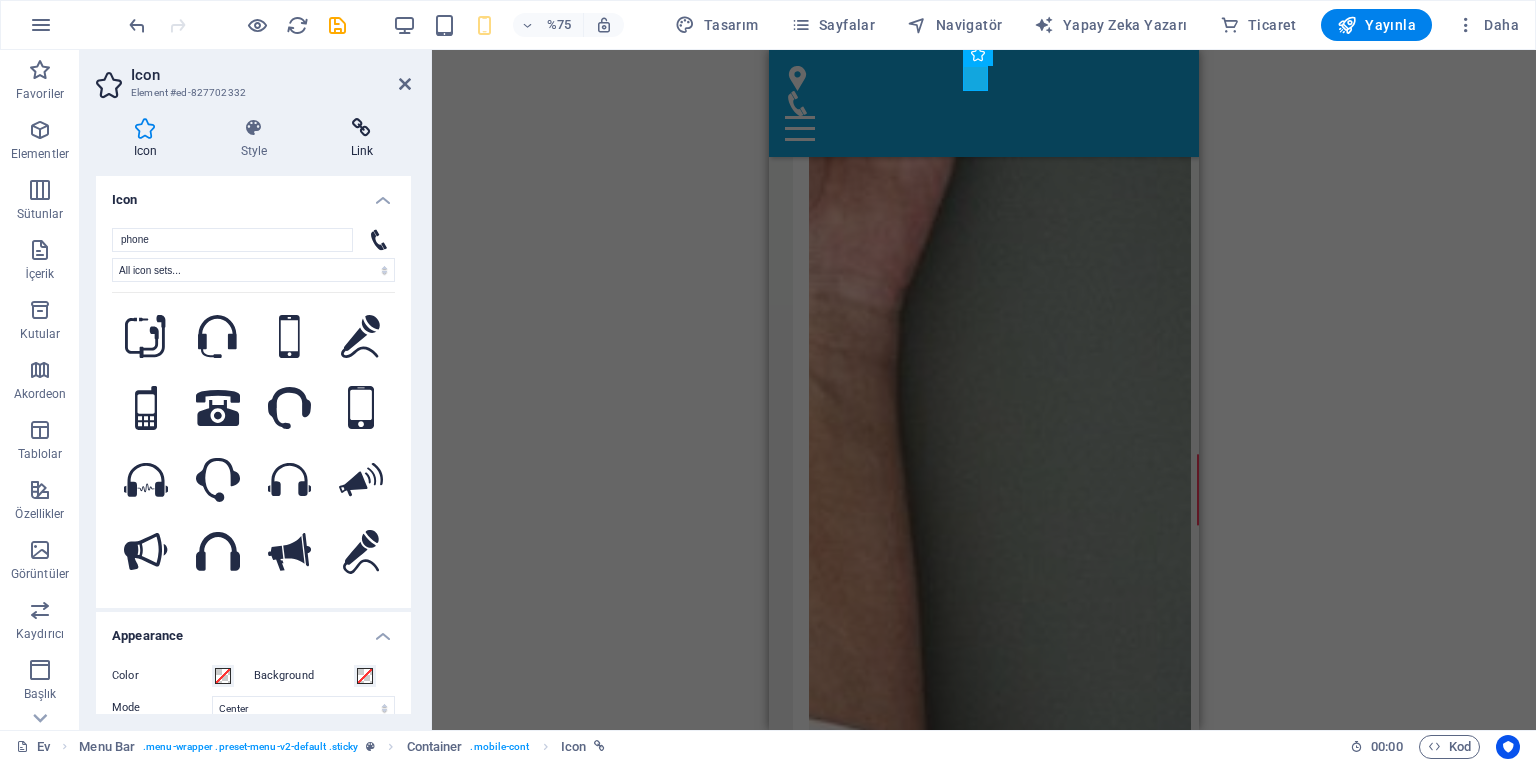 click on "Link" at bounding box center [362, 139] 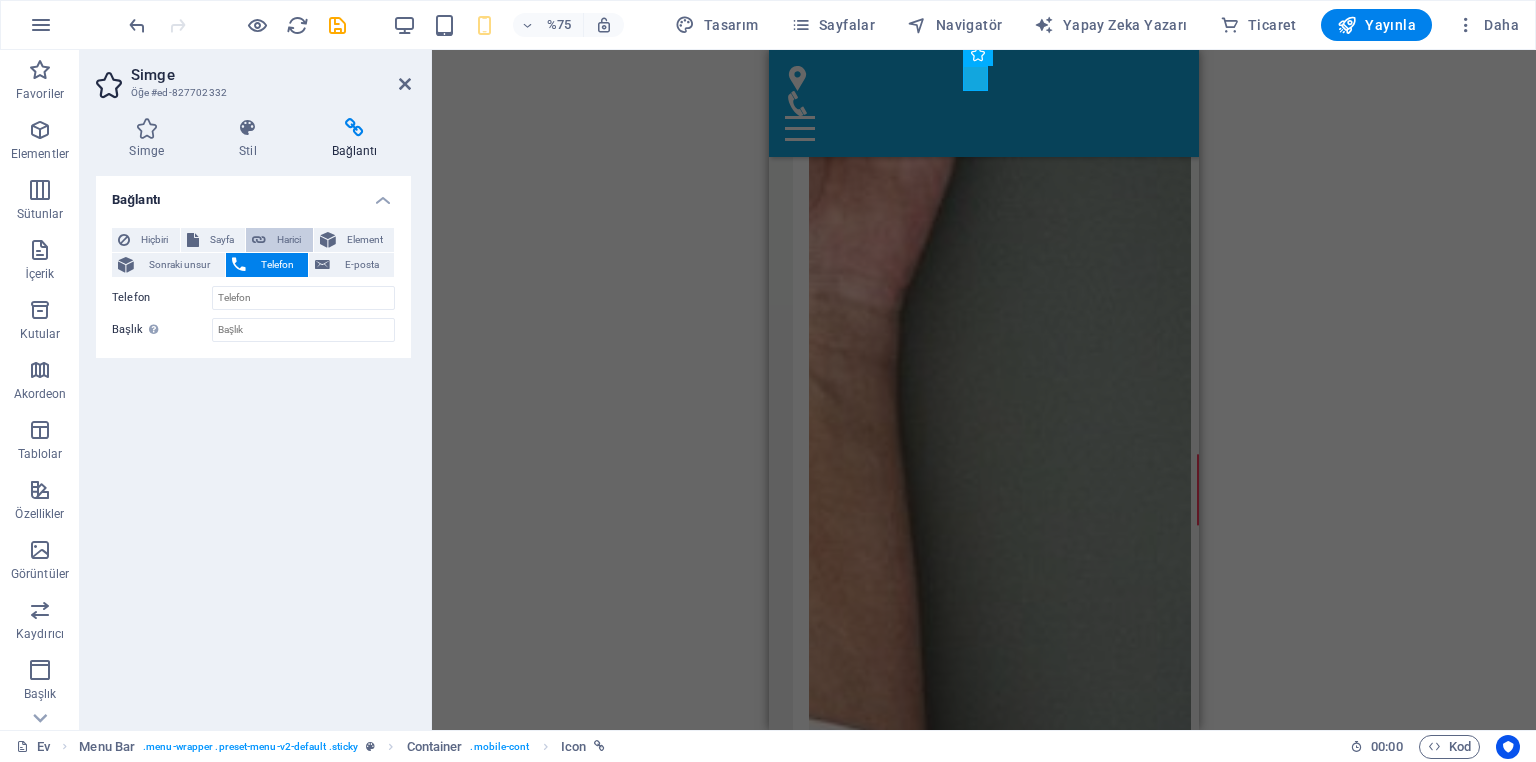 click on "Harici" at bounding box center (289, 239) 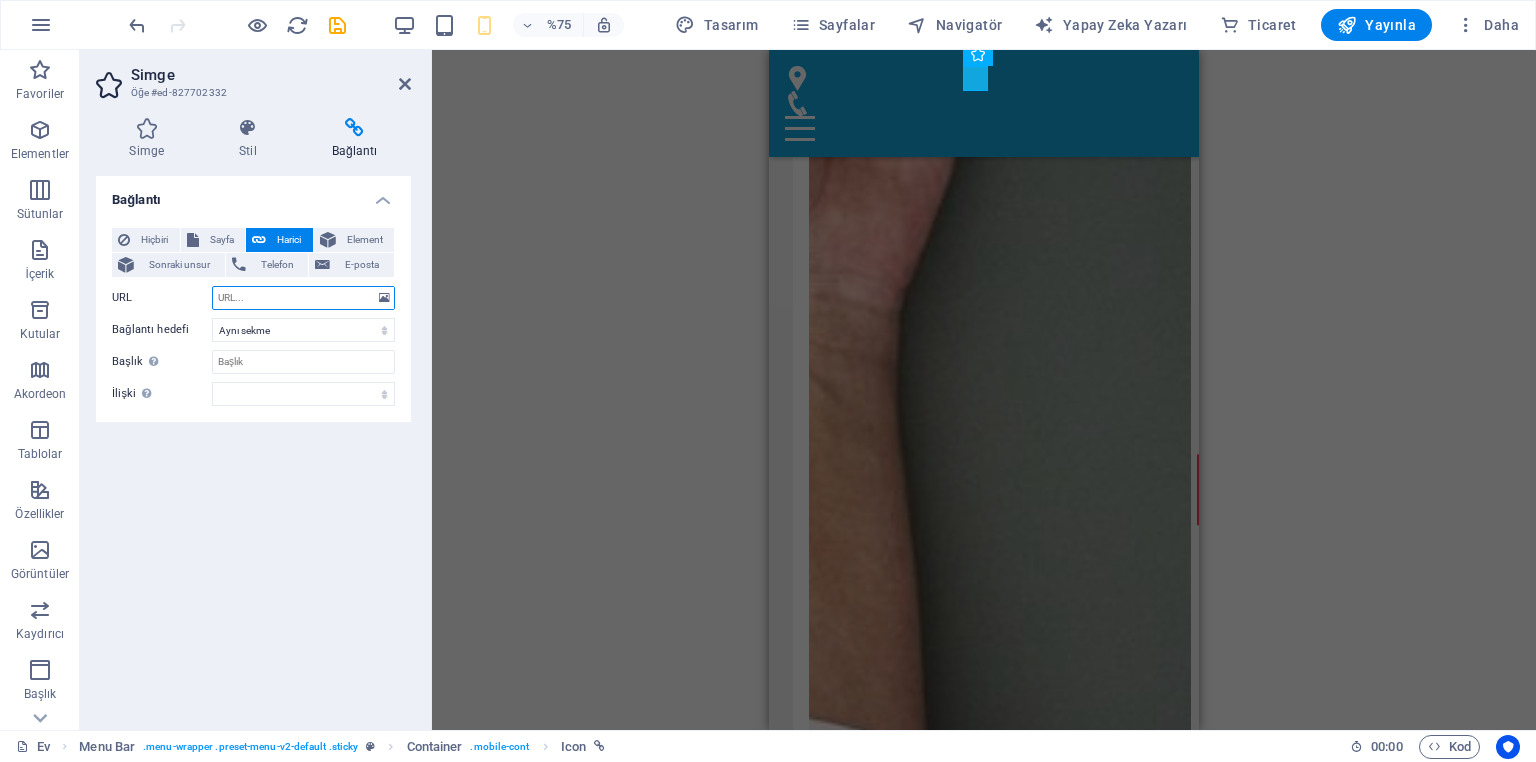 select on "blank" 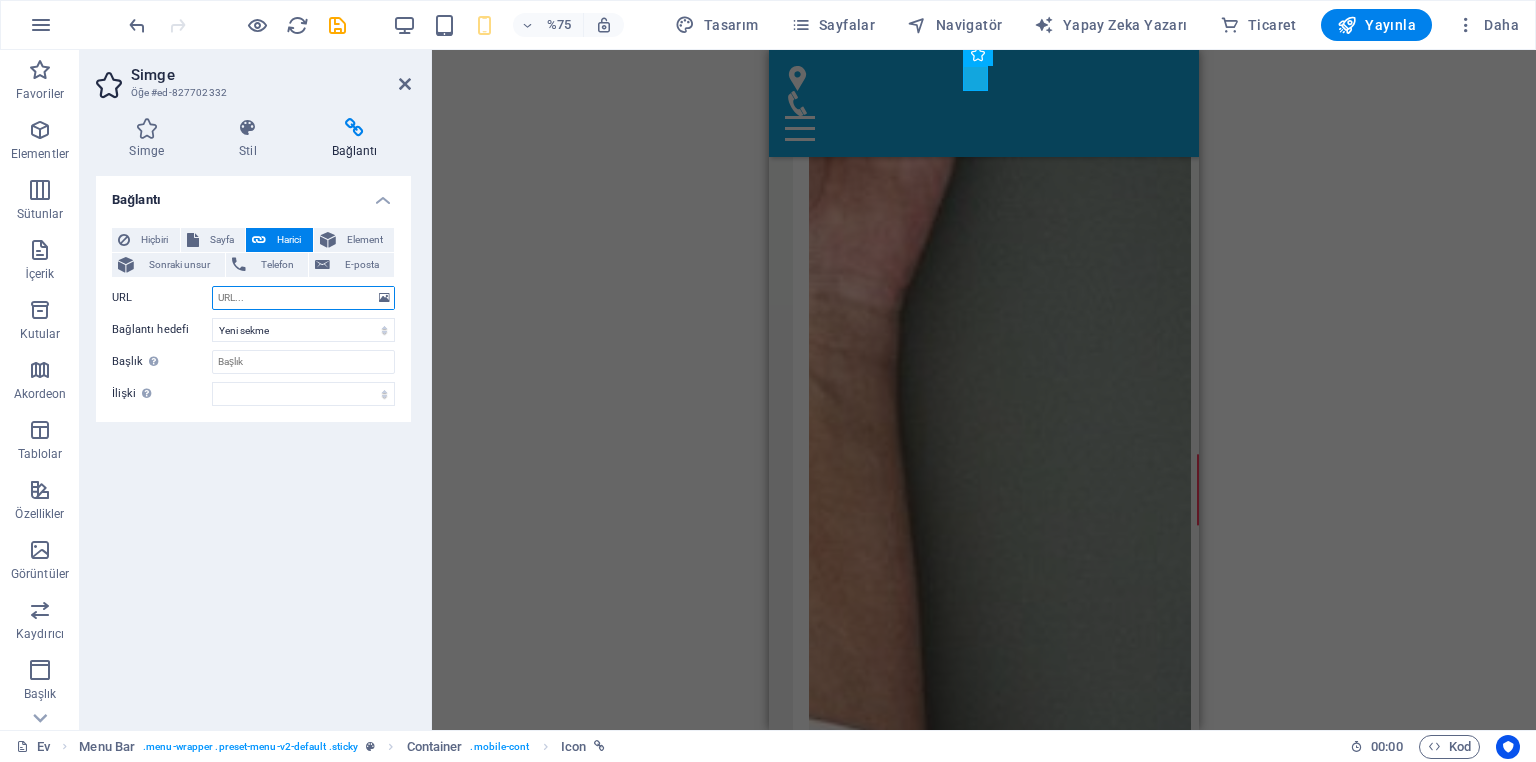 click on "URL" at bounding box center (303, 298) 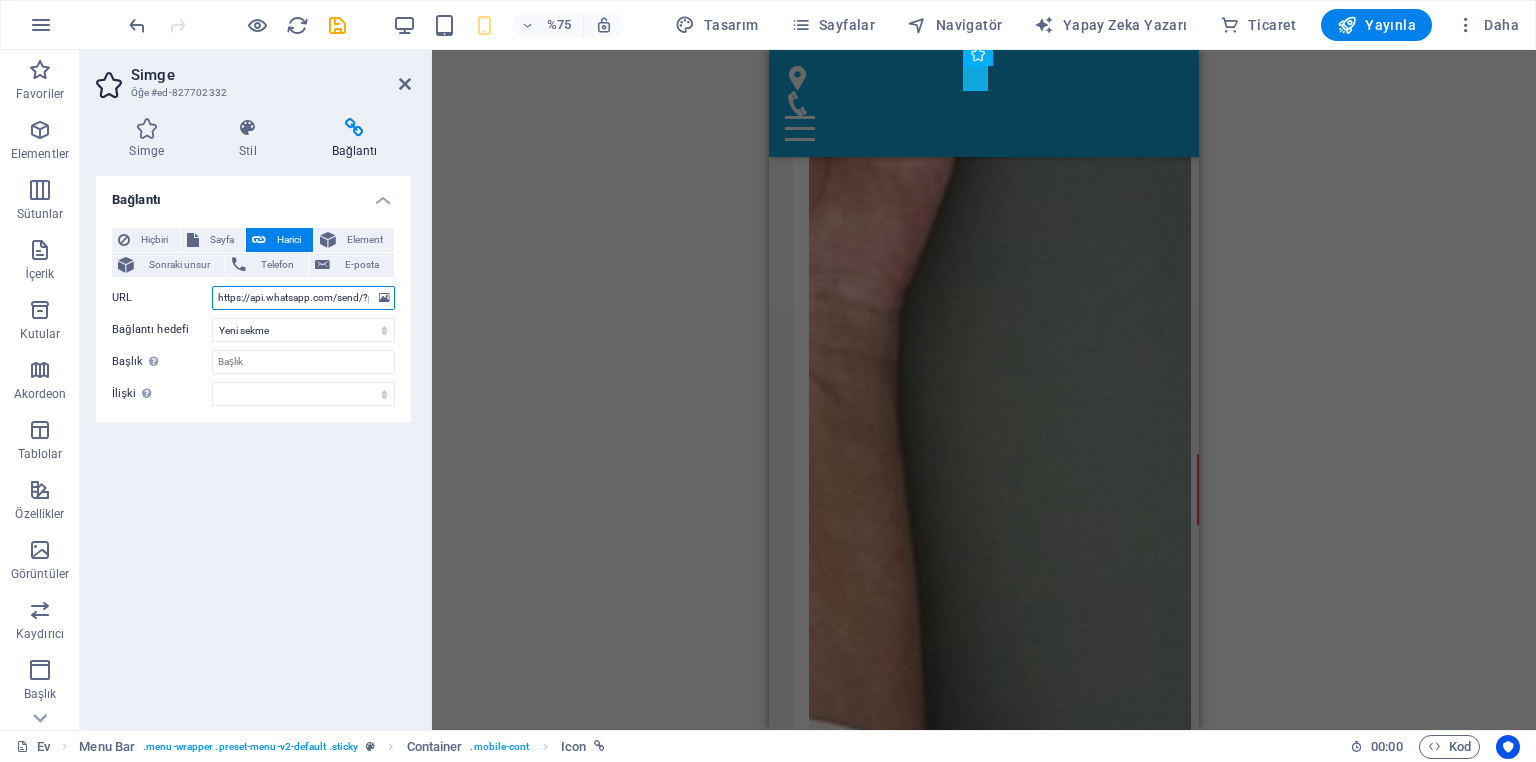scroll, scrollTop: 0, scrollLeft: 97, axis: horizontal 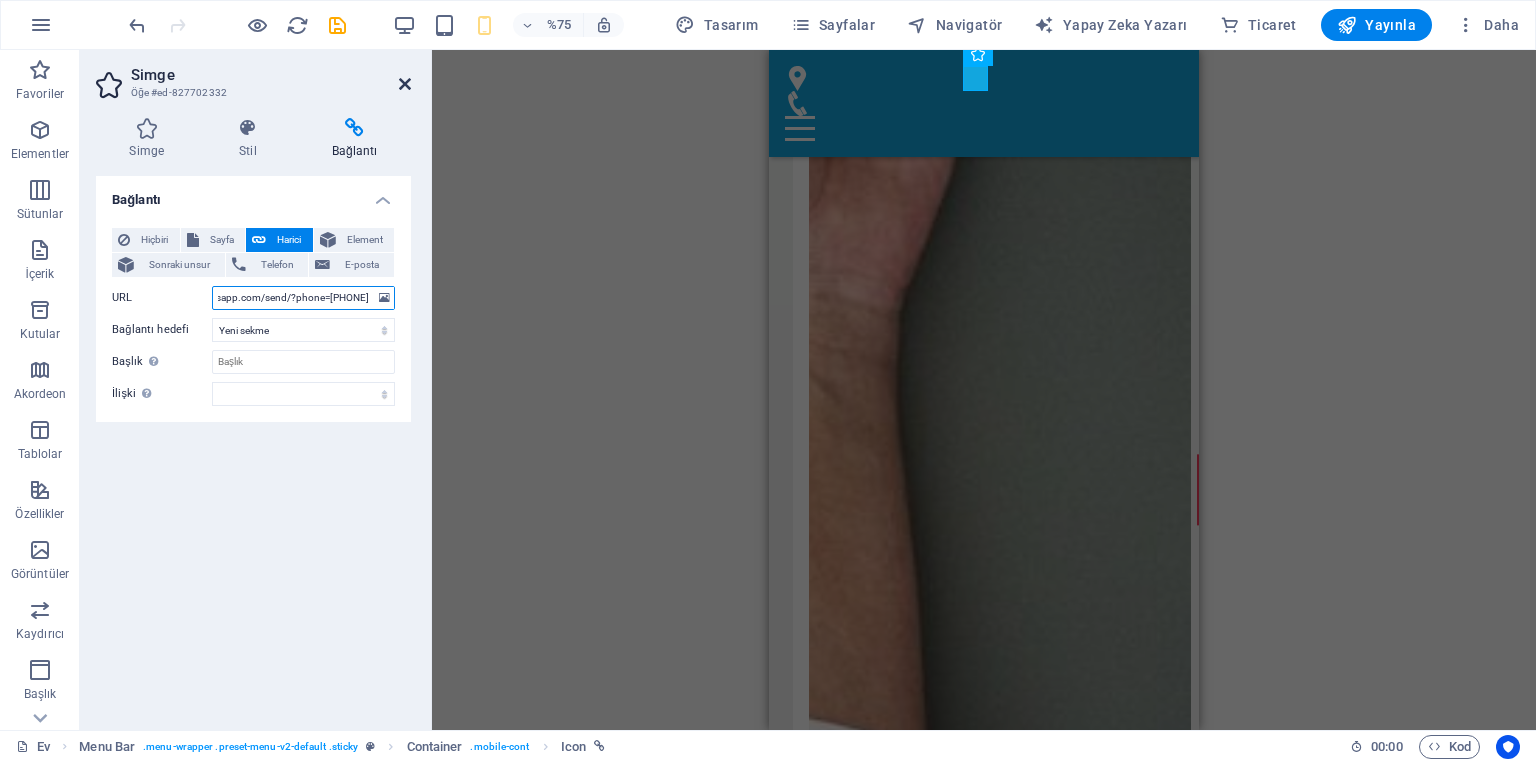 type on "https://api.whatsapp.com/send/?phone=905377774555" 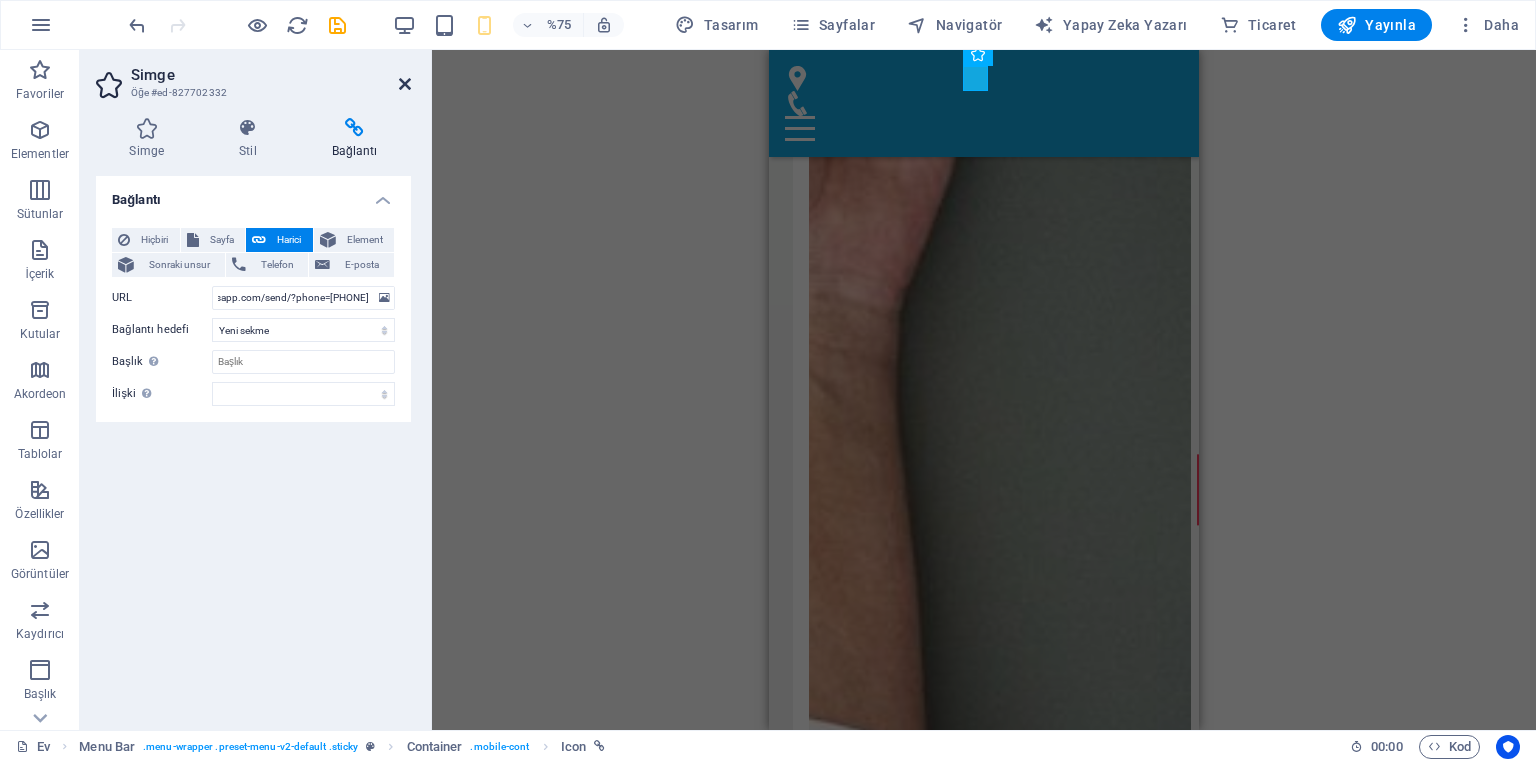 scroll, scrollTop: 0, scrollLeft: 0, axis: both 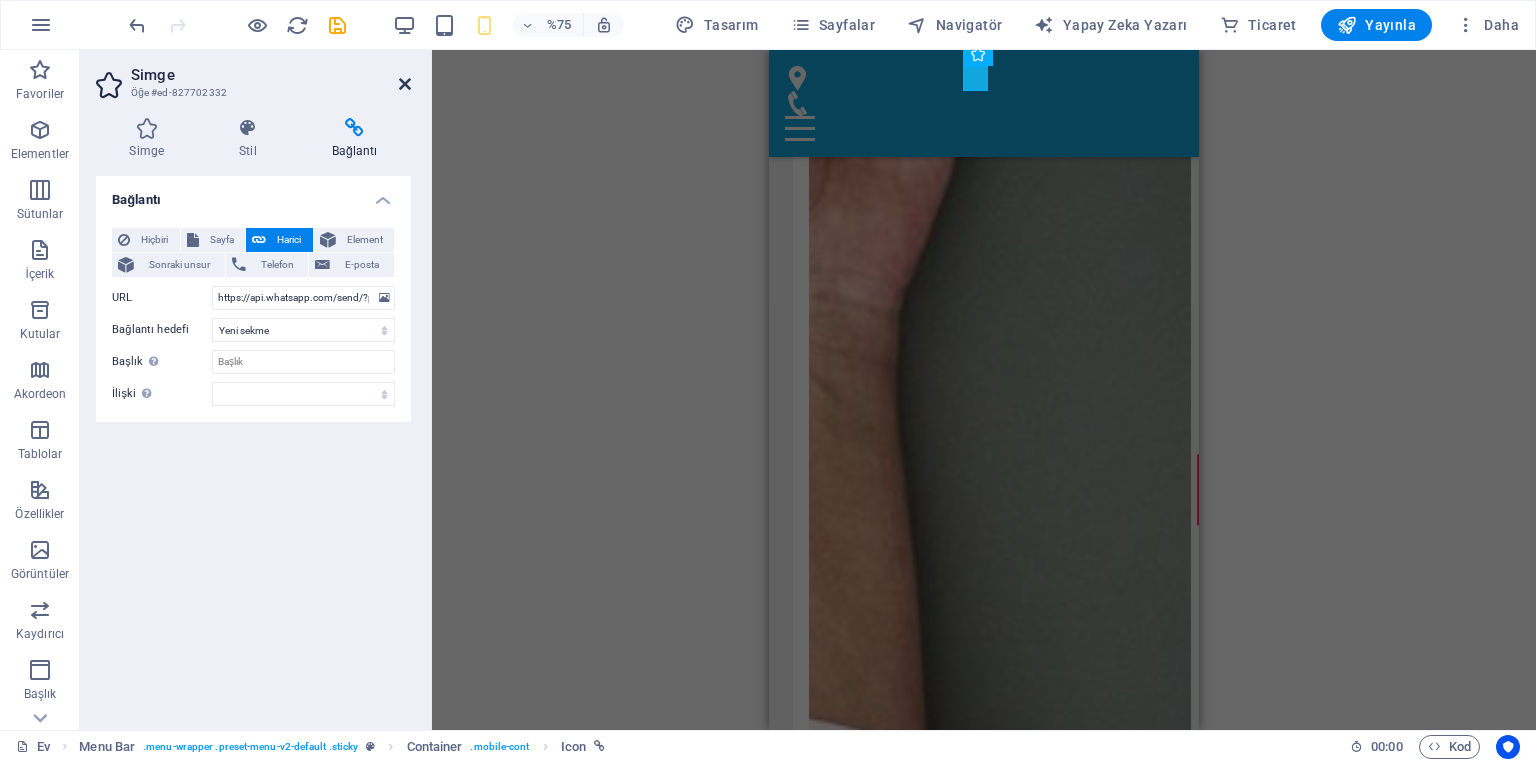 click at bounding box center (405, 84) 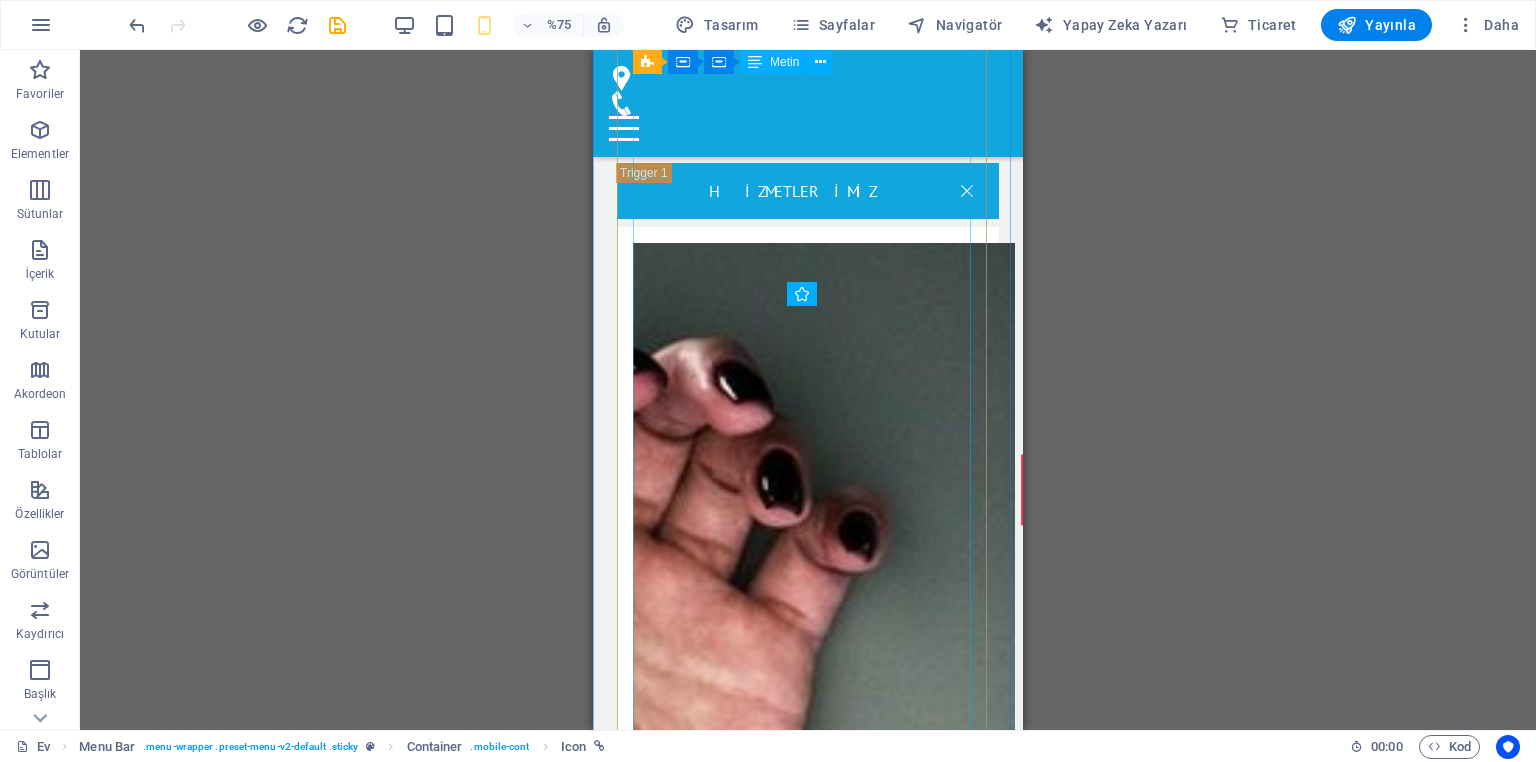 scroll, scrollTop: 6562, scrollLeft: 0, axis: vertical 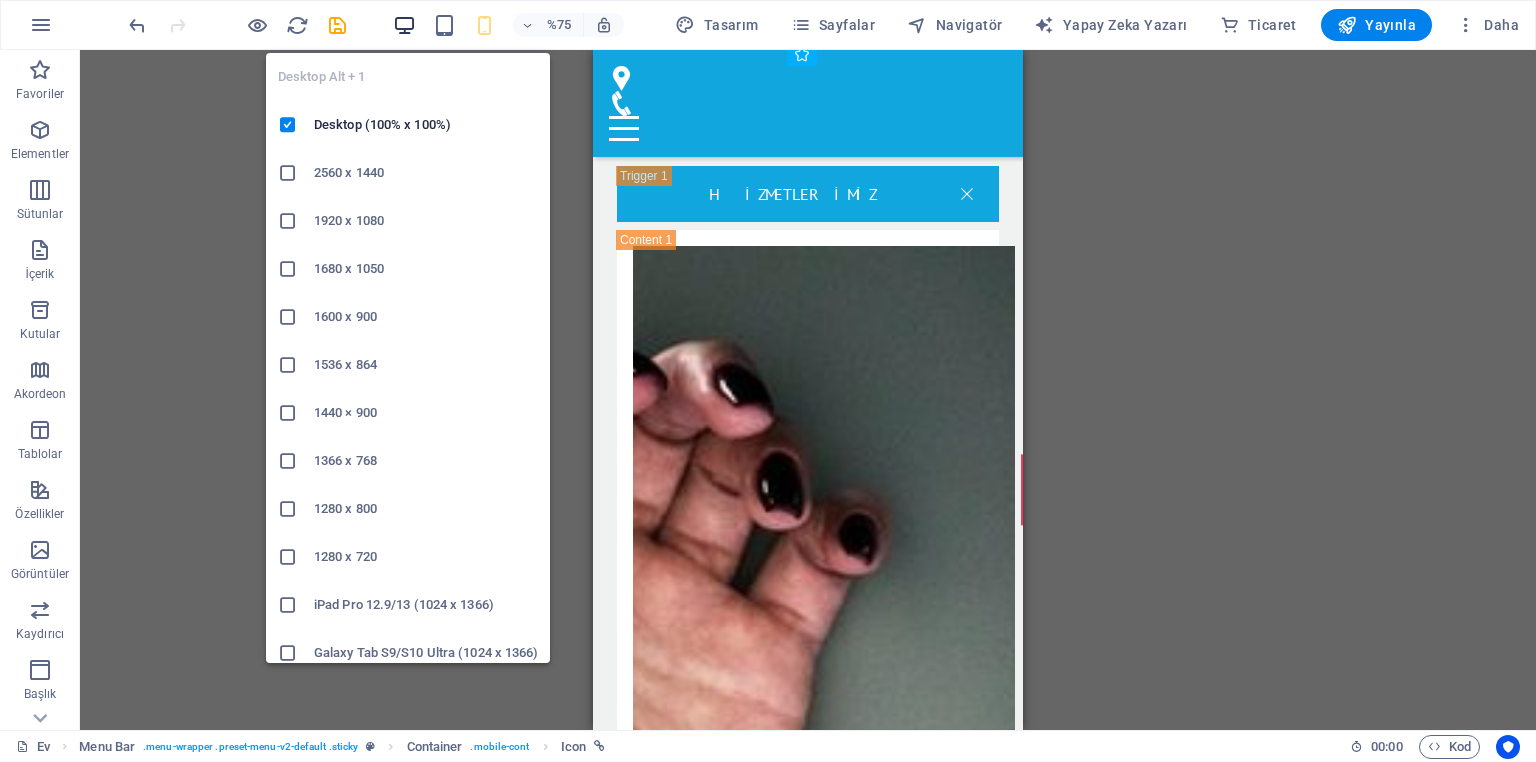 click at bounding box center (404, 25) 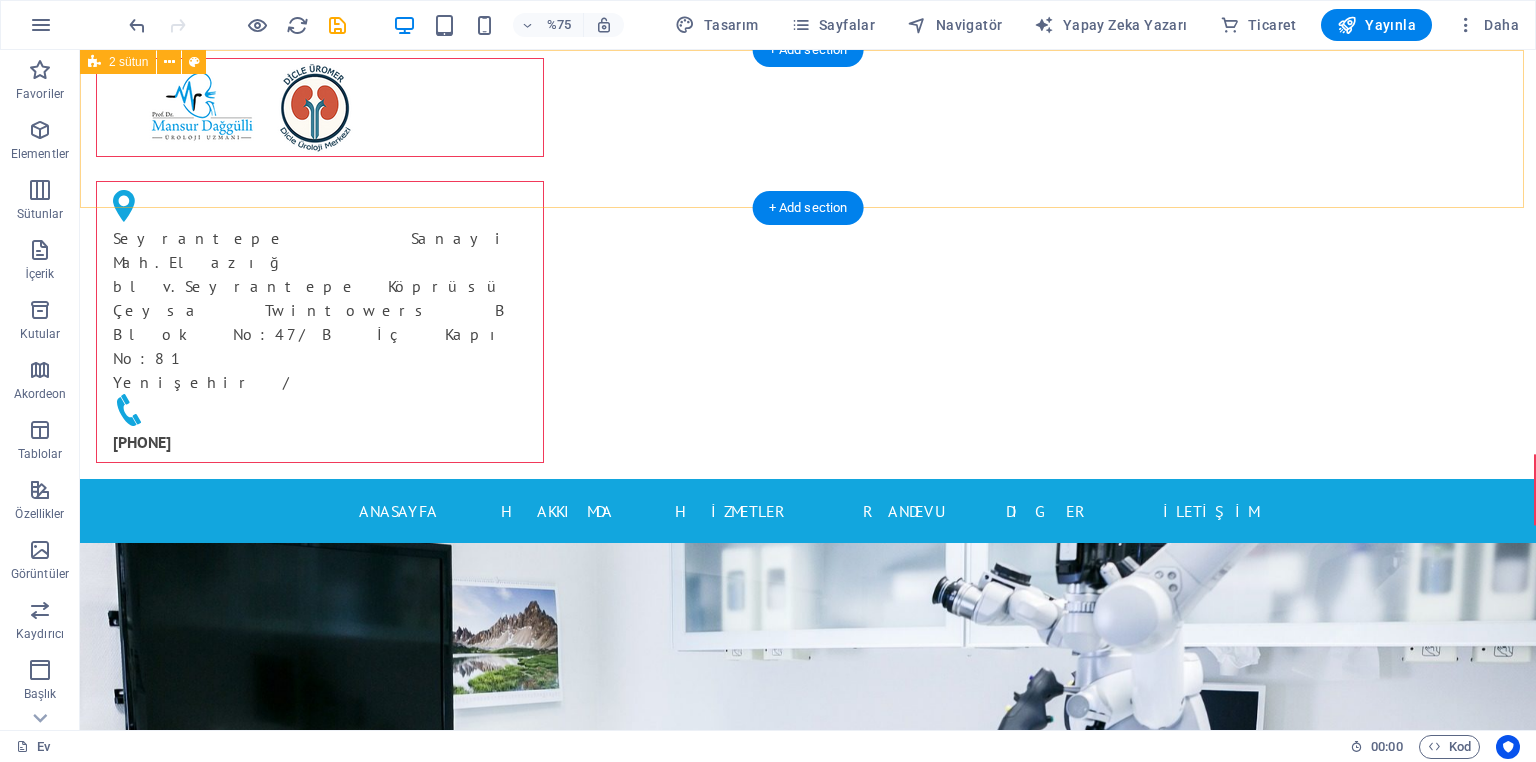 scroll, scrollTop: 0, scrollLeft: 0, axis: both 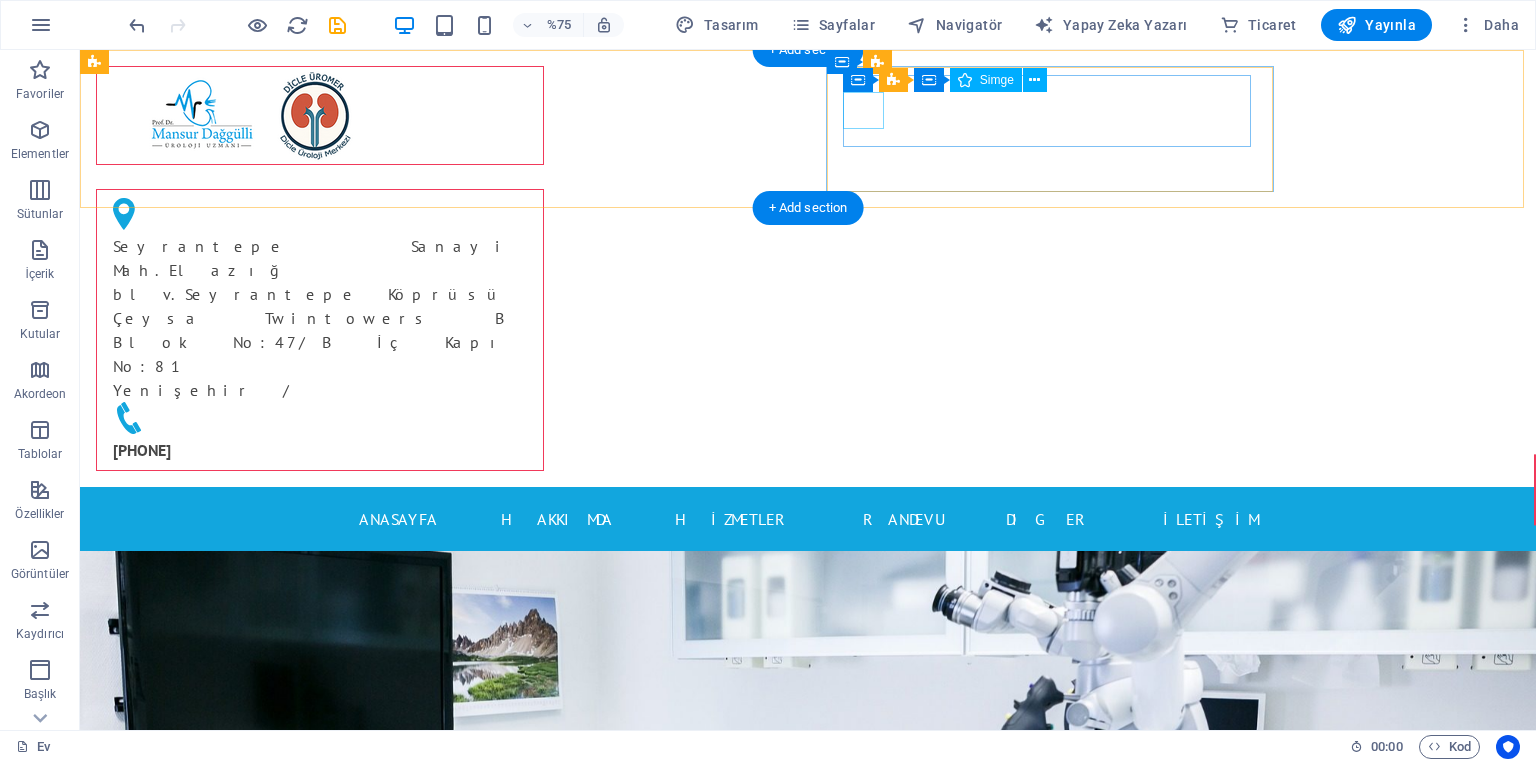 click at bounding box center [312, 216] 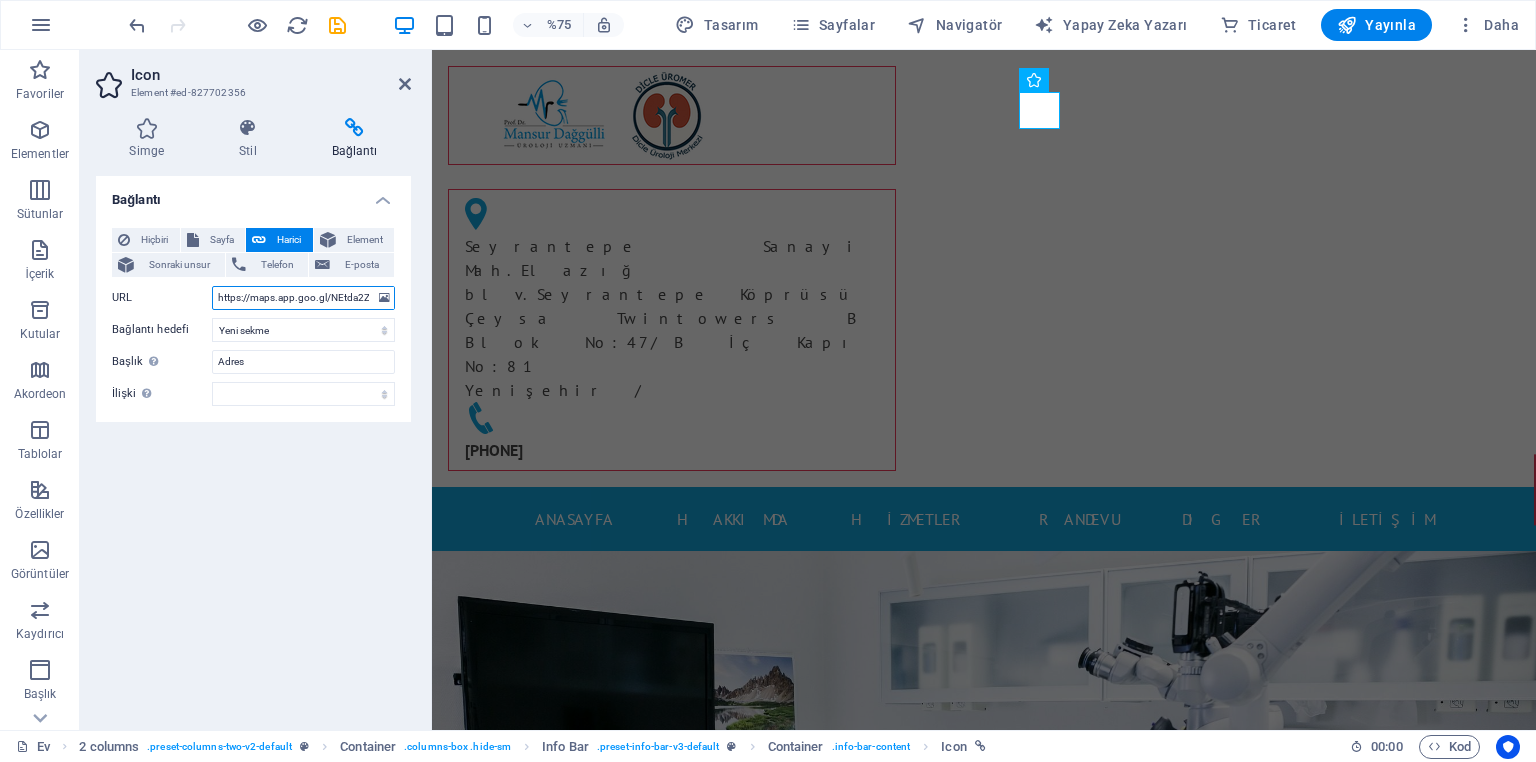 click on "https://maps.app.goo.gl/NEtda2ZvfsF5kkwR9" at bounding box center [303, 298] 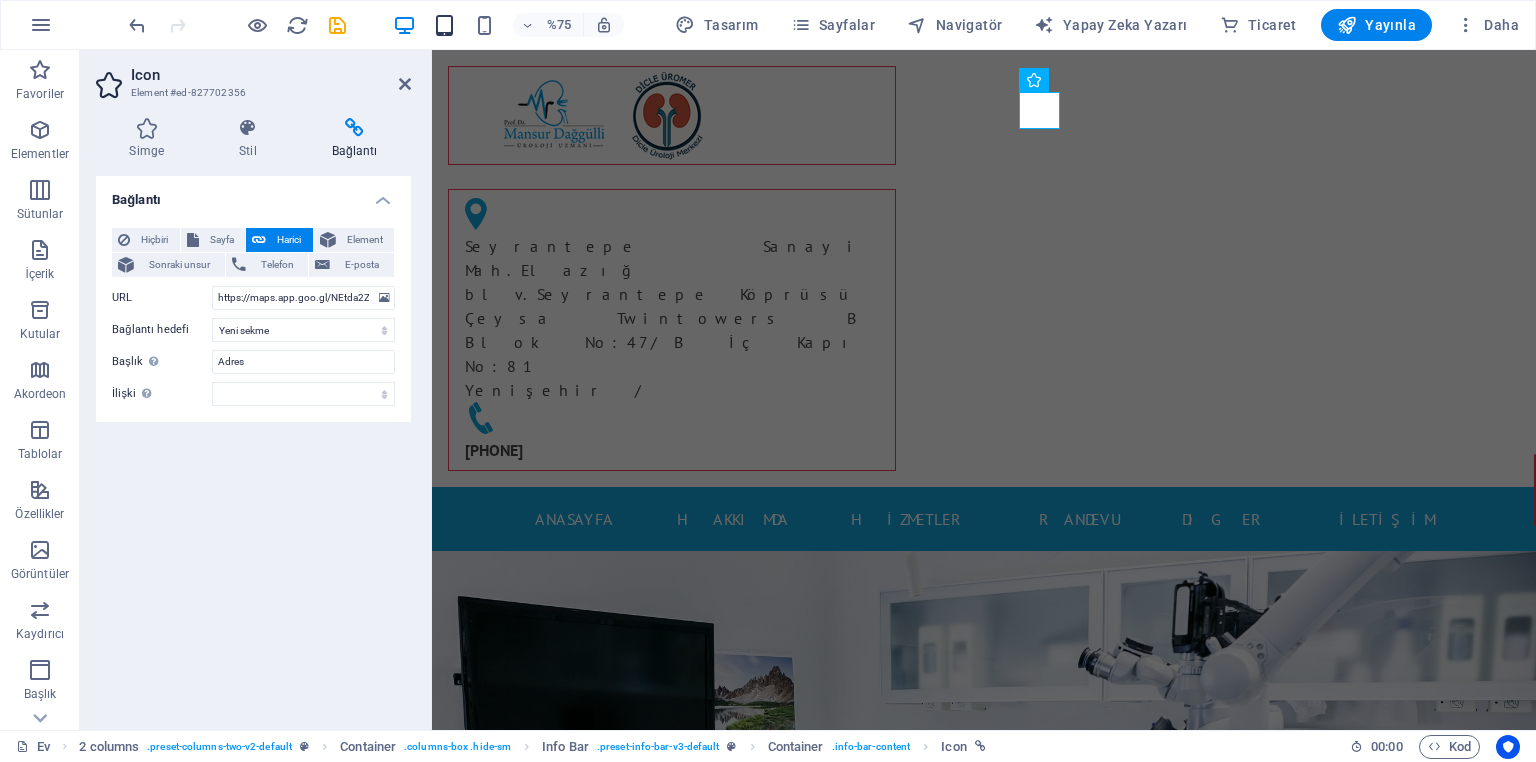 click at bounding box center (444, 25) 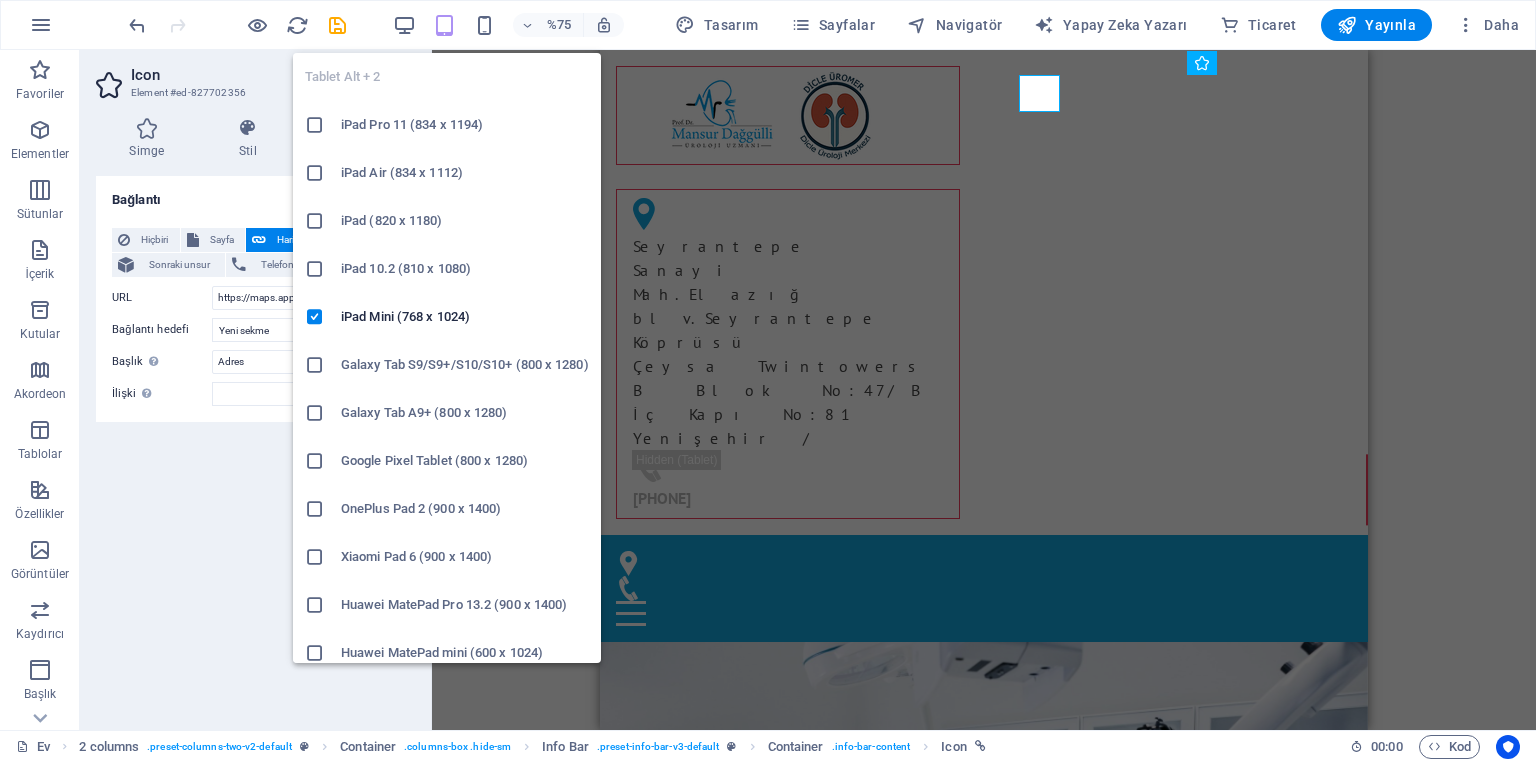click at bounding box center [444, 25] 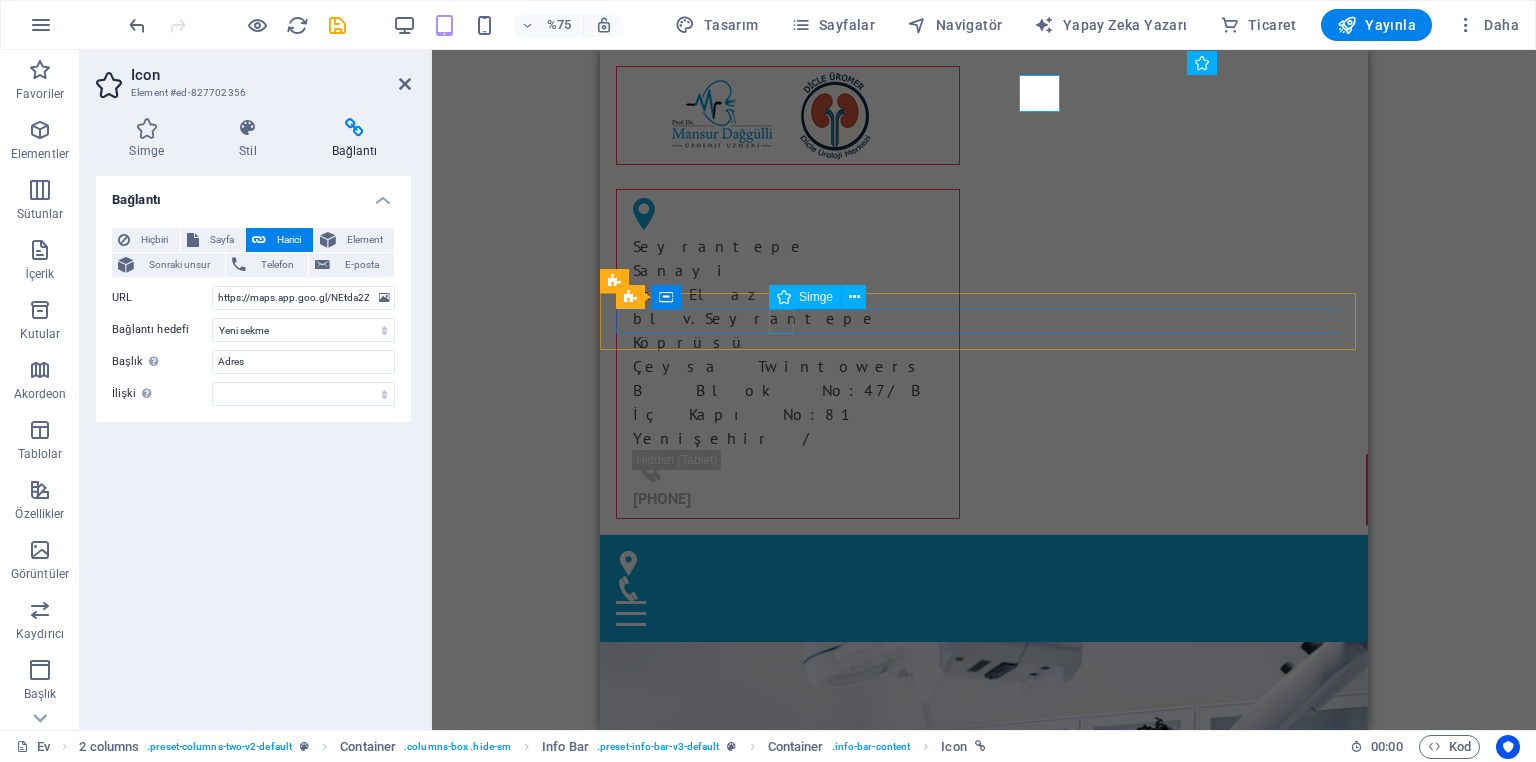 click at bounding box center [976, 563] 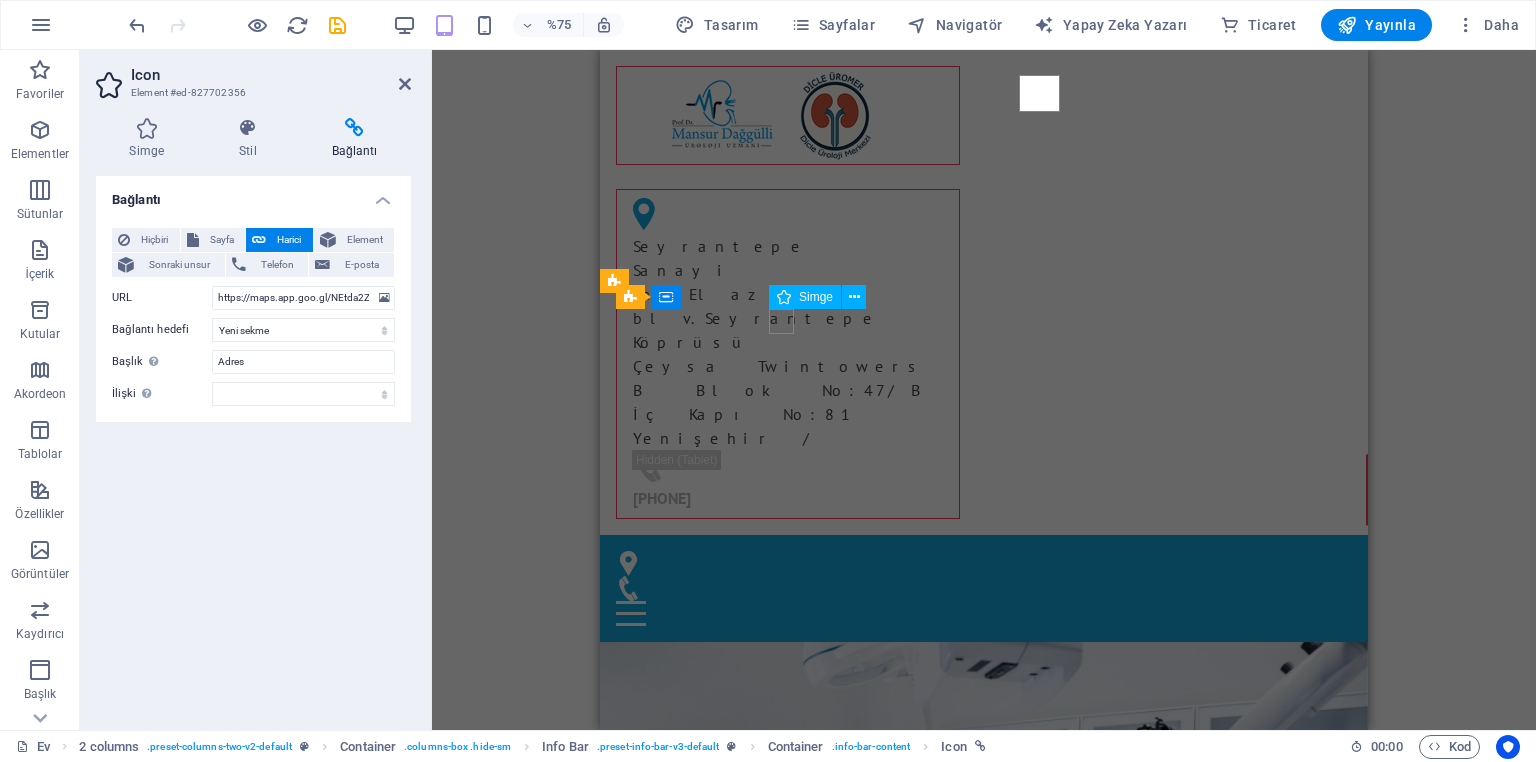 click at bounding box center (976, 563) 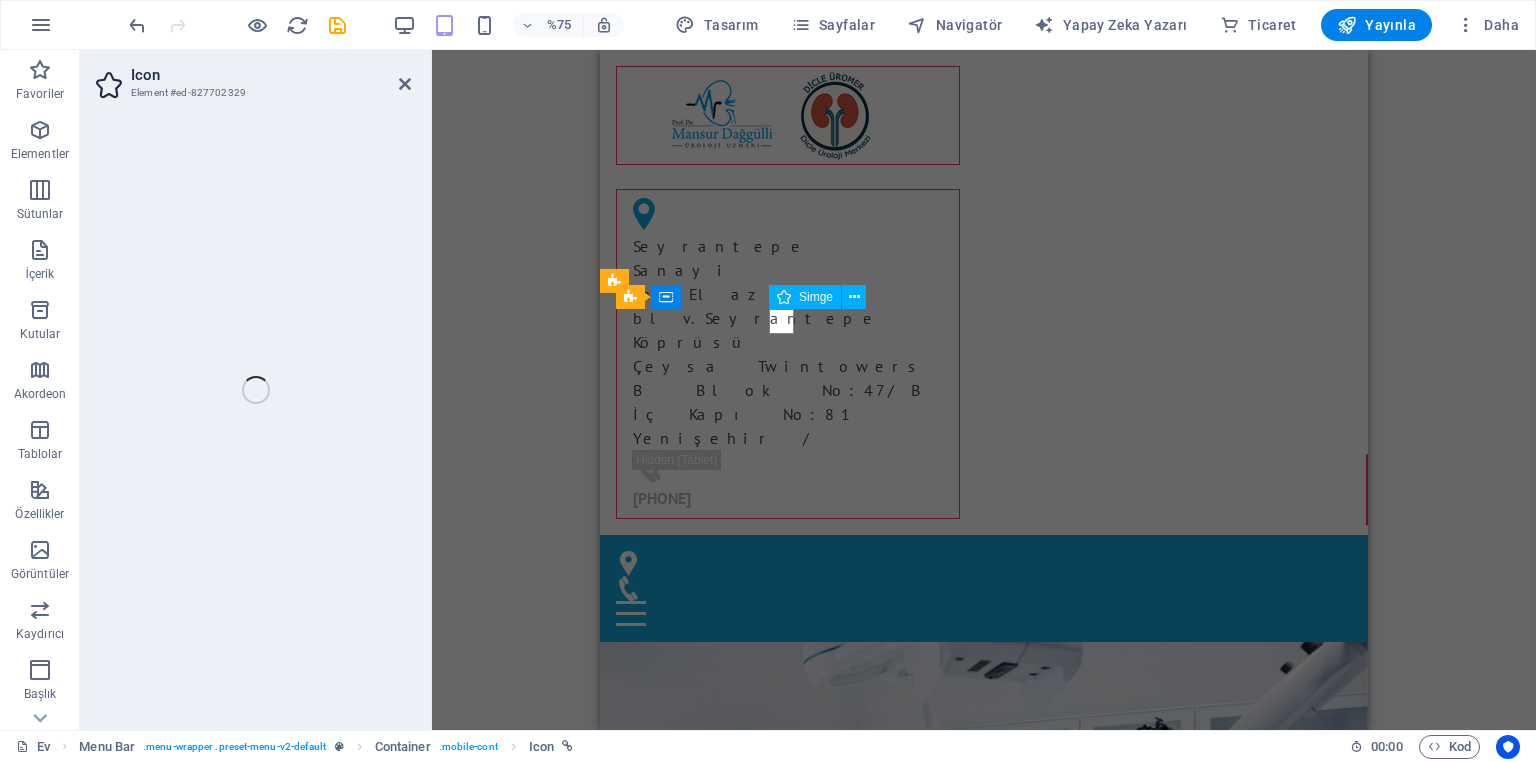 select on "xMidYMid" 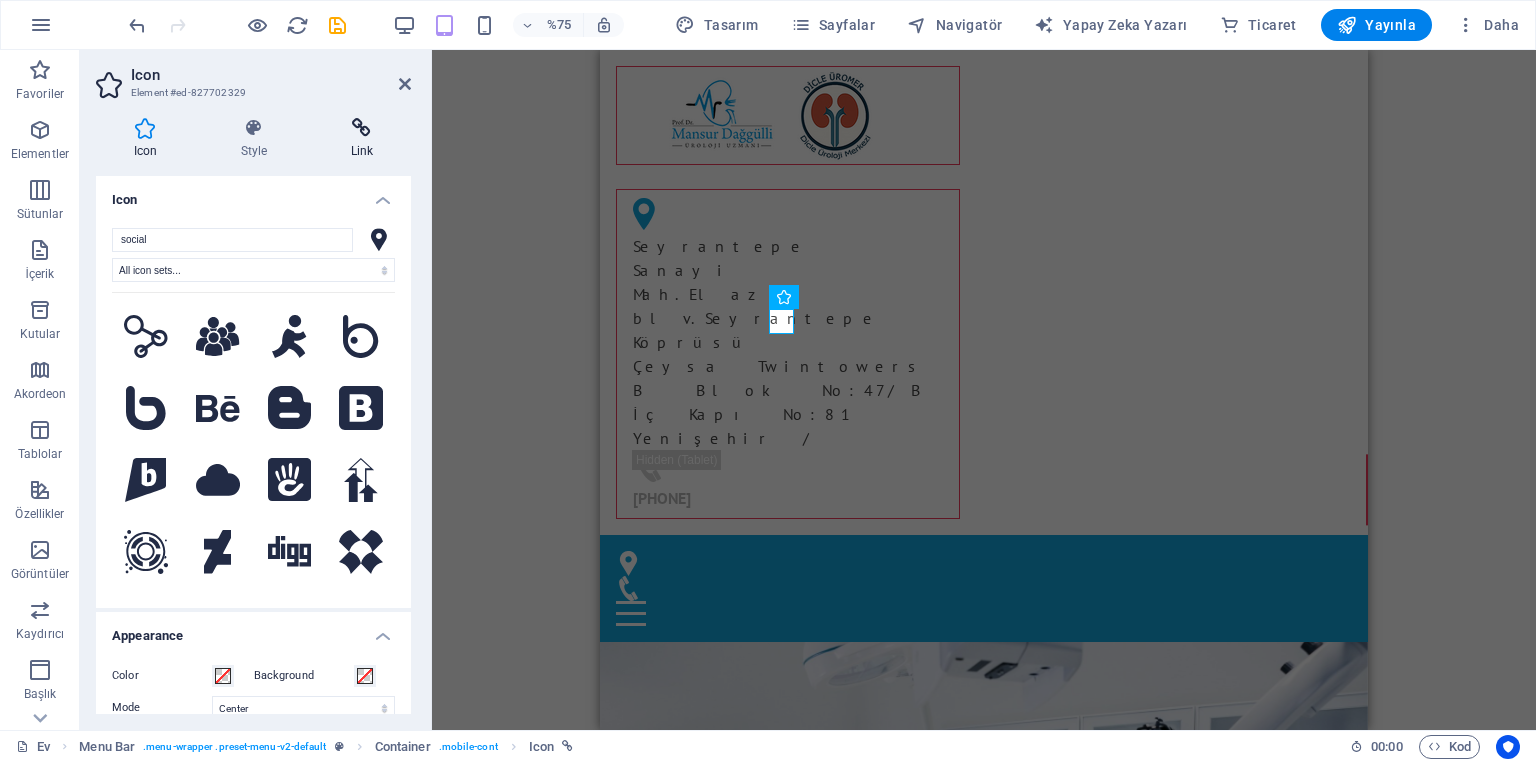 click on "Link" at bounding box center [362, 139] 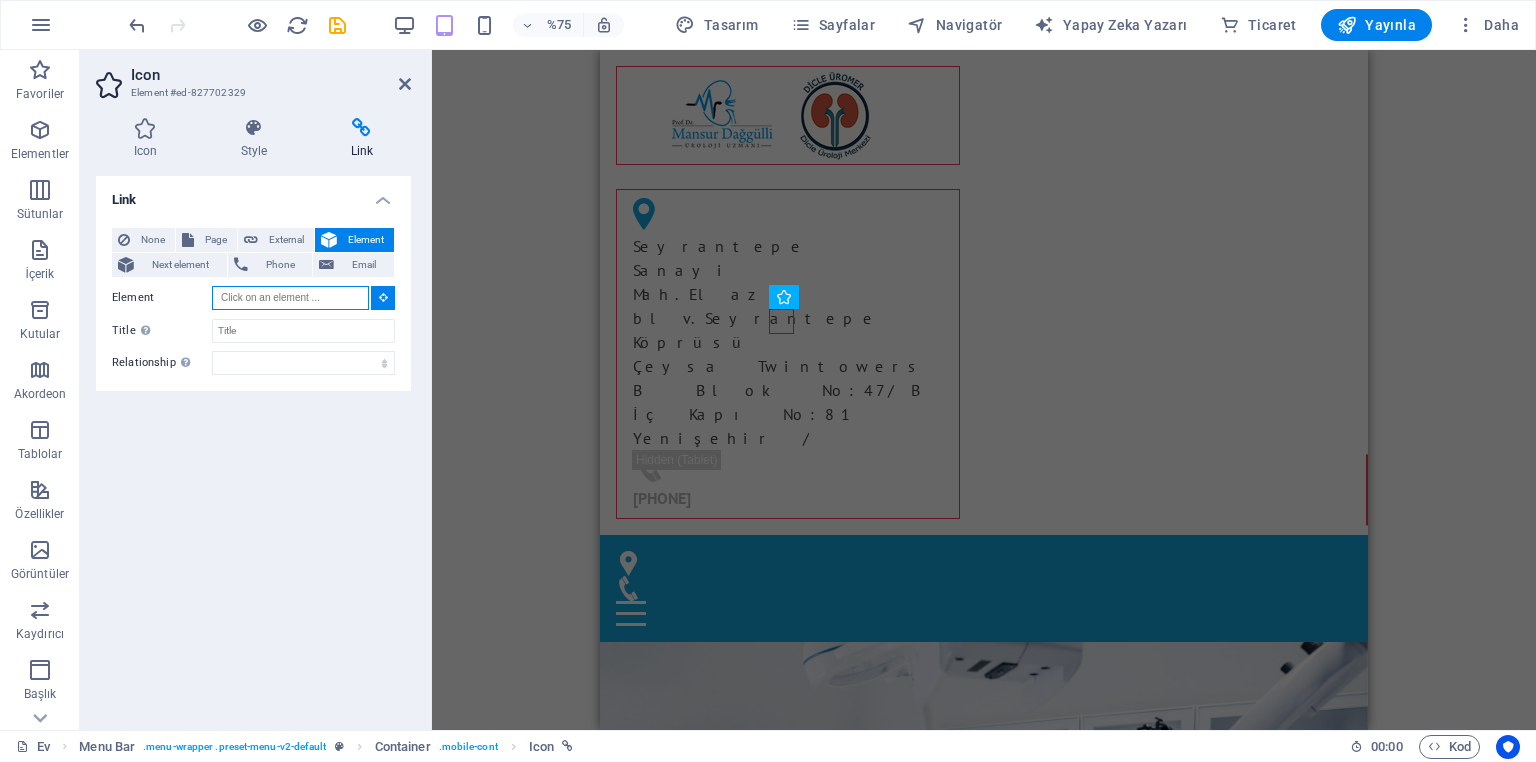 click on "Element" at bounding box center [290, 298] 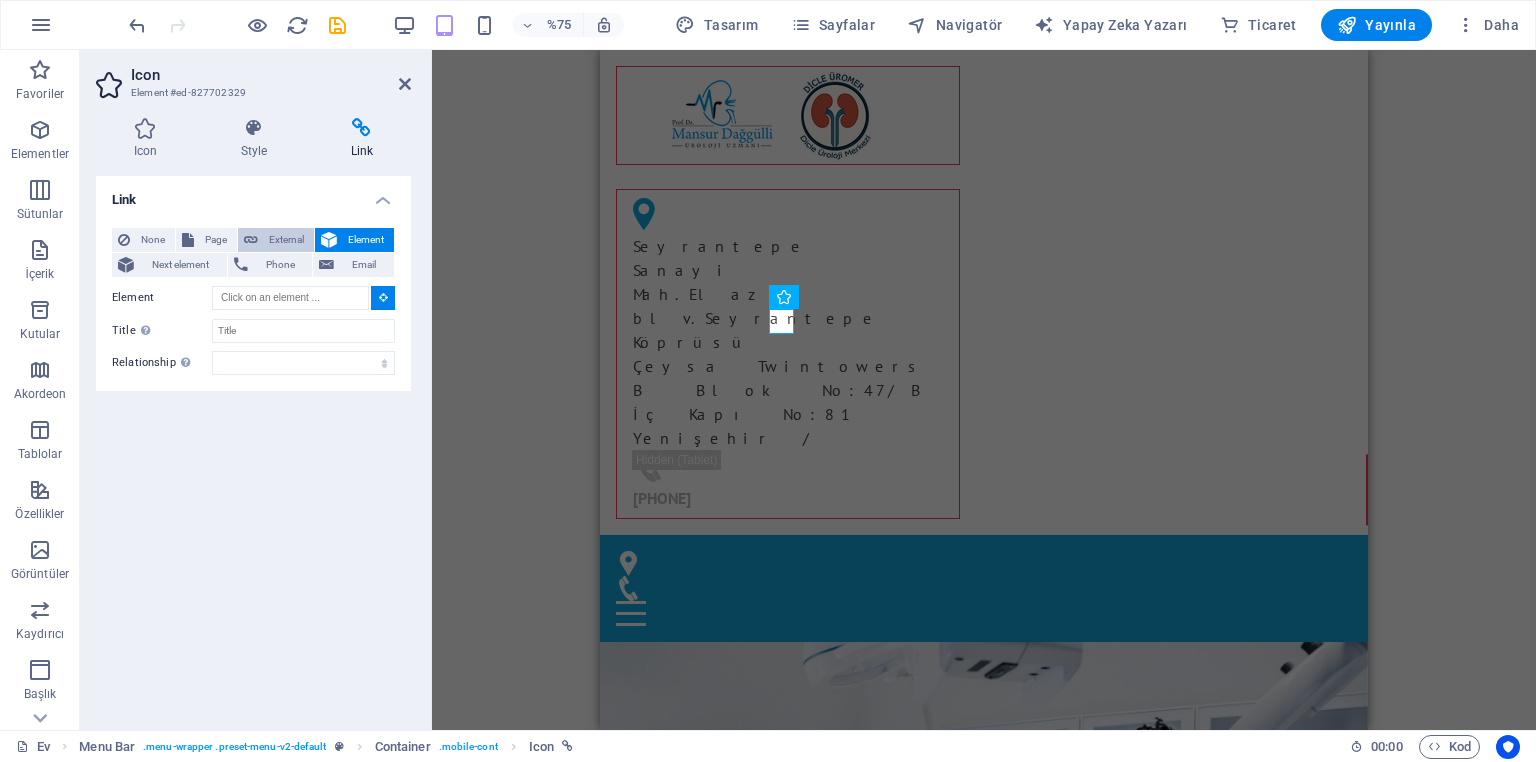 click on "External" at bounding box center (276, 240) 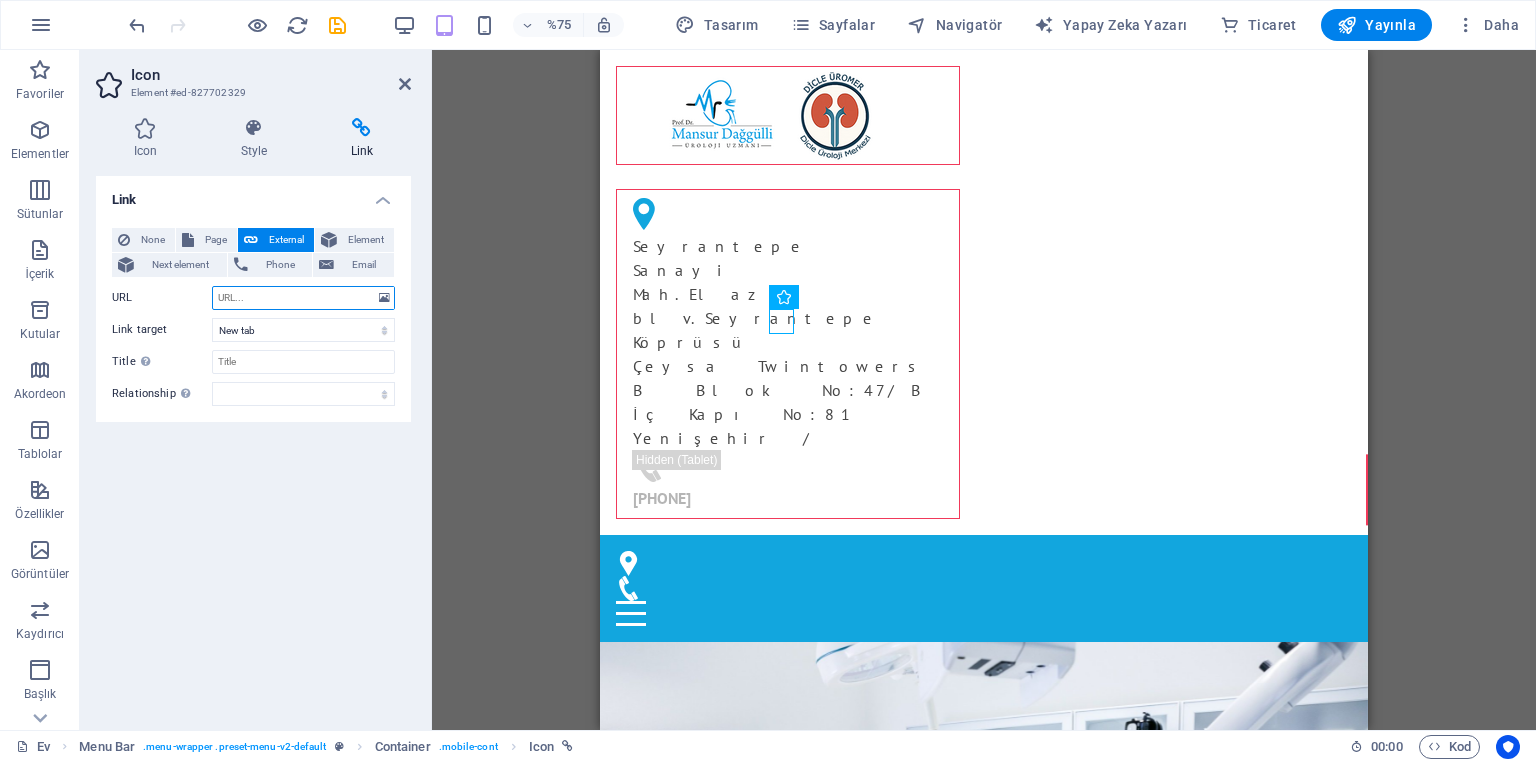 click on "URL" at bounding box center [303, 298] 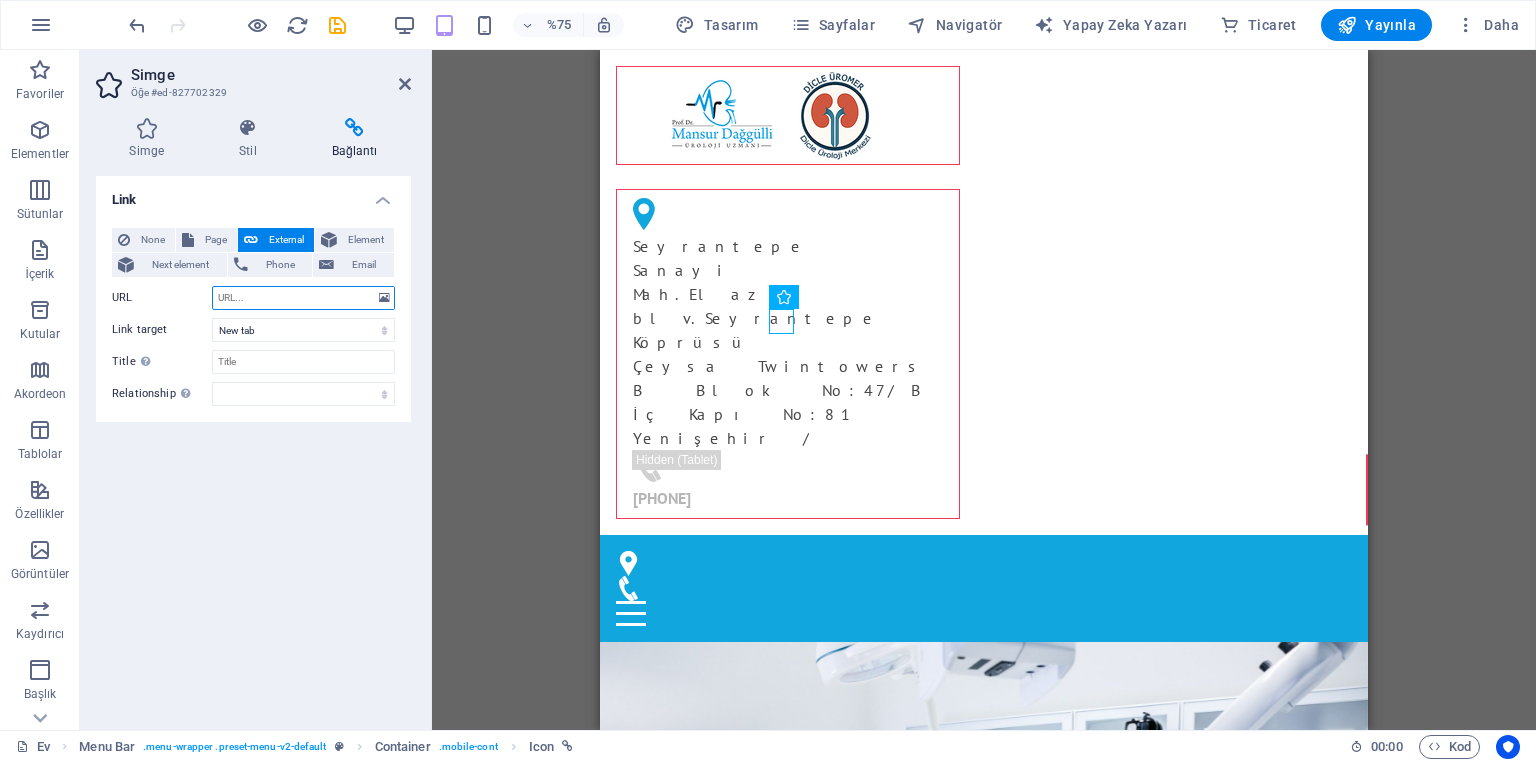 paste on "https://maps.app.goo.gl/NEtda2ZvfsF5kkwR9" 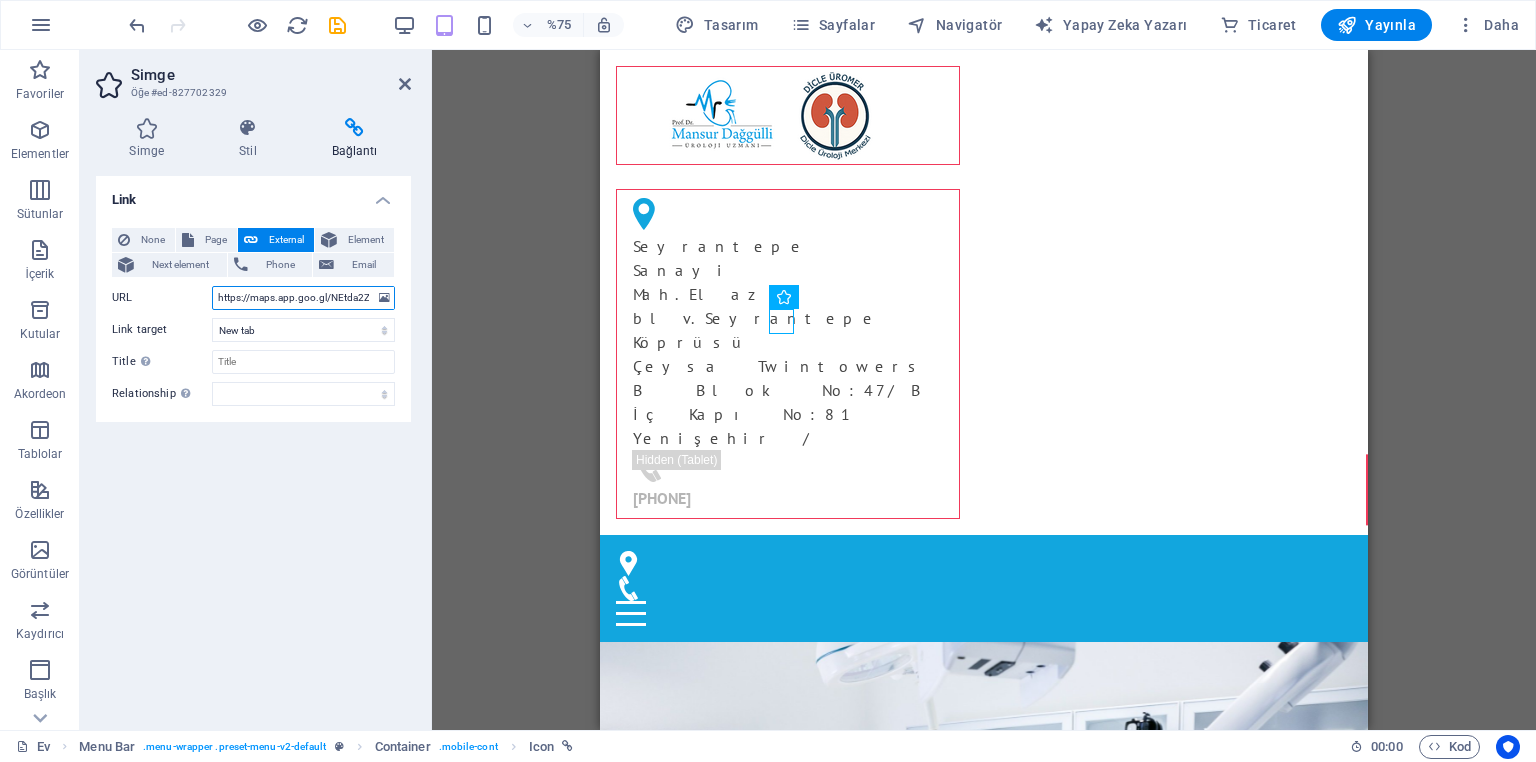 scroll, scrollTop: 0, scrollLeft: 52, axis: horizontal 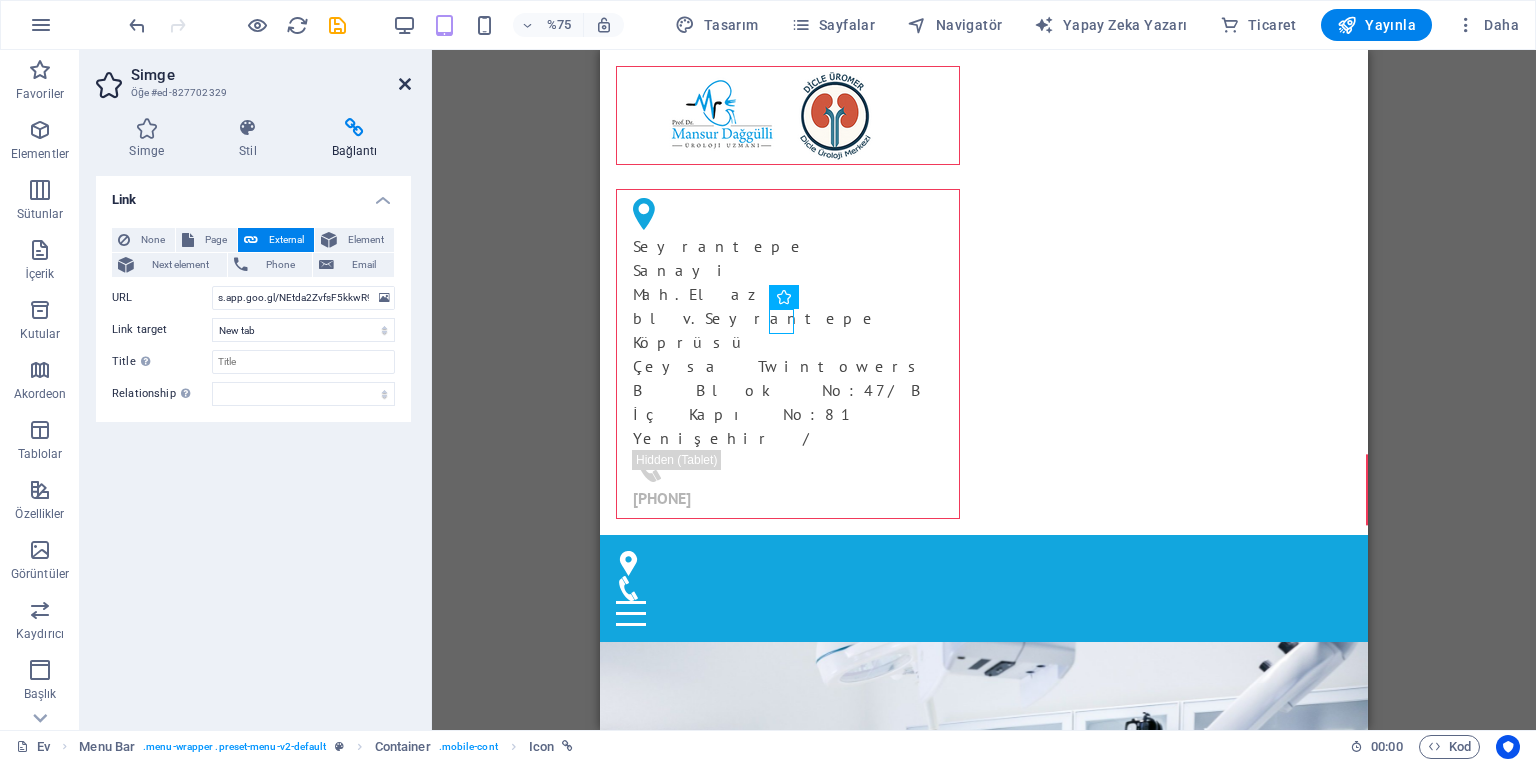click at bounding box center (405, 84) 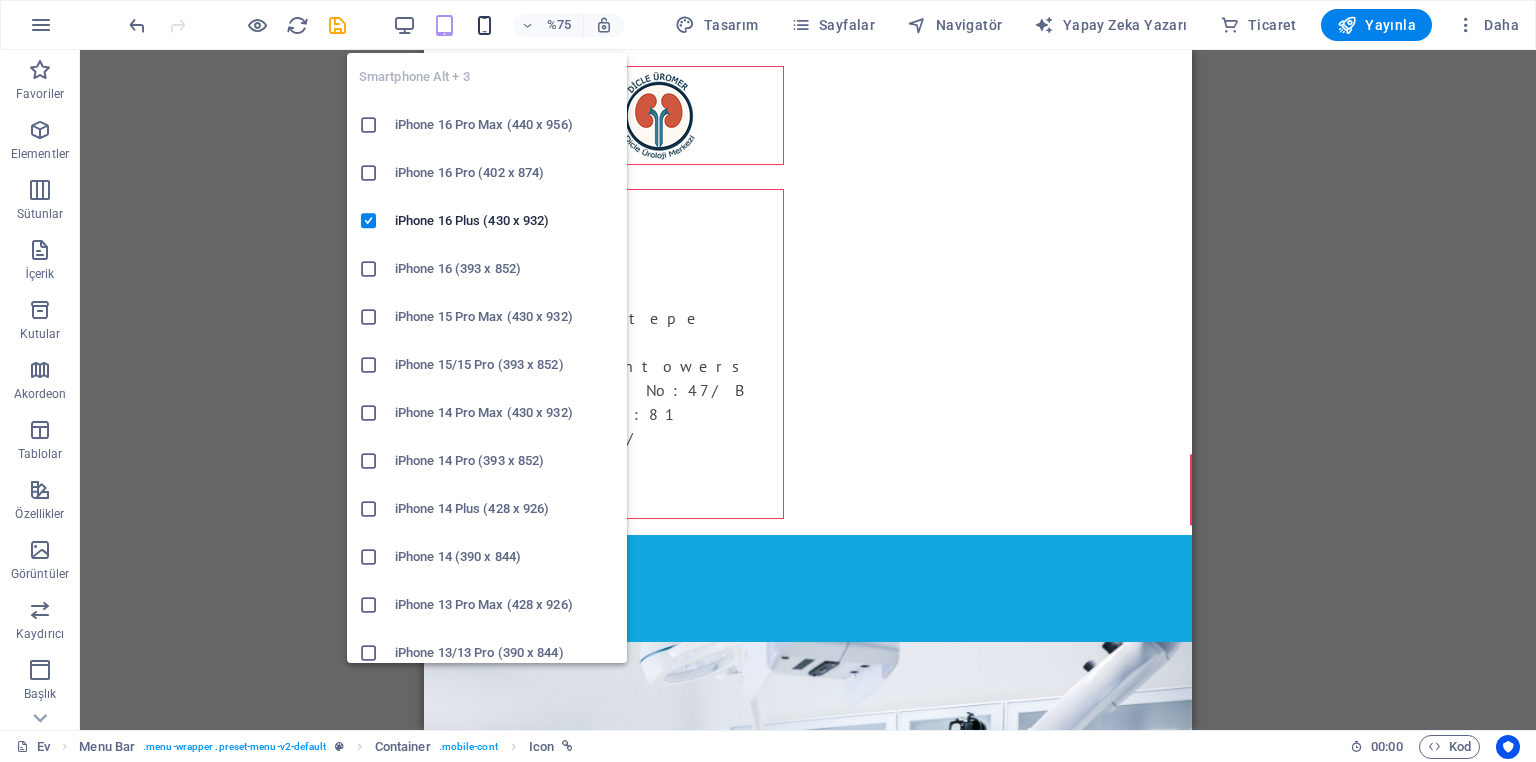 click at bounding box center (484, 25) 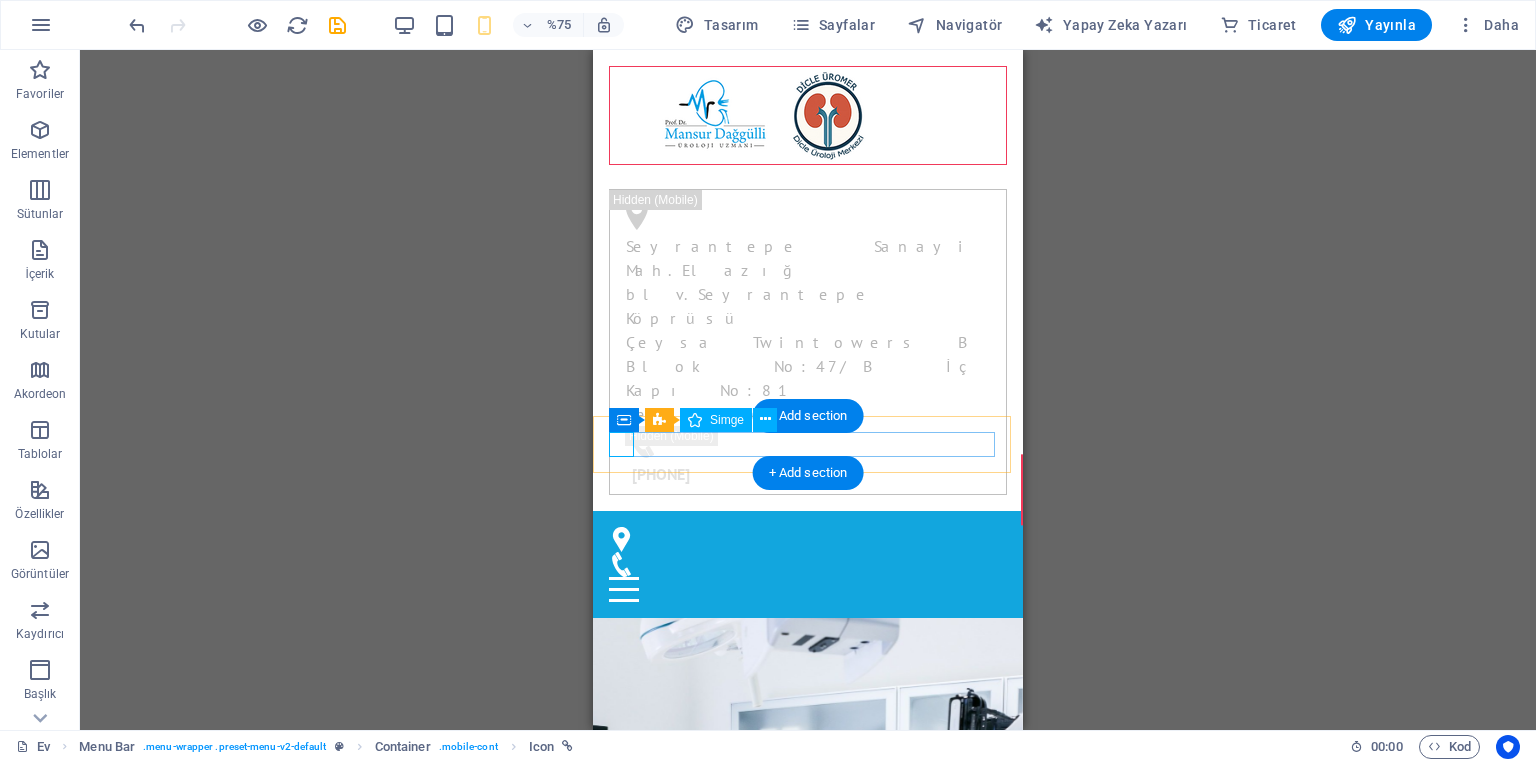 click at bounding box center [800, 539] 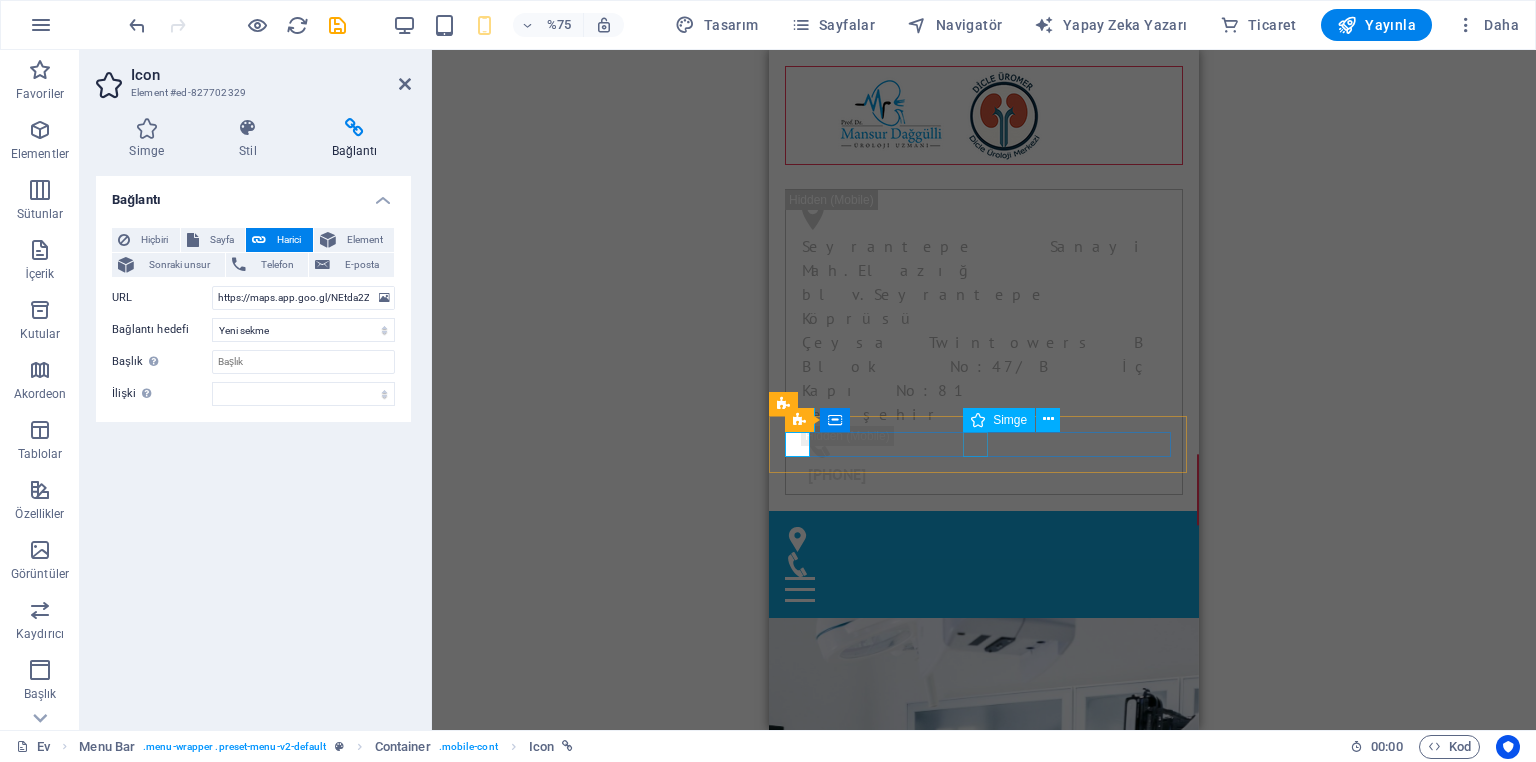 click at bounding box center (976, 564) 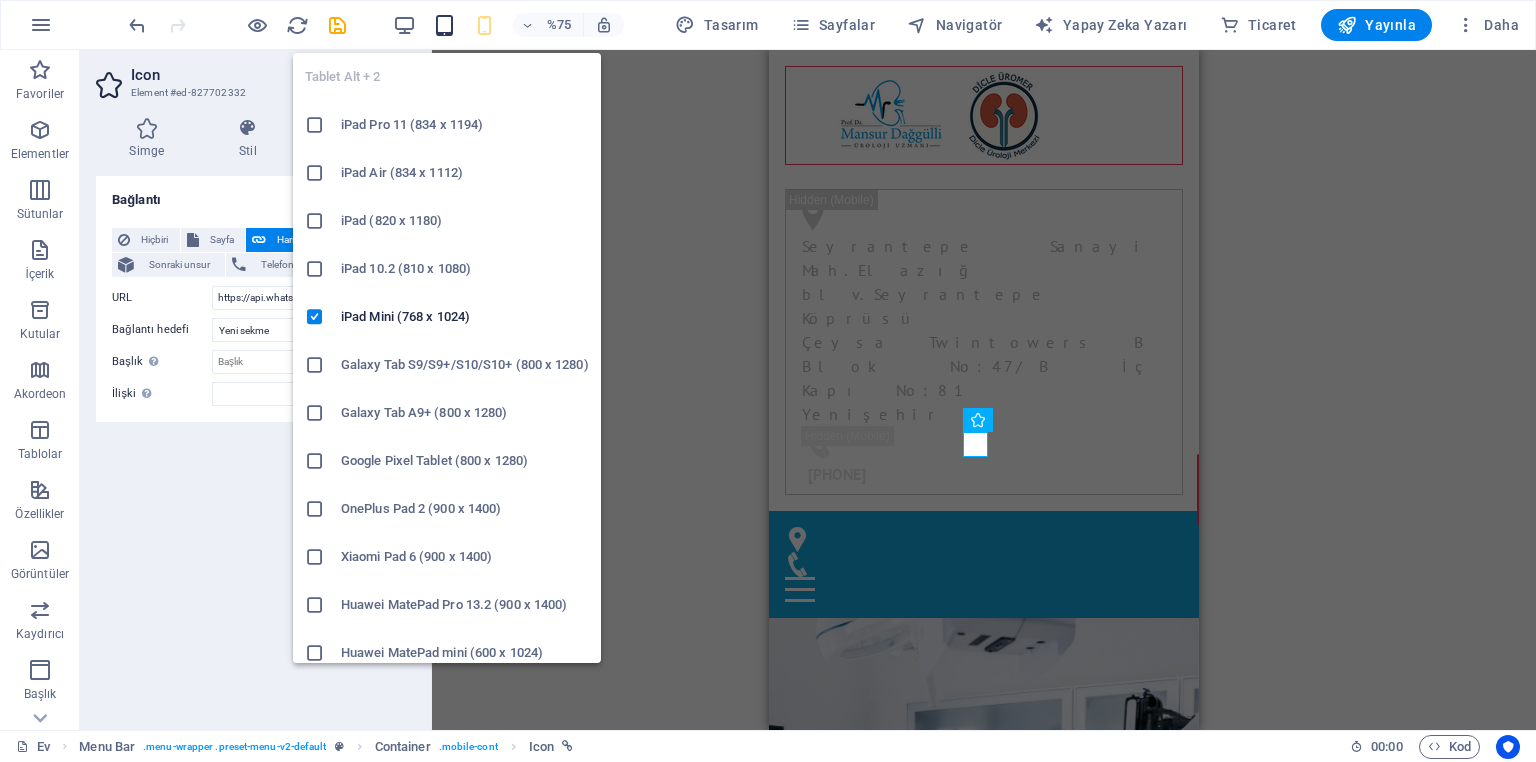 click at bounding box center (444, 25) 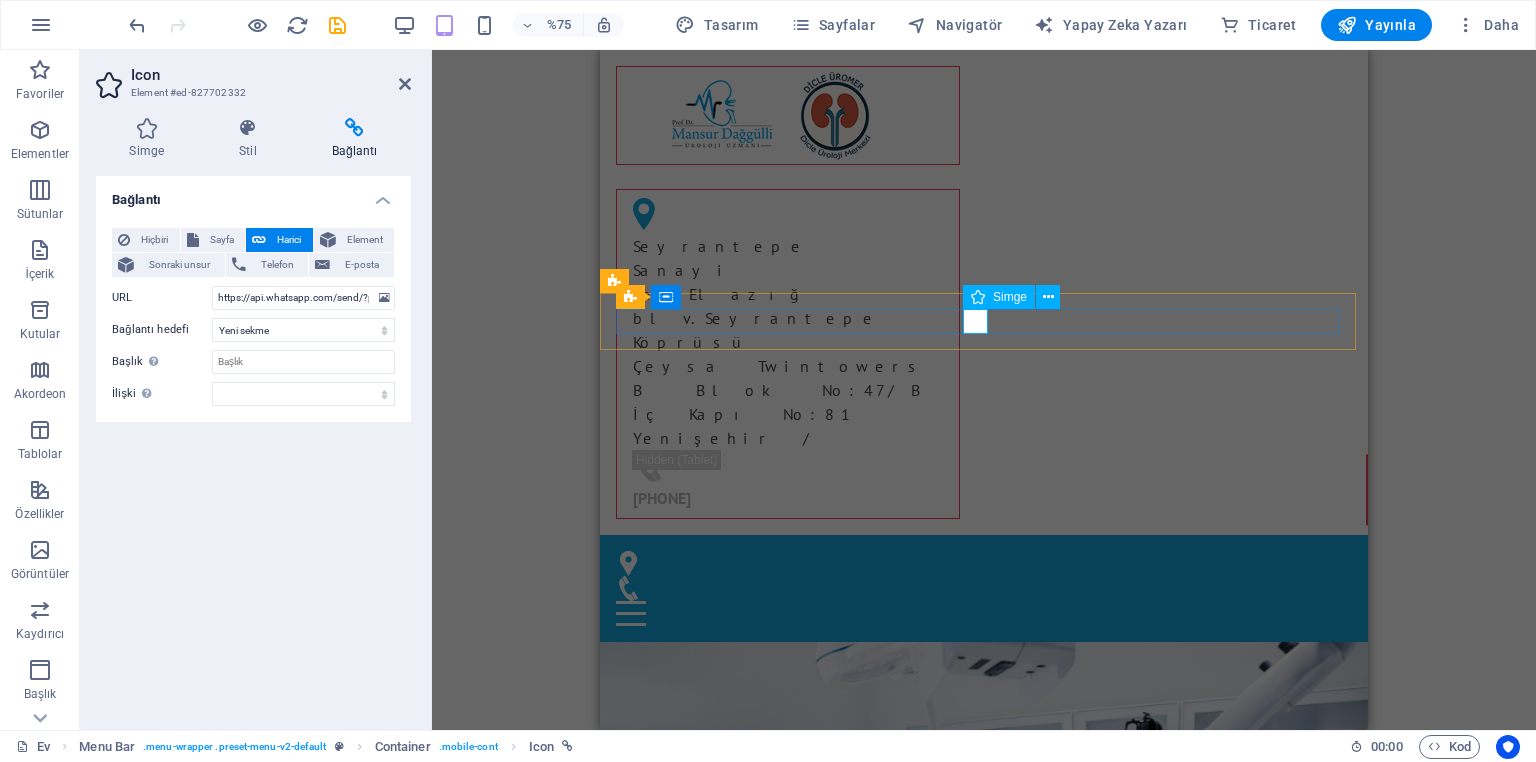 click at bounding box center [976, 588] 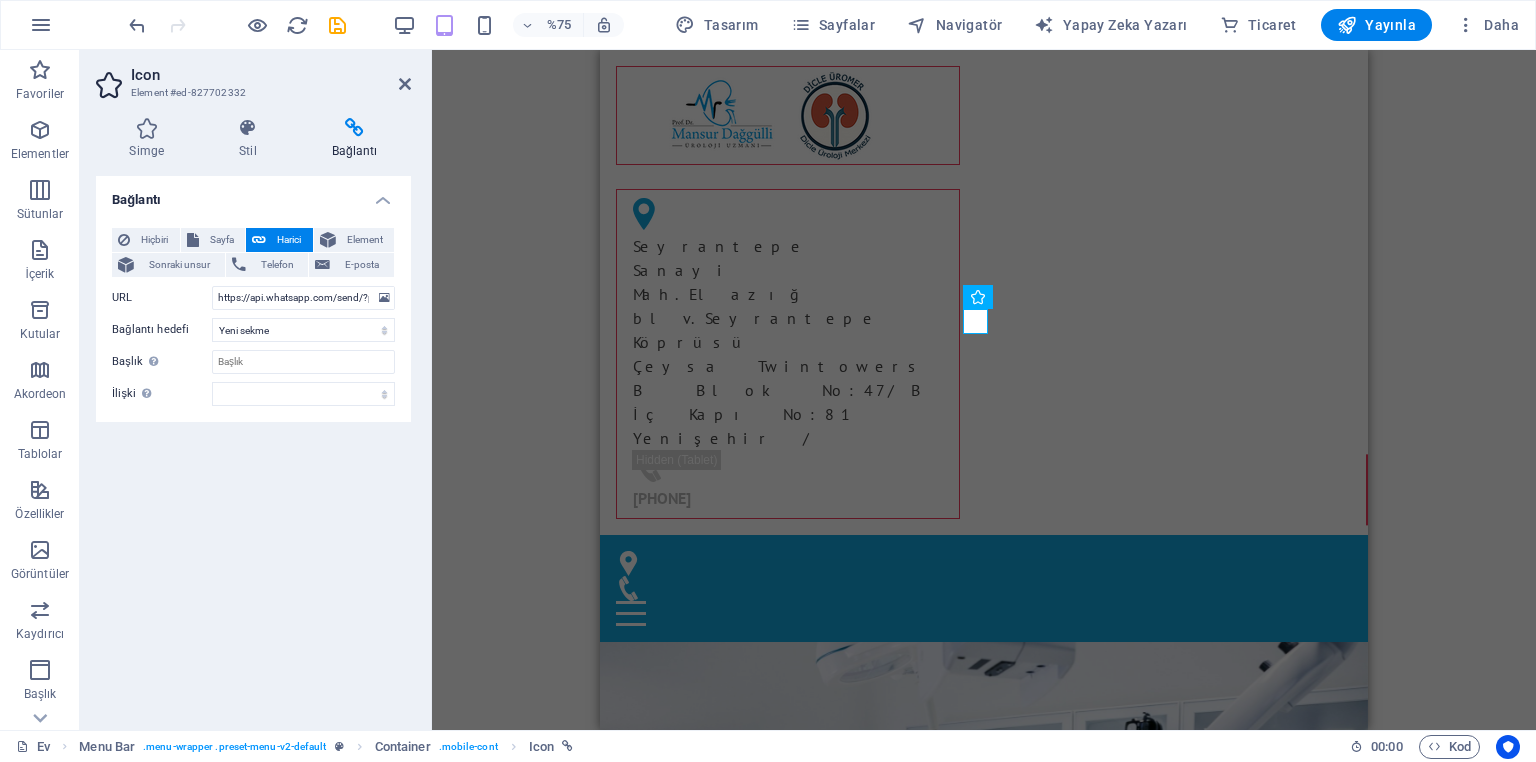 click at bounding box center (405, 84) 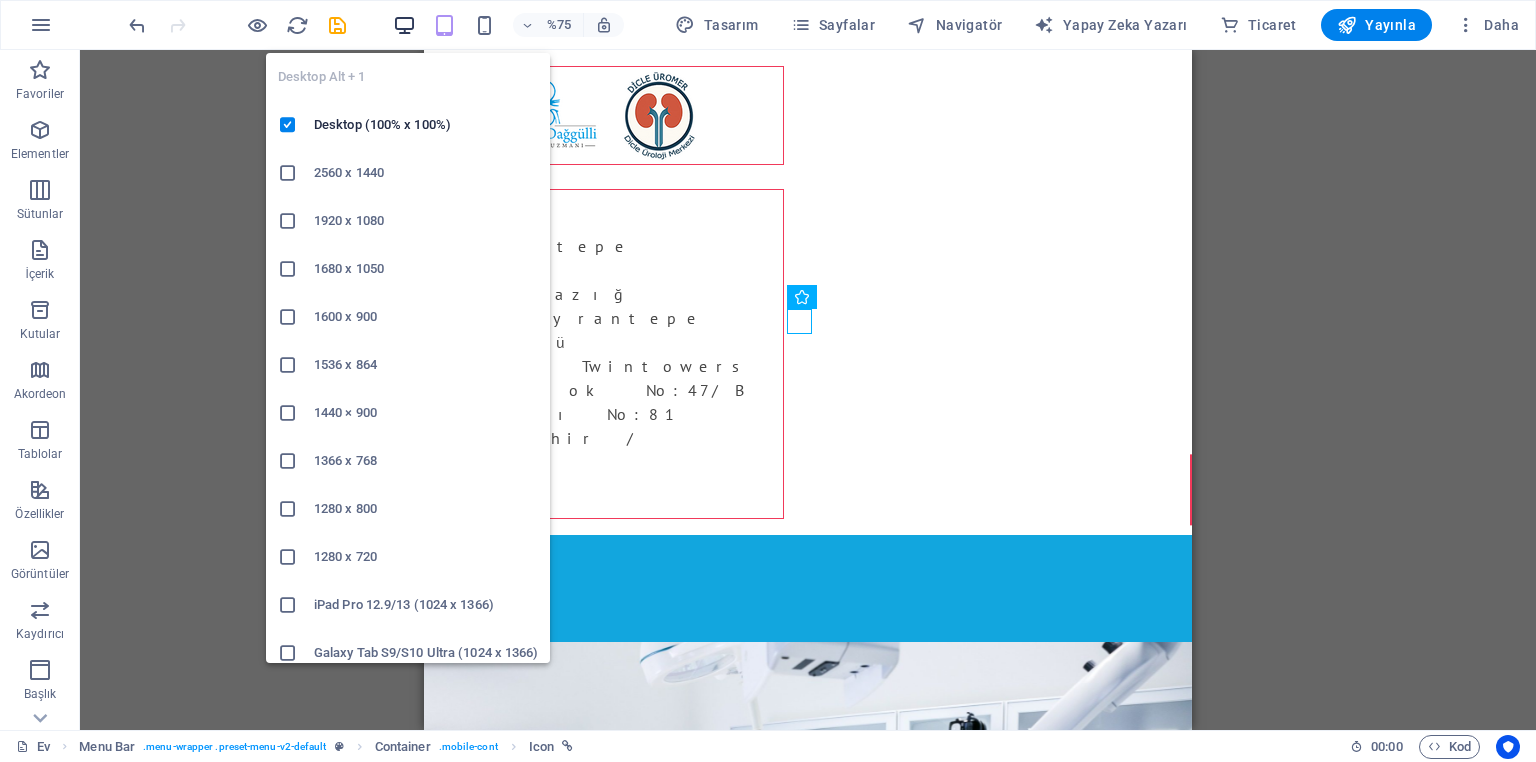 click at bounding box center [404, 25] 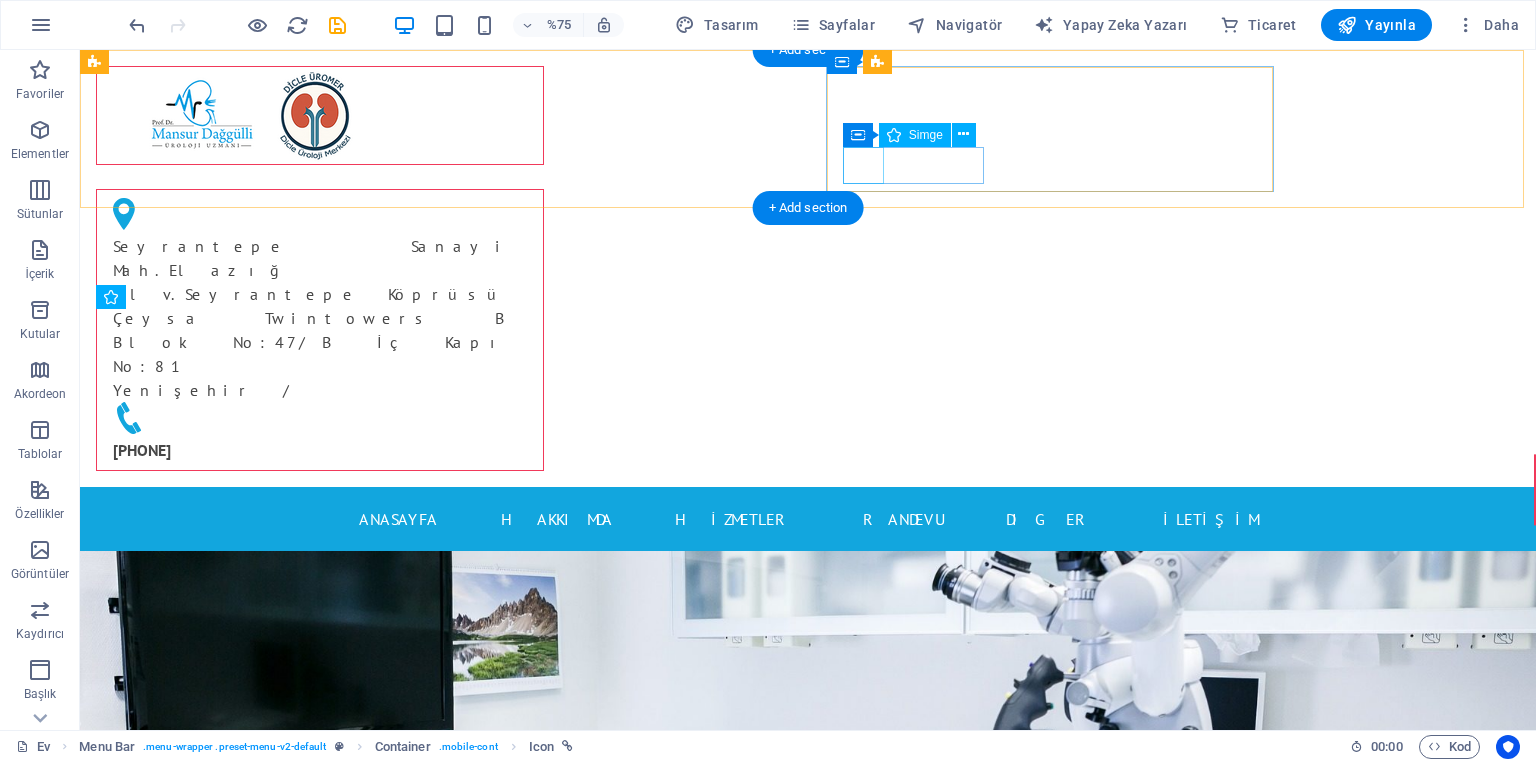 click at bounding box center (320, 420) 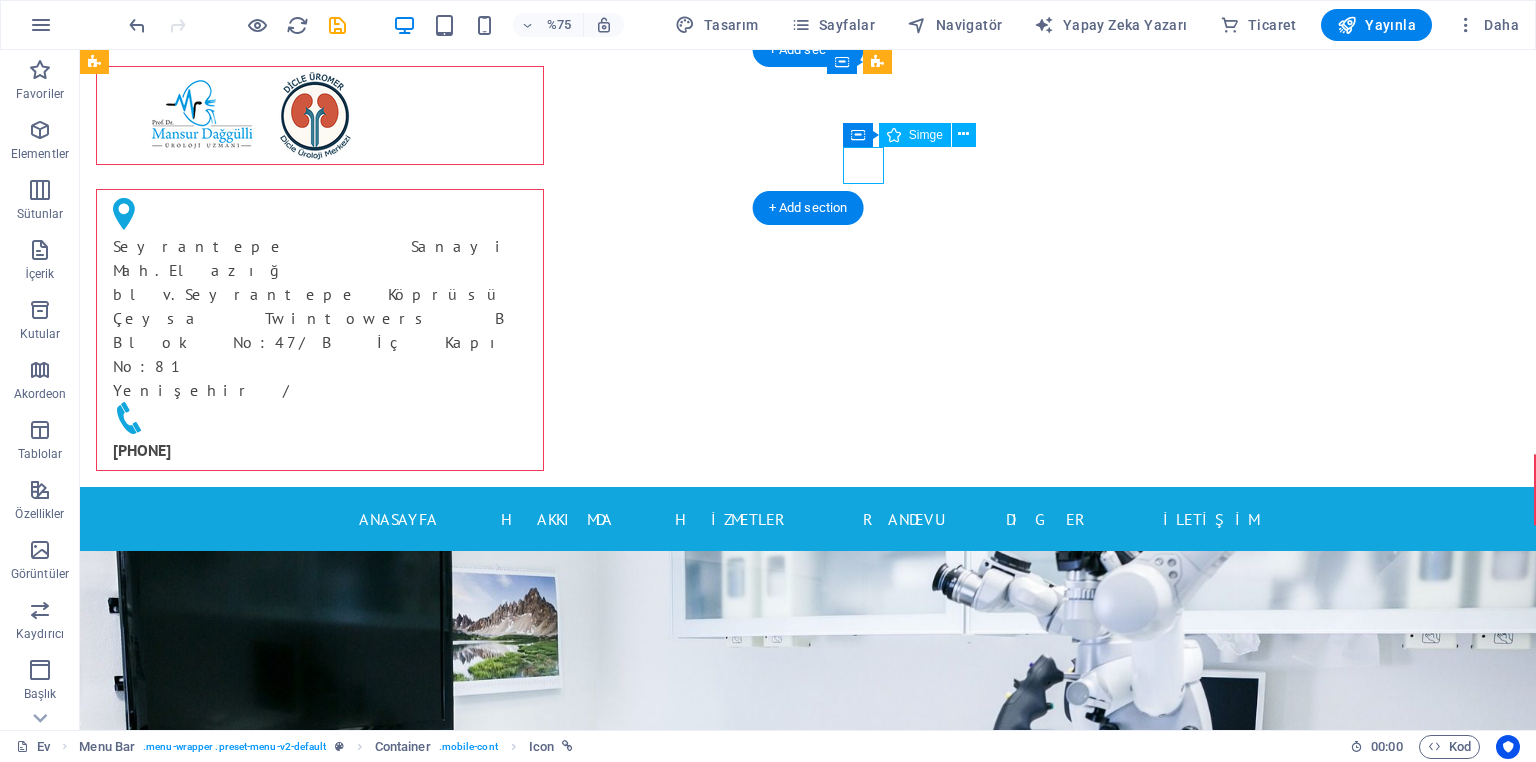 click at bounding box center (320, 420) 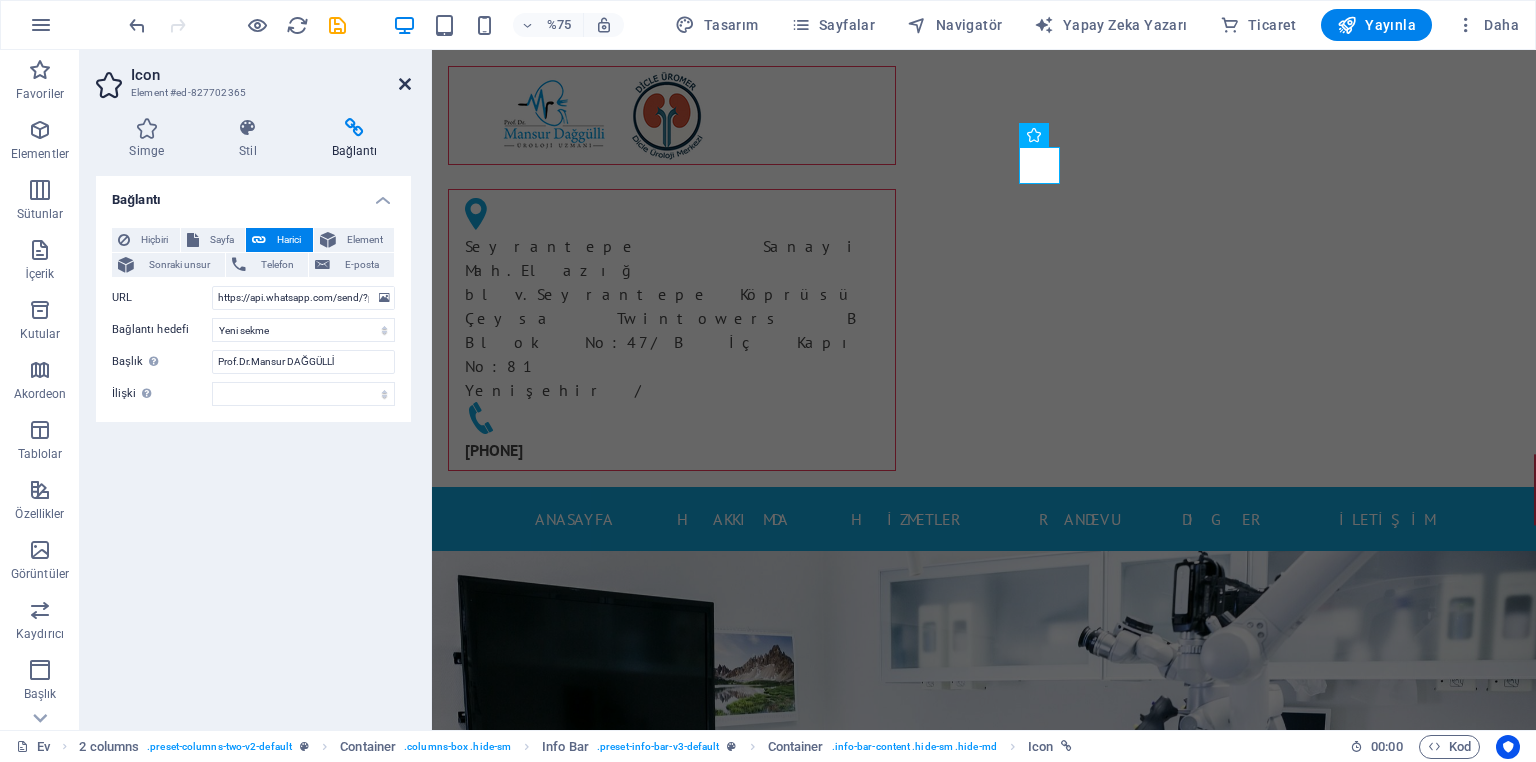 click at bounding box center [405, 84] 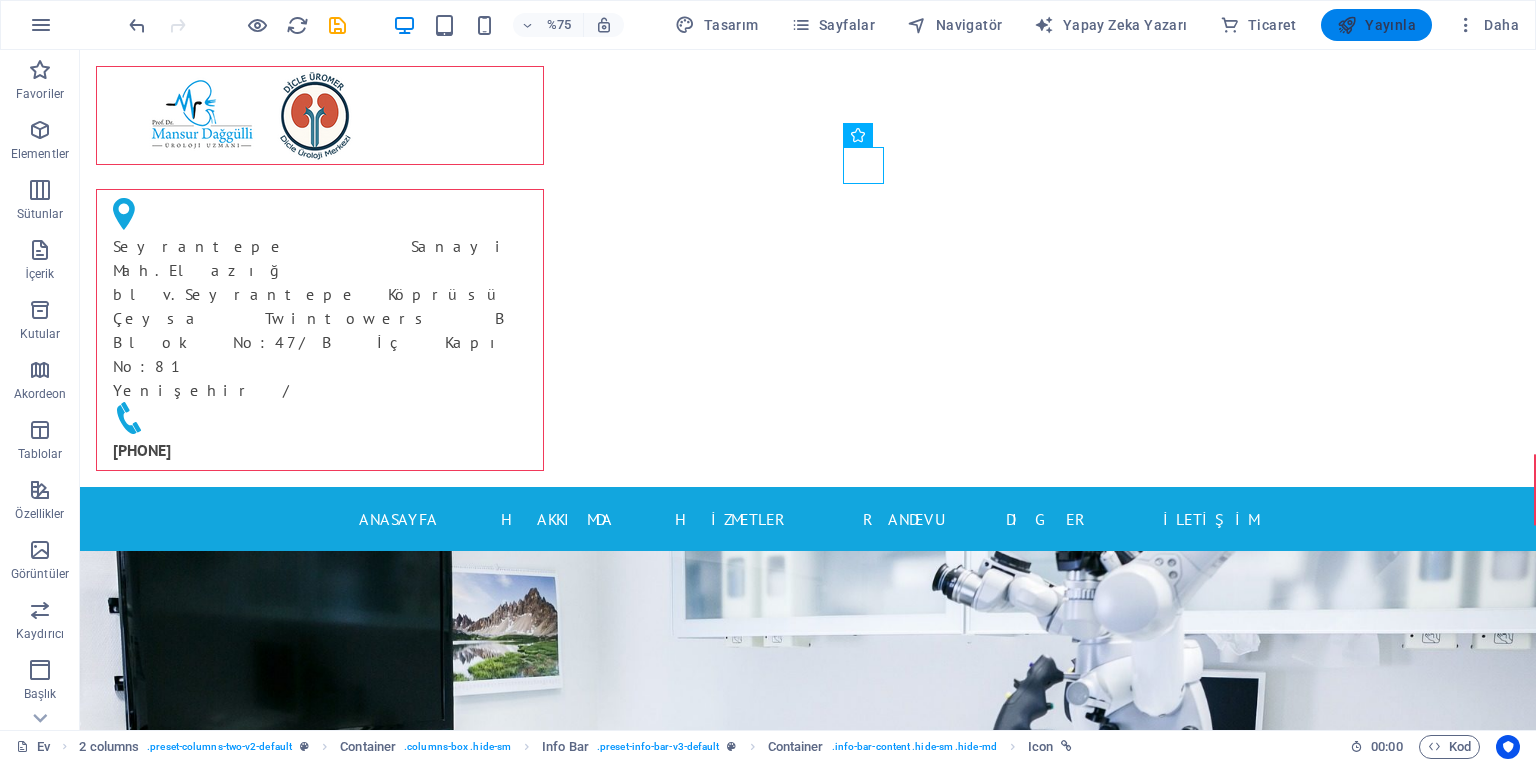 click on "Yayınla" at bounding box center [1390, 25] 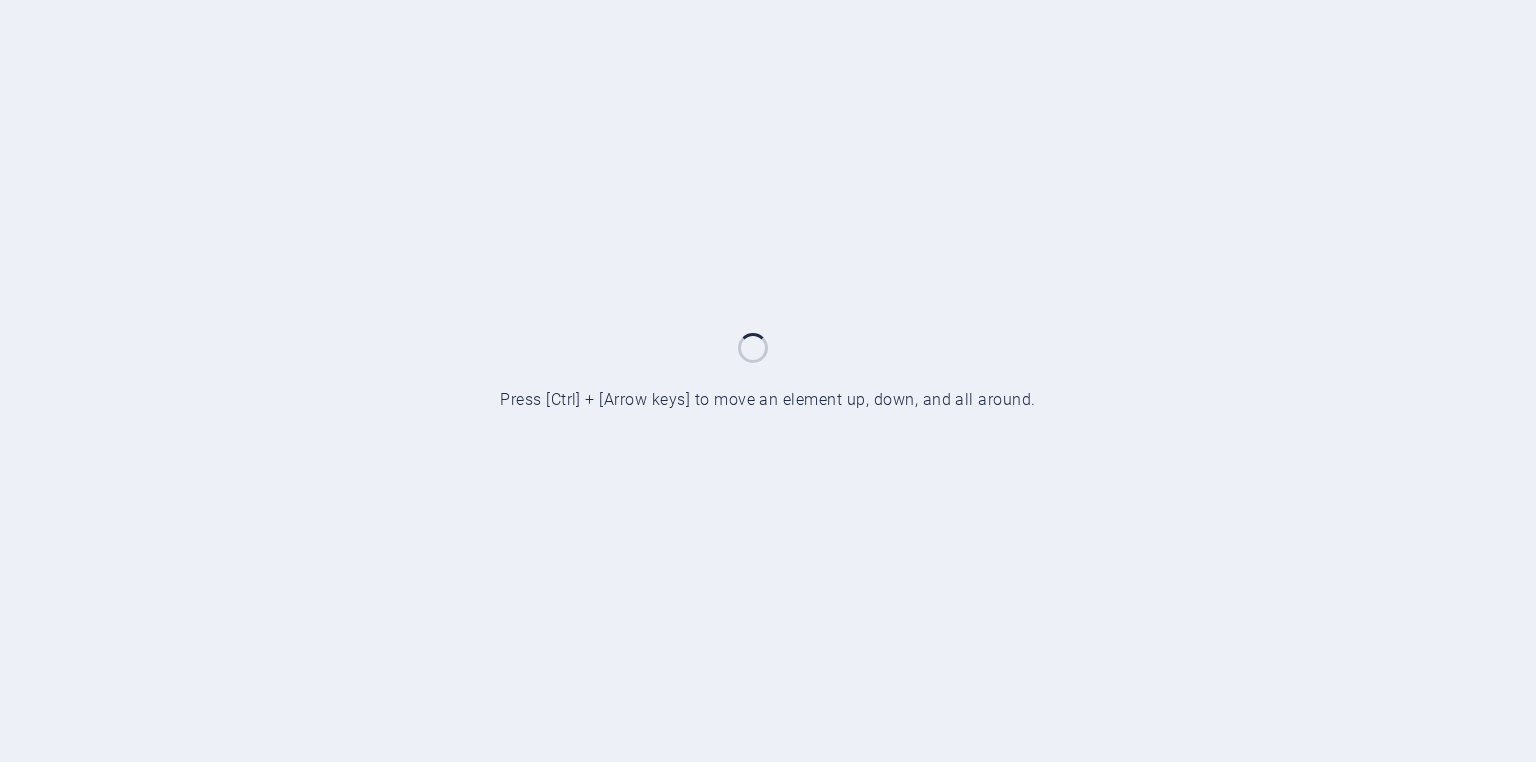 scroll, scrollTop: 0, scrollLeft: 0, axis: both 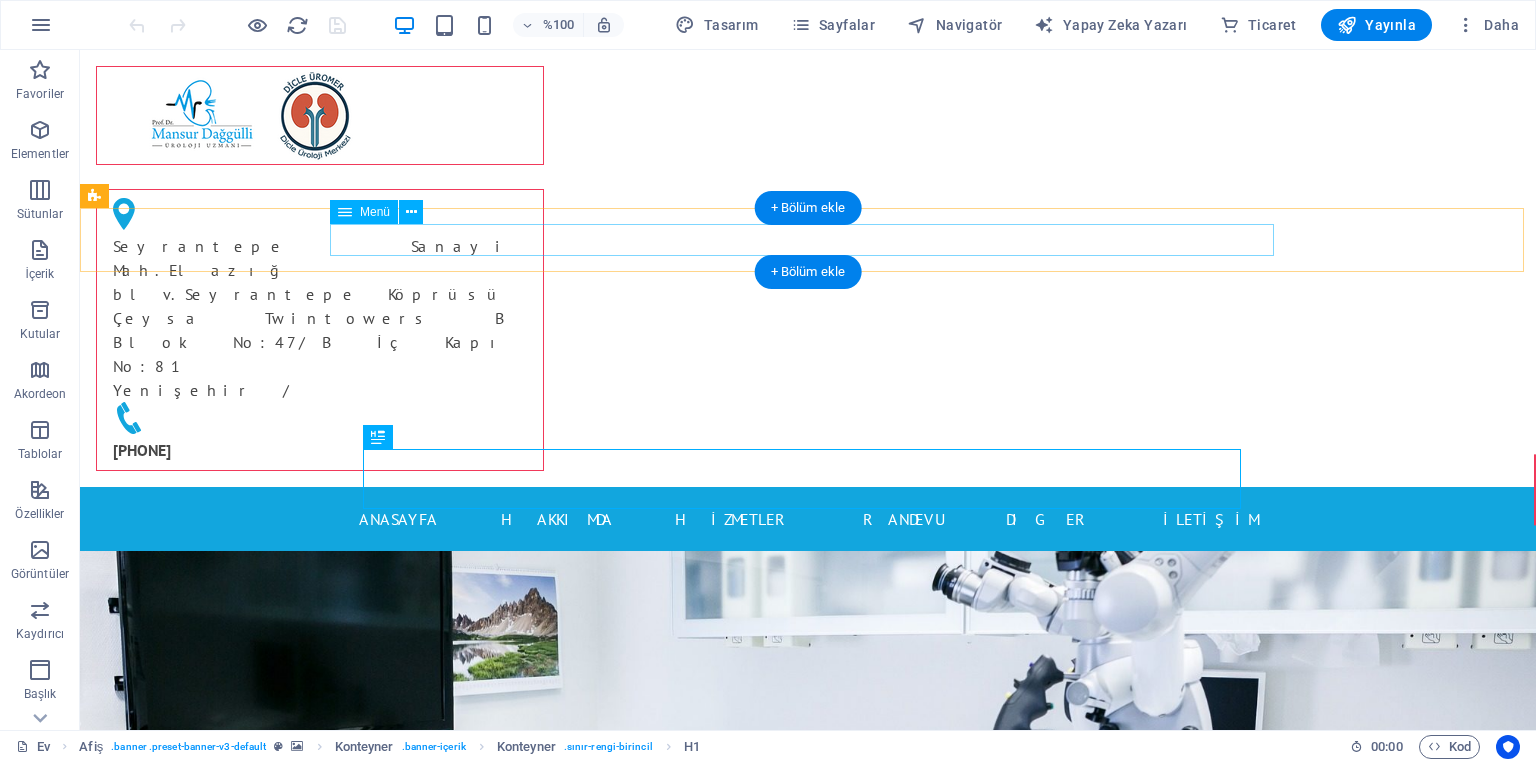 click on "Anasayfa Hakkımda Hizmetler Randevu DIGER İLETİŞİM" at bounding box center [808, 519] 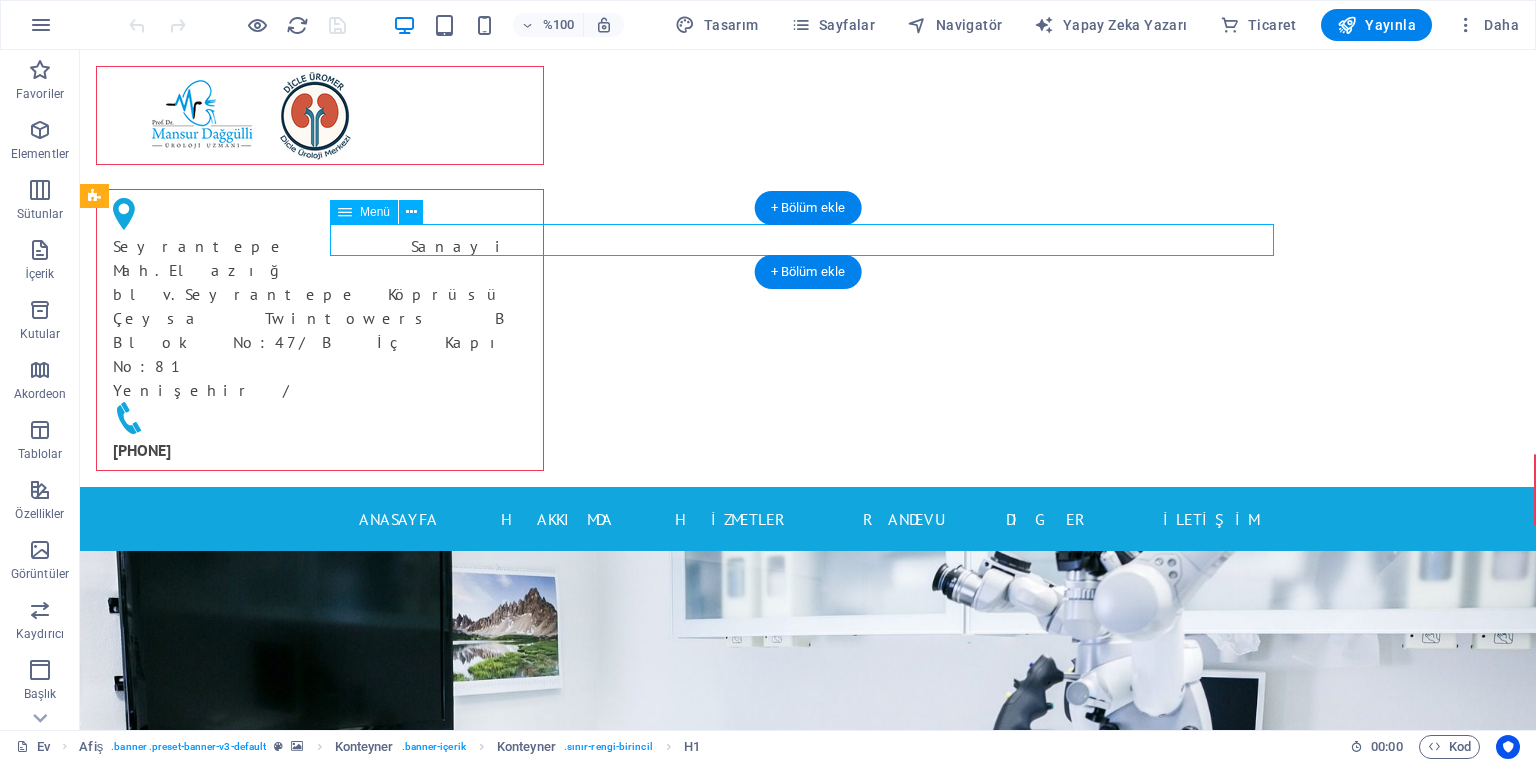 click on "Anasayfa Hakkımda Hizmetler Randevu DIGER İLETİŞİM" at bounding box center [808, 519] 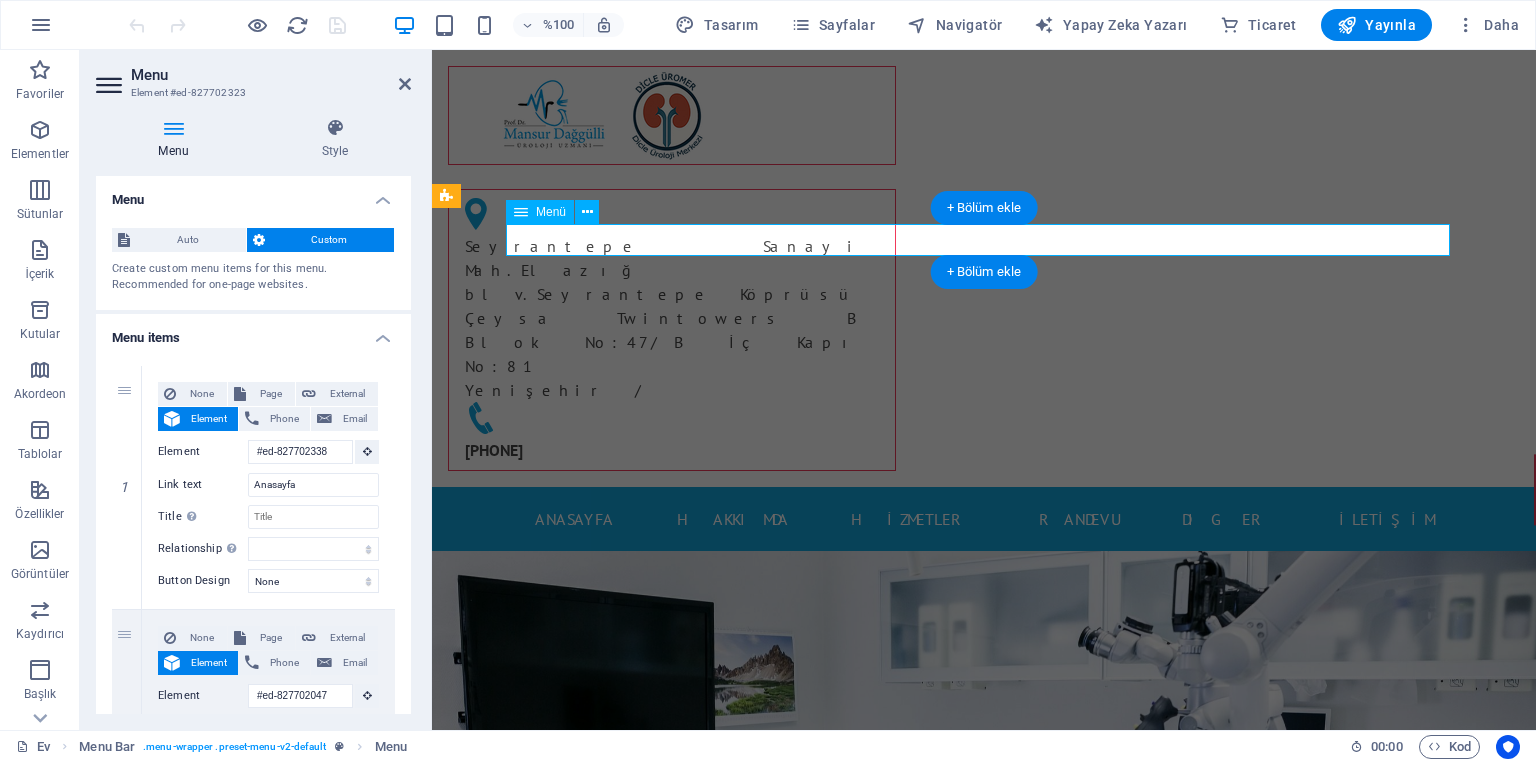 click on "Anasayfa Hakkımda Hizmetler Randevu DIGER İLETİŞİM" at bounding box center [984, 519] 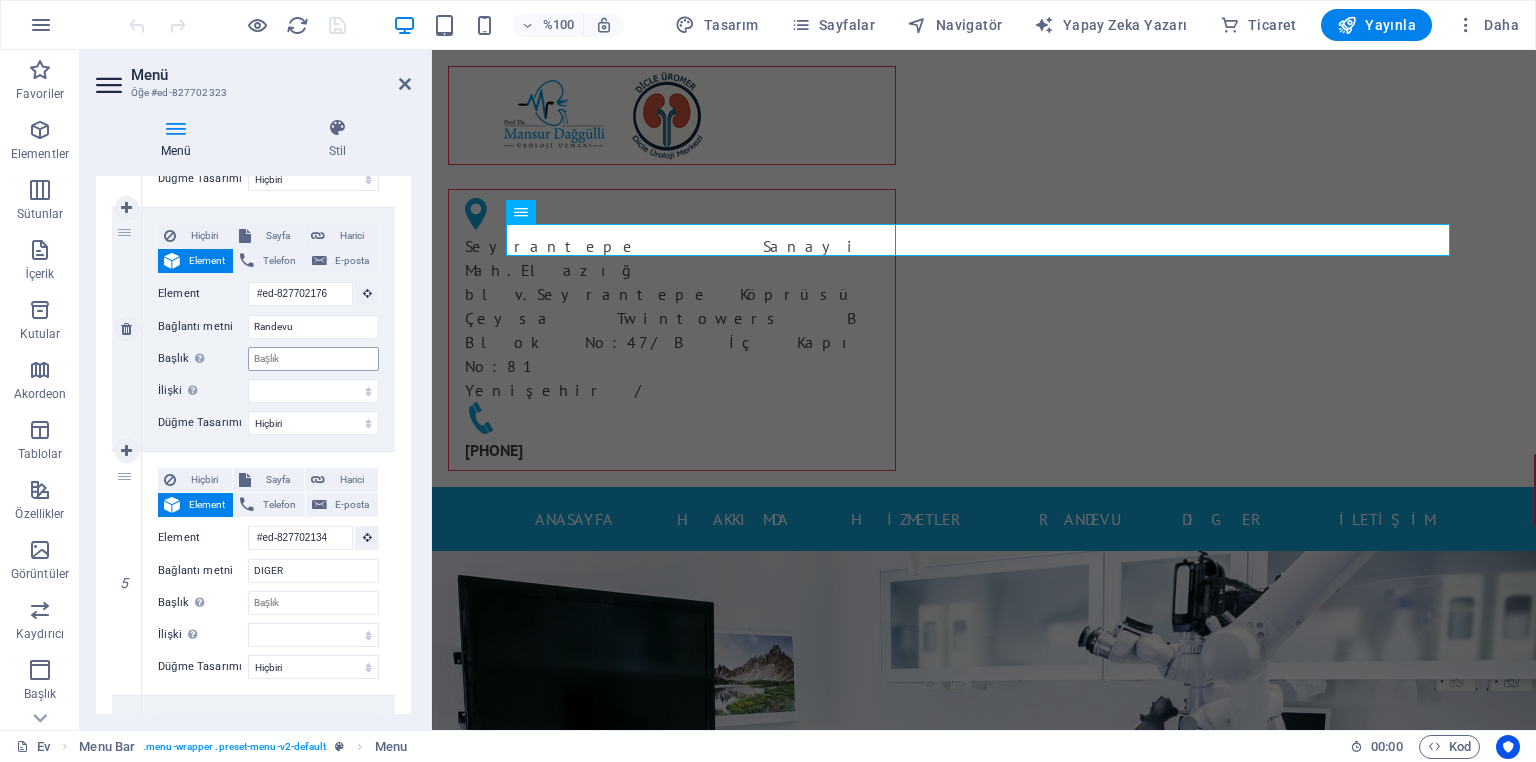 scroll, scrollTop: 960, scrollLeft: 0, axis: vertical 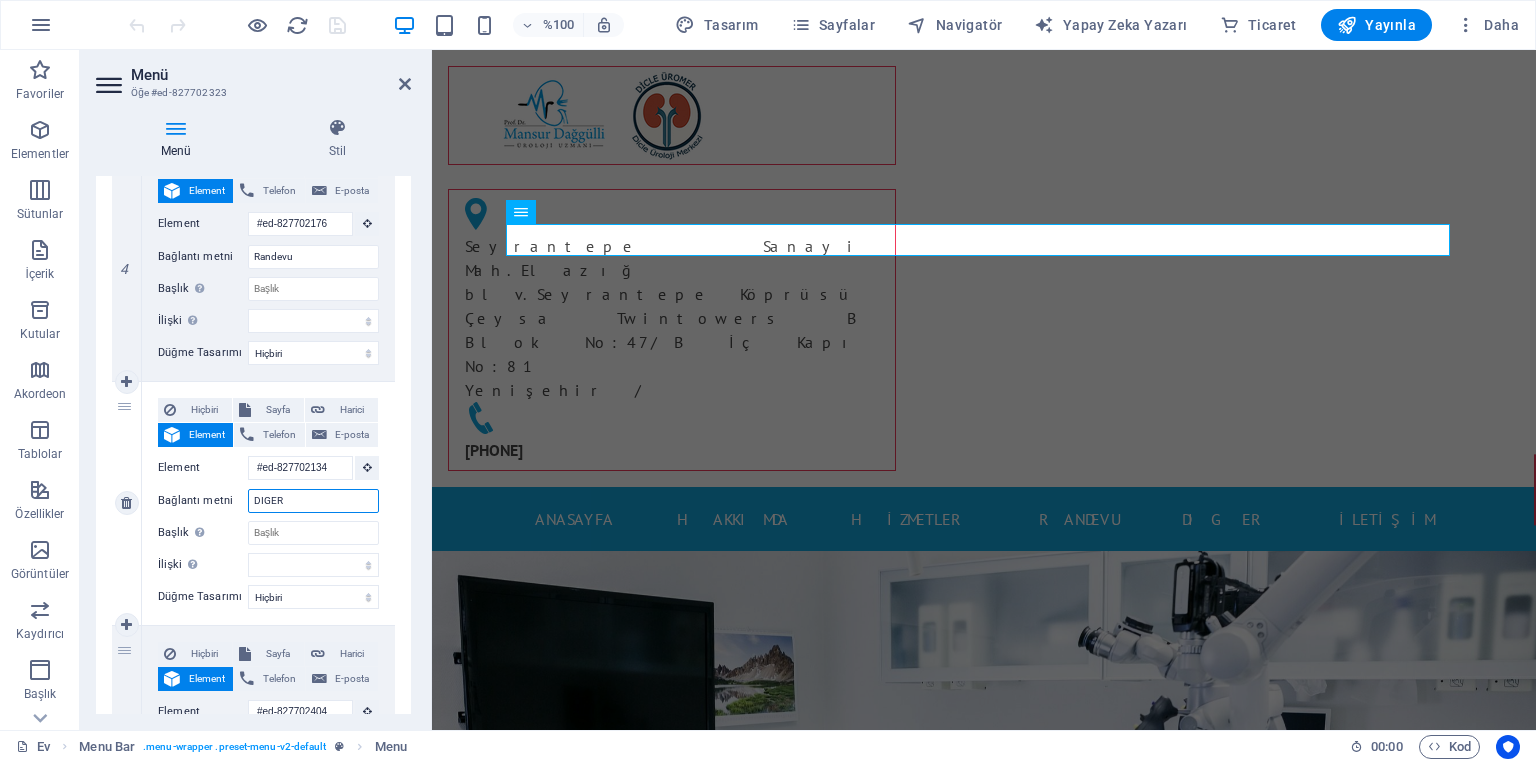 drag, startPoint x: 294, startPoint y: 502, endPoint x: 262, endPoint y: 500, distance: 32.06244 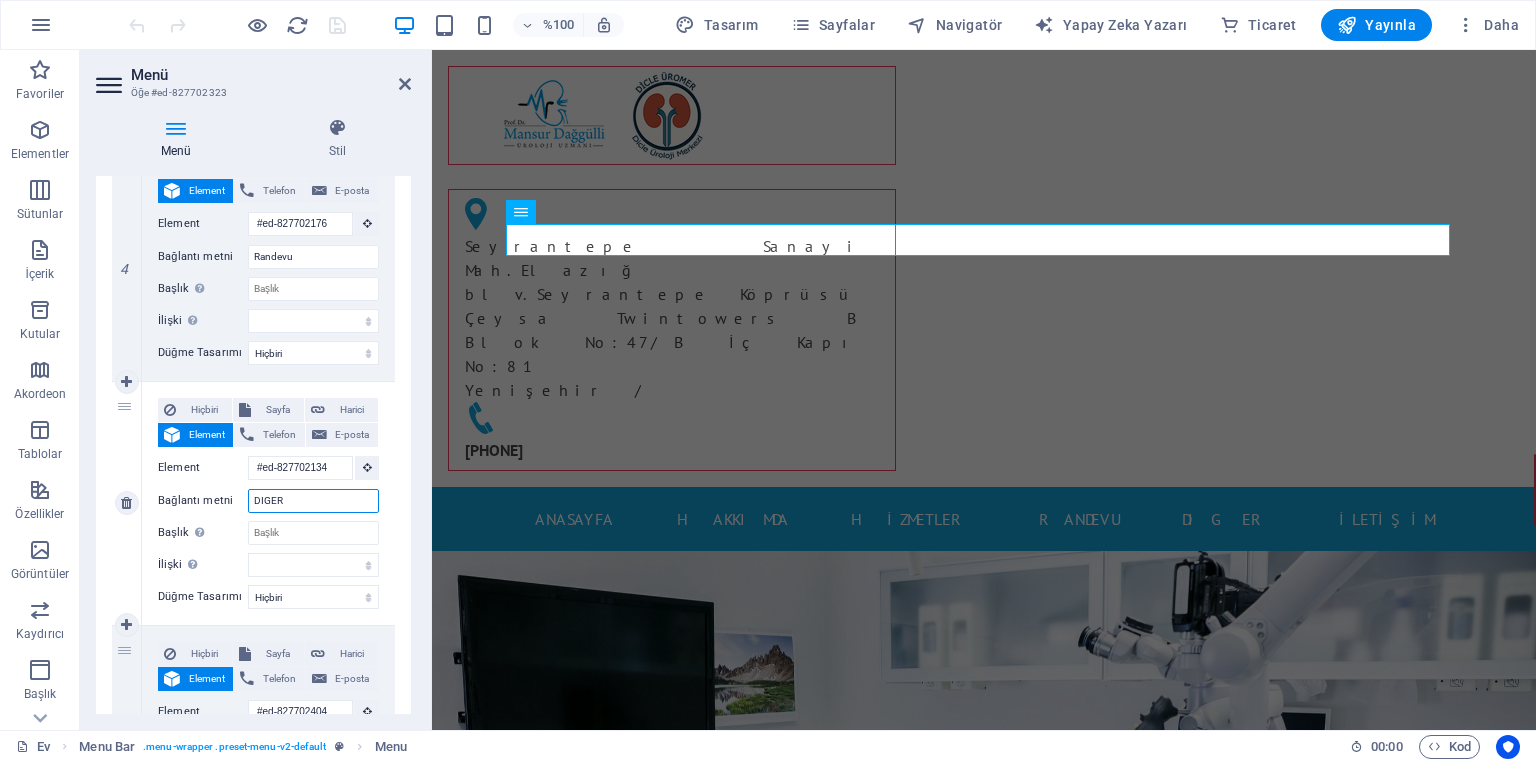 type on "G" 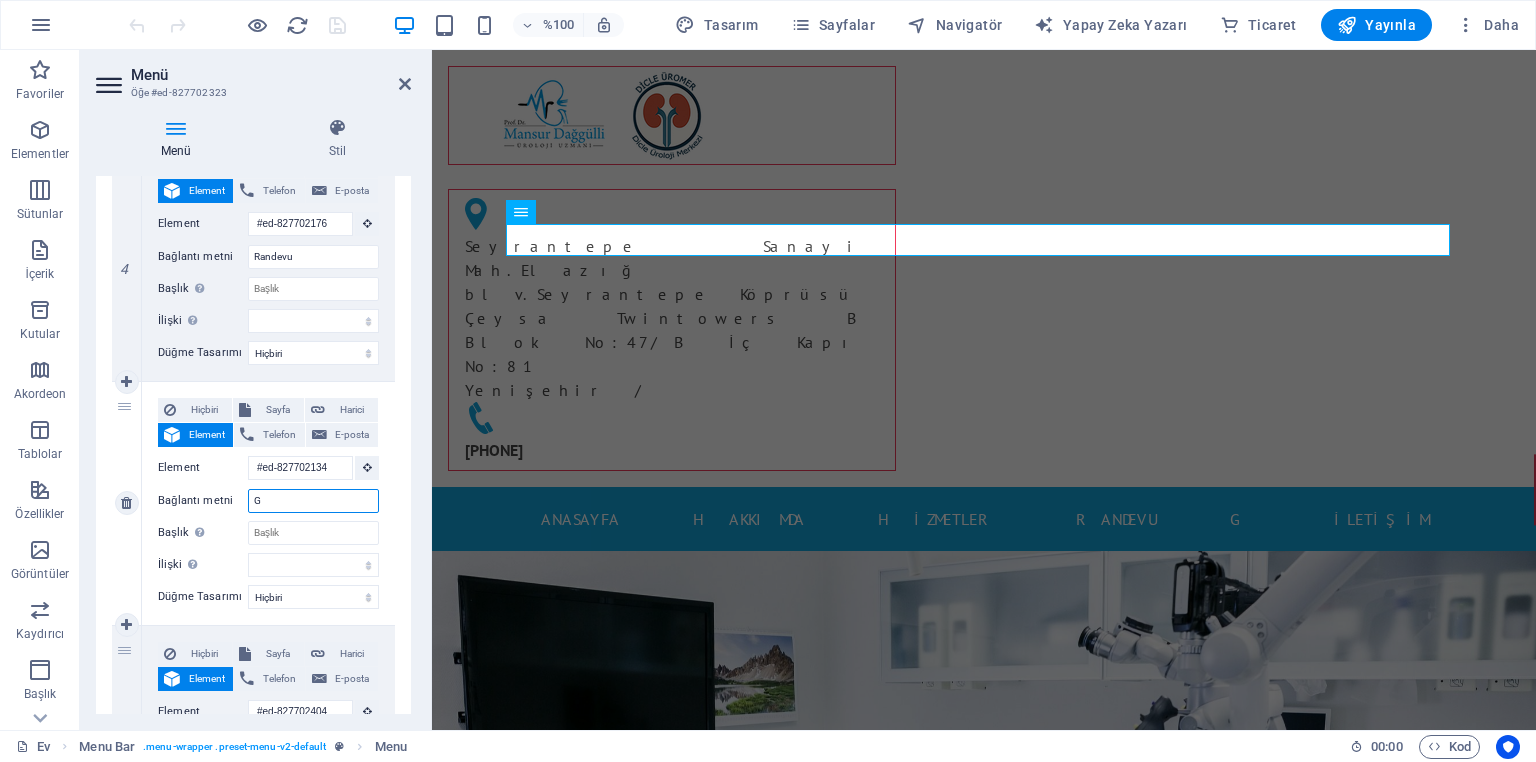 select 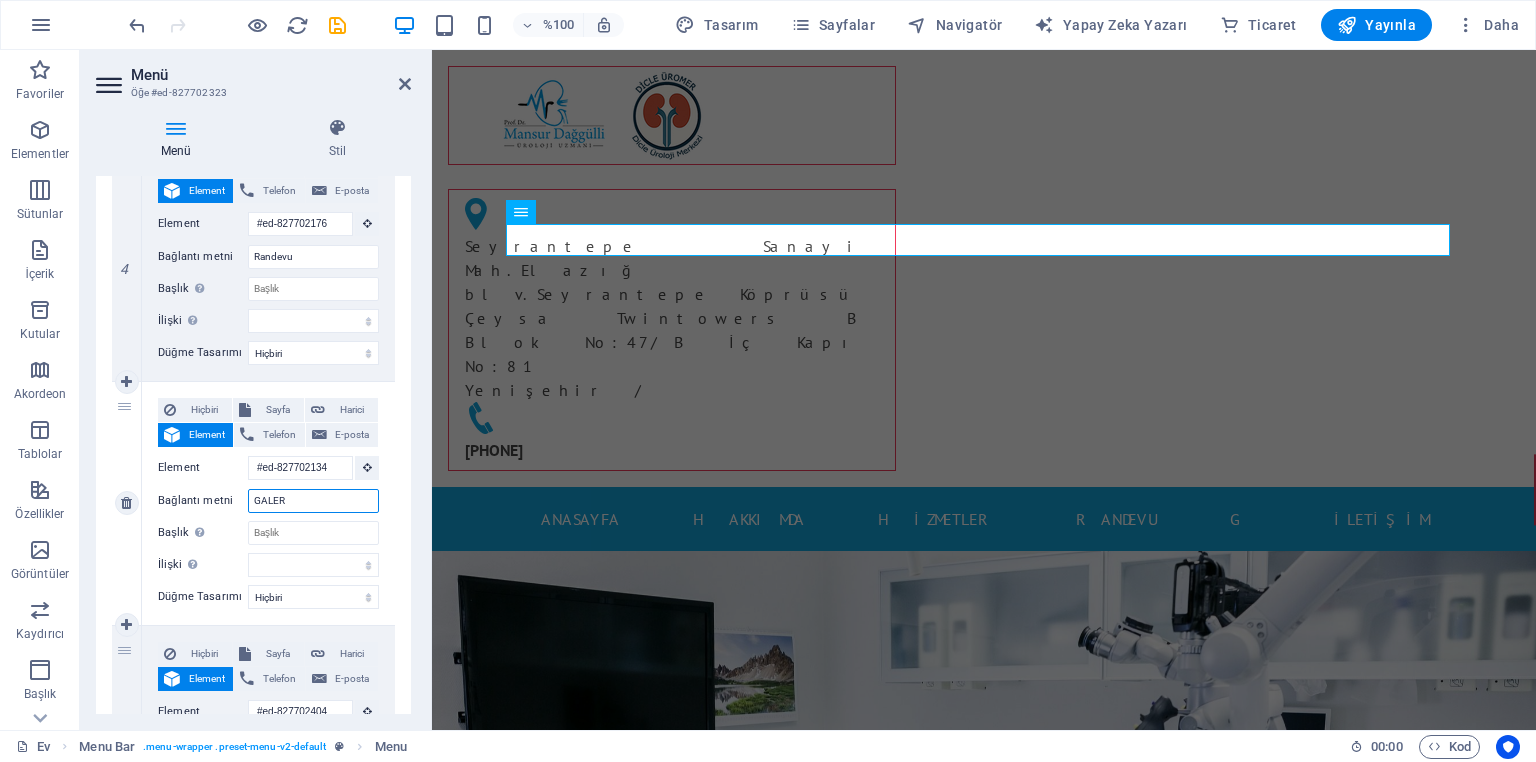 type on "GALERİ" 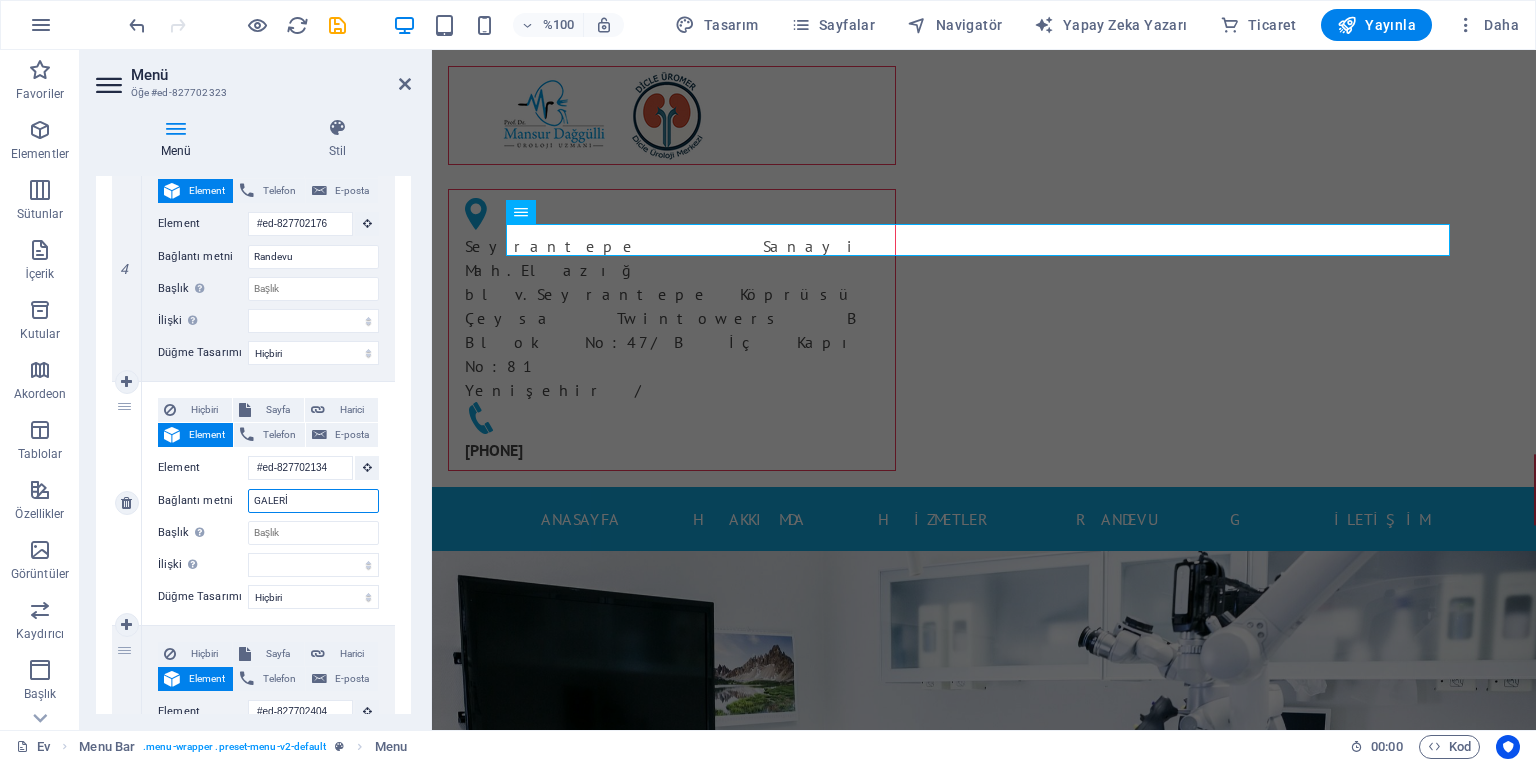 select 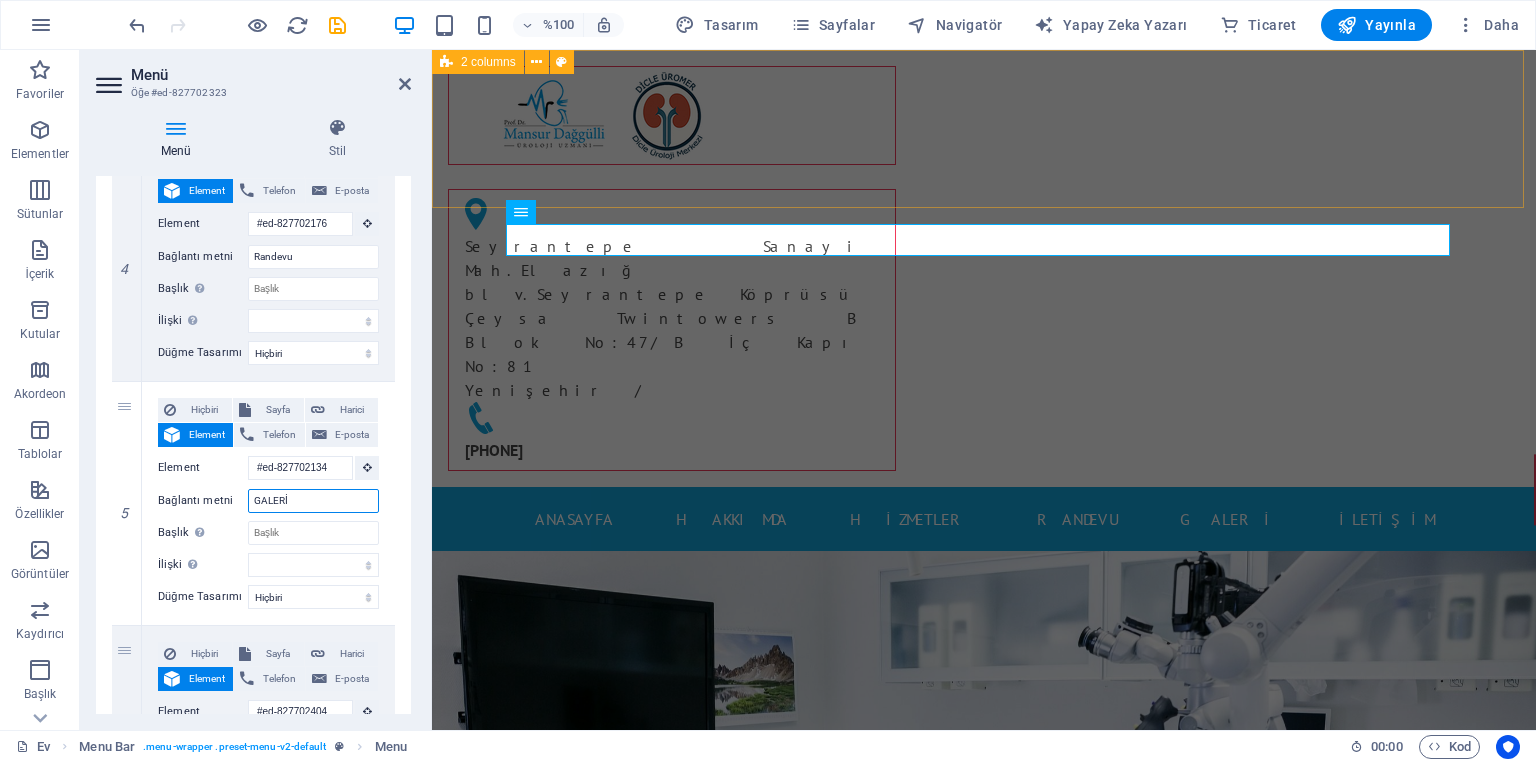 type on "GALERİ" 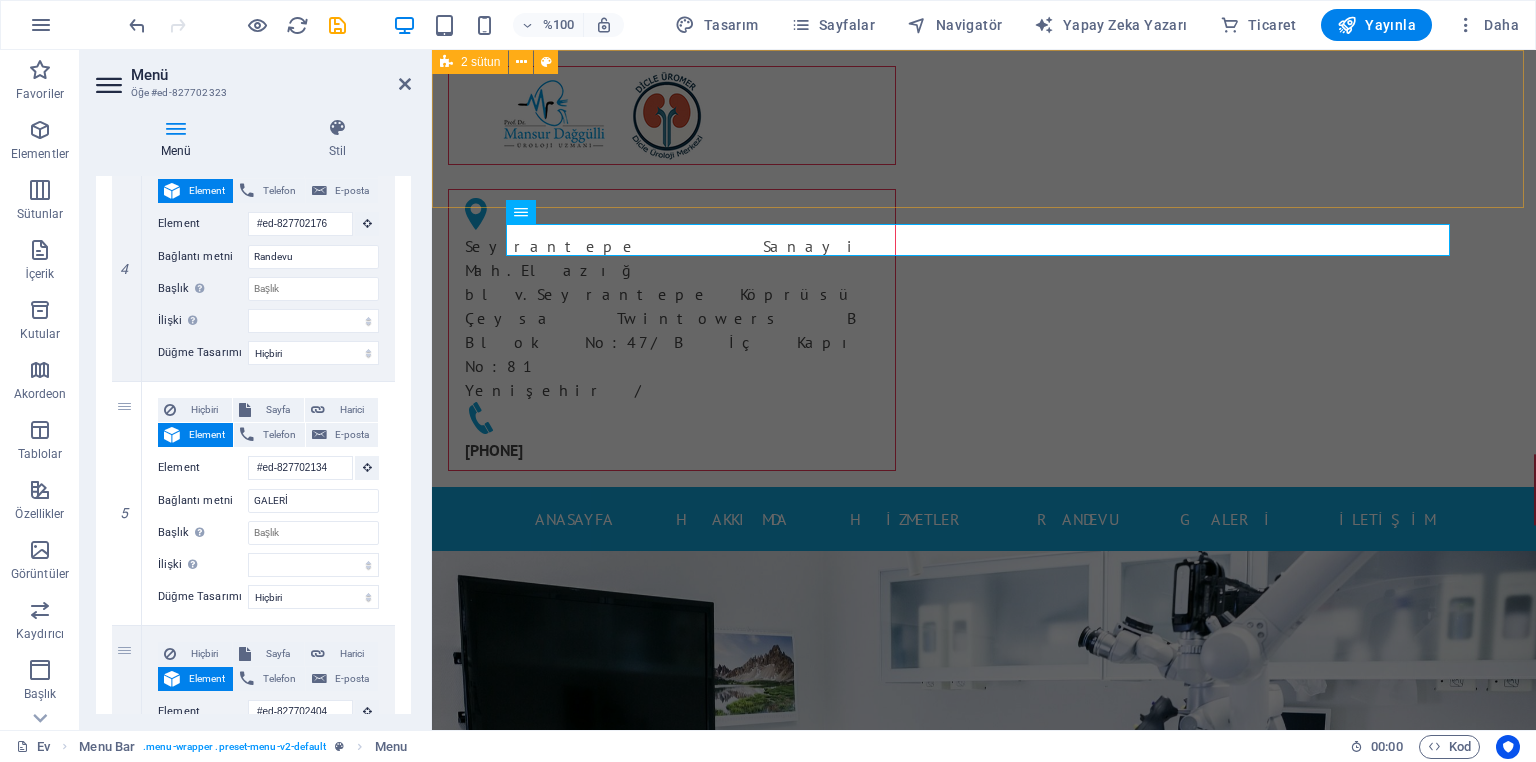 click on "Seyrantepe Sanayi Mah.Elazığ blv.Seyrantepe Köprüsü Çeysa Twintowers B Blok No:47/B İç Kapı No:81 Yenişehir / 05377774555" at bounding box center [984, 268] 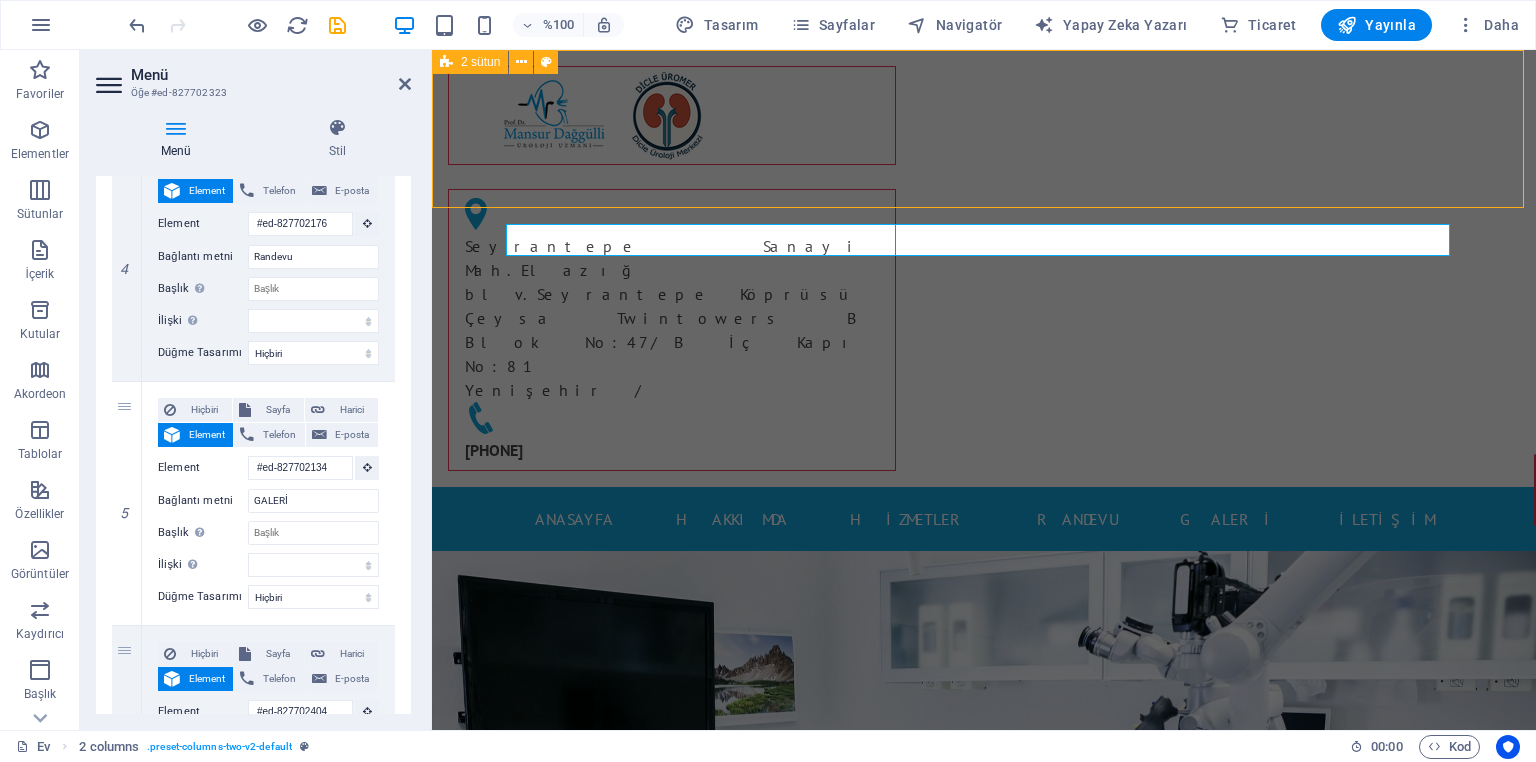 click on "Seyrantepe Sanayi Mah.Elazığ blv.Seyrantepe Köprüsü Çeysa Twintowers B Blok No:47/B İç Kapı No:81 Yenişehir / 05377774555" at bounding box center (984, 268) 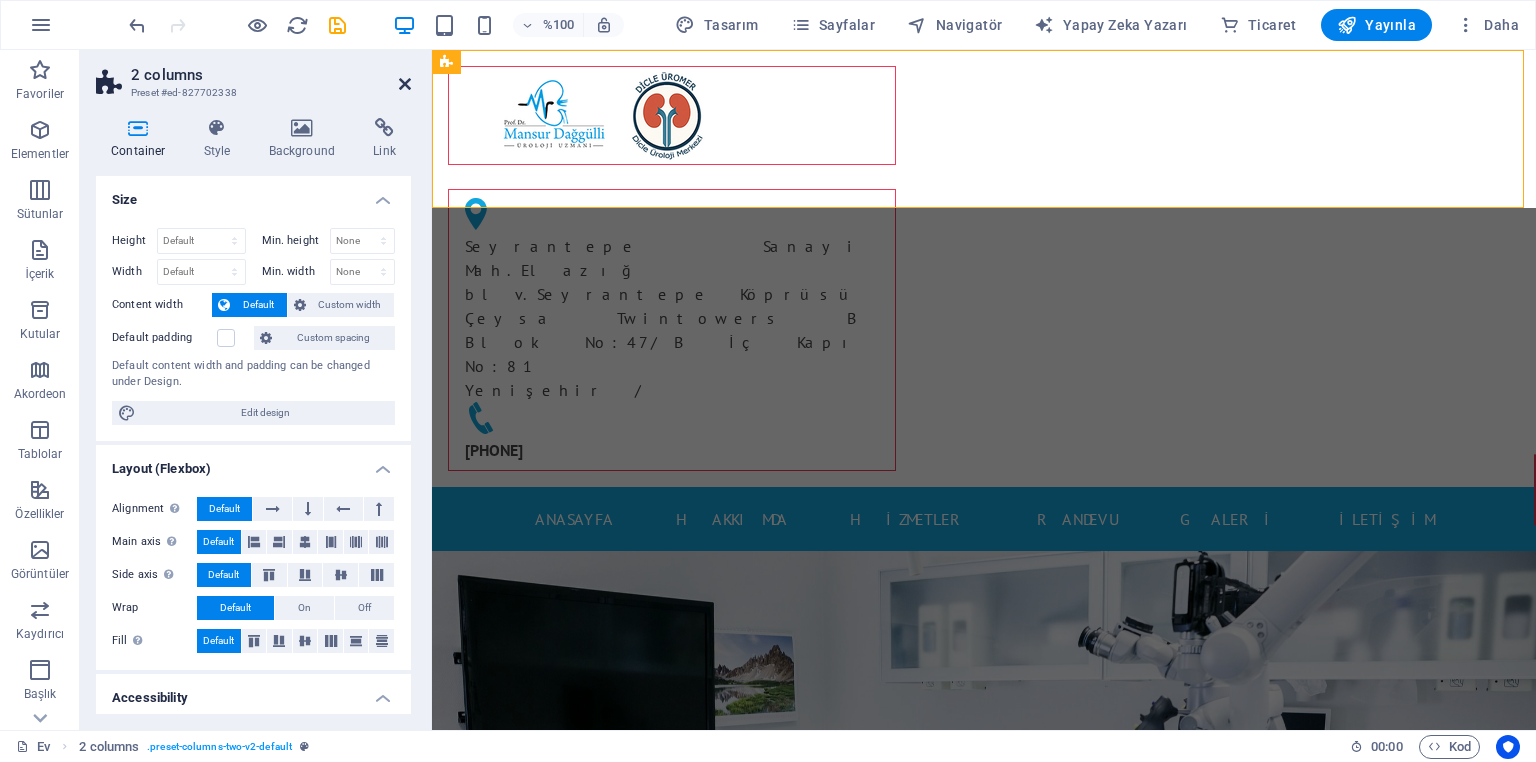 click at bounding box center [405, 84] 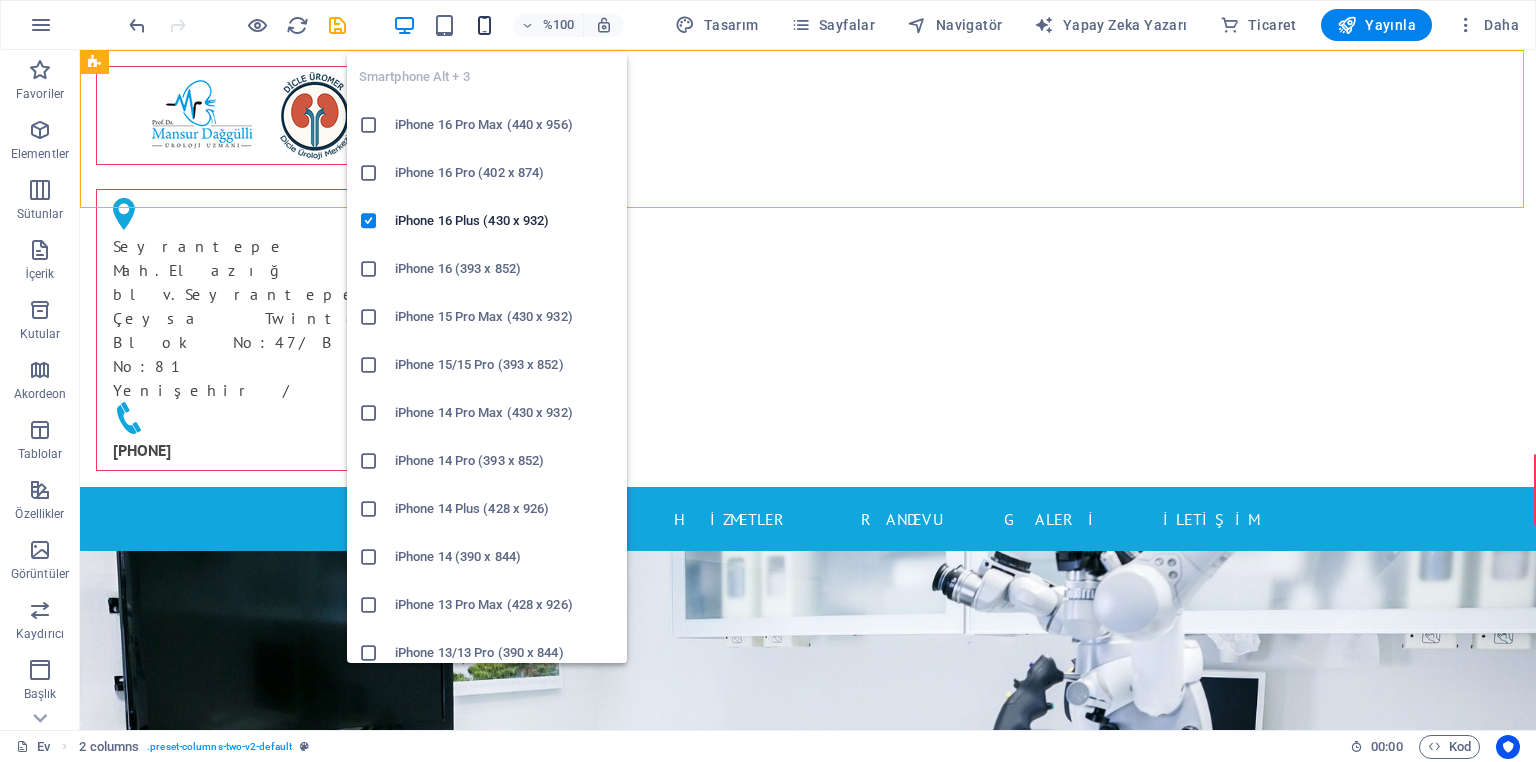 click at bounding box center [484, 25] 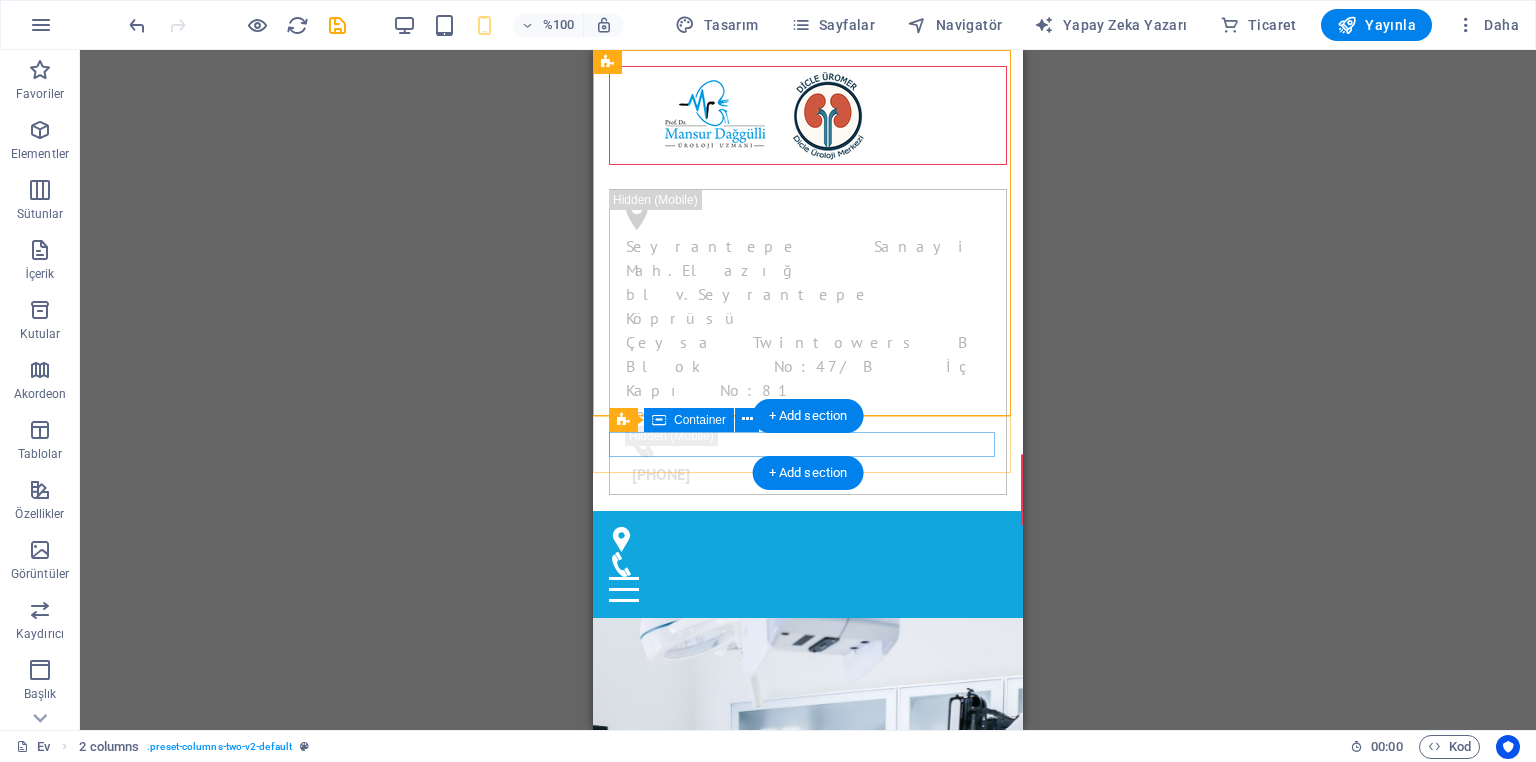 click at bounding box center (808, 564) 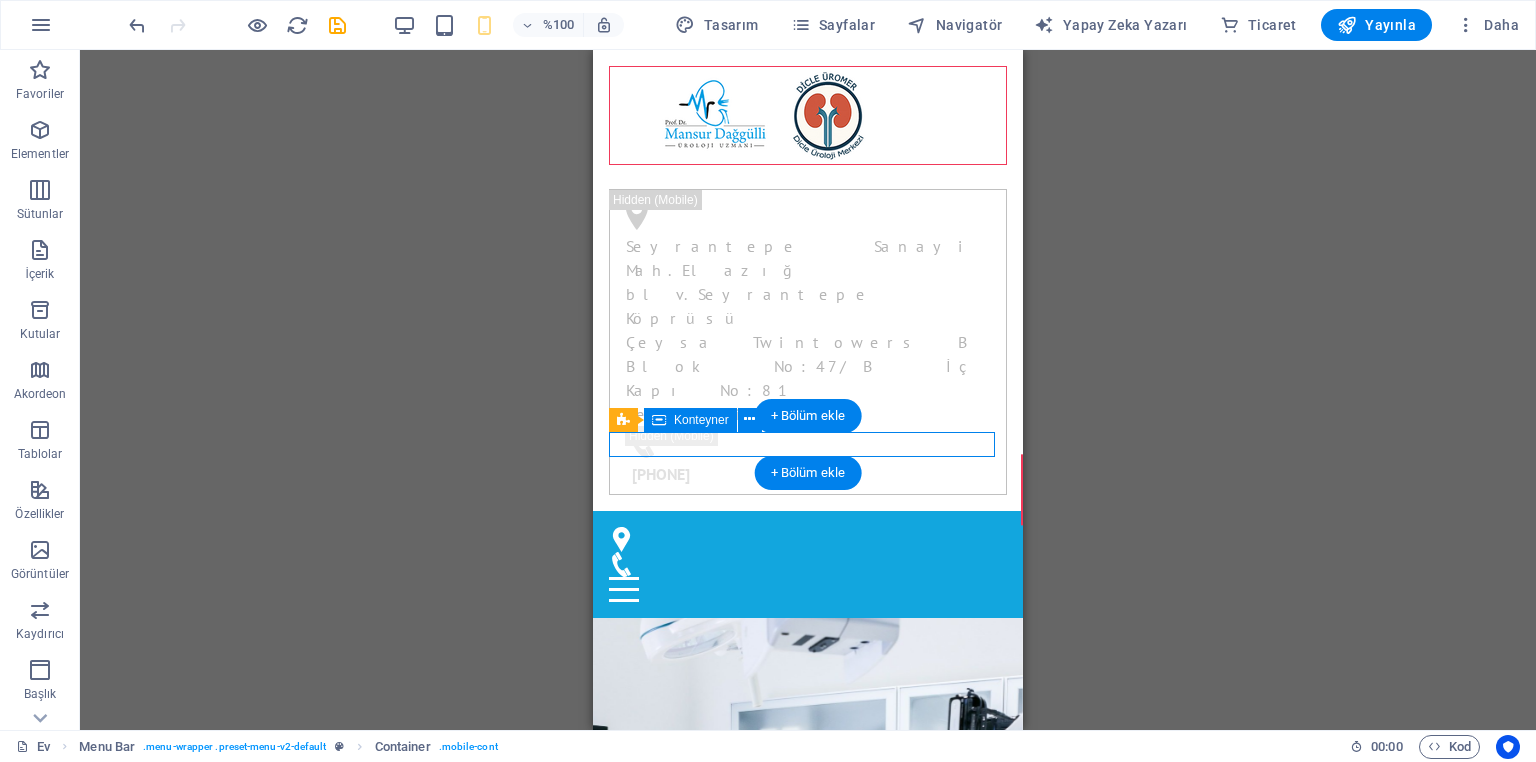 click at bounding box center (808, 564) 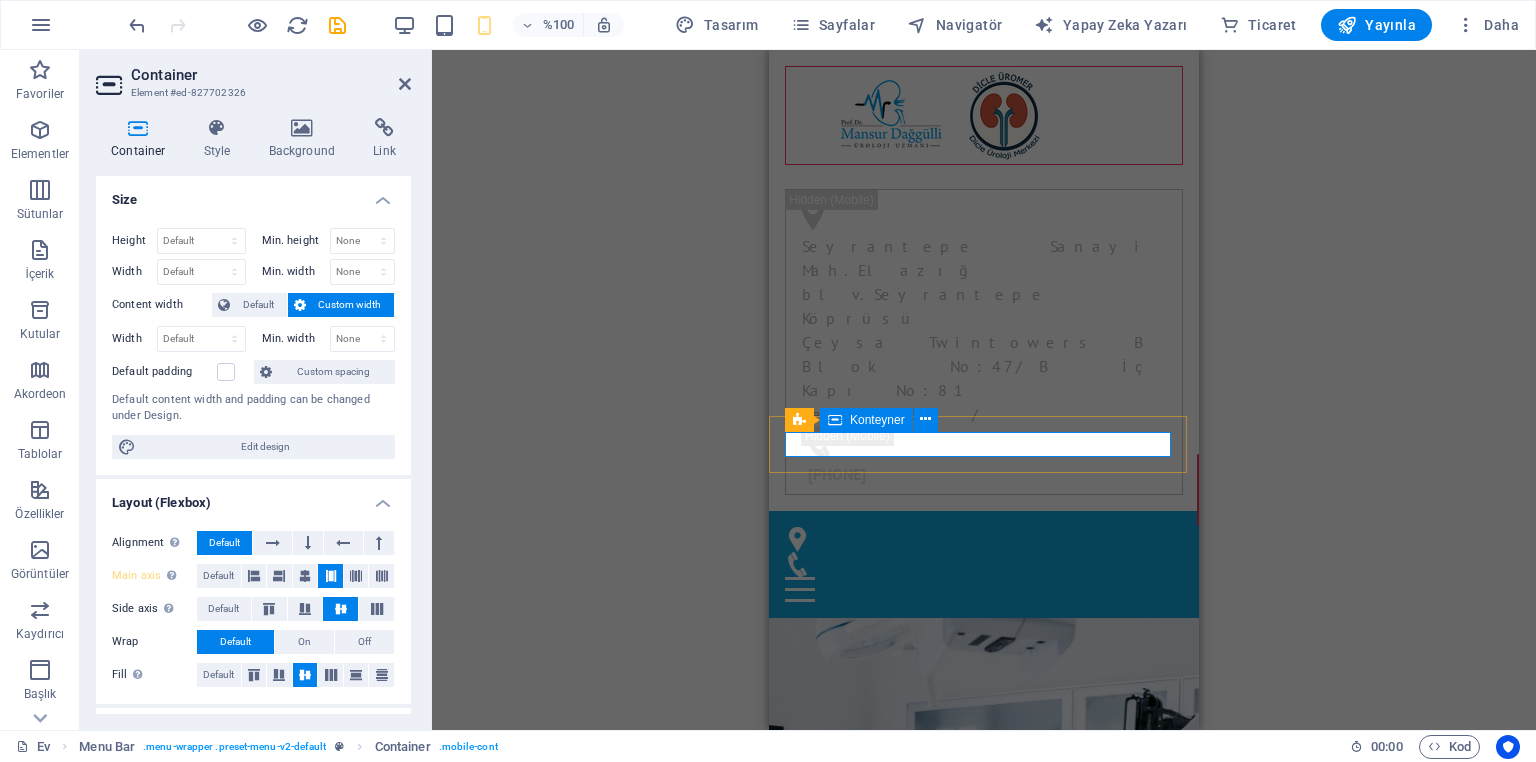 click at bounding box center [984, 564] 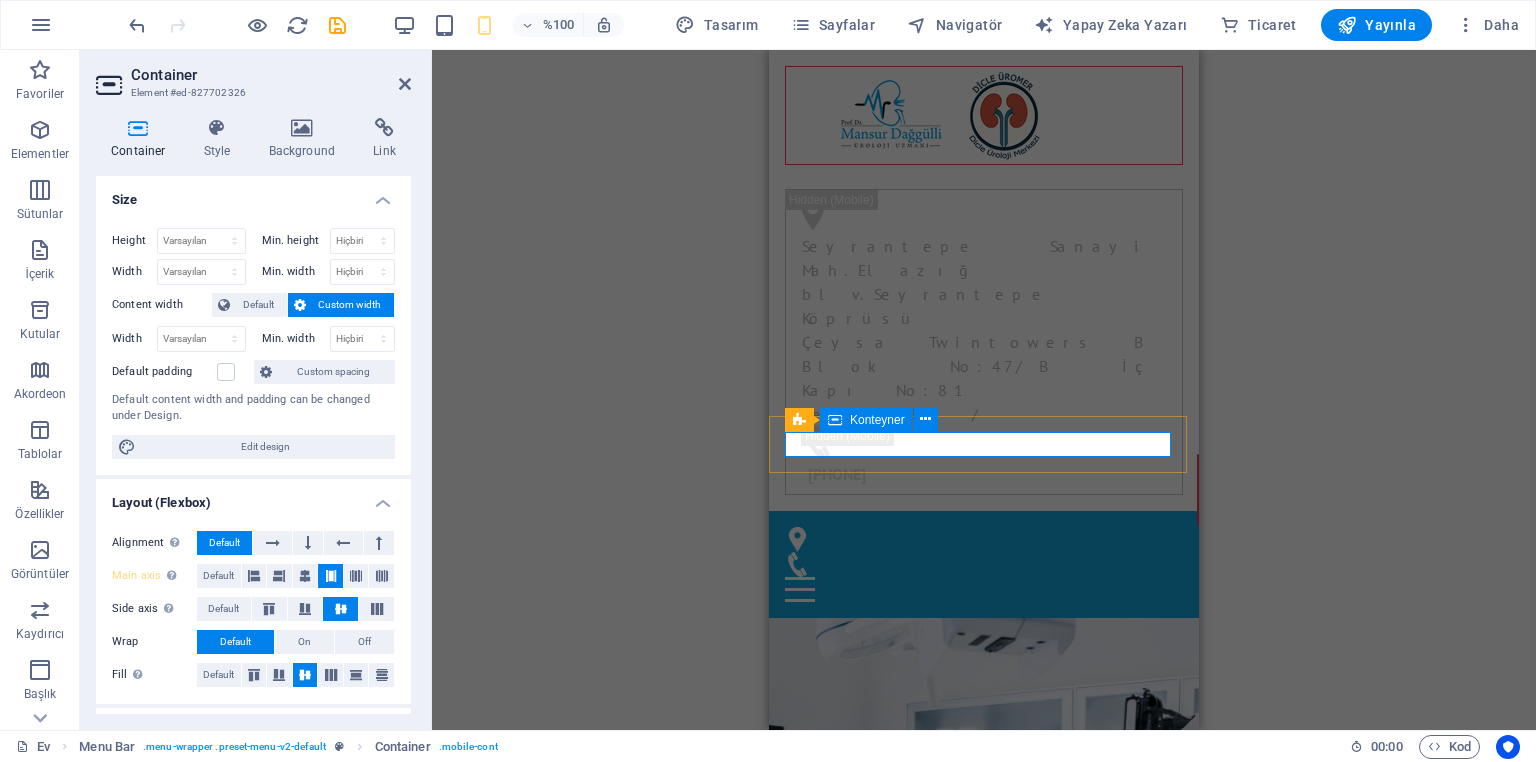 click at bounding box center [984, 564] 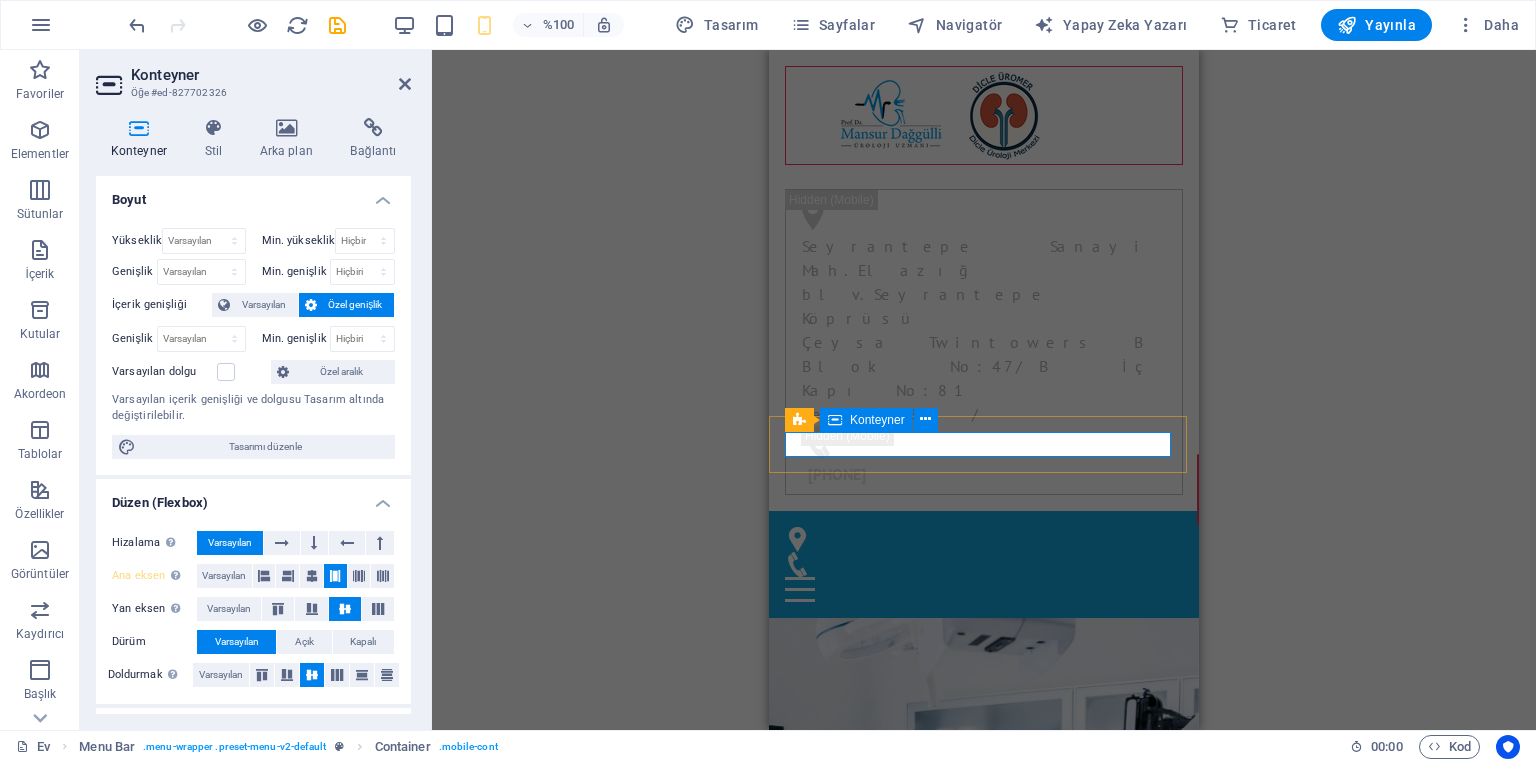 scroll, scrollTop: 320, scrollLeft: 0, axis: vertical 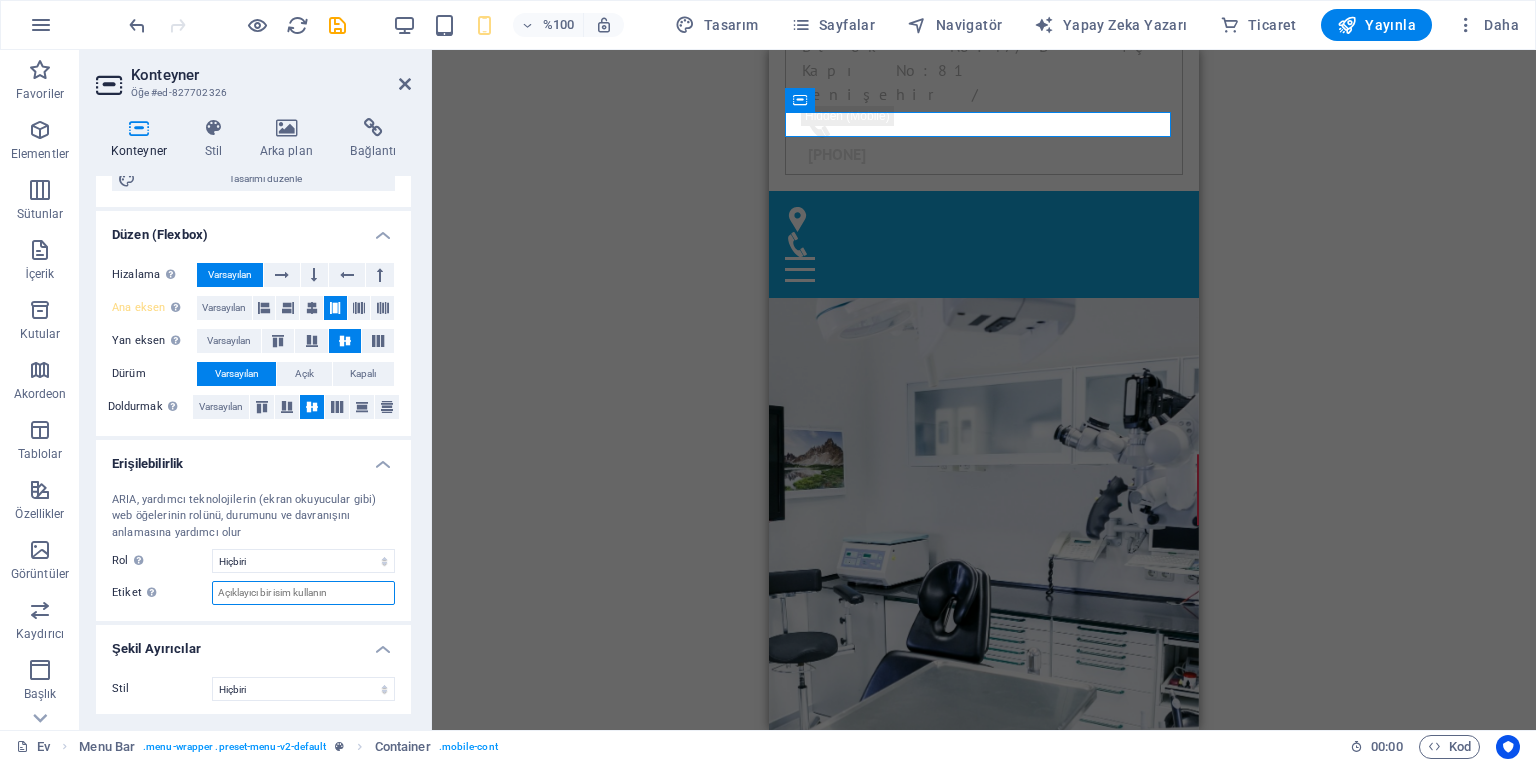 click on "Etiket Kendi başlarına açıklayıcı olmayan öğeler için açık ve tanımlayıcı bir ad sağlamak amacıyla  ARIA etiketini  kullanın ." at bounding box center [303, 593] 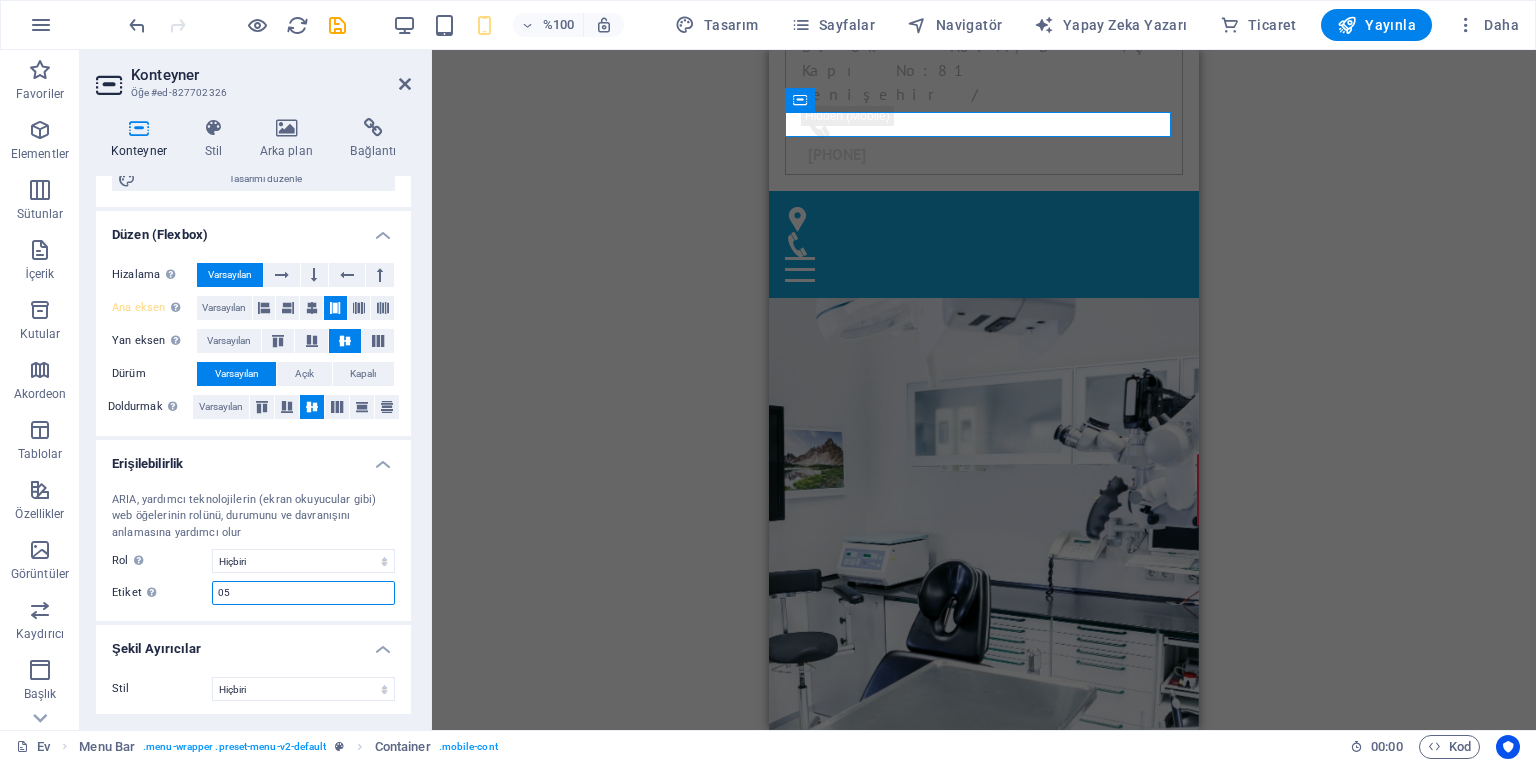 type on "0" 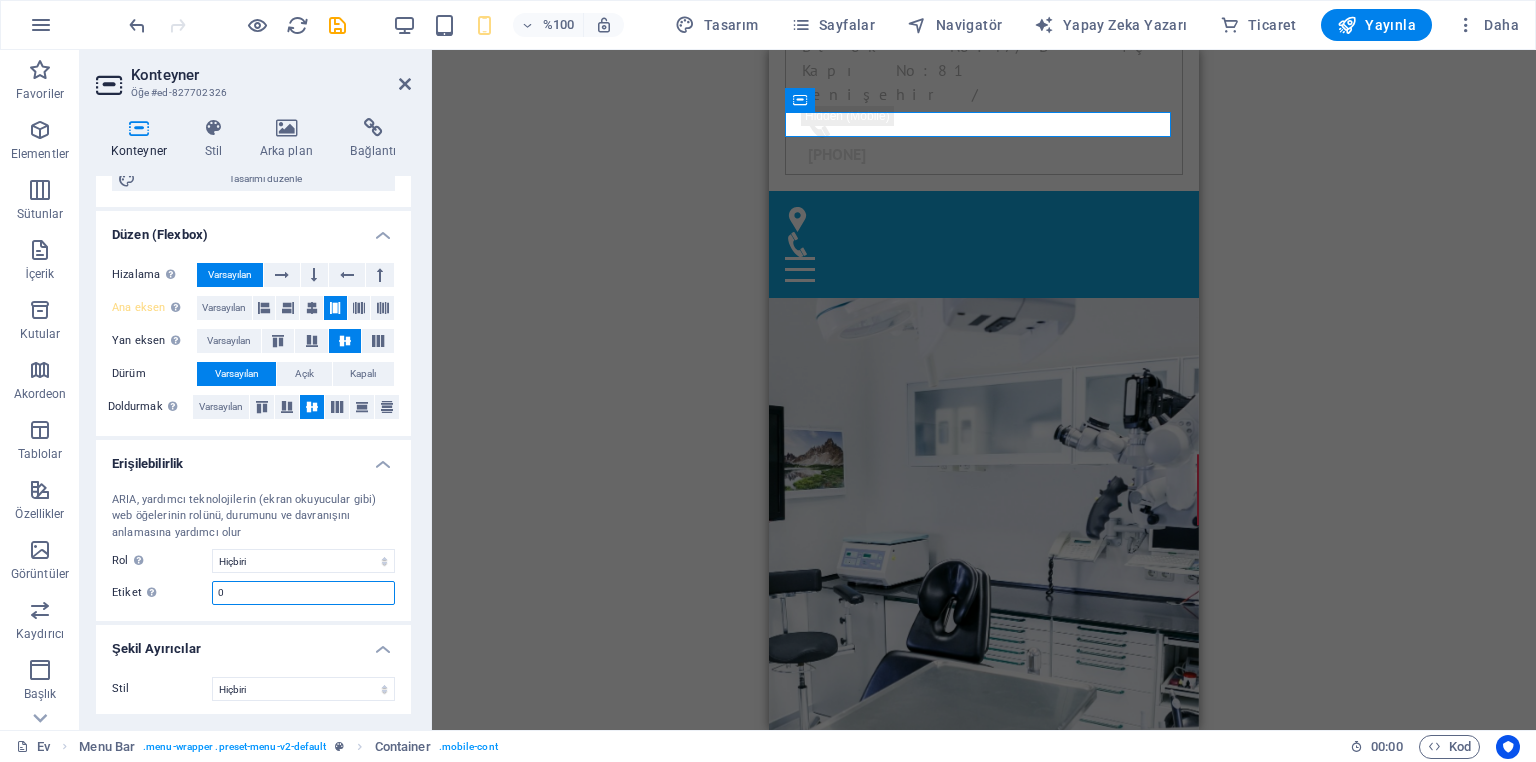 type 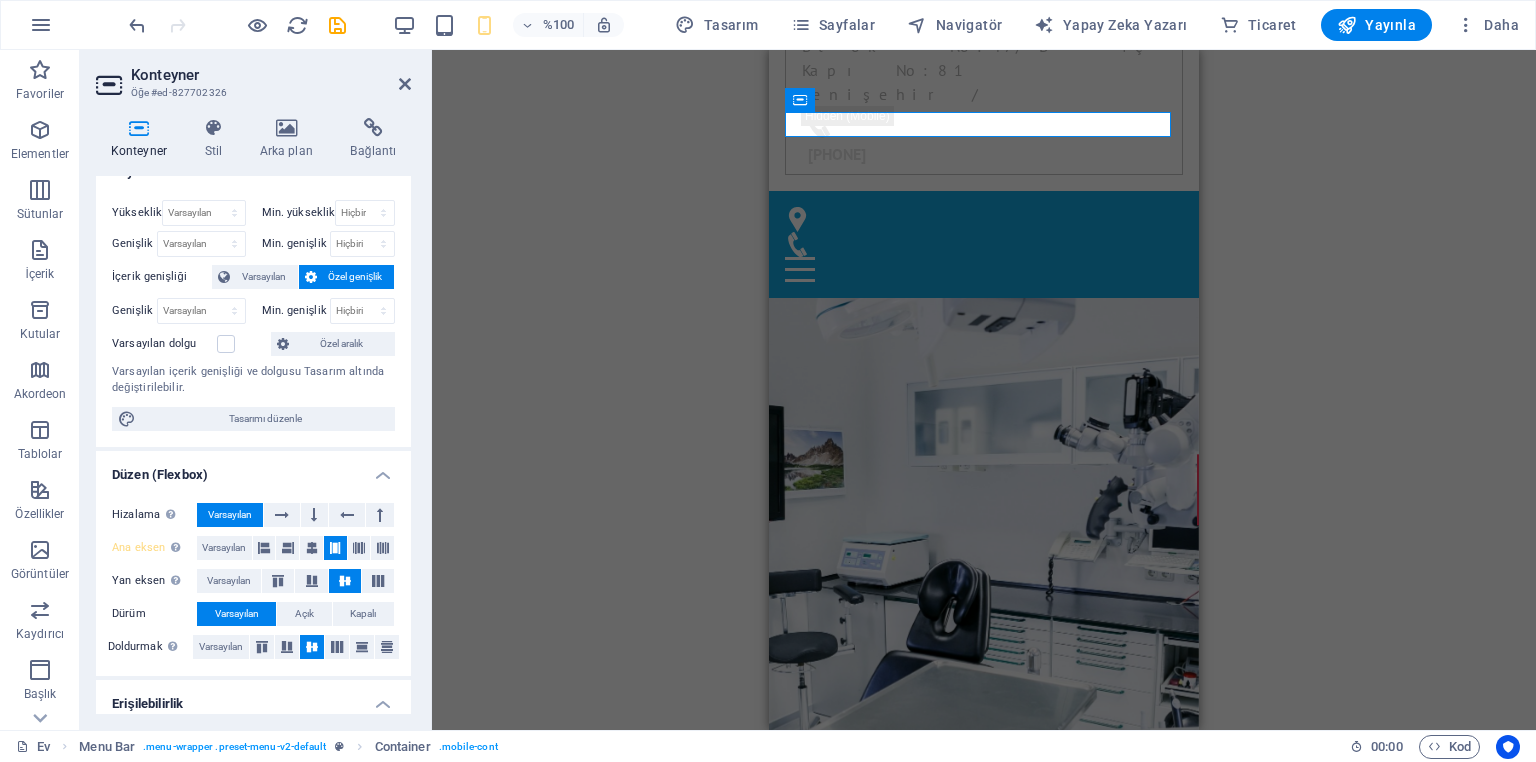 scroll, scrollTop: 0, scrollLeft: 0, axis: both 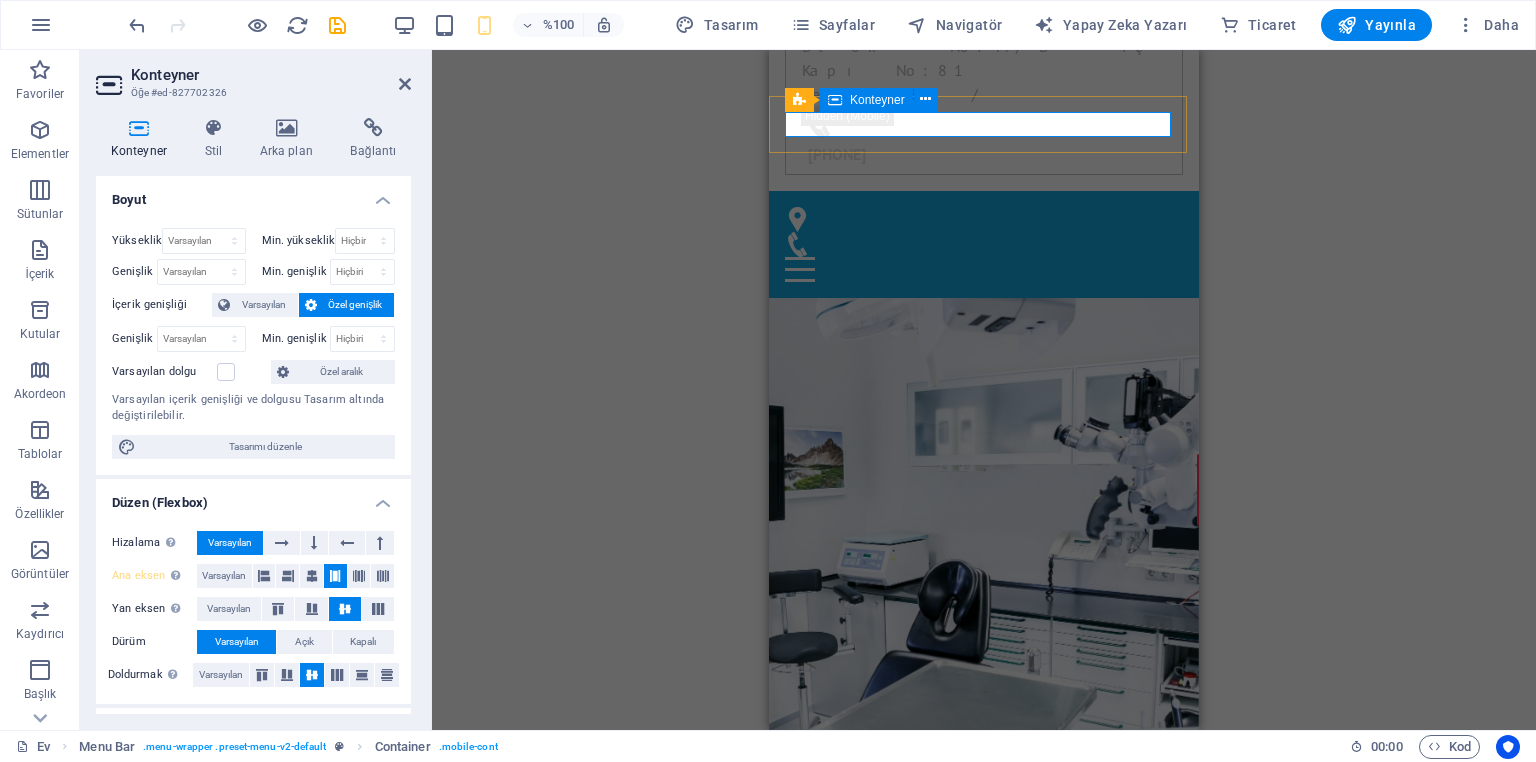 click at bounding box center [984, 244] 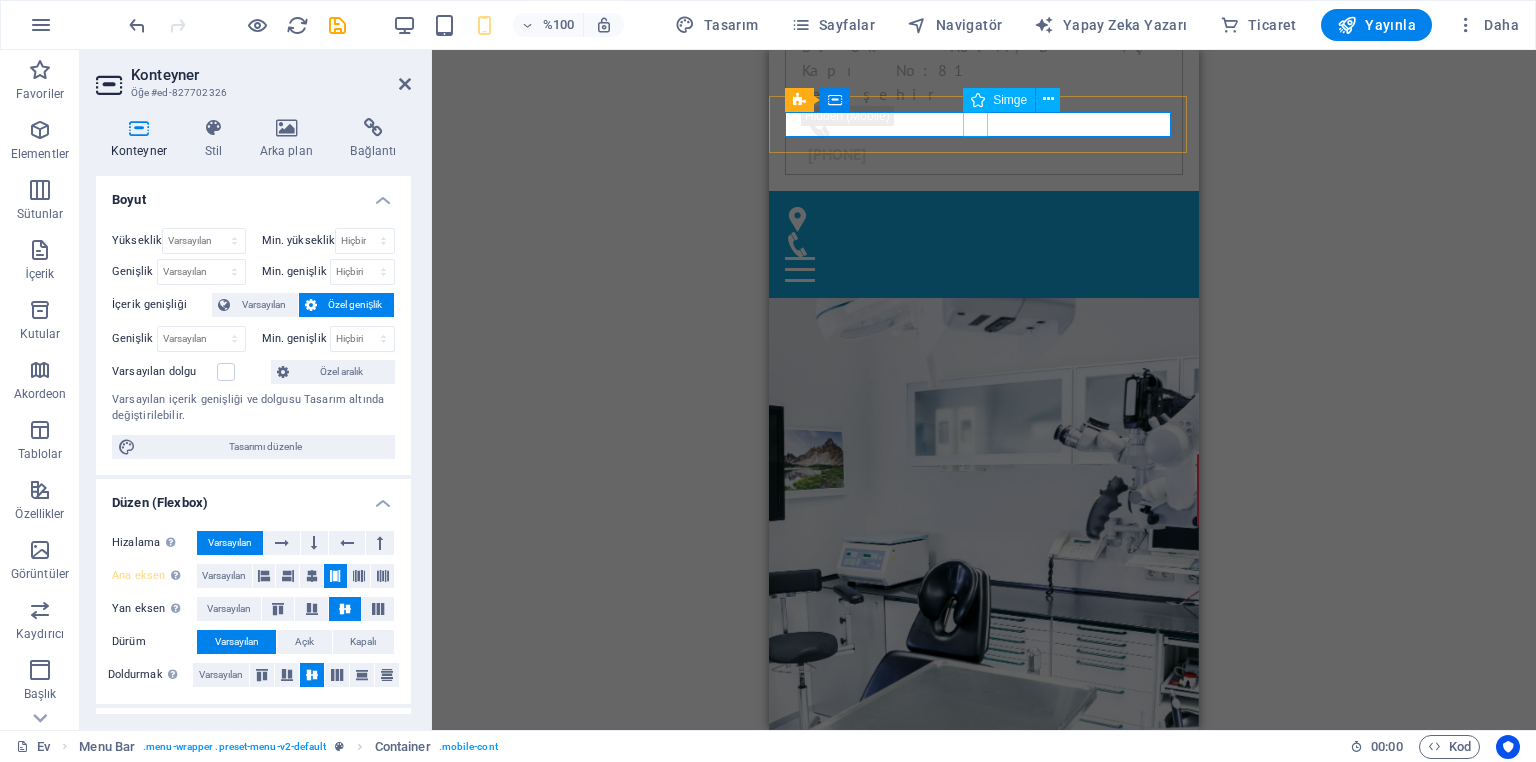click at bounding box center (976, 244) 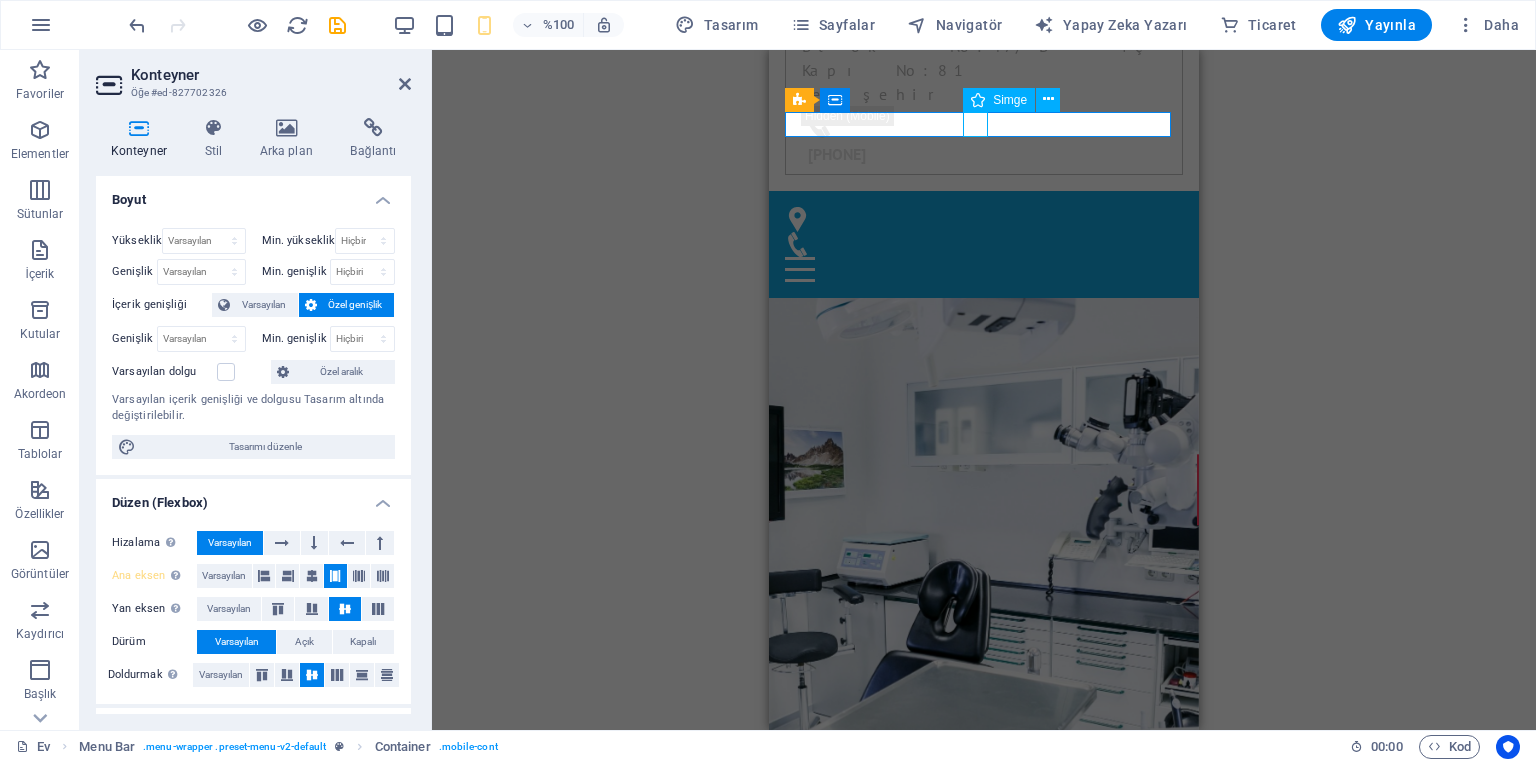 click at bounding box center (976, 244) 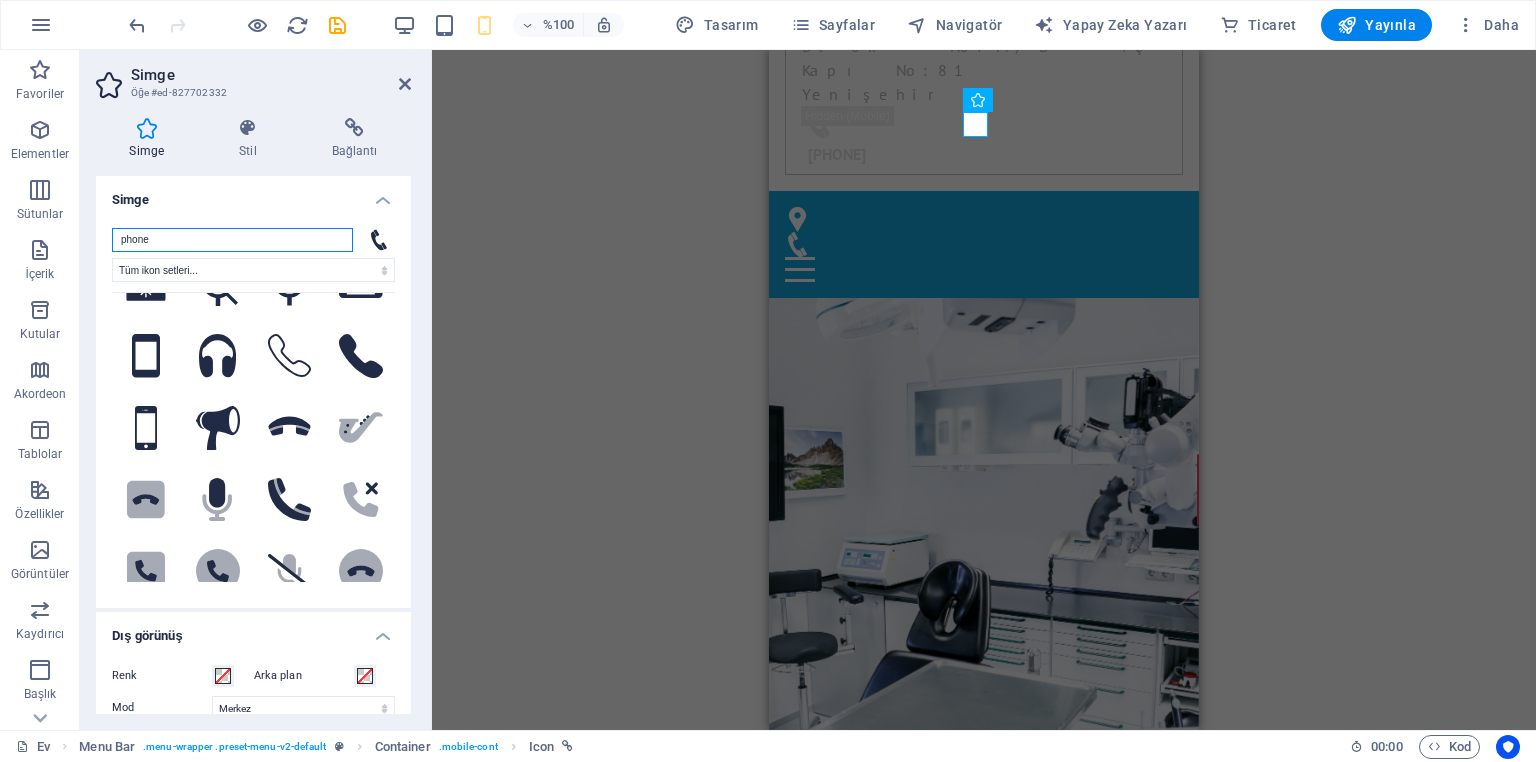 scroll, scrollTop: 560, scrollLeft: 0, axis: vertical 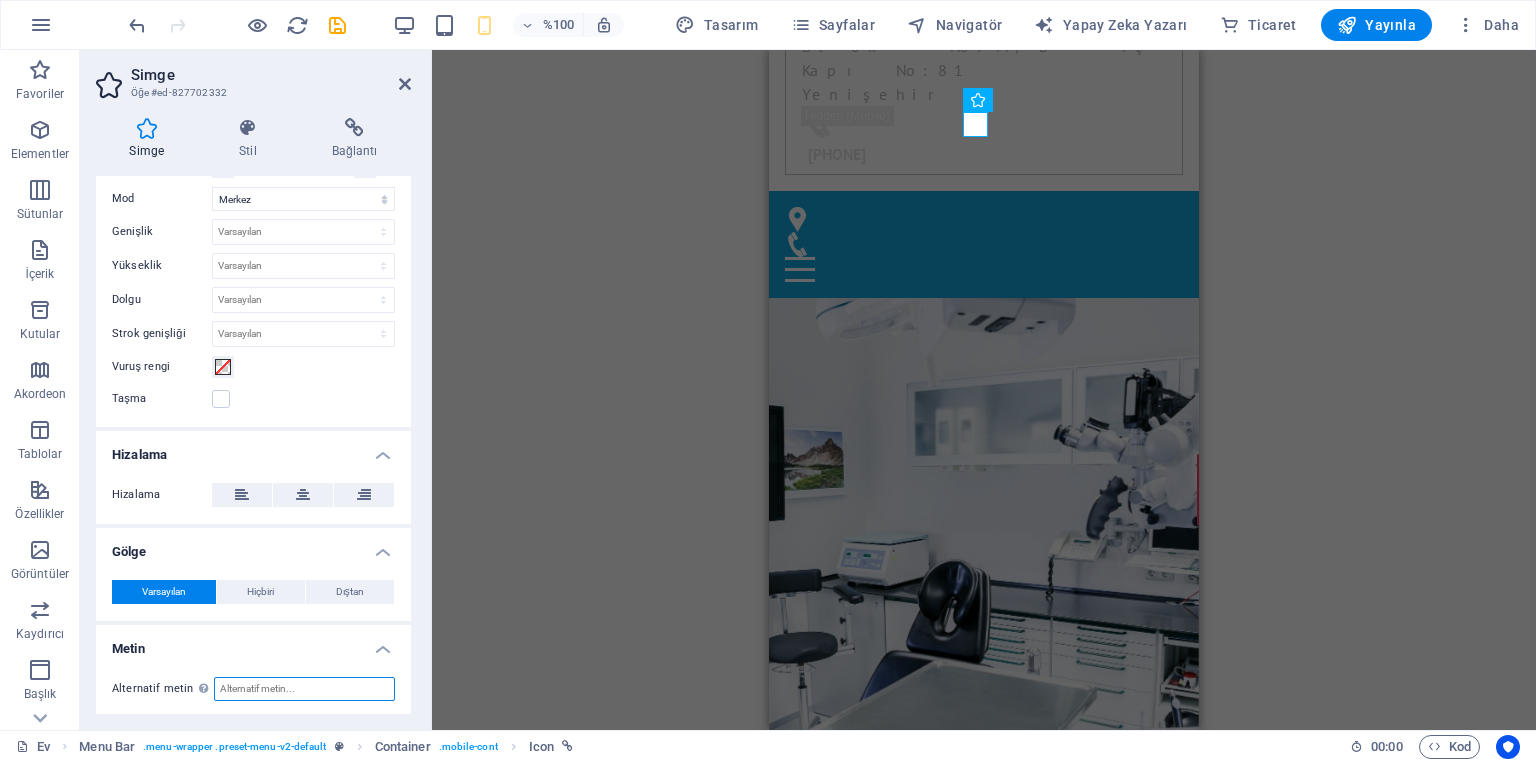 click on "Alternatif metin Alternatif metin, görselleri görüntüleyemeyen cihazlar (örneğin görsel arama motorları) tarafından kullanılır ve web sitesi erişilebilirliğini artırmak için her görsele eklenmelidir." at bounding box center (304, 689) 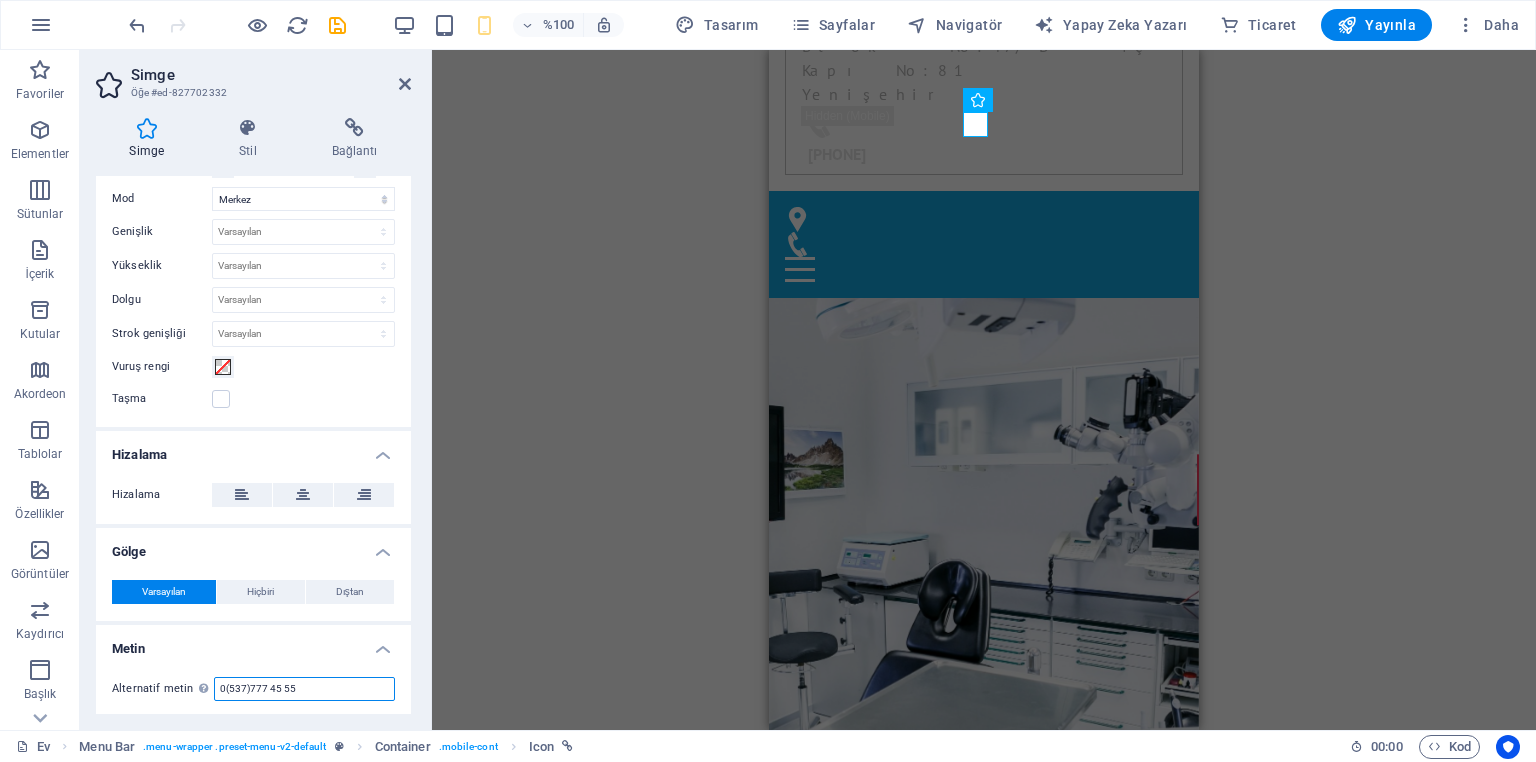 type on "0(537)777 45 55" 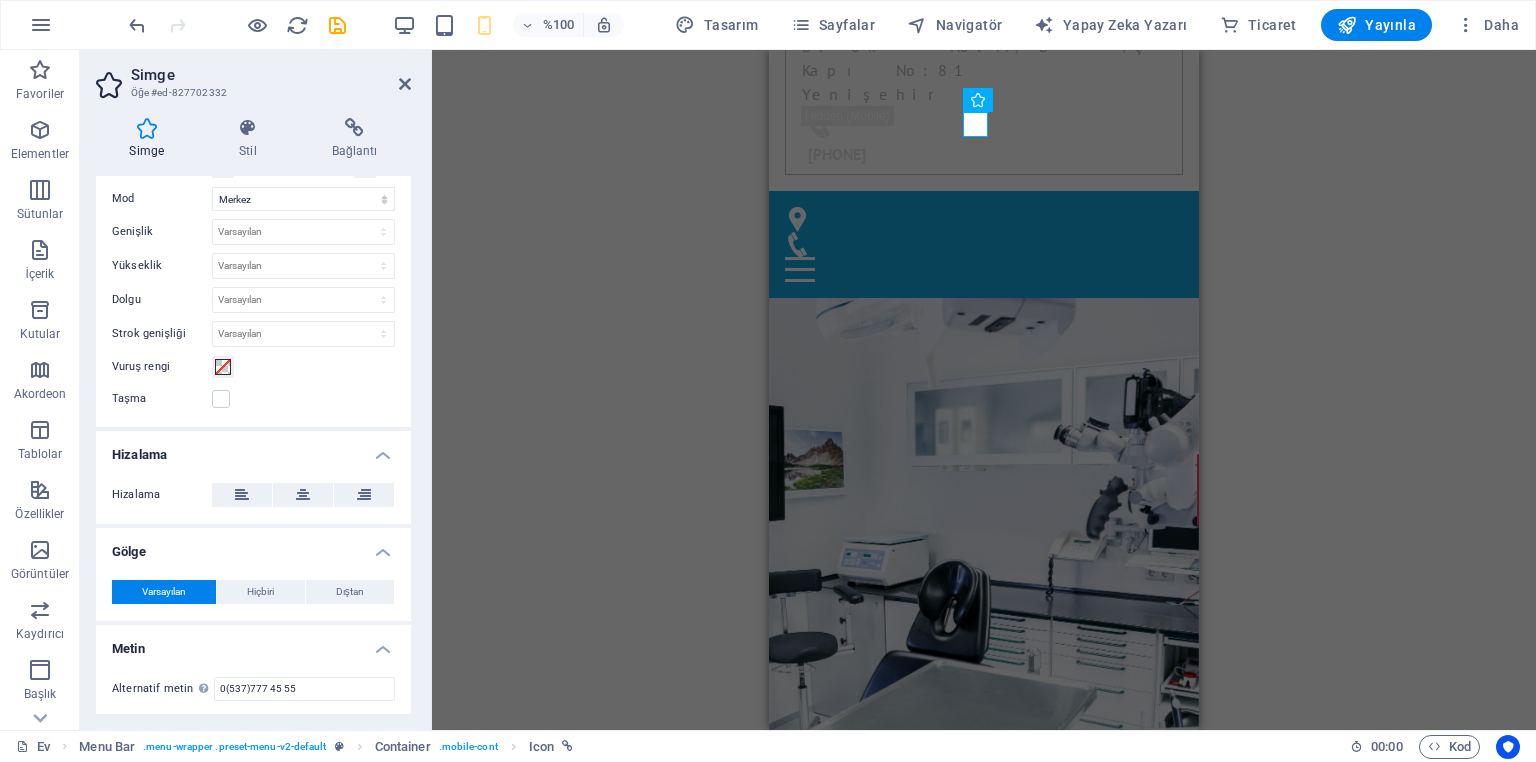 click on "H1   Afiş   Afiş   Konteyner   Konteyner   Düğme   Ara parça   Menü Çubuğu   Metin   2 sütun   Konteyner   Bilgi Çubuğu   Konteyner   Container   Container   Görüntü   Menü   Metin   Konteyner   Menu Bar   Konteyner   Simge   H2" at bounding box center (984, 390) 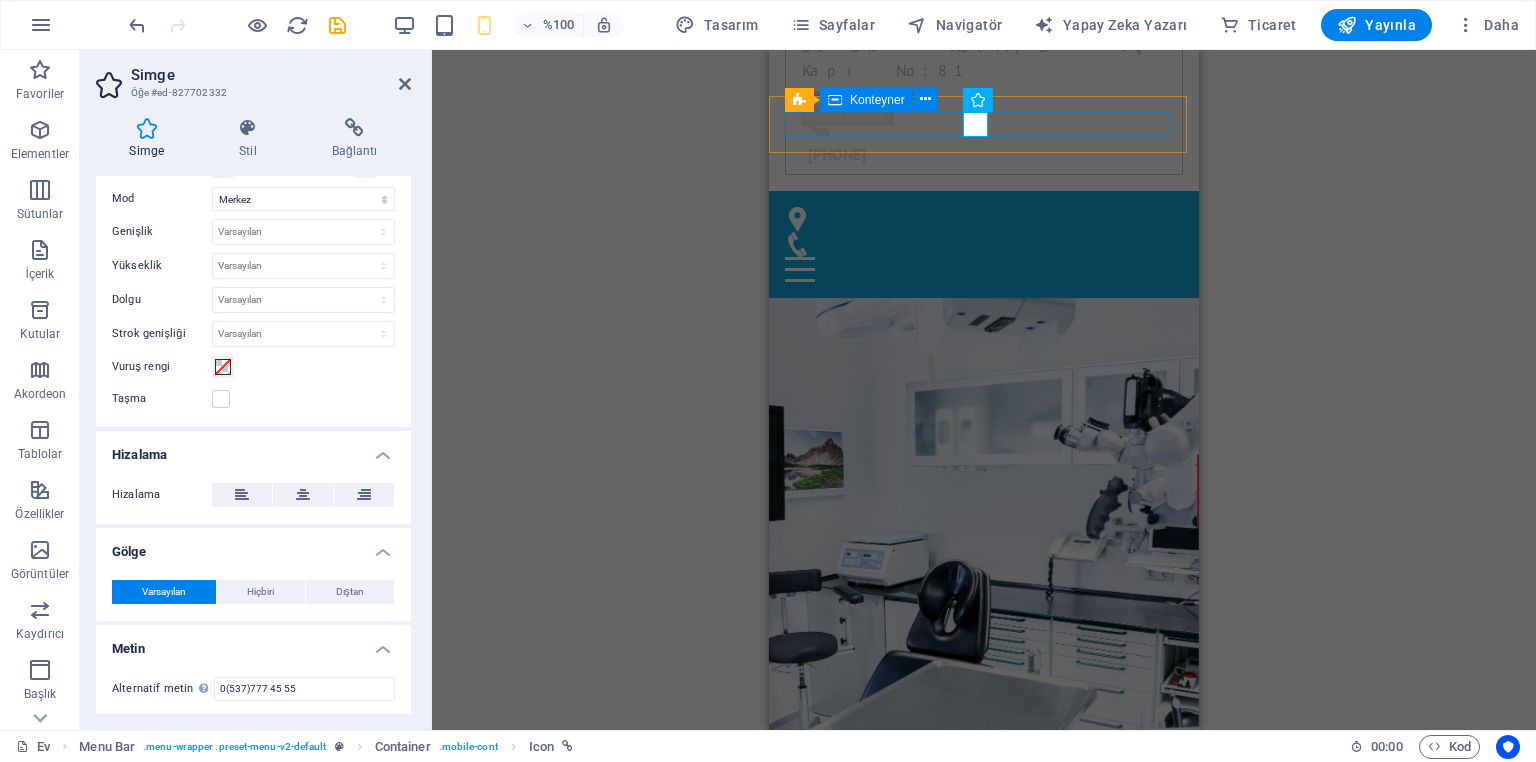 click on "0(537)777 45 55" at bounding box center [984, 244] 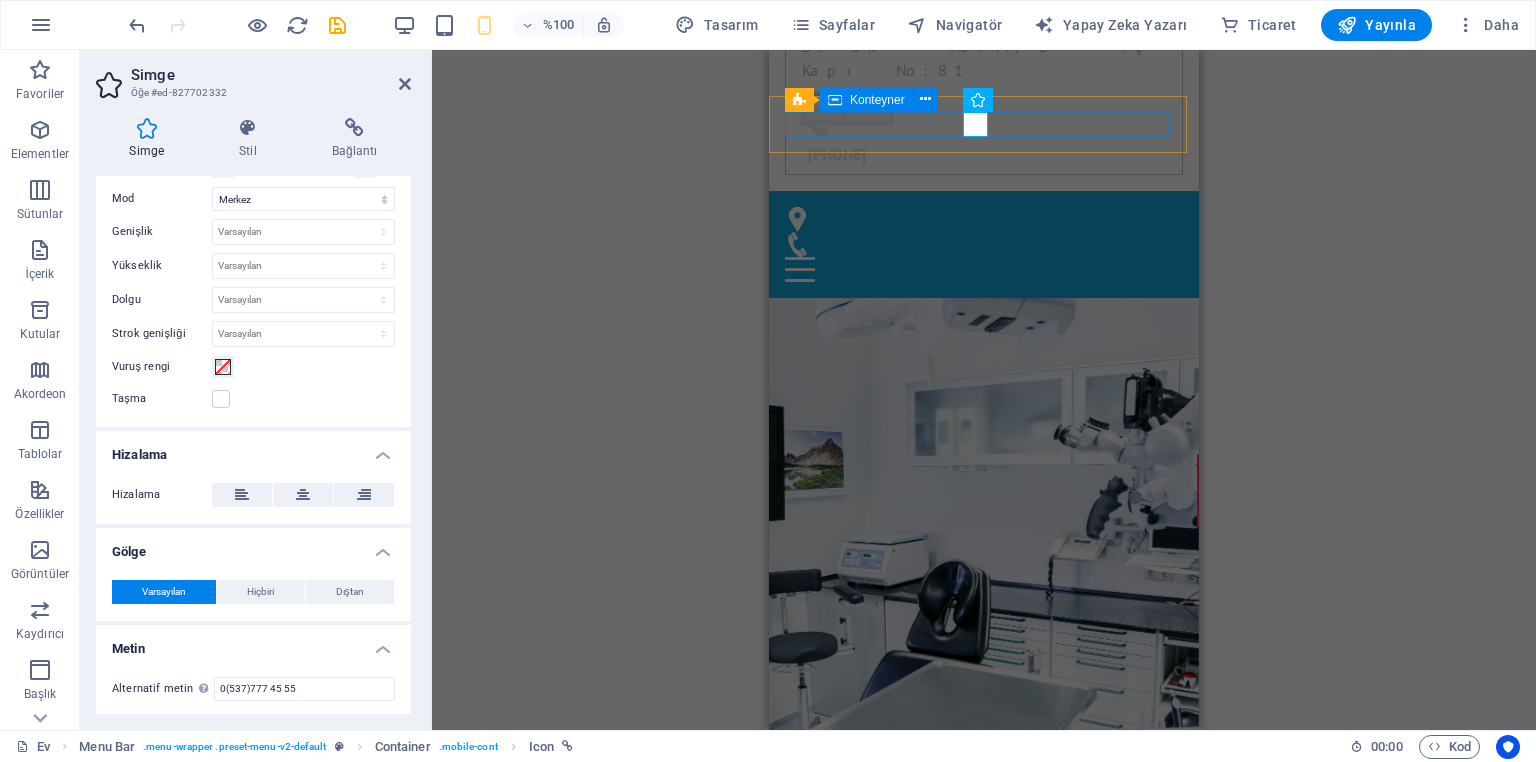 click on "0(537)777 45 55" at bounding box center (984, 244) 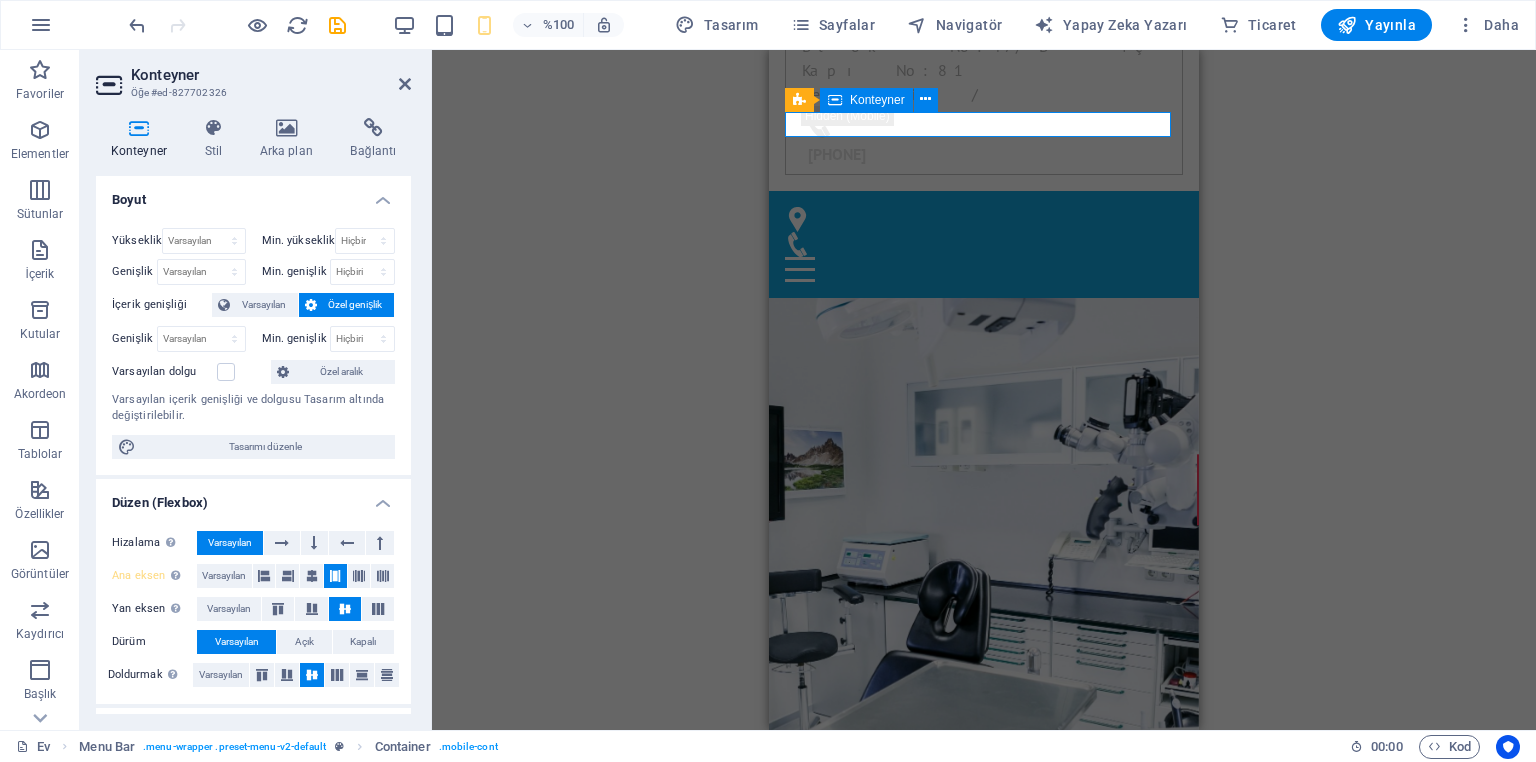 click on "0(537)777 45 55" at bounding box center [984, 244] 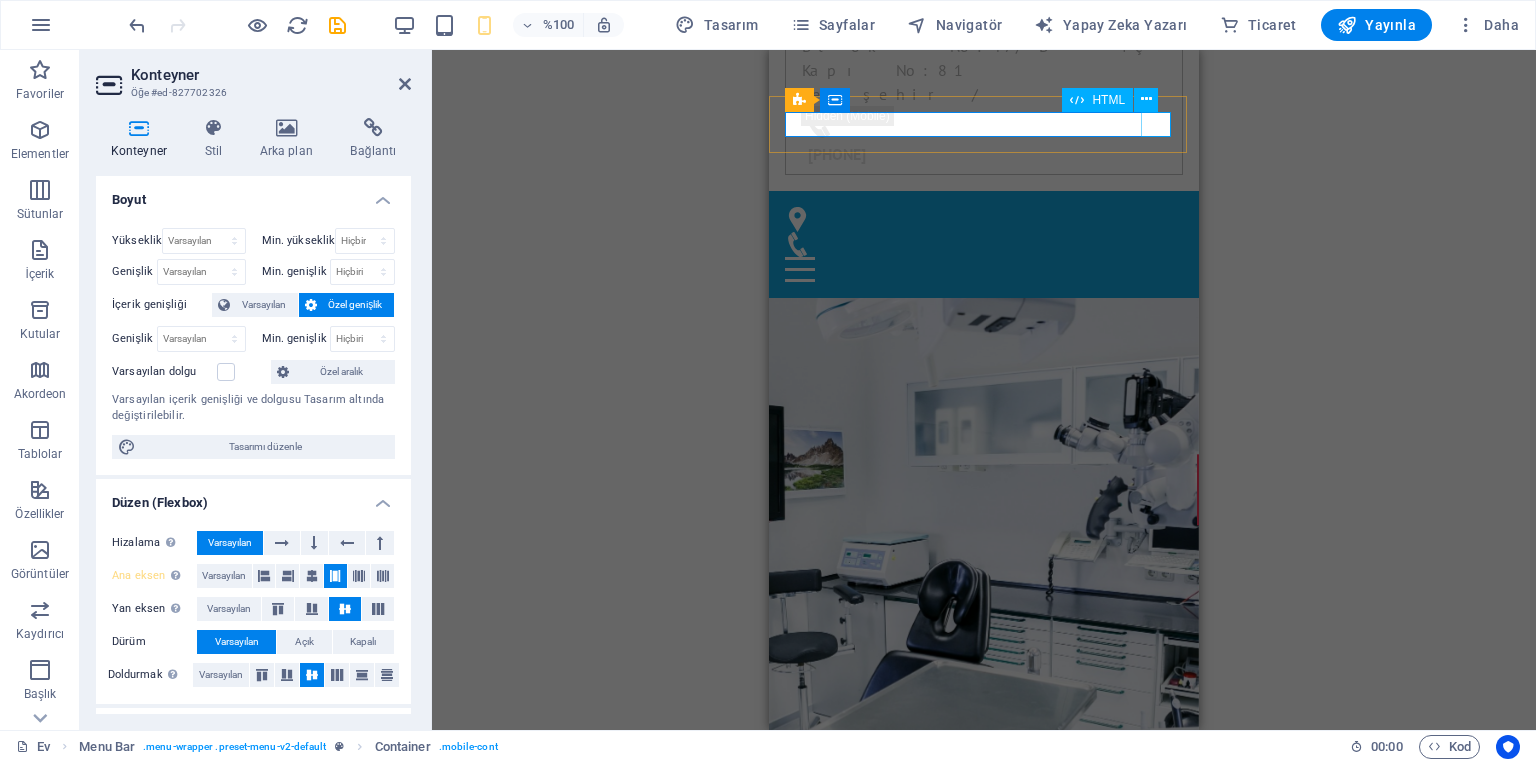 click at bounding box center [984, 269] 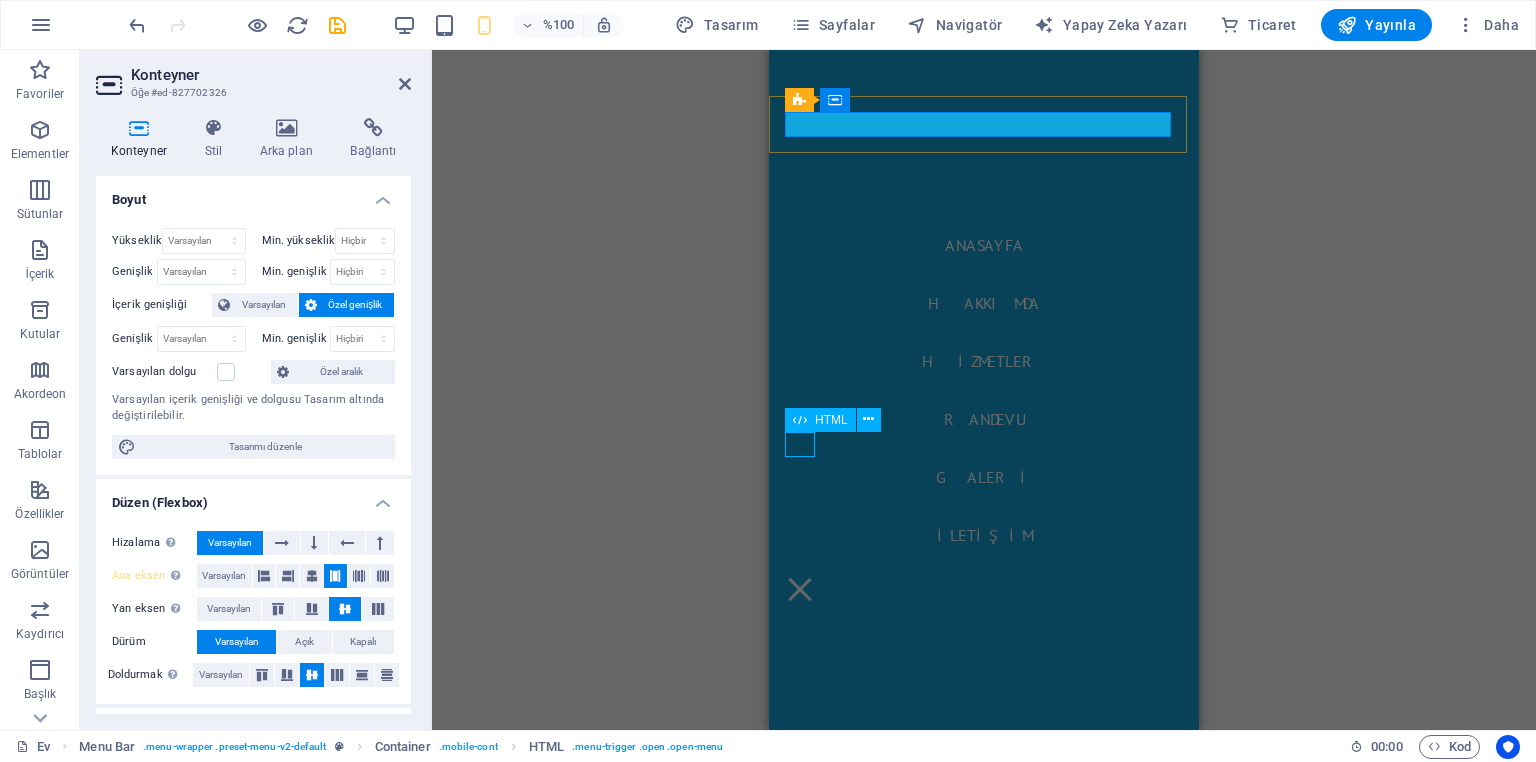 click at bounding box center (800, 589) 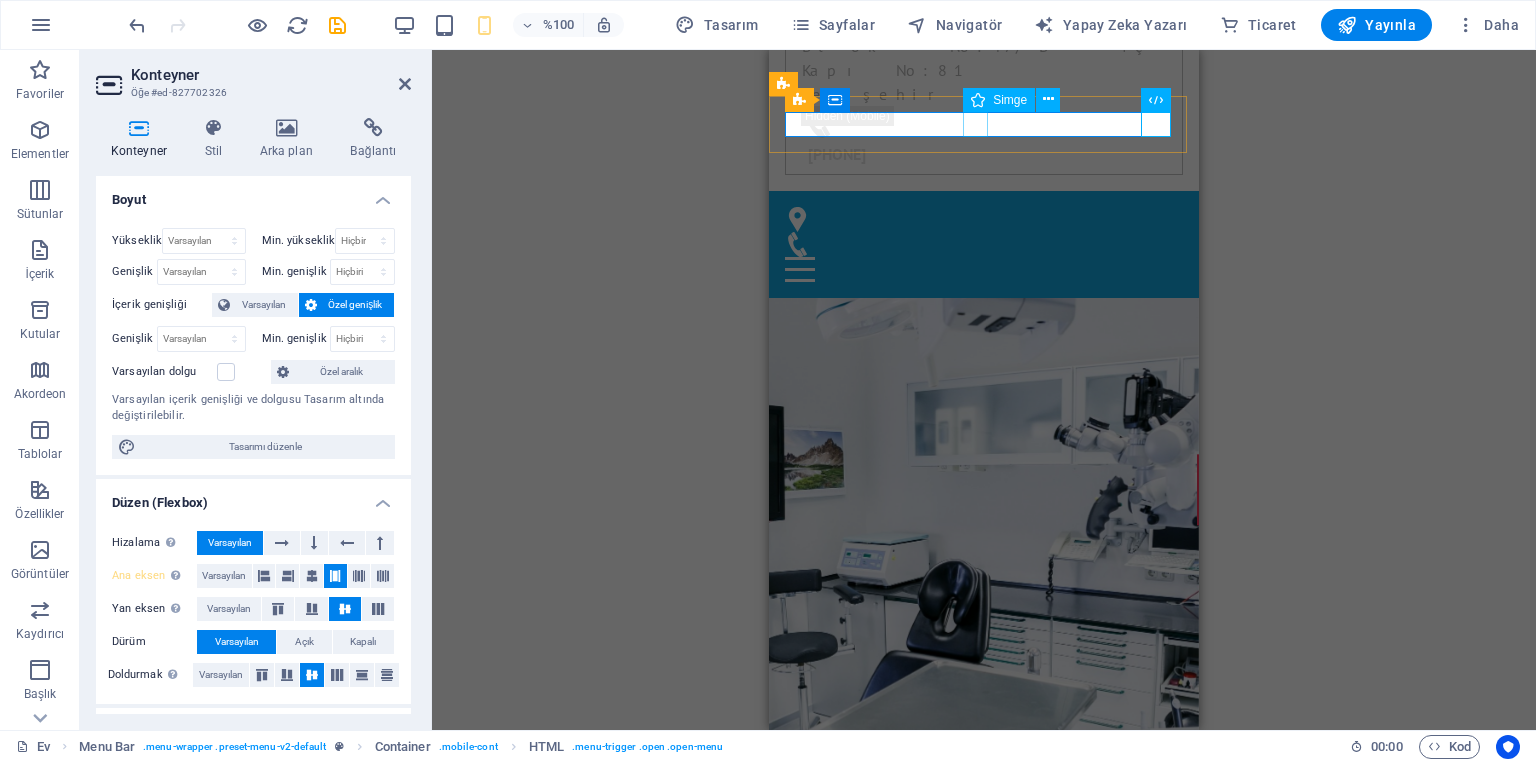 click on "0(537)777 45 55" at bounding box center [976, 244] 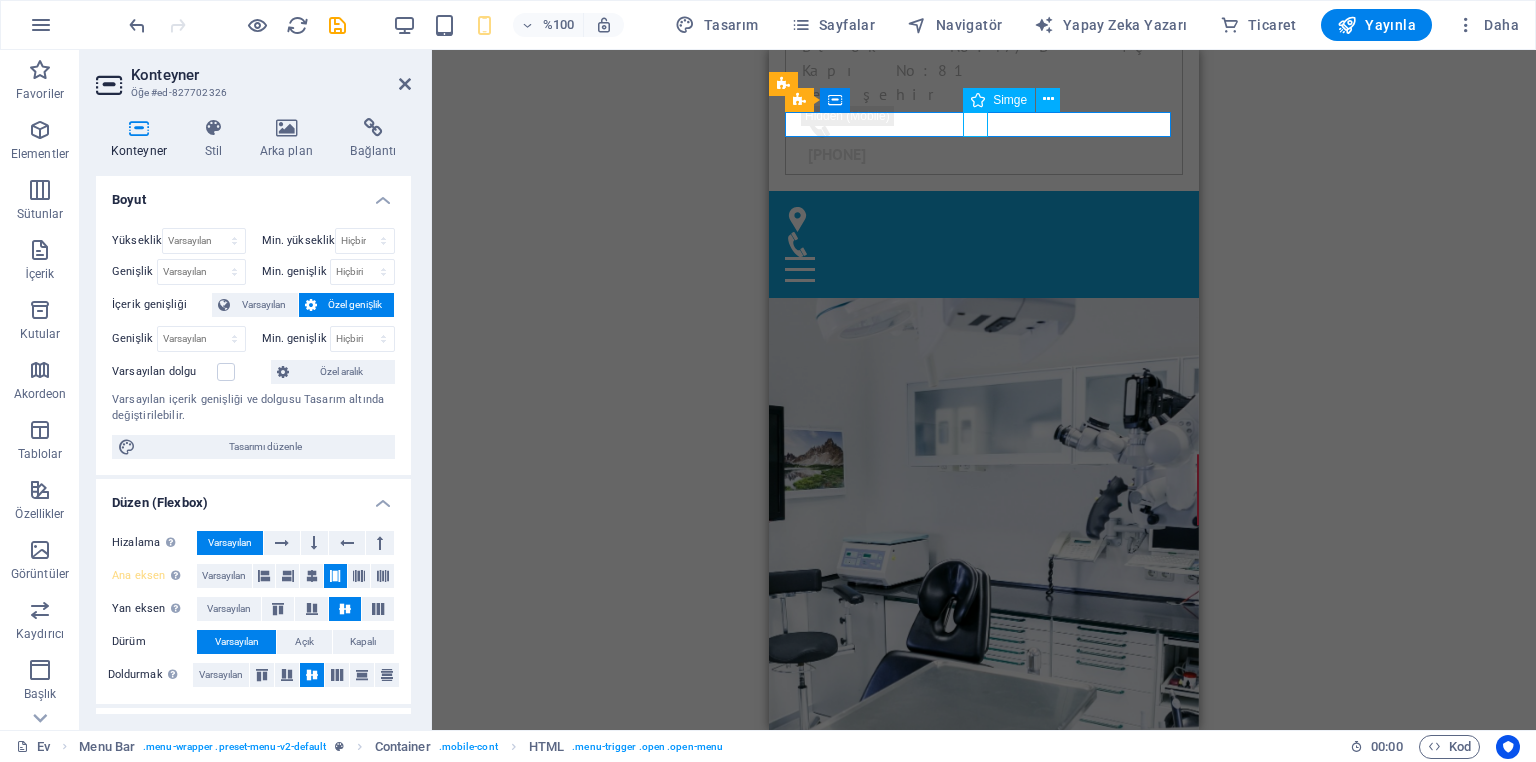 click on "0(537)777 45 55" at bounding box center [976, 244] 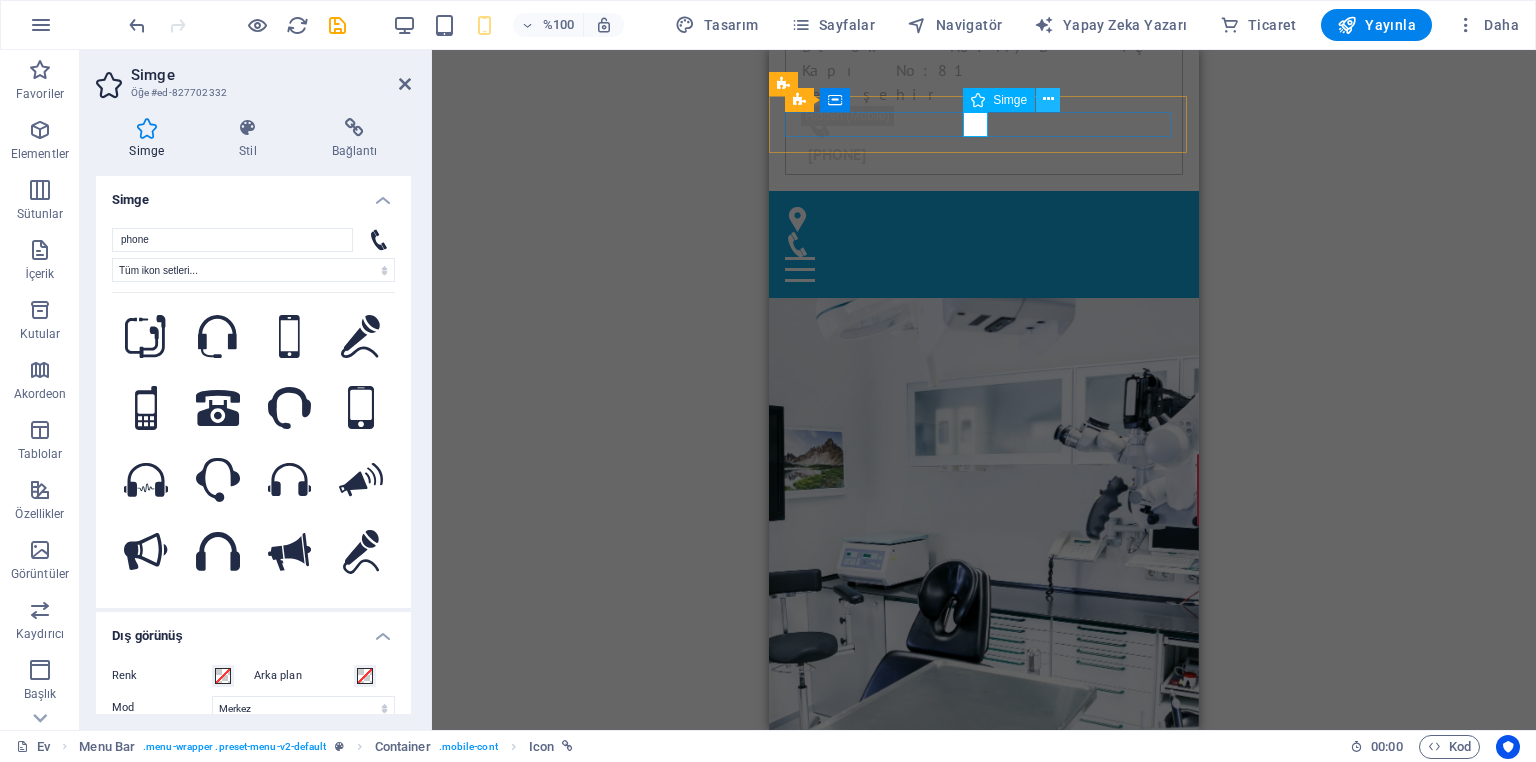 click at bounding box center [1048, 99] 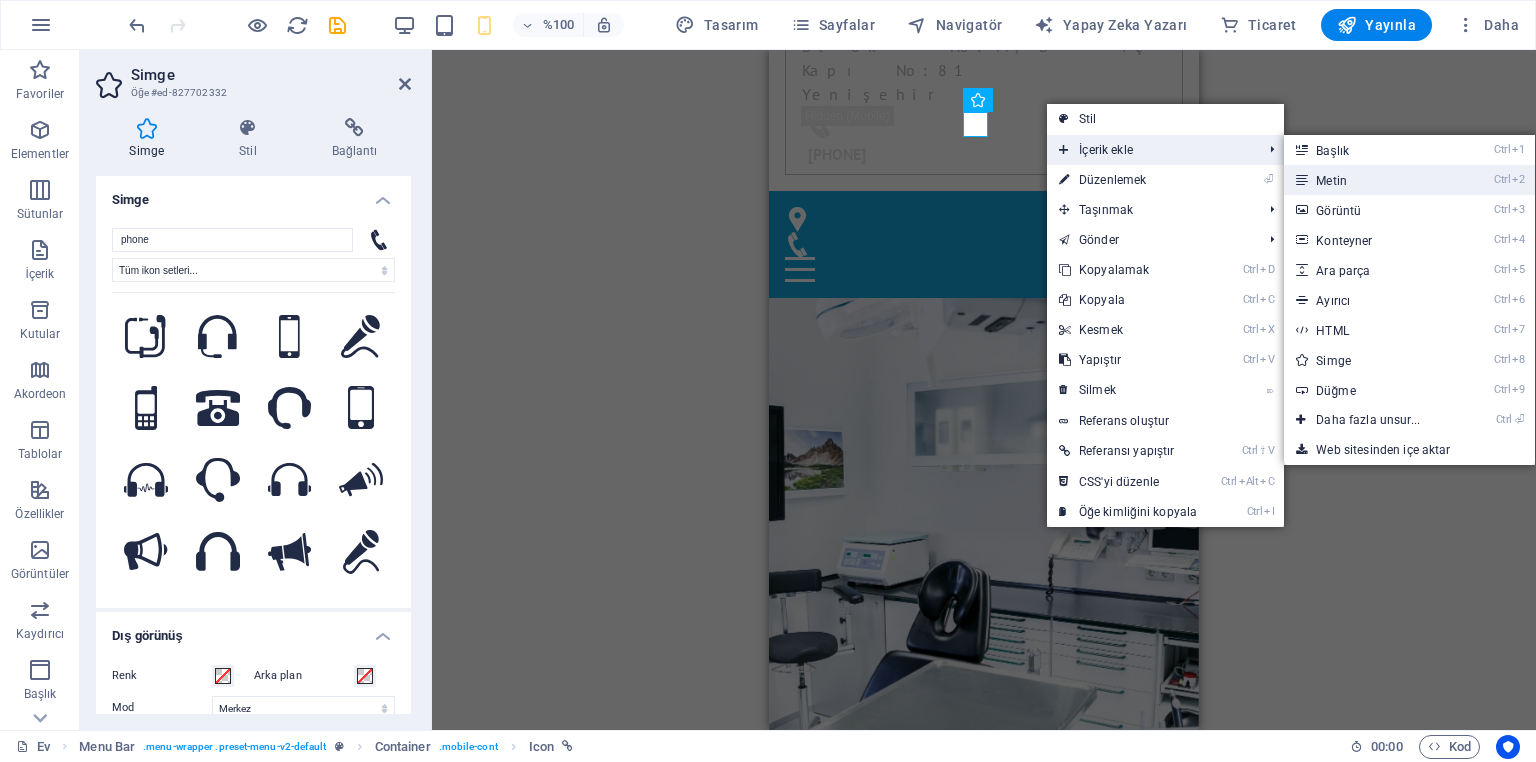 click on "Ctrl  2 Metin" at bounding box center [1372, 180] 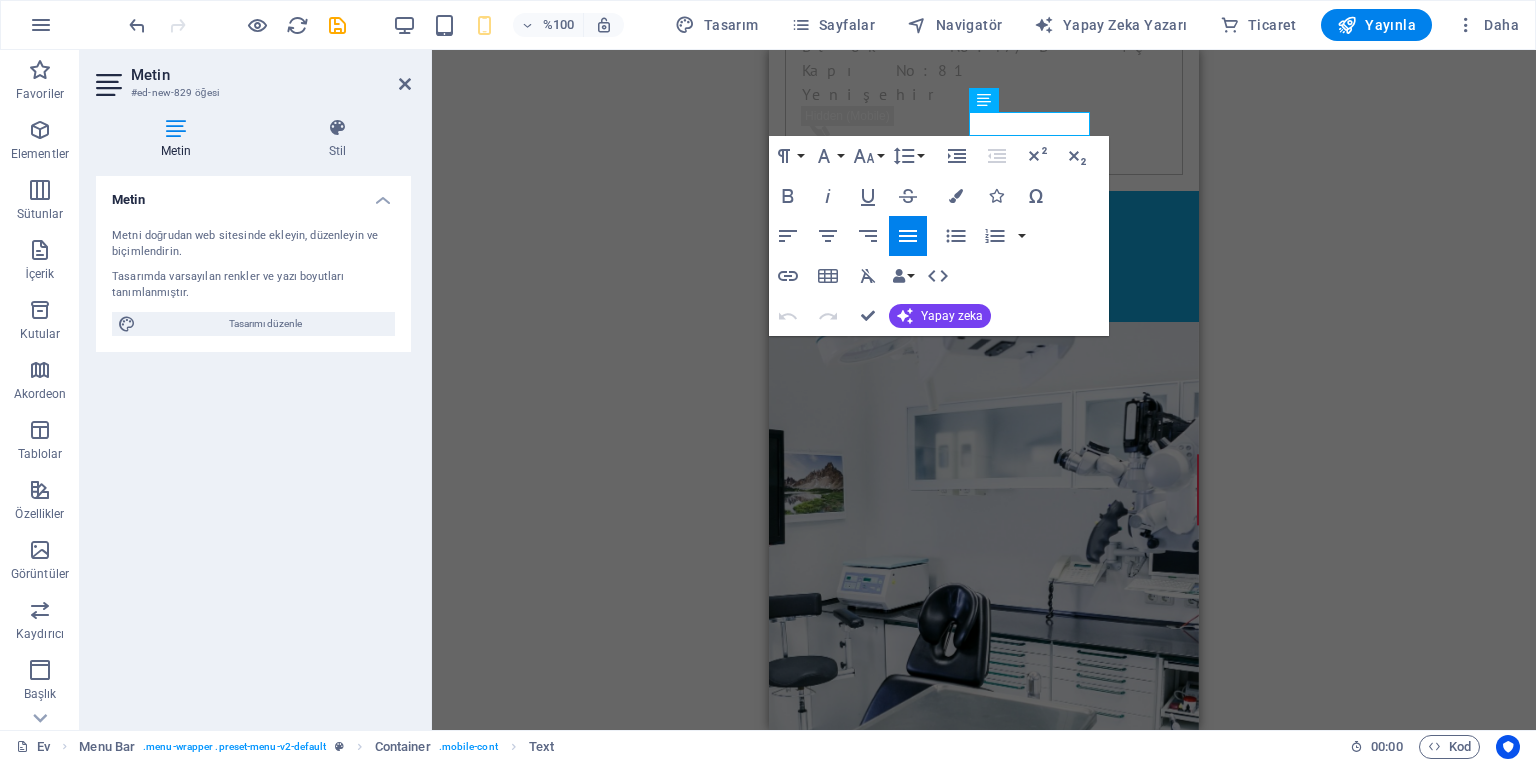 type 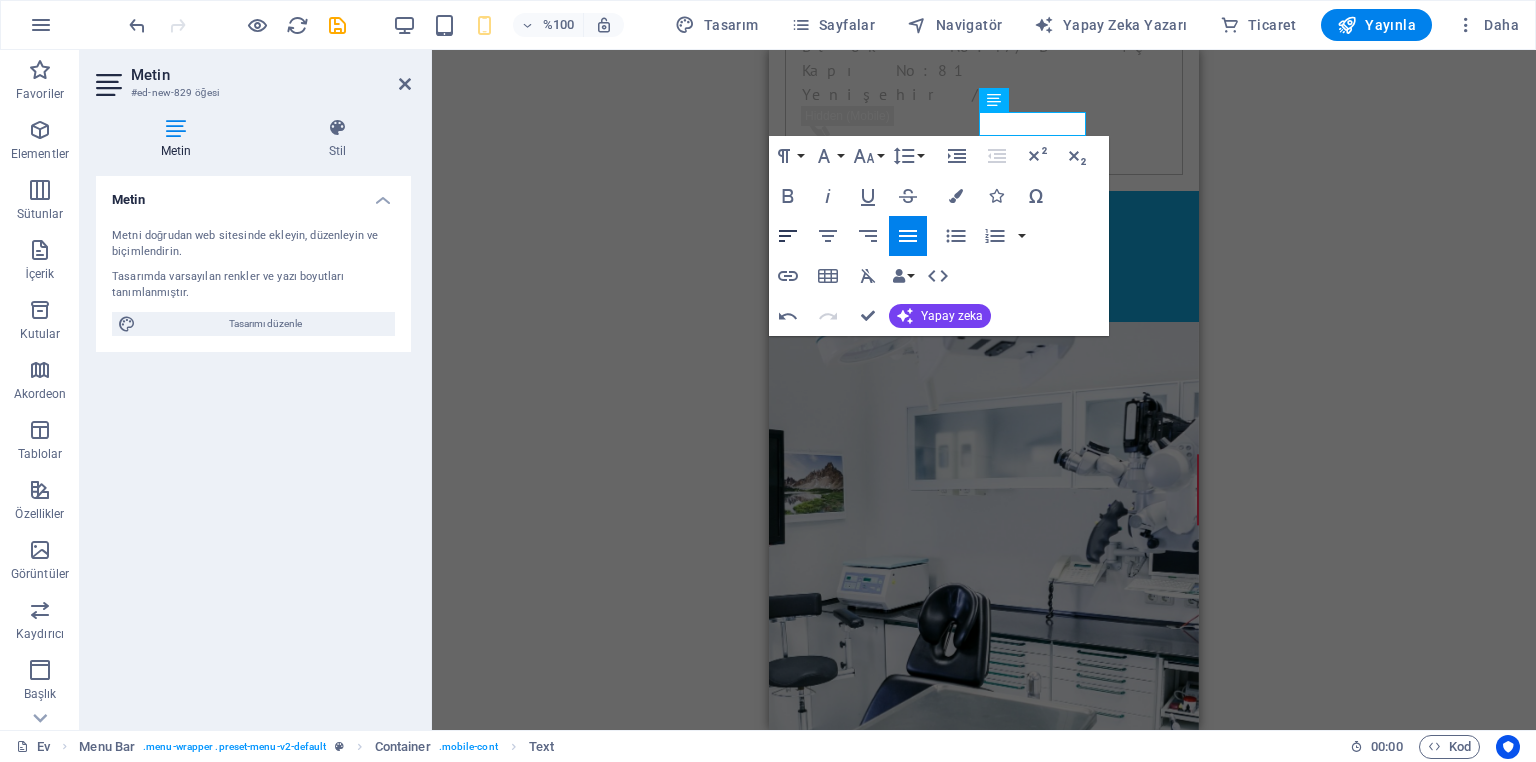 click 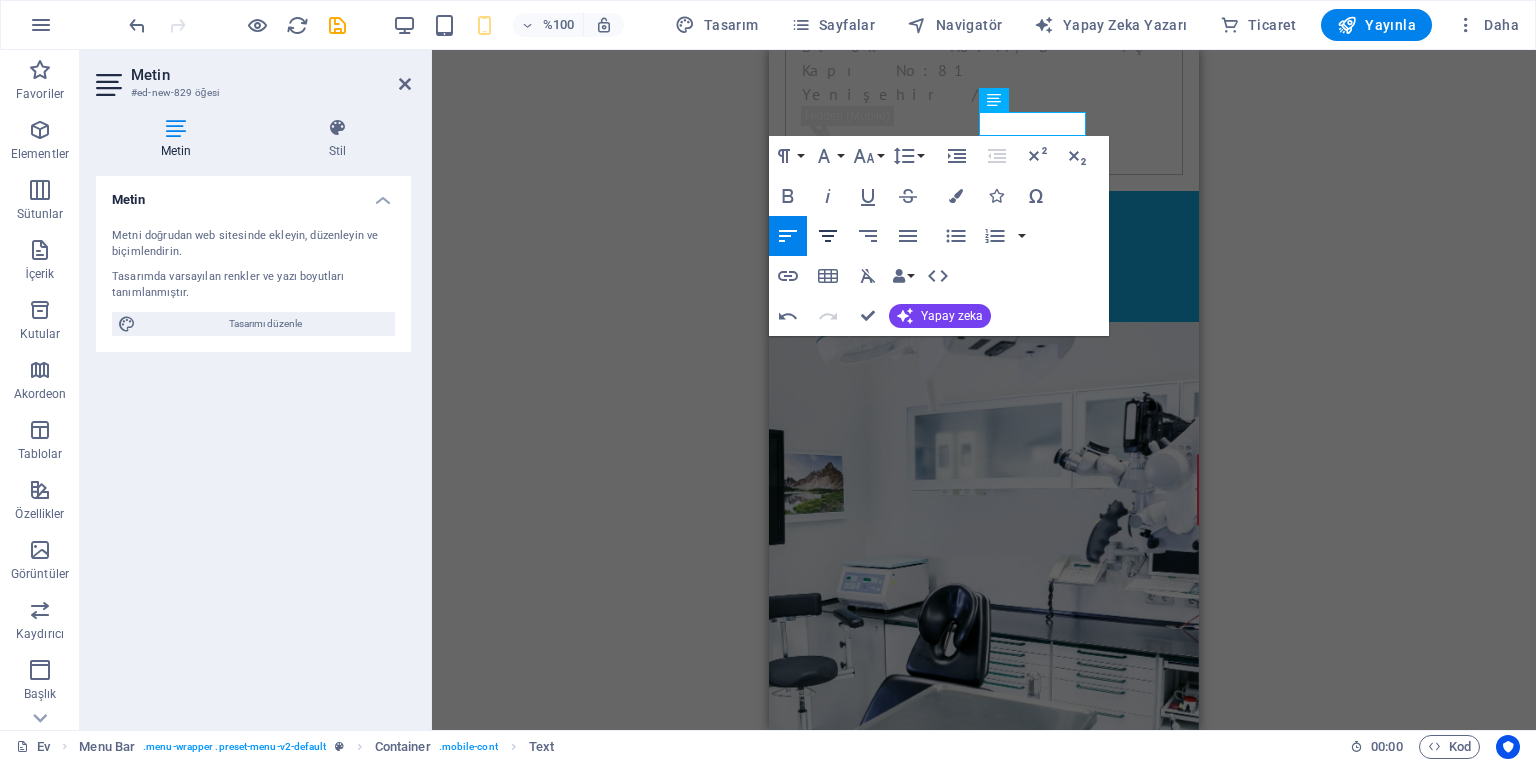 click 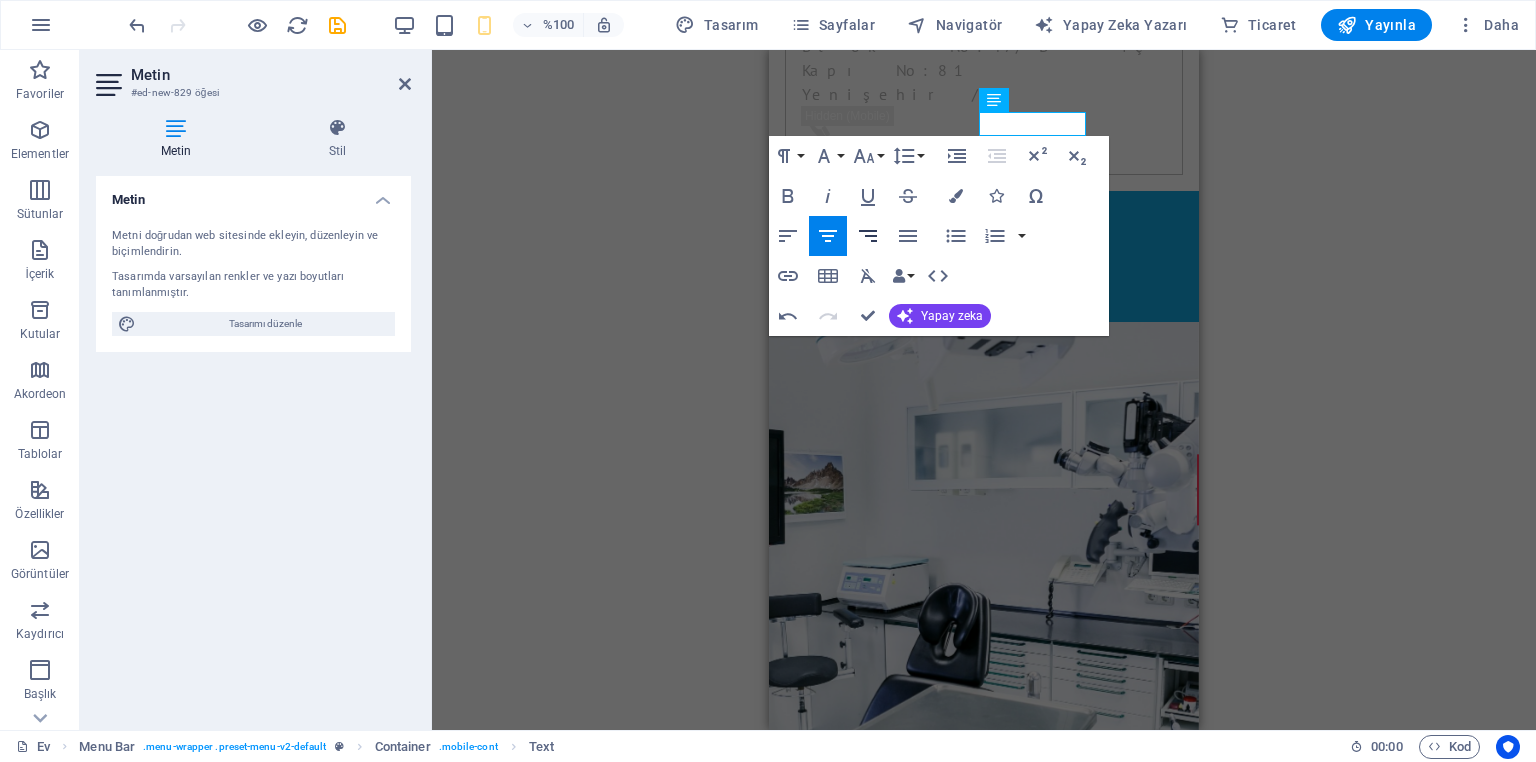 click on "Sağa Hizala" at bounding box center [868, 236] 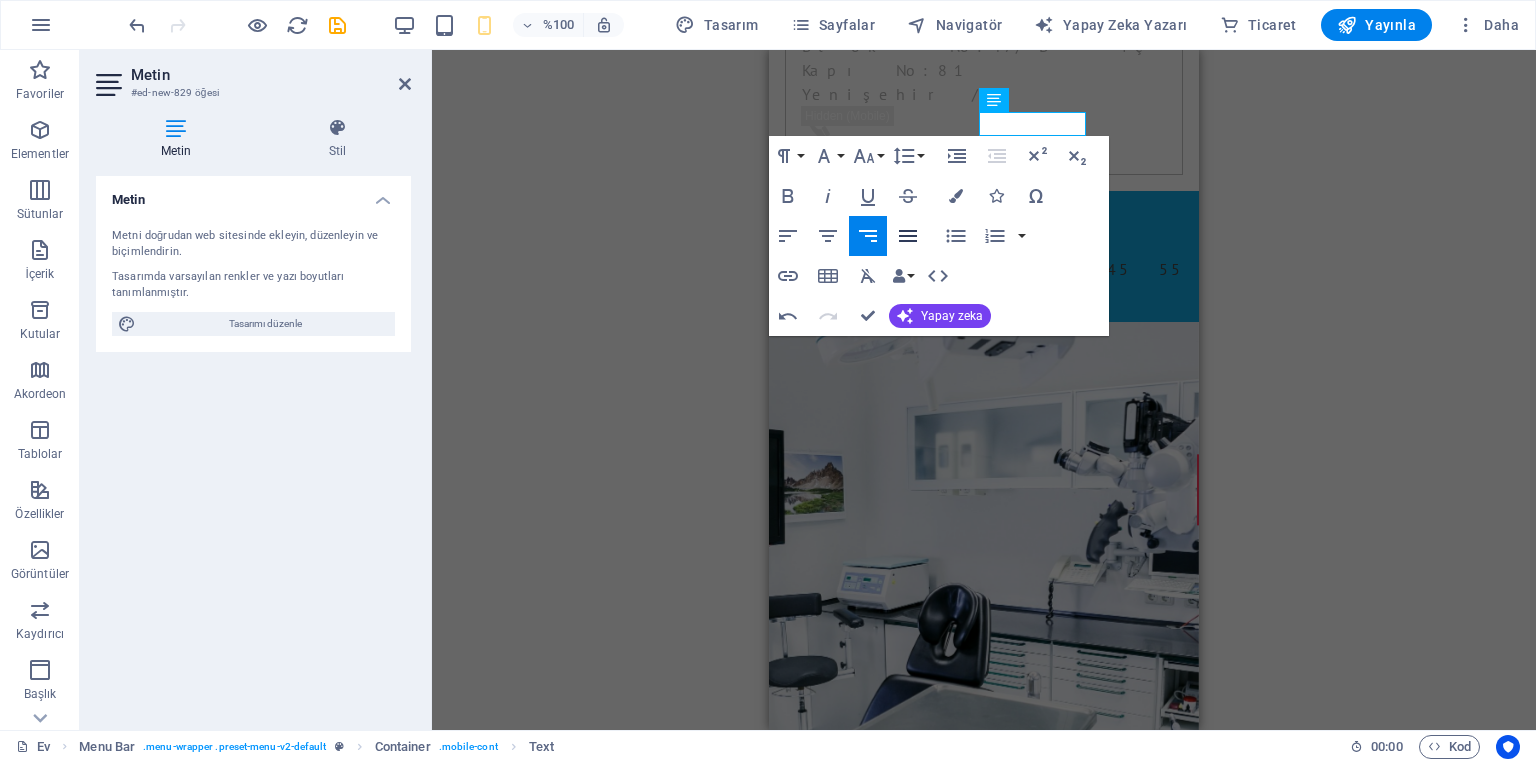 click 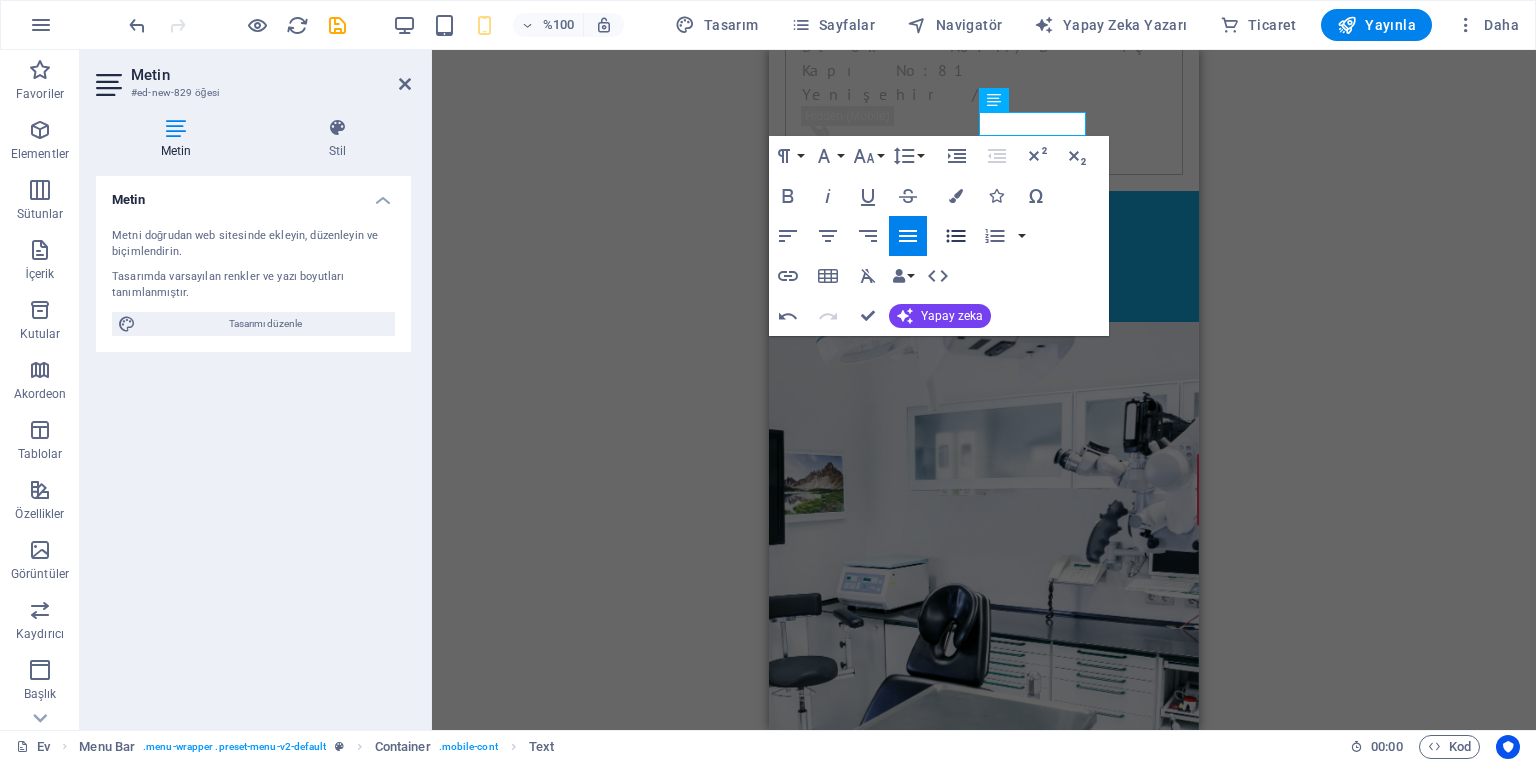 click on "Sırasız Liste" at bounding box center (956, 236) 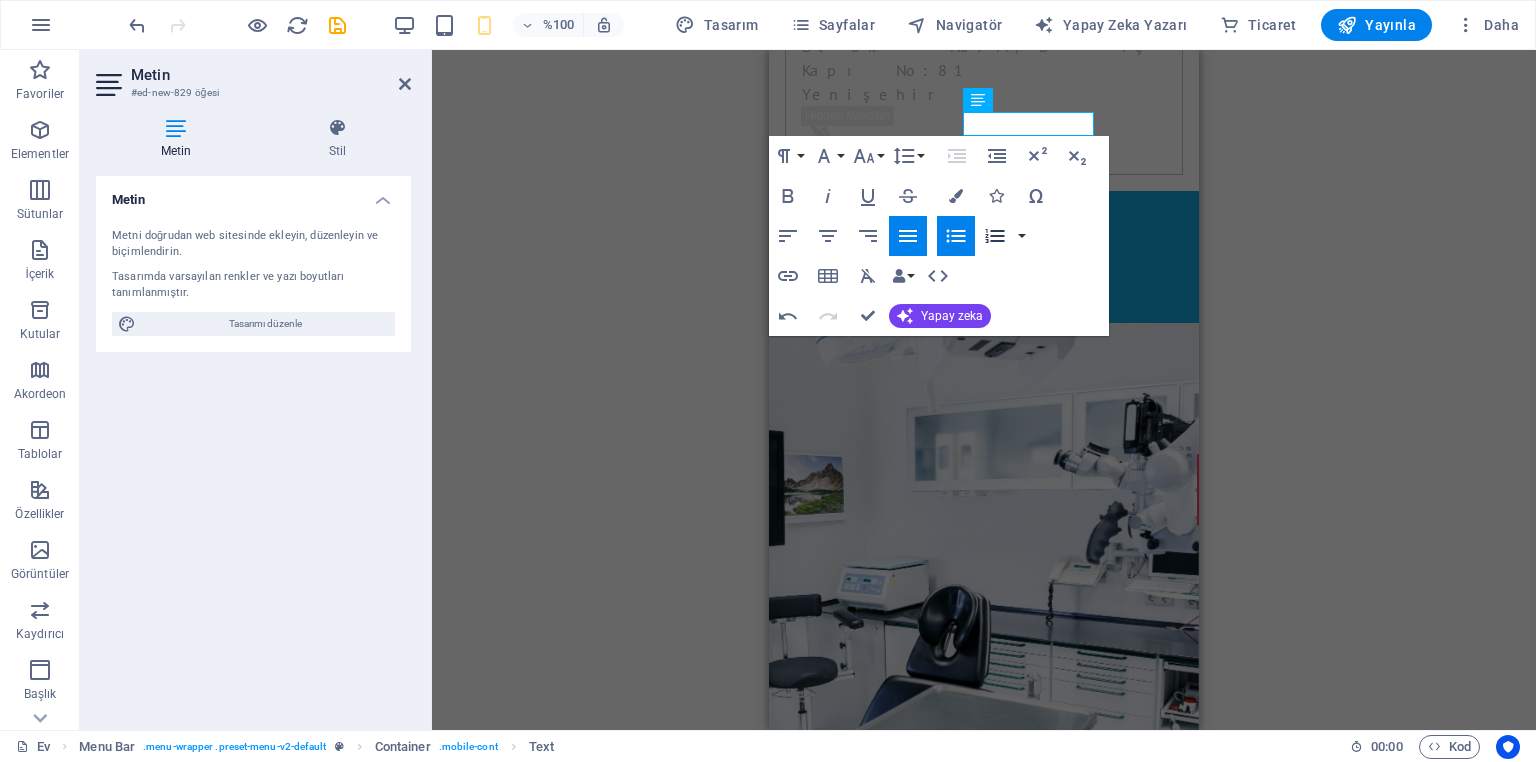 click on "Sıralı Liste" at bounding box center (995, 236) 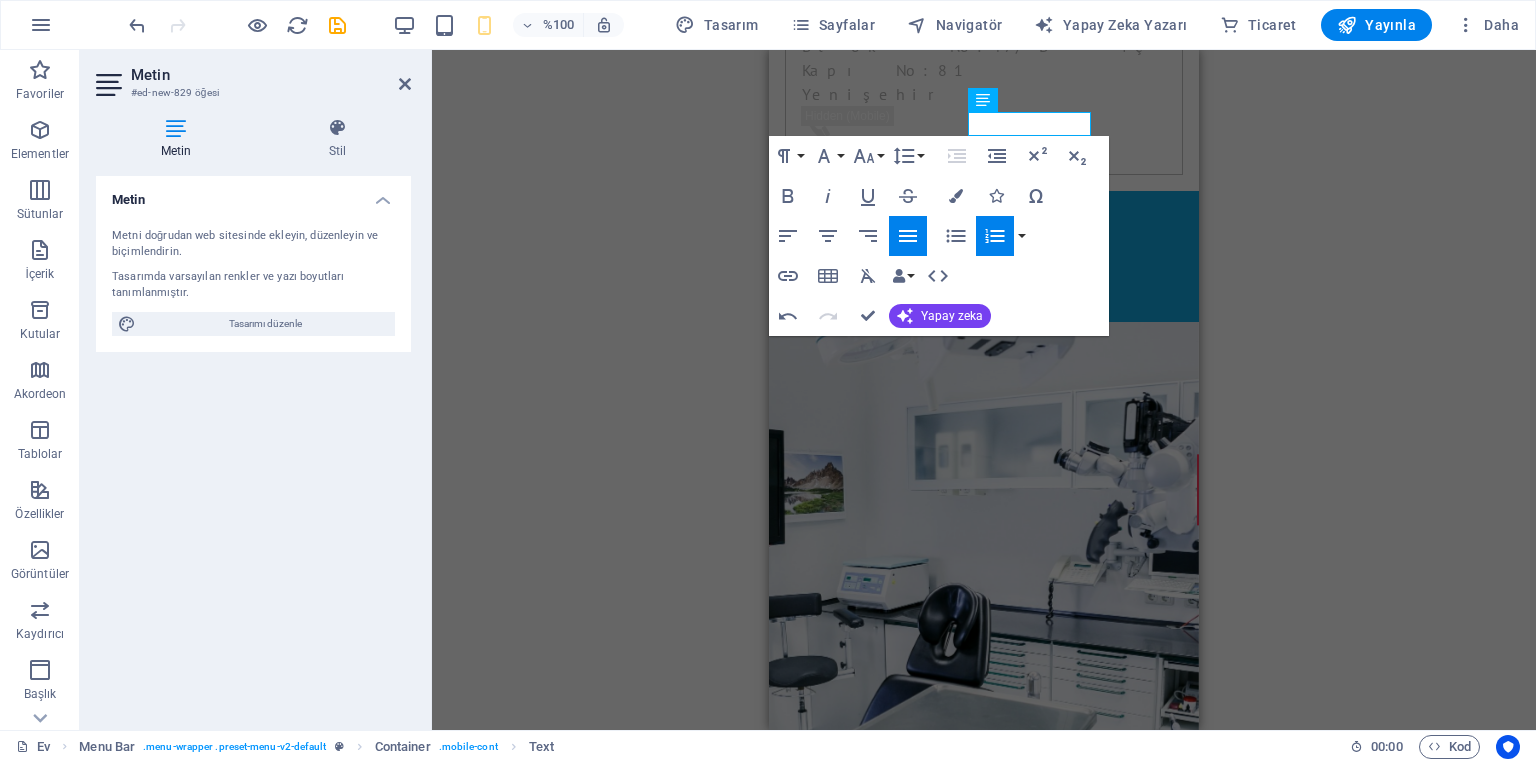 click on "Hizala Yasla" at bounding box center [908, 236] 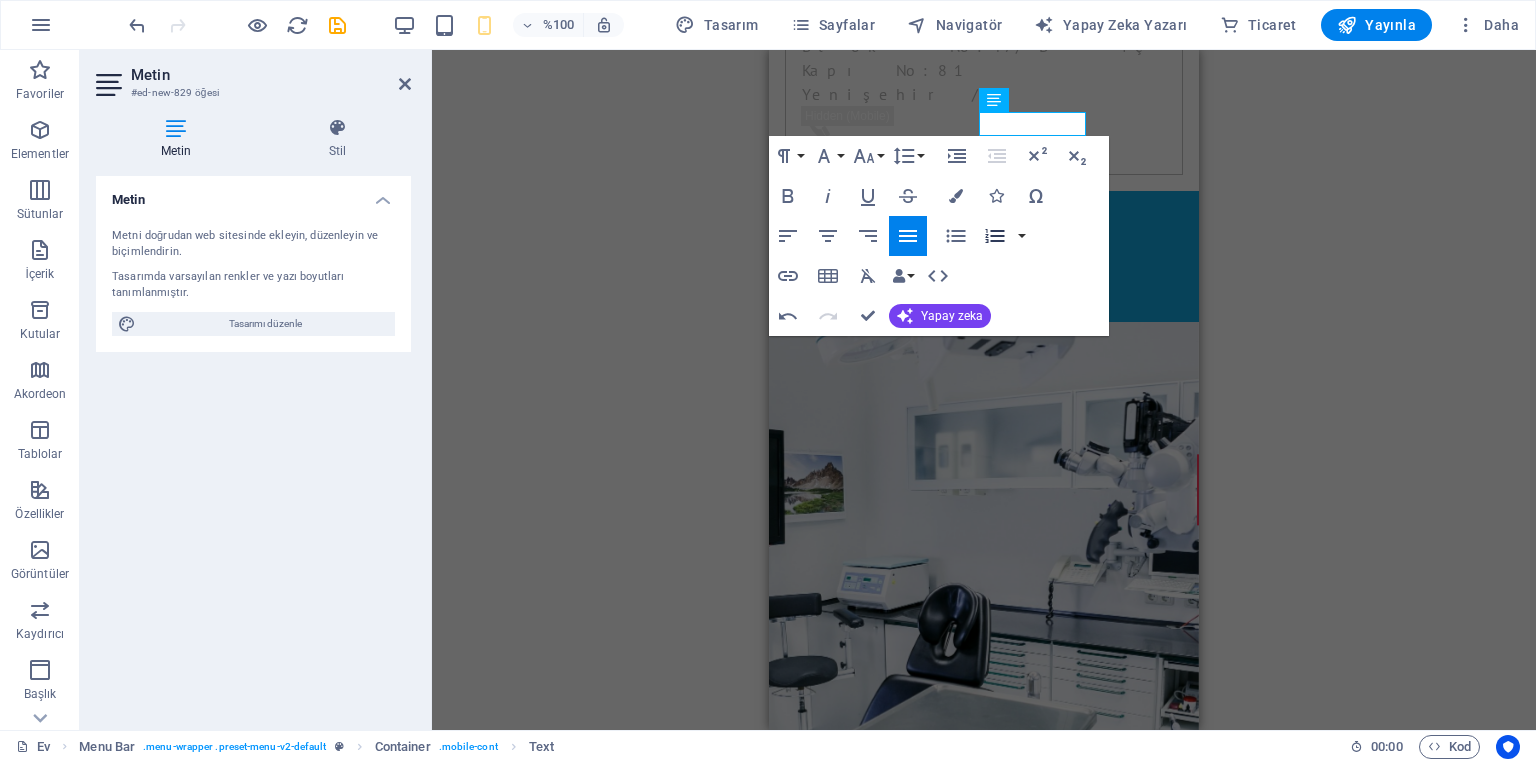 click 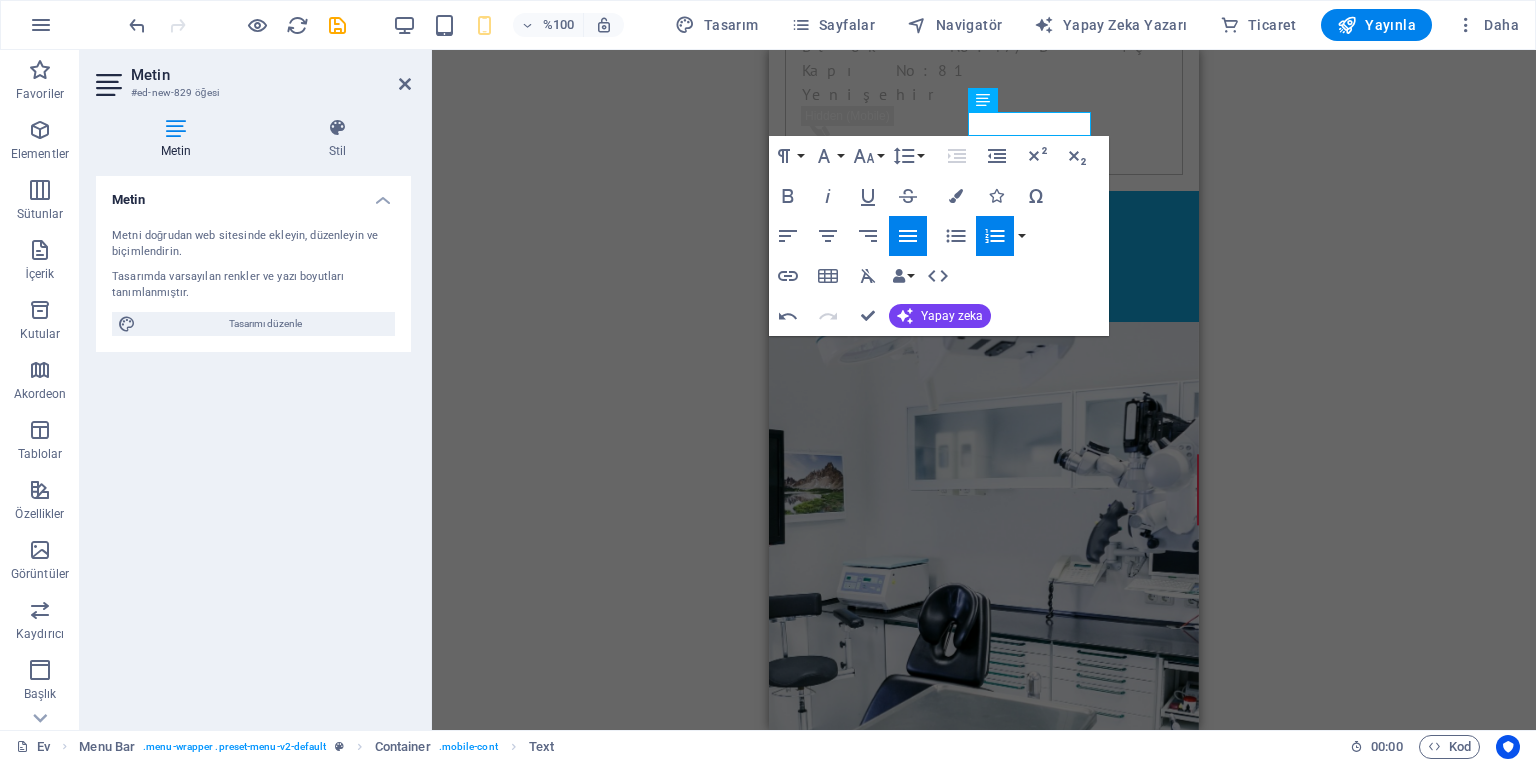 click 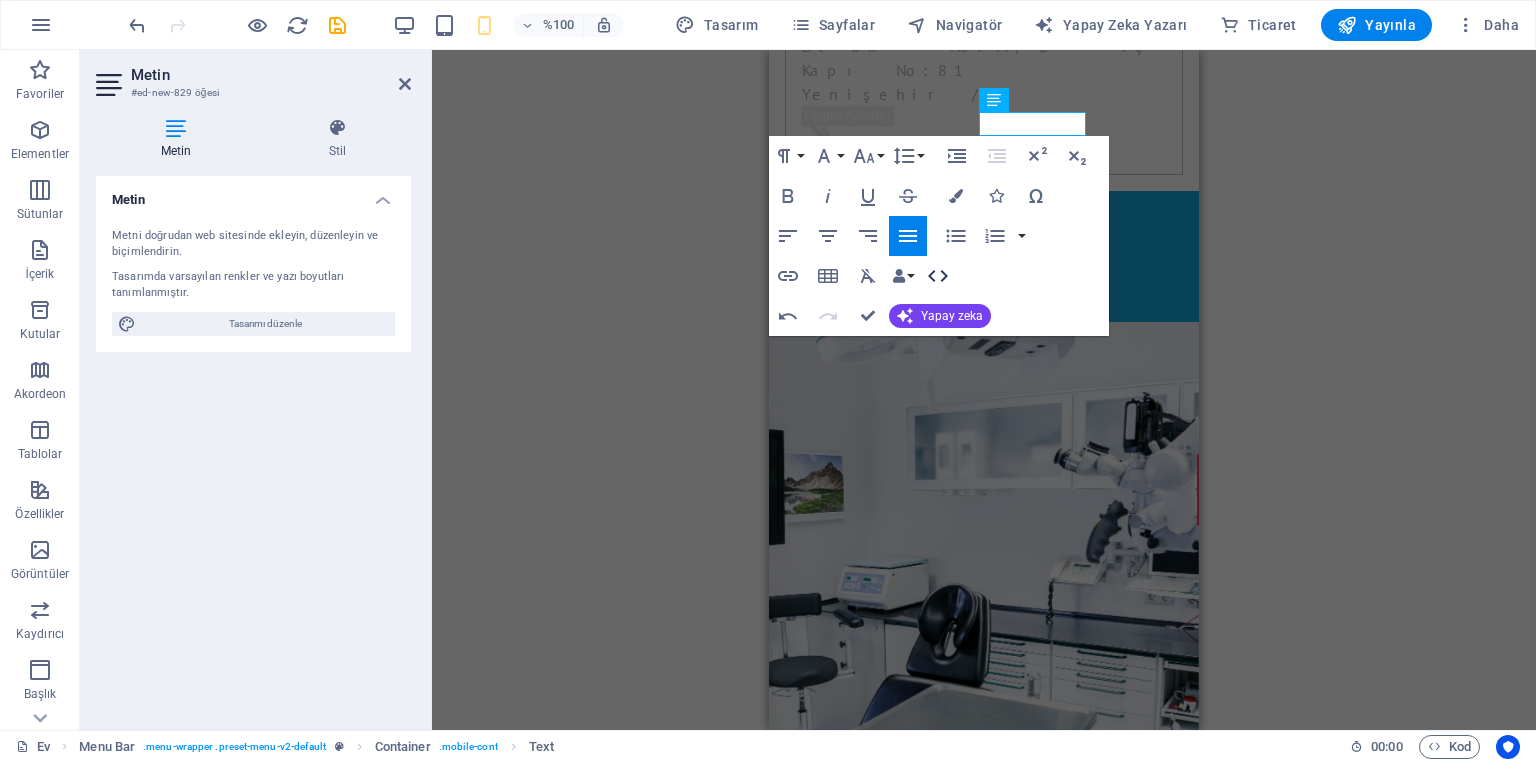 click 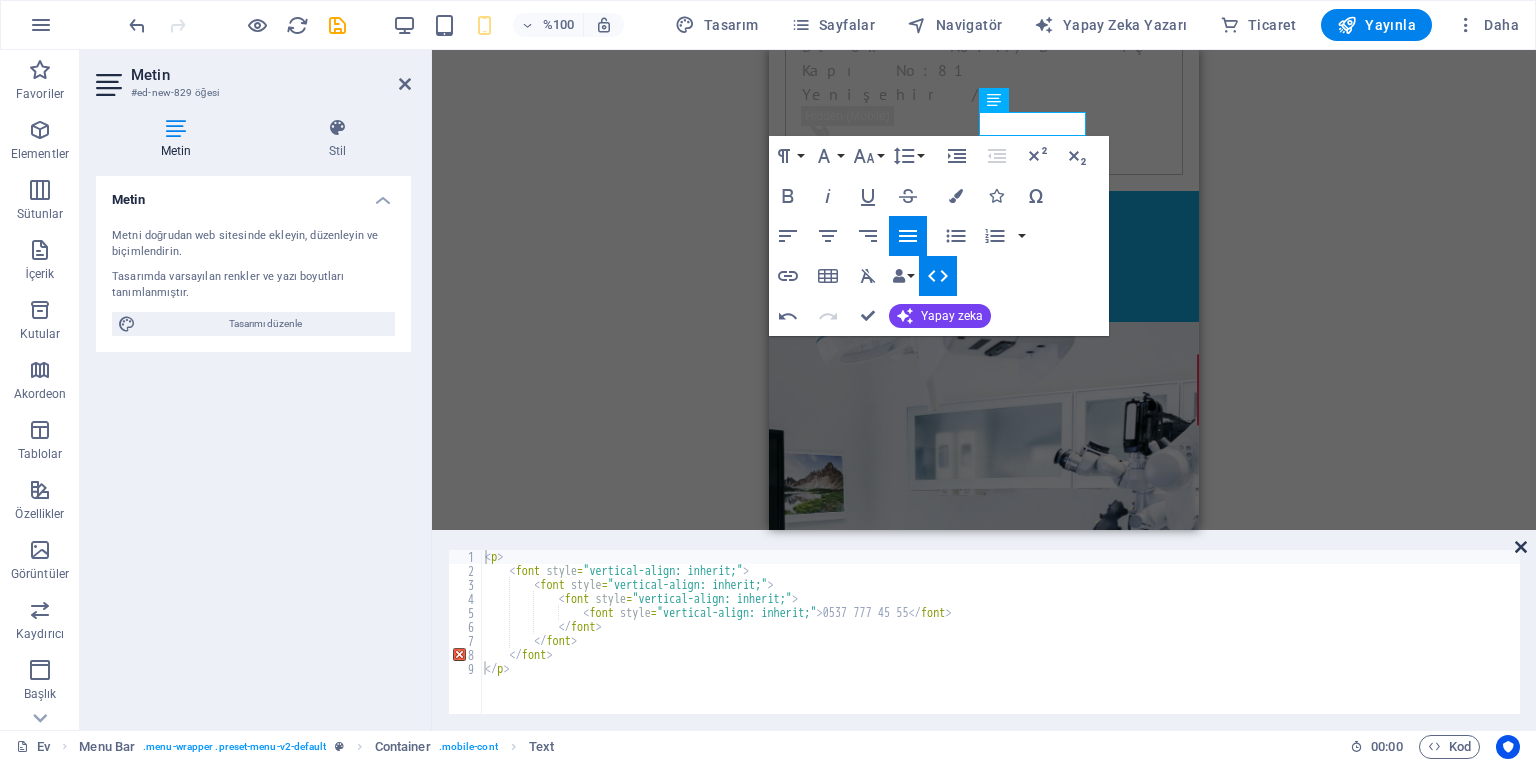 click at bounding box center [1521, 547] 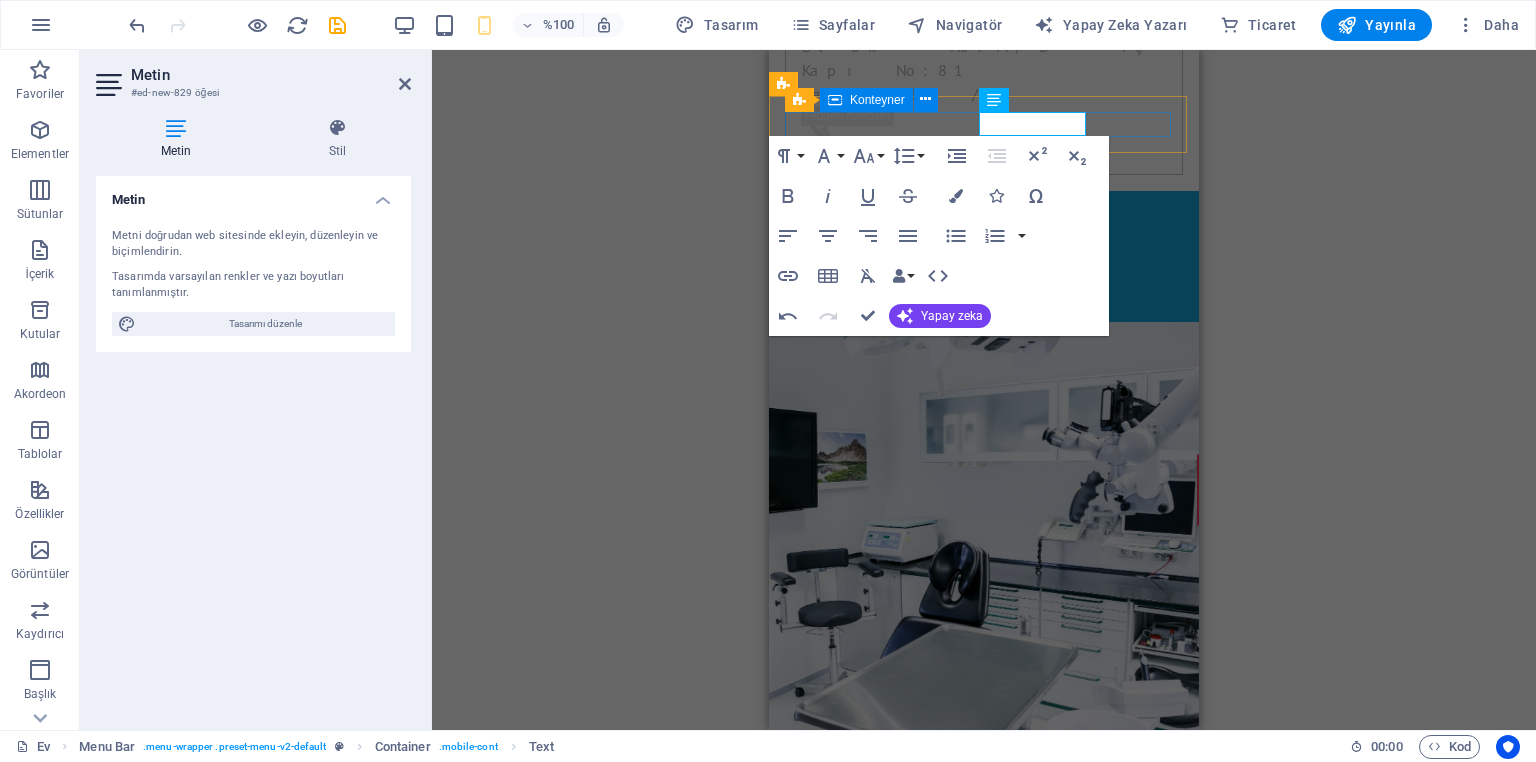 click on "0(537)777 45 55 0537 777 45 55" at bounding box center [984, 256] 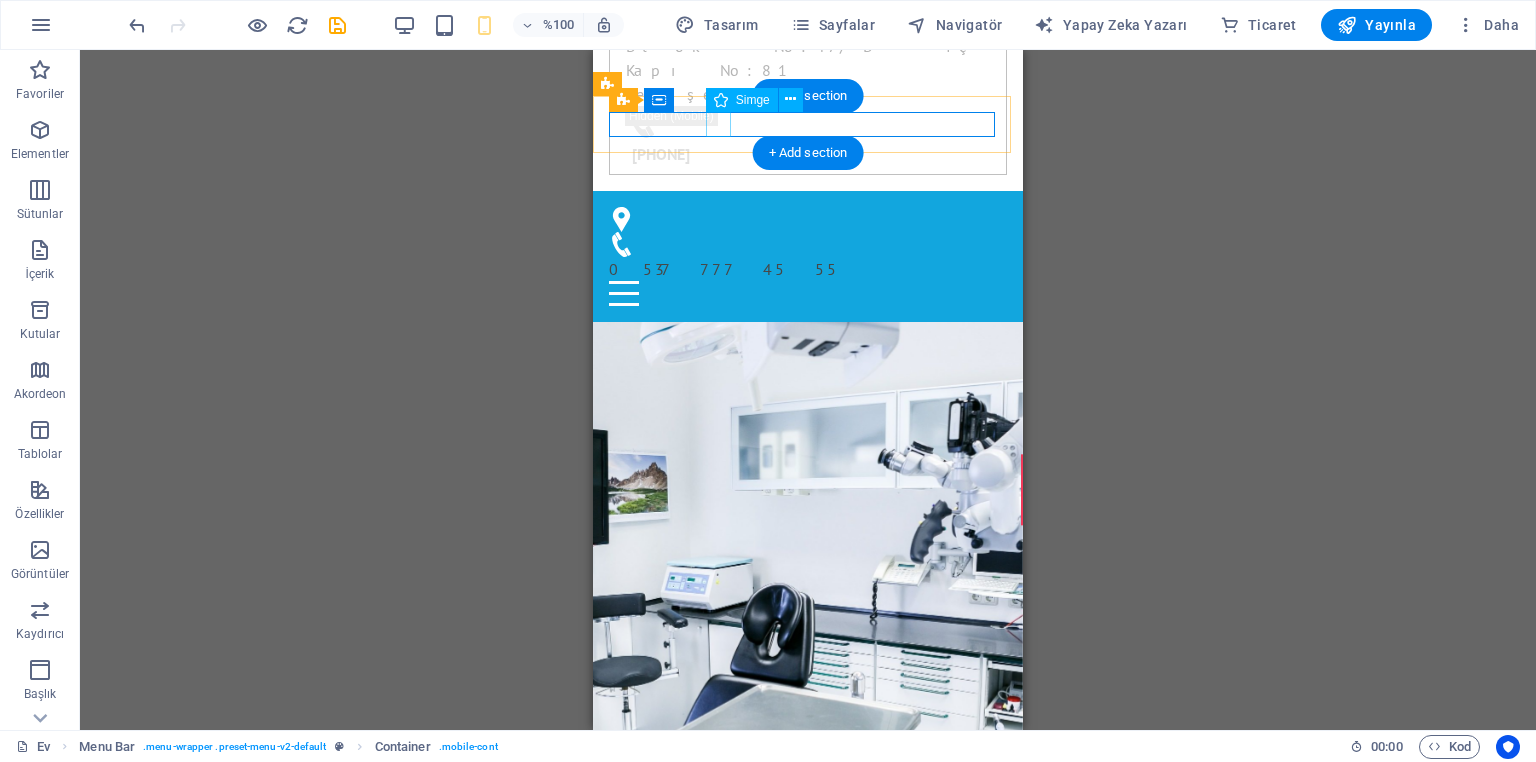 click on "0(537)777 45 55" at bounding box center (800, 244) 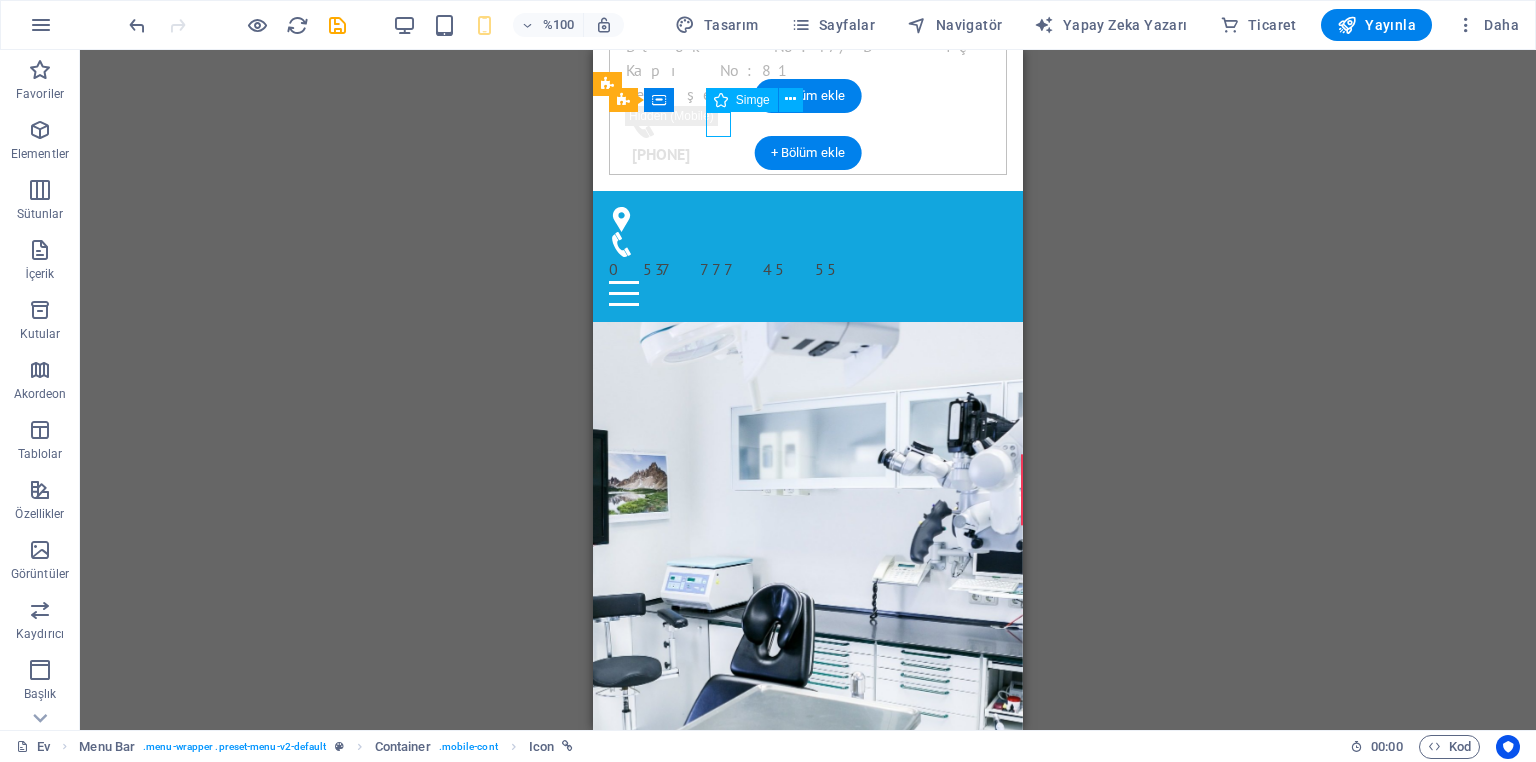 click on "0(537)777 45 55" at bounding box center (800, 244) 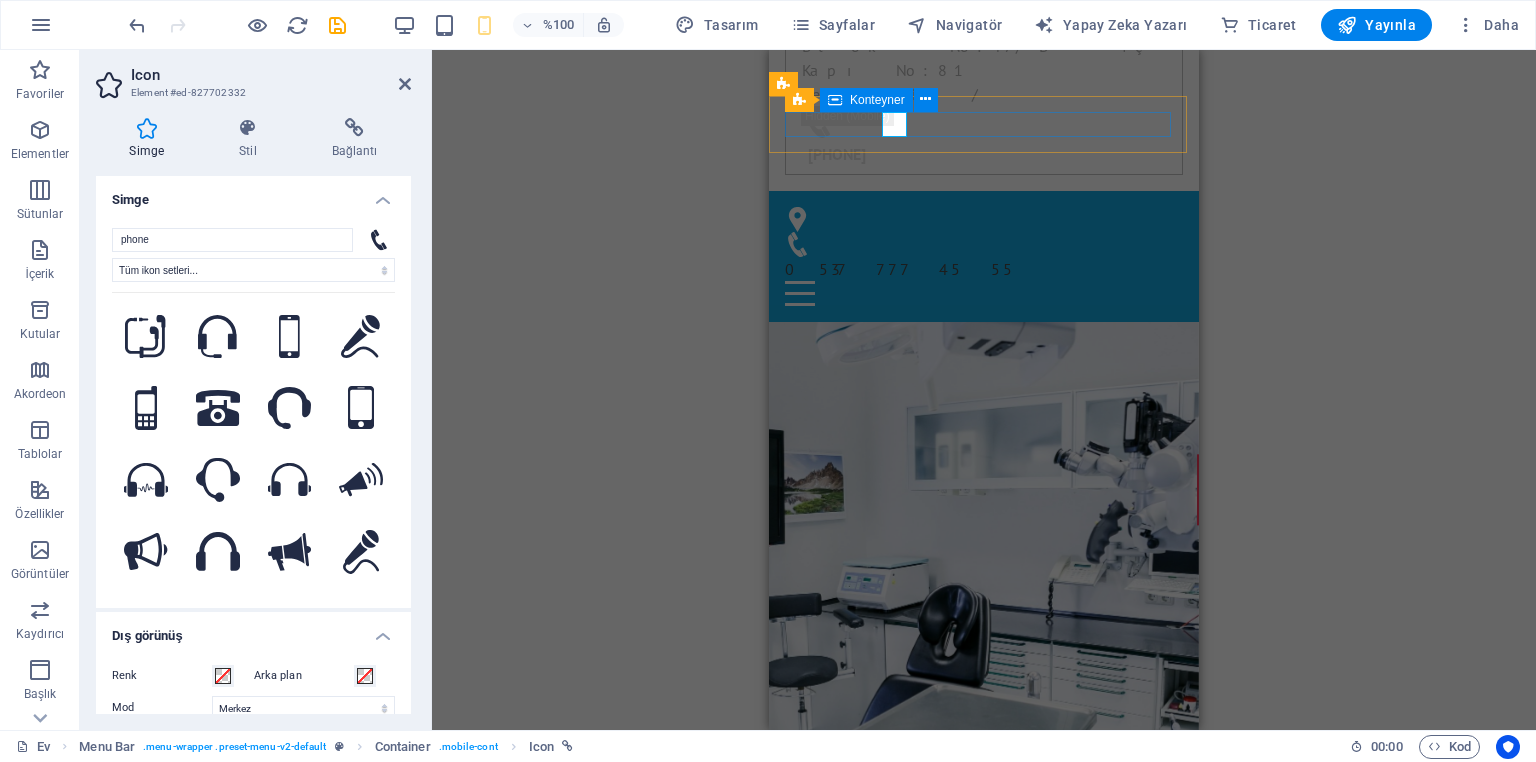 drag, startPoint x: 896, startPoint y: 124, endPoint x: 951, endPoint y: 124, distance: 55 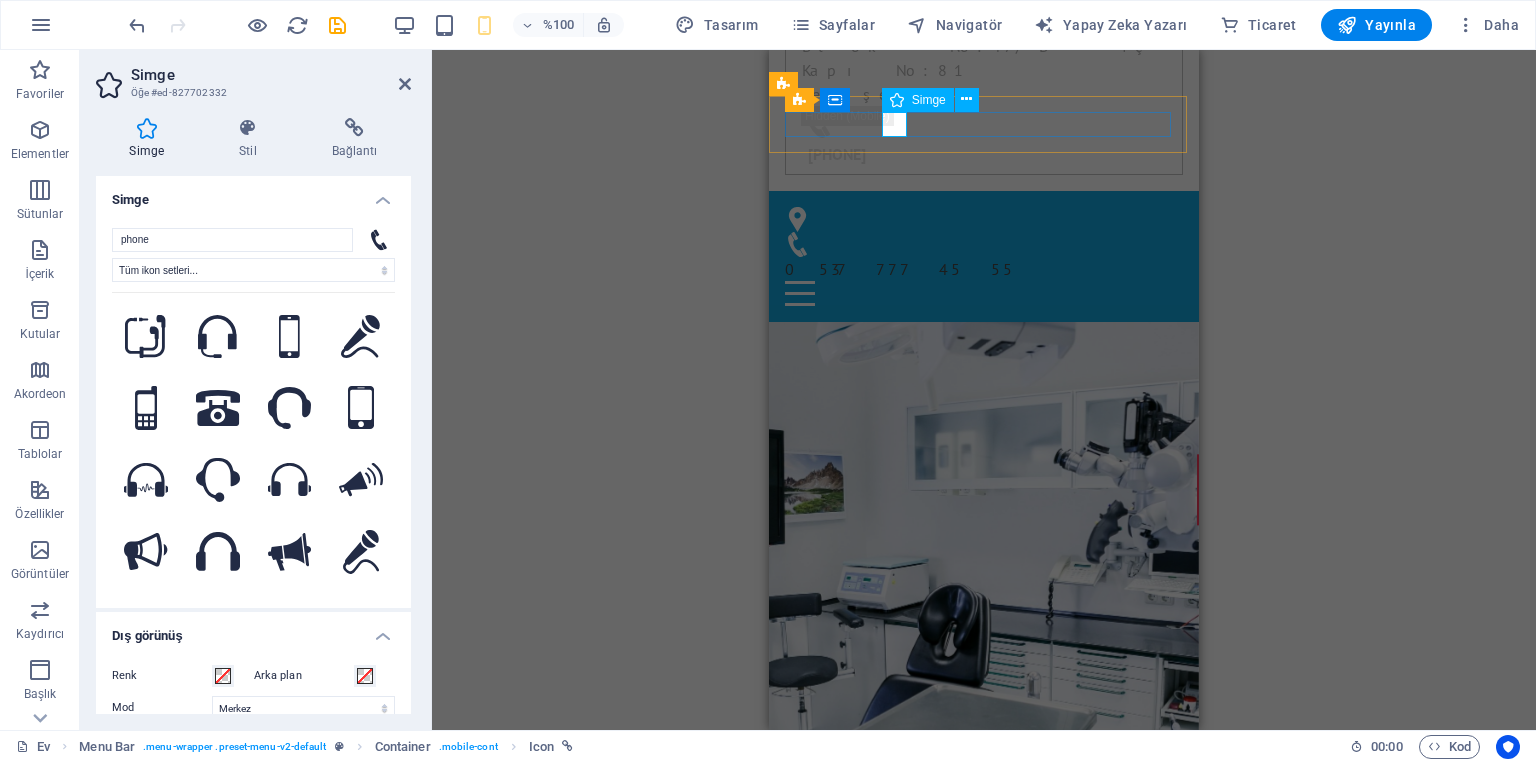 click on "0(537)777 45 55" at bounding box center (976, 244) 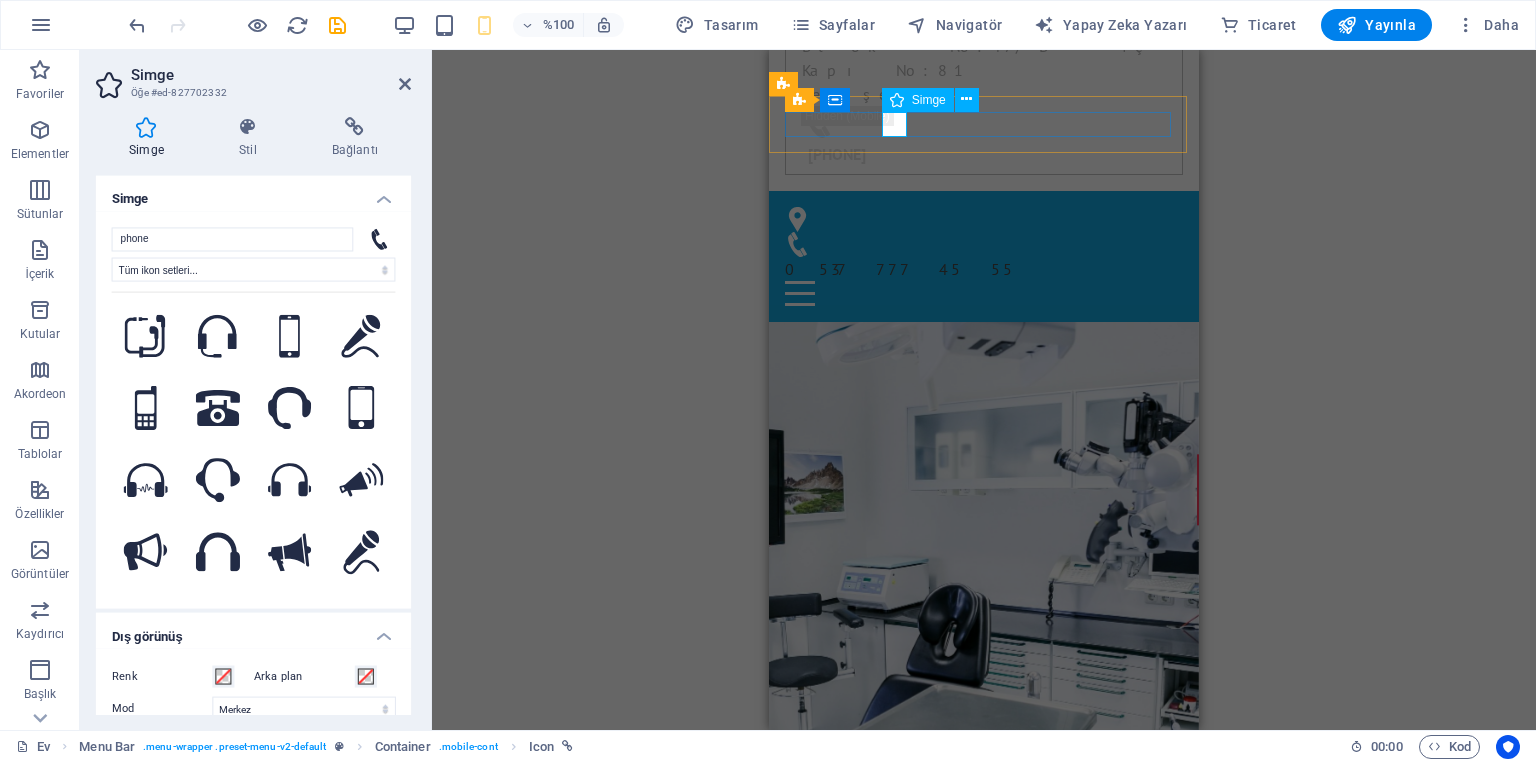 click on "0(537)777 45 55" at bounding box center [976, 244] 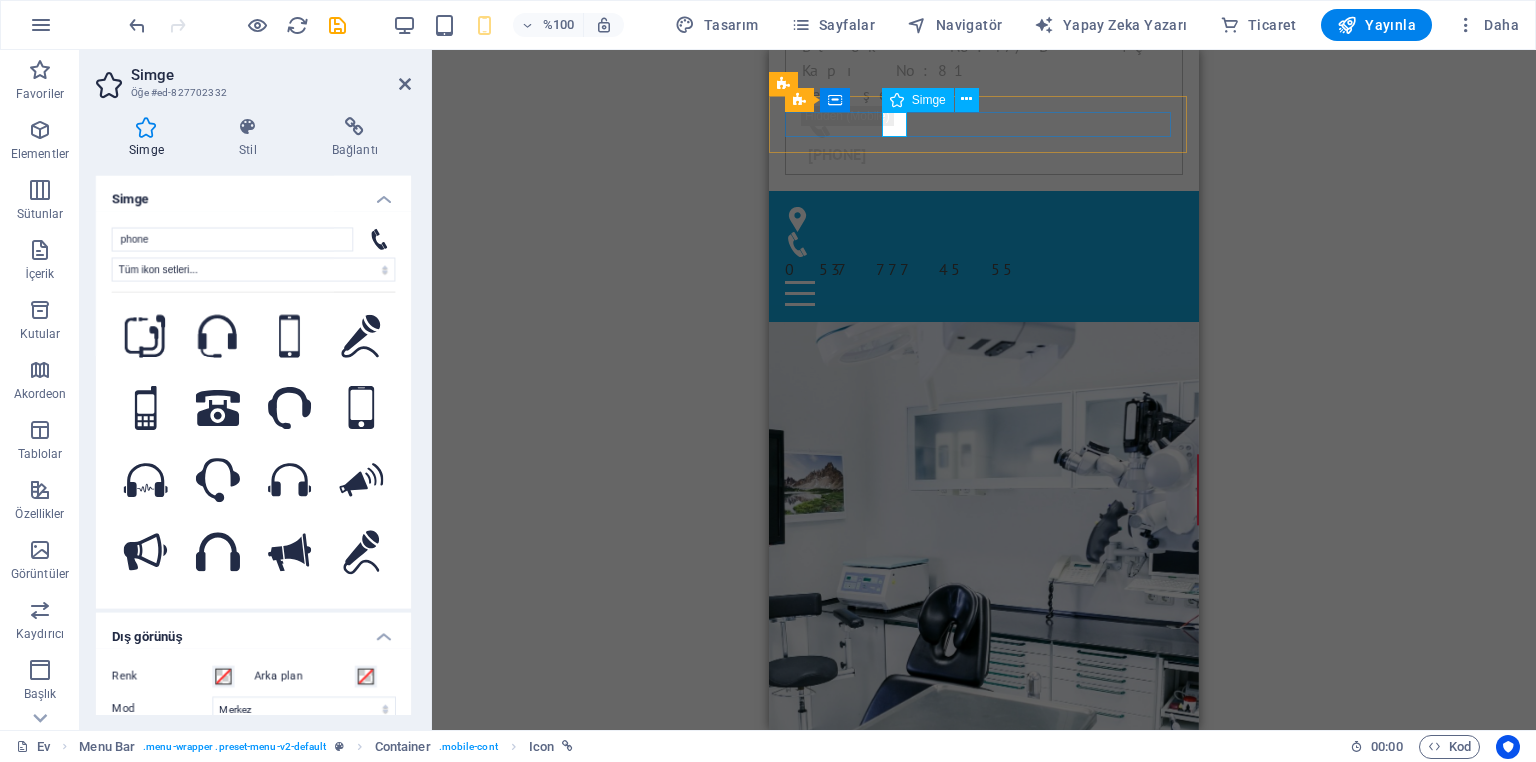 click on "0(537)777 45 55" at bounding box center (976, 244) 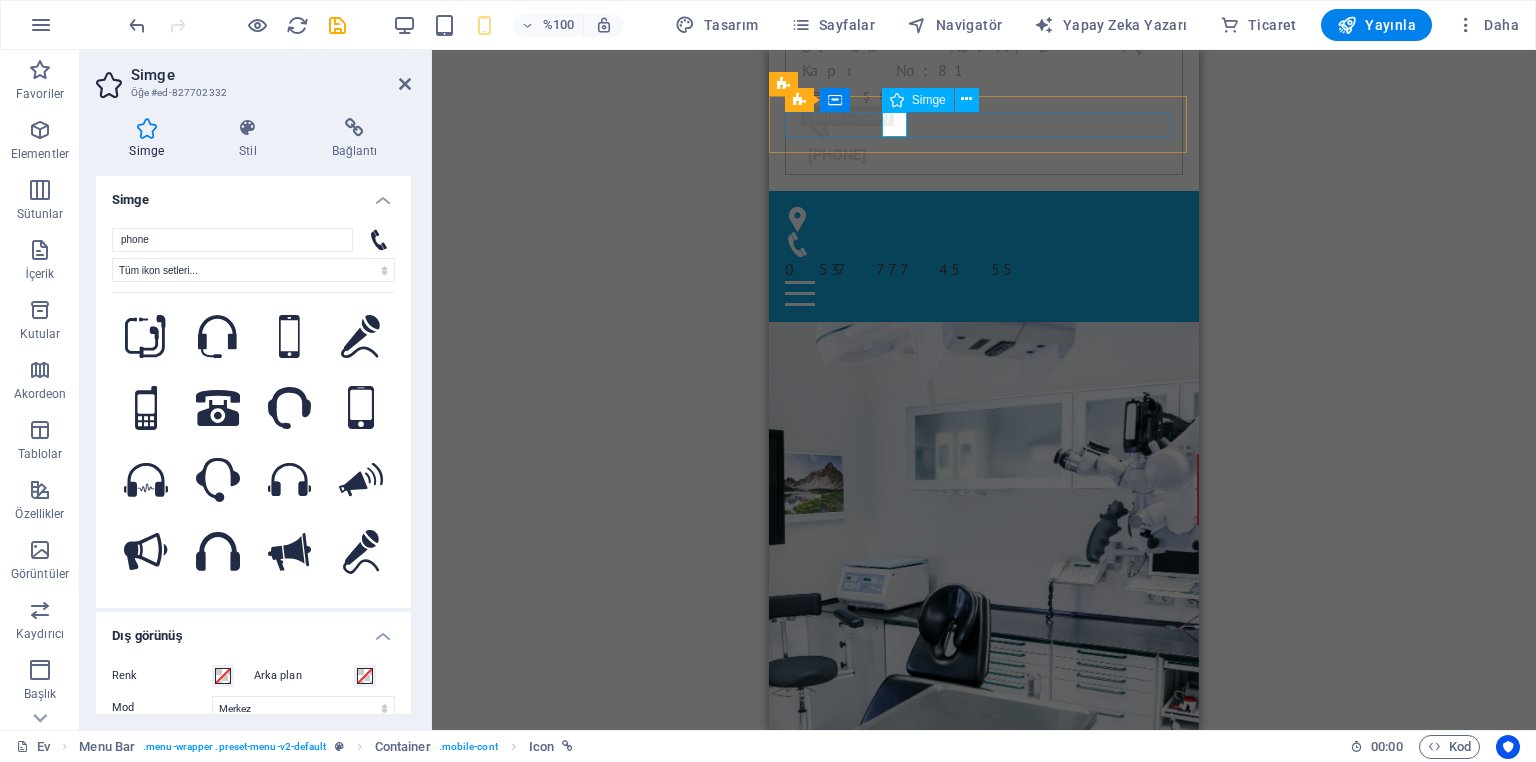 click on "0(537)777 45 55" at bounding box center (976, 244) 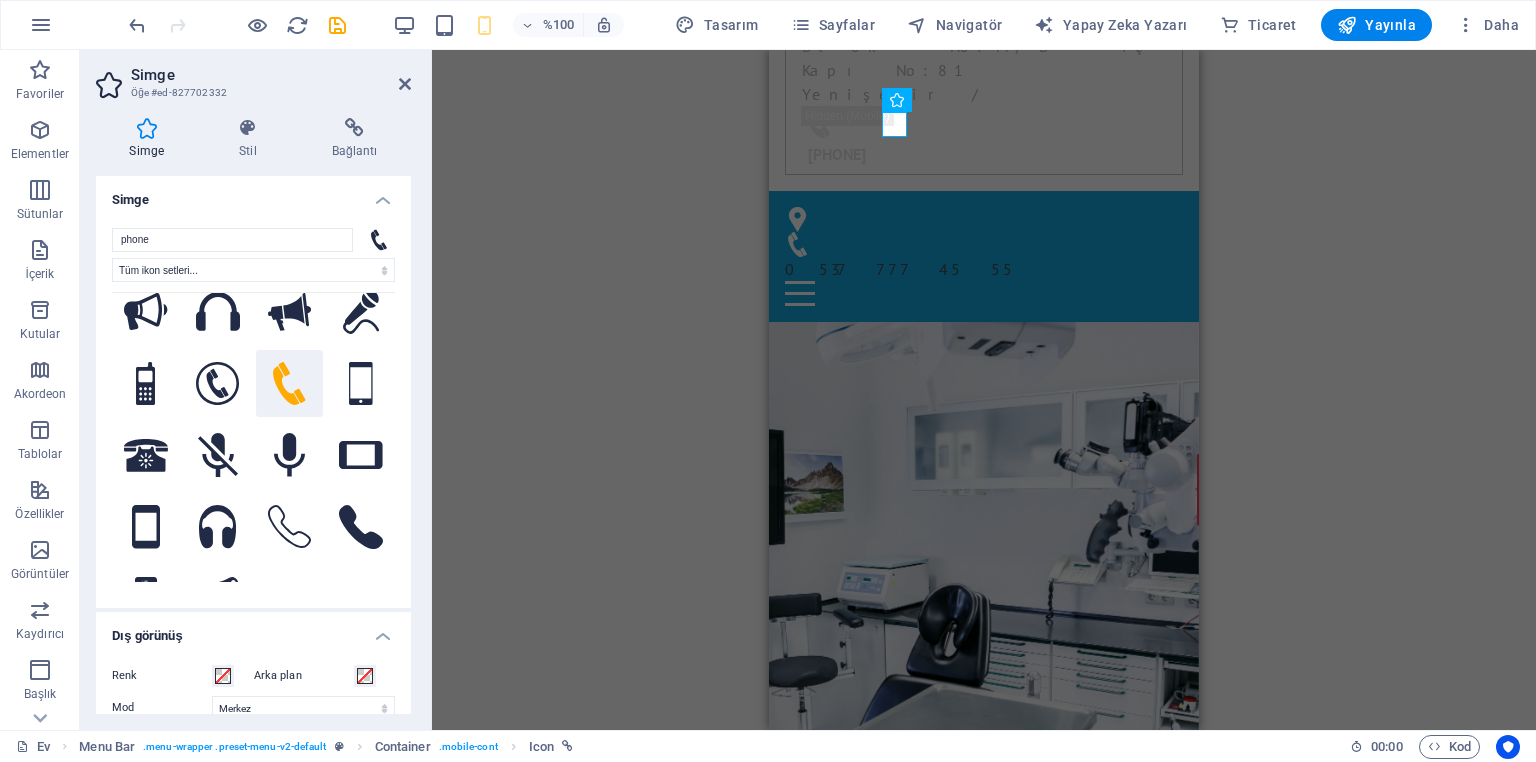 scroll, scrollTop: 560, scrollLeft: 0, axis: vertical 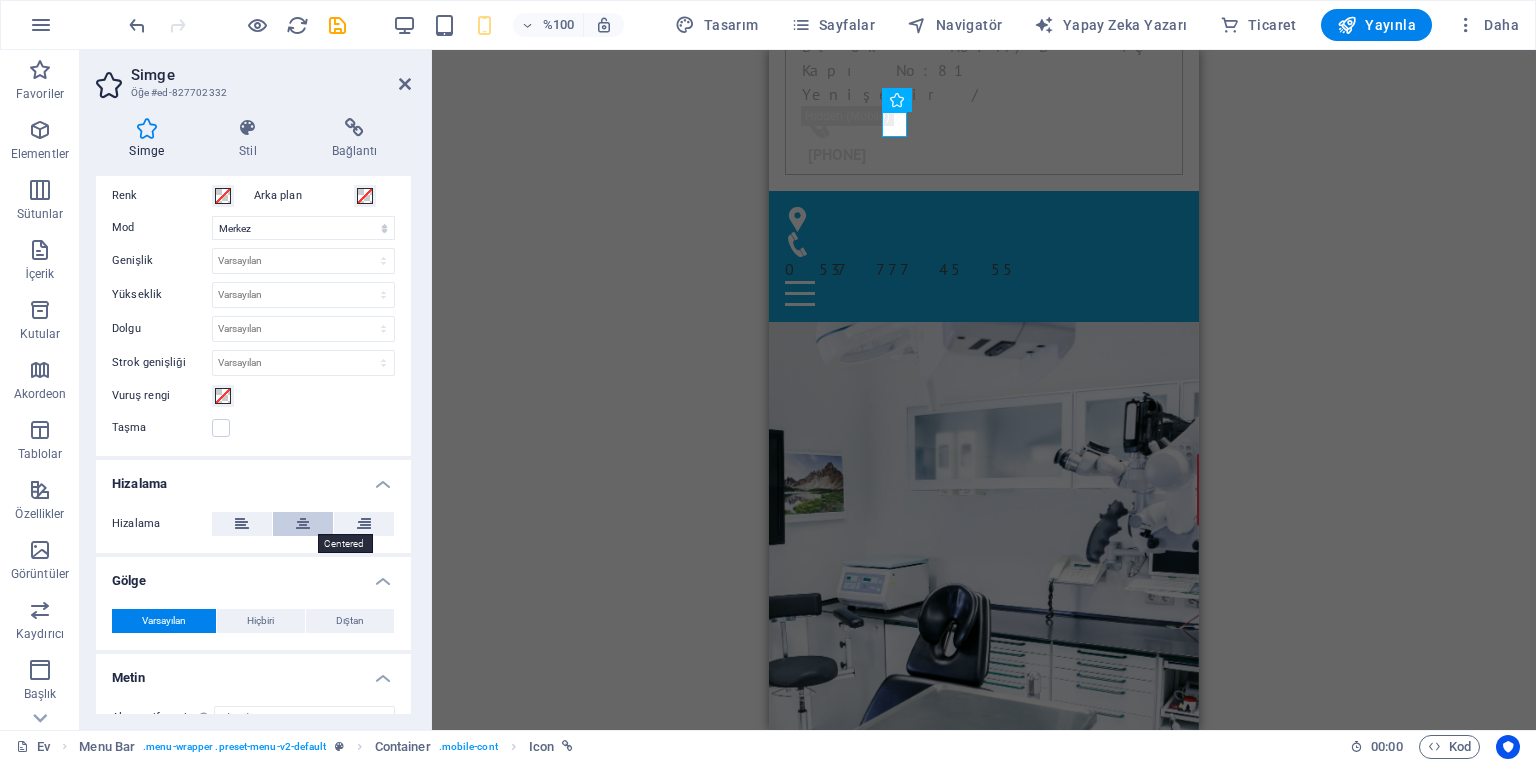 click at bounding box center (303, 524) 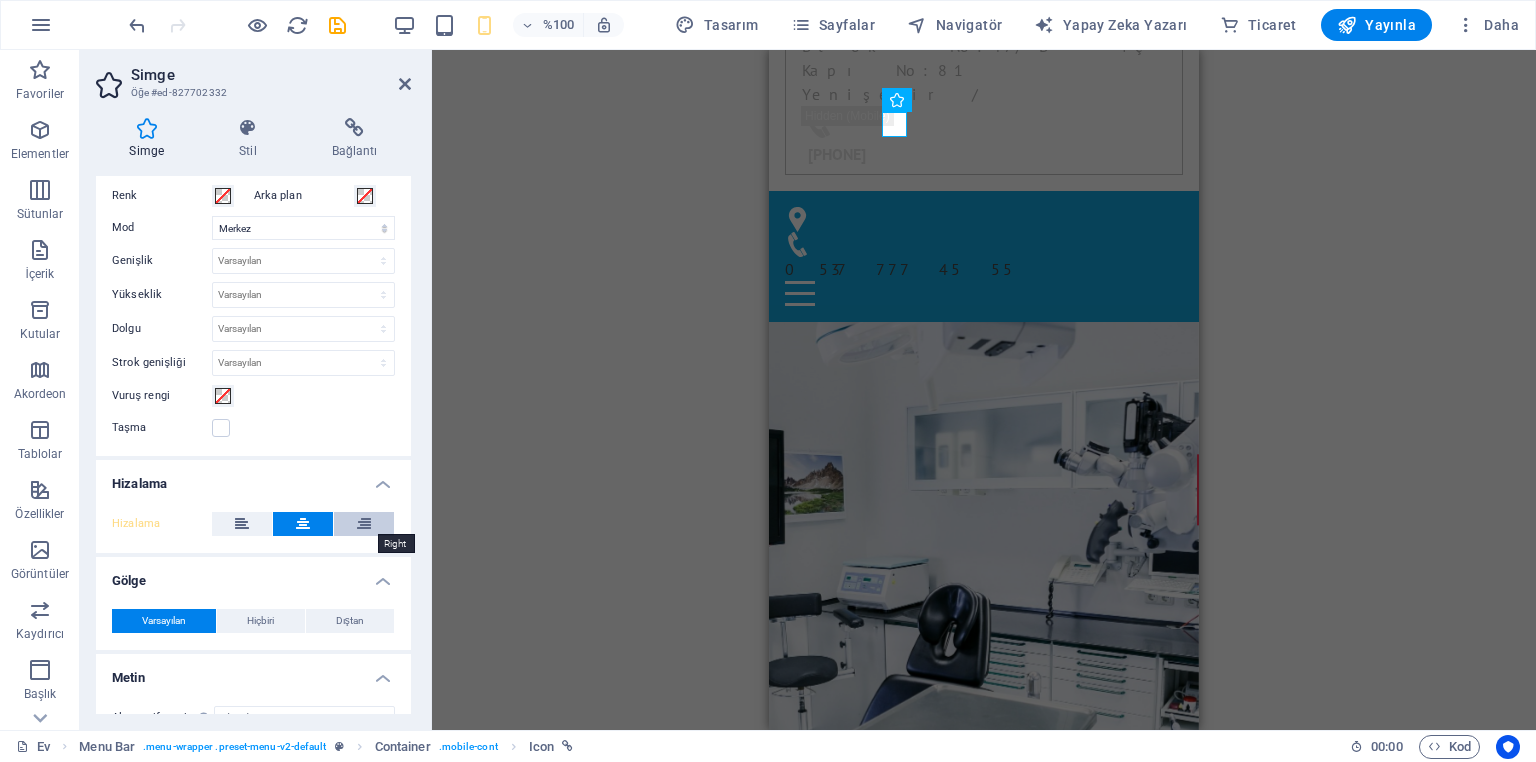 click at bounding box center [364, 524] 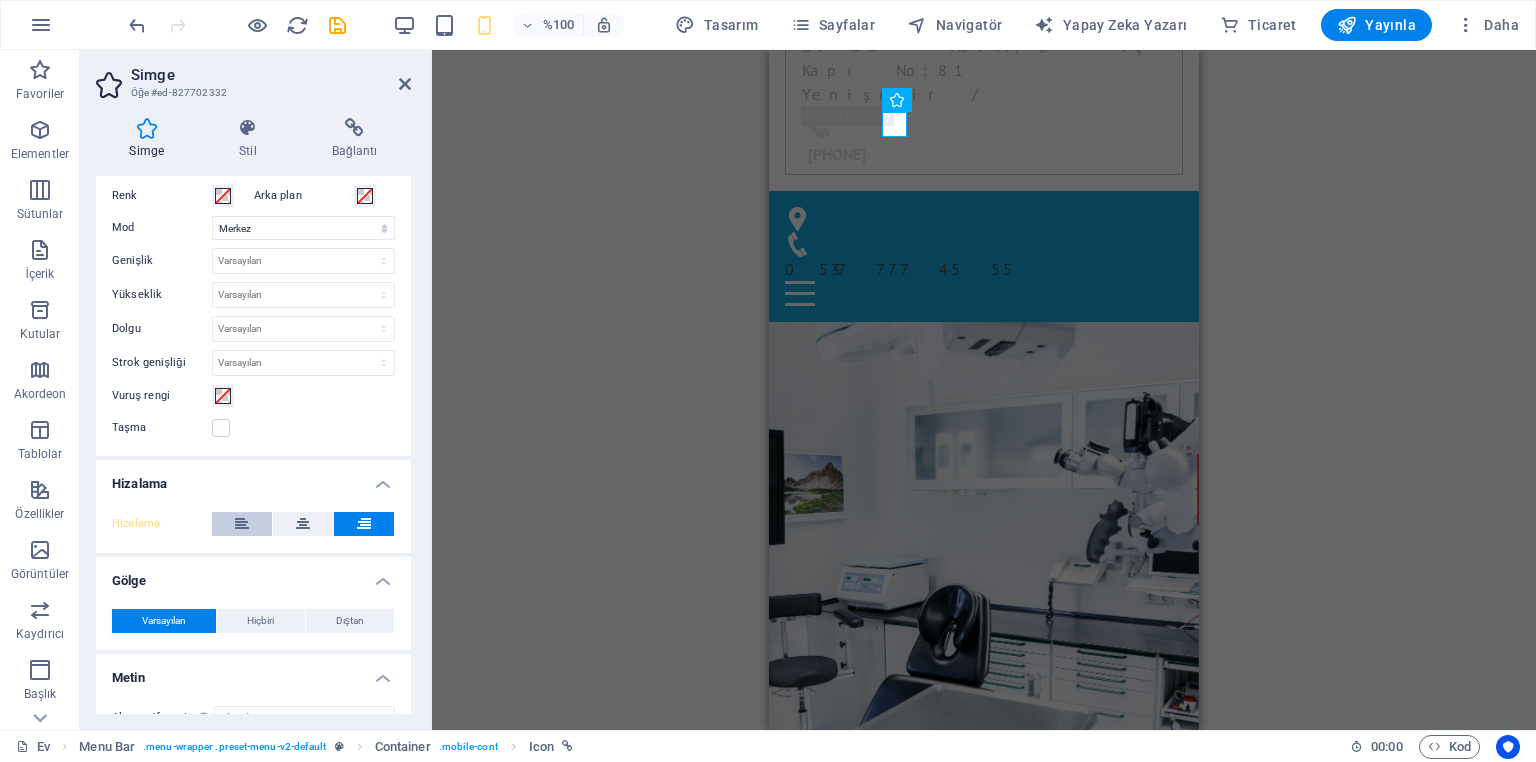 click at bounding box center (242, 524) 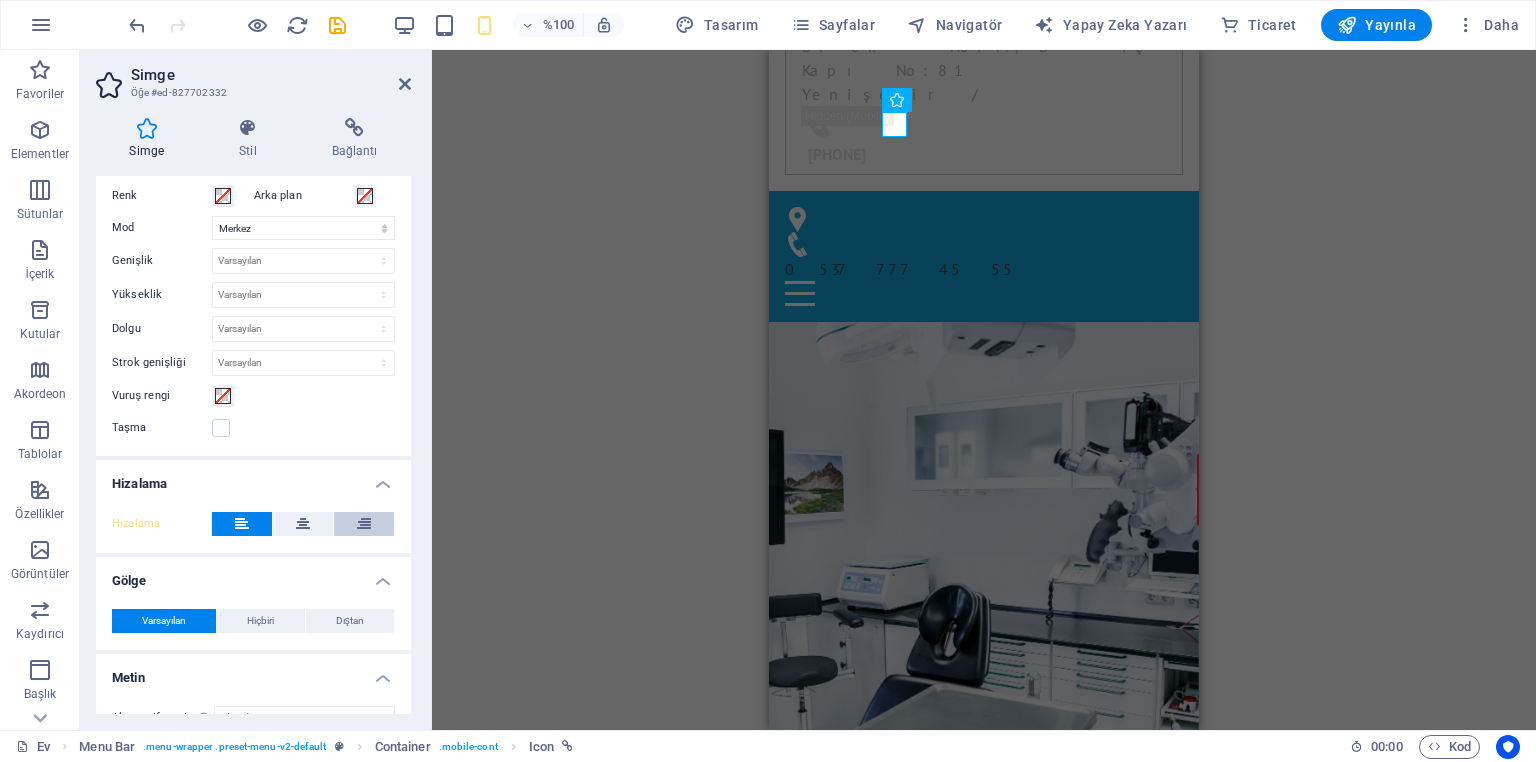 click at bounding box center [364, 524] 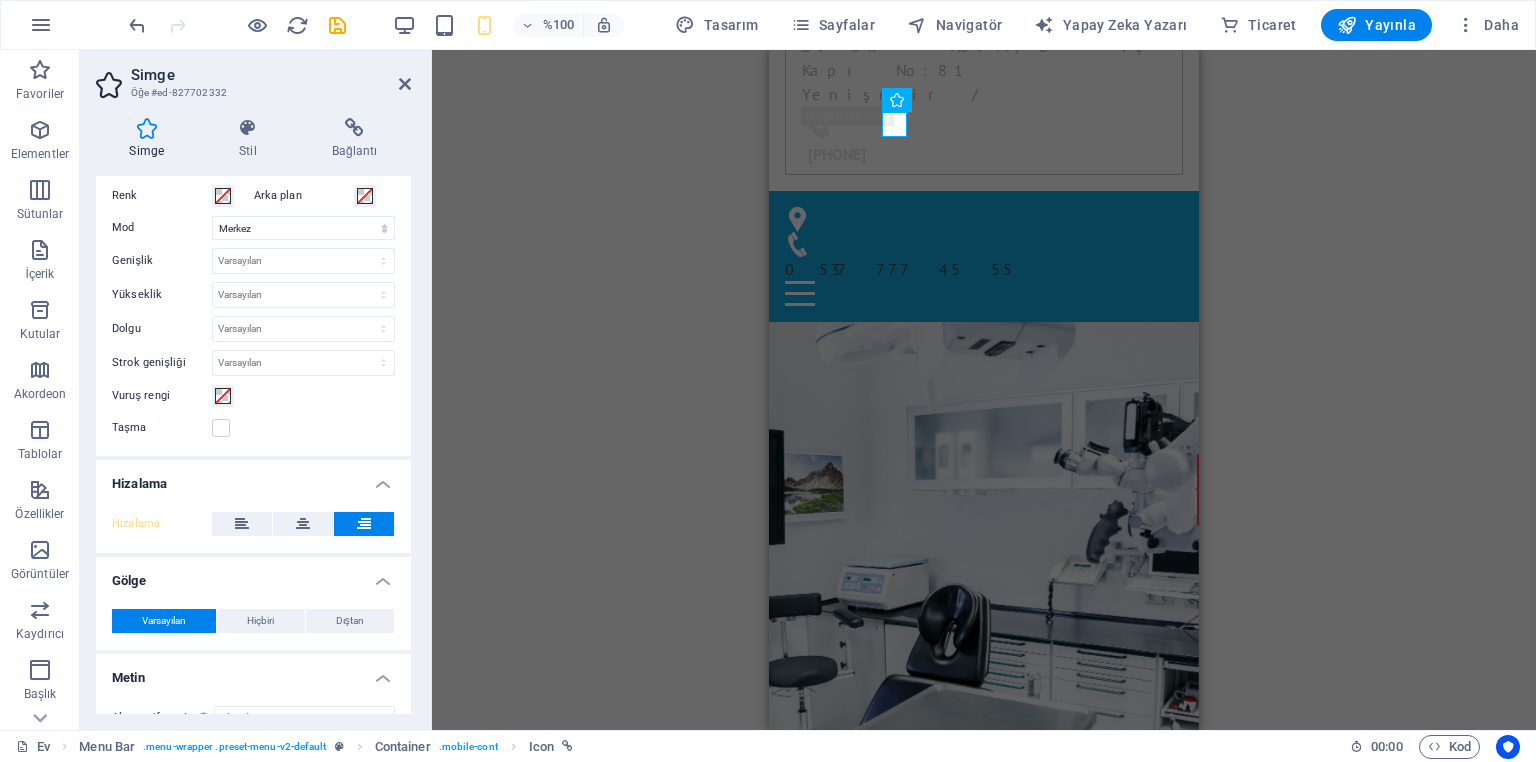 scroll, scrollTop: 509, scrollLeft: 0, axis: vertical 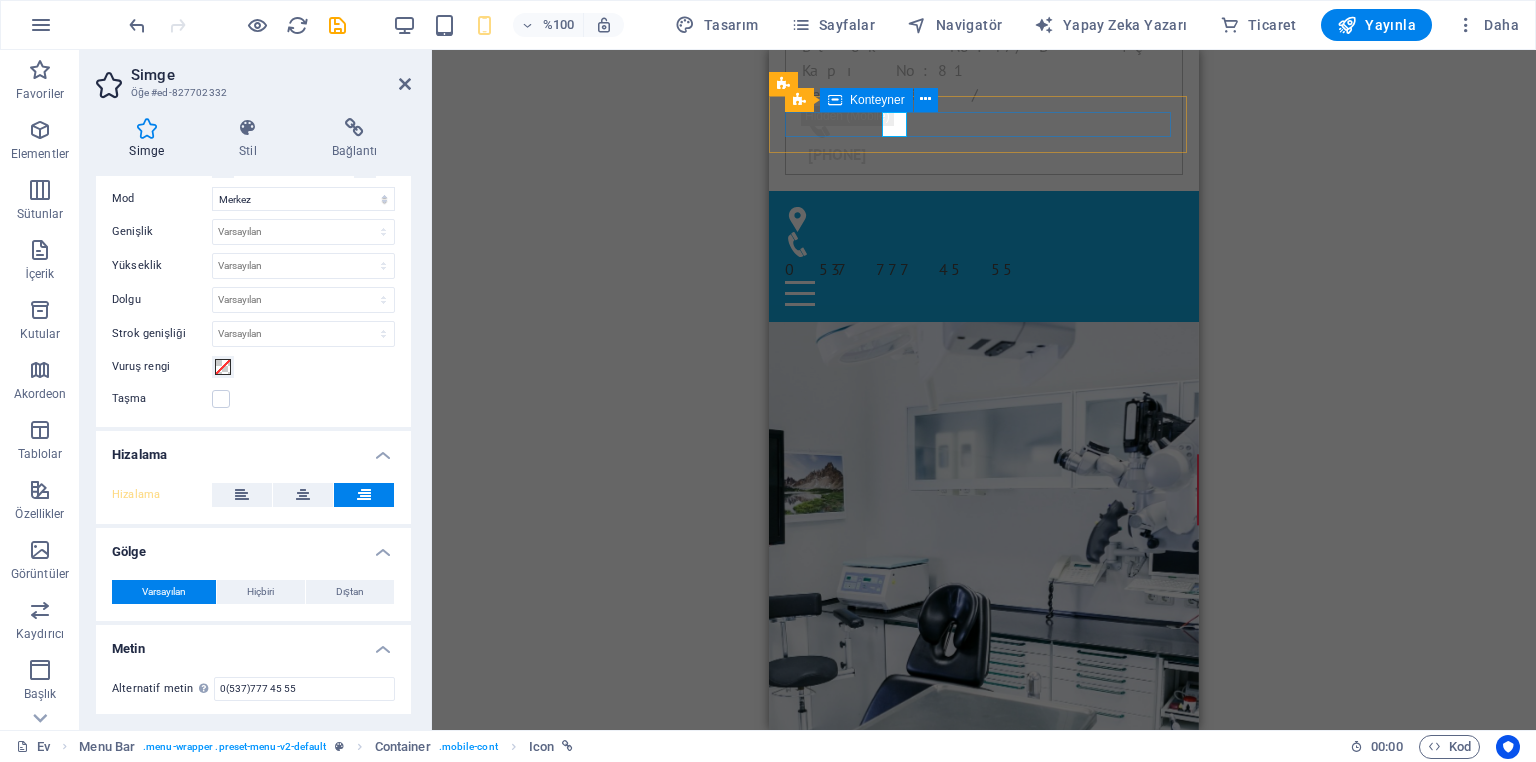 click on "0(537)777 45 55 0537 777 45 55" at bounding box center [984, 256] 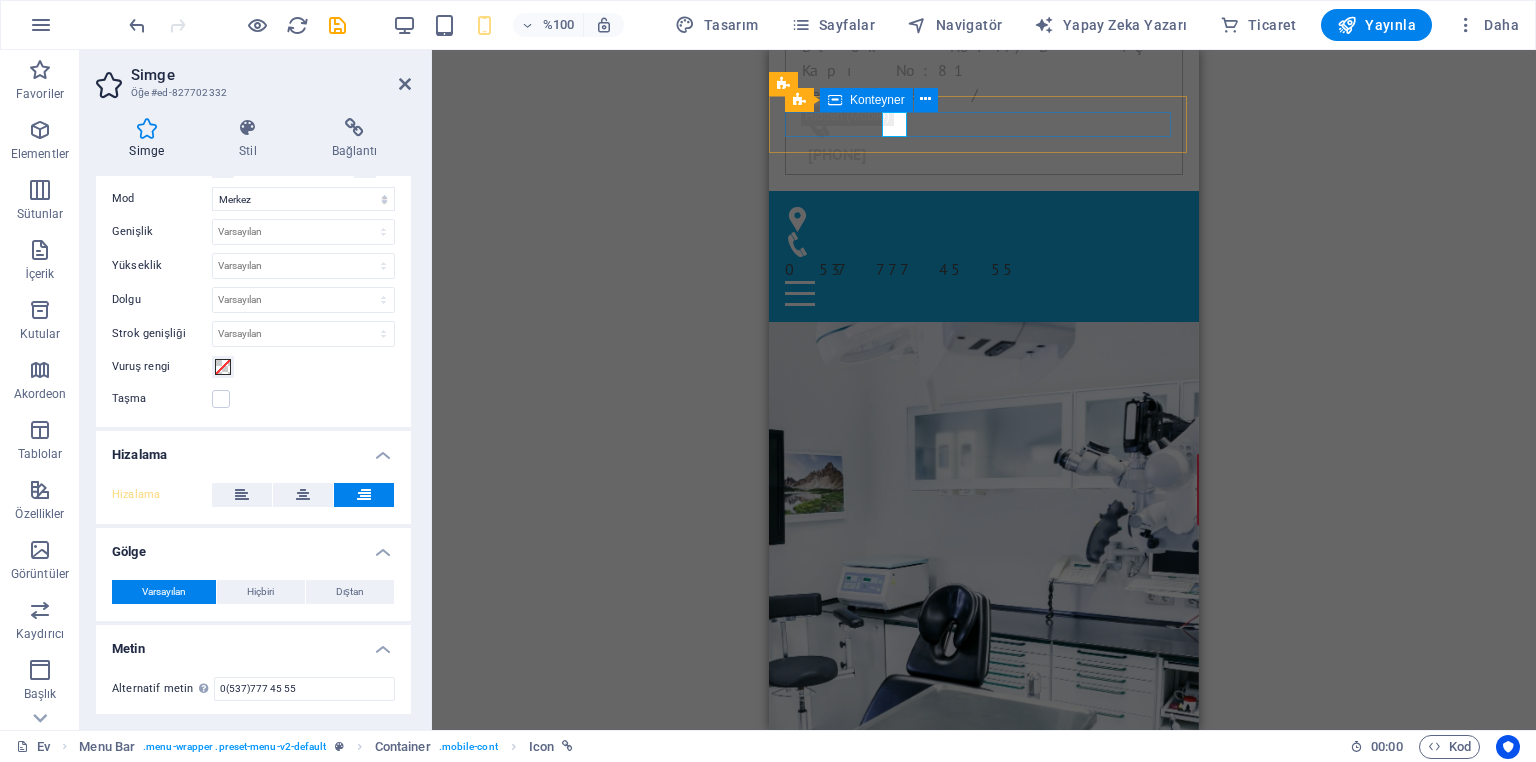 click on "0(537)777 45 55 0537 777 45 55" at bounding box center [984, 256] 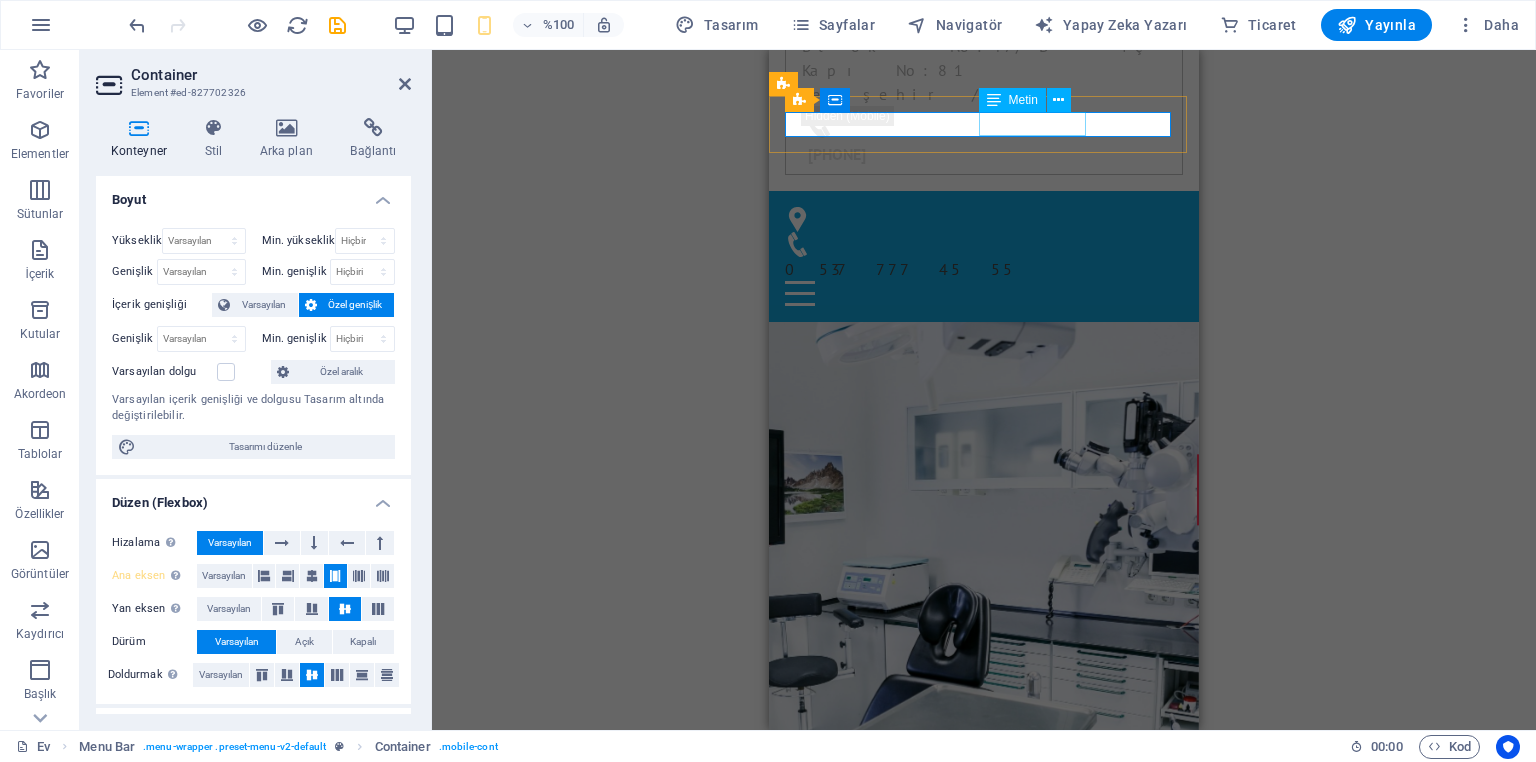 click on "0537 777 45 55" at bounding box center (984, 269) 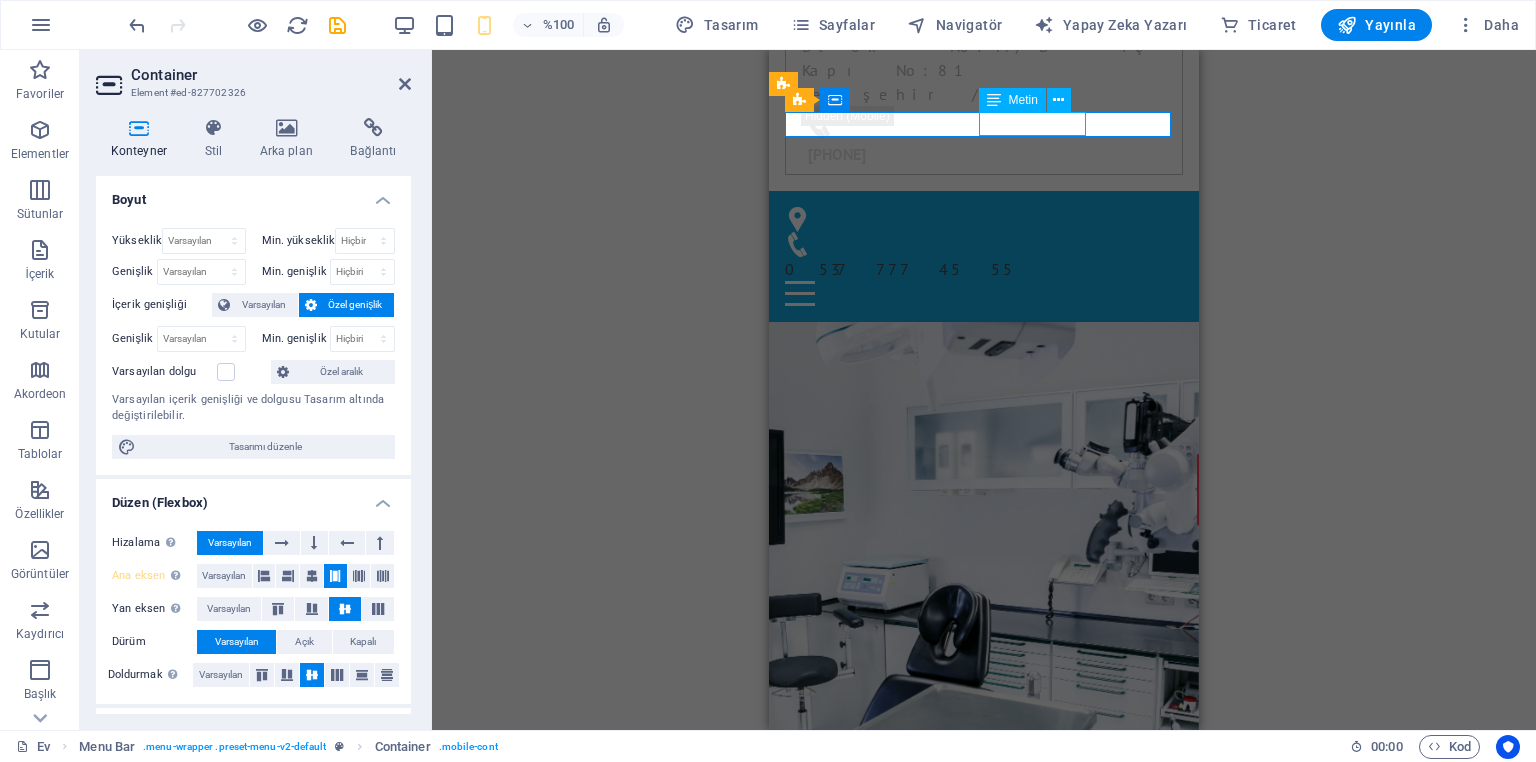 click on "0537 777 45 55" at bounding box center (984, 269) 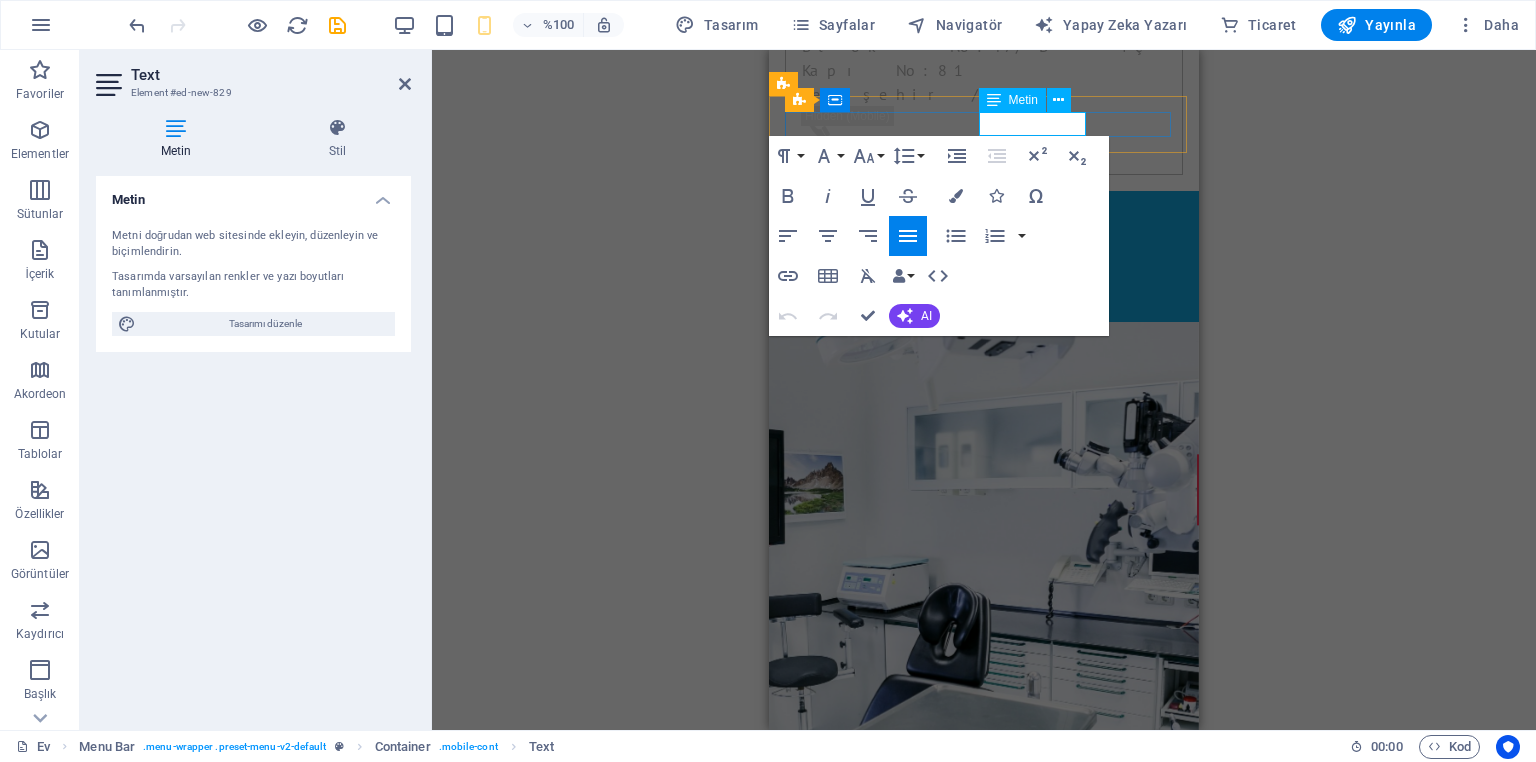 click on "0537 777 45 55" at bounding box center (984, 269) 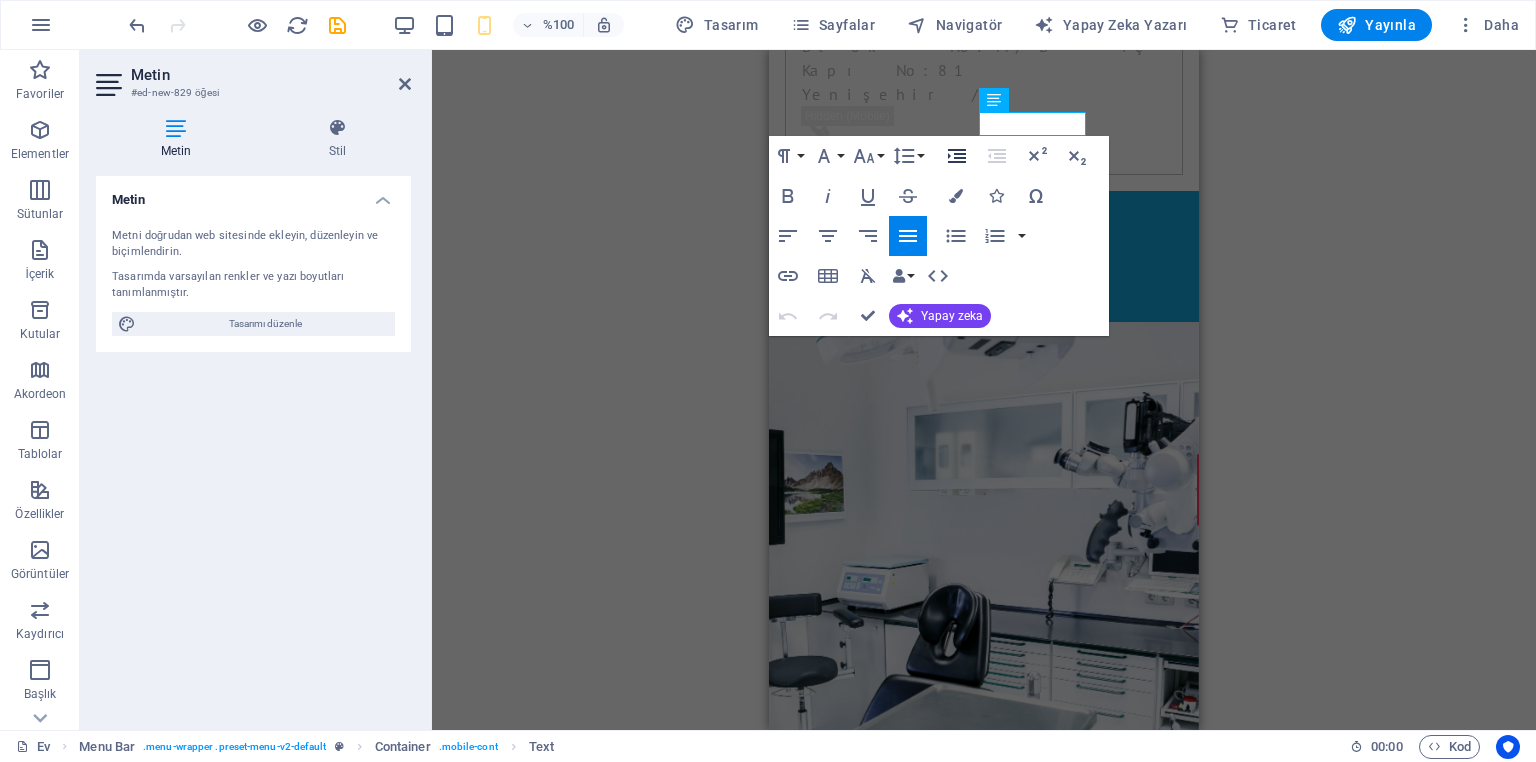 click 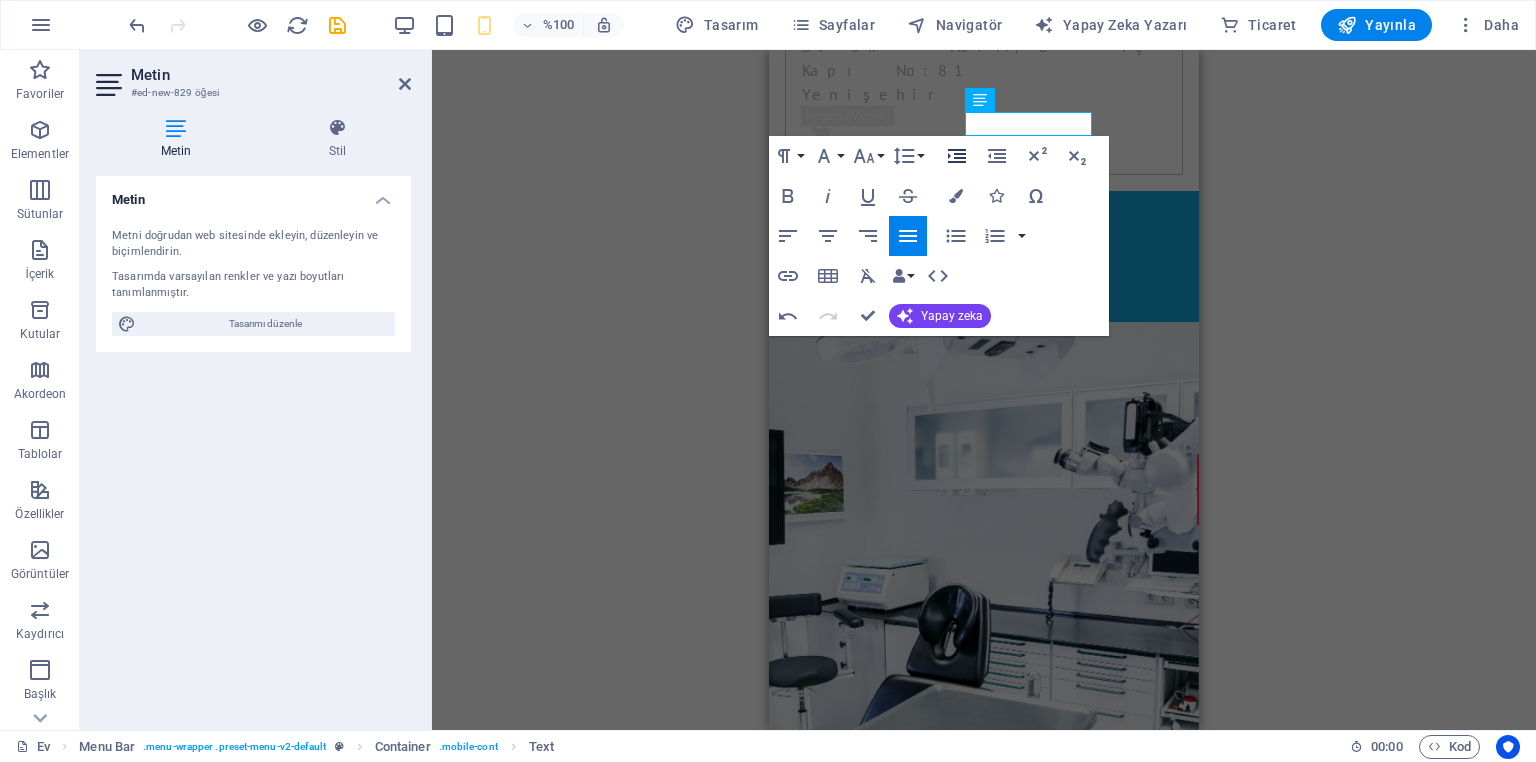 click 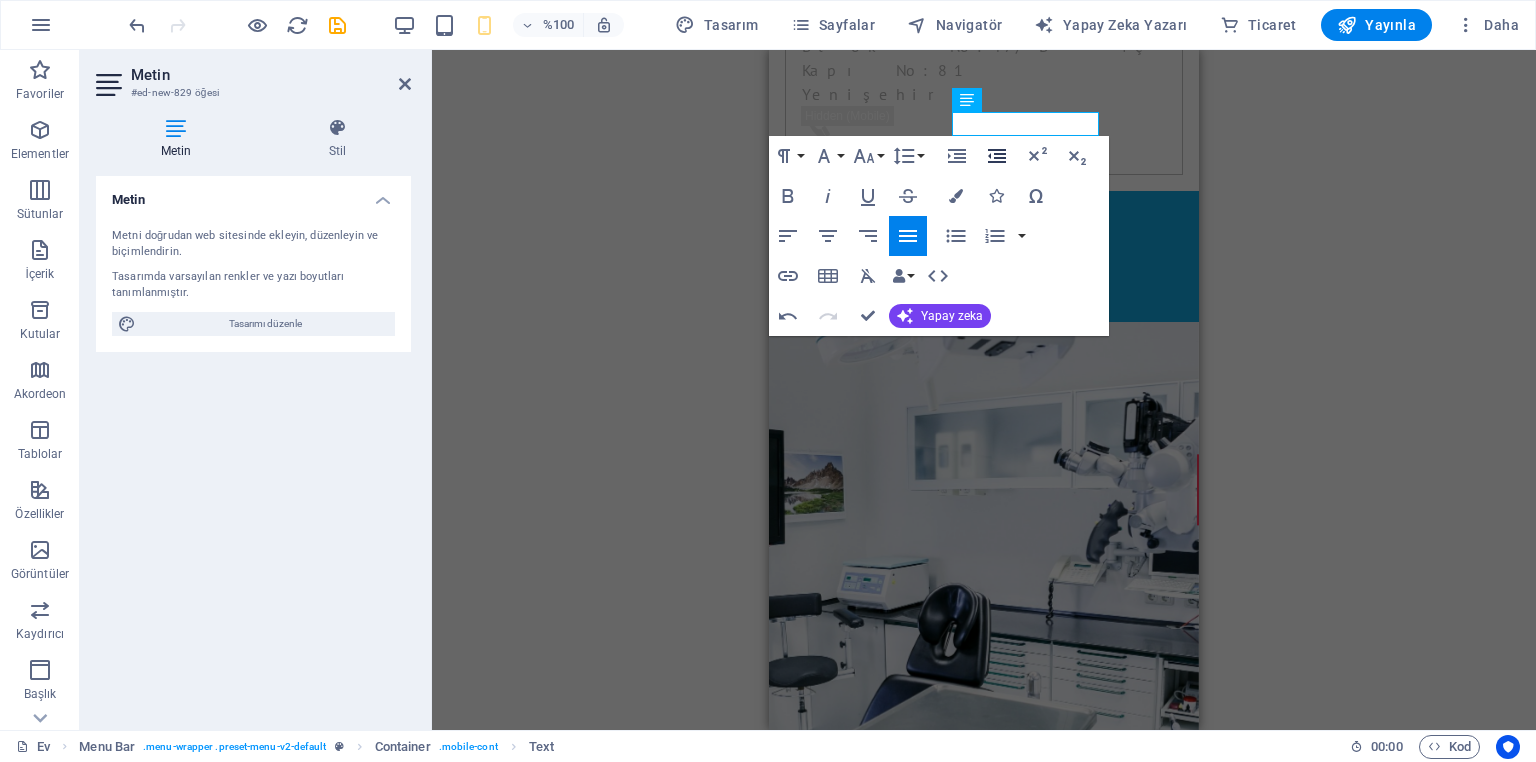 click 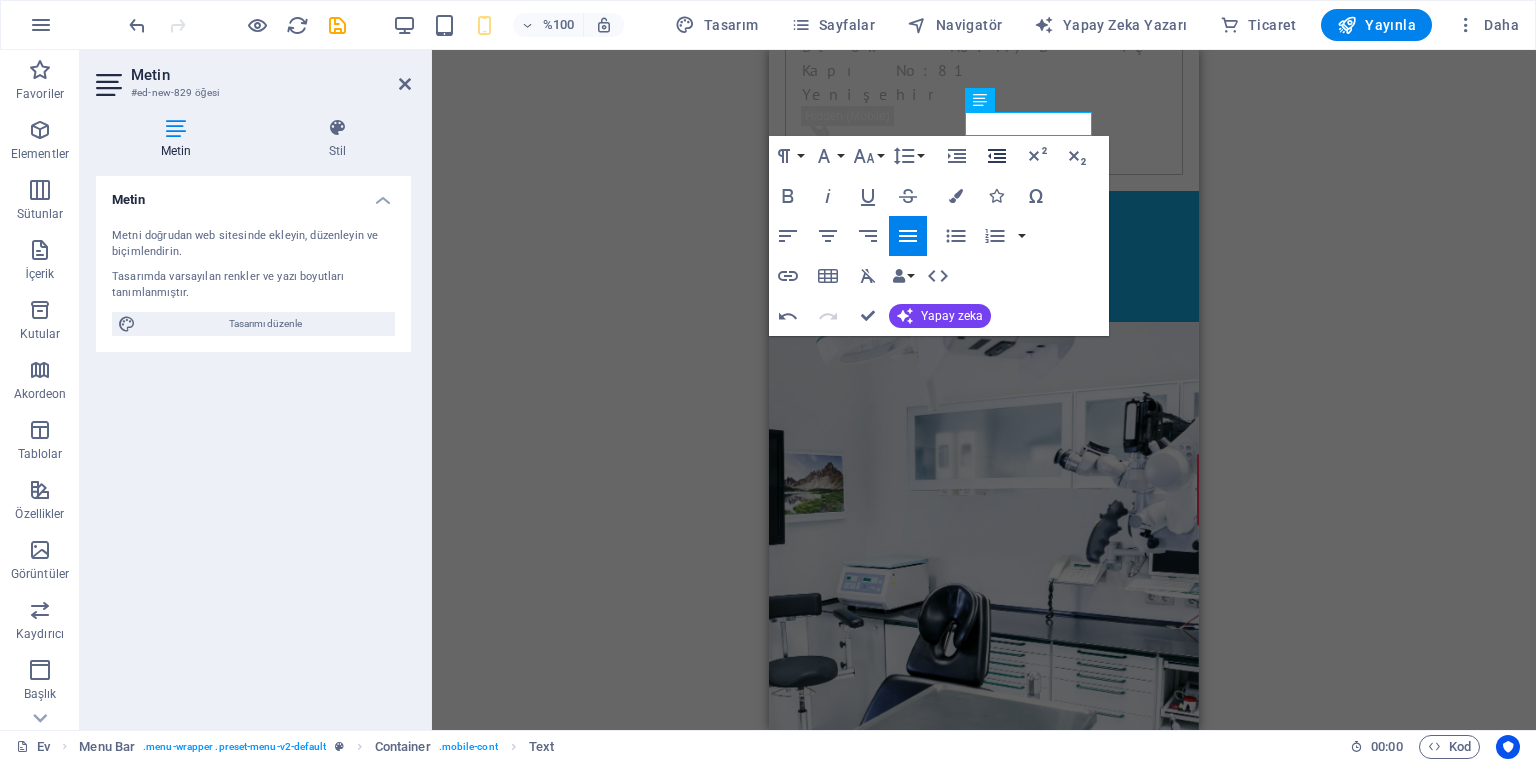 click 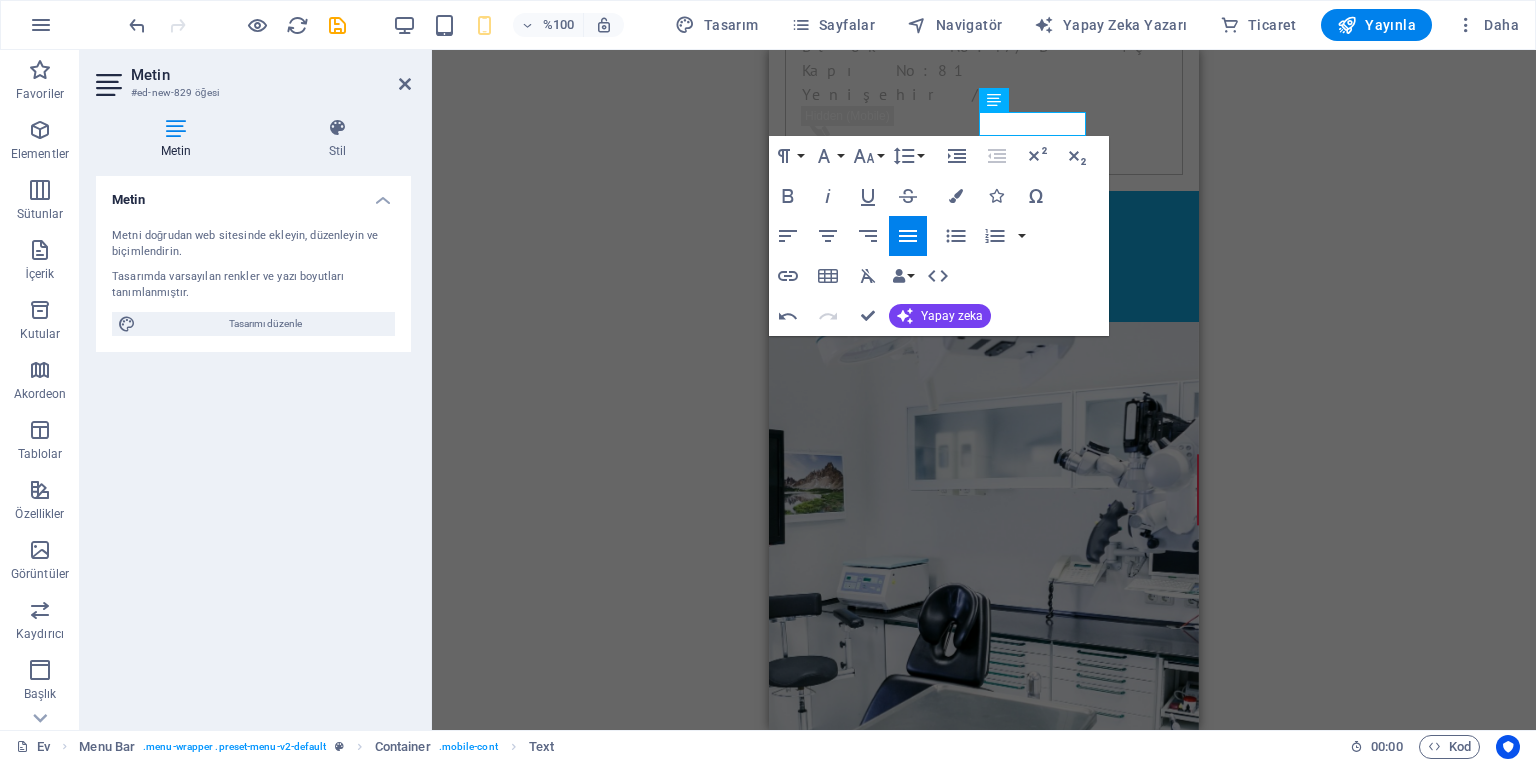 click 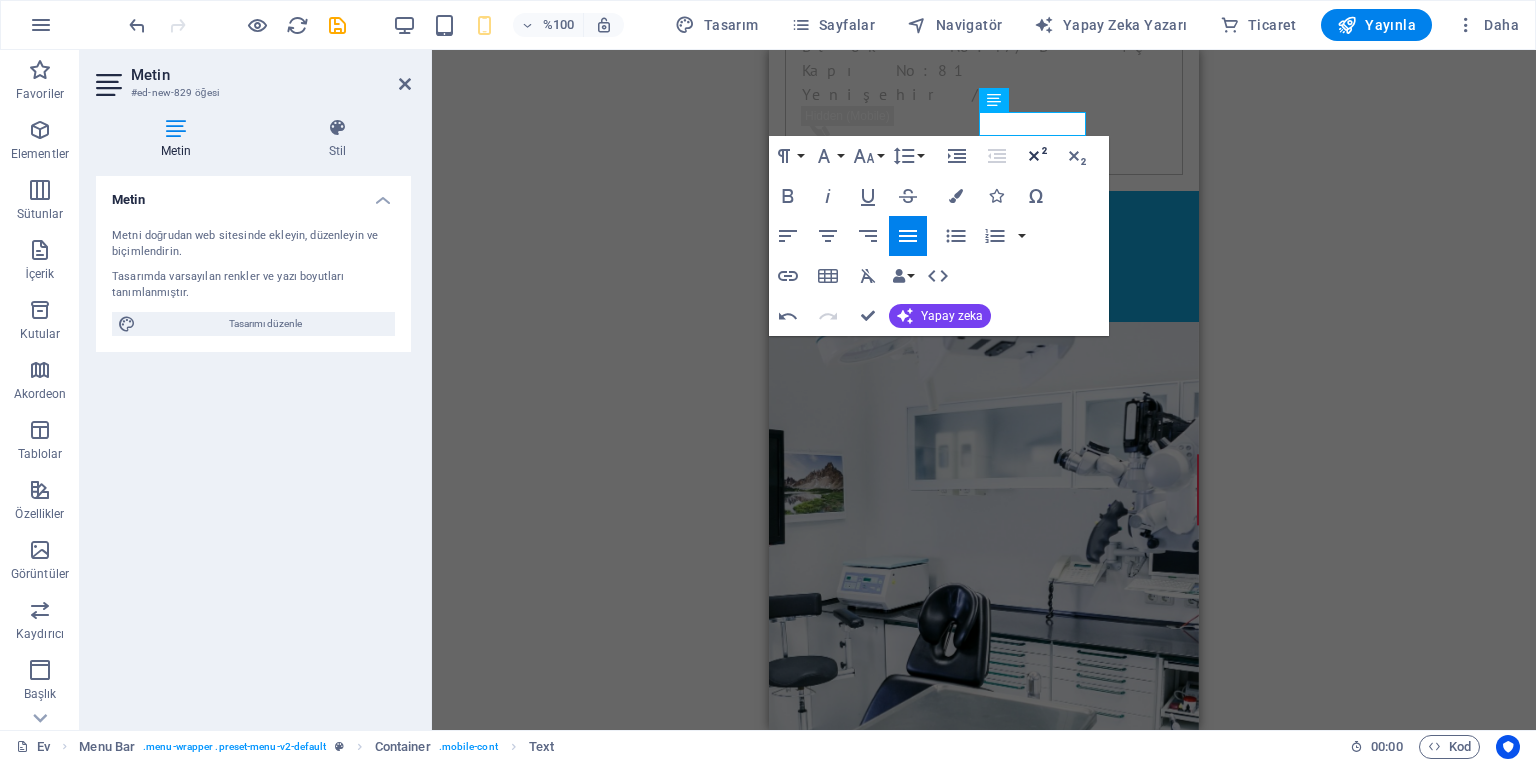 click 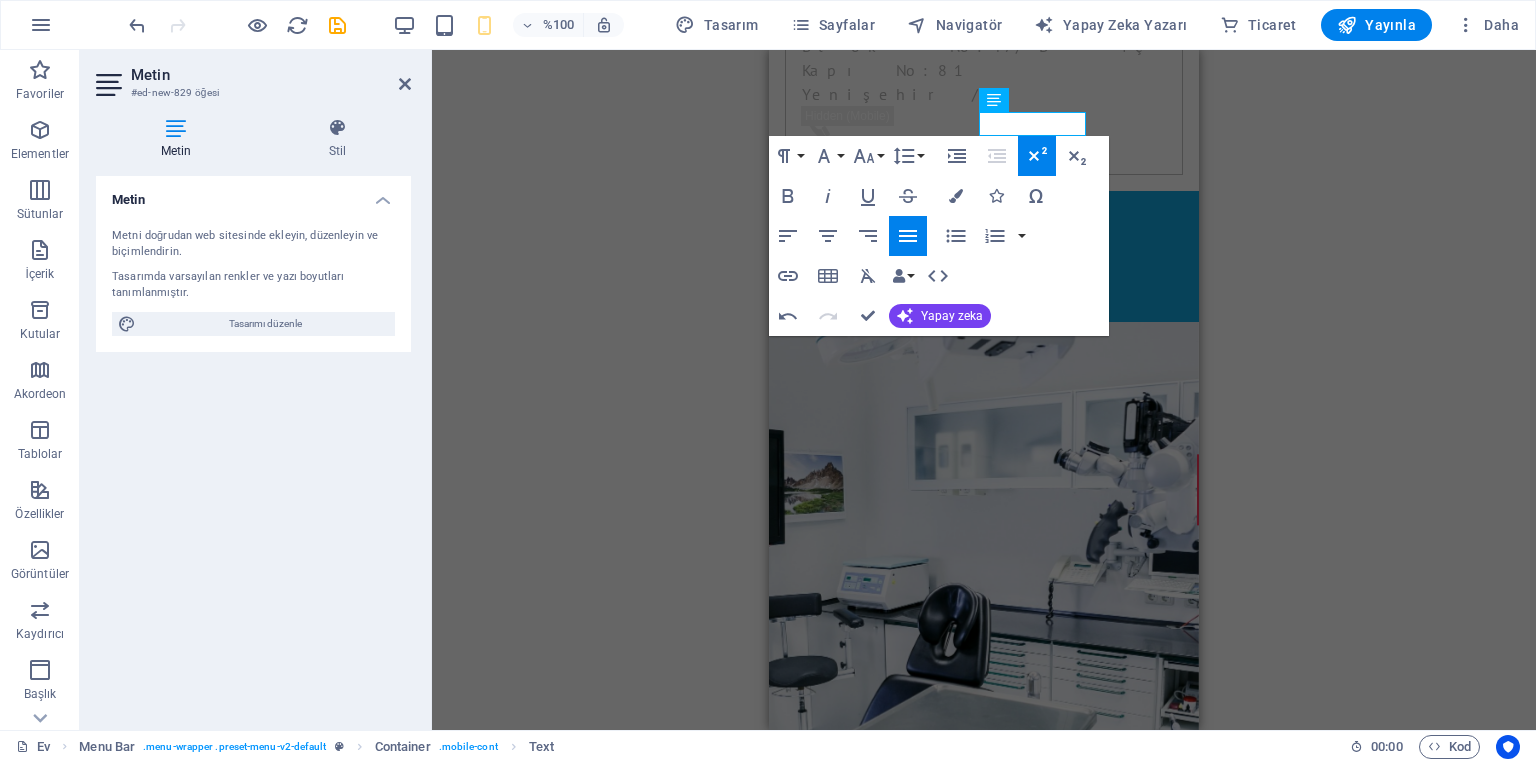 click 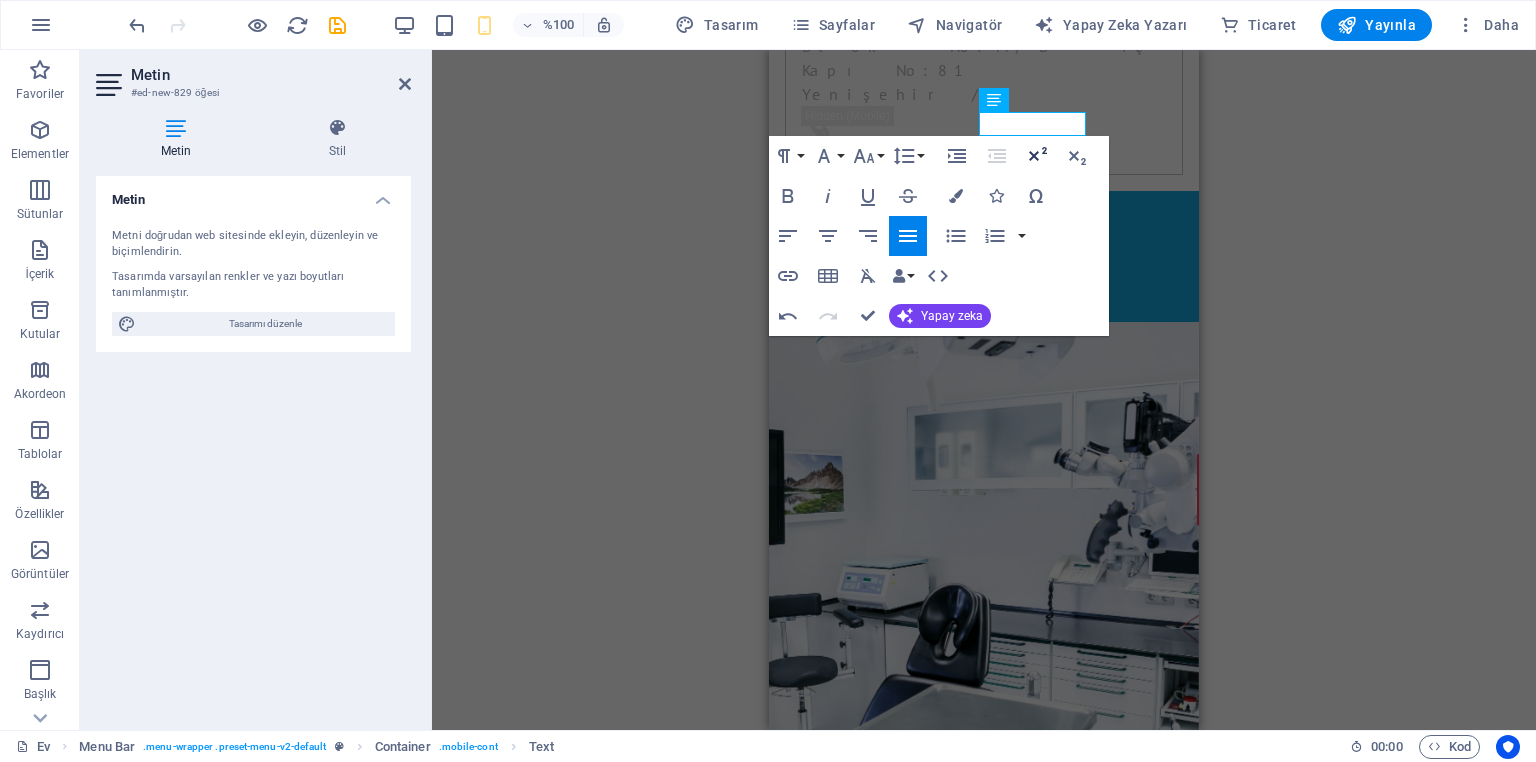 click 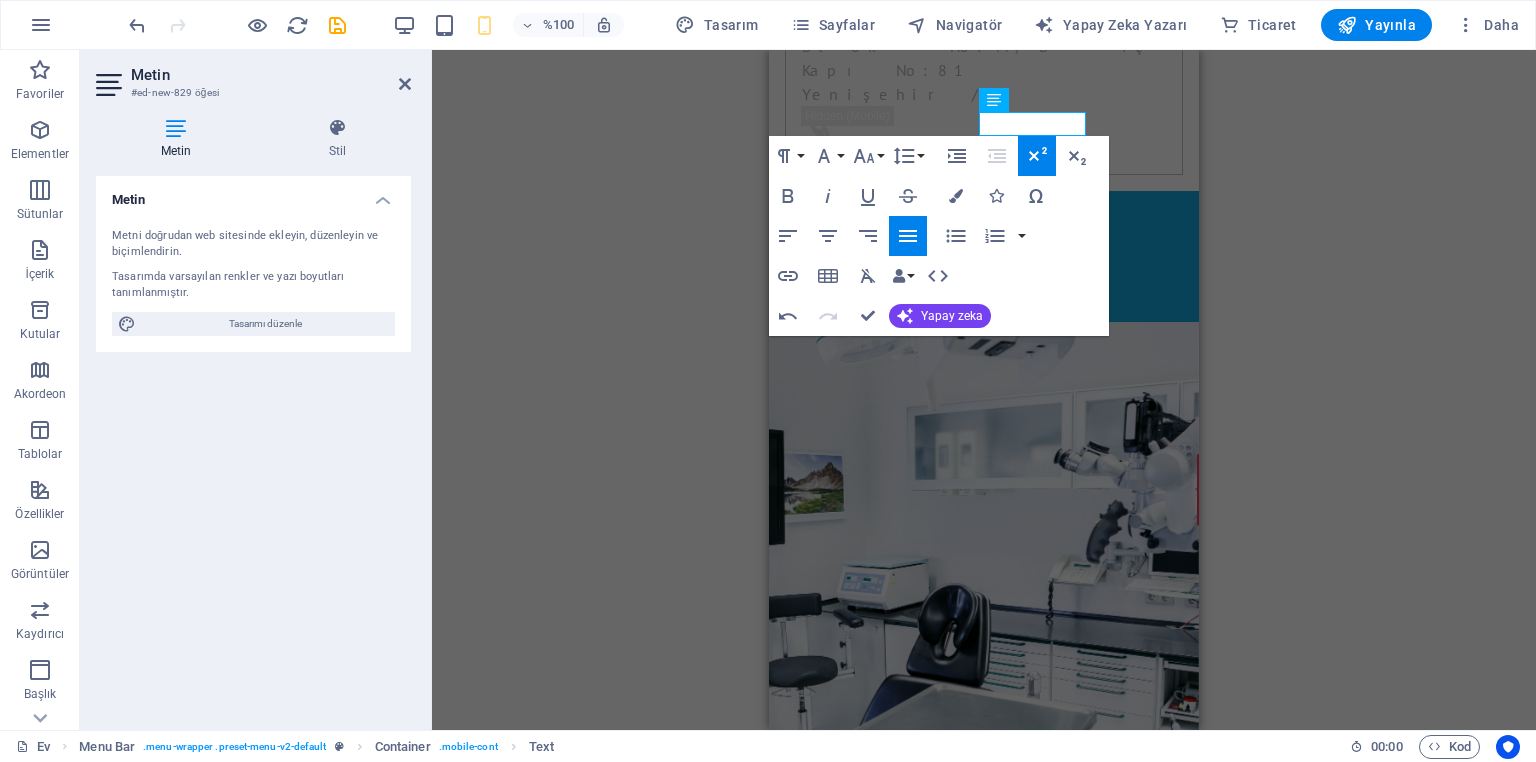 click 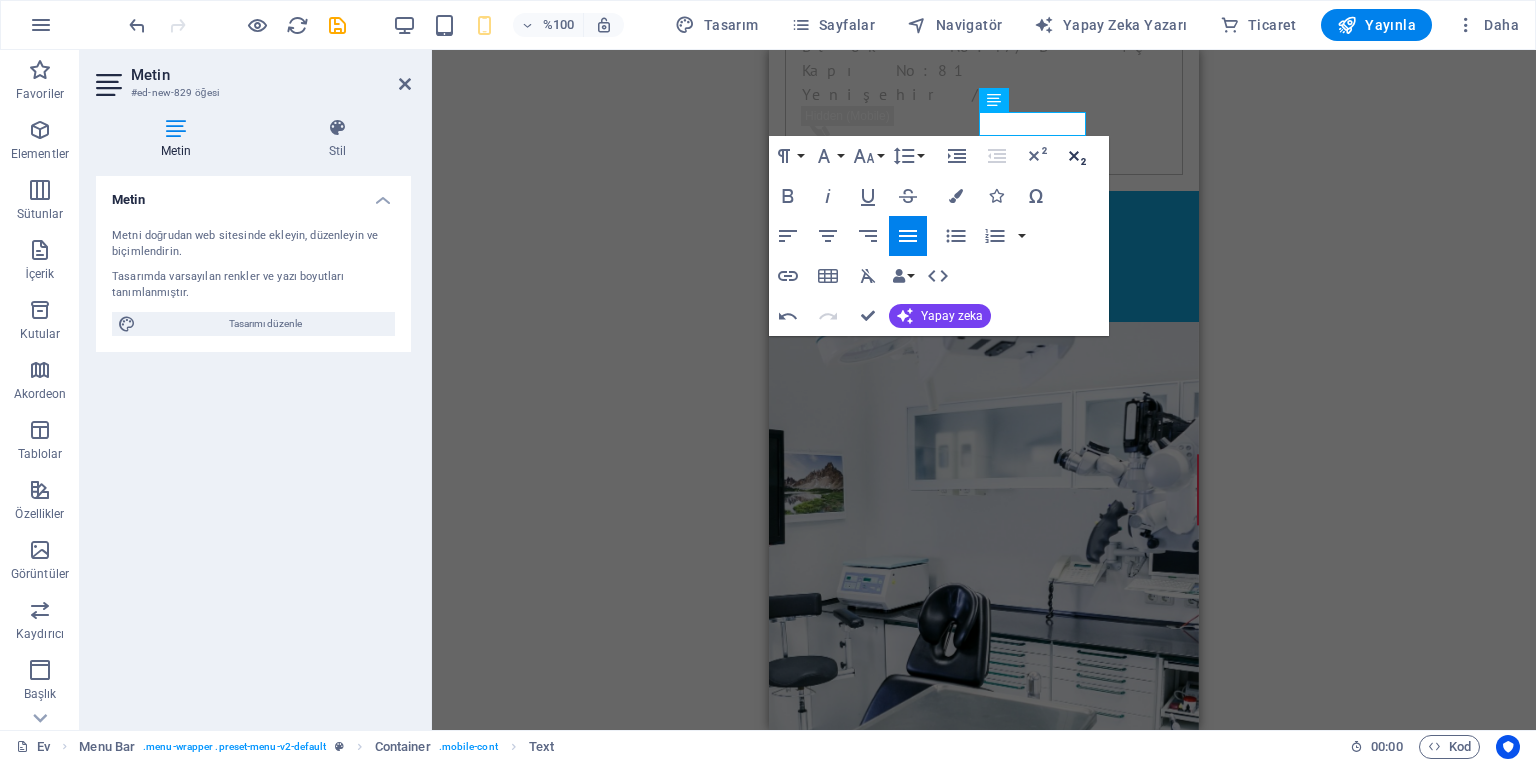 click 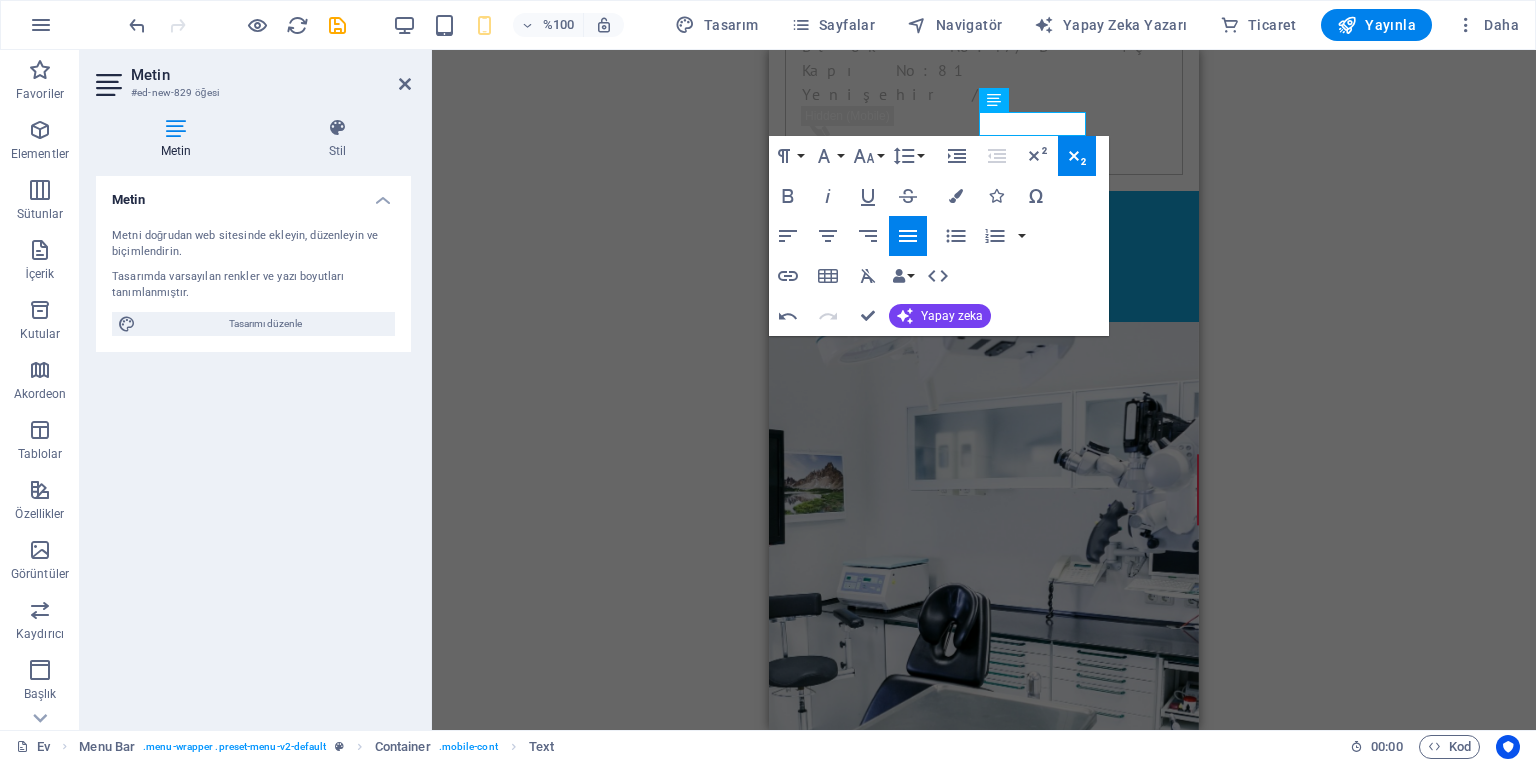 click 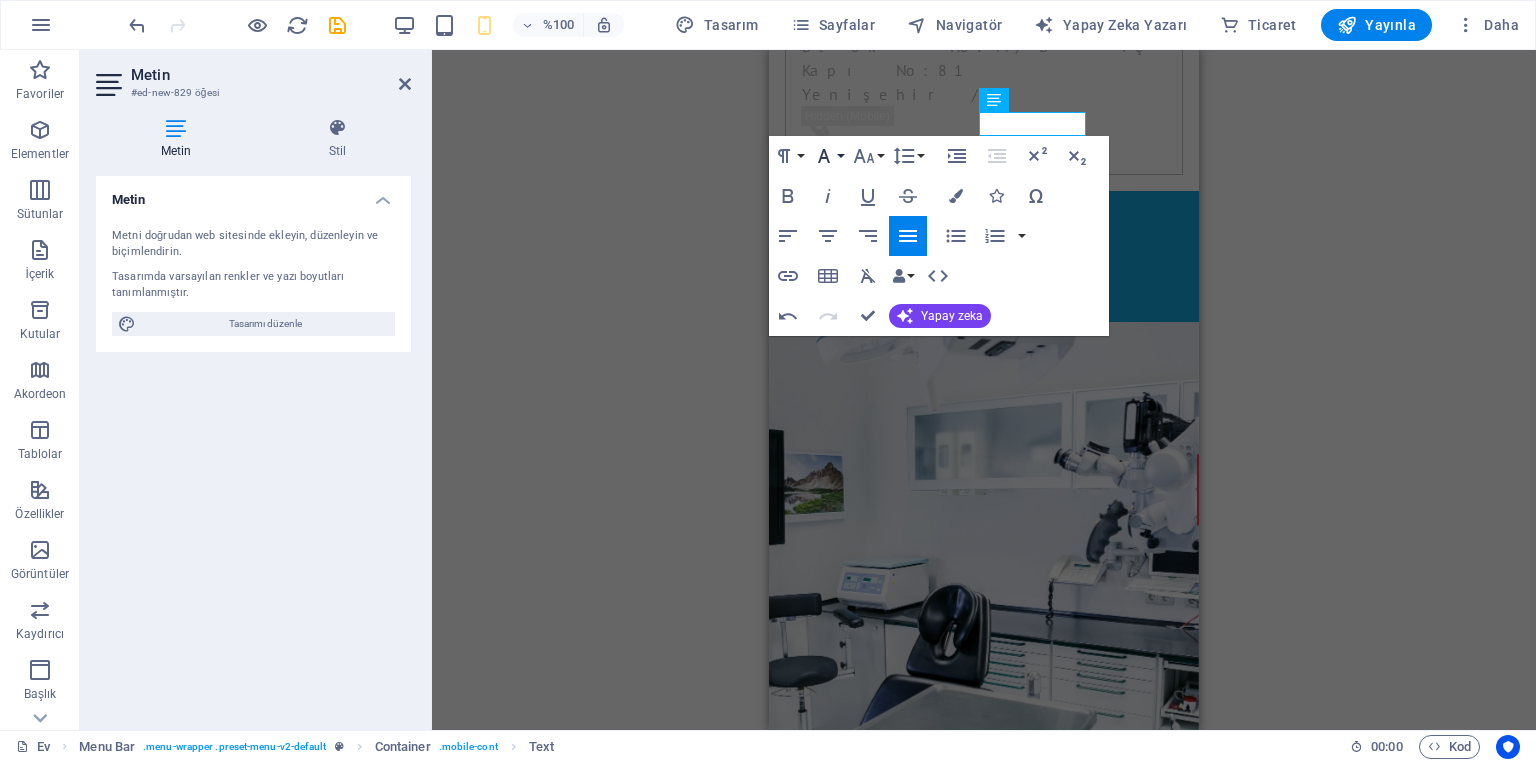 click 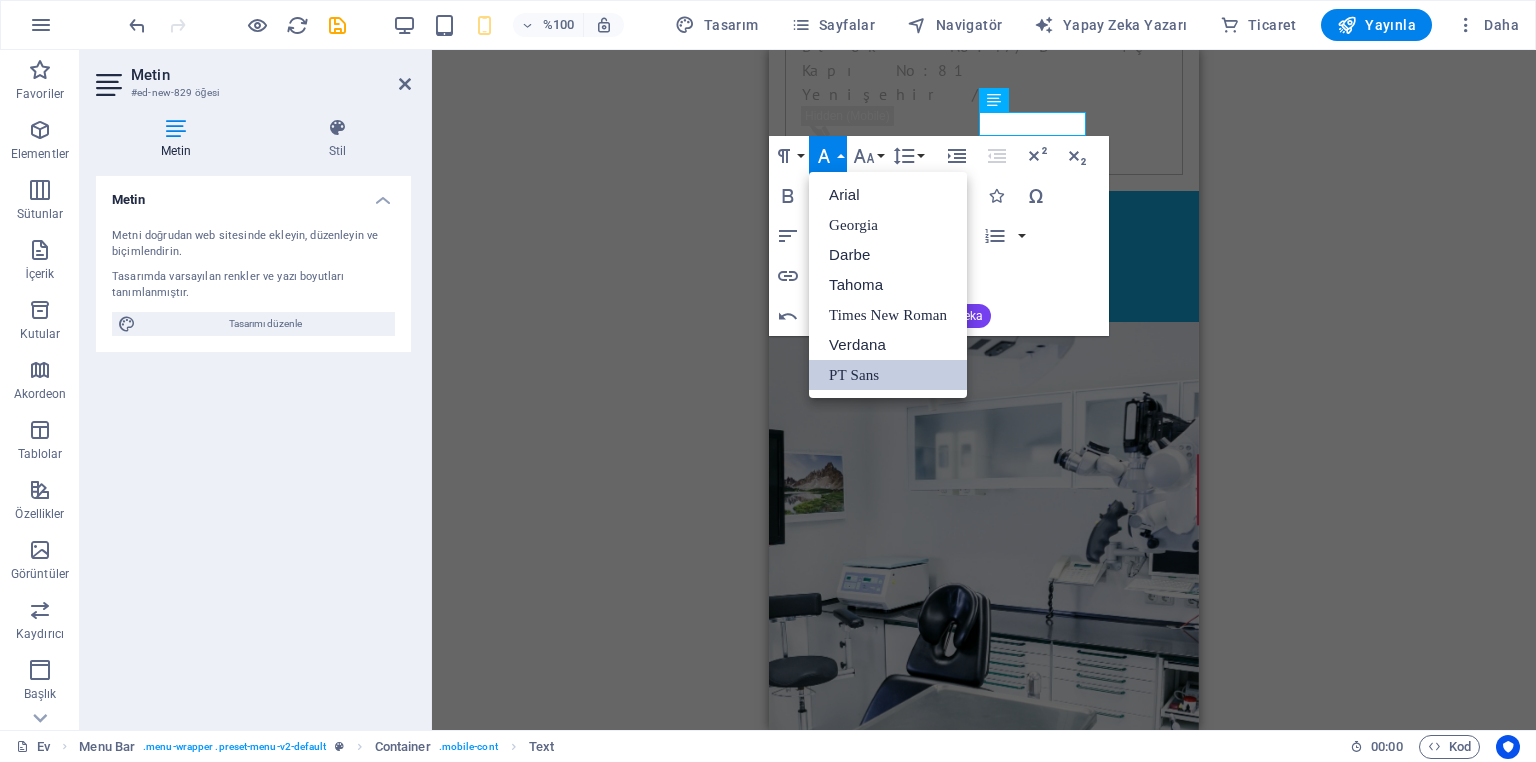 scroll, scrollTop: 0, scrollLeft: 0, axis: both 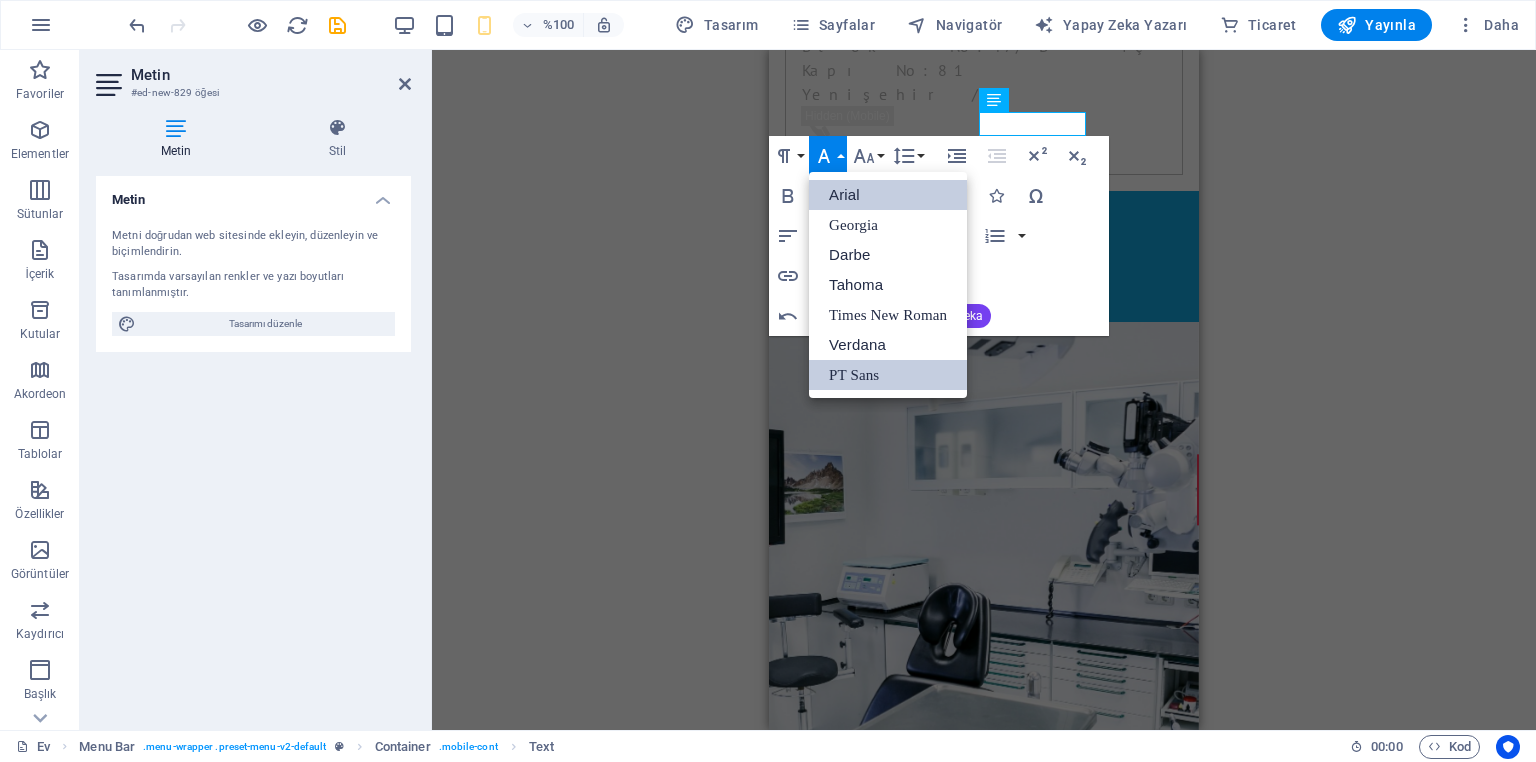 click on "Arial" at bounding box center [844, 194] 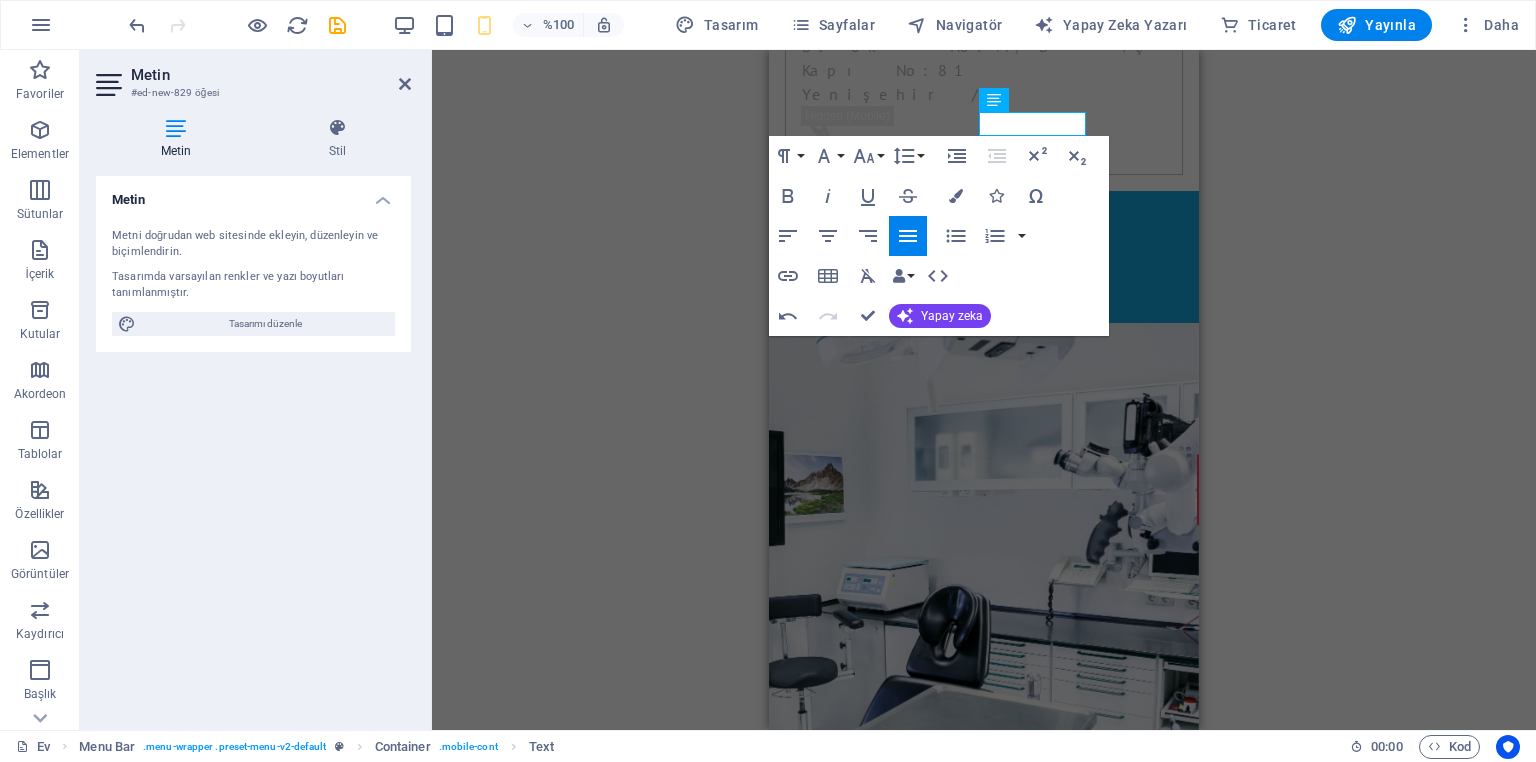 click on "H1   Afiş   Afiş   Konteyner   Konteyner   Düğme   Ara parça   Menü Çubuğu   Metin   2 sütun   Konteyner   Bilgi Çubuğu   Konteyner   Container   Container   Görüntü   Menü   Metin   Konteyner   Menu Bar   Konteyner   Simge   H2   HTML   Metin   Container Paragraf Biçimi Normal Başlık 1 Başlık 2 Başlık 3 Başlık 4 Başlık 5 Başlık 6 Kod Yazı Tipi Ailesi Arial Georgia Darbe Tahoma Times New Roman Verdana PT Sans Yazı Tipi Boyutu 8 9 10 11 12 14 18 24 30 36 48 60 72 96 Satır Yüksekliği Varsayılan Bekar 1.15 1.5 Çift Girintiyi Artır Girintiyi Azalt Üst simge Alt simge Gözü pek İtalik Altı çizili Üstü çizili Renkler Simgeler Özel Karakterler Sola Hizala Ortaya Hizala Sağa Hizala Hizala Yasla Sırasız Liste   Varsayılan Daire Disk Kare    Sıralı Liste   Varsayılan Alt Alfa Aşağı Yunanca Aşağı Roma Üst Alfa Yukarı Roma    Bağlantı Ekle Tablo Ekle Biçimlendirmeyi Temizle Veri Bağlamaları Şirket İlk adı Soy isim Sokak Posta kodu" at bounding box center (984, 390) 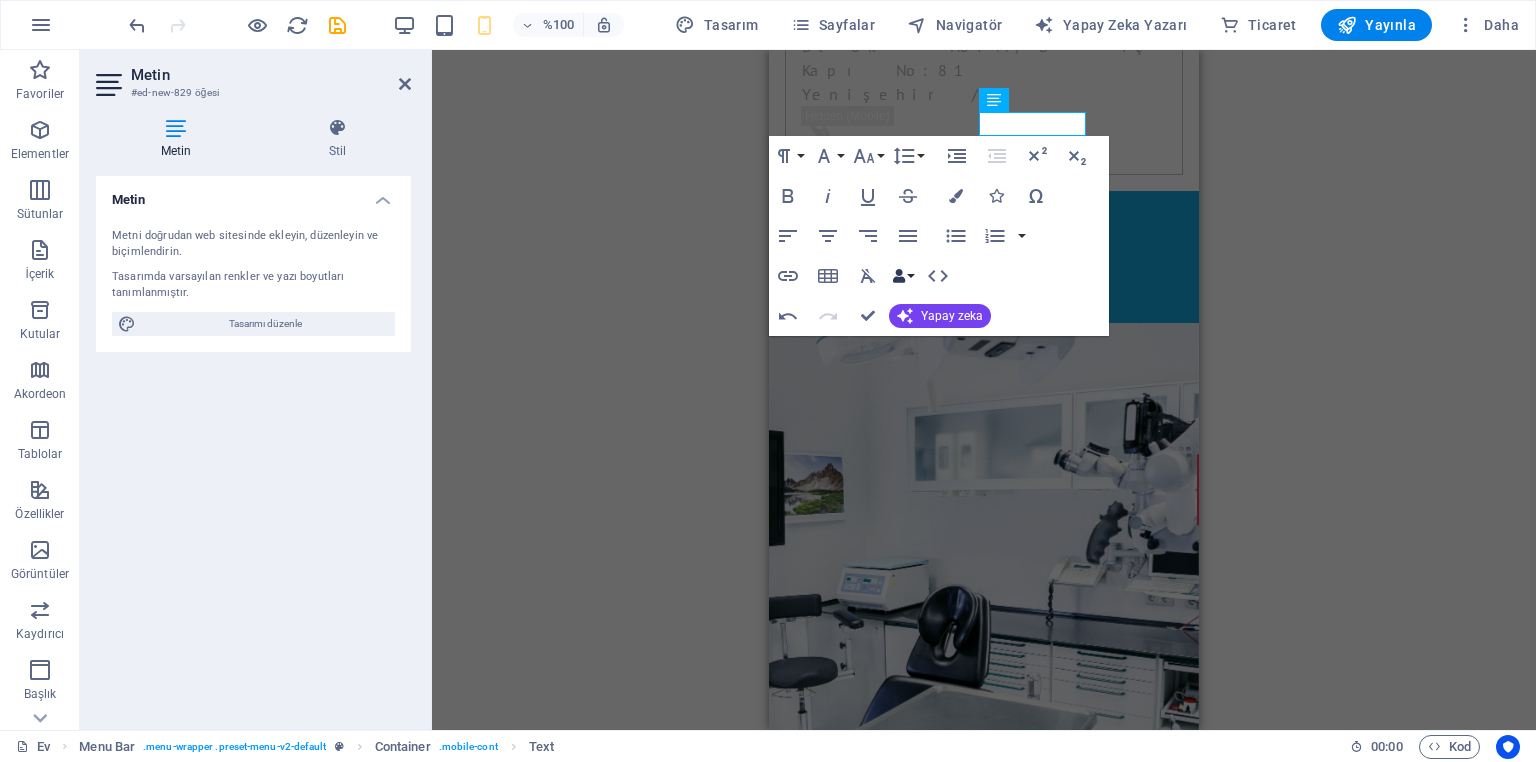 click on "Veri Bağlamaları" at bounding box center (903, 276) 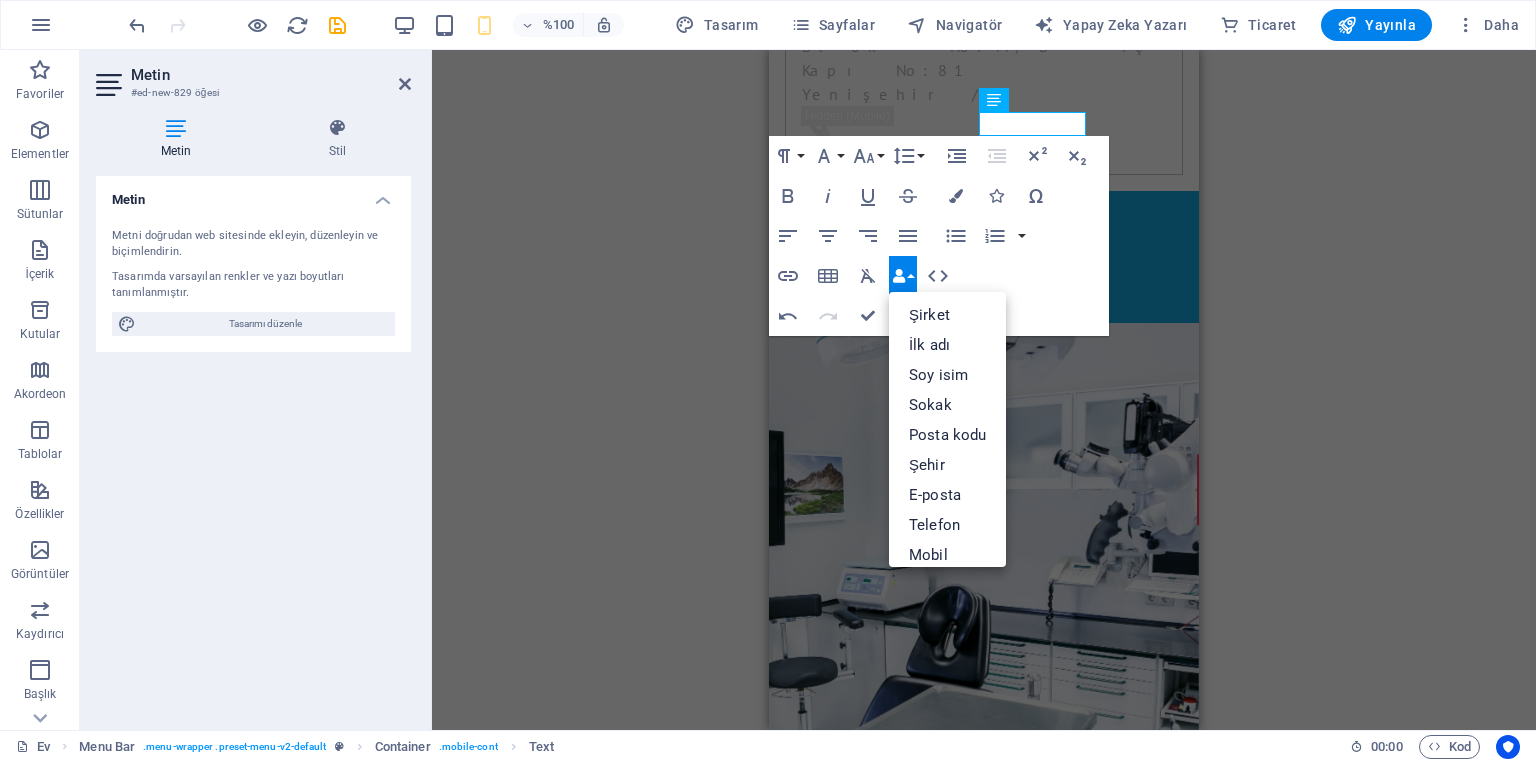 click on "H1   Afiş   Afiş   Konteyner   Konteyner   Düğme   Ara parça   Menü Çubuğu   Metin   2 sütun   Konteyner   Bilgi Çubuğu   Konteyner   Container   Container   Görüntü   Menü   Metin   Konteyner   Menu Bar   Konteyner   Simge   H2   HTML   Metin   Container Paragraf Biçimi Normal Başlık 1 Başlık 2 Başlık 3 Başlık 4 Başlık 5 Başlık 6 Kod Yazı Tipi Ailesi Arial Georgia Darbe Tahoma Times New Roman Verdana PT Sans Yazı Tipi Boyutu 8 9 10 11 12 14 18 24 30 36 48 60 72 96 Satır Yüksekliği Varsayılan Bekar 1.15 1.5 Çift Girintiyi Artır Girintiyi Azalt Üst simge Alt simge Gözü pek İtalik Altı çizili Üstü çizili Renkler Simgeler Özel Karakterler Sola Hizala Ortaya Hizala Sağa Hizala Hizala Yasla Sırasız Liste   Varsayılan Daire Disk Kare    Sıralı Liste   Varsayılan Alt Alfa Aşağı Yunanca Aşağı Roma Üst Alfa Yukarı Roma    Bağlantı Ekle Tablo Ekle Biçimlendirmeyi Temizle Veri Bağlamaları Şirket İlk adı Soy isim Sokak Posta kodu" at bounding box center [984, 390] 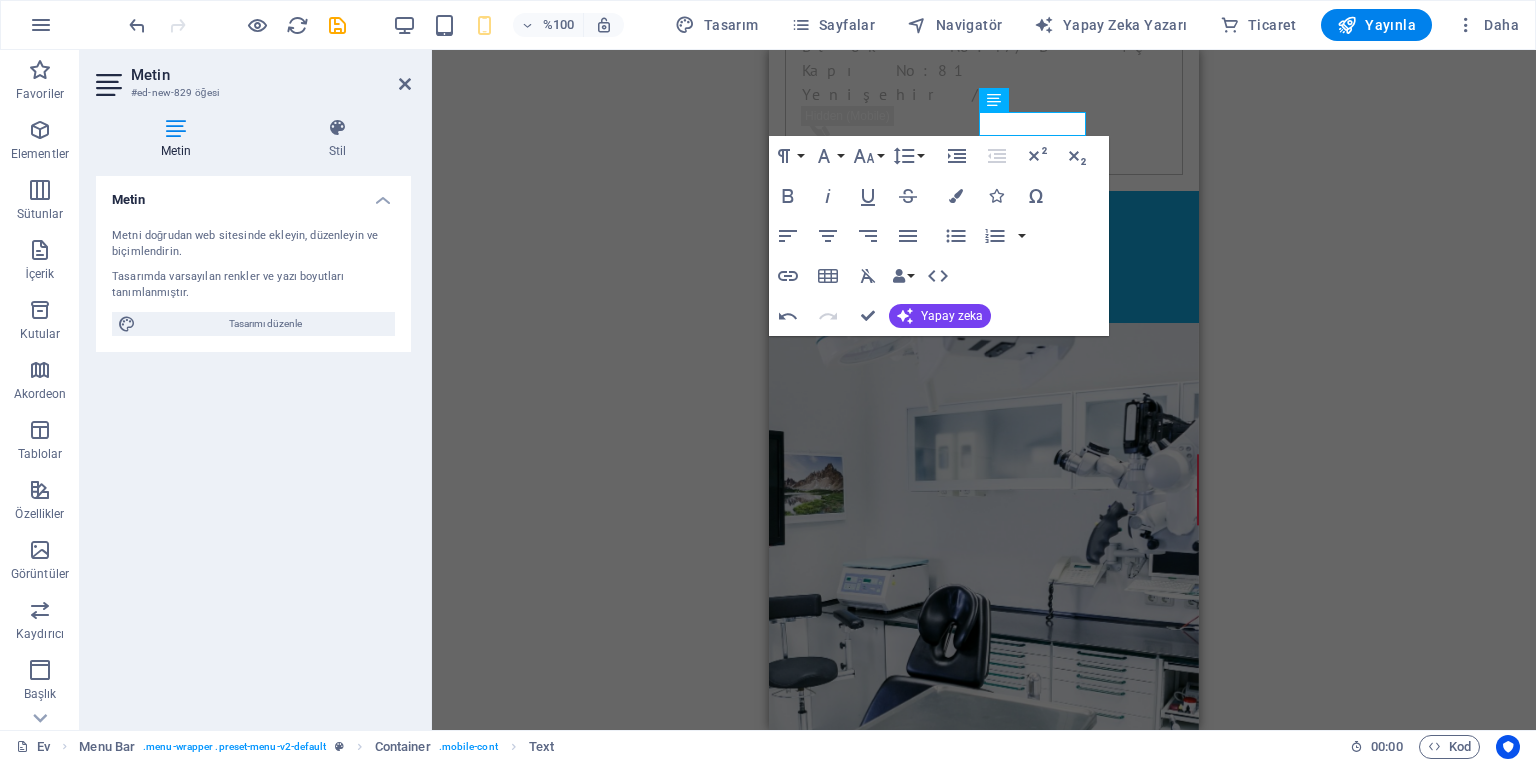 click on "H1   Afiş   Afiş   Konteyner   Konteyner   Düğme   Ara parça   Menü Çubuğu   Metin   2 sütun   Konteyner   Bilgi Çubuğu   Konteyner   Container   Container   Görüntü   Menü   Metin   Konteyner   Menu Bar   Konteyner   Simge   H2   HTML   Metin   Container Paragraf Biçimi Normal Başlık 1 Başlık 2 Başlık 3 Başlık 4 Başlık 5 Başlık 6 Kod Yazı Tipi Ailesi Arial Georgia Darbe Tahoma Times New Roman Verdana PT Sans Yazı Tipi Boyutu 8 9 10 11 12 14 18 24 30 36 48 60 72 96 Satır Yüksekliği Varsayılan Bekar 1.15 1.5 Çift Girintiyi Artır Girintiyi Azalt Üst simge Alt simge Gözü pek İtalik Altı çizili Üstü çizili Renkler Simgeler Özel Karakterler Sola Hizala Ortaya Hizala Sağa Hizala Hizala Yasla Sırasız Liste   Varsayılan Daire Disk Kare    Sıralı Liste   Varsayılan Alt Alfa Aşağı Yunanca Aşağı Roma Üst Alfa Yukarı Roma    Bağlantı Ekle Tablo Ekle Biçimlendirmeyi Temizle Veri Bağlamaları Şirket İlk adı Soy isim Sokak Posta kodu" at bounding box center [984, 390] 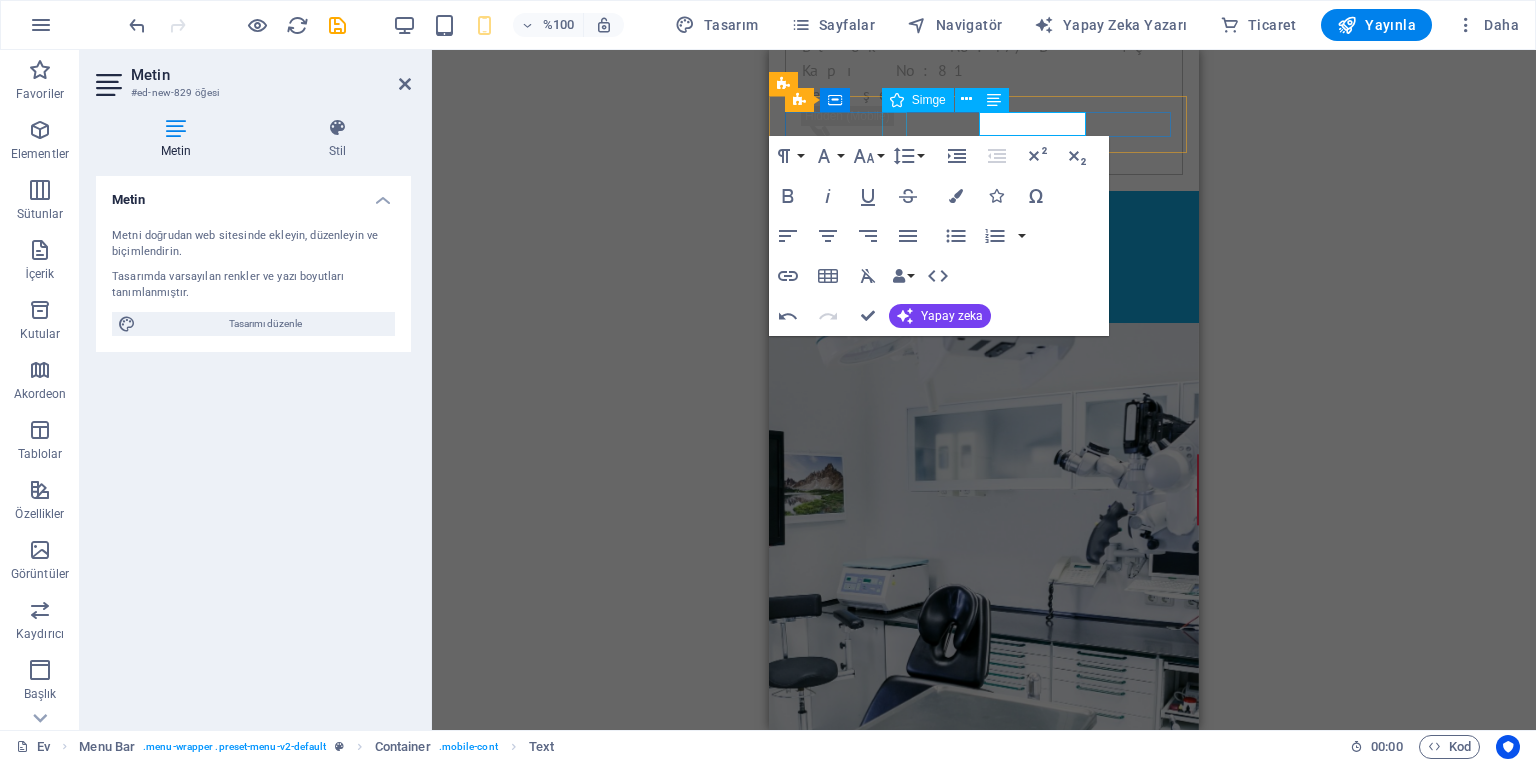click on "0(537)777 45 55" at bounding box center [976, 244] 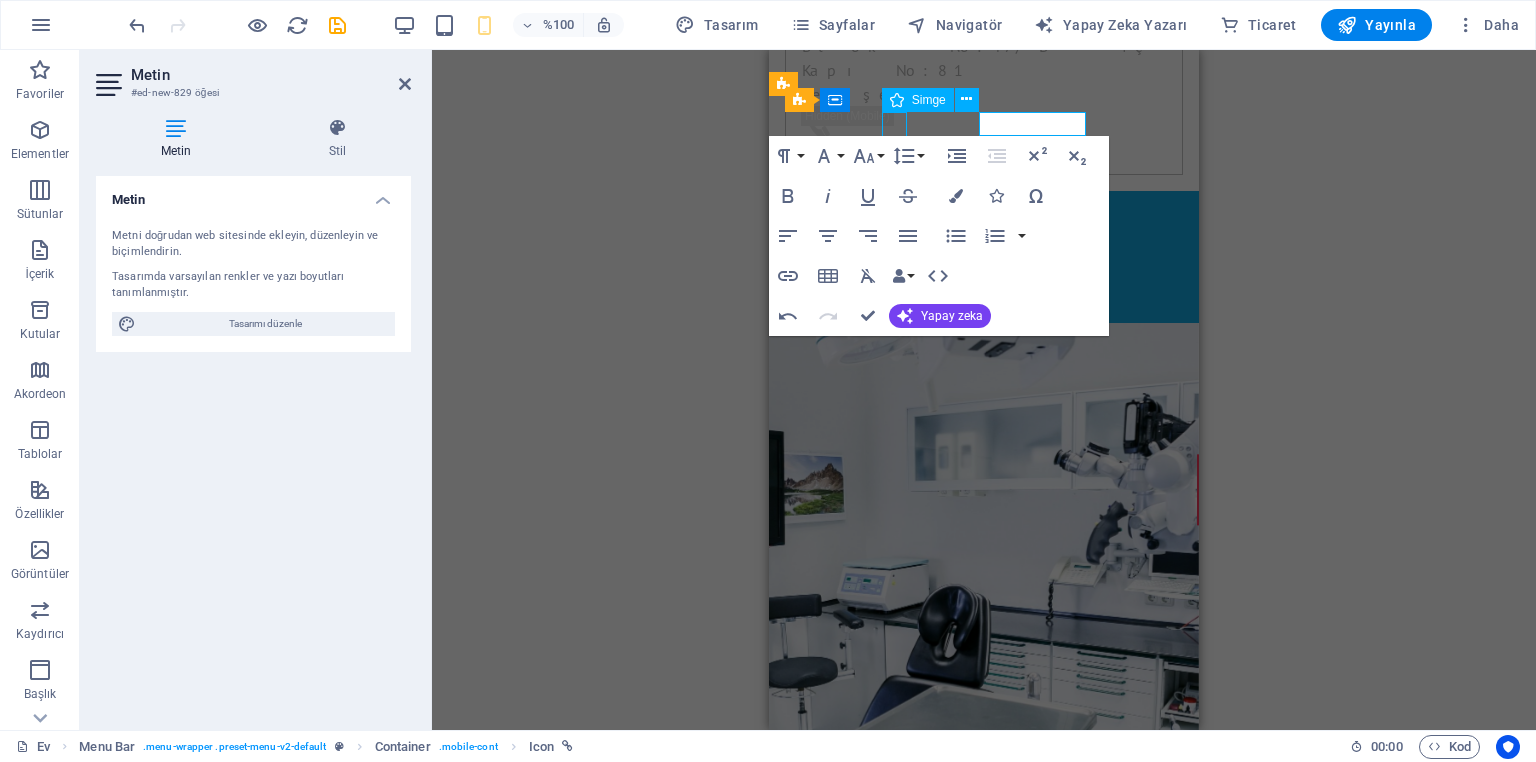 click on "0(537)777 45 55" at bounding box center (976, 244) 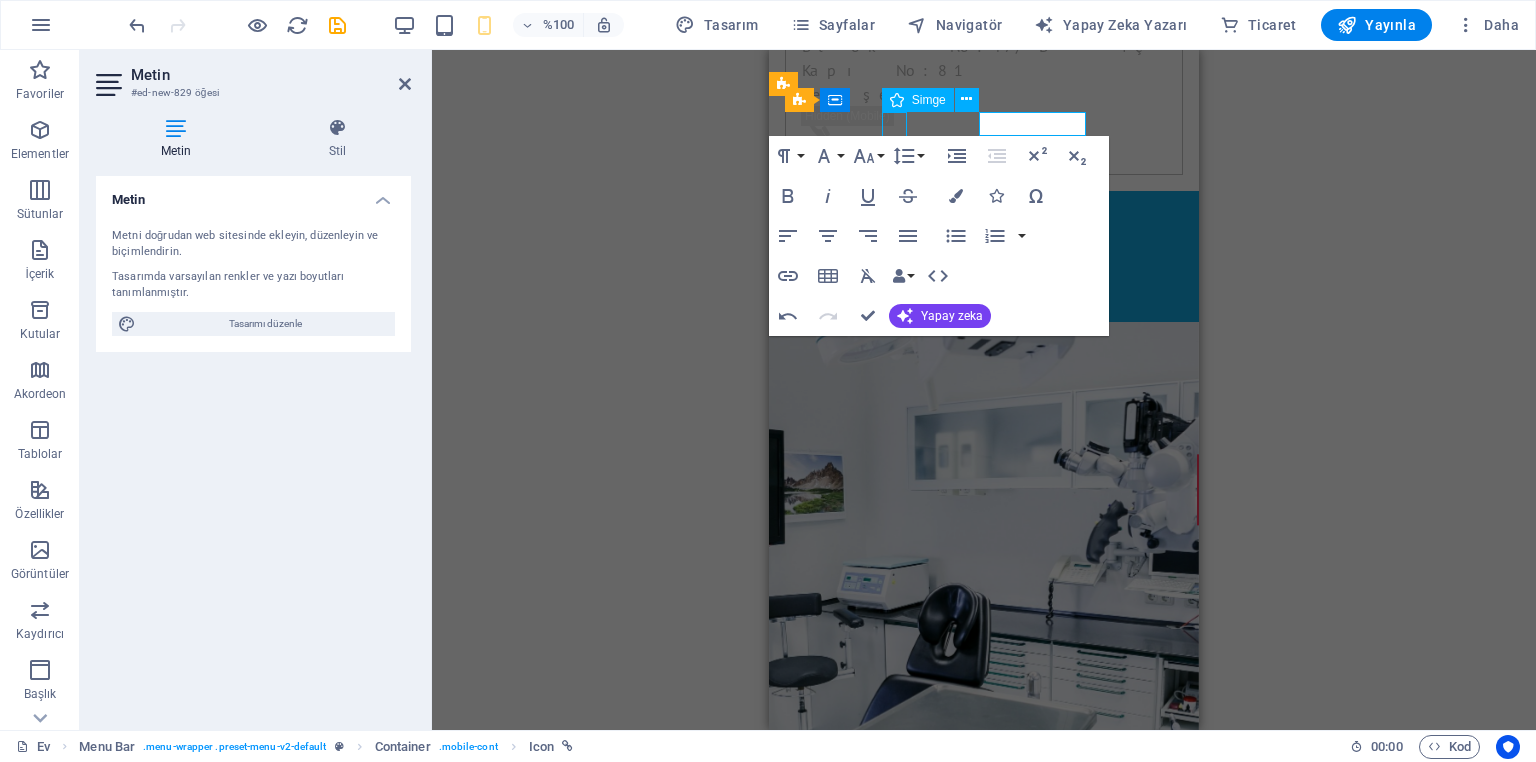 select on "xMidYMid" 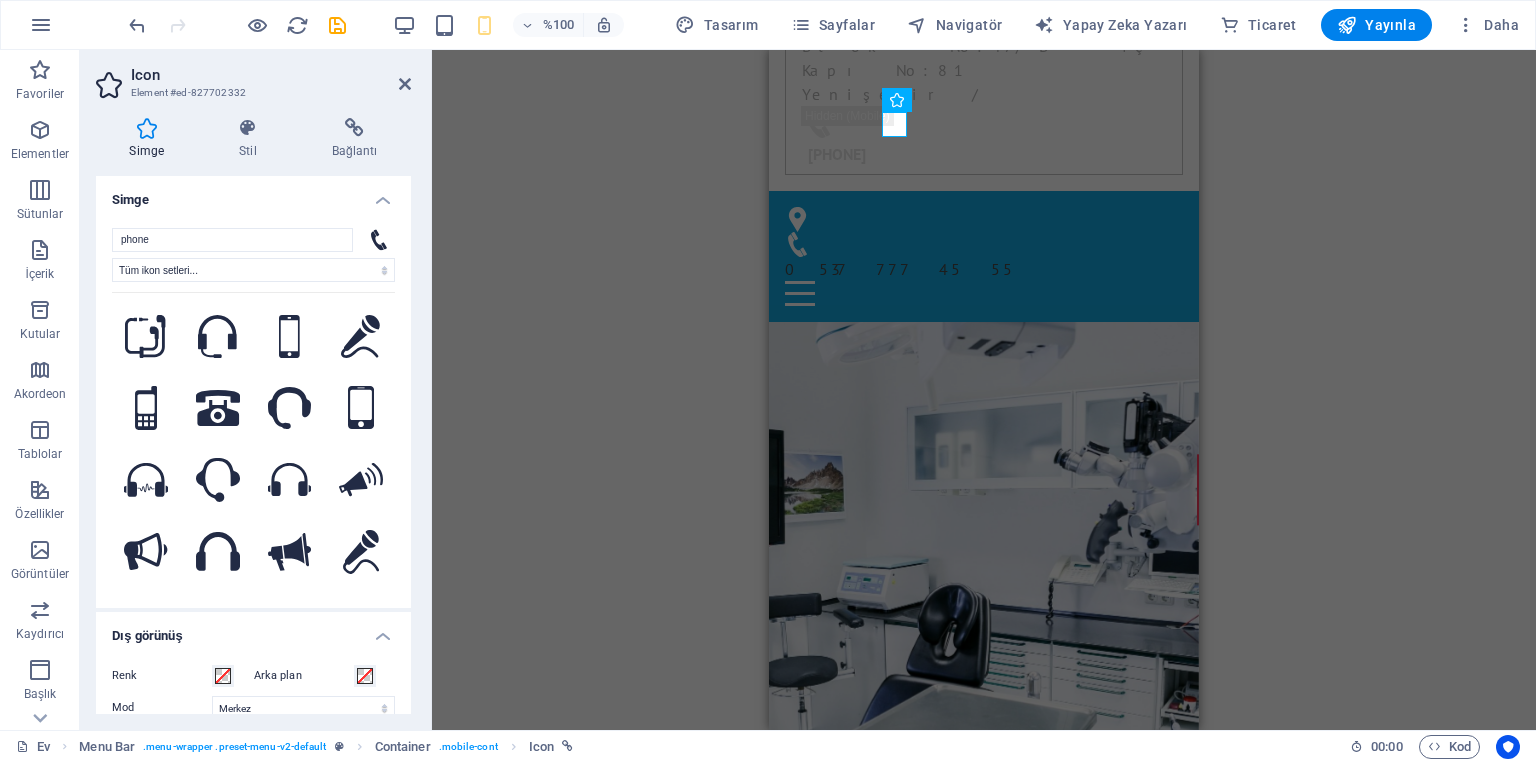 click on "H1   Afiş   Afiş   Konteyner   Konteyner   Düğme   Ara parça   Menü Çubuğu   Metin   2 sütun   Konteyner   Bilgi Çubuğu   Konteyner   Container   Container   Görüntü   Menü   Metin   Konteyner   Menu Bar   Konteyner   Simge   H2   HTML   Metin   Container" at bounding box center [984, 390] 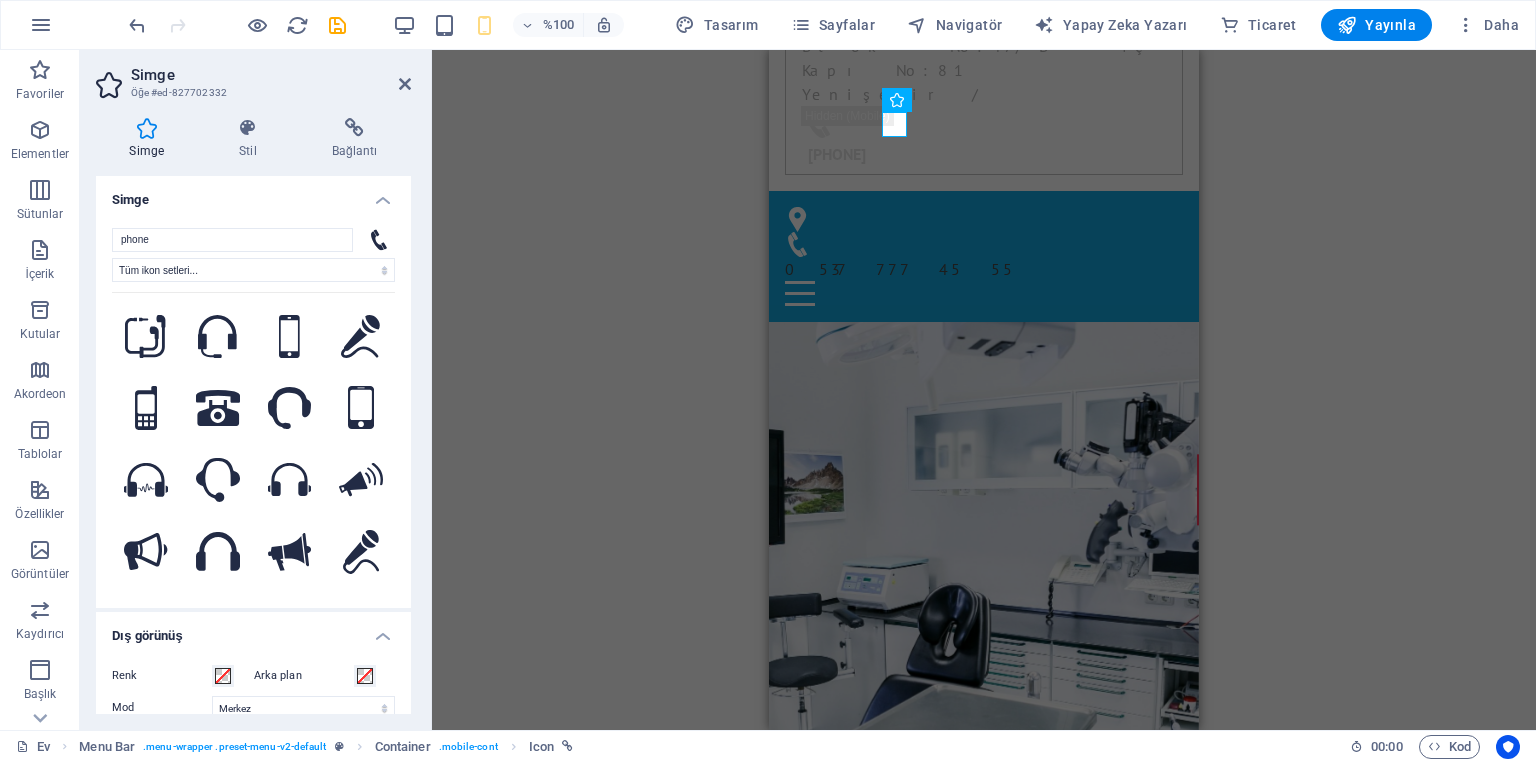 click on "H1   Afiş   Afiş   Konteyner   Konteyner   Düğme   Ara parça   Menü Çubuğu   Metin   2 sütun   Konteyner   Bilgi Çubuğu   Konteyner   Container   Container   Görüntü   Menü   Metin   Konteyner   Menu Bar   Konteyner   Simge   H2   HTML   Metin   Container" at bounding box center (984, 390) 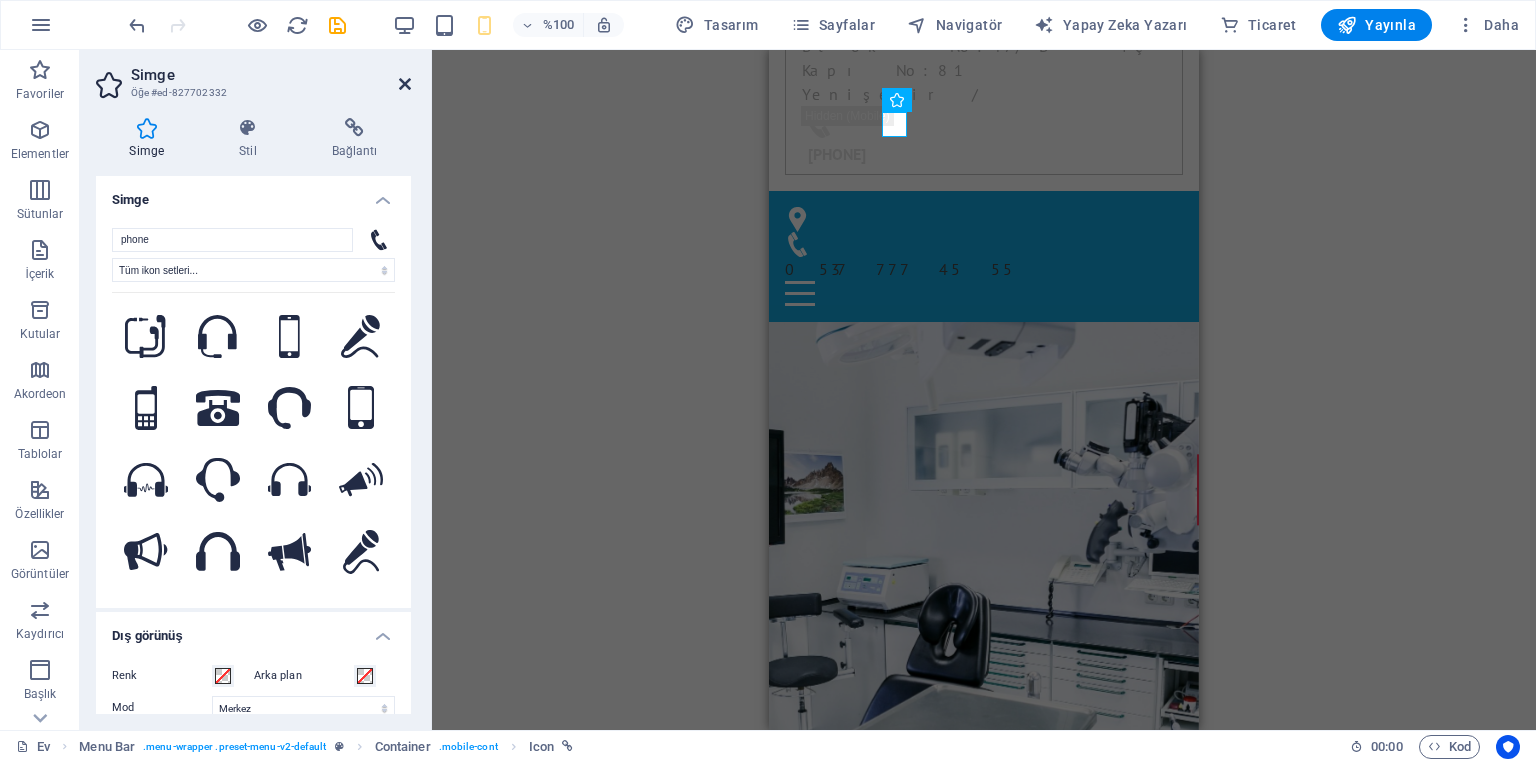 click at bounding box center (405, 84) 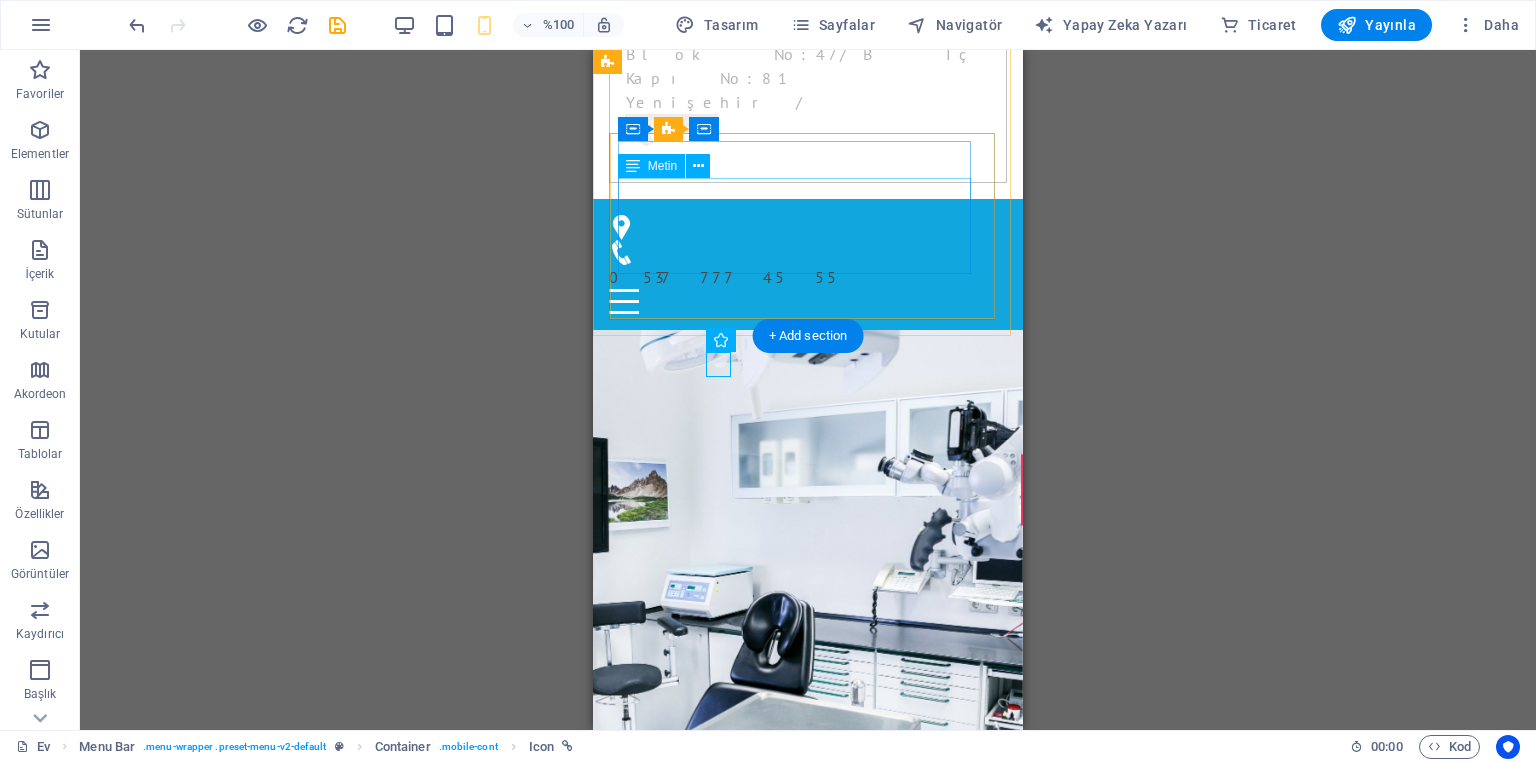scroll, scrollTop: 80, scrollLeft: 0, axis: vertical 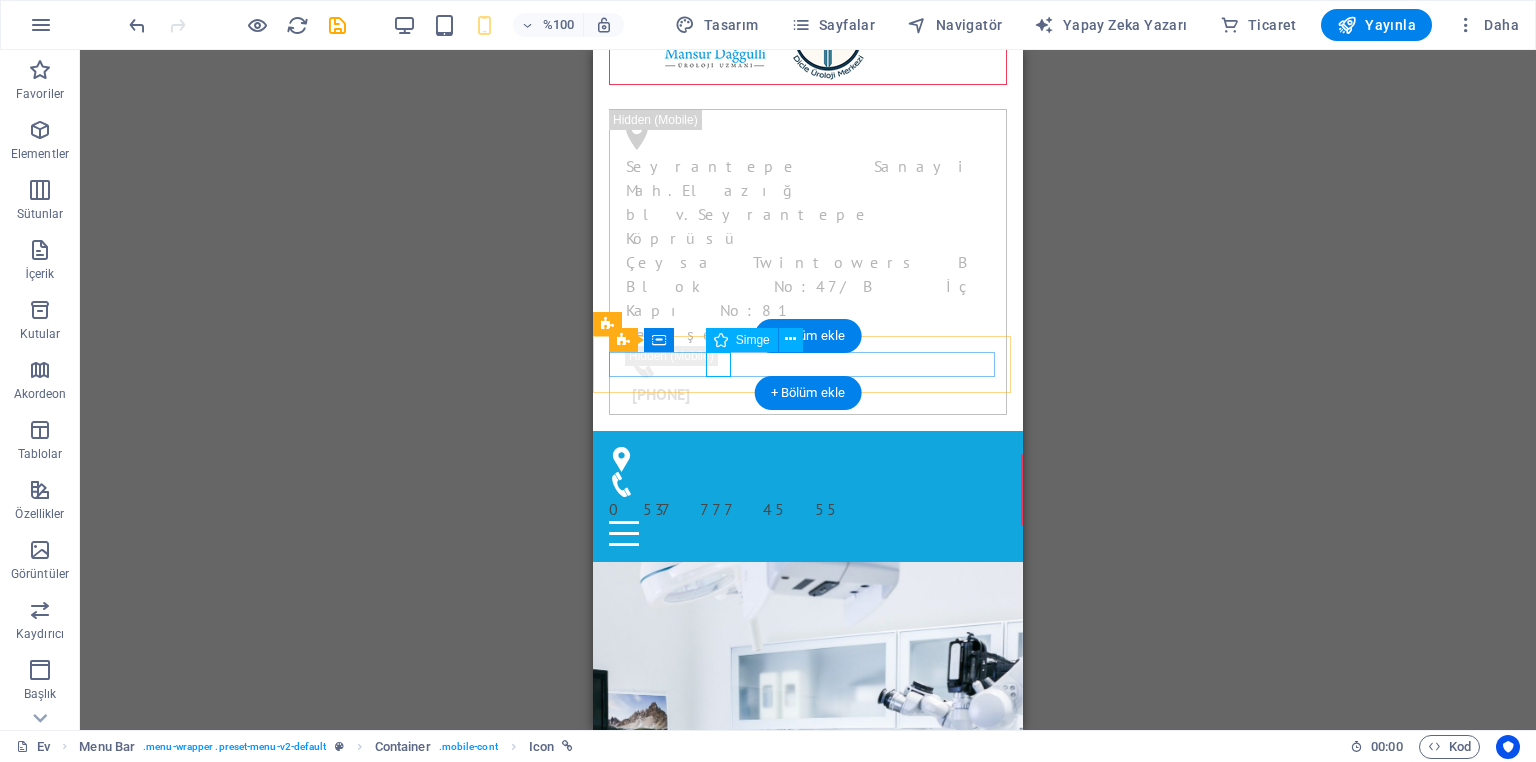 click on "0(537)777 45 55" at bounding box center [800, 484] 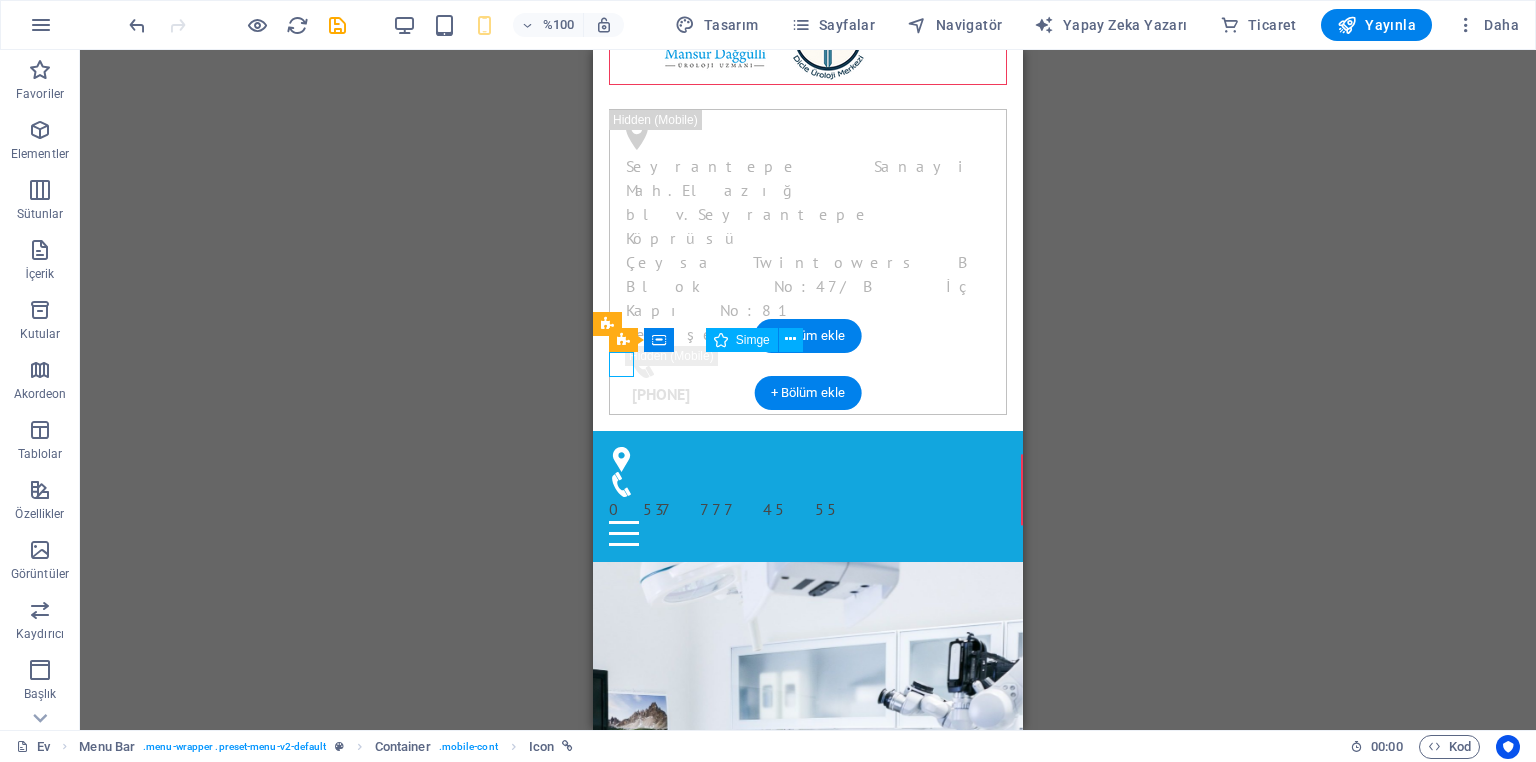 click on "0(537)777 45 55" at bounding box center [800, 484] 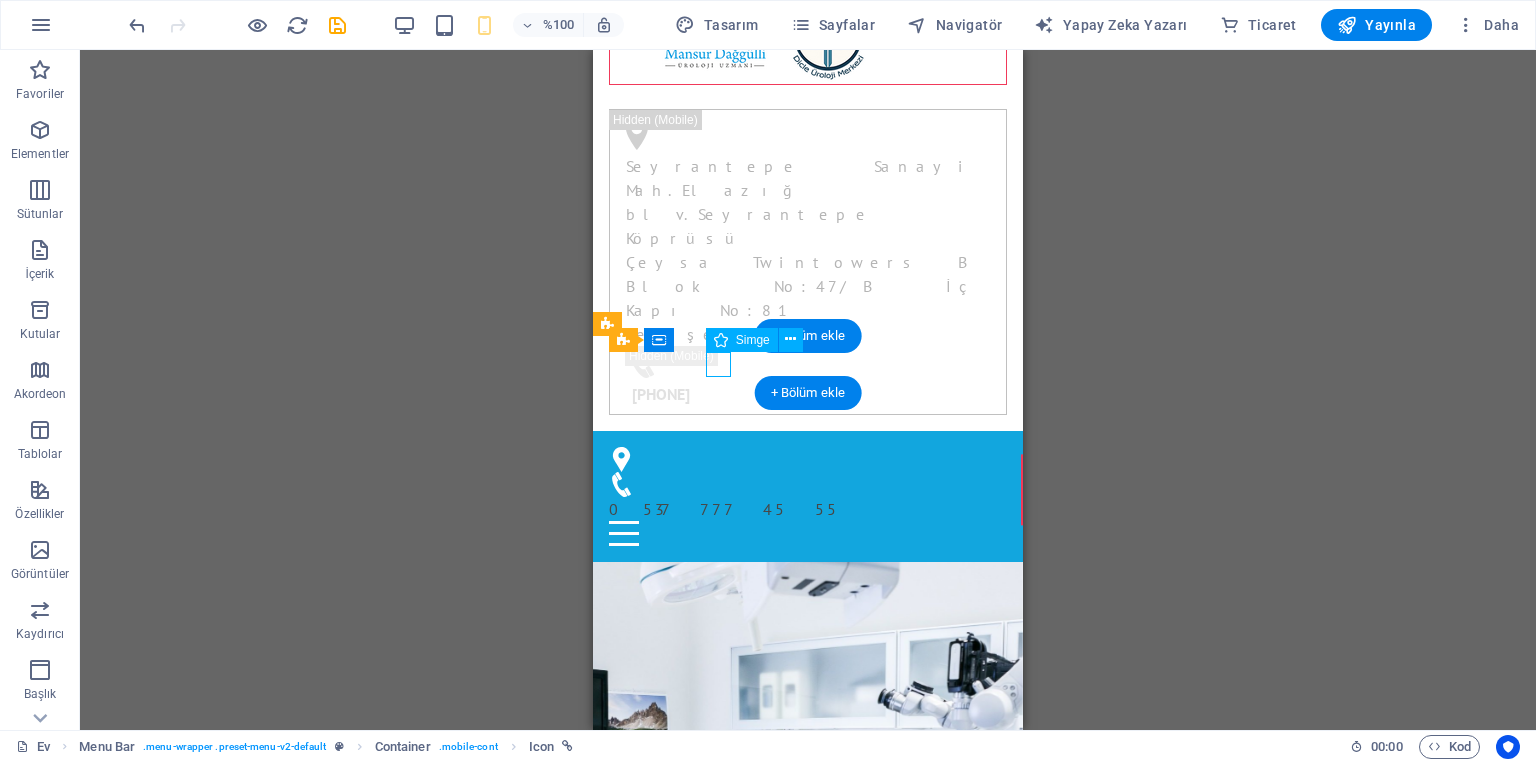 click on "0(537)777 45 55" at bounding box center (800, 484) 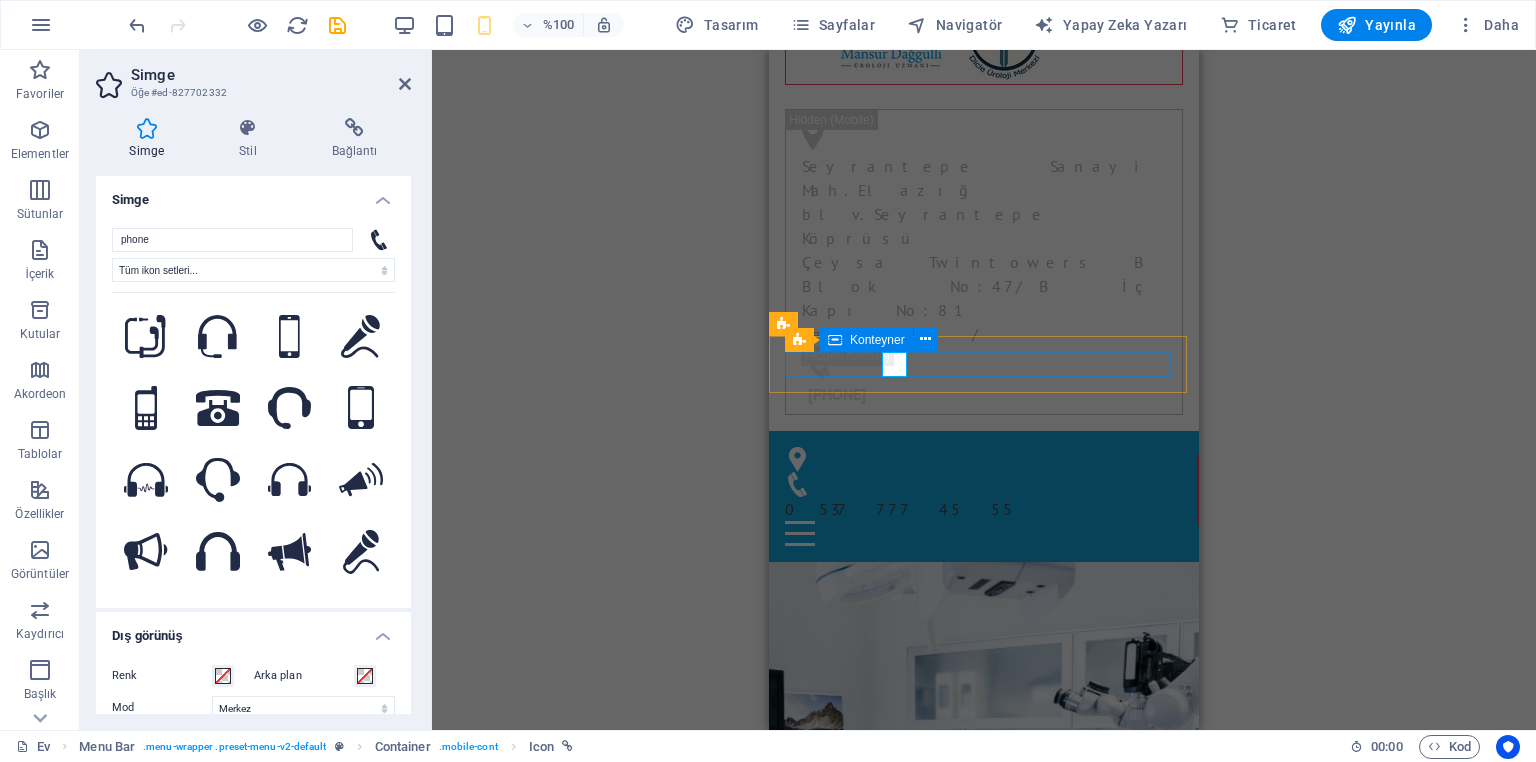 drag, startPoint x: 892, startPoint y: 364, endPoint x: 958, endPoint y: 364, distance: 66 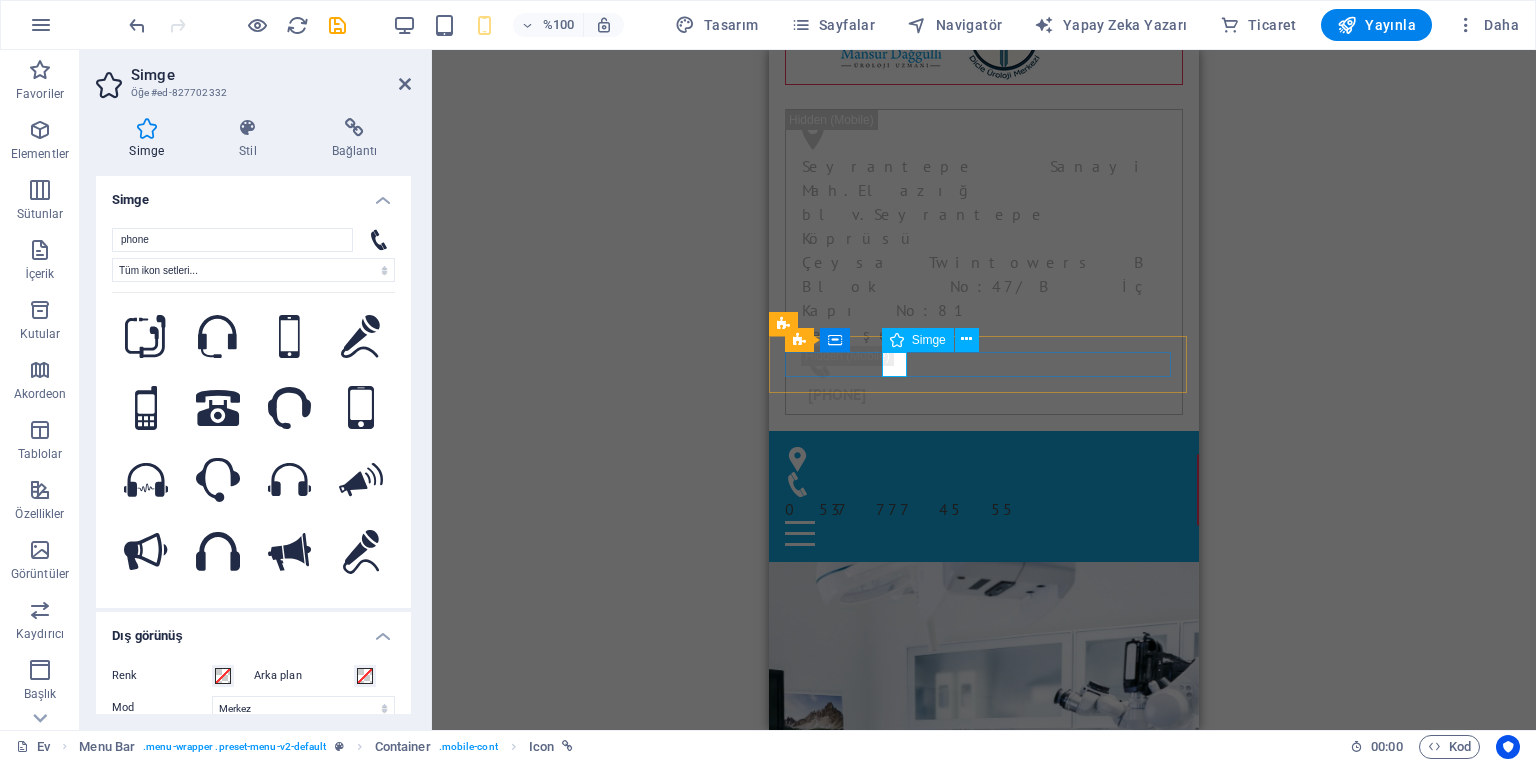 click on "0(537)777 45 55" at bounding box center (976, 484) 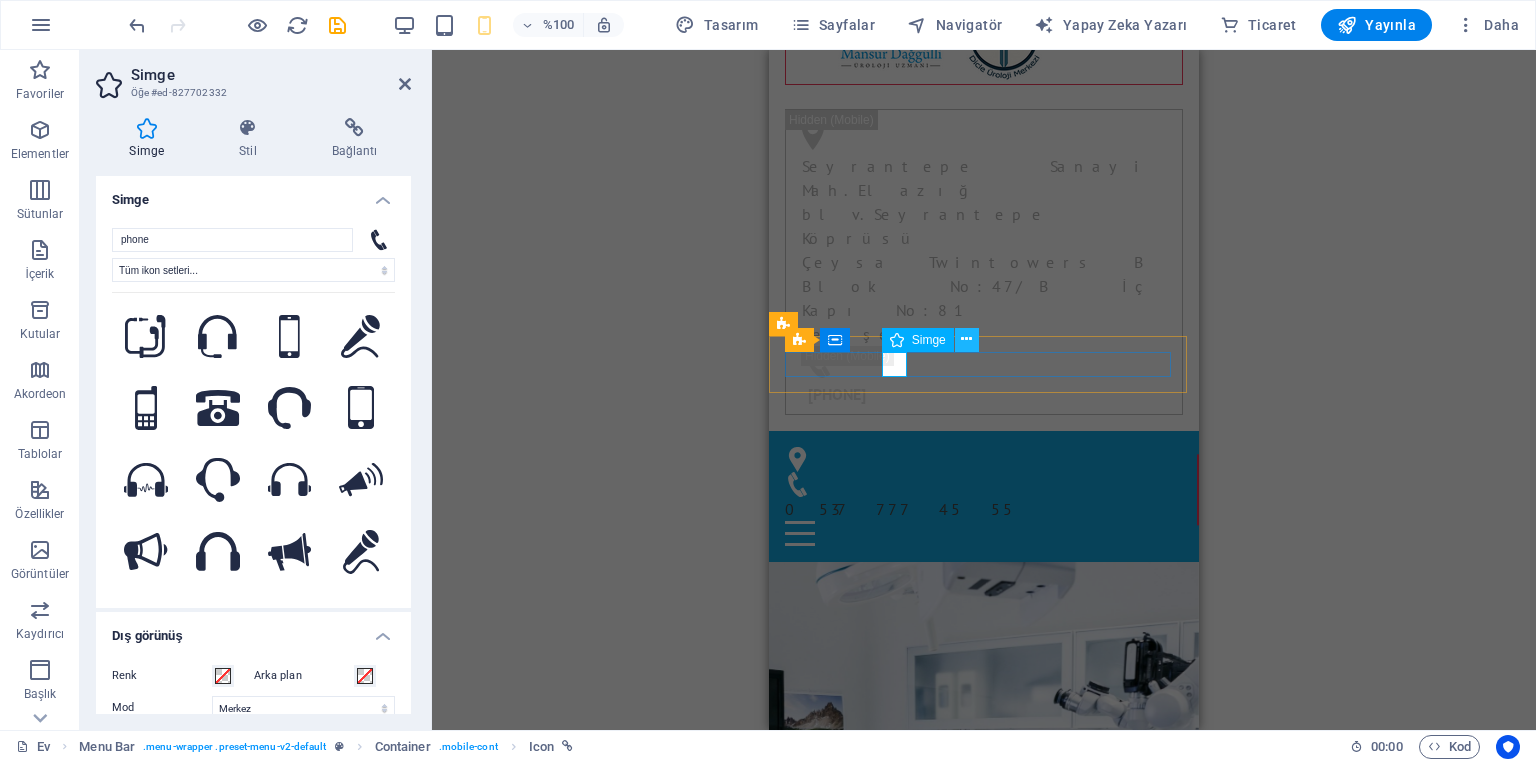 click at bounding box center (966, 339) 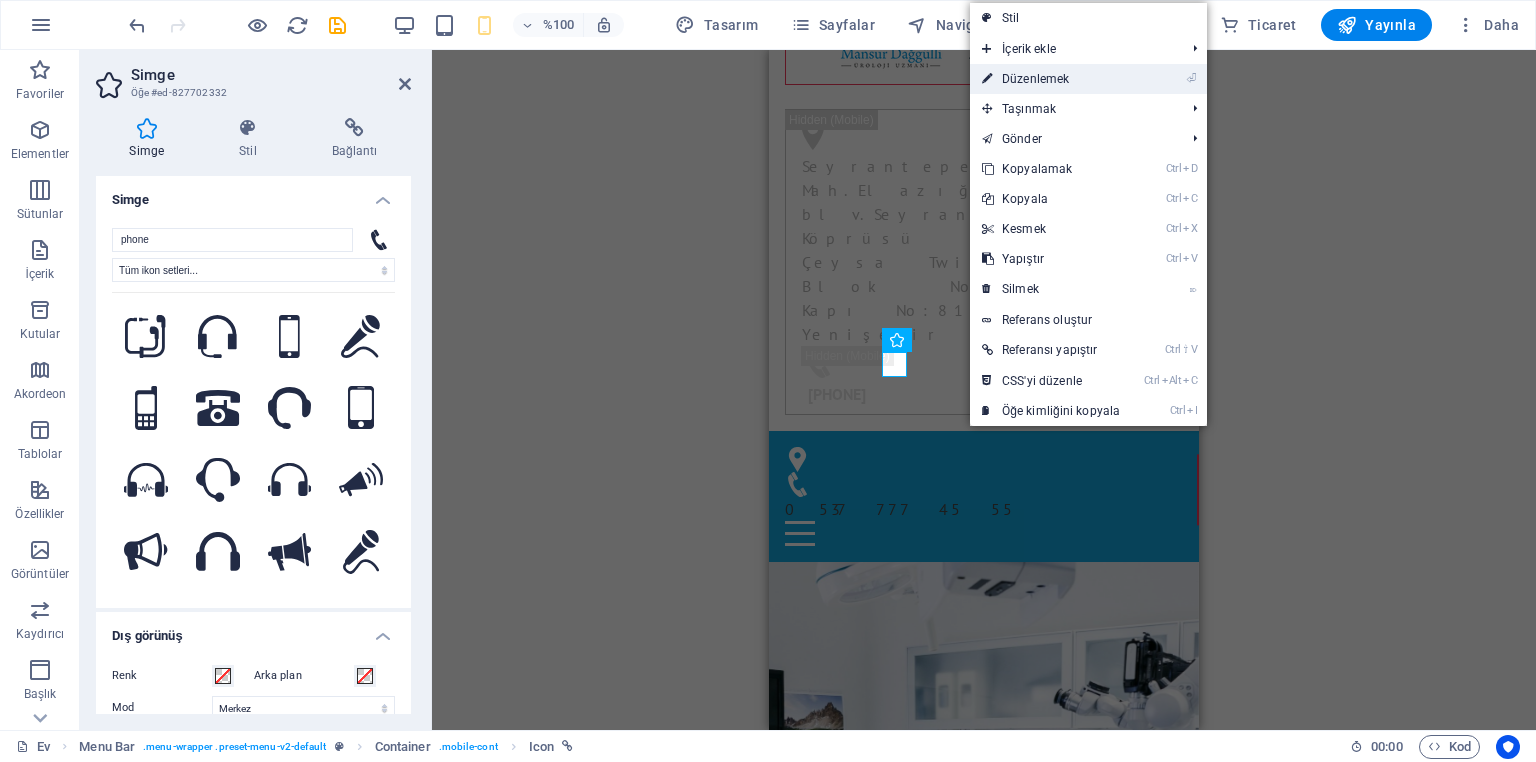 click on "Düzenlemek" at bounding box center (1035, 79) 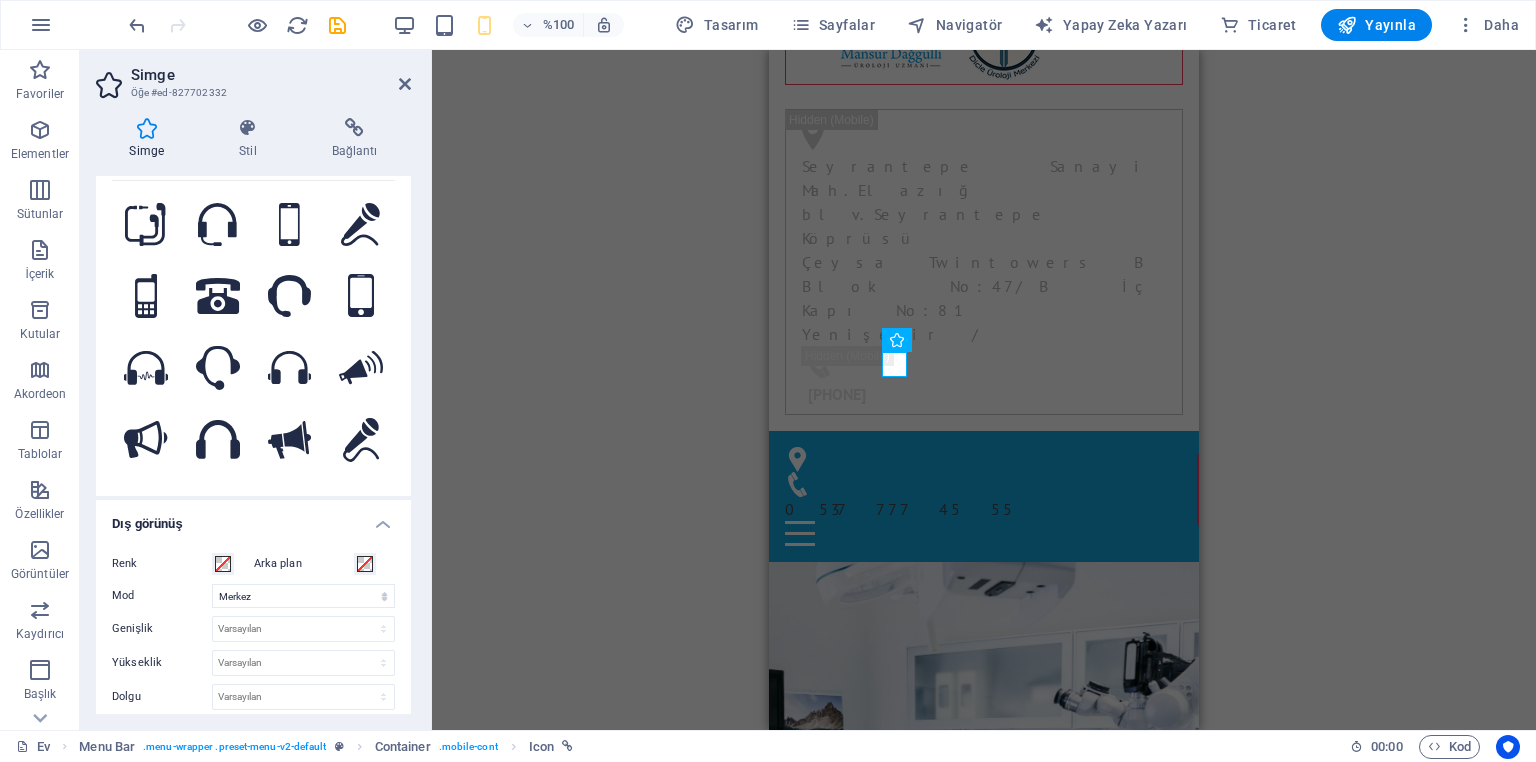scroll, scrollTop: 240, scrollLeft: 0, axis: vertical 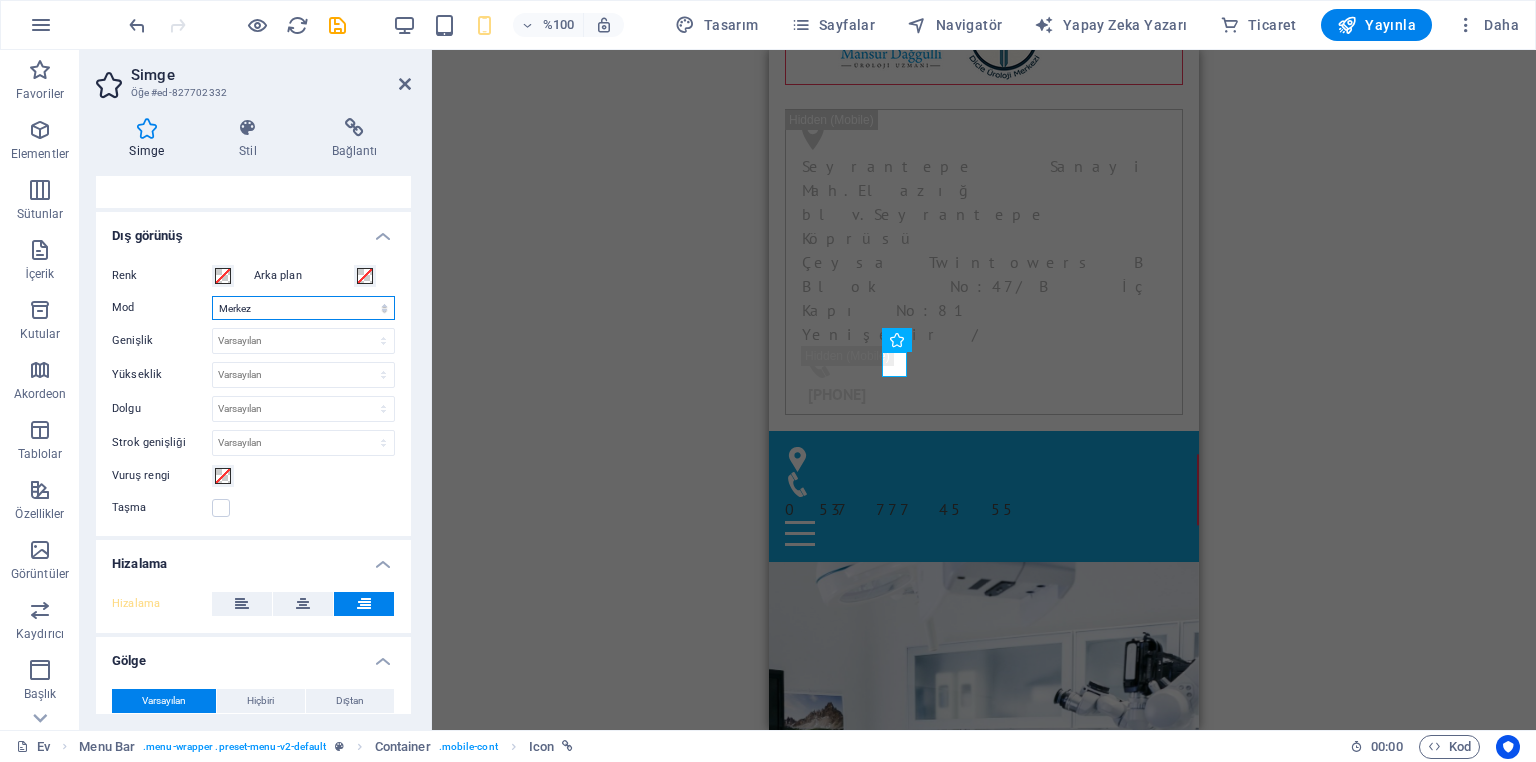 click on "Ölçek Sol Merkez Sağ" at bounding box center (303, 308) 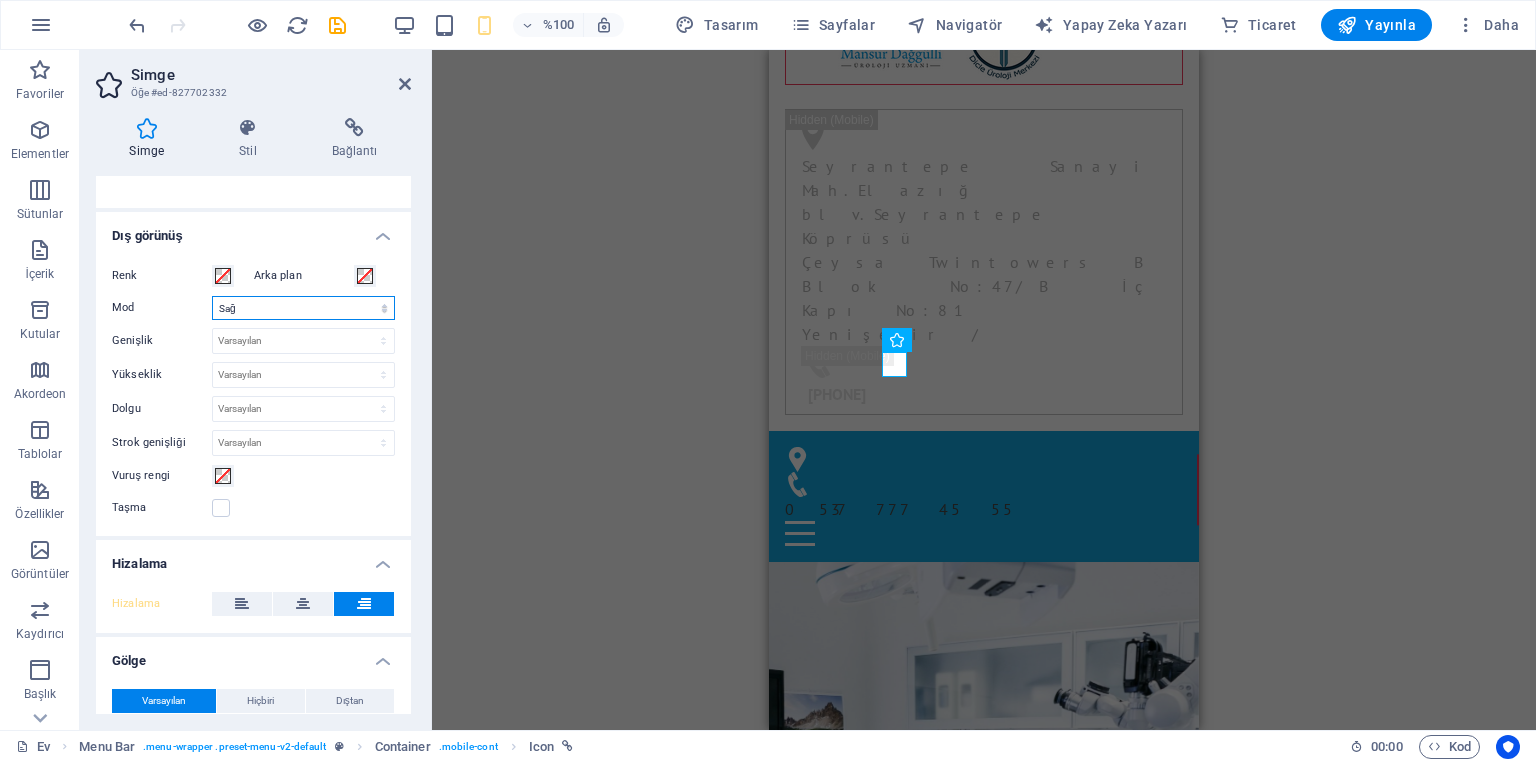 click on "Ölçek Sol Merkez Sağ" at bounding box center [303, 308] 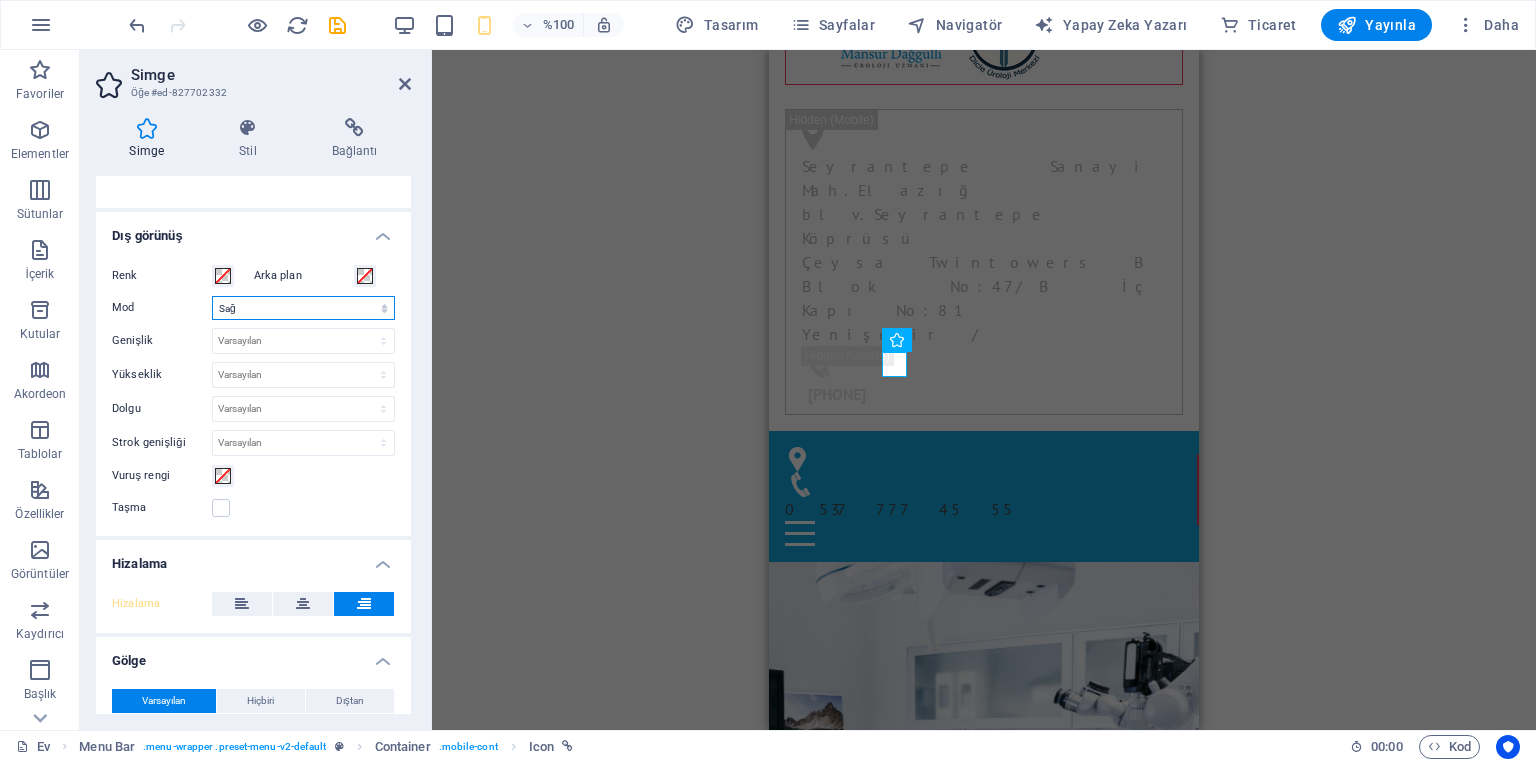 click on "Ölçek Sol Merkez Sağ" at bounding box center (303, 308) 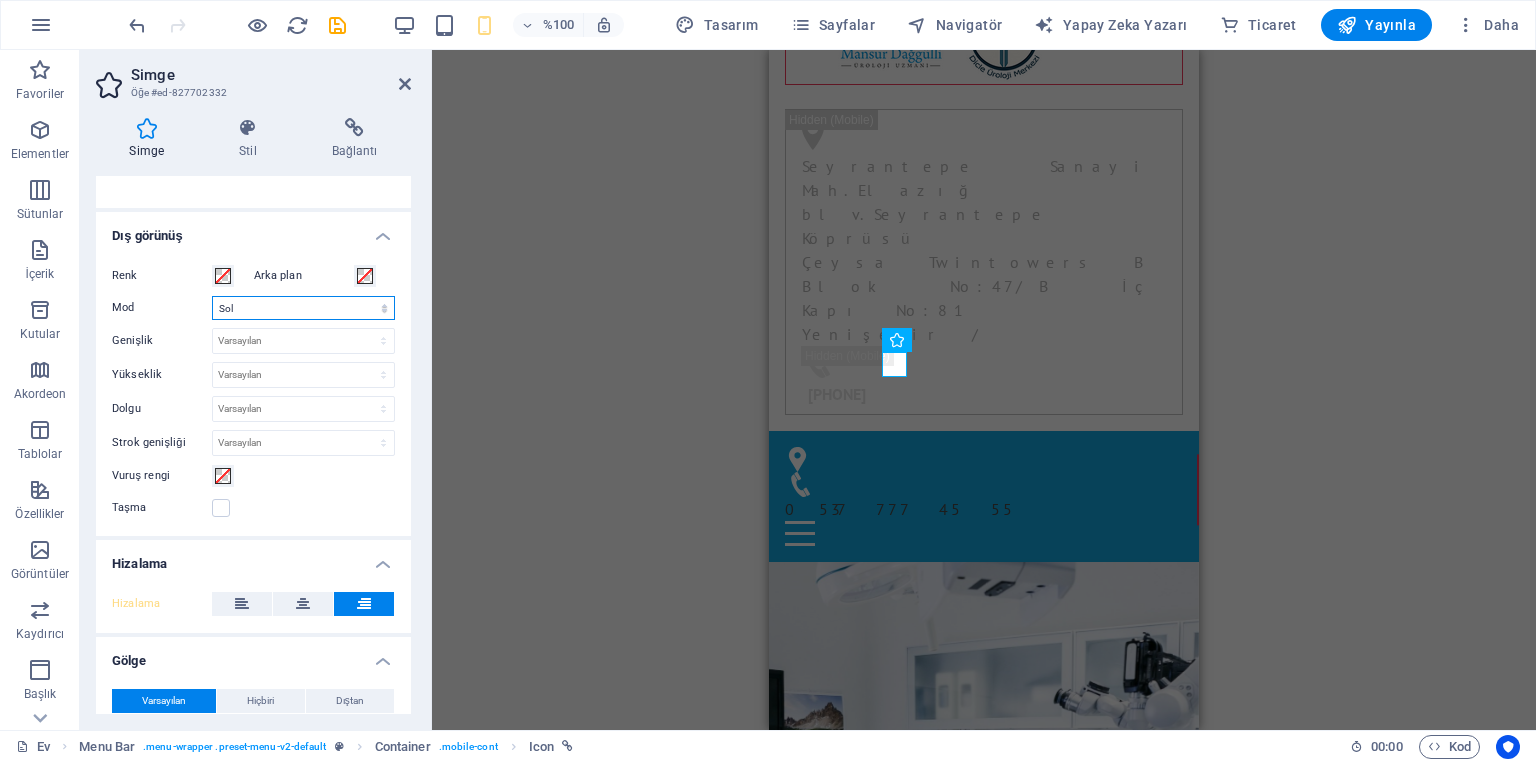 click on "Ölçek Sol Merkez Sağ" at bounding box center [303, 308] 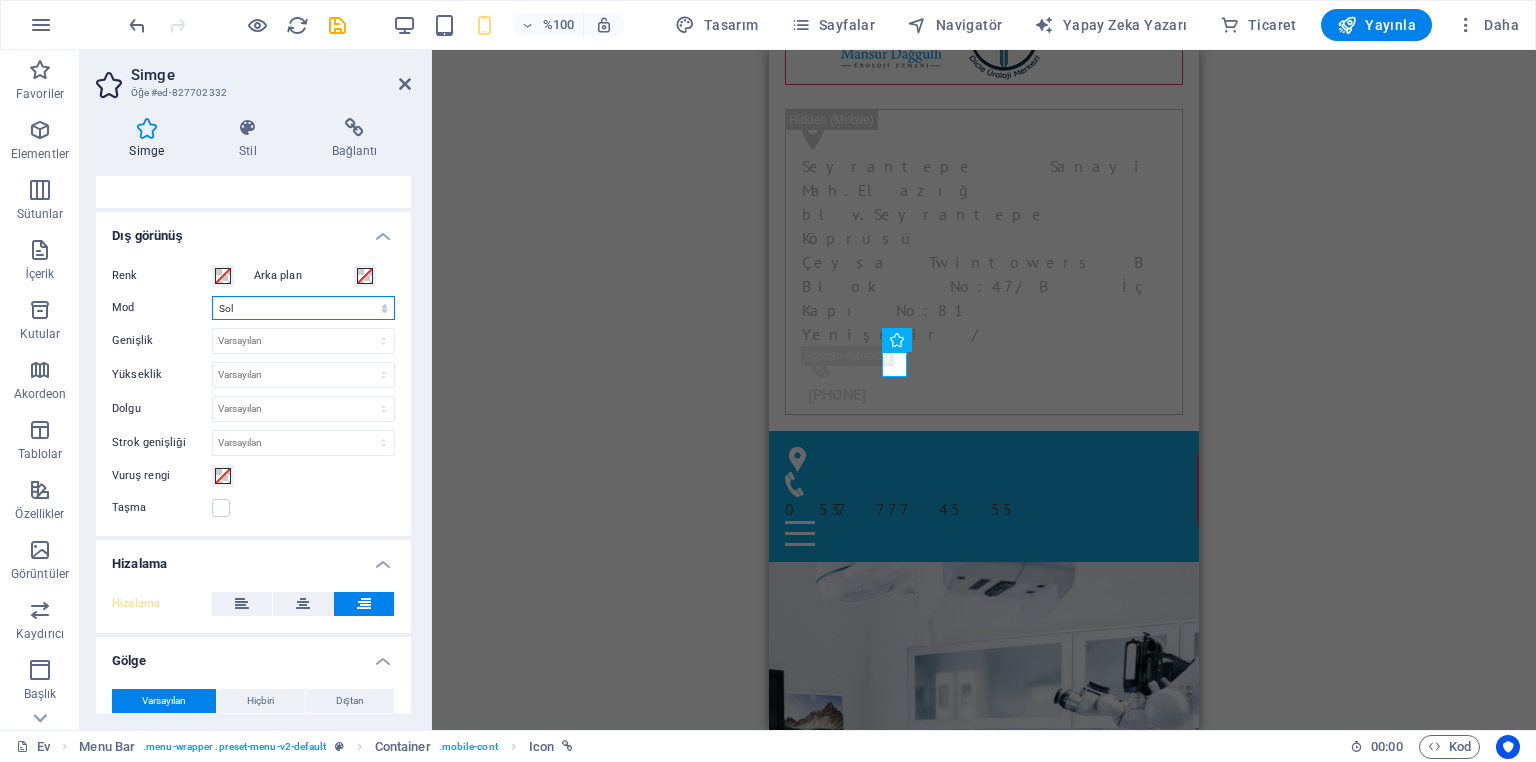click on "Ölçek Sol Merkez Sağ" at bounding box center [303, 308] 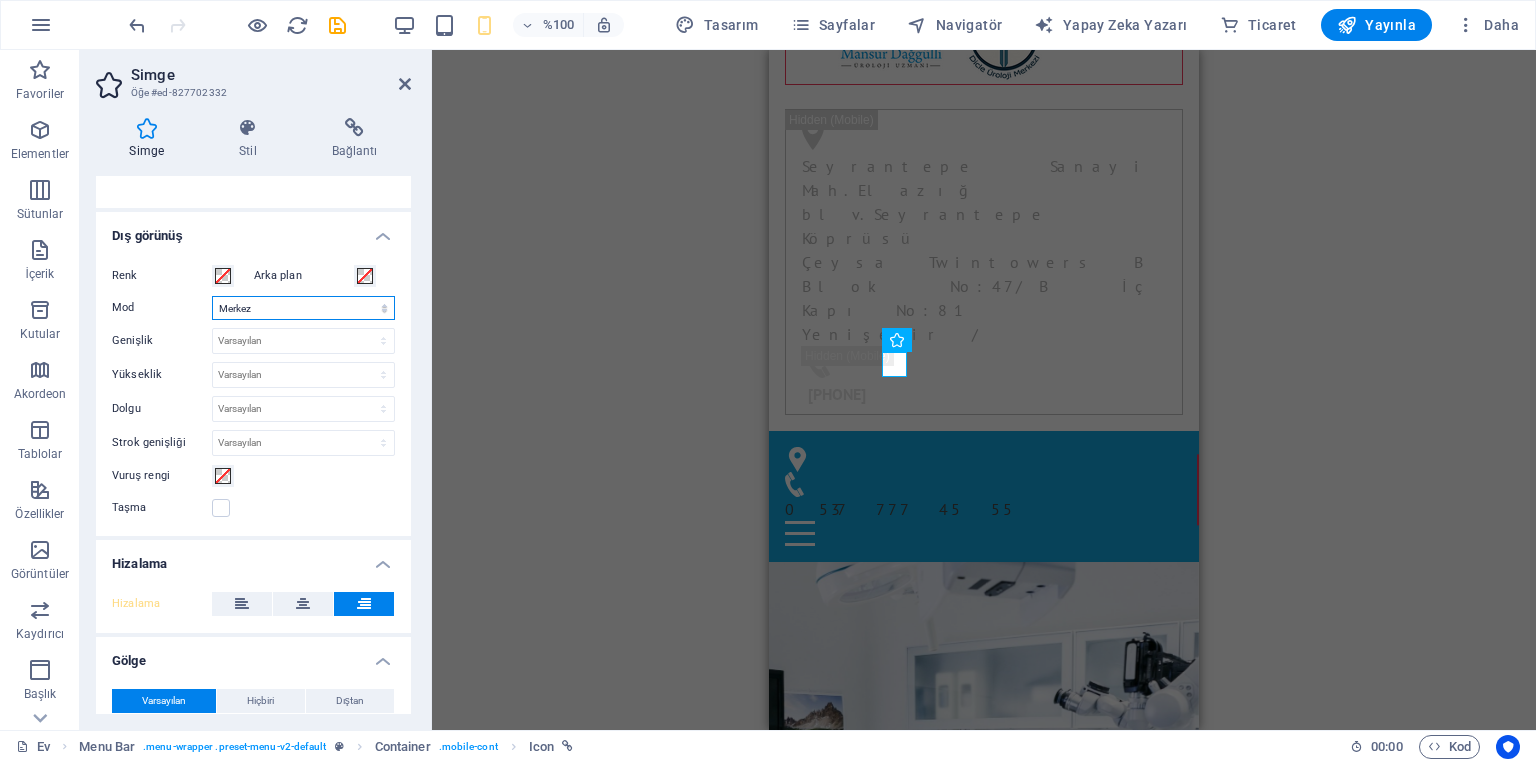 click on "Ölçek Sol Merkez Sağ" at bounding box center [303, 308] 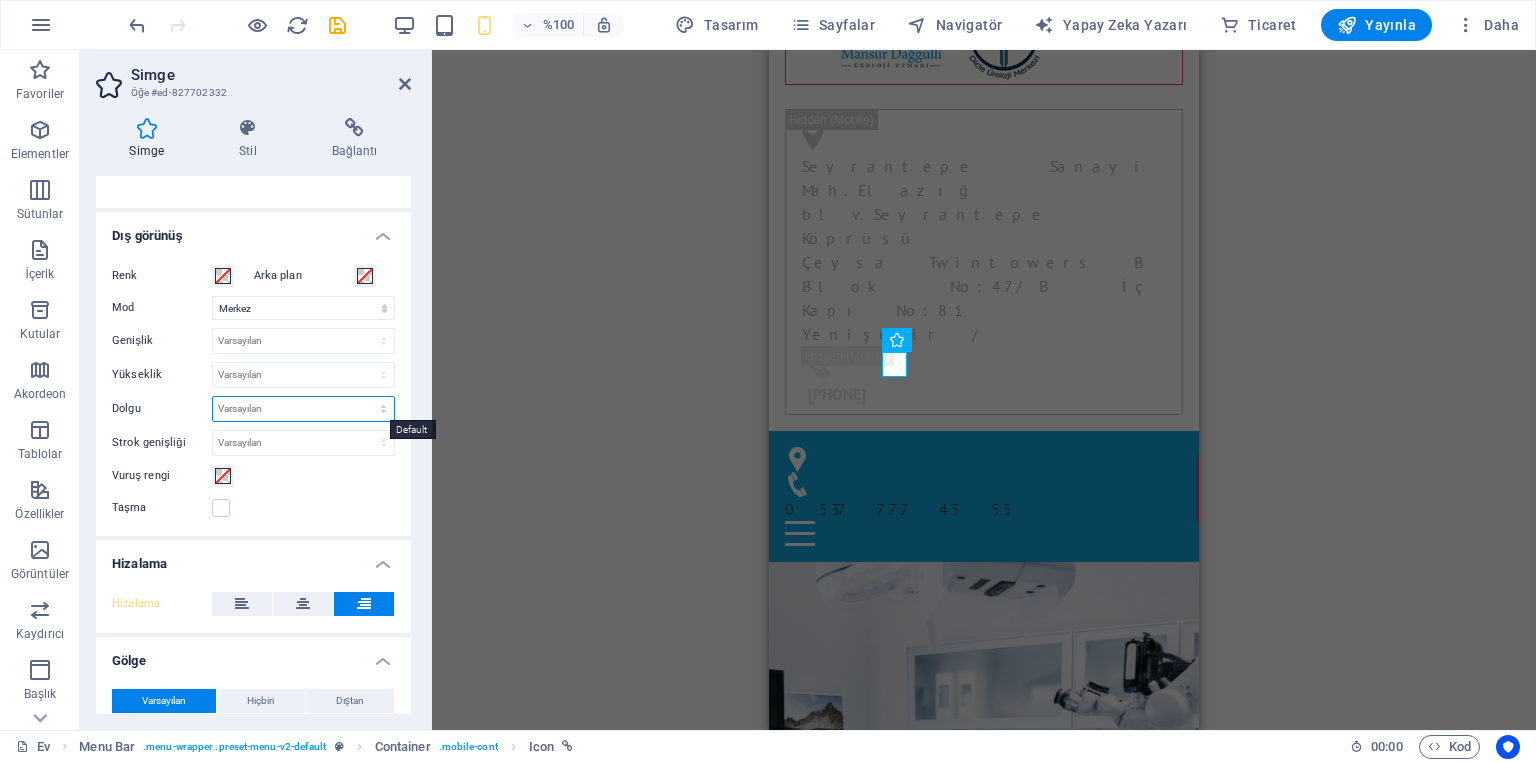 click on "Varsayılan piksel rem % onlar vh vw" at bounding box center [303, 409] 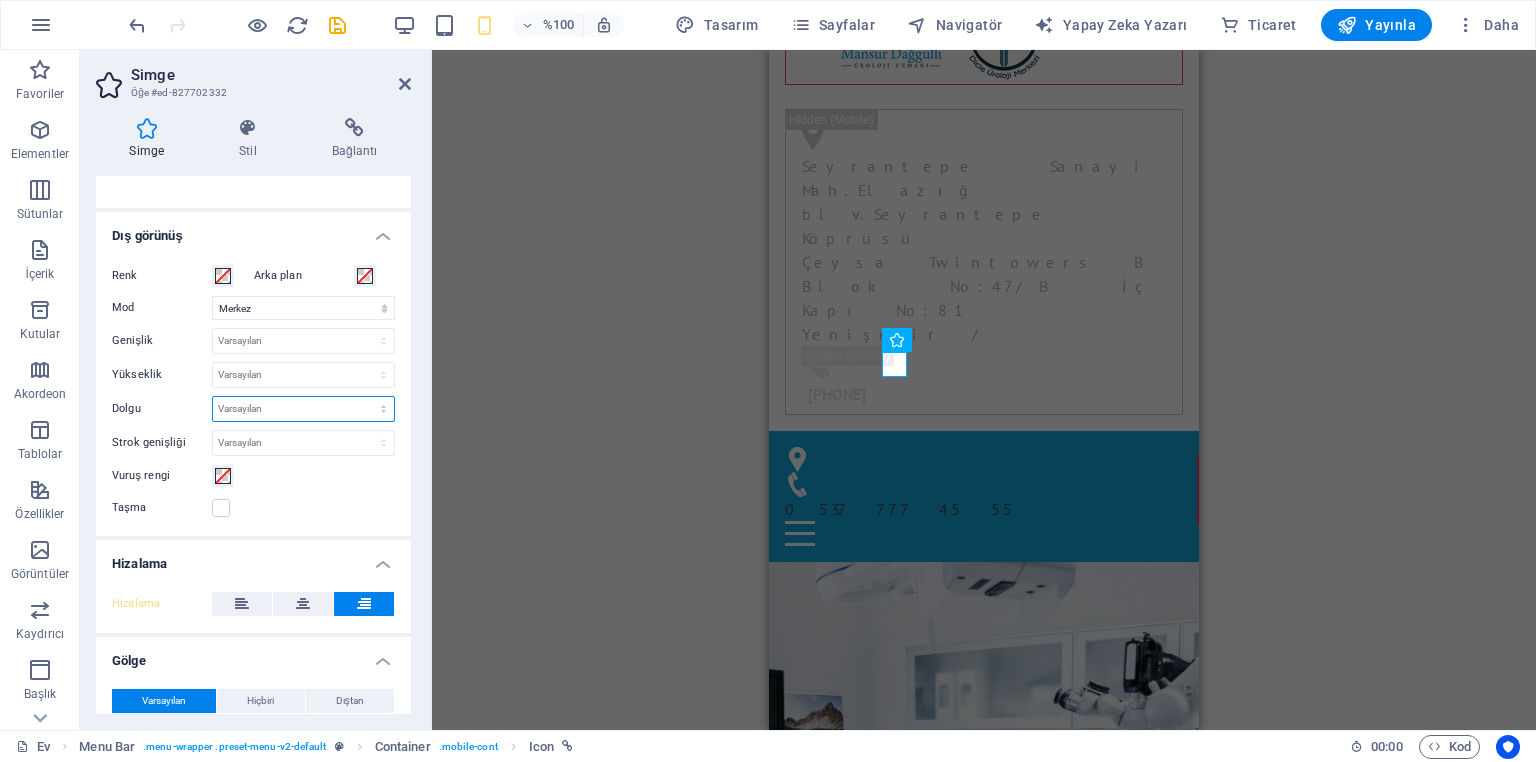 select on "rem" 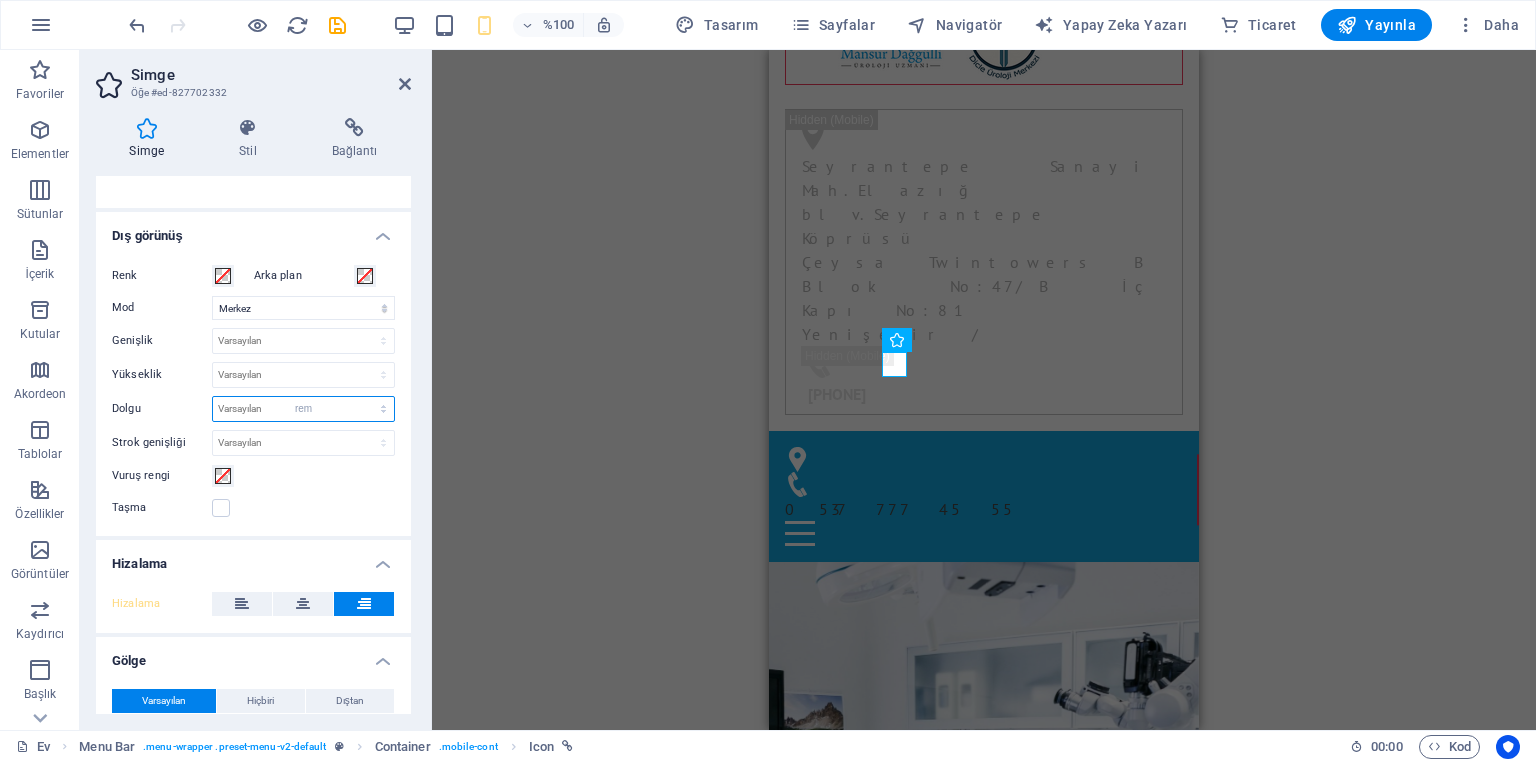 click on "Varsayılan piksel rem % onlar vh vw" at bounding box center (303, 409) 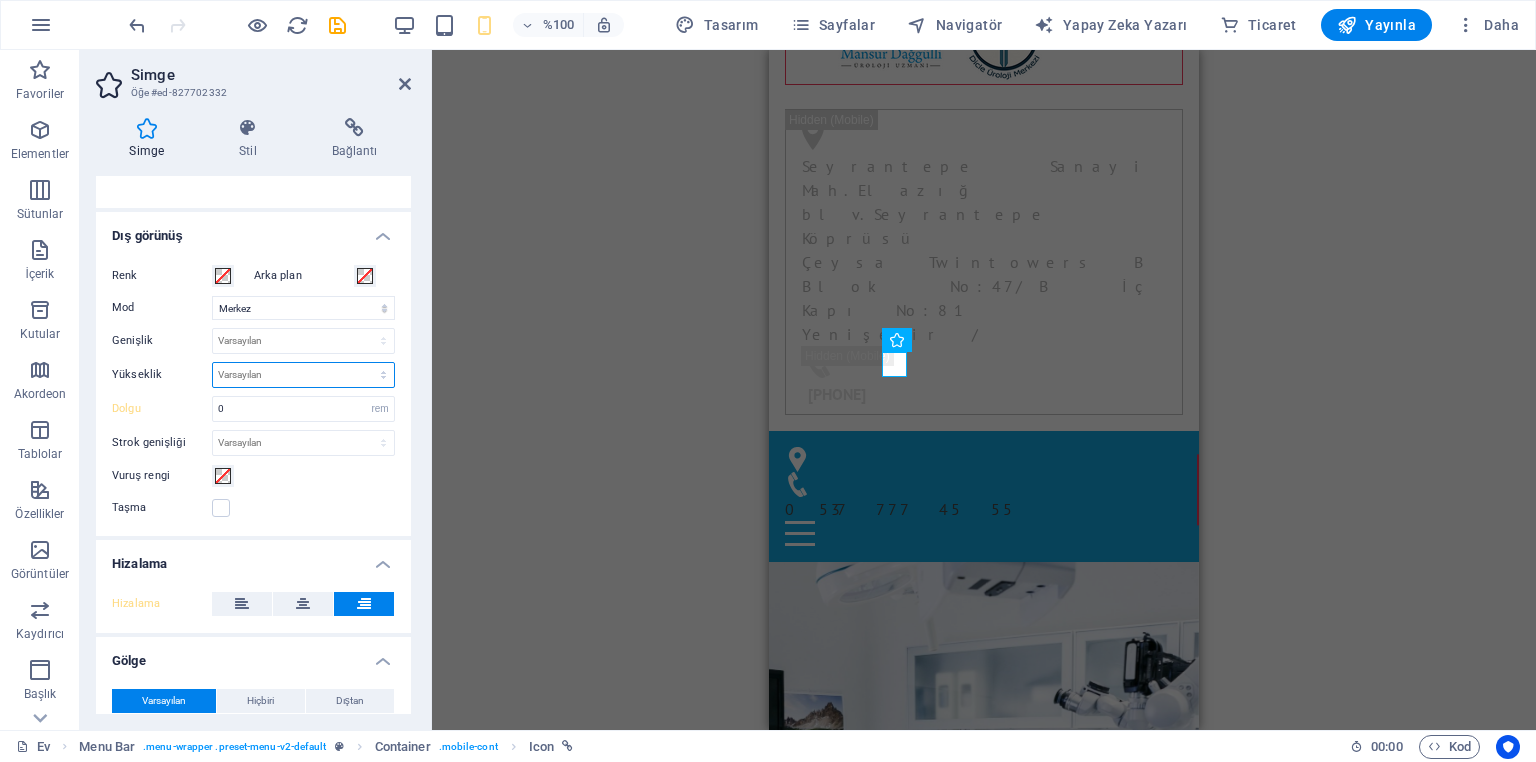 click on "Varsayılan otomatik piksel rem onlar vh vw" at bounding box center (303, 375) 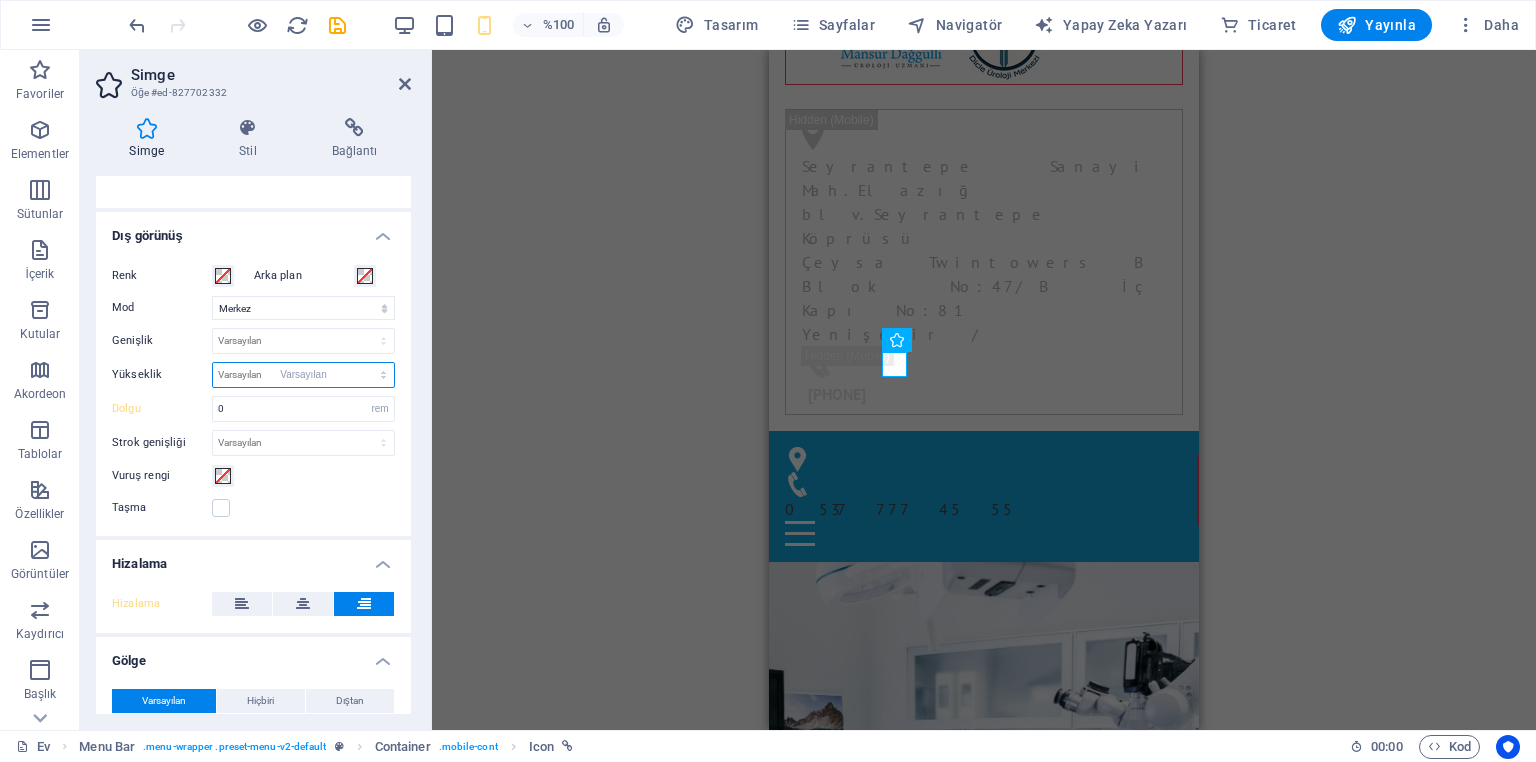 click on "Varsayılan otomatik piksel rem onlar vh vw" at bounding box center (303, 375) 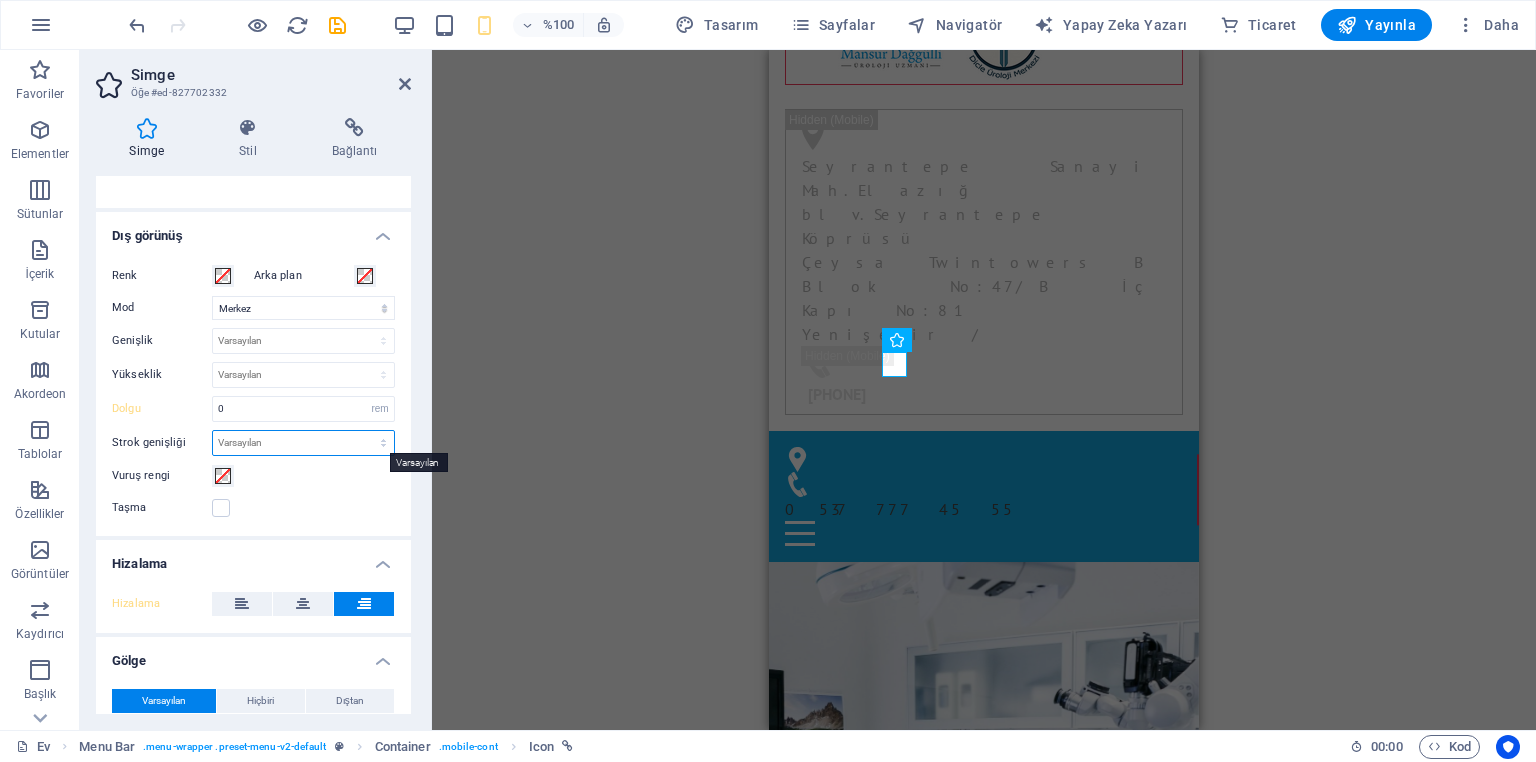 click on "Varsayılan piksel rem % onlar vh vw" at bounding box center (303, 443) 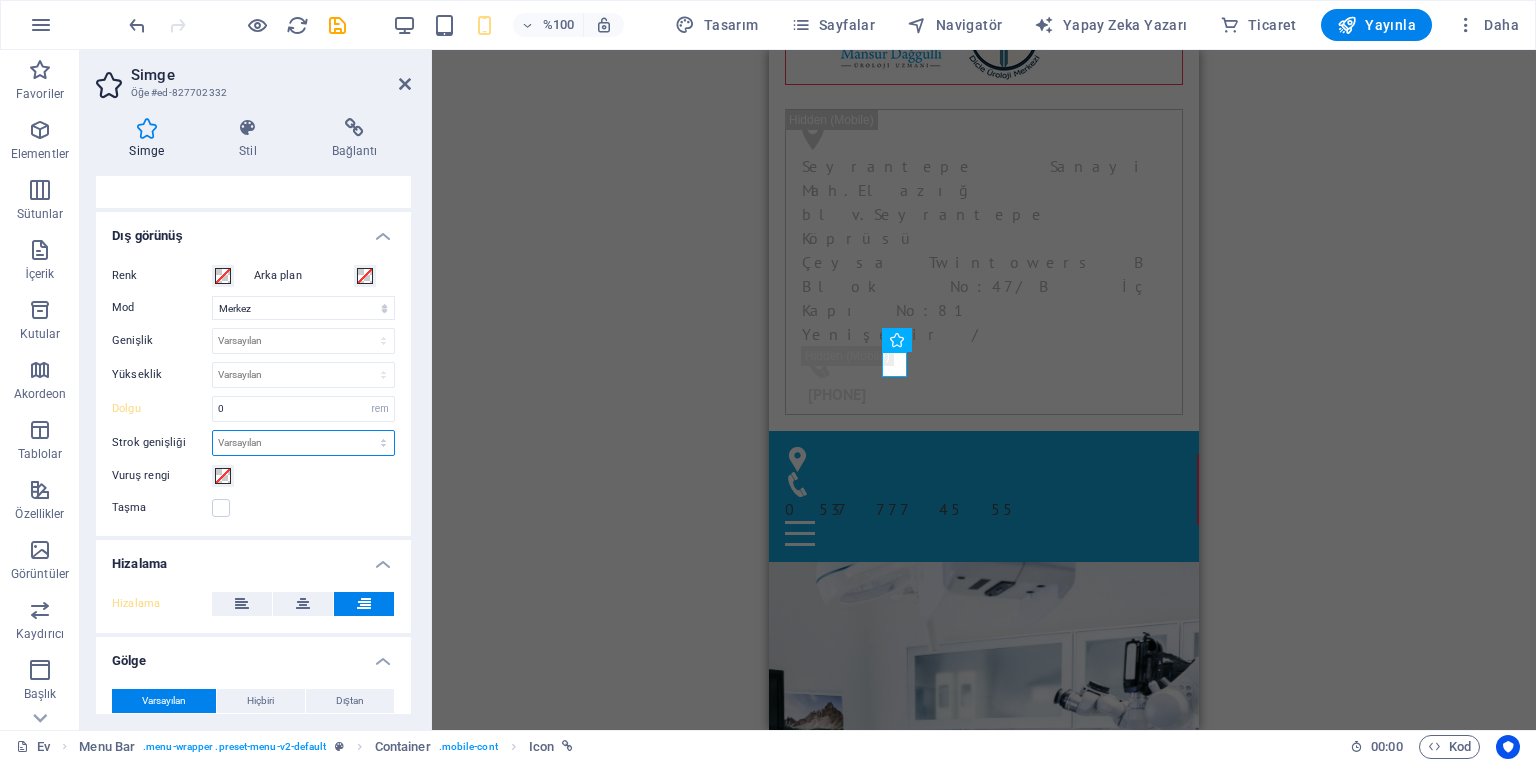 click on "Varsayılan piksel rem % onlar vh vw" at bounding box center (303, 443) 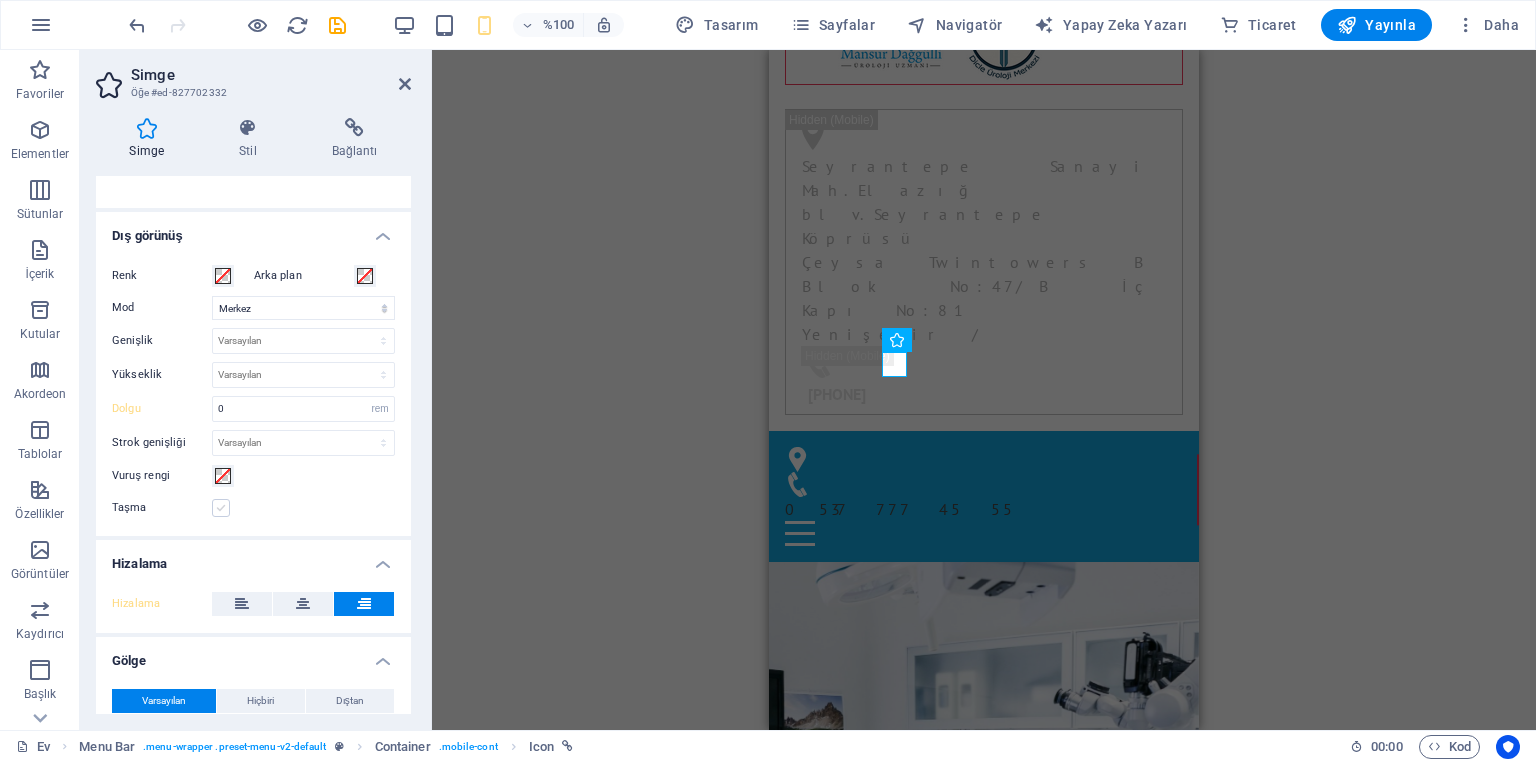 click at bounding box center [221, 508] 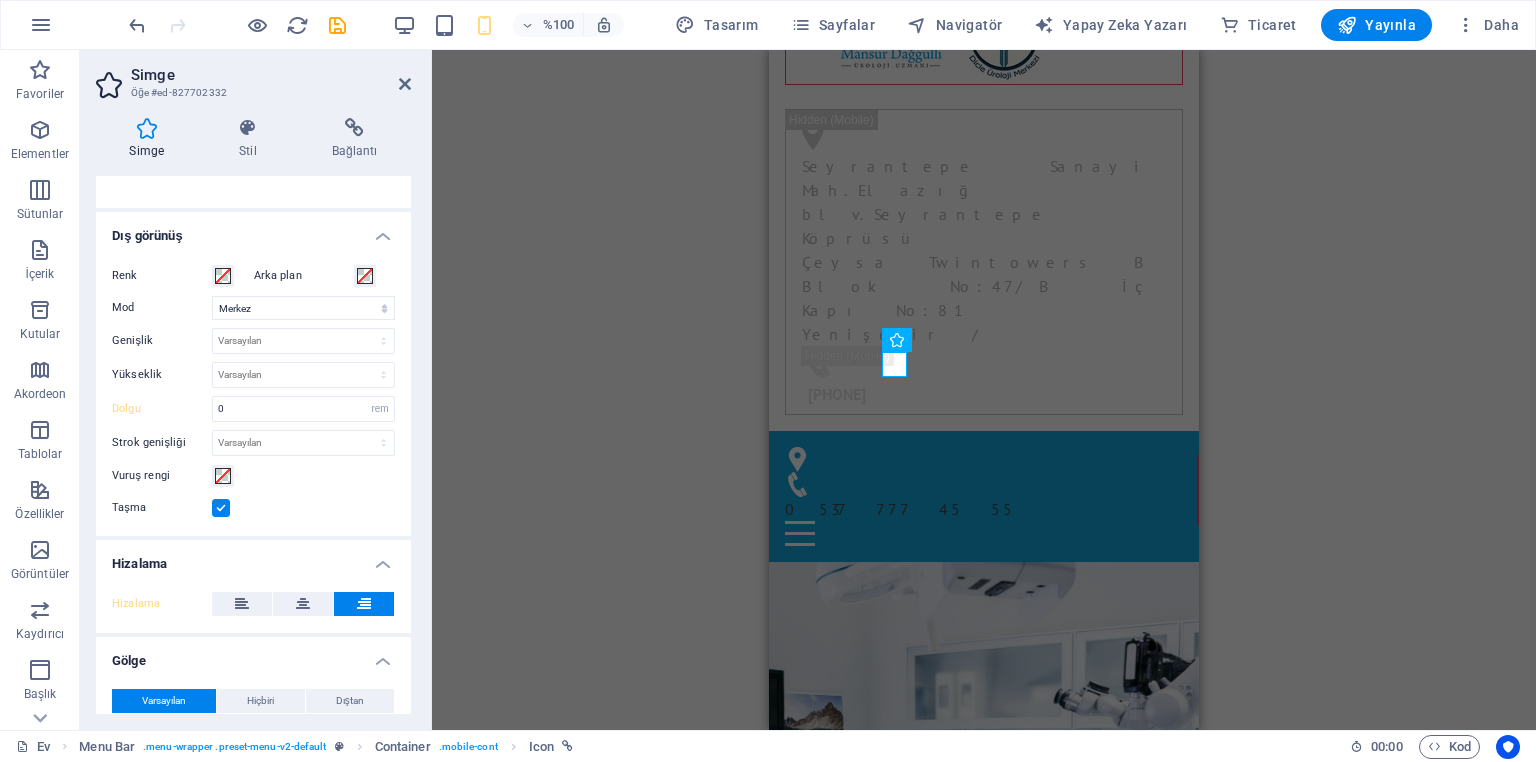 click at bounding box center (221, 508) 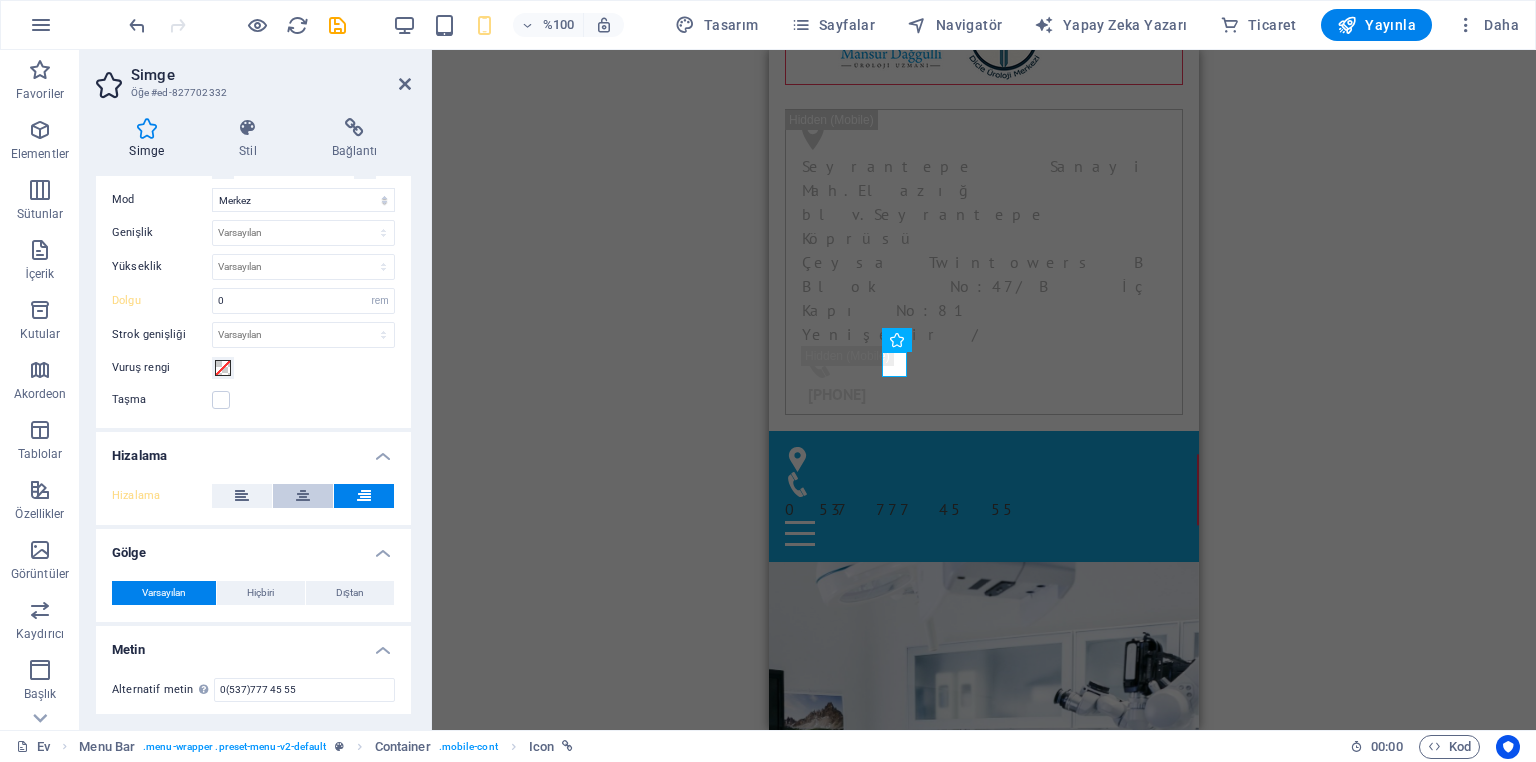 scroll, scrollTop: 509, scrollLeft: 0, axis: vertical 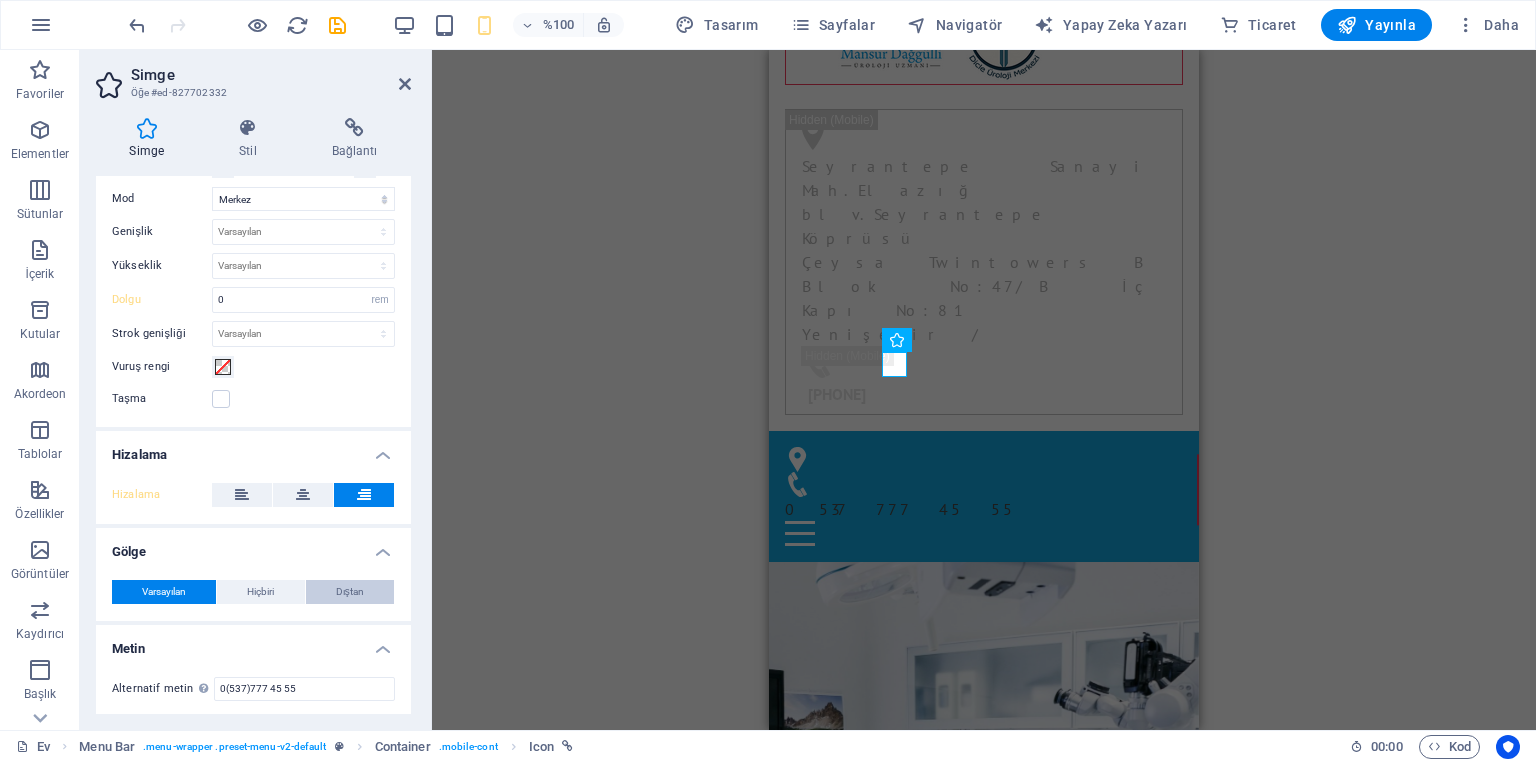 click on "Dıştan" at bounding box center [350, 591] 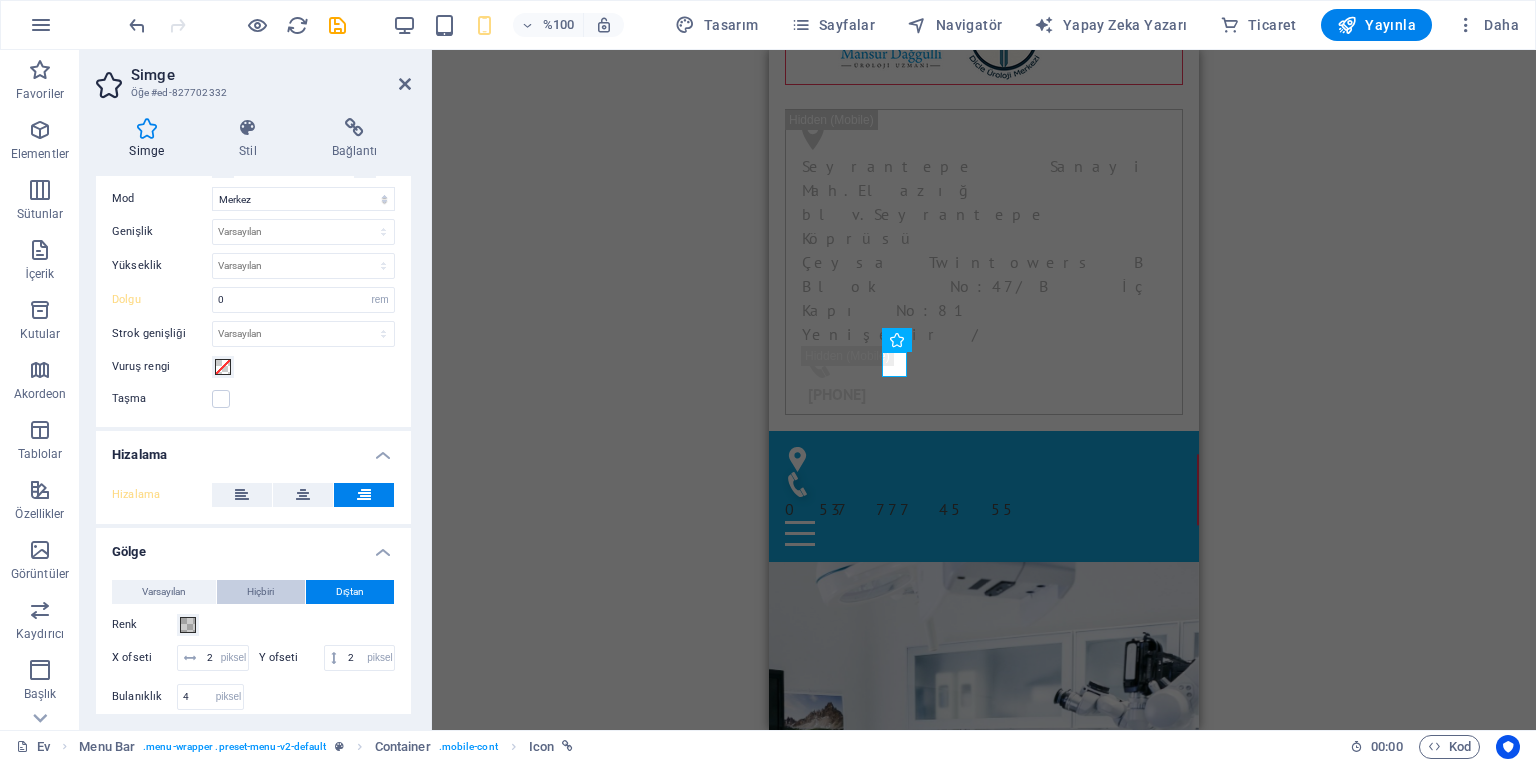click on "Hiçbiri" at bounding box center [260, 592] 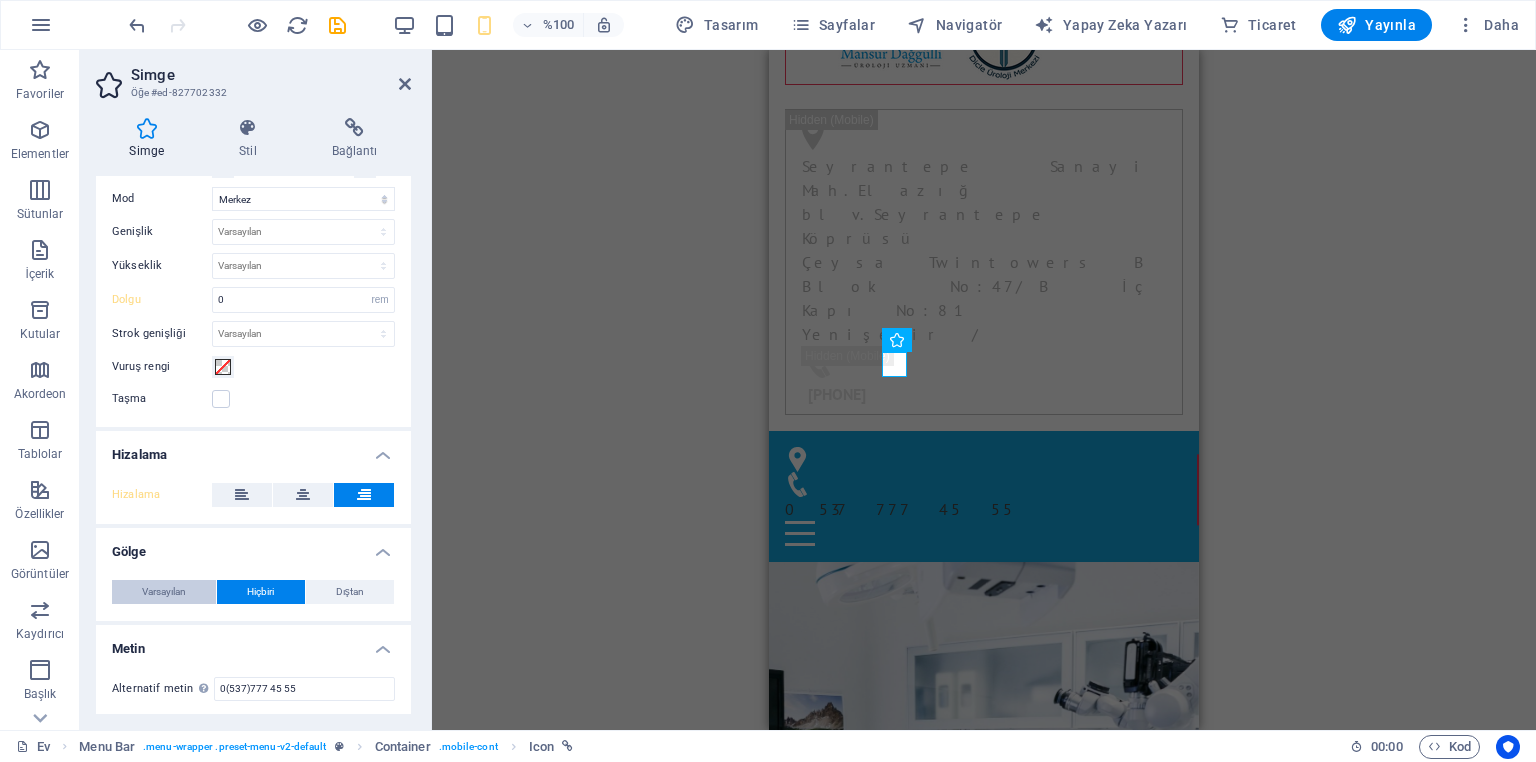 drag, startPoint x: 181, startPoint y: 587, endPoint x: 232, endPoint y: 577, distance: 51.971146 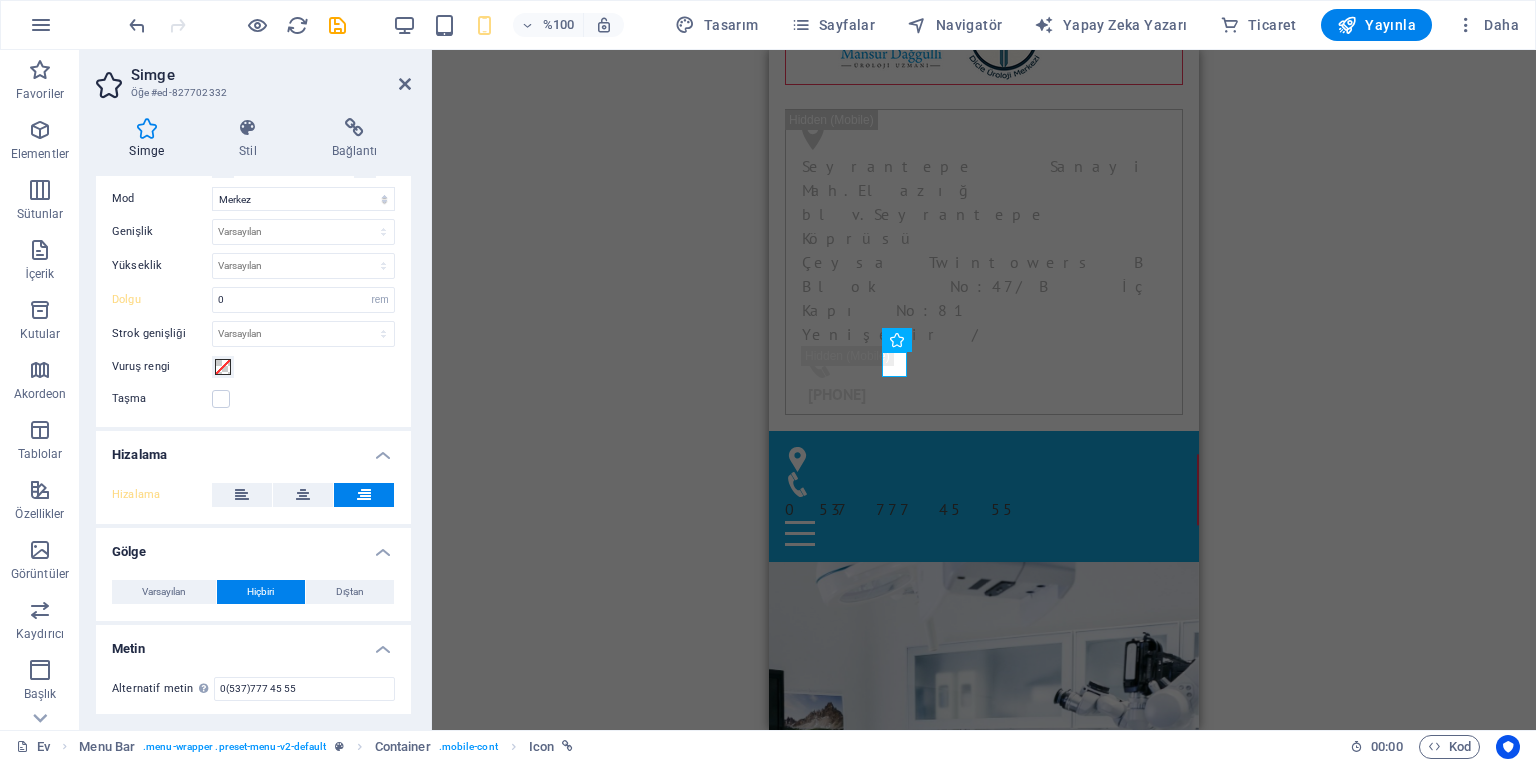 click on "Varsayılan" at bounding box center [164, 591] 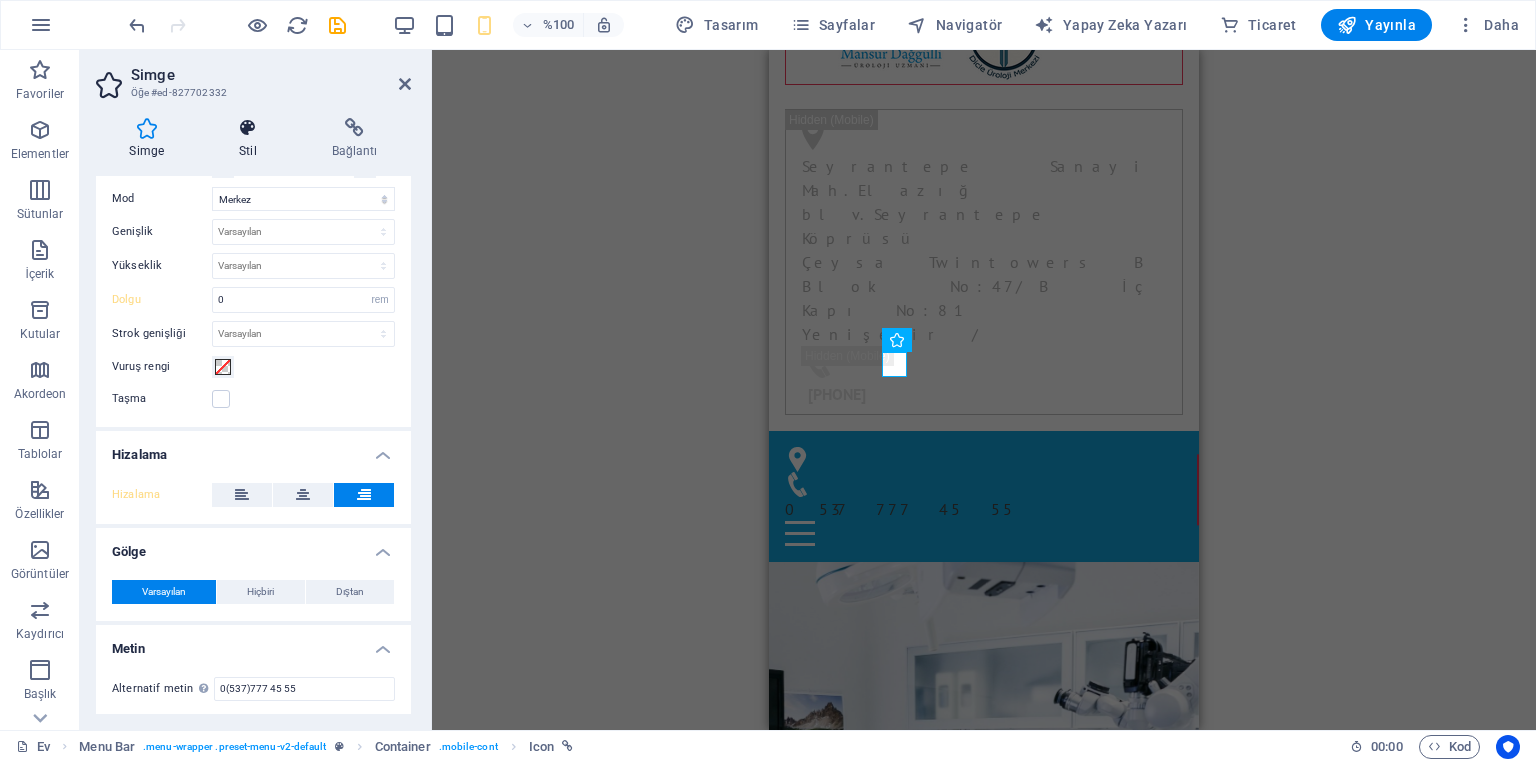 click on "Stil" at bounding box center (252, 139) 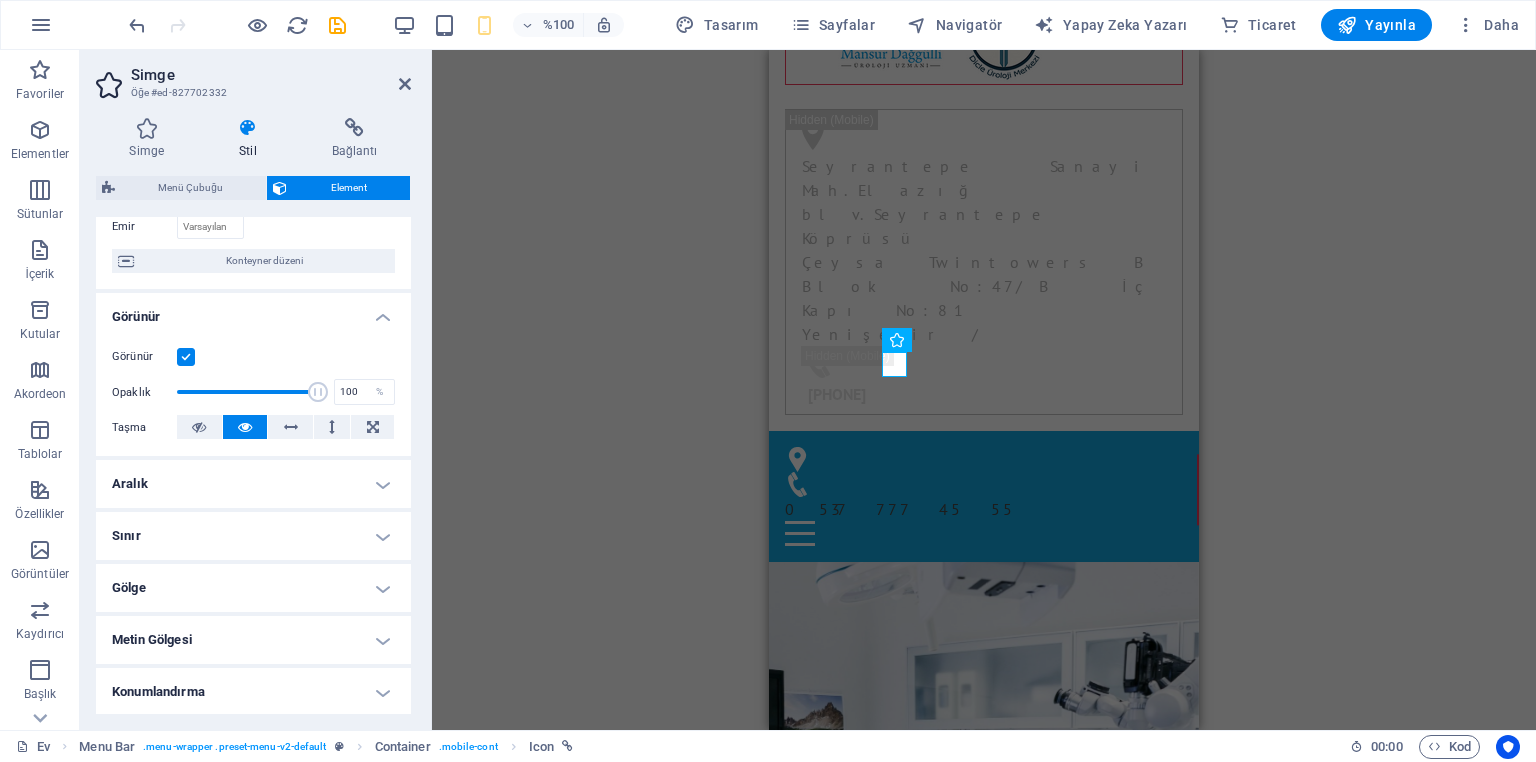 scroll, scrollTop: 160, scrollLeft: 0, axis: vertical 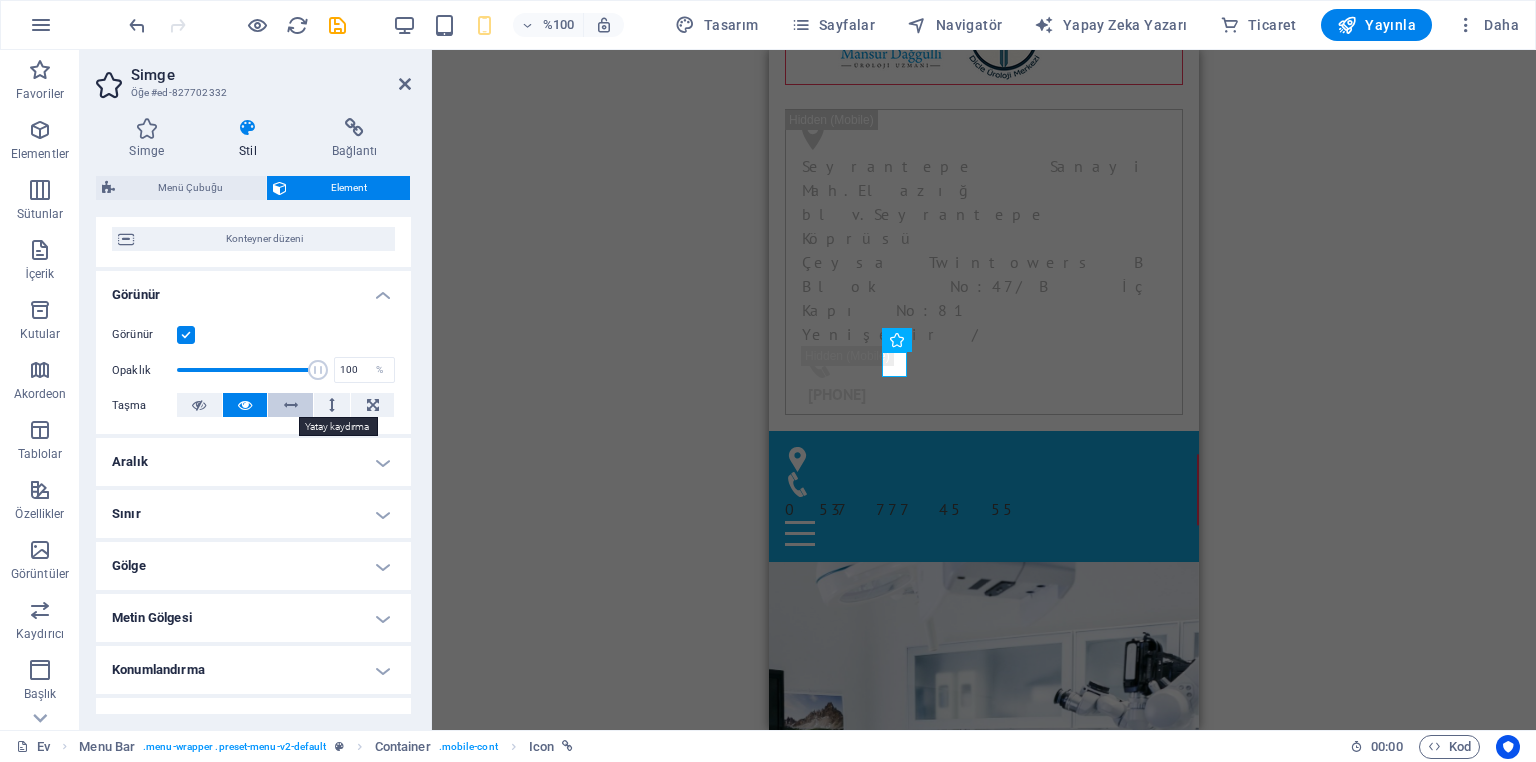 click at bounding box center [290, 405] 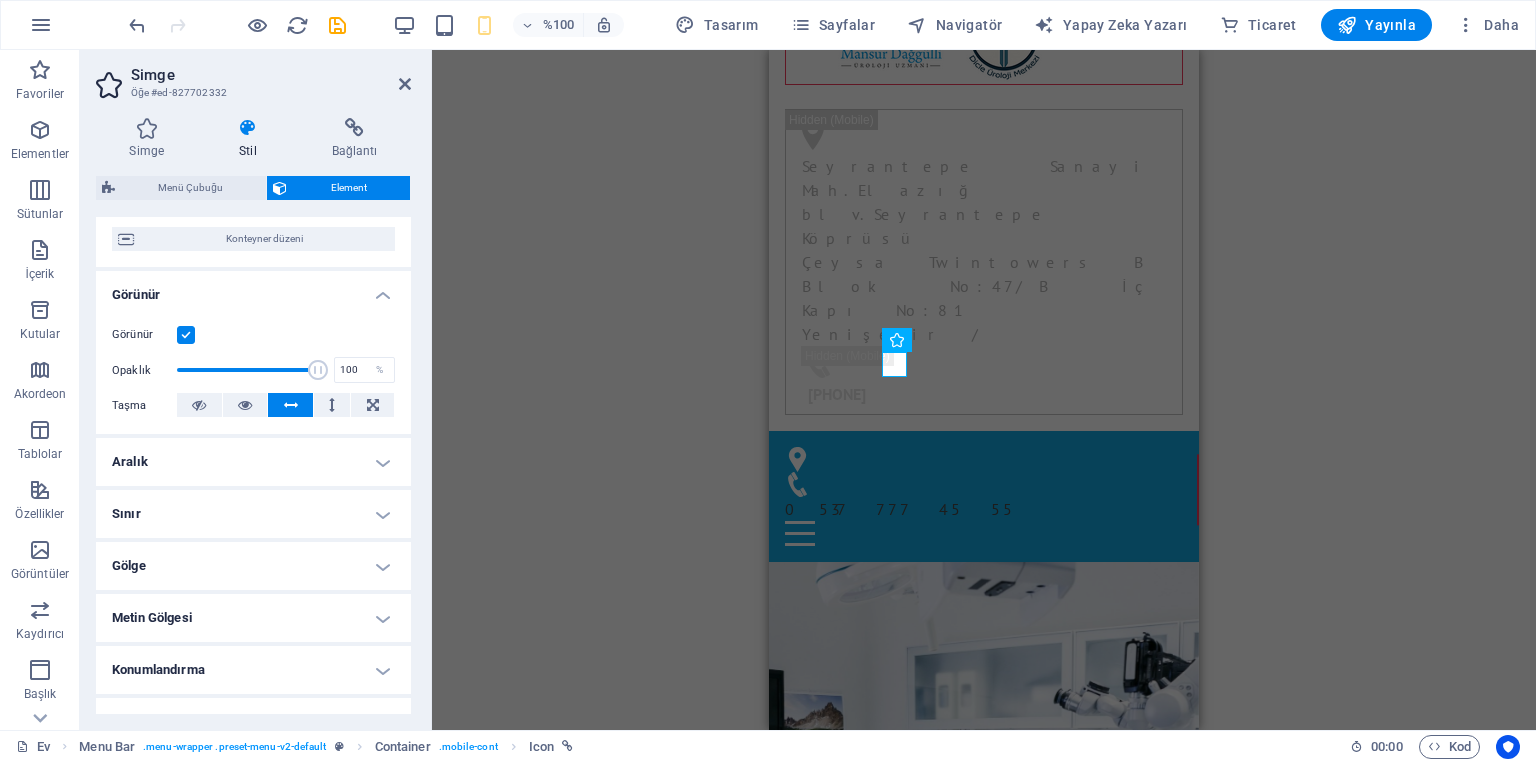 click at bounding box center (290, 405) 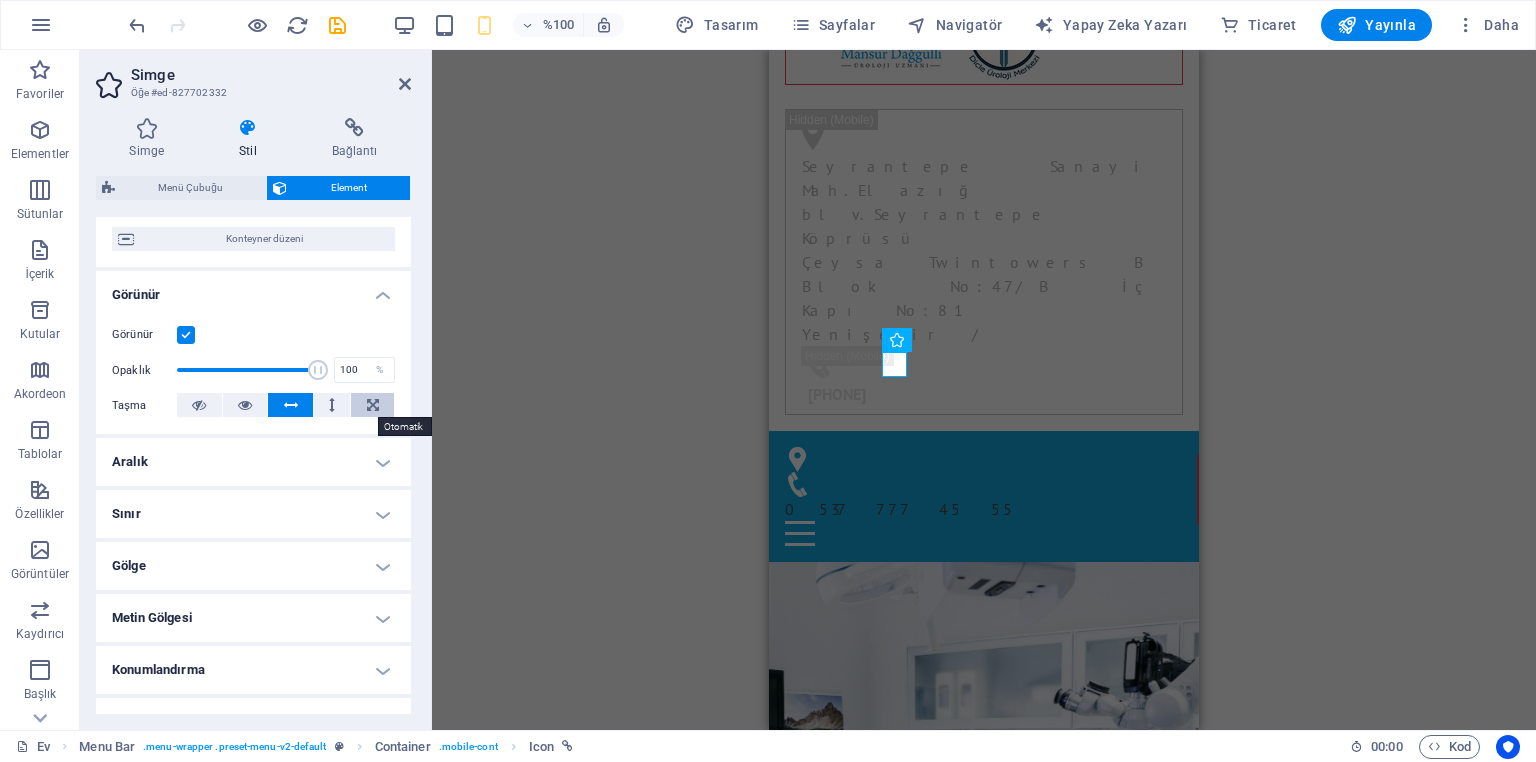 click at bounding box center [372, 405] 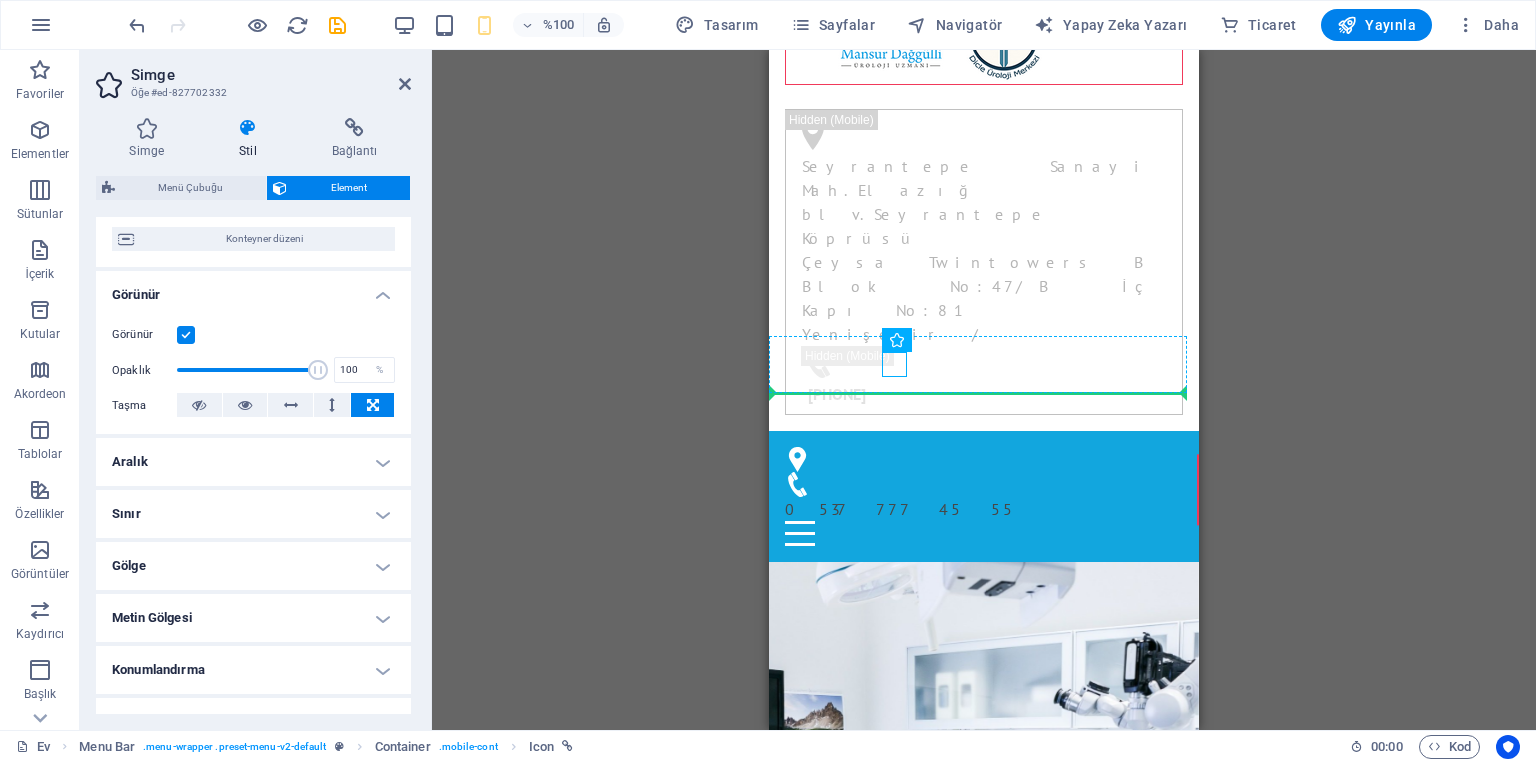 drag, startPoint x: 892, startPoint y: 366, endPoint x: 953, endPoint y: 366, distance: 61 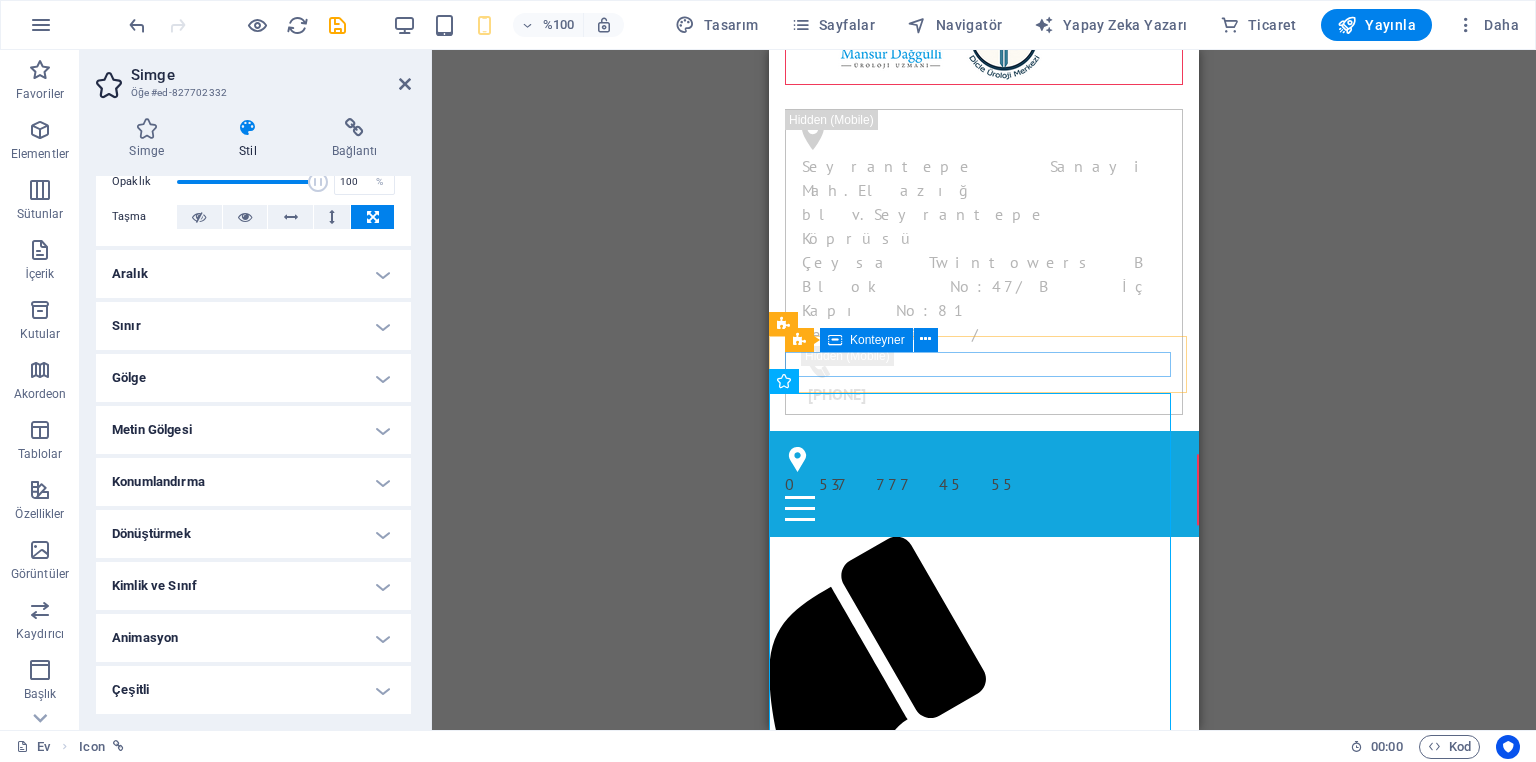 scroll, scrollTop: 92, scrollLeft: 0, axis: vertical 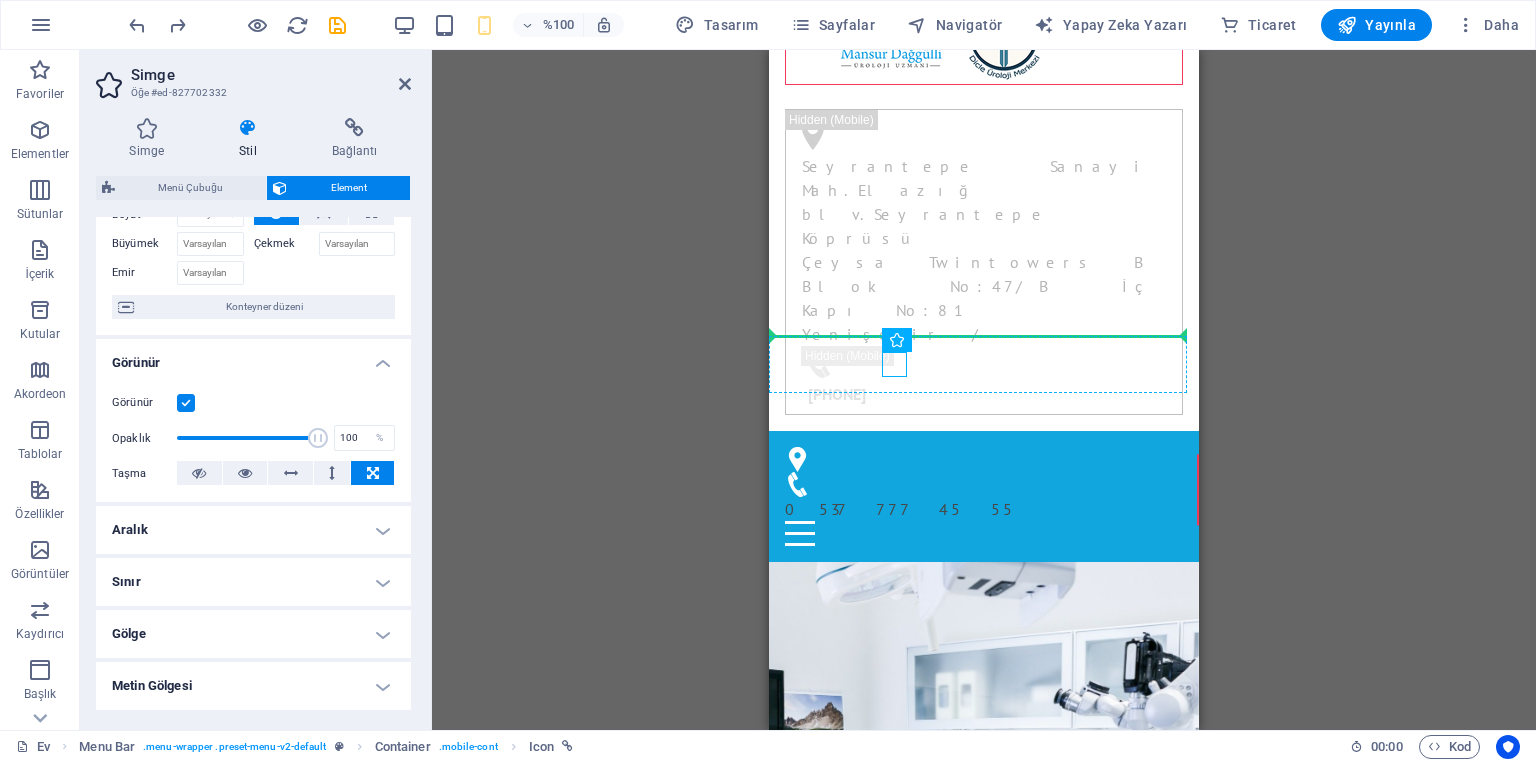 drag, startPoint x: 884, startPoint y: 357, endPoint x: 977, endPoint y: 352, distance: 93.13431 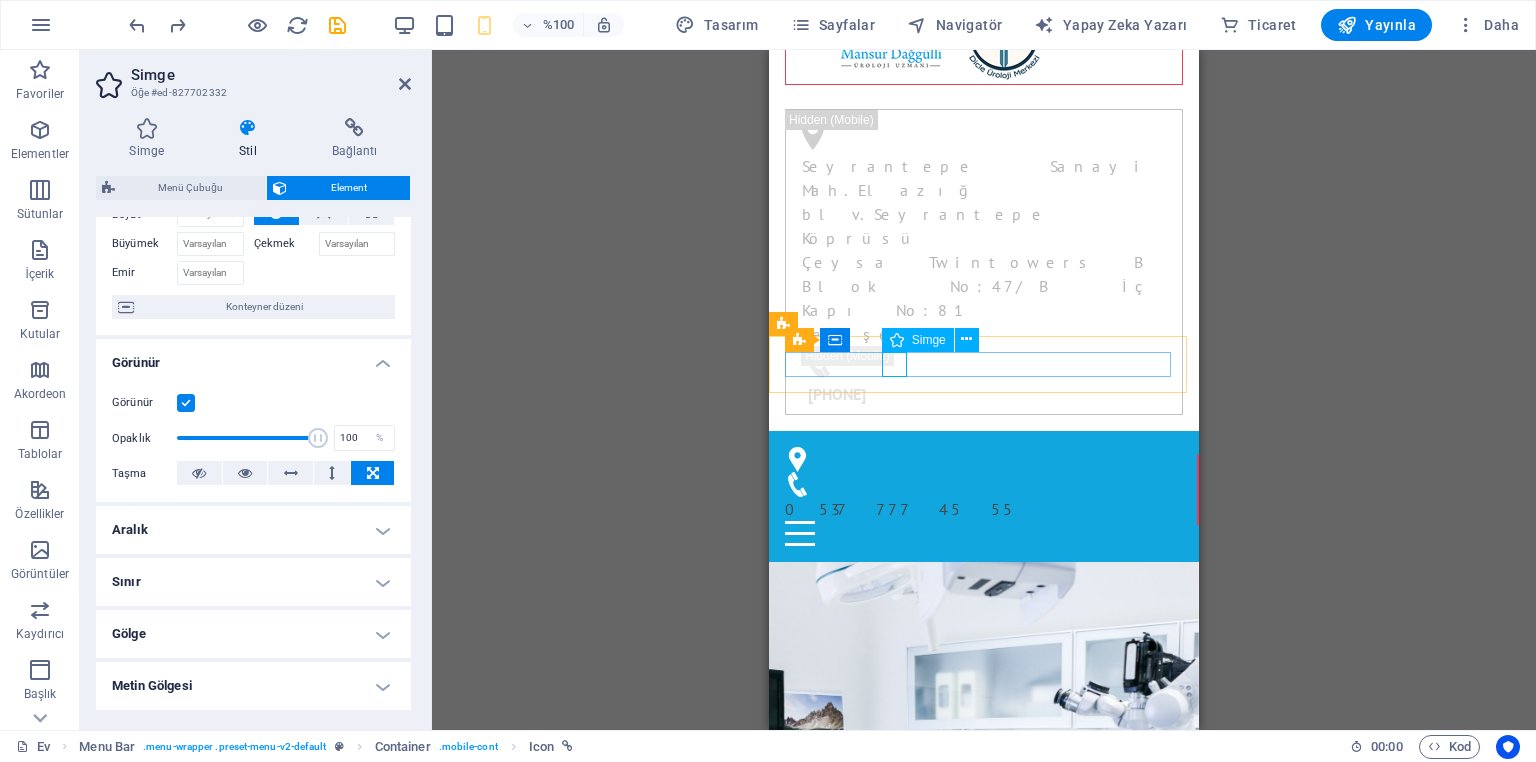 click on "0(537)777 45 55" at bounding box center (976, 484) 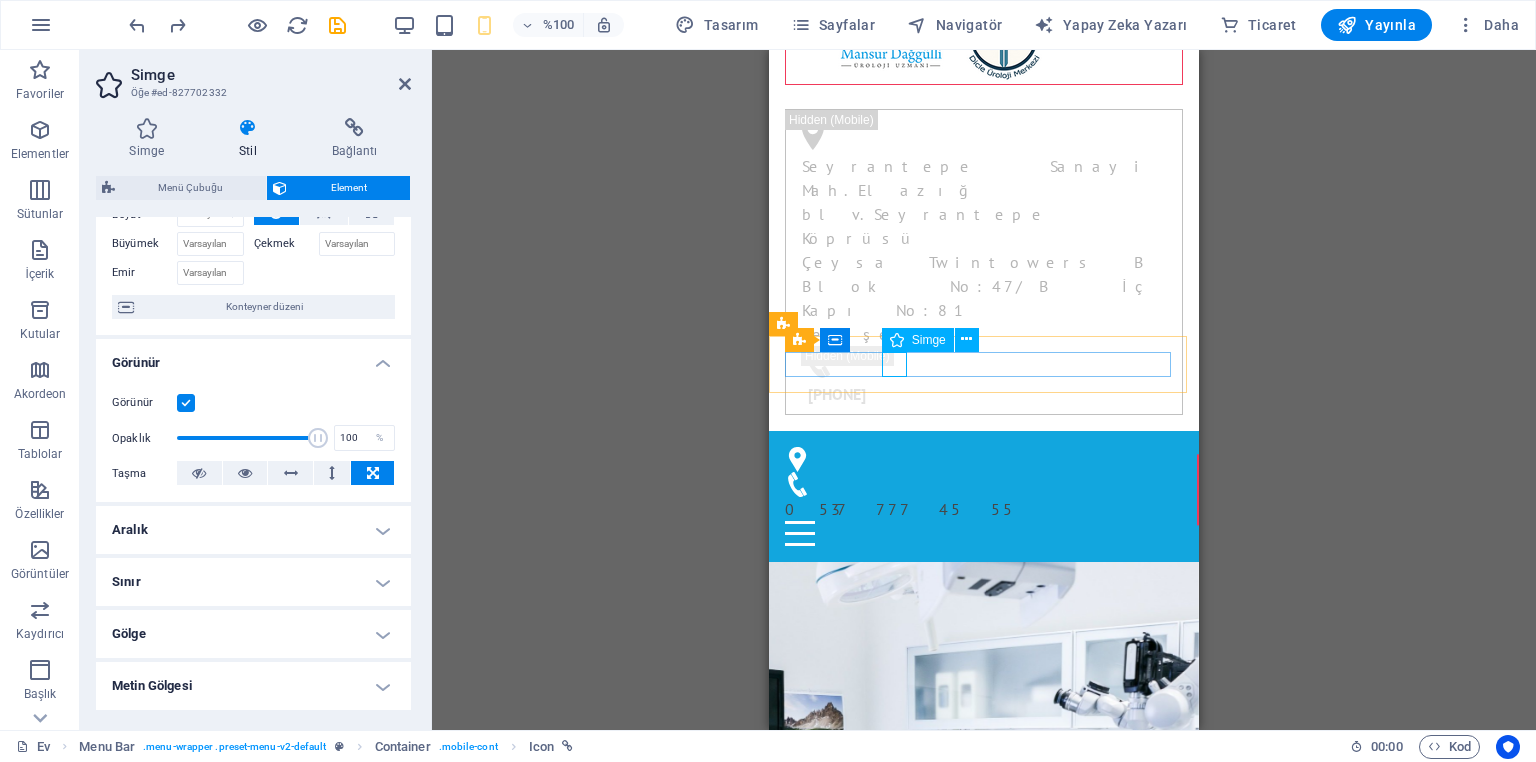 click on "0(537)777 45 55" at bounding box center [976, 484] 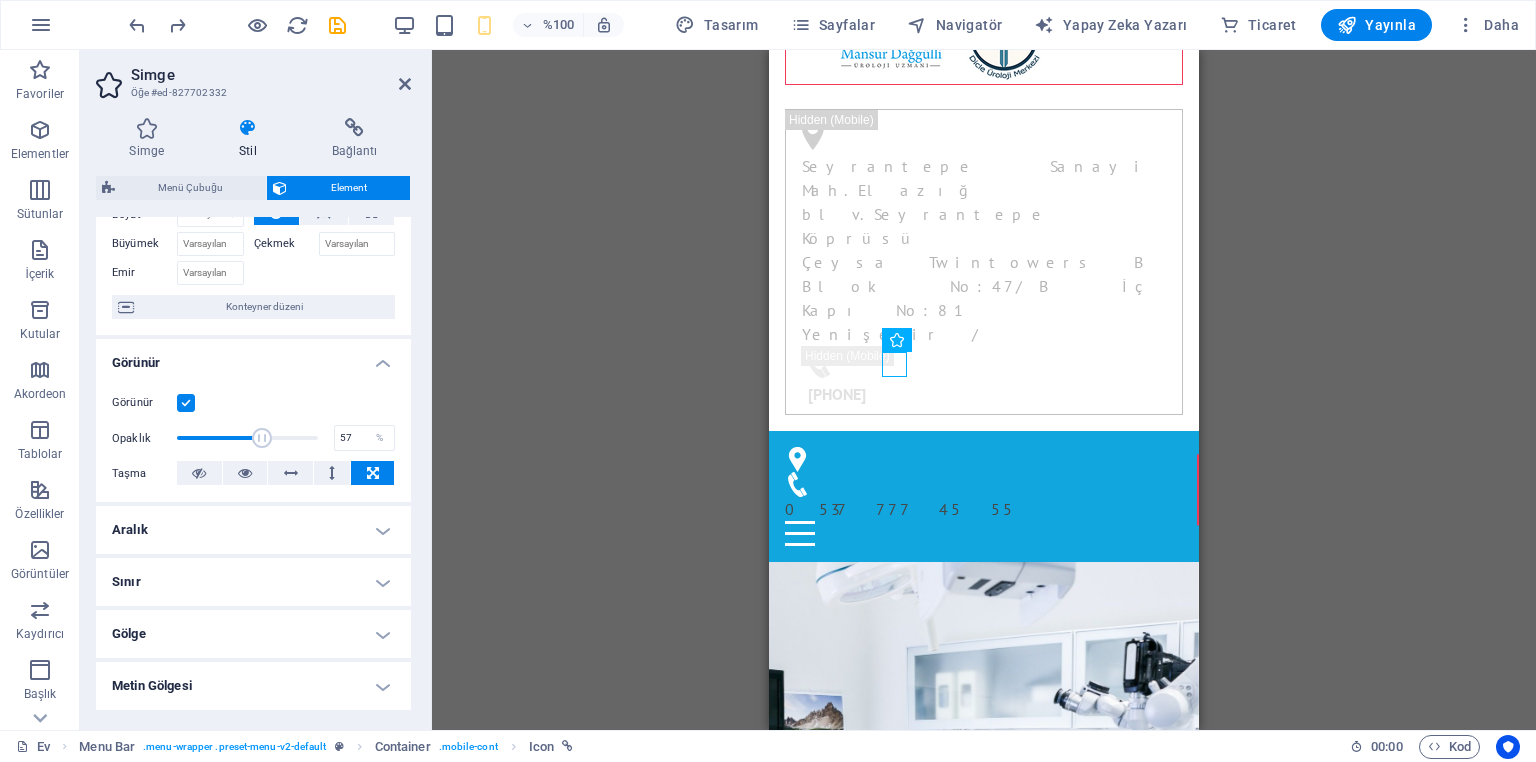 drag, startPoint x: 316, startPoint y: 440, endPoint x: 254, endPoint y: 440, distance: 62 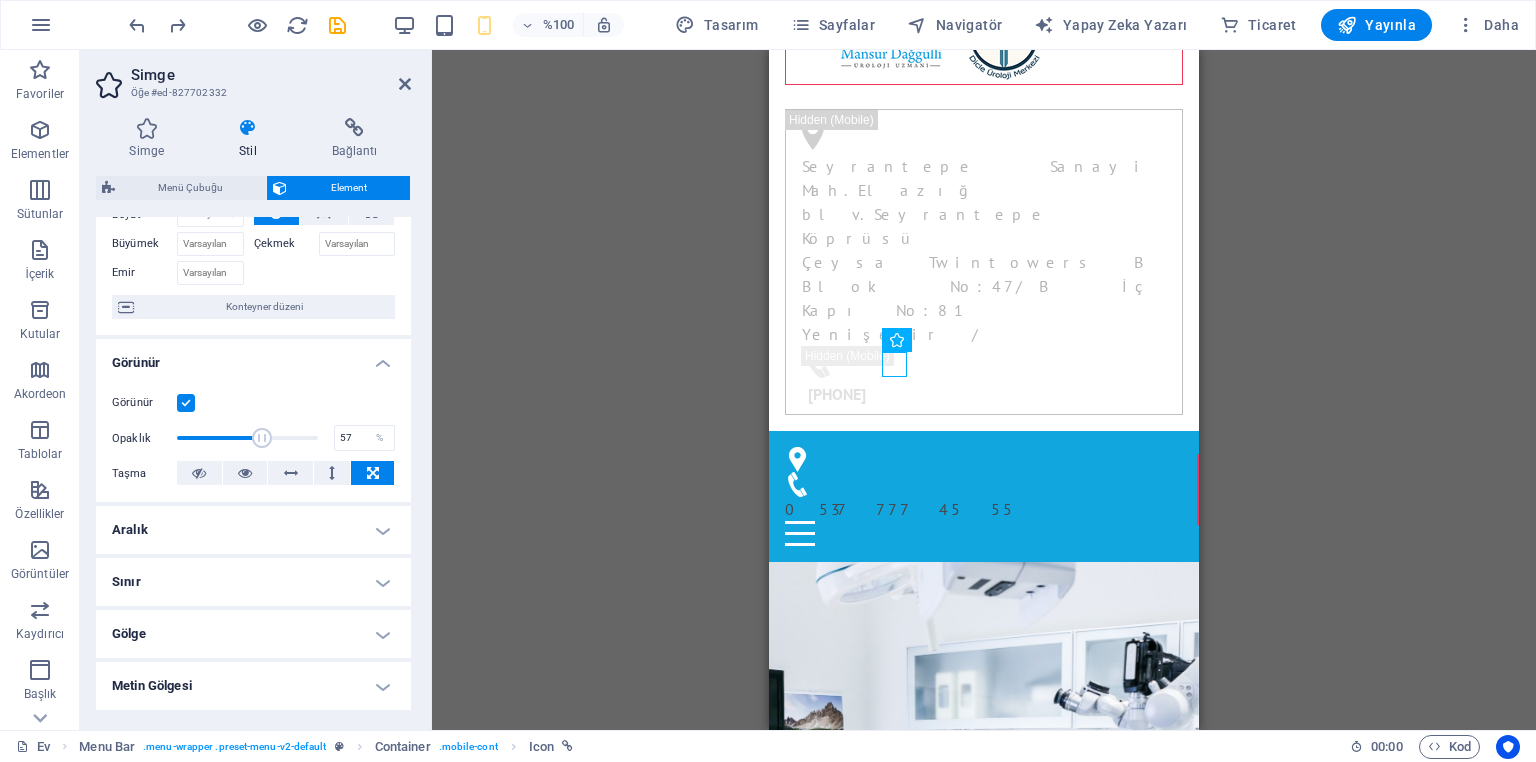 click at bounding box center (262, 438) 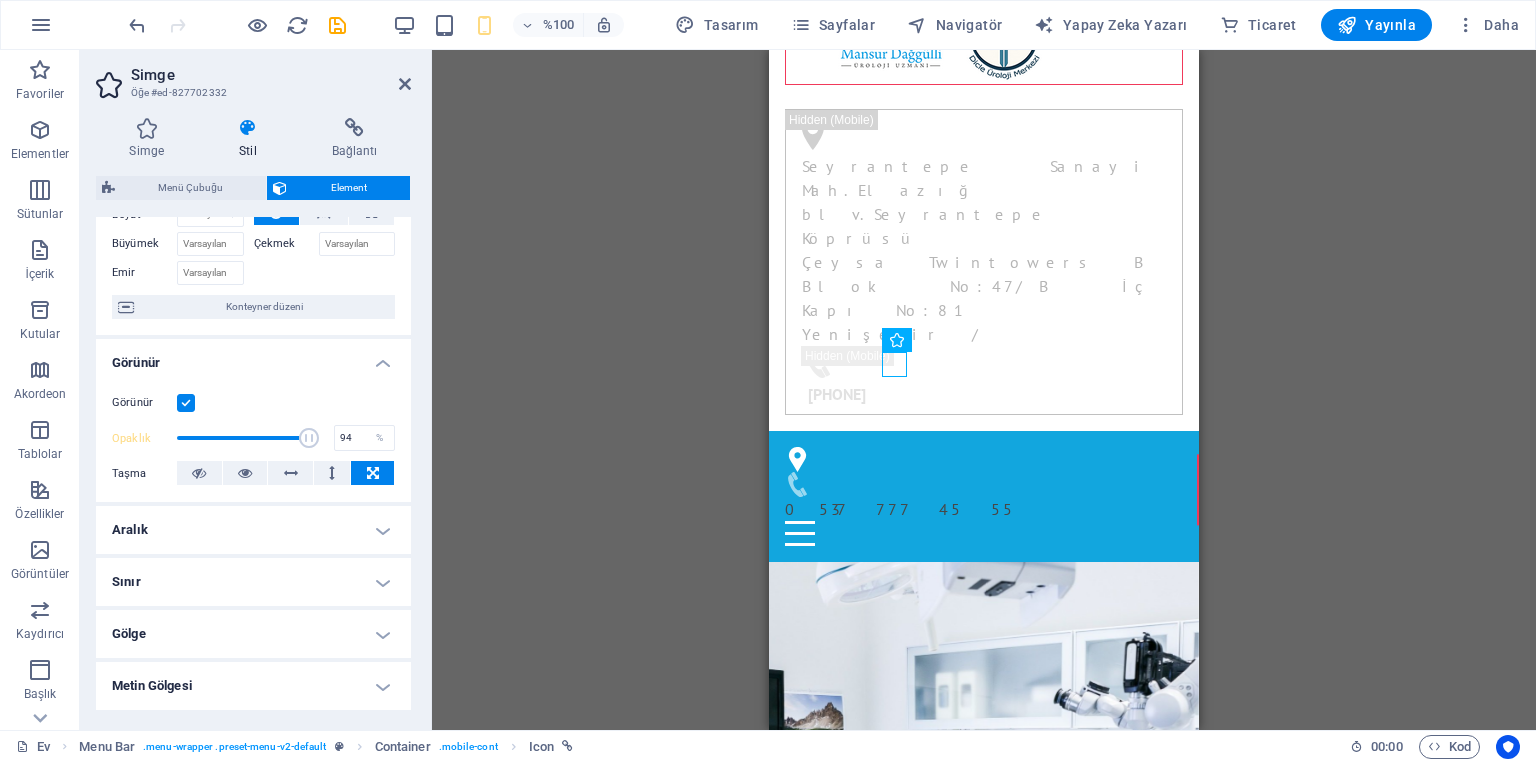 type on "100" 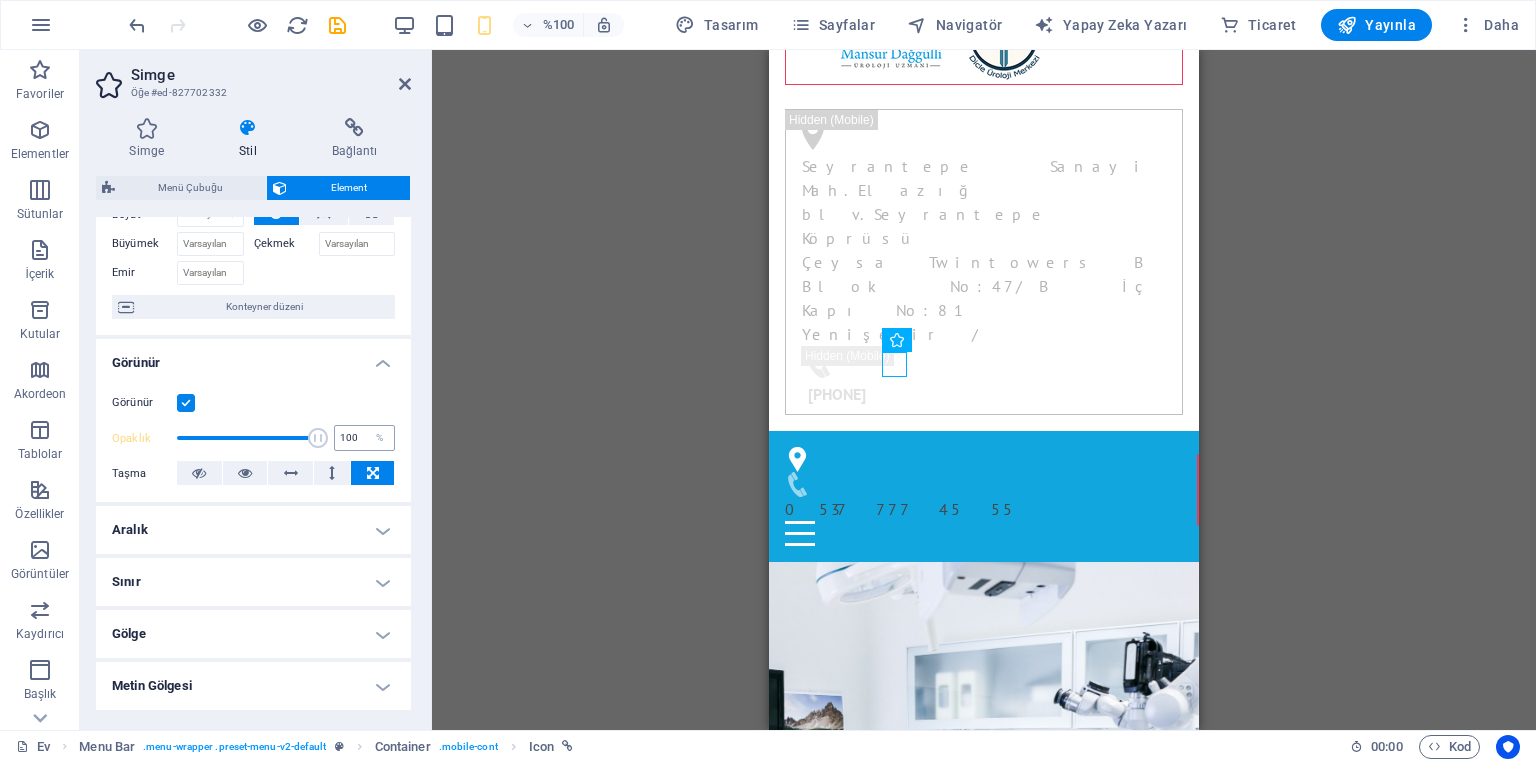 drag, startPoint x: 306, startPoint y: 443, endPoint x: 330, endPoint y: 443, distance: 24 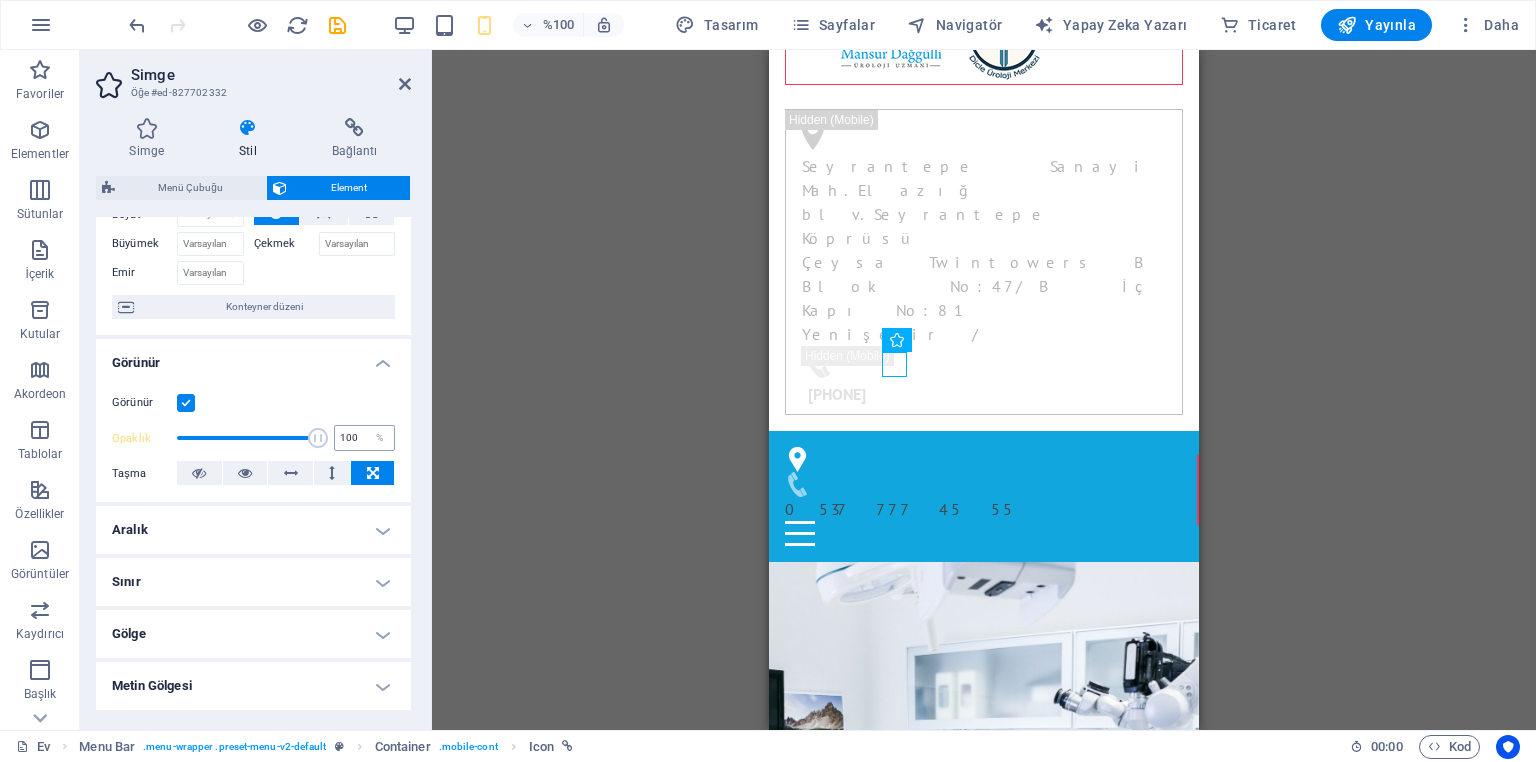 click on "Opaklık 100 %" at bounding box center [253, 438] 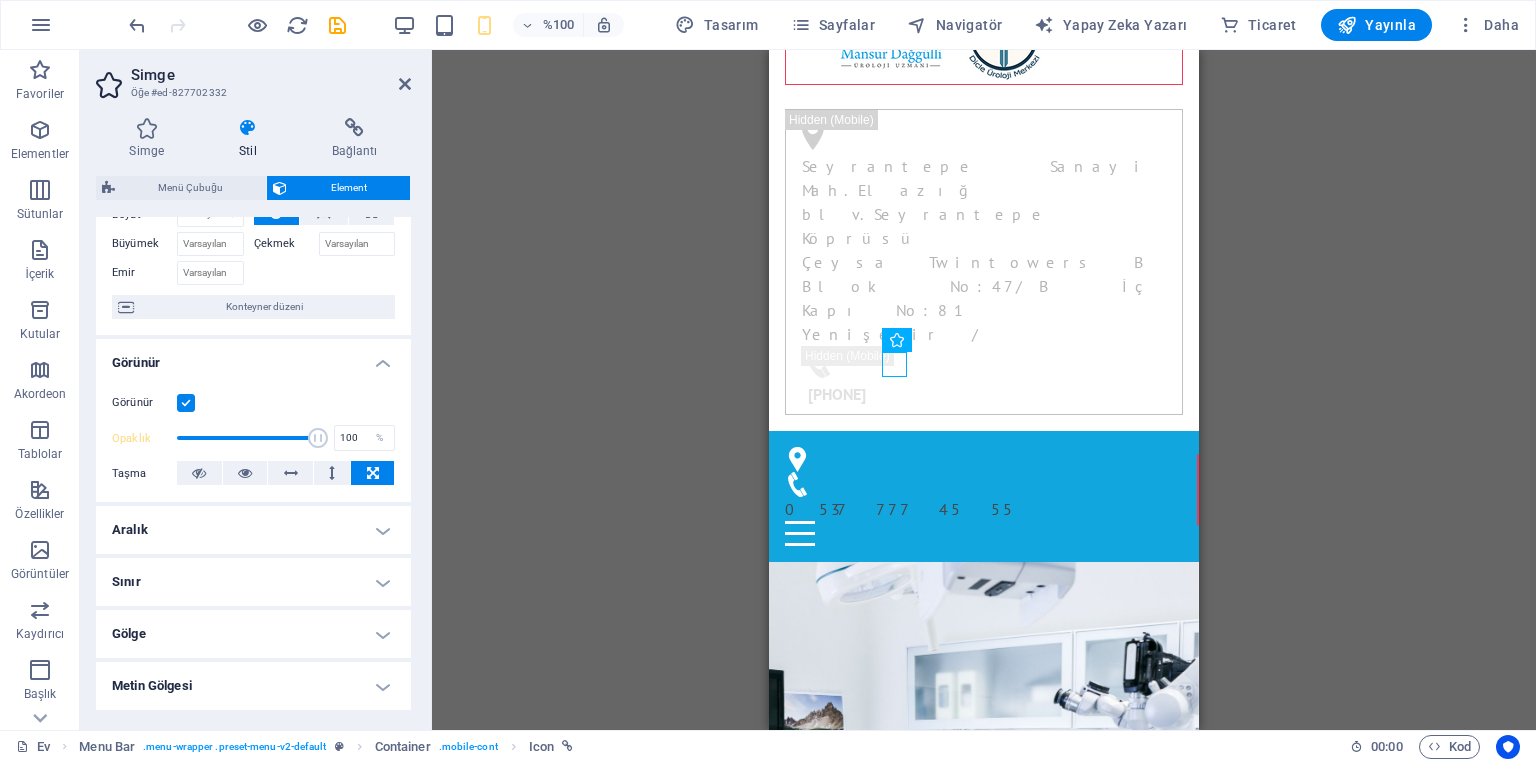 click on "Aralık" at bounding box center (253, 530) 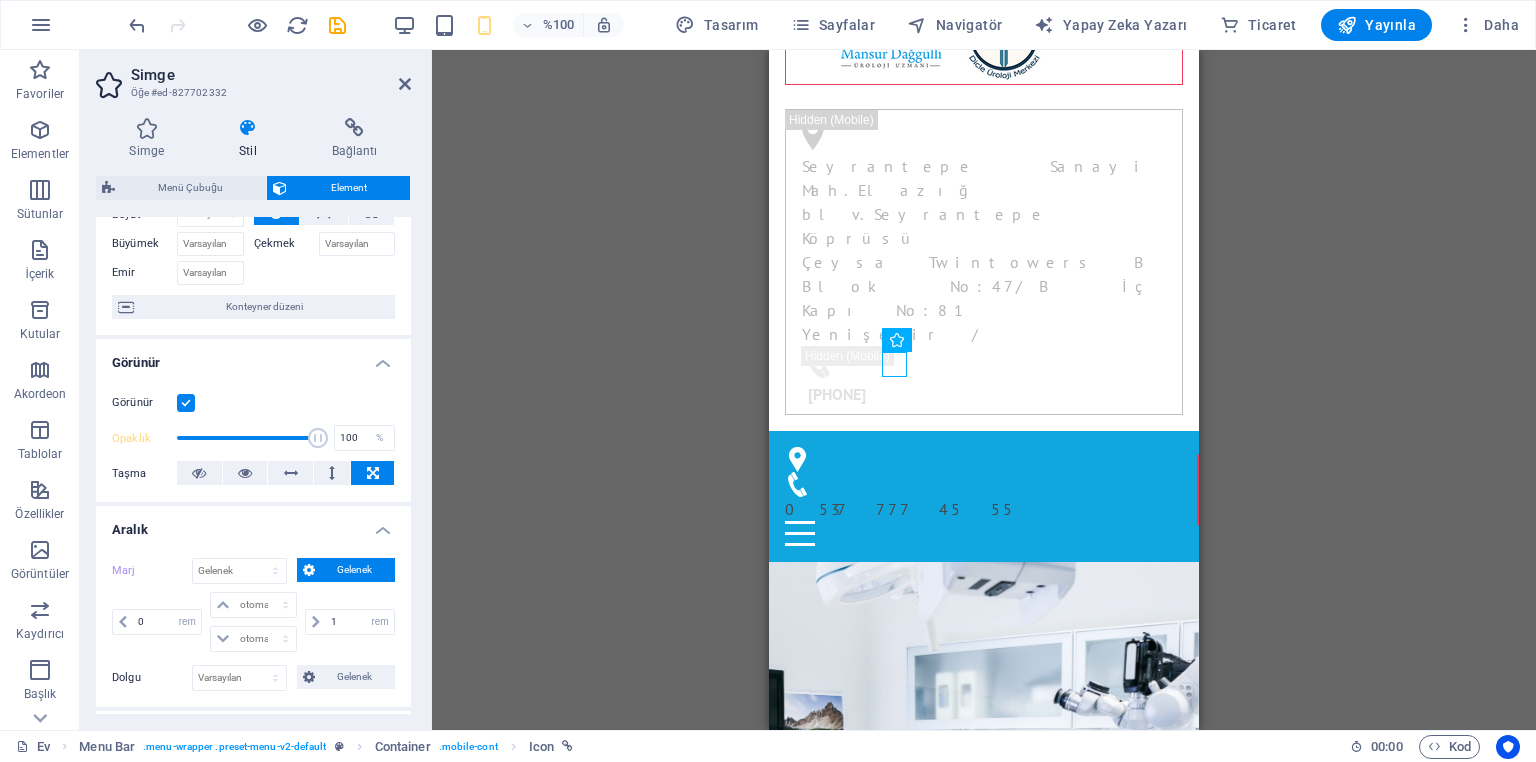 scroll, scrollTop: 252, scrollLeft: 0, axis: vertical 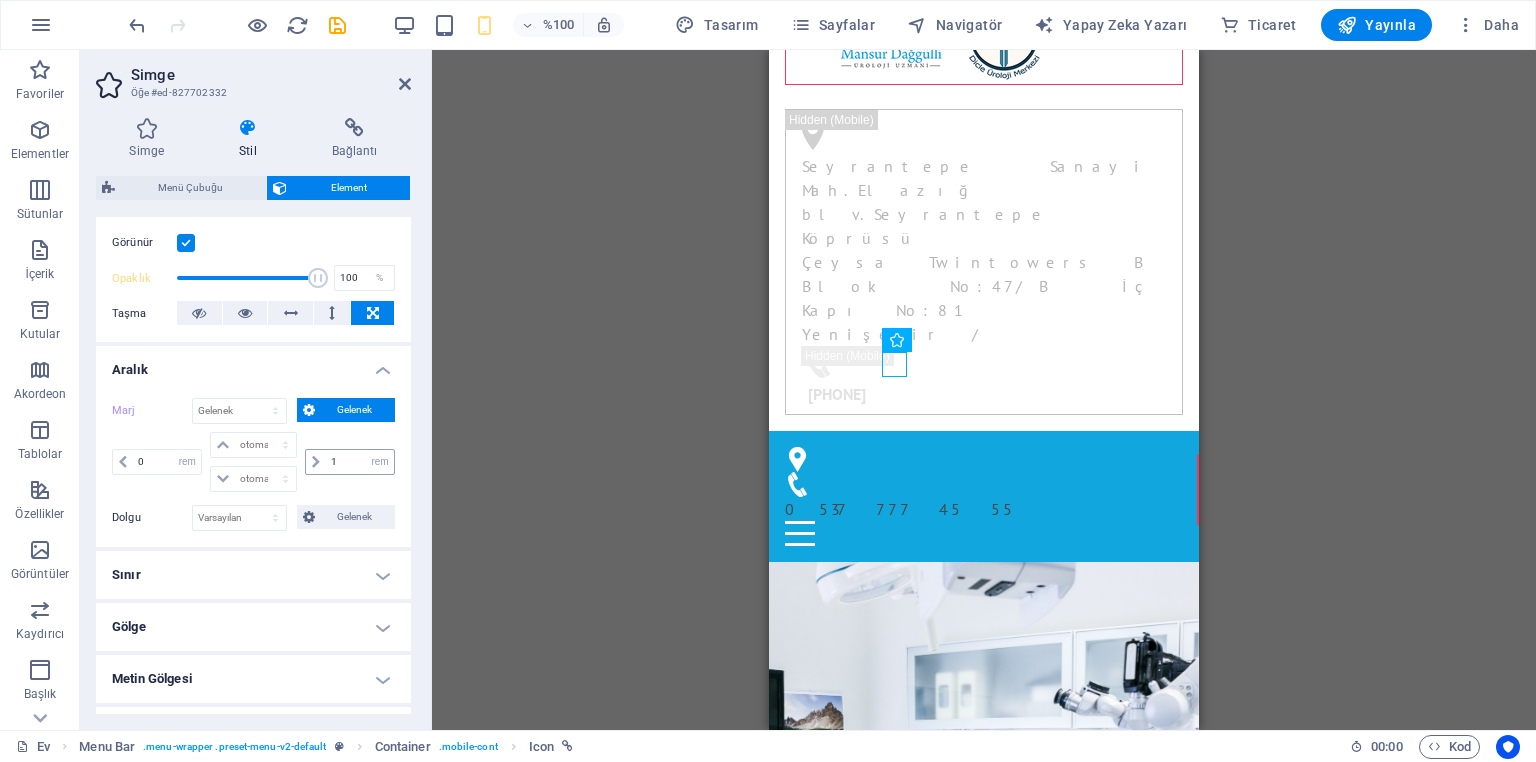 click at bounding box center (316, 462) 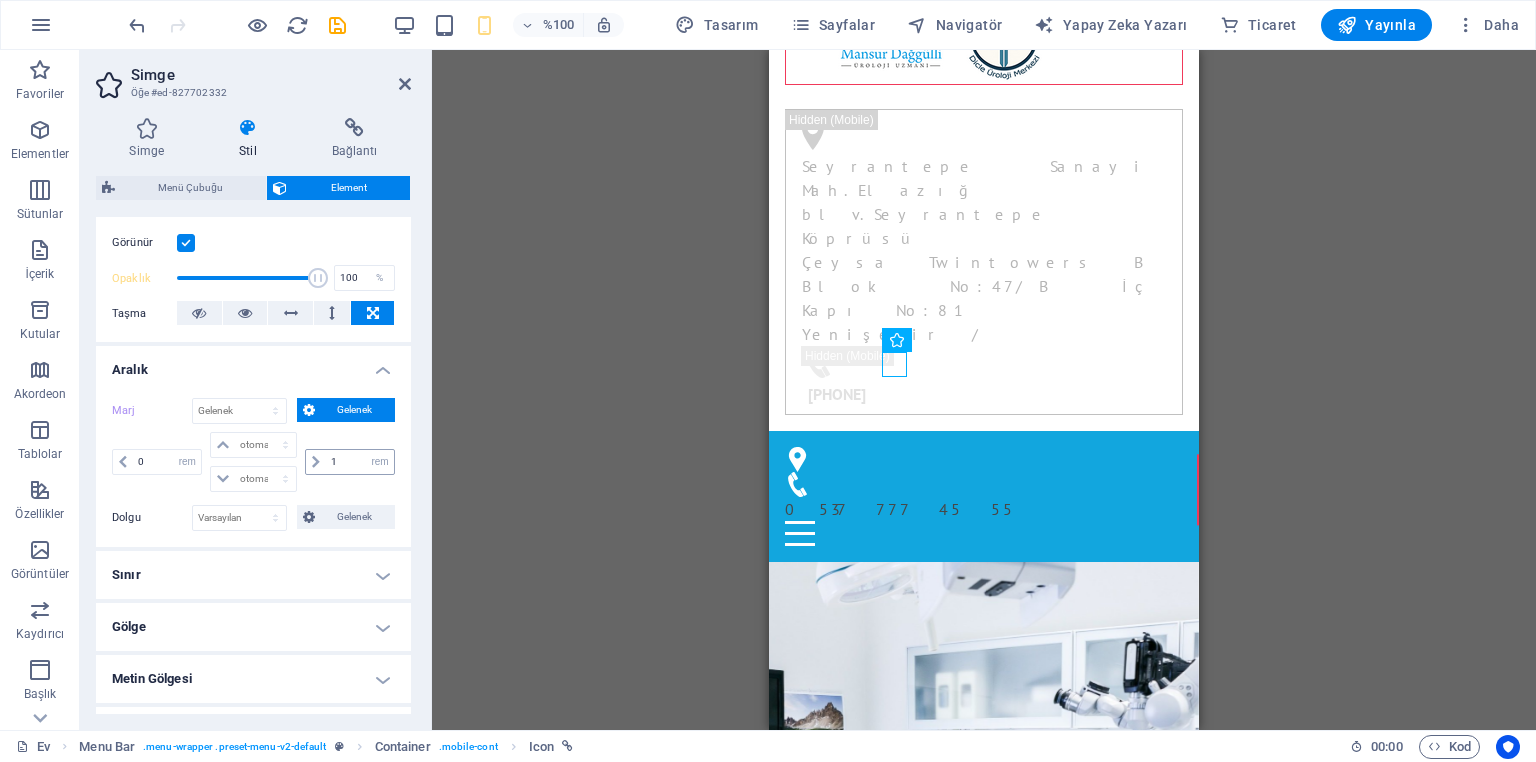 click at bounding box center [316, 462] 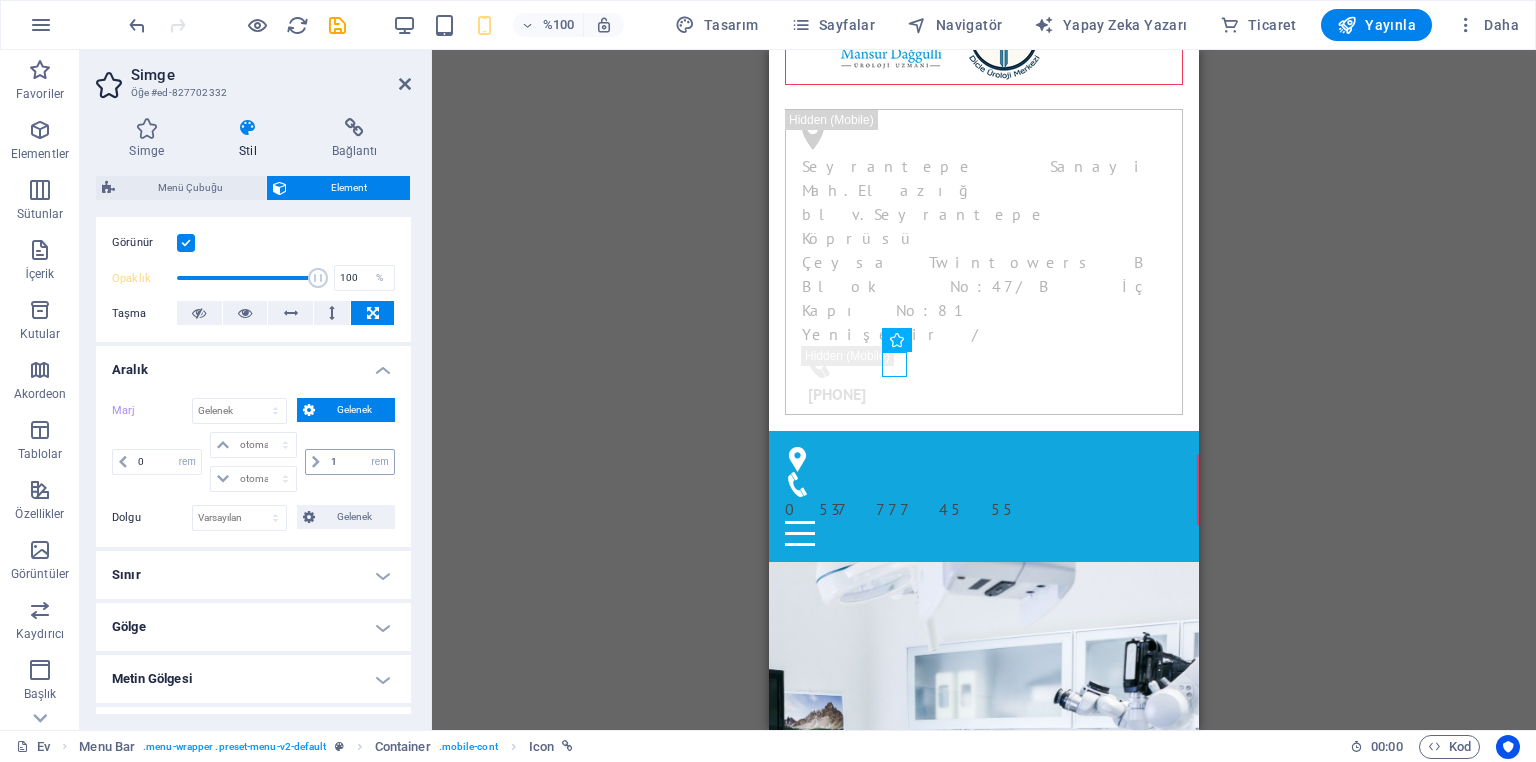 click at bounding box center [316, 462] 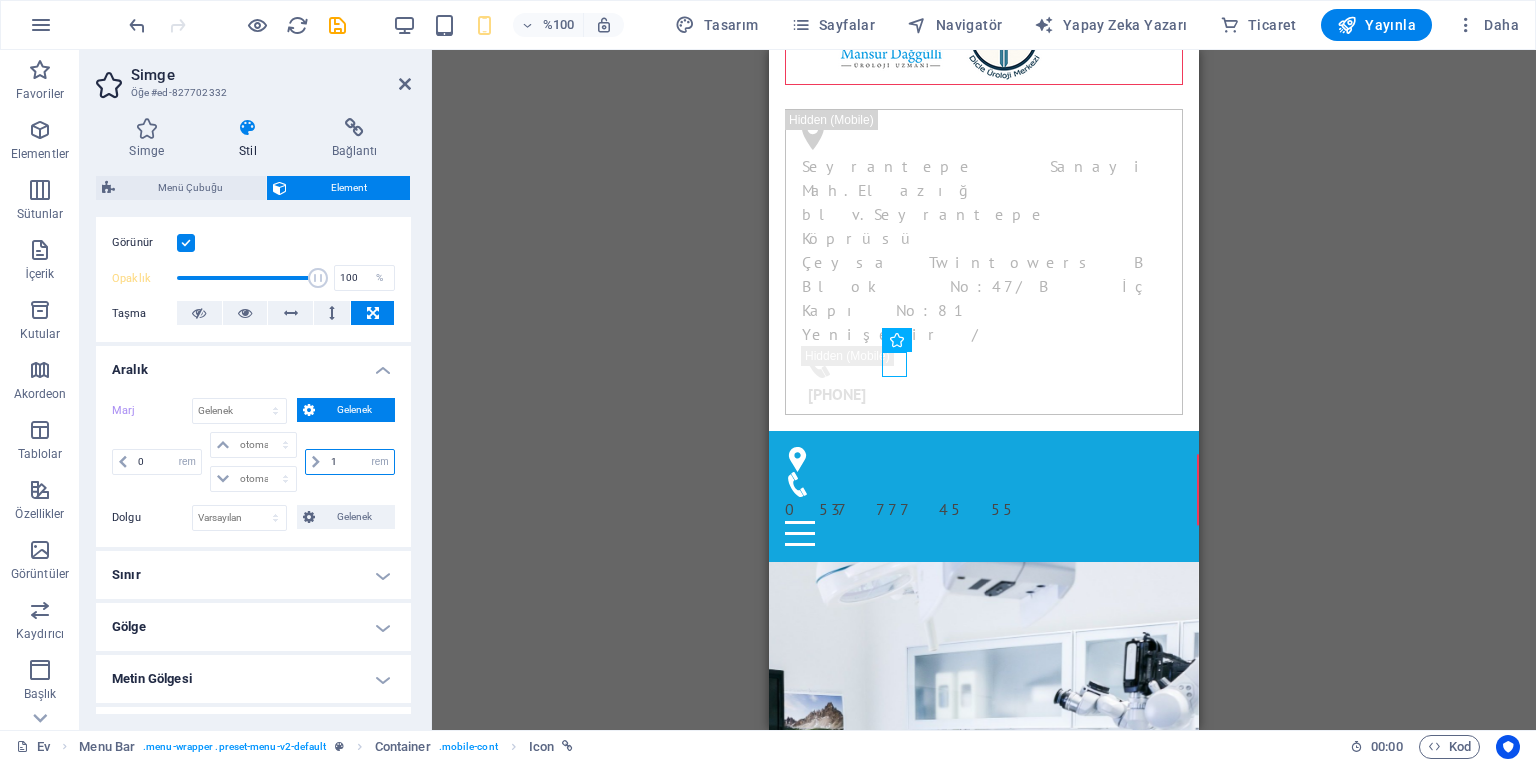 click on "1" at bounding box center (360, 462) 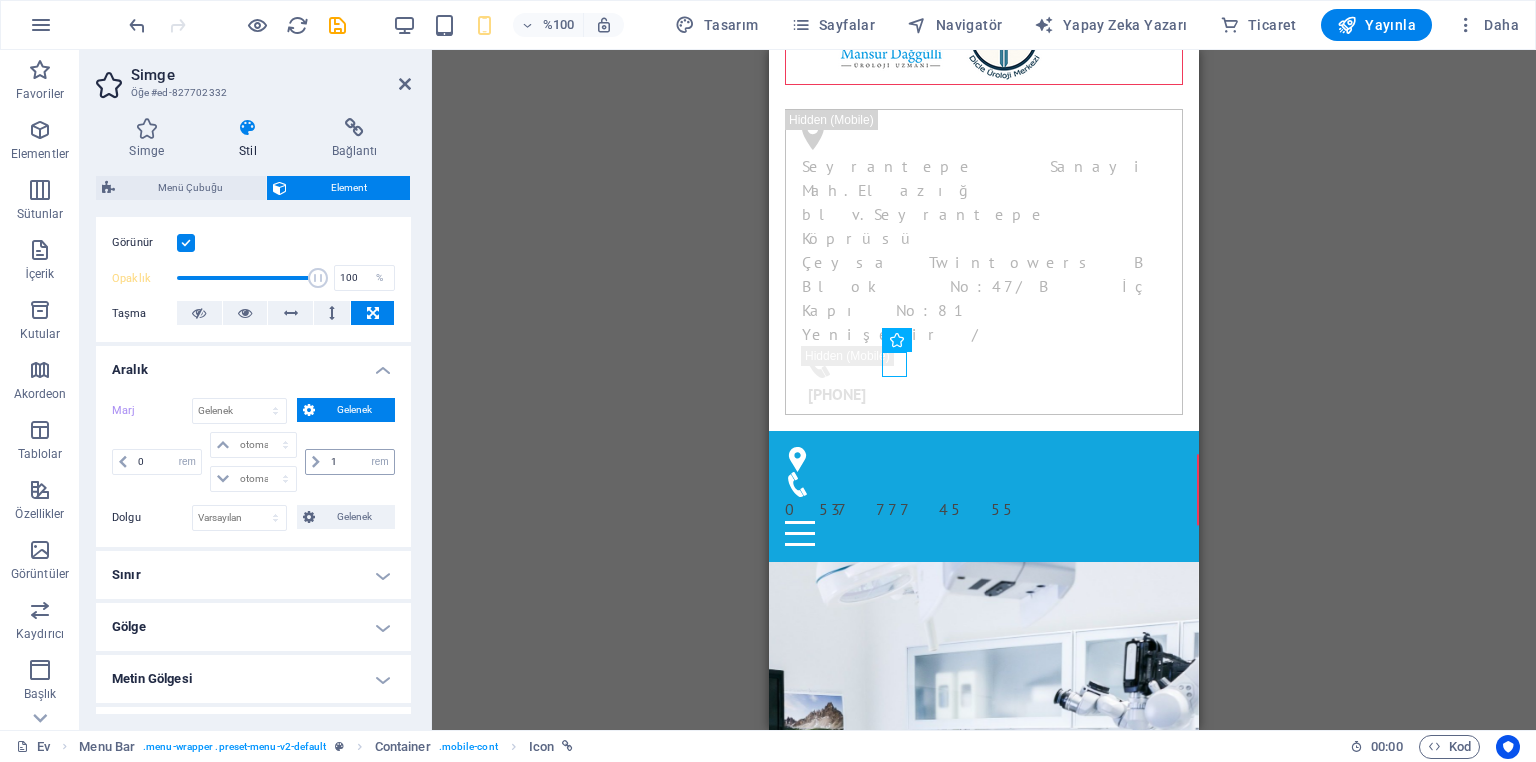 click at bounding box center (316, 462) 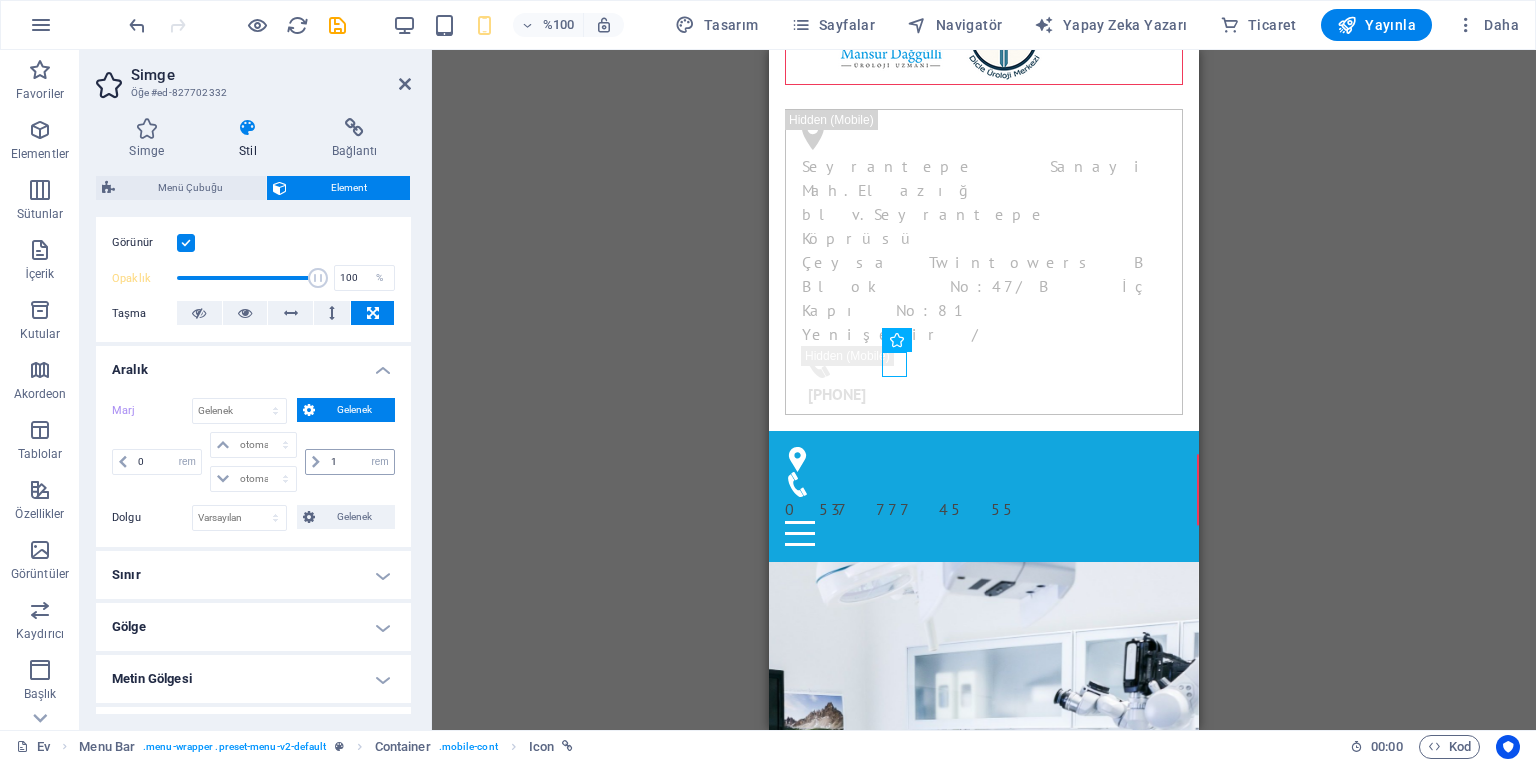 click at bounding box center (316, 462) 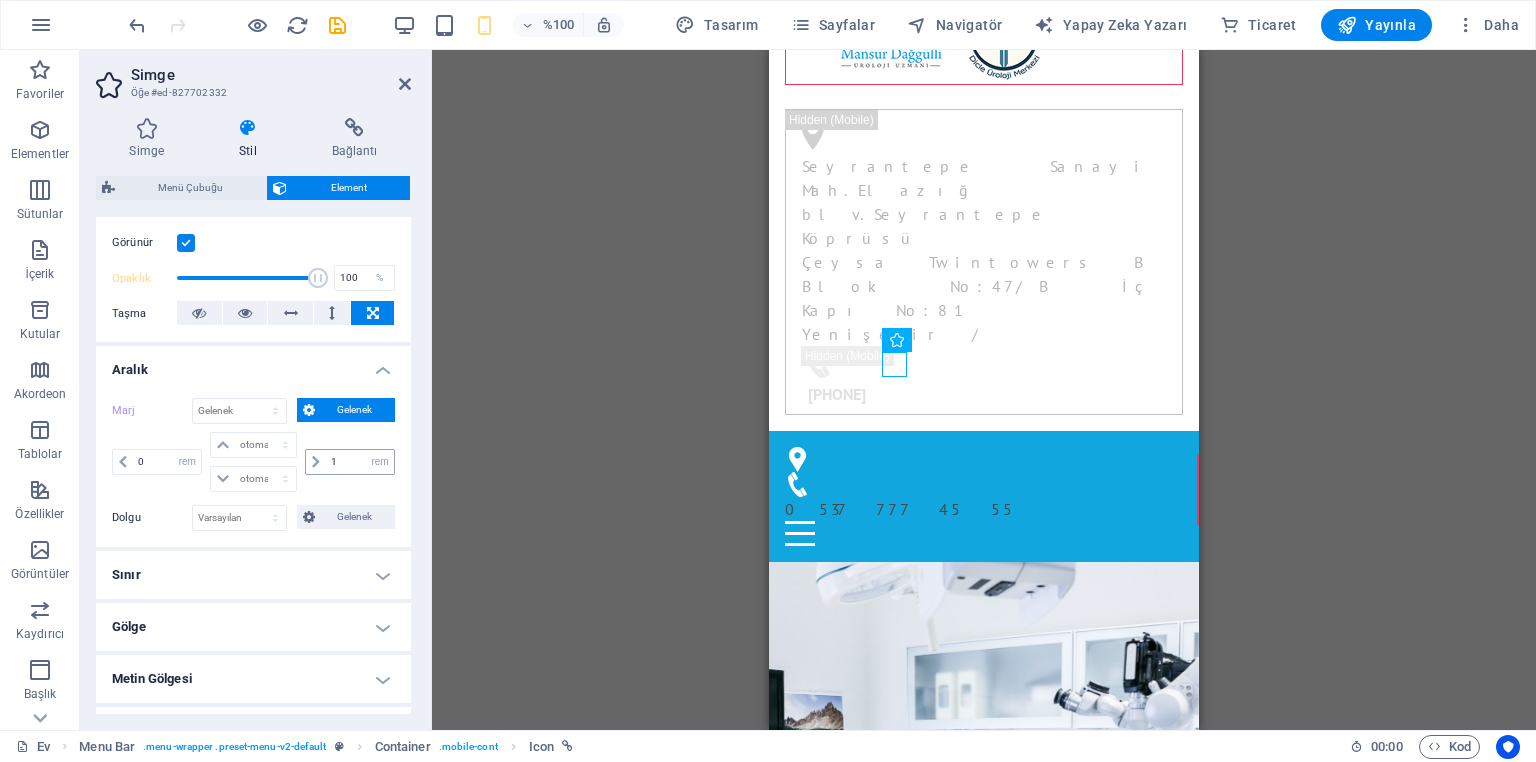 click at bounding box center (316, 462) 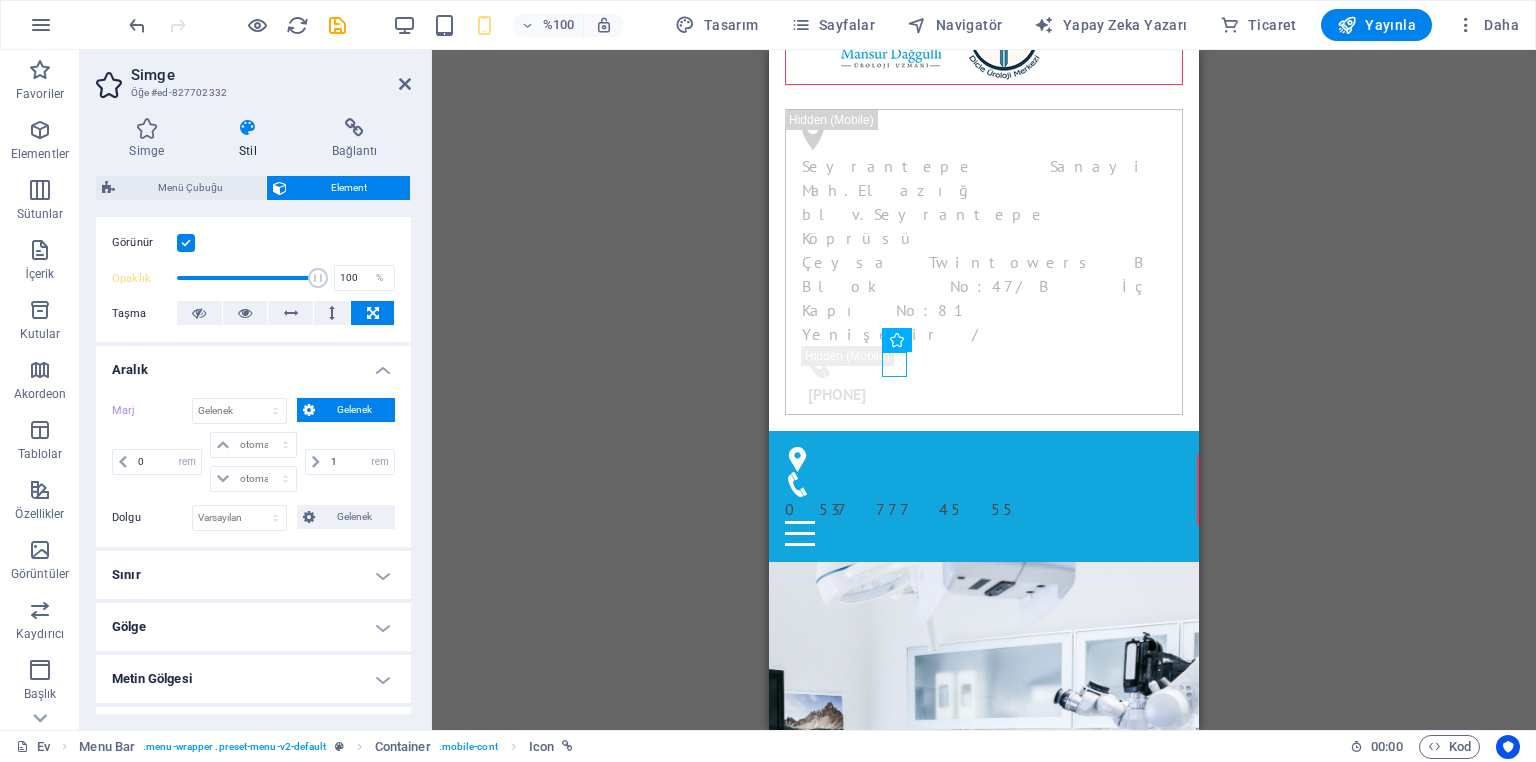 click on "Sınır" at bounding box center (253, 575) 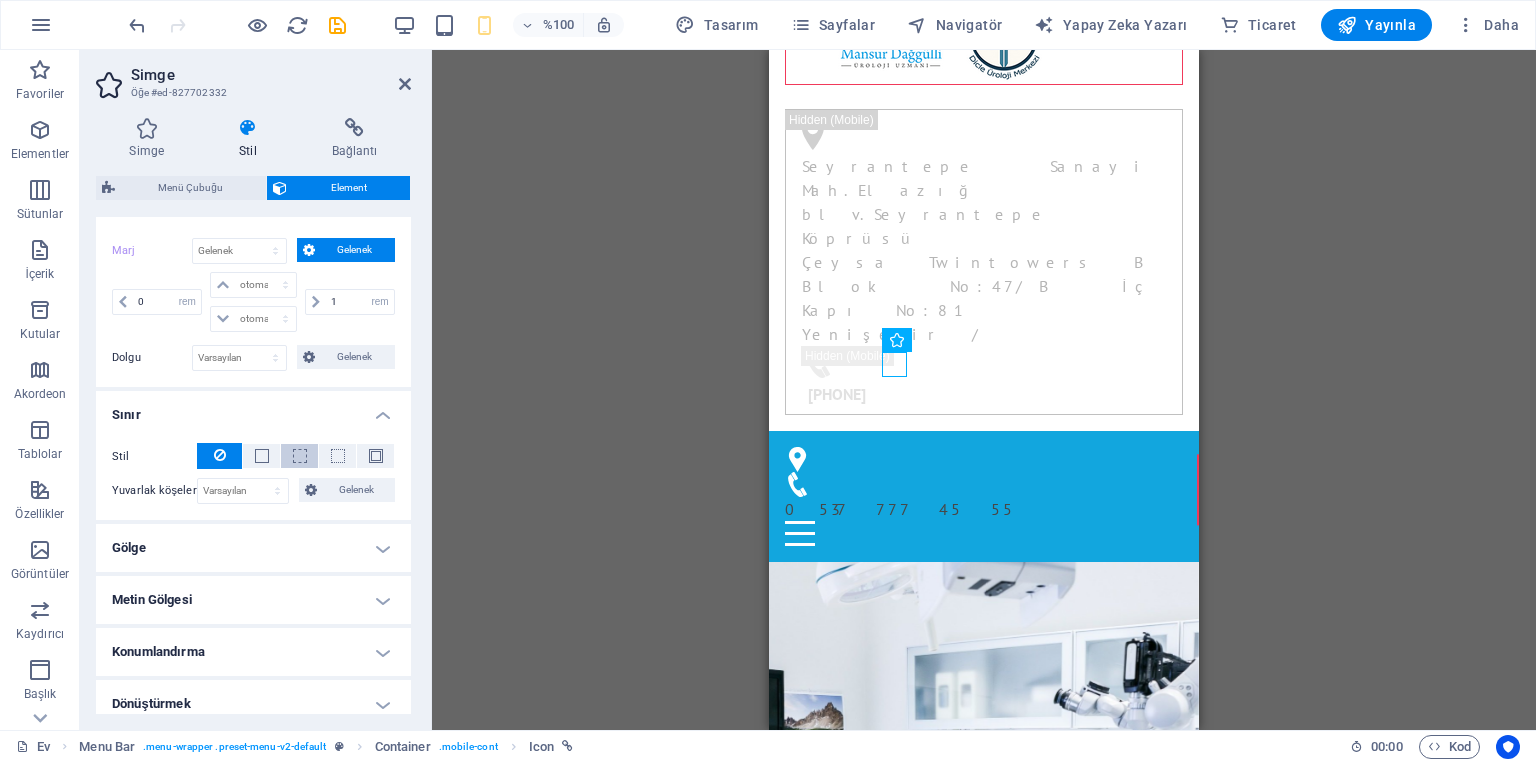 scroll, scrollTop: 579, scrollLeft: 0, axis: vertical 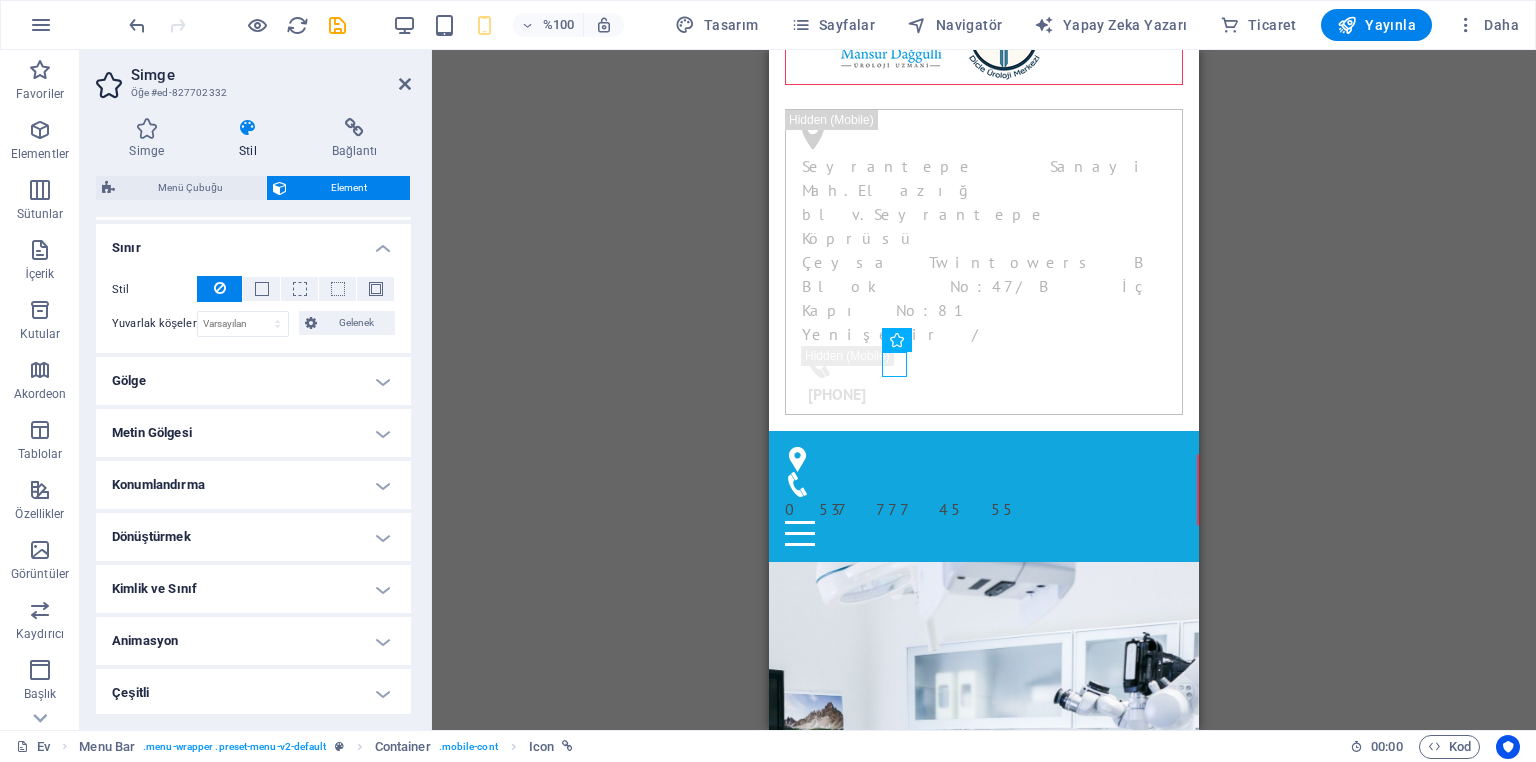 click on "Konumlandırma" at bounding box center [253, 485] 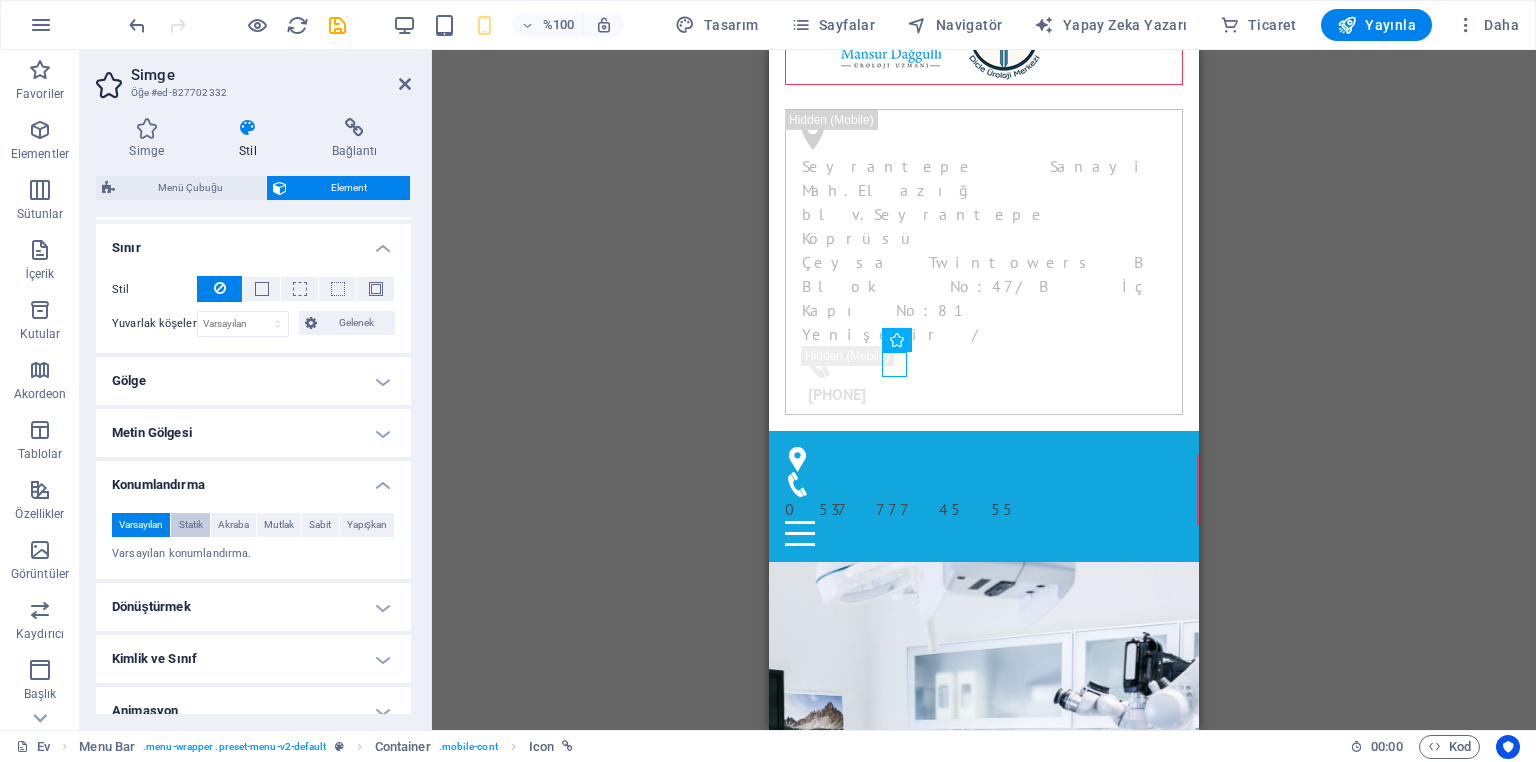 click on "Statik" at bounding box center (191, 524) 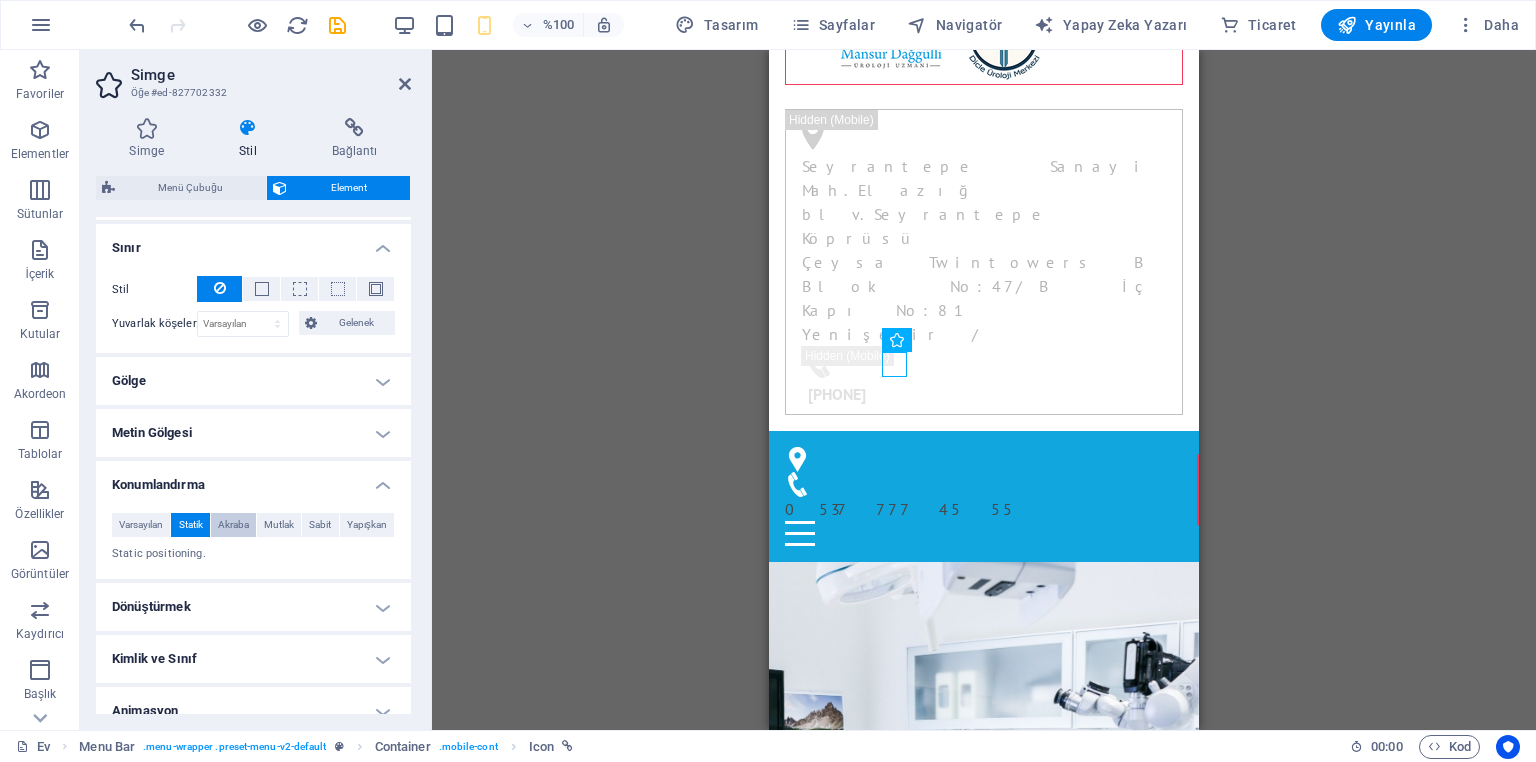 click on "Akraba" at bounding box center [233, 524] 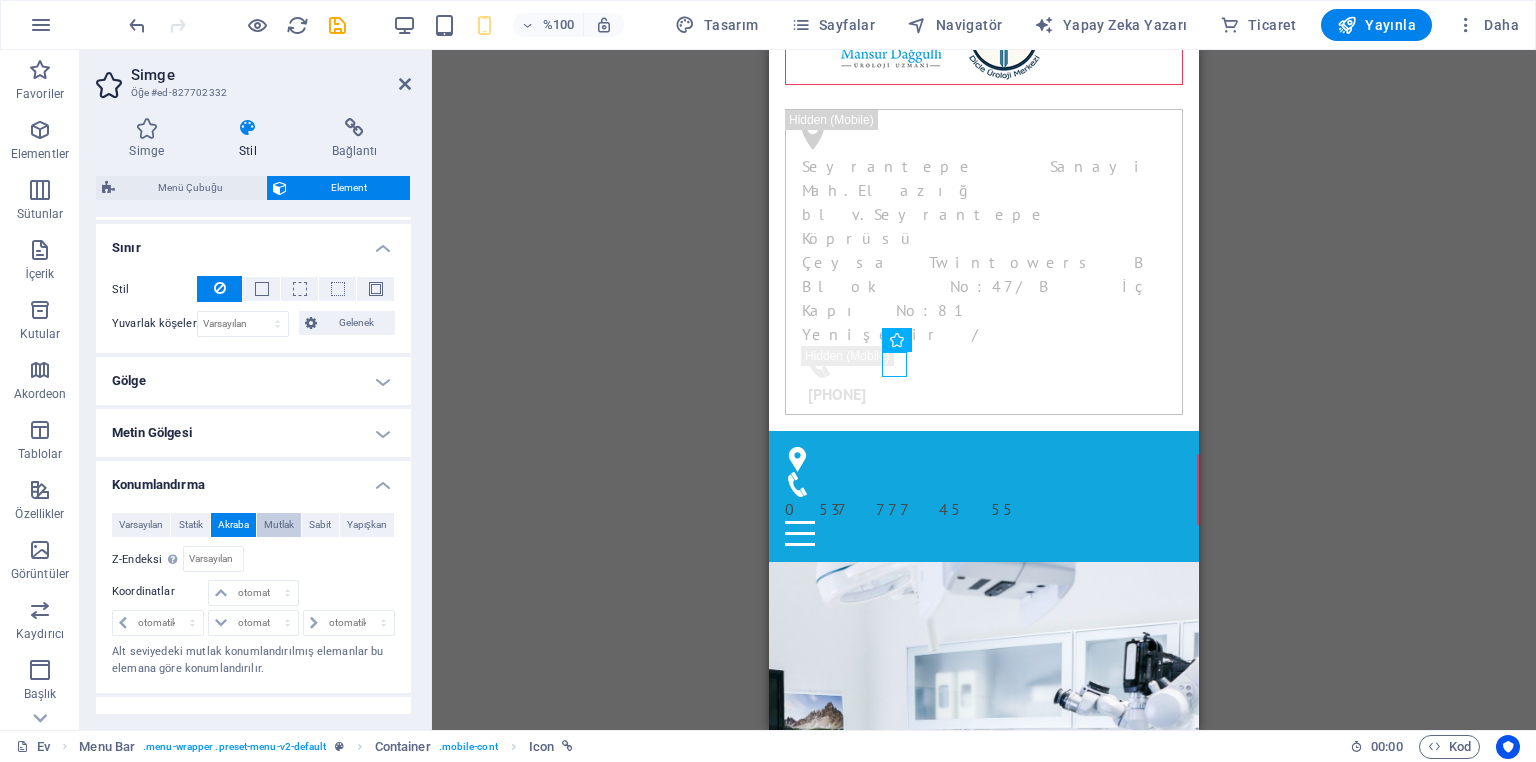 click on "Mutlak" at bounding box center (279, 524) 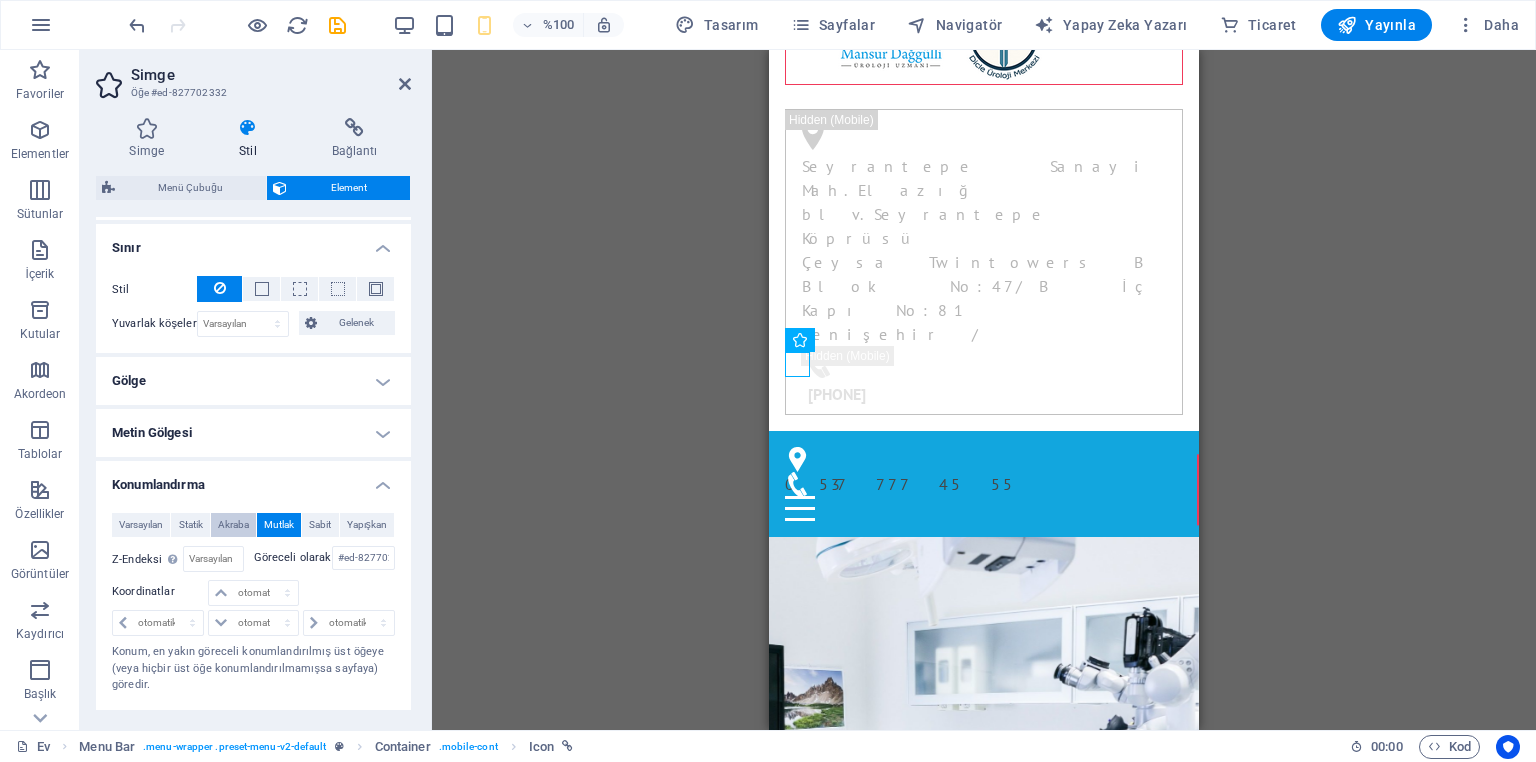 click on "Akraba" at bounding box center [233, 524] 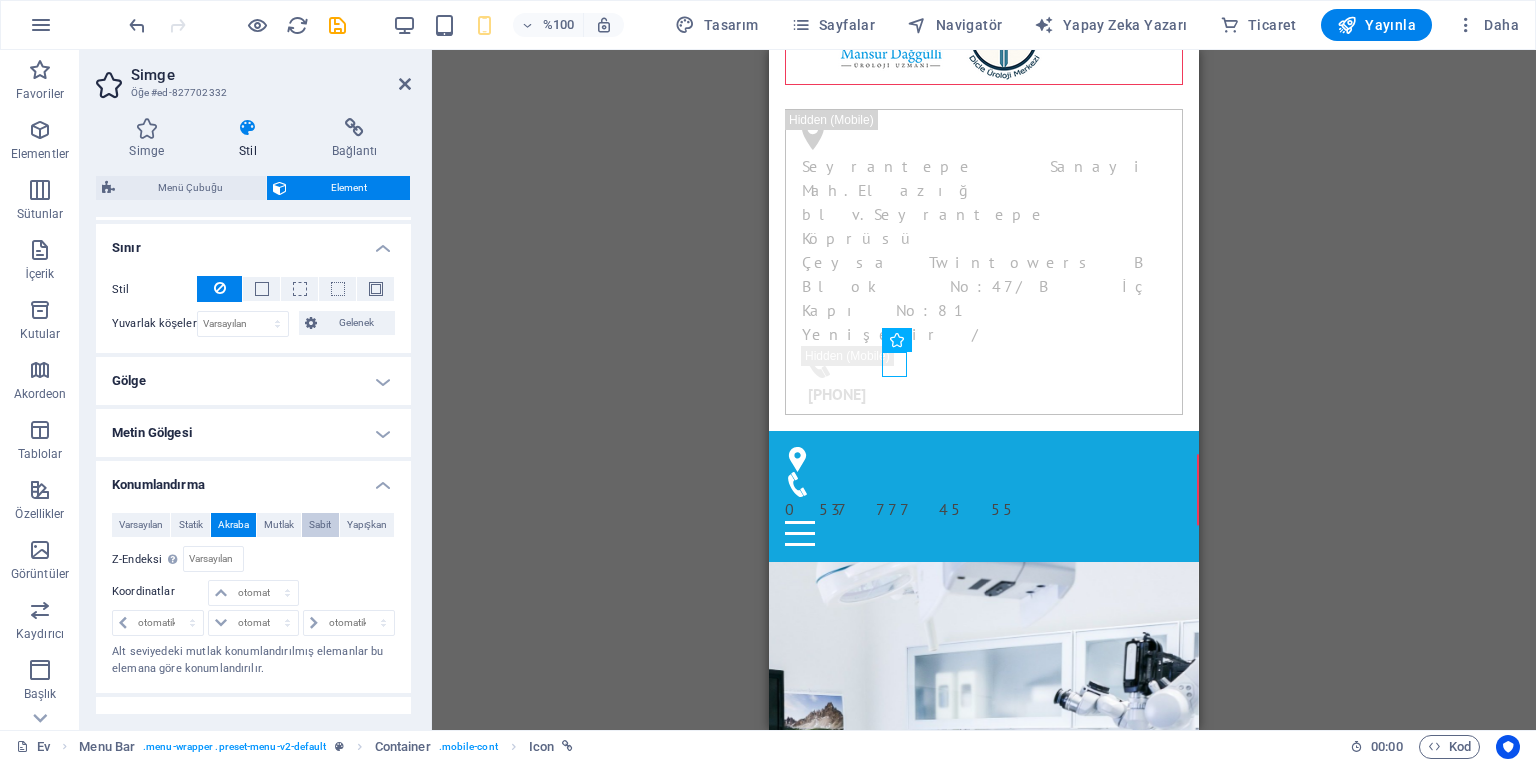 click on "Sabit" at bounding box center (320, 524) 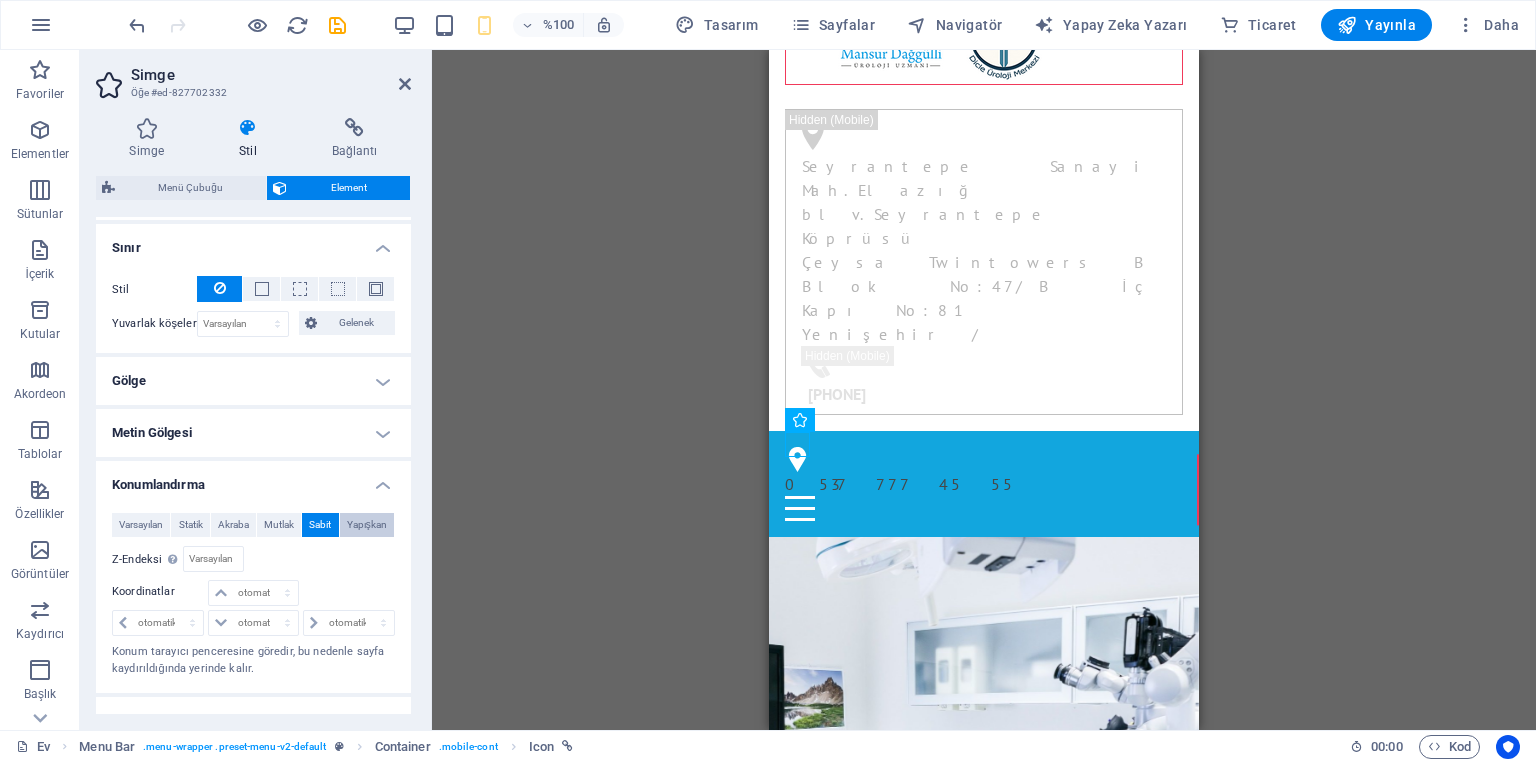 click on "Yapışkan" at bounding box center (367, 524) 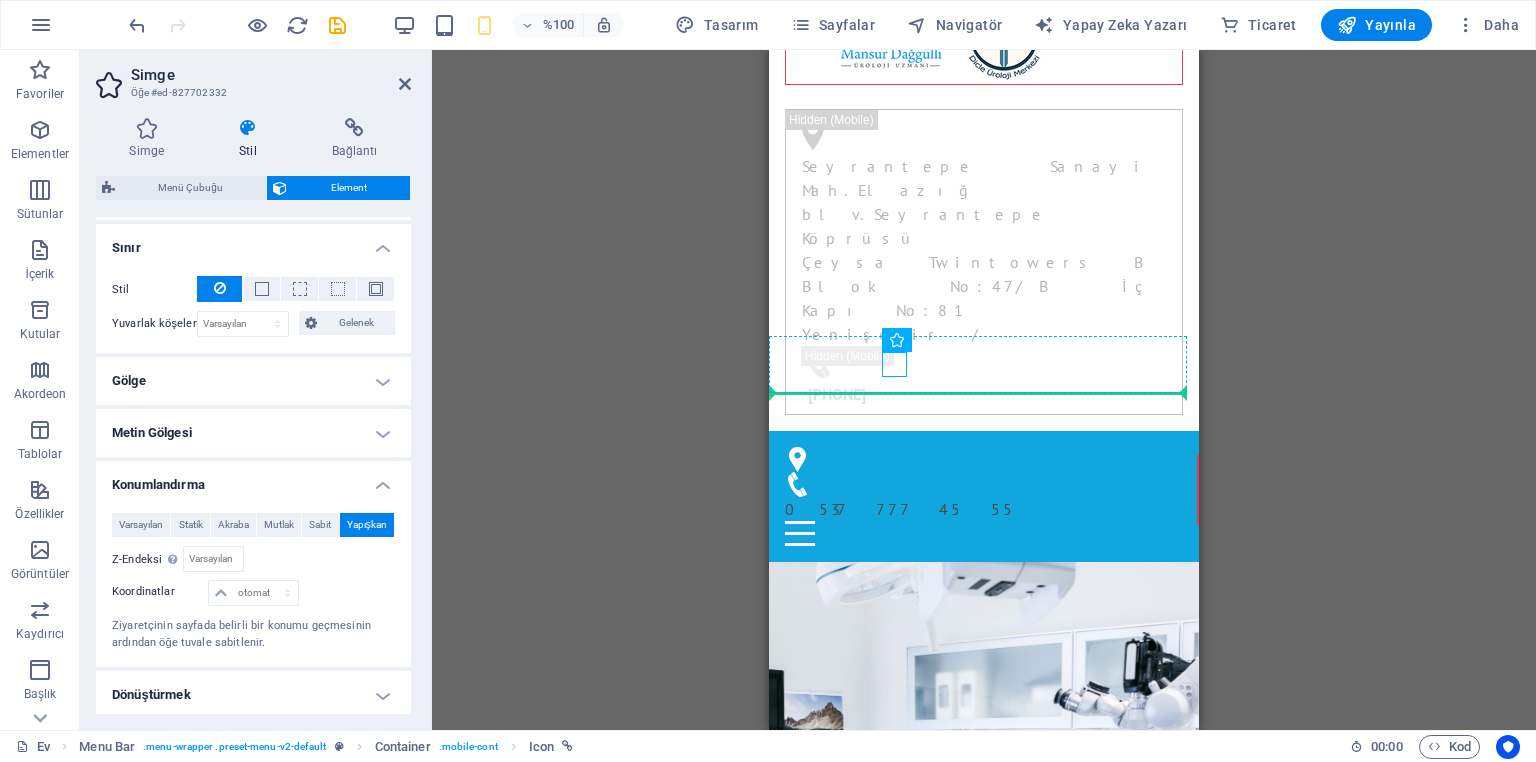 drag, startPoint x: 894, startPoint y: 356, endPoint x: 941, endPoint y: 368, distance: 48.507732 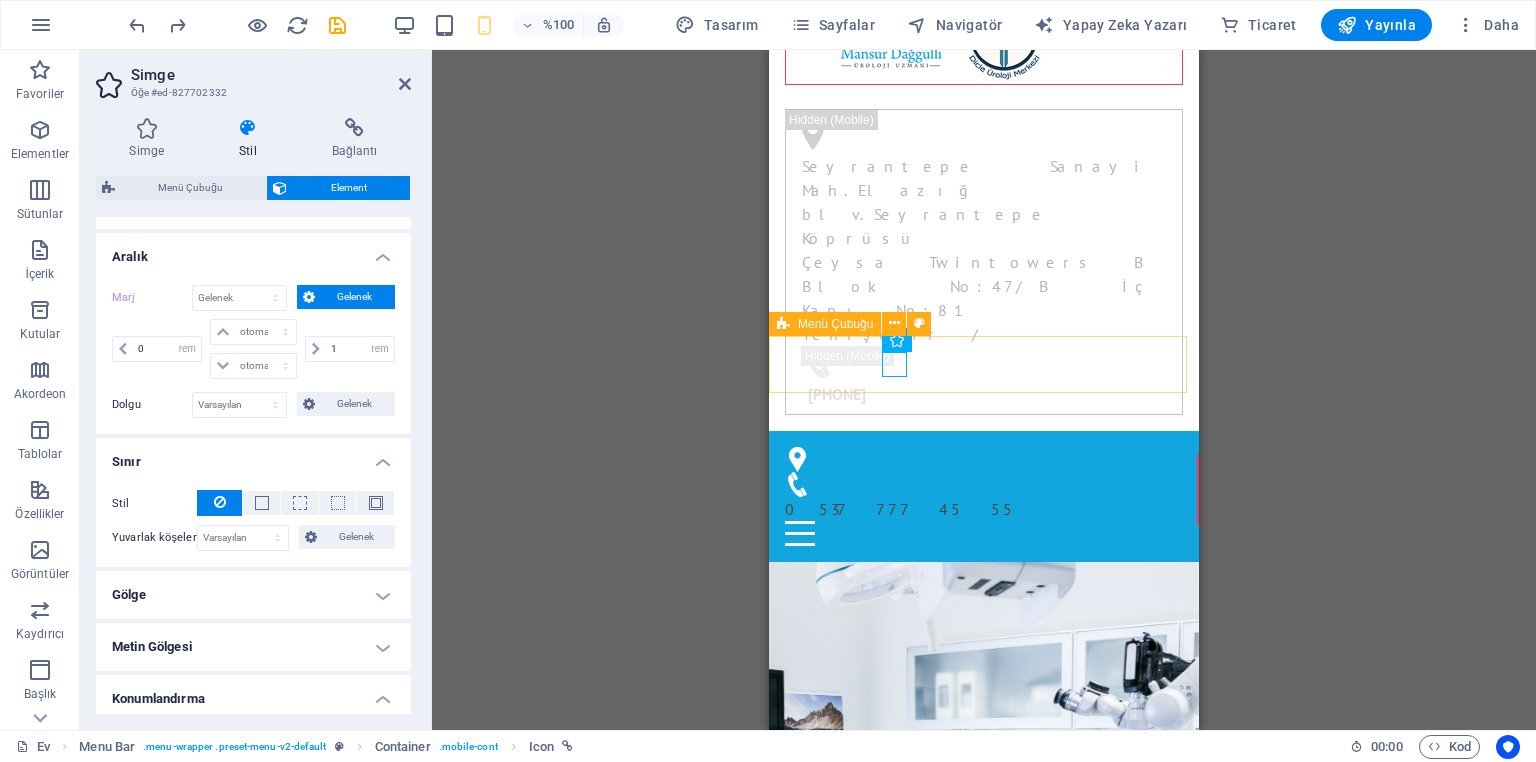 scroll, scrollTop: 579, scrollLeft: 0, axis: vertical 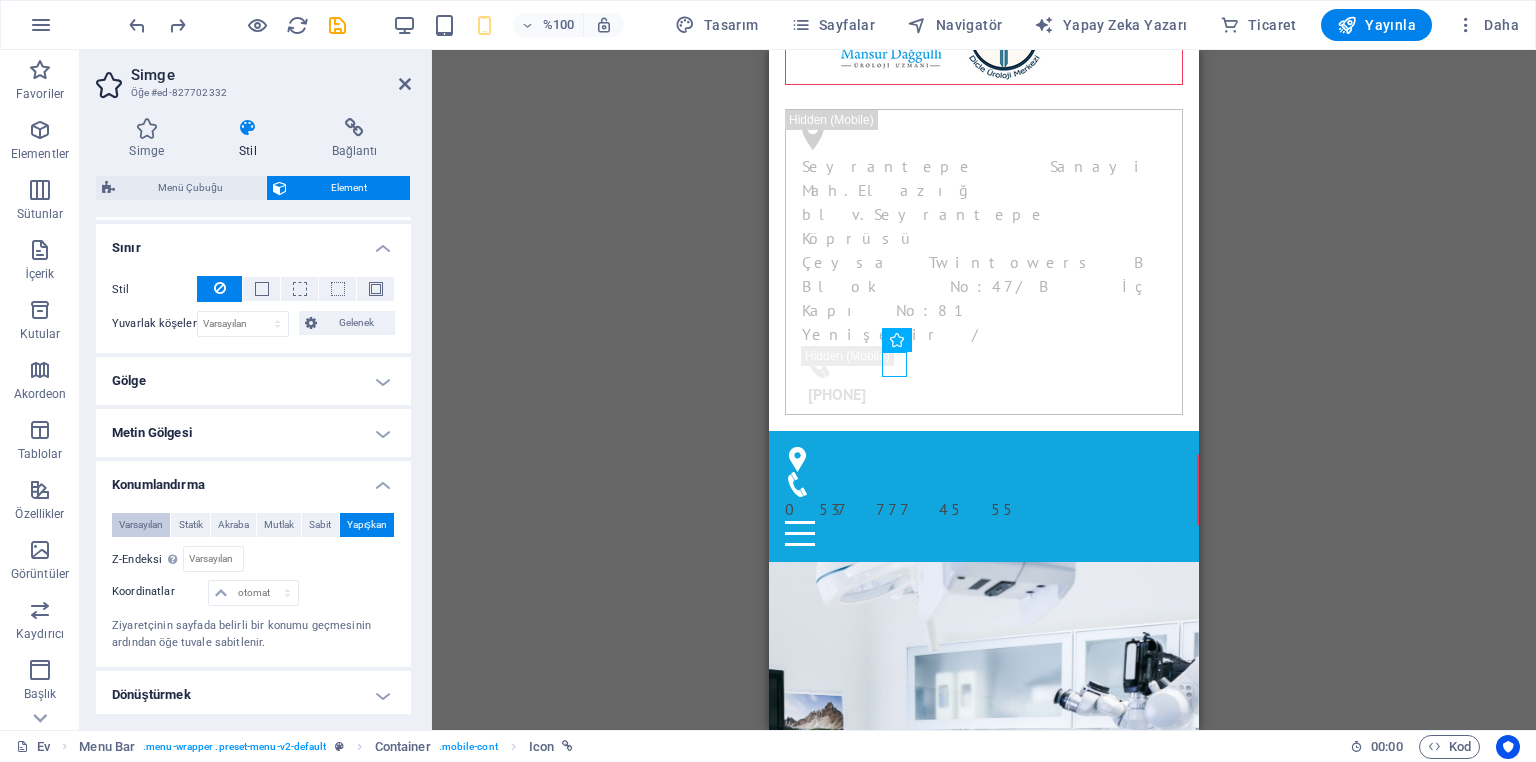 click on "Varsayılan" at bounding box center (141, 524) 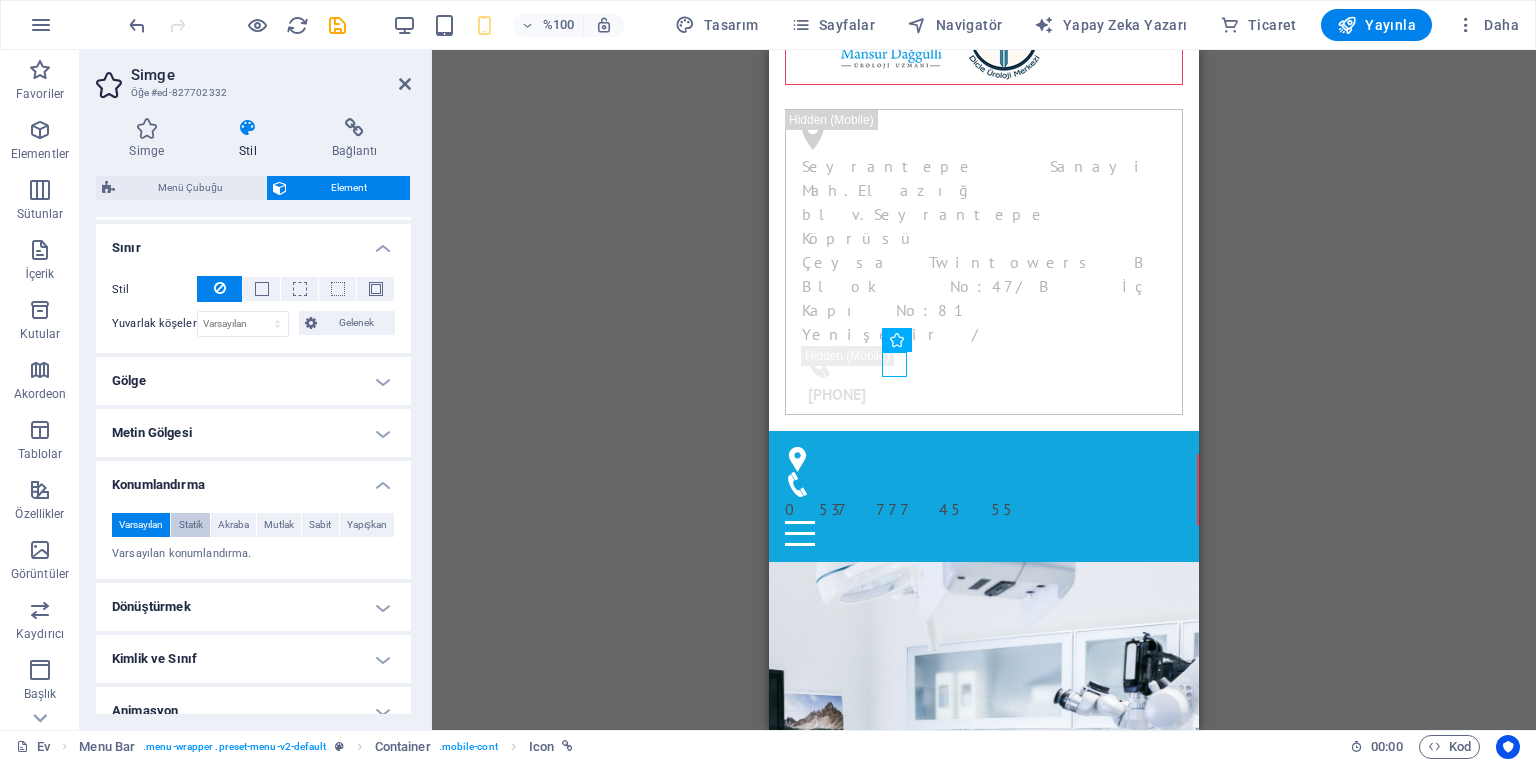 click on "Statik" at bounding box center (191, 524) 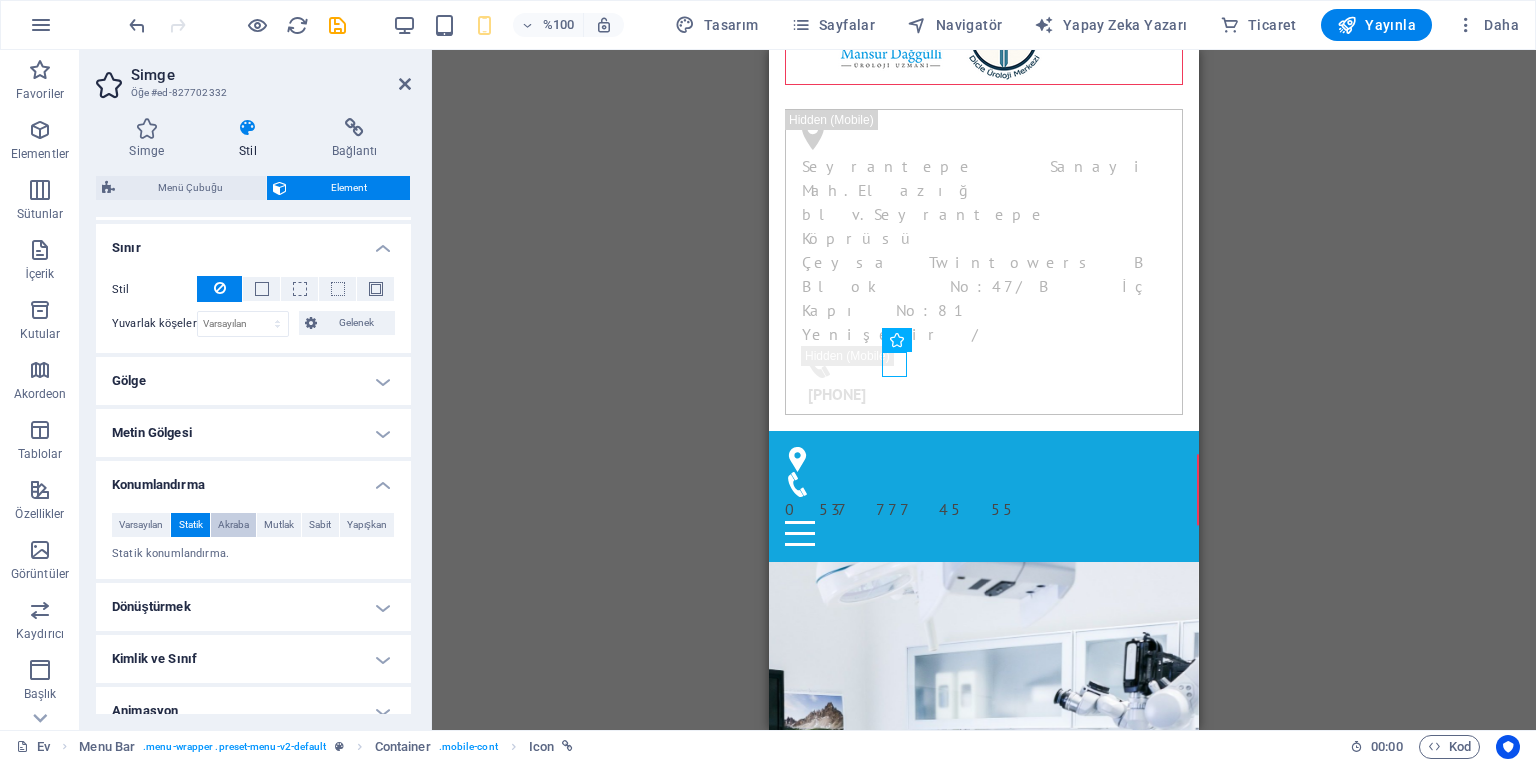 click on "Akraba" at bounding box center [233, 524] 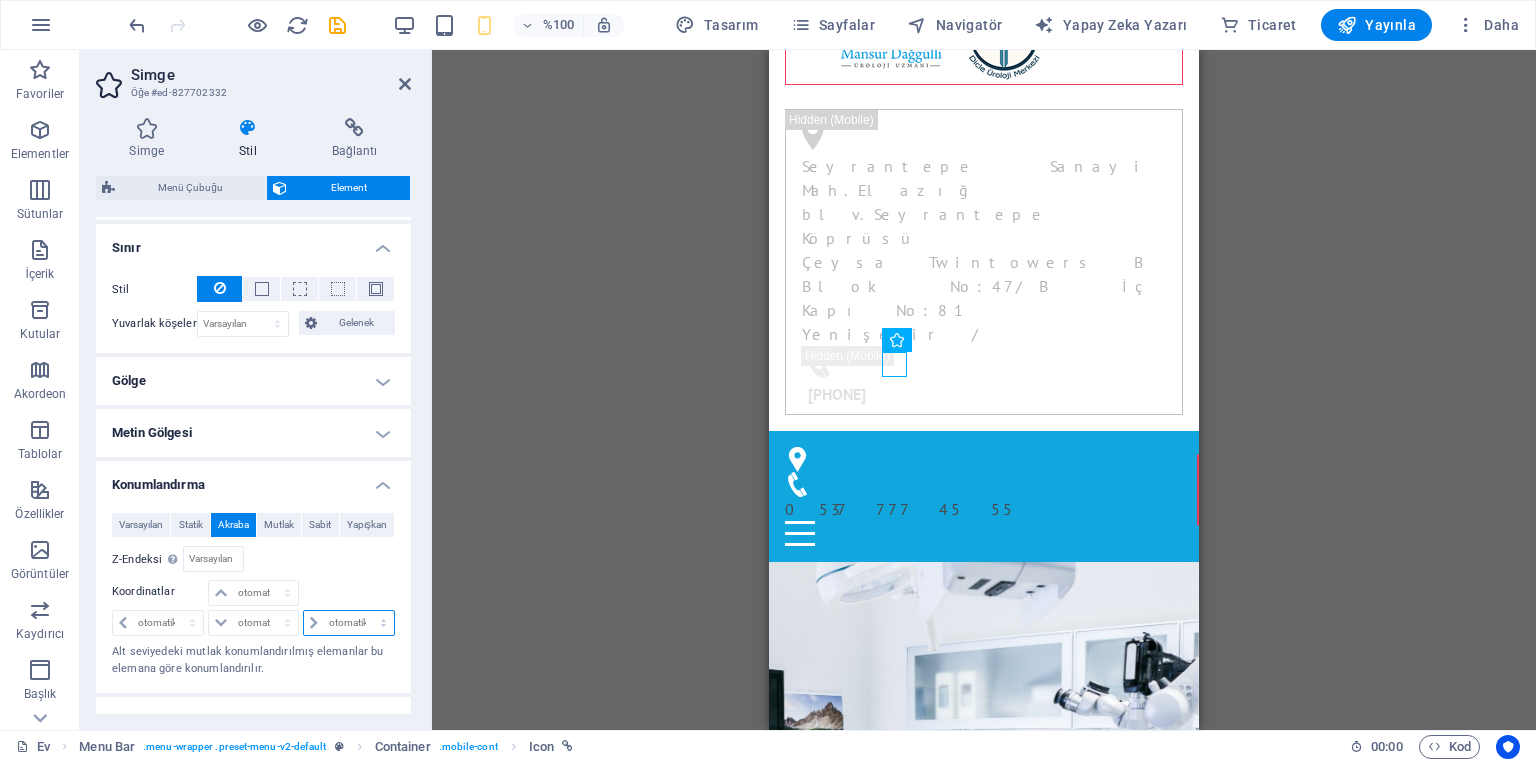 click on "otomatik piksel rem % onlar" at bounding box center (349, 623) 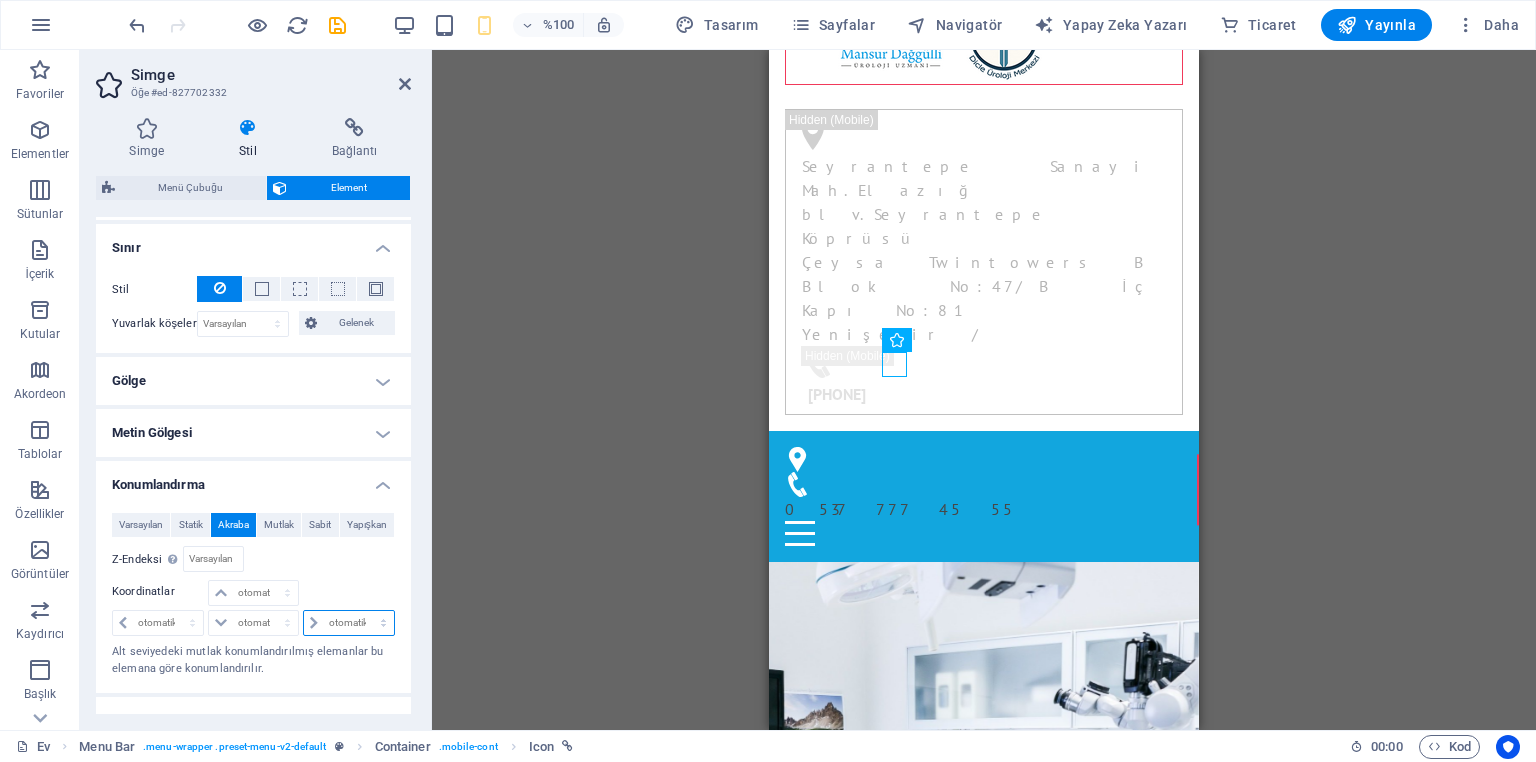 click on "otomatik piksel rem % onlar" at bounding box center (349, 623) 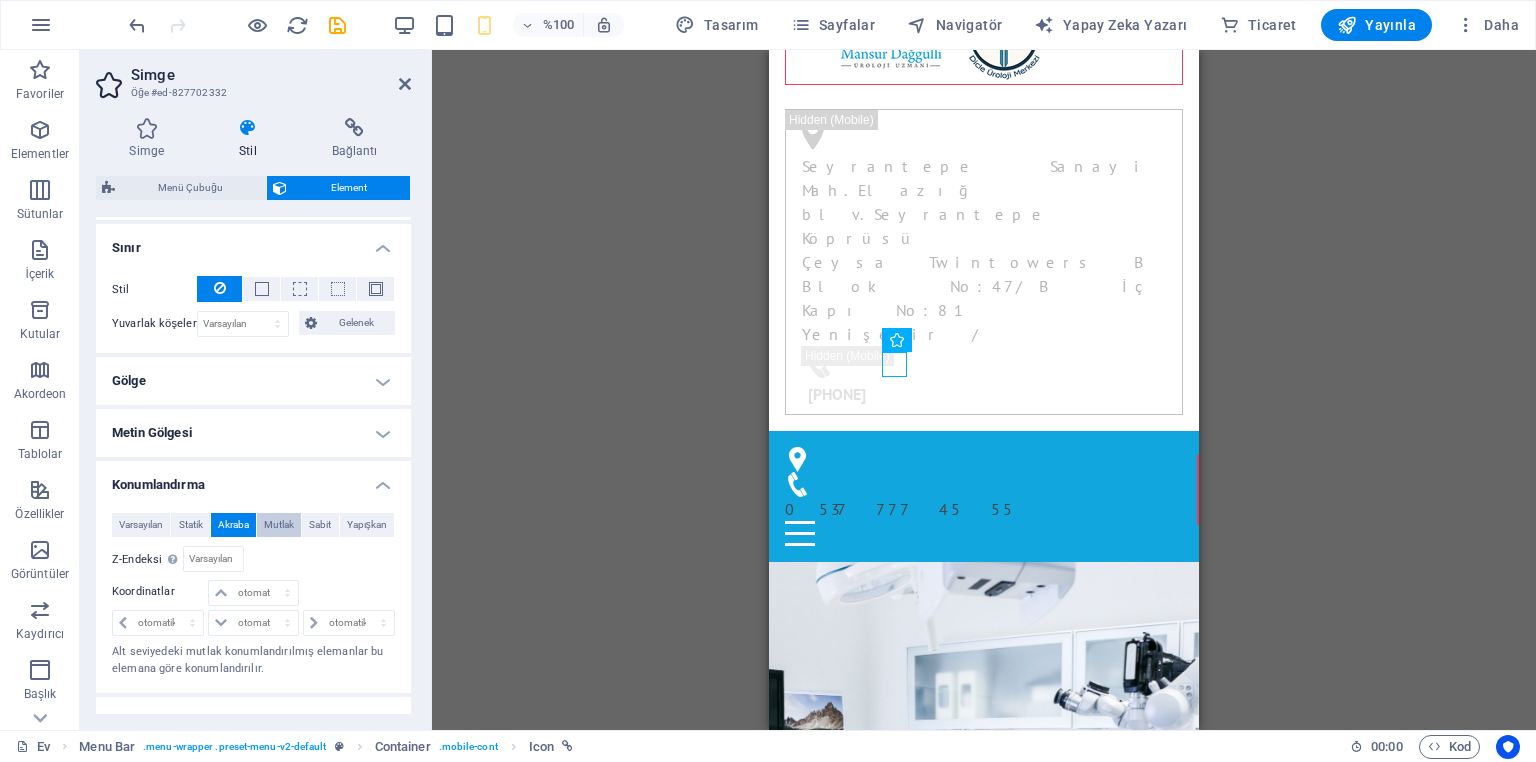click on "Mutlak" at bounding box center [279, 524] 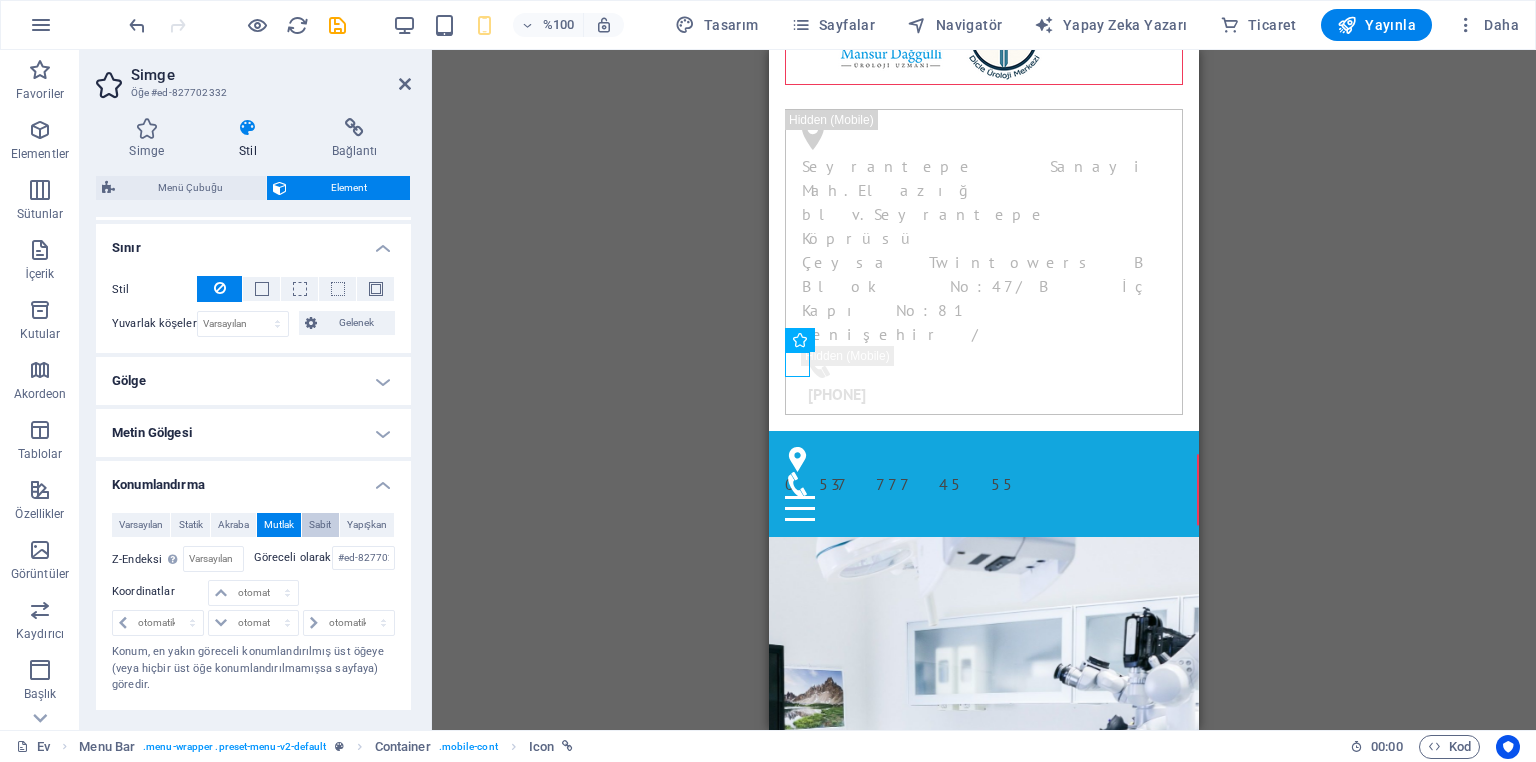 click on "Sabit" at bounding box center [320, 524] 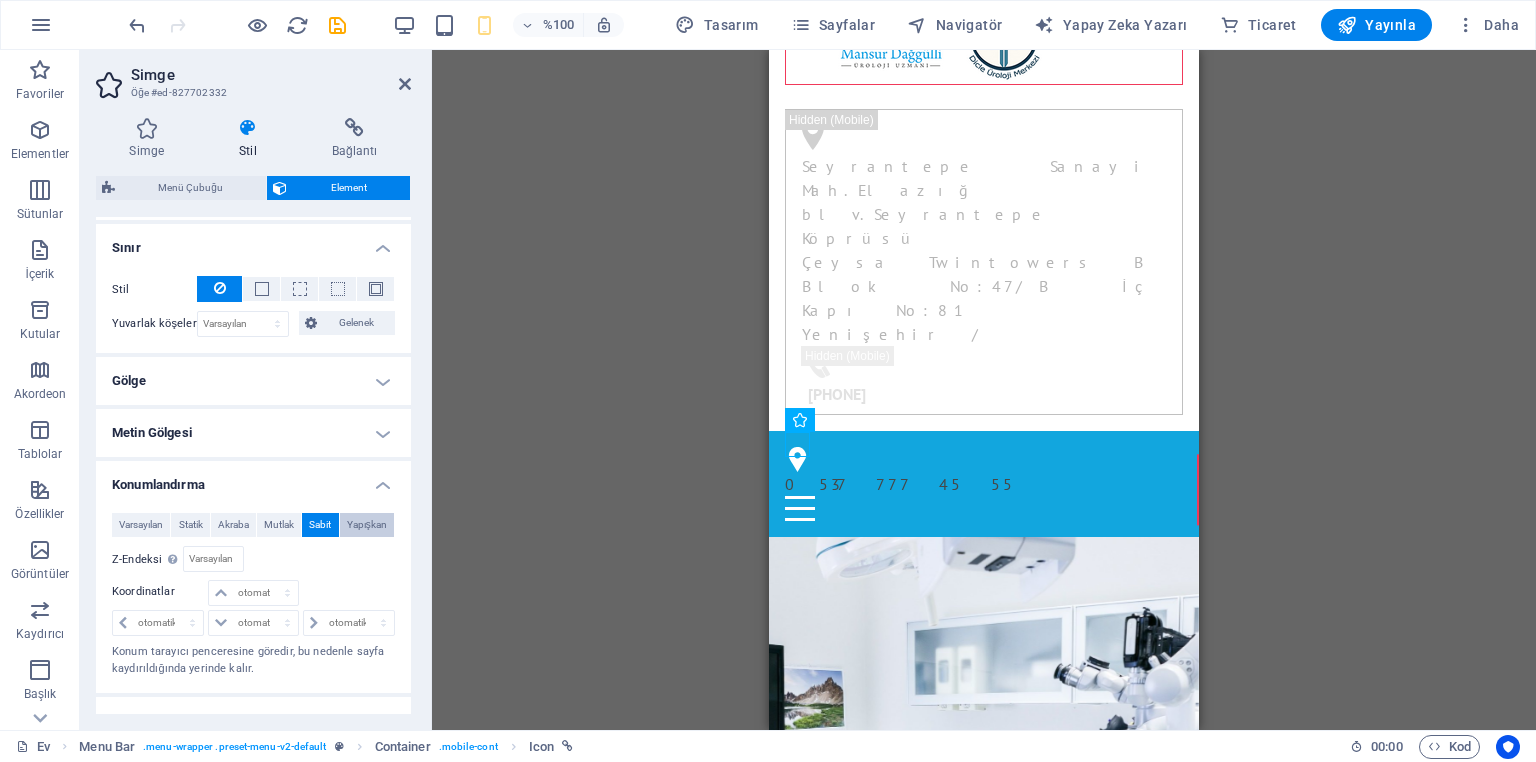 click on "Yapışkan" at bounding box center [367, 524] 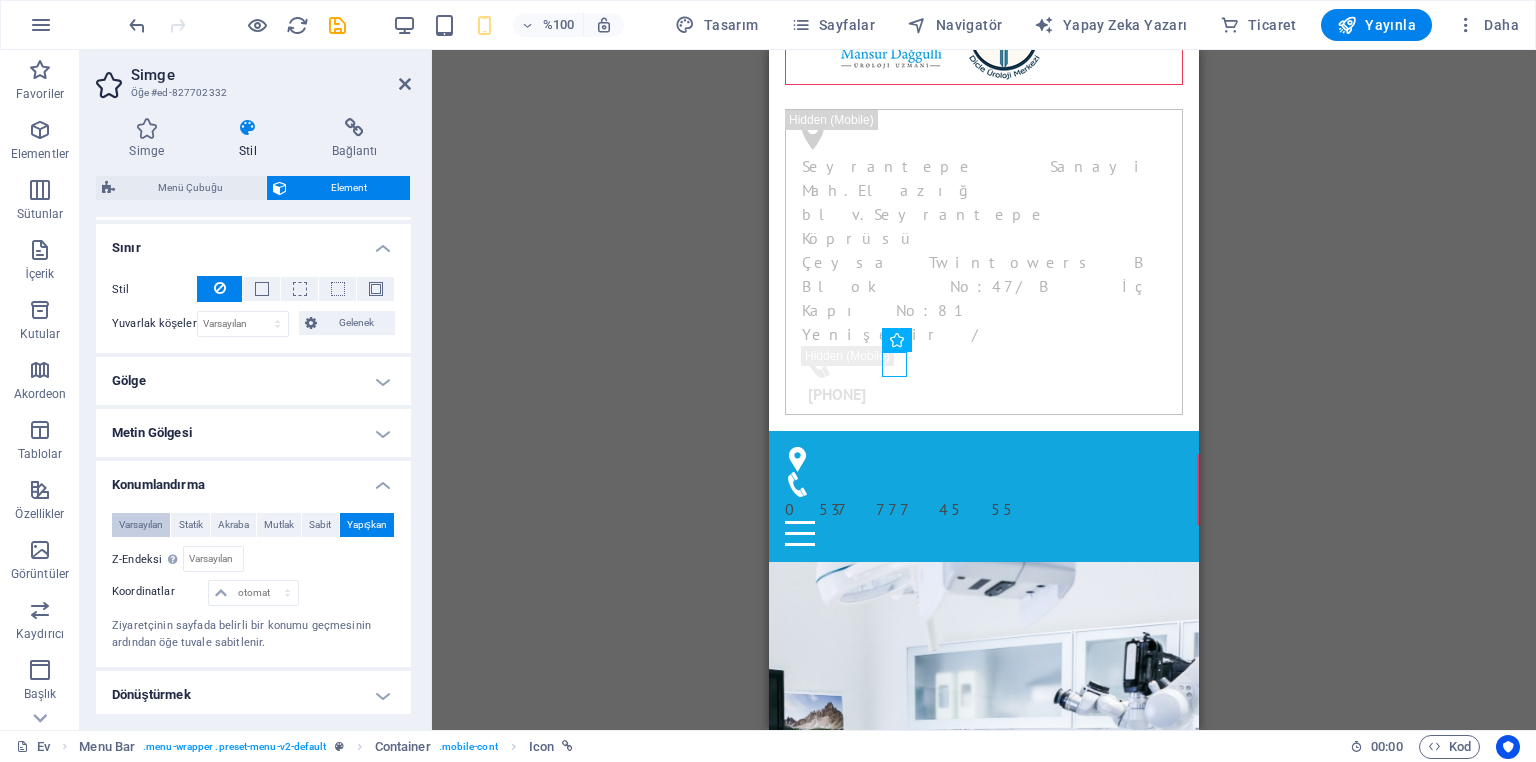 click on "Varsayılan" at bounding box center [141, 524] 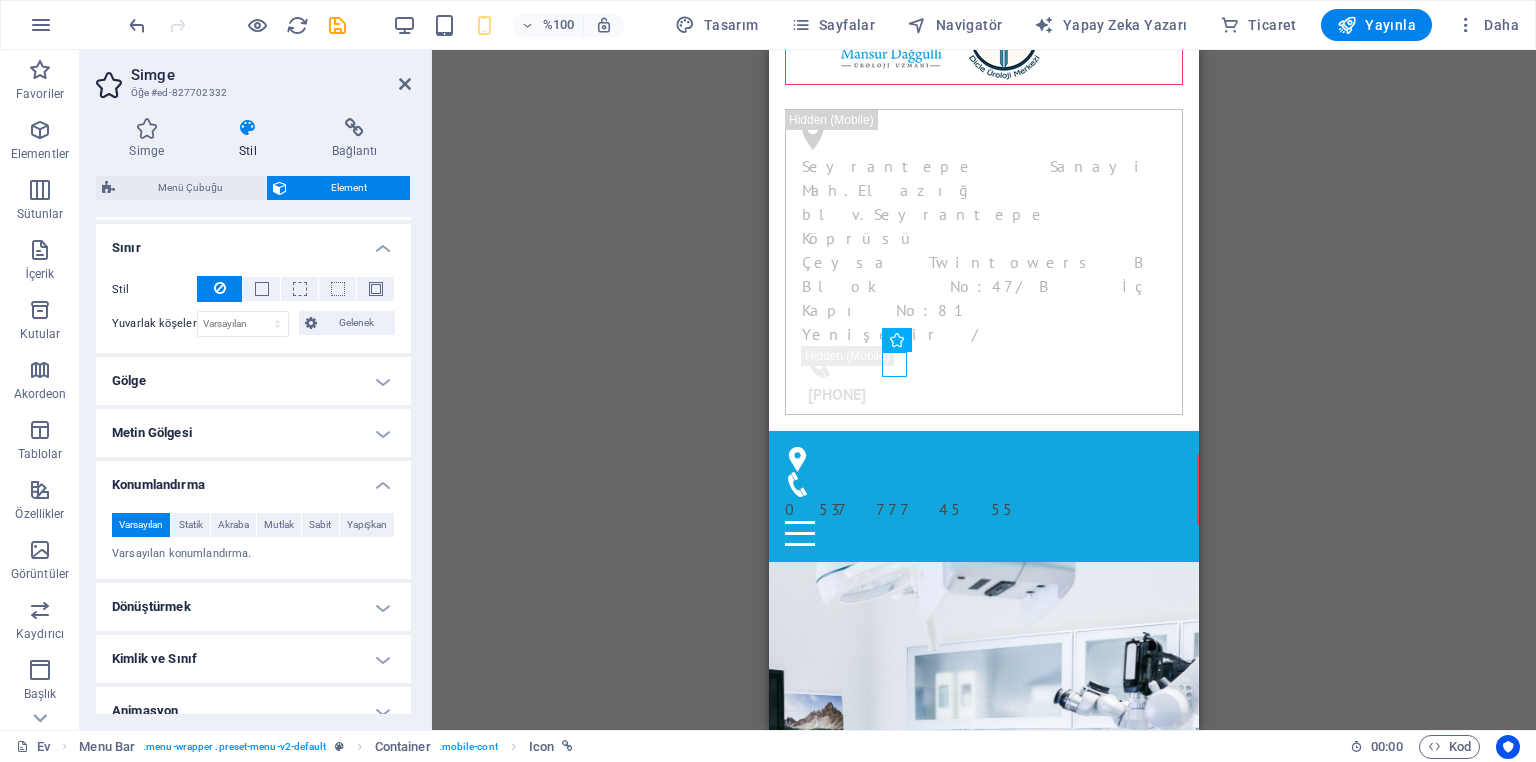 scroll, scrollTop: 648, scrollLeft: 0, axis: vertical 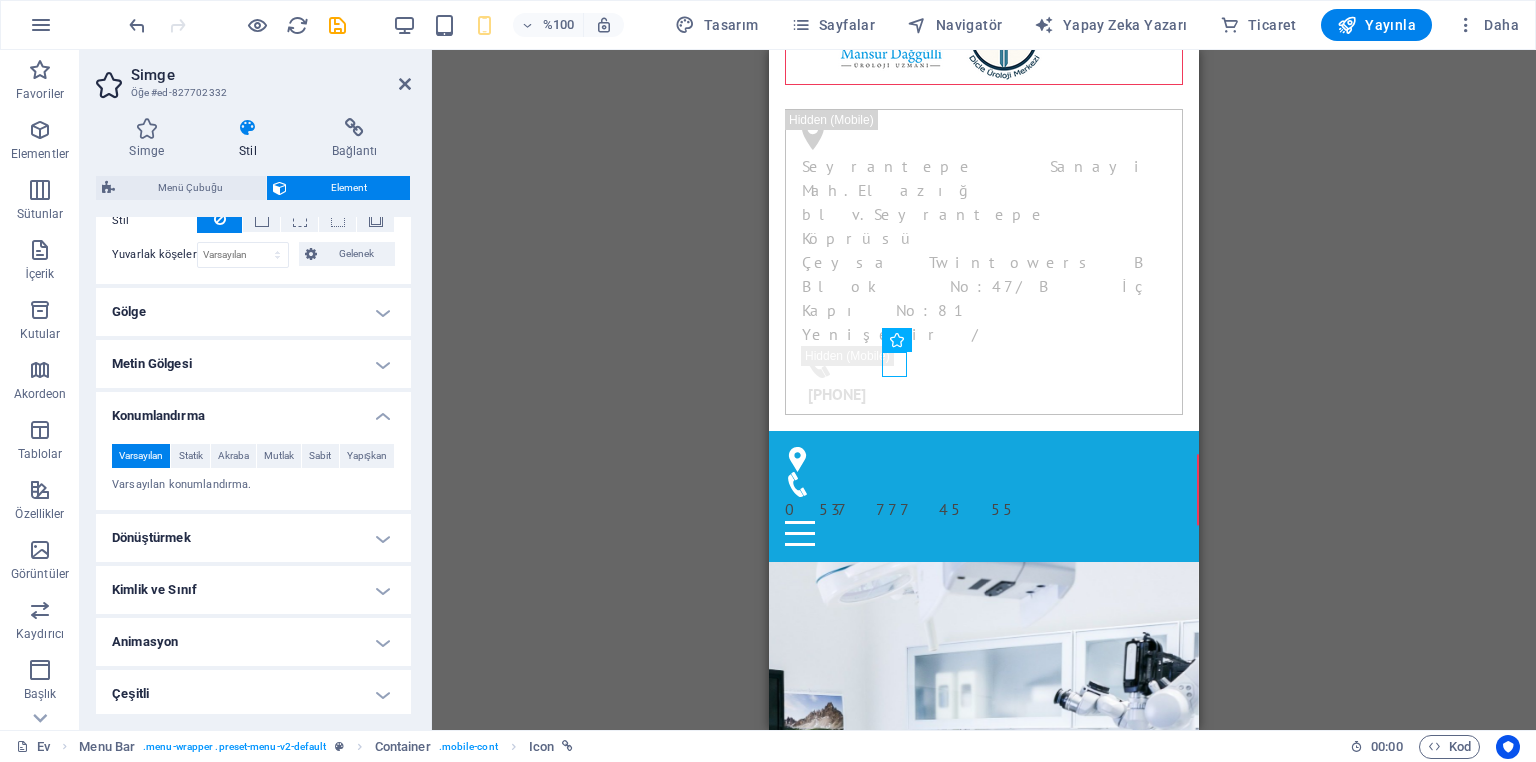 click on "H1   Afiş   Banner   Konteyner   Konteyner   Düğme   Ara parça   Menü Çubuğu   Metin   2 sütun   Konteyner   Container   Bilgi Çubuğu   Container   Konteyner   Container   Container   Görüntü   Menü   Metin   Konteyner   Menu Bar   Konteyner   Simge   H2   HTML   Metin   Container   Container   Icon   Icon" at bounding box center [984, 390] 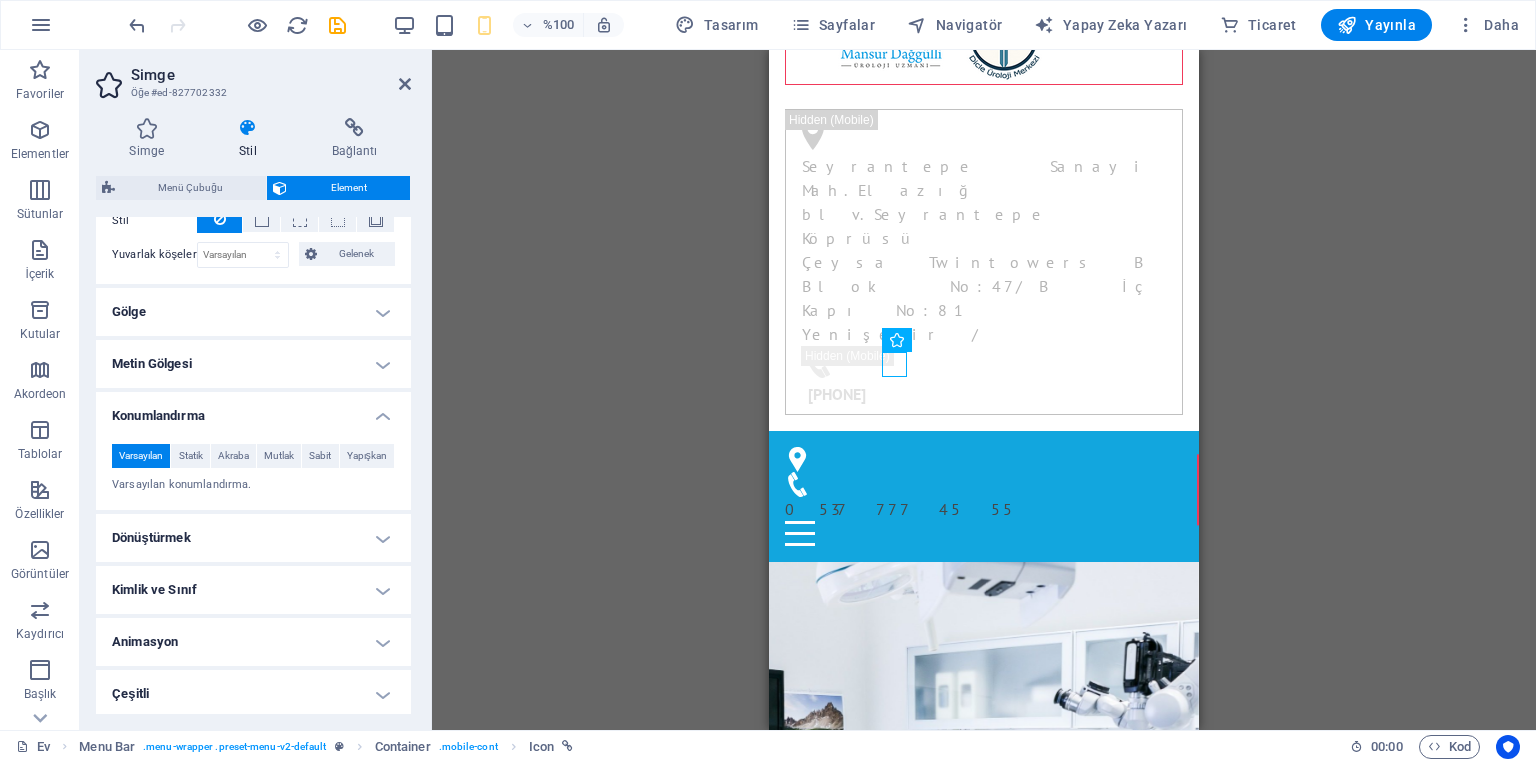 click on "H1   Afiş   Banner   Konteyner   Konteyner   Düğme   Ara parça   Menü Çubuğu   Metin   2 sütun   Konteyner   Container   Bilgi Çubuğu   Container   Konteyner   Container   Container   Görüntü   Menü   Metin   Konteyner   Menu Bar   Konteyner   Simge   H2   HTML   Metin   Container   Container   Icon   Icon" at bounding box center [984, 390] 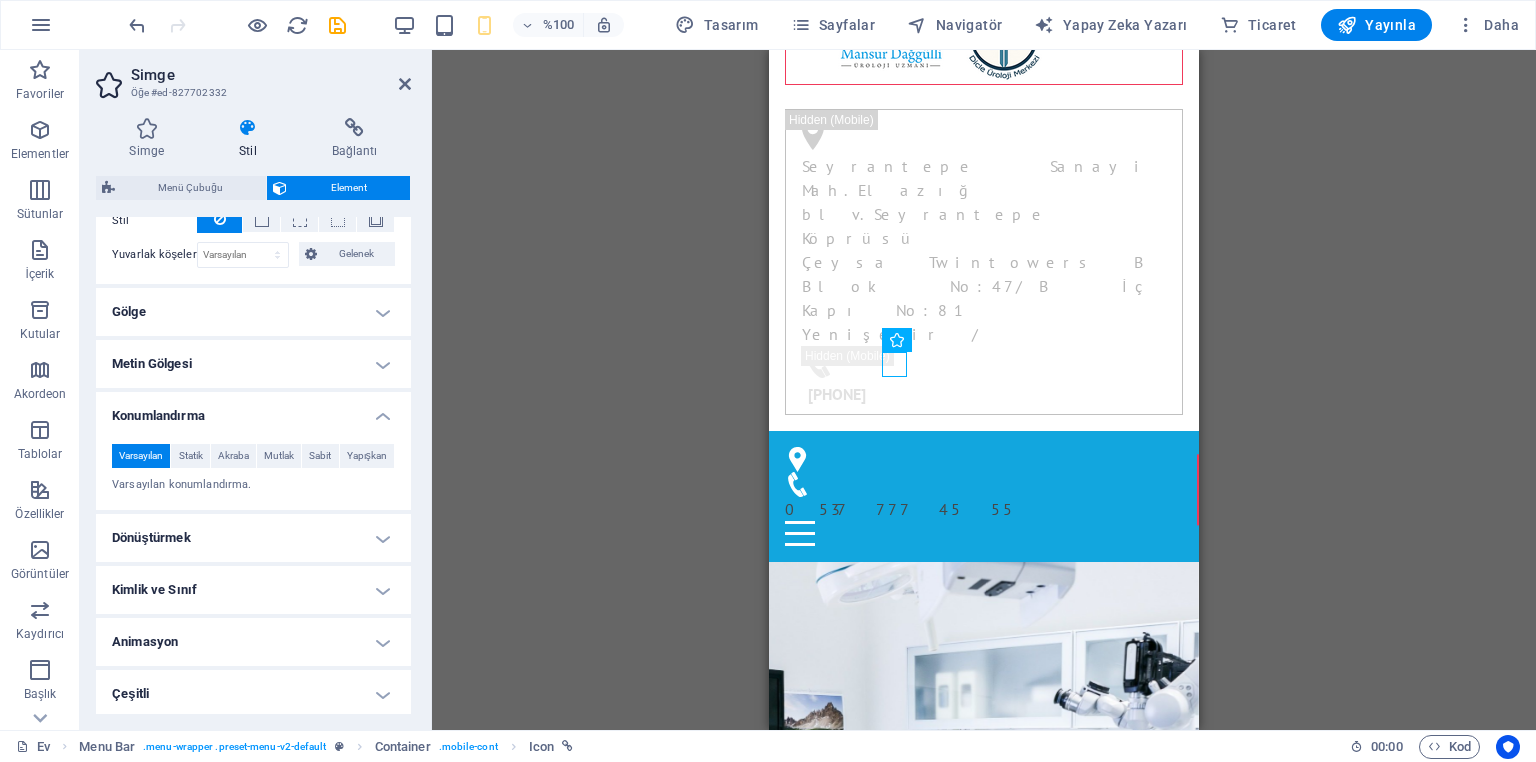 click on "H1   Afiş   Banner   Konteyner   Konteyner   Düğme   Ara parça   Menü Çubuğu   Metin   2 sütun   Konteyner   Container   Bilgi Çubuğu   Container   Konteyner   Container   Container   Görüntü   Menü   Metin   Konteyner   Menu Bar   Konteyner   Simge   H2   HTML   Metin   Container   Container   Icon   Icon" at bounding box center (984, 390) 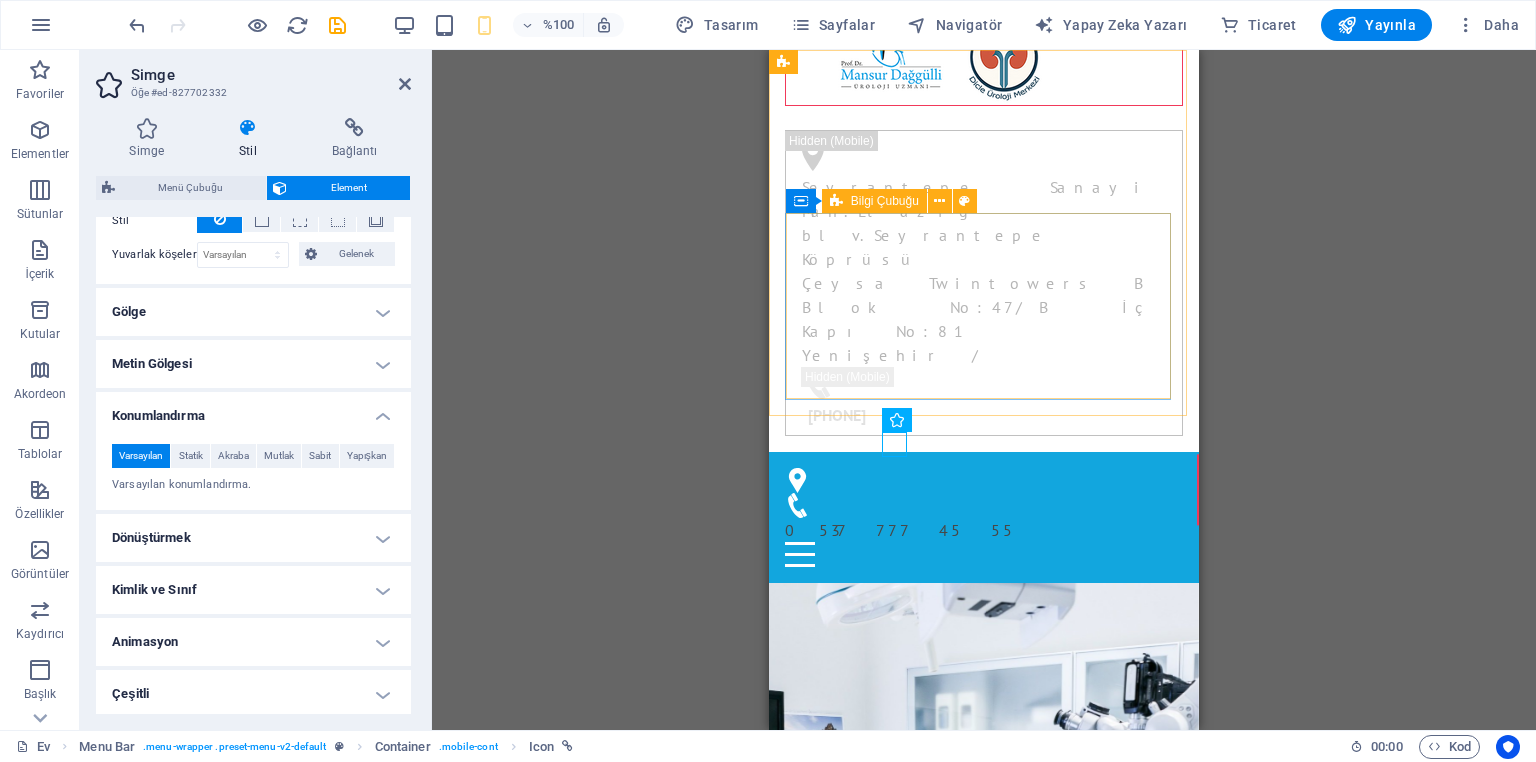 scroll, scrollTop: 0, scrollLeft: 0, axis: both 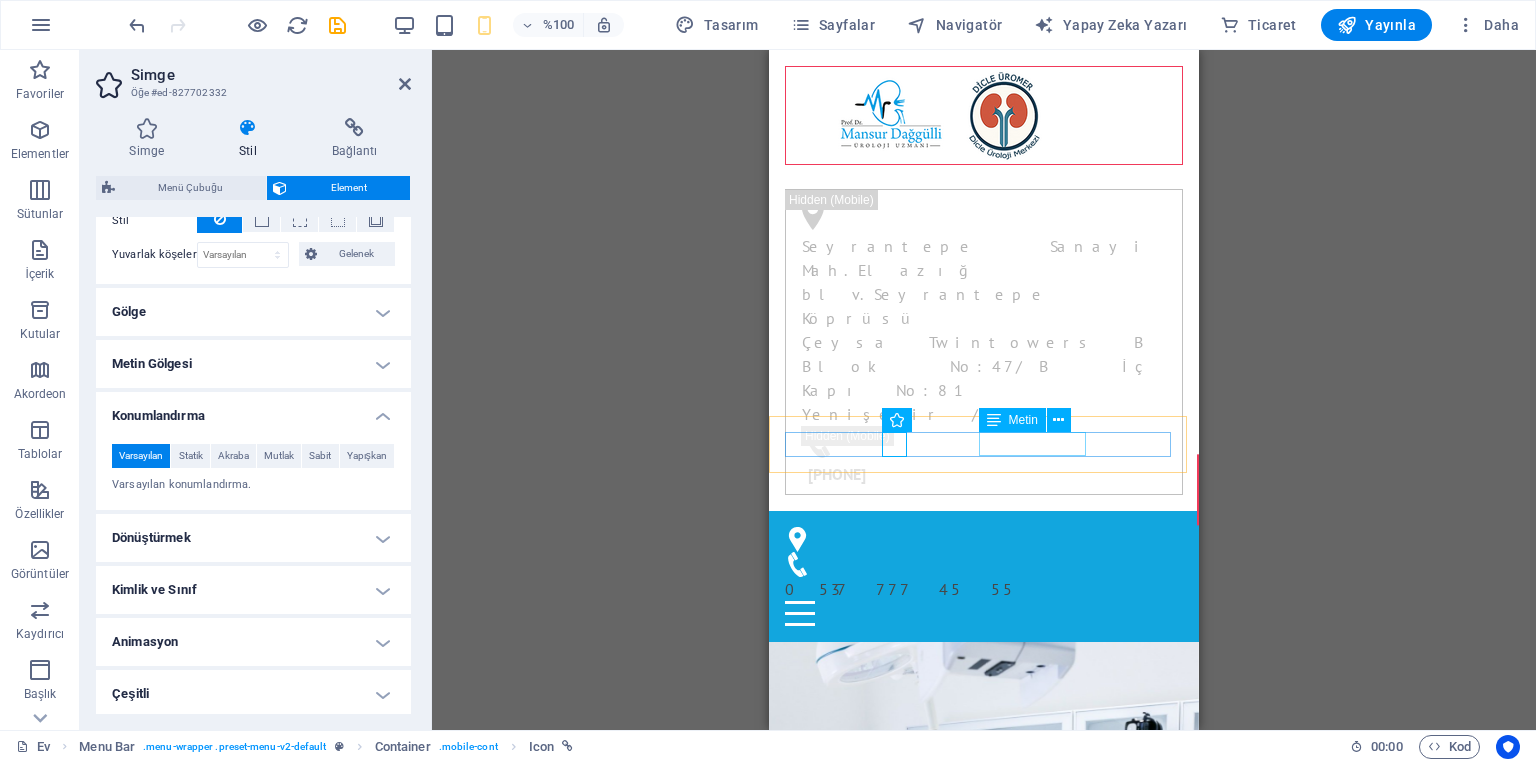 click on "0537 777 45 55" at bounding box center [984, 589] 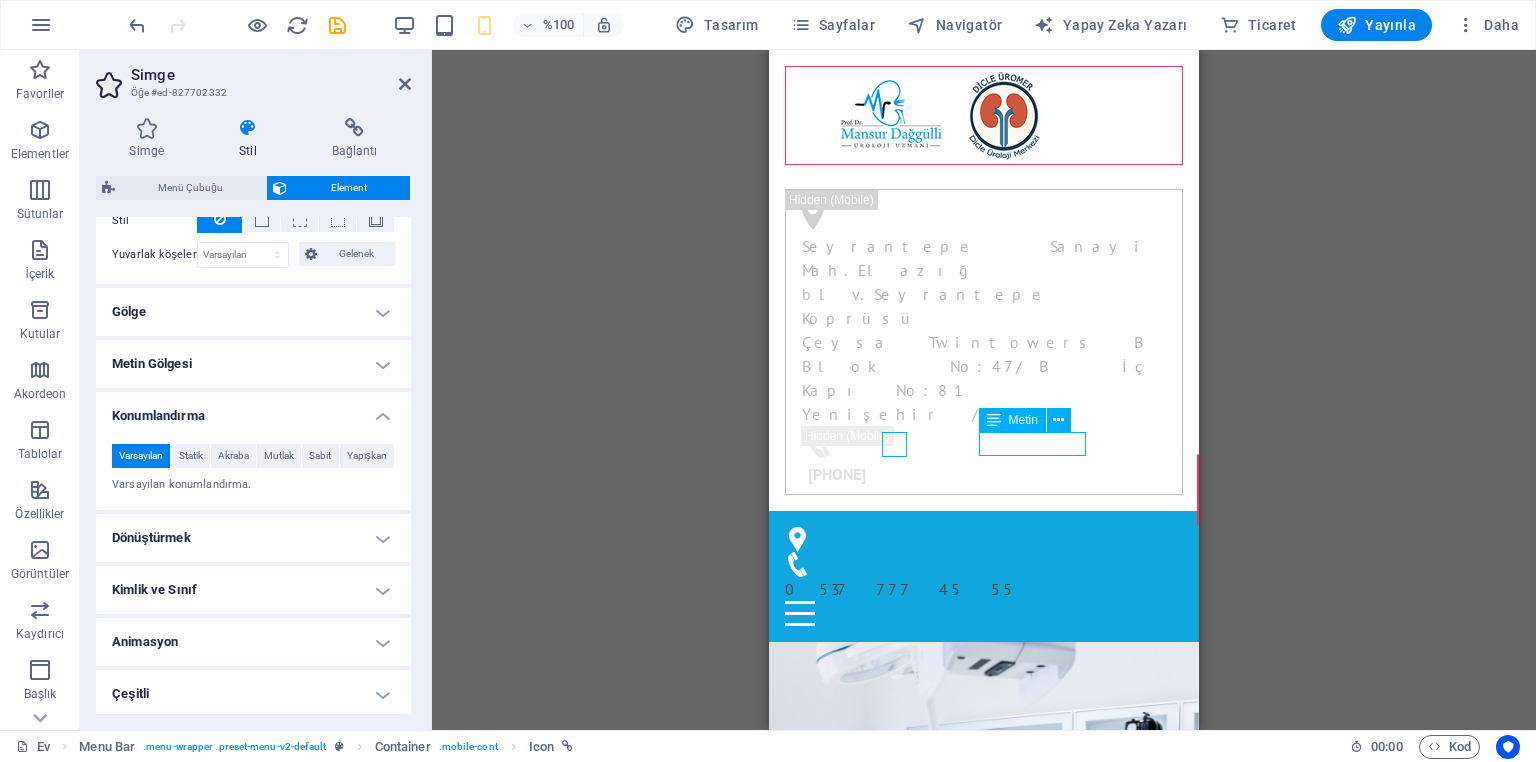 click on "0537 777 45 55" at bounding box center (984, 589) 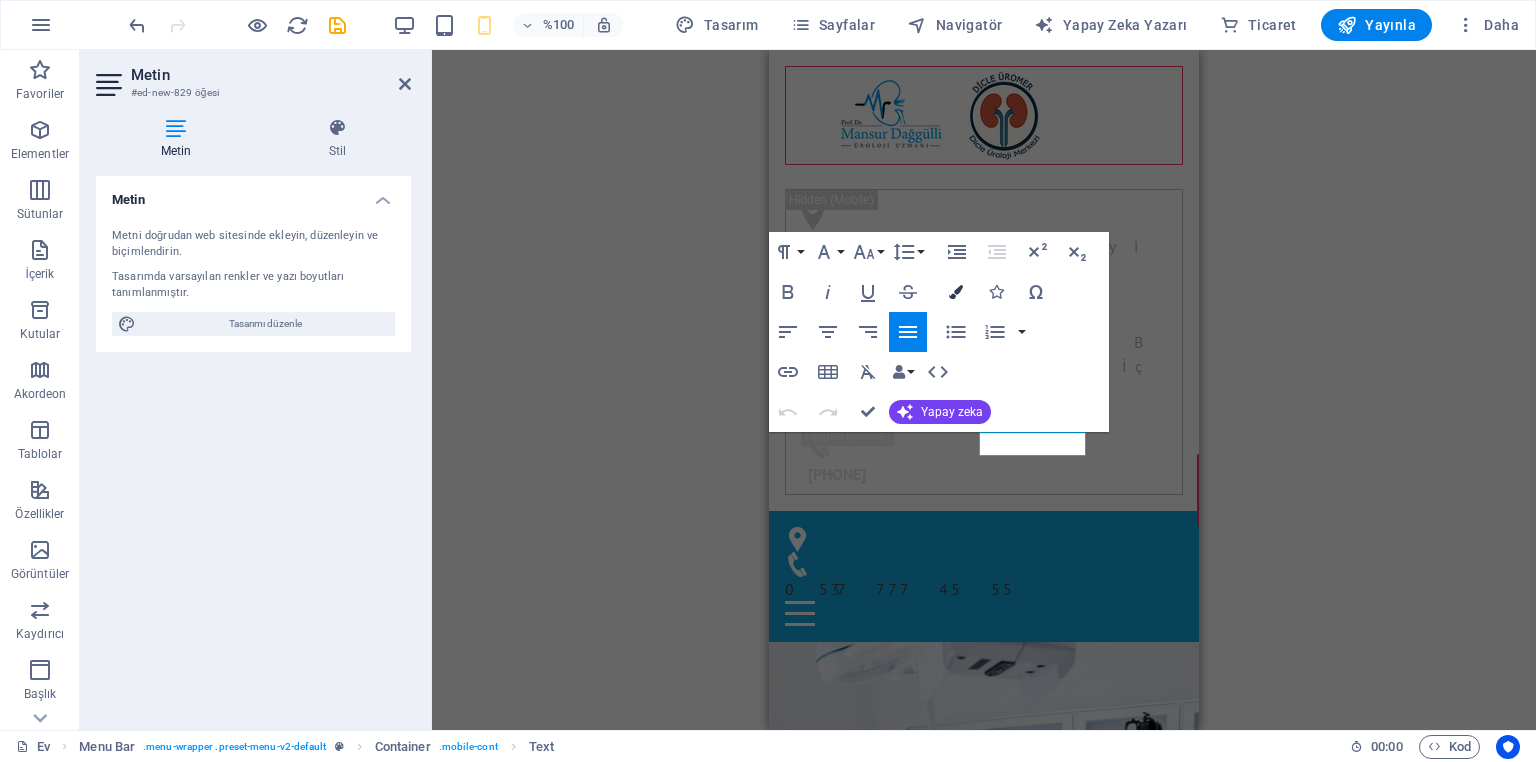 click at bounding box center (956, 292) 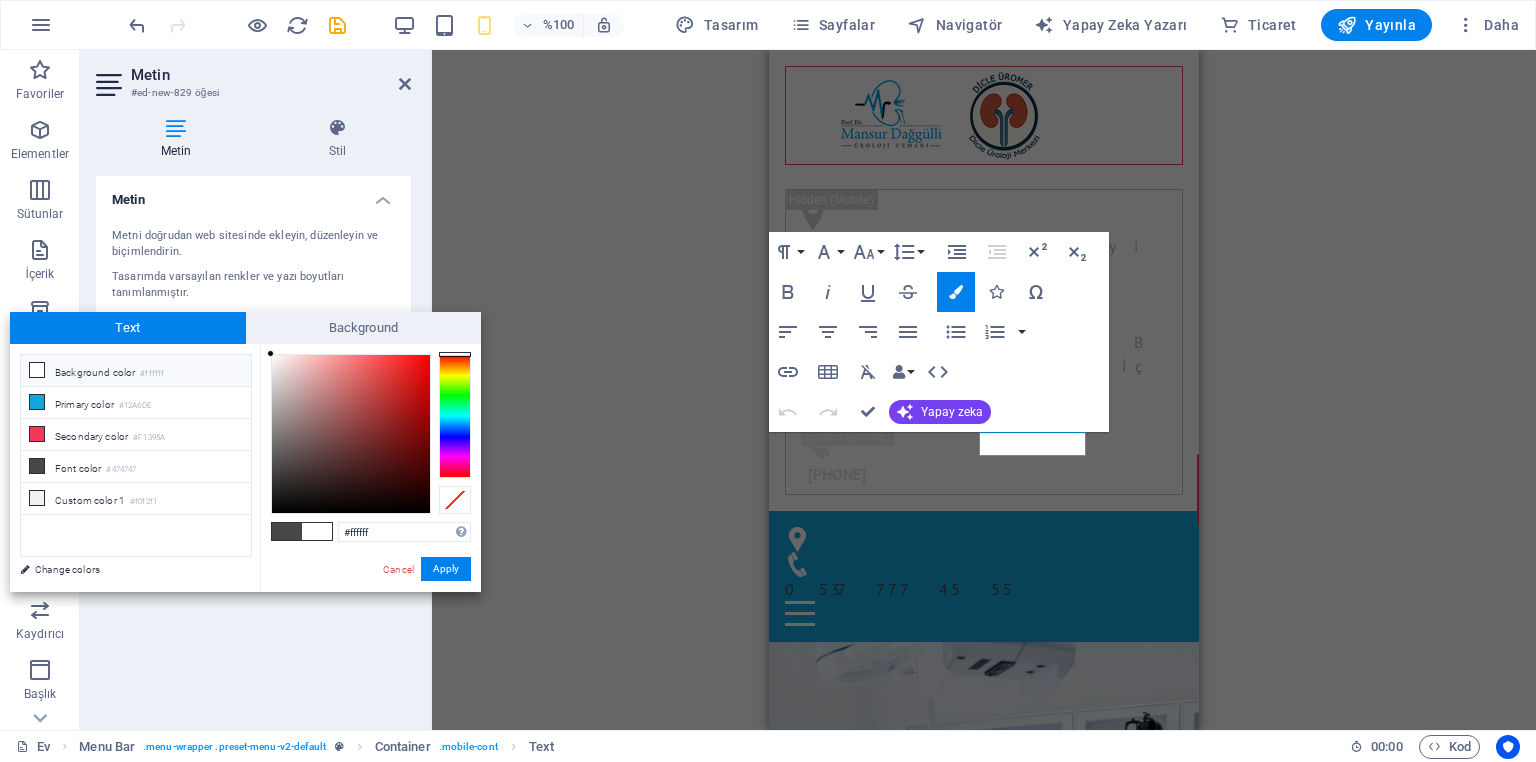 drag, startPoint x: 313, startPoint y: 380, endPoint x: 156, endPoint y: 312, distance: 171.09354 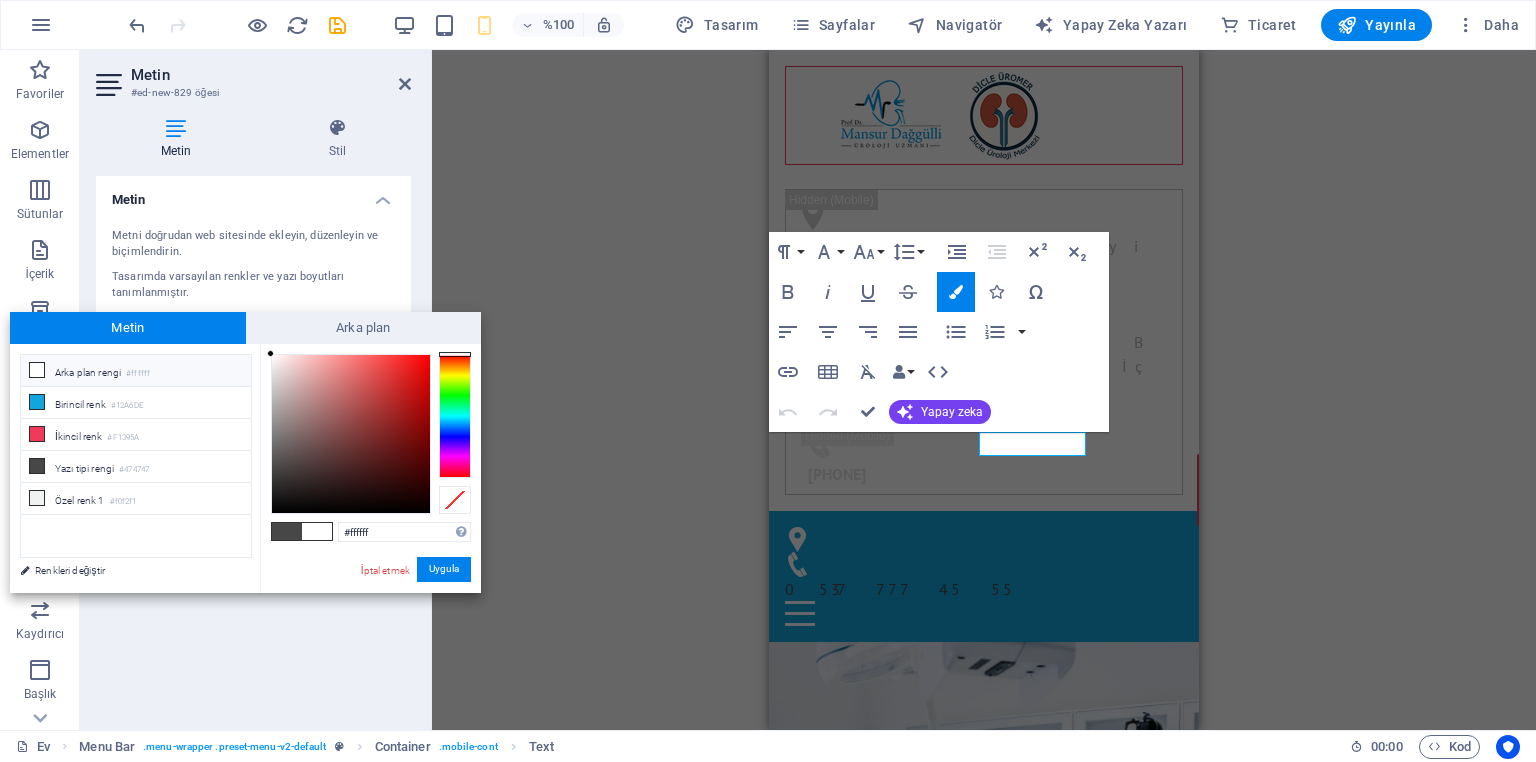 click on "Metin" at bounding box center [128, 328] 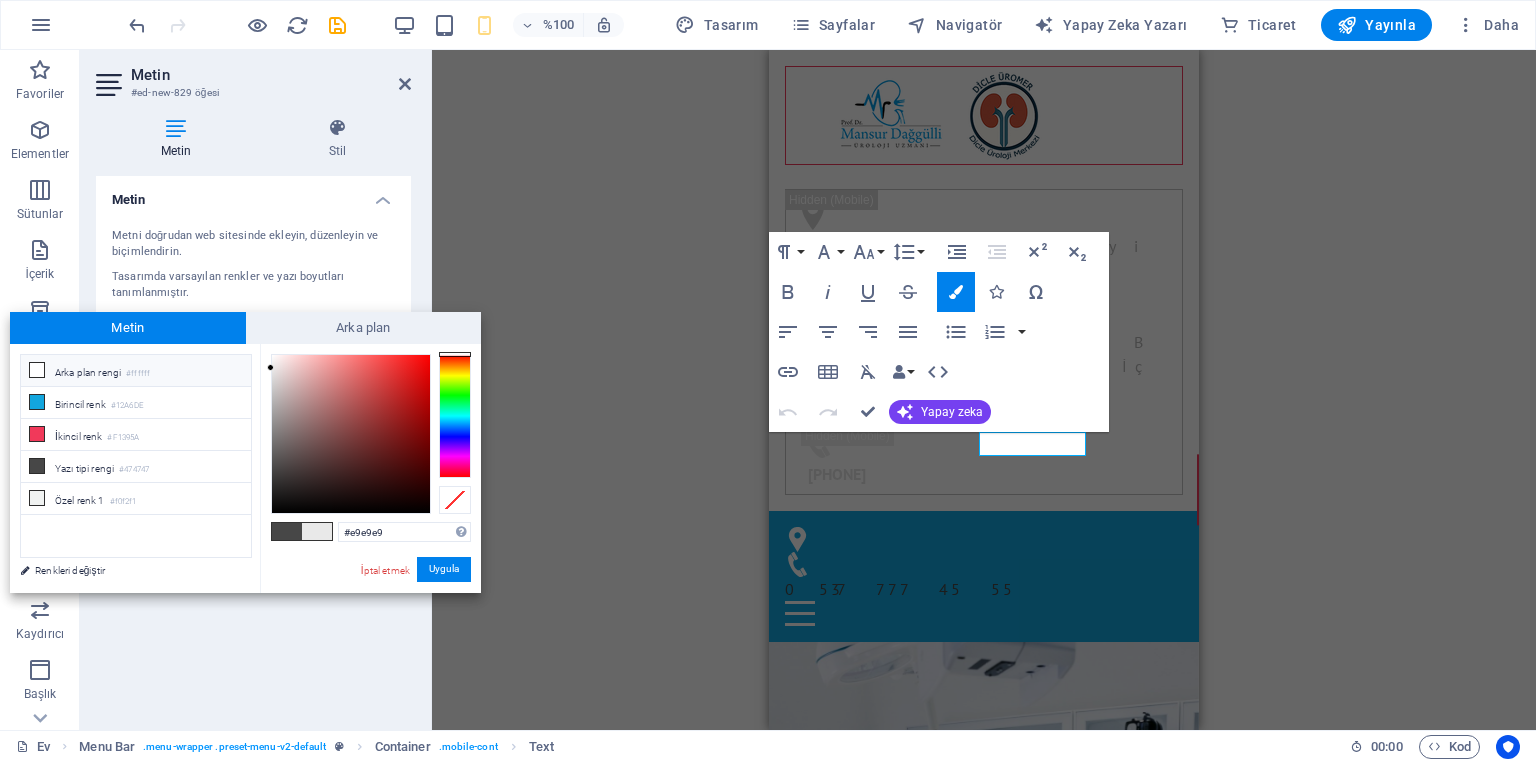 click at bounding box center (37, 370) 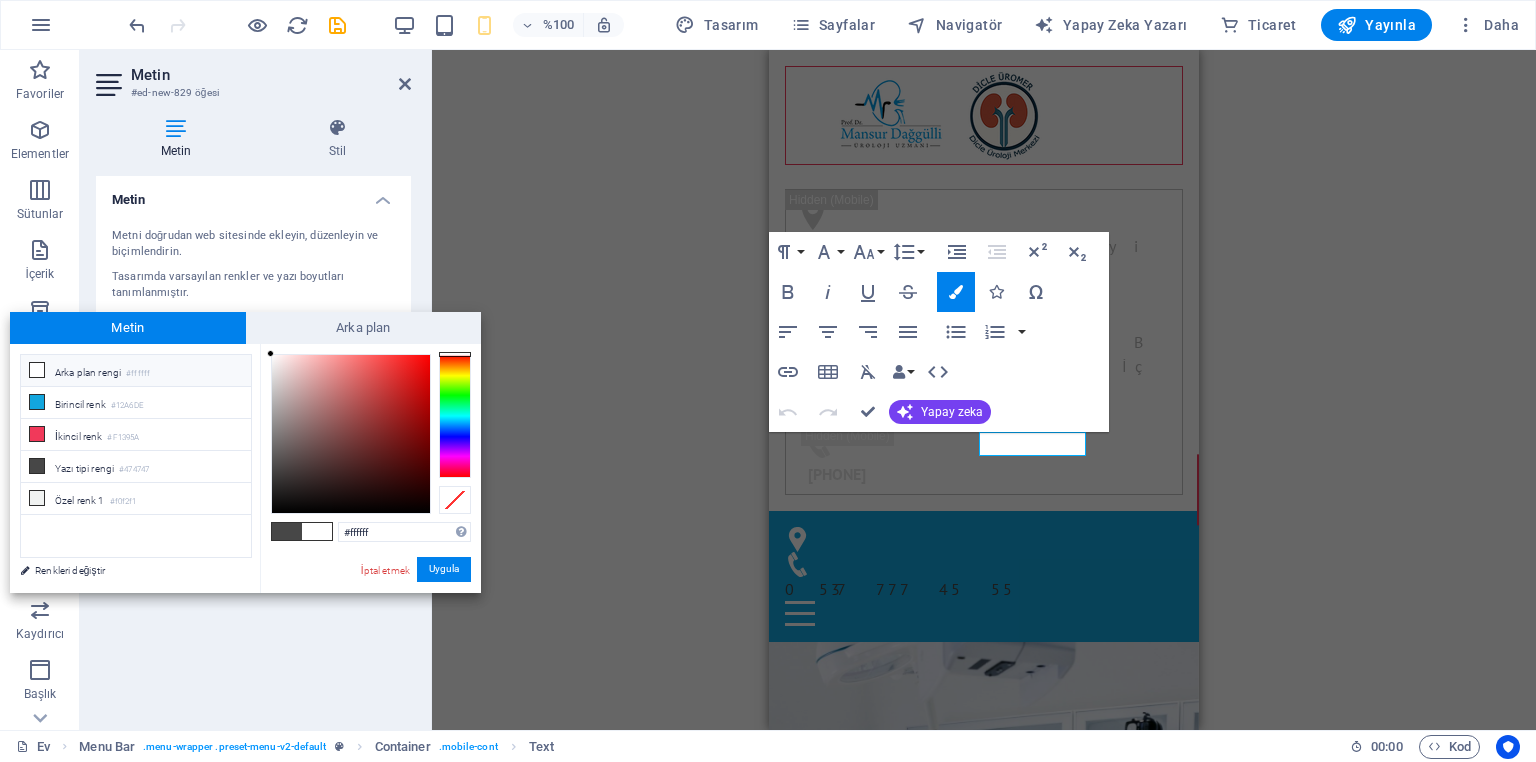 click at bounding box center (37, 370) 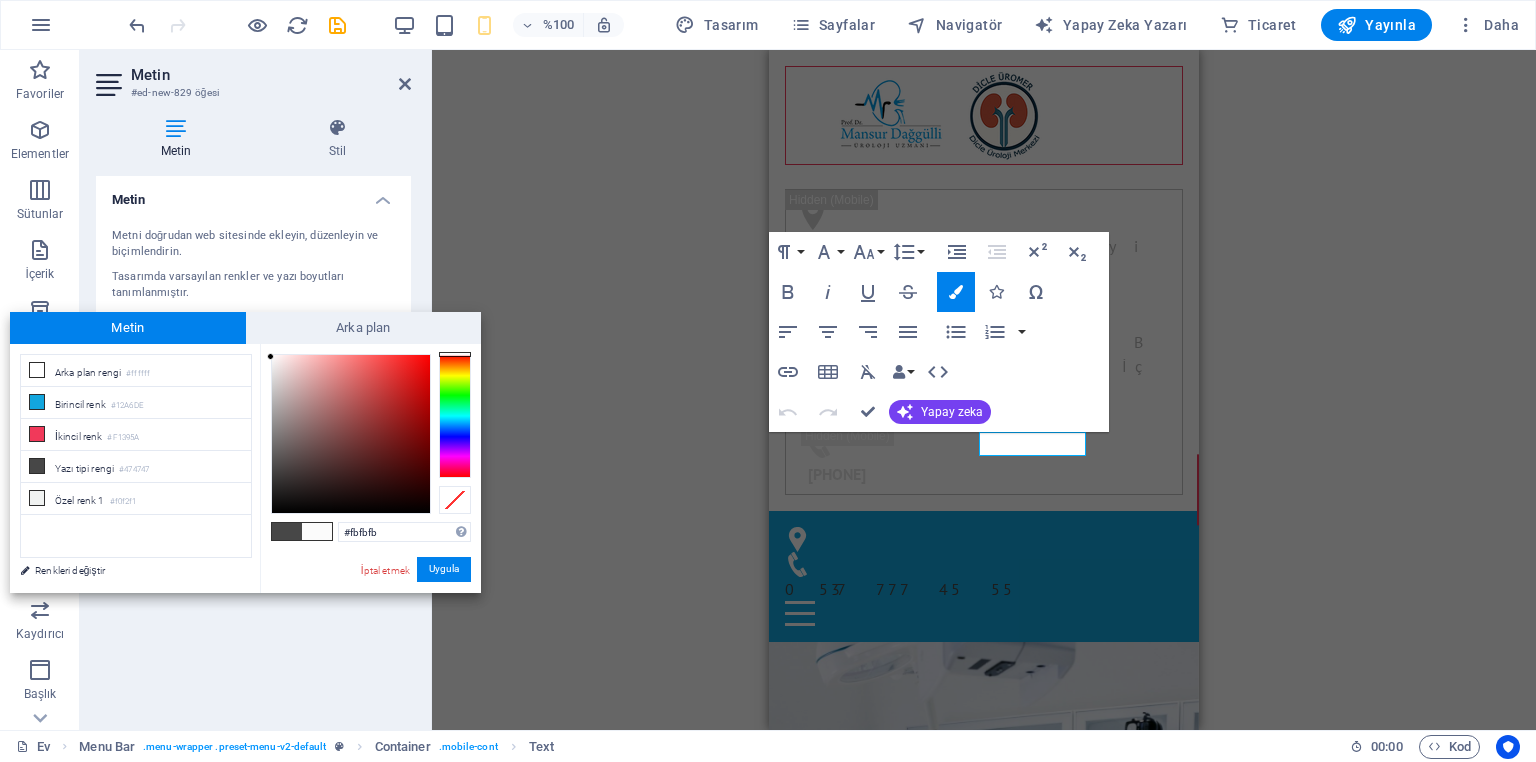 click at bounding box center (270, 356) 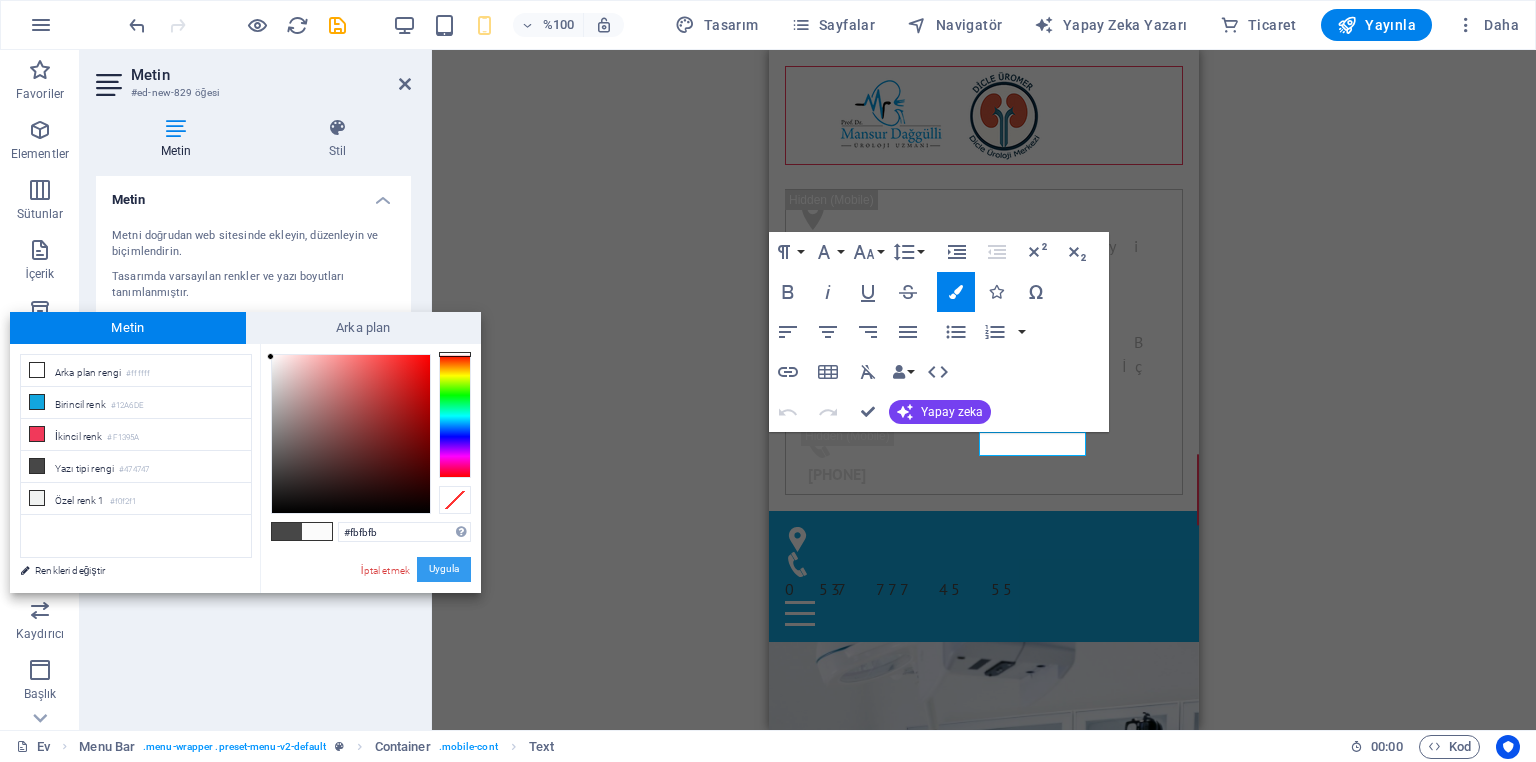 click on "Uygula" at bounding box center (444, 569) 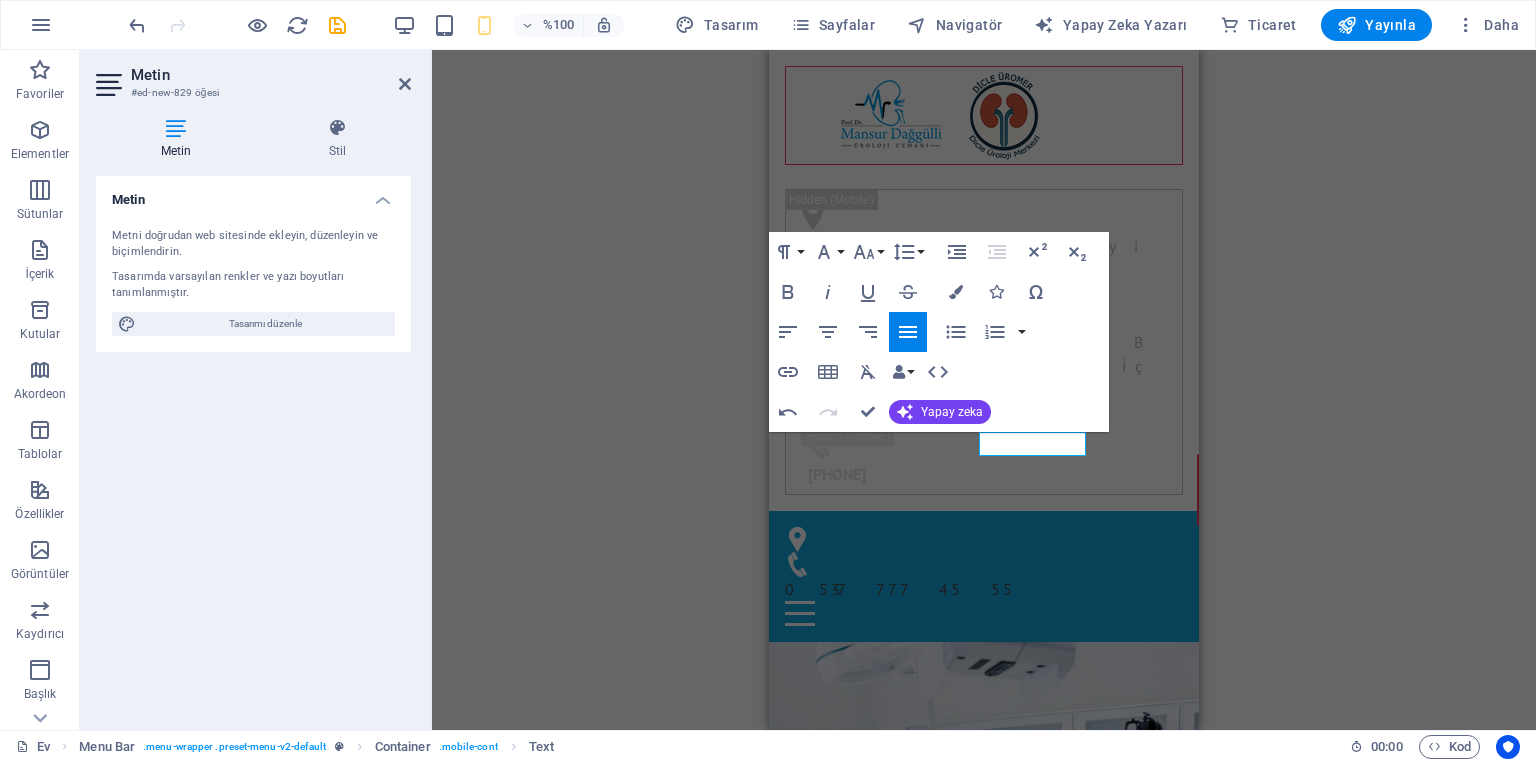 click on "H1   Afiş   Banner   Konteyner   Konteyner   Düğme   Ara parça   Menü Çubuğu   Metin   2 sütun   Konteyner   Container   Bilgi Çubuğu   Container   Info Bar   Konteyner   Container   Container   Görüntü   Menü   Metin   Konteyner   Menu Bar   Konteyner   Menu Bar   Simge   H2   HTML   Metin   Container   Container   Icon   Icon Paragraf Biçimi Normal Başlık 1 Başlık 2 Başlık 3 Başlık 4 Başlık 5 Başlık 6 Kod Yazı Tipi Ailesi Arial Georgia Darbe Tahoma Times New Roman Verdana PT Sans Yazı Tipi Boyutu 8 9 10 11 12 14 18 24 30 36 48 60 72 96 Satır Yüksekliği Varsayılan Bekar 1.15 1.5 Çift Girintiyi Artır Girintiyi Azalt Üst simge Alt simge Gözü pek İtalik Altı çizili Üstü çizili Renkler Simgeler Özel Karakterler Sola Hizala Ortaya Hizala Sağa Hizala Hizala Yasla Sırasız Liste   Varsayılan Daire Disk Kare    Sıralı Liste   Varsayılan Alt Alfa Aşağı Yunanca Aşağı Roma Üst Alfa Yukarı Roma    Bağlantı Ekle Tablo Ekle Veri Bağlamaları" at bounding box center (984, 390) 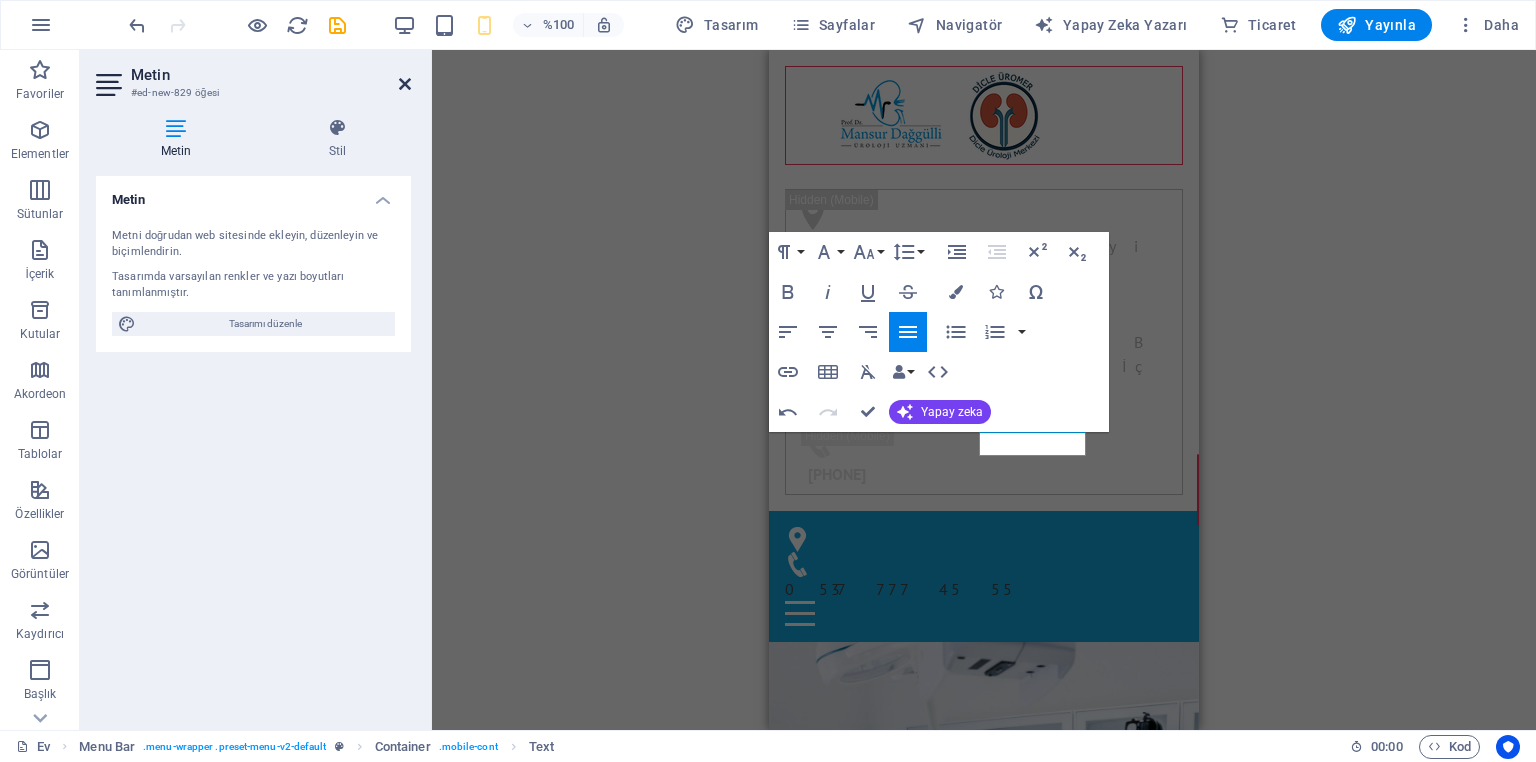 click at bounding box center (405, 84) 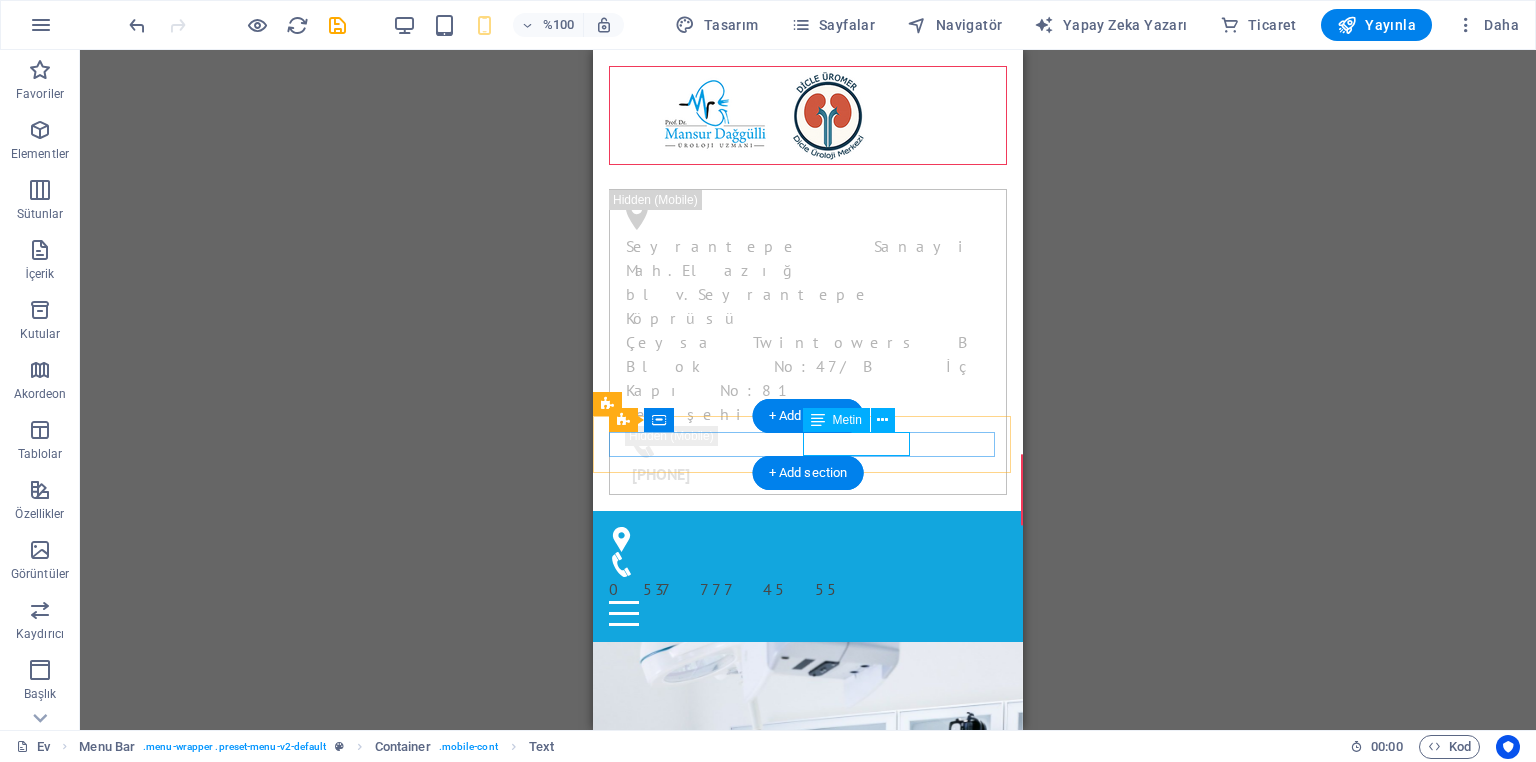 click on "0537 777 45 55" at bounding box center [808, 589] 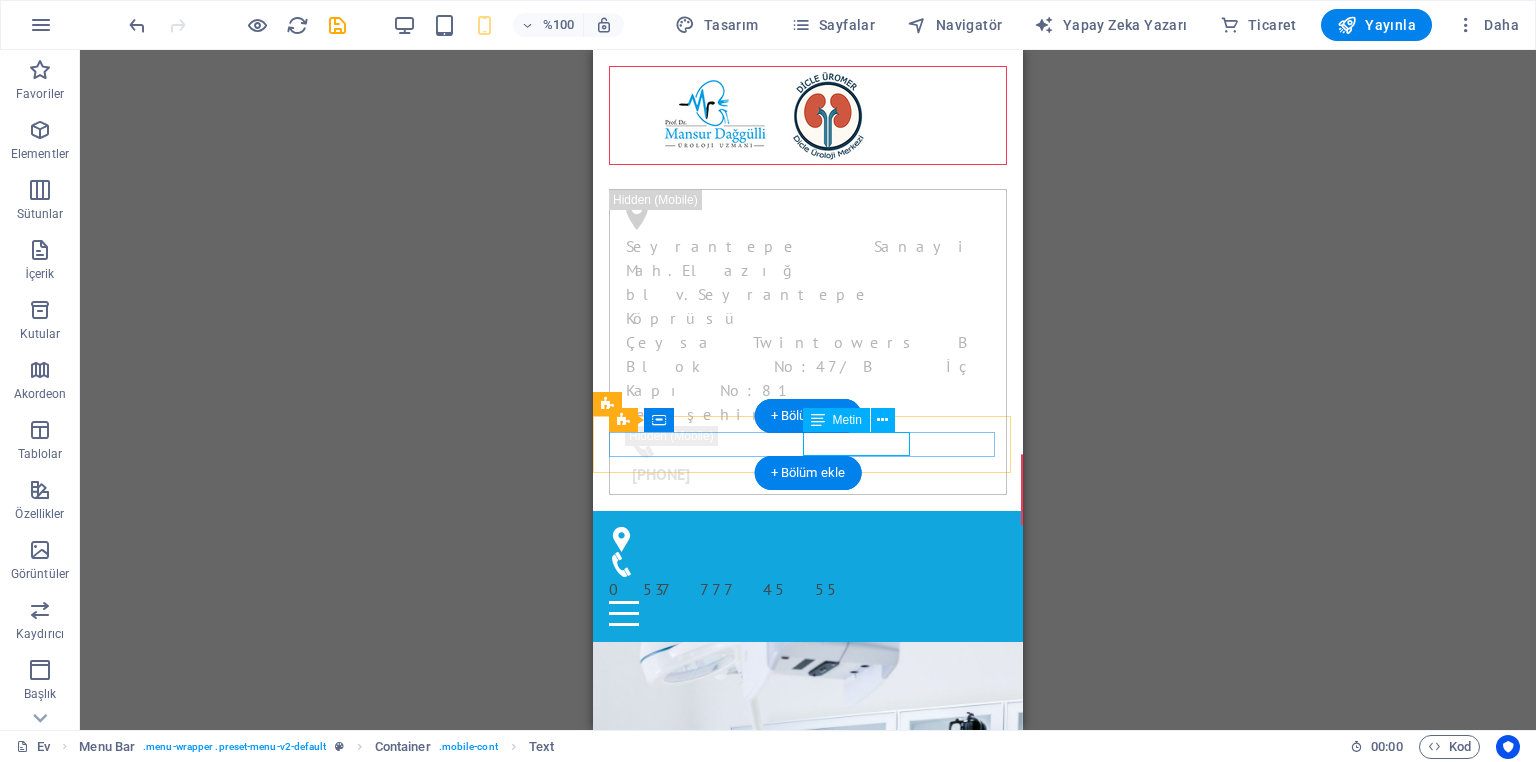 click on "0537 777 45 55" at bounding box center (808, 589) 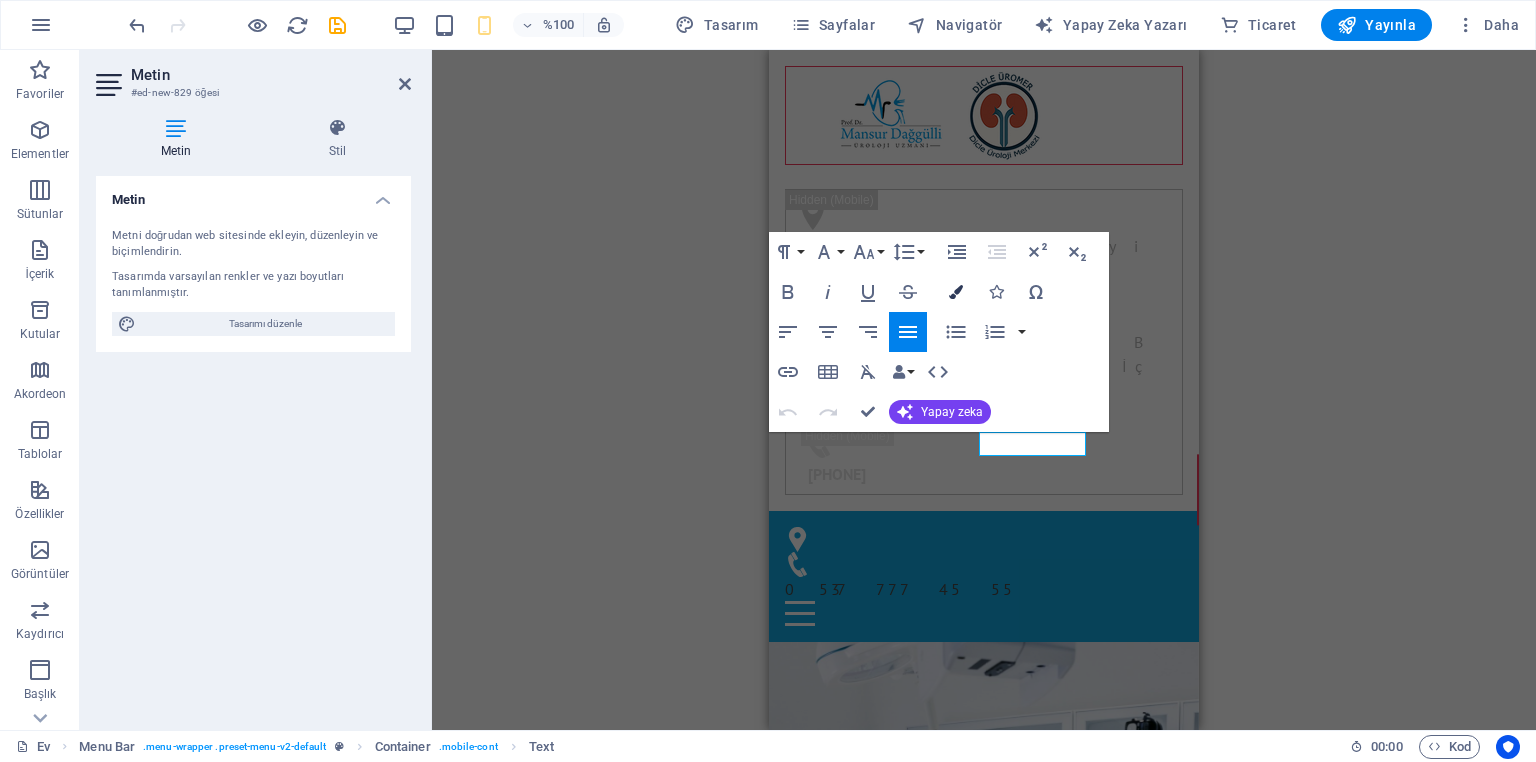 click at bounding box center (956, 292) 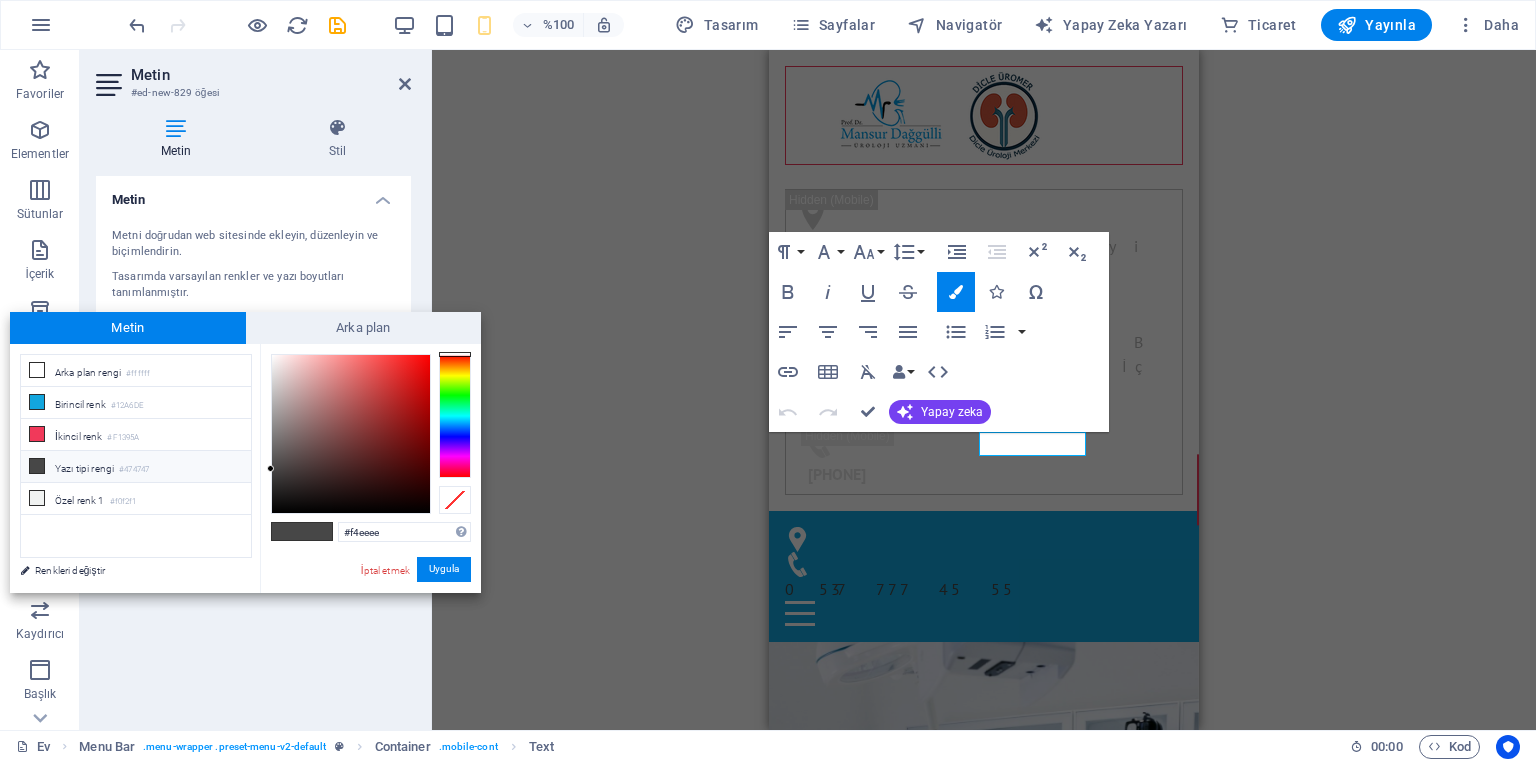click at bounding box center (351, 434) 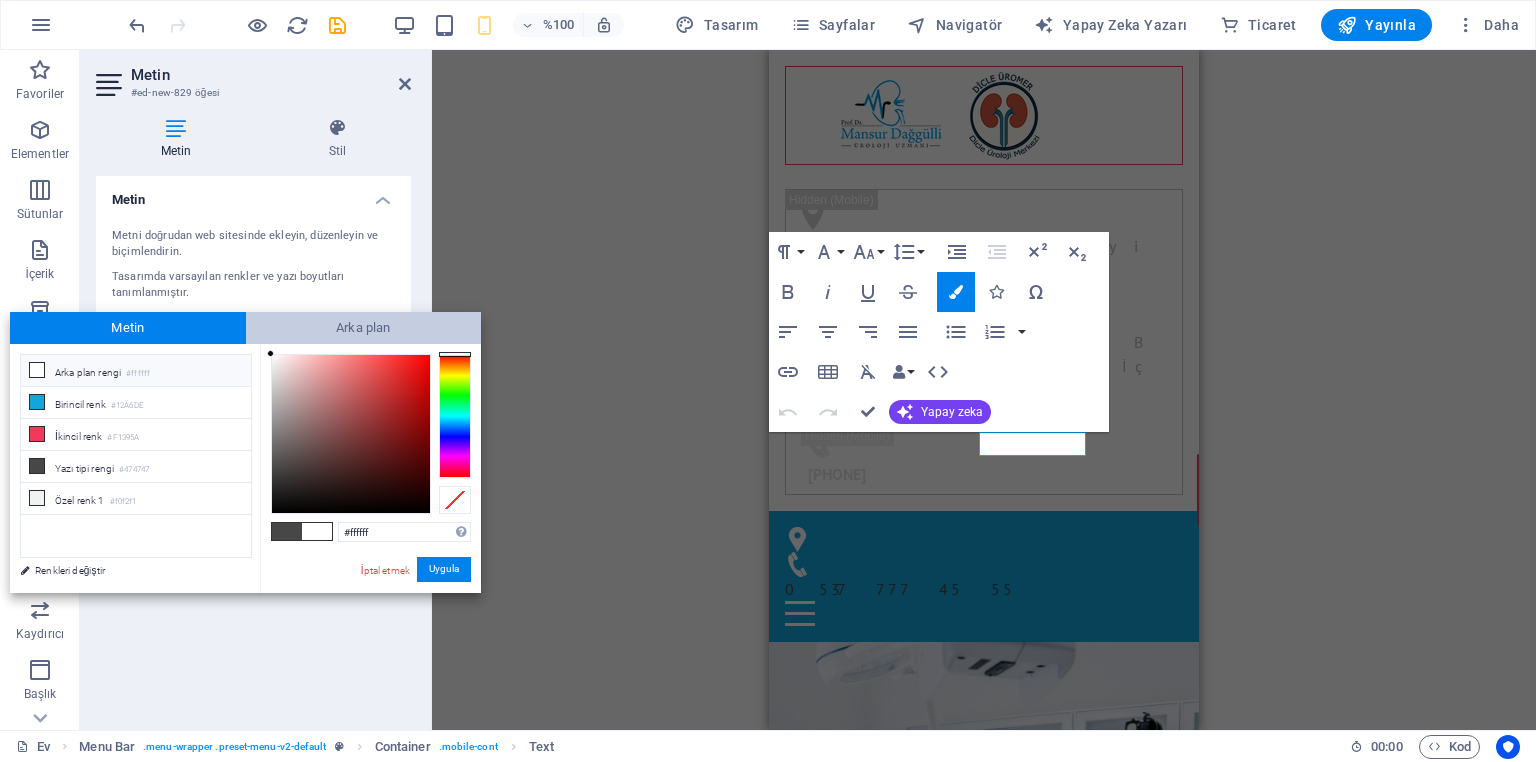 click on "Metin
Arka plan
az
Arka plan rengi
#ffffff
Birincil renk
#12A6DE
İkincil renk" at bounding box center (245, 452) 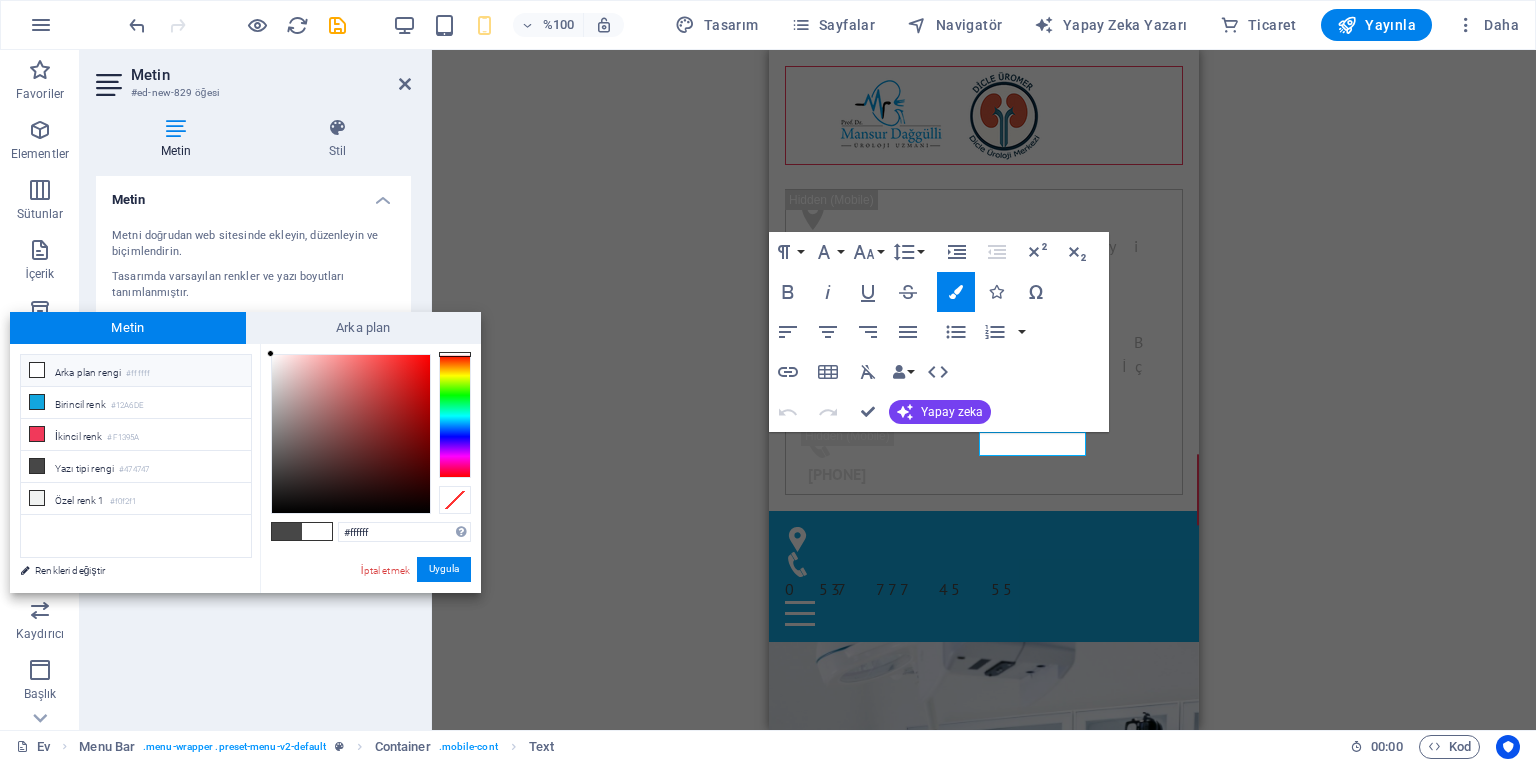 click on "#ffffff Desteklenen biçimler  #0852ed  rgb(8, 82, 237)  rgba(8, 82, 237, 90%)  hsv(221,97,93)  hsl(221, 93%, 48%) İptal etmek Uygula" at bounding box center (370, 613) 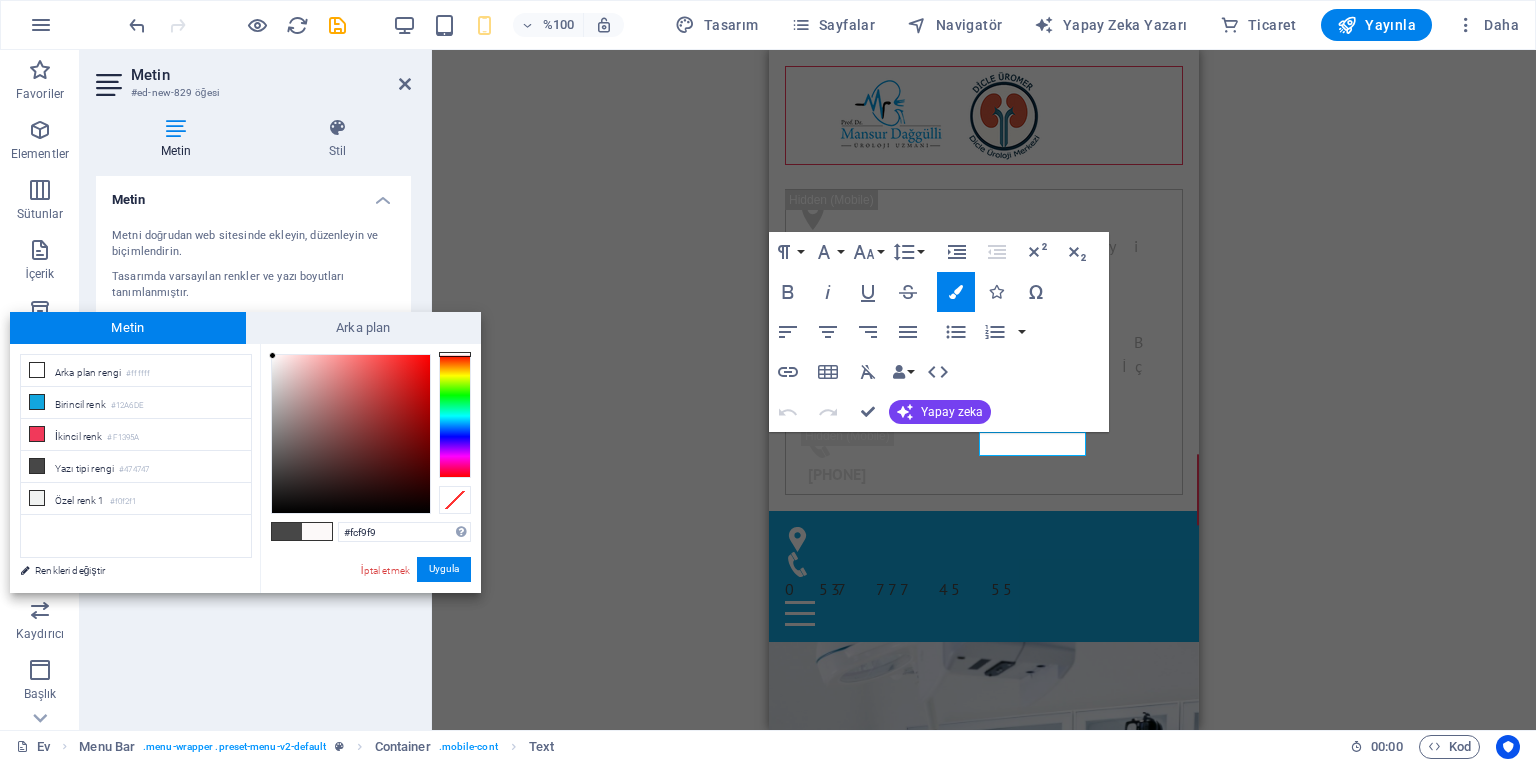 click at bounding box center [272, 355] 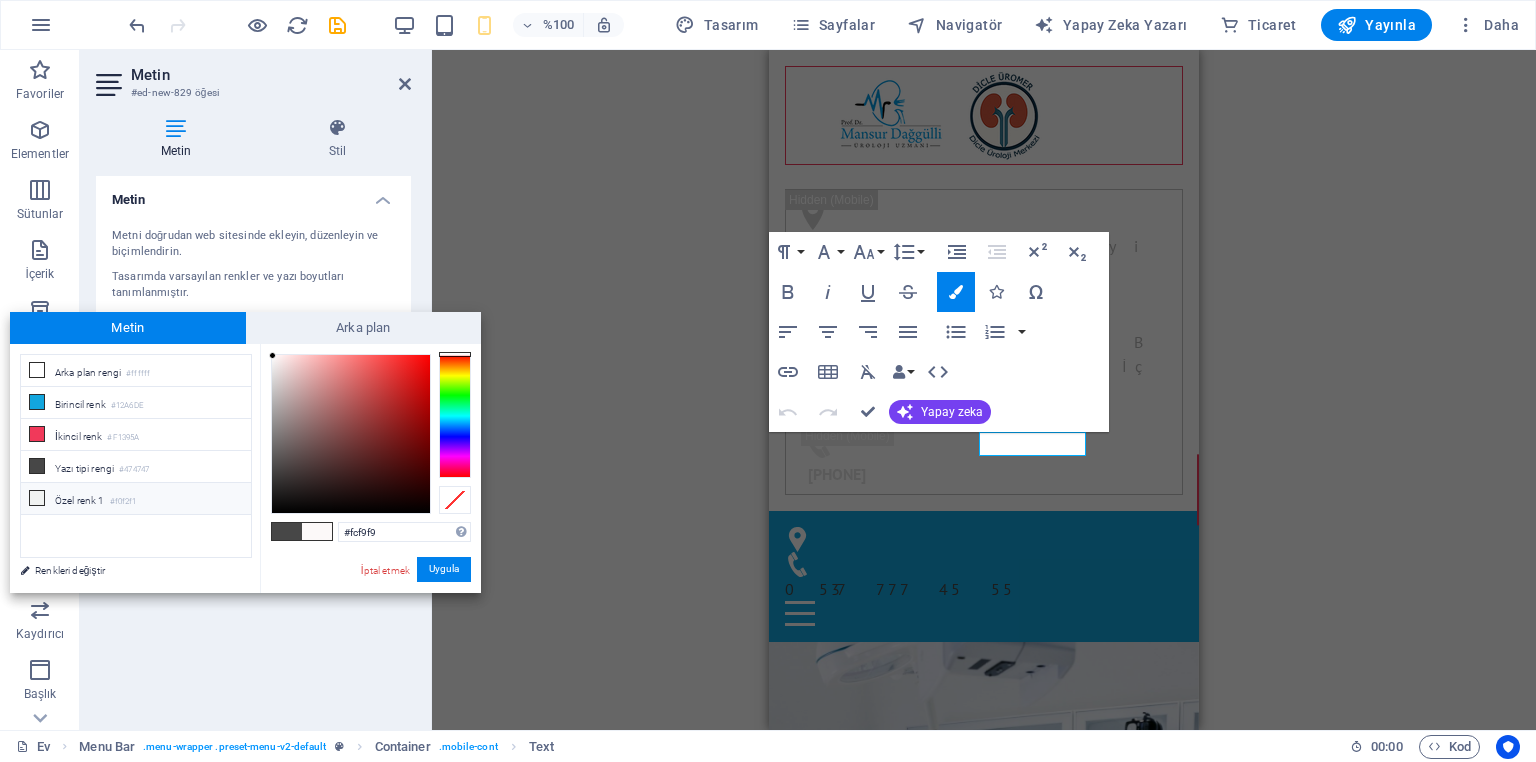 click at bounding box center (37, 498) 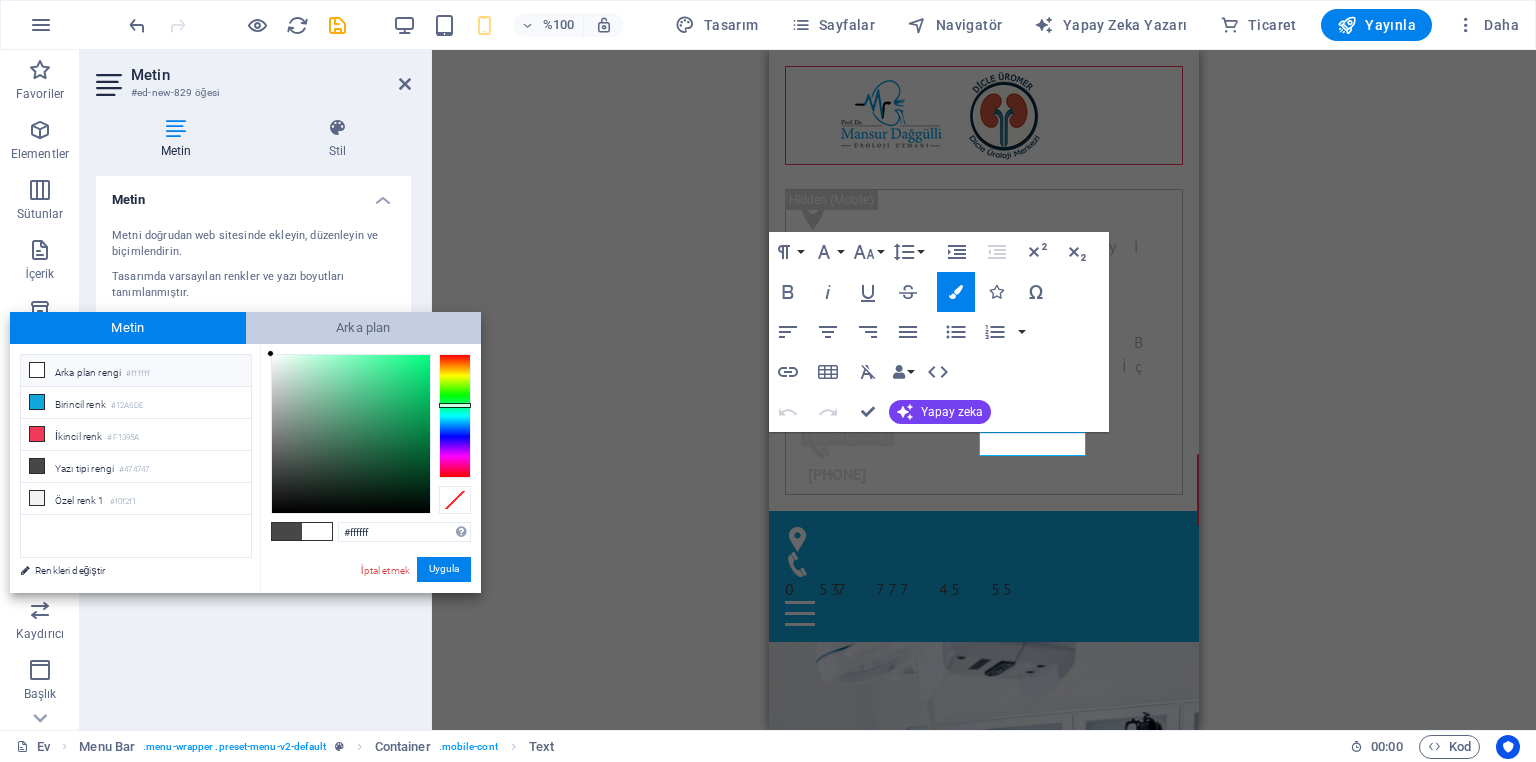 drag, startPoint x: 272, startPoint y: 360, endPoint x: 268, endPoint y: 335, distance: 25.317978 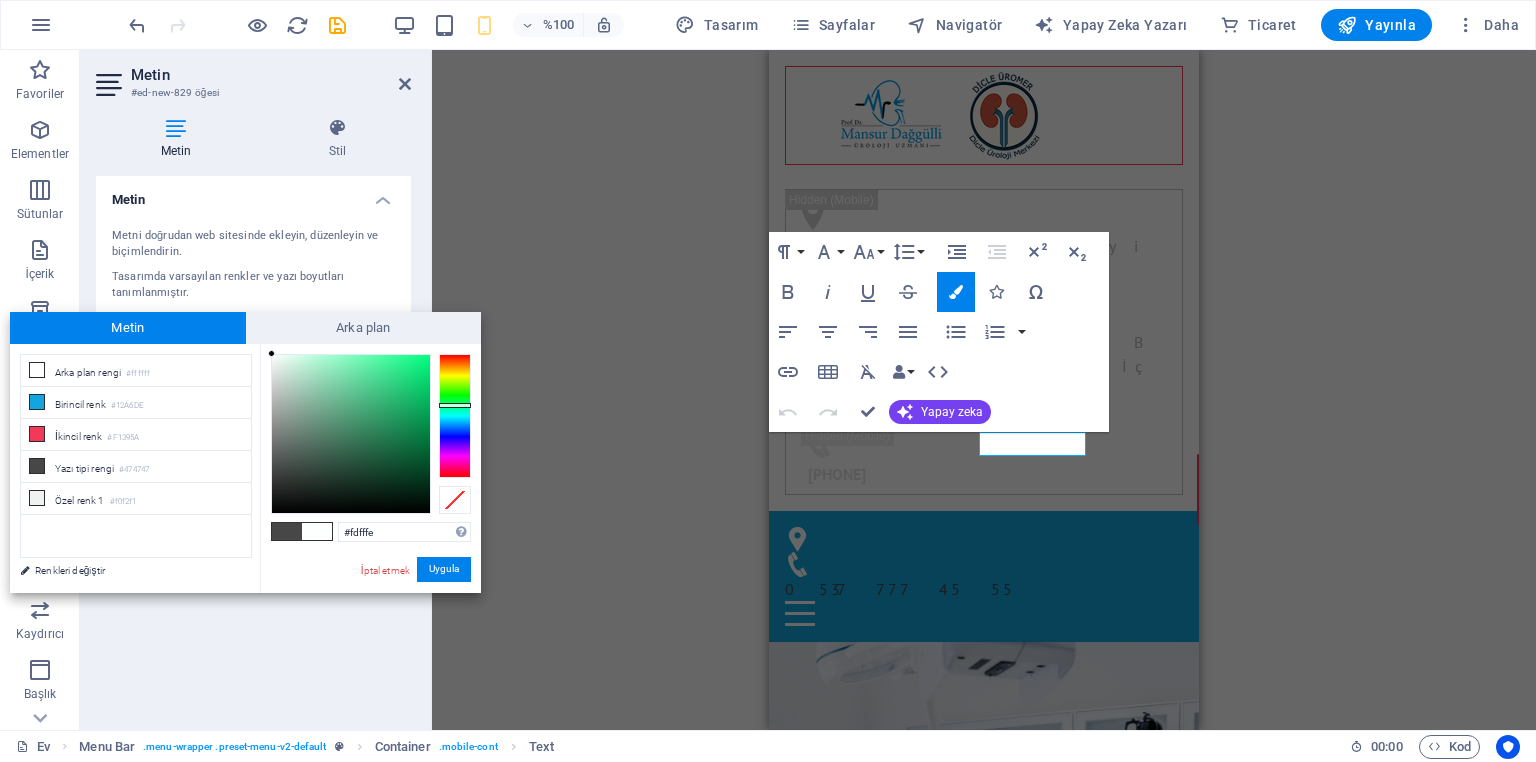 click at bounding box center (271, 353) 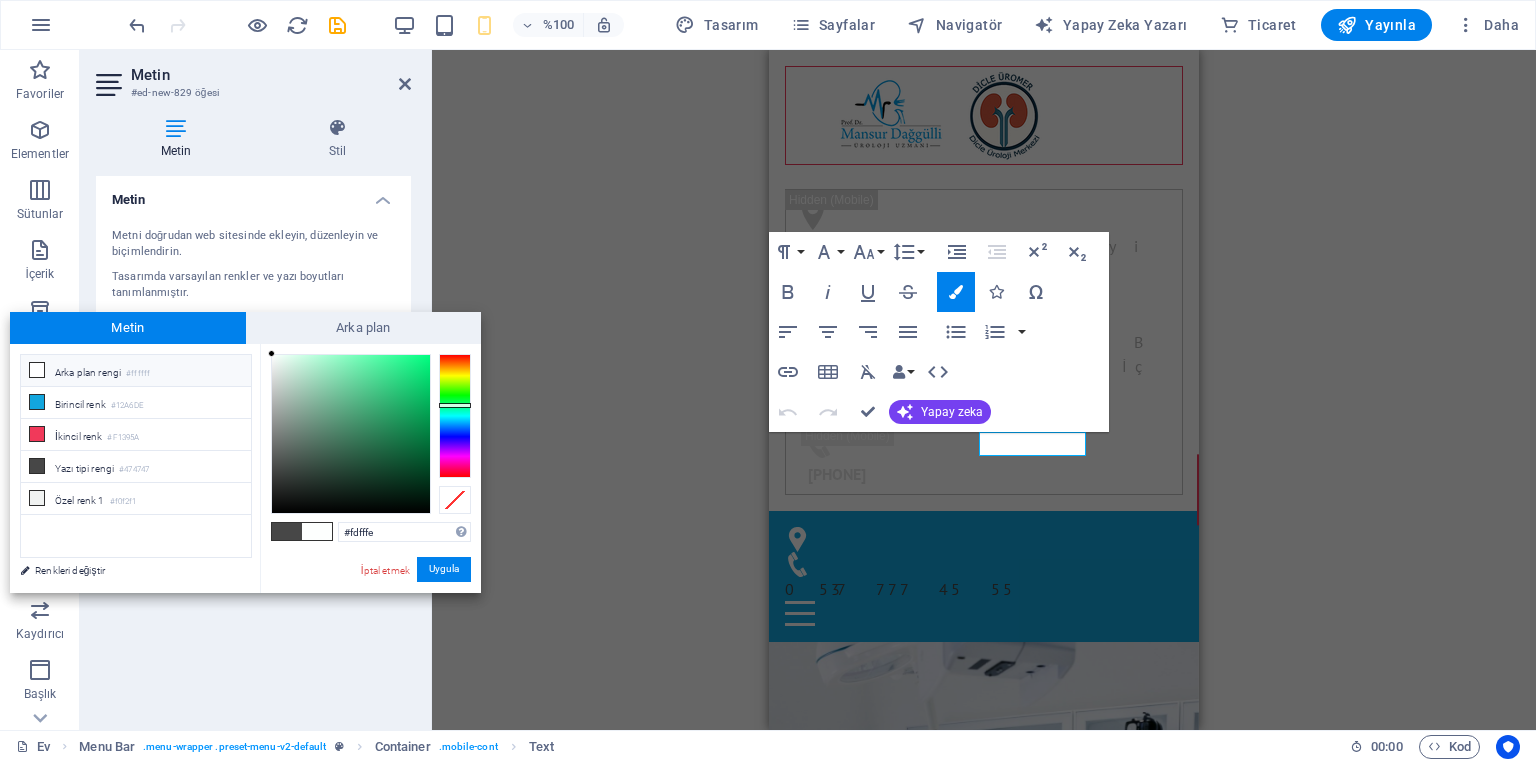 click at bounding box center [37, 370] 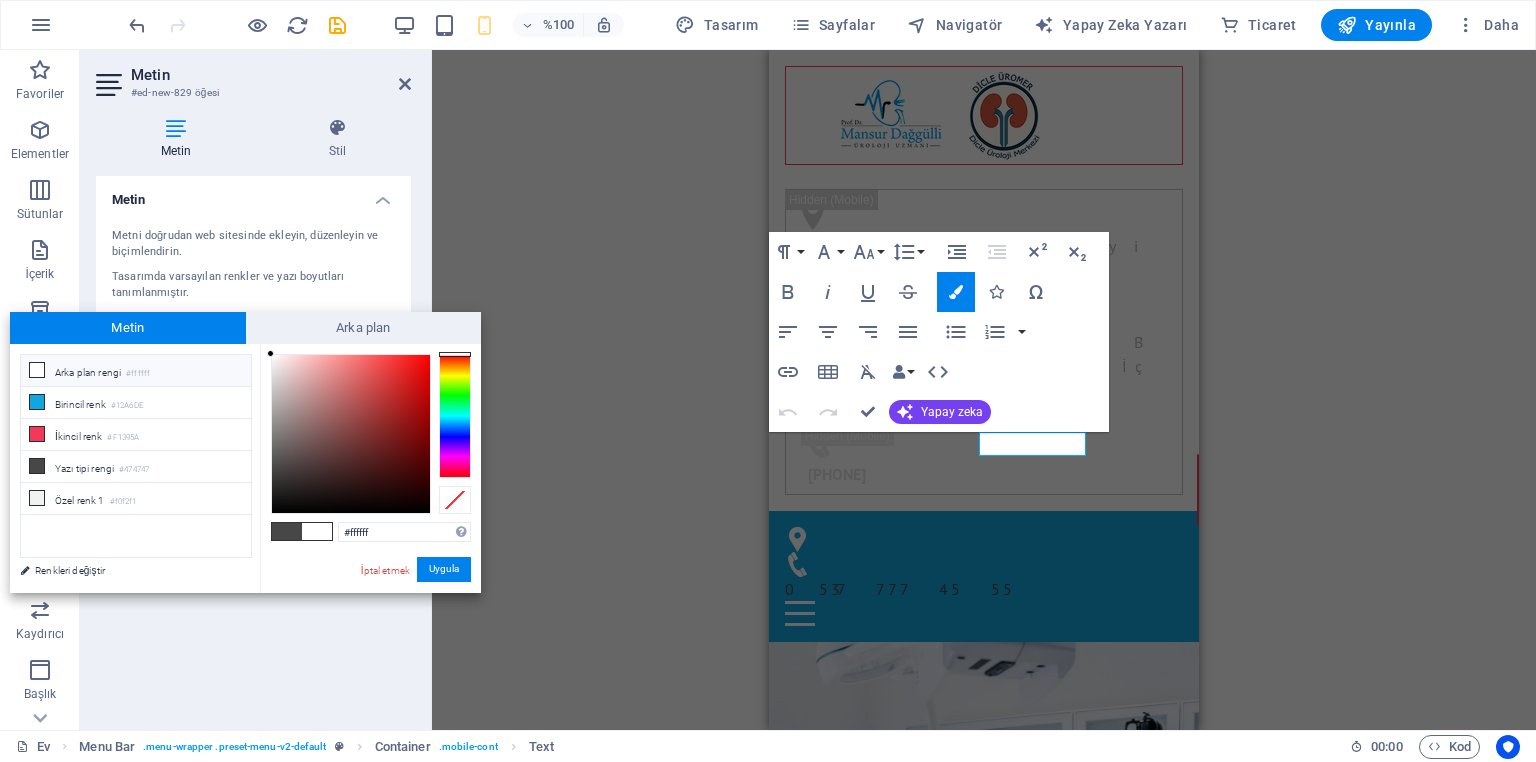 click at bounding box center (37, 370) 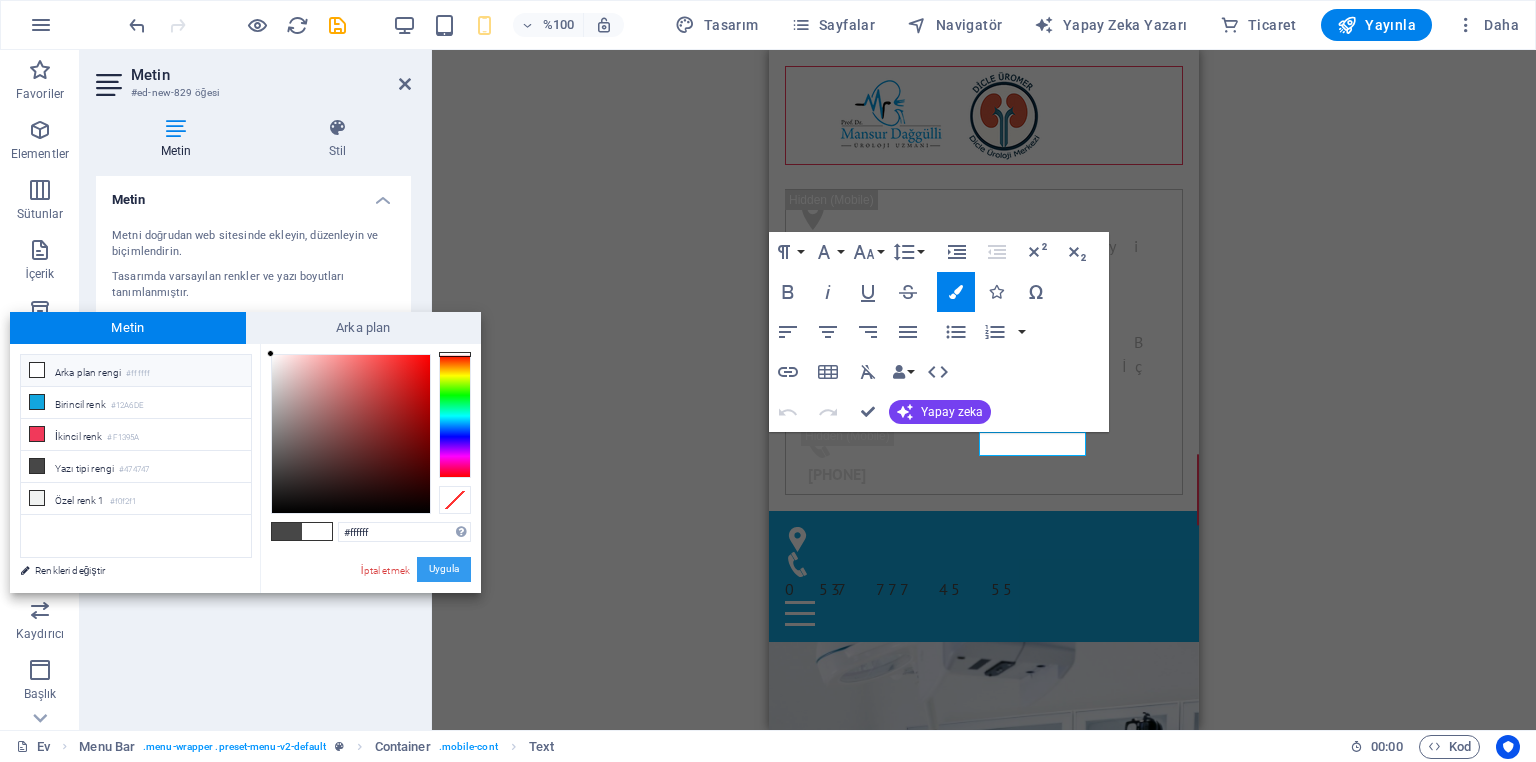click on "Uygula" at bounding box center [444, 569] 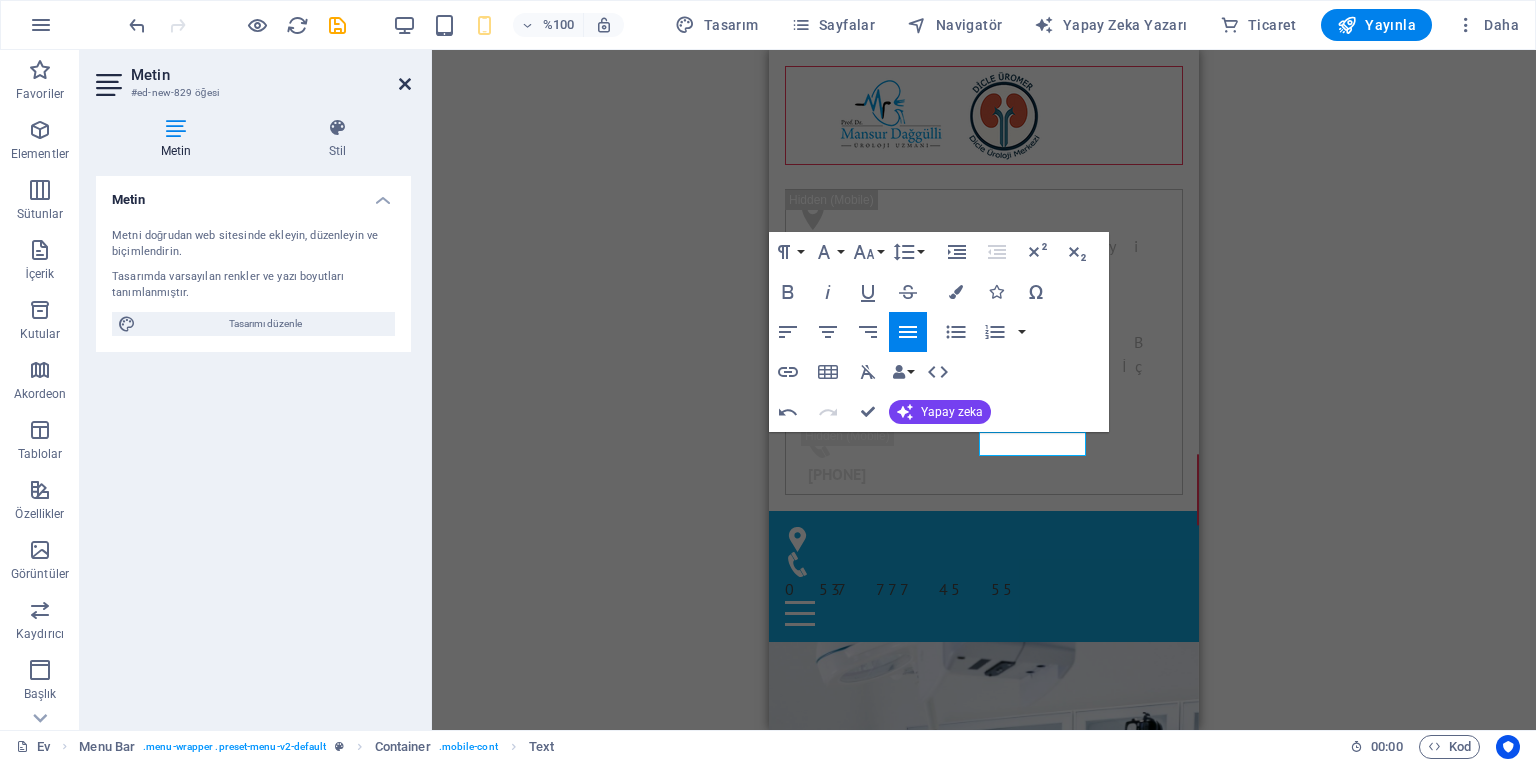 click at bounding box center (405, 84) 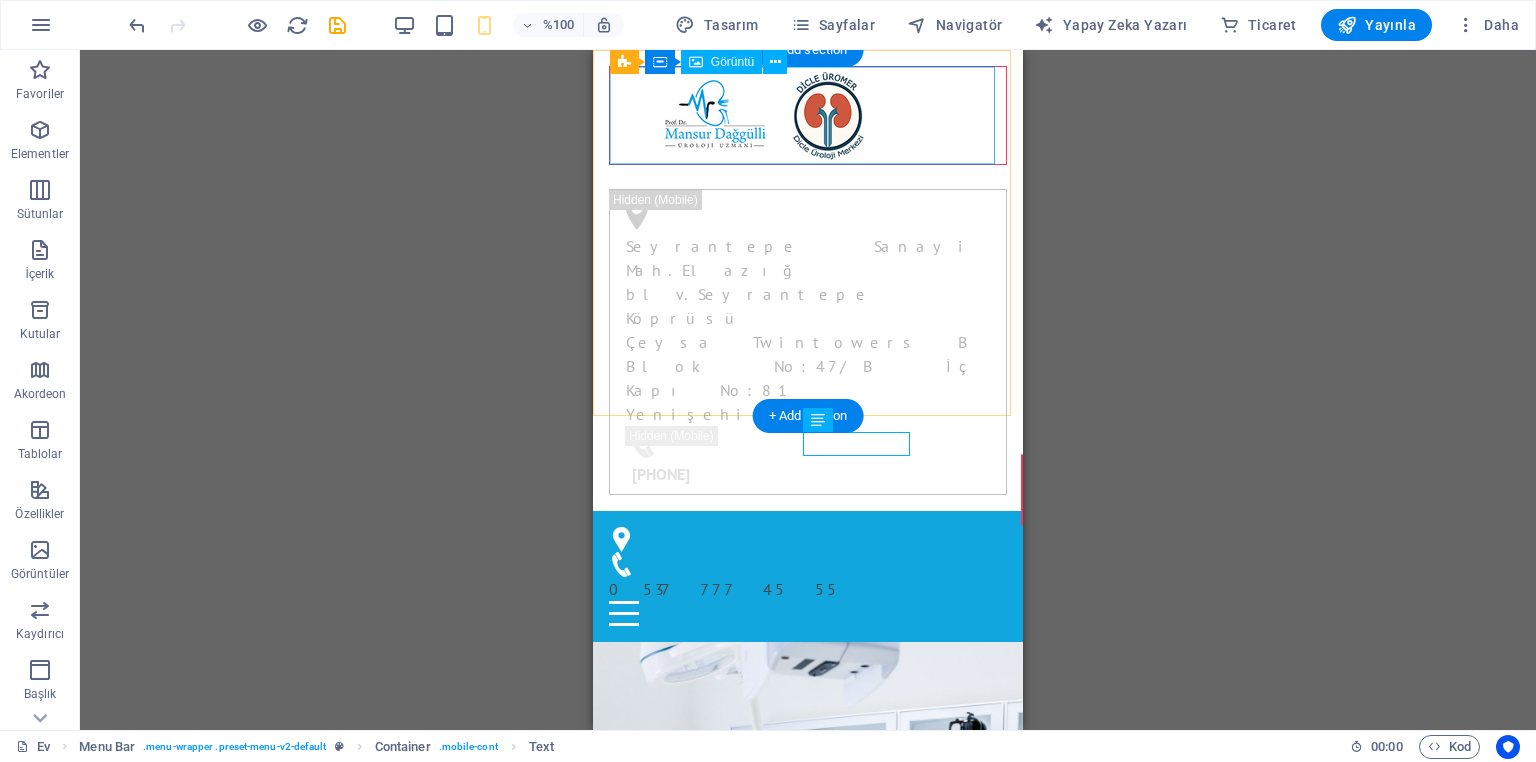 click at bounding box center [808, 115] 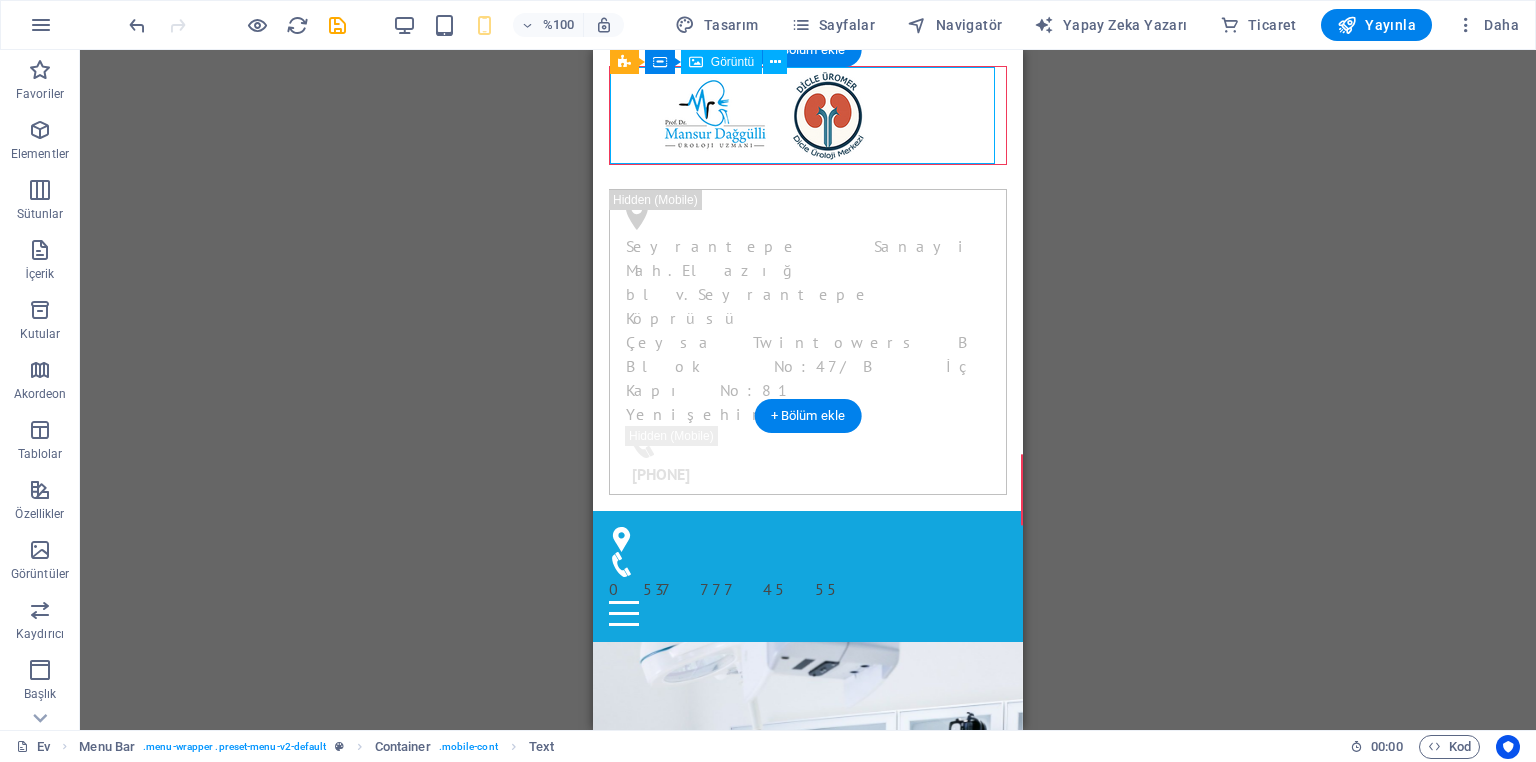 click at bounding box center (808, 115) 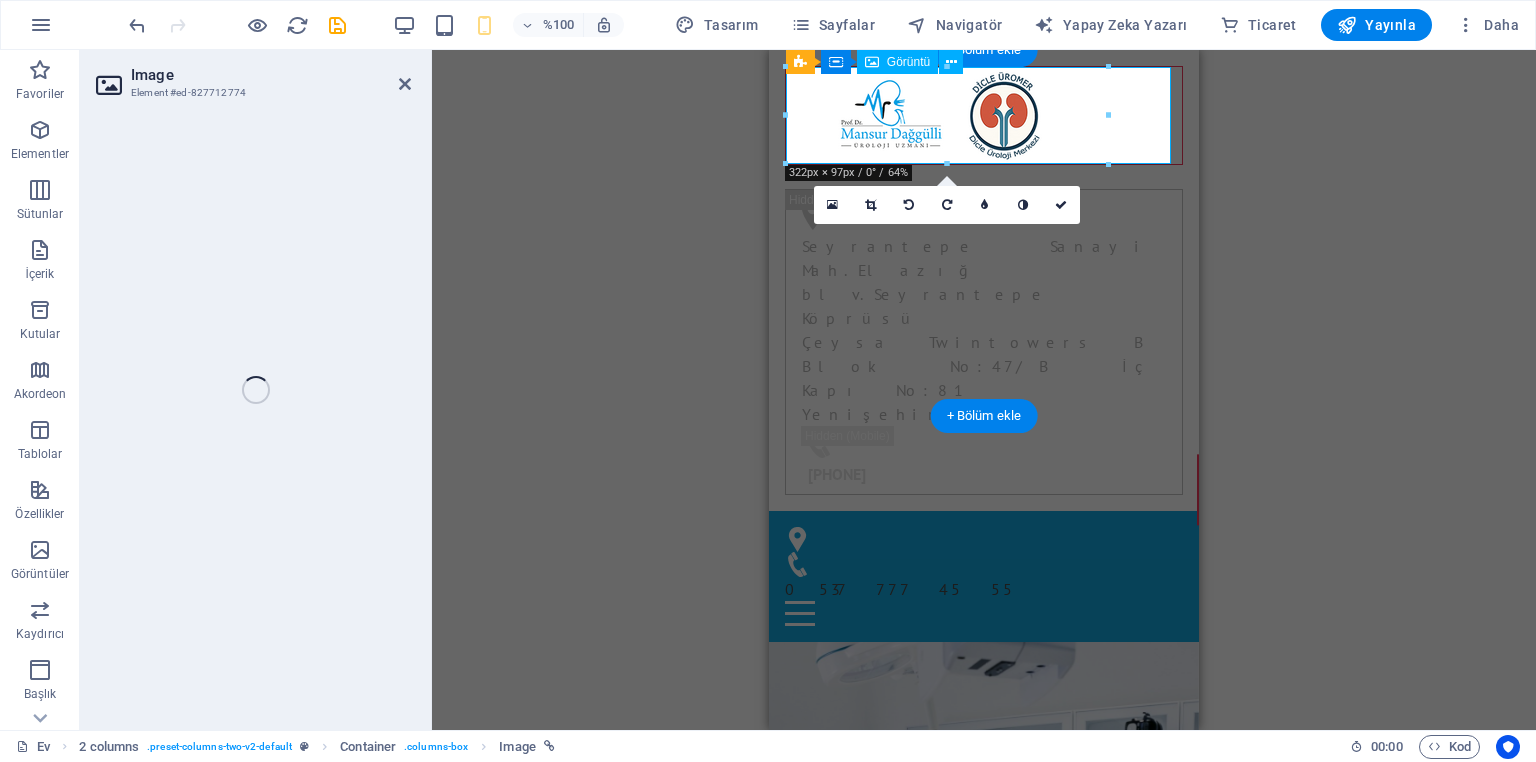 select on "px" 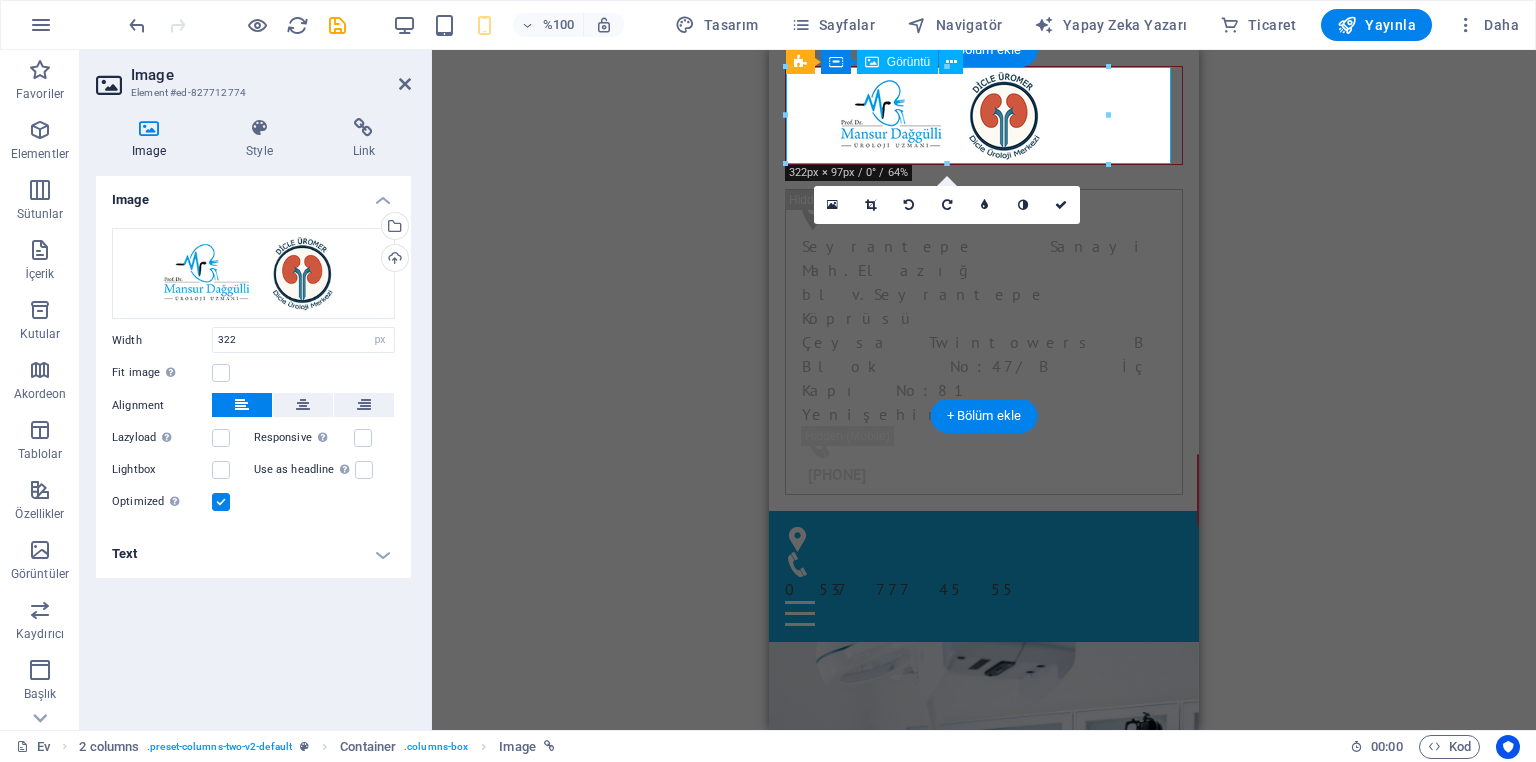 click at bounding box center (984, 115) 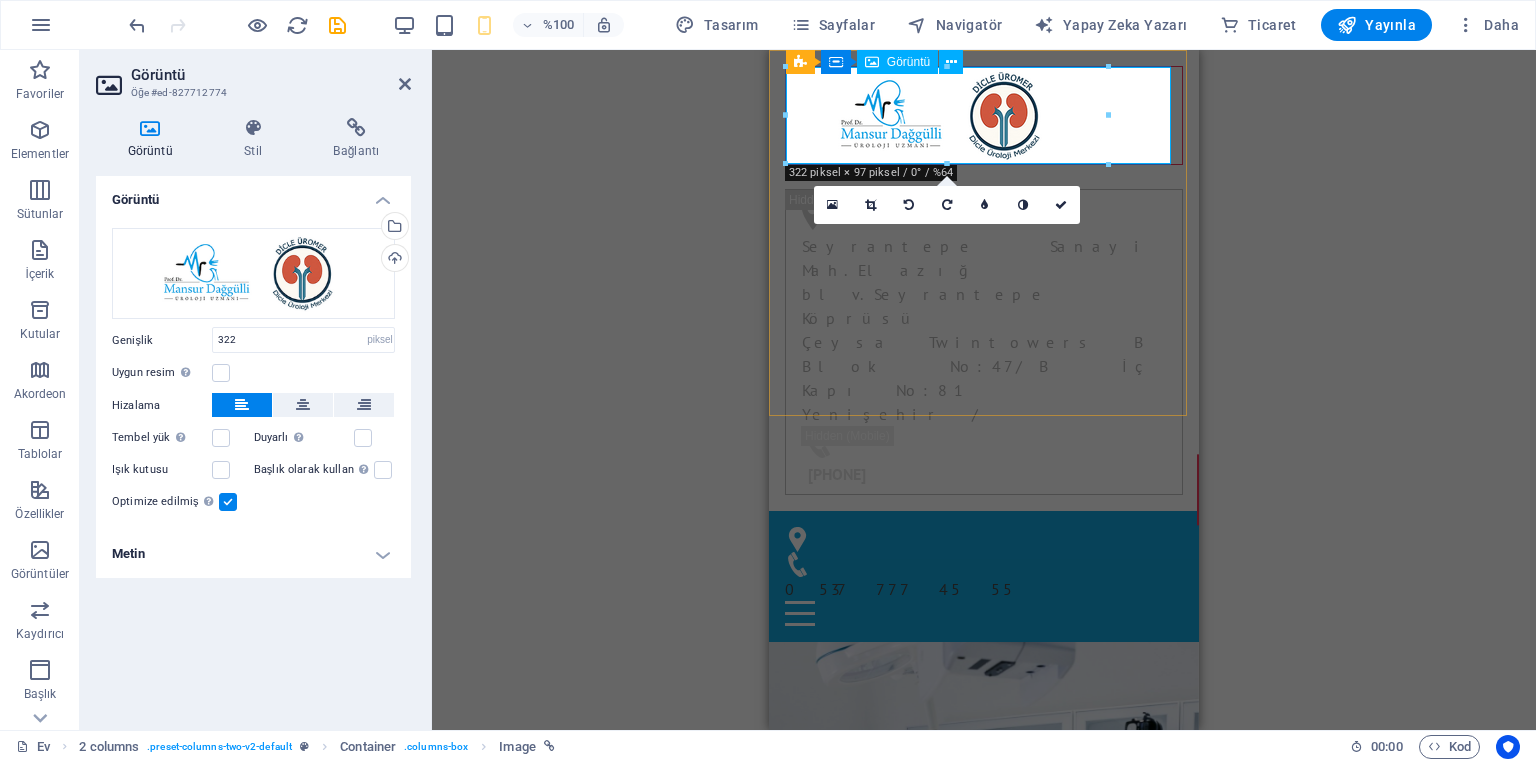 drag, startPoint x: 1129, startPoint y: 116, endPoint x: 1151, endPoint y: 113, distance: 22.203604 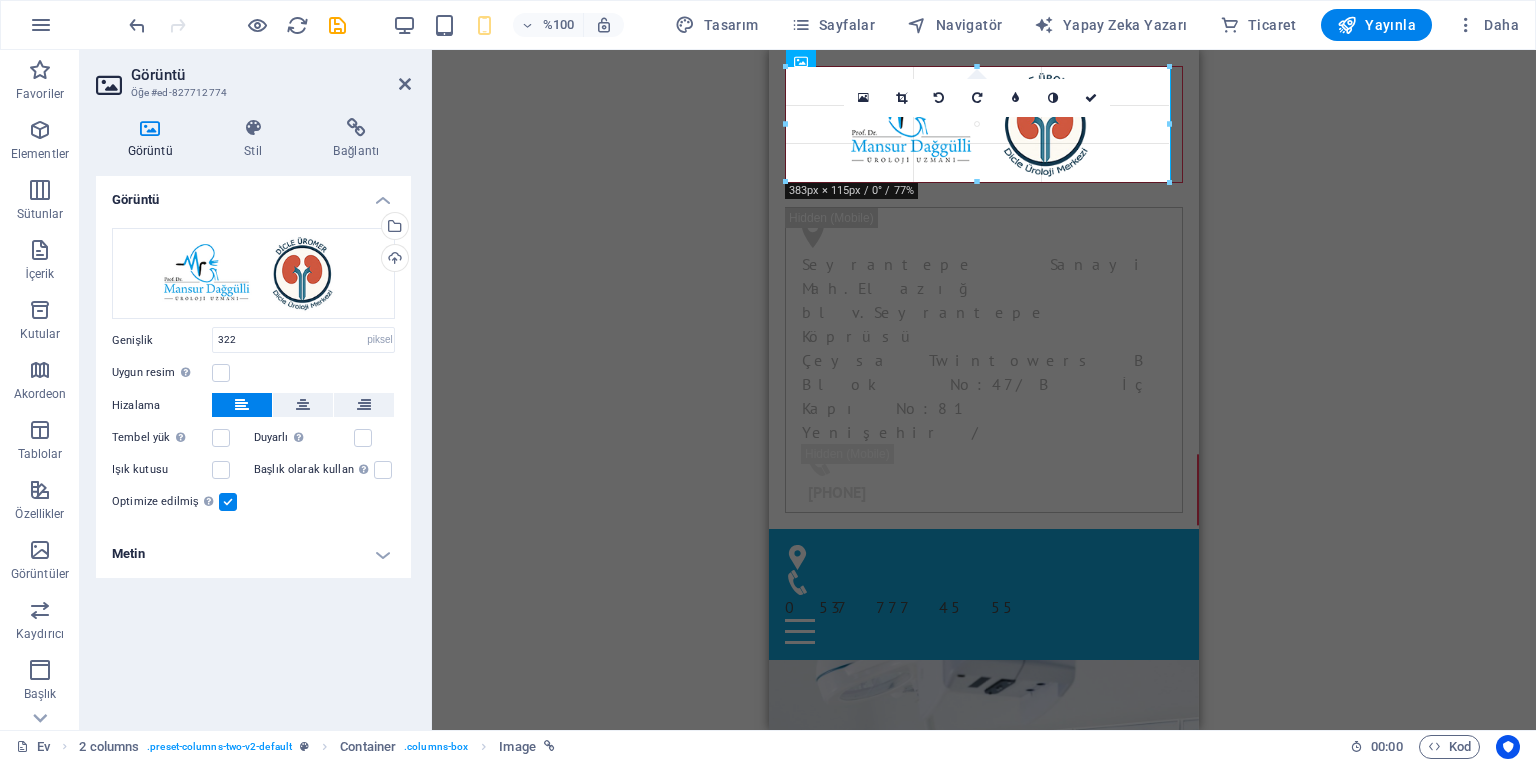 drag, startPoint x: 344, startPoint y: 64, endPoint x: 1177, endPoint y: 111, distance: 834.3249 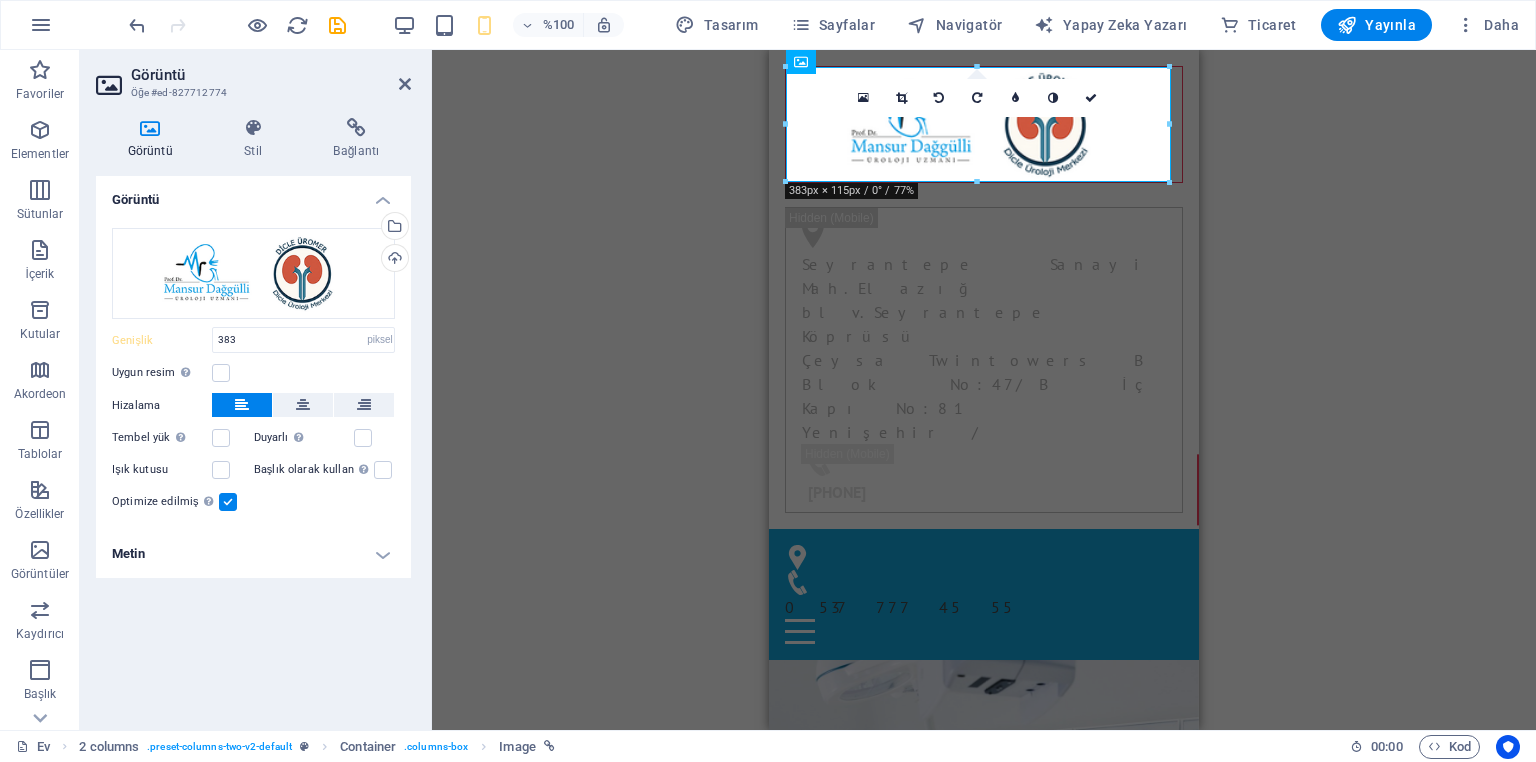 click on "Drag here to replace the existing content. Press “Ctrl” if you want to create a new element.
H1   Afiş   Banner   Konteyner   Konteyner   Düğme   Ara parça   Menü Çubuğu   Metin   2 sütun   Konteyner   Container   Bilgi Çubuğu   Container   Konteyner   Container   2 columns   Container   Görüntü   Menü   Metin   Konteyner   Menu Bar   Konteyner   Simge   H2   HTML   Metin   Container   Container   Icon   Icon 180 170 160 150 140 130 120 110 100 90 80 70 60 50 40 30 20 10 0 -10 -20 -30 -40 -50 -60 -70 -80 -90 -100 -110 -120 -130 -140 -150 -160 -170 383px × 115px / 0° / 77% 16:10 16:9 4:3 1:1 1:2 0" at bounding box center [984, 390] 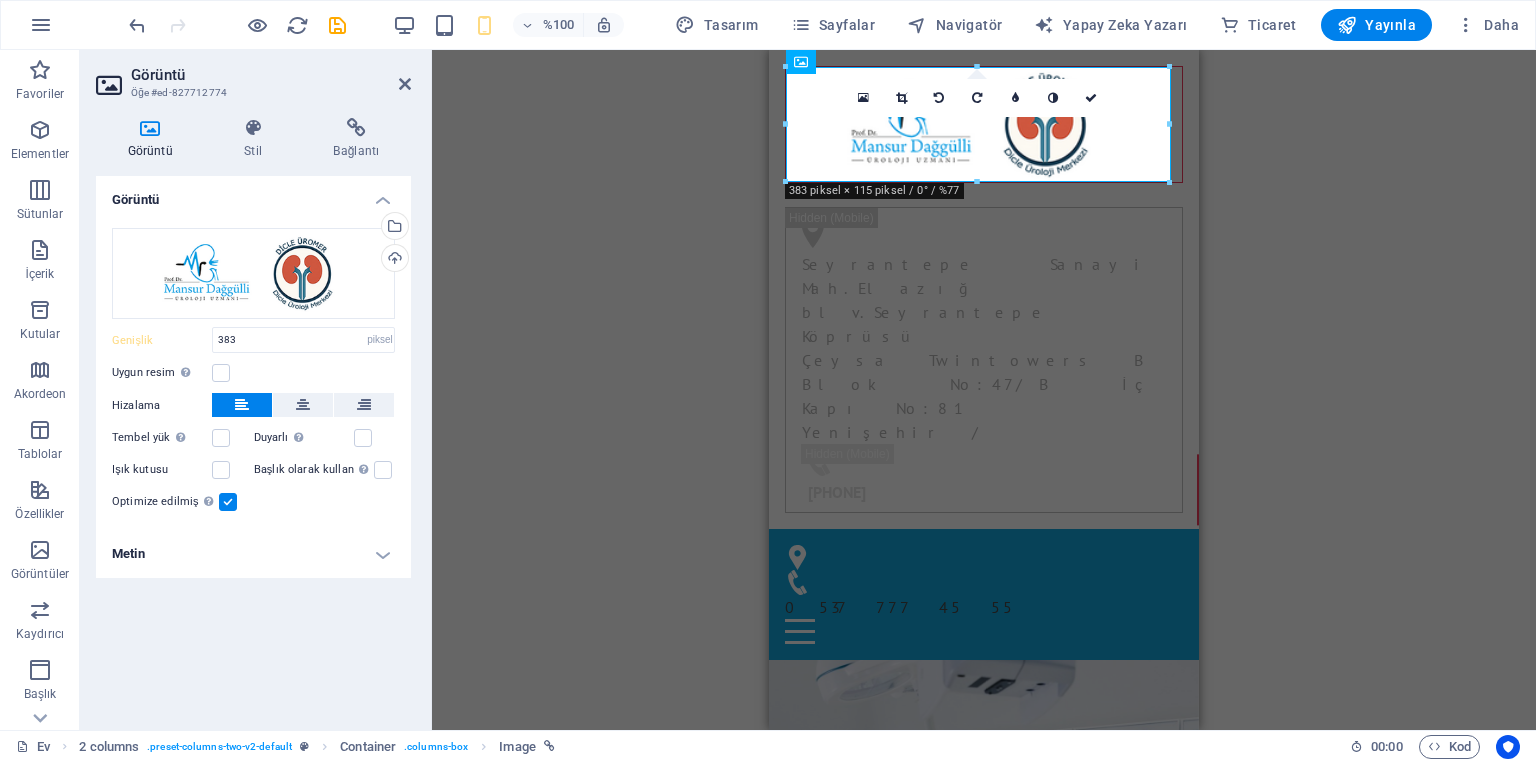 click on "Mevcut içeriği değiştirmek için buraya sürükleyin. Yeni bir öğe oluşturmak istiyorsanız "Ctrl" tuşuna basın.
H1   Afiş   Banner   Konteyner   Konteyner   Düğme   Ara parça   Menü Çubuğu   Metin   2 sütun   Konteyner   Container   Bilgi Çubuğu   Container   Konteyner   Container   2 columns   Container   Görüntü   Menü   Metin   Konteyner   Menu Bar   Konteyner   Simge   H2   HTML   Metin   Container   Container   Icon   Icon 180 170 160 150 140 130 120 110 100 90 80 70 60 50 40 30 20 10 0 -10 -20 -30 -40 -50 -60 -70 -80 -90 -100 -110 -120 -130 -140 -150 -160 -170 383 piksel × 115 piksel / 0° / %77 16:10 16:9 4:3 1:1 1:2 0" at bounding box center (984, 390) 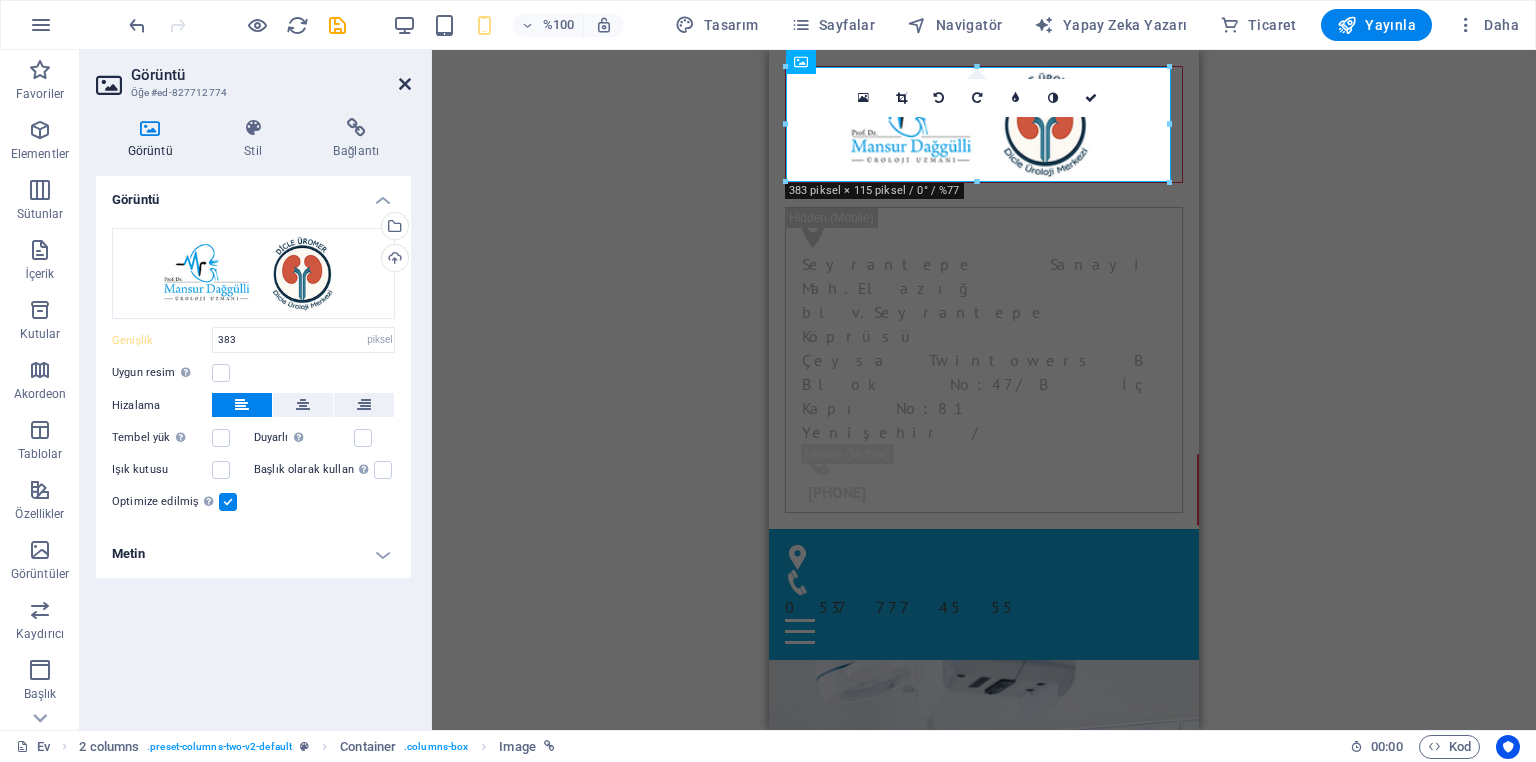click at bounding box center [405, 84] 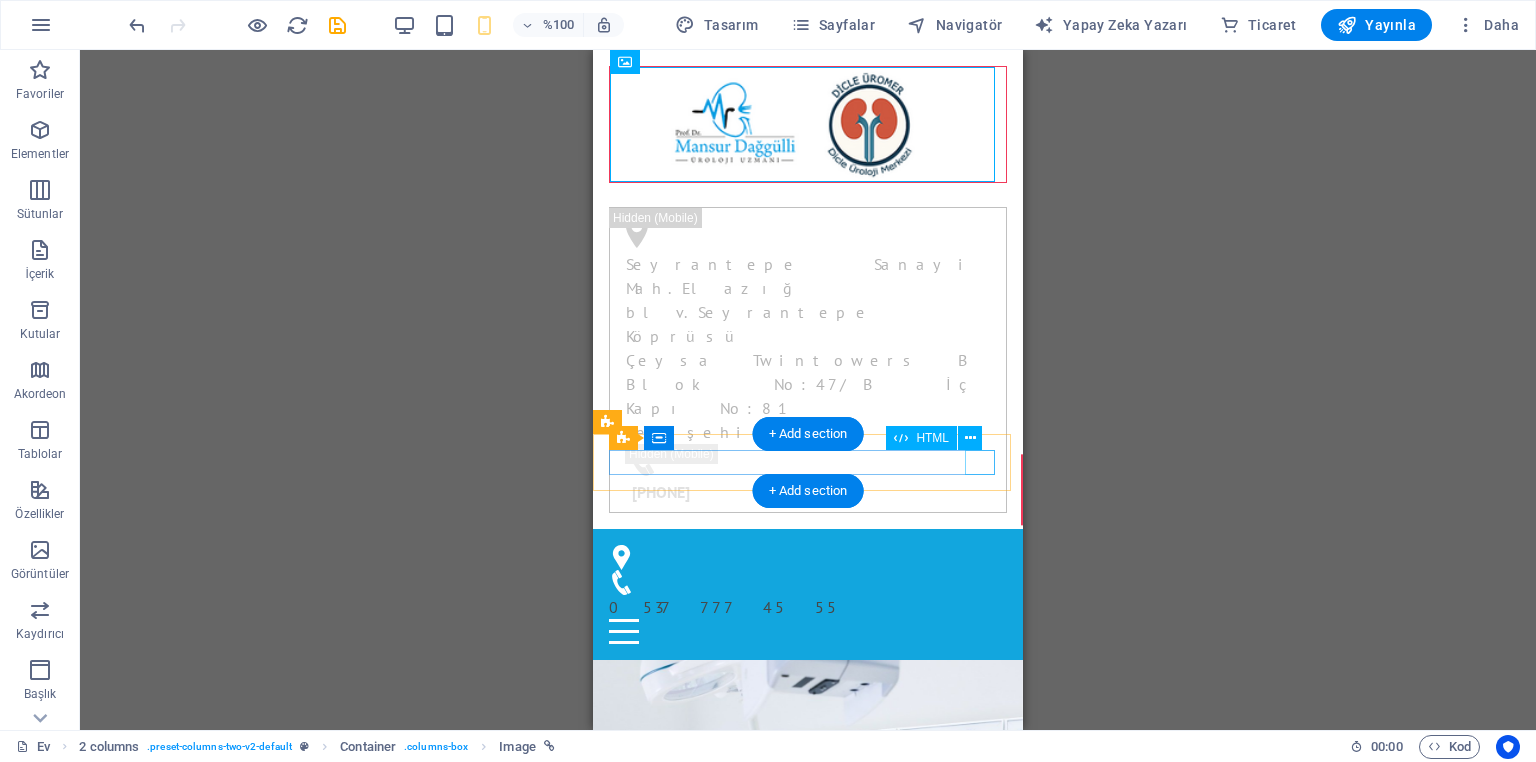 click on "0(537)777 45 55 0537 777 45 55" at bounding box center [808, 594] 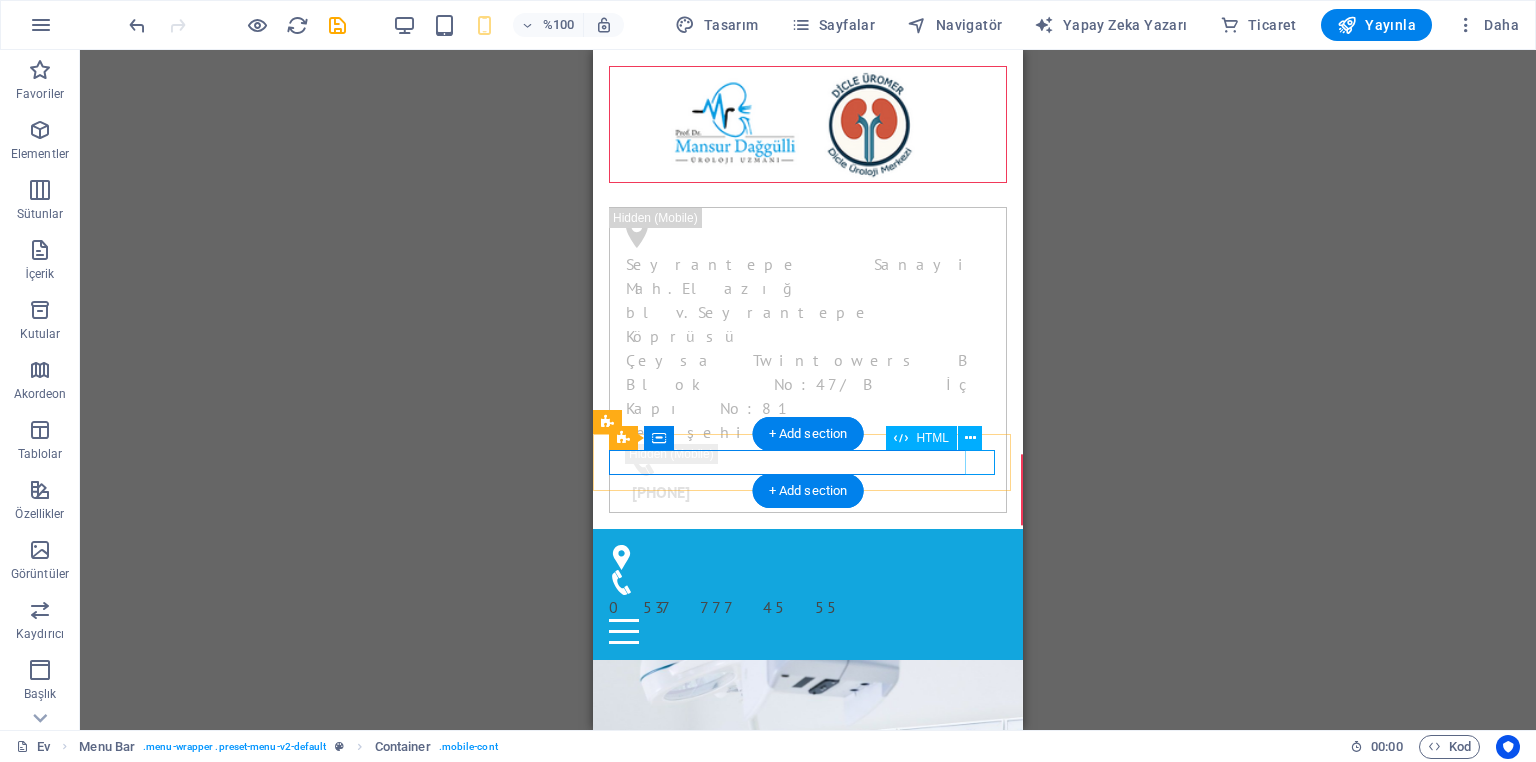 click at bounding box center (808, 631) 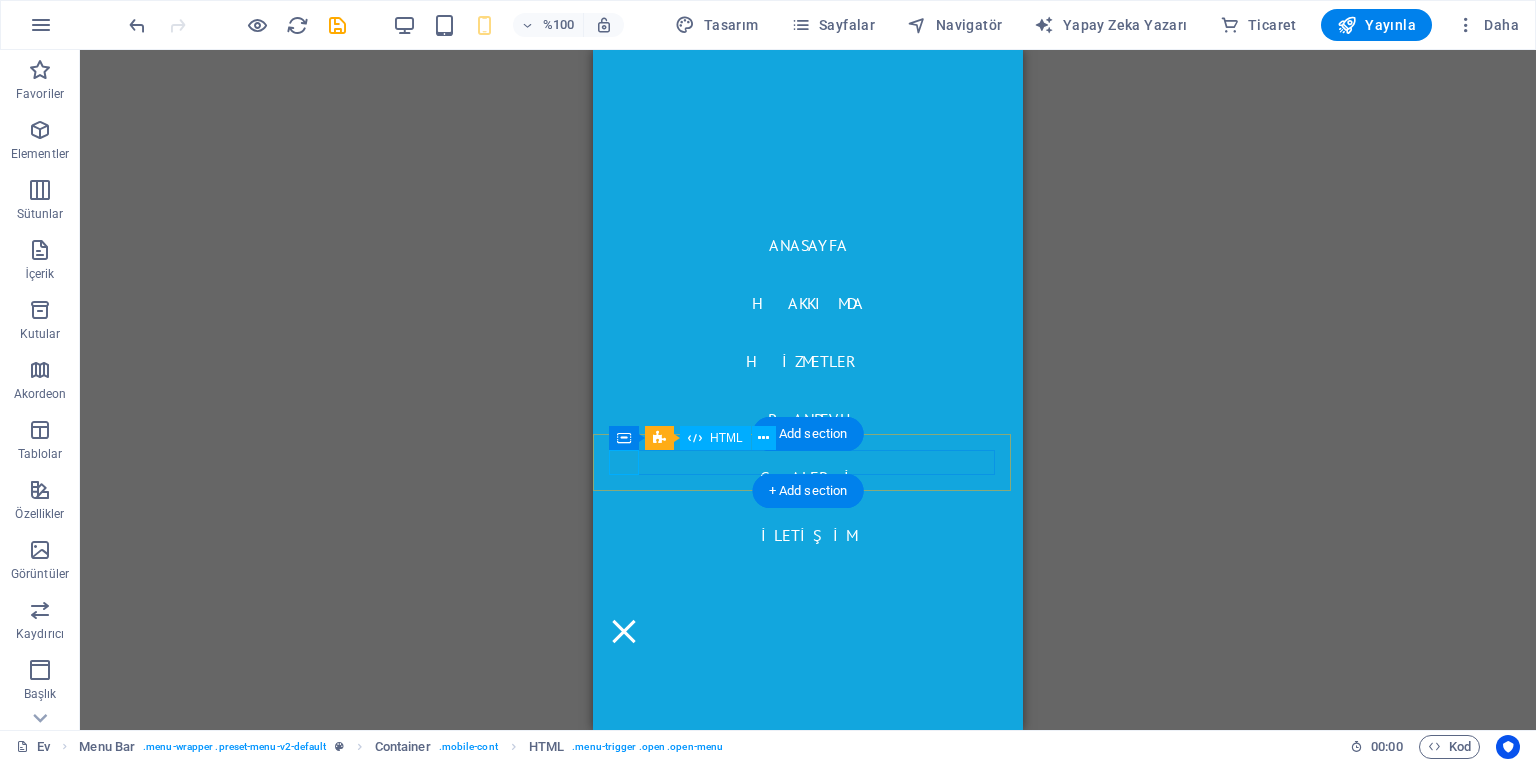 click at bounding box center [624, 631] 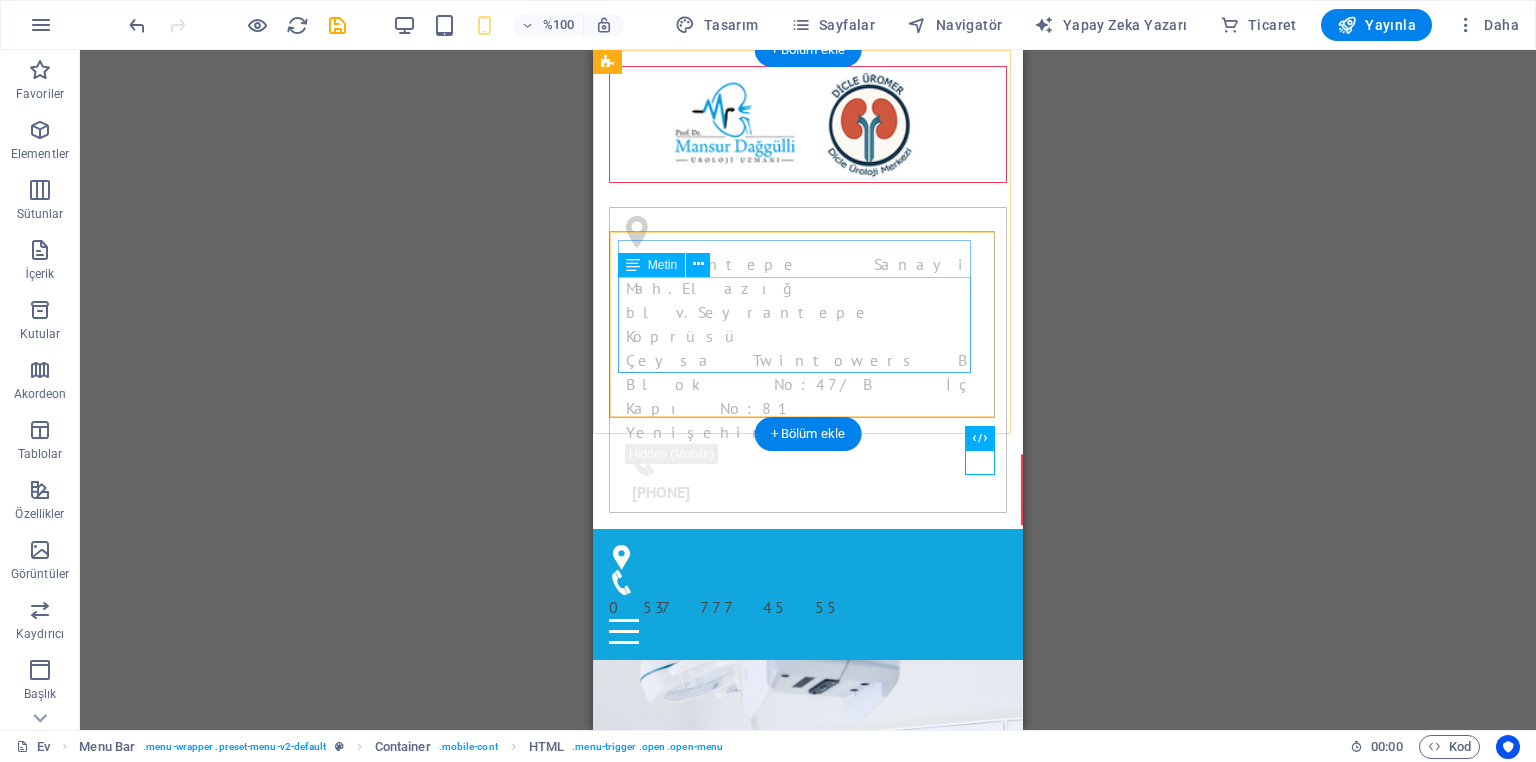 click on "Seyrantepe Sanayi Mah.Elazığ blv.Seyrantepe Köprüsü Çeysa Twintowers B Blok No:47/B İç Kapı No:81 Yenişehir /" at bounding box center [800, 348] 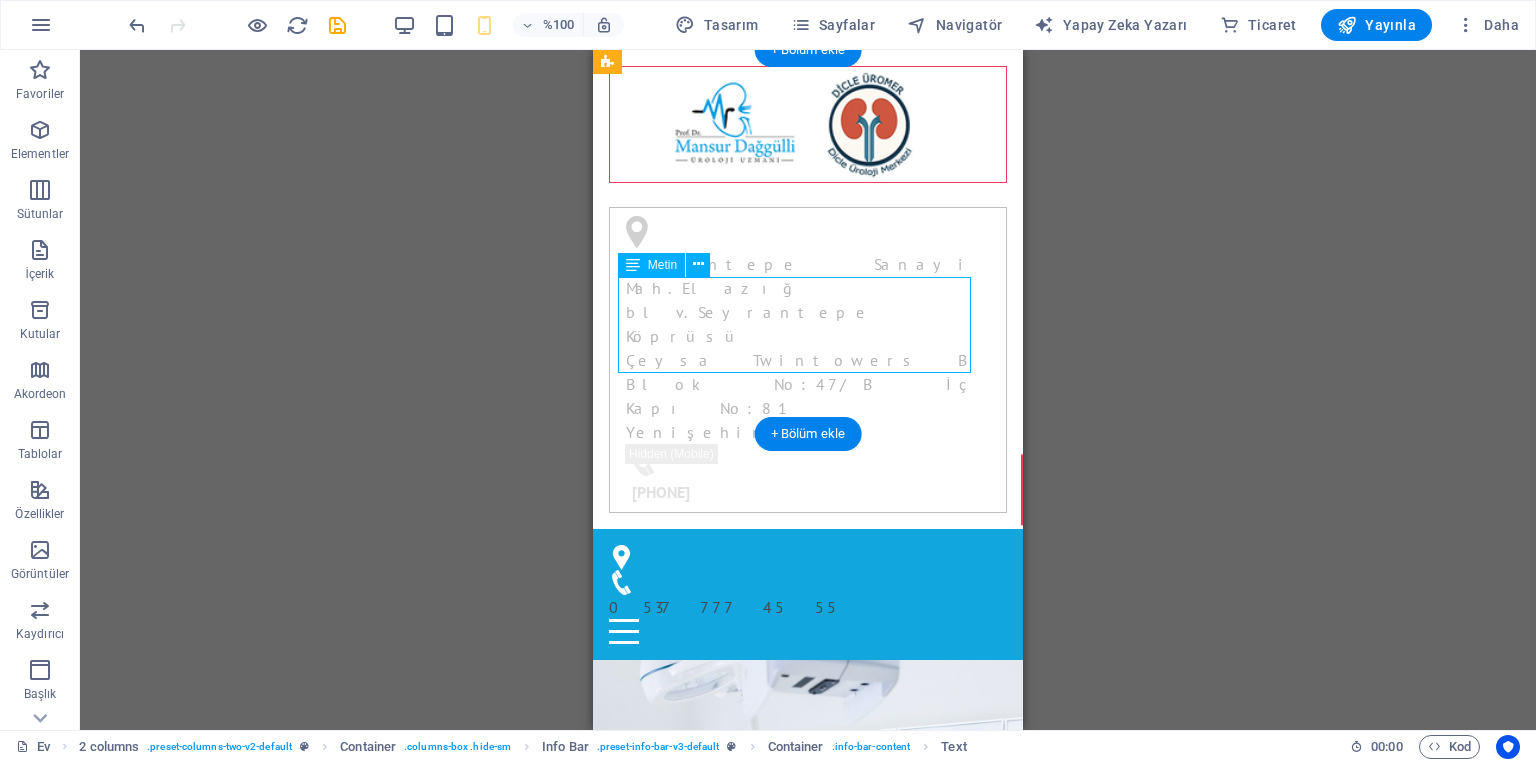 click on "Seyrantepe Sanayi Mah.Elazığ blv.Seyrantepe Köprüsü Çeysa Twintowers B Blok No:47/B İç Kapı No:81 Yenişehir /" at bounding box center (800, 348) 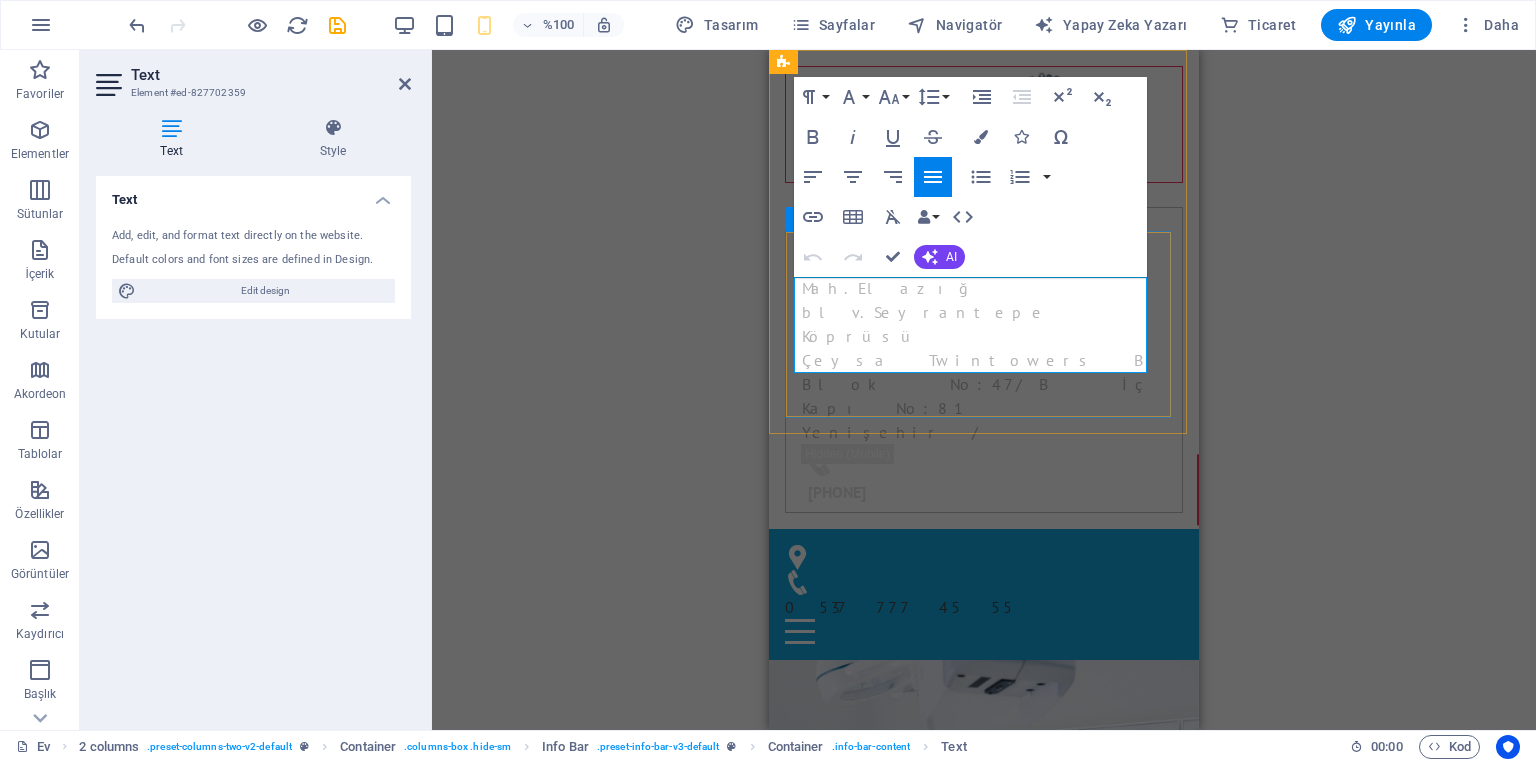 click on "Seyrantepe Sanayi Mah.Elazığ blv.Seyrantepe Köprüsü" at bounding box center [976, 300] 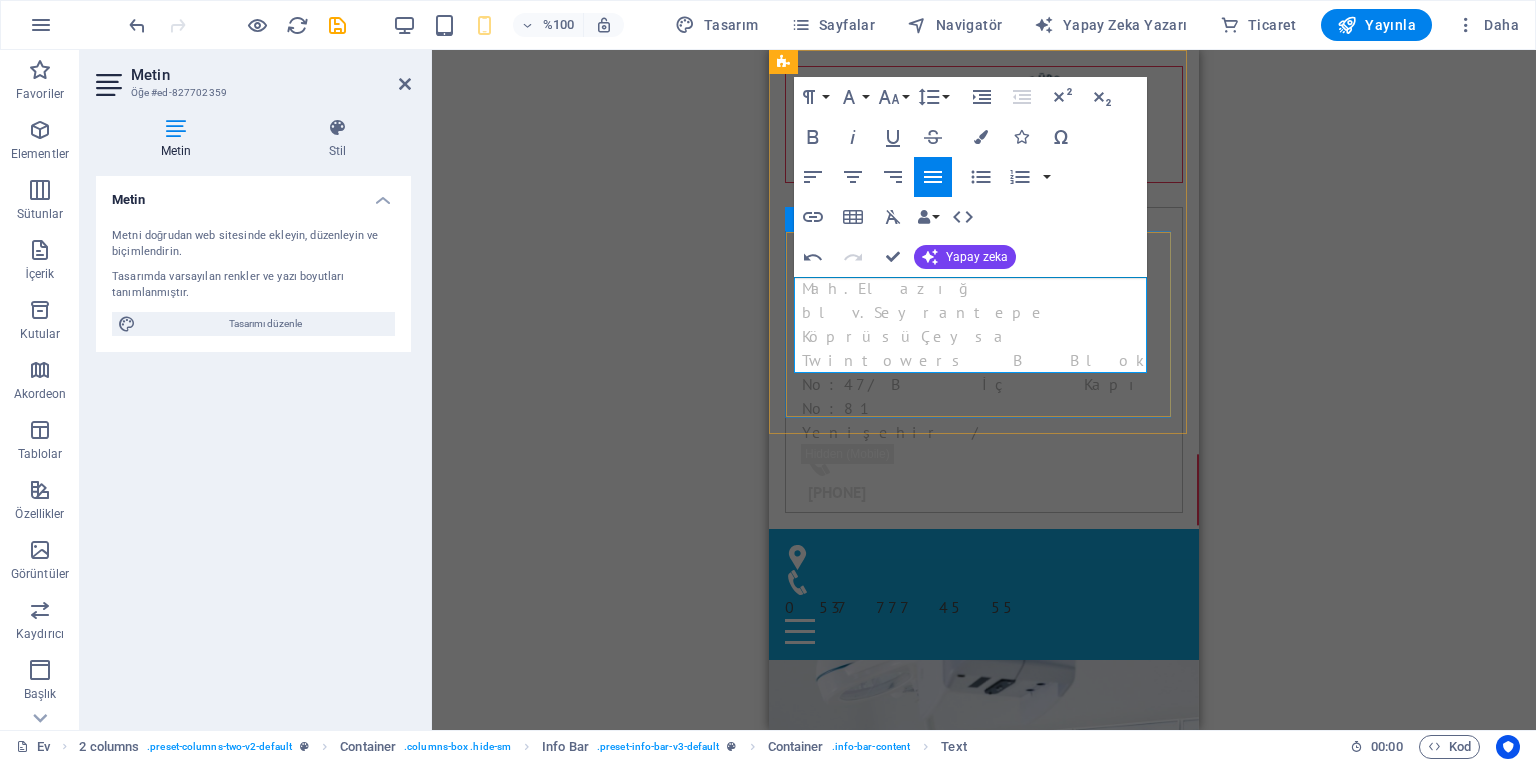 type 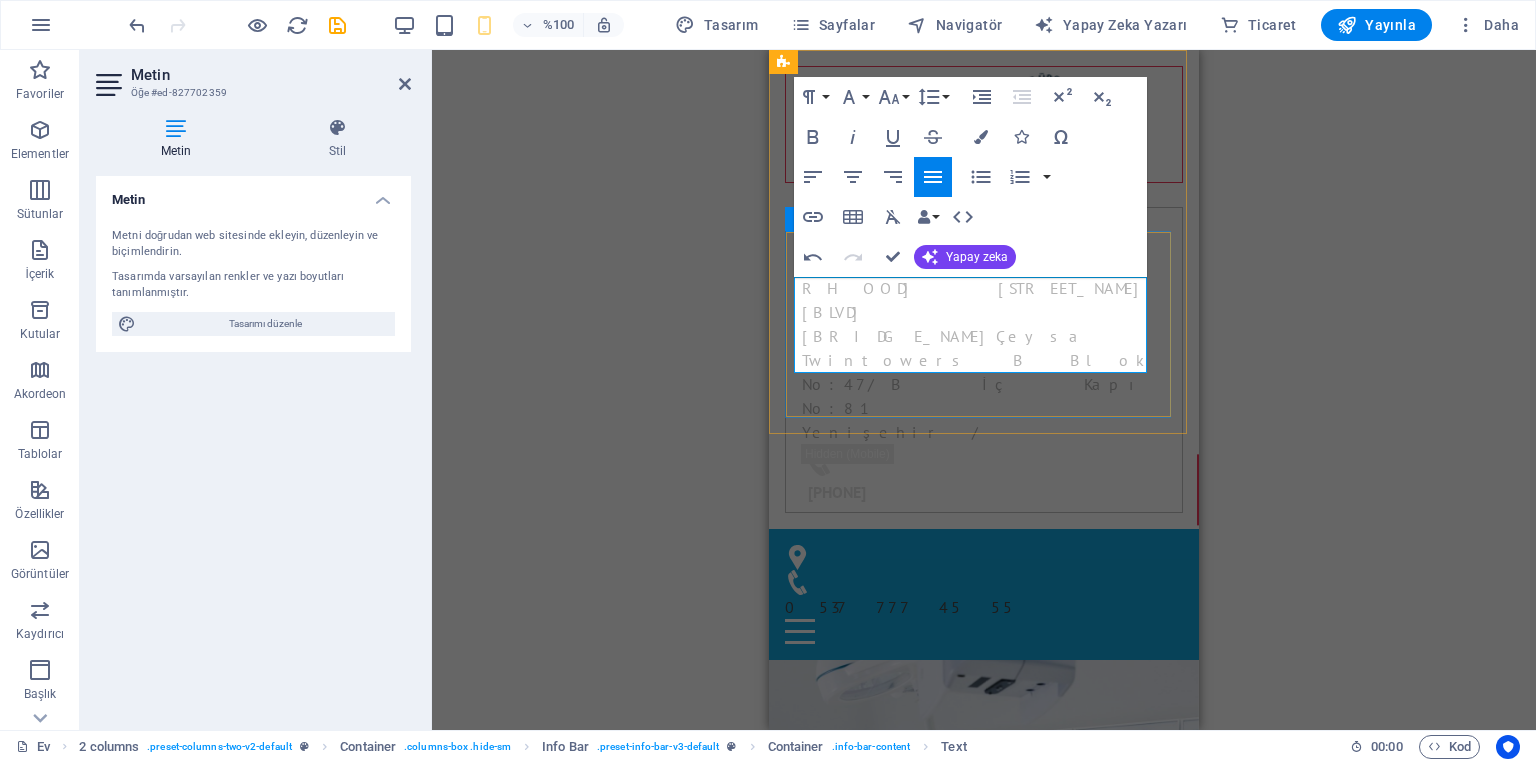 click on "Seyrantepe  Sanayi Mah.Elazığ blv.Seyrantepe Köprüsü" at bounding box center (976, 300) 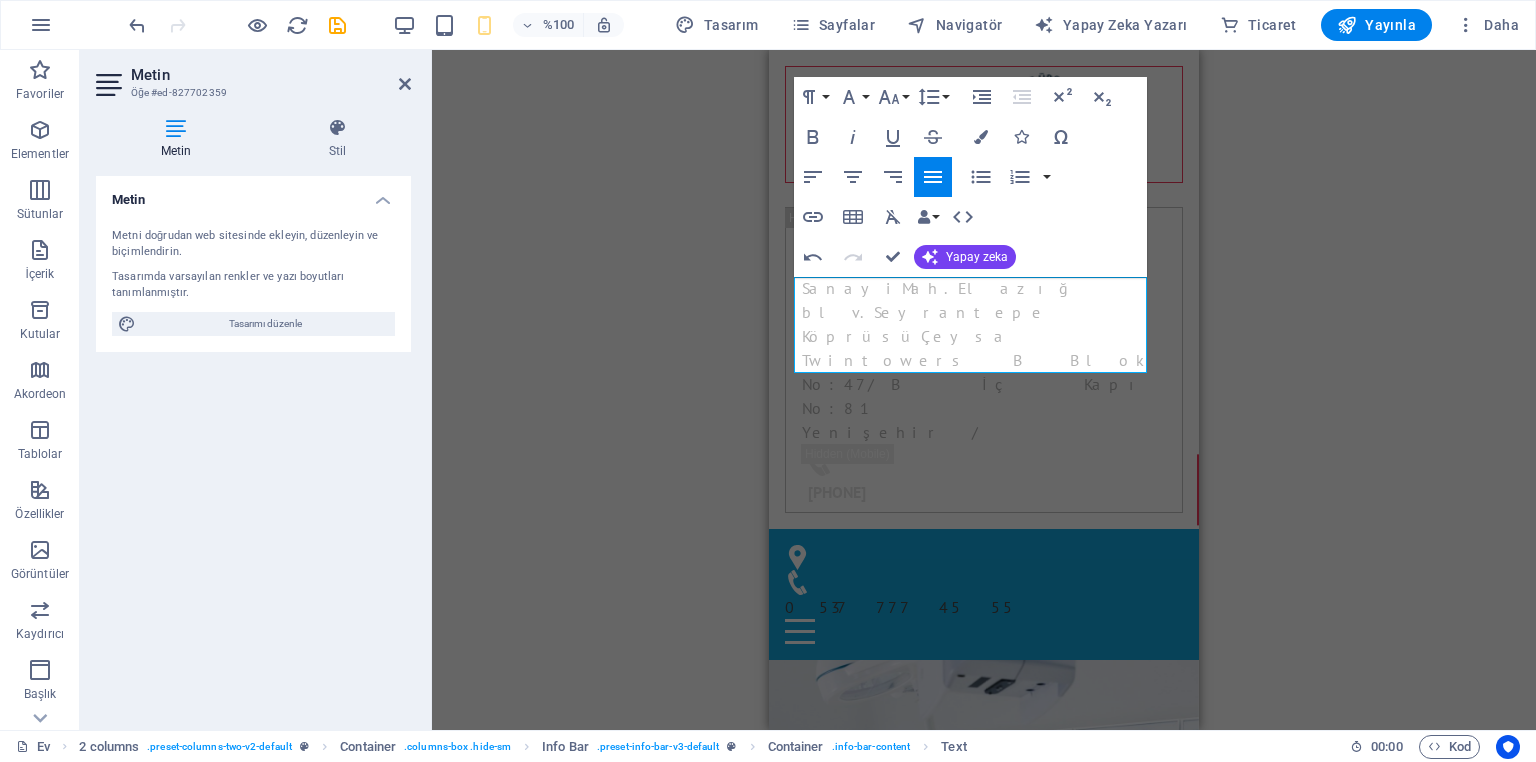 click on "H1   Afiş   Banner   Konteyner   Konteyner   Düğme   Ara parça   Menü Çubuğu   Metin   2 sütun   Konteyner   Container   Bilgi Çubuğu   Konteyner   Konteyner   Container   2 columns   Görüntü   Menu Bar   Menü   Metin   Konteyner   Konteyner   Simge   H2   Container   Menu Bar   HTML   Metin   Container   Simge   Menü Çubuğu   Simge   Konteyner   Konteyner   Simge Paragraf Biçimi Normal Başlık 1 Başlık 2 Başlık 3 Başlık 4 Başlık 5 Başlık 6 Kod Yazı Tipi Ailesi Arial Georgia Darbe Tahoma Times New Roman Verdana PT Sans Yazı Tipi Boyutu 8 9 10 11 12 14 18 24 30 36 48 60 72 96 Satır Yüksekliği Varsayılan Bekar 1.15 1.5 Çift Girintiyi Artır Girintiyi Azalt Üst simge Alt simge Gözü pek İtalik Altı çizili Üstü çizili Renkler Simgeler Özel Karakterler Sola Hizala Ortaya Hizala Sağa Hizala Hizala Yasla Sırasız Liste   Varsayılan Daire Disk Kare    Sıralı Liste   Varsayılan Alt Alfa Aşağı Yunanca Aşağı Roma Üst Alfa Yukarı Roma    Sokak" at bounding box center (984, 390) 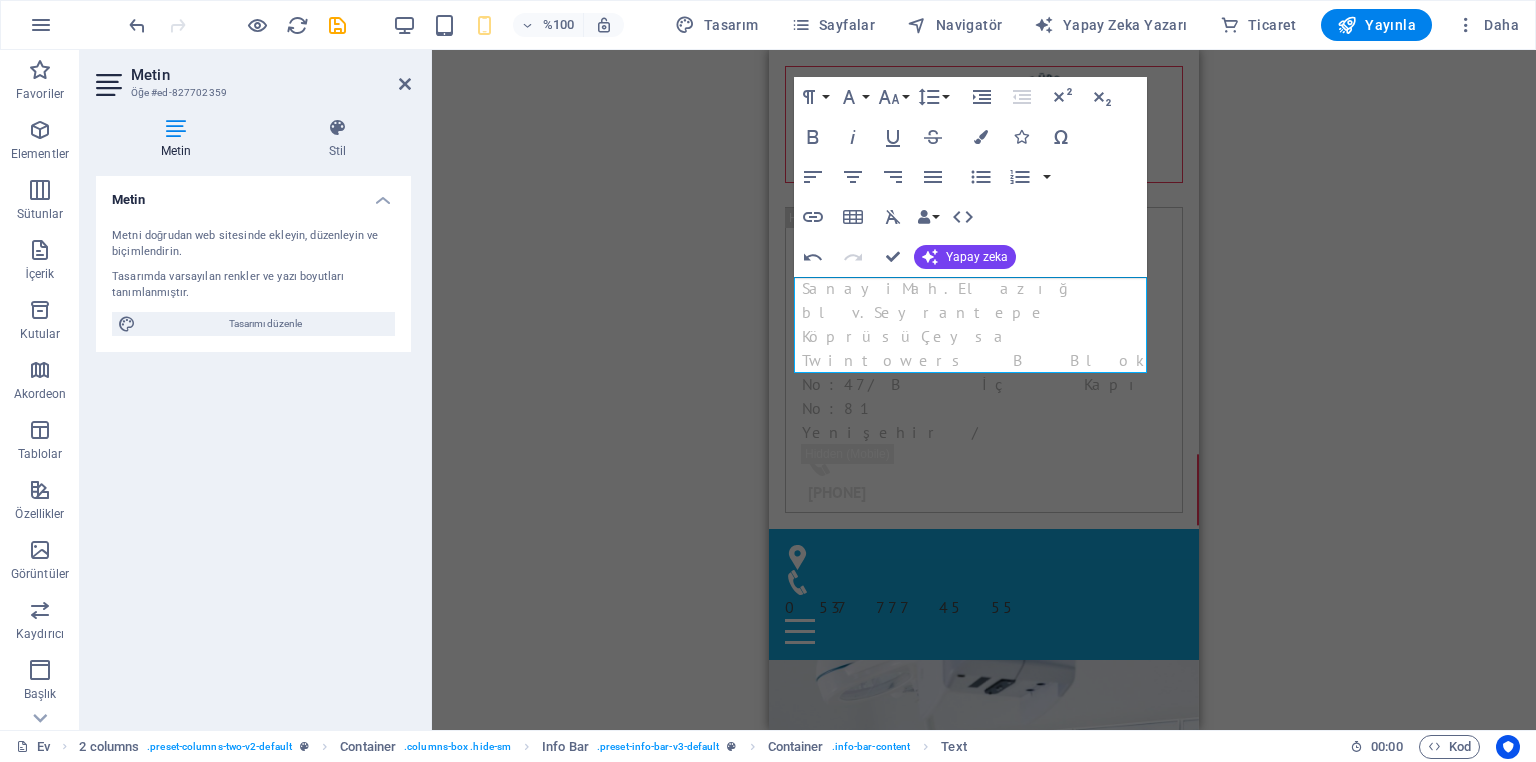 click on "H1   Afiş   Banner   Konteyner   Konteyner   Düğme   Ara parça   Menü Çubuğu   Metin   2 sütun   Konteyner   Container   Bilgi Çubuğu   Konteyner   Konteyner   Container   2 columns   Görüntü   Menu Bar   Menü   Metin   Konteyner   Konteyner   Simge   H2   Container   Menu Bar   HTML   Metin   Container   Simge   Menü Çubuğu   Simge   Konteyner   Konteyner   Simge Paragraf Biçimi Normal Başlık 1 Başlık 2 Başlık 3 Başlık 4 Başlık 5 Başlık 6 Kod Yazı Tipi Ailesi Arial Georgia Darbe Tahoma Times New Roman Verdana PT Sans Yazı Tipi Boyutu 8 9 10 11 12 14 18 24 30 36 48 60 72 96 Satır Yüksekliği Varsayılan Bekar 1.15 1.5 Çift Girintiyi Artır Girintiyi Azalt Üst simge Alt simge Gözü pek İtalik Altı çizili Üstü çizili Renkler Simgeler Özel Karakterler Sola Hizala Ortaya Hizala Sağa Hizala Hizala Yasla Sırasız Liste   Varsayılan Daire Disk Kare    Sıralı Liste   Varsayılan Alt Alfa Aşağı Yunanca Aşağı Roma Üst Alfa Yukarı Roma    Sokak" at bounding box center (984, 390) 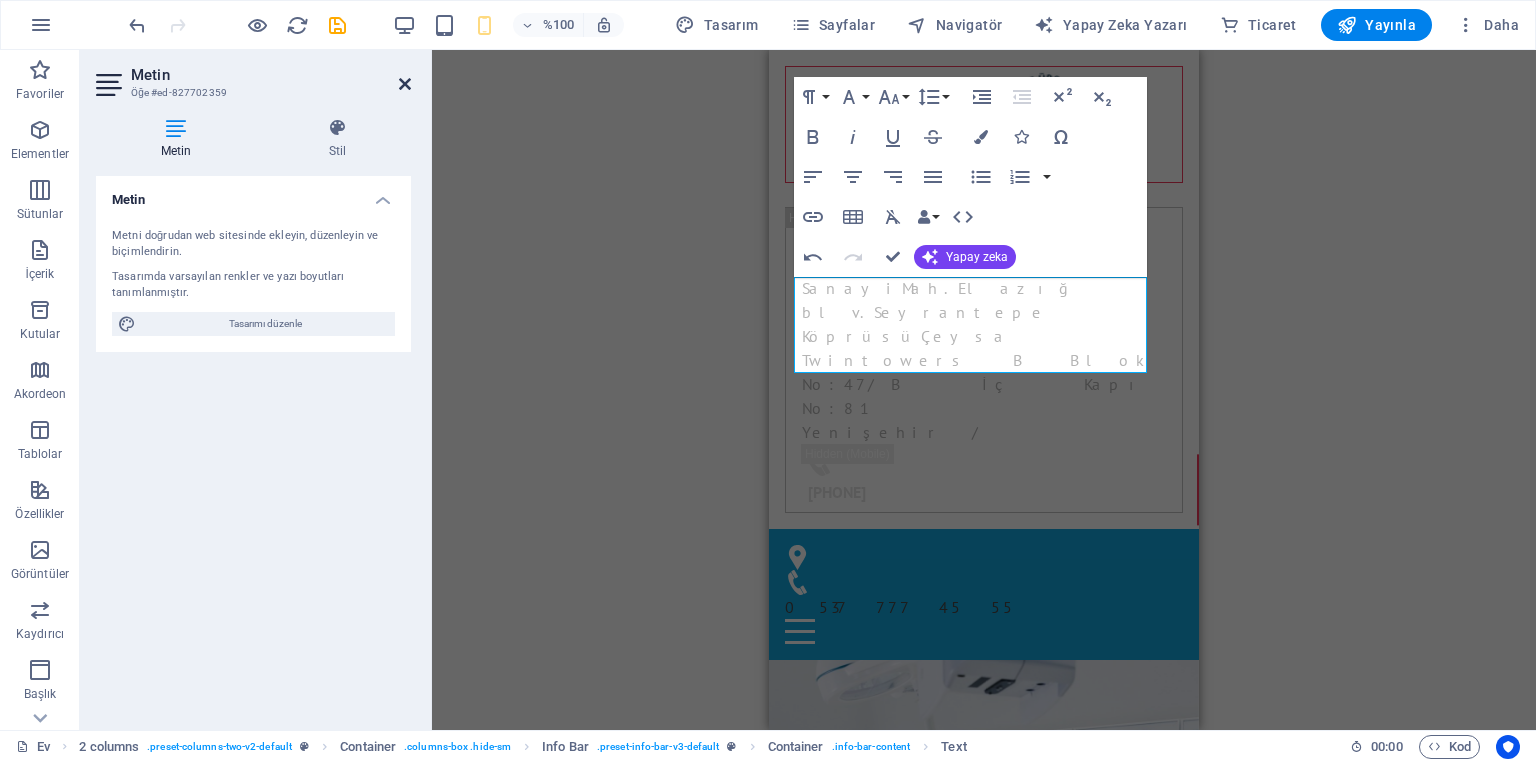 click at bounding box center [405, 84] 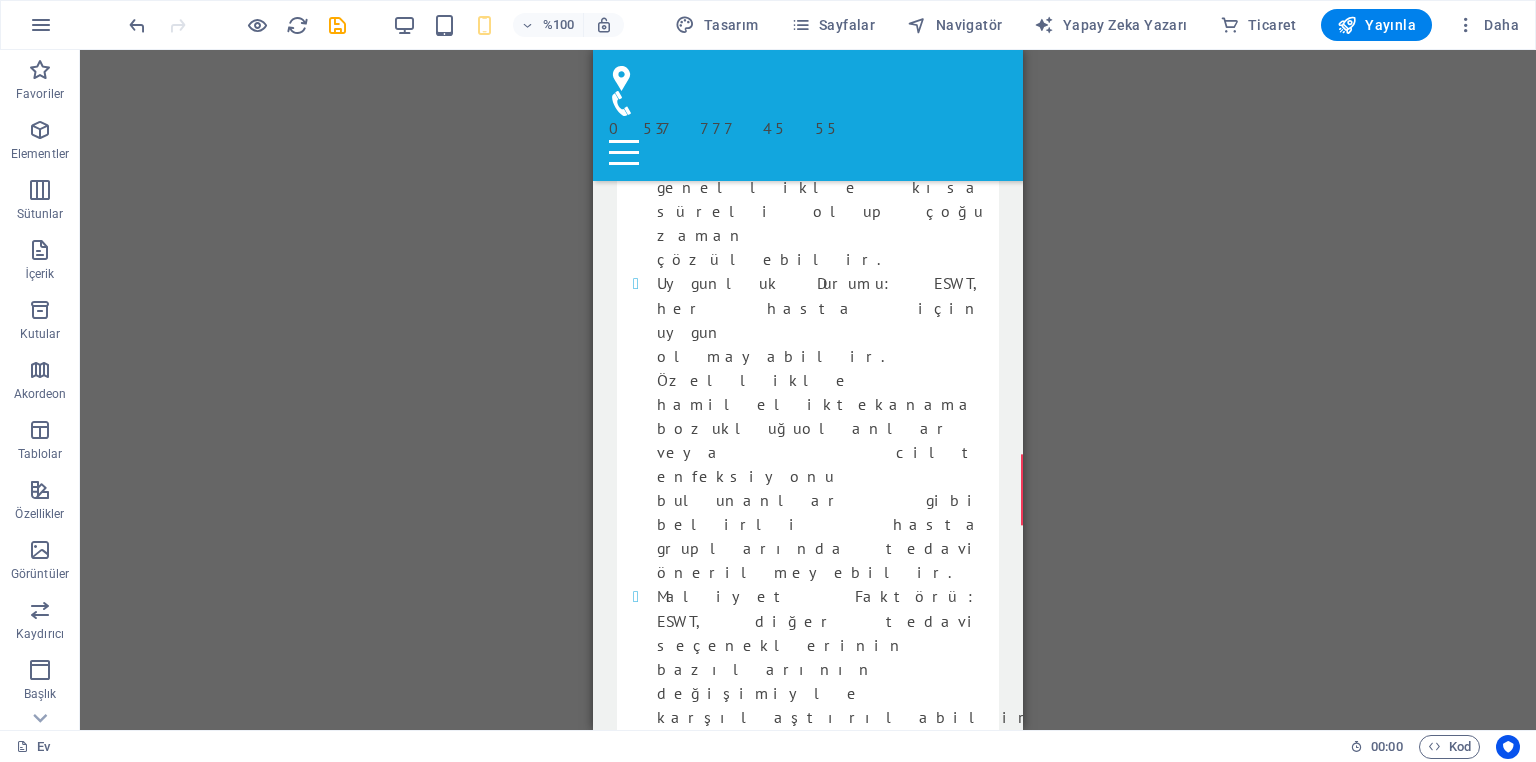 scroll, scrollTop: 18139, scrollLeft: 0, axis: vertical 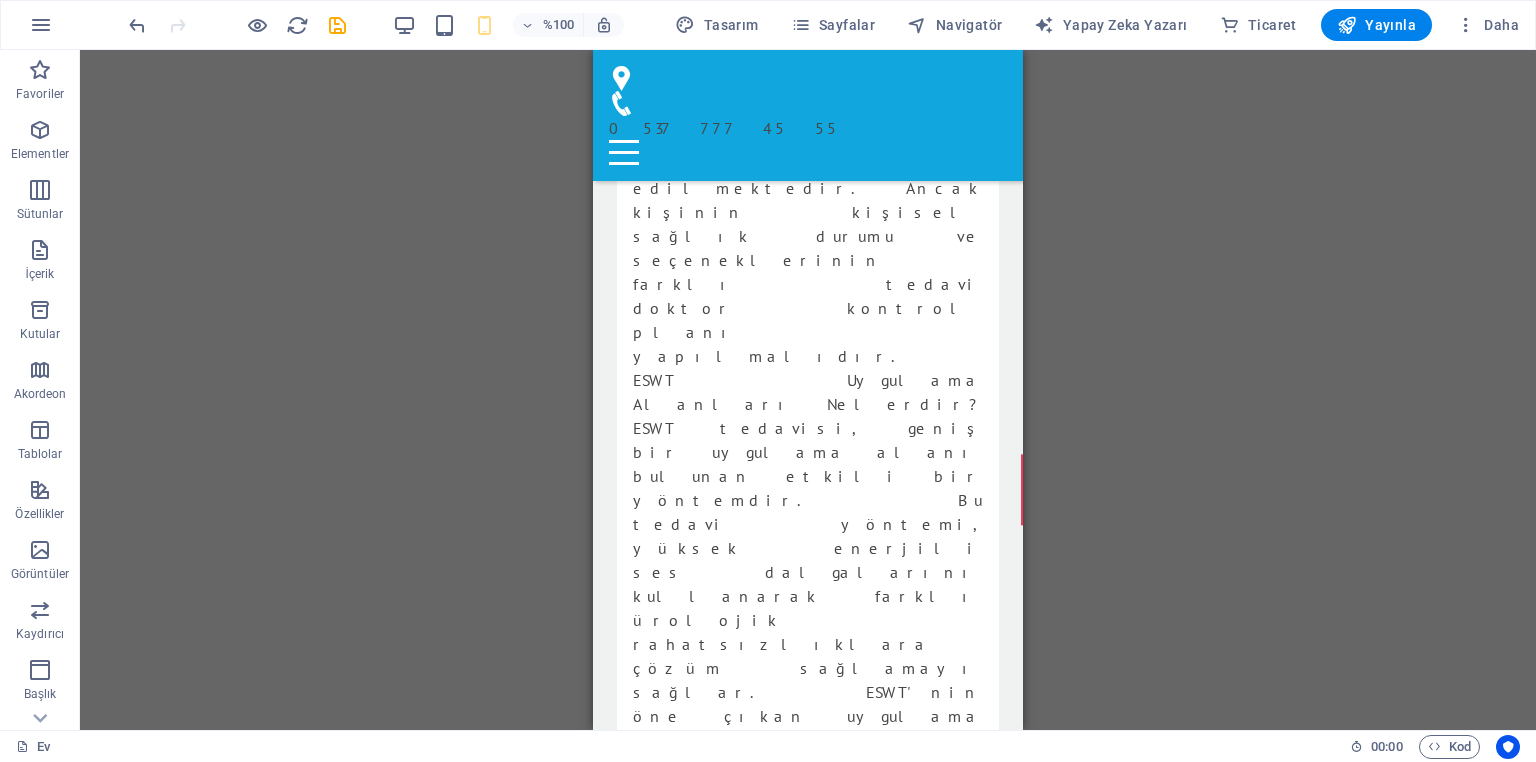 drag, startPoint x: 1020, startPoint y: 202, endPoint x: 1614, endPoint y: 784, distance: 831.6009 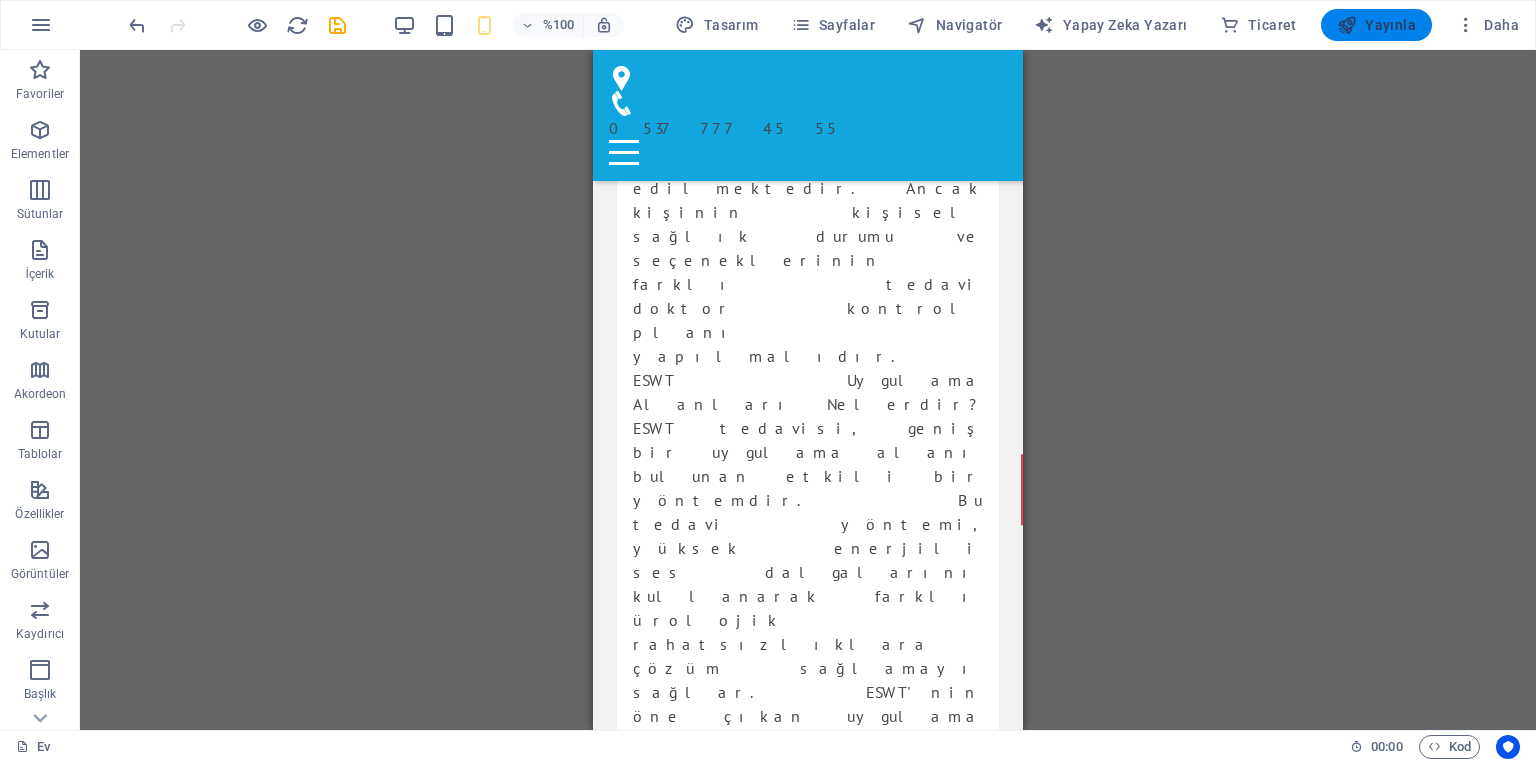 click on "Yayınla" at bounding box center (1376, 25) 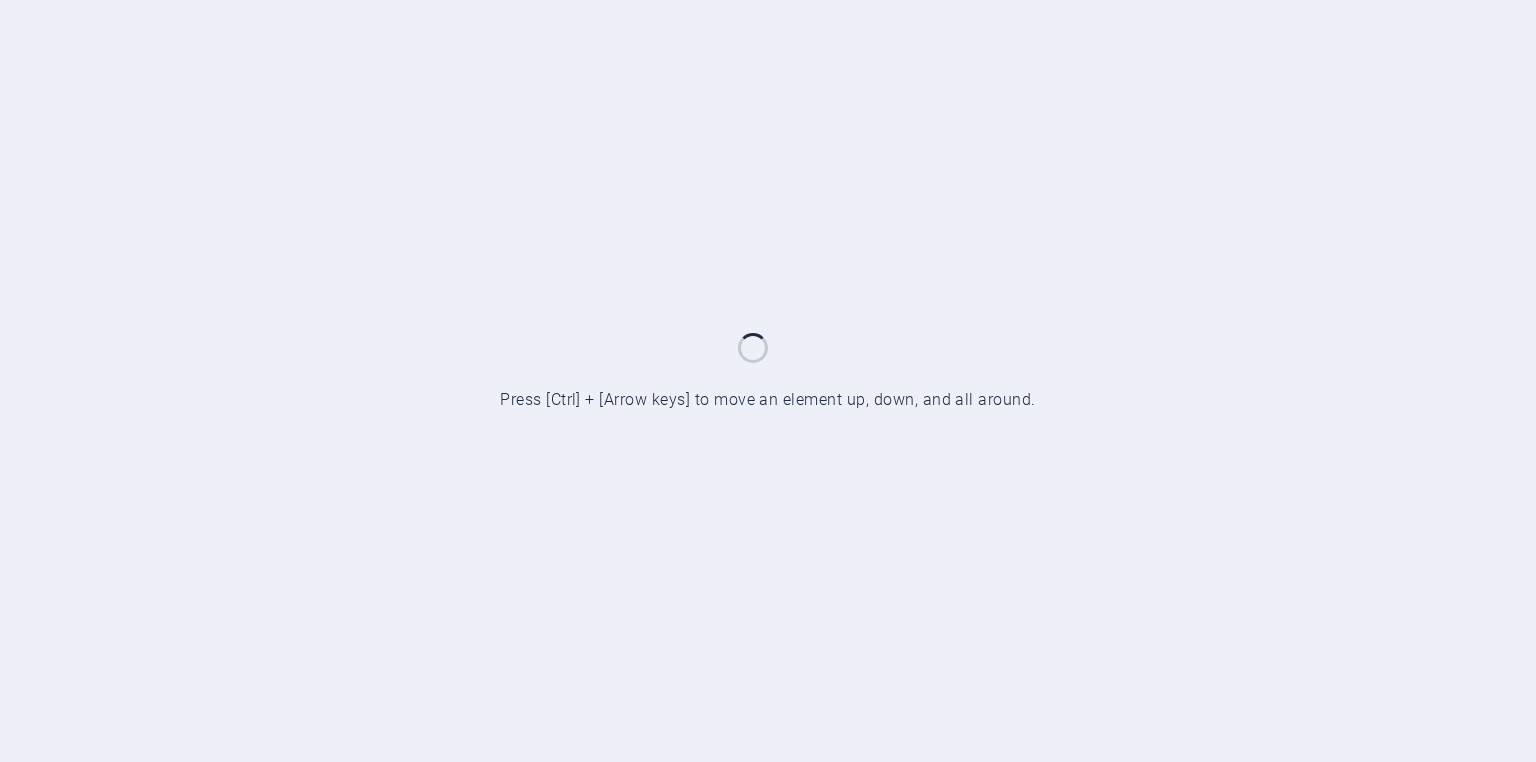 scroll, scrollTop: 0, scrollLeft: 0, axis: both 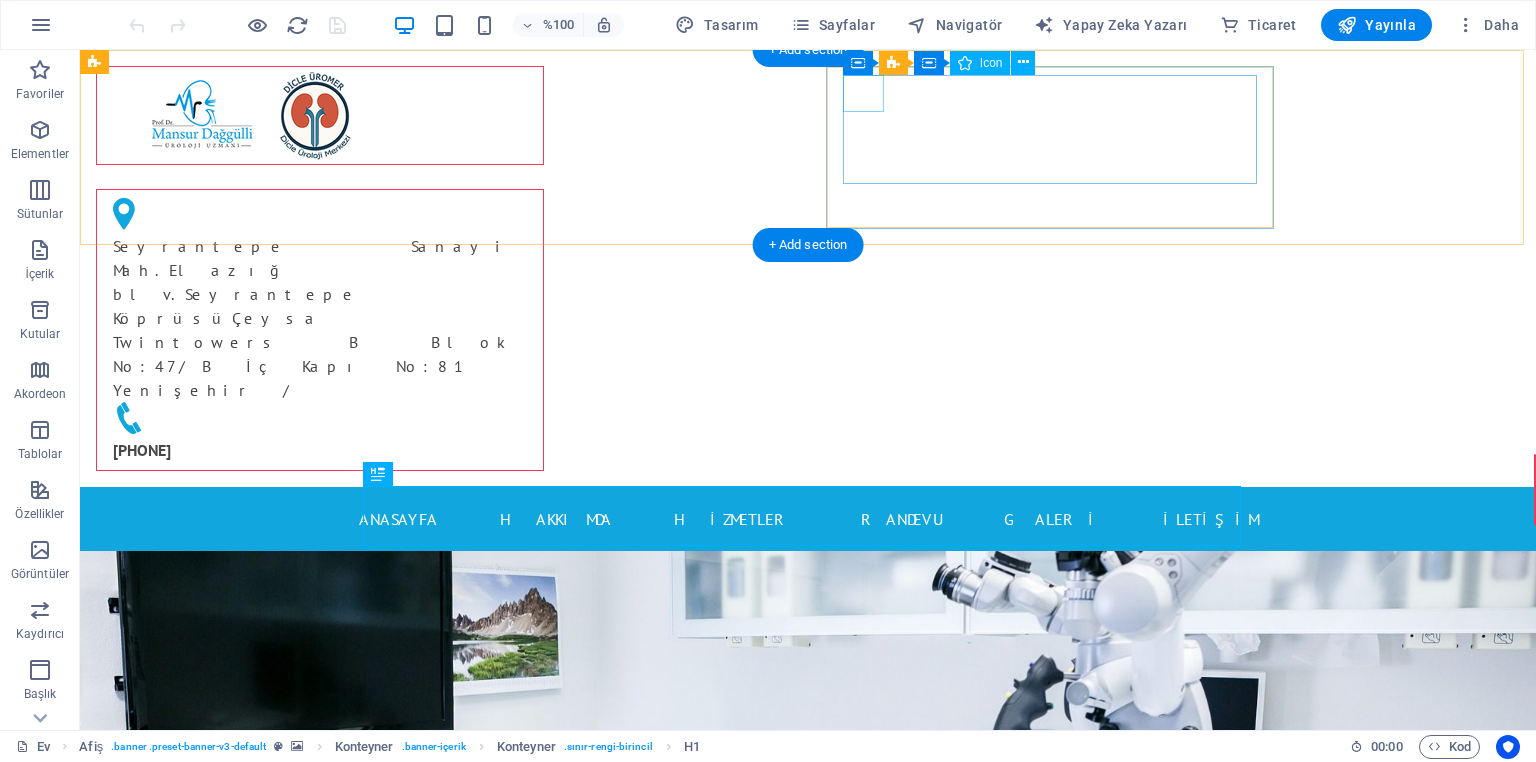 click at bounding box center [312, 216] 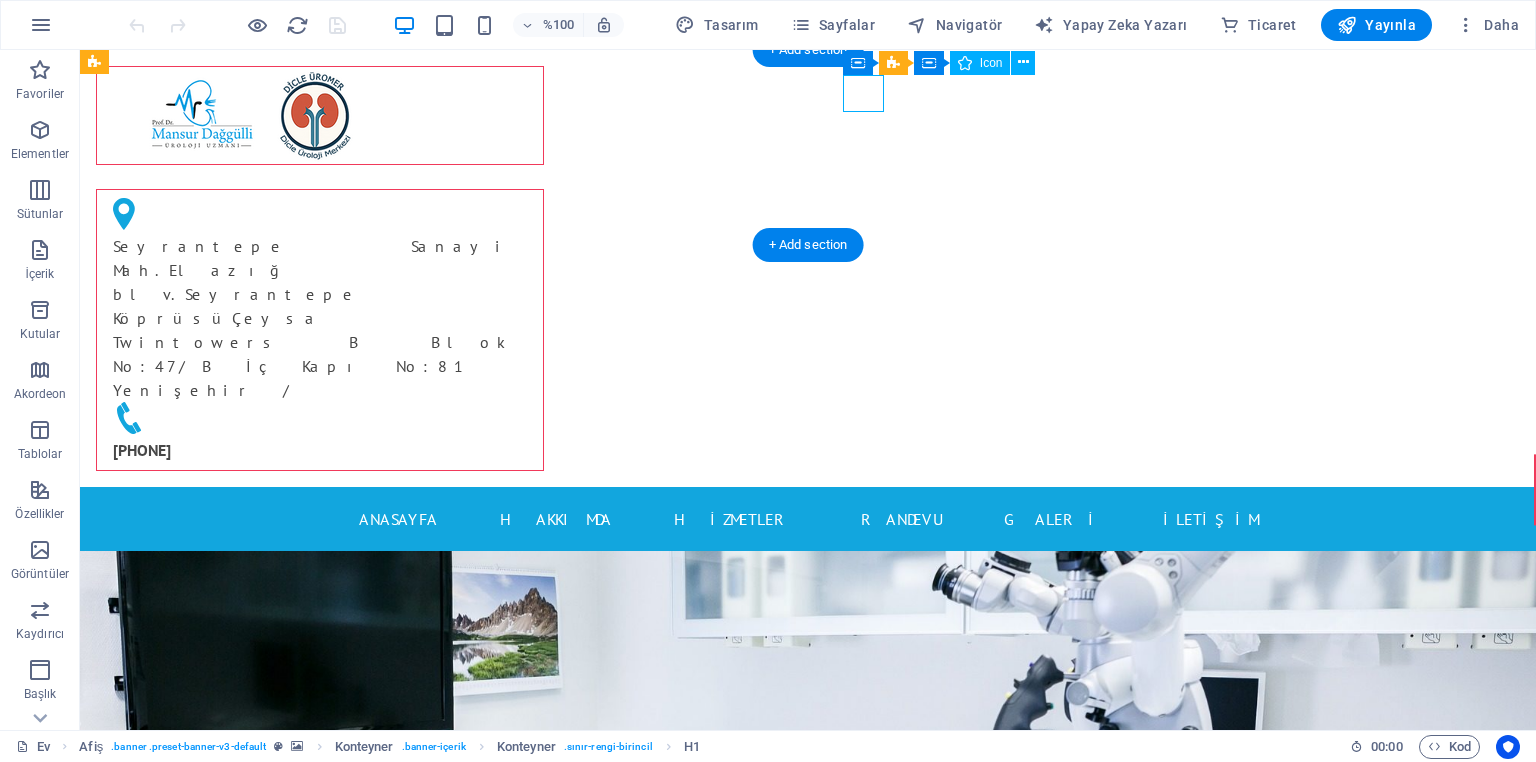 click at bounding box center [312, 216] 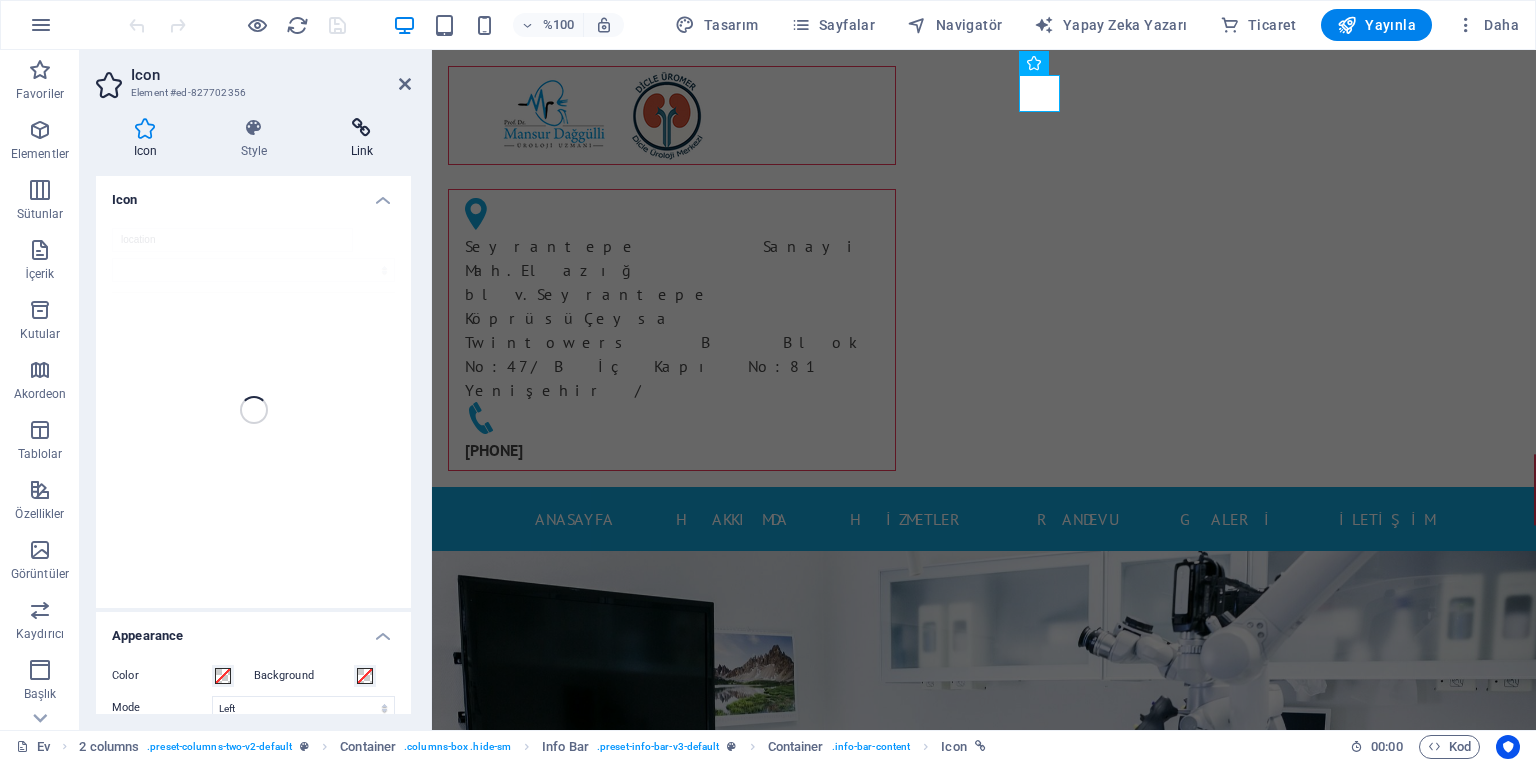 click on "Link" at bounding box center (362, 139) 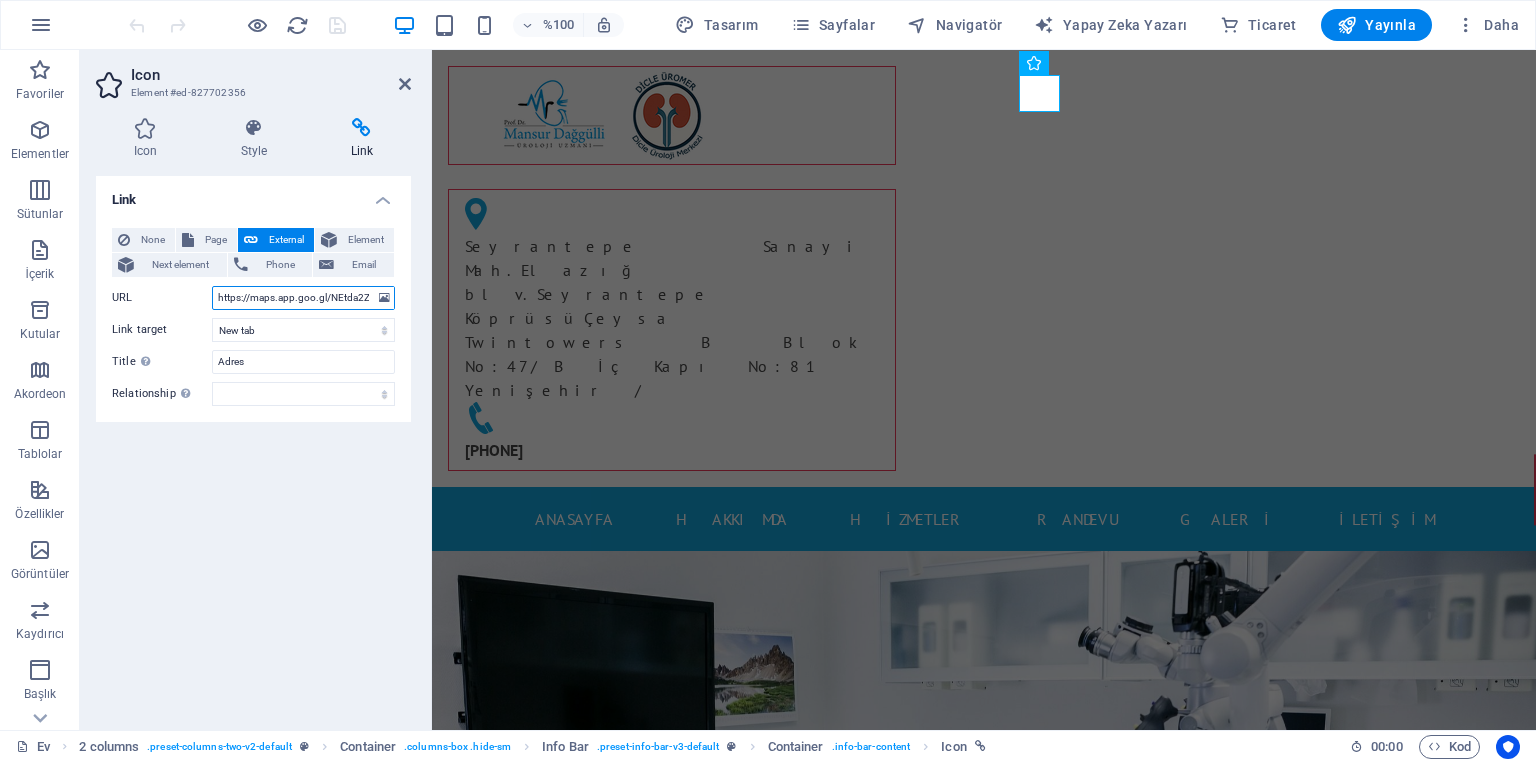 click on "https://maps.app.goo.gl/NEtda2ZvfsF5kkwR9" at bounding box center (303, 298) 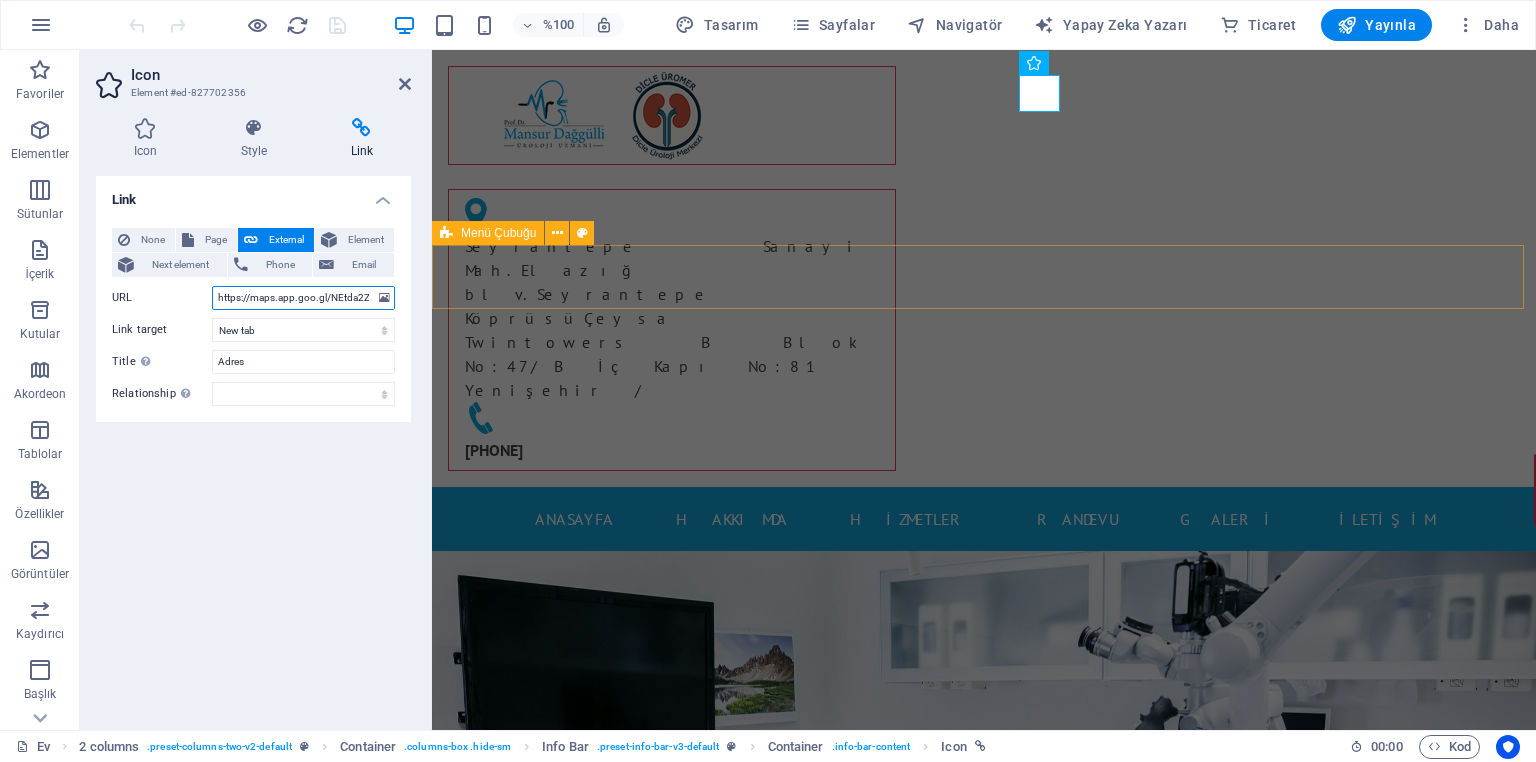 drag, startPoint x: 691, startPoint y: 349, endPoint x: 471, endPoint y: 297, distance: 226.06194 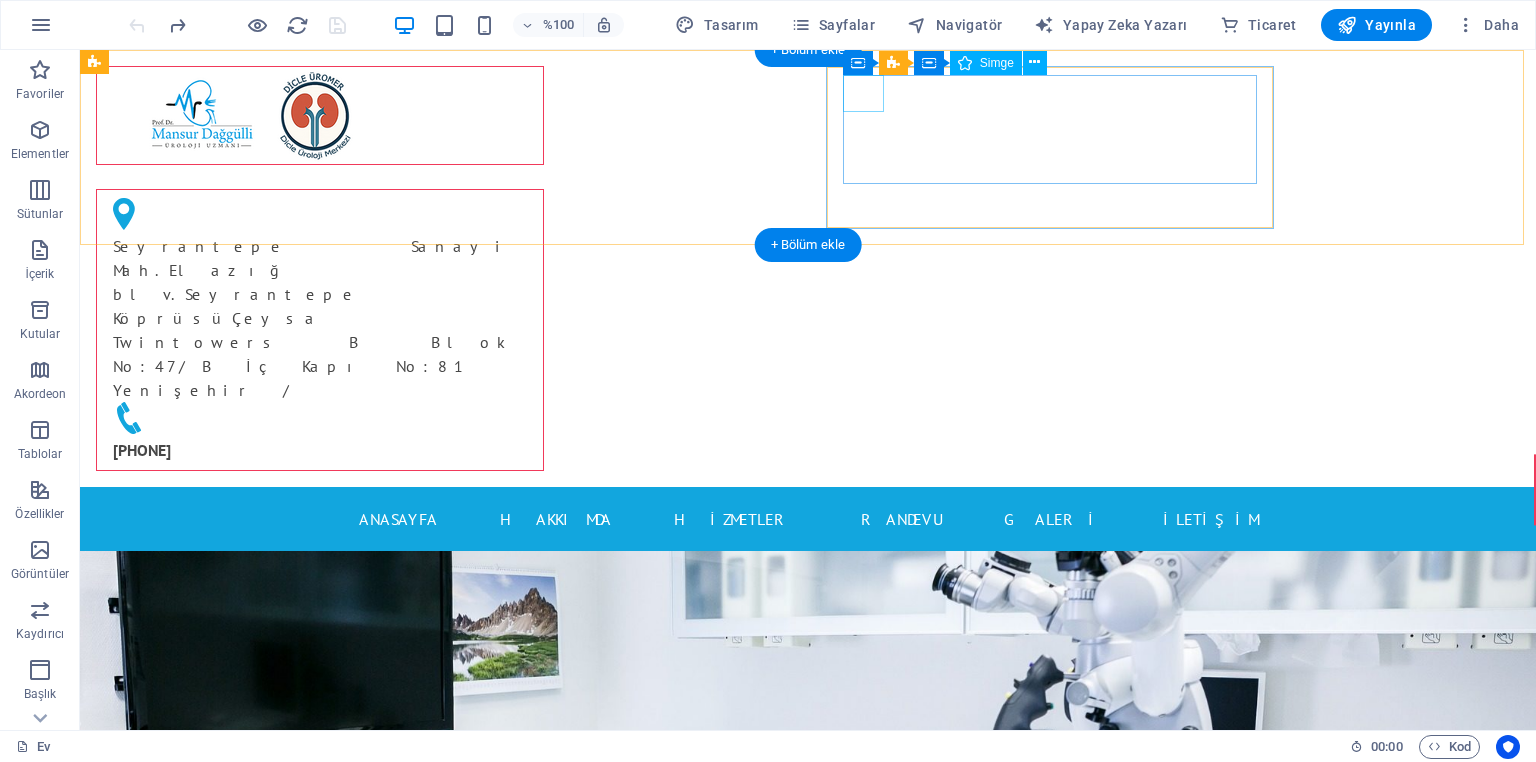 click at bounding box center (312, 216) 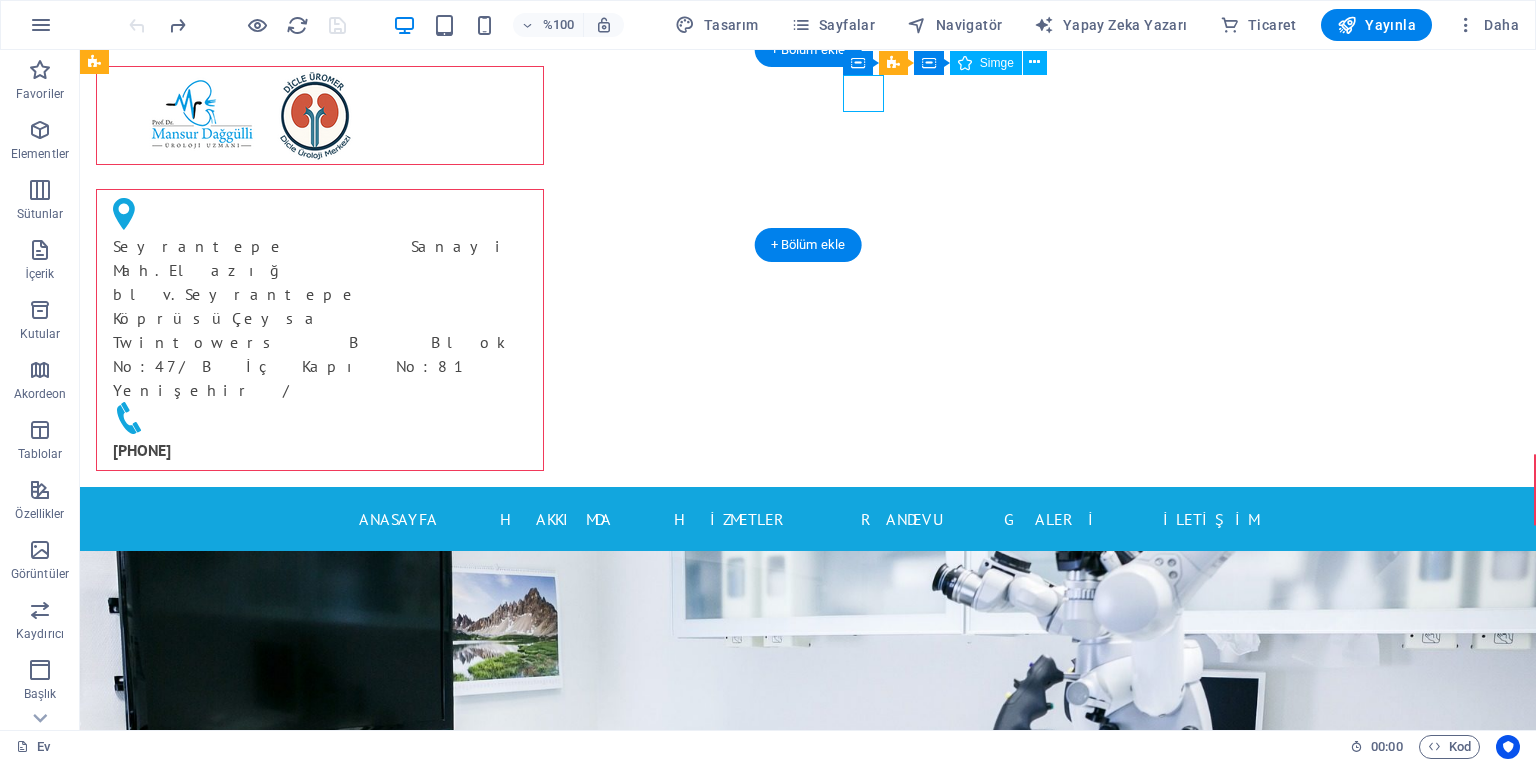 click at bounding box center [312, 216] 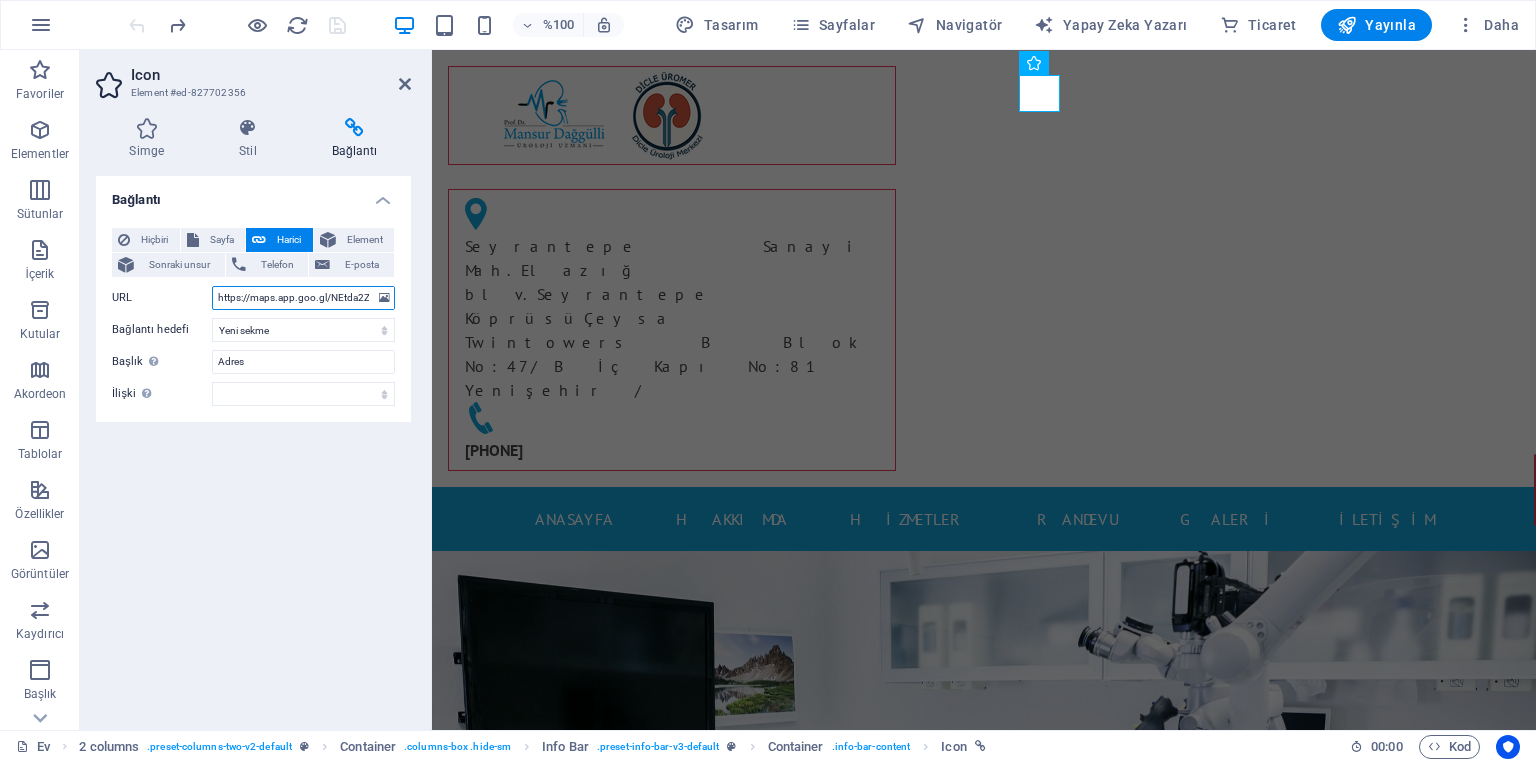click on "https://maps.app.goo.gl/NEtda2ZvfsF5kkwR9" at bounding box center [303, 298] 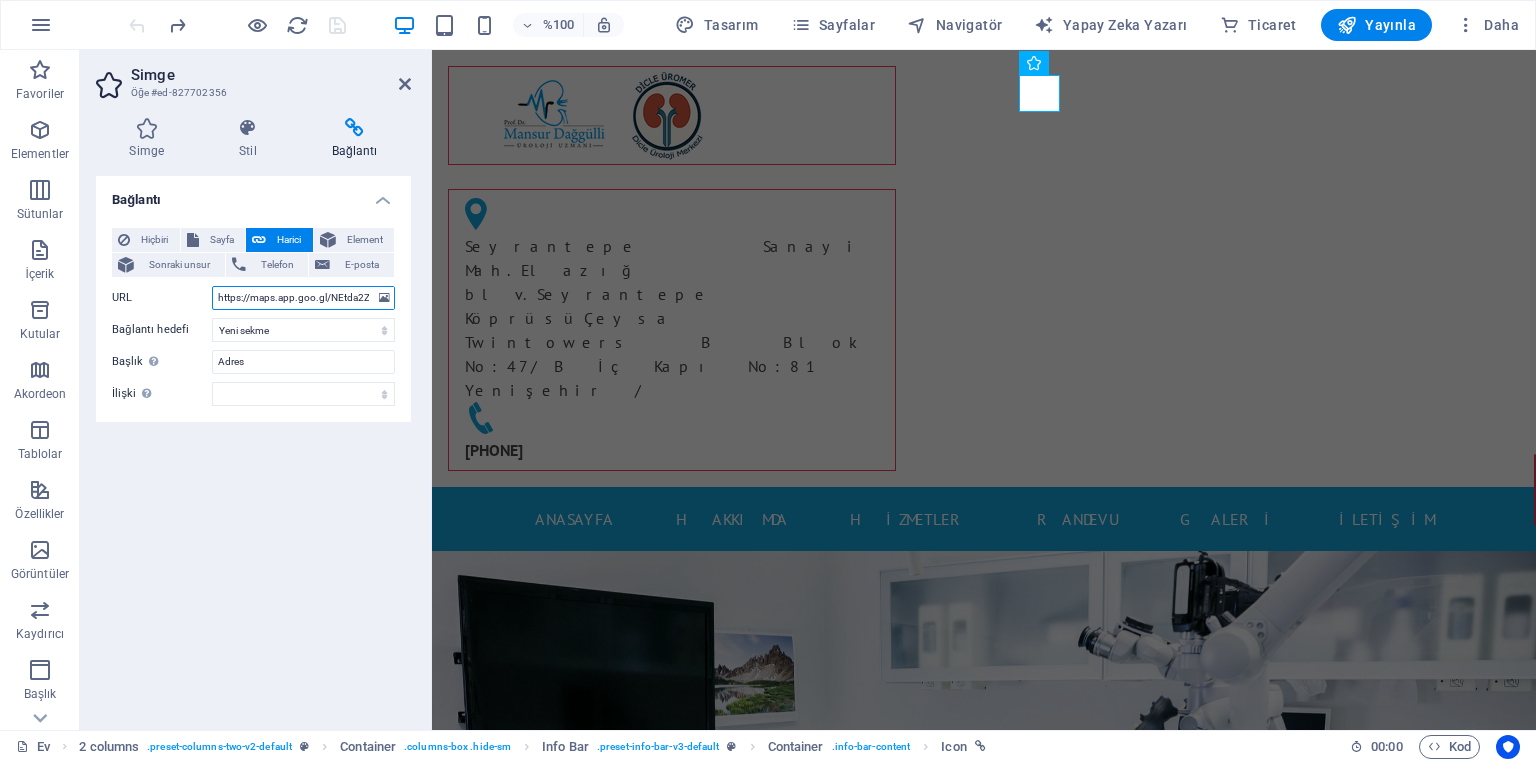 scroll, scrollTop: 0, scrollLeft: 0, axis: both 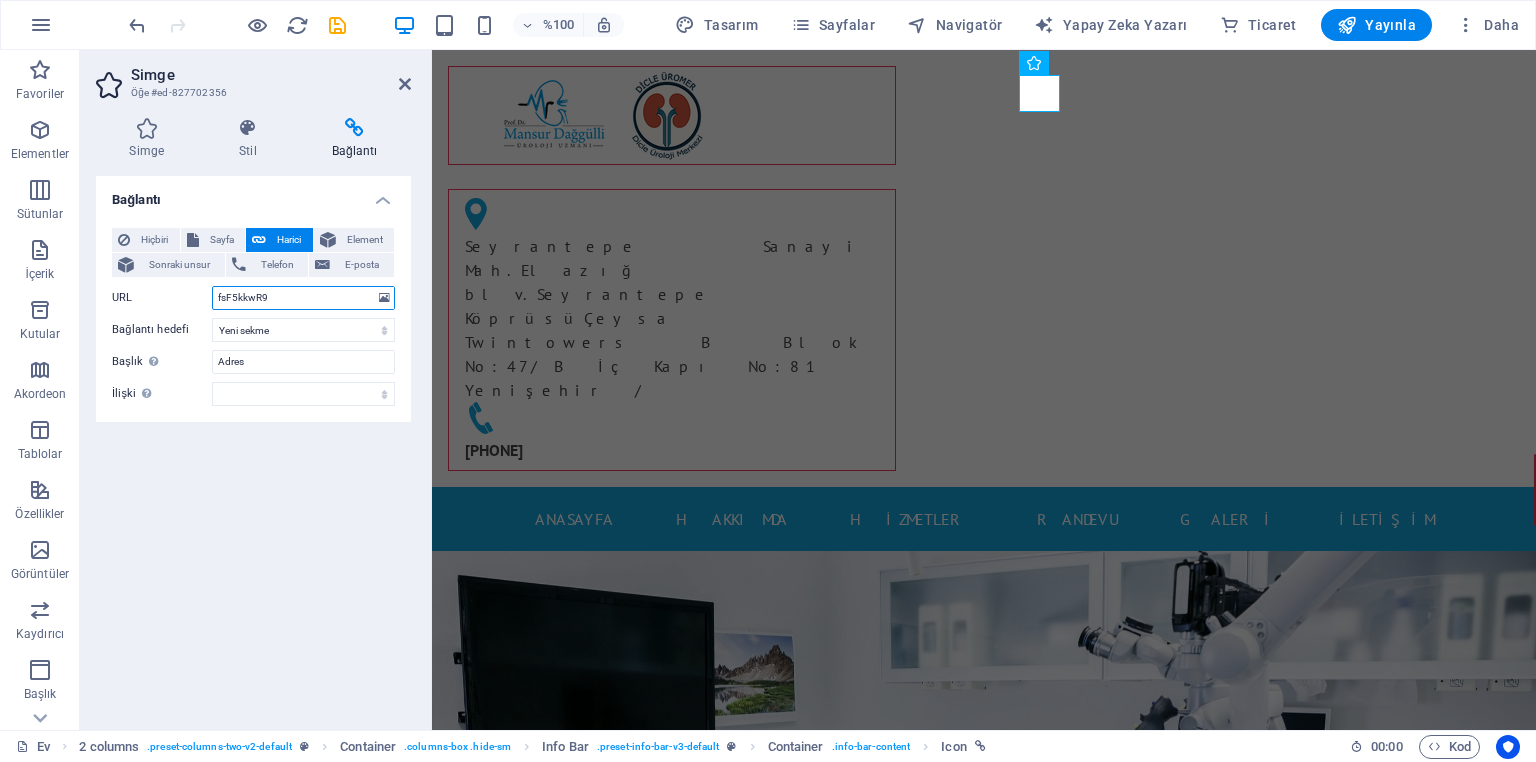 click on "URL fsF5kkwR9" at bounding box center (253, 298) 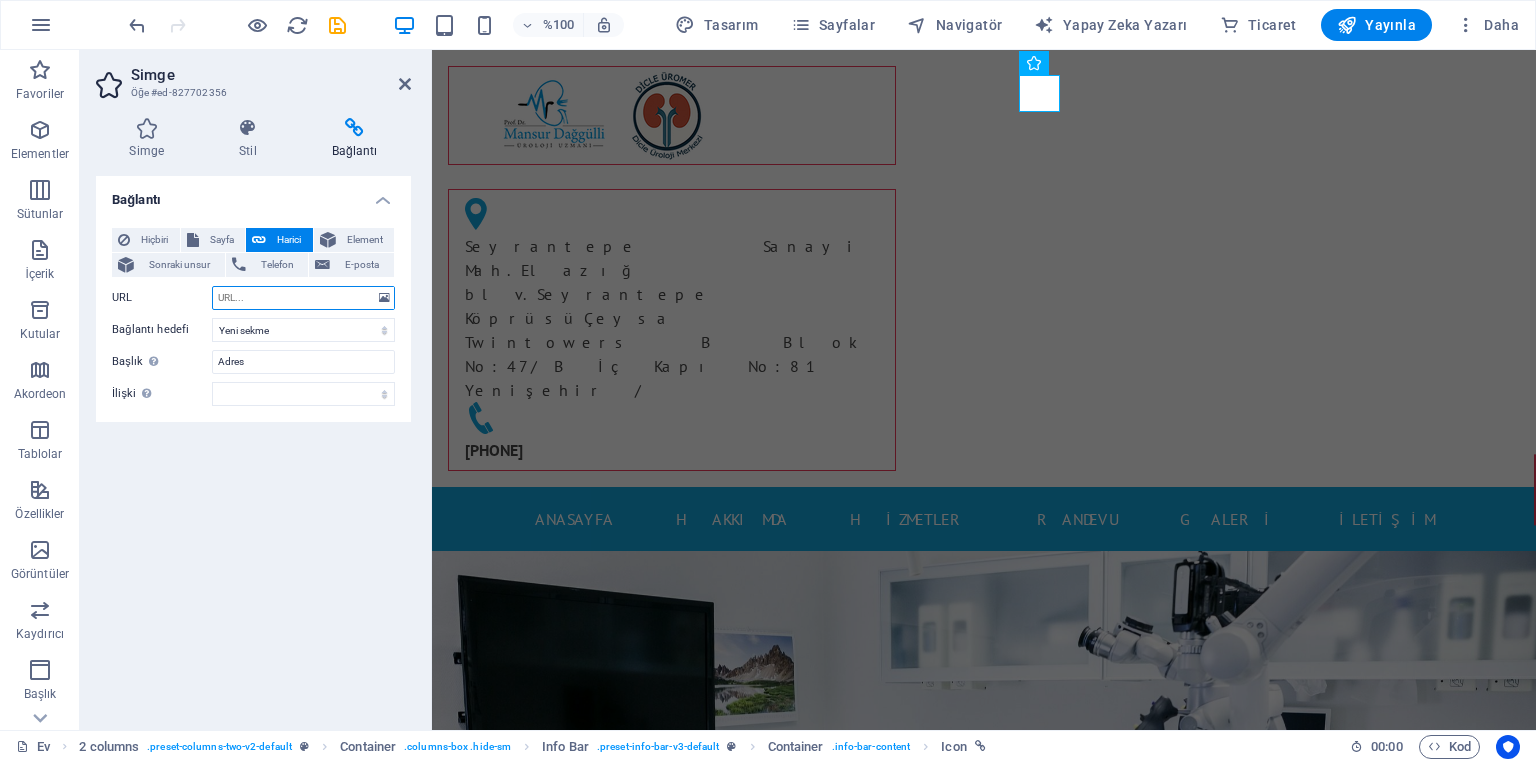paste on "https://maps.app.goo.gl/wbtXREiRKreNSPXDA" 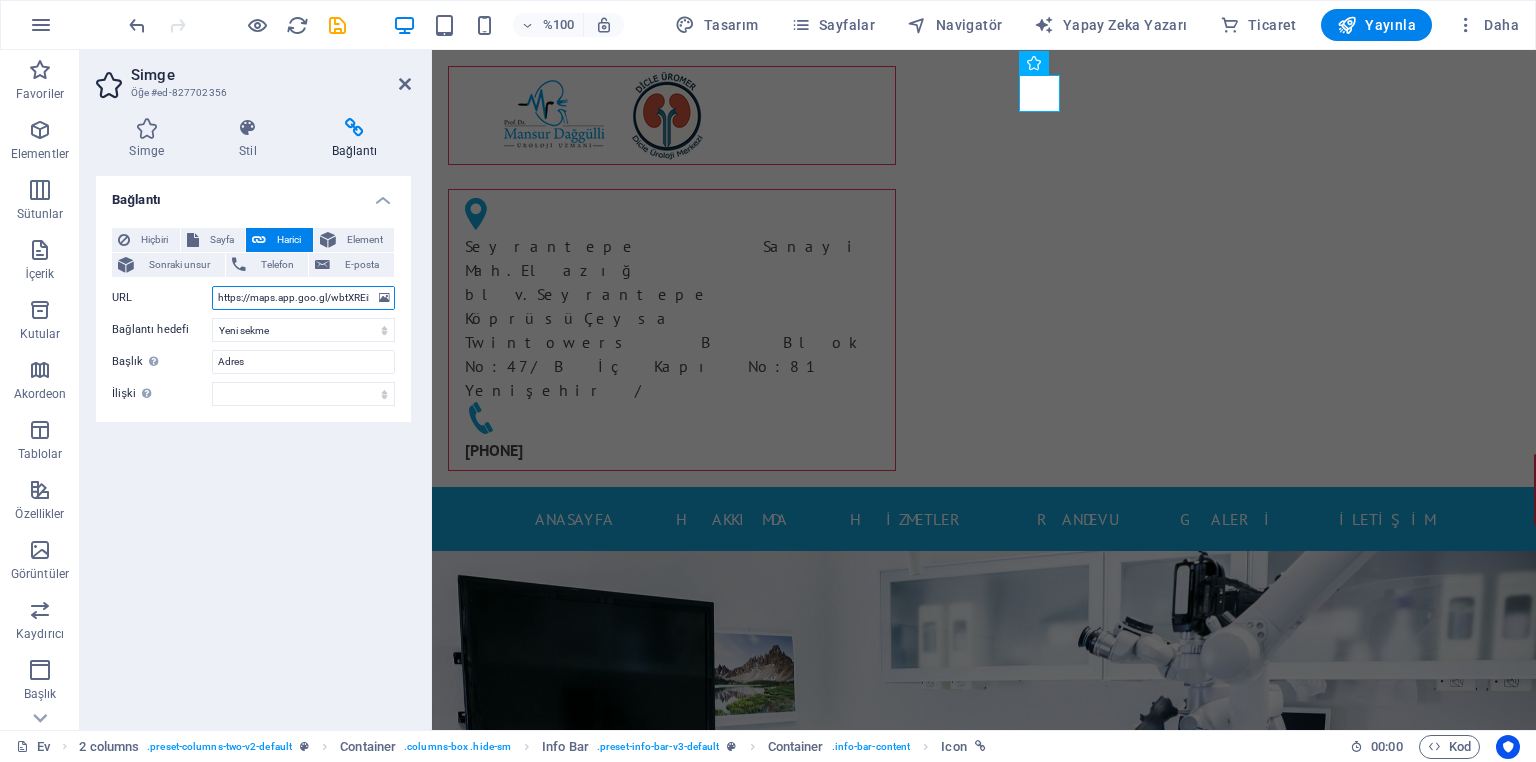 scroll, scrollTop: 0, scrollLeft: 56, axis: horizontal 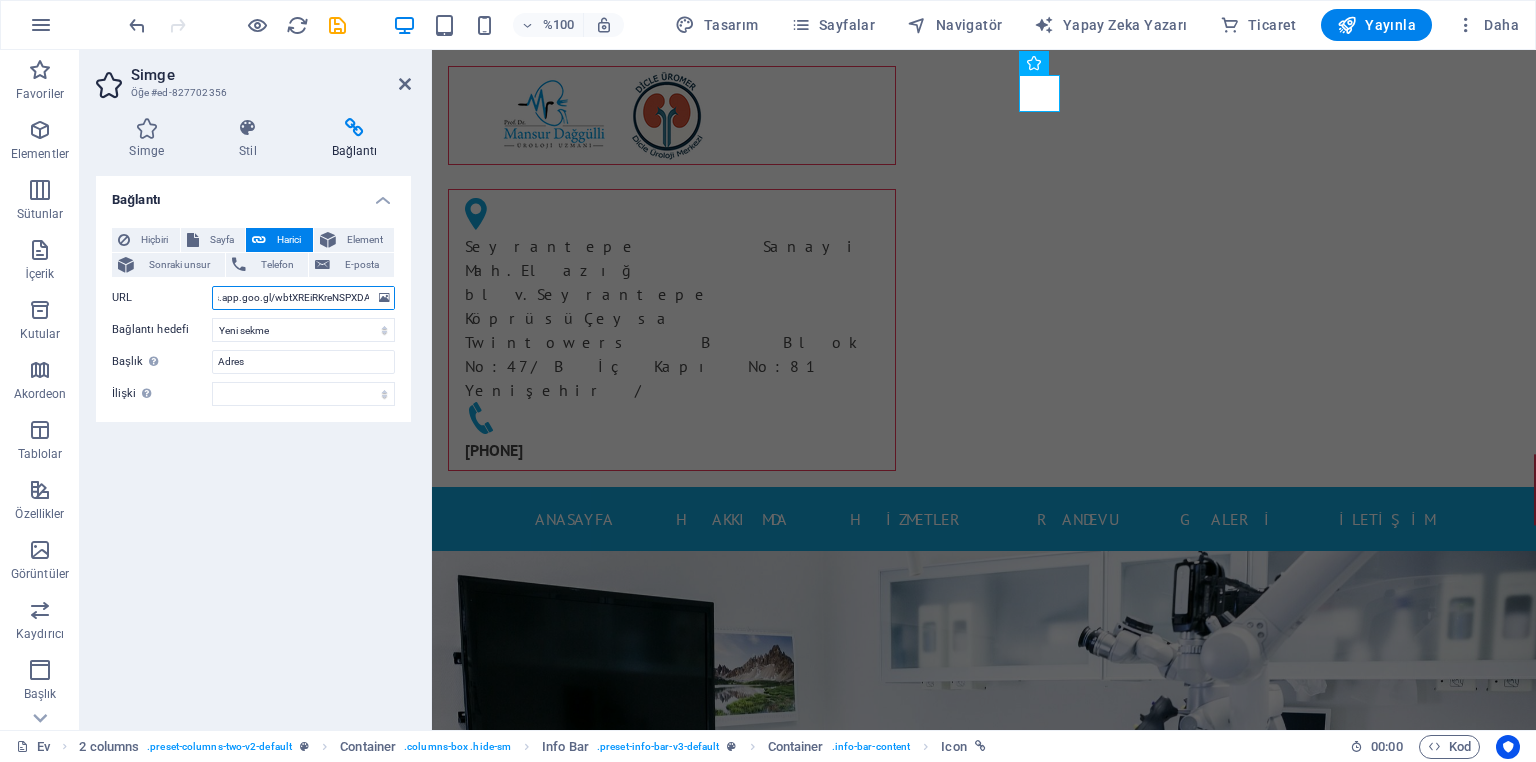 type on "https://maps.app.goo.gl/wbtXREiRKreNSPXDA" 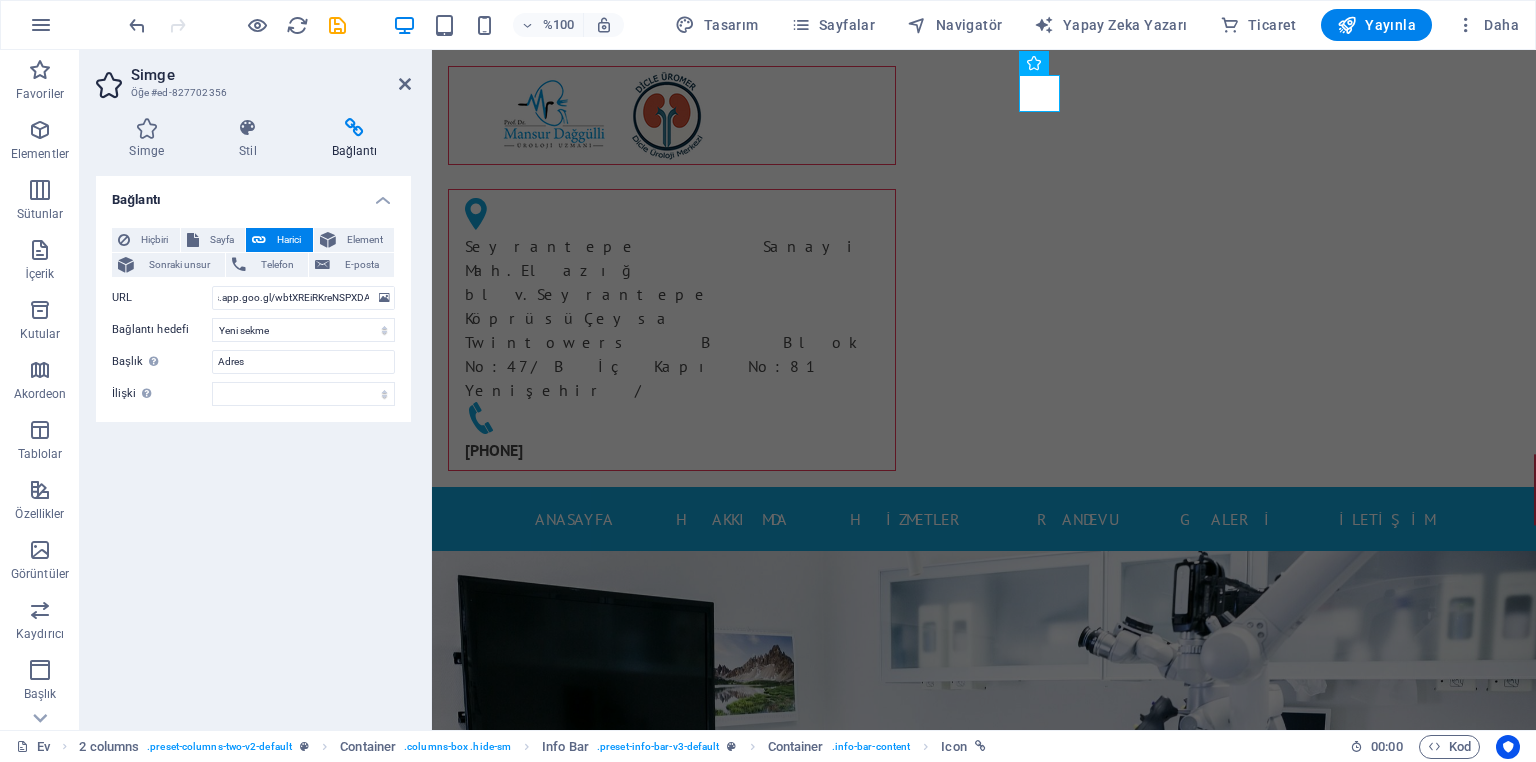 click on "Bağlantı Hiçbiri Sayfa Harici Element Sonraki unsur Telefon E-posta Sayfa Ev Alt sayfa Yasal Uyarı Mahremiyet Element
URL https://maps.app.goo.gl/wbtXREiRKreNSPXDA Telefon E-posta Bağlantı hedefi Yeni sekme Aynı sekme Kaplama Başlık Ek bağlantı açıklaması, bağlantı metniyle aynı olmamalıdır. Başlık, genellikle fare öğenin üzerine geldiğinde araç ipucu metni olarak gösterilir. Emin değilseniz boş bırakın. Adres İlişki Bu bağlantının bağlantı hedefiyle ilişkisini  ayarlar  . Örneğin, "nofollow" değeri, arama motorlarına bağlantıyı takip etmemelerini söyler. Boş bırakılabilir. alternatif yazar yer imi harici yardım lisans Sonraki takip etme referans yok noopener önceki aramak etiket" at bounding box center (253, 445) 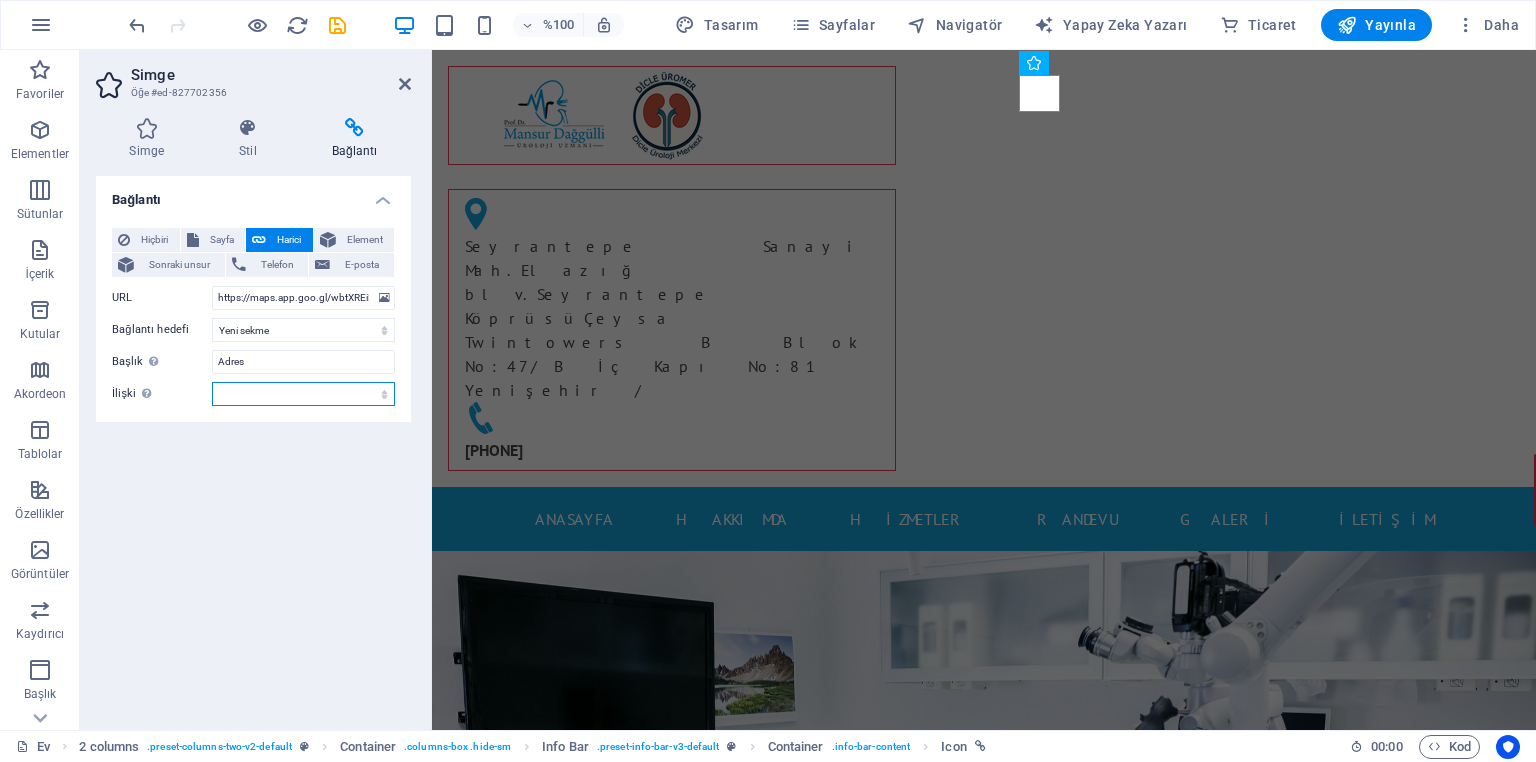 click on "alternatif yazar yer imi harici yardım lisans Sonraki takip etme referans yok noopener önceki aramak etiket" at bounding box center (303, 394) 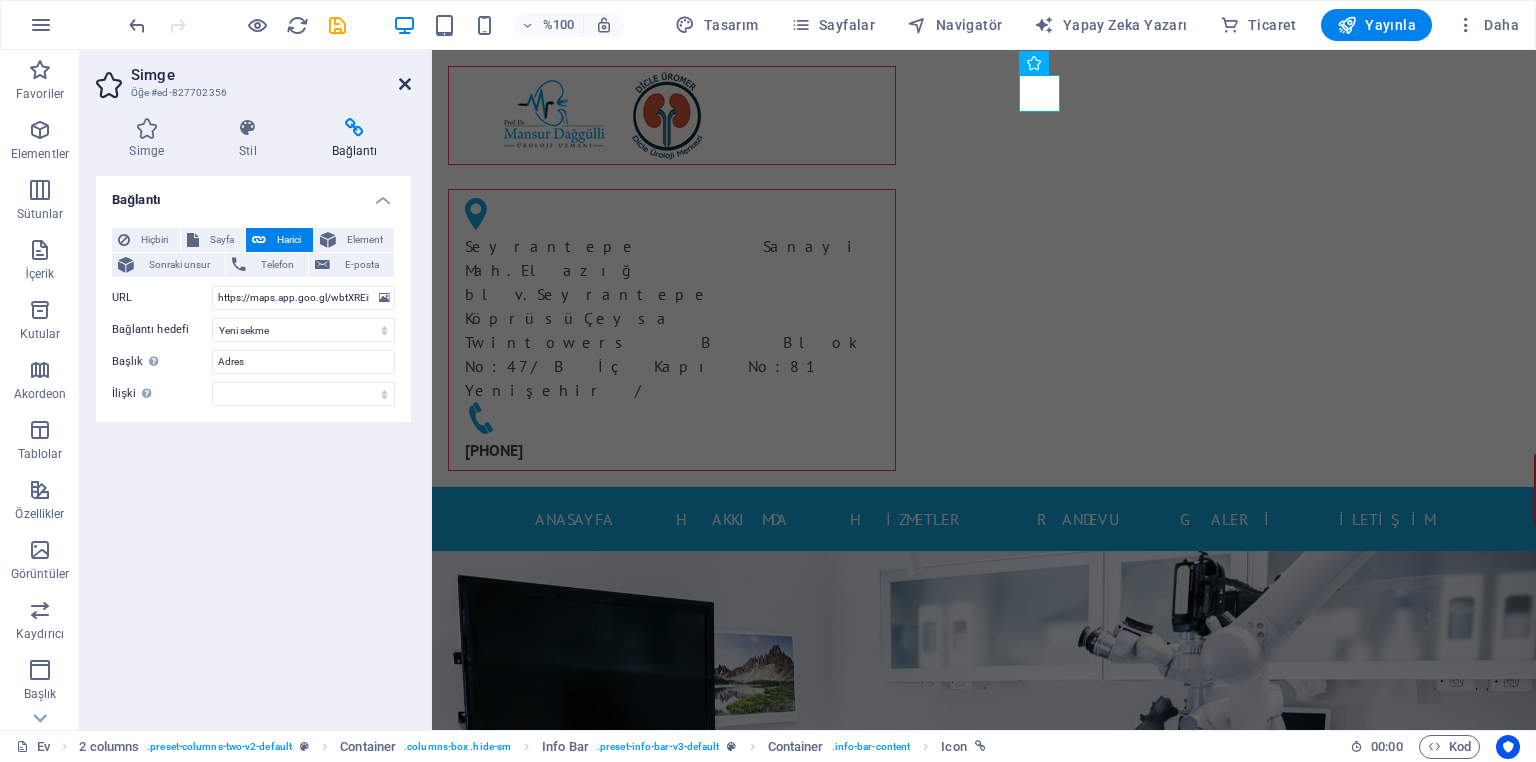 click at bounding box center [405, 84] 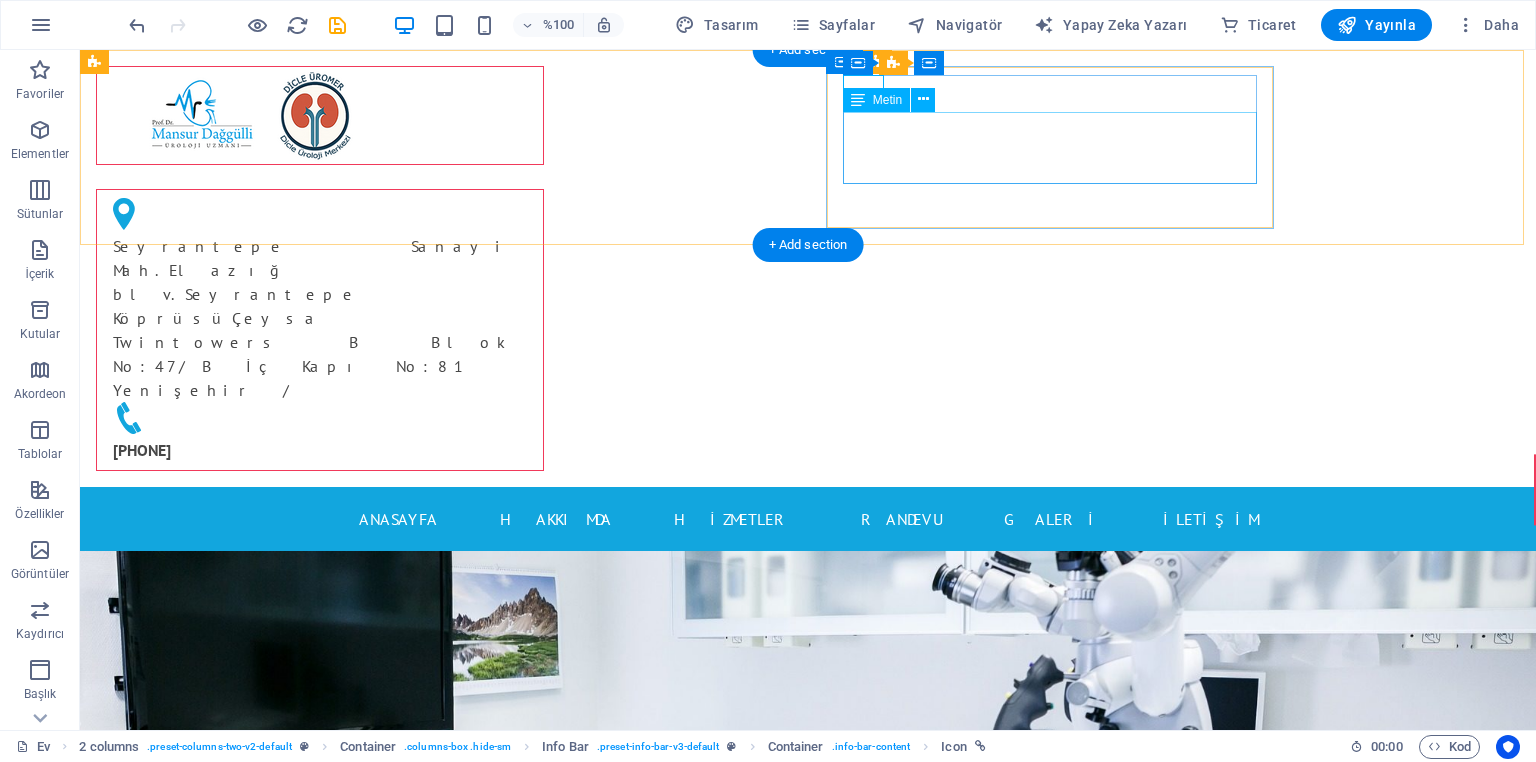 click on "Seyrantepe Sanayi Mah.Elazığ blv.Seyrantepe Köprüsü    Çeysa Twintowers B Blok No:47/B İç Kapı No:81 [CITY] /" at bounding box center [312, 318] 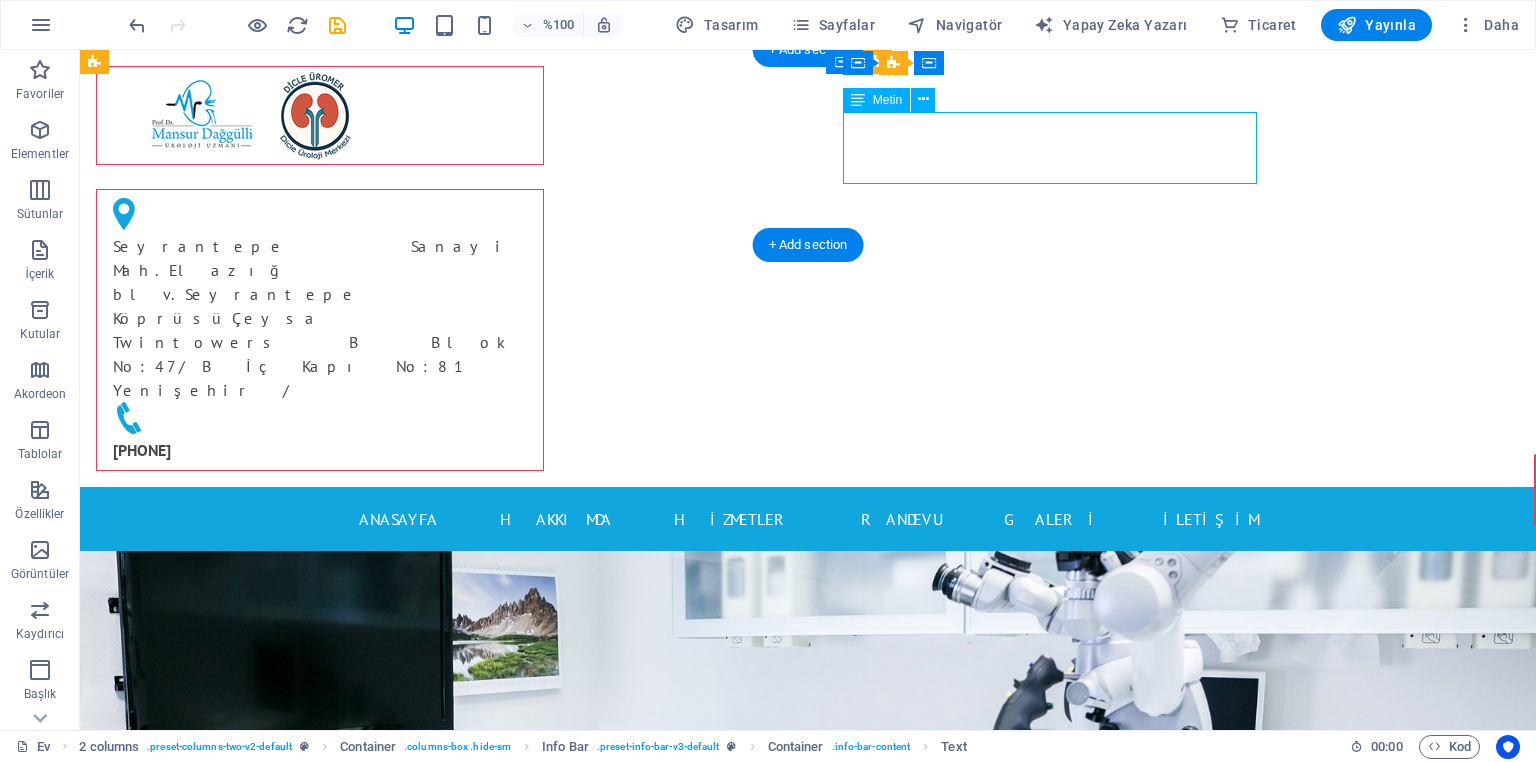click on "Seyrantepe Sanayi Mah.Elazığ blv.Seyrantepe Köprüsü    Çeysa Twintowers B Blok No:47/B İç Kapı No:81 [CITY] /" at bounding box center [312, 318] 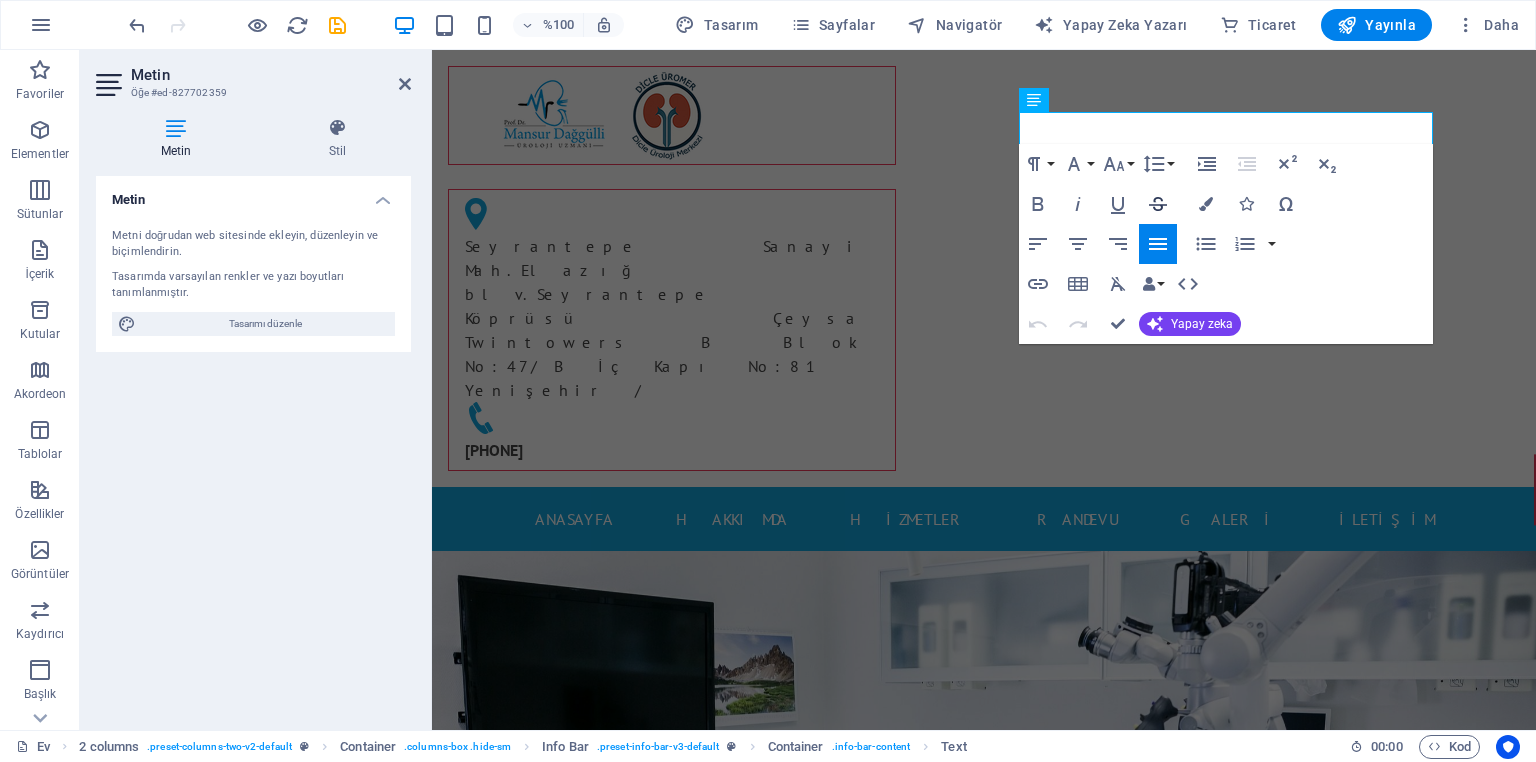 click 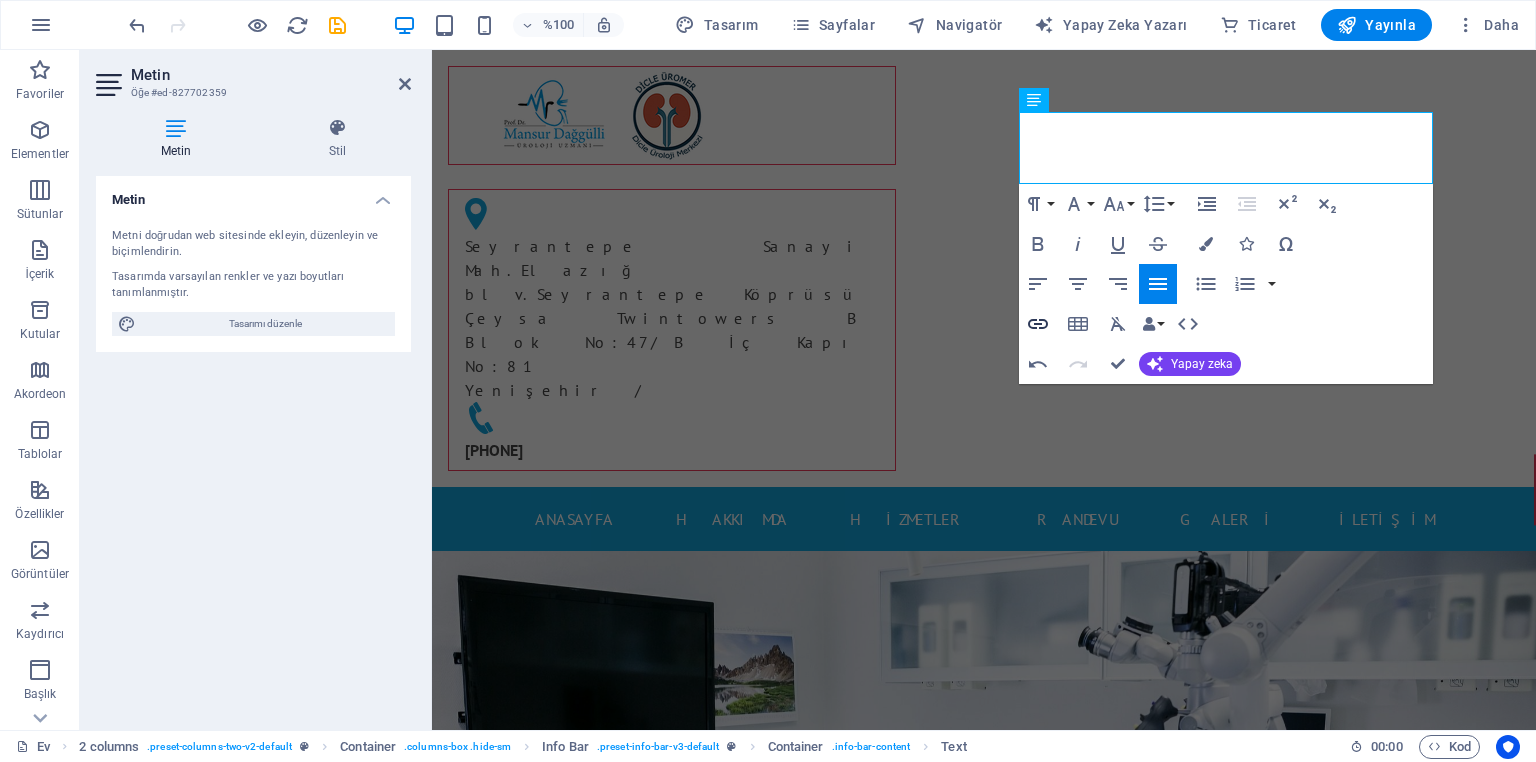 click 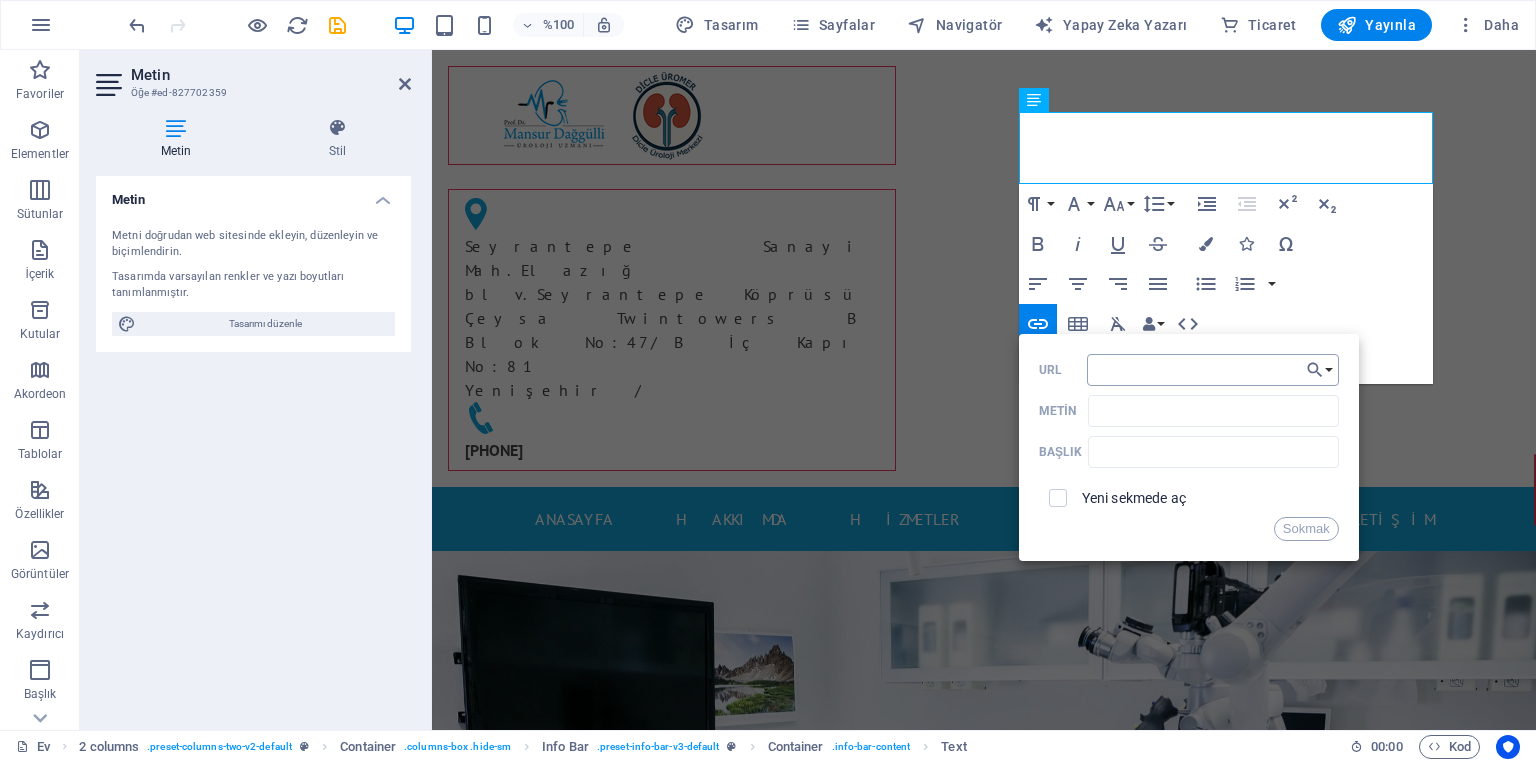 click on "URL" at bounding box center [1213, 370] 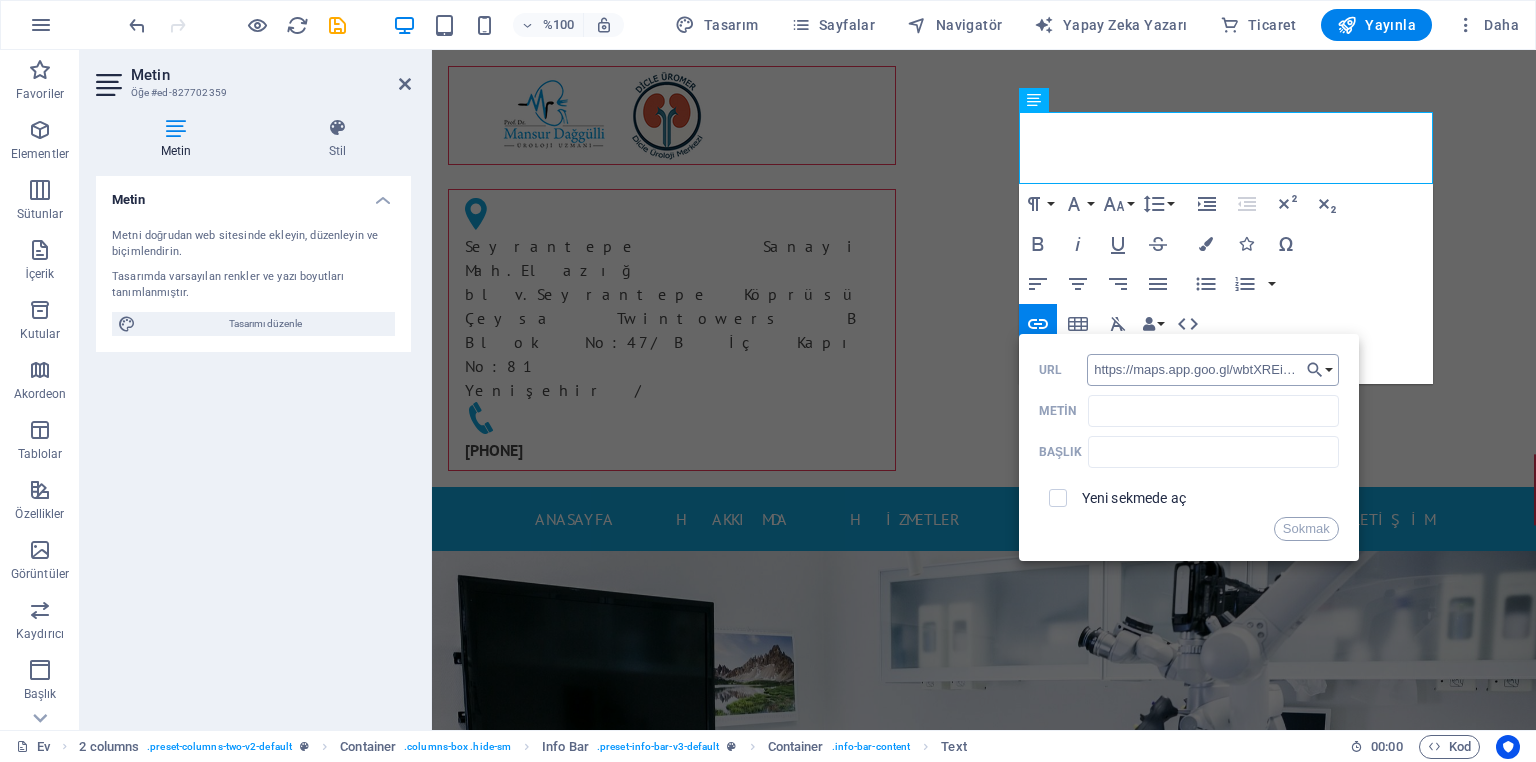 scroll, scrollTop: 0, scrollLeft: 69, axis: horizontal 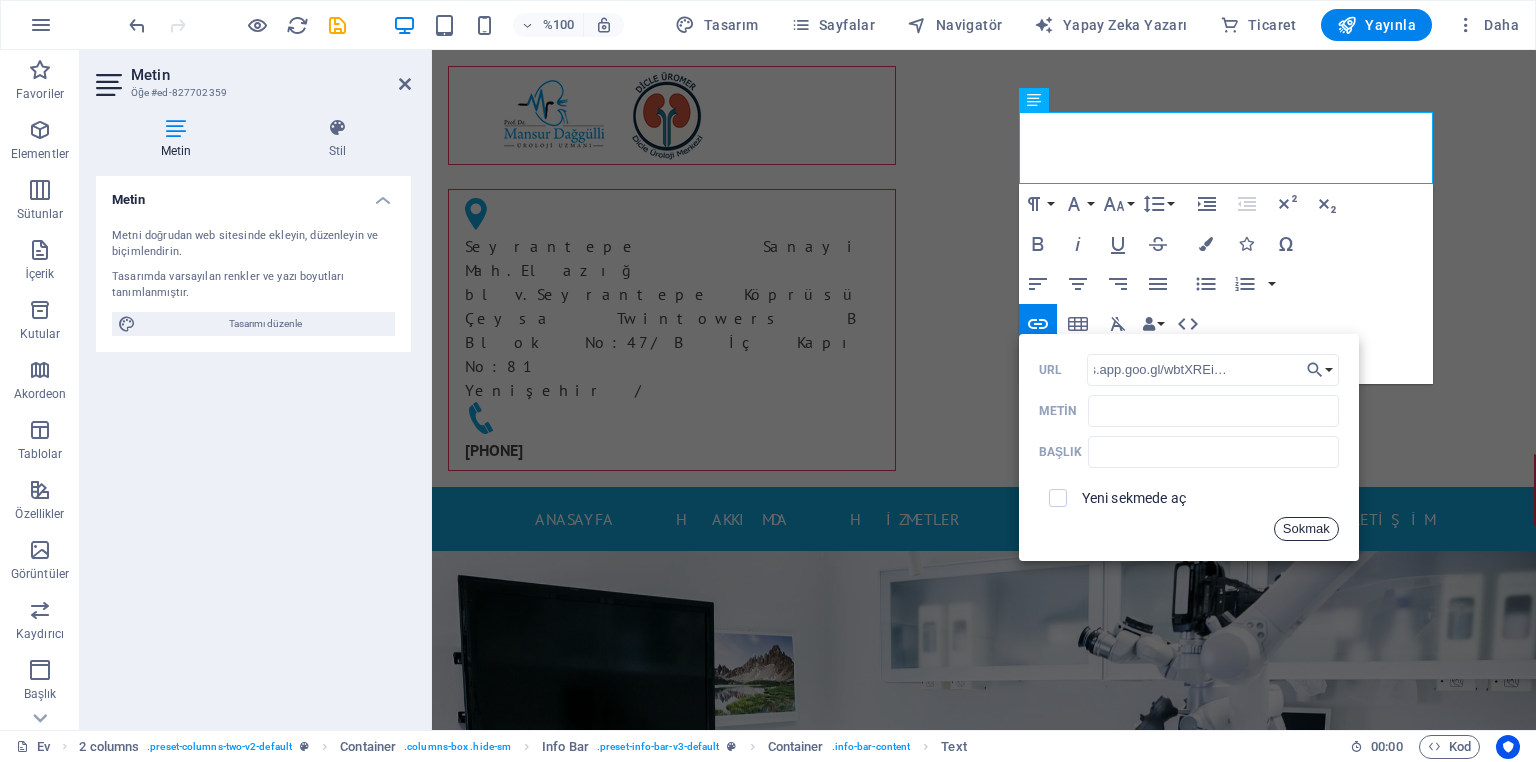 click on "Sokmak" at bounding box center (1306, 528) 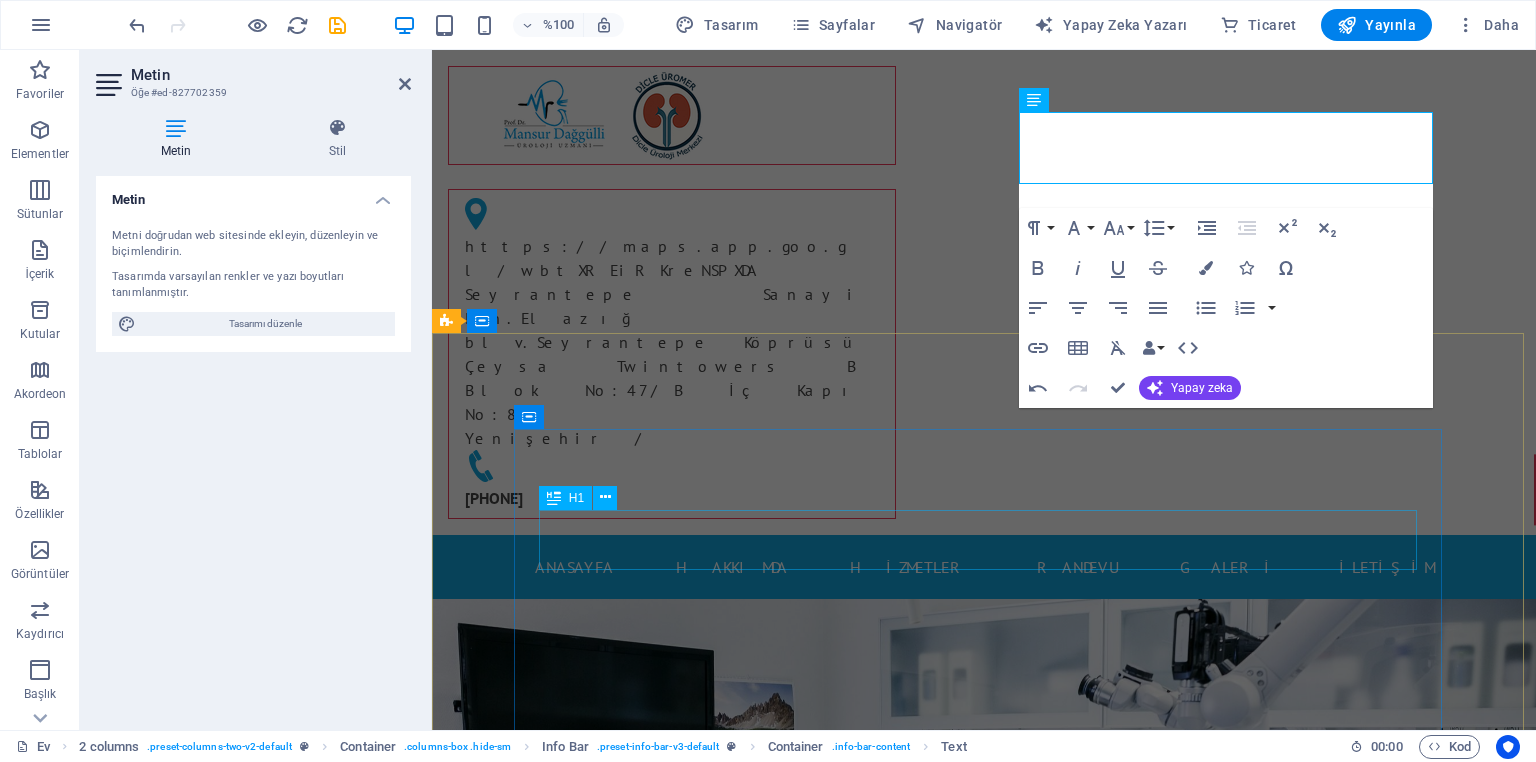 scroll, scrollTop: 0, scrollLeft: 0, axis: both 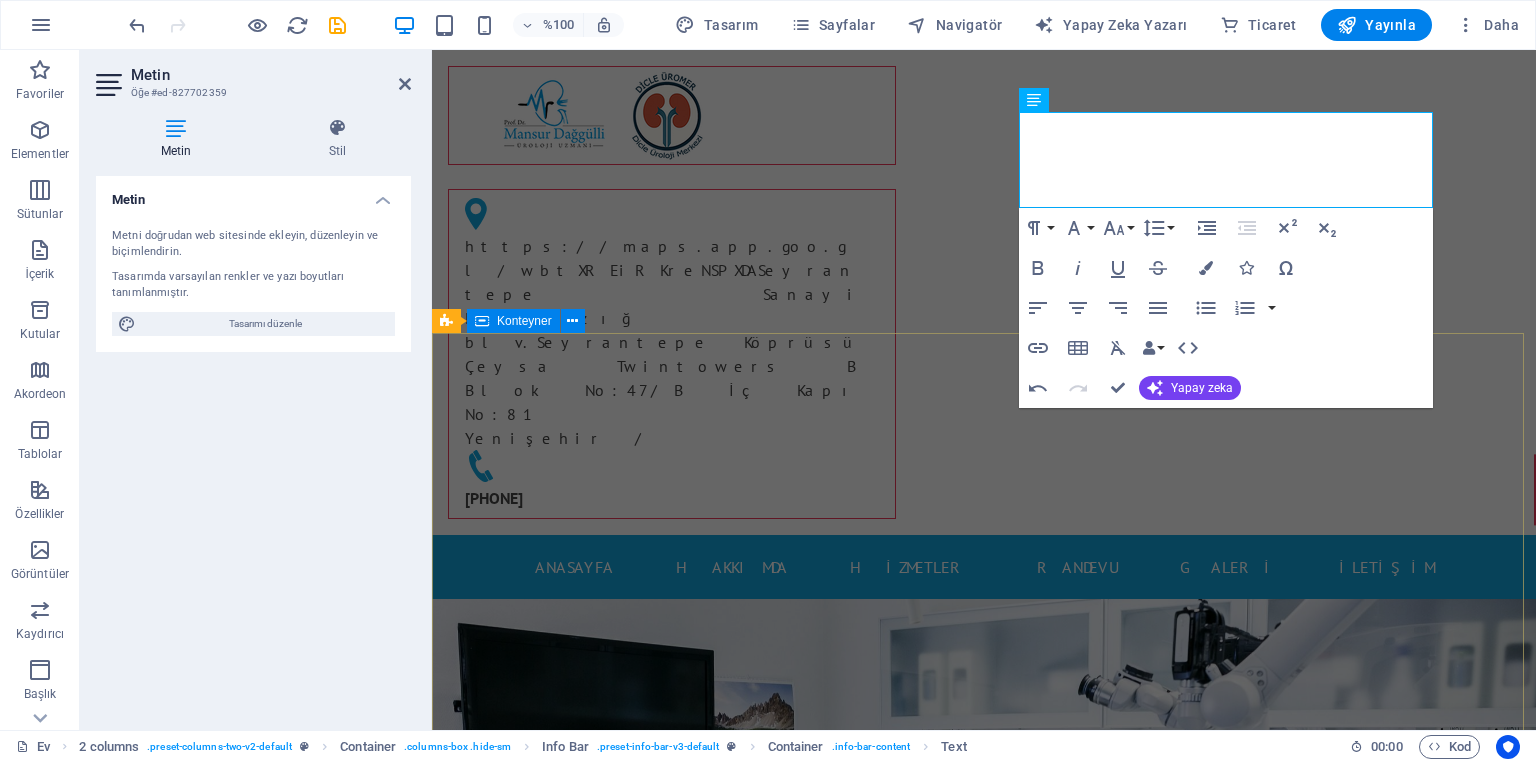 click on "Modern kliniK ve profesyonel ekiBİMİZLE DİCLE ÜROMER Daha fazla bilgi edin" at bounding box center [984, 1401] 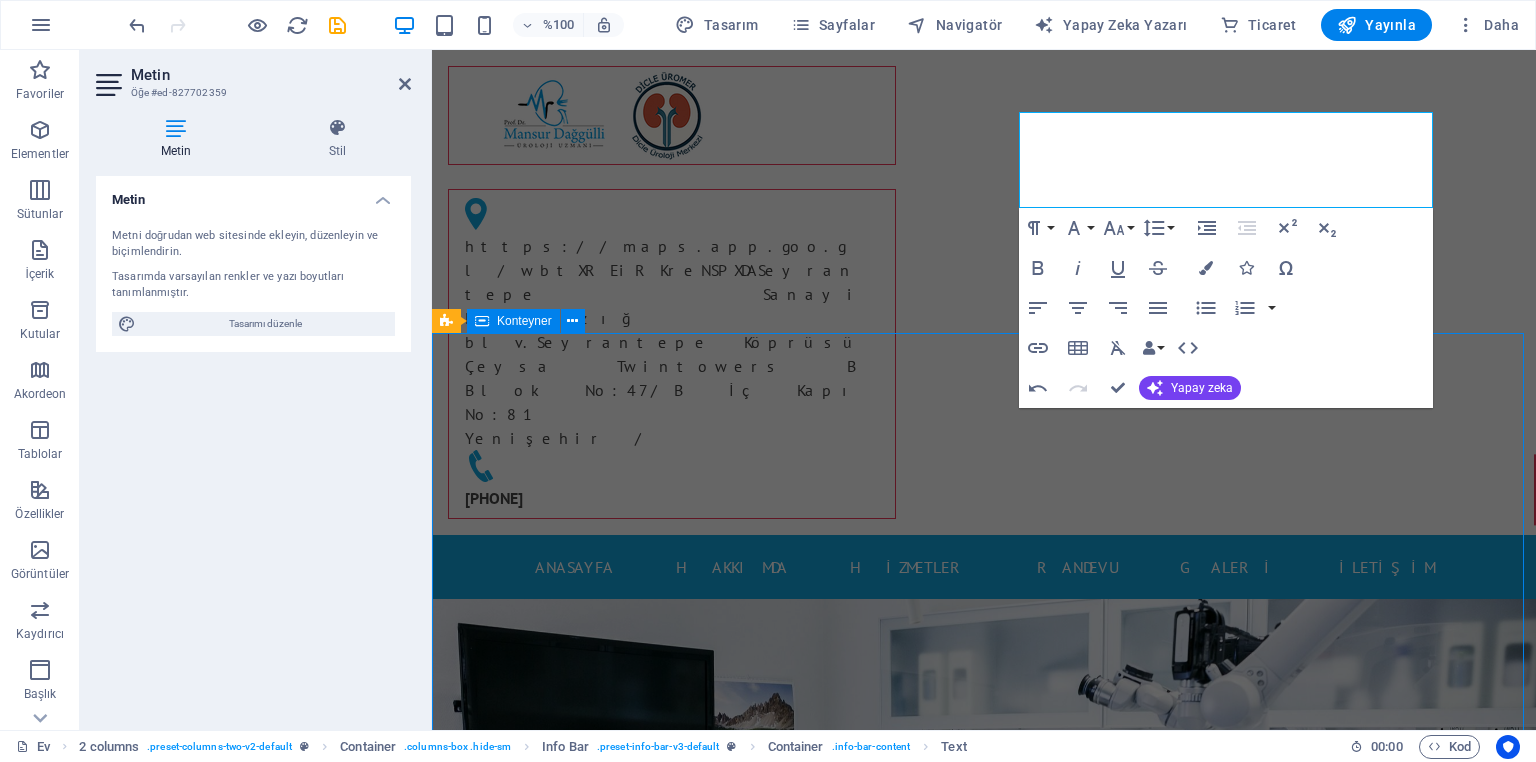 click on "Modern kliniK ve profesyonel ekiBİMİZLE DİCLE ÜROMER Daha fazla bilgi edin" at bounding box center (984, 1401) 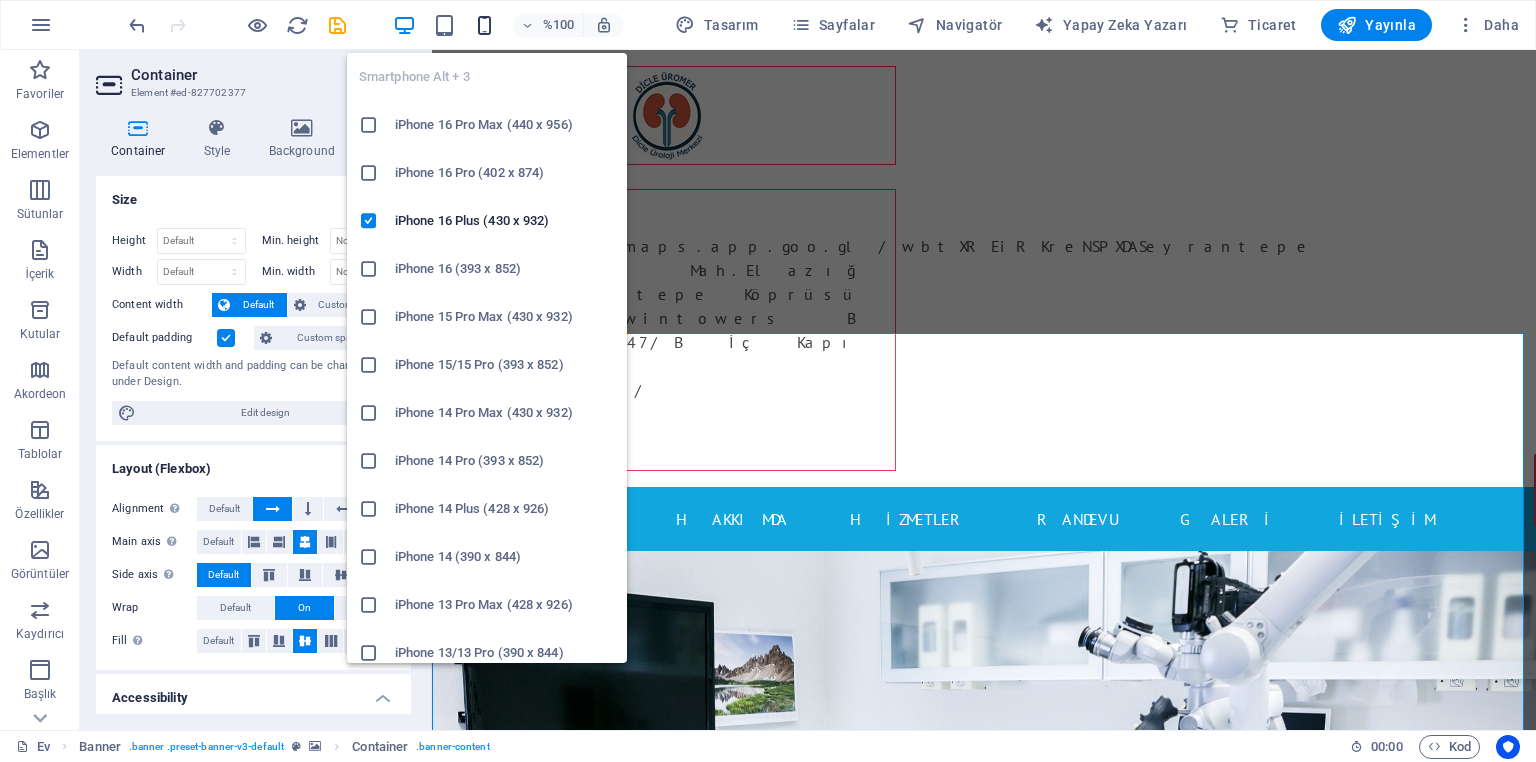 click at bounding box center (484, 25) 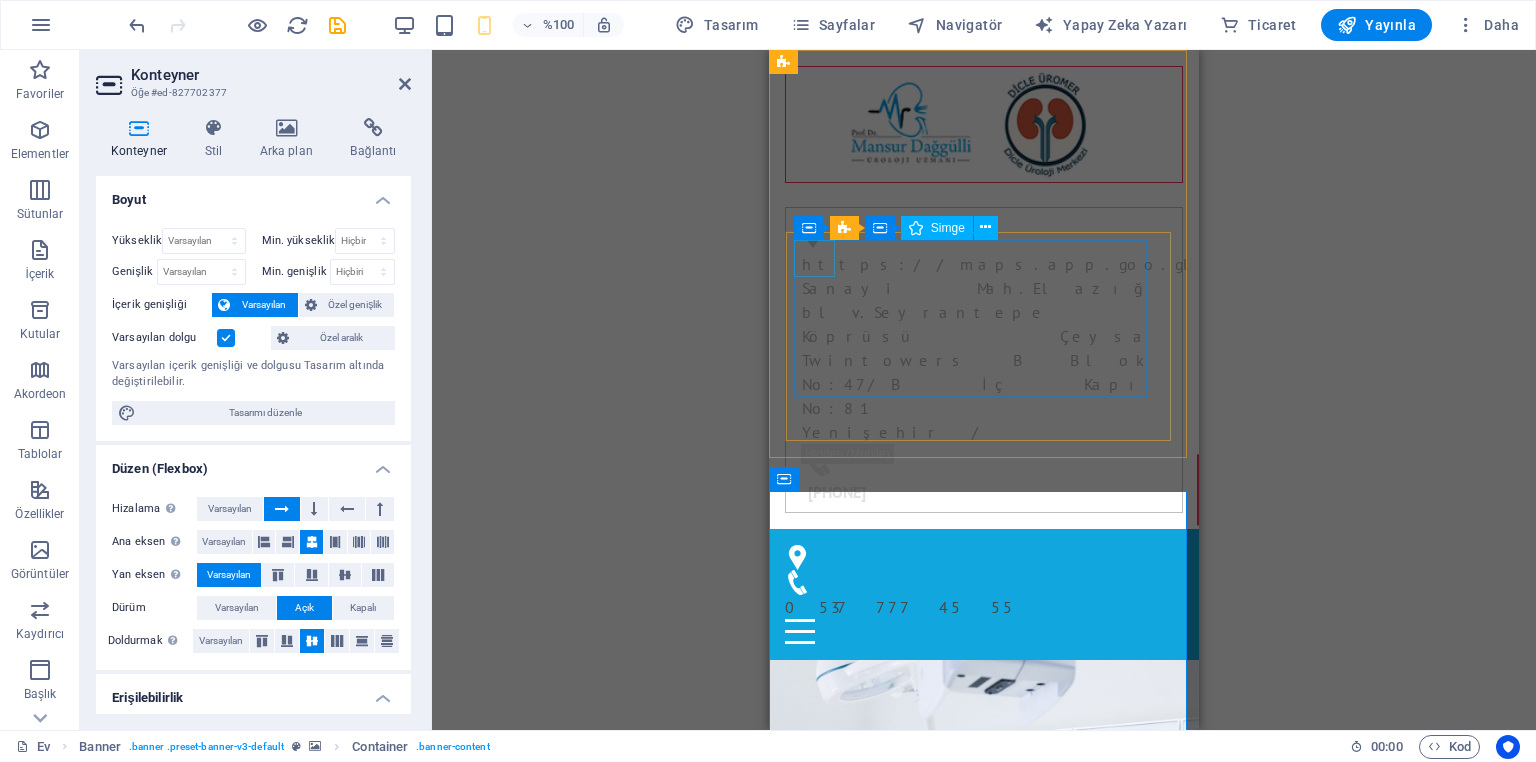 click at bounding box center (976, 234) 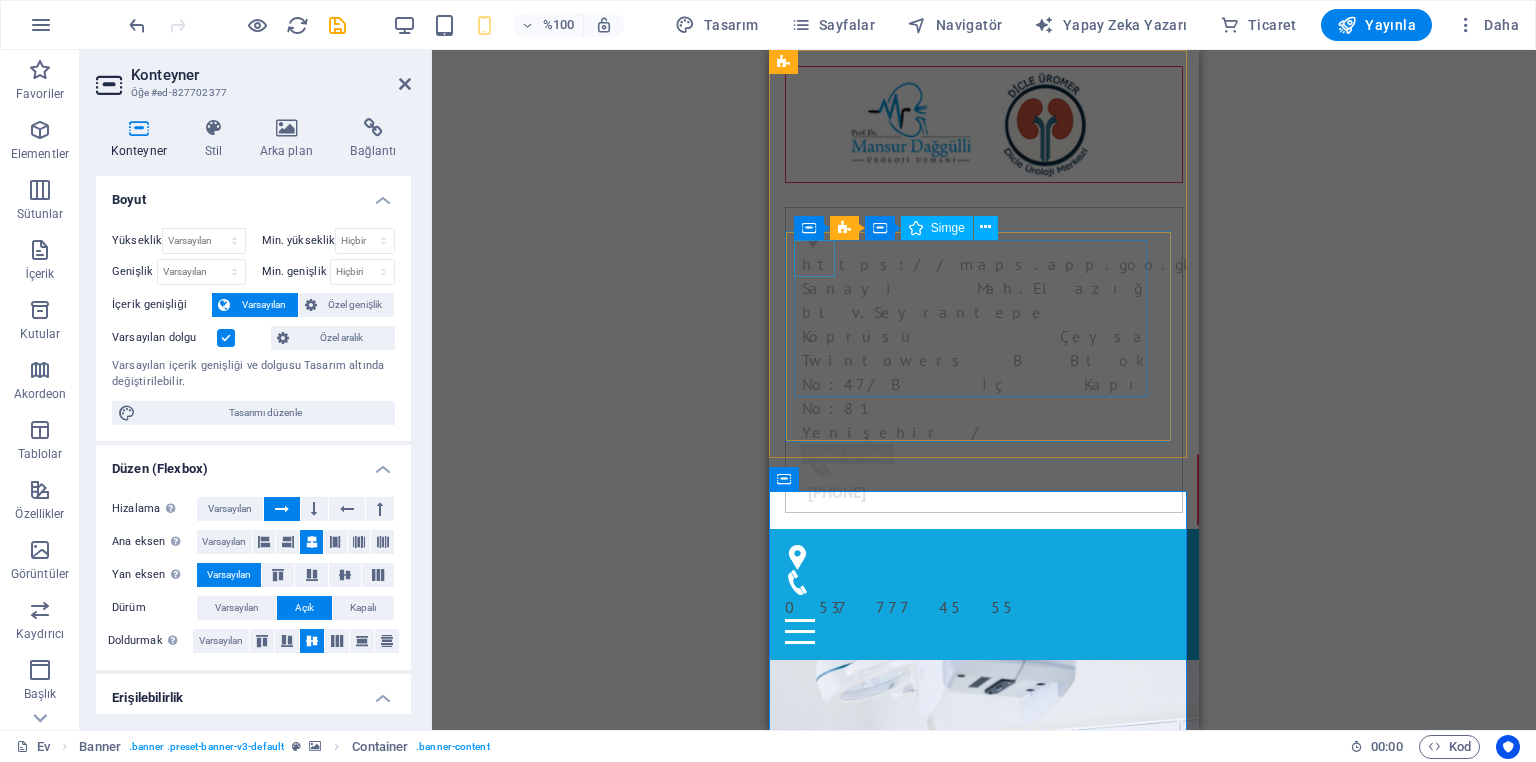 click at bounding box center [976, 234] 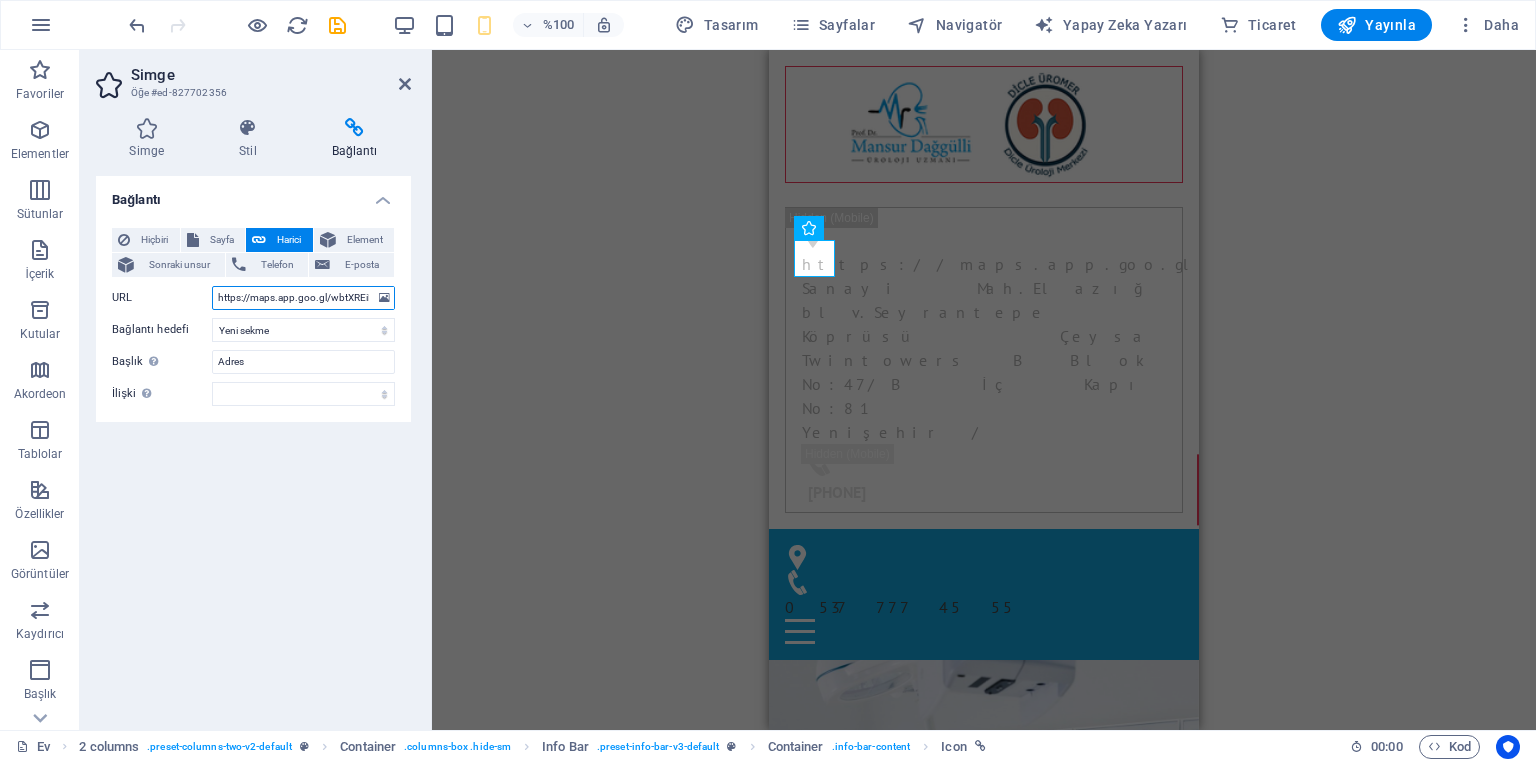 drag, startPoint x: 371, startPoint y: 295, endPoint x: 206, endPoint y: 307, distance: 165.43579 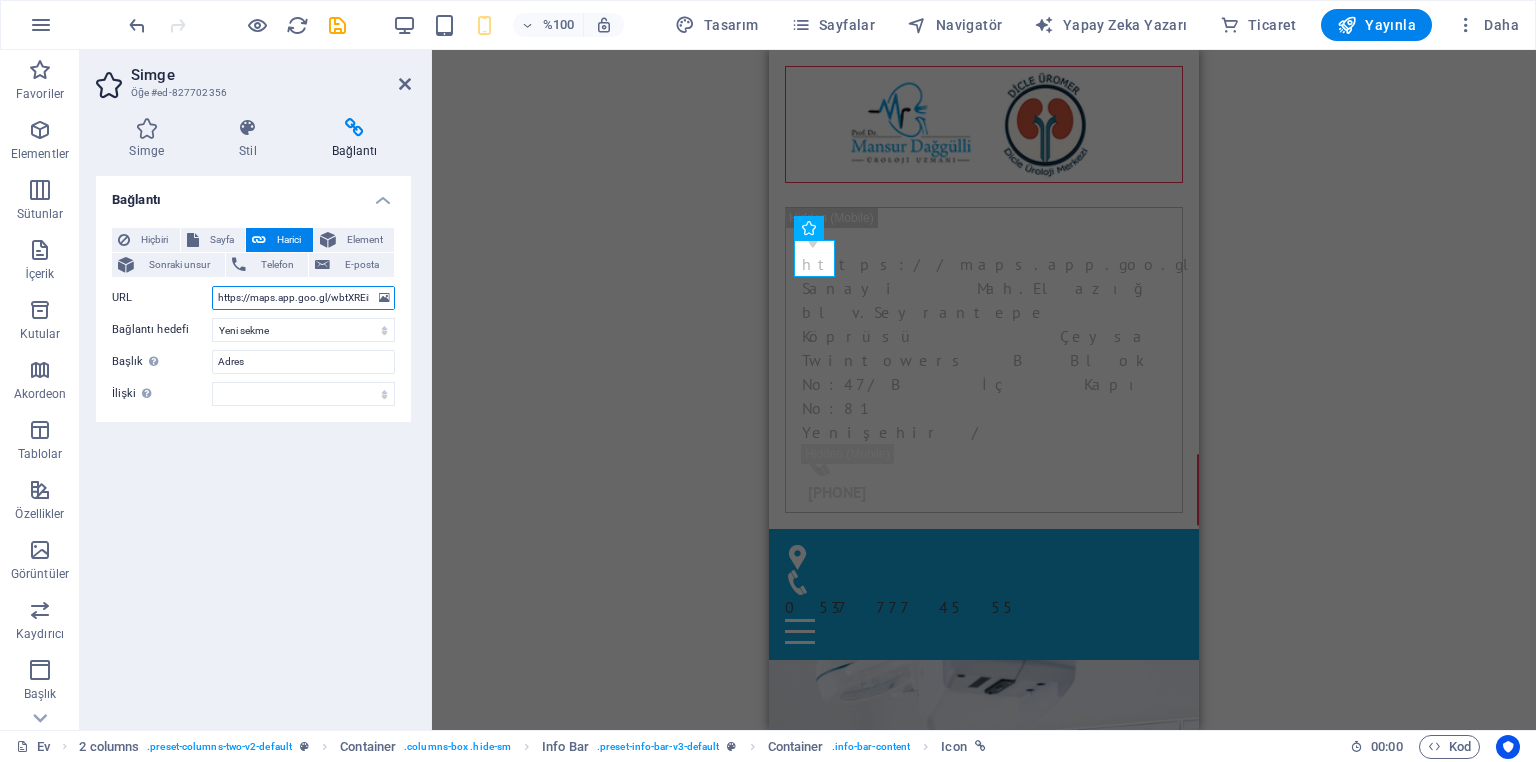 click on "URL https://maps.app.goo.gl/wbtXREiRKreNSPXDA" at bounding box center [253, 298] 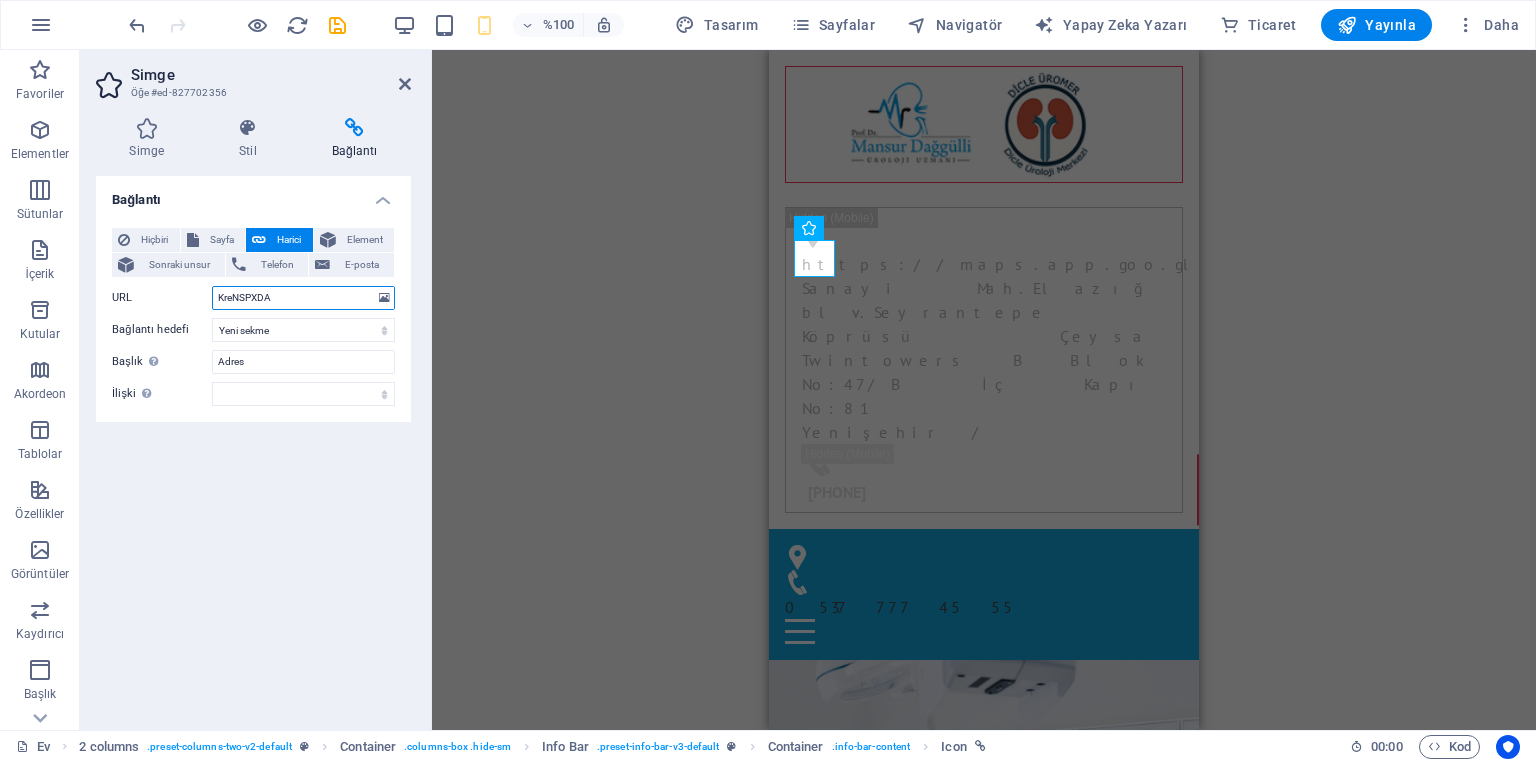 drag, startPoint x: 280, startPoint y: 296, endPoint x: 216, endPoint y: 293, distance: 64.070274 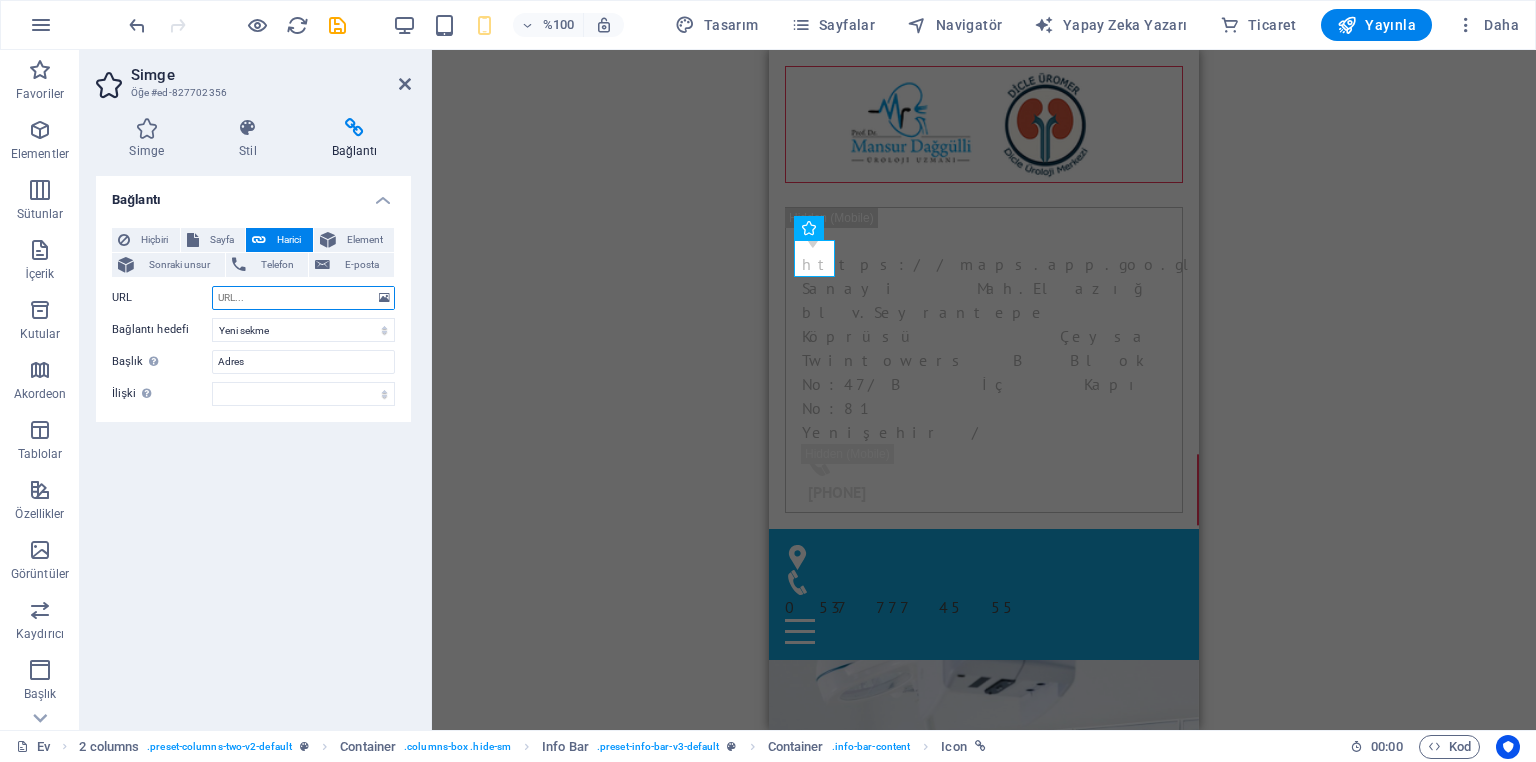 paste on "https://maps.app.goo.gl/wbtXREiRKreNSPXDA" 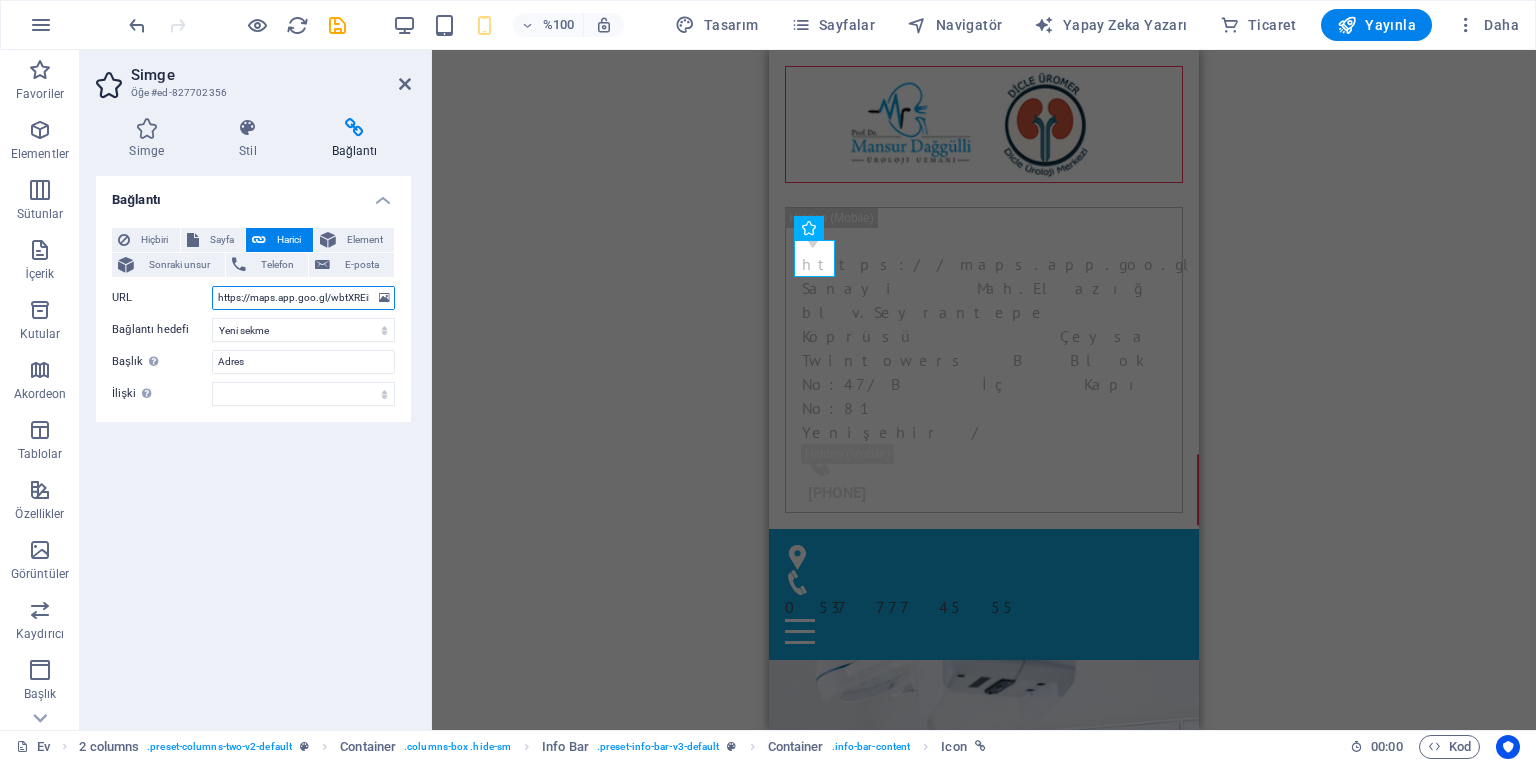 scroll, scrollTop: 0, scrollLeft: 56, axis: horizontal 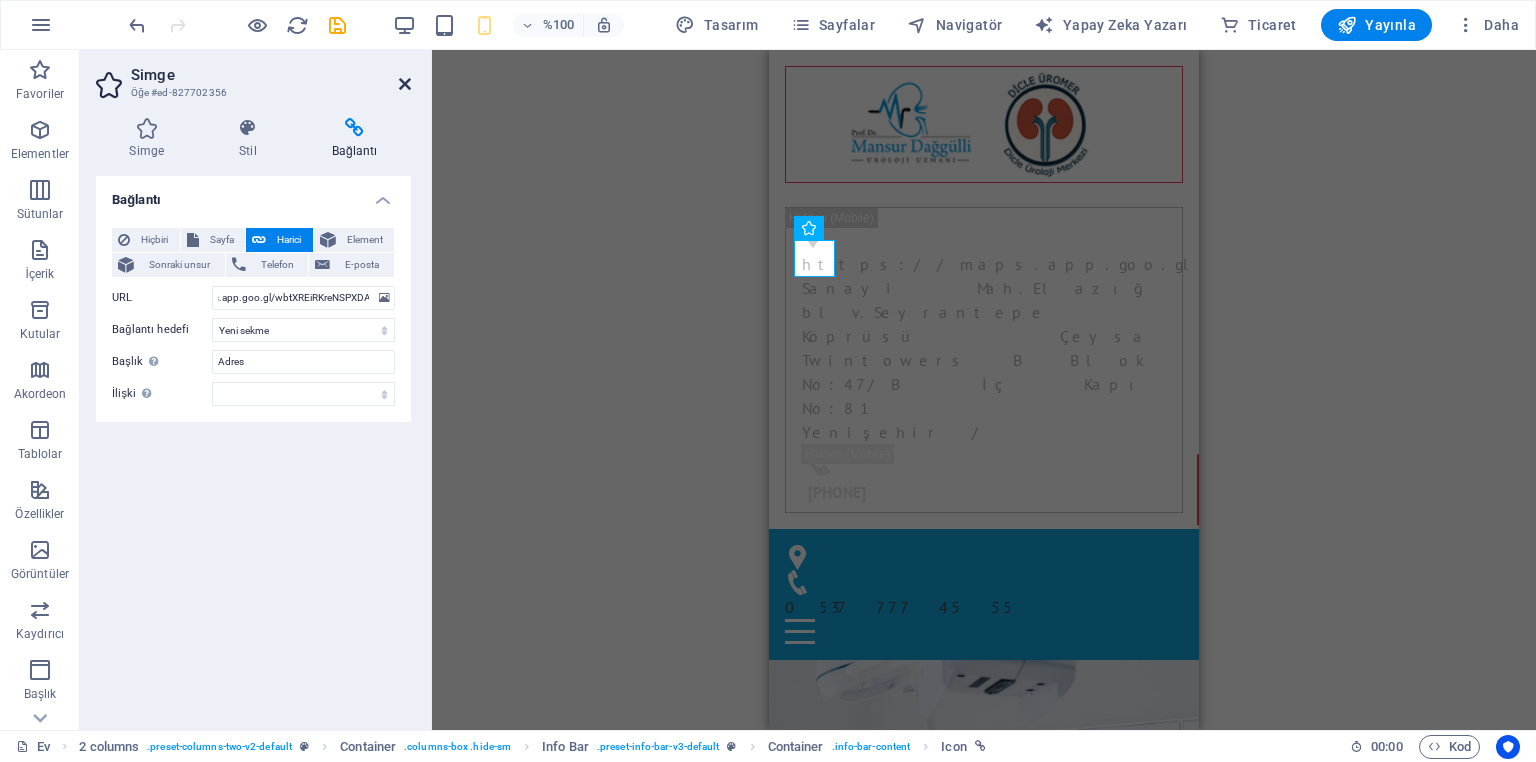 click at bounding box center (405, 84) 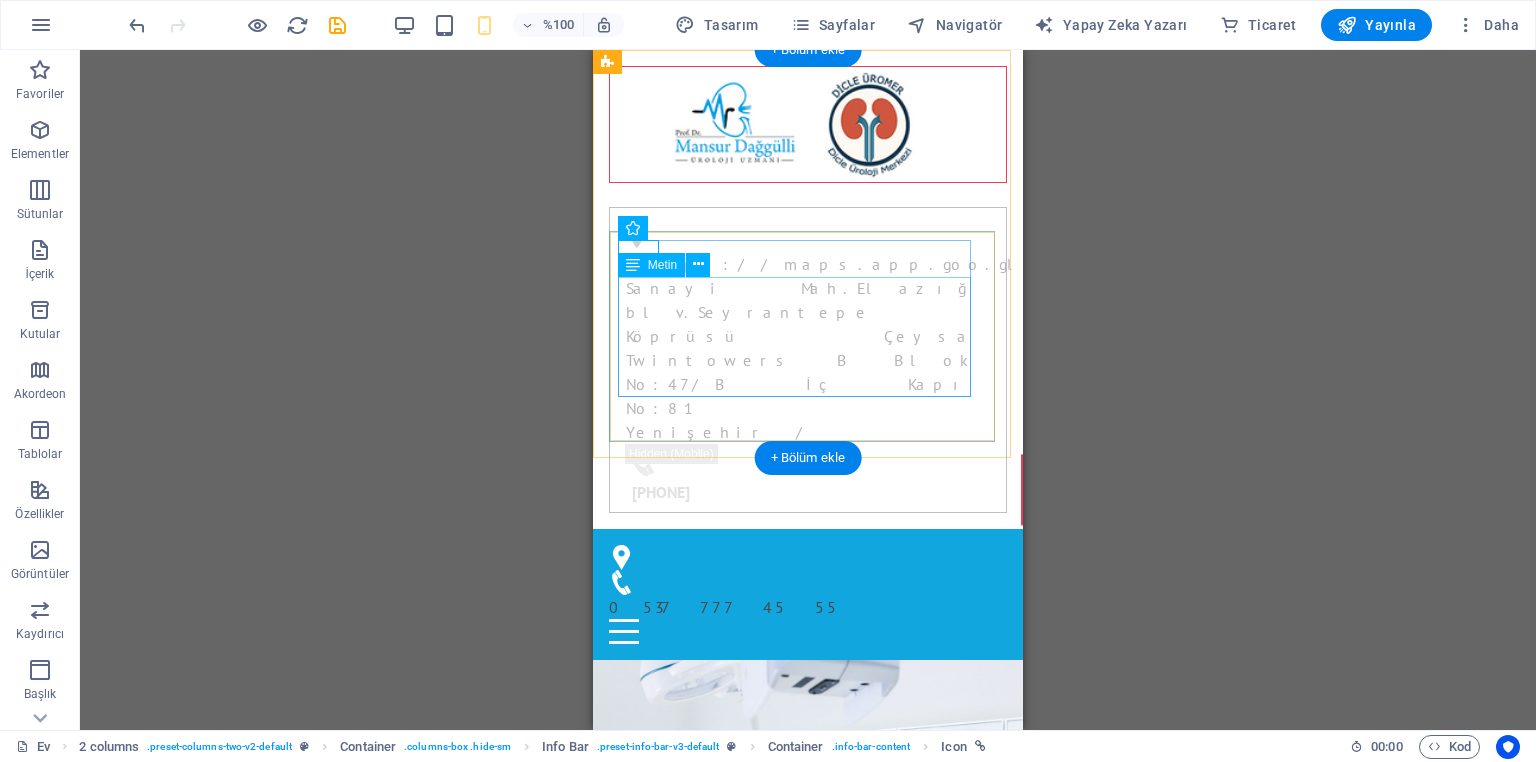 click on "https://maps.app.goo.gl/wbtXREiRKreNSPXDA  Seyrantepe Sanayi Mah.Elazığ blv.Seyrantepe Köprüsü Çeysa Twintowers B Blok No:47/B İç Kapı No:81 [CITY] /" at bounding box center [800, 348] 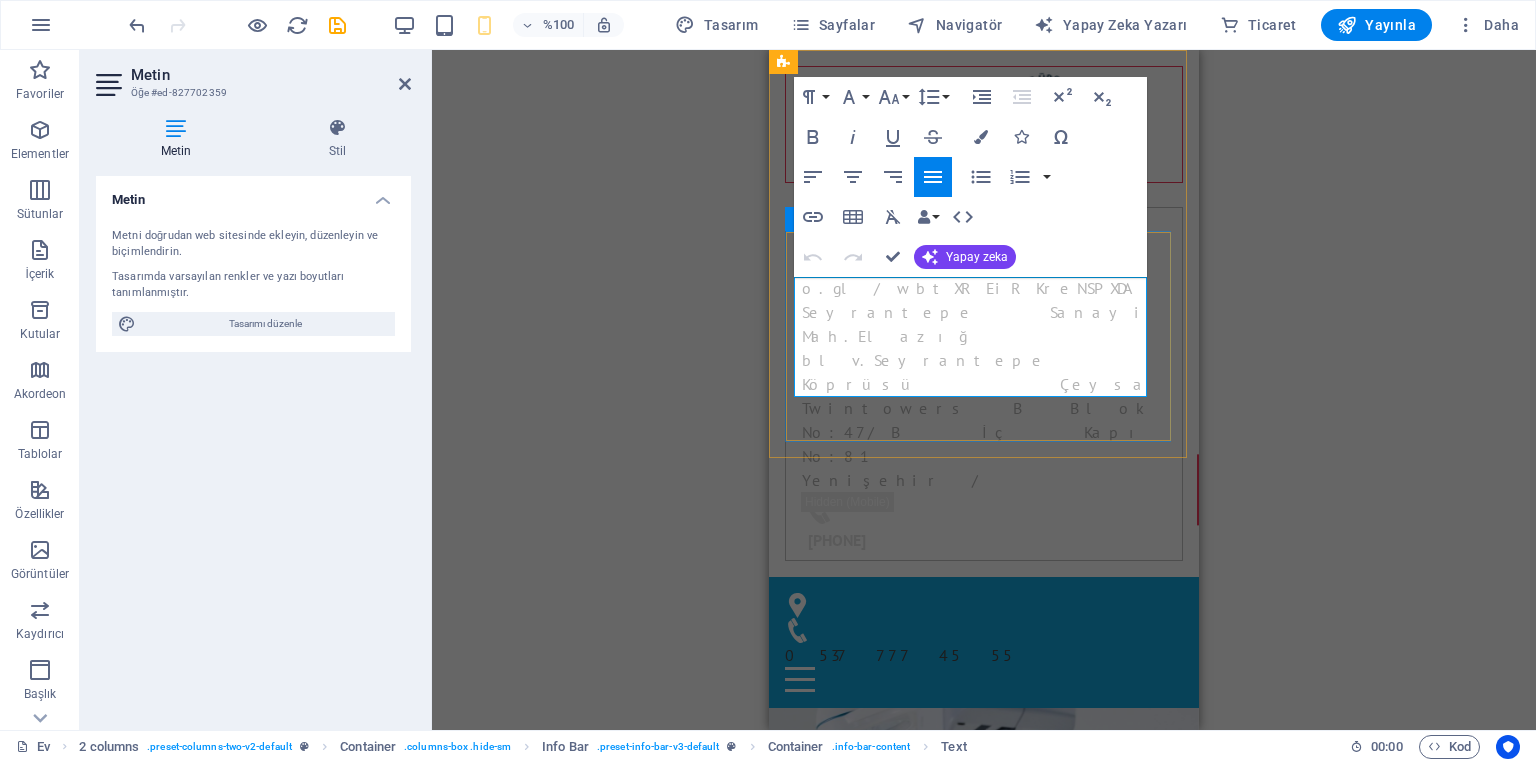 click on "https://maps.app.goo.gl/wbtXREiRKreNSPXDA Seyrantepe Sanayi Mah.Elazığ blv.Seyrantepe Köprüsü Çeysa Twintowers B Blok No:47/B İç Kapı No:81" at bounding box center (976, 360) 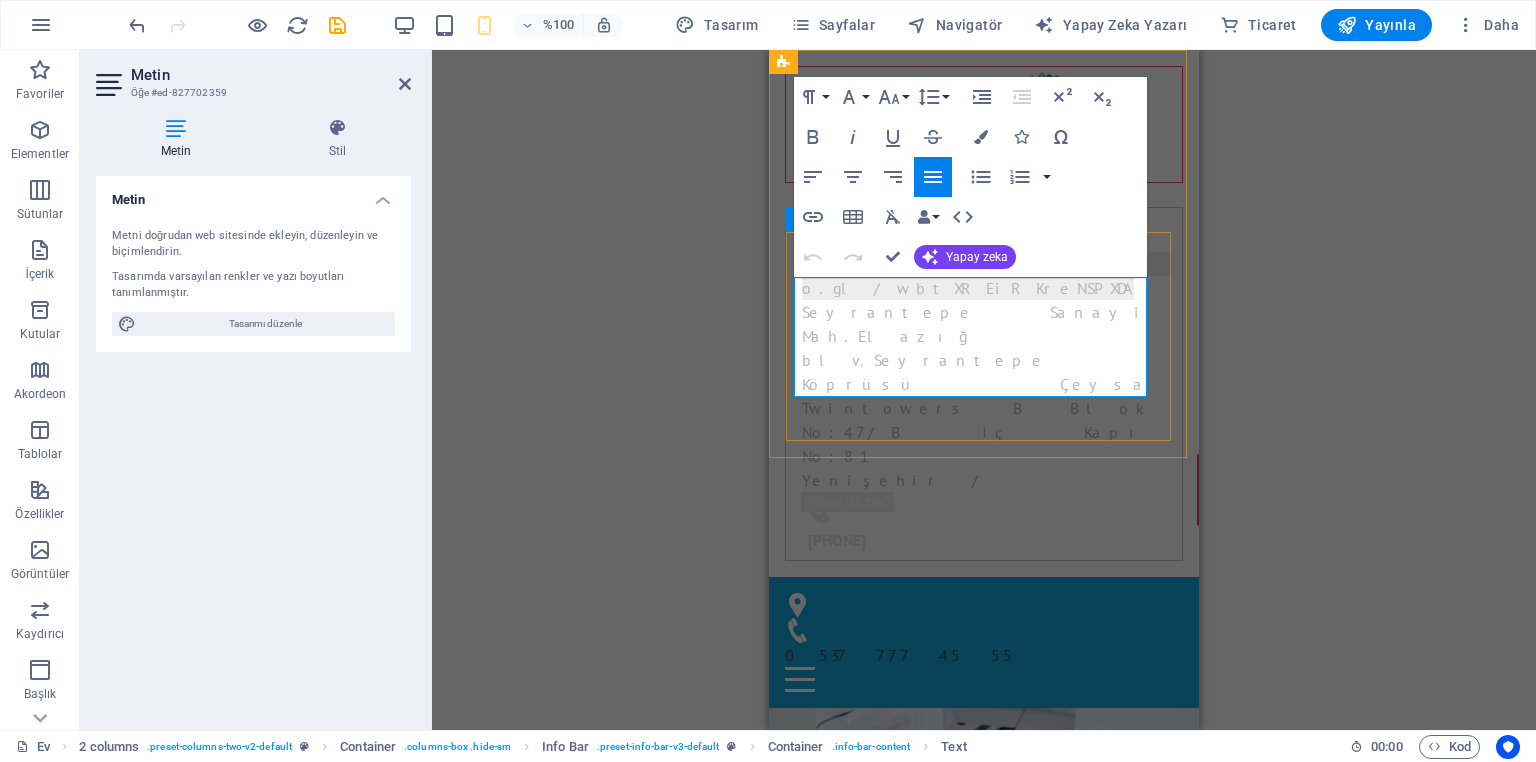 drag, startPoint x: 1115, startPoint y: 284, endPoint x: 794, endPoint y: 288, distance: 321.02493 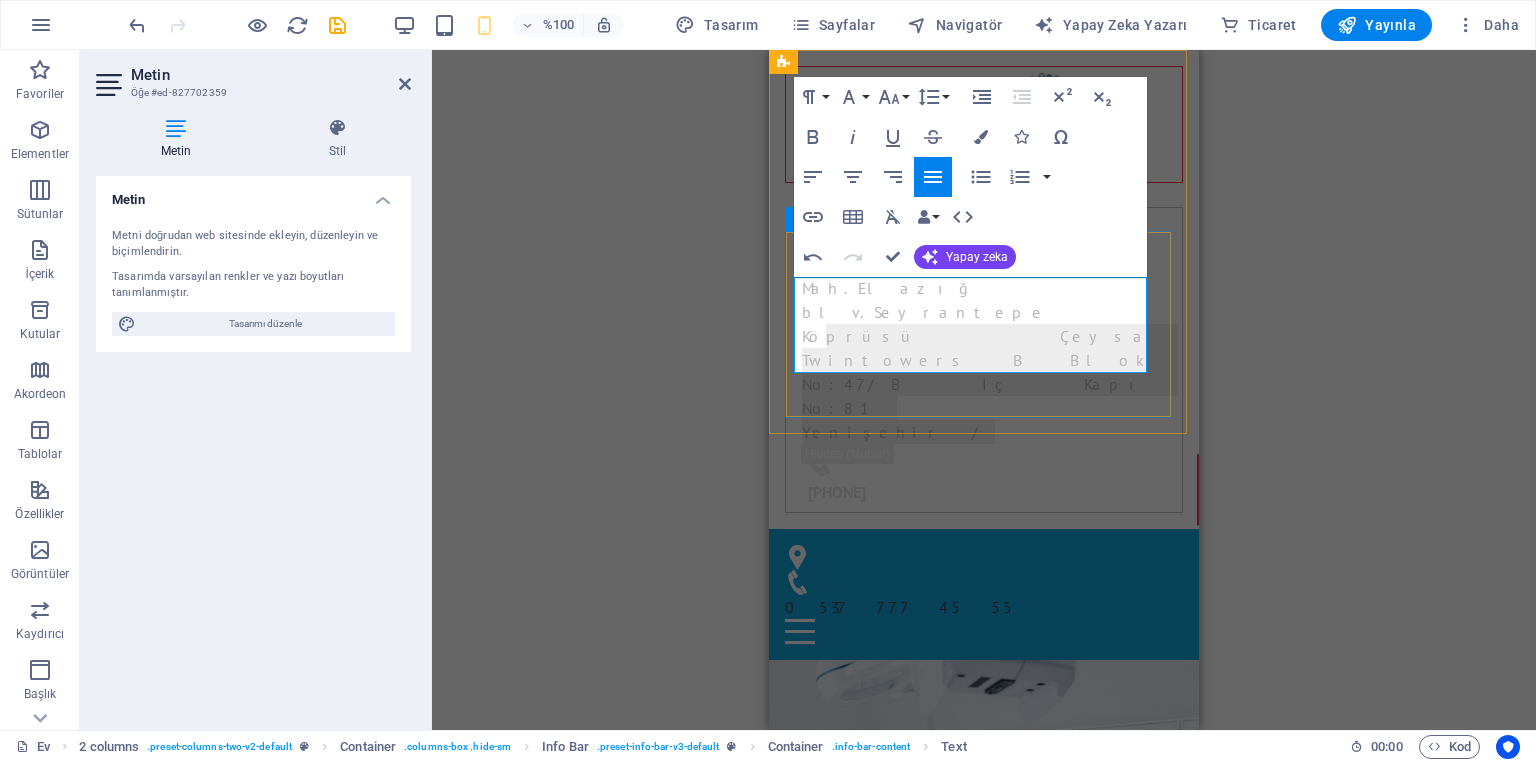 drag, startPoint x: 814, startPoint y: 332, endPoint x: 800, endPoint y: 320, distance: 18.439089 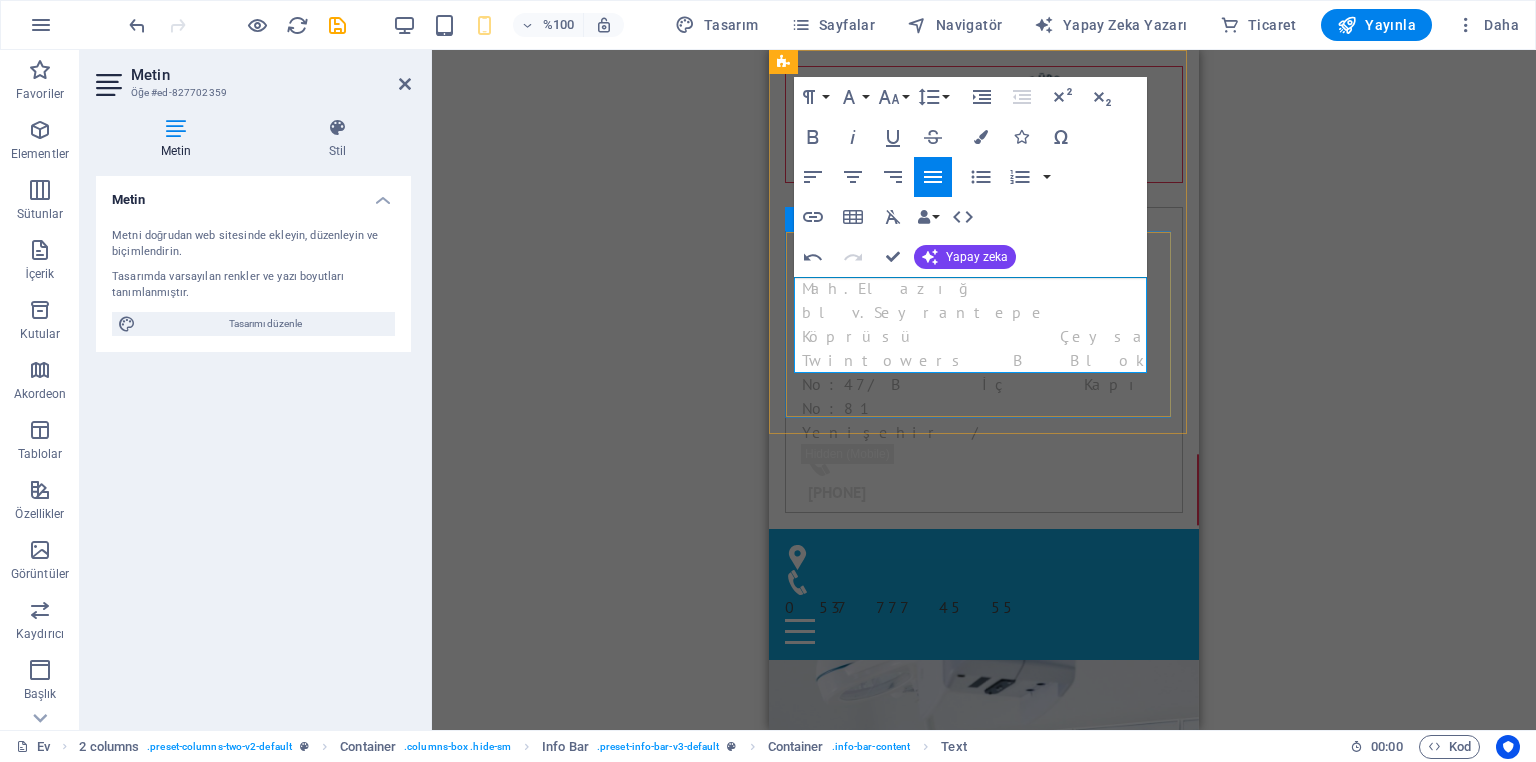 type 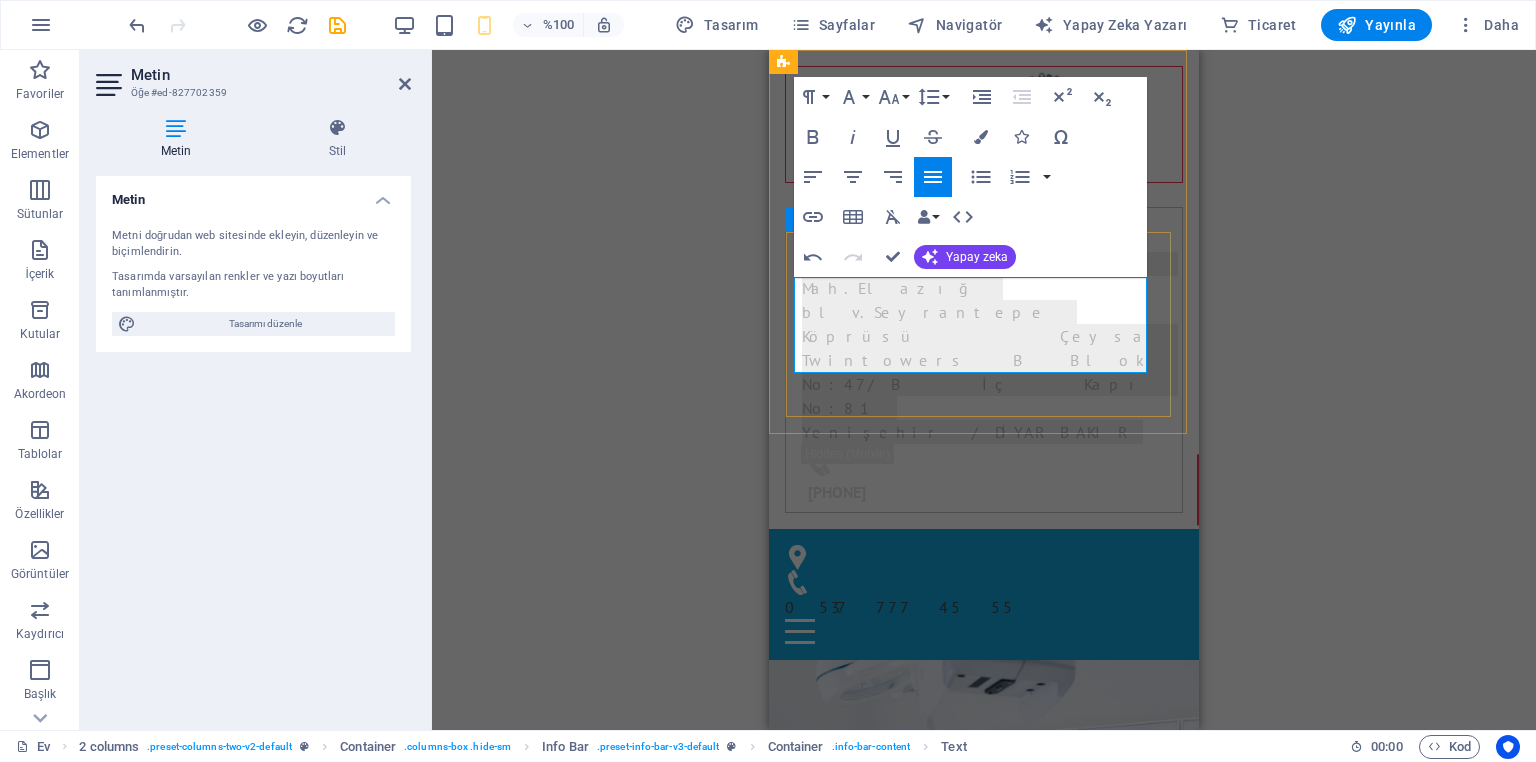 drag, startPoint x: 860, startPoint y: 312, endPoint x: 1574, endPoint y: 297, distance: 714.15753 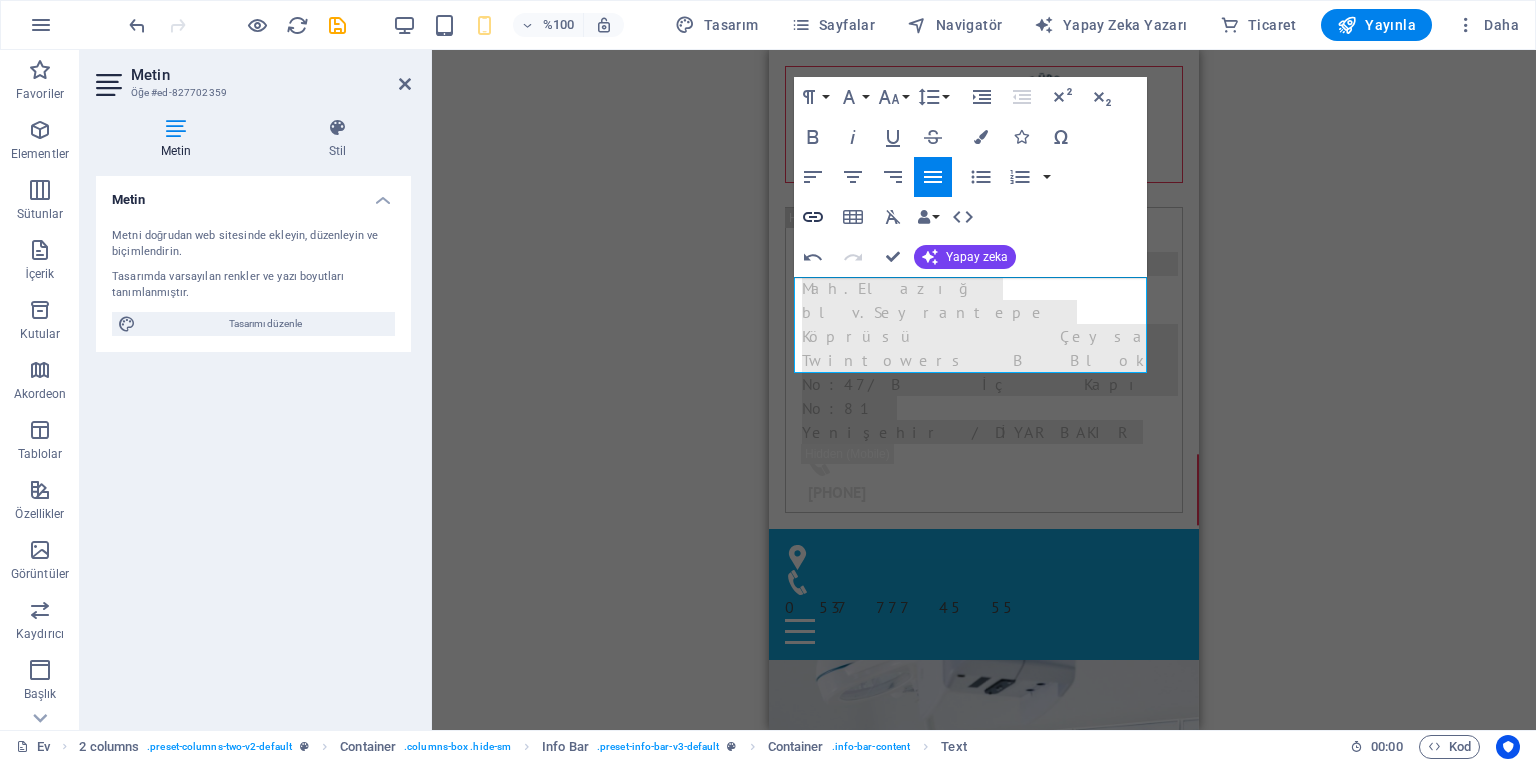 click 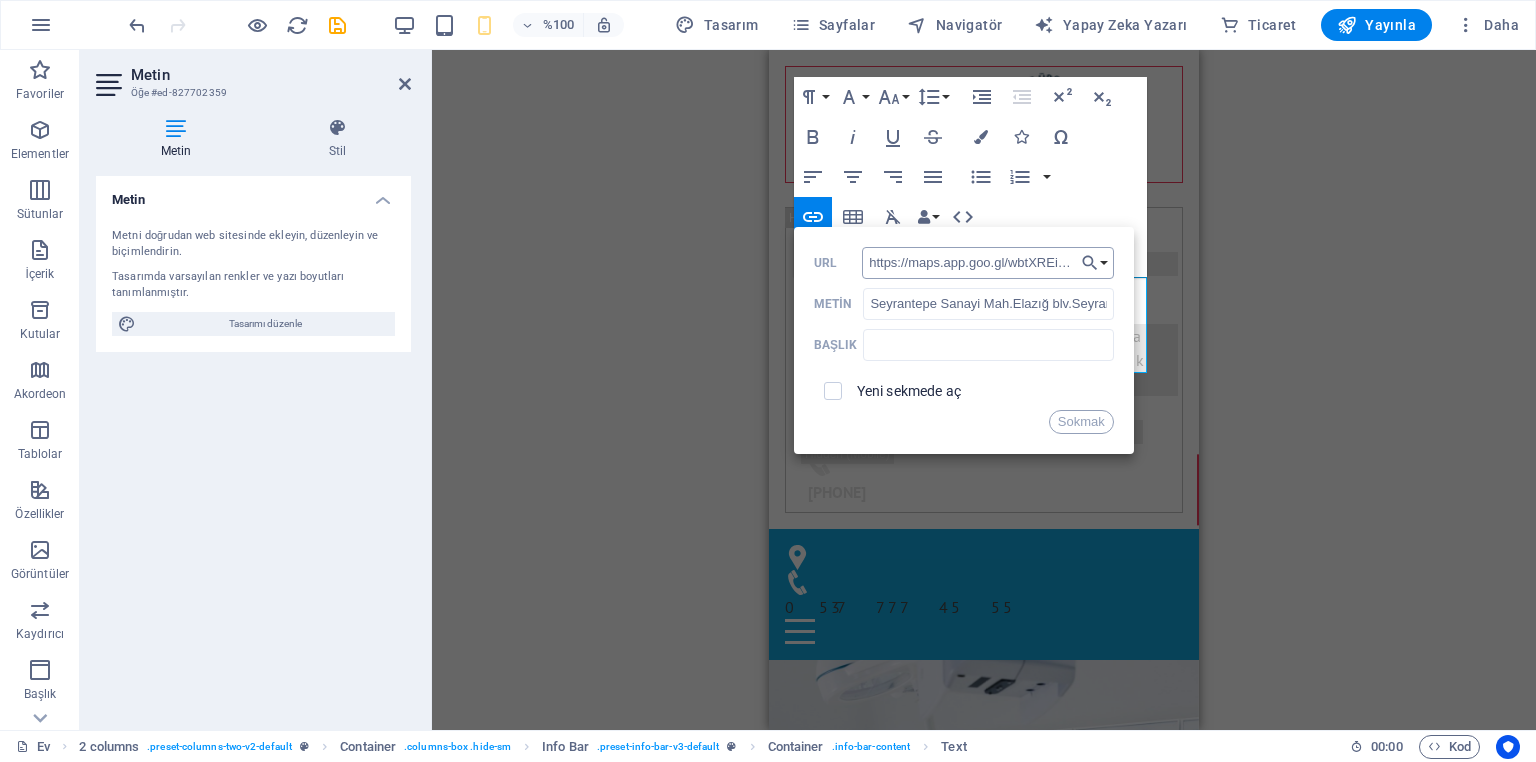 scroll, scrollTop: 0, scrollLeft: 69, axis: horizontal 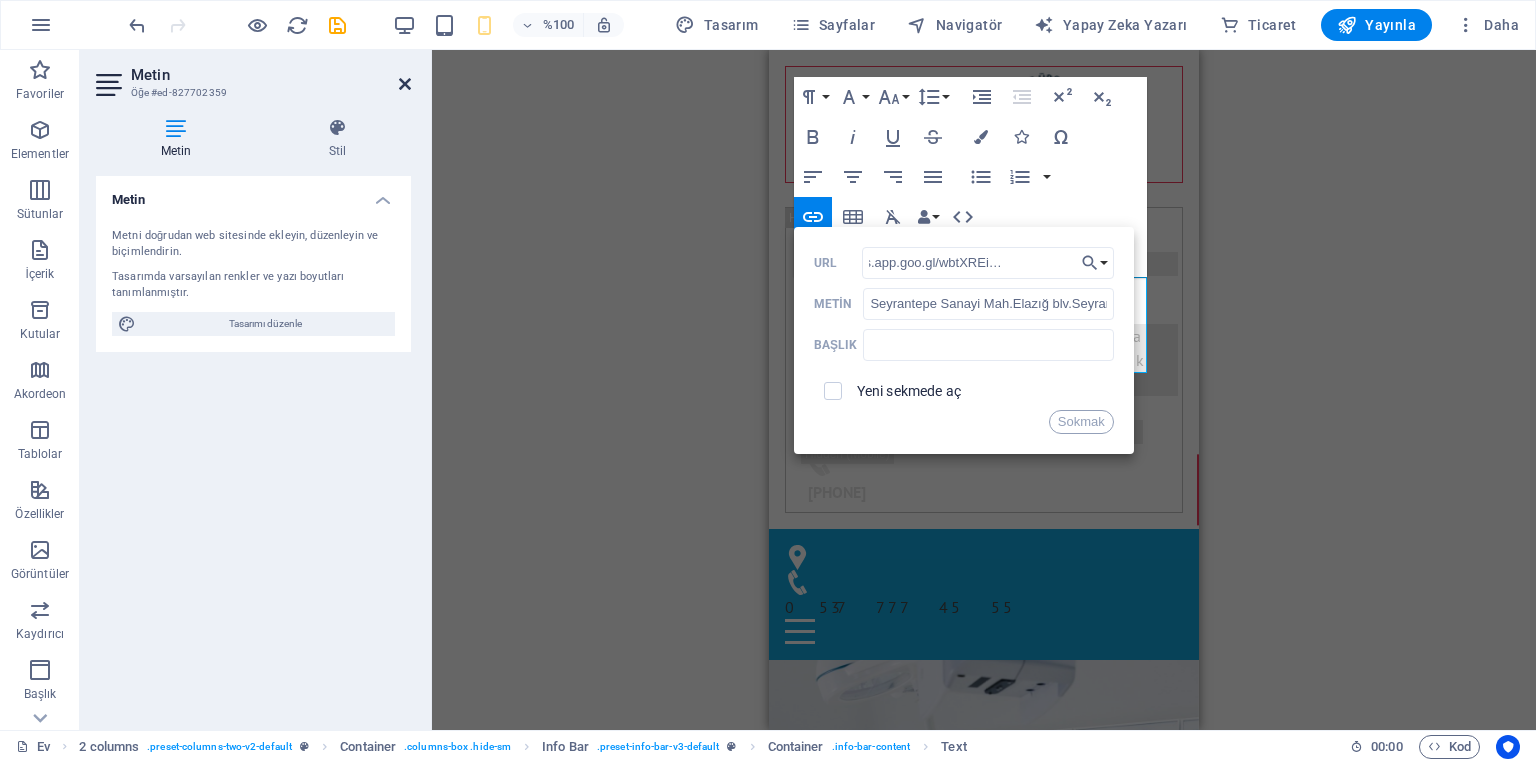 type on "https://maps.app.goo.gl/wbtXREiRKreNSPXDA" 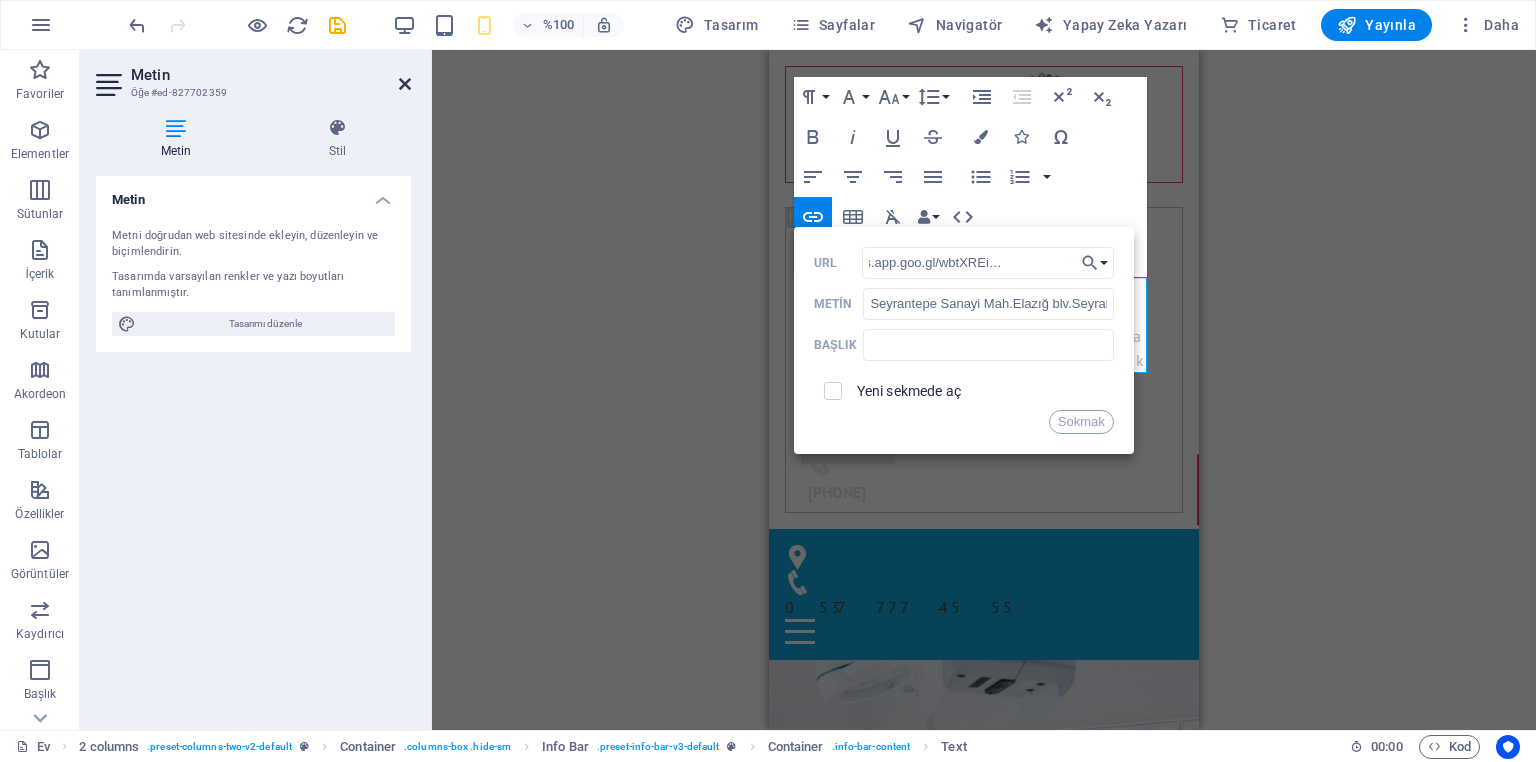 scroll, scrollTop: 0, scrollLeft: 0, axis: both 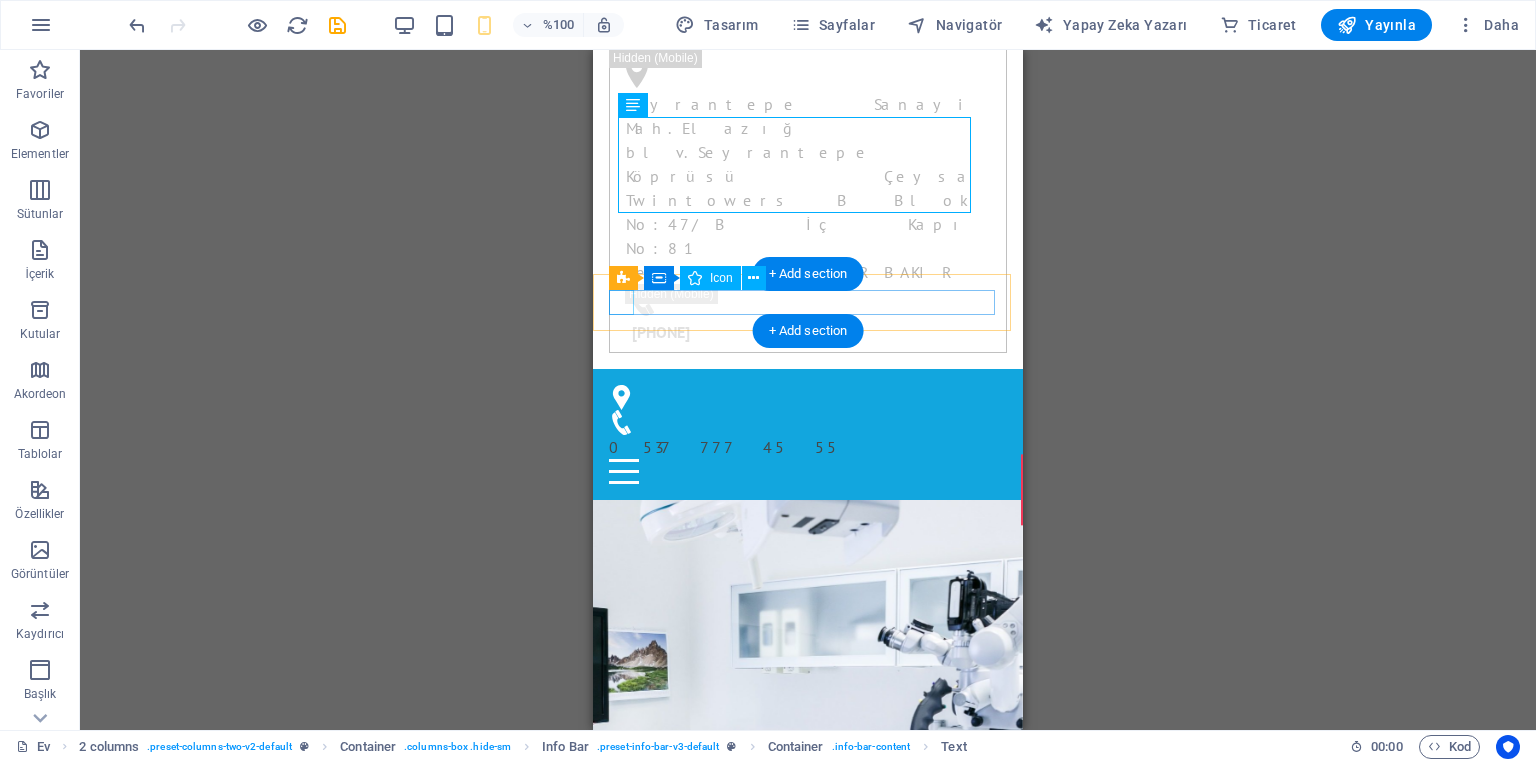 click at bounding box center (800, 397) 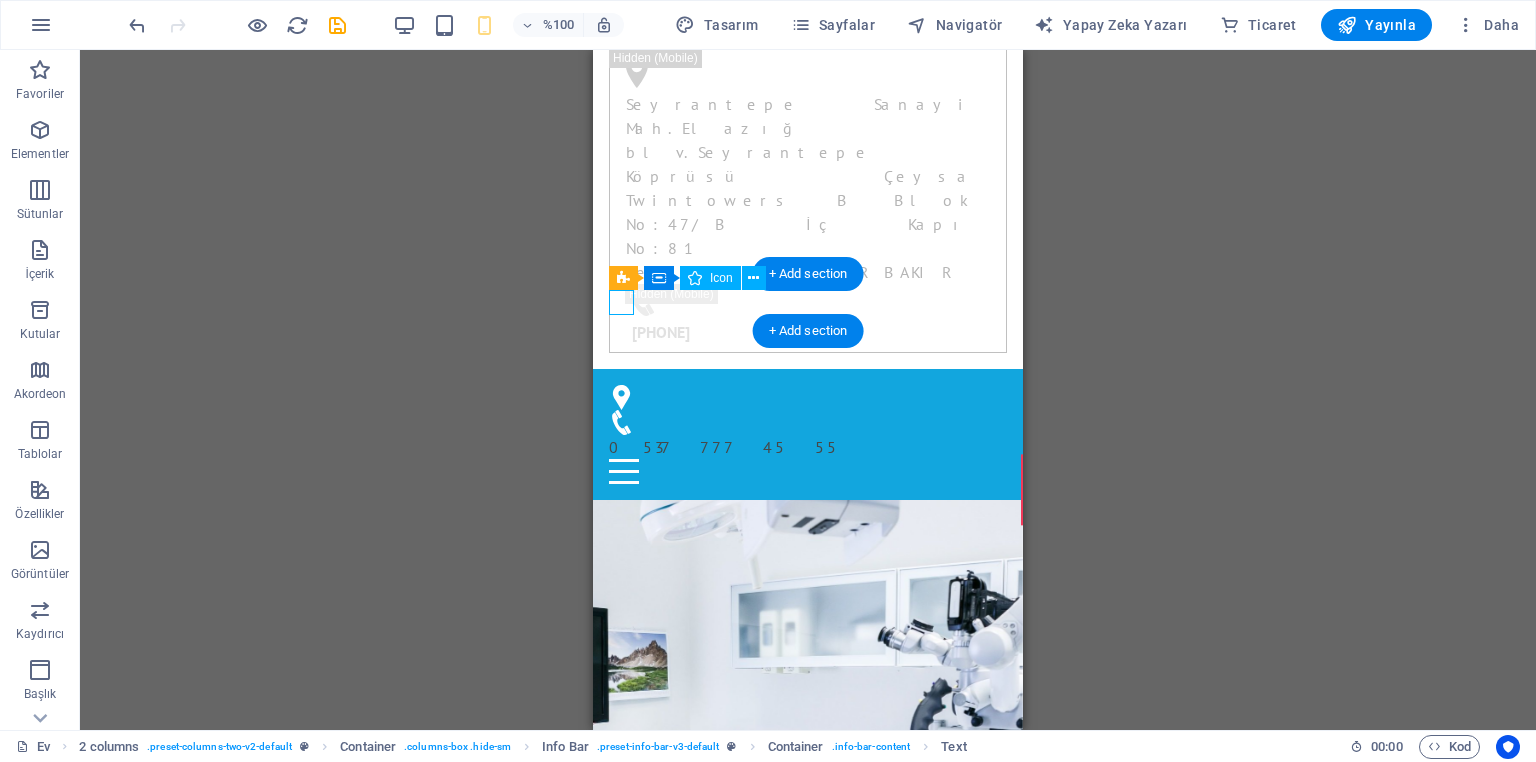 click at bounding box center [800, 397] 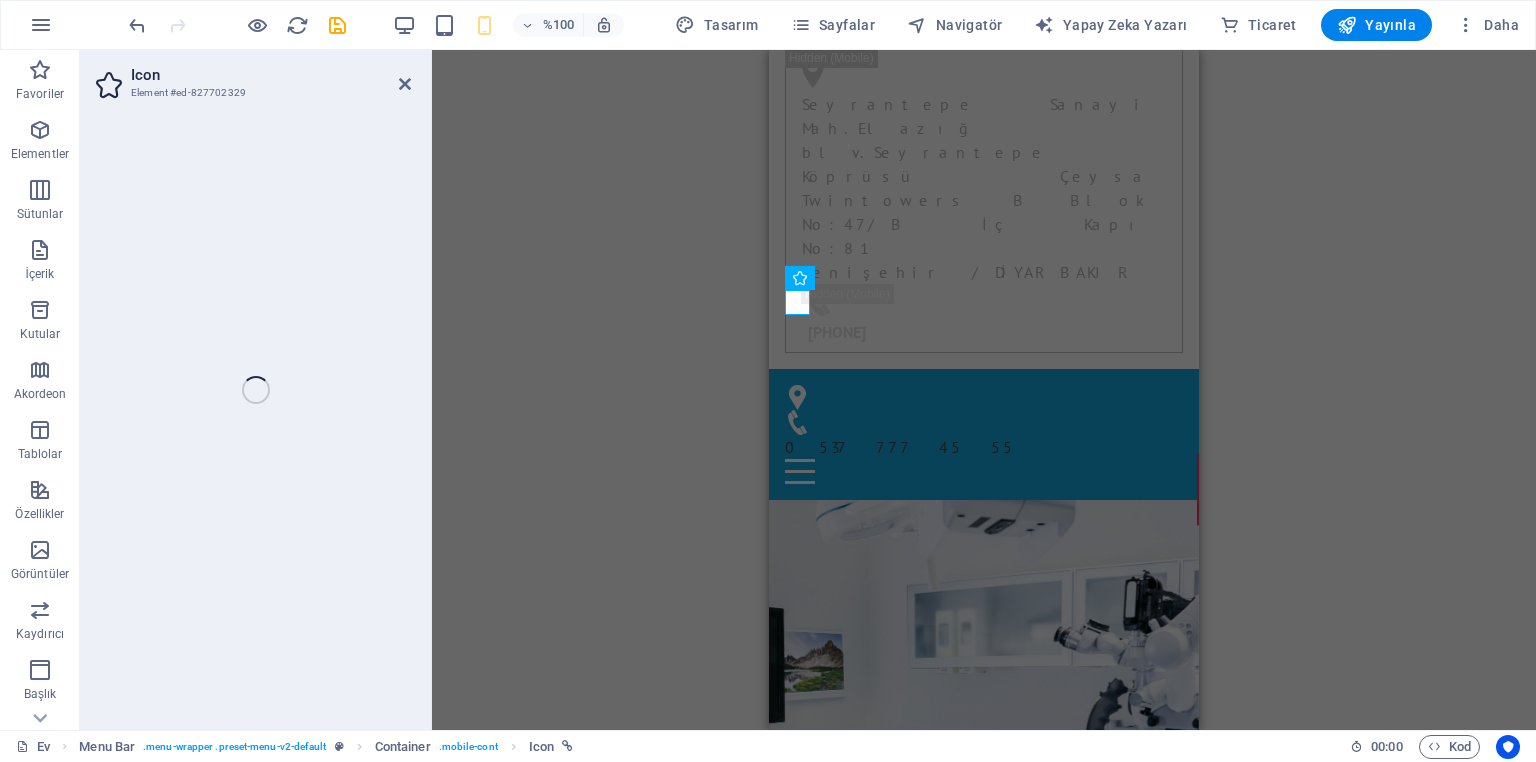 select on "xMidYMid" 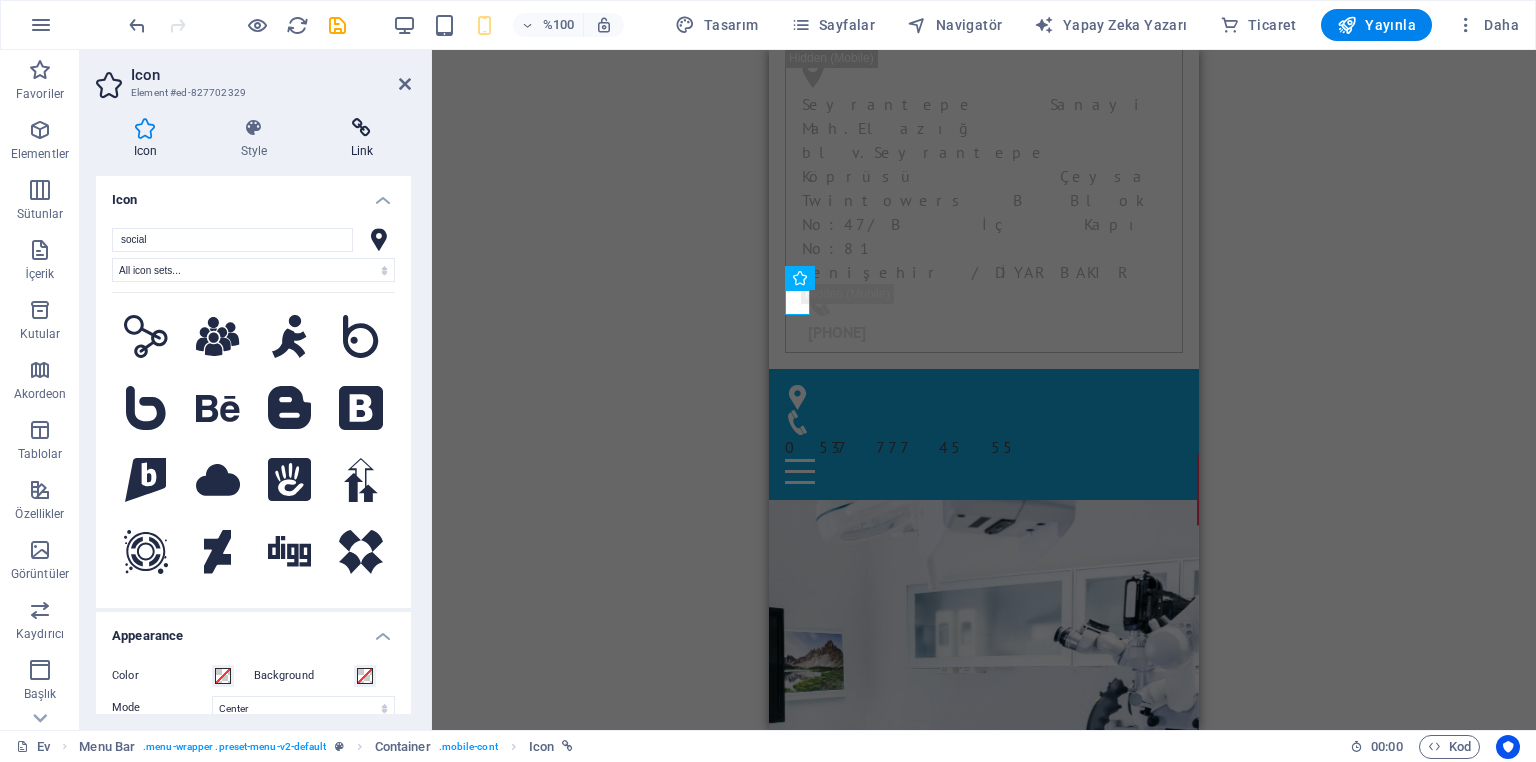 click at bounding box center [362, 128] 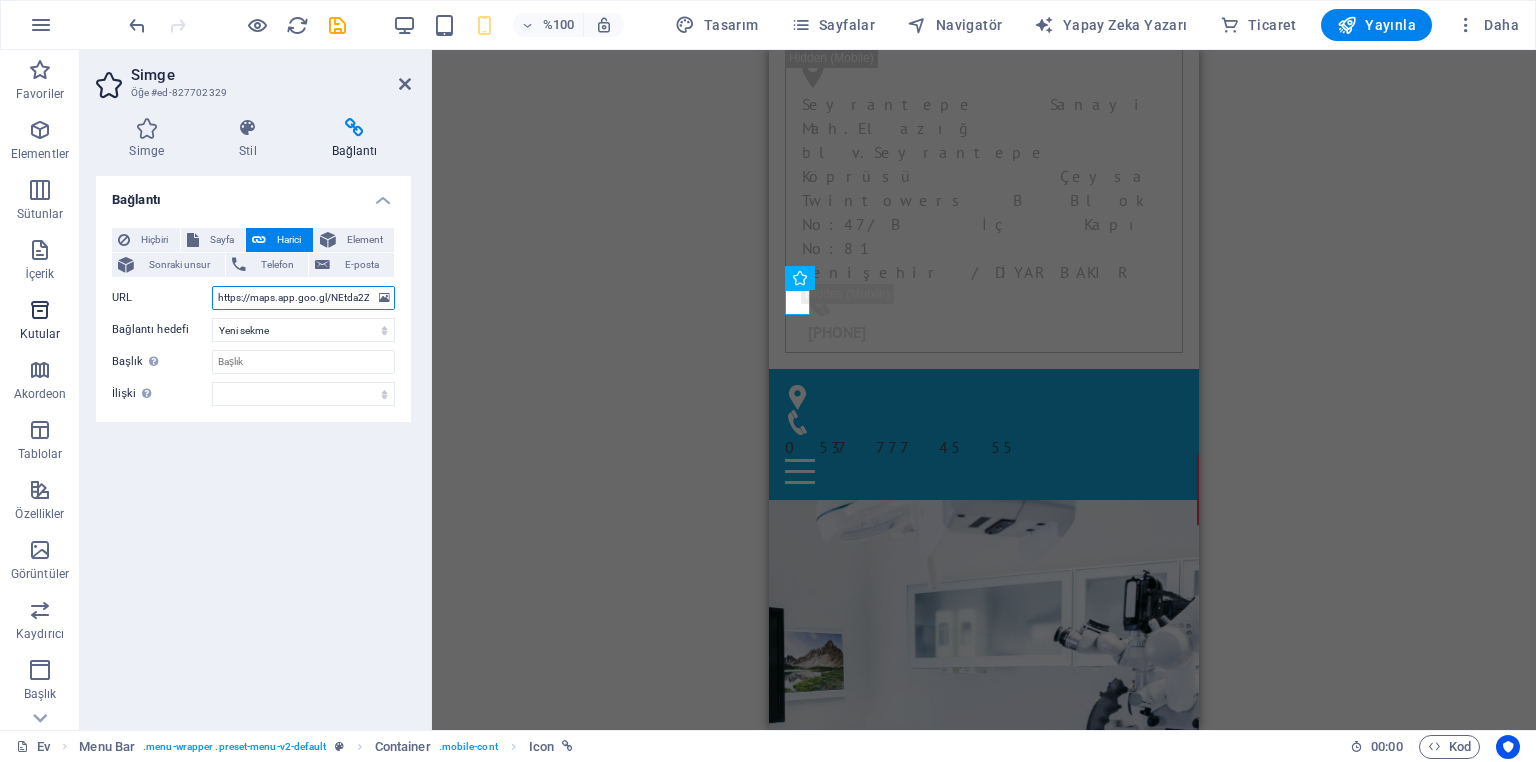 drag, startPoint x: 340, startPoint y: 300, endPoint x: 48, endPoint y: 300, distance: 292 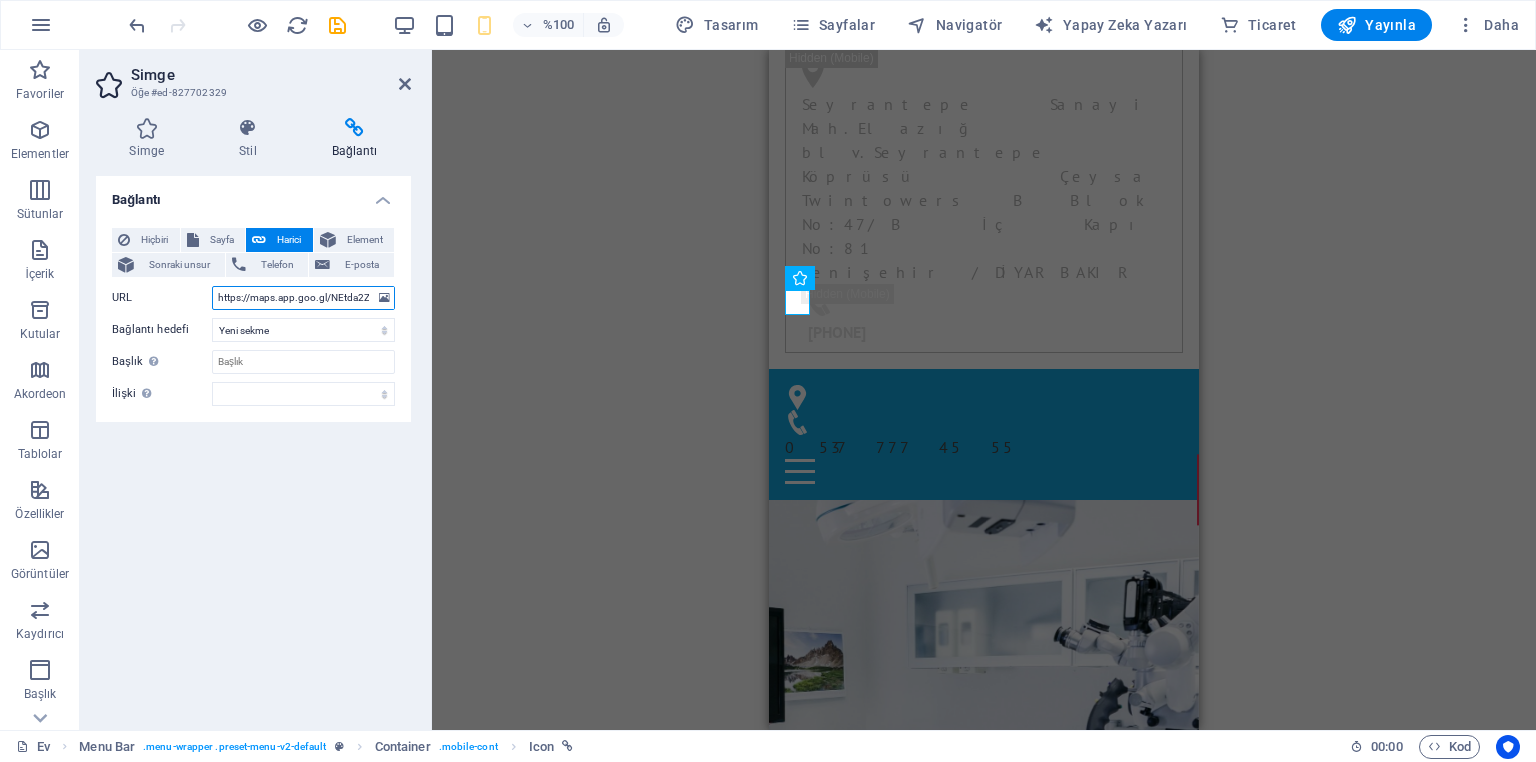 type on "tda2ZvfsF5kkwR9" 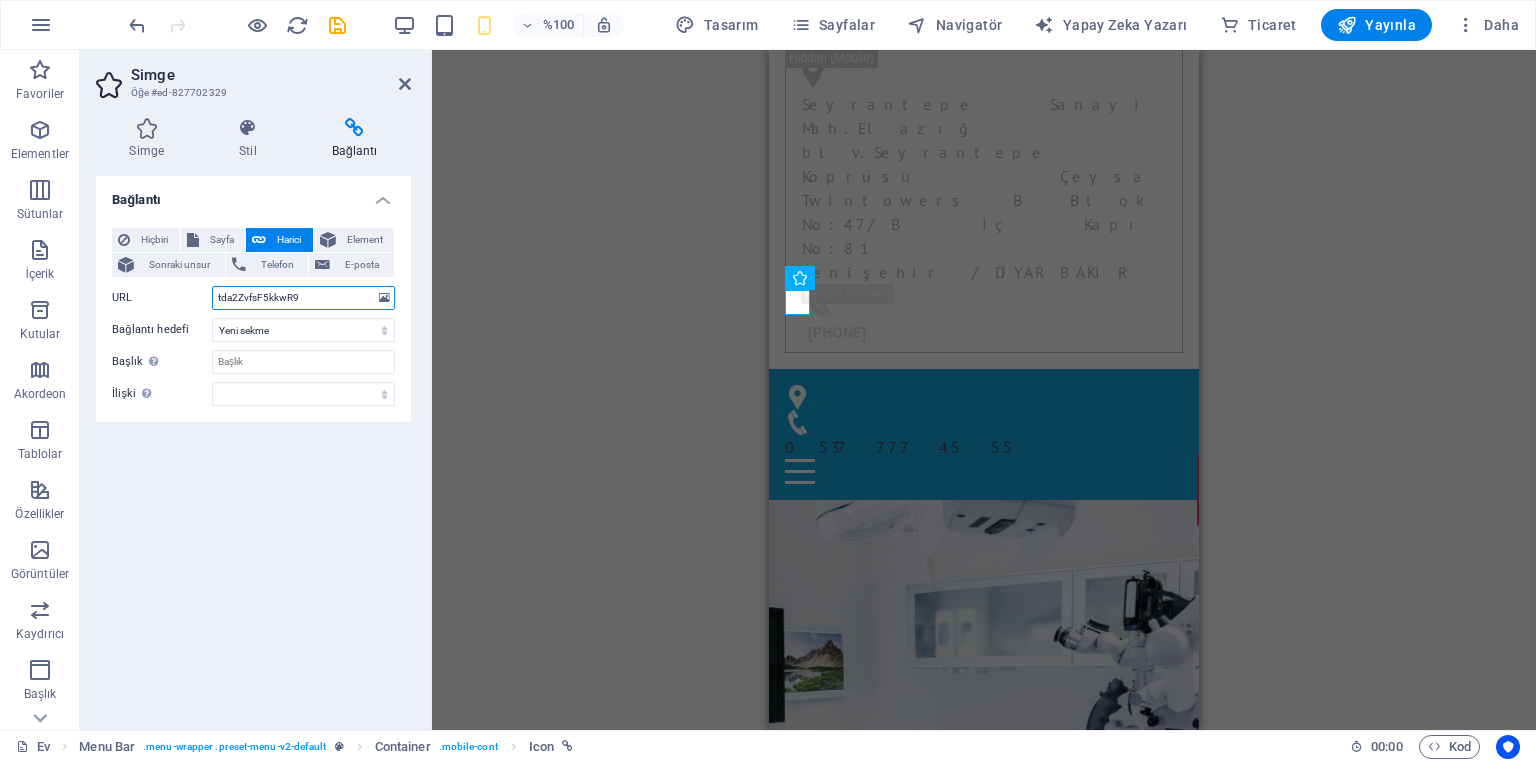 drag, startPoint x: 307, startPoint y: 296, endPoint x: 212, endPoint y: 296, distance: 95 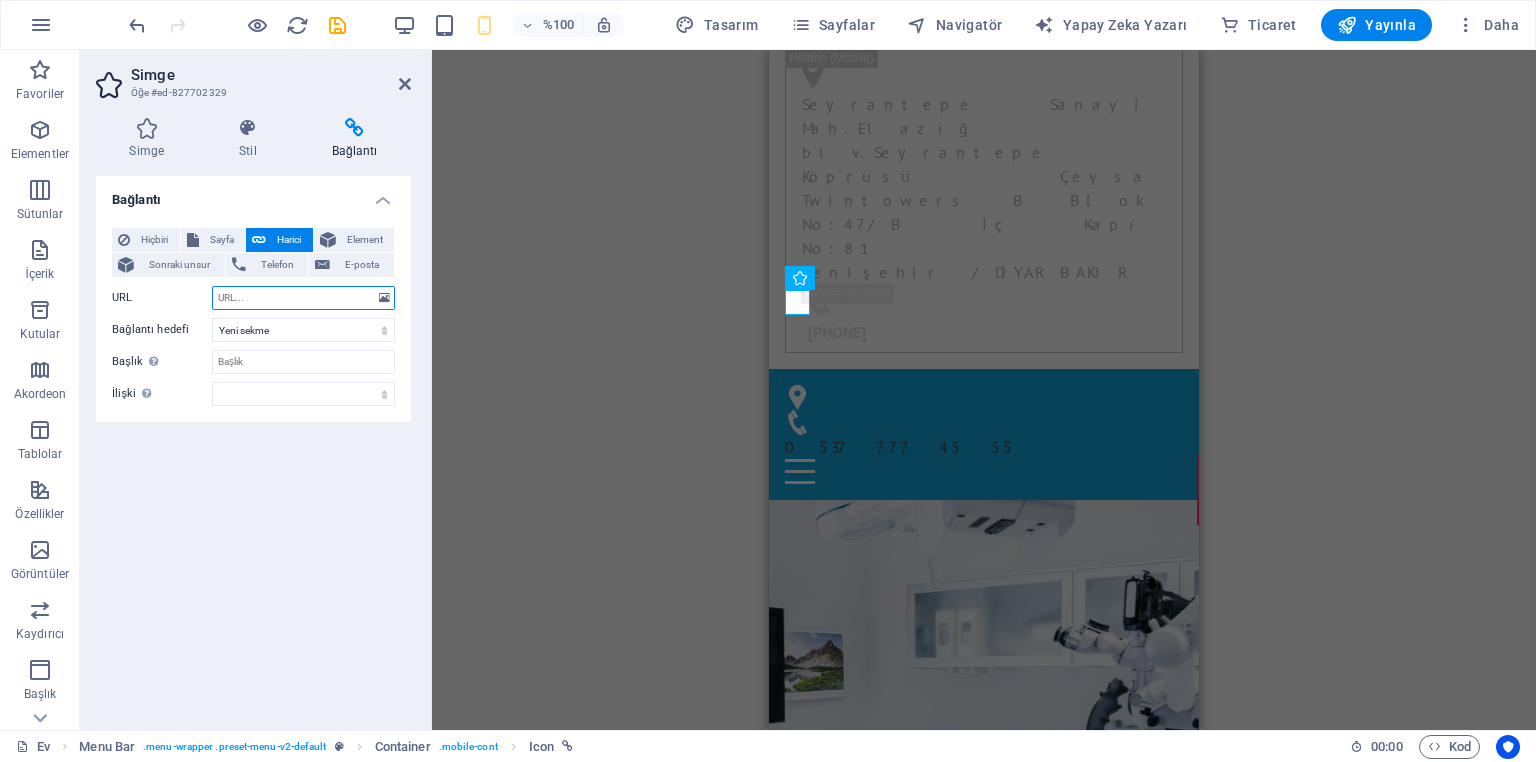 paste on "https://maps.app.goo.gl/wbtXREiRKreNSPXDA" 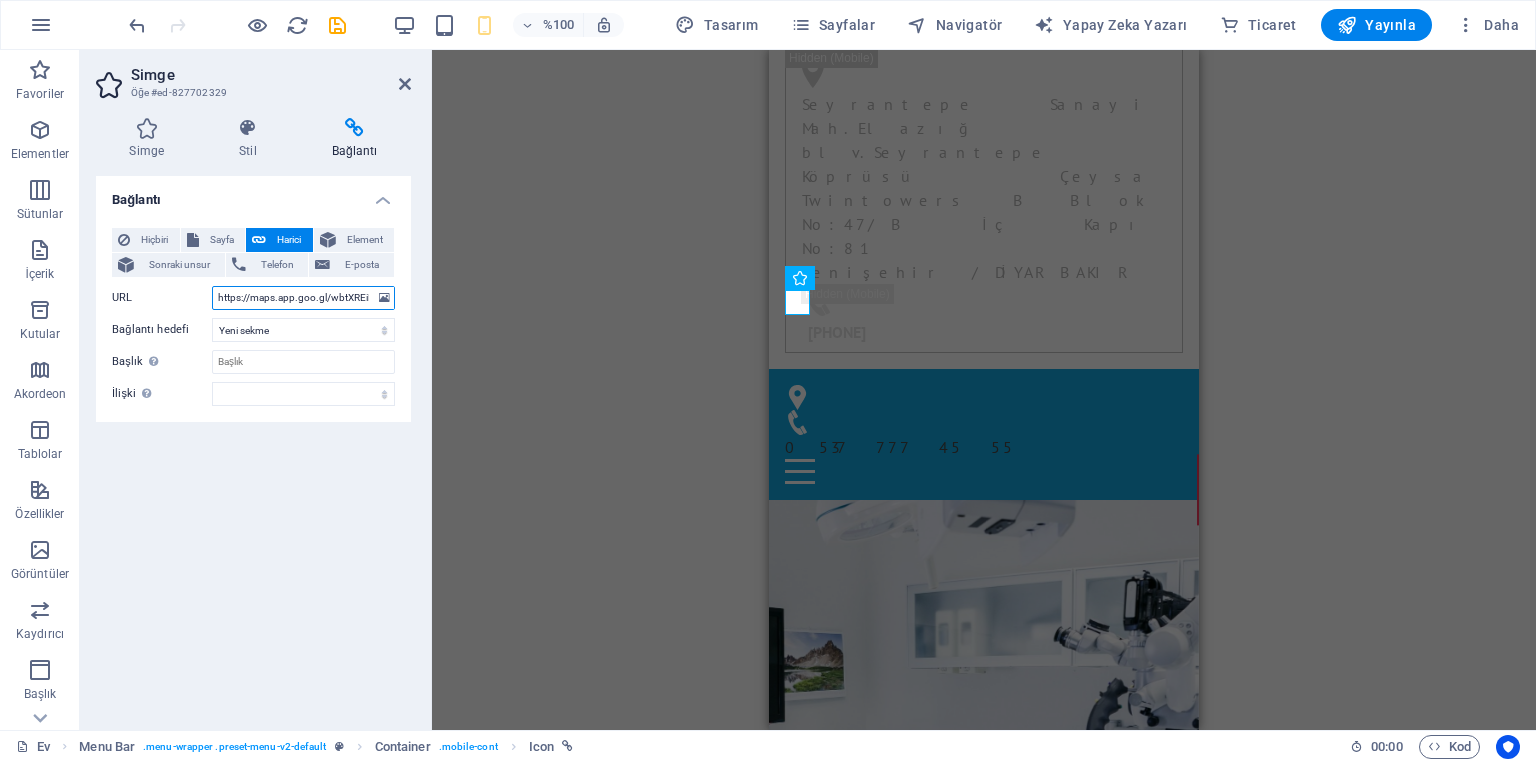 scroll, scrollTop: 0, scrollLeft: 56, axis: horizontal 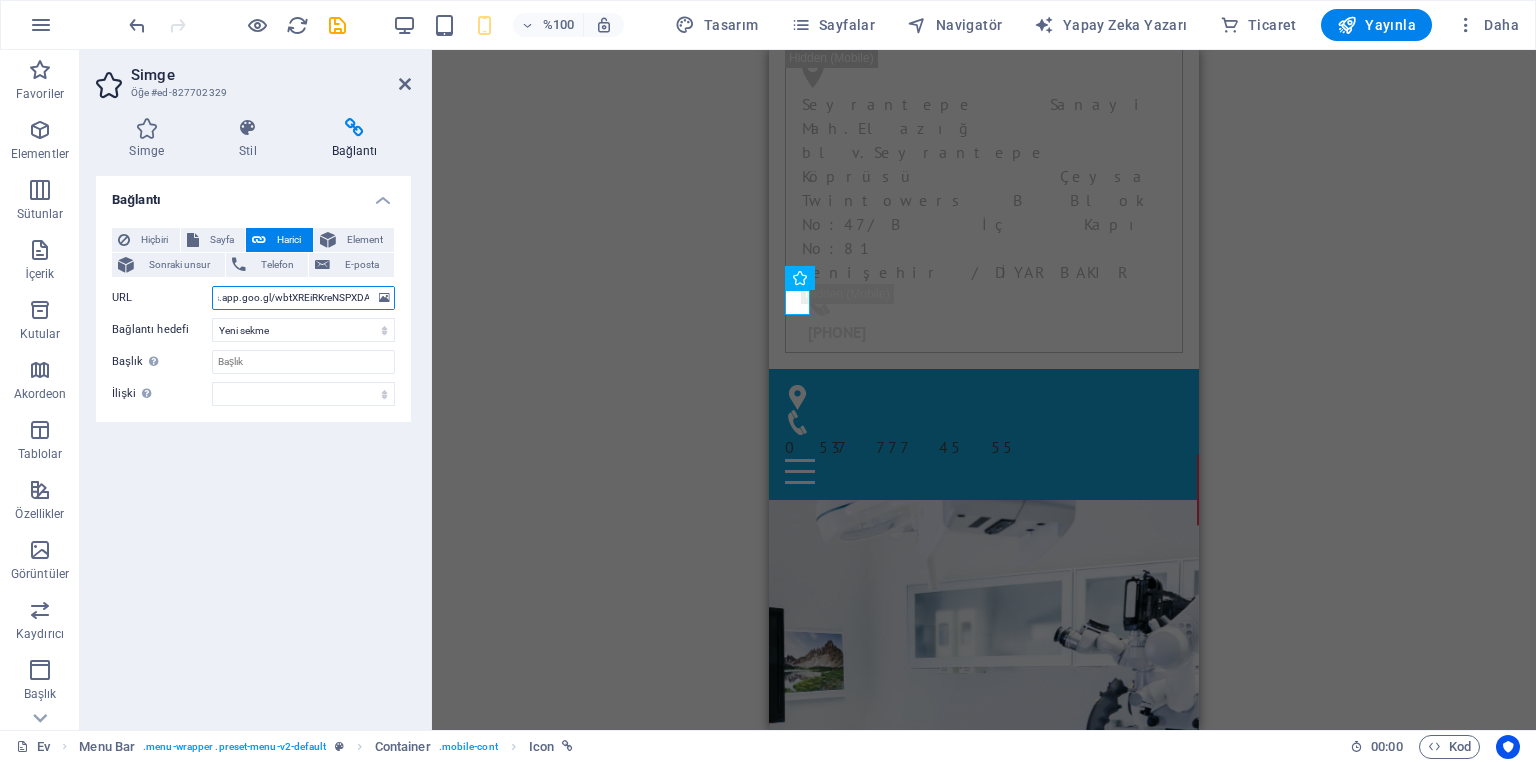 type on "https://maps.app.goo.gl/wbtXREiRKreNSPXDA" 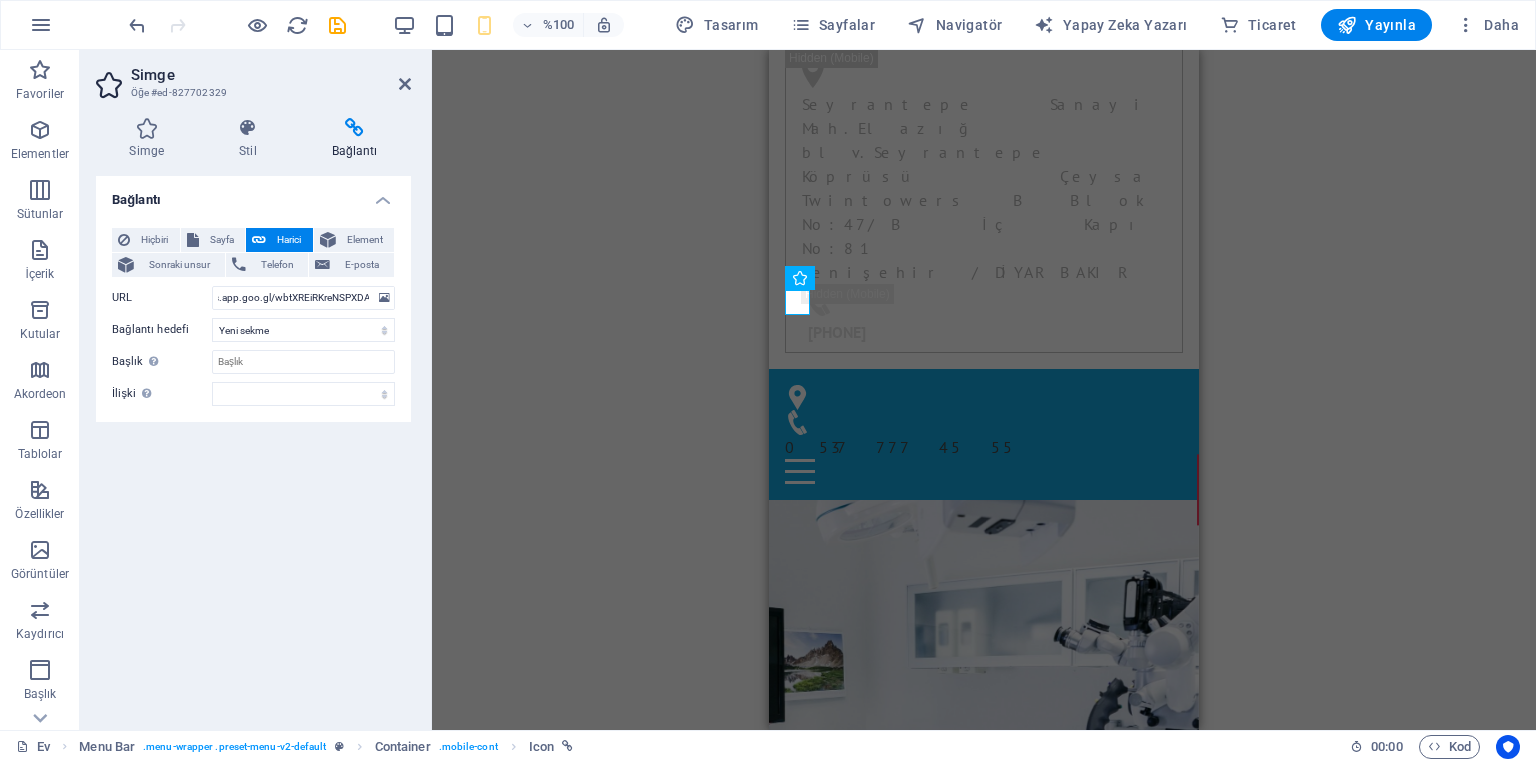 click on "H1   Afiş   Banner   Konteyner   Konteyner   Konteyner   2 sütun   Container   Görüntü   Menü Çubuğu   Menü   Metin   Konteyner   Konteyner   Bilgi Çubuğu   Konteyner   Container   Info Bar   Container   Simge   Simge   Konteyner   Menu Bar   Konteyner   Simge   Menü Çubuğu   Konteyner" at bounding box center (984, 390) 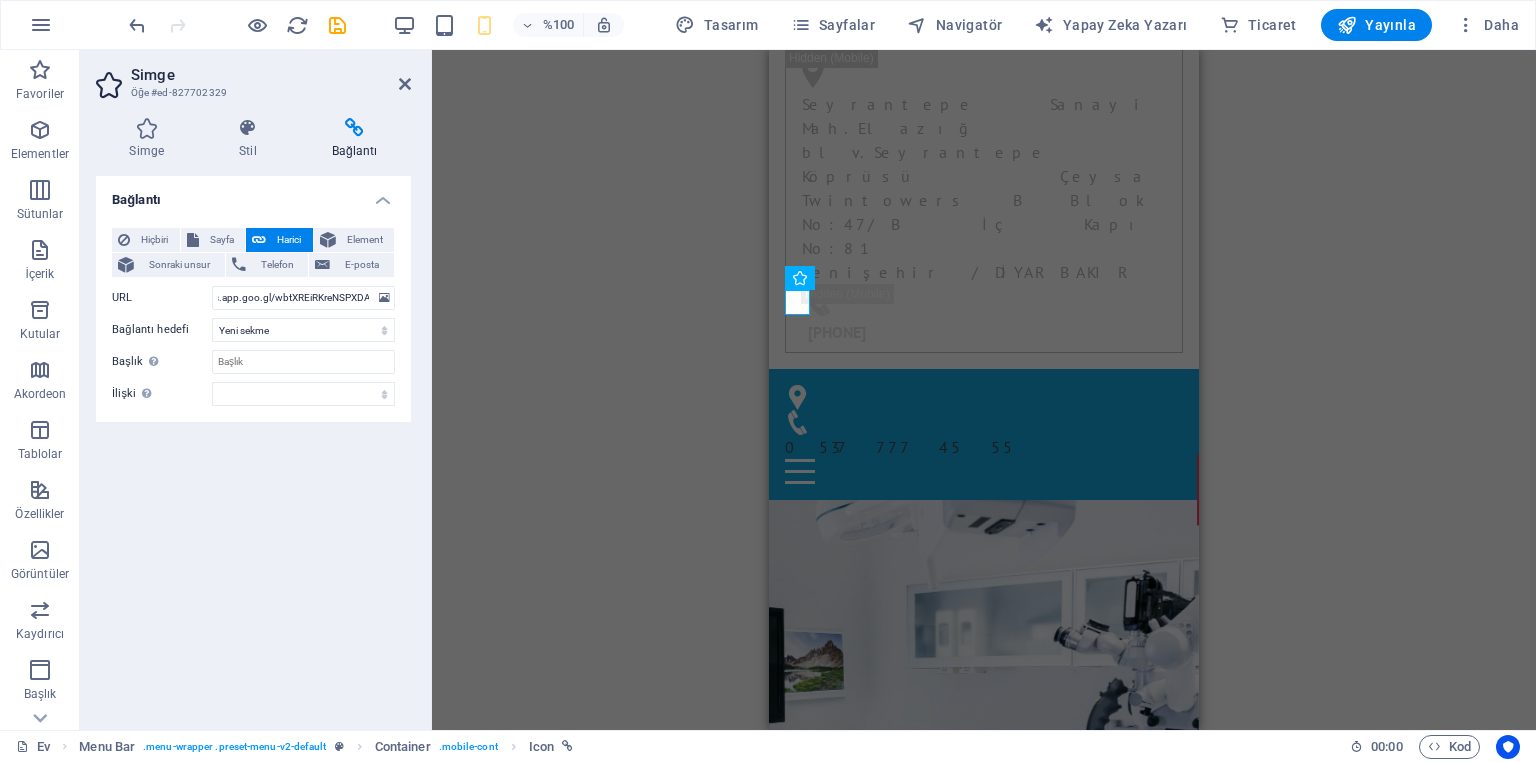 scroll, scrollTop: 0, scrollLeft: 0, axis: both 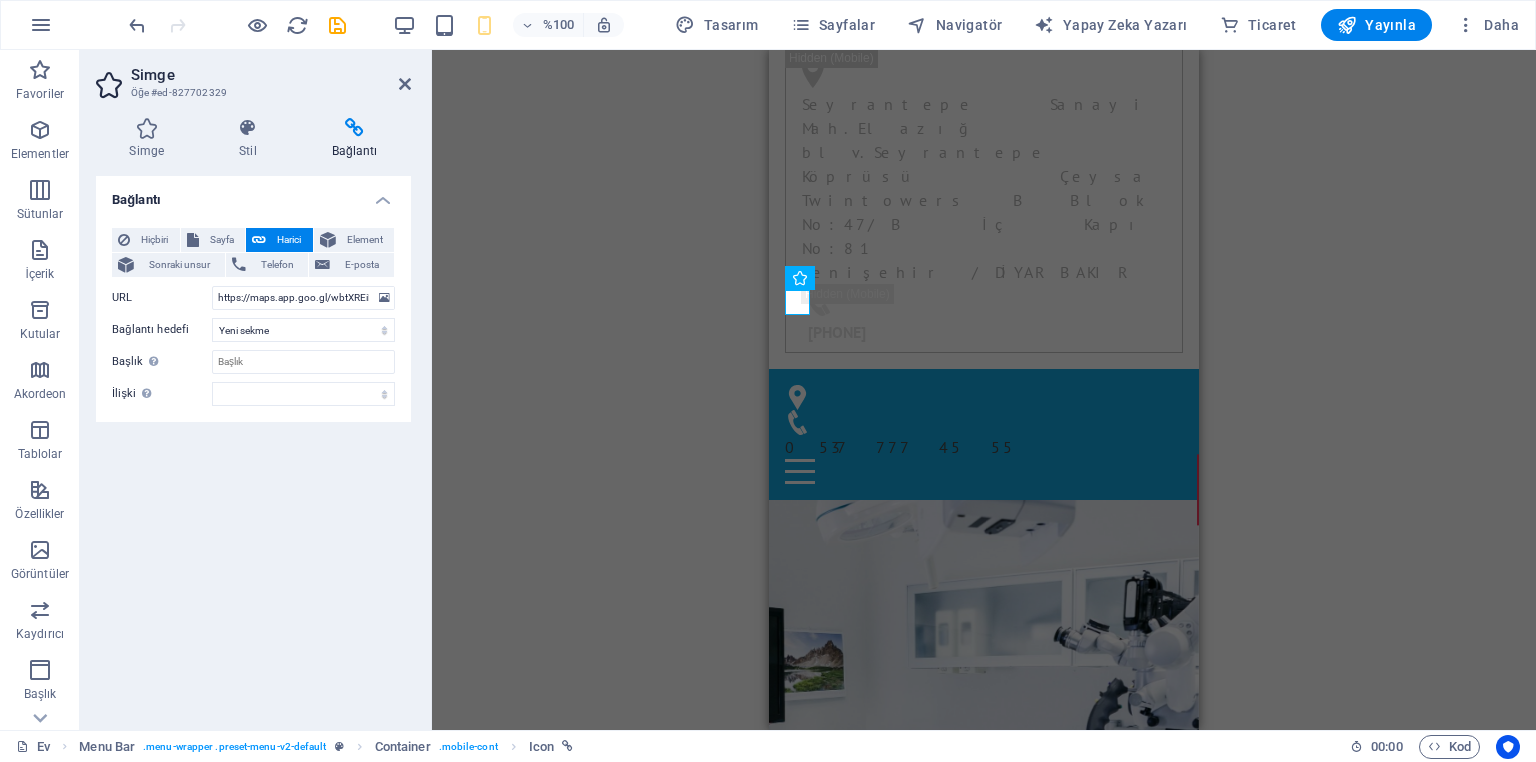 click on "H1   Afiş   Banner   Konteyner   Konteyner   Konteyner   2 sütun   Container   Görüntü   Menü Çubuğu   Menü   Metin   Konteyner   Konteyner   Bilgi Çubuğu   Konteyner   Container   Info Bar   Container   Simge   Simge   Konteyner   Menu Bar   Konteyner   Simge   Menü Çubuğu   Konteyner" at bounding box center [984, 390] 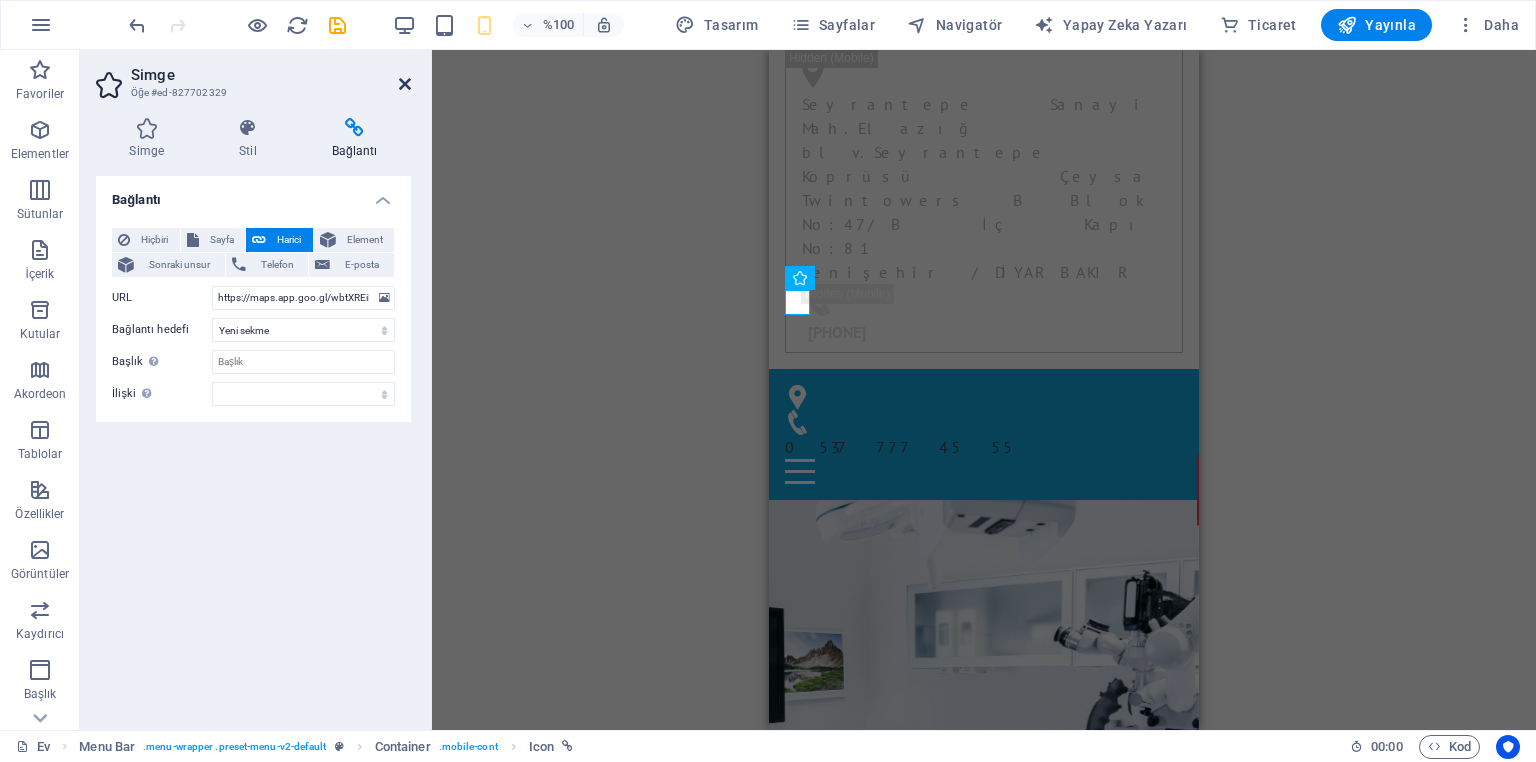 click at bounding box center (405, 84) 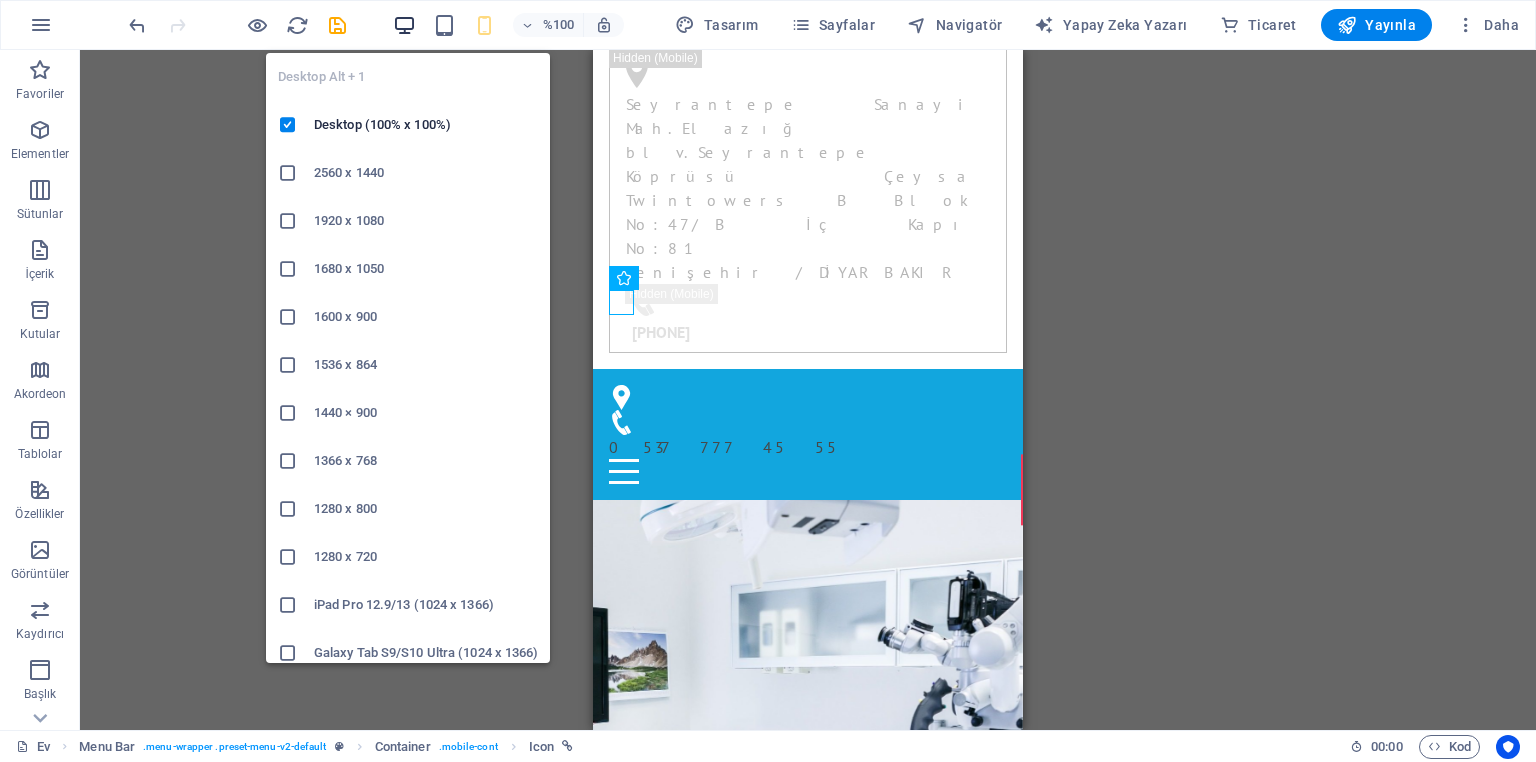 click at bounding box center [404, 25] 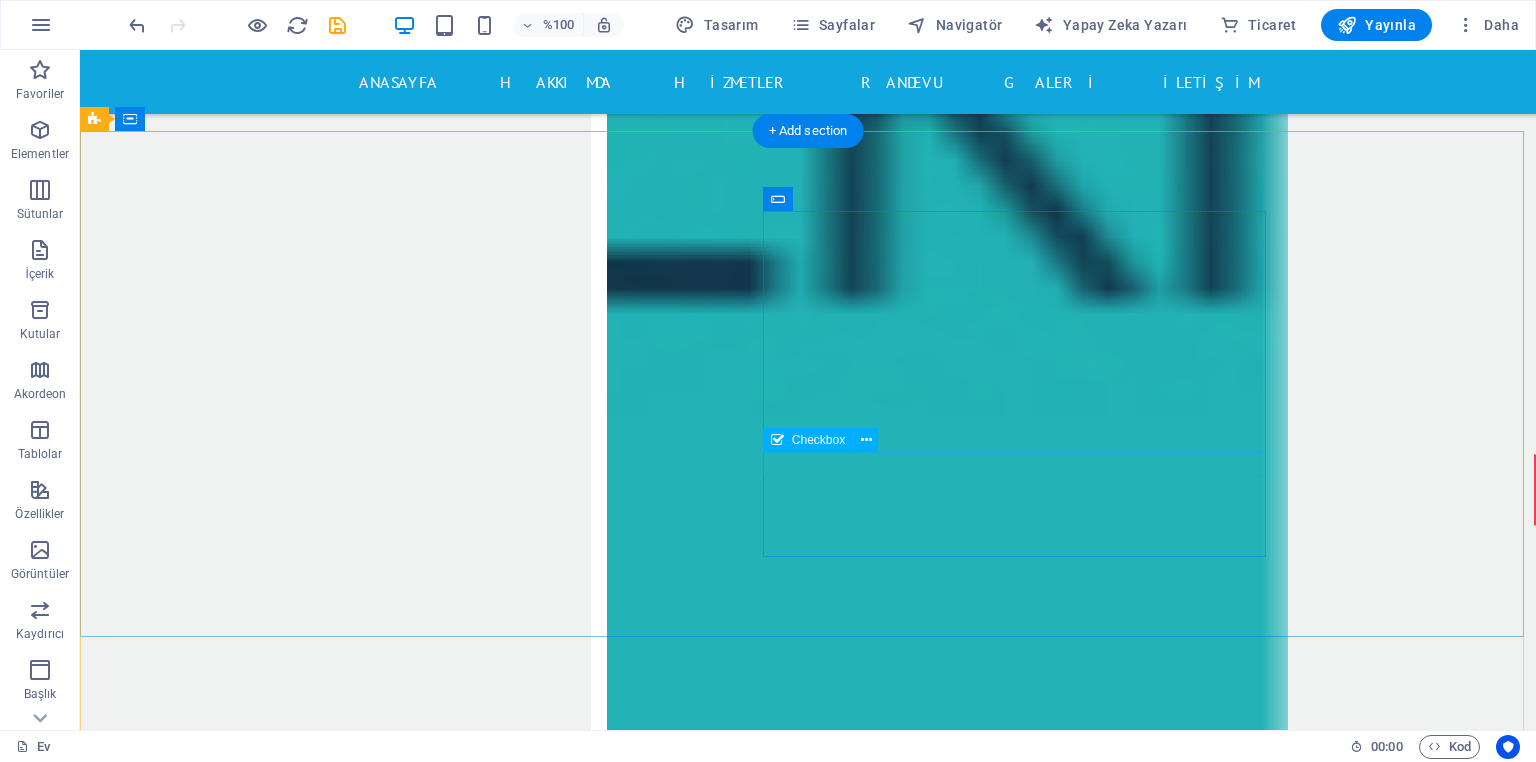 scroll, scrollTop: 15437, scrollLeft: 0, axis: vertical 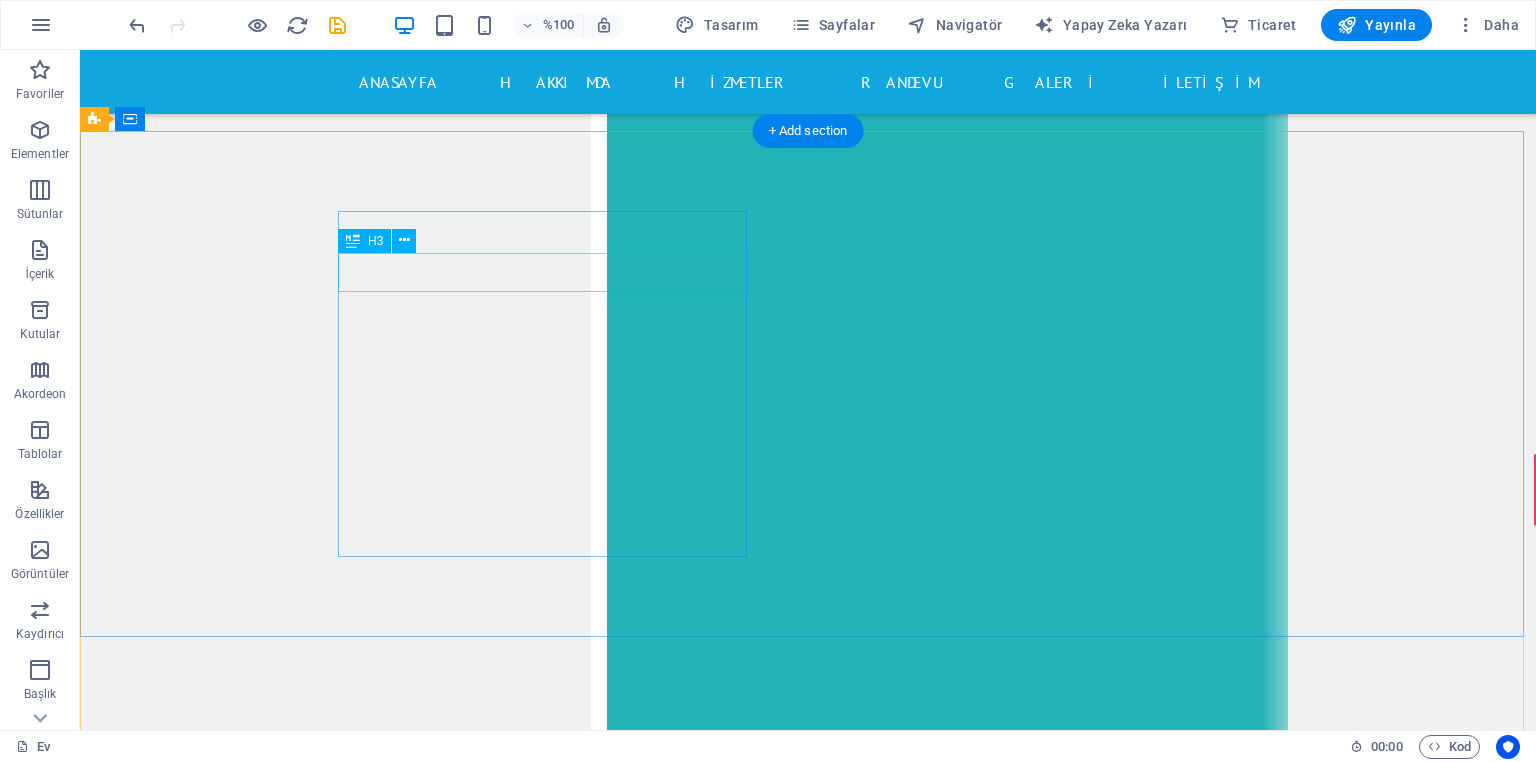 click on "YARDIM ETMEKTEN MUTLUYUZ" at bounding box center [568, 9180] 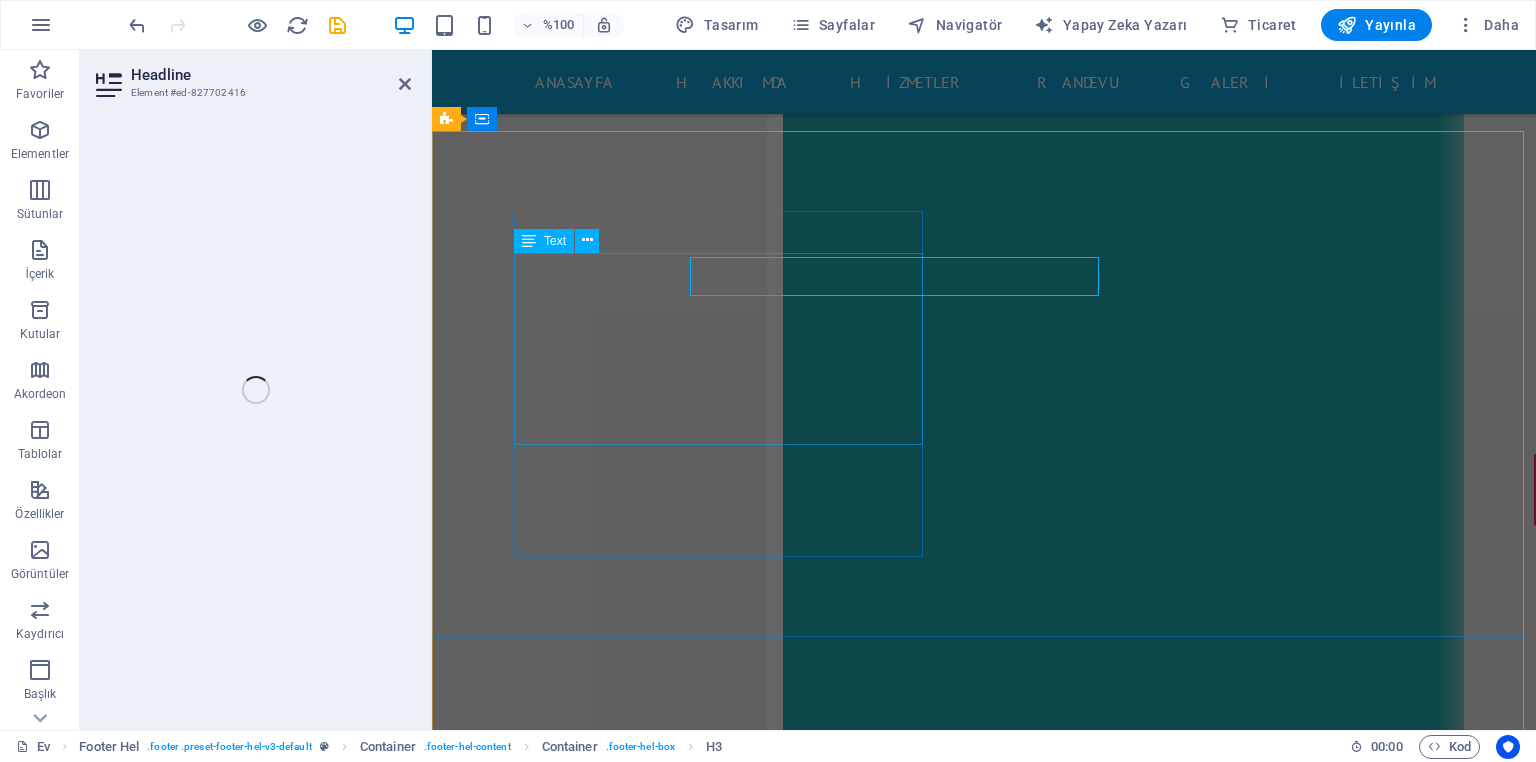 scroll, scrollTop: 15433, scrollLeft: 0, axis: vertical 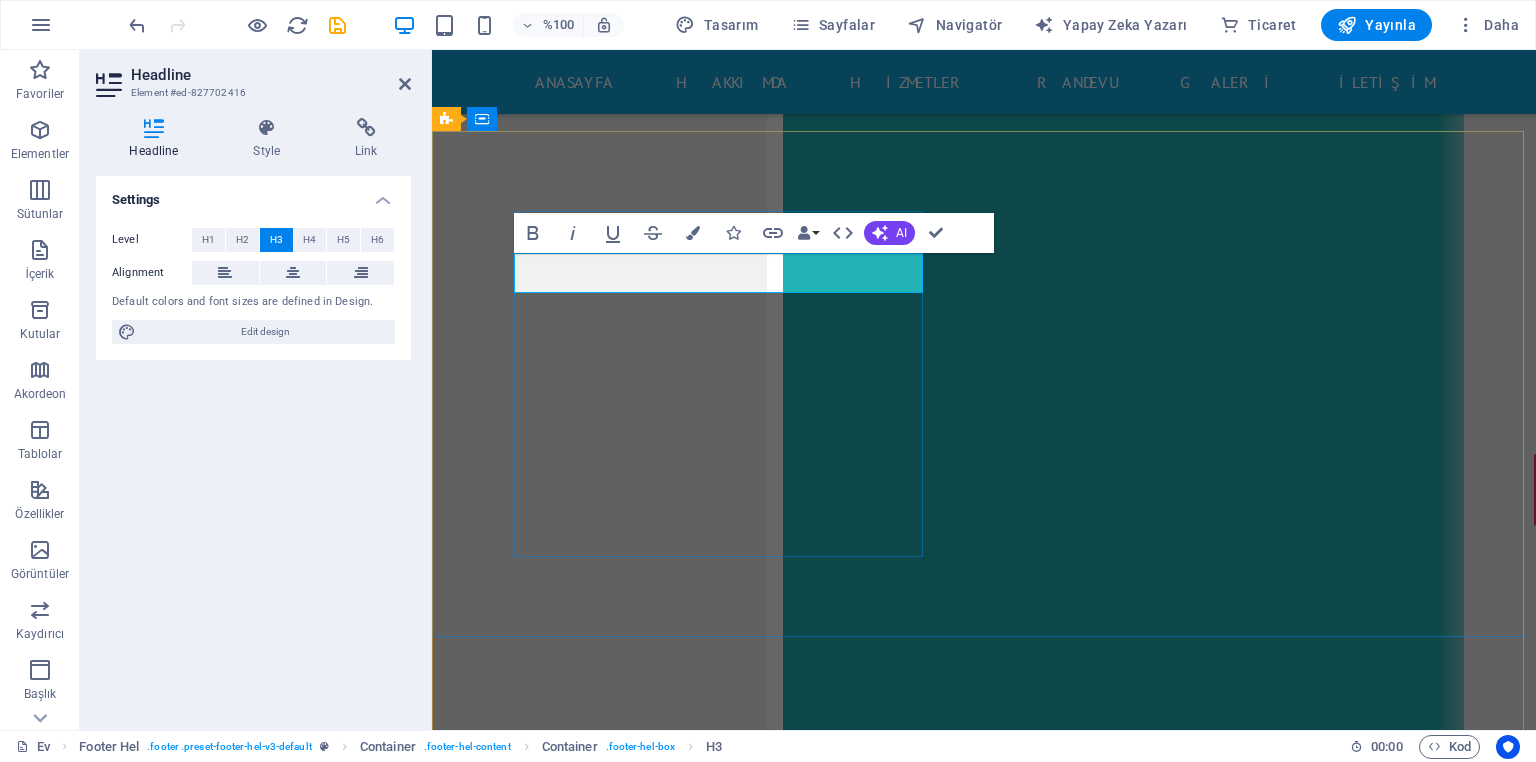 click on "YARDIM ETMEKTEN MUTLUYUZ" at bounding box center [920, 9180] 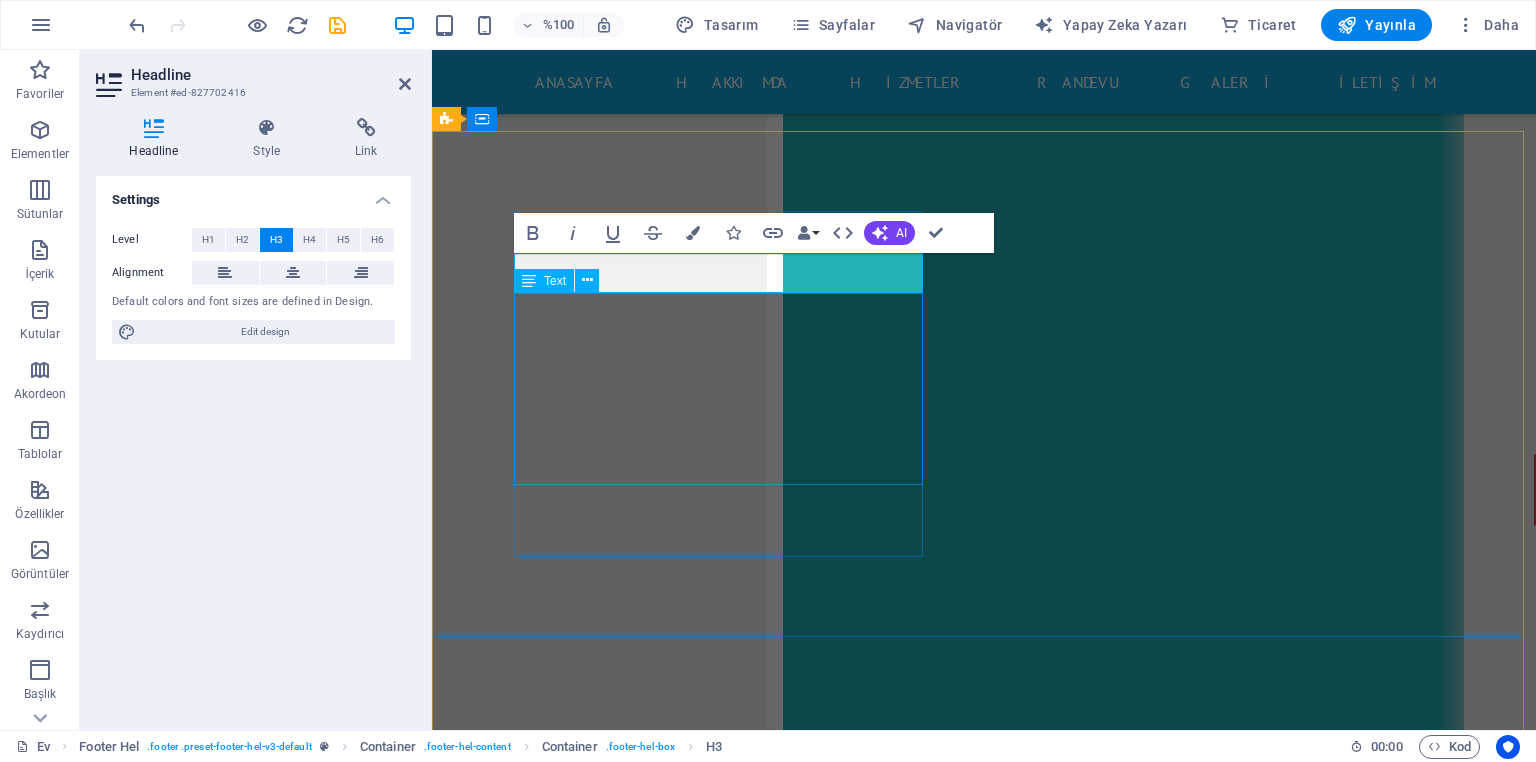 click on "Dicle Üroloji Merkezi - ÜROMER Seyrantepe Sanayi Mah.Elazığ blv.Çeysa İkiz Kuleler B Blok No:47/B İç Kapı No:81 [CITY] /Diyarbakır [PHONE]   Posta:[EMAIL]  Pazartesi-Cuma: 08:00 / 17:00" at bounding box center (920, 9308) 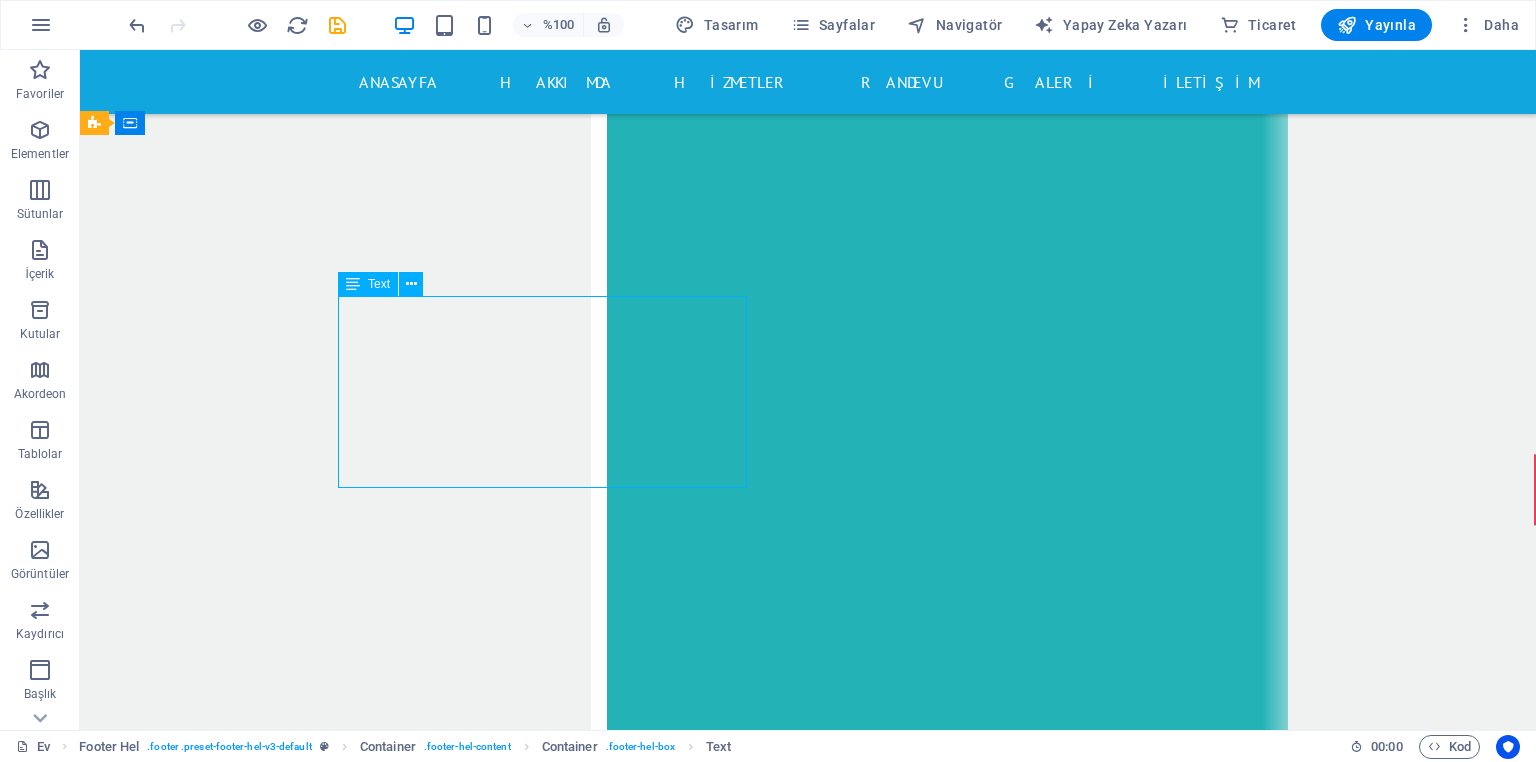 click on "Dicle Üroloji Merkezi - ÜROMER Seyrantepe Sanayi Mah.Elazığ blv.Çeysa İkiz Kuleler B Blok No:47/B İç Kapı No:81 [CITY] /Diyarbakır [PHONE]   Posta:[EMAIL]  Pazartesi-Cuma: 08:00 / 17:00" at bounding box center (568, 9312) 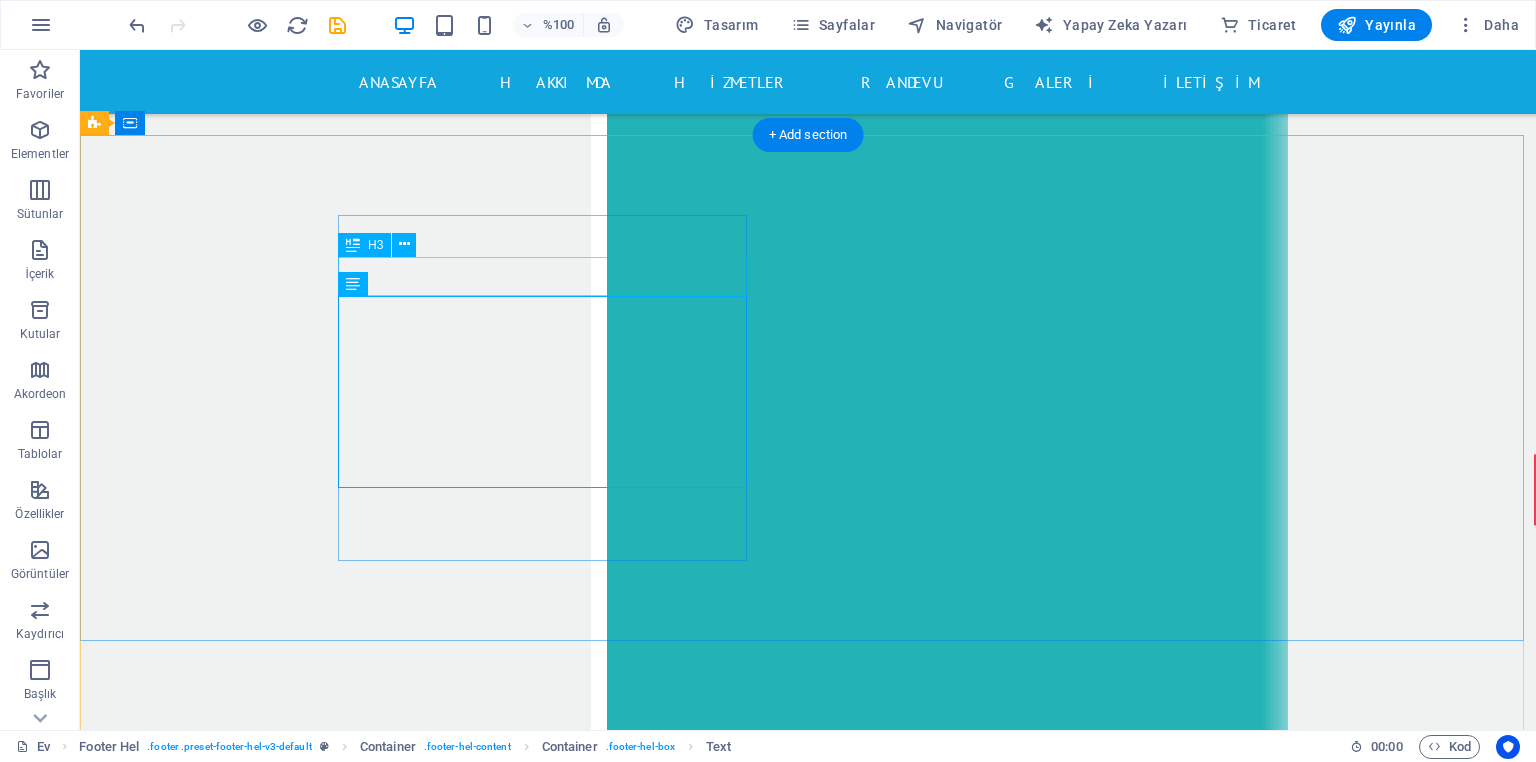 click on "Z" at bounding box center [568, 9184] 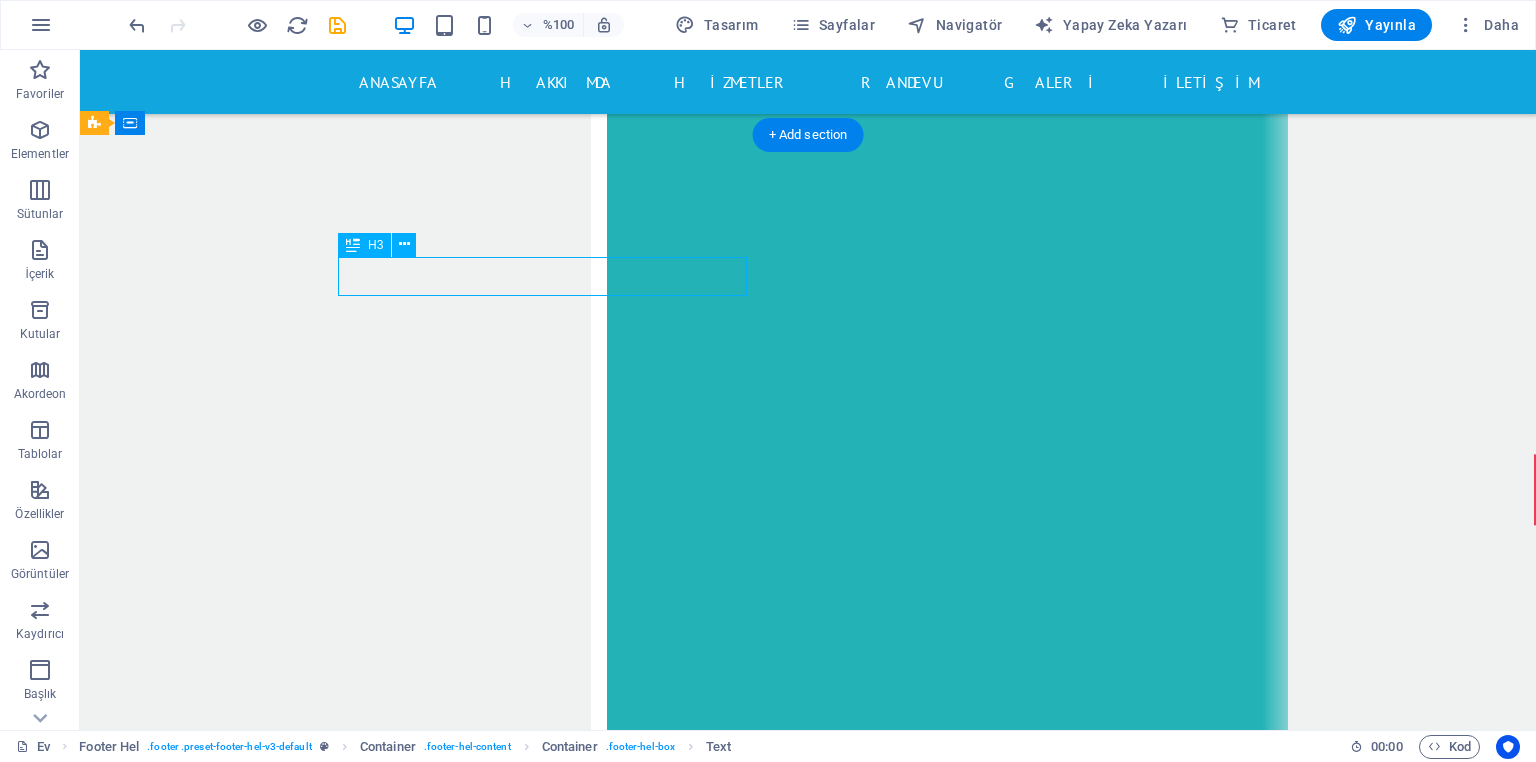 click on "Z" at bounding box center (568, 9184) 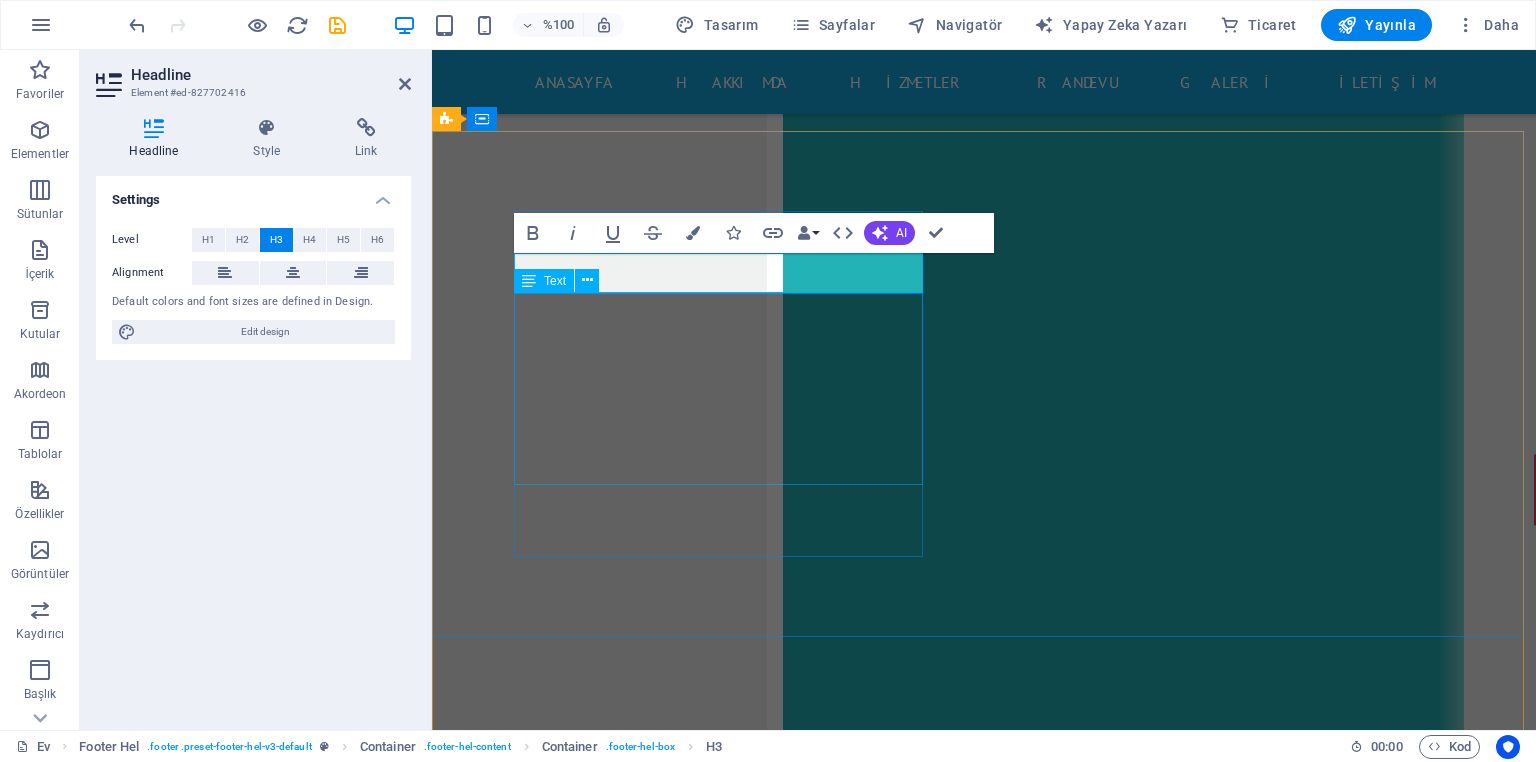 click on "Dicle Üroloji Merkezi - ÜROMER Seyrantepe Sanayi Mah.Elazığ blv.Çeysa İkiz Kuleler B Blok No:47/B İç Kapı No:81 [CITY] /Diyarbakır [PHONE]   Posta:[EMAIL]  Pazartesi-Cuma: 08:00 / 17:00" at bounding box center (920, 9308) 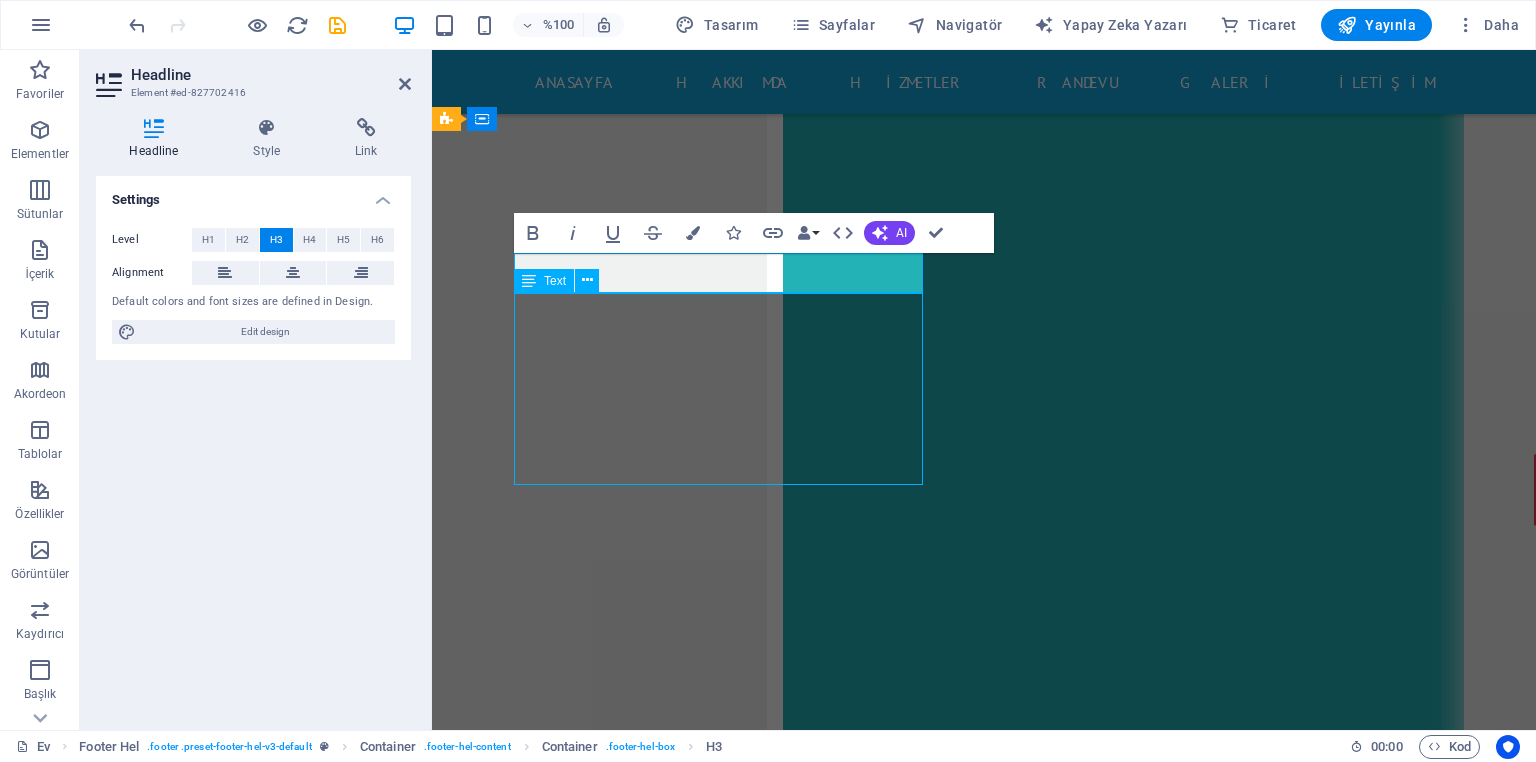 click on "Dicle Üroloji Merkezi - ÜROMER Seyrantepe Sanayi Mah.Elazığ blv.Çeysa İkiz Kuleler B Blok No:47/B İç Kapı No:81 [CITY] /Diyarbakır [PHONE]   Posta:[EMAIL]  Pazartesi-Cuma: 08:00 / 17:00" at bounding box center (920, 9308) 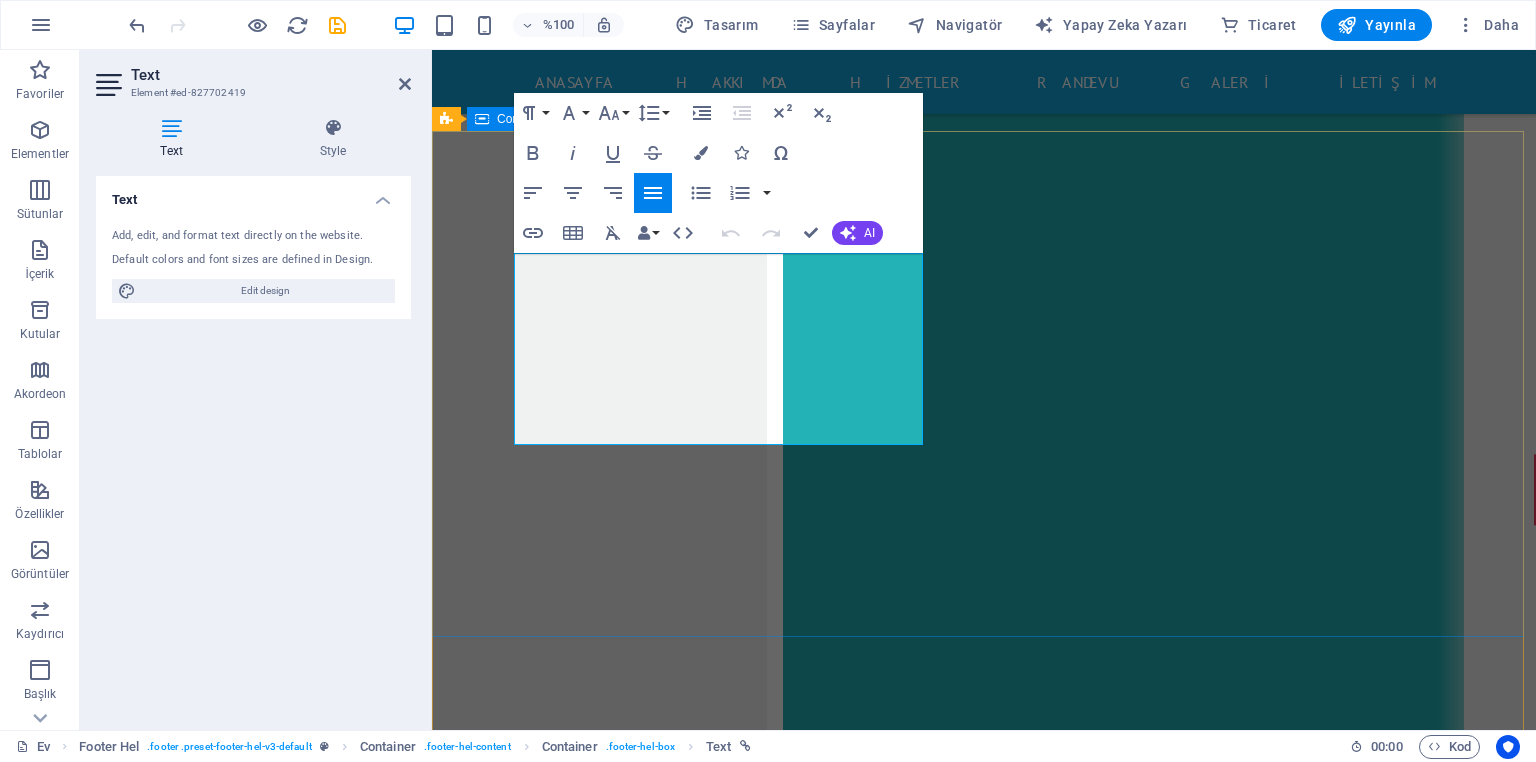 drag, startPoint x: 815, startPoint y: 312, endPoint x: 512, endPoint y: 264, distance: 306.7784 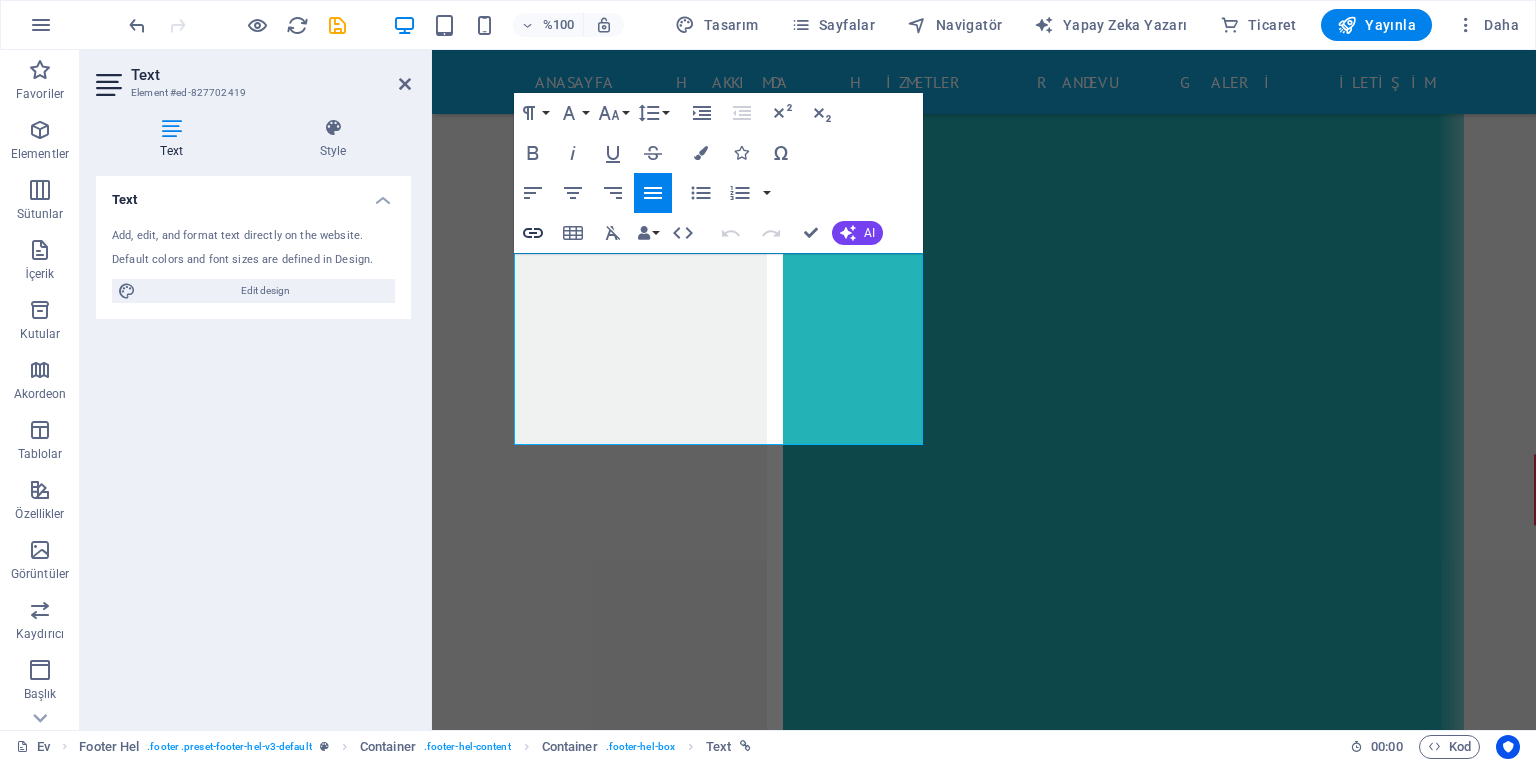 click 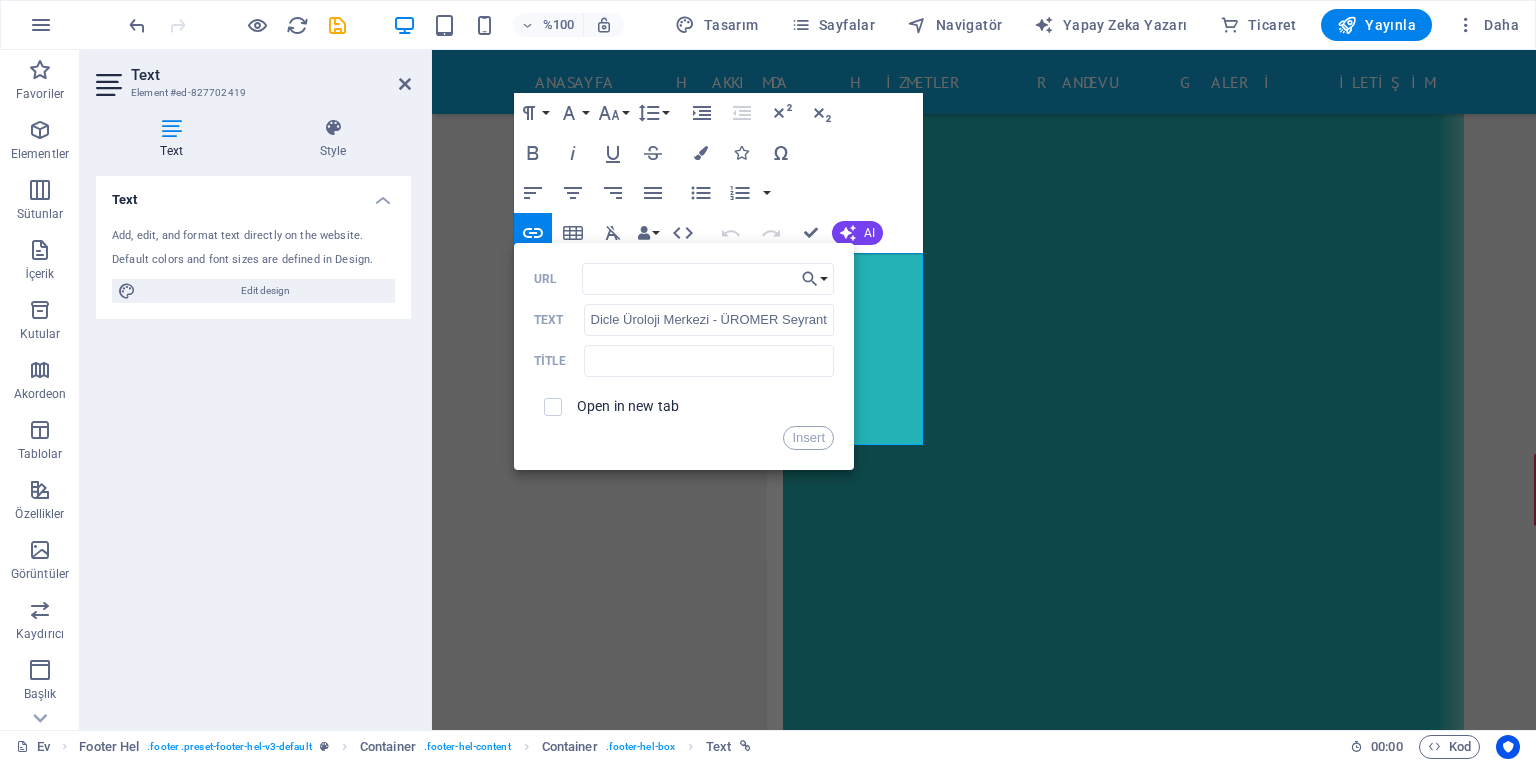type on "https://maps.app.goo.gl/wbtXREiRKreNSPXDA" 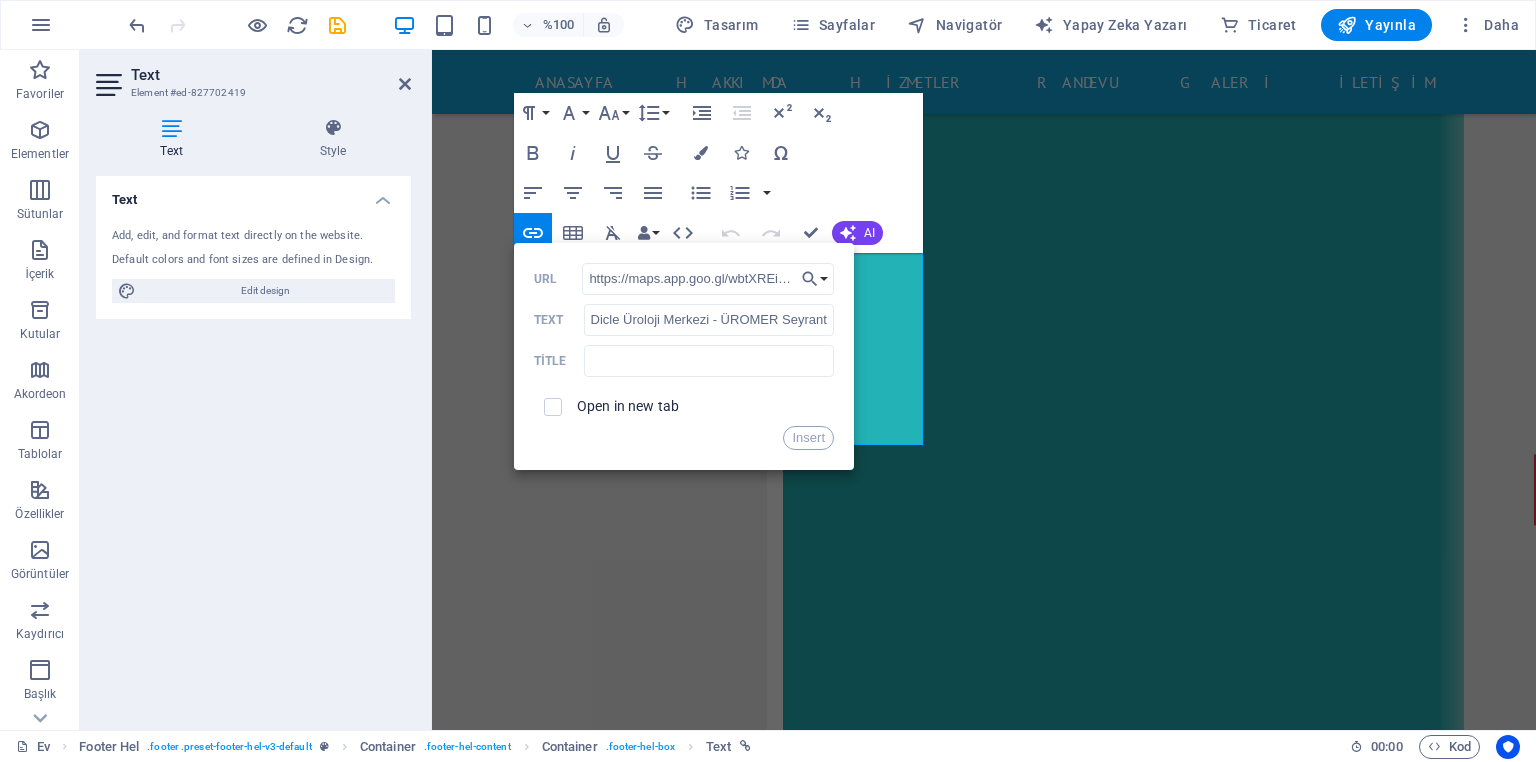 scroll, scrollTop: 0, scrollLeft: 69, axis: horizontal 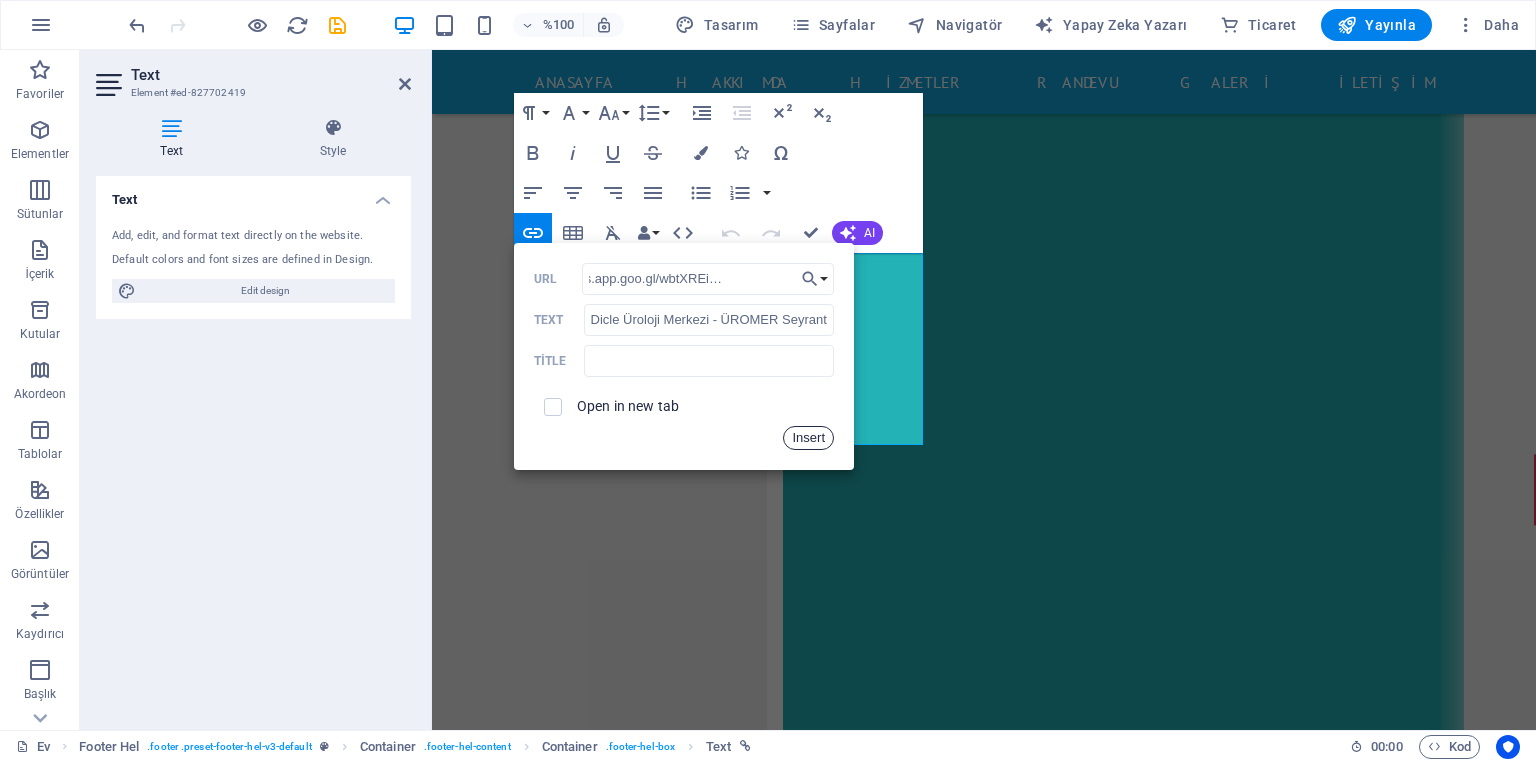 click on "Insert" at bounding box center (808, 438) 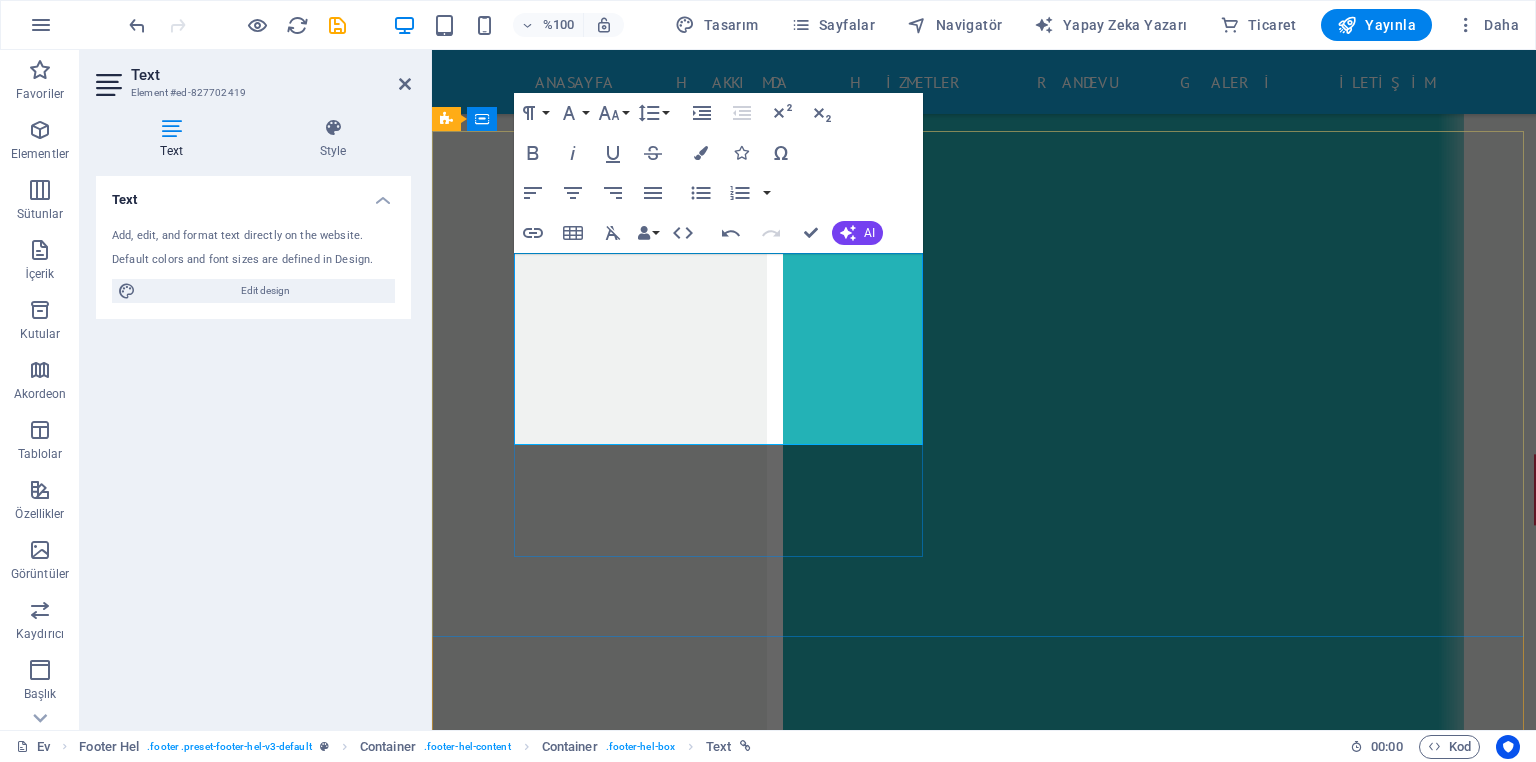 scroll, scrollTop: 0, scrollLeft: 0, axis: both 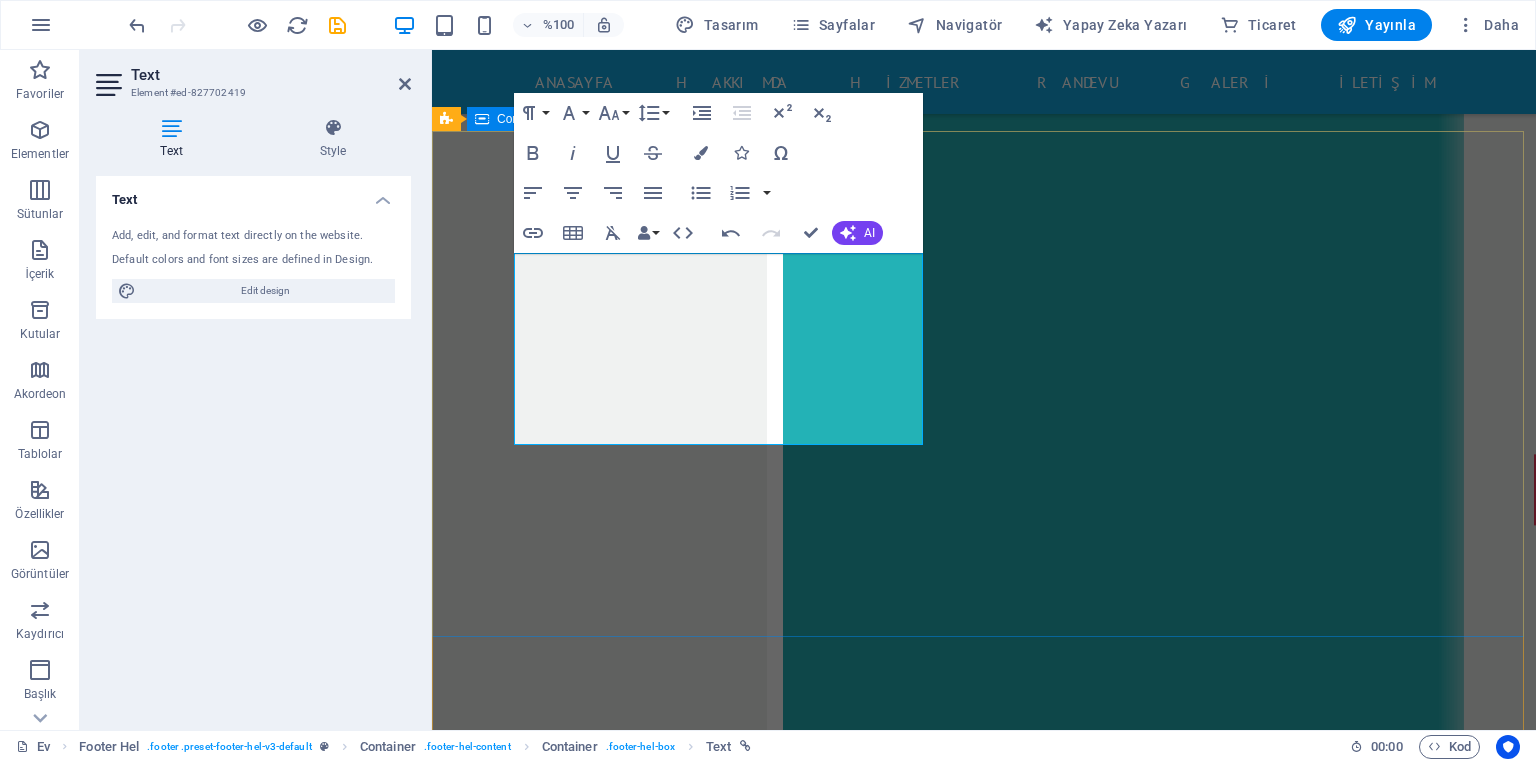 click on "​ ​ Bize Ulaşın Dicle Üroloji Merkezi - ÜROMER Seyrantepe Sanayi Mah.Elazığ blv.Çeysa İkiz Kuleler B Blok No:47/B İç Kapı No:81 [CITY] /Diyarbakır [PHONE] Posta:[EMAIL]  Pazartesi-Cuma: 08:00 / 17:00   Gizlilik politikasını okudum ve okudum. Okunamıyor mu? Yenisini yükle Göndermek" at bounding box center (984, 9418) 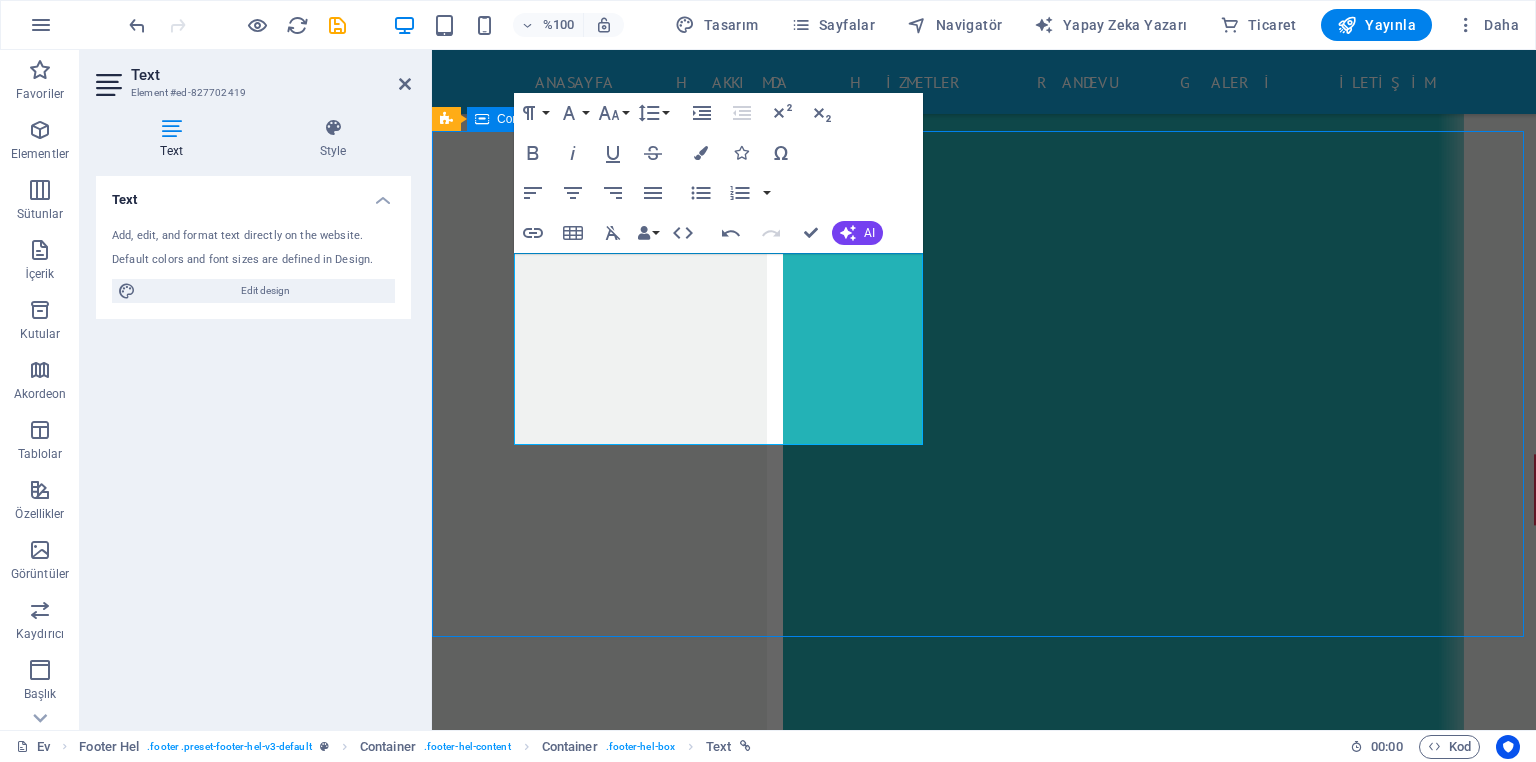 click on "​ ​ Bize Ulaşın Dicle Üroloji Merkezi - ÜROMER Seyrantepe Sanayi Mah.Elazığ blv.Çeysa İkiz Kuleler B Blok No:47/B İç Kapı No:81 [CITY] /Diyarbakır [PHONE] Posta:[EMAIL]  Pazartesi-Cuma: 08:00 / 17:00   Gizlilik politikasını okudum ve okudum. Okunamıyor mu? Yenisini yükle Göndermek" at bounding box center [984, 9418] 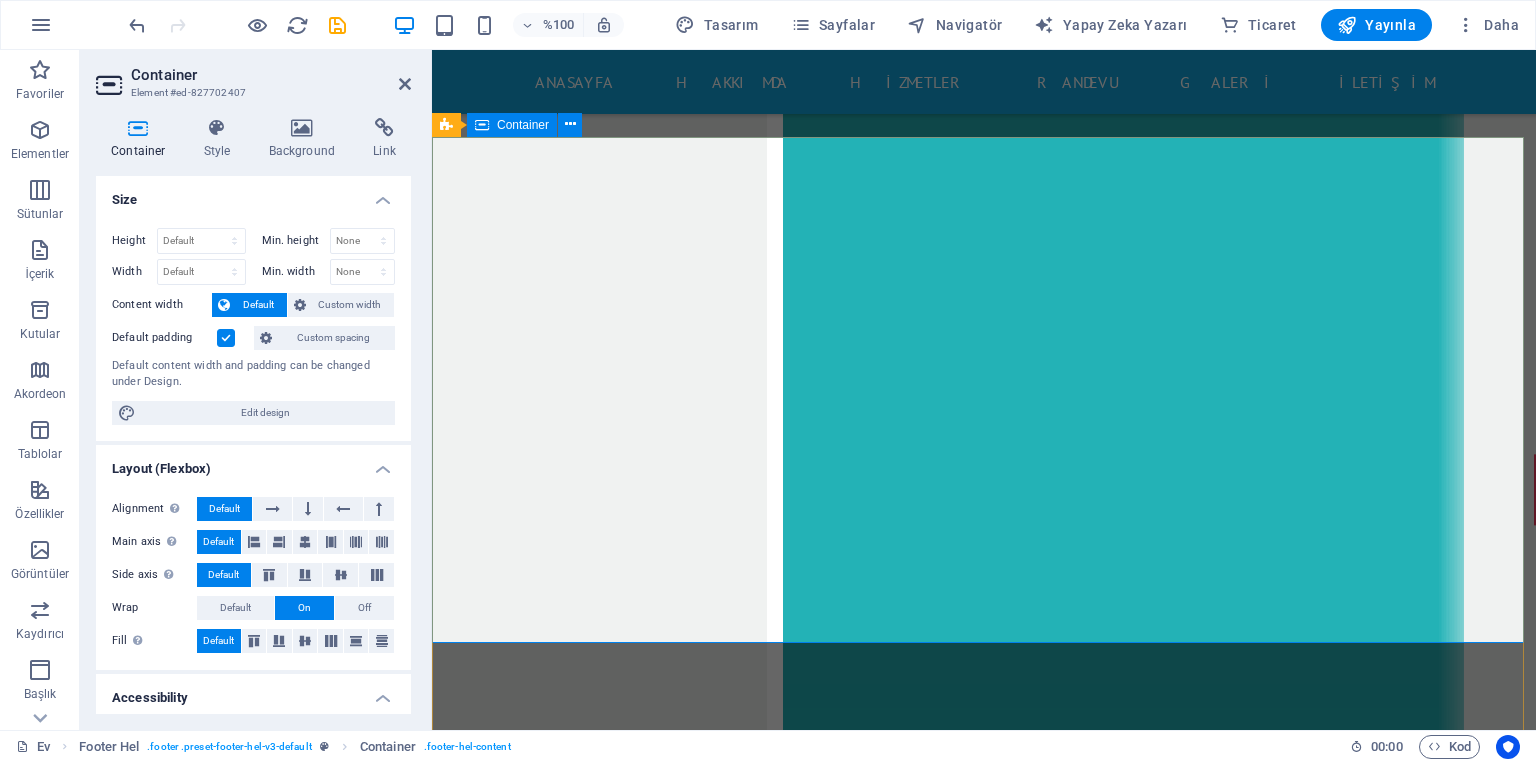 scroll, scrollTop: 15428, scrollLeft: 0, axis: vertical 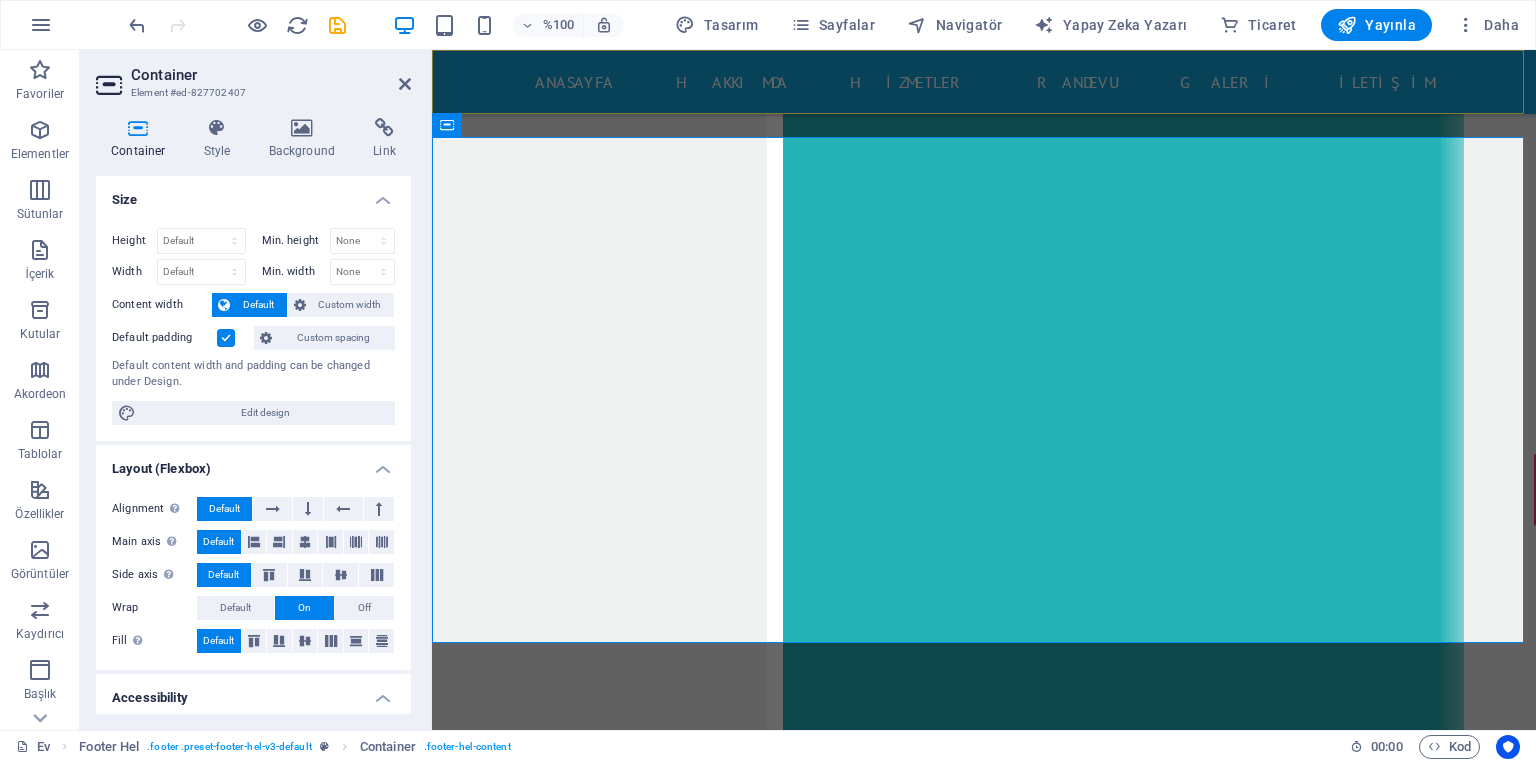 click on "Anasayfa Hakkımda Hizmetler Randevu GALERİ İLETİŞİM [PHONE] [PHONE]" at bounding box center (984, 82) 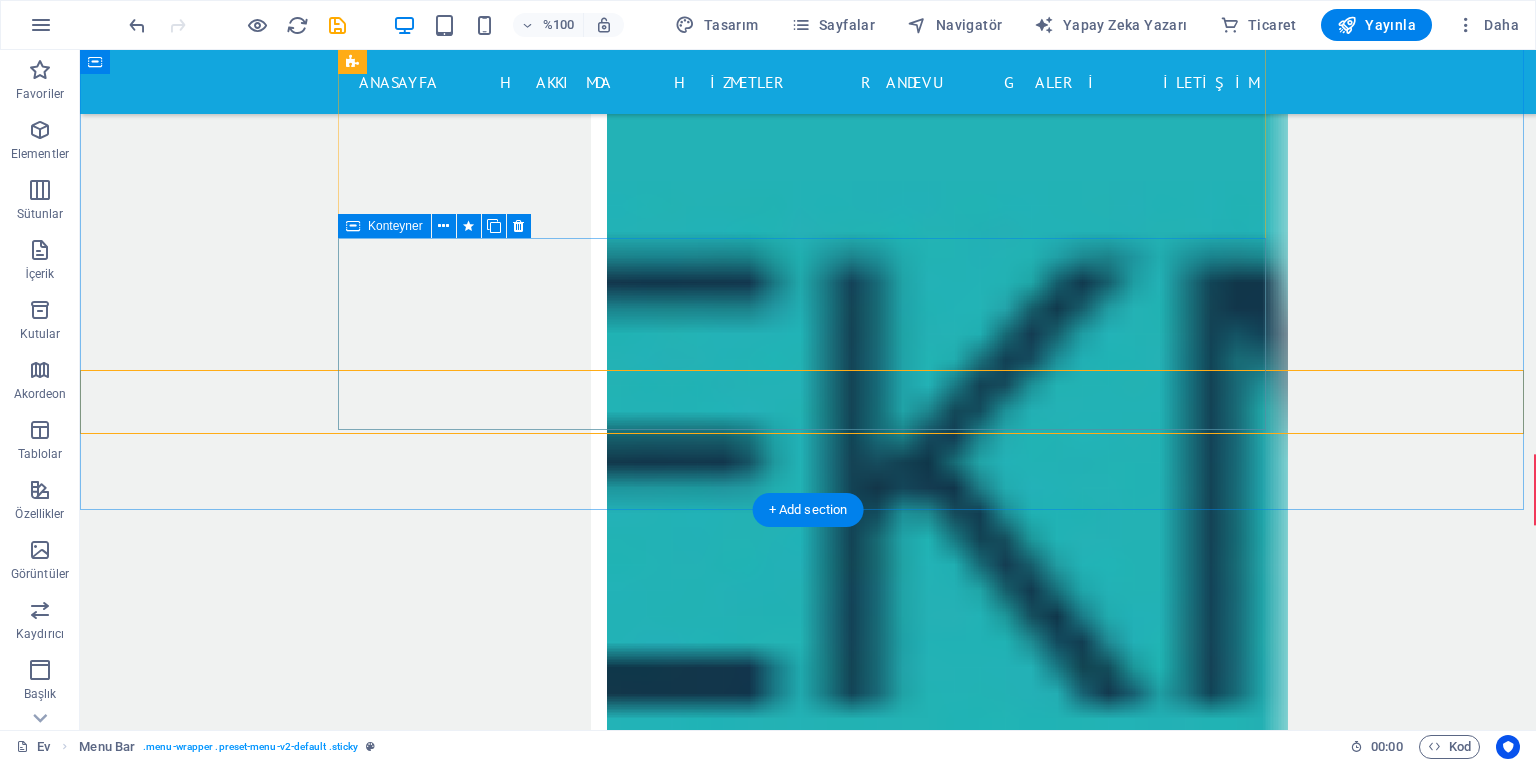 scroll, scrollTop: 14312, scrollLeft: 0, axis: vertical 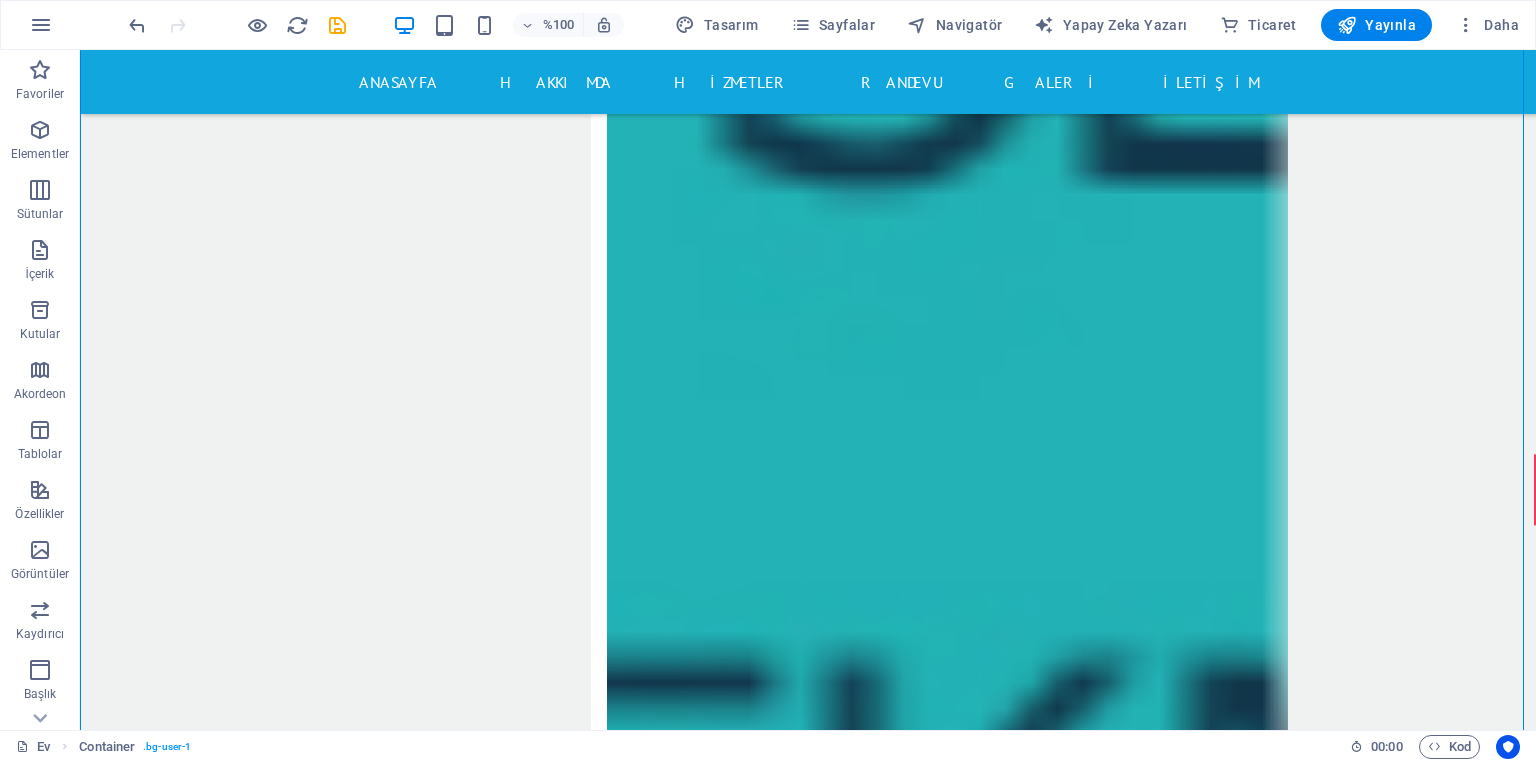 drag, startPoint x: 1514, startPoint y: 483, endPoint x: 1533, endPoint y: 152, distance: 331.54486 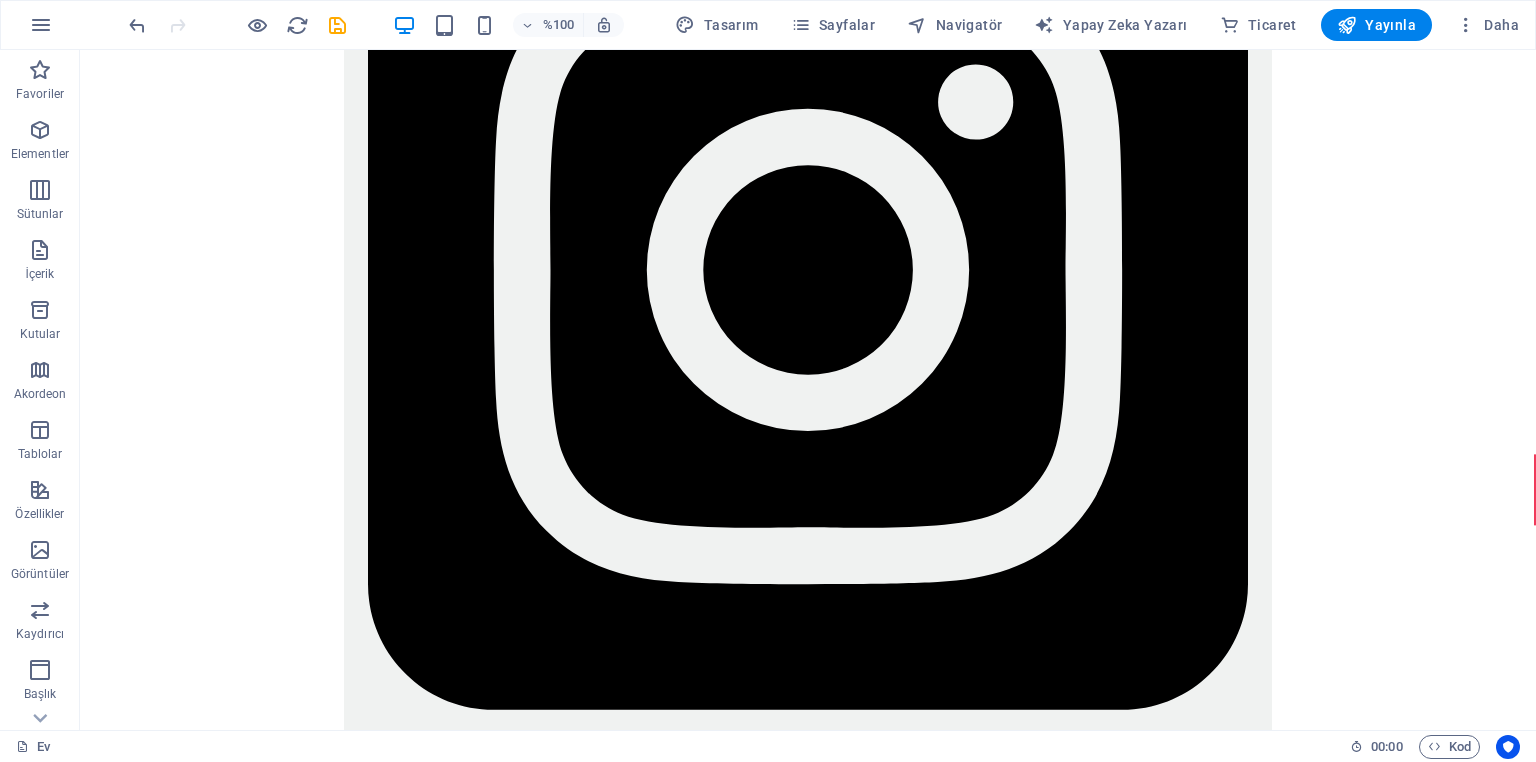 scroll, scrollTop: 0, scrollLeft: 0, axis: both 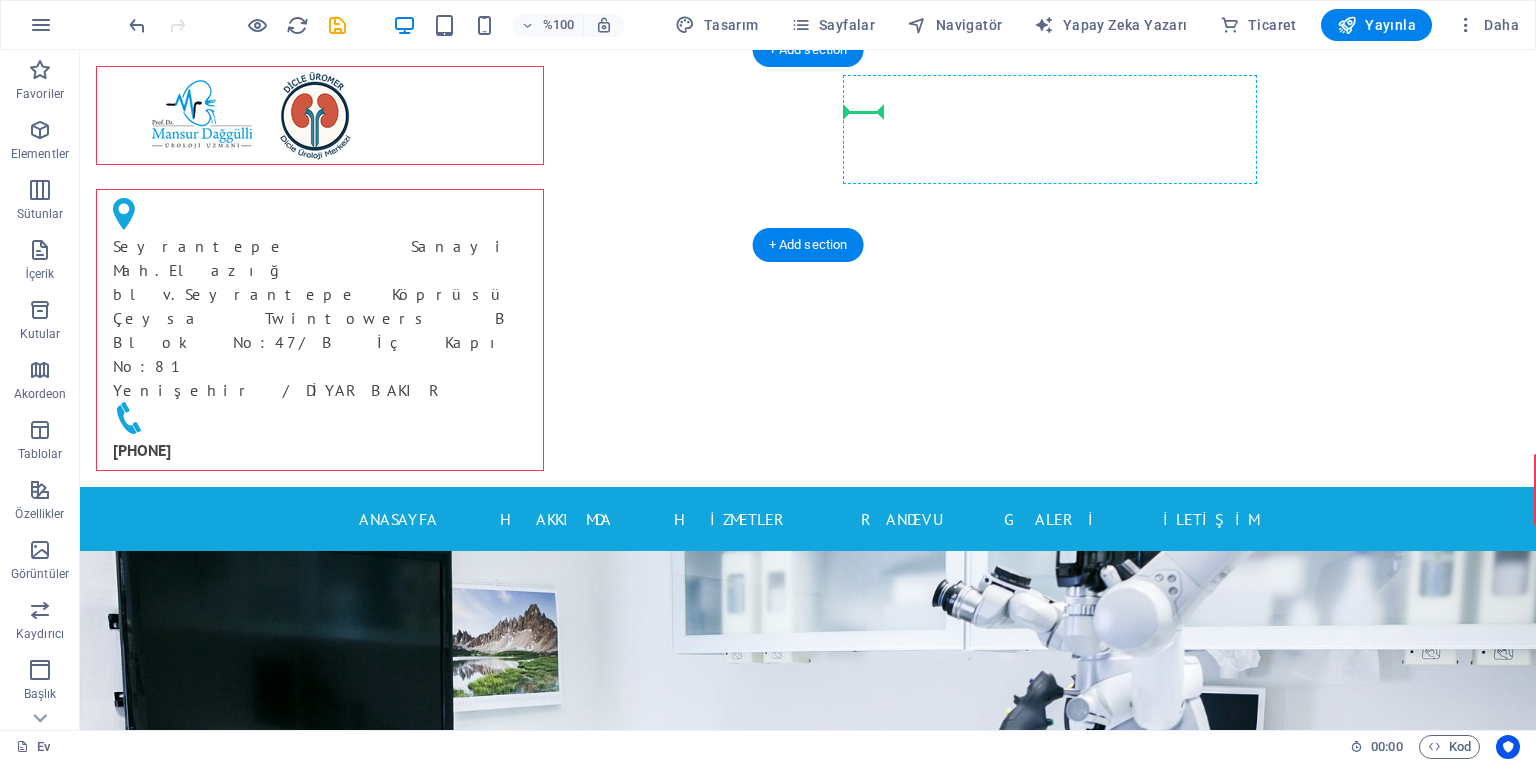 click at bounding box center [312, 216] 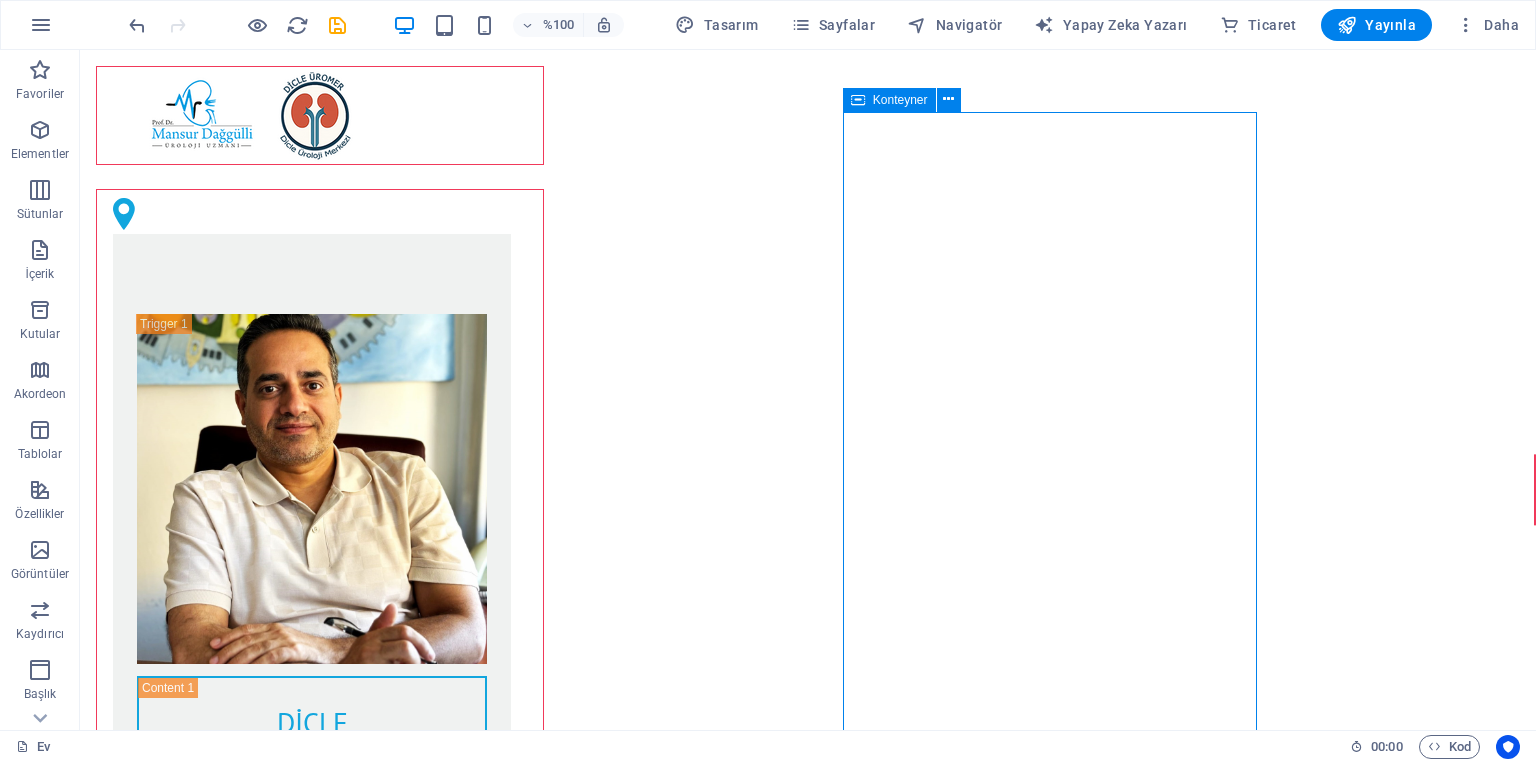 click on "Konteyner" at bounding box center (889, 100) 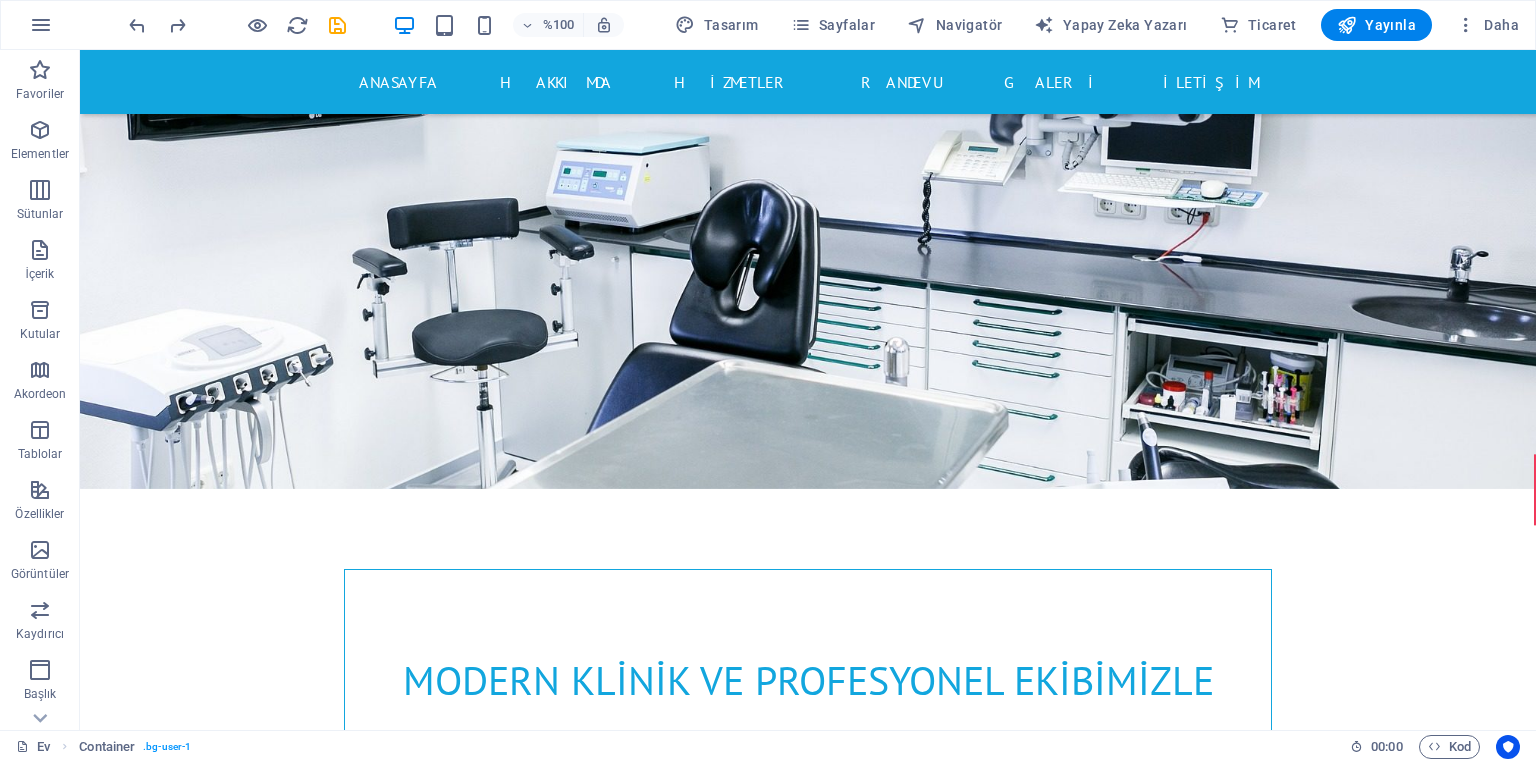 scroll, scrollTop: 17, scrollLeft: 0, axis: vertical 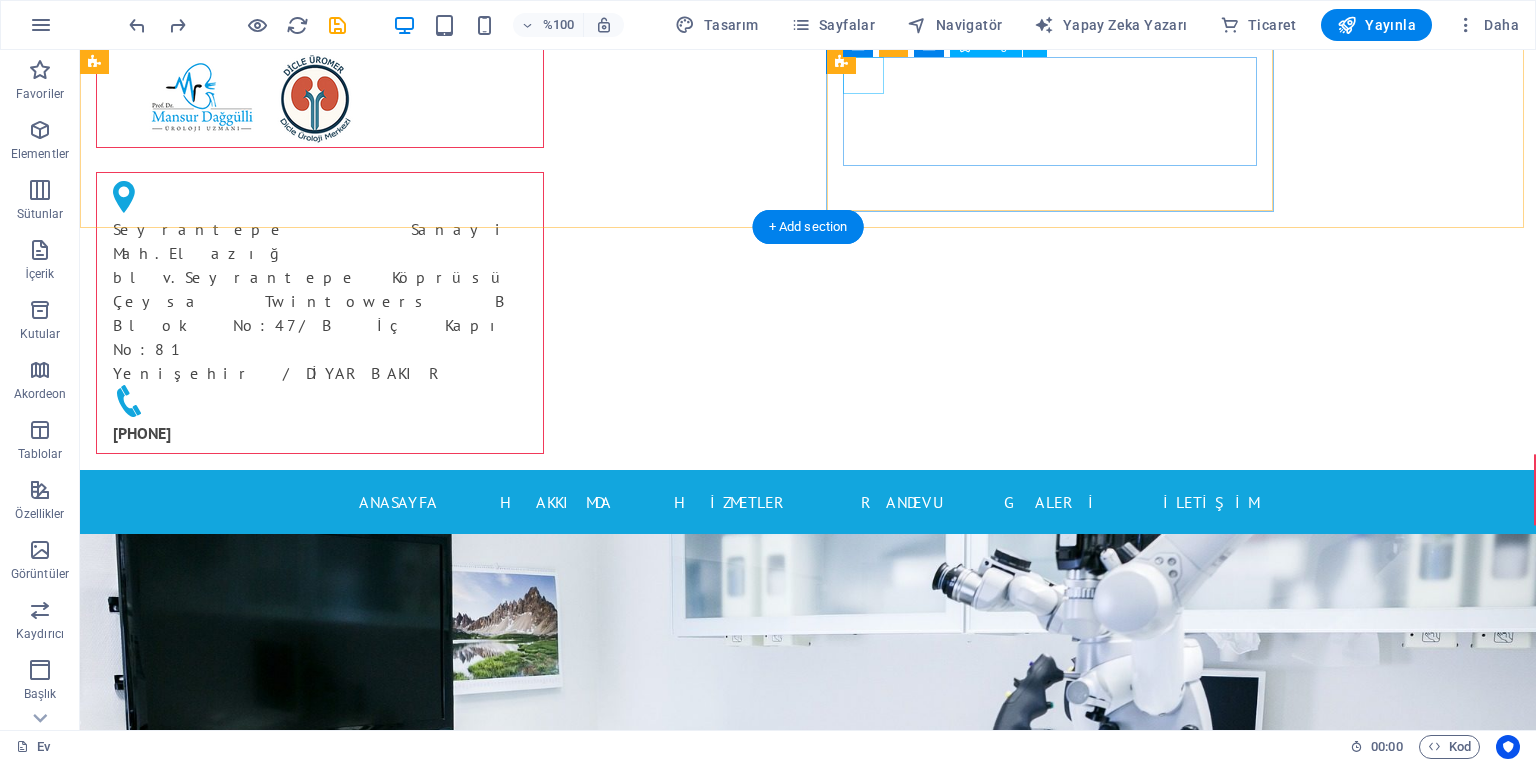 click at bounding box center (312, 199) 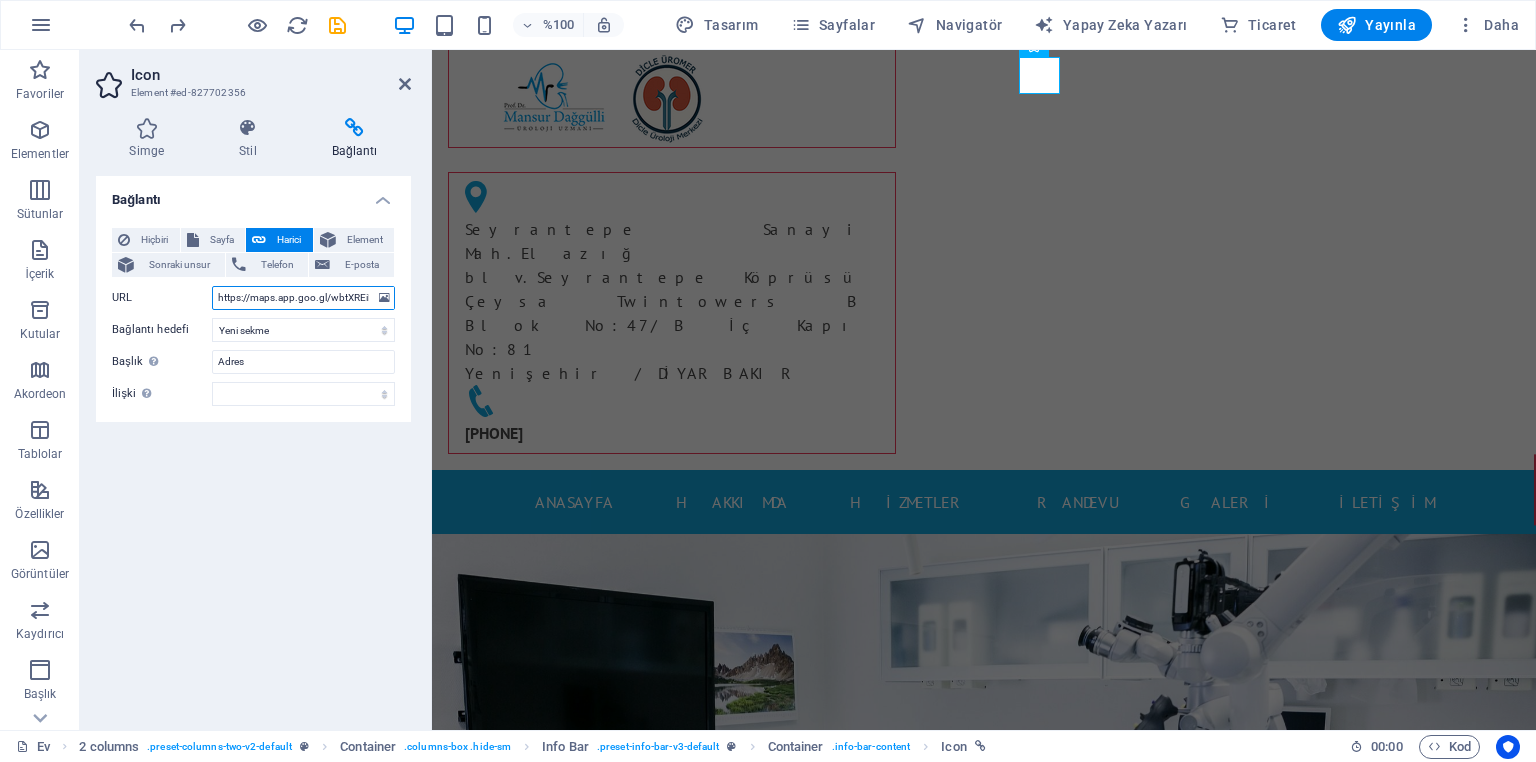 click on "https://maps.app.goo.gl/wbtXREiRKreNSPXDA" at bounding box center [303, 298] 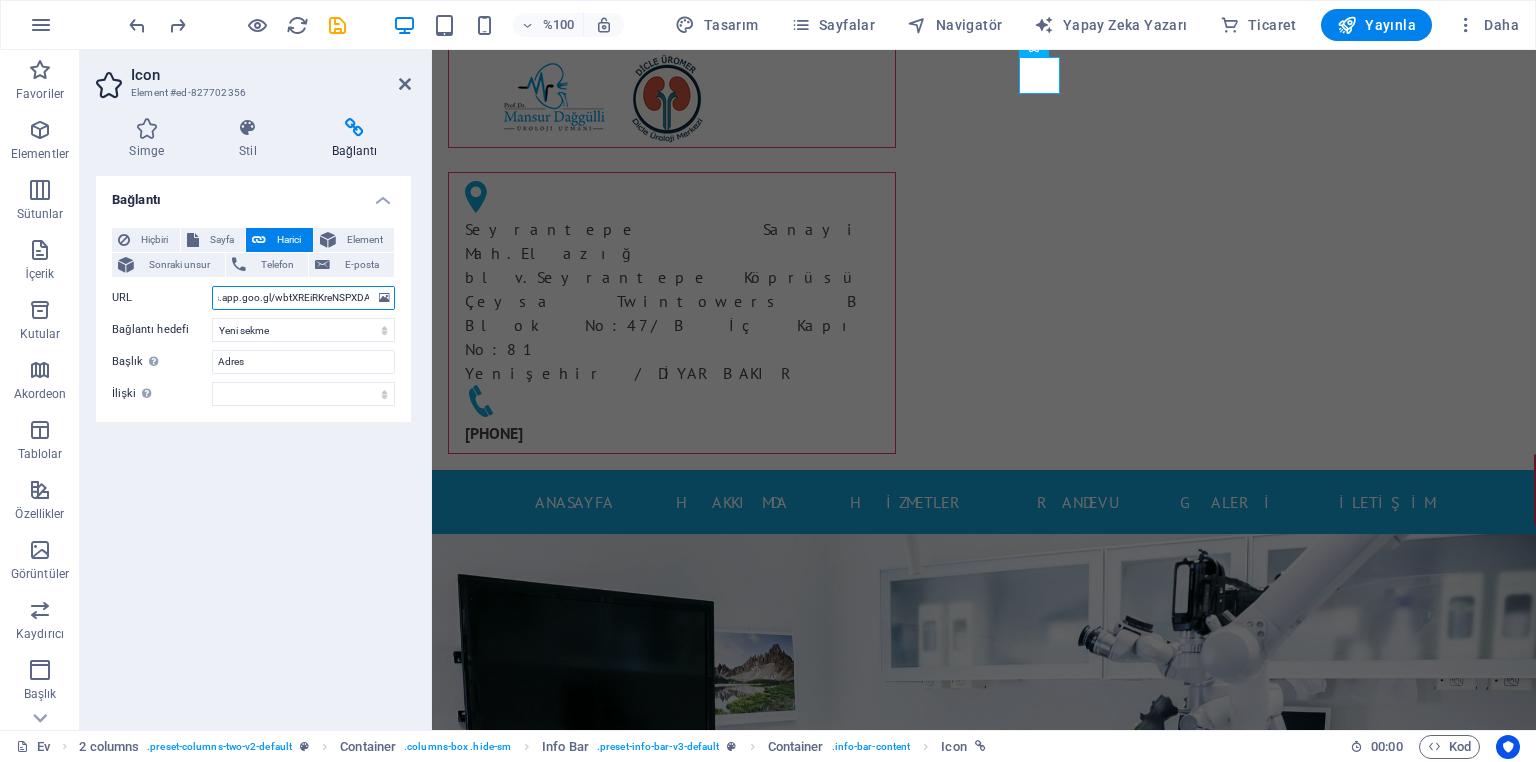 drag, startPoint x: 320, startPoint y: 300, endPoint x: 405, endPoint y: 303, distance: 85.052925 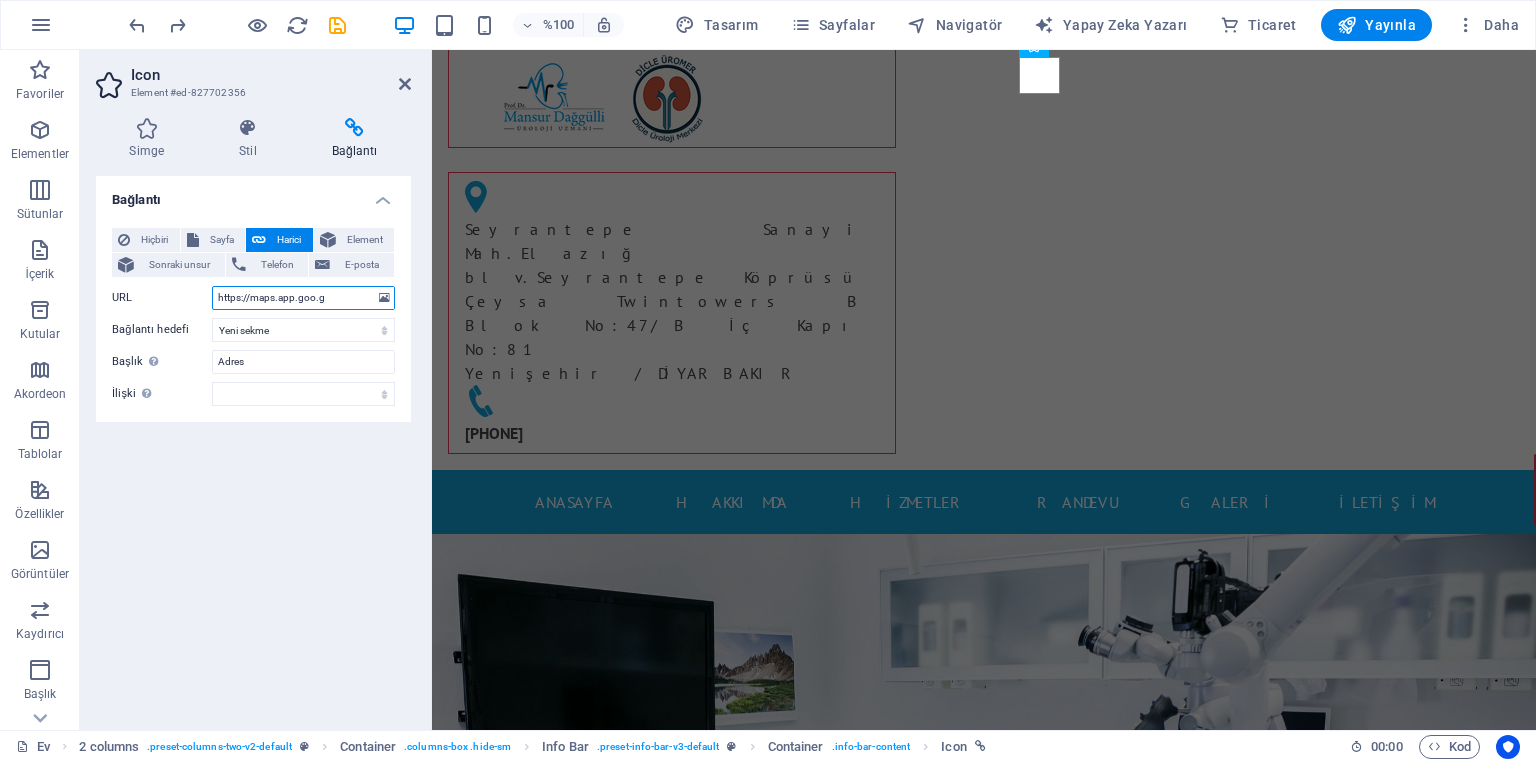 scroll, scrollTop: 0, scrollLeft: 0, axis: both 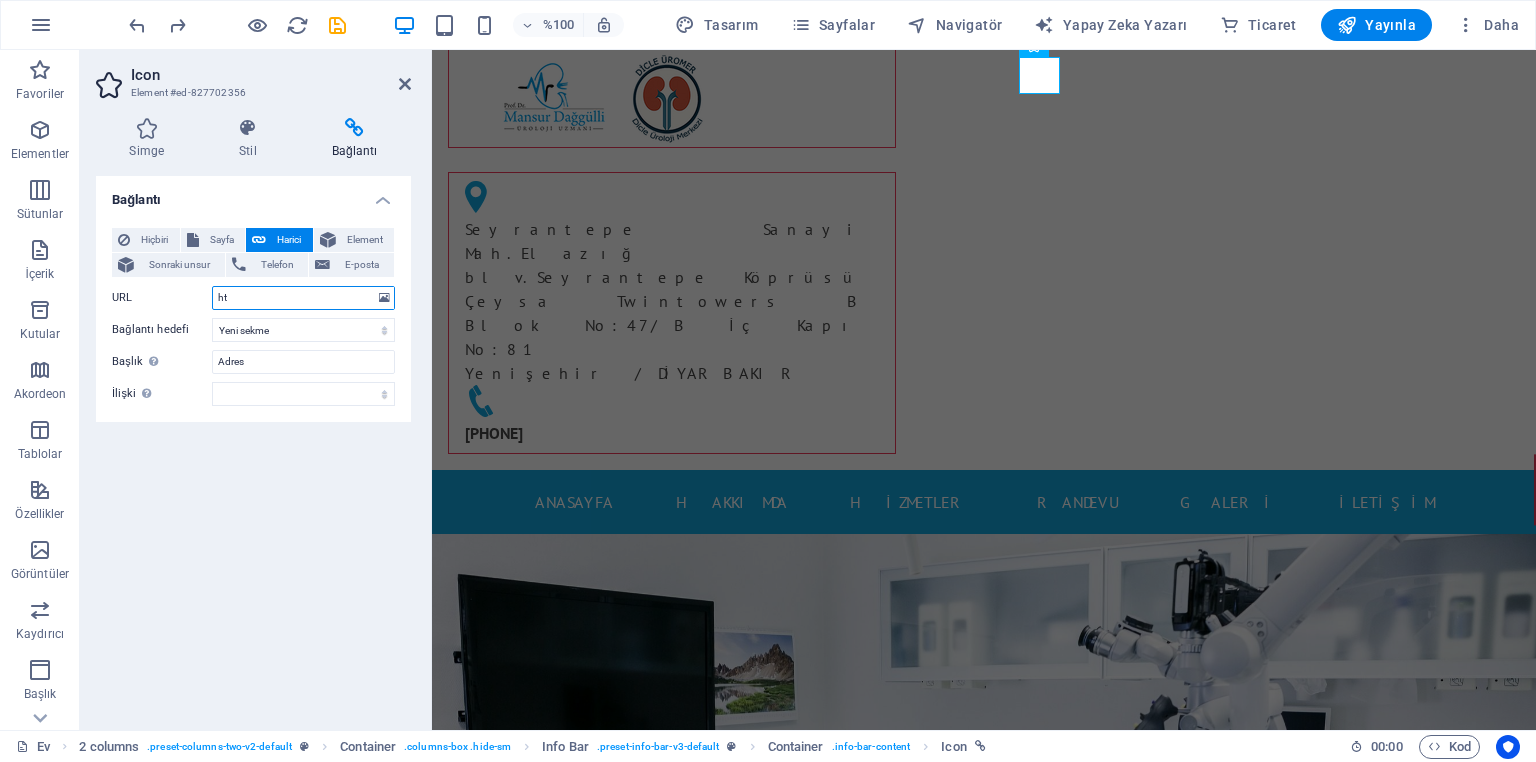 type on "h" 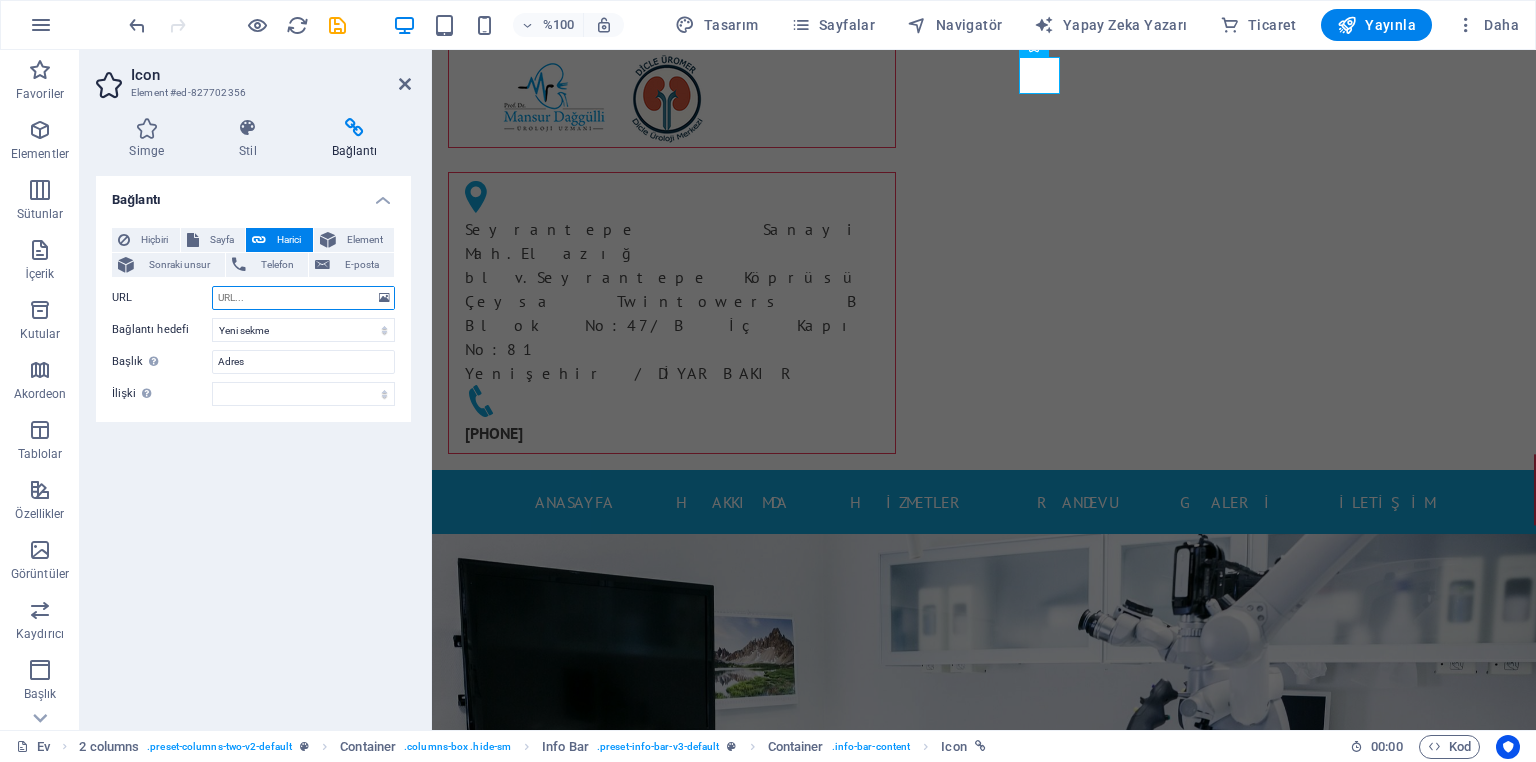 paste on "https://maps.app.goo.gl/wbtXREiRKreNSPXDA" 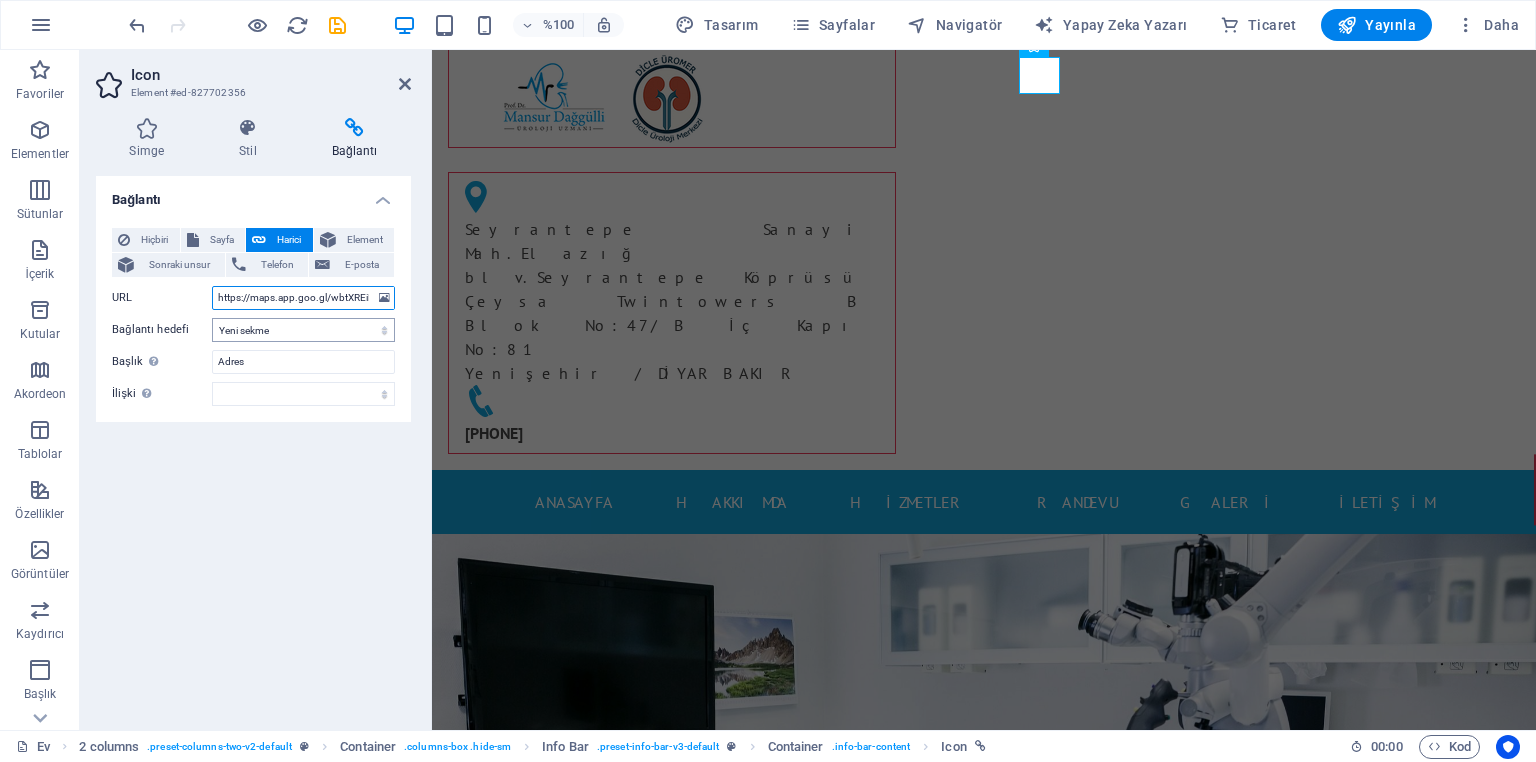 scroll, scrollTop: 0, scrollLeft: 56, axis: horizontal 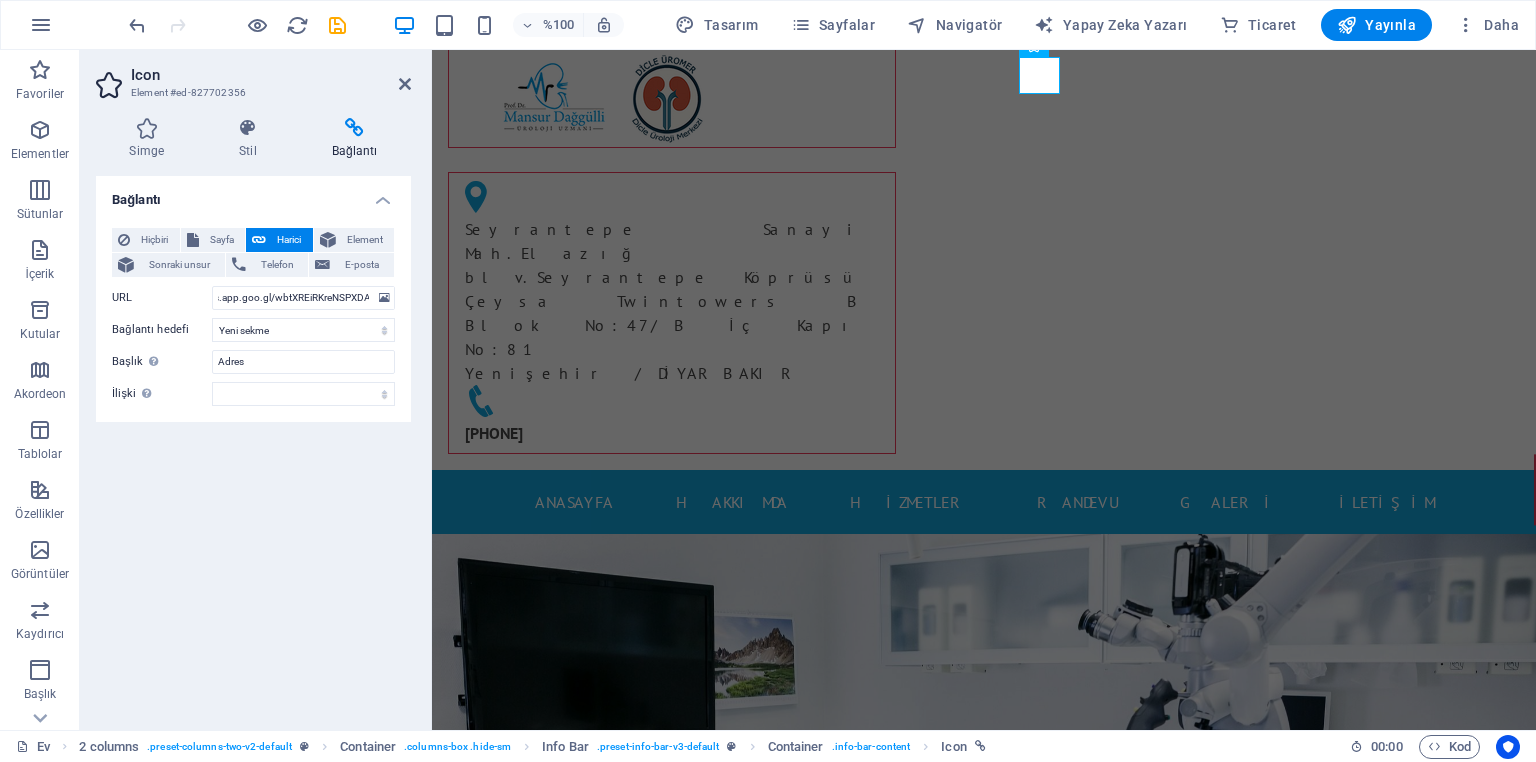 click on "Bağlantı Hiçbiri Sayfa Harici Element Sonraki unsur Telefon E-posta Sayfa Ev Alt sayfa Yasal Uyarı Mahremiyet Element
URL https://maps.app.goo.gl/wbtXREiRKreNSPXDA Telefon E-posta Bağlantı hedefi Yeni sekme Aynı sekme Kaplama Başlık Ek bağlantı açıklaması, bağlantı metniyle aynı olmamalıdır. Başlık, genellikle fare öğenin üzerine geldiğinde araç ipucu metni olarak gösterilir. Emin değilseniz boş bırakın. Adres İlişki Bu bağlantının bağlantı hedefiyle ilişkisini  ayarlar  . Örneğin, "nofollow" değeri, arama motorlarına bağlantıyı takip etmemelerini söyler. Boş bırakılabilir. alternatif yazar yer imi harici yardım lisans Sonraki takip etme referans yok noopener önceki aramak etiket" at bounding box center [253, 445] 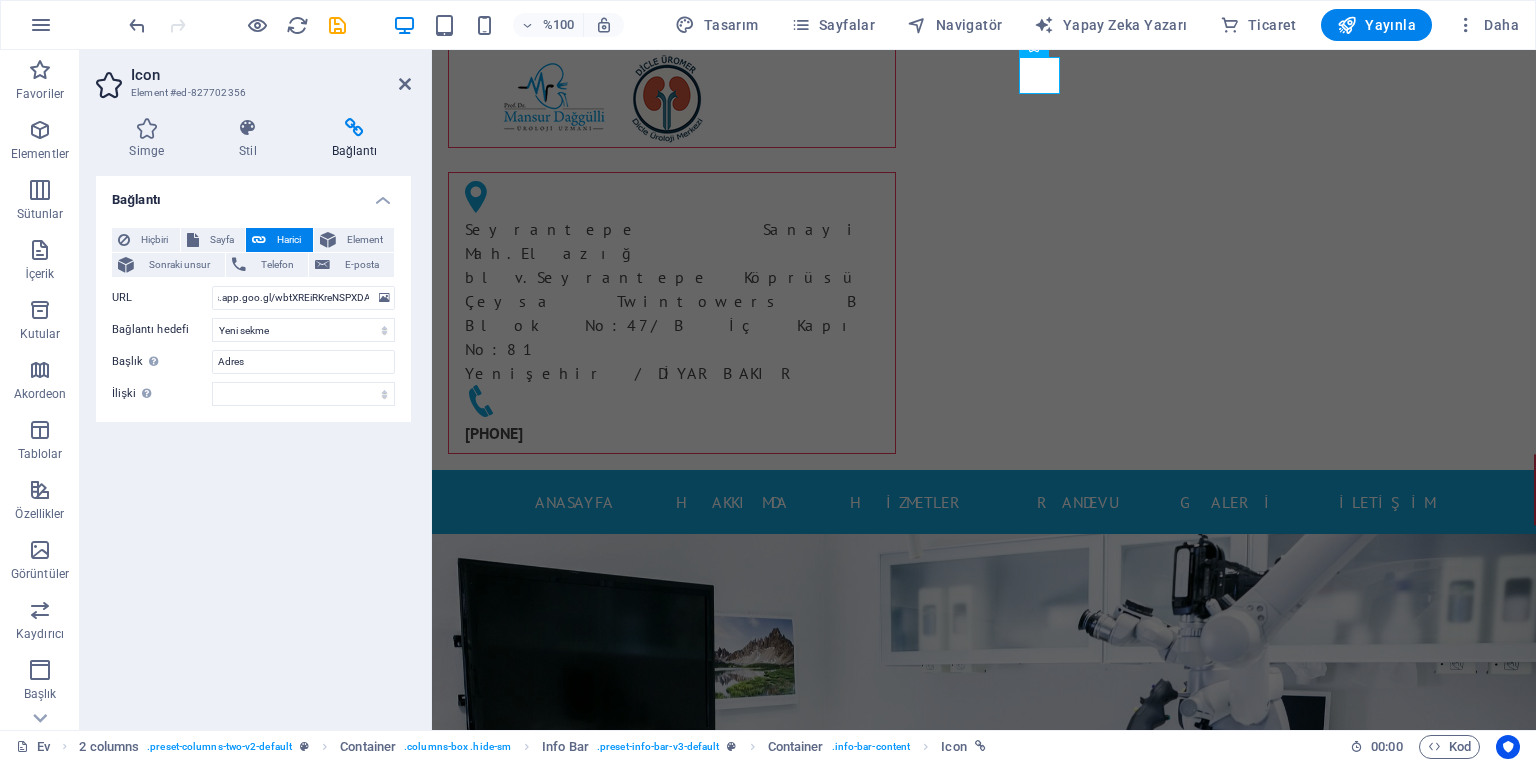 scroll, scrollTop: 0, scrollLeft: 0, axis: both 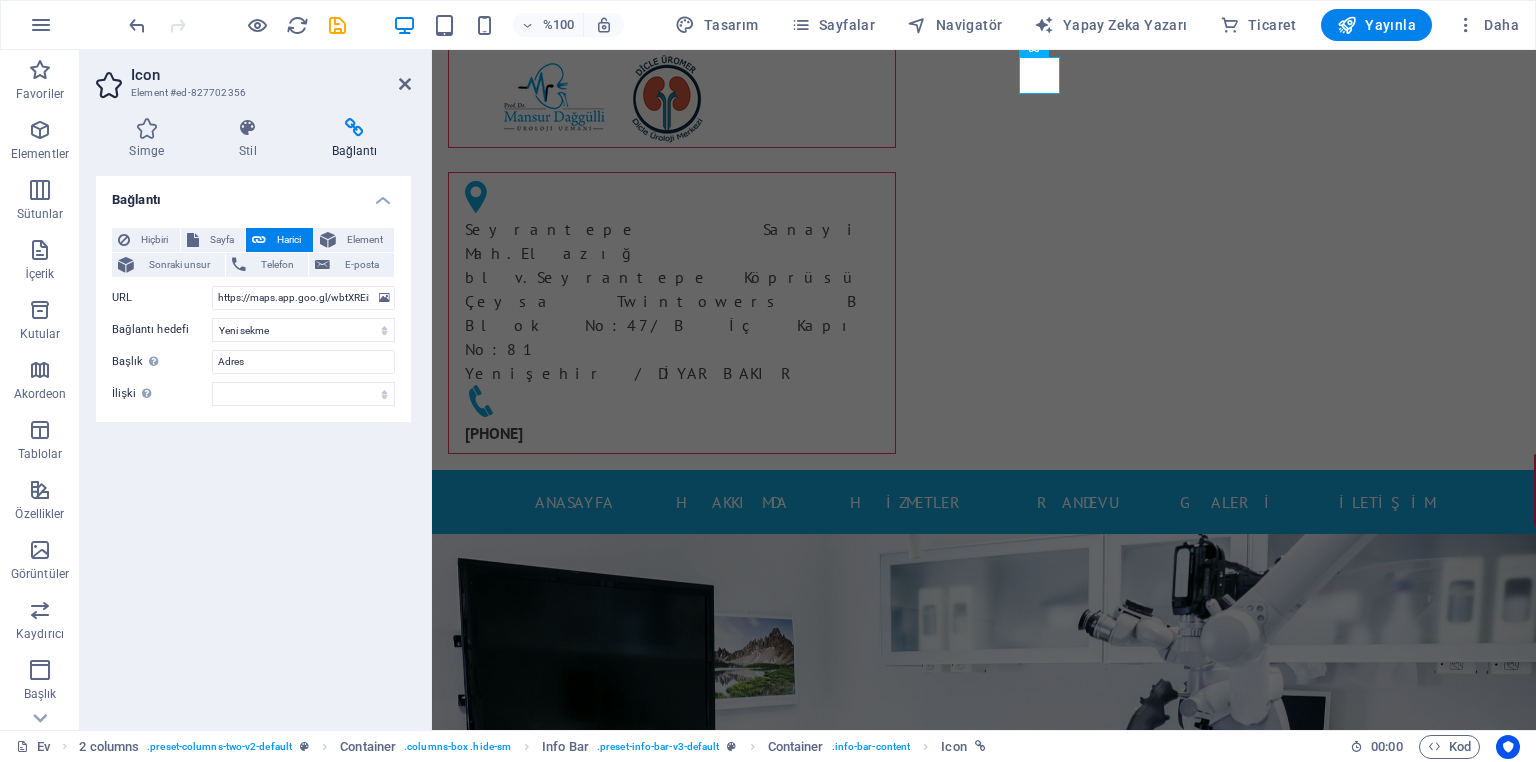 click on "Bağlantı Hiçbiri Sayfa Harici Element Sonraki unsur Telefon E-posta Sayfa Ev Alt sayfa Yasal Uyarı Mahremiyet Element
URL https://maps.app.goo.gl/wbtXREiRKreNSPXDA Telefon E-posta Bağlantı hedefi Yeni sekme Aynı sekme Kaplama Başlık Ek bağlantı açıklaması, bağlantı metniyle aynı olmamalıdır. Başlık, genellikle fare öğenin üzerine geldiğinde araç ipucu metni olarak gösterilir. Emin değilseniz boş bırakın. Adres İlişki Bu bağlantının bağlantı hedefiyle ilişkisini  ayarlar  . Örneğin, "nofollow" değeri, arama motorlarına bağlantıyı takip etmemelerini söyler. Boş bırakılabilir. alternatif yazar yer imi harici yardım lisans Sonraki takip etme referans yok noopener önceki aramak etiket" at bounding box center [253, 445] 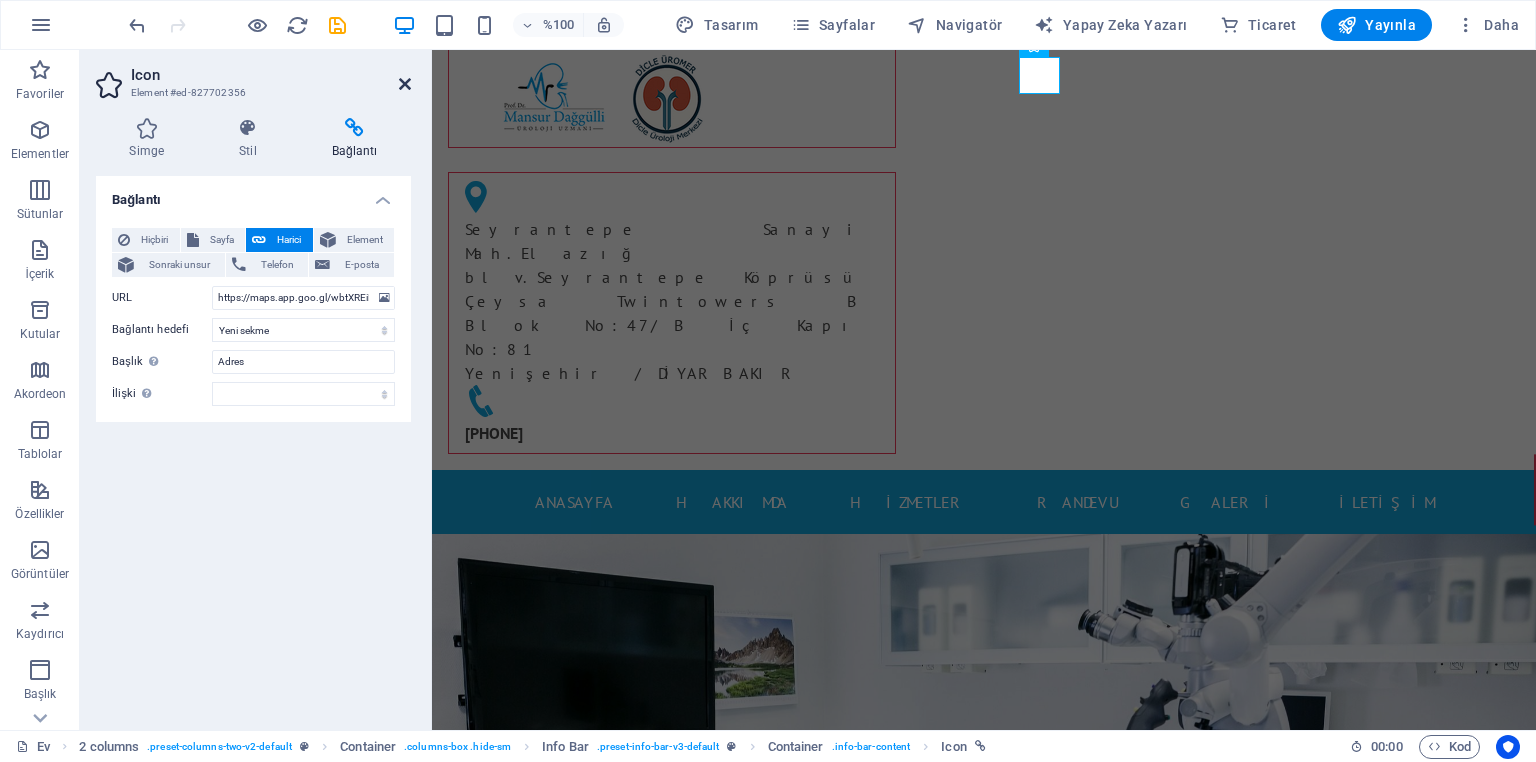click at bounding box center [405, 84] 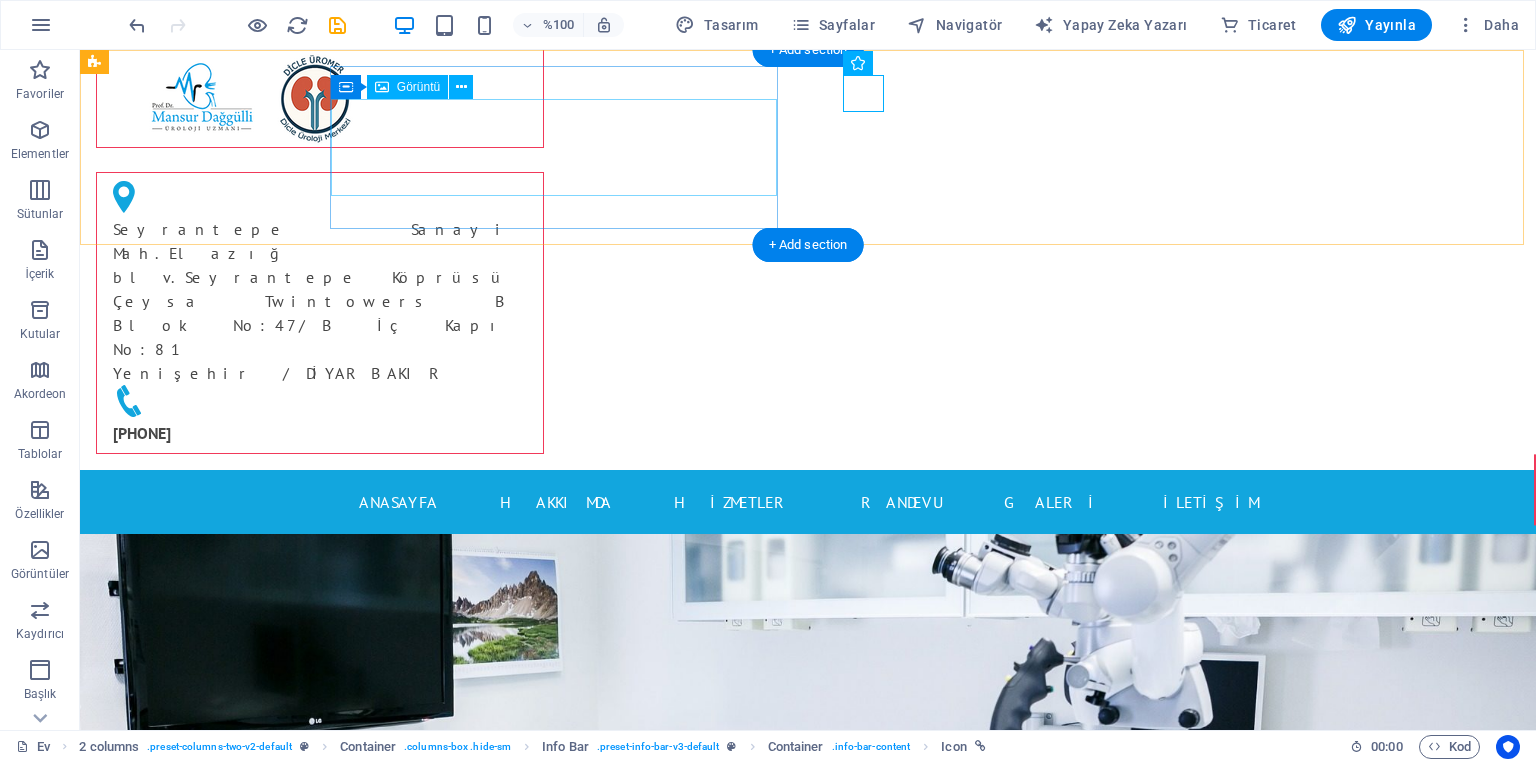 scroll, scrollTop: 0, scrollLeft: 0, axis: both 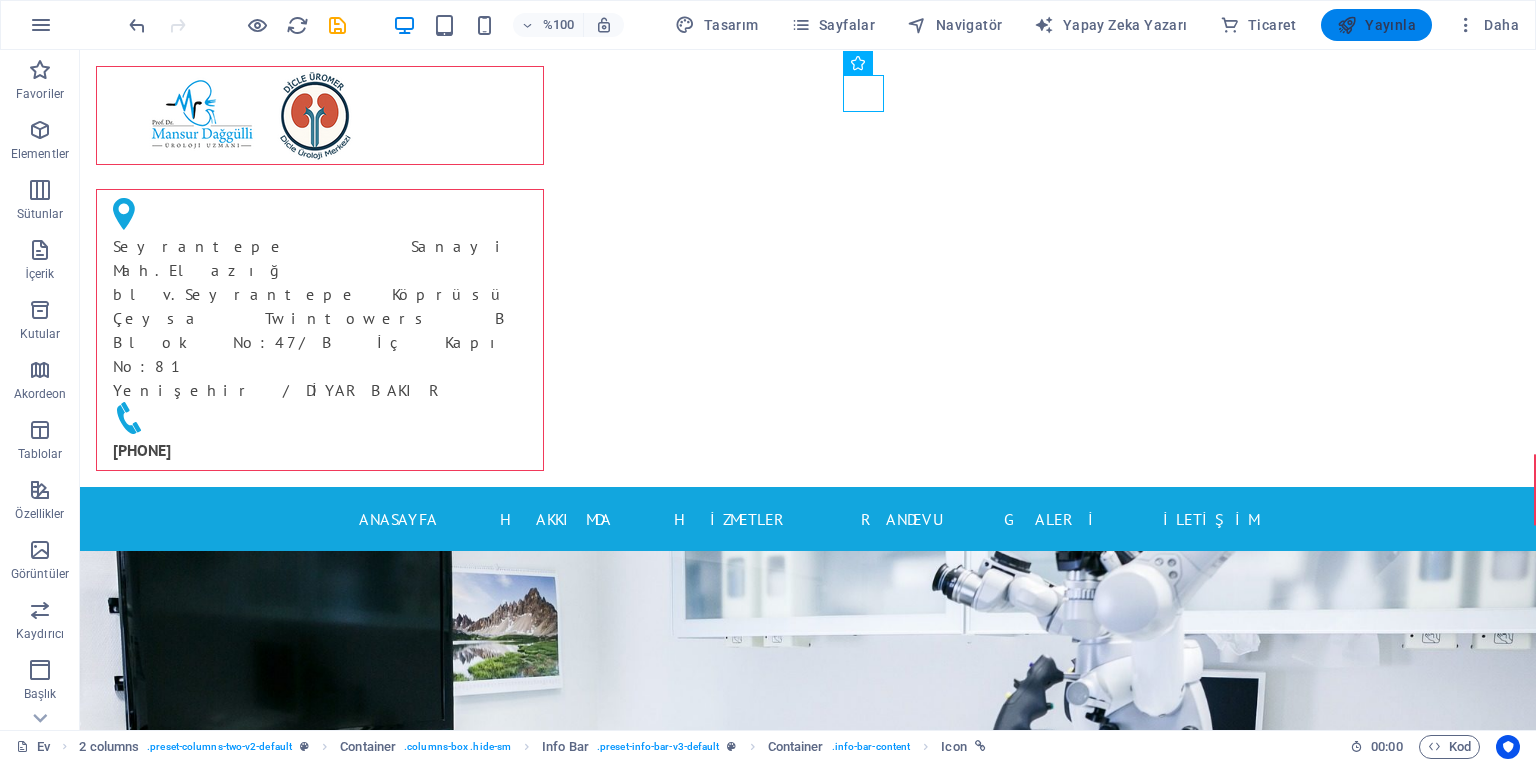 click on "Yayınla" at bounding box center (1390, 25) 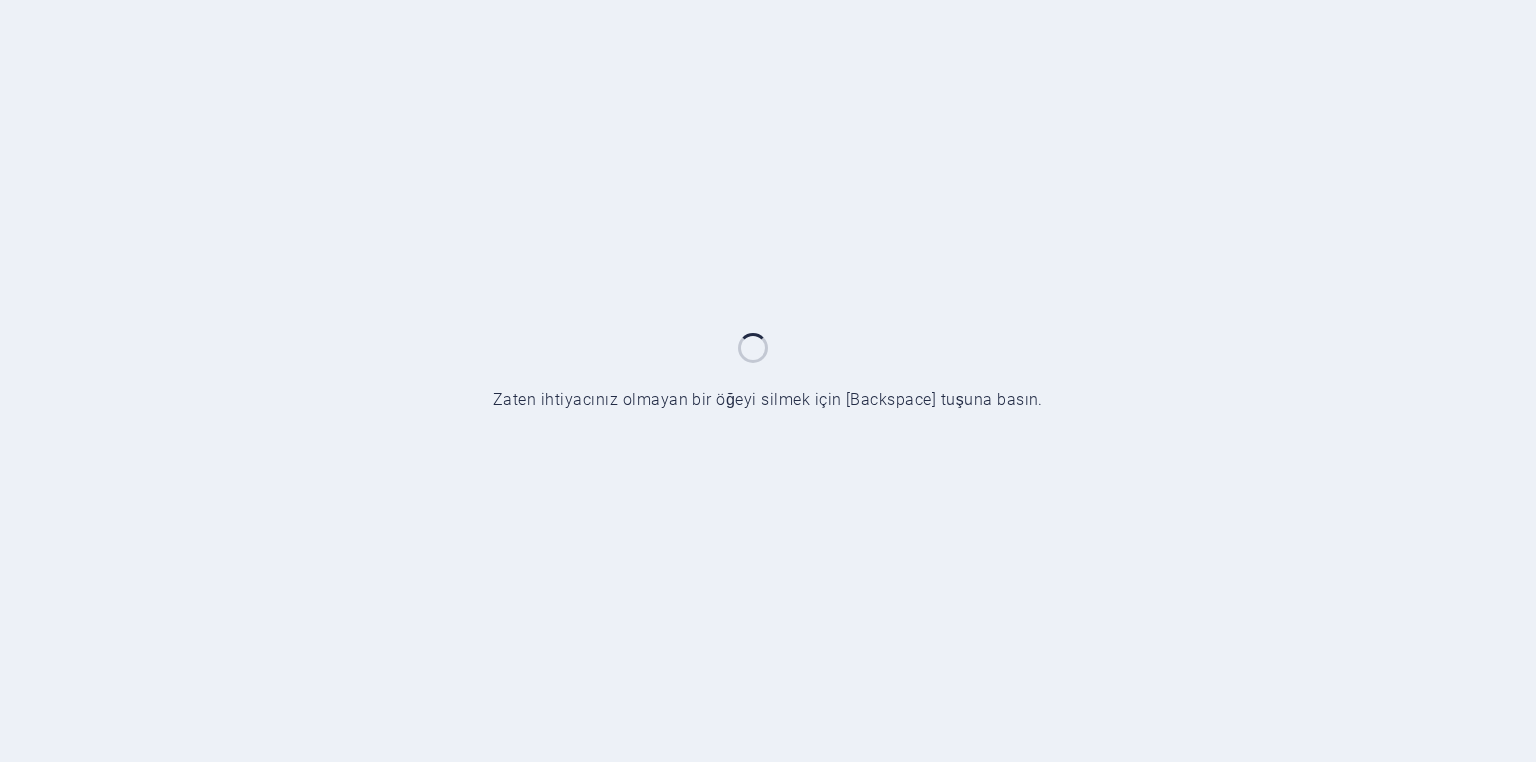 scroll, scrollTop: 0, scrollLeft: 0, axis: both 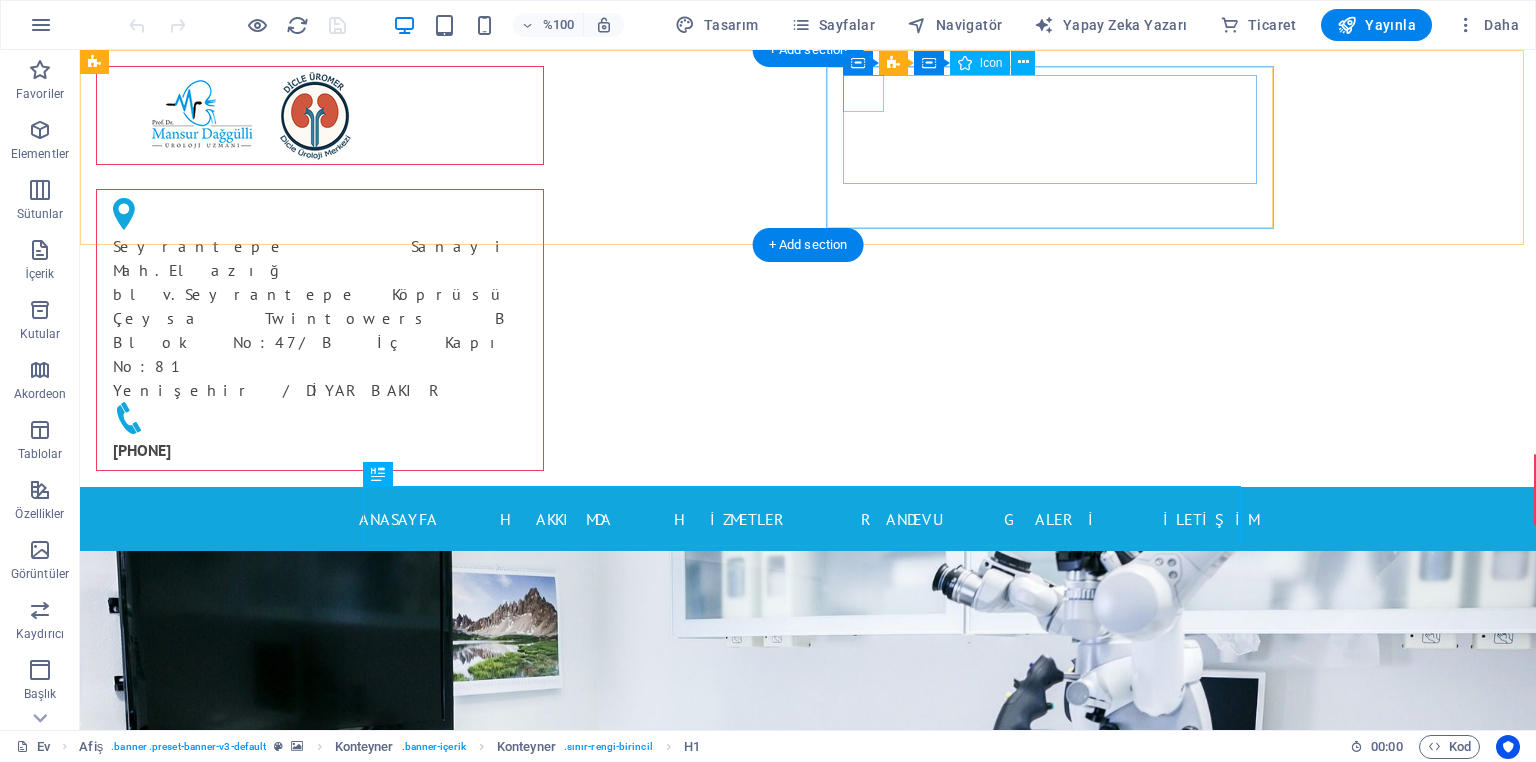 click at bounding box center (312, 216) 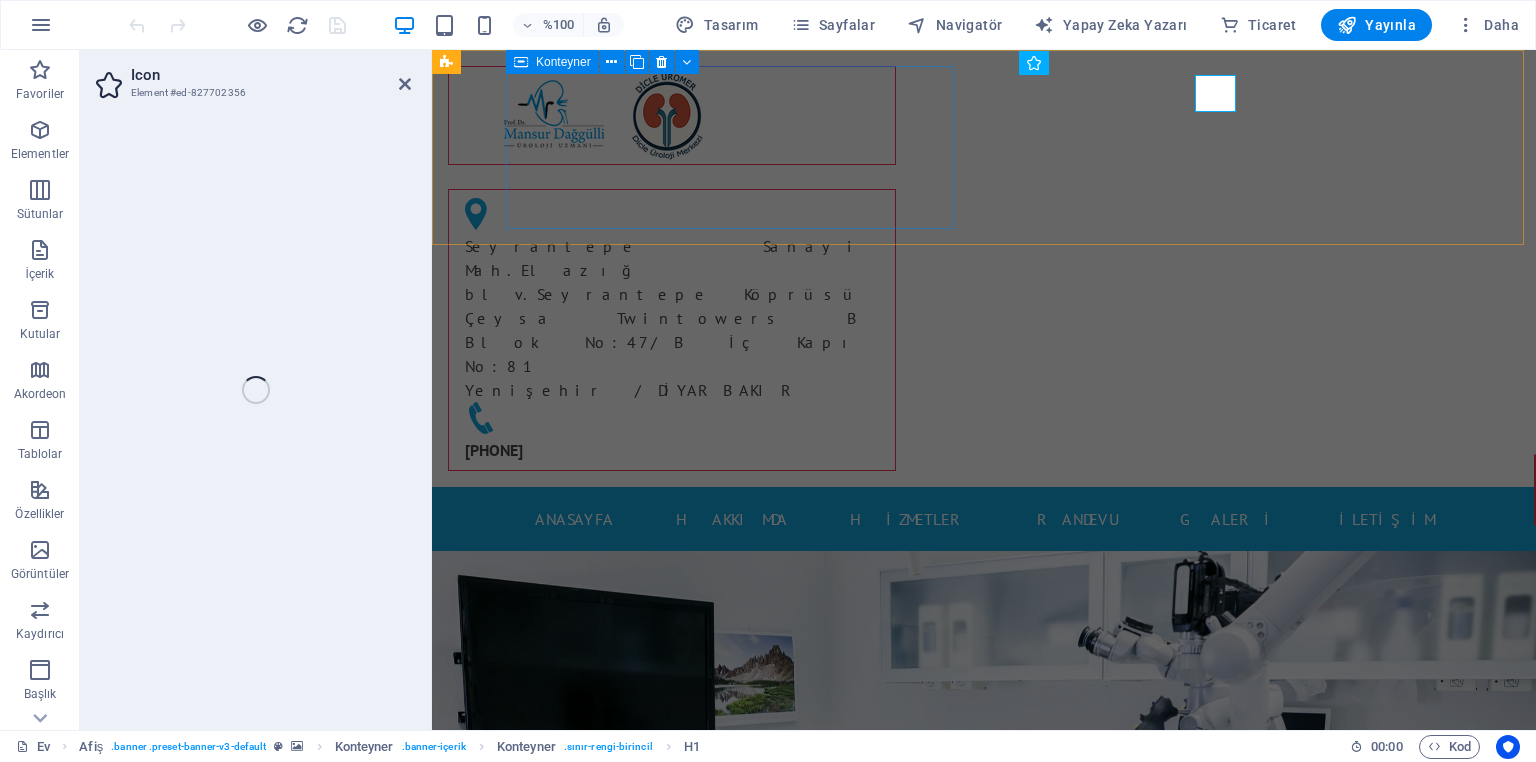 select on "xMinYMid" 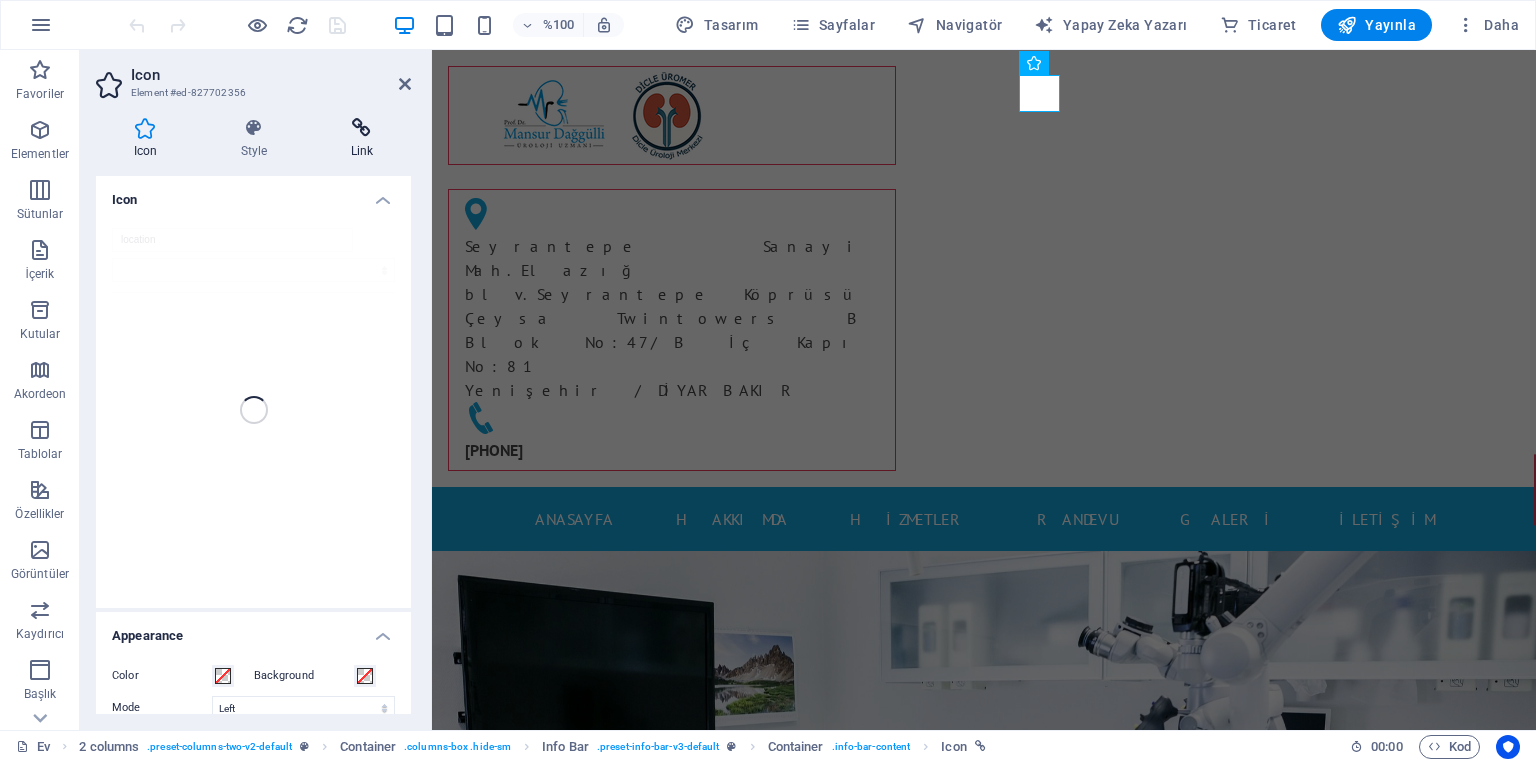 click on "Link" at bounding box center [362, 139] 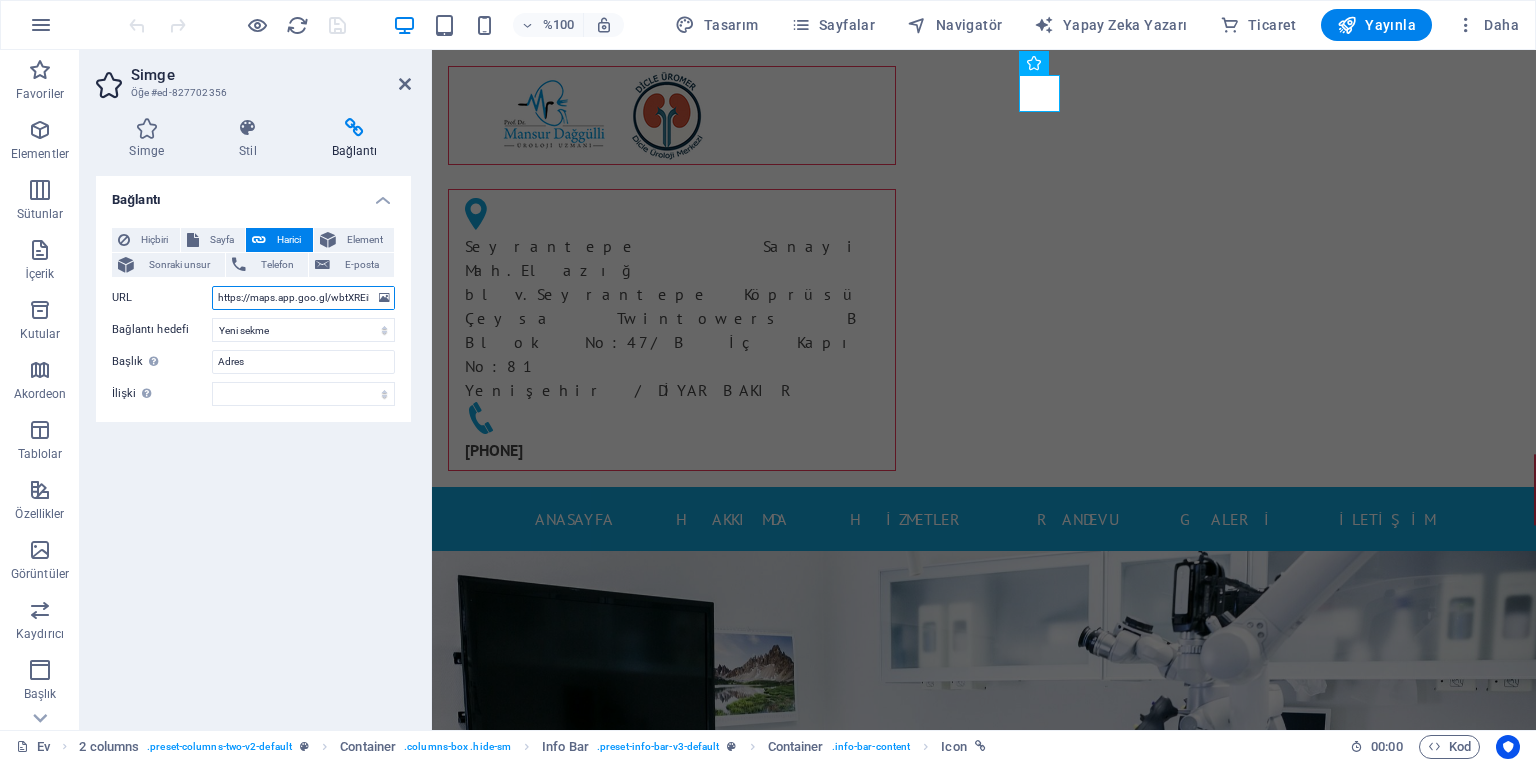 drag, startPoint x: 368, startPoint y: 296, endPoint x: 197, endPoint y: 288, distance: 171.18703 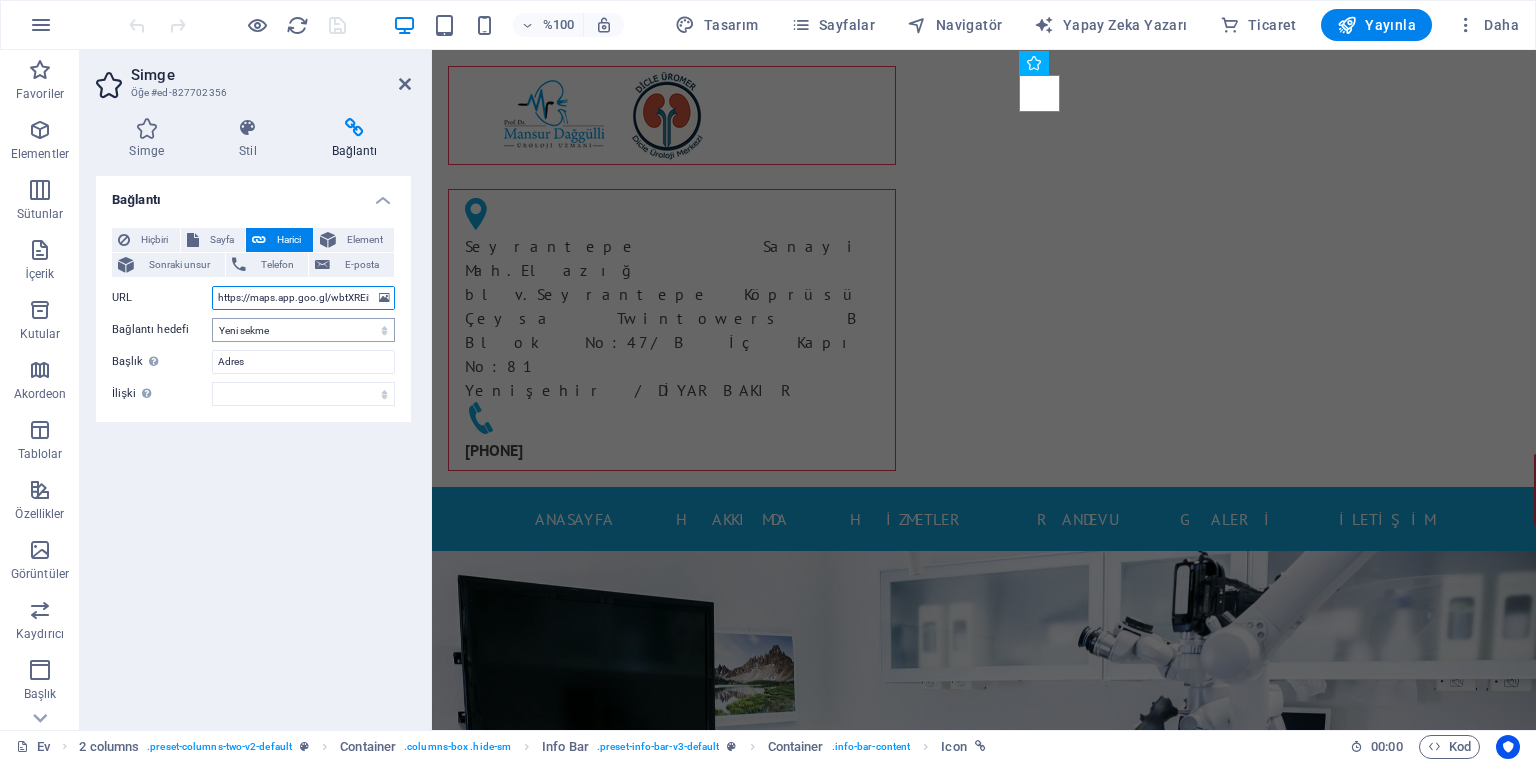 type on "RKreNSPXDA" 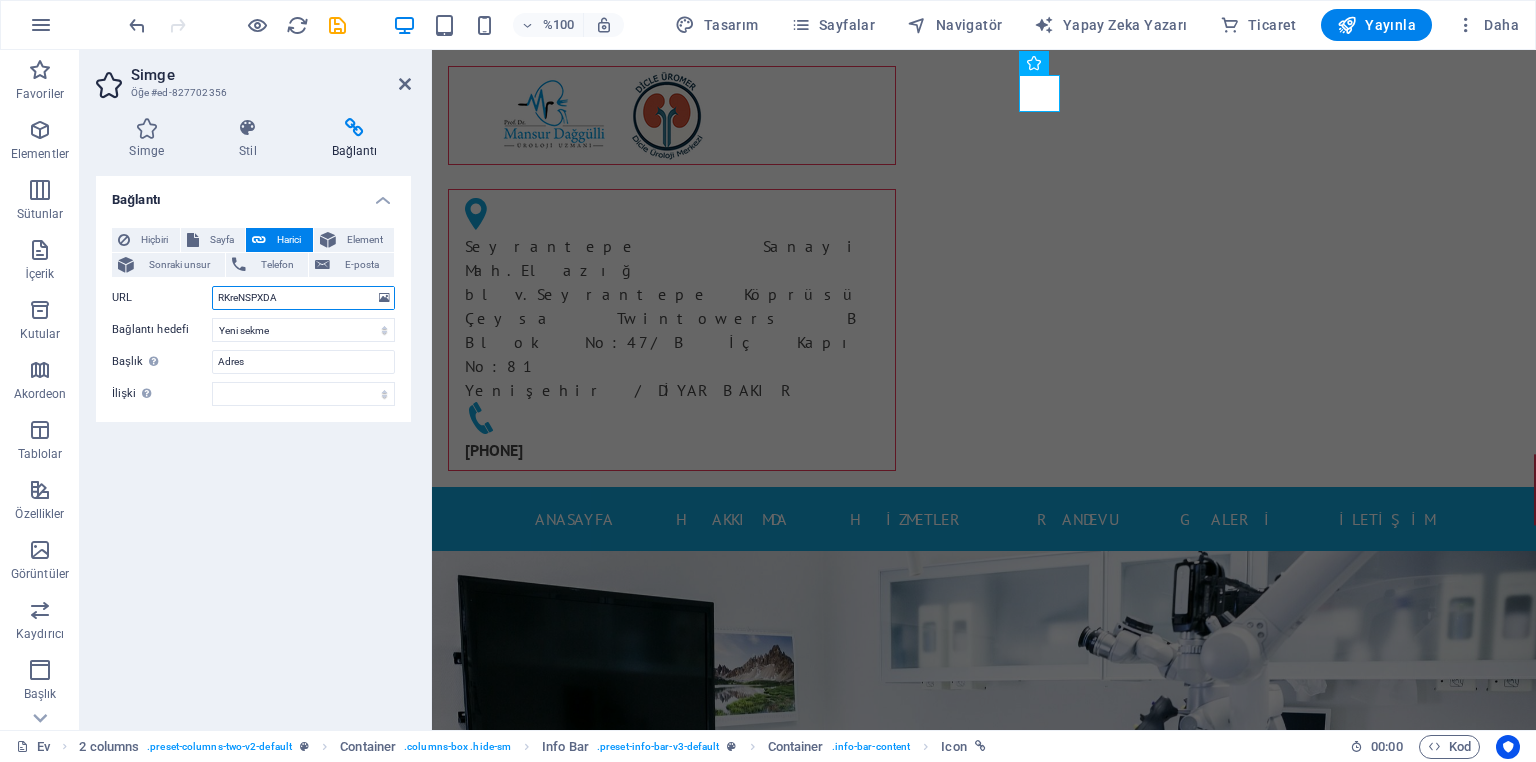 drag, startPoint x: 276, startPoint y: 296, endPoint x: 216, endPoint y: 292, distance: 60.133186 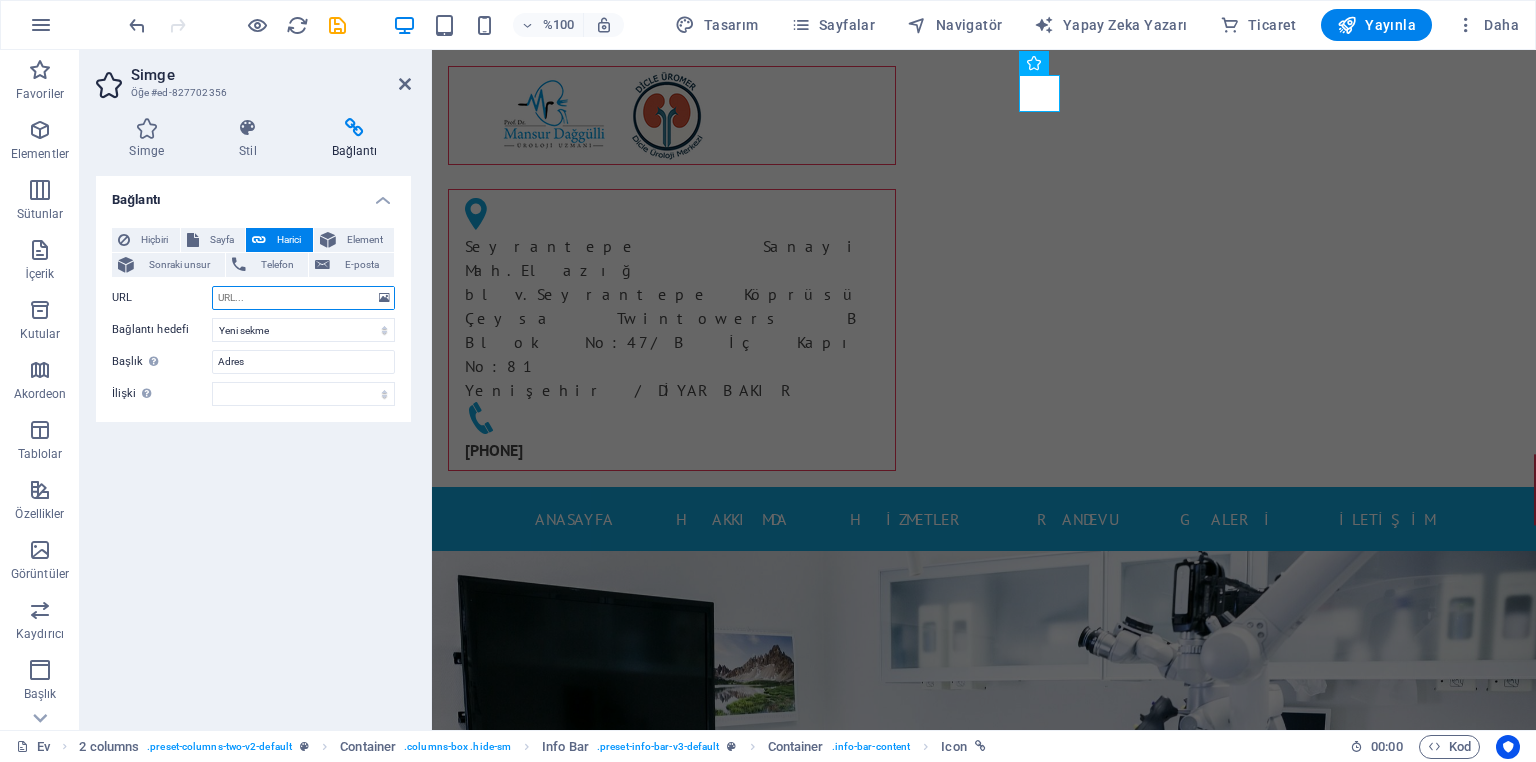 paste on "https://maps.app.goo.gl/[URL_PARAM]" 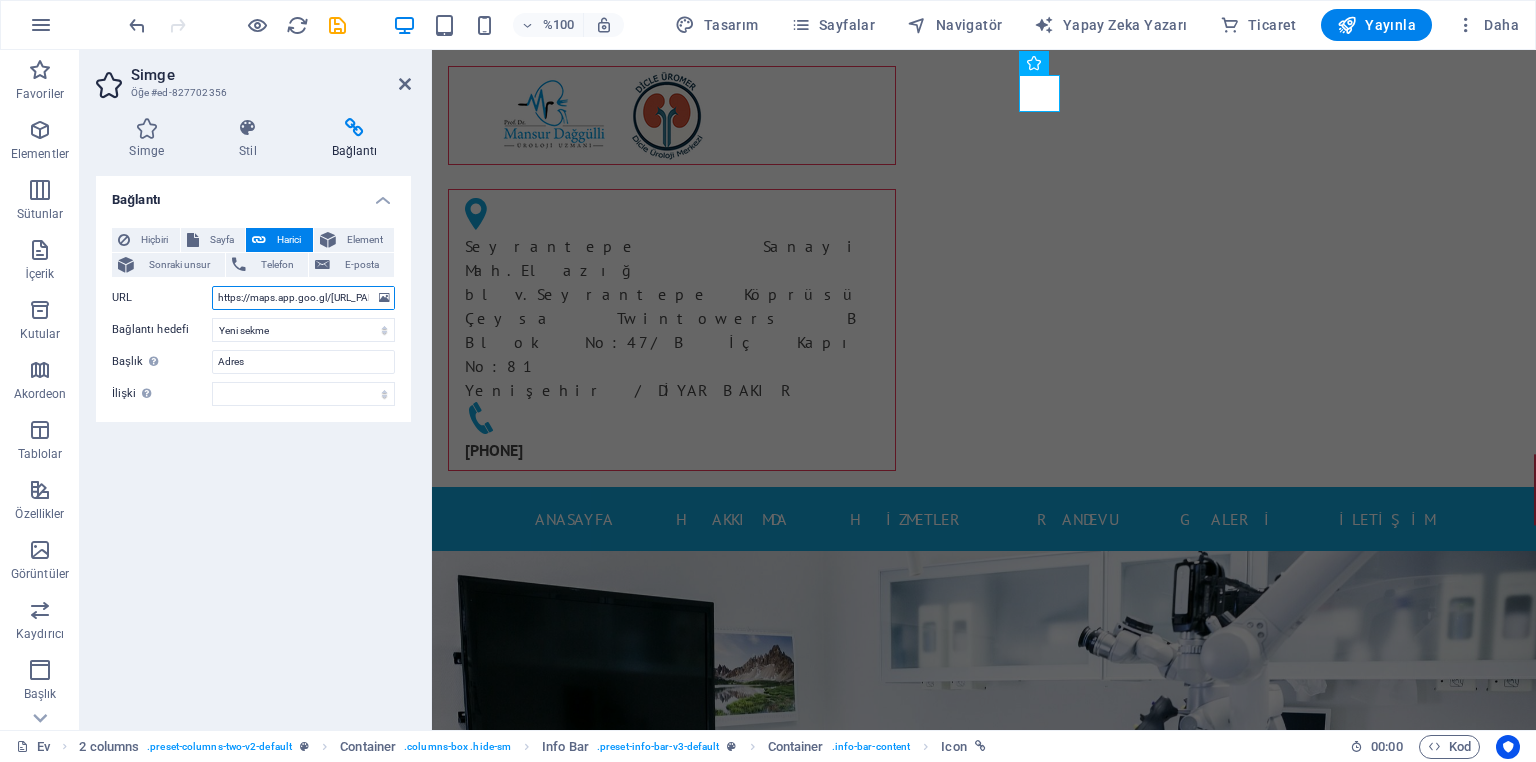 scroll, scrollTop: 0, scrollLeft: 49, axis: horizontal 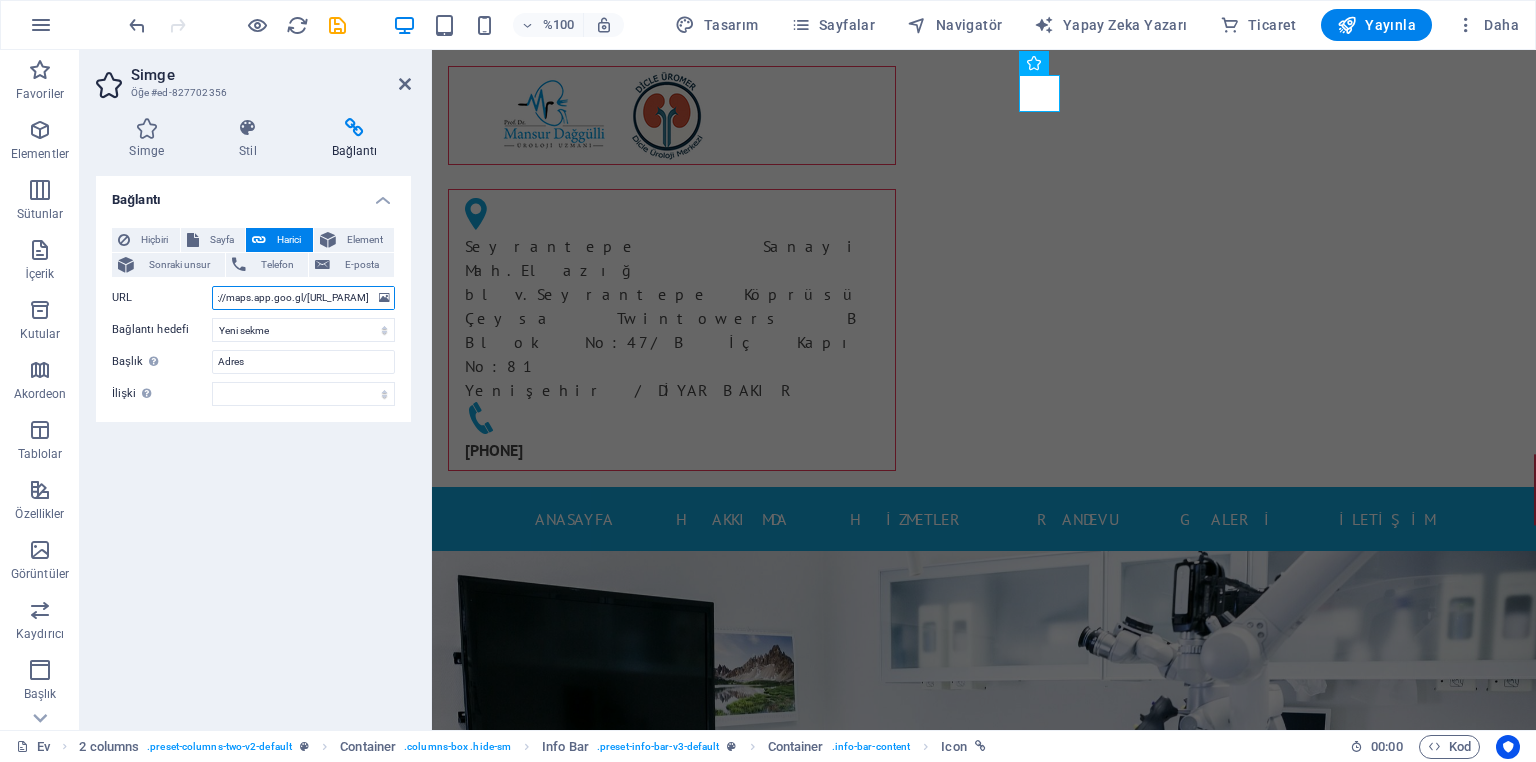 type on "https://maps.app.goo.gl/[URL_PARAM]" 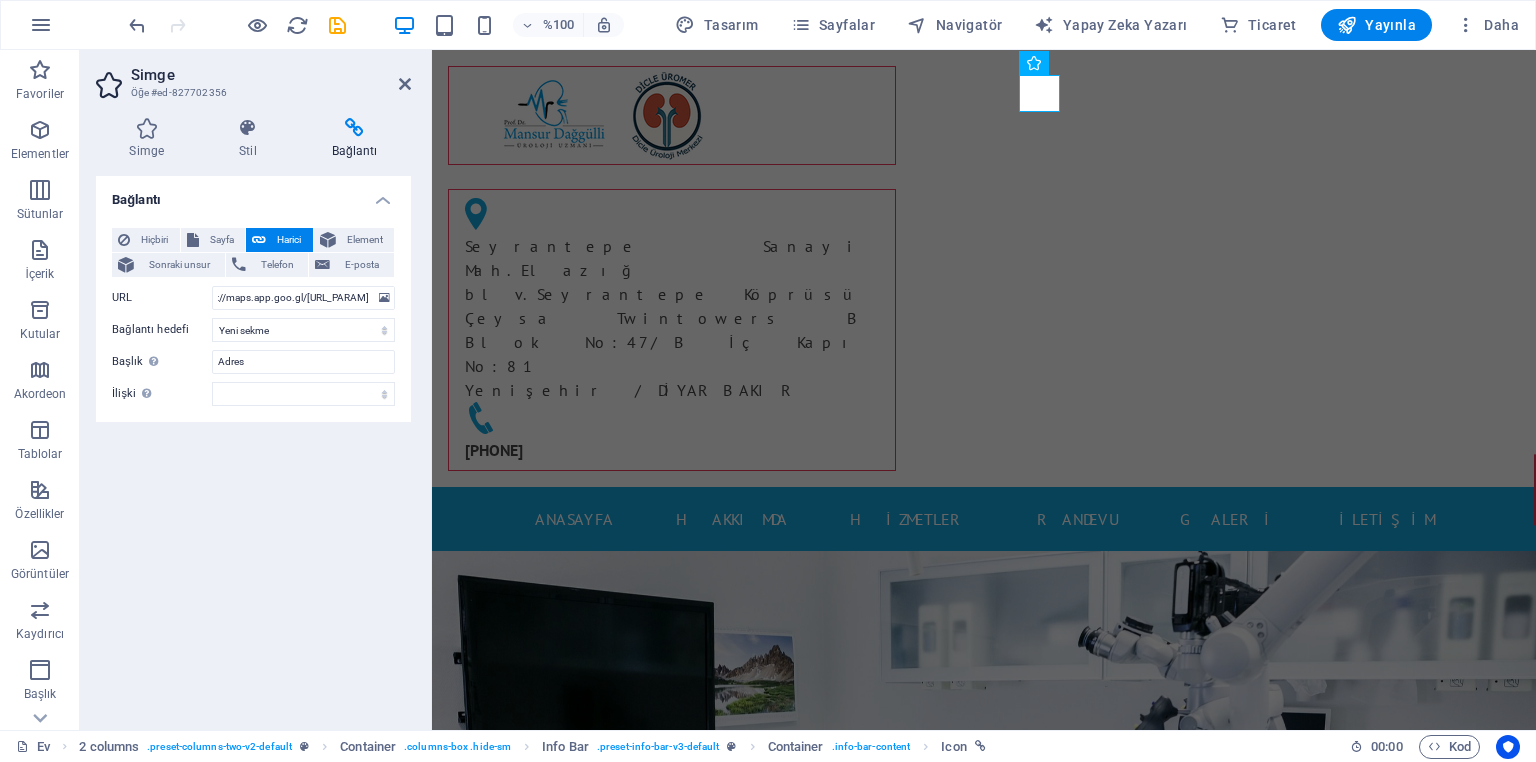 click on "Simge Stil Bağlantı Simge location Tüm ikon setleri... IcoFont İyonikonlar FontAwesome Markaları FontAwesome Duotone FontAwesome Solid FontAwesome Normal FontAwesome Light FontAwesome İnce FontAwesome Keskin Katı FontAwesome Sharp Normal FontAwesome Keskin Işık FontAwesome Keskin İnce .fa-secondary{opacity:.4} .fa-secondary{opacity:.4} .fa-secondary{opacity:.4} .fa-secondary{opacity:.4} .fa-secondary{opacity:.4} .fa-secondary{opacity:.4} .fa-secondary{opacity:.4} .fa-secondary{opacity:.4} .fa-secondary{opacity:.4} .fa-secondary{opacity:.4} .fa-secondary{opacity:.4} .fa-secondary{opacity:.4} .fa-secondary{opacity:.4} .fa-secondary{opacity:.4} .fa-secondary{opacity:.4} .fa-secondary{opacity:.4} .fa-secondary{opacity:.4} .fa-secondary{opacity:.4} .fa-secondary{opacity:.4} .fa-secondary{opacity:.4} .fa-secondary{opacity:.4} Dış görünüş Renk Arka plan Mod Ölçek Sol Merkez Sağ Genişlik Varsayılan otomatik piksel rem % onlar vh vw Yükseklik Varsayılan otomatik piksel rem onlar vh vw Dolgu rem" at bounding box center (253, 416) 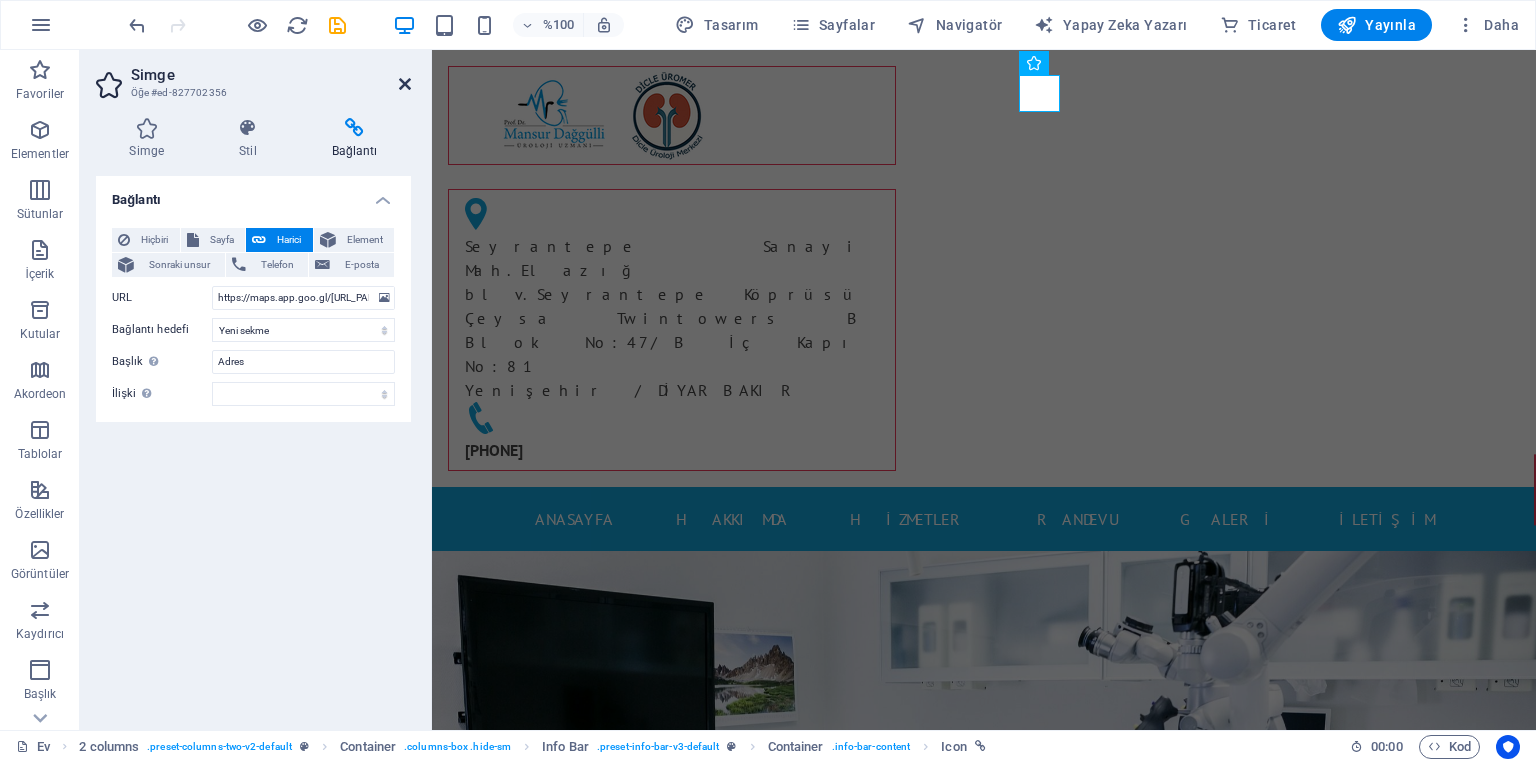 click at bounding box center [405, 84] 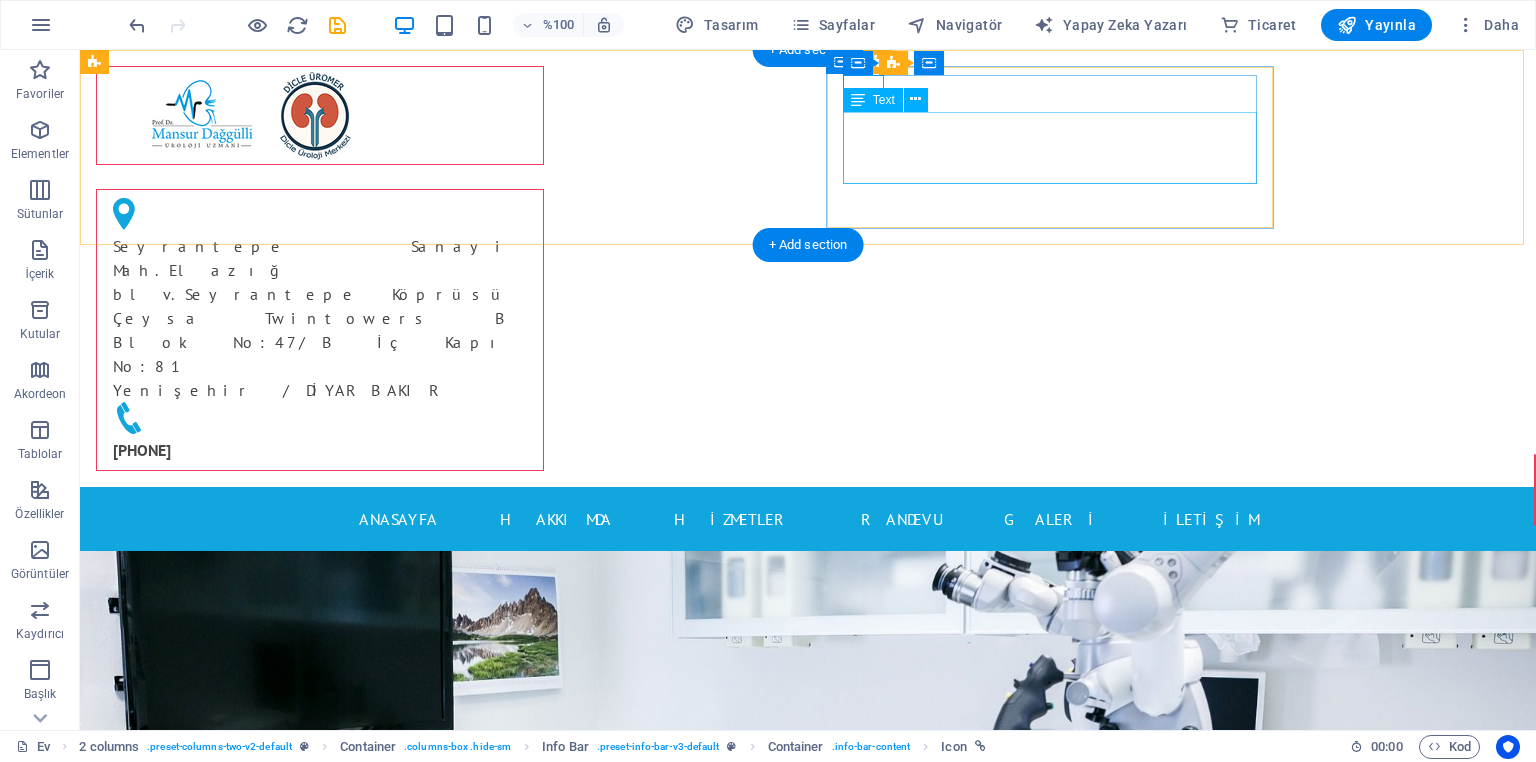 click on "[STREET] [DISTRICT].[STREET] blv.[BUILDING] [BUILDING] B Blok No:[NUMBER]/B İç Kapı No:[NUMBER] [CITY] /[CITY]" at bounding box center [312, 318] 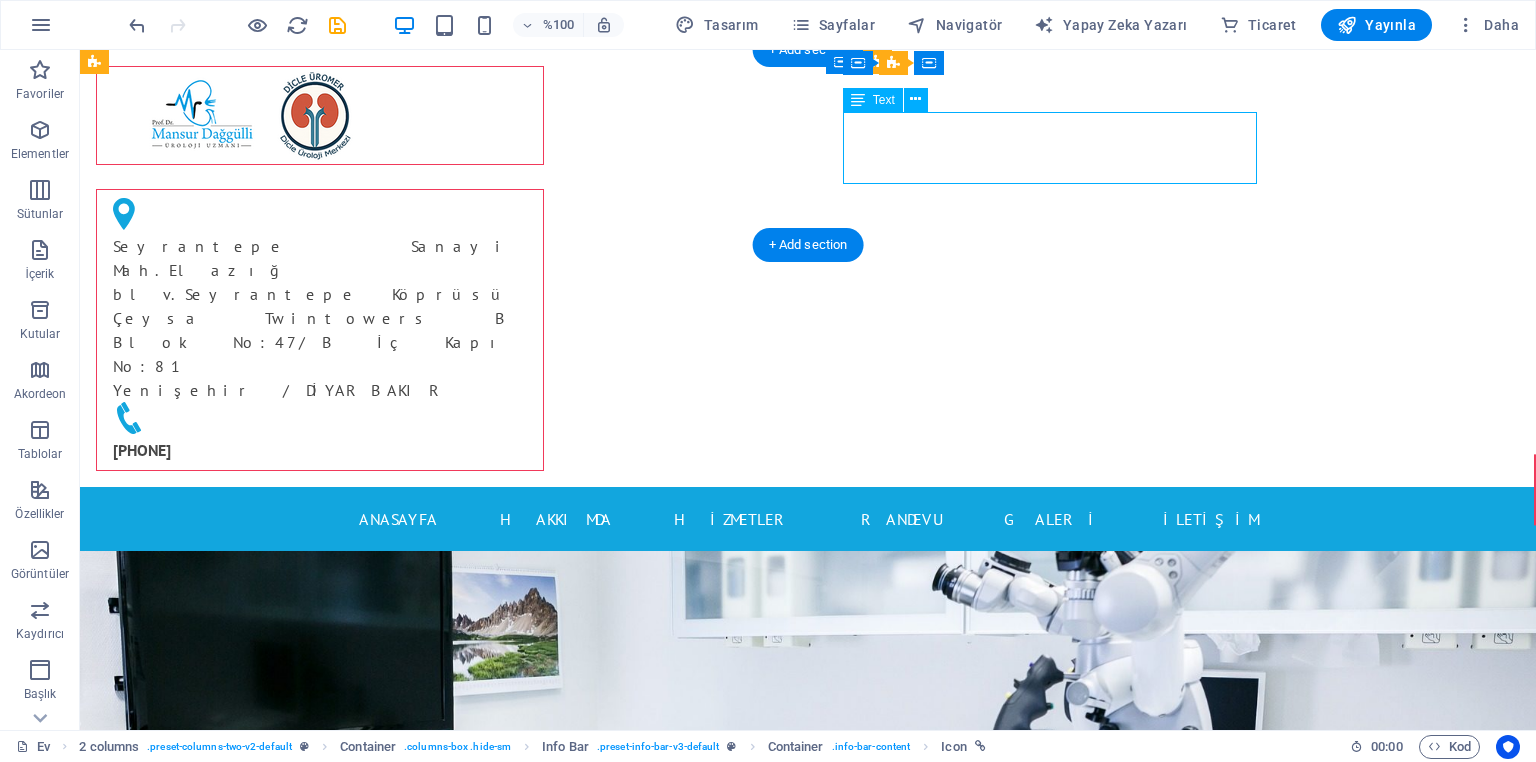 click on "[STREET] [DISTRICT].[STREET] blv.[BUILDING] [BUILDING] B Blok No:[NUMBER]/B İç Kapı No:[NUMBER] [CITY] /[CITY]" at bounding box center [312, 318] 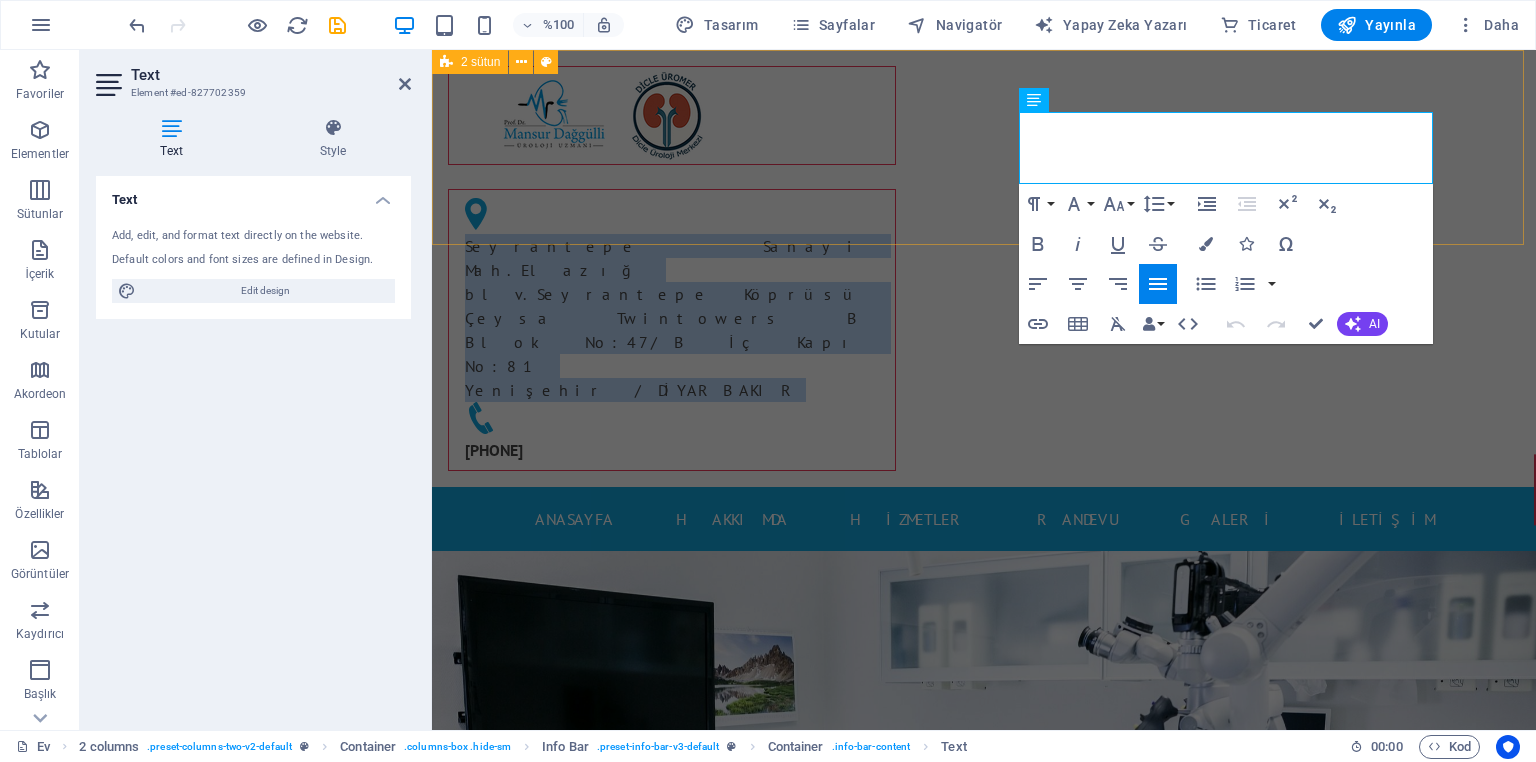 drag, startPoint x: 1182, startPoint y: 167, endPoint x: 972, endPoint y: 103, distance: 219.53587 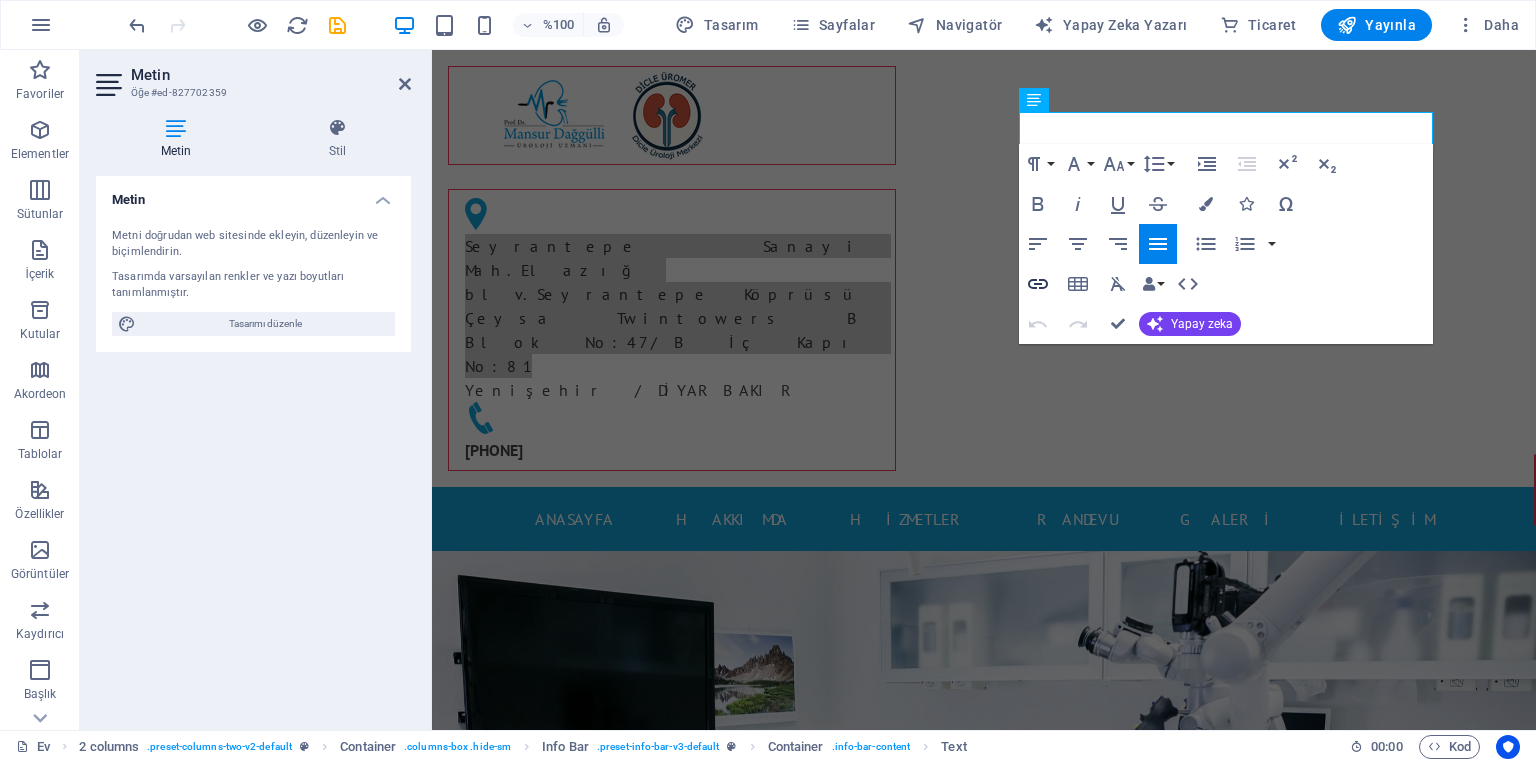 click 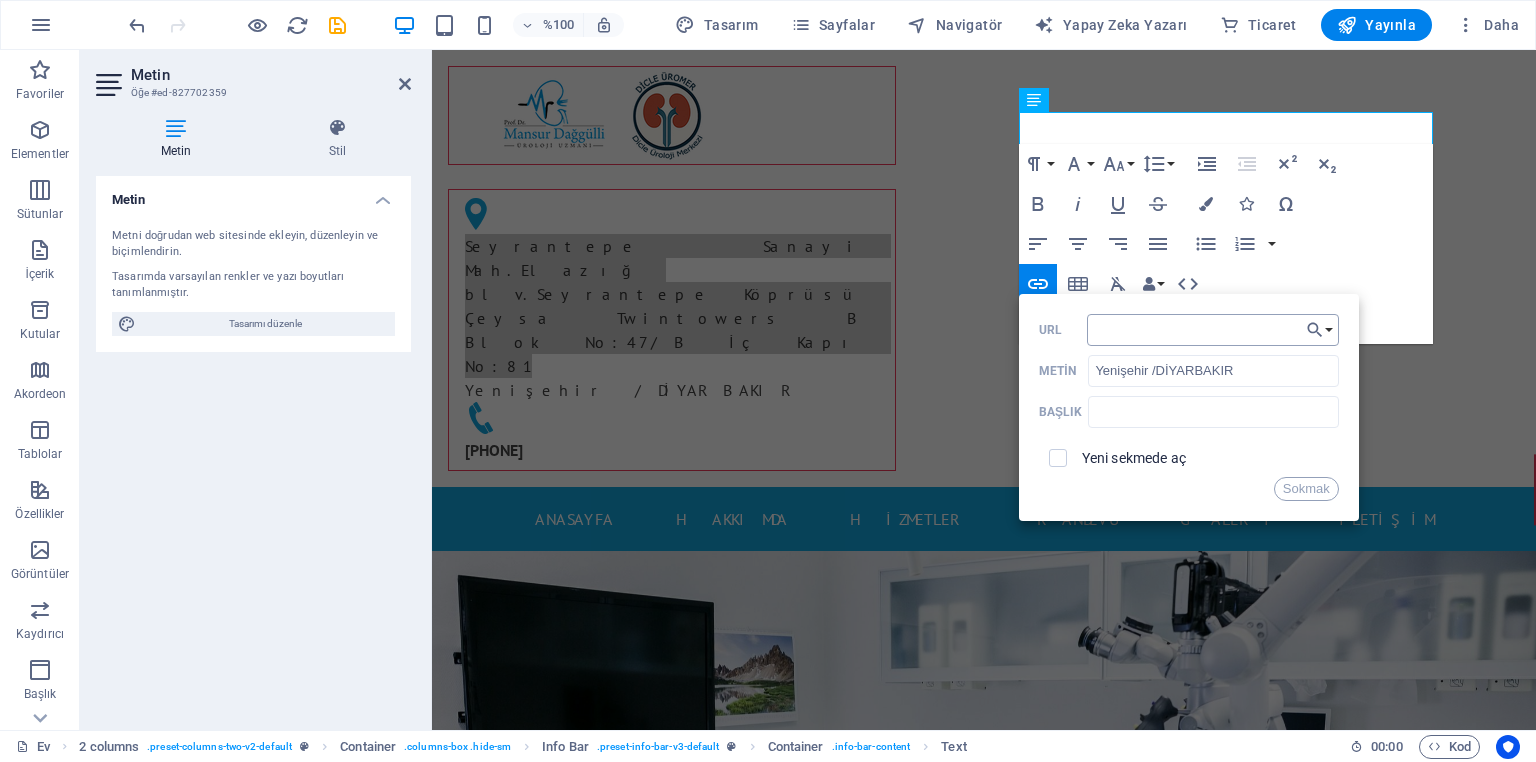 type on "https://maps.app.goo.gl/[URL_PARAM]" 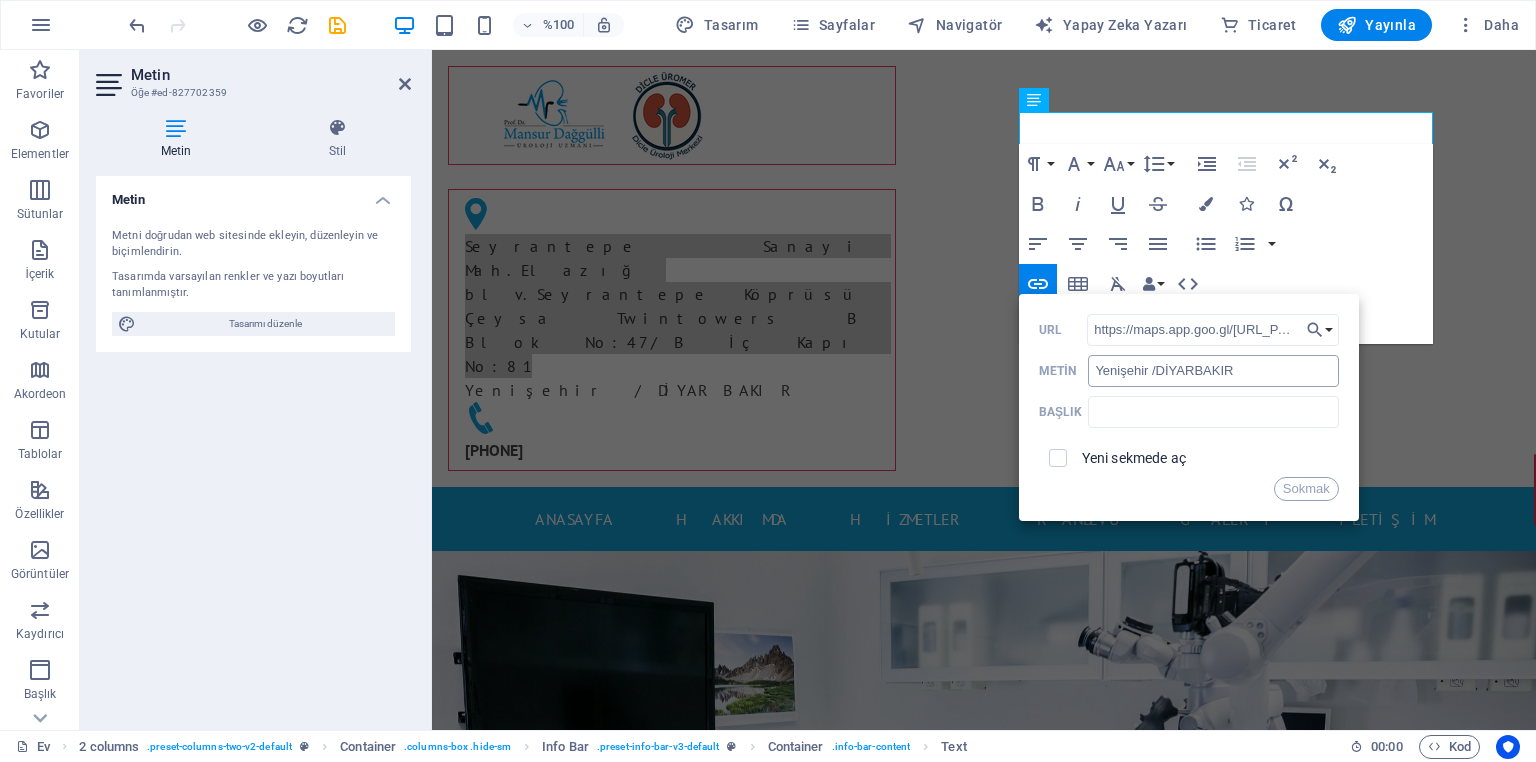 scroll, scrollTop: 0, scrollLeft: 56, axis: horizontal 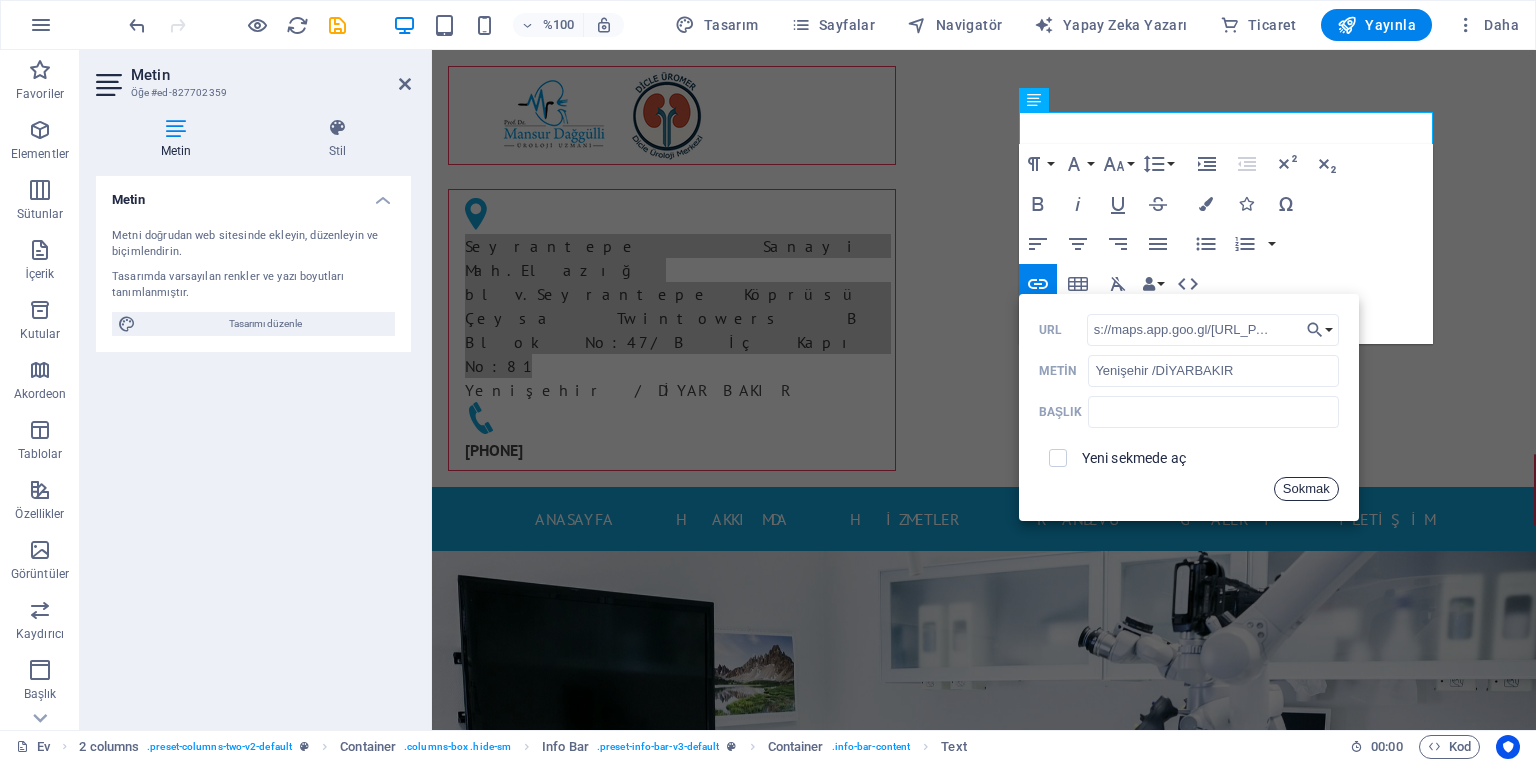click on "Sokmak" at bounding box center [1306, 488] 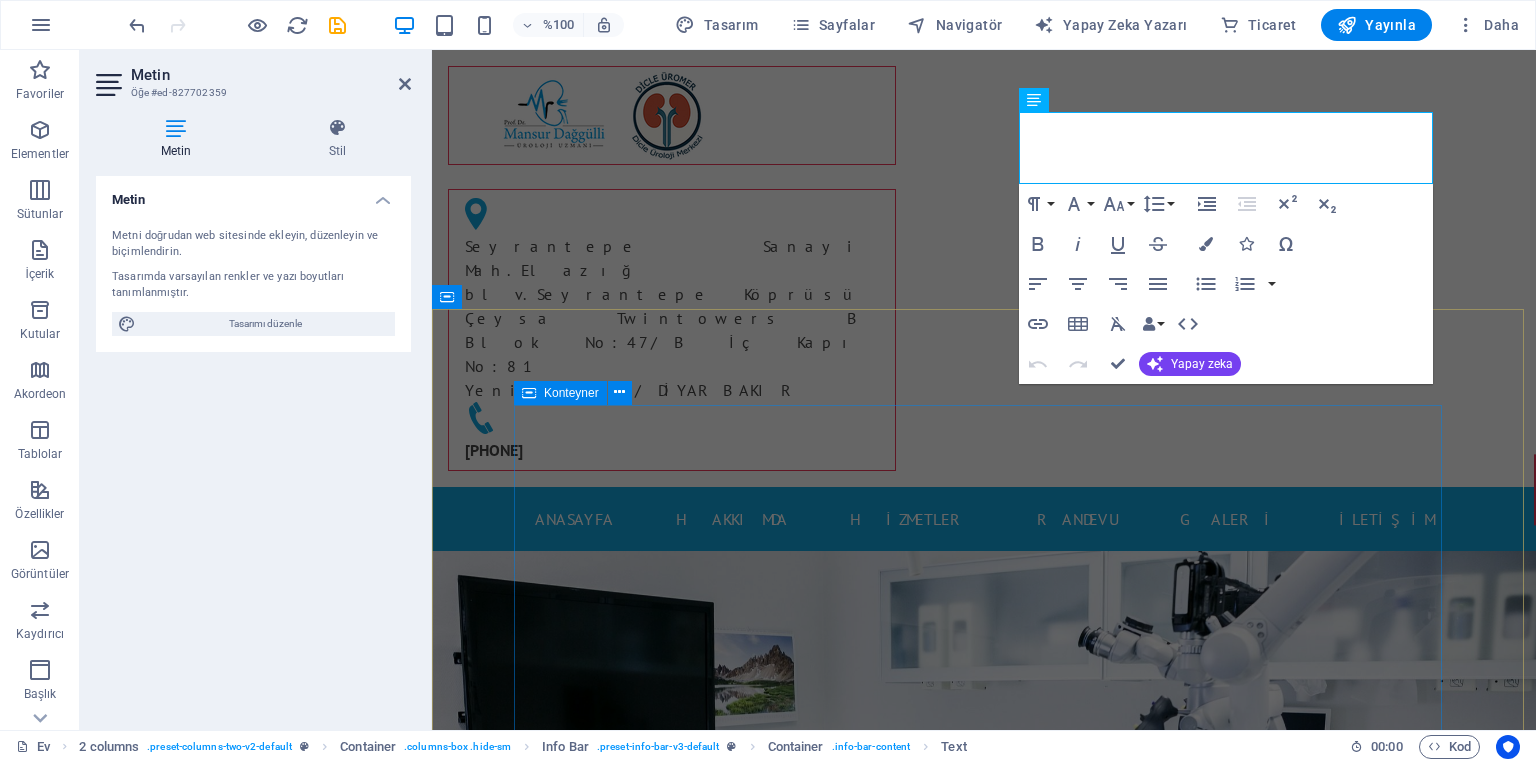 scroll, scrollTop: 0, scrollLeft: 0, axis: both 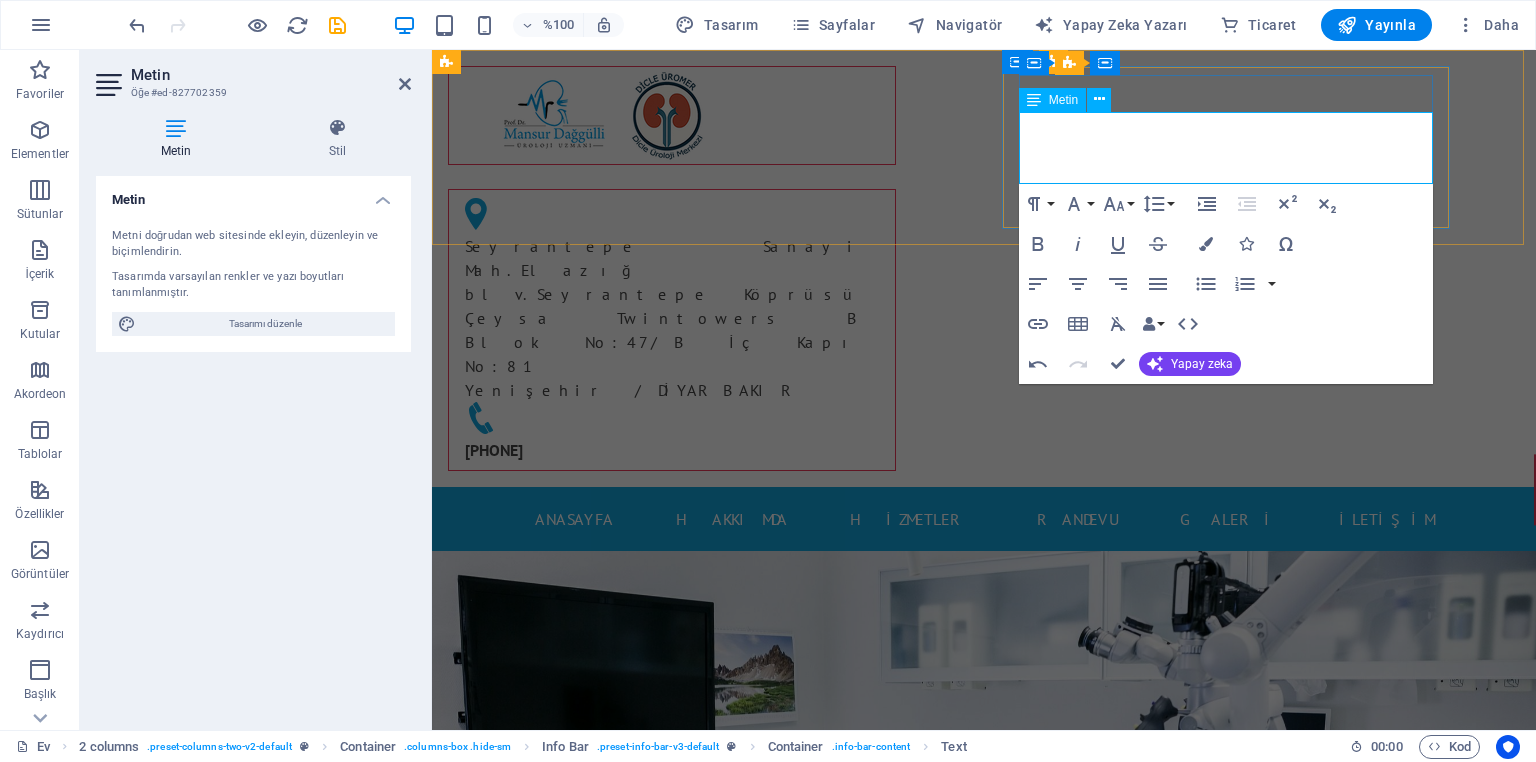 click on "Yenişehir /DİYARBAKIR" at bounding box center (664, 390) 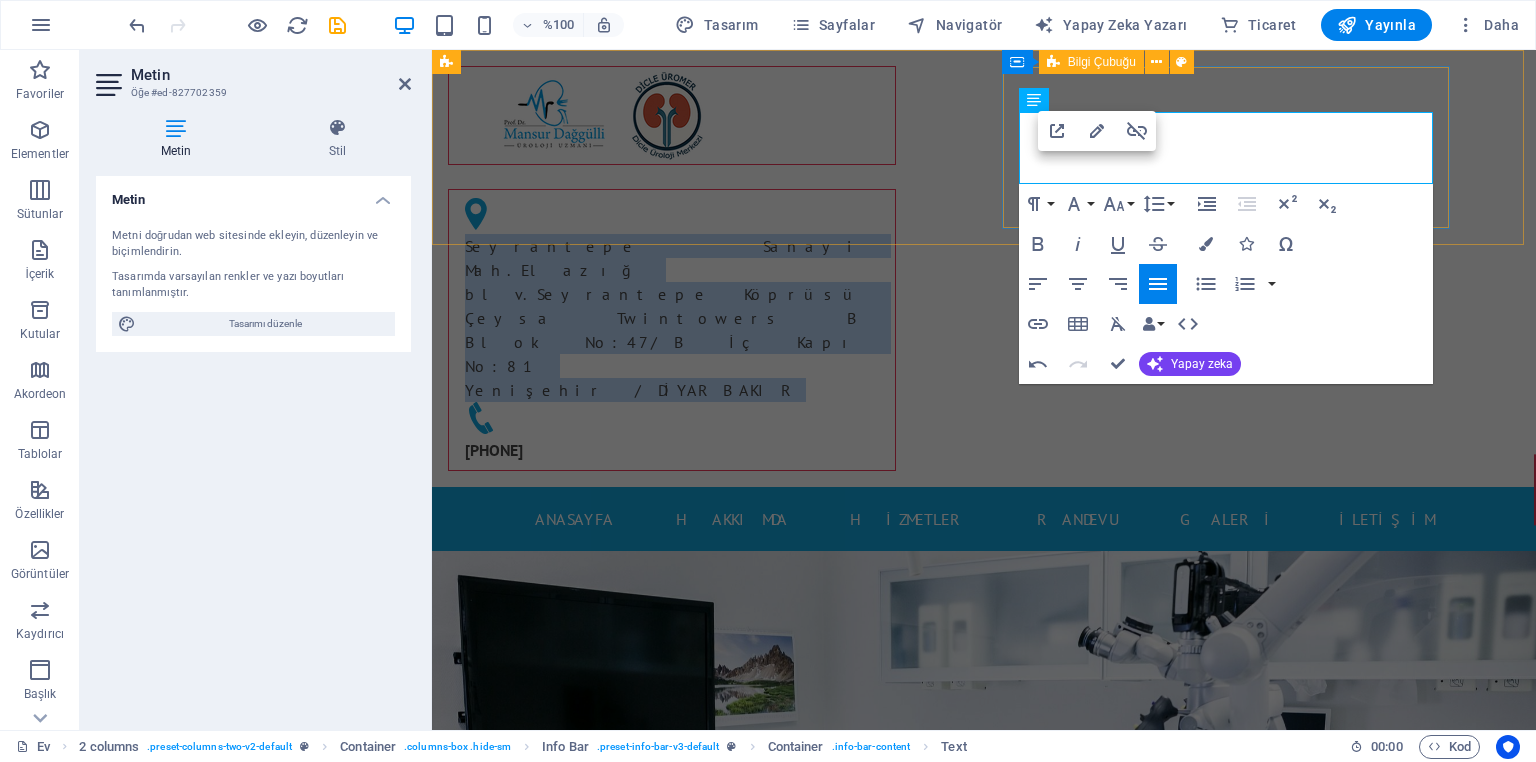 drag, startPoint x: 1184, startPoint y: 174, endPoint x: 1012, endPoint y: 121, distance: 179.98056 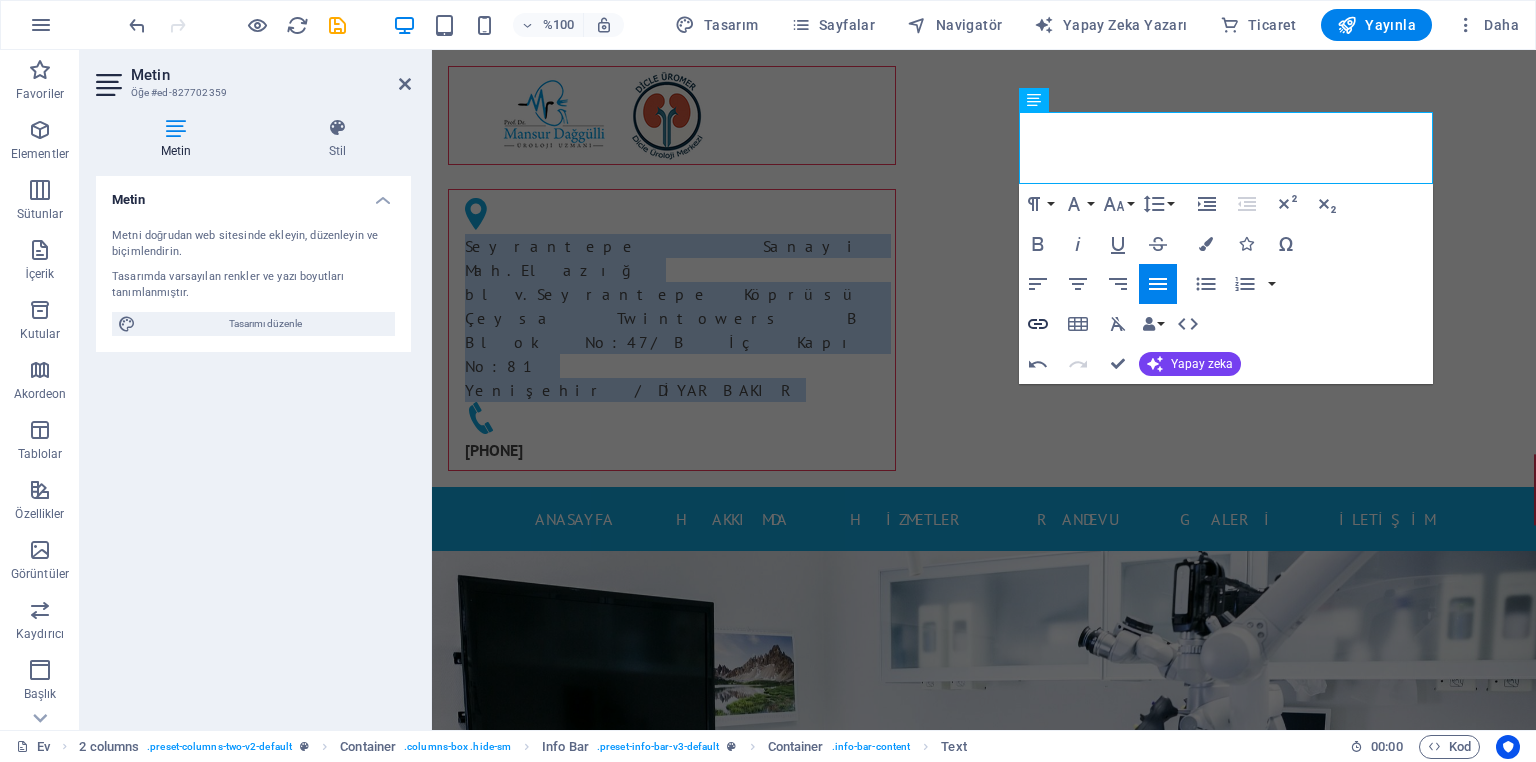 type 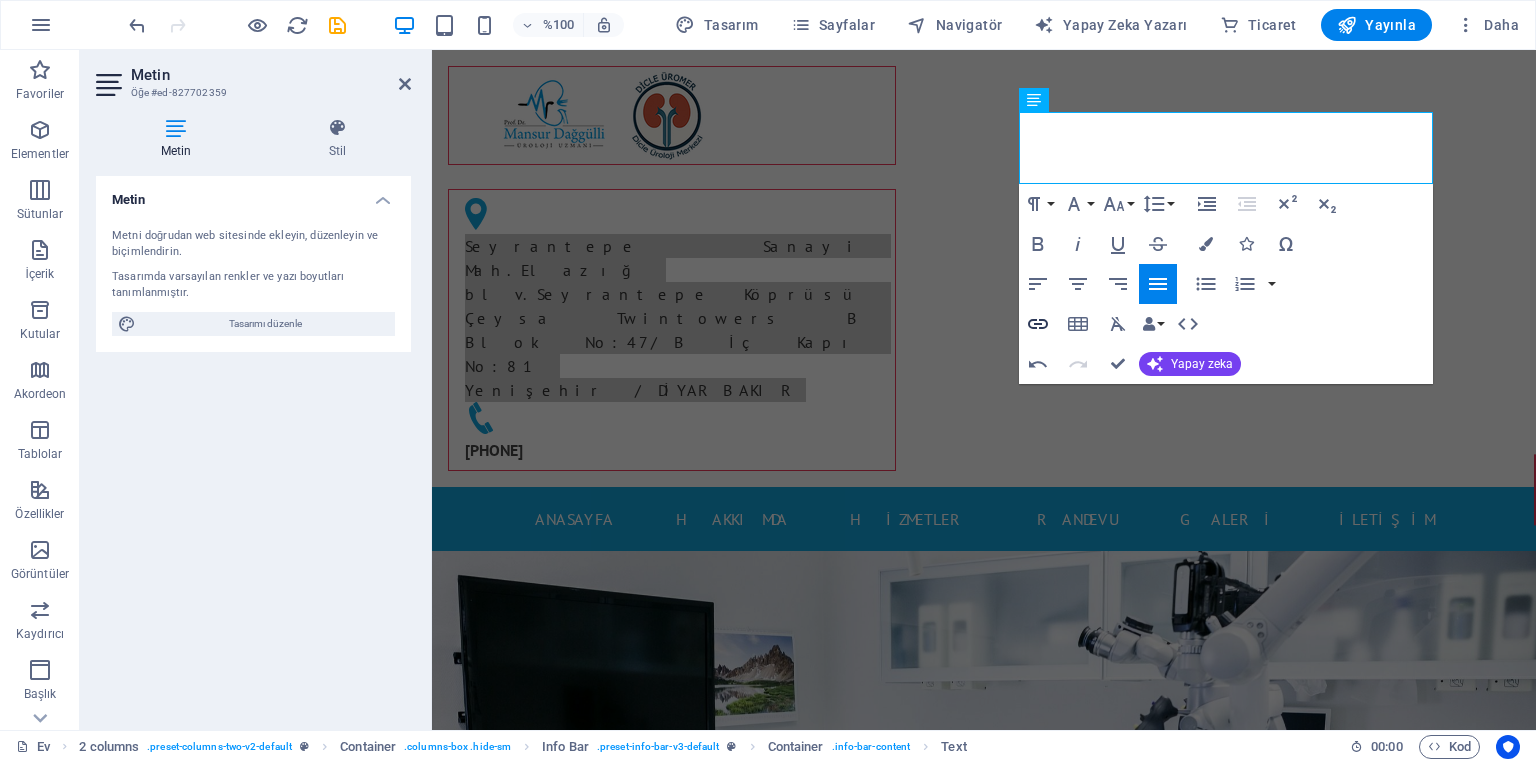 click 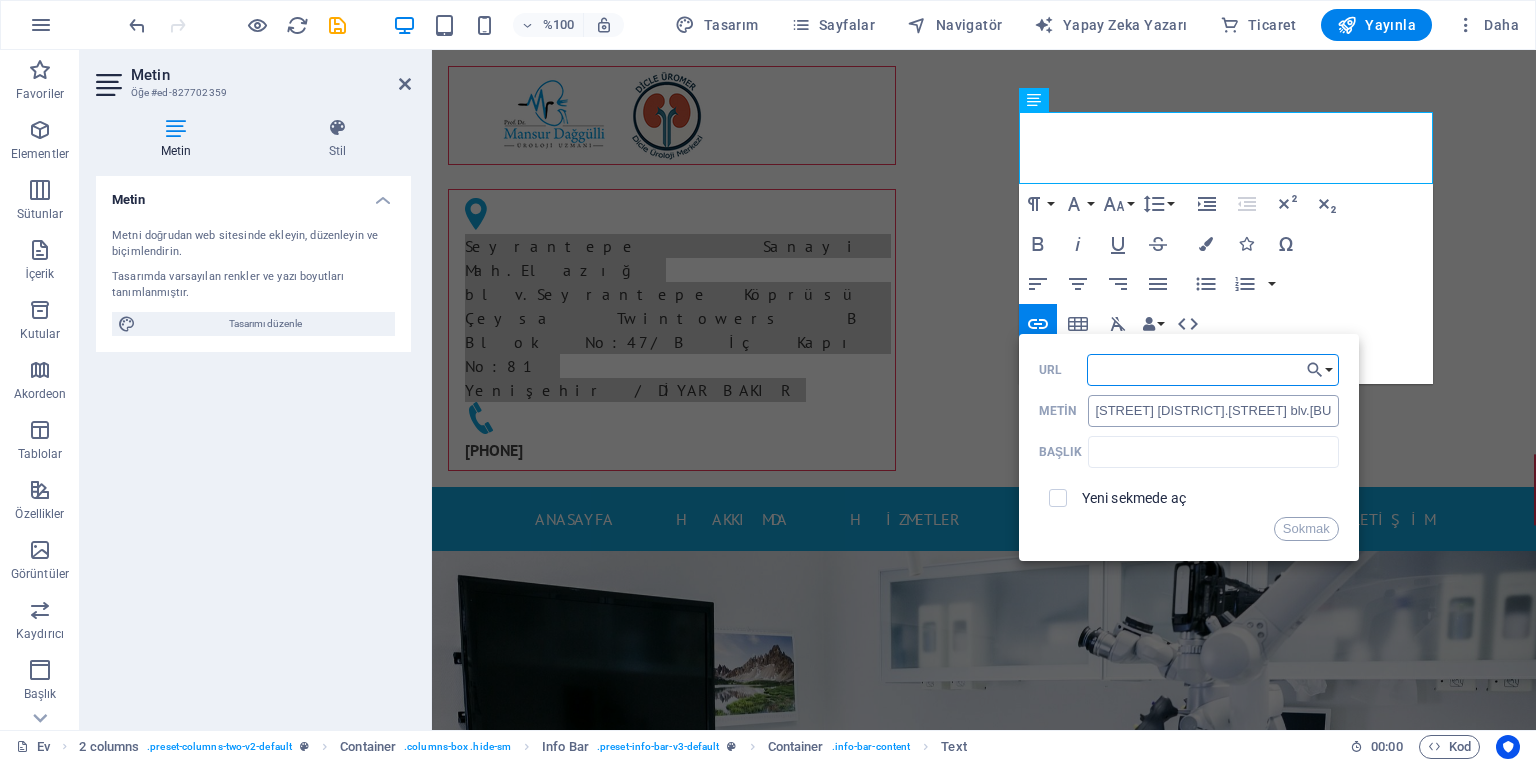 type on "https://maps.app.goo.gl/[URL_PARAM]" 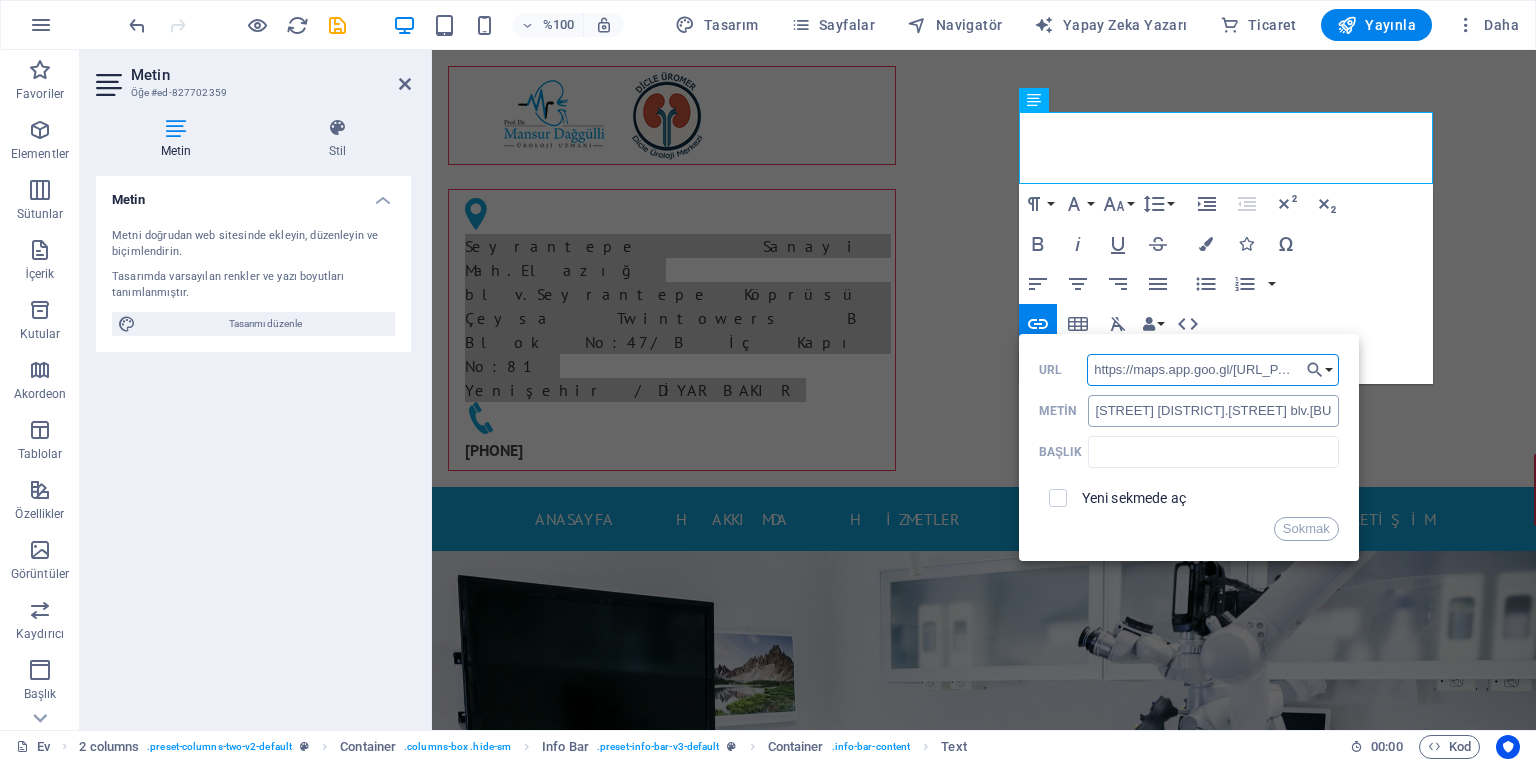 scroll, scrollTop: 0, scrollLeft: 56, axis: horizontal 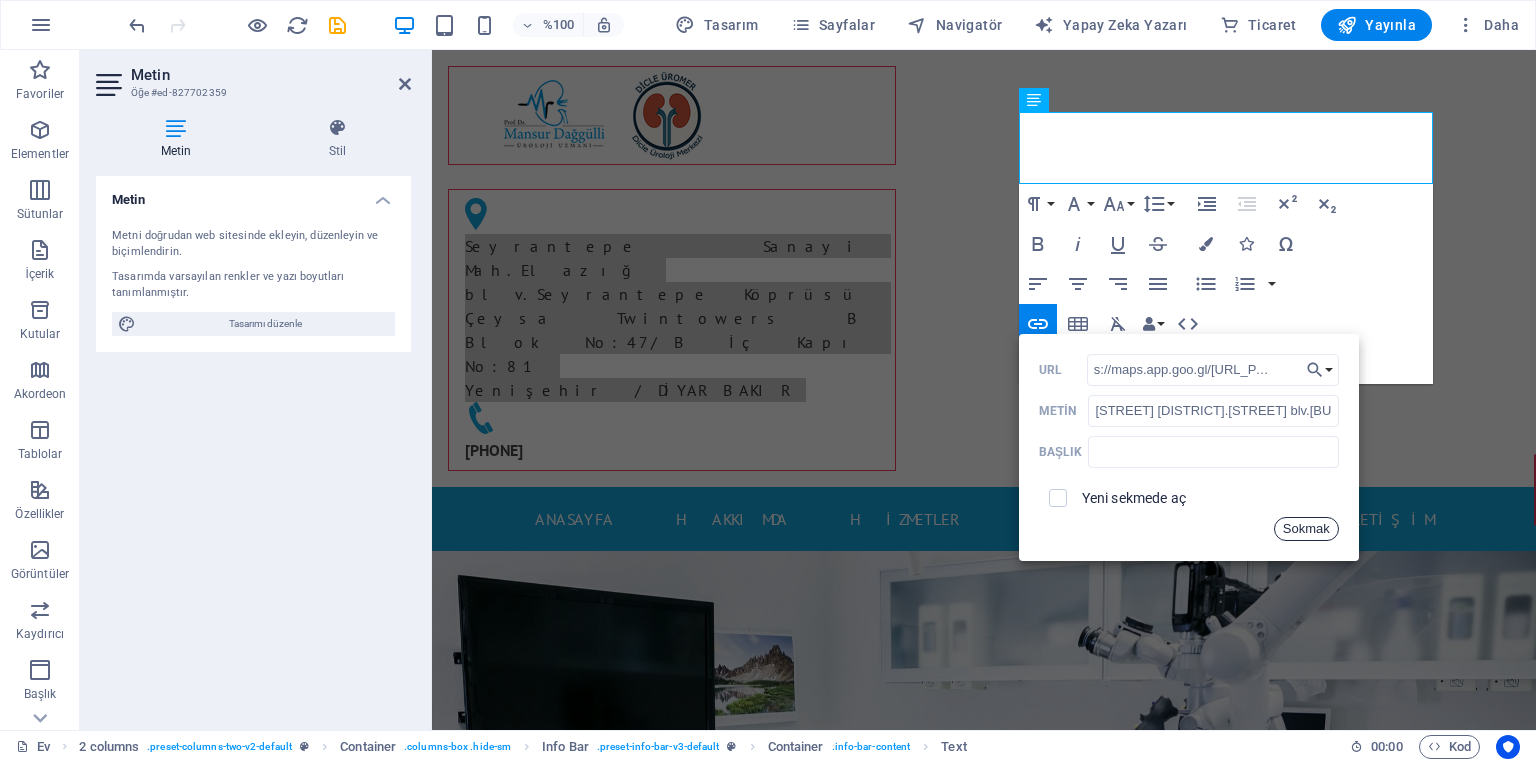 click on "Sokmak" at bounding box center [1306, 528] 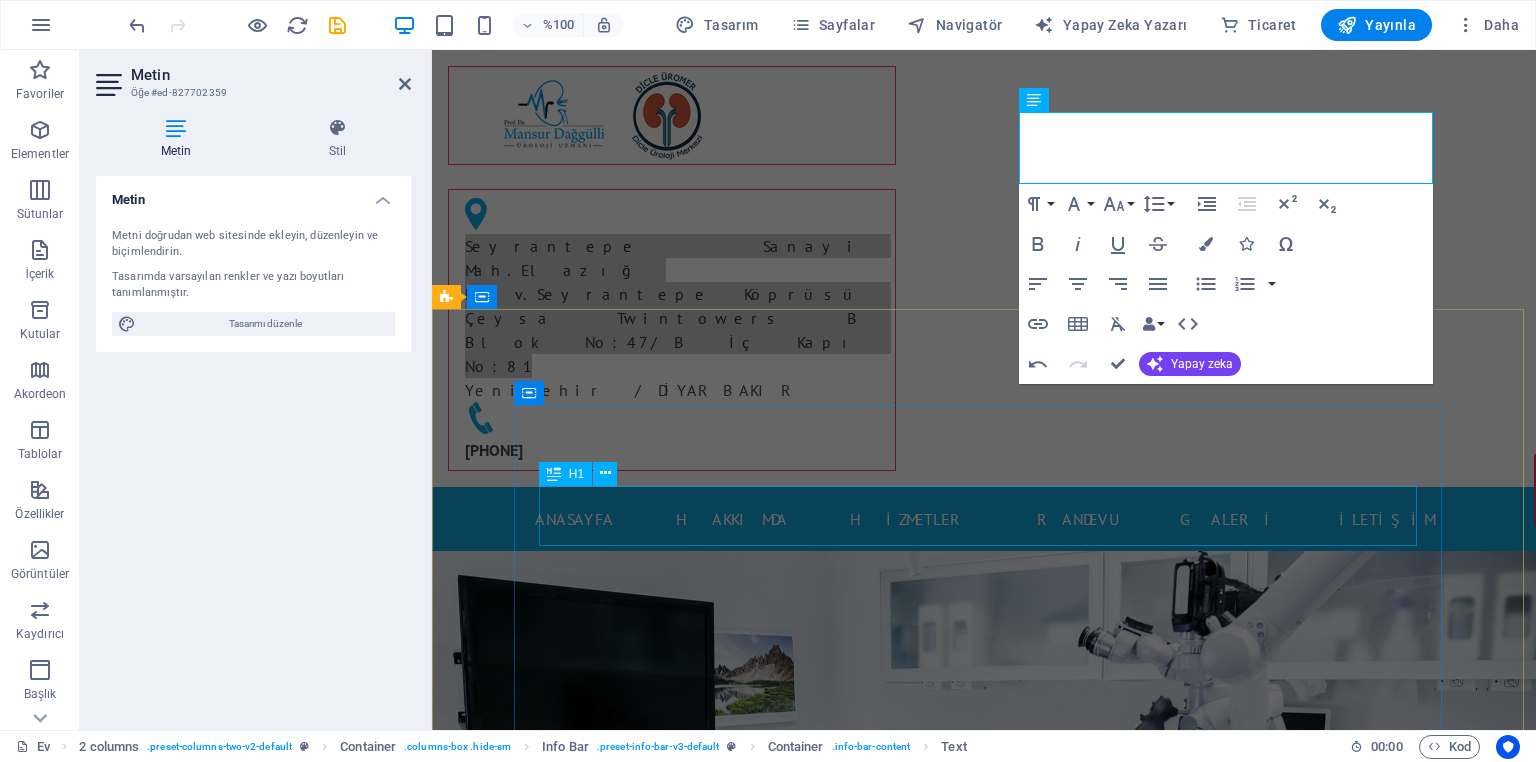 scroll, scrollTop: 0, scrollLeft: 0, axis: both 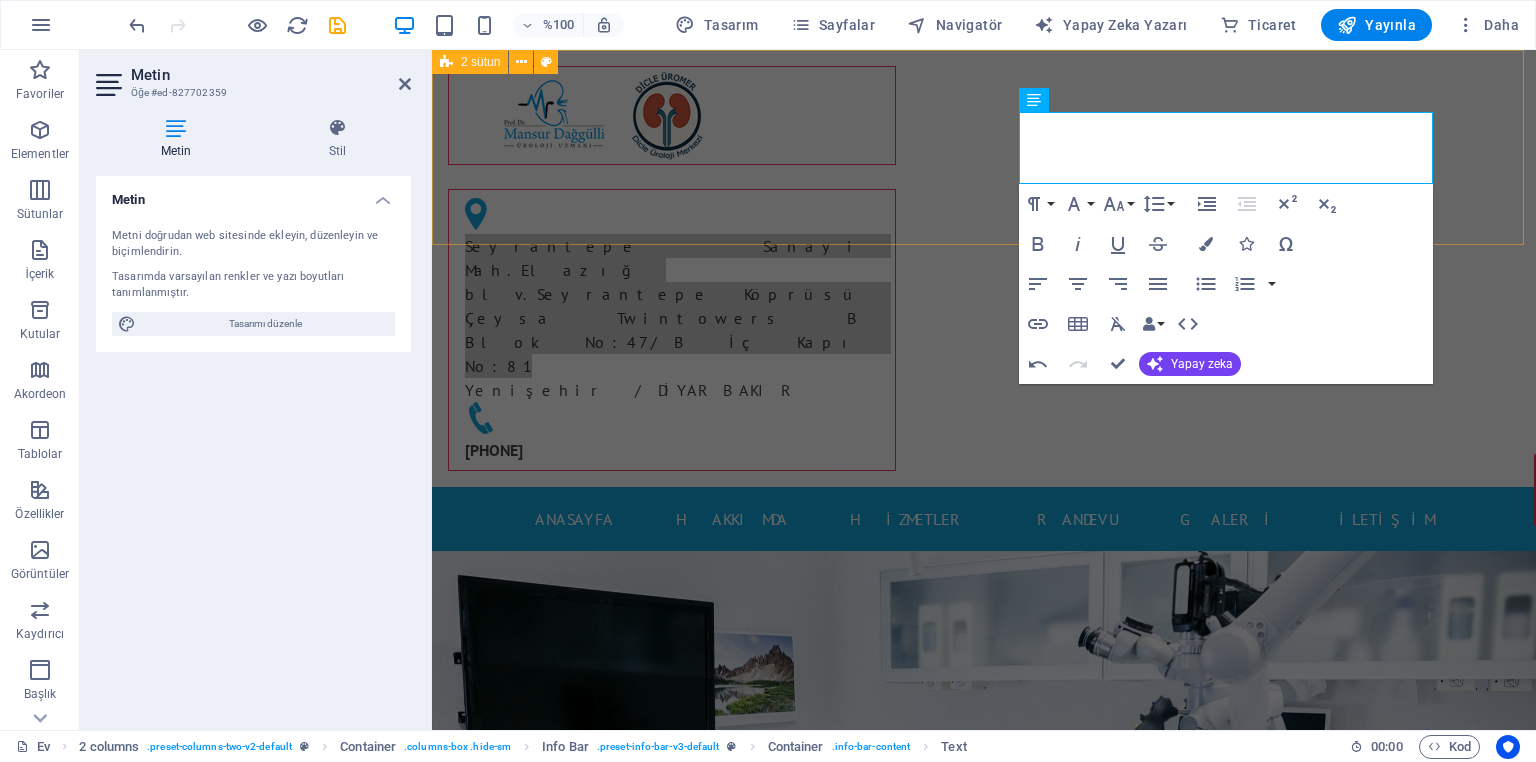 click on "[STREET] [DISTRICT].[STREET] blv.[BUILDING] [BUILDING] B Blok No:[NUMBER]/B İç Kapı No:[NUMBER] [CITY] /[CITY] [PHONE]" at bounding box center [984, 268] 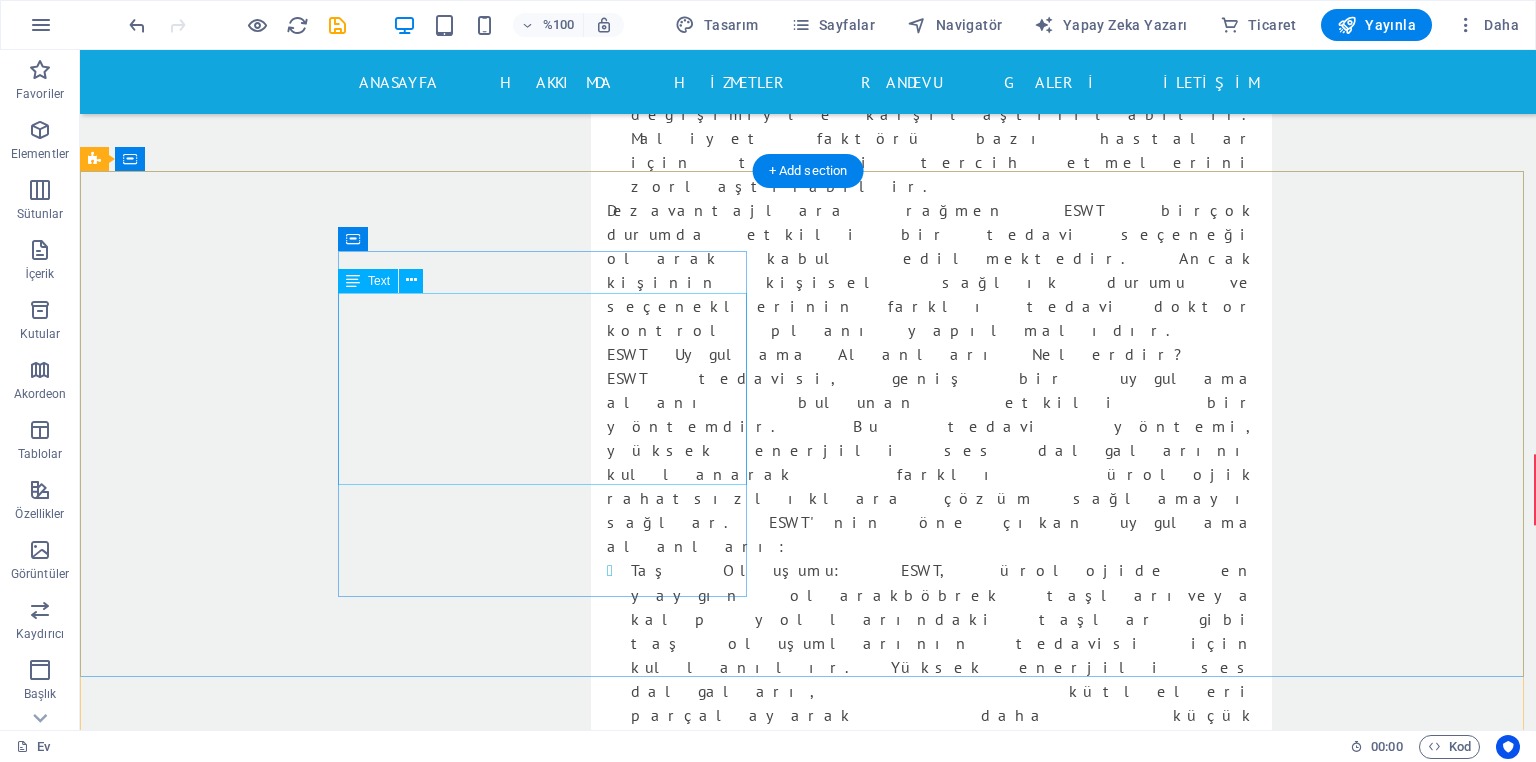 scroll, scrollTop: 15397, scrollLeft: 0, axis: vertical 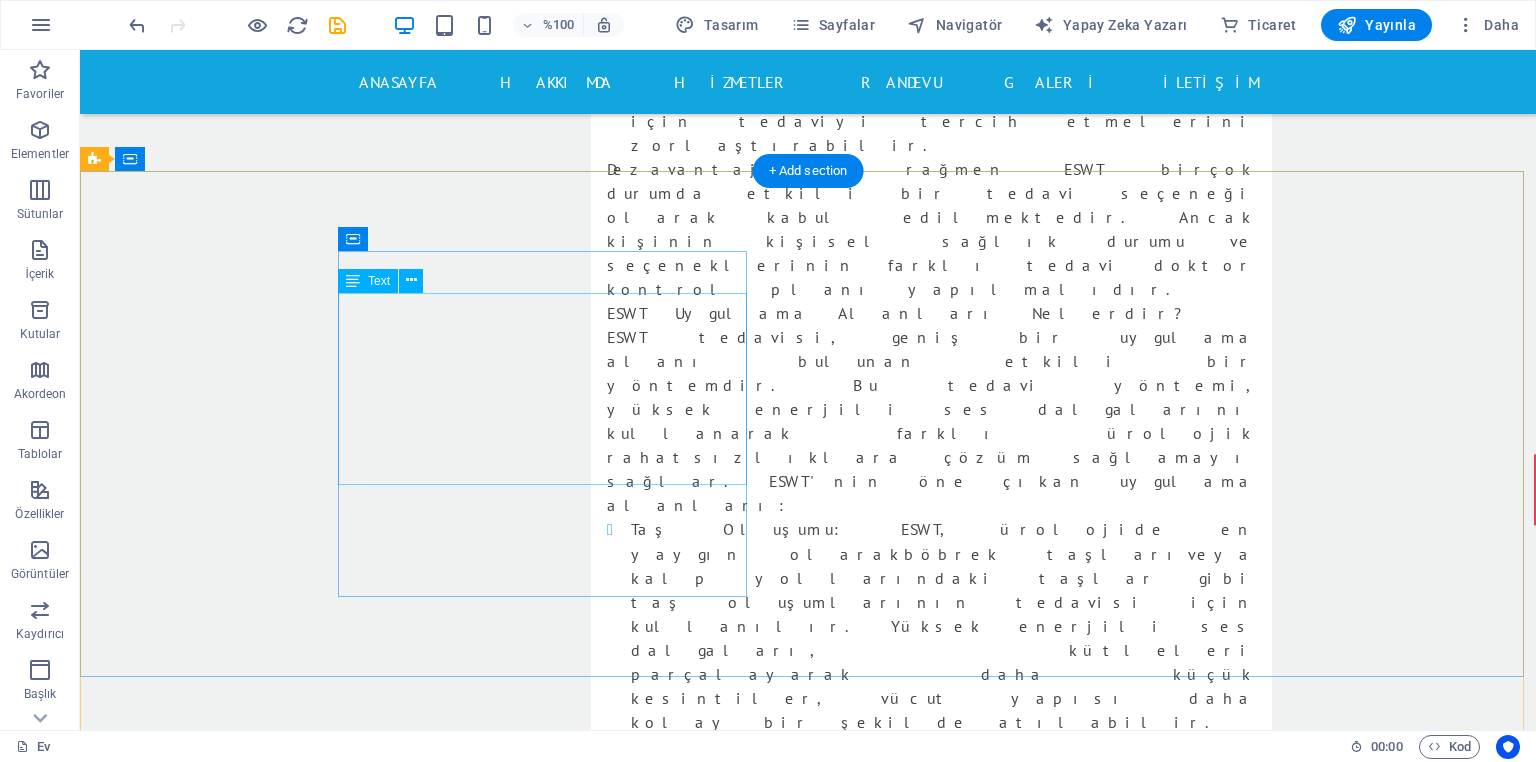 click on "[ORGANIZATION] - [ORGANIZATION] [STREET] [DISTRICT].[STREET] blv.[BUILDING] B Blok No:[NUMBER]/B İç Kapı No:[NUMBER] [CITY] /[CITY] [PHONE] Posta:[EMAIL] Pazartesi-Cuma: 08:00 / 17:00" at bounding box center (568, 9296) 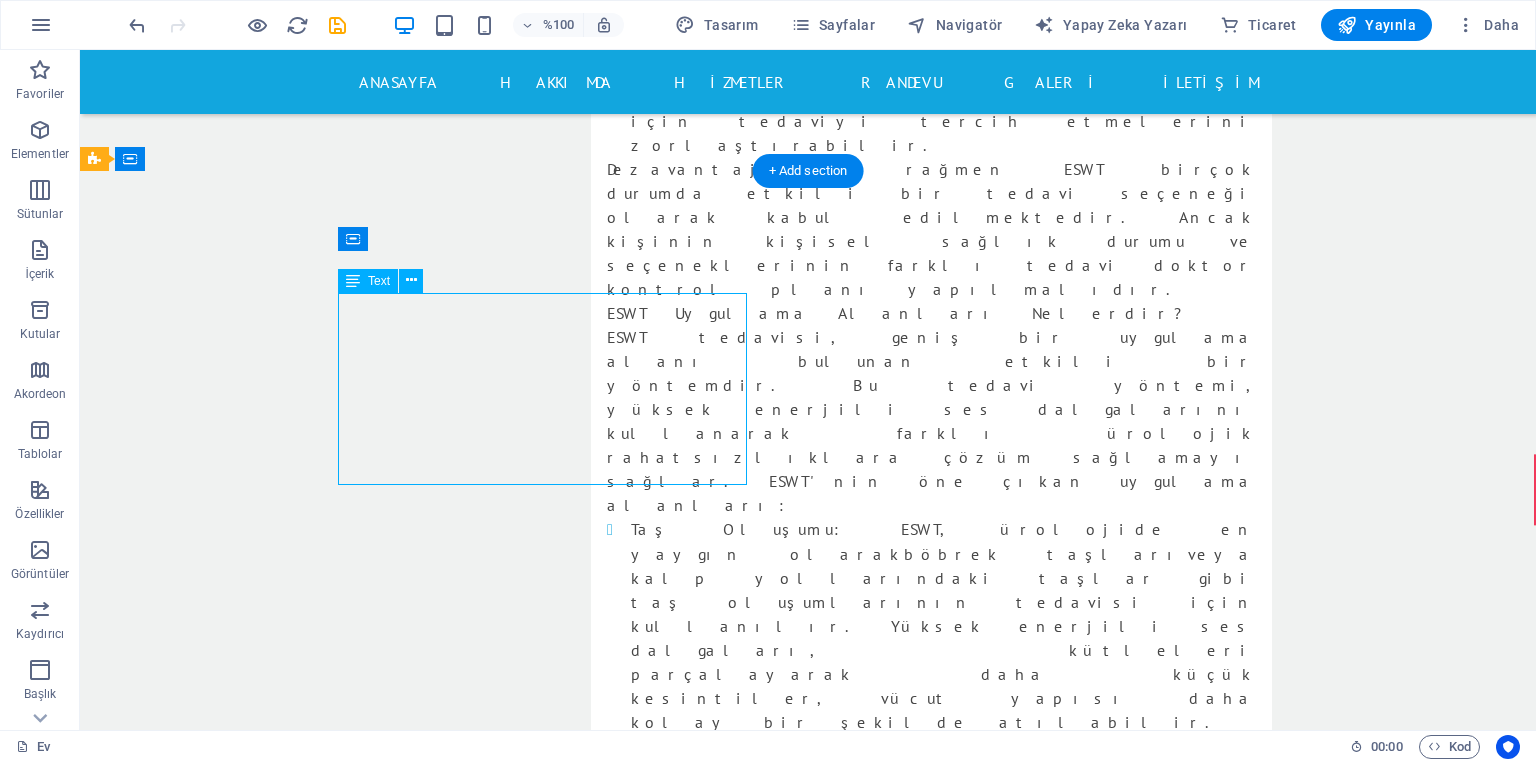 click on "[ORGANIZATION] - [ORGANIZATION] [STREET] [DISTRICT].[STREET] blv.[BUILDING] B Blok No:[NUMBER]/B İç Kapı No:[NUMBER] [CITY] /[CITY] [PHONE] Posta:[EMAIL] Pazartesi-Cuma: 08:00 / 17:00" at bounding box center (568, 9296) 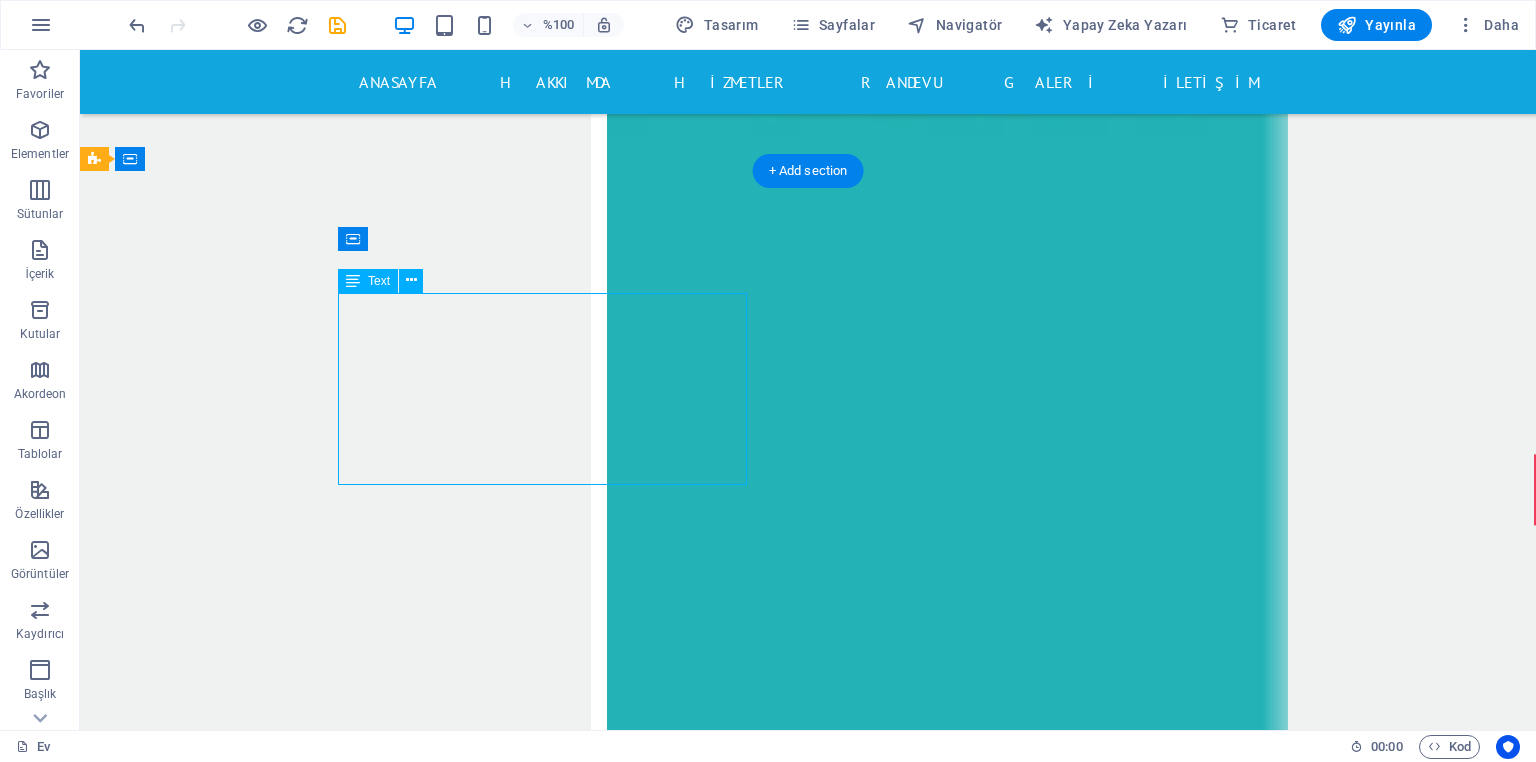 scroll, scrollTop: 15393, scrollLeft: 0, axis: vertical 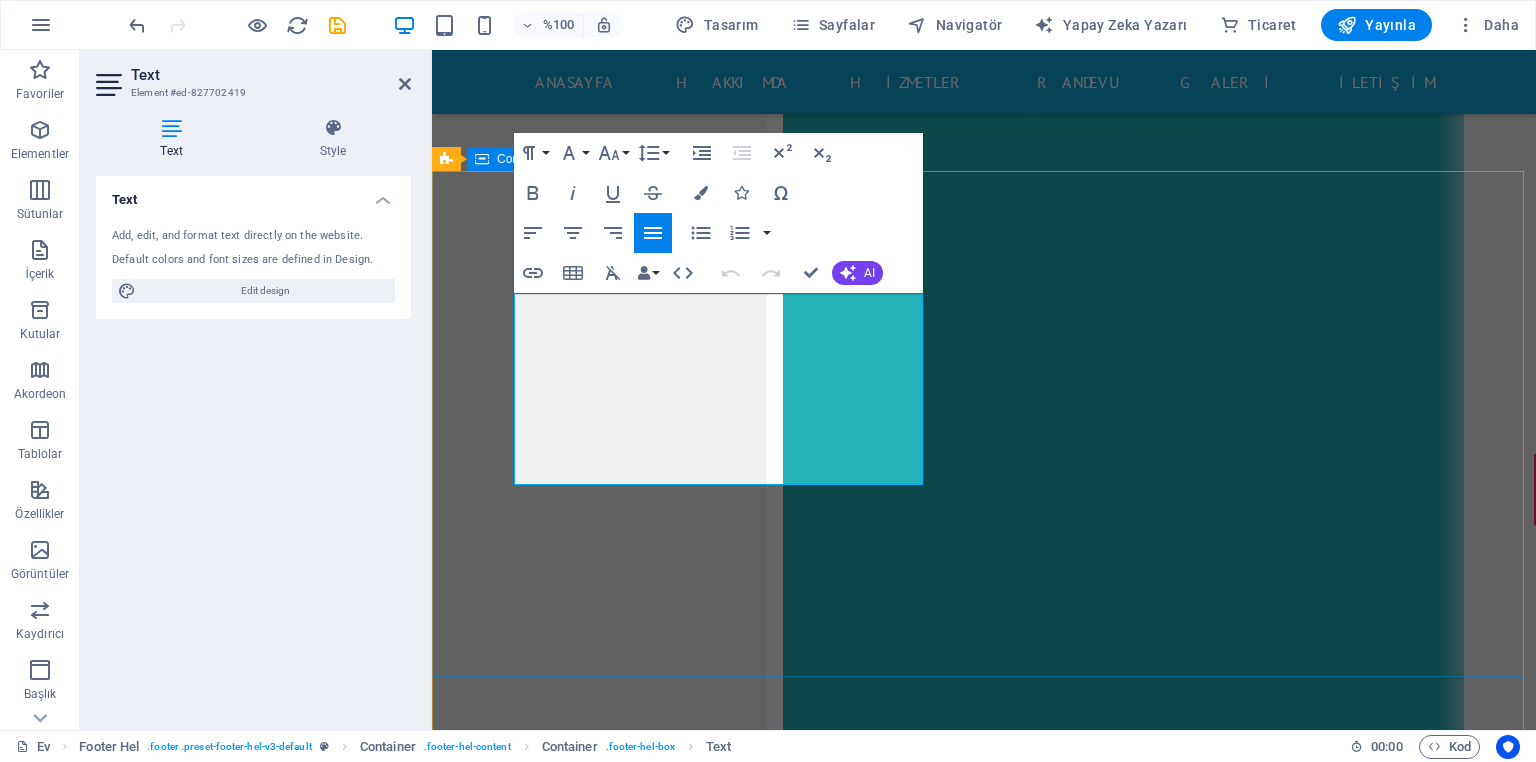 drag, startPoint x: 826, startPoint y: 361, endPoint x: 970, endPoint y: 335, distance: 146.3284 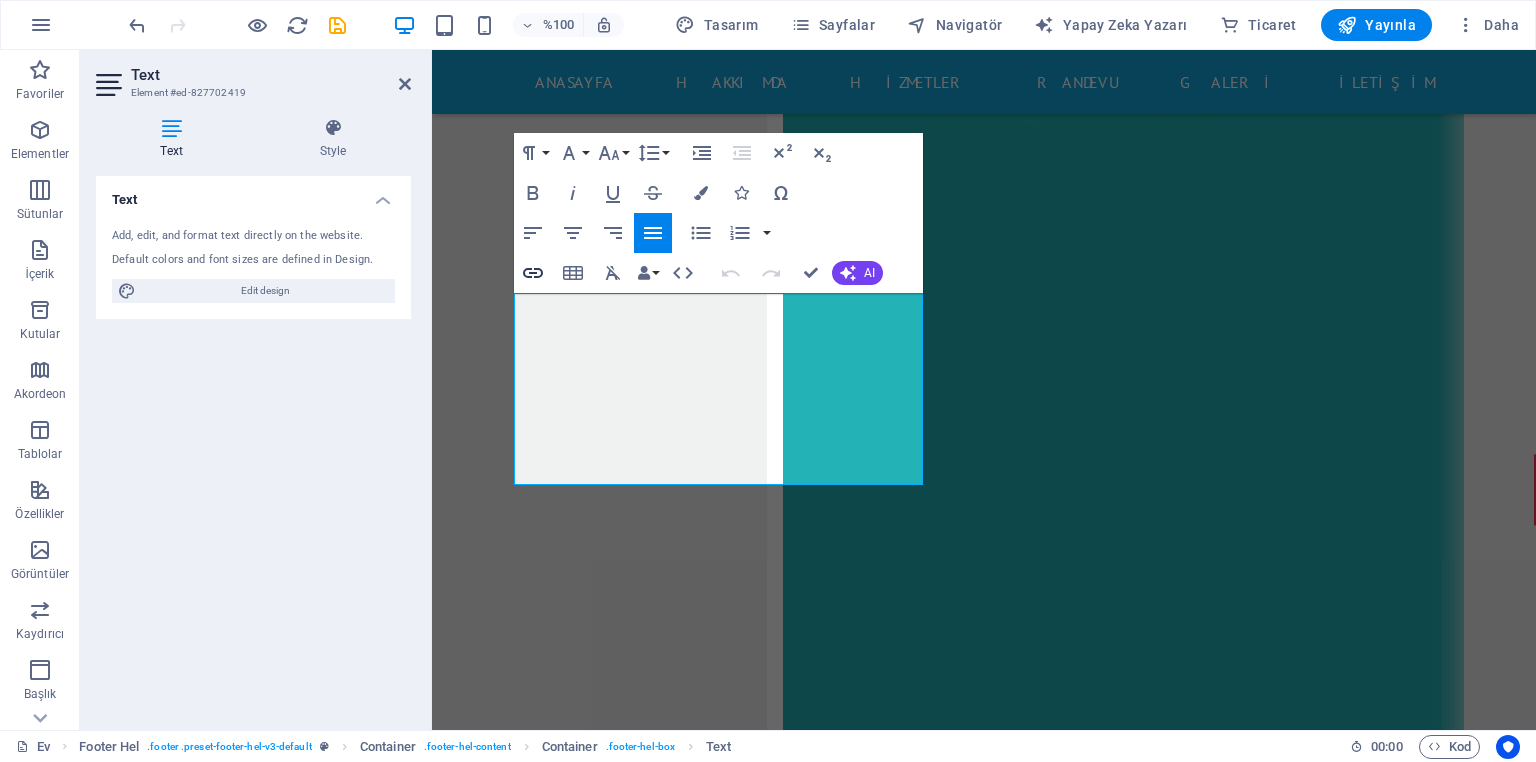 click 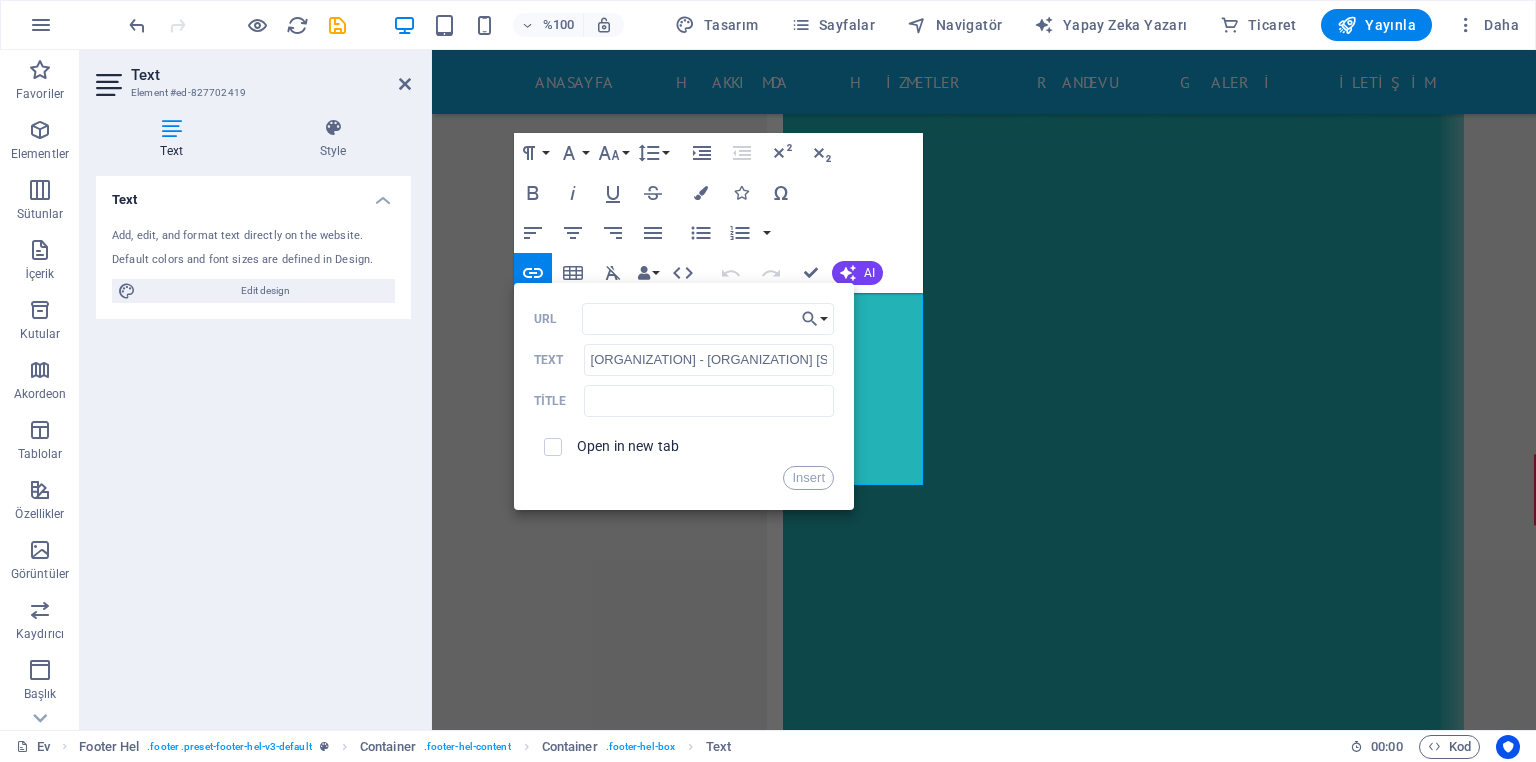 type on "https://maps.app.goo.gl/[URL_PARAM]" 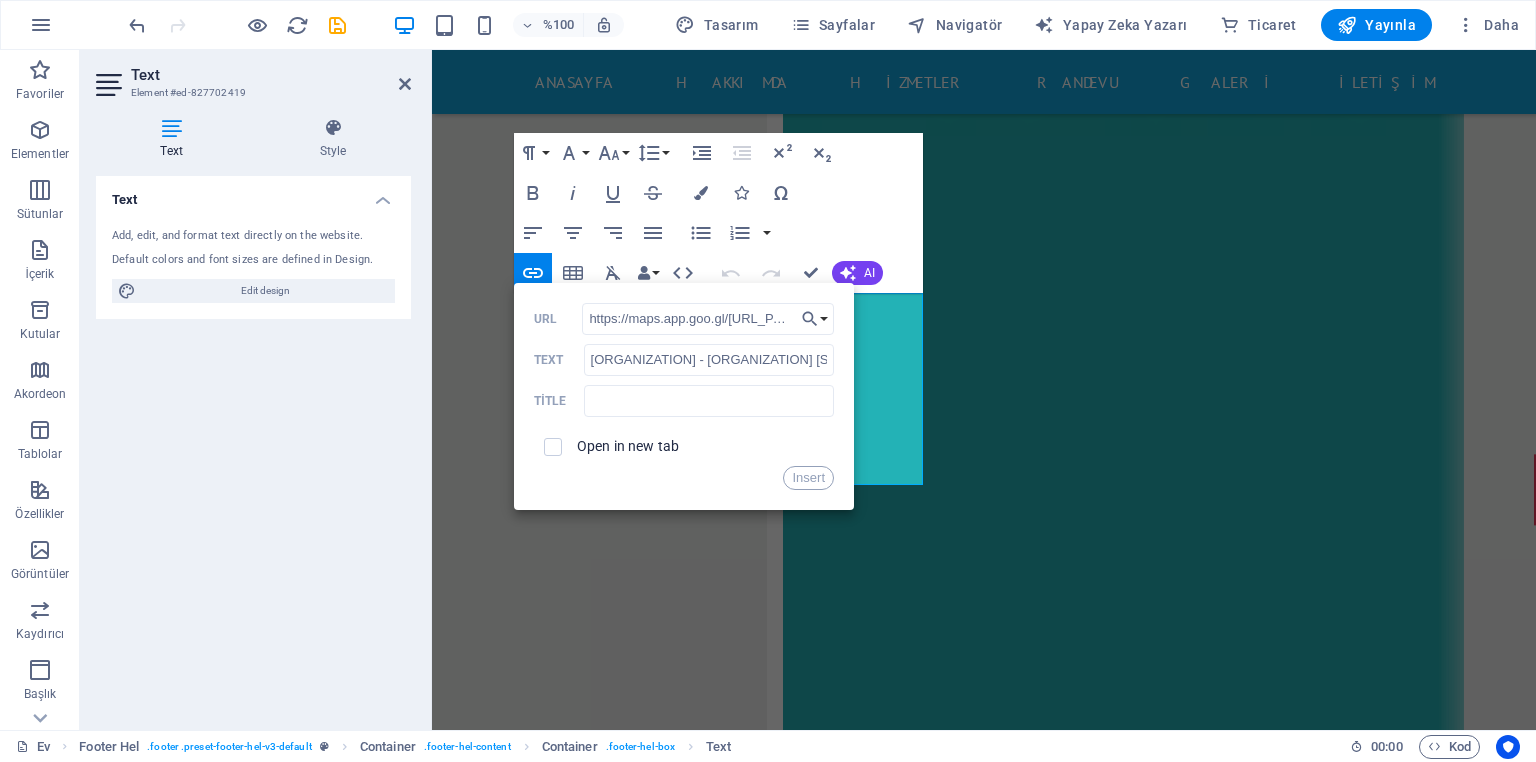 scroll, scrollTop: 0, scrollLeft: 56, axis: horizontal 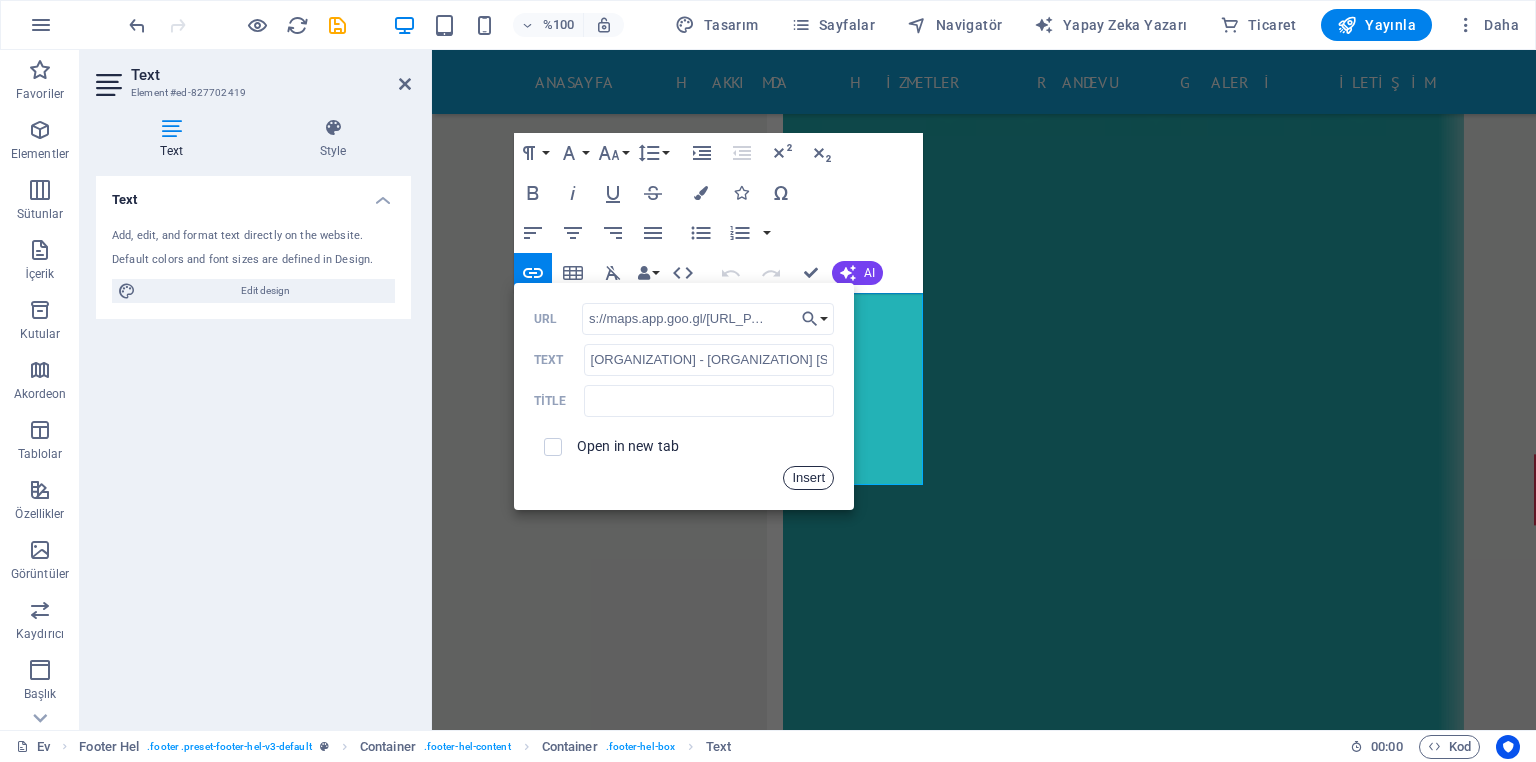 click on "Insert" at bounding box center [808, 478] 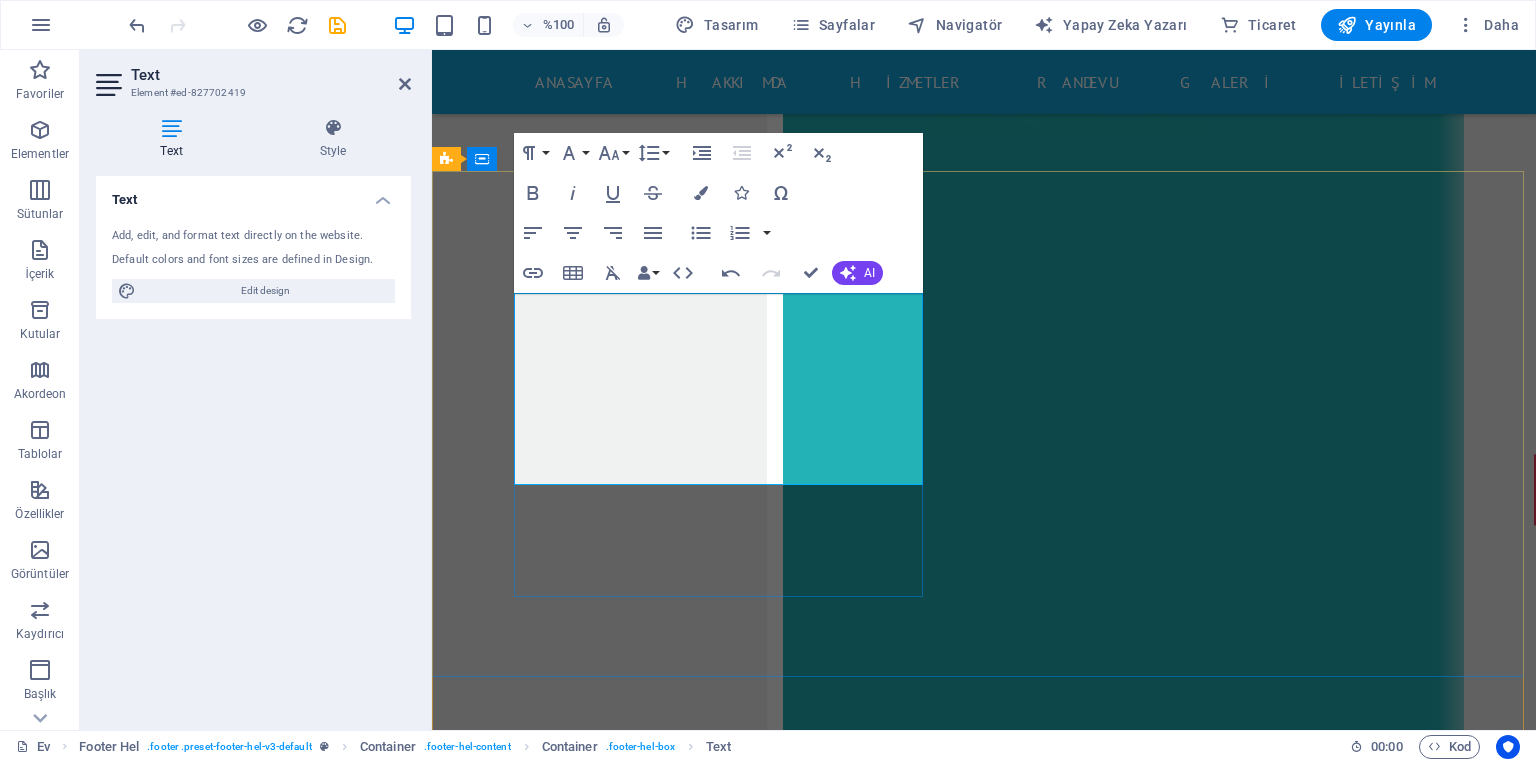 scroll, scrollTop: 0, scrollLeft: 0, axis: both 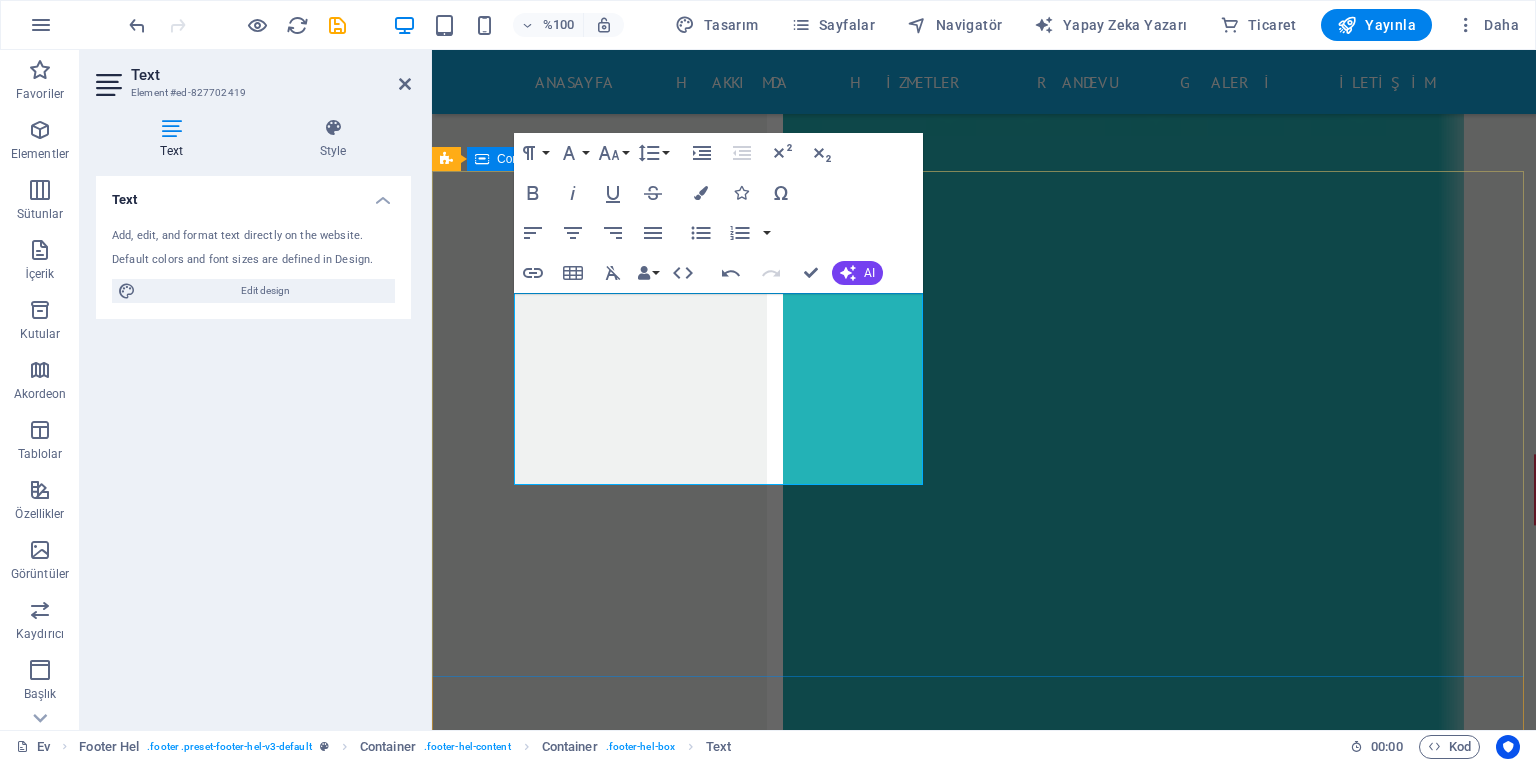 click on "​ ​ Bize Ulaşın [ORGANIZATION] - [ORGANIZATION] [STREET] [DISTRICT].[STREET] blv.[BUILDING] B Blok No:[NUMBER]/B İç Kapı No:[NUMBER] [CITY] /[CITY] [PHONE] Posta:[EMAIL] Pazartesi-Cuma: 08:00 / 17:00 Gizlilik politikasını okudum ve okudum. Okunamıyor mu? Yenisini yükle Göndermek" at bounding box center [984, 9446] 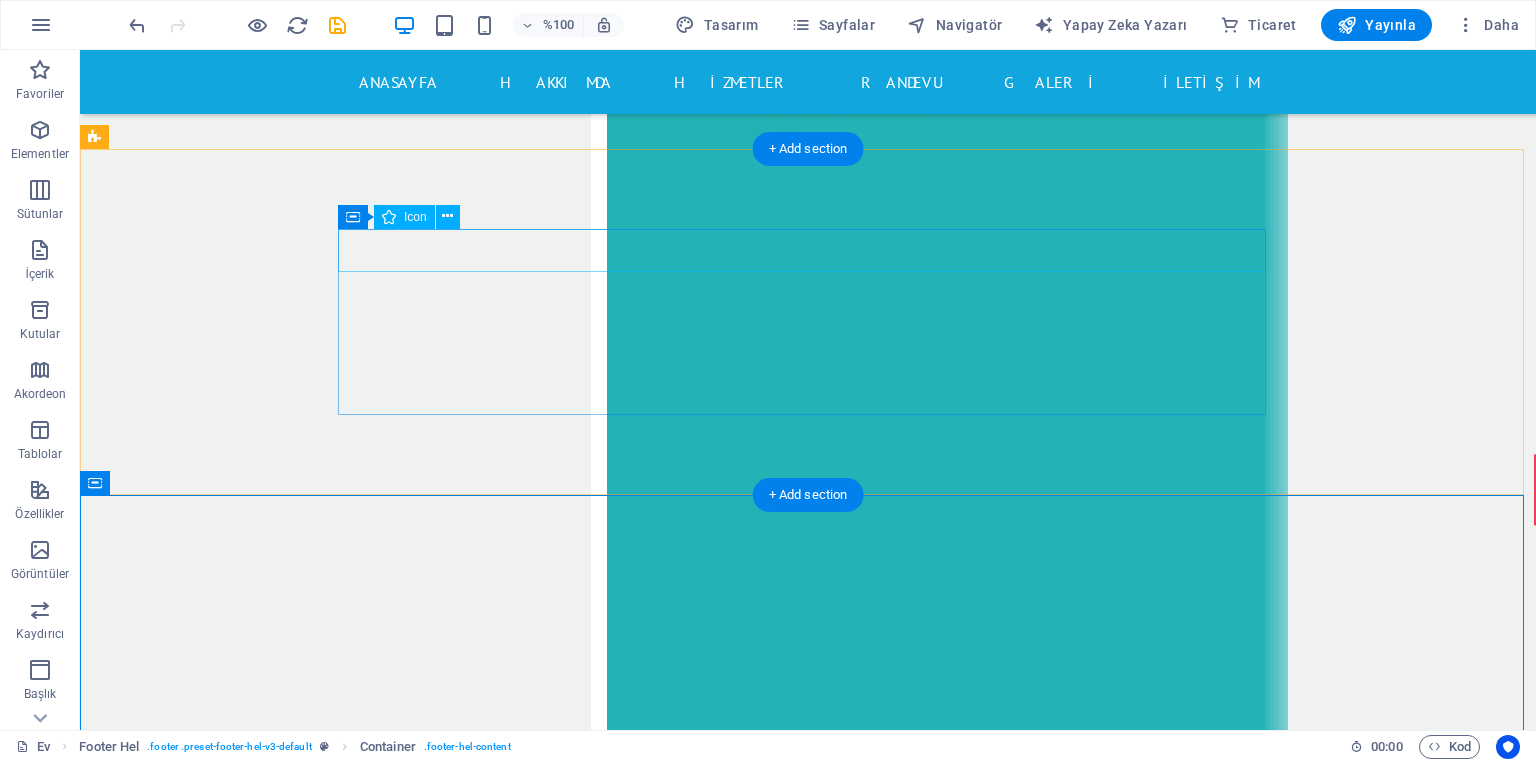 scroll, scrollTop: 15073, scrollLeft: 0, axis: vertical 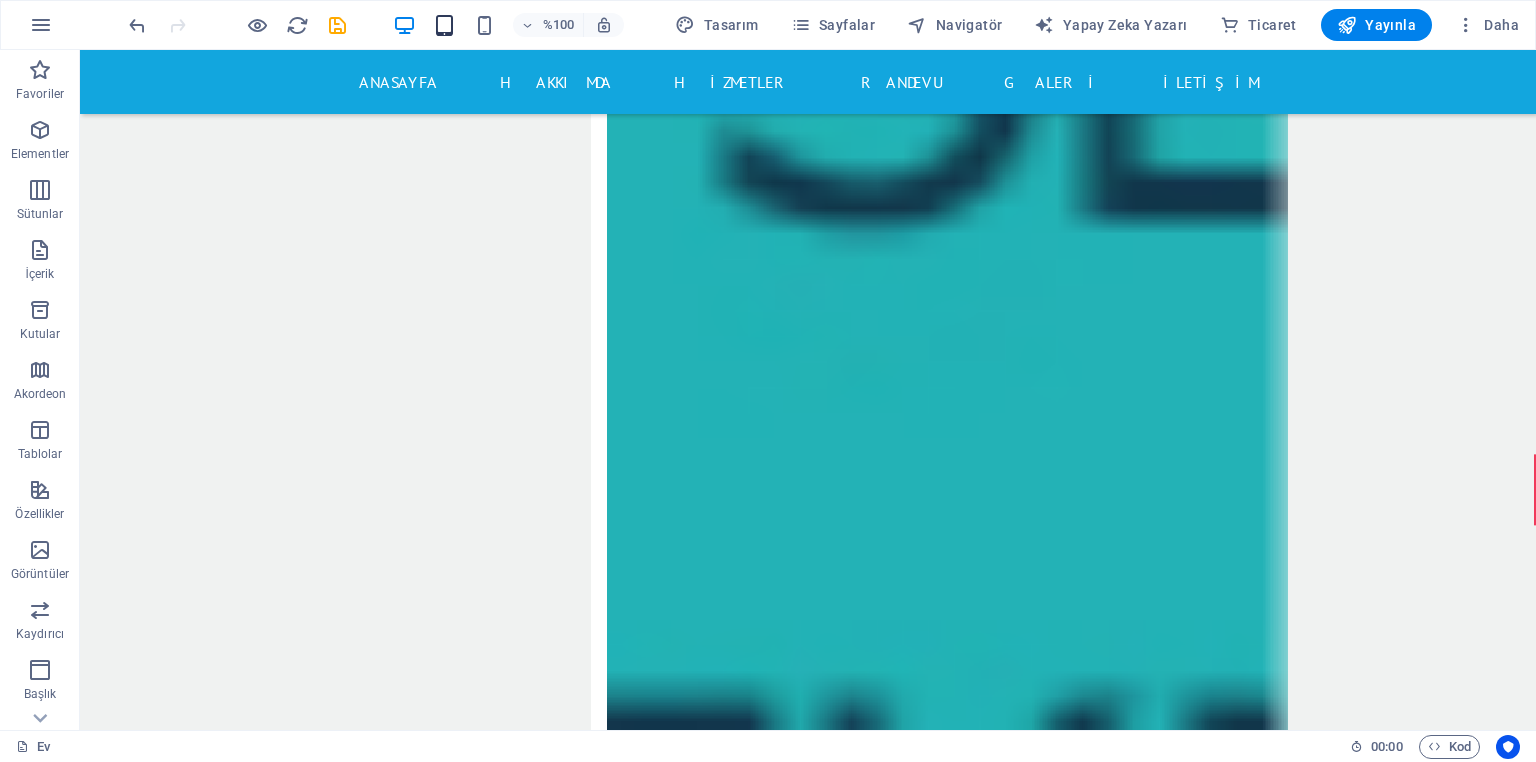 click at bounding box center [444, 25] 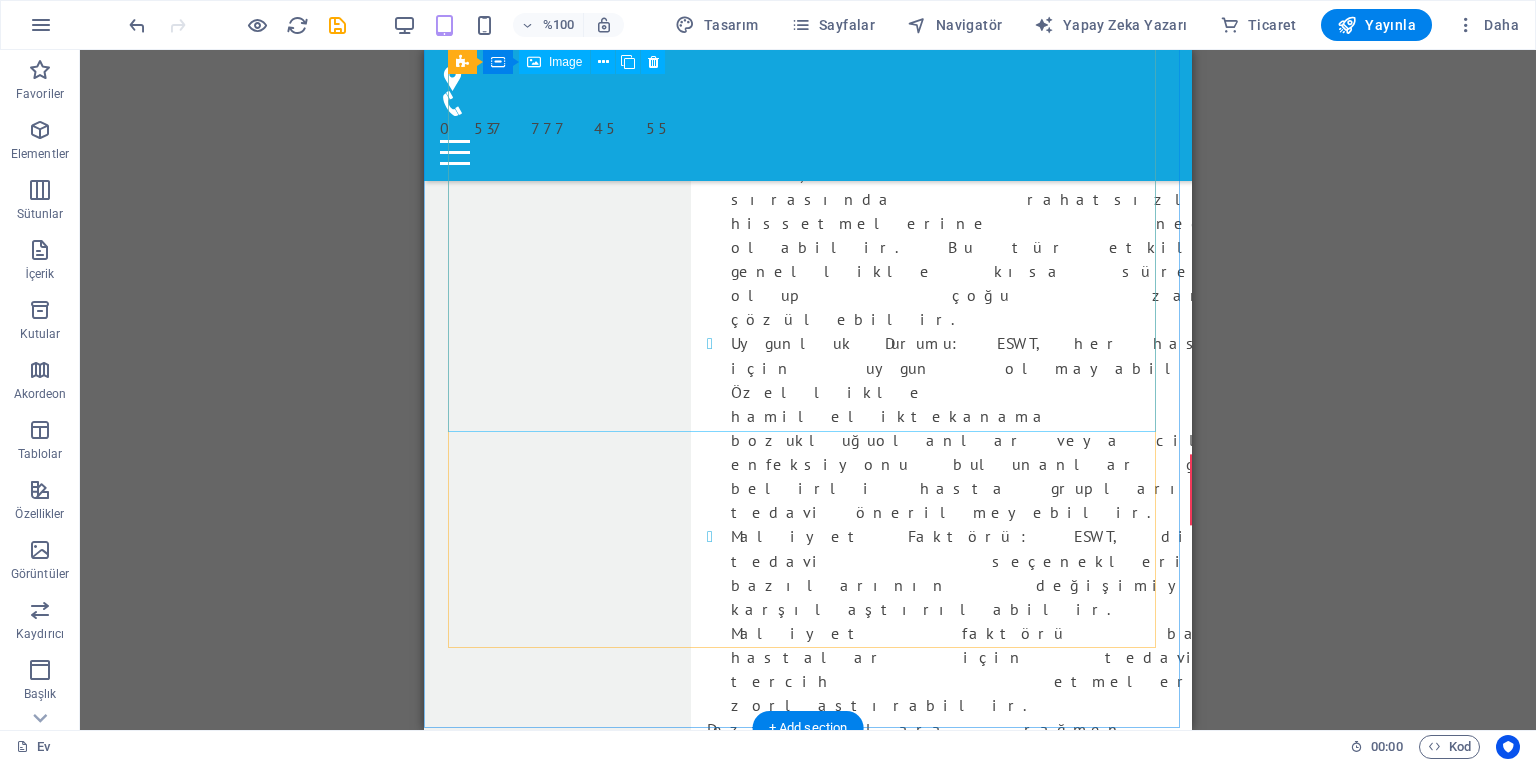 scroll, scrollTop: 15398, scrollLeft: 0, axis: vertical 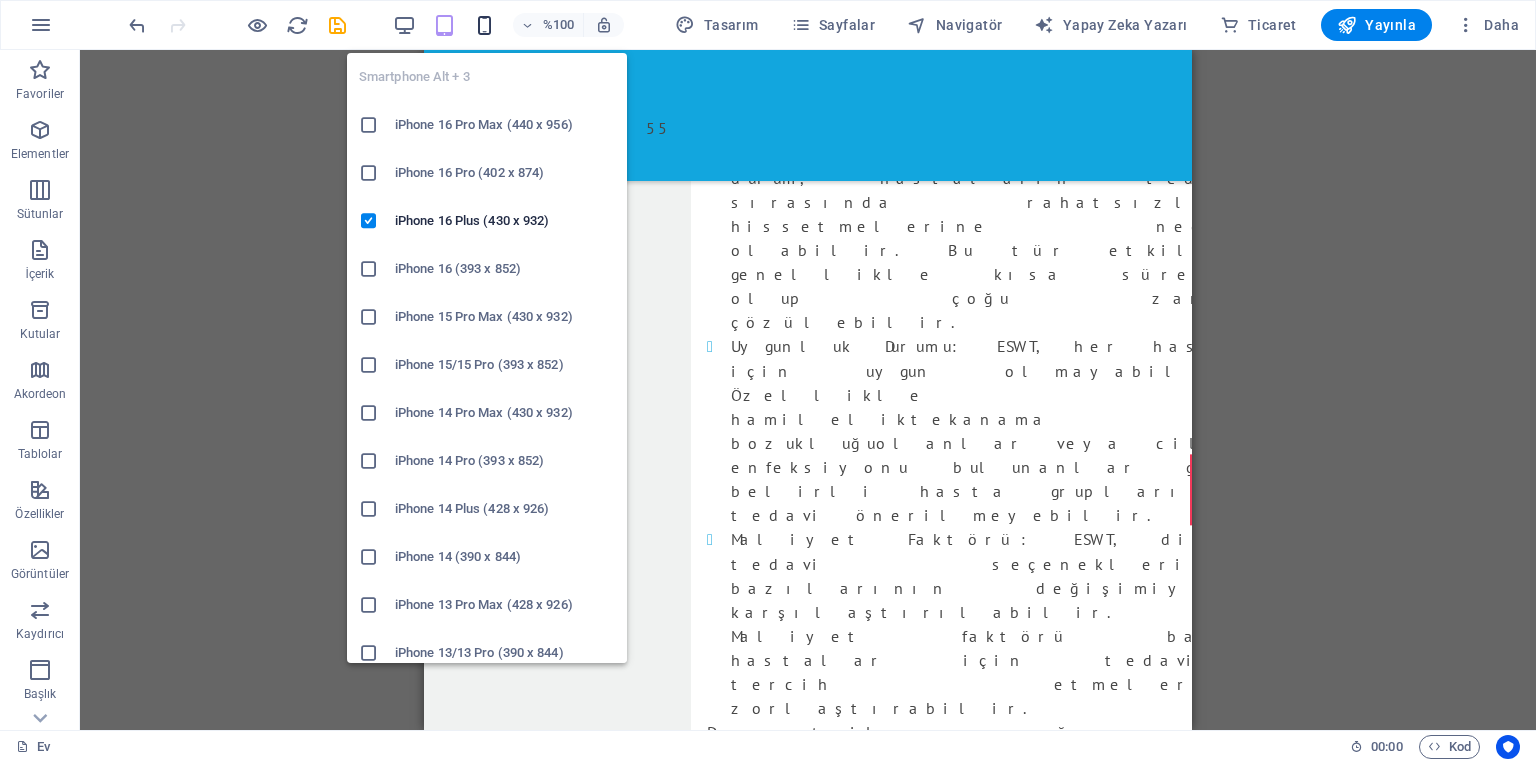 click at bounding box center (484, 25) 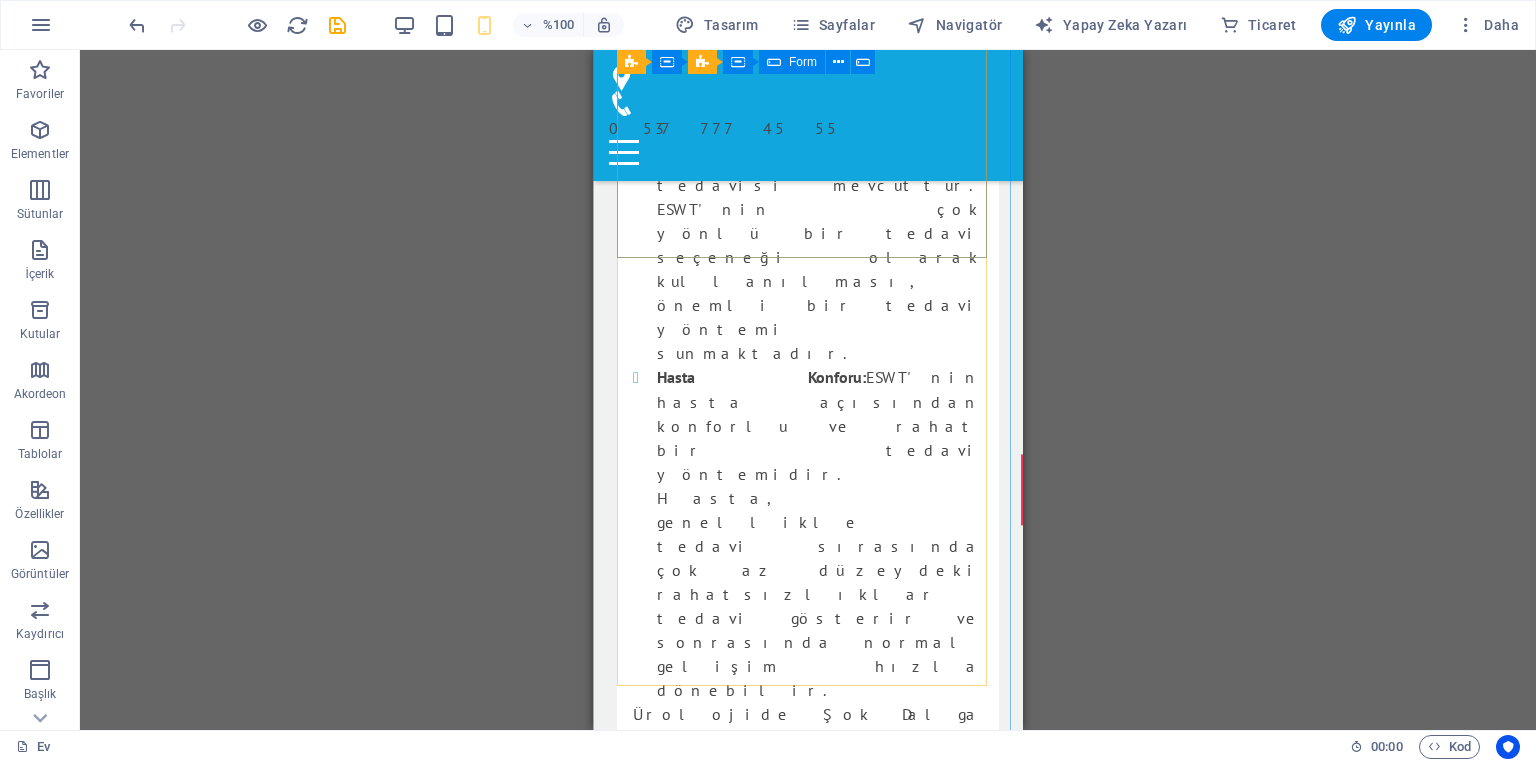 scroll, scrollTop: 14880, scrollLeft: 0, axis: vertical 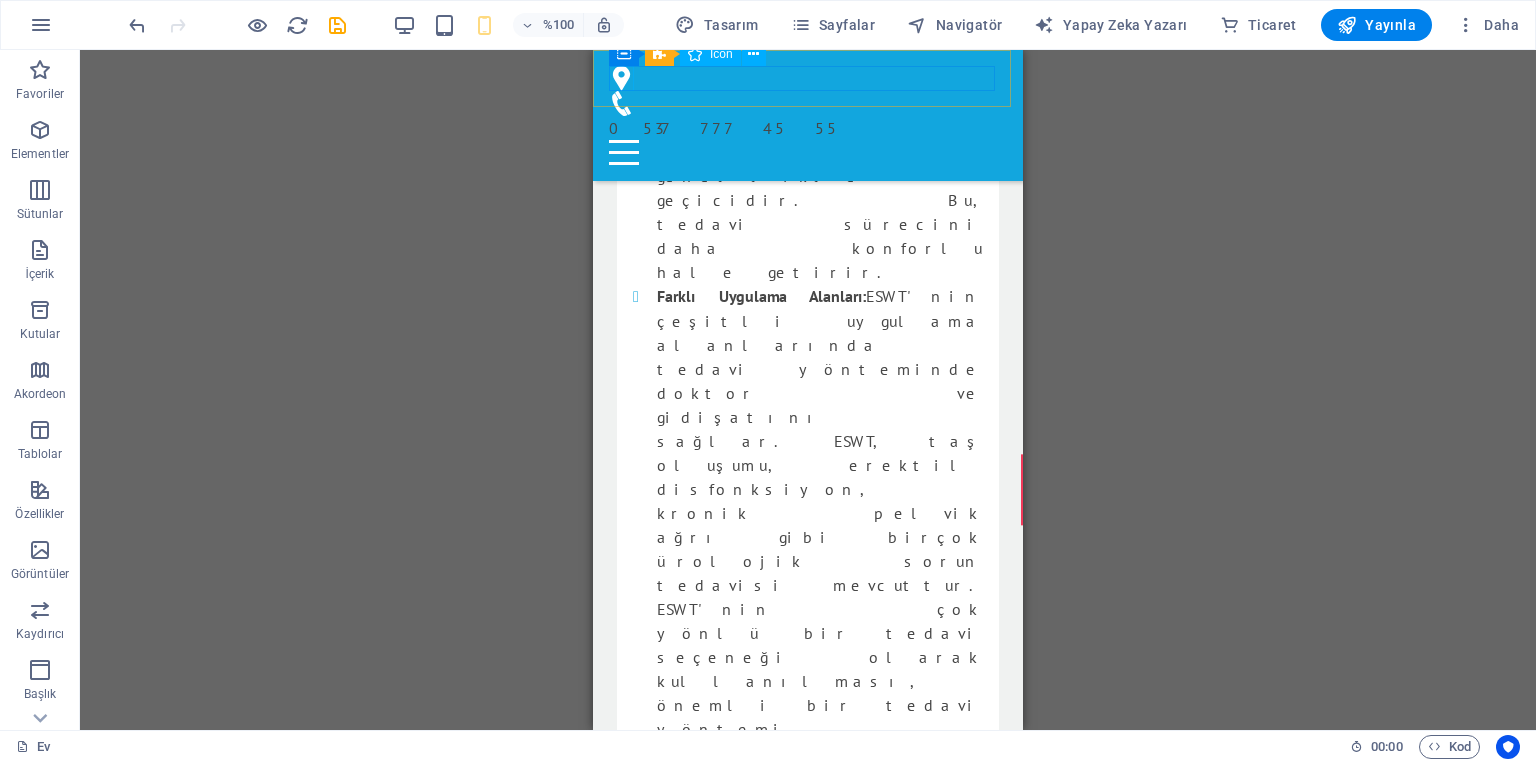 click at bounding box center (800, 78) 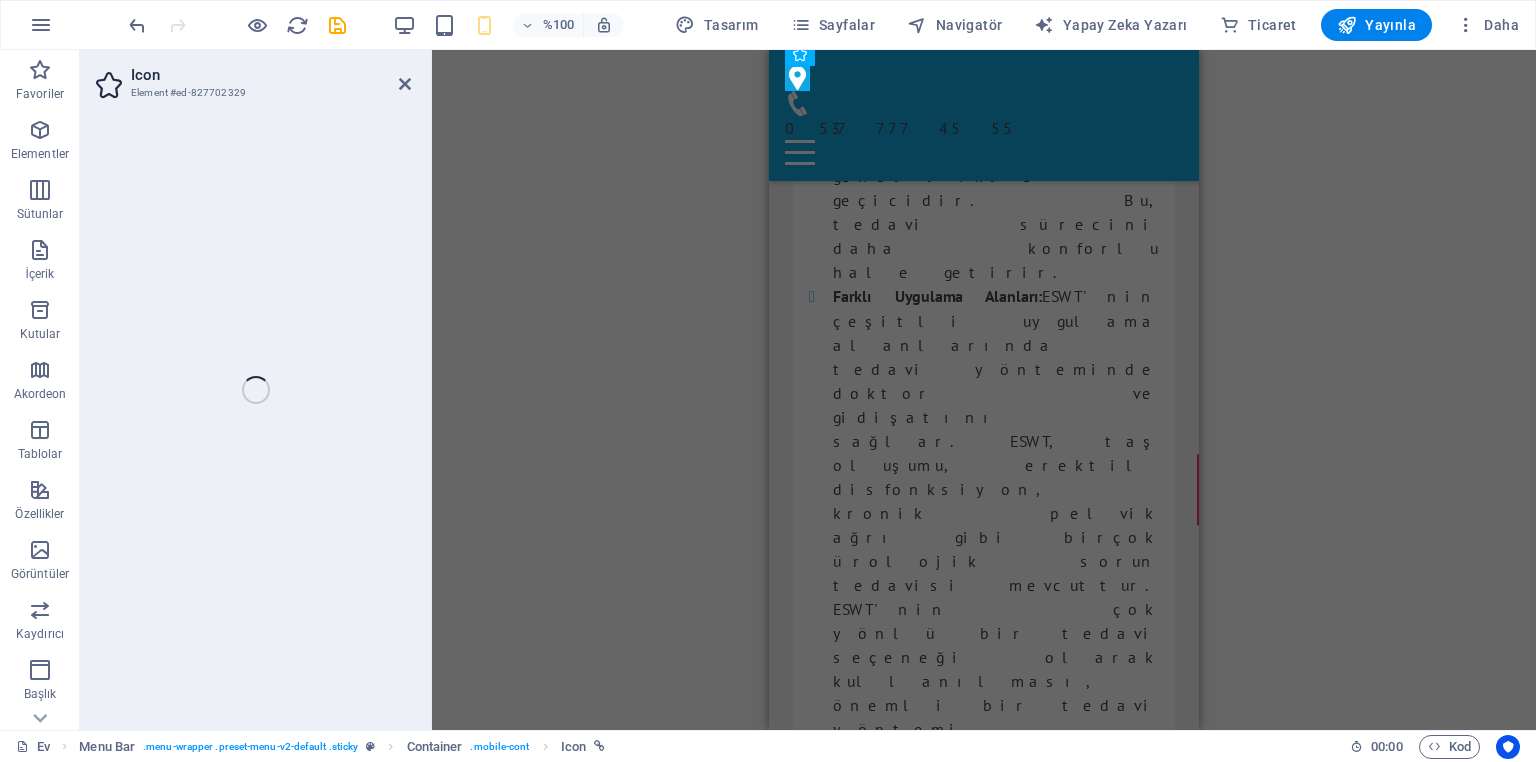 select on "xMidYMid" 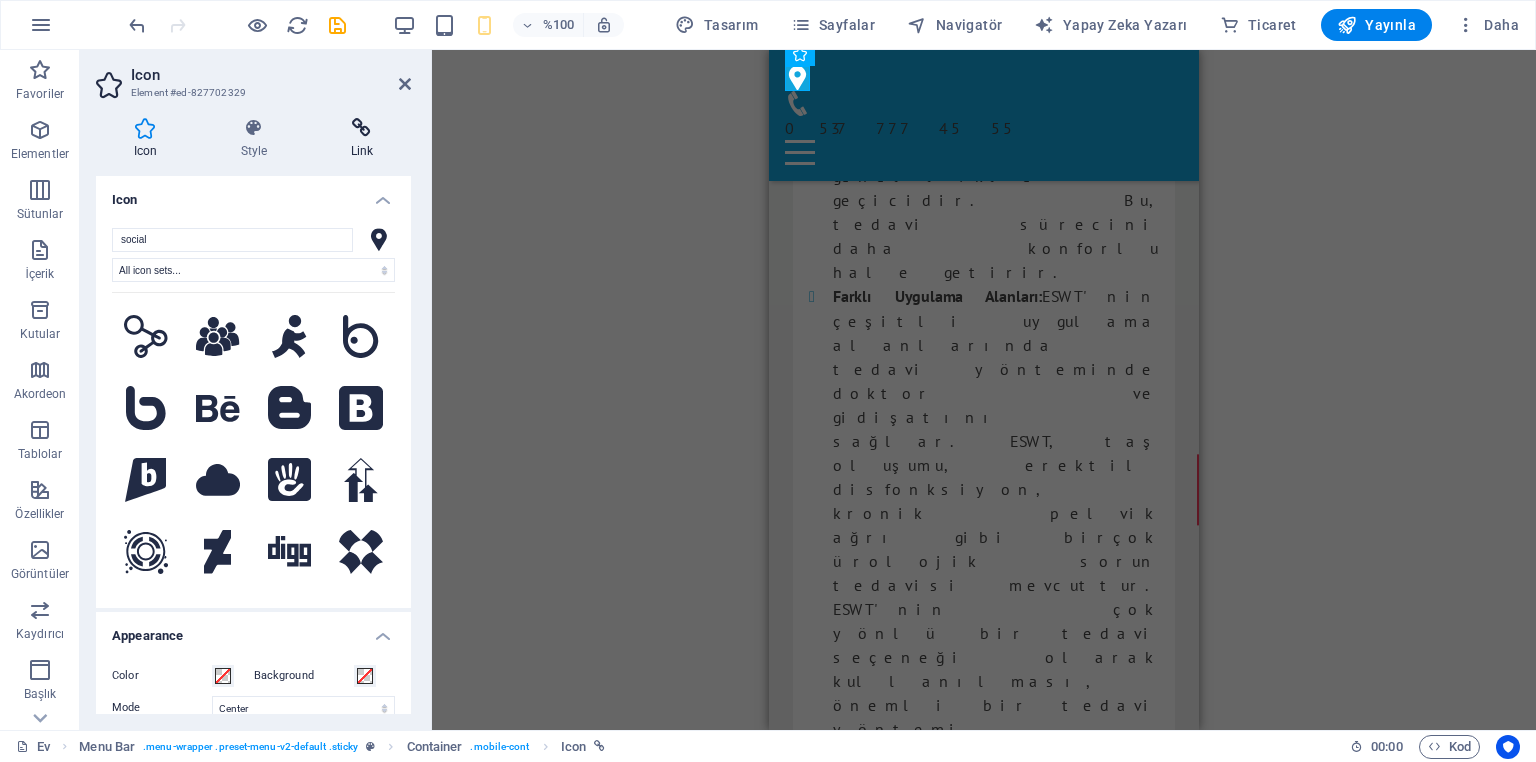 click at bounding box center (362, 128) 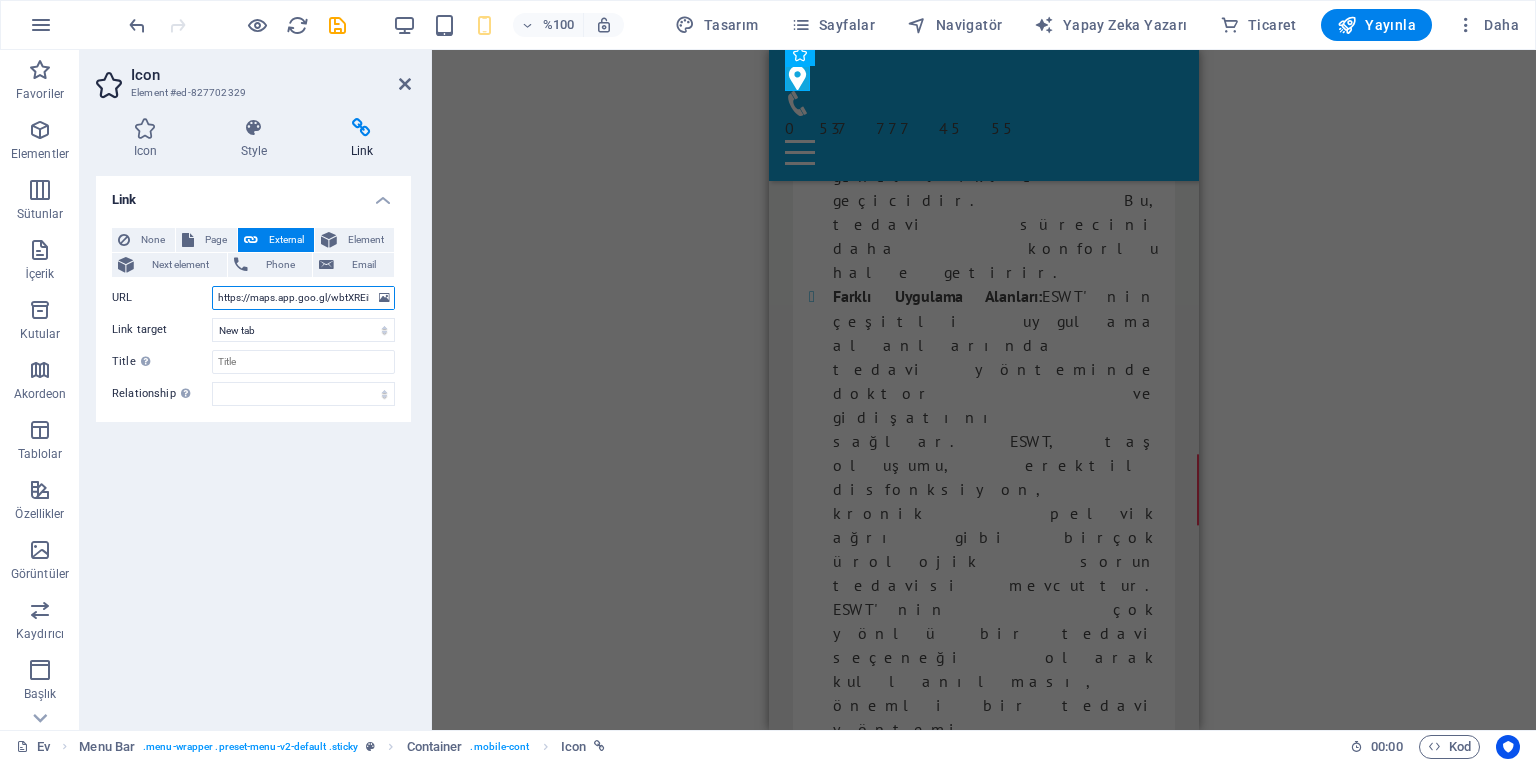 drag, startPoint x: 341, startPoint y: 304, endPoint x: 139, endPoint y: 312, distance: 202.15836 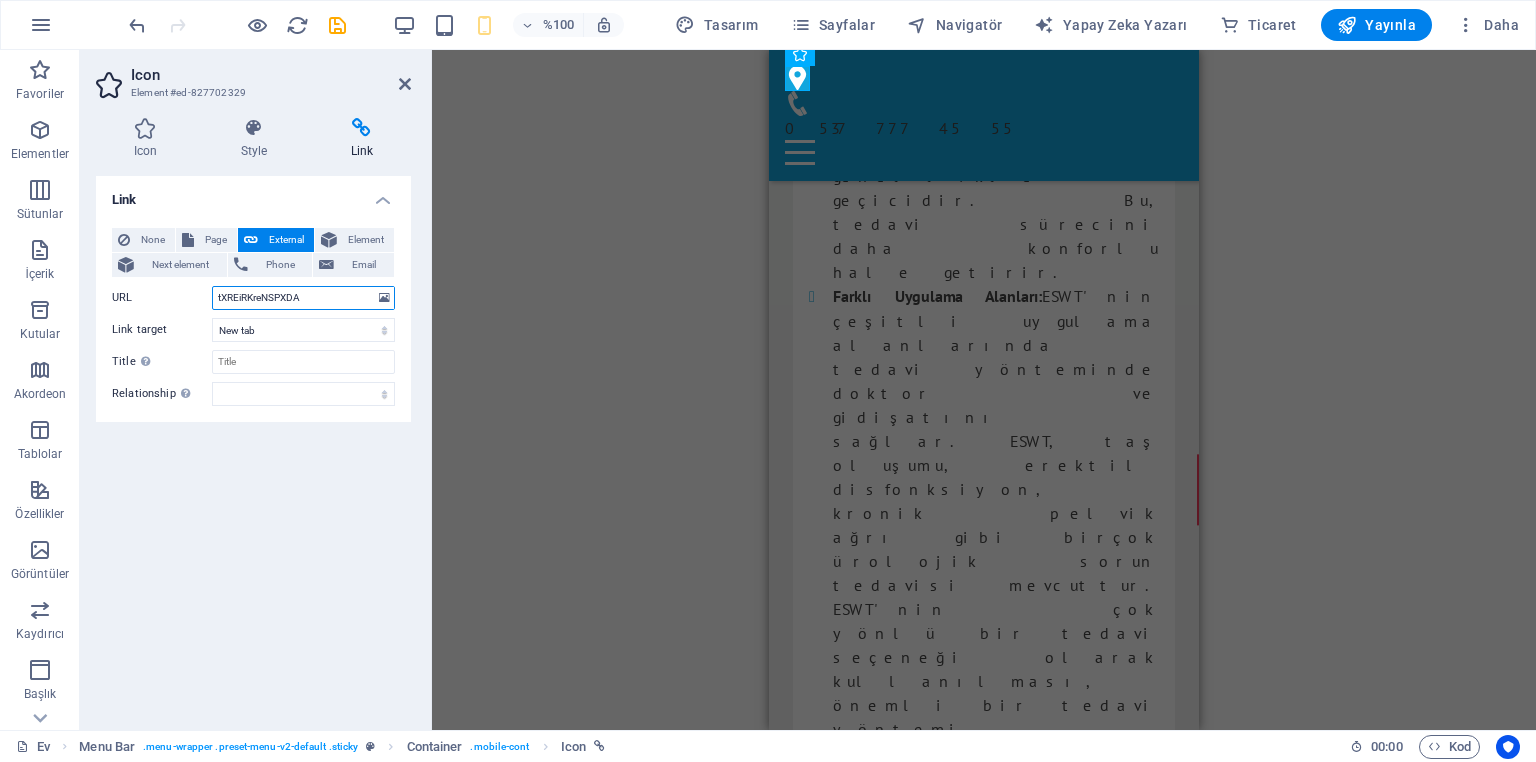 drag, startPoint x: 244, startPoint y: 296, endPoint x: 216, endPoint y: 293, distance: 28.160255 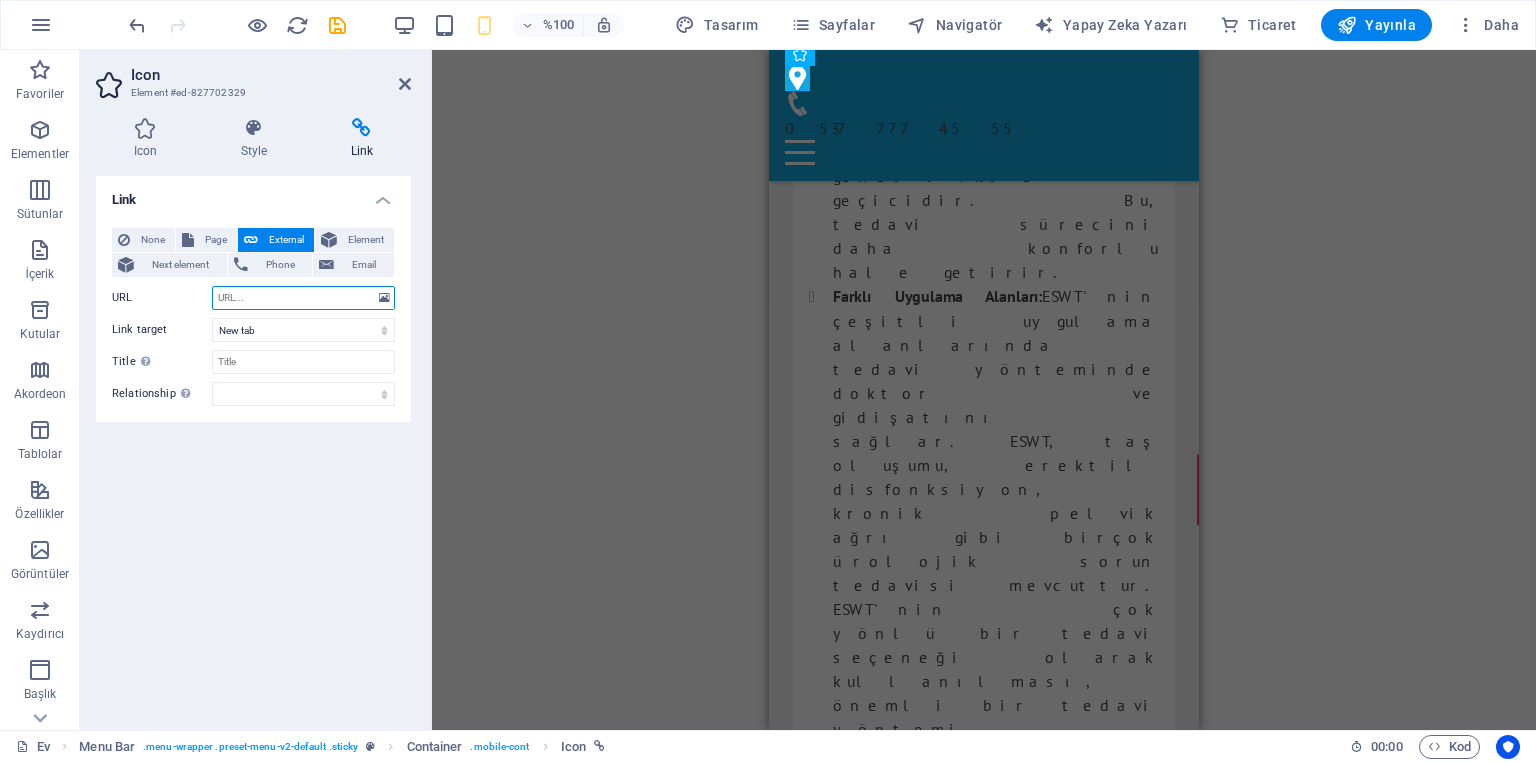 paste on "https://maps.app.goo.gl/[URL_PARAM]" 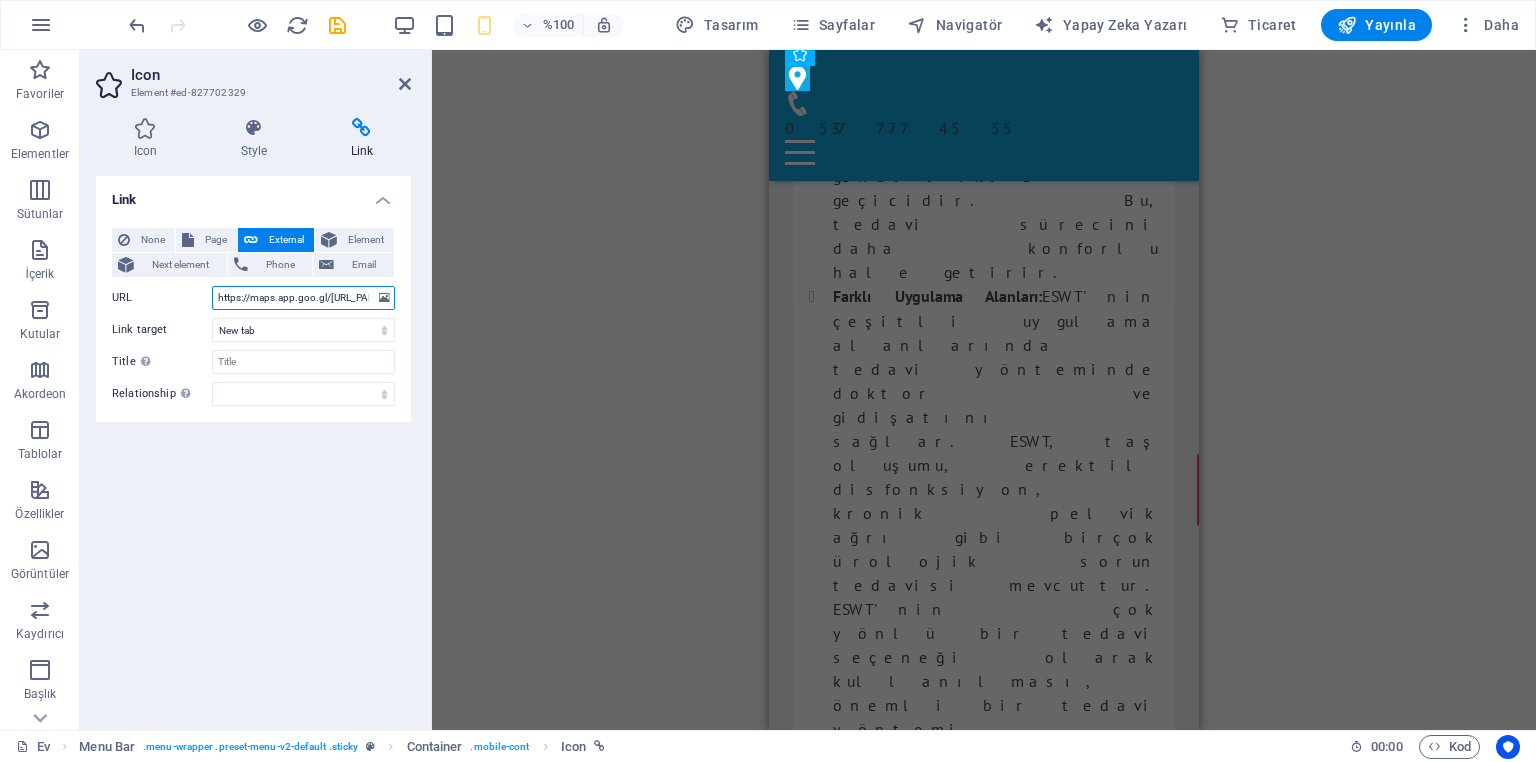 scroll, scrollTop: 0, scrollLeft: 49, axis: horizontal 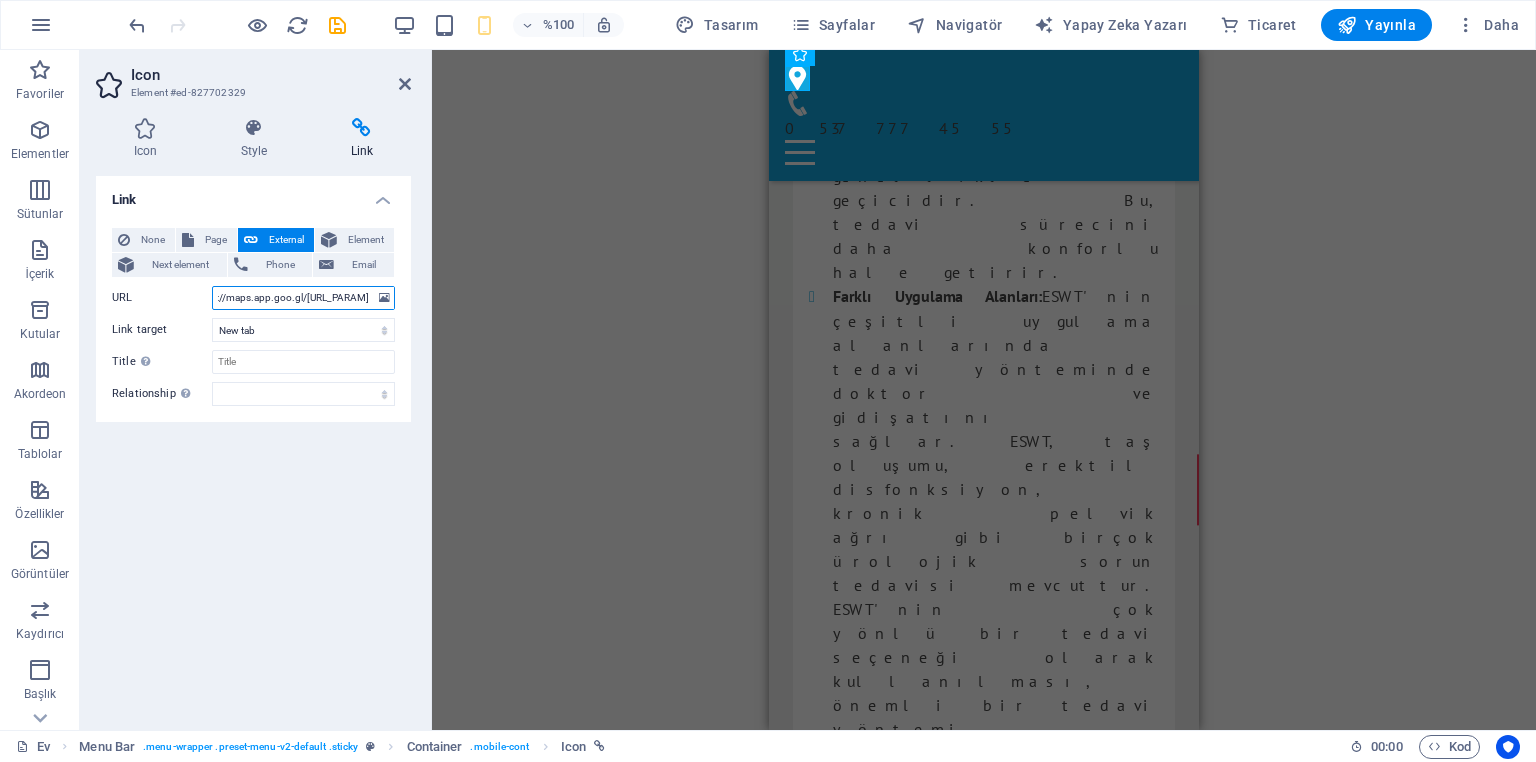 type on "https://maps.app.goo.gl/[URL_PARAM]" 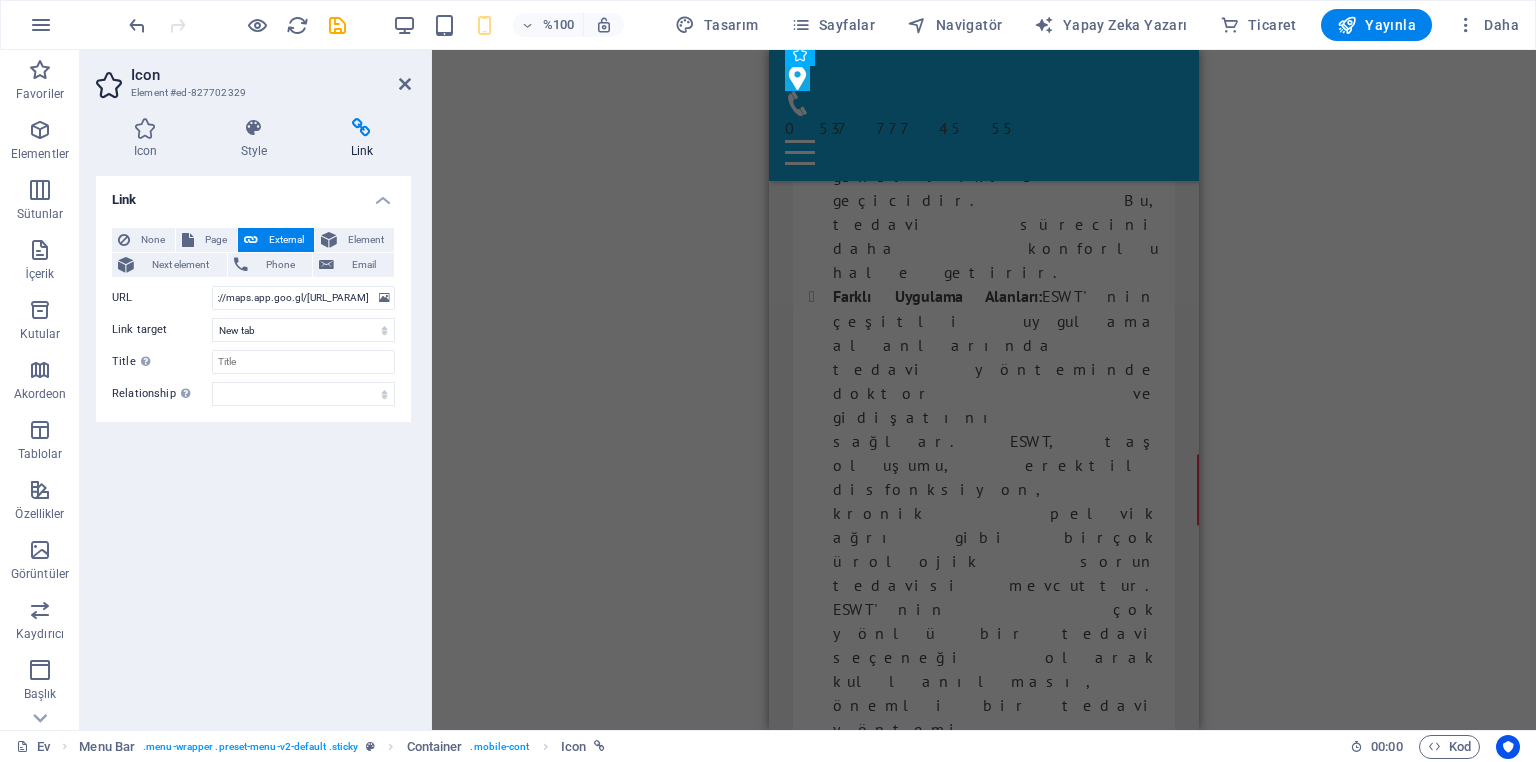 click on "H1   Afiş   Banner   Konteyner   Konteyner   Menü   Menü Çubuğu   Görüntü   2 sütun   Konteyner   Konteyner   Bilgi Çubuğu   Konteyner   Simge   Container   Info Bar   Konteyner   Metin   H2   Container   Container   Preset   Placeholder   Gallery   Footer Hel   Container   Footer Hel   Captcha   Form   Text   Container   Container   Icon   Callout   Container   Container   Container   Icon   Container   Container   Container   Preset   Preset   Container   Image   Container   Container   Text   Container   Container   Preset   Container   Preset   Container   Preset   Container   Form   Preset   Container   Container   Preset   Container   Container   Preset   Checkbox   Container   Menu Bar   Icon   Menu Bar   Container" at bounding box center (984, 390) 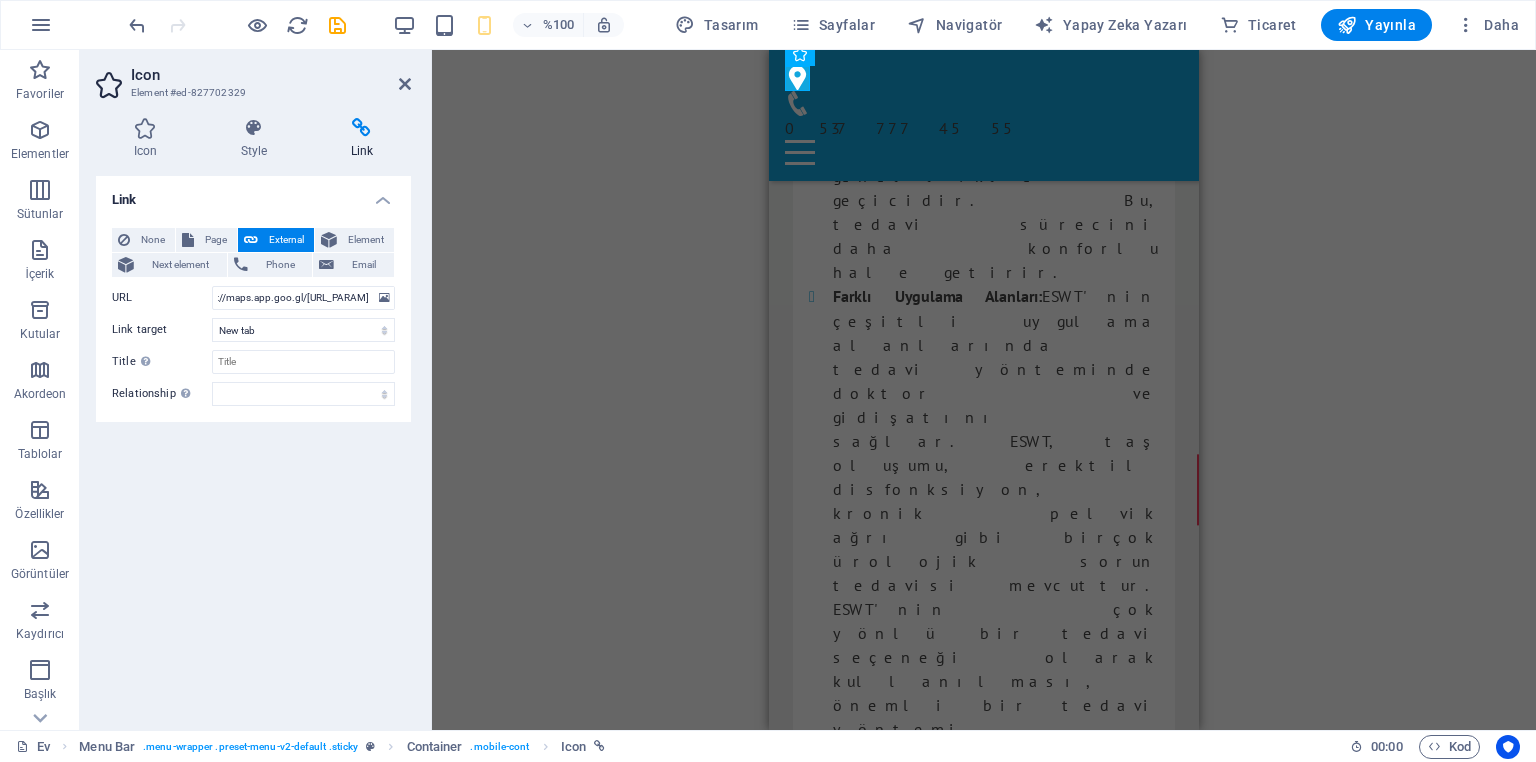 scroll, scrollTop: 0, scrollLeft: 0, axis: both 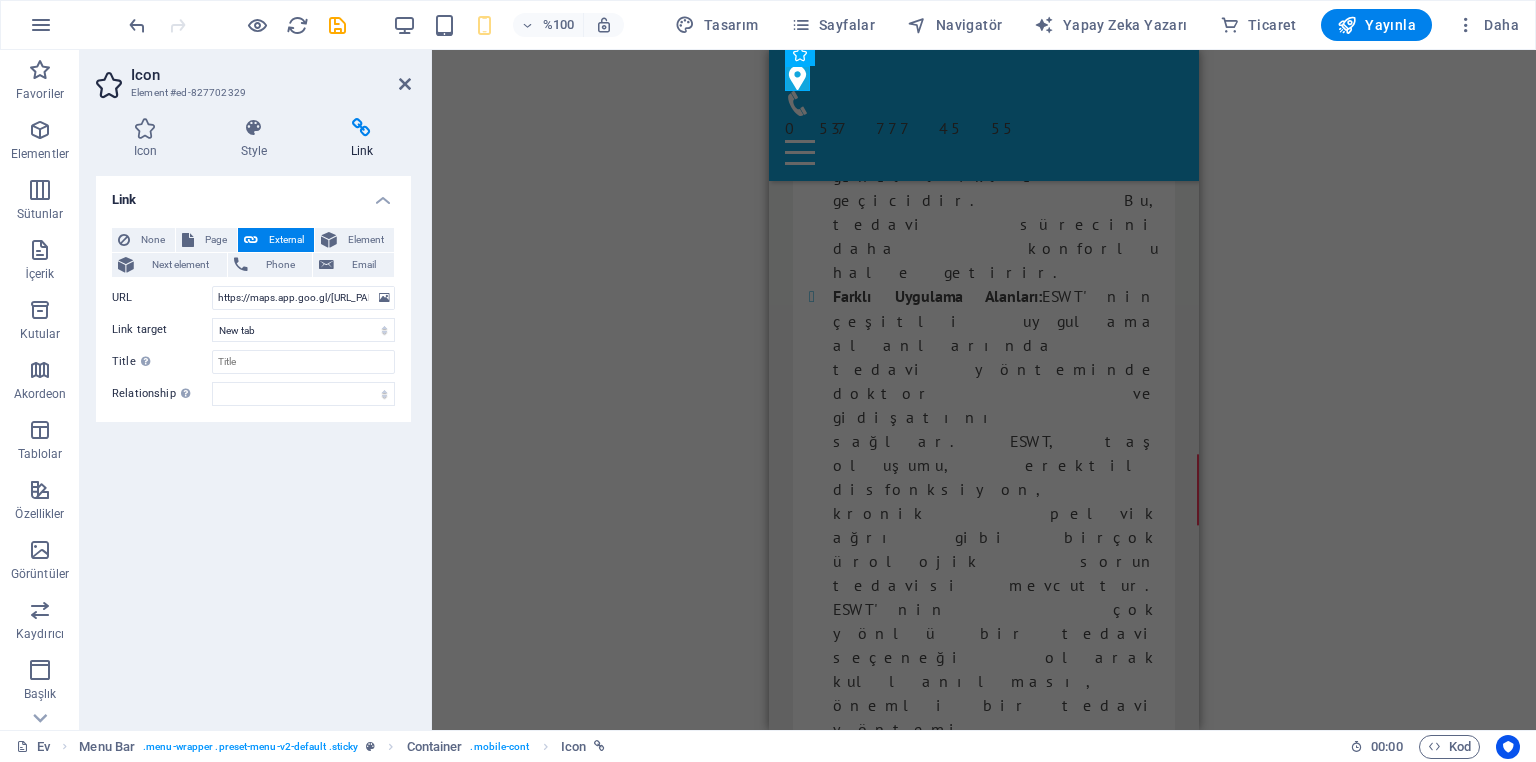 click on "H1   Afiş   Banner   Konteyner   Konteyner   Menü   Menü Çubuğu   Görüntü   2 sütun   Konteyner   Konteyner   Bilgi Çubuğu   Konteyner   Simge   Container   Info Bar   Konteyner   Metin   H2   Container   Container   Preset   Placeholder   Gallery   Footer Hel   Container   Footer Hel   Captcha   Form   Text   Container   Container   Icon   Callout   Container   Container   Container   Icon   Container   Container   Container   Preset   Preset   Container   Image   Container   Container   Text   Container   Container   Preset   Container   Preset   Container   Preset   Container   Form   Preset   Container   Container   Preset   Container   Container   Preset   Checkbox   Container   Menu Bar   Icon   Menu Bar   Container" at bounding box center [984, 390] 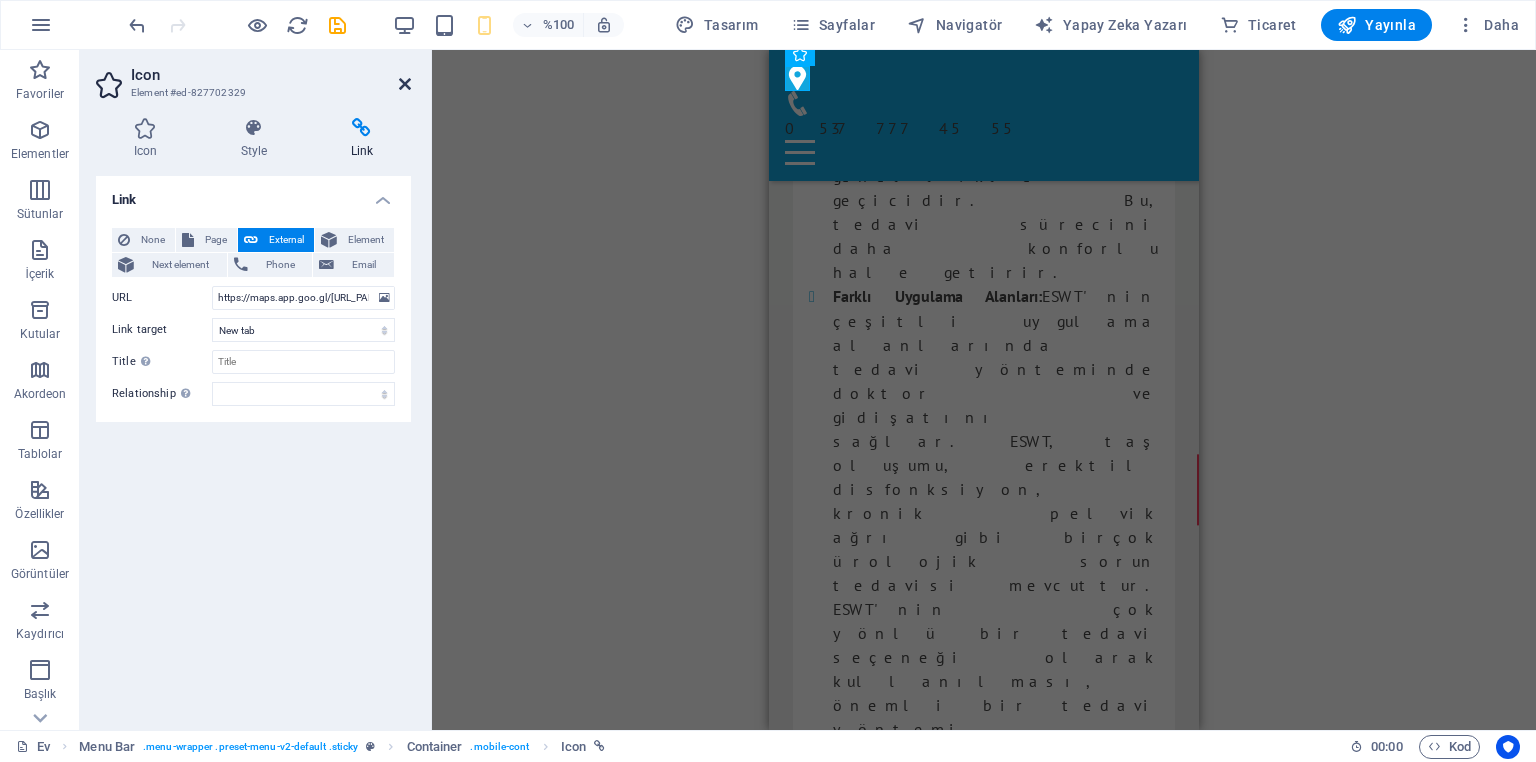 click at bounding box center (405, 84) 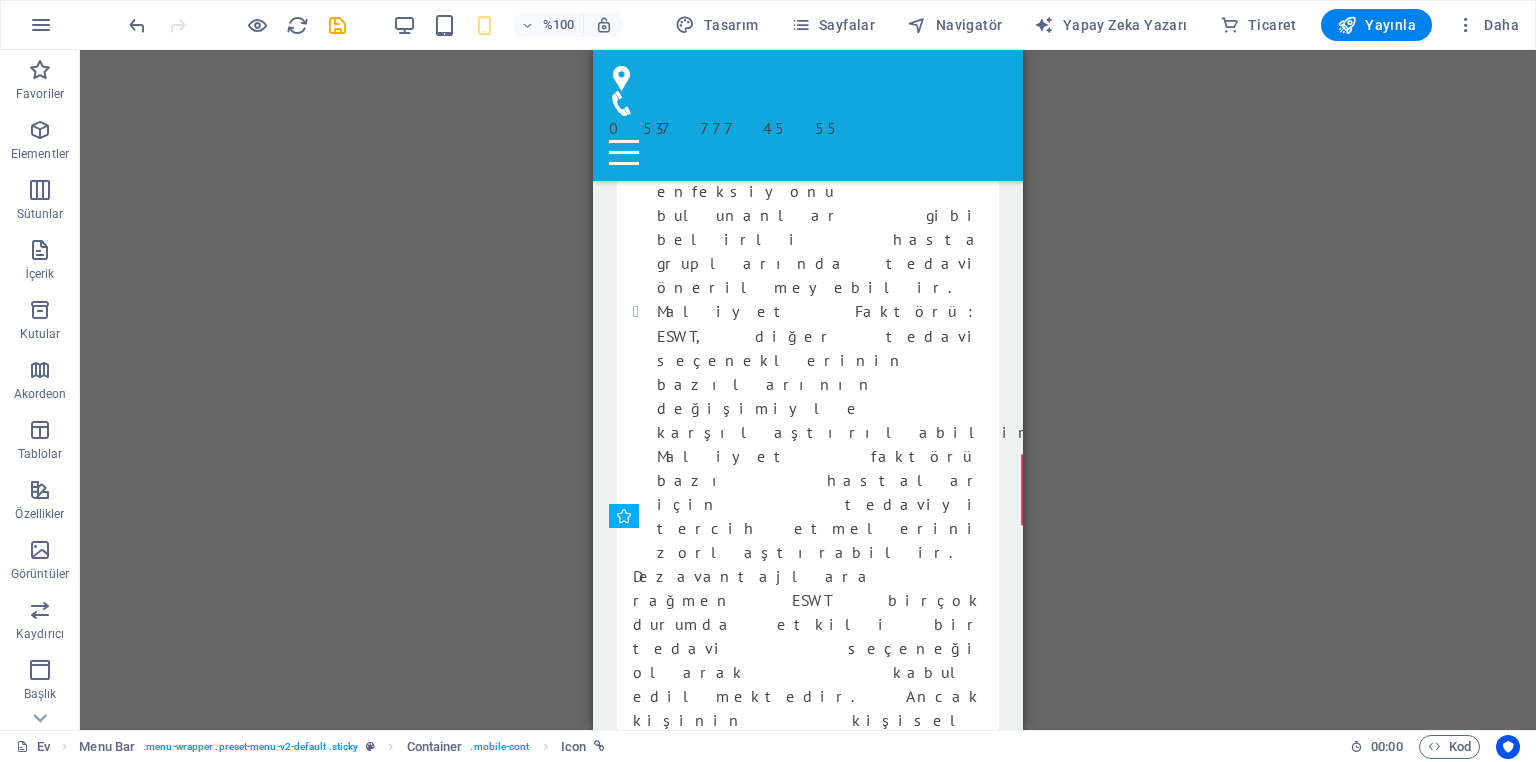 scroll, scrollTop: 17169, scrollLeft: 0, axis: vertical 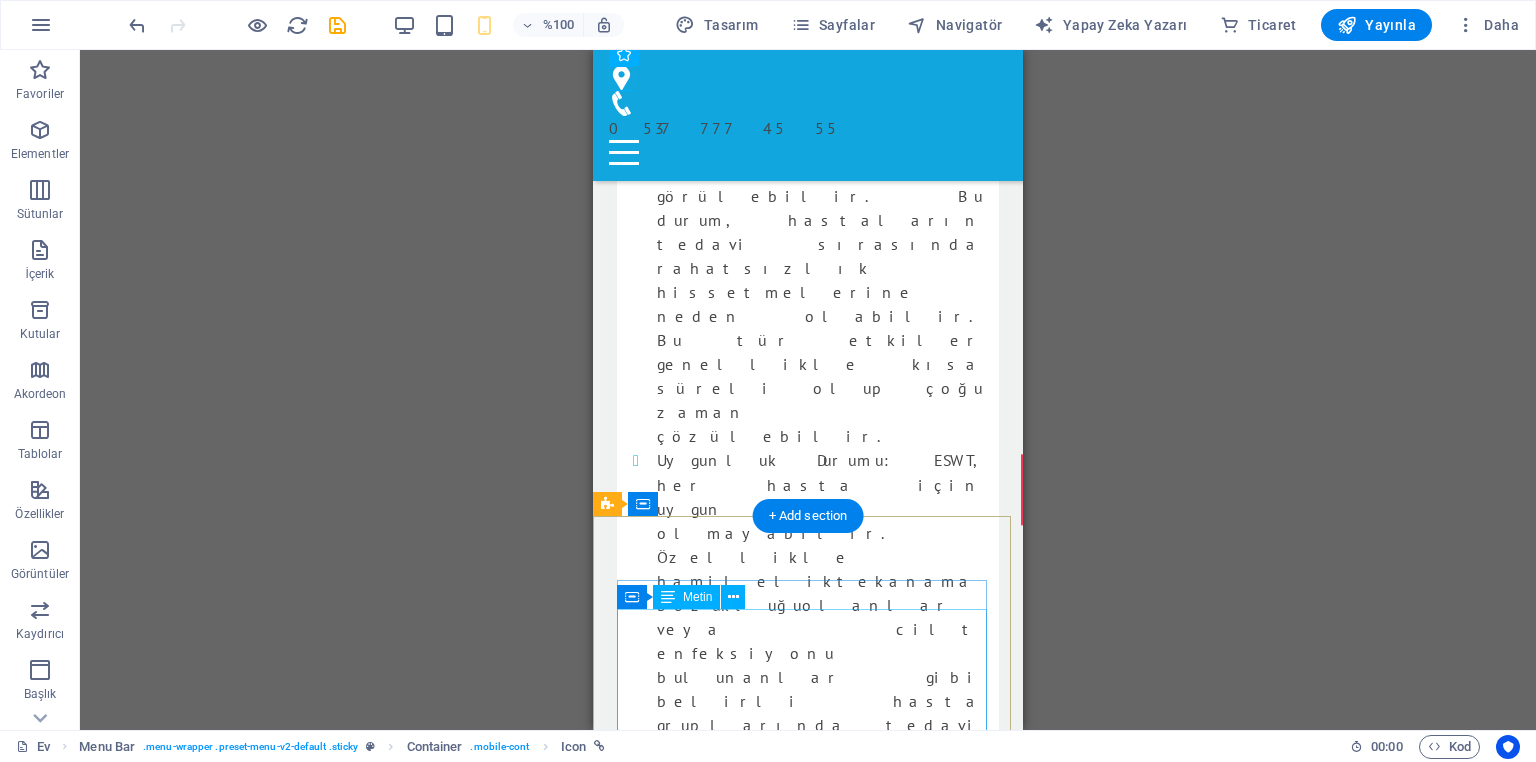 click on "[ORGANIZATION] - [ORGANIZATION] [STREET] [DISTRICT].[STREET] blv.[BUILDING] B Blok No:[NUMBER]/B İç Kapı No:[NUMBER] [CITY] /[CITY] [PHONE] Posta:[EMAIL] Pazartesi-Cuma: 08:00 / 17:00" at bounding box center (808, 11832) 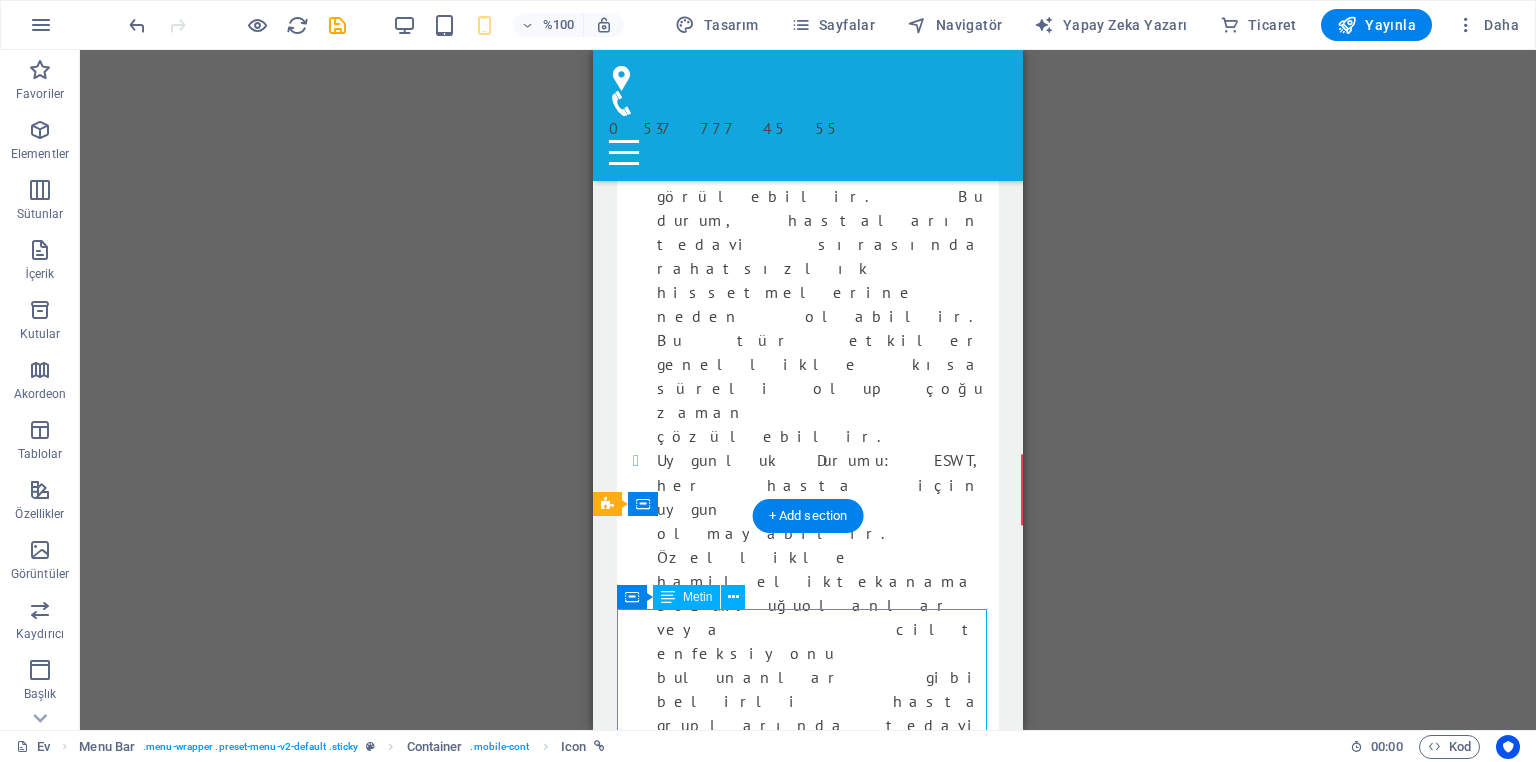 click on "[ORGANIZATION] - [ORGANIZATION] [STREET] [DISTRICT].[STREET] blv.[BUILDING] B Blok No:[NUMBER]/B İç Kapı No:[NUMBER] [CITY] /[CITY] [PHONE] Posta:[EMAIL] Pazartesi-Cuma: 08:00 / 17:00" at bounding box center [808, 11832] 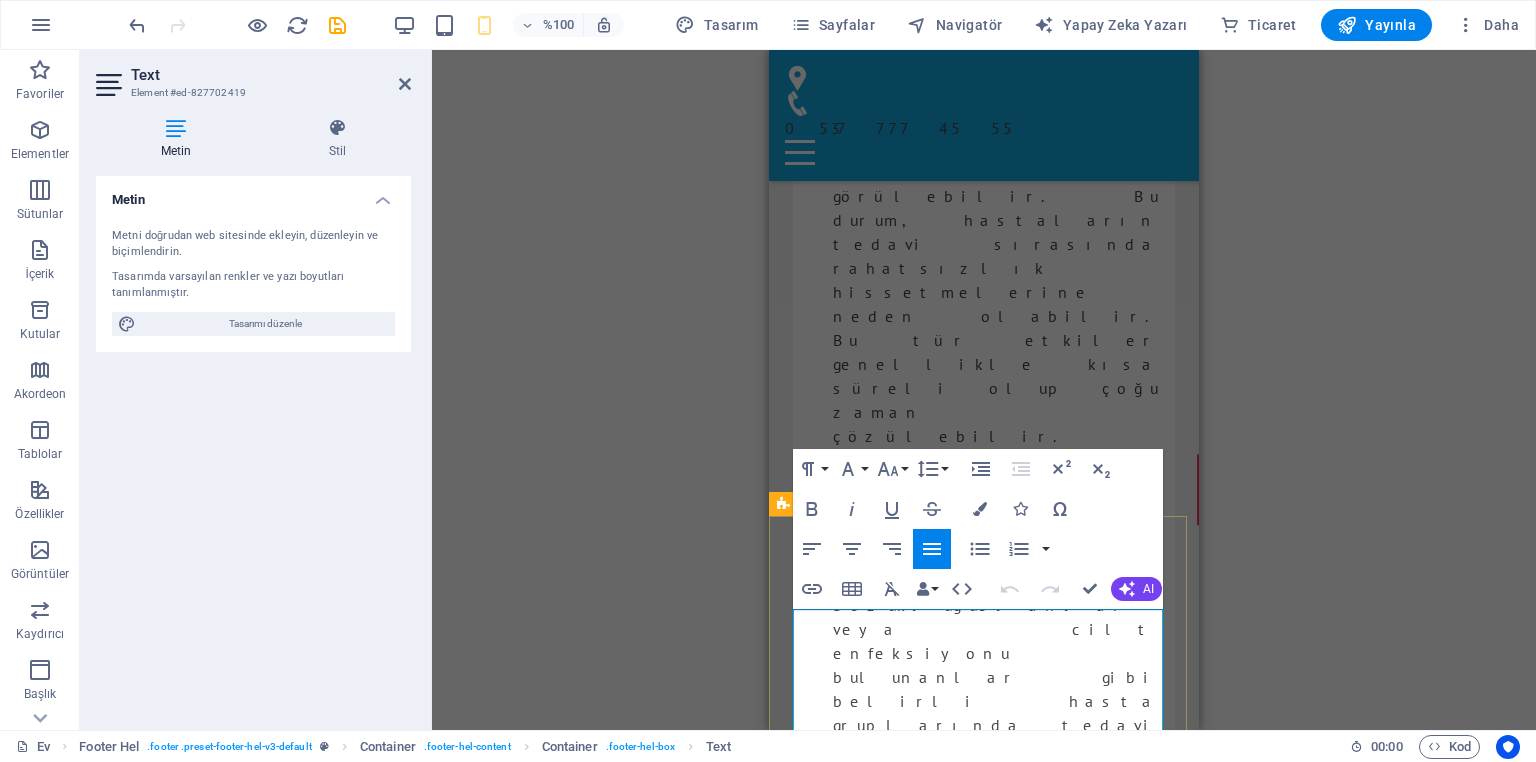 drag, startPoint x: 1134, startPoint y: 668, endPoint x: 803, endPoint y: 612, distance: 335.70374 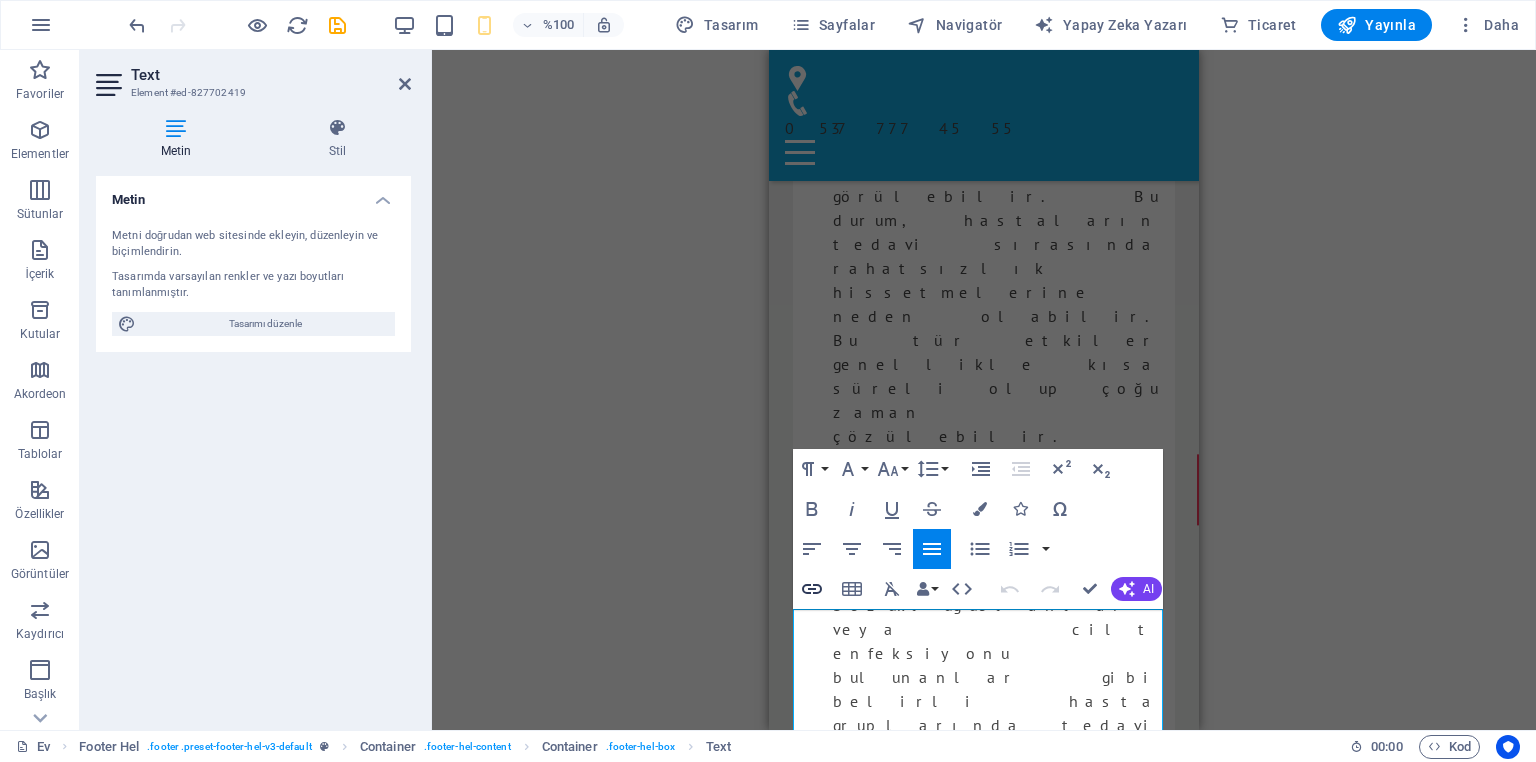 click 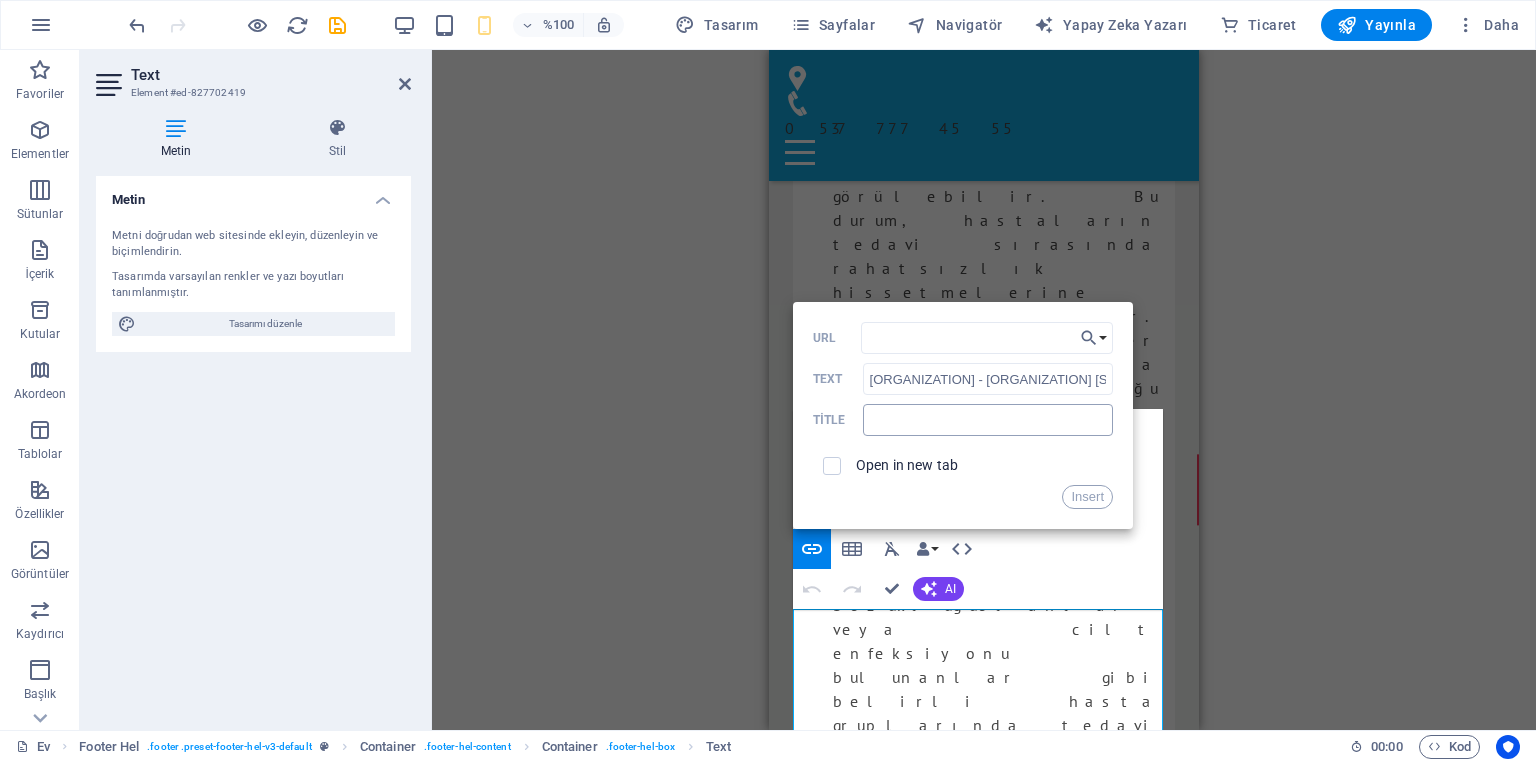 type on "https://maps.app.goo.gl/[URL_PARAM]" 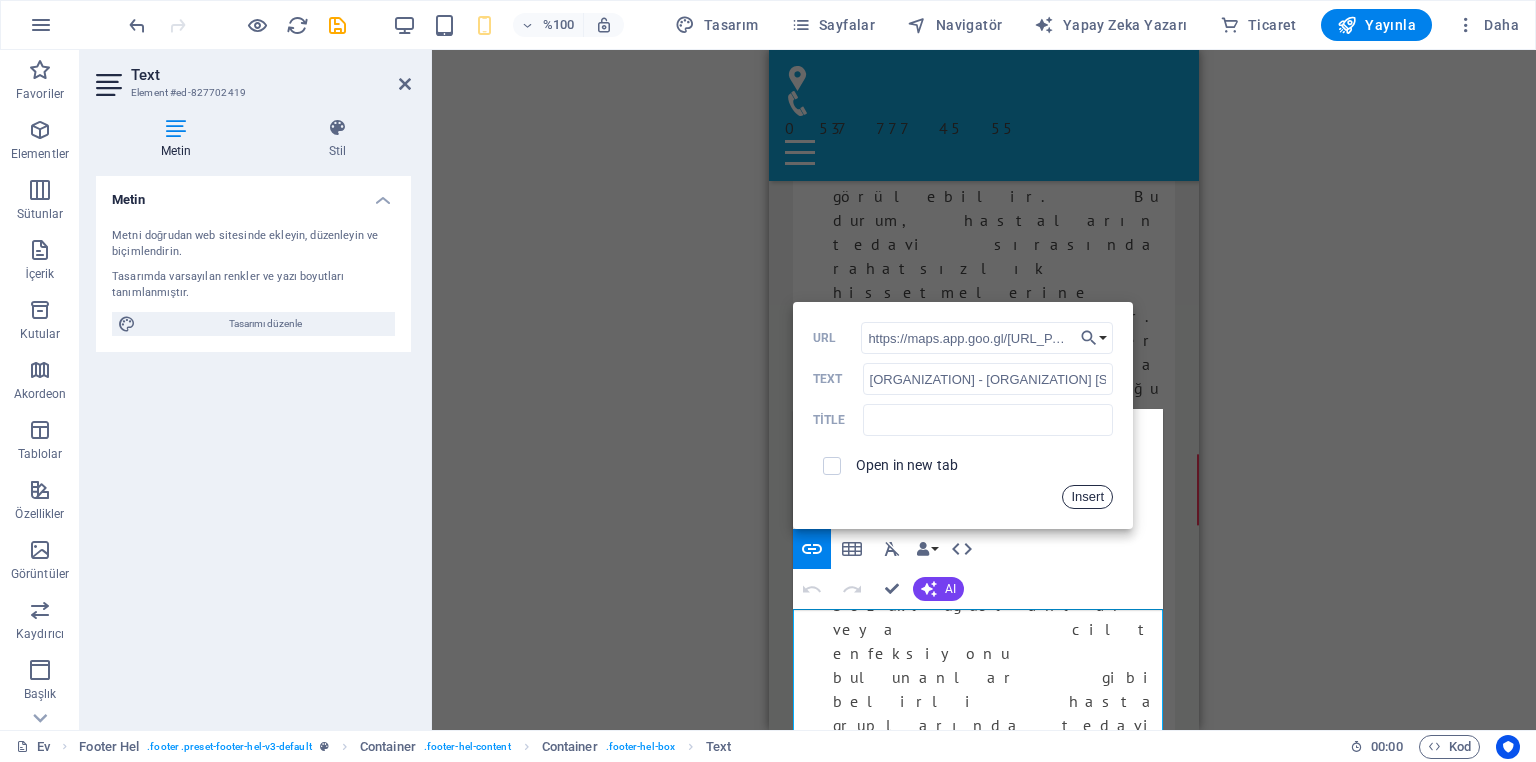 scroll, scrollTop: 0, scrollLeft: 56, axis: horizontal 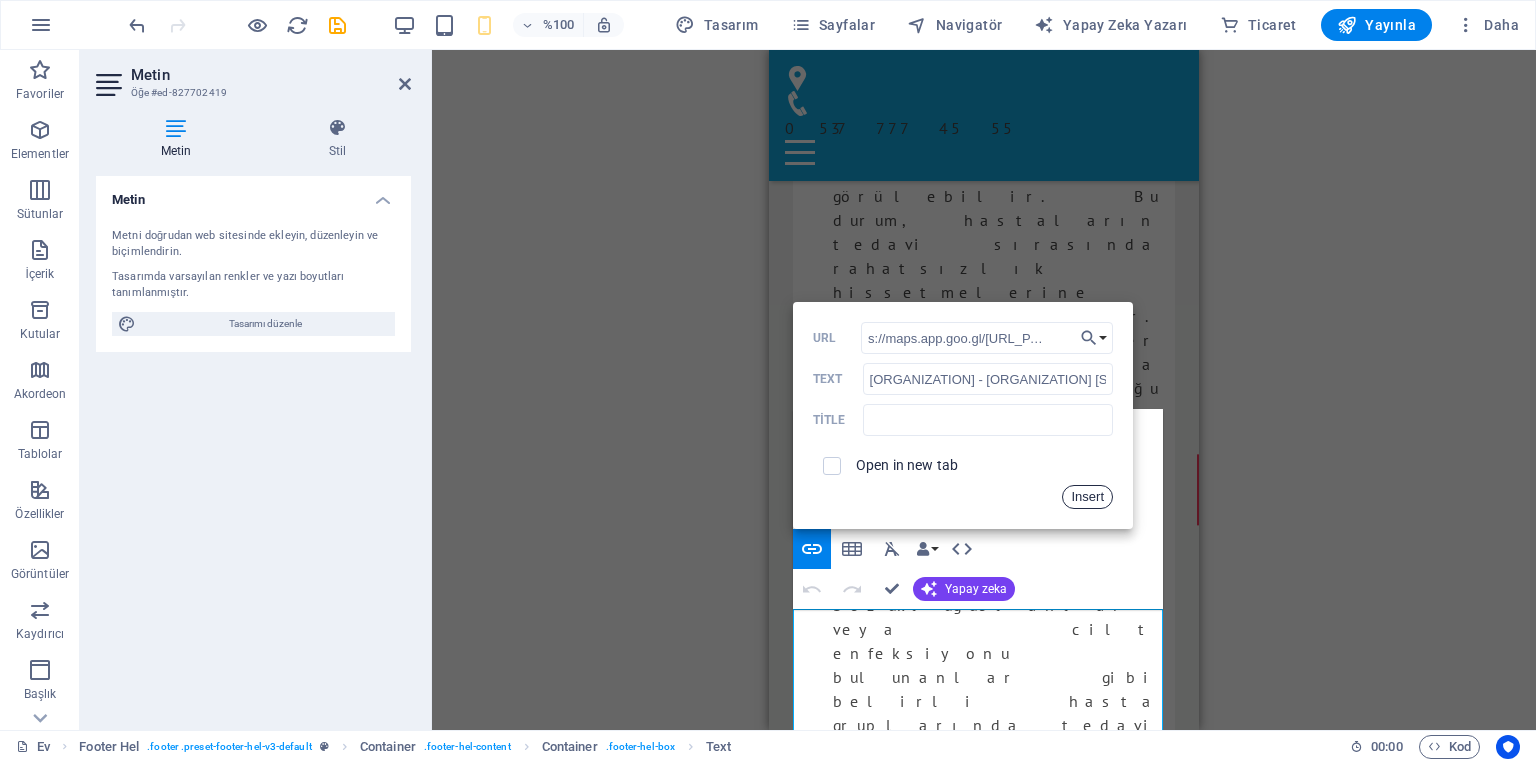 click on "Insert" at bounding box center [1087, 497] 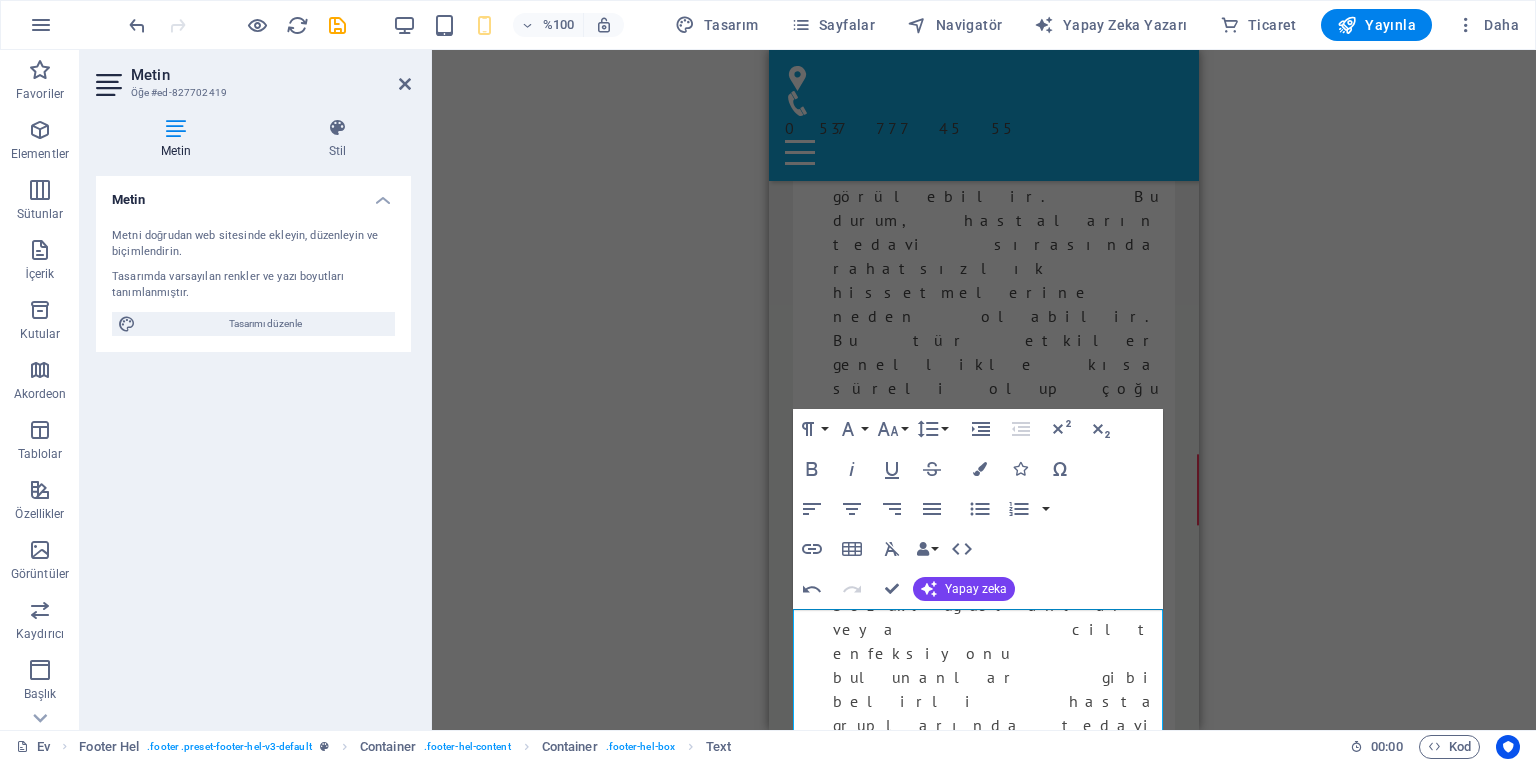 scroll, scrollTop: 0, scrollLeft: 0, axis: both 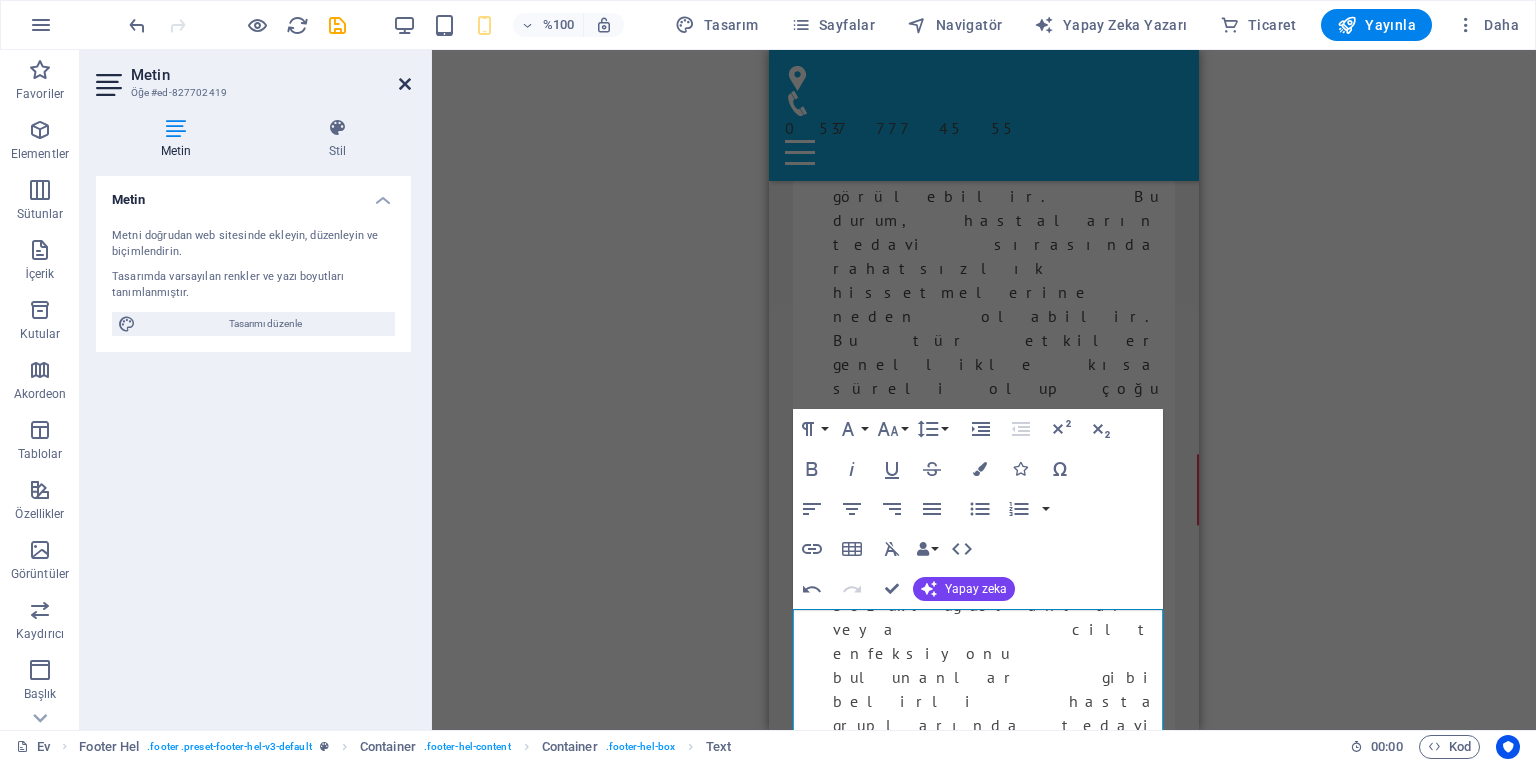 click at bounding box center (405, 84) 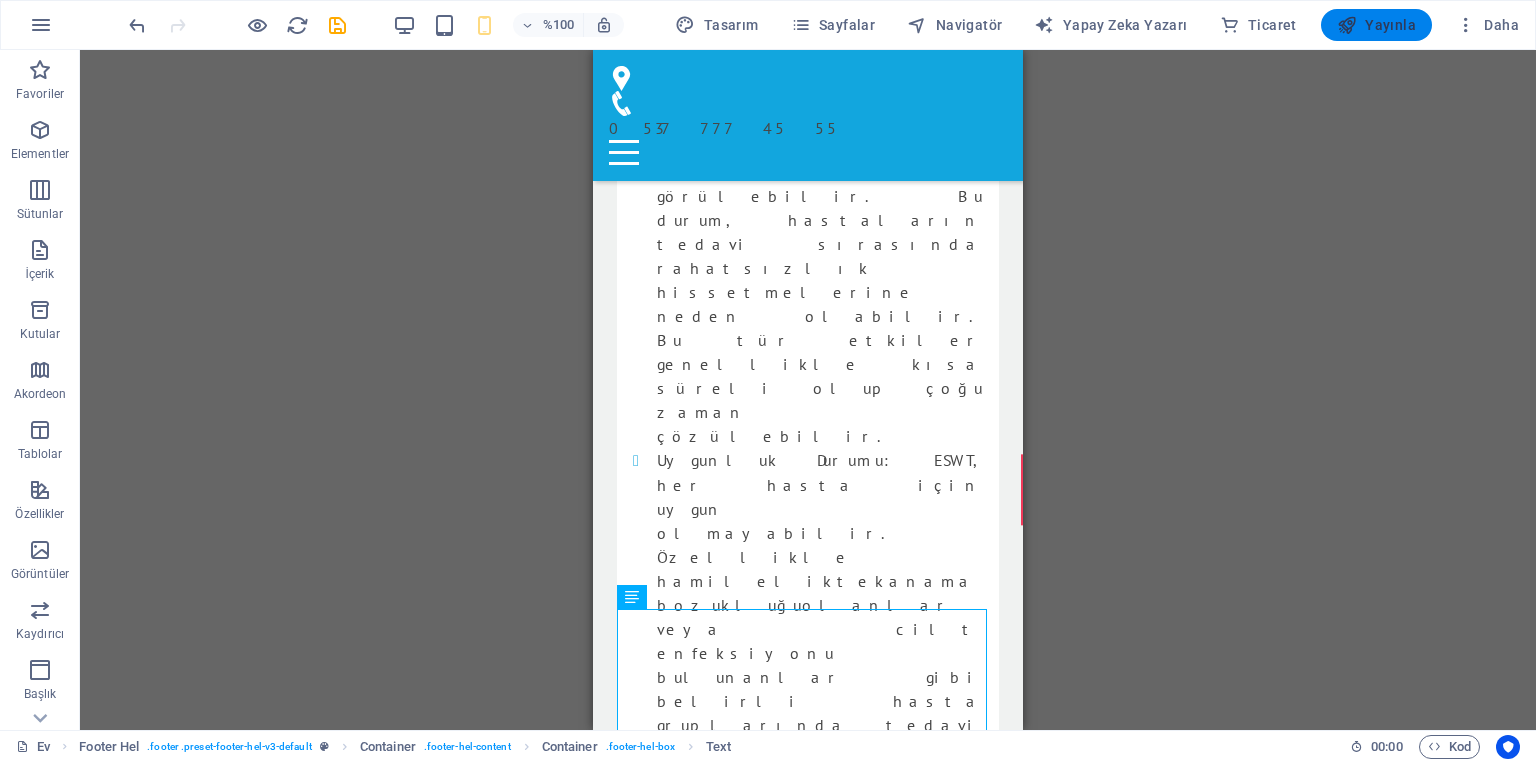click on "Yayınla" at bounding box center [1390, 25] 